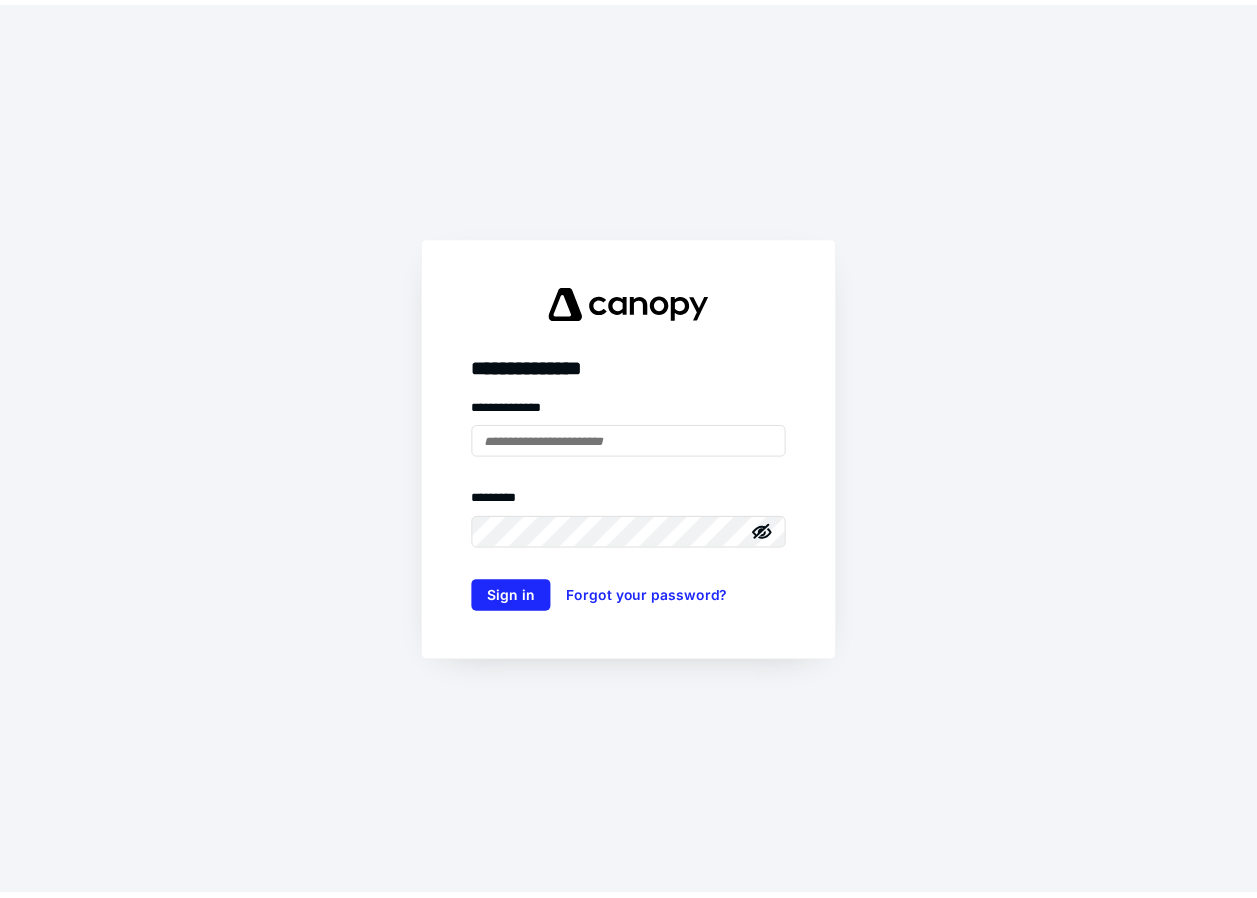 scroll, scrollTop: 0, scrollLeft: 0, axis: both 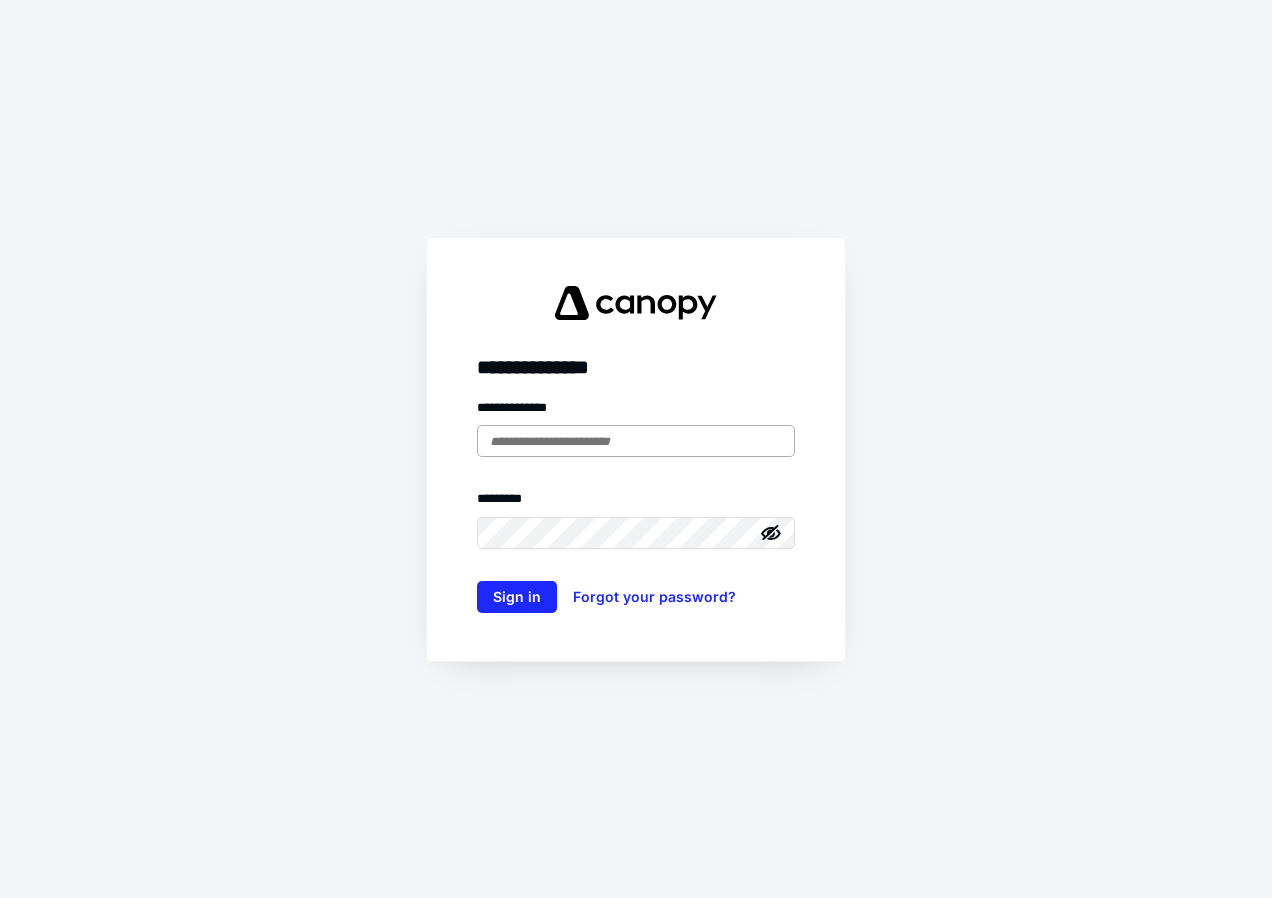 click at bounding box center (636, 441) 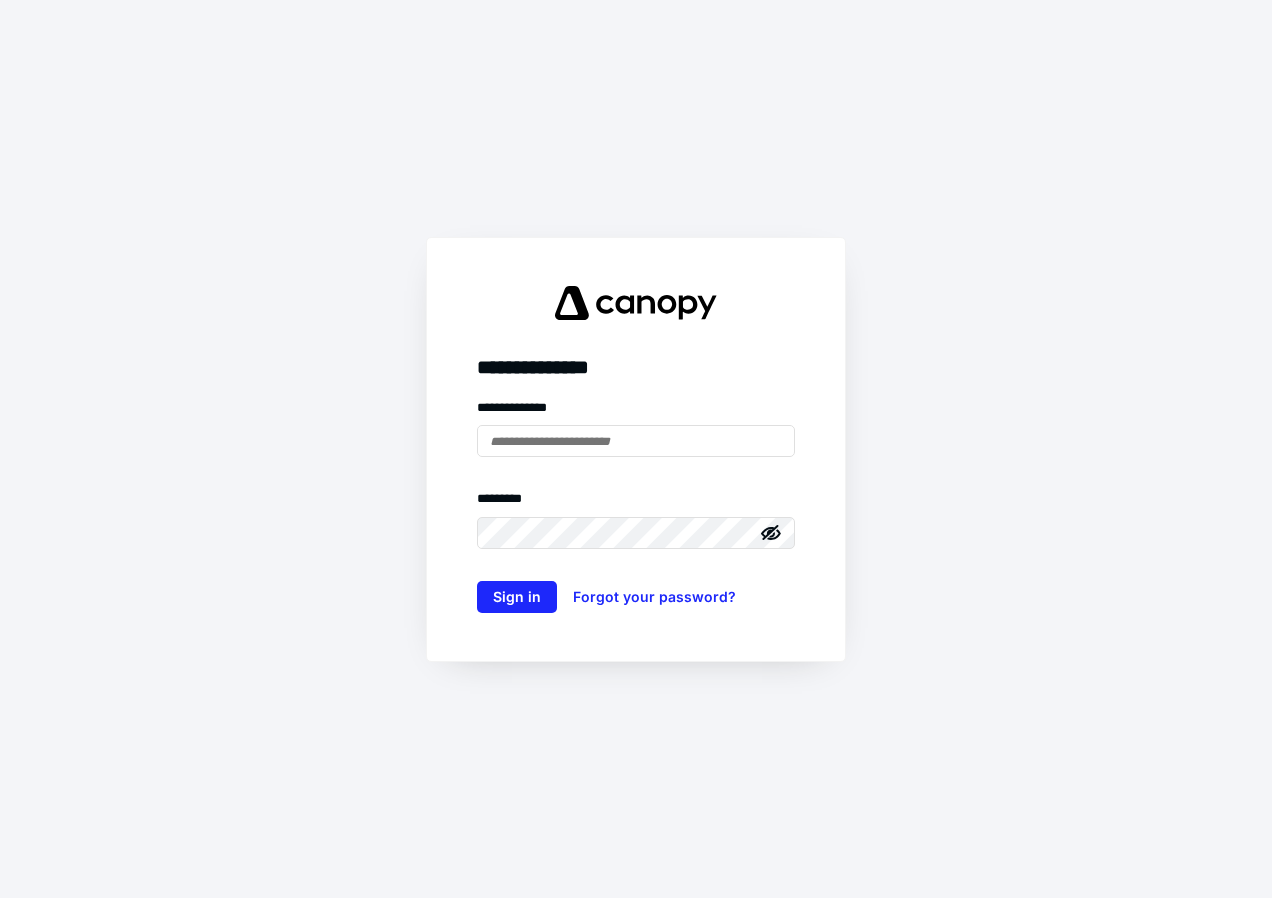 type on "**********" 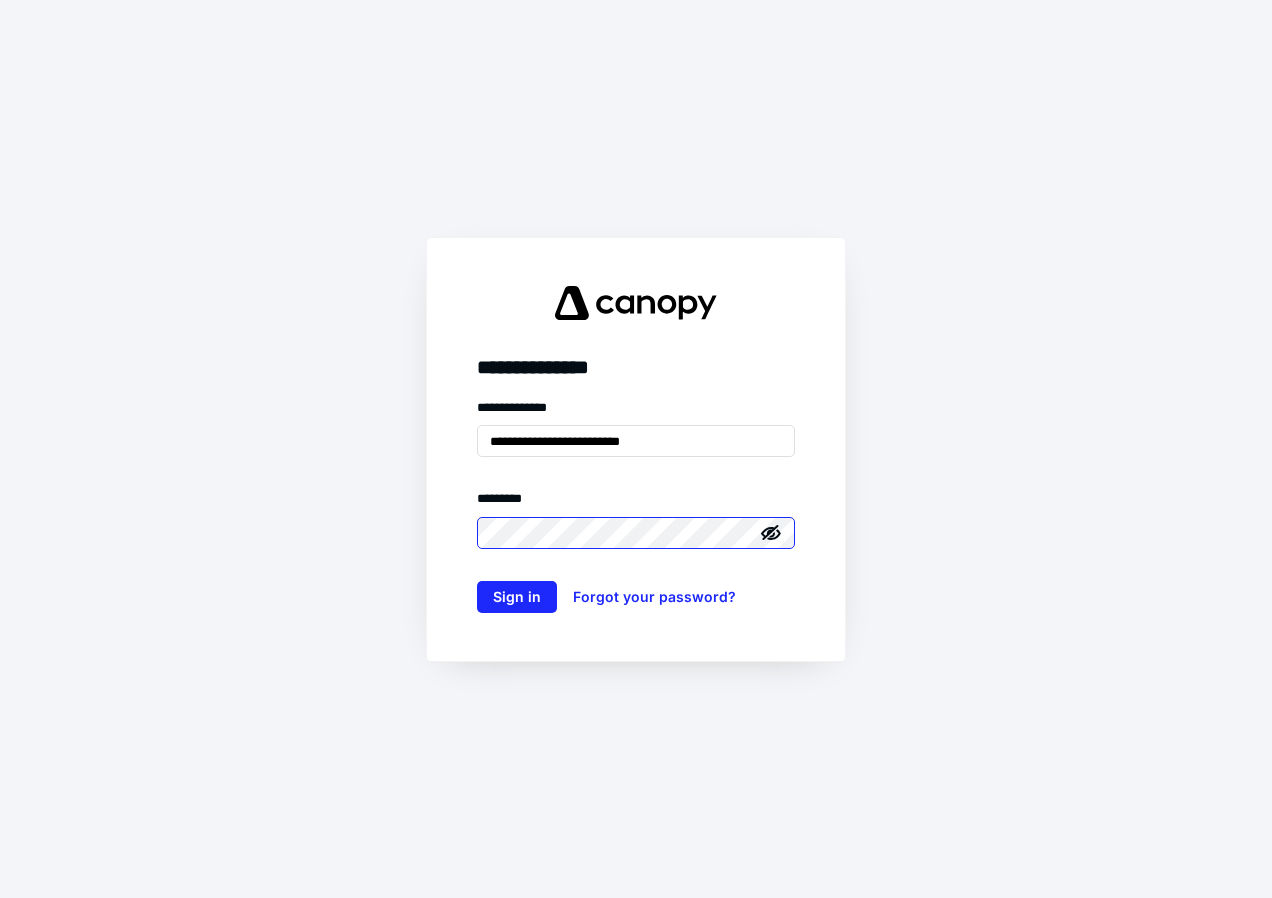 click on "Sign in" at bounding box center [517, 597] 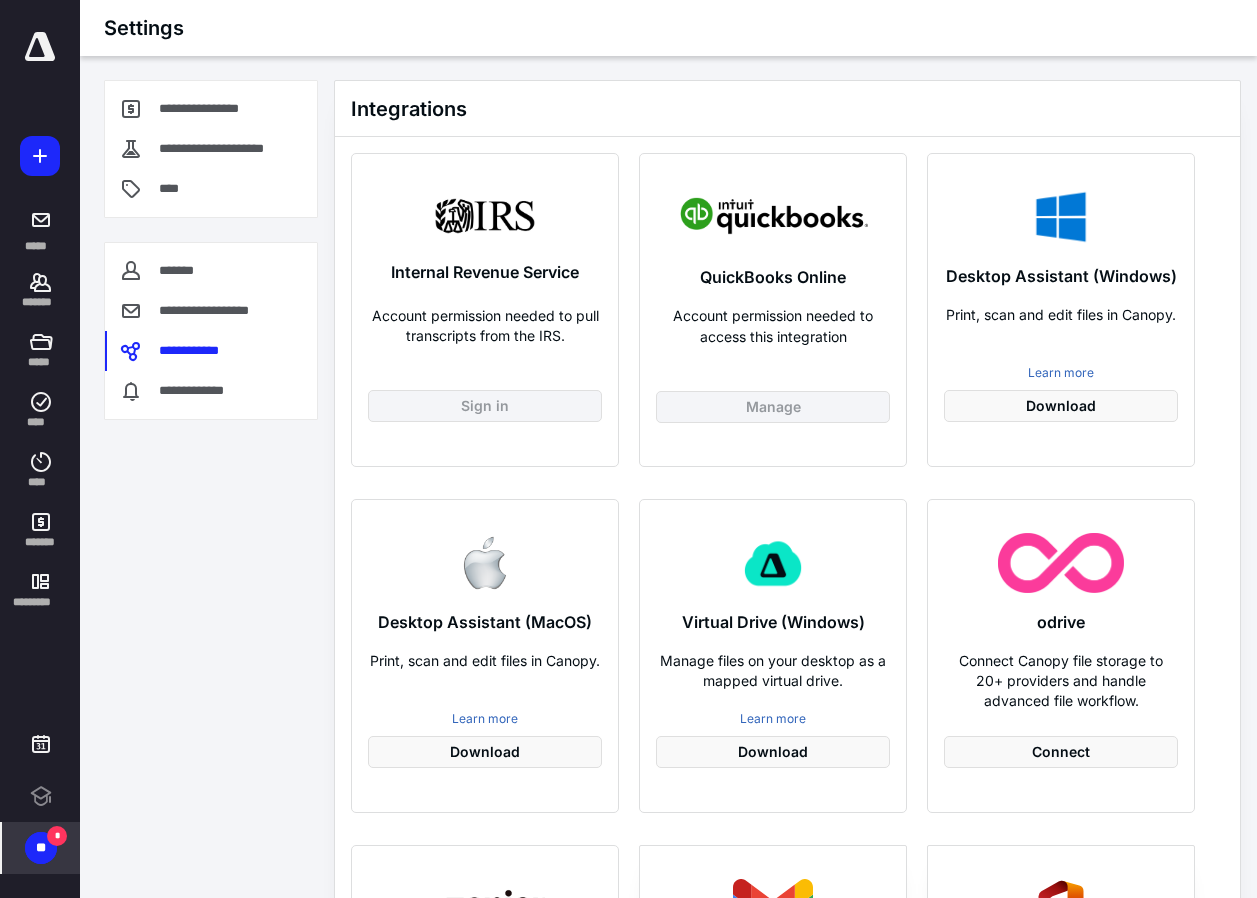 click on "*" at bounding box center [57, 836] 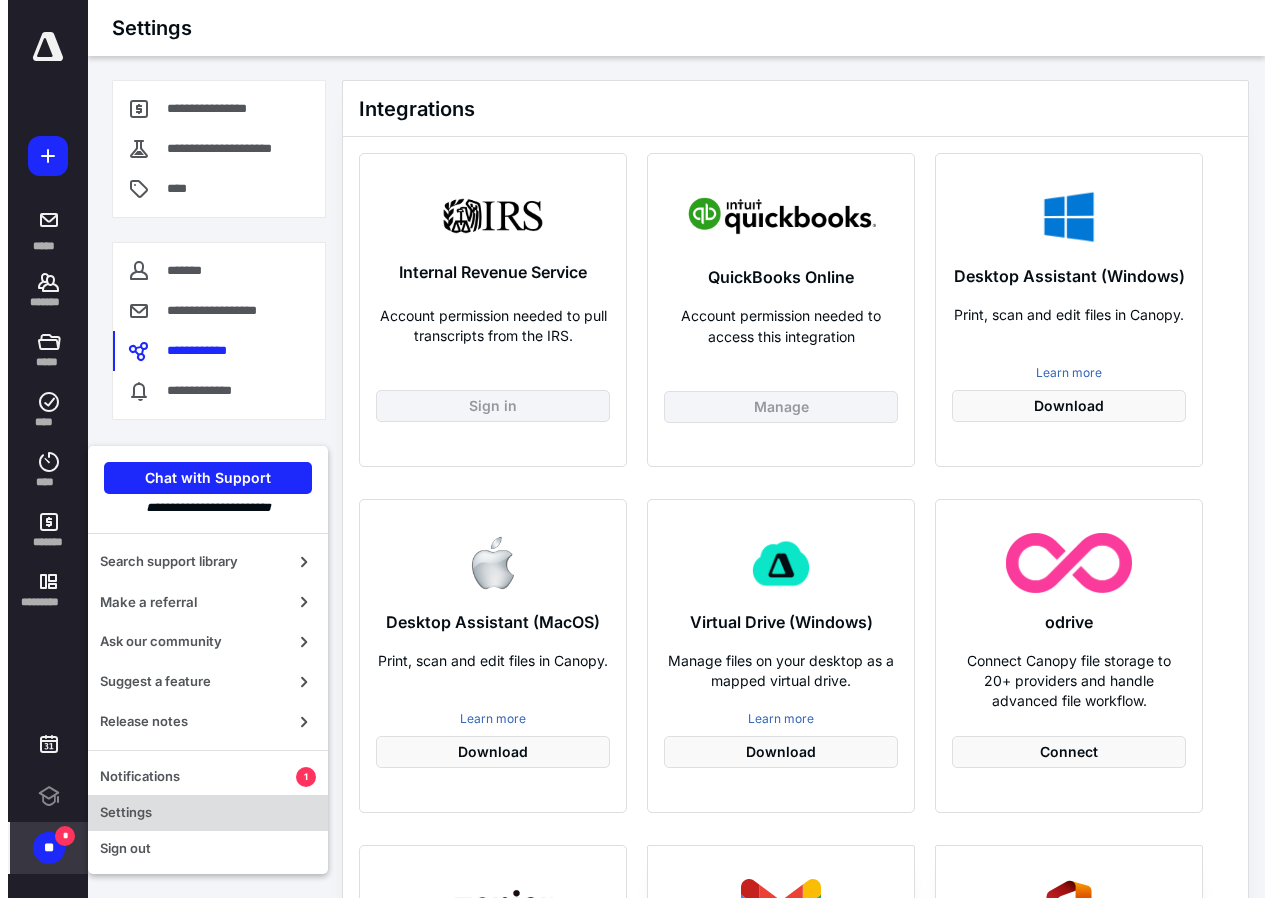 scroll, scrollTop: 0, scrollLeft: 0, axis: both 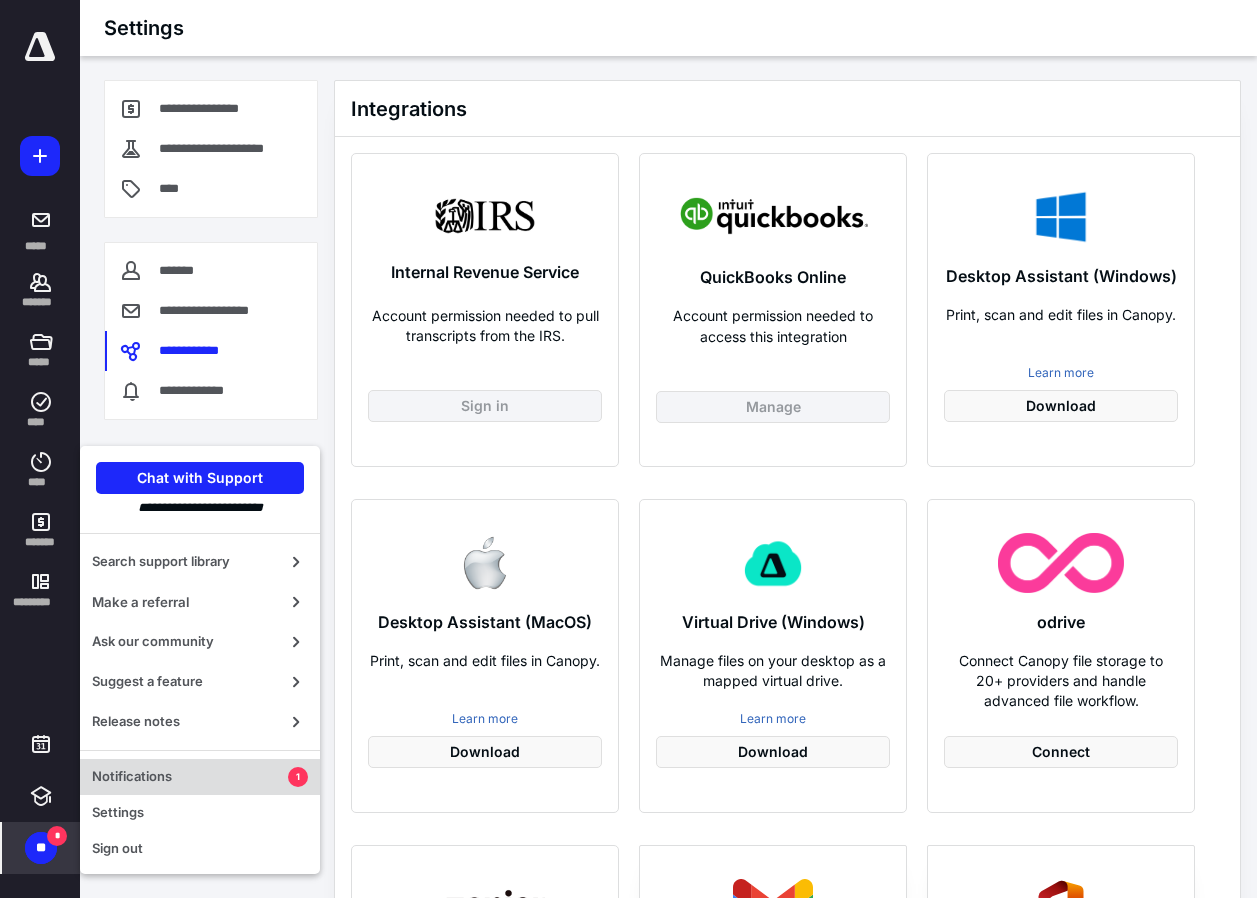 click on "Notifications" at bounding box center (190, 777) 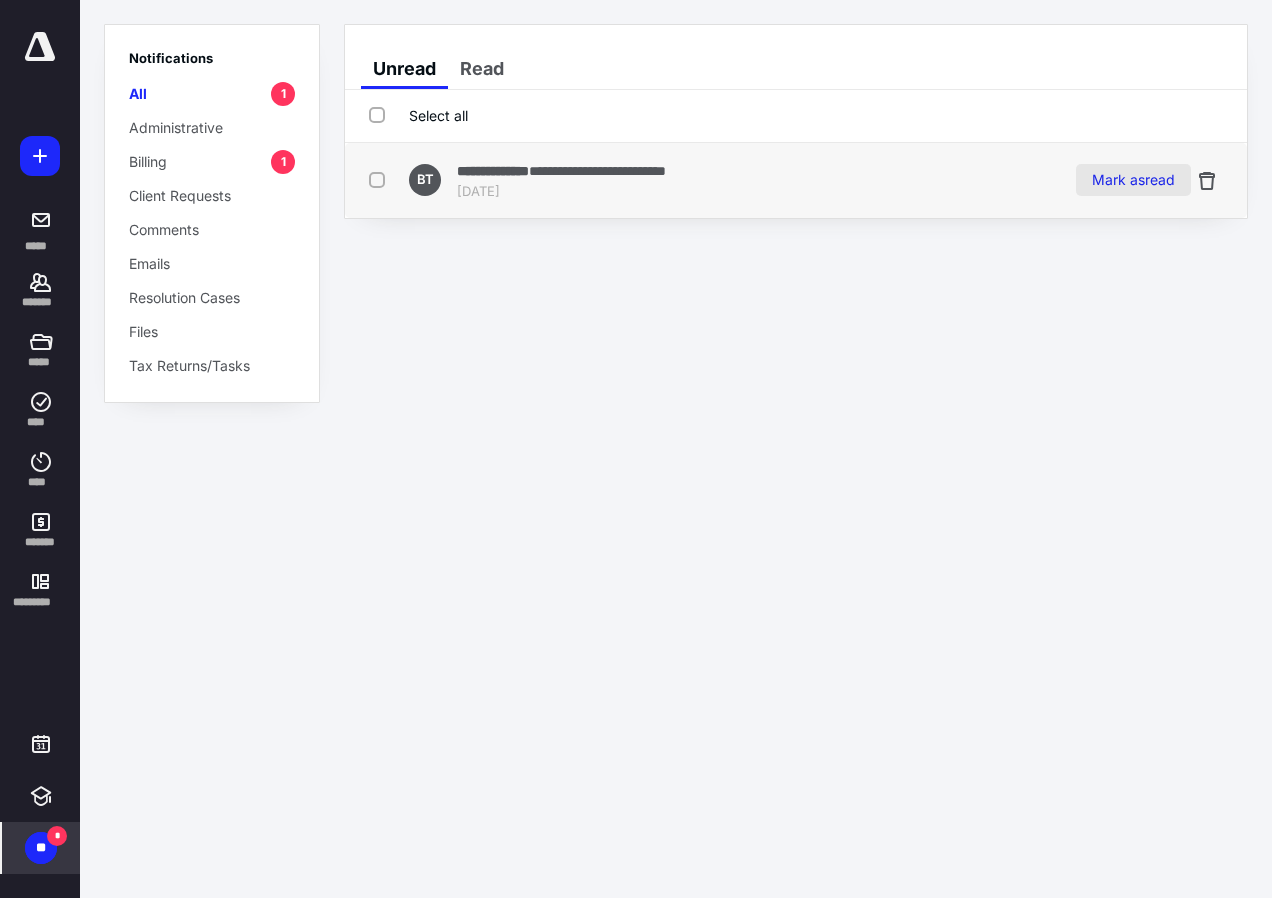 click on "Mark as  read" at bounding box center [1133, 180] 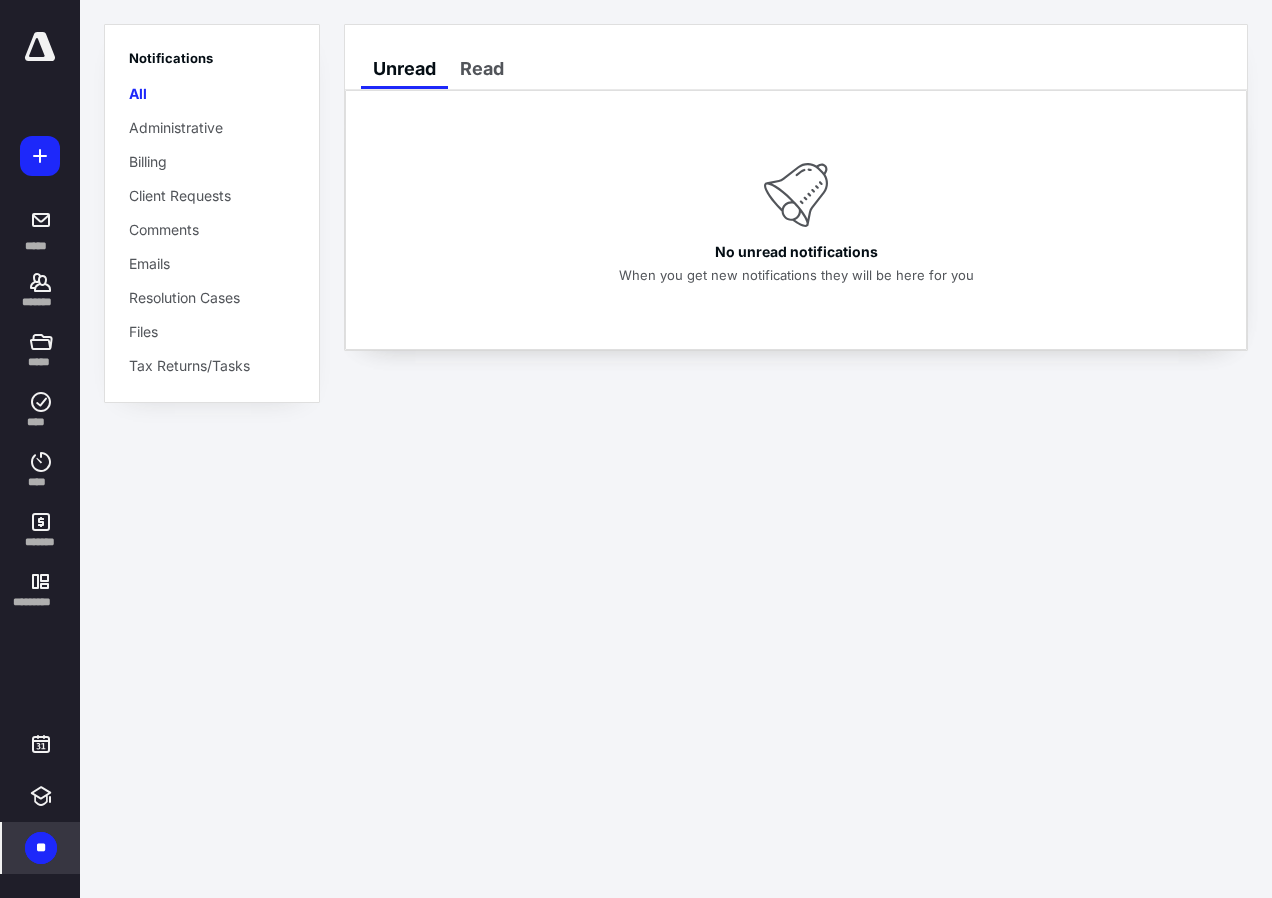 click on "**********" at bounding box center [636, 449] 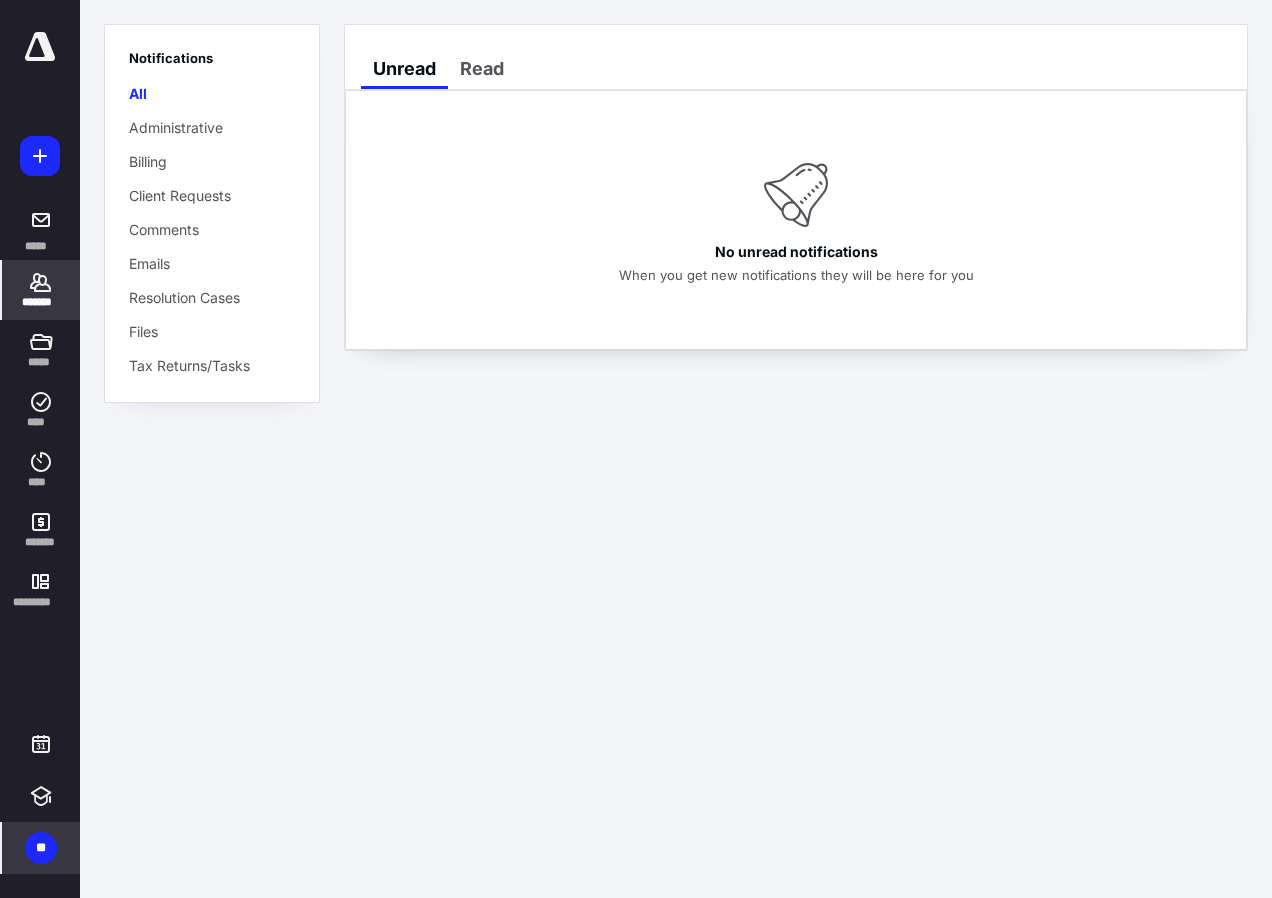 click on "*******" at bounding box center [41, 290] 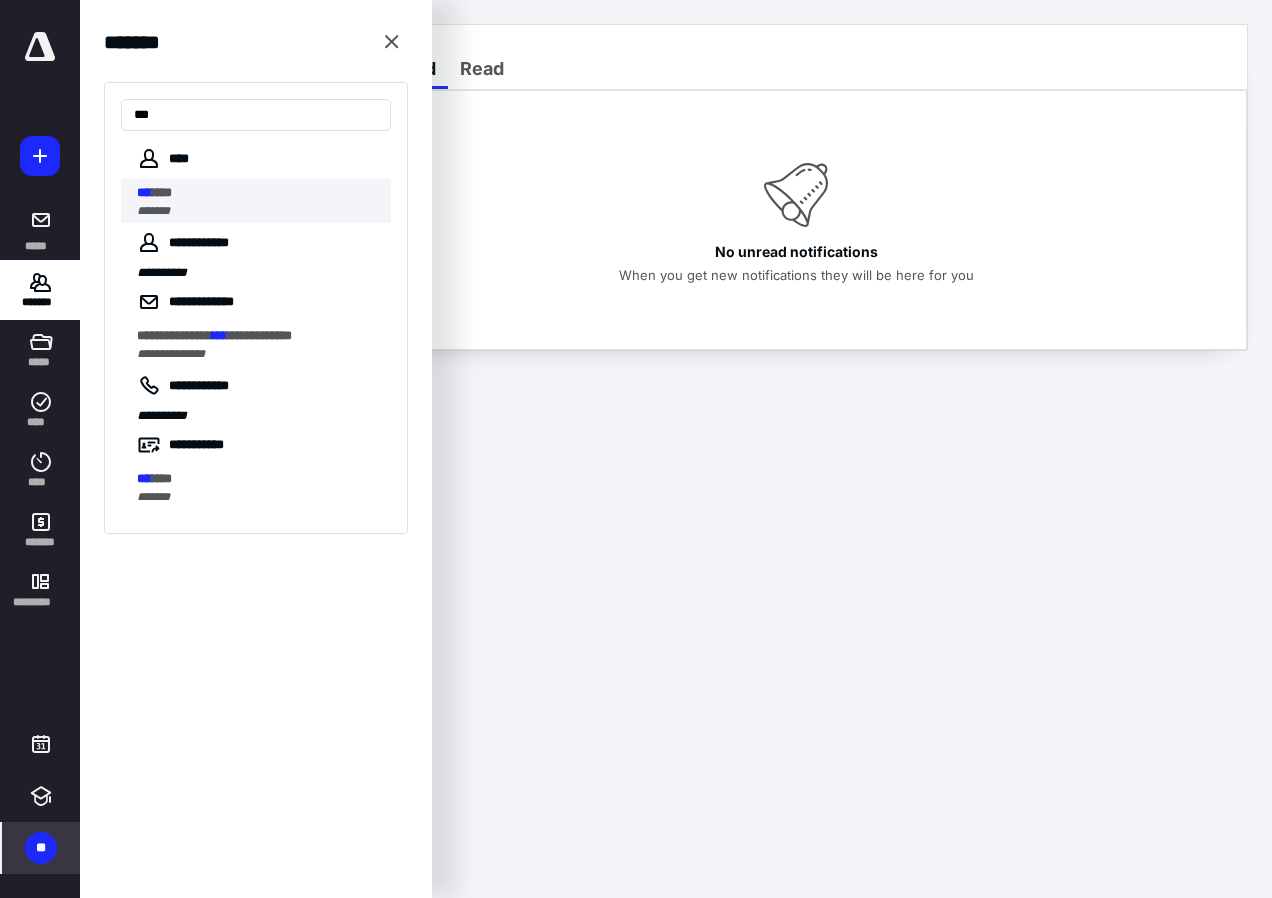 type on "***" 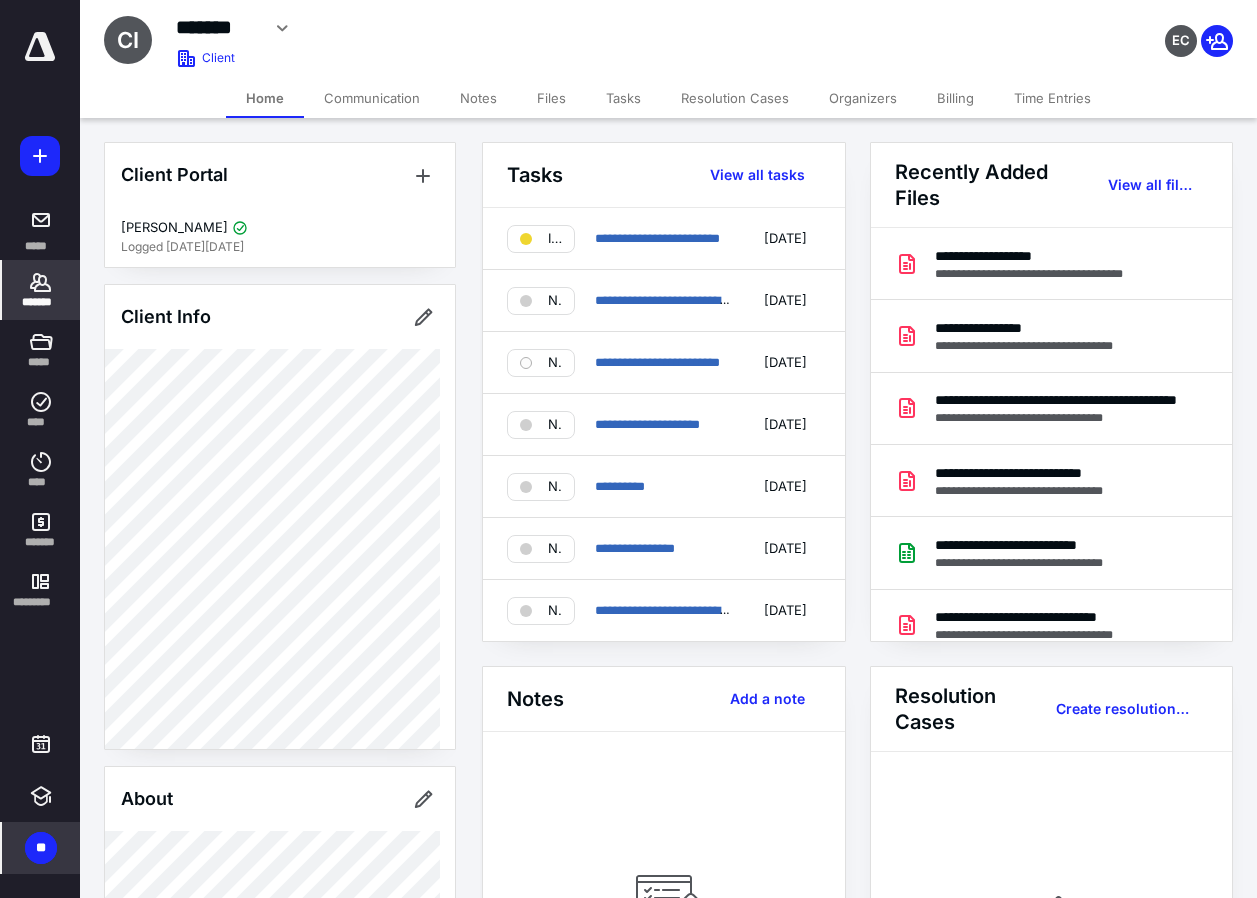 click on "Billing" at bounding box center (955, 98) 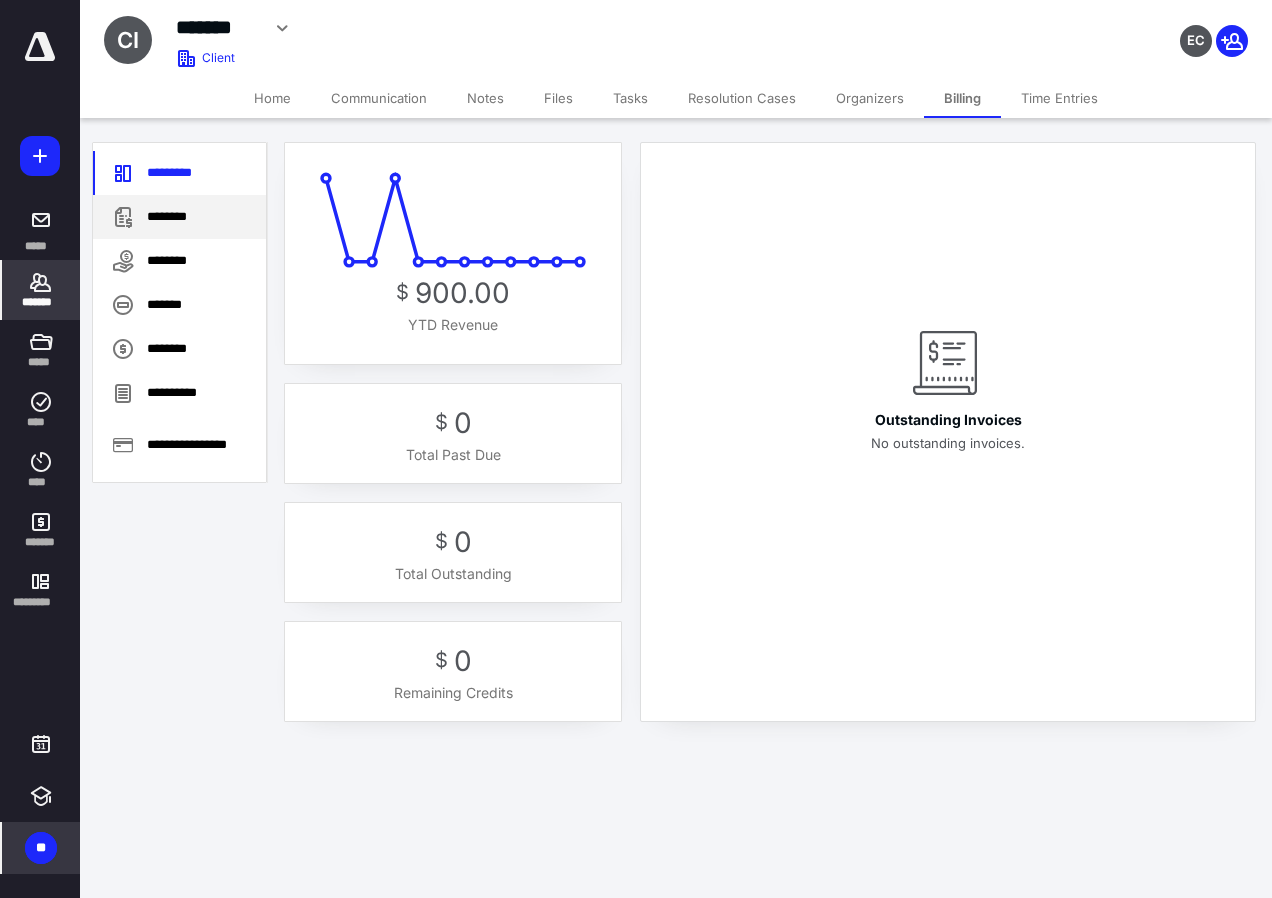click on "********" at bounding box center [179, 217] 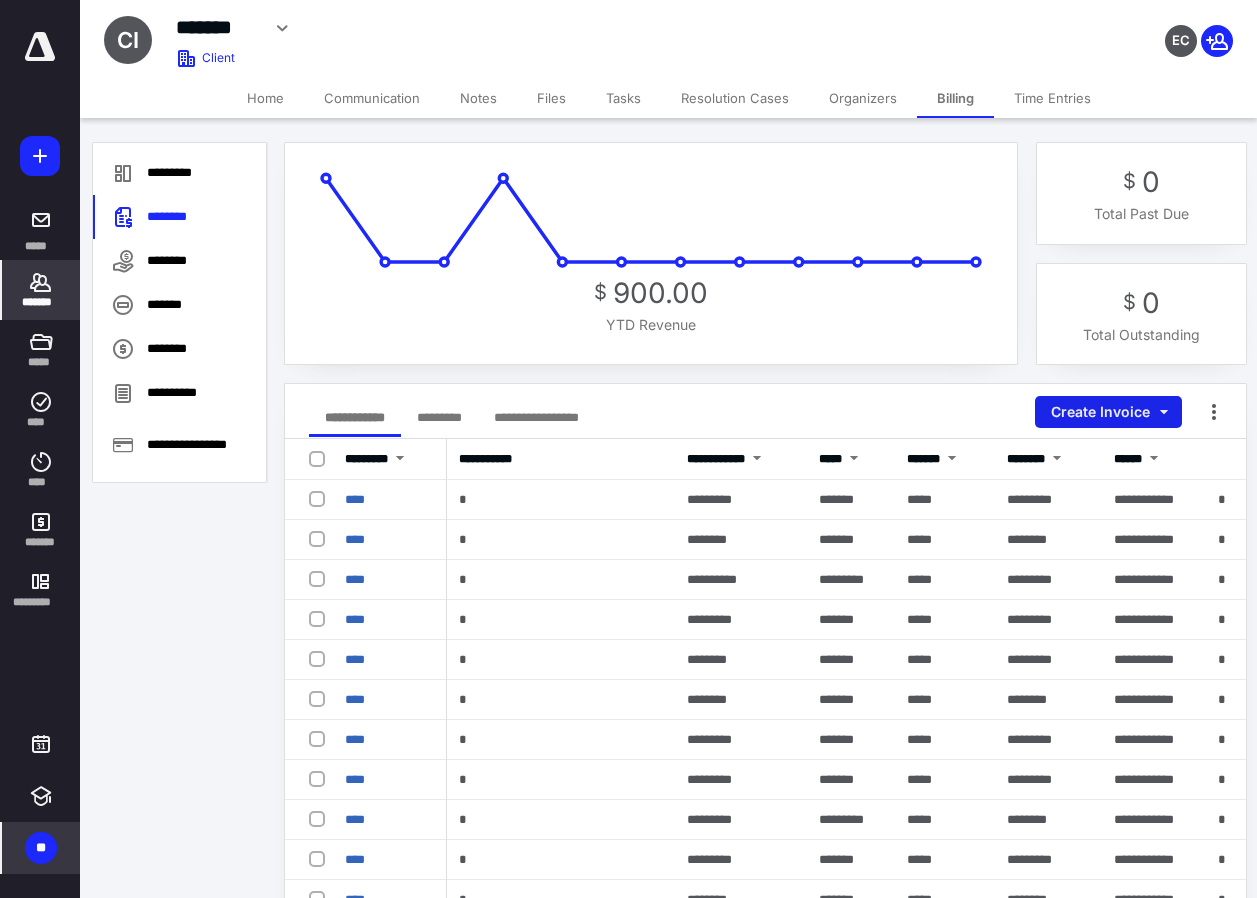 click on "Create Invoice" at bounding box center [1108, 412] 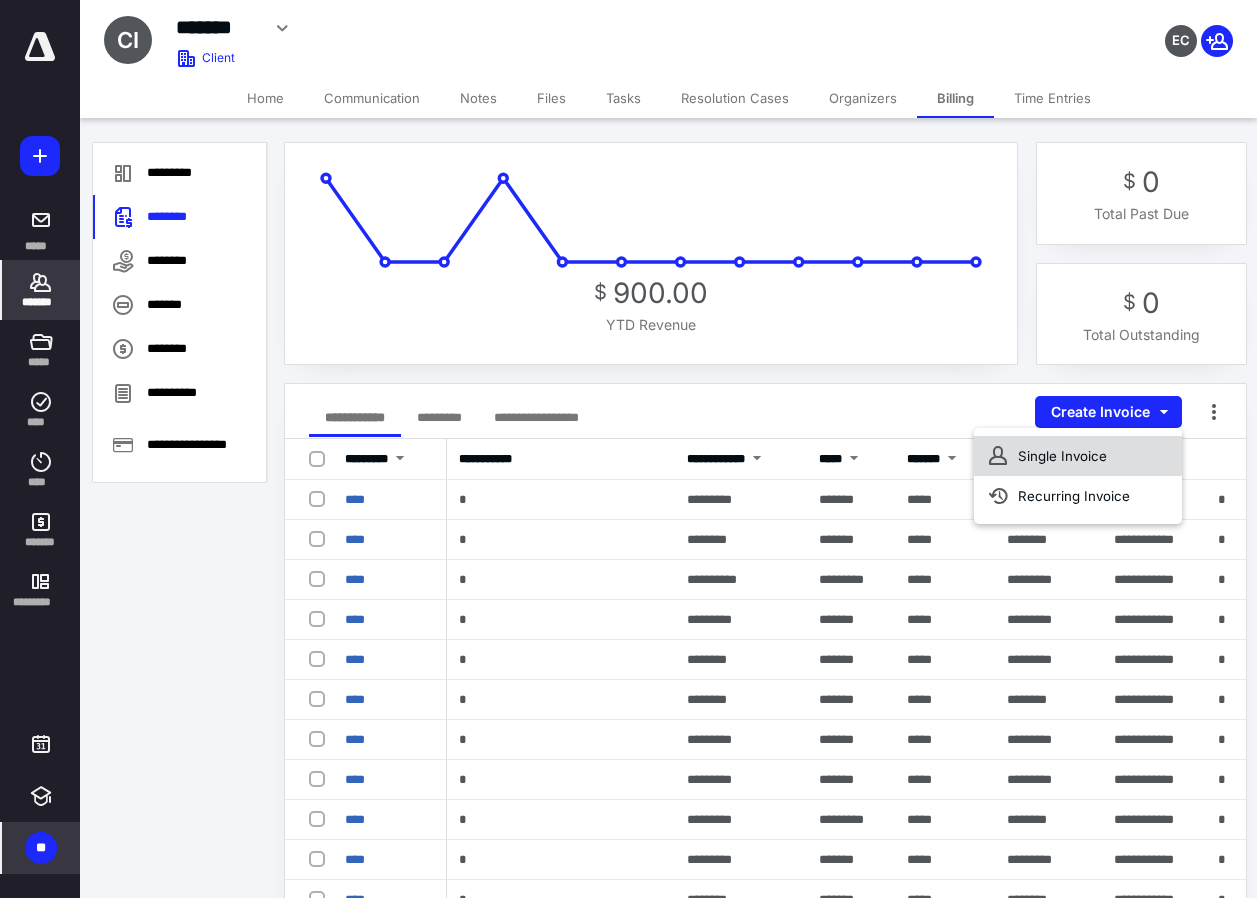 click on "Single Invoice" at bounding box center [1078, 456] 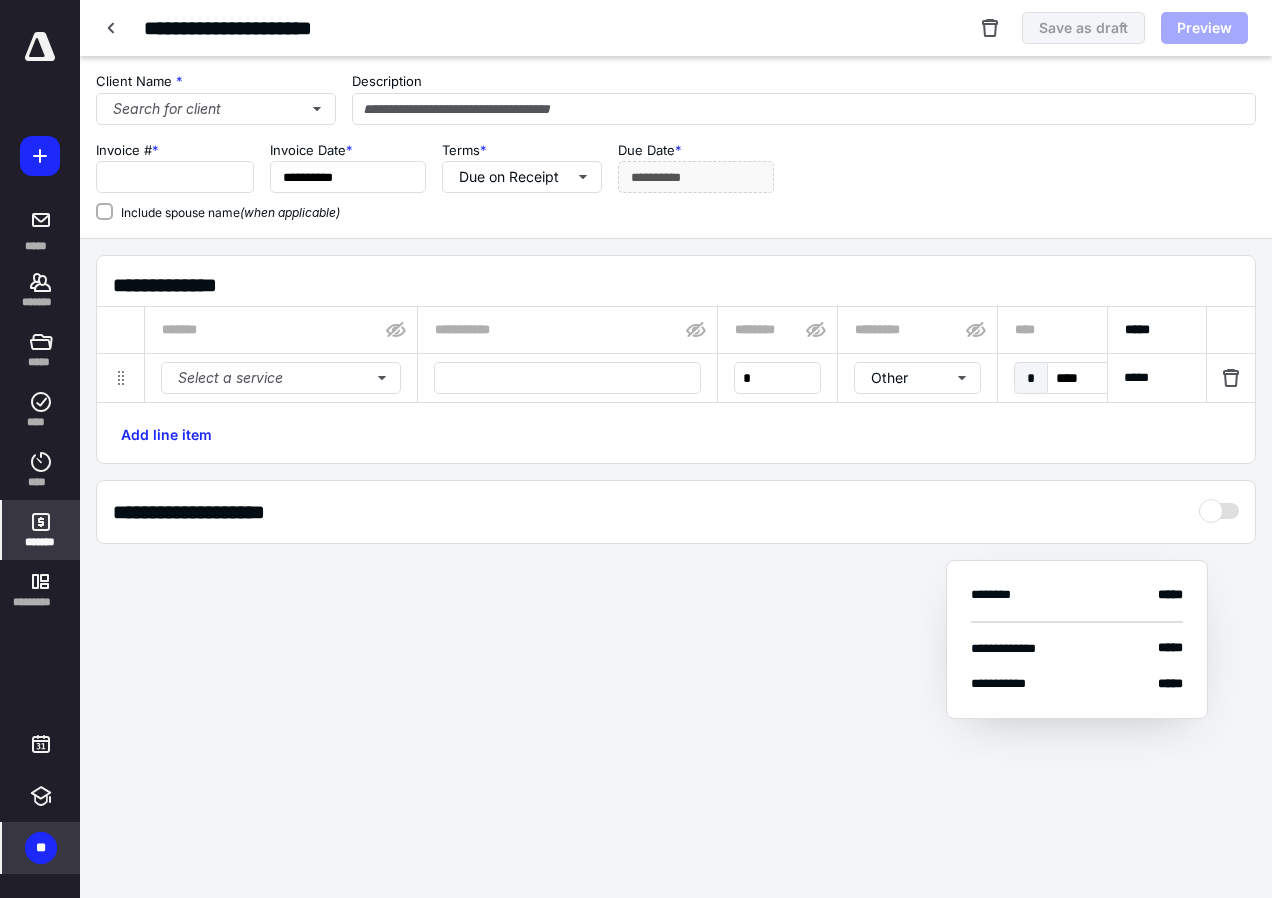 type on "**********" 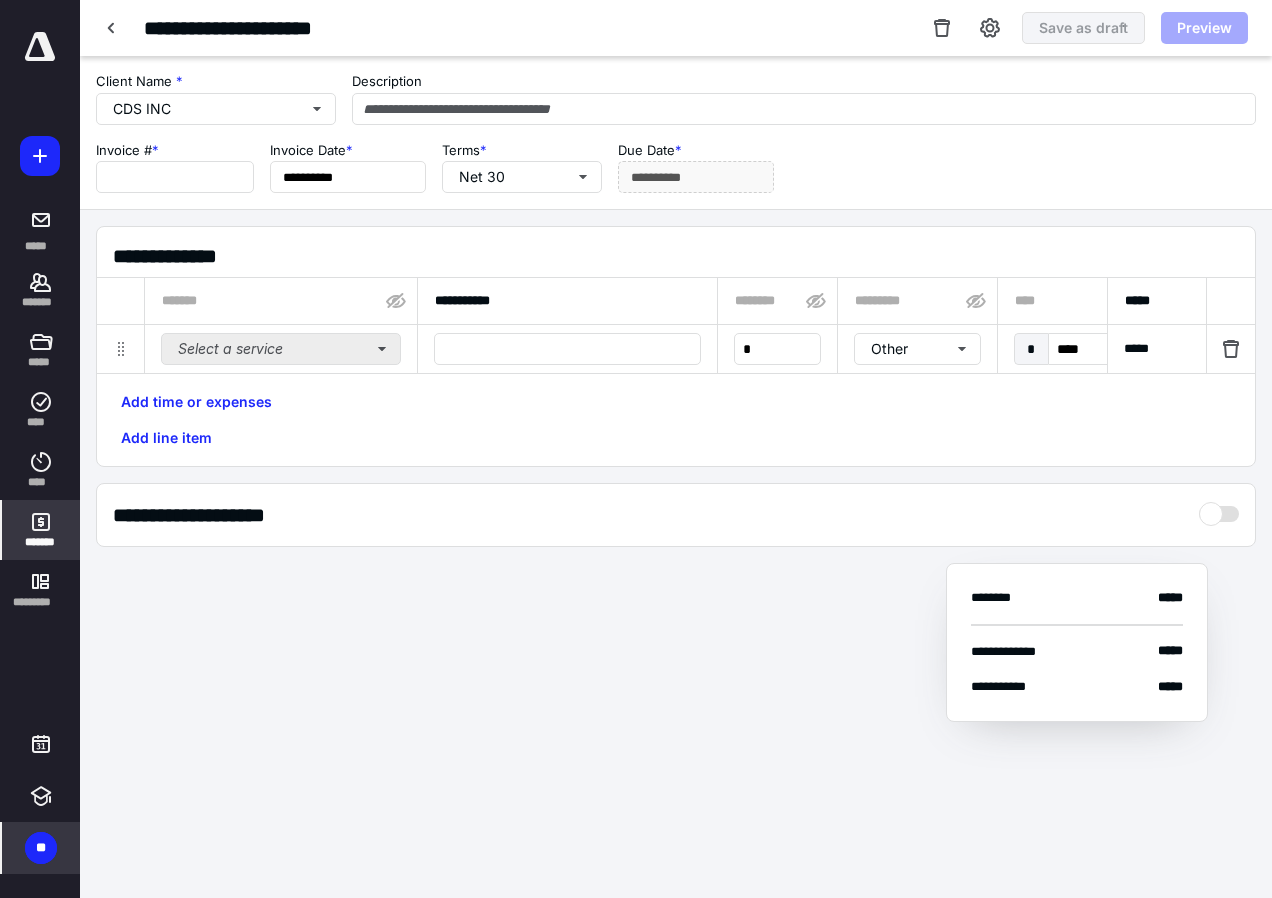 type on "****" 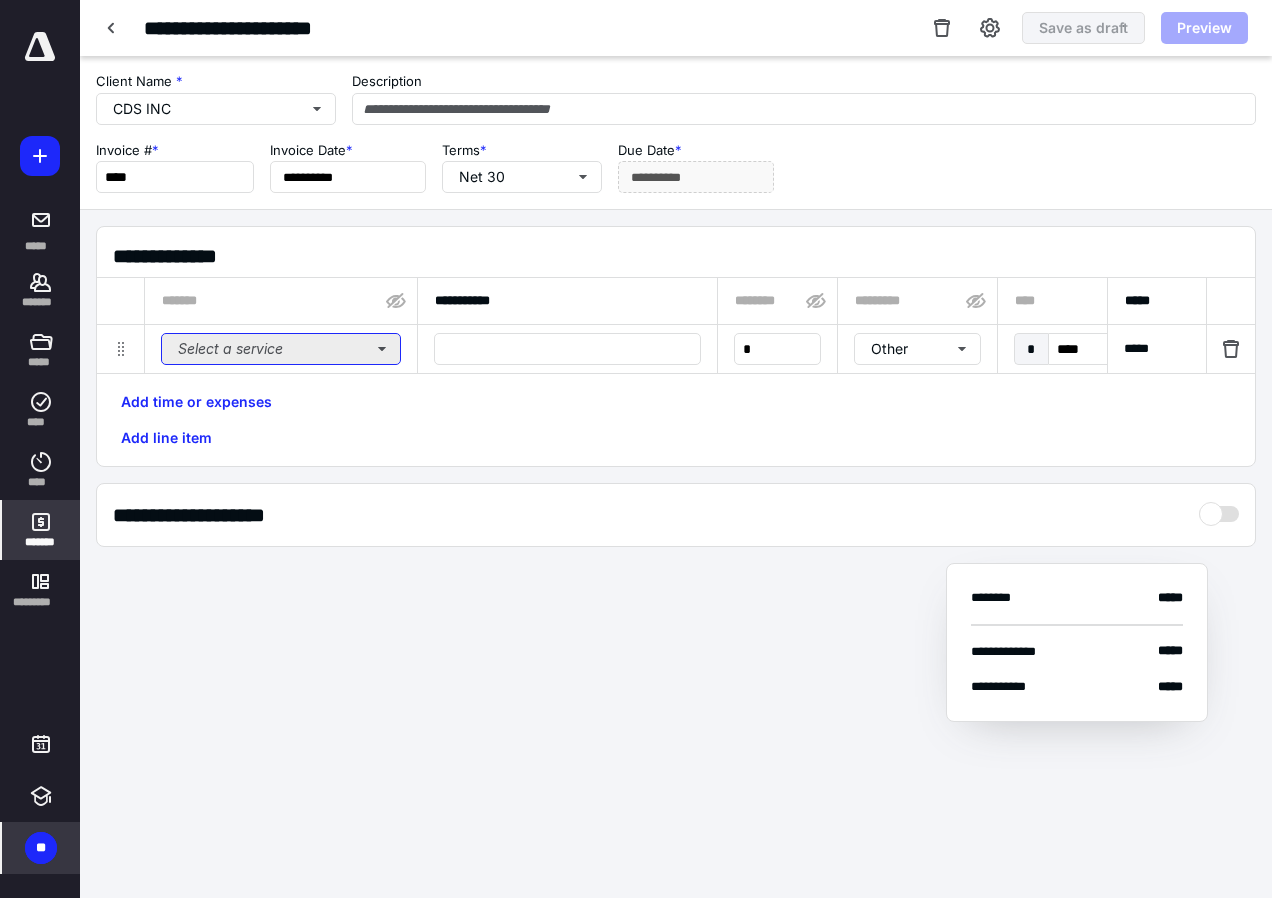 click on "Select a service" at bounding box center [281, 349] 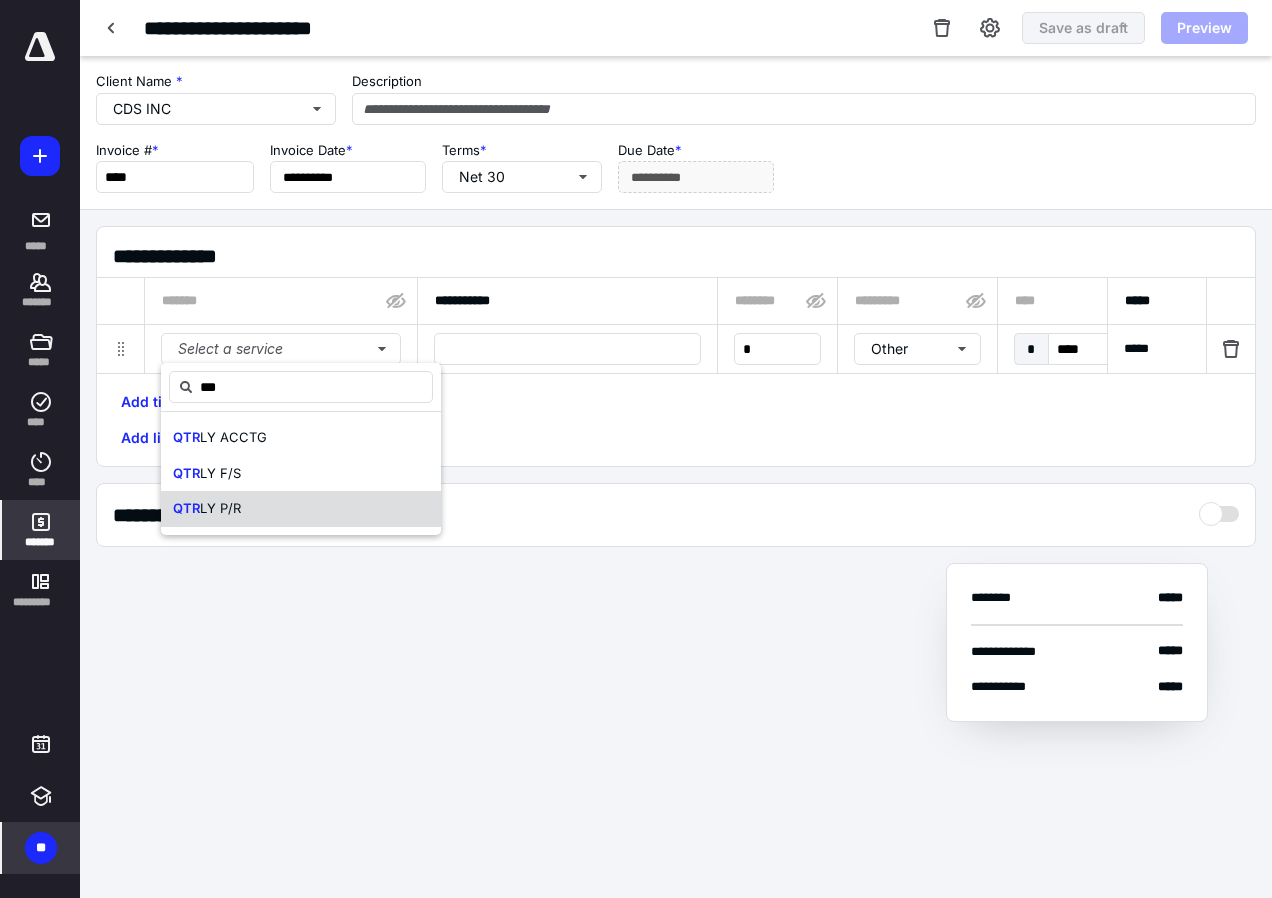 click on "QTR LY P/R" at bounding box center [301, 509] 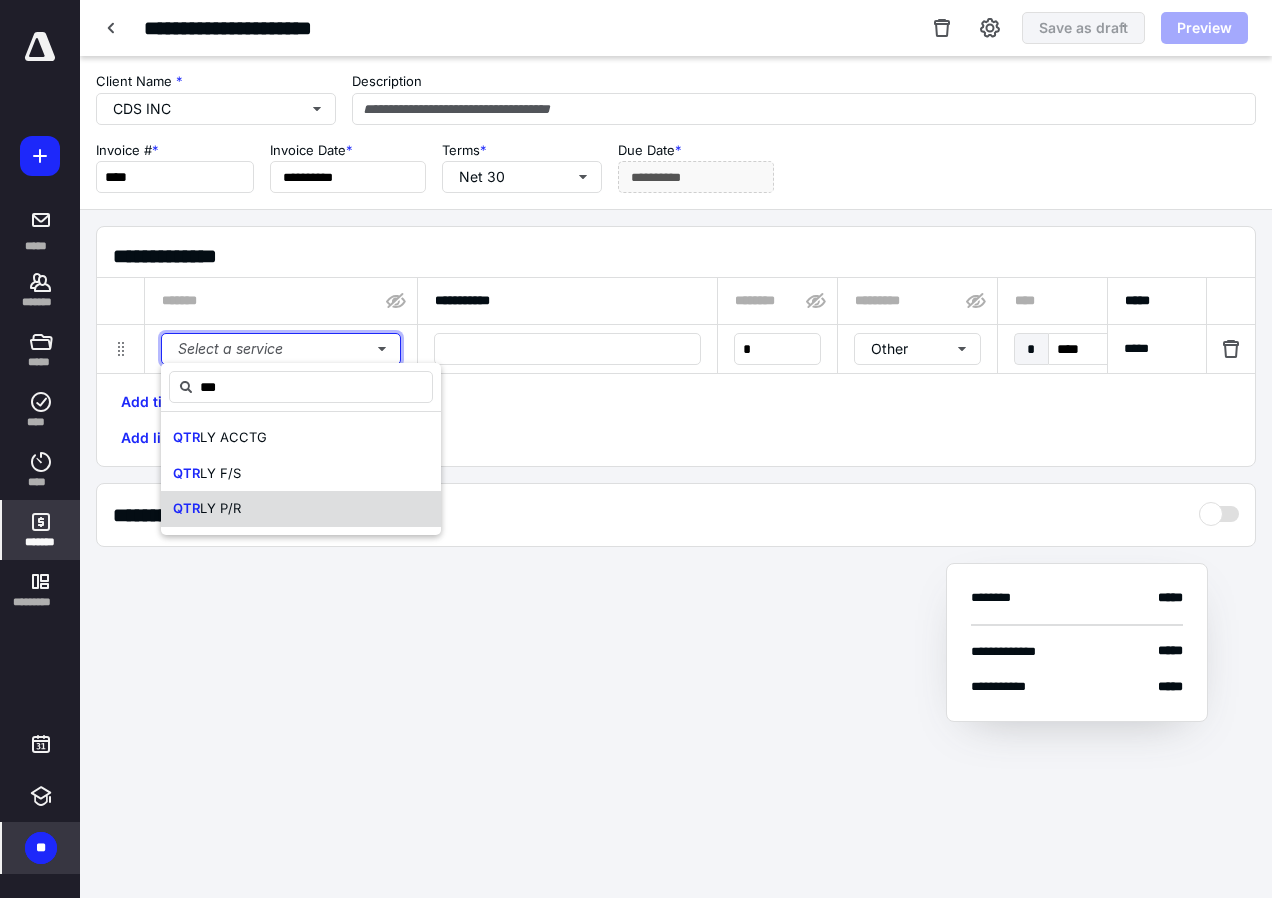 type 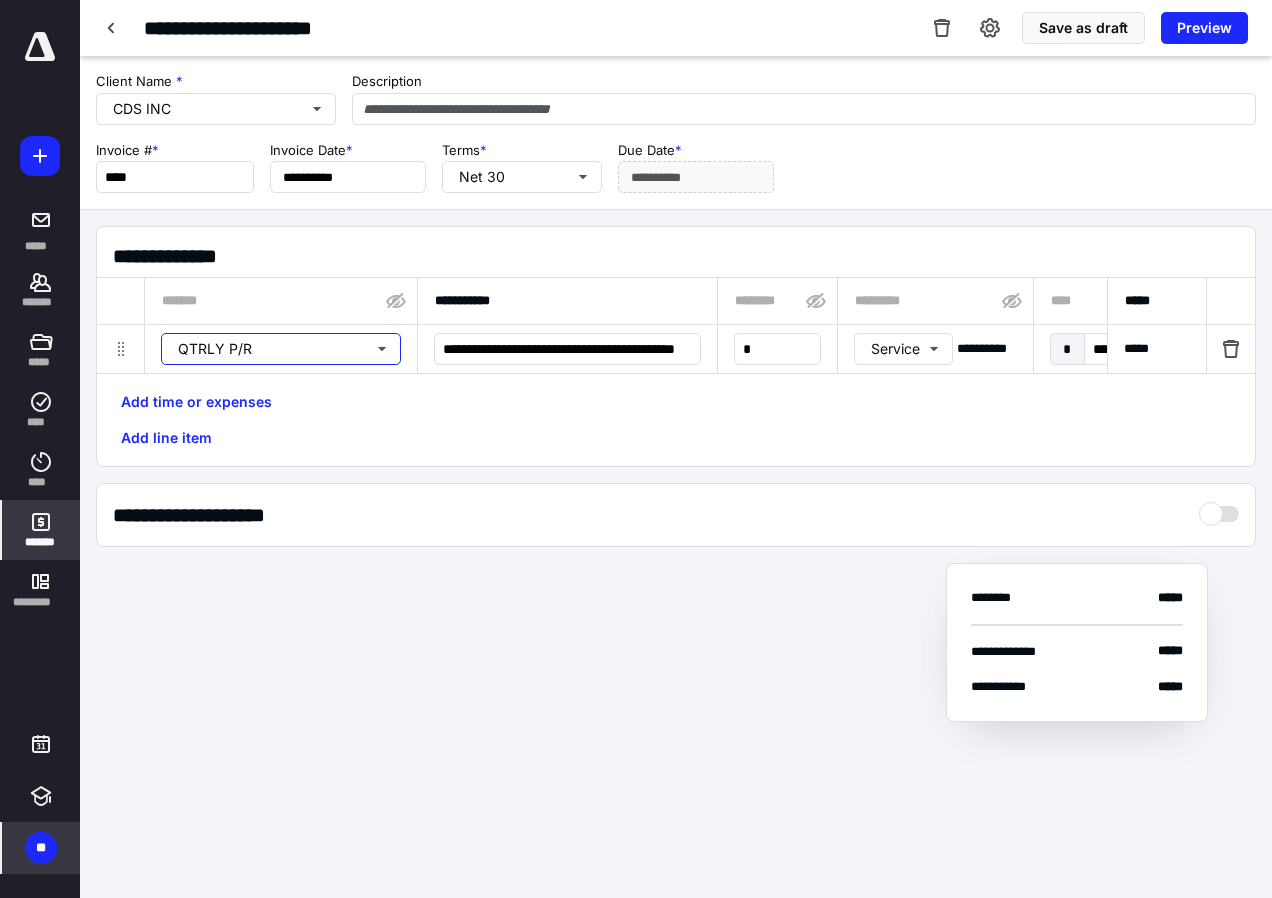 type 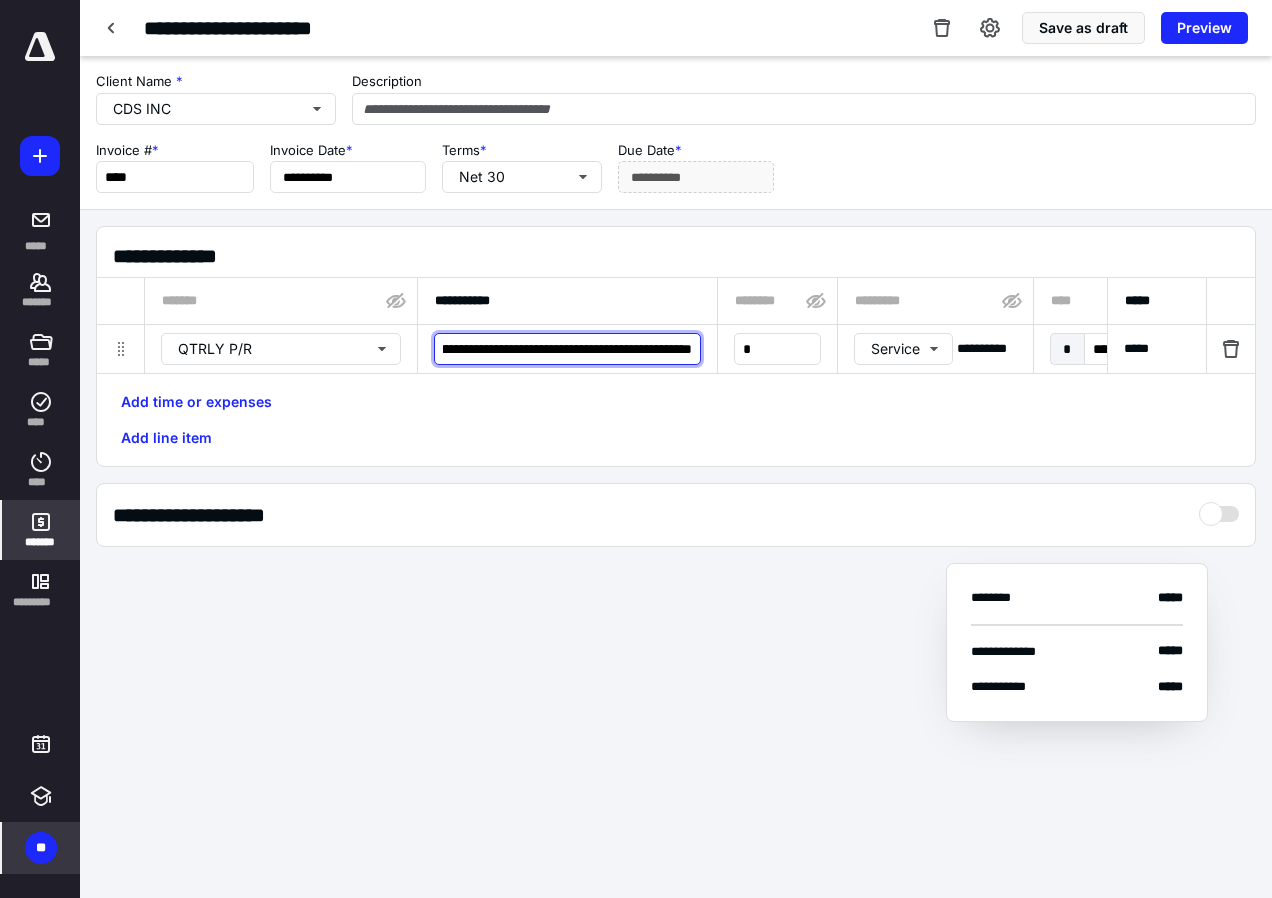 scroll, scrollTop: 0, scrollLeft: 273, axis: horizontal 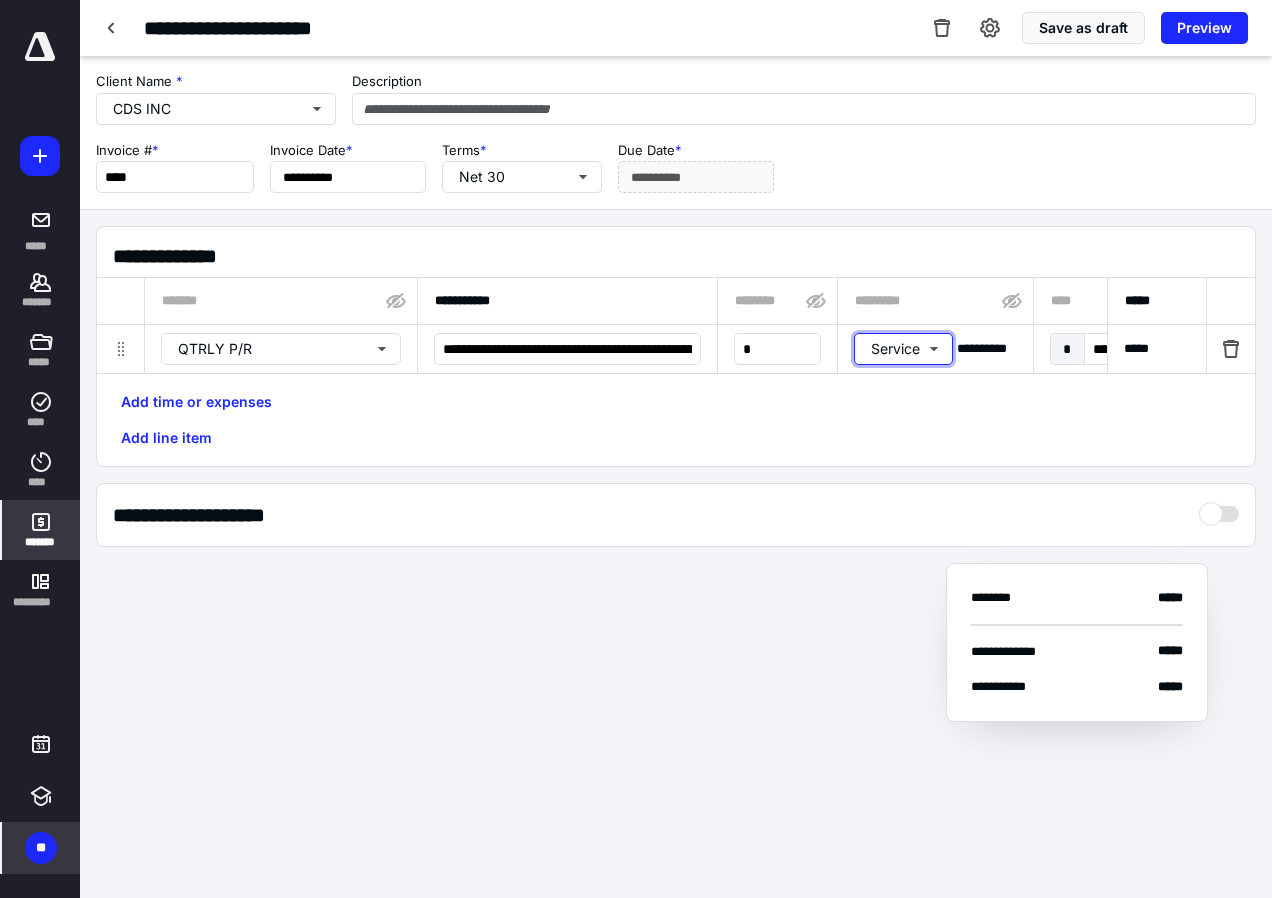 type 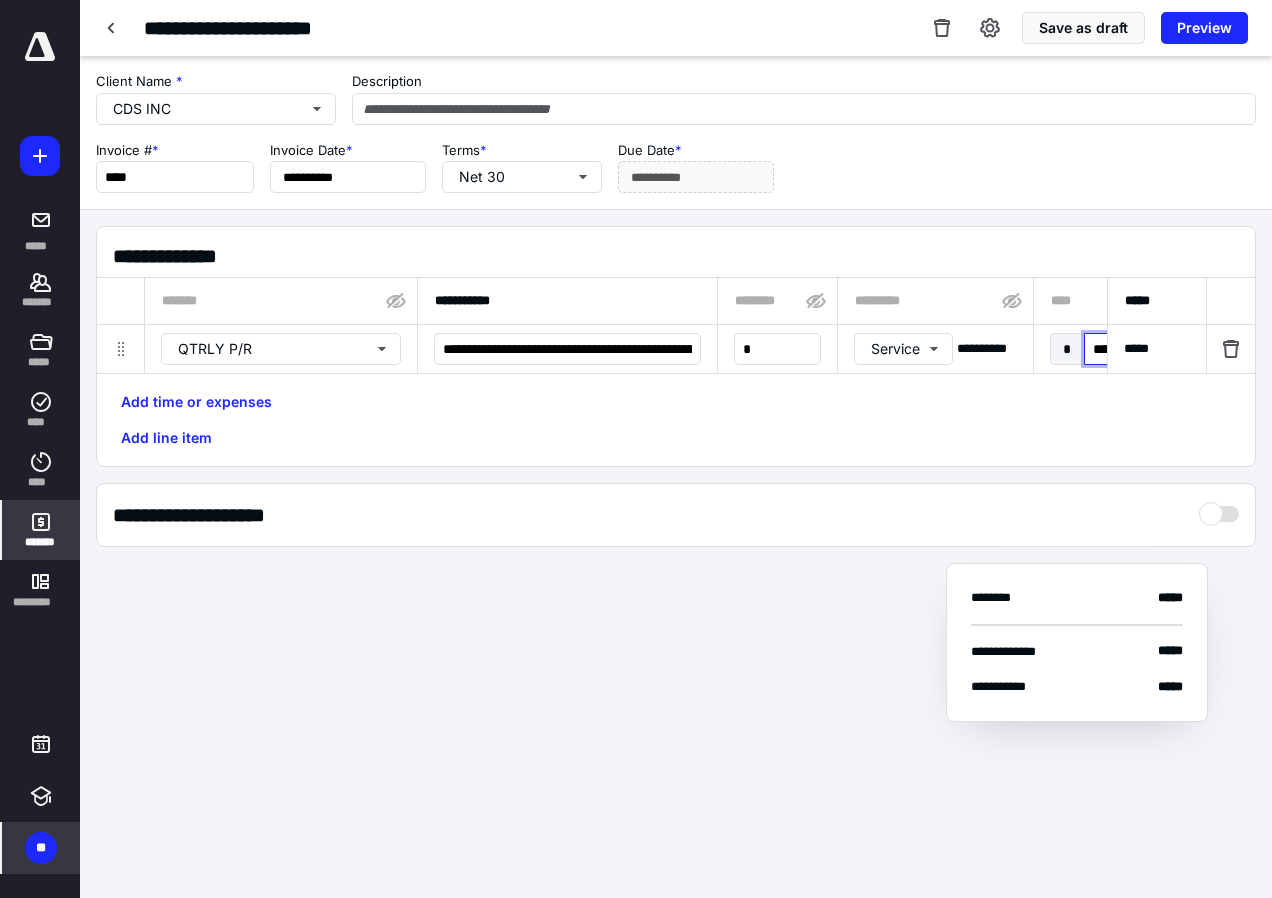 type on "******" 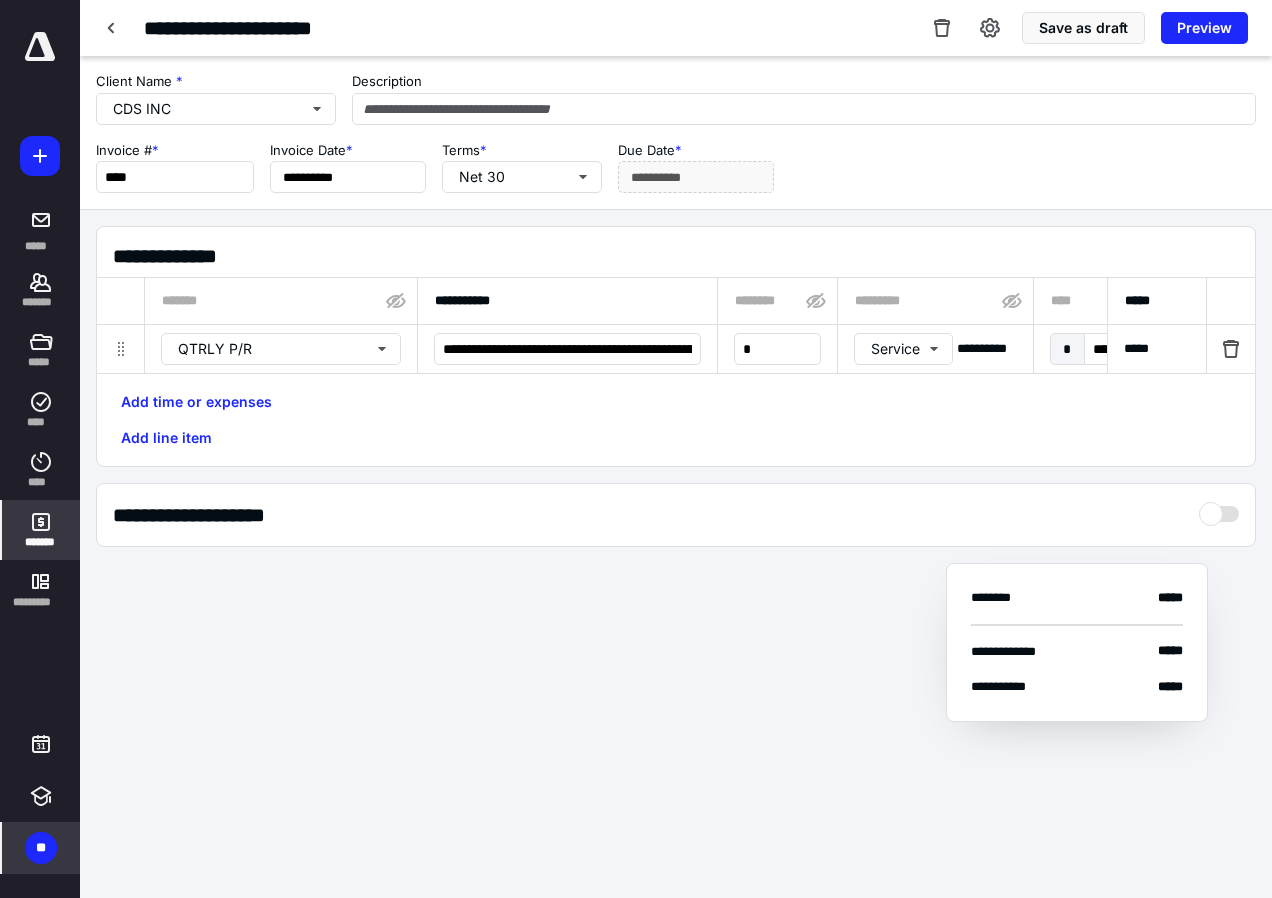 scroll, scrollTop: 0, scrollLeft: 1291, axis: horizontal 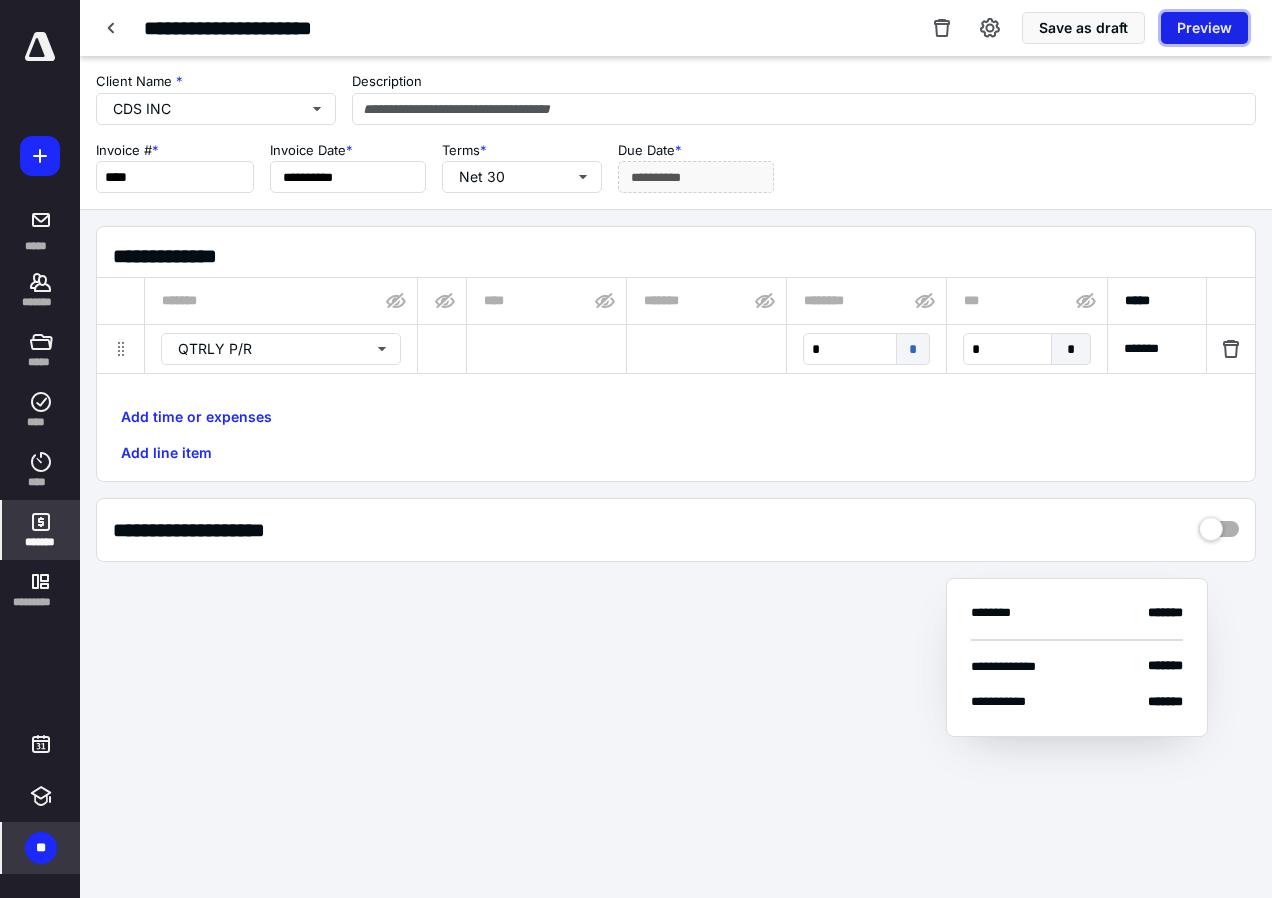 click on "Preview" at bounding box center [1204, 28] 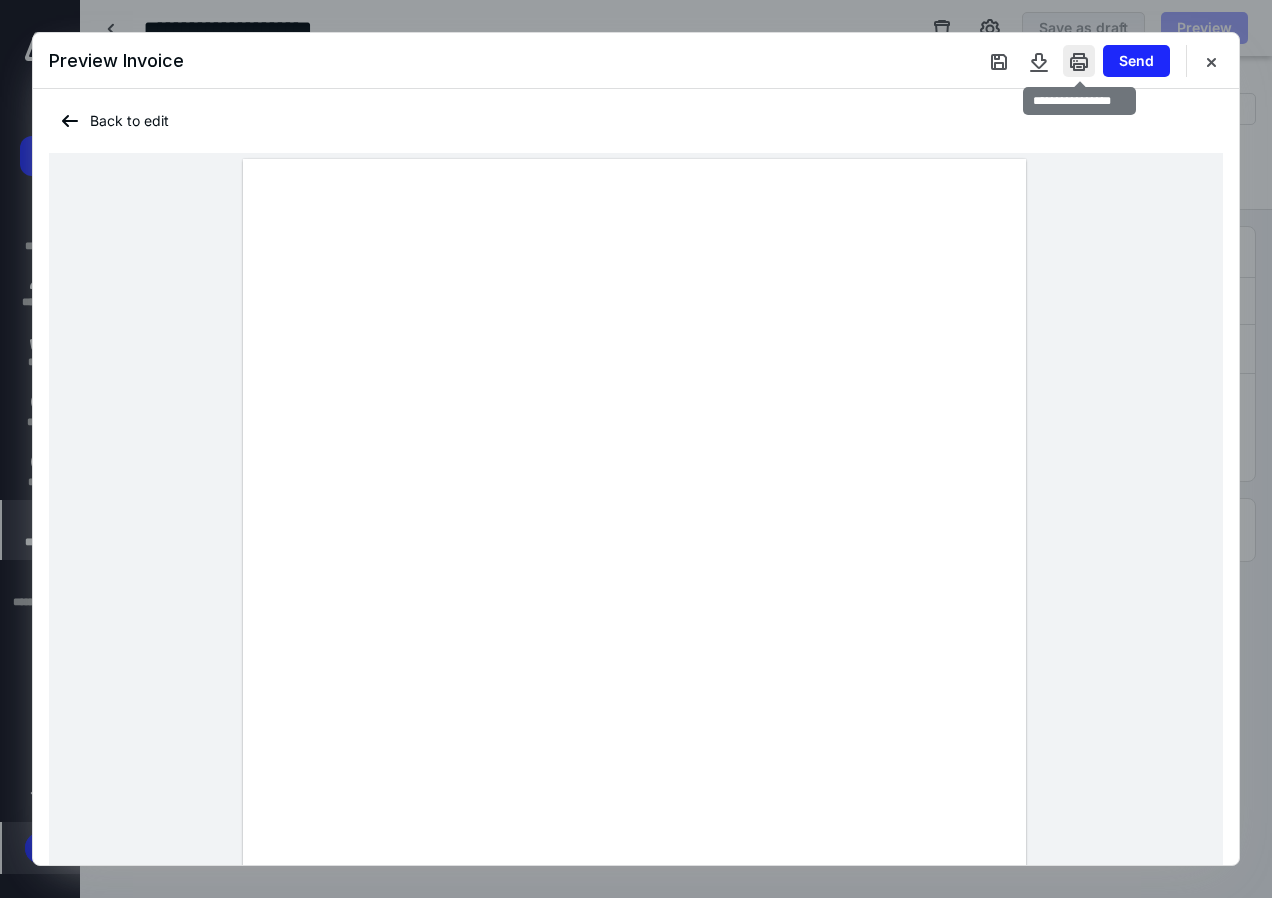 click at bounding box center [1079, 61] 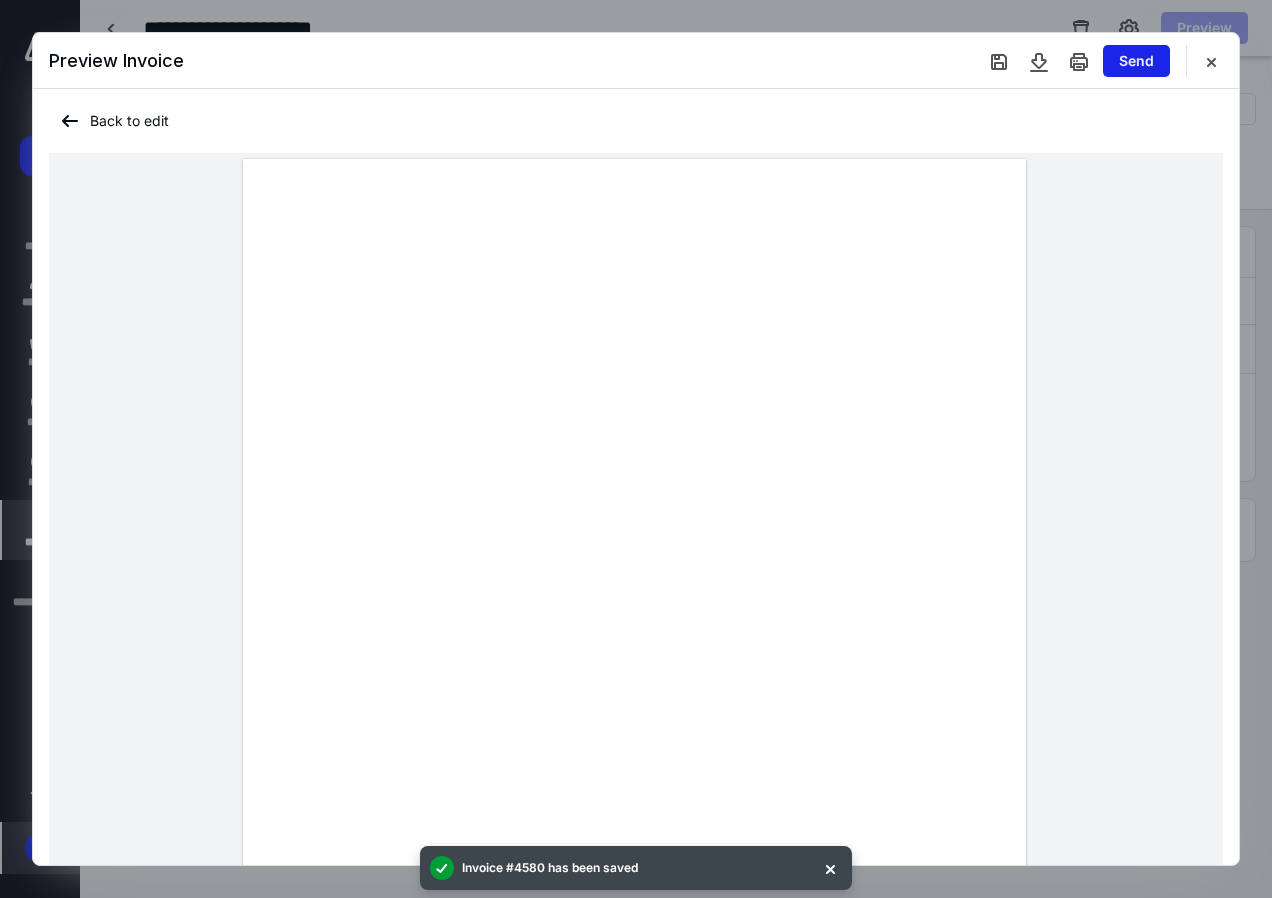 click on "Send" at bounding box center (1136, 61) 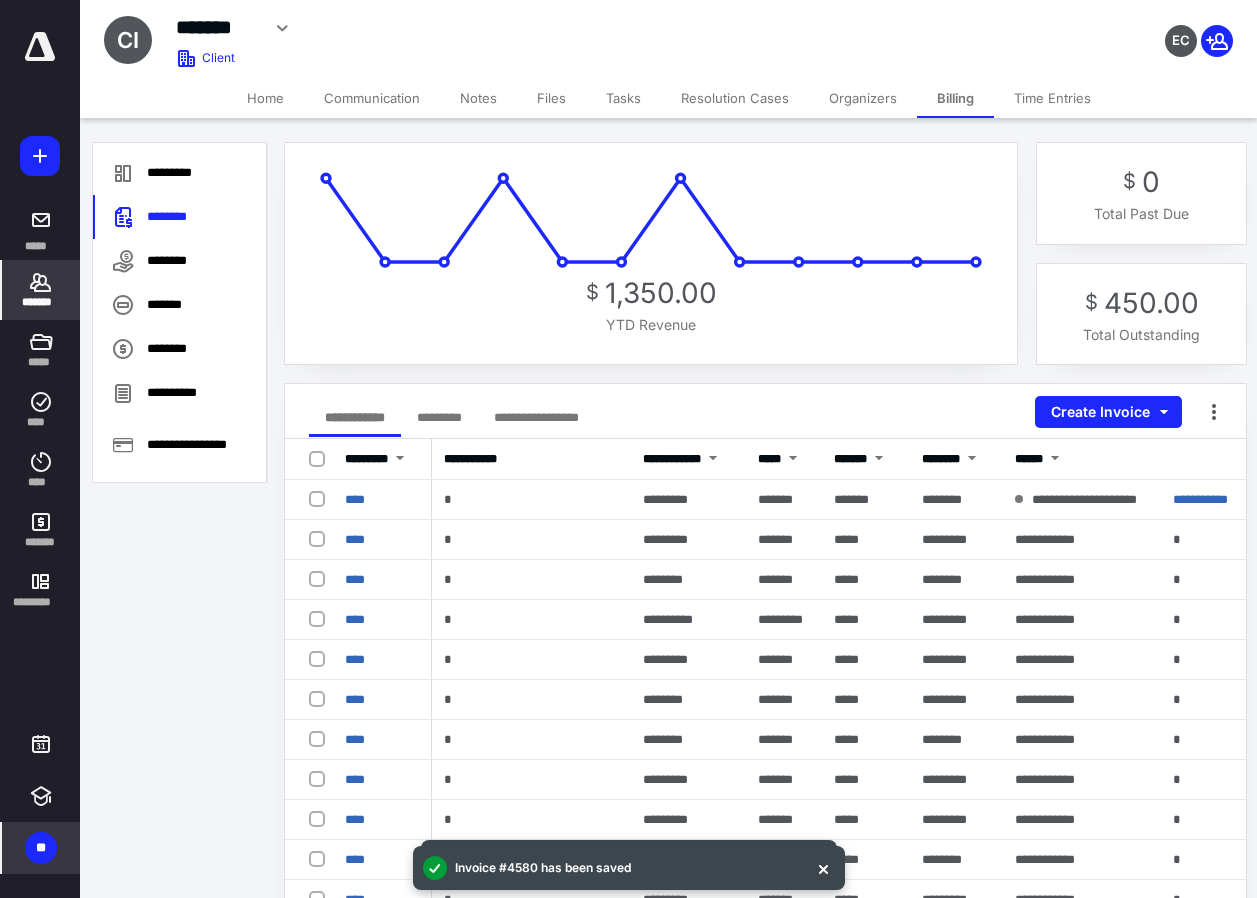 click on "Files" at bounding box center (551, 98) 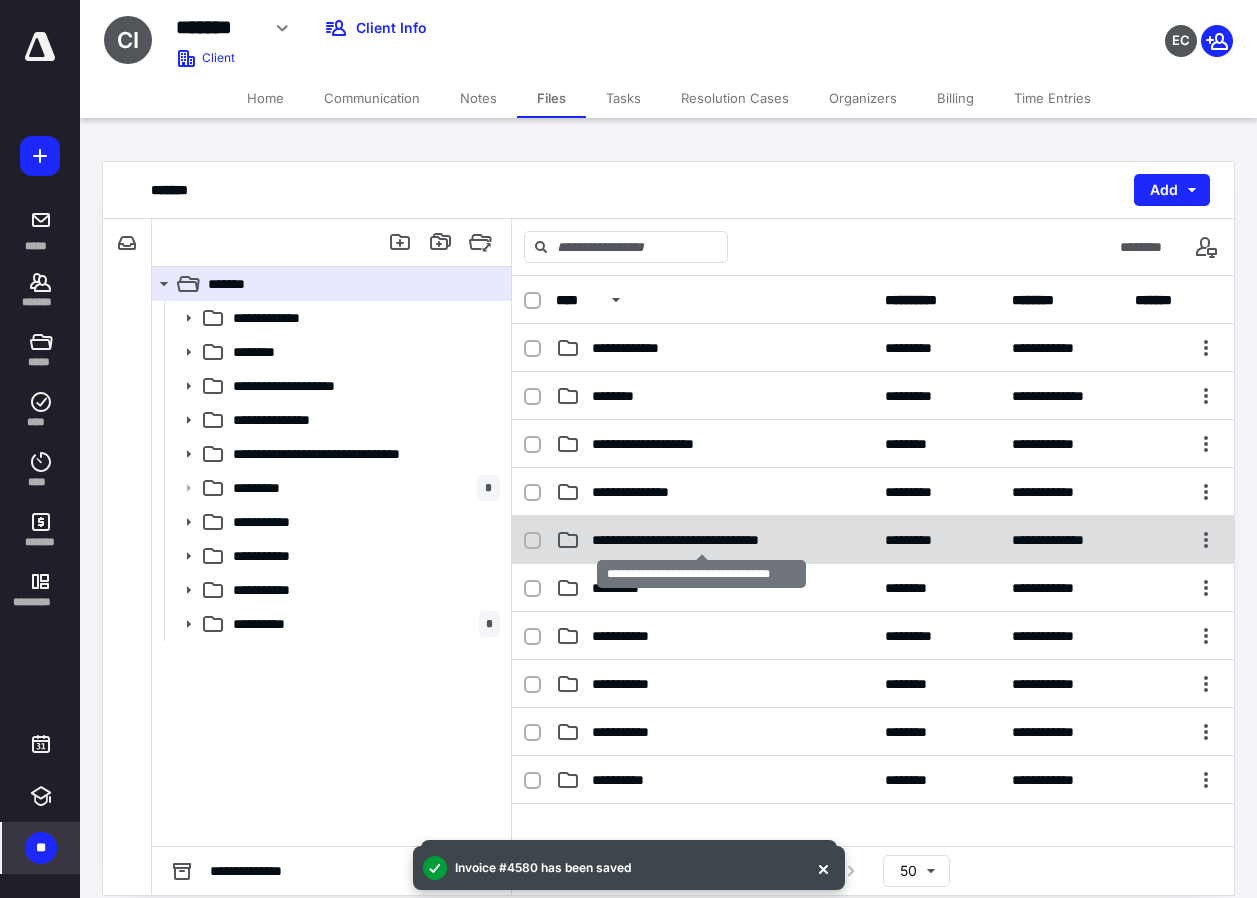 click on "**********" at bounding box center (701, 540) 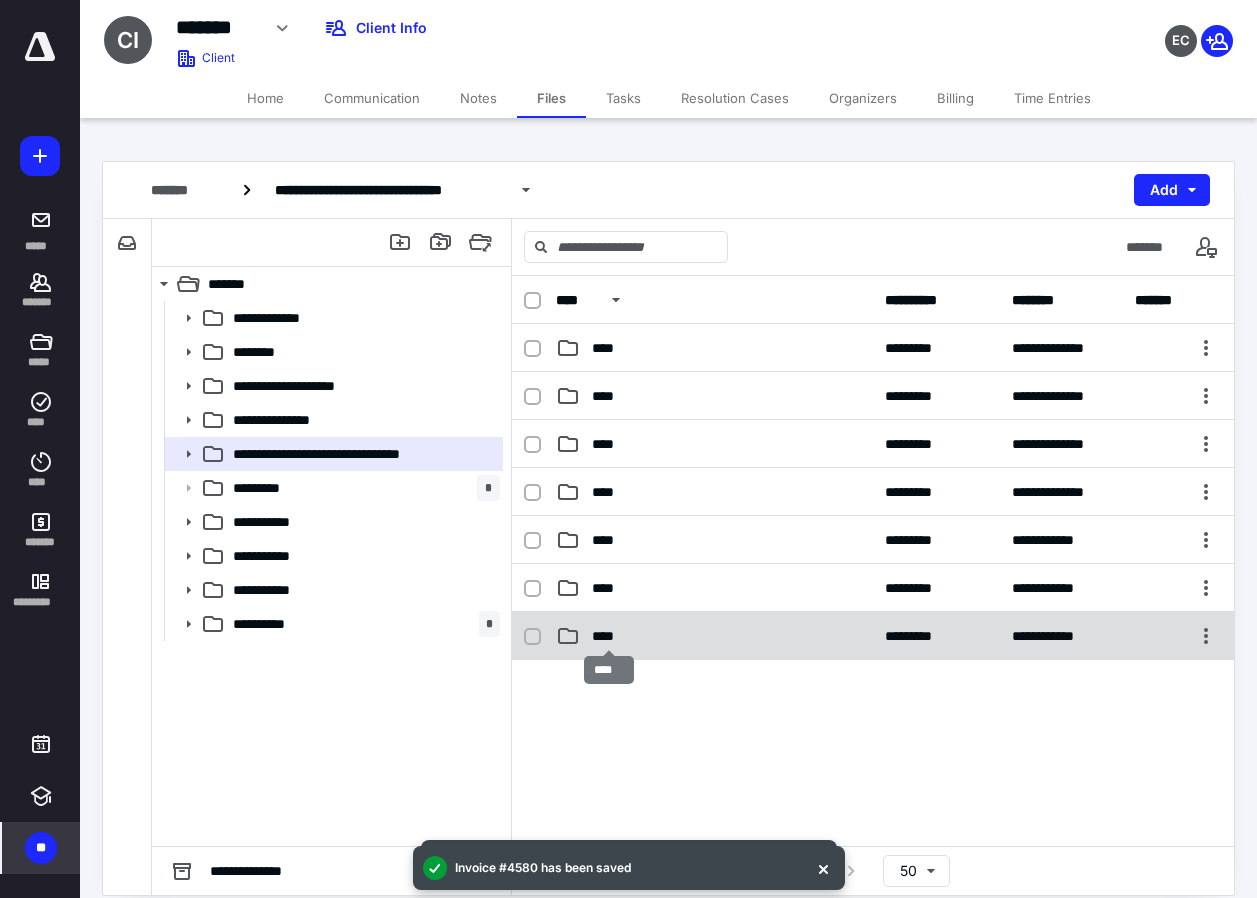 click on "****" at bounding box center (609, 636) 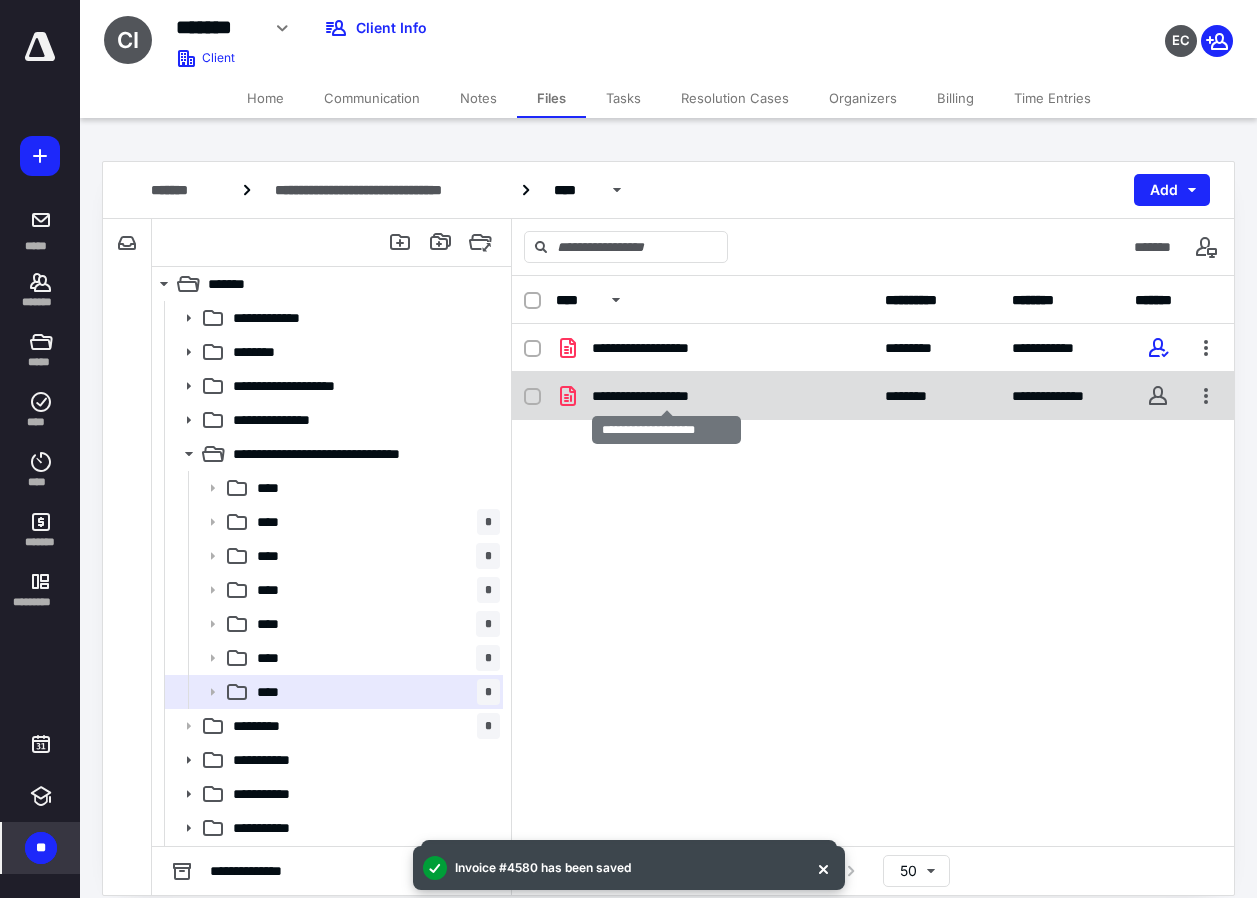click on "**********" at bounding box center (666, 396) 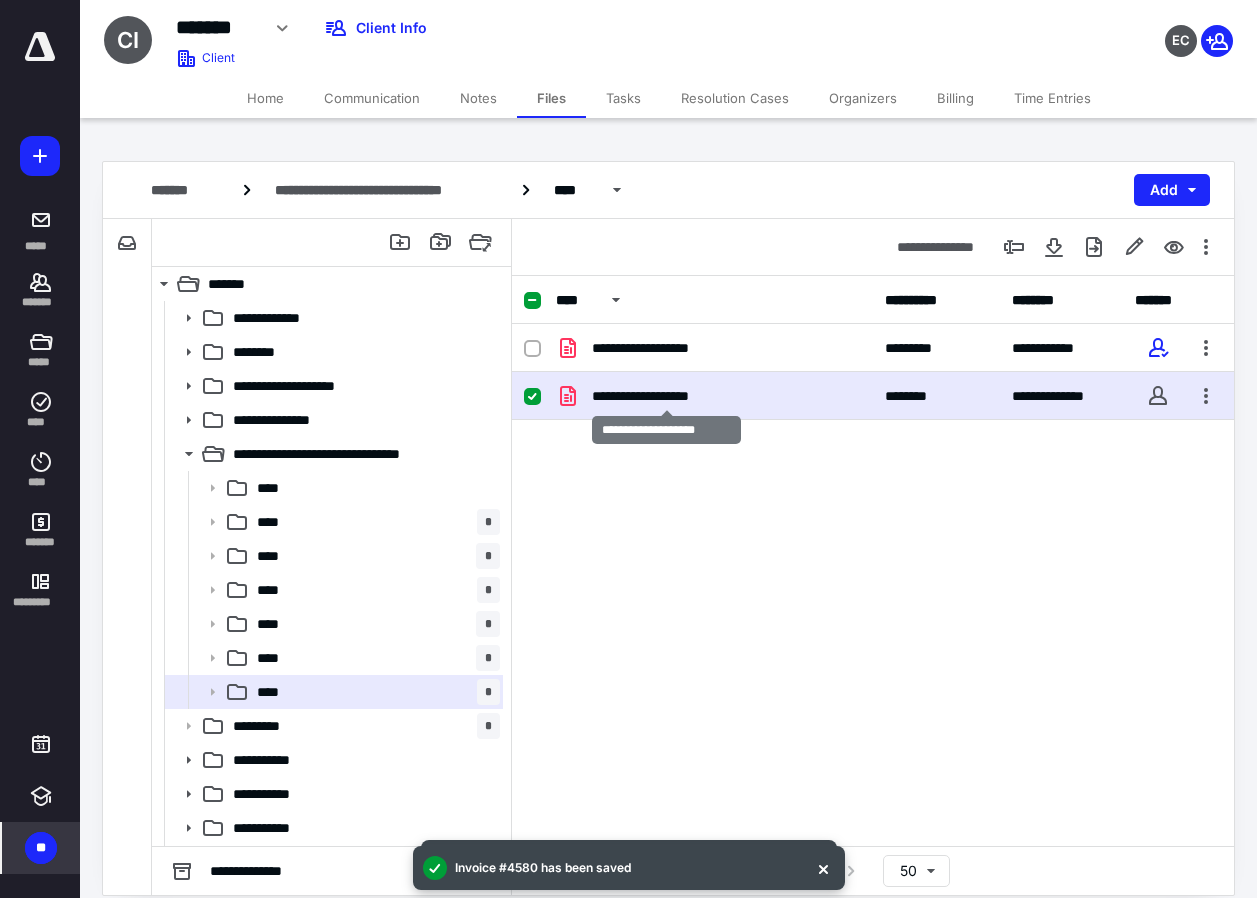 click on "**********" at bounding box center [666, 396] 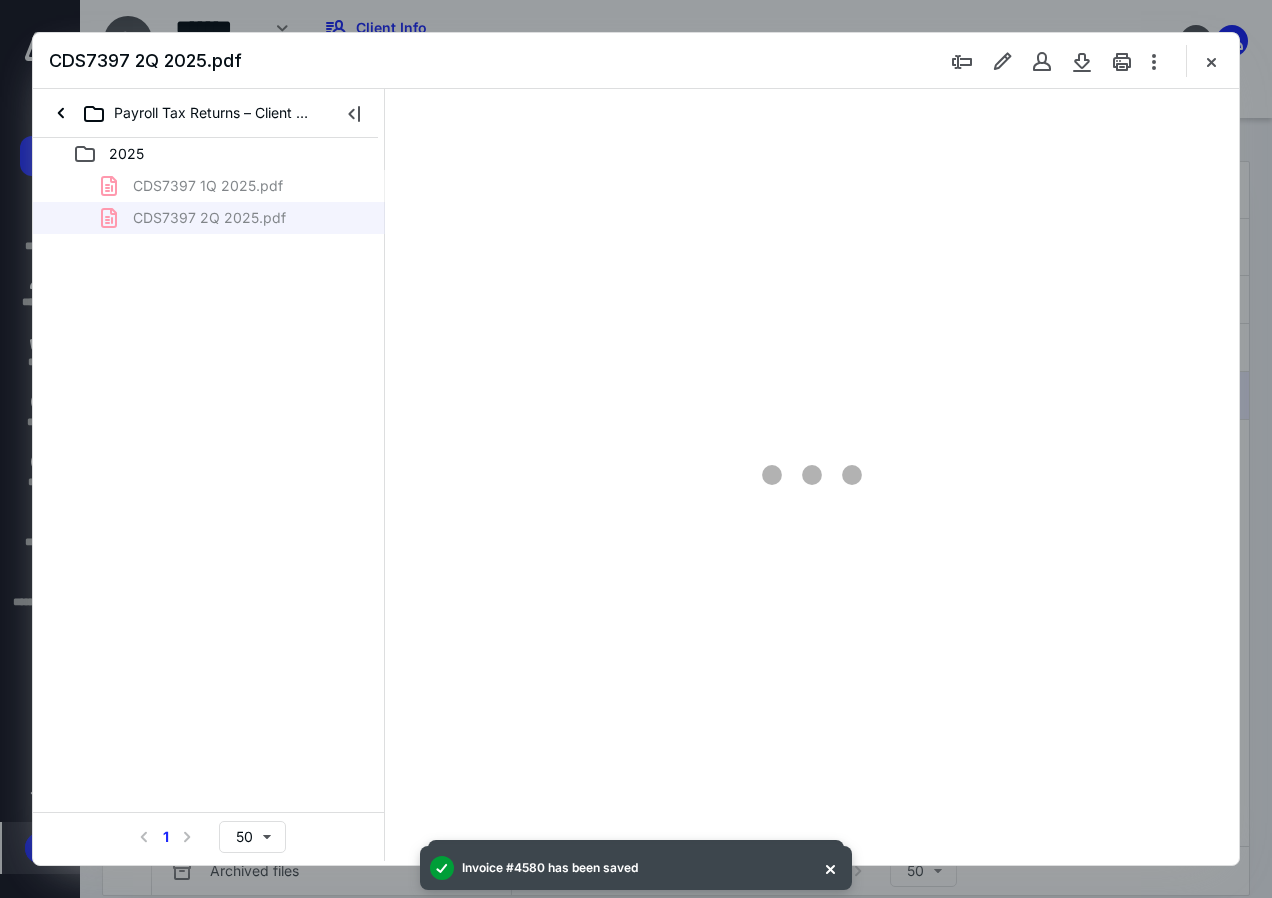 scroll, scrollTop: 0, scrollLeft: 0, axis: both 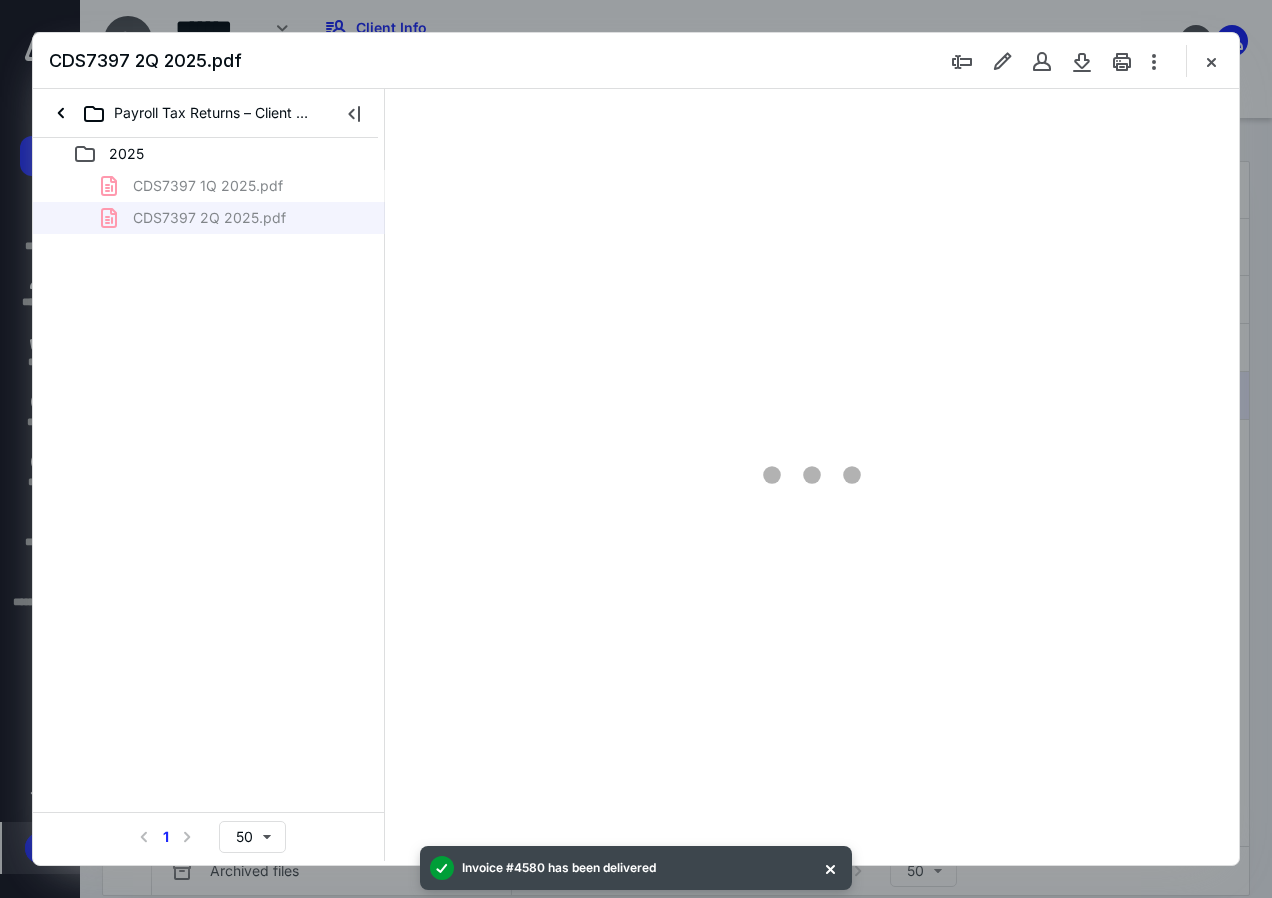 type on "137" 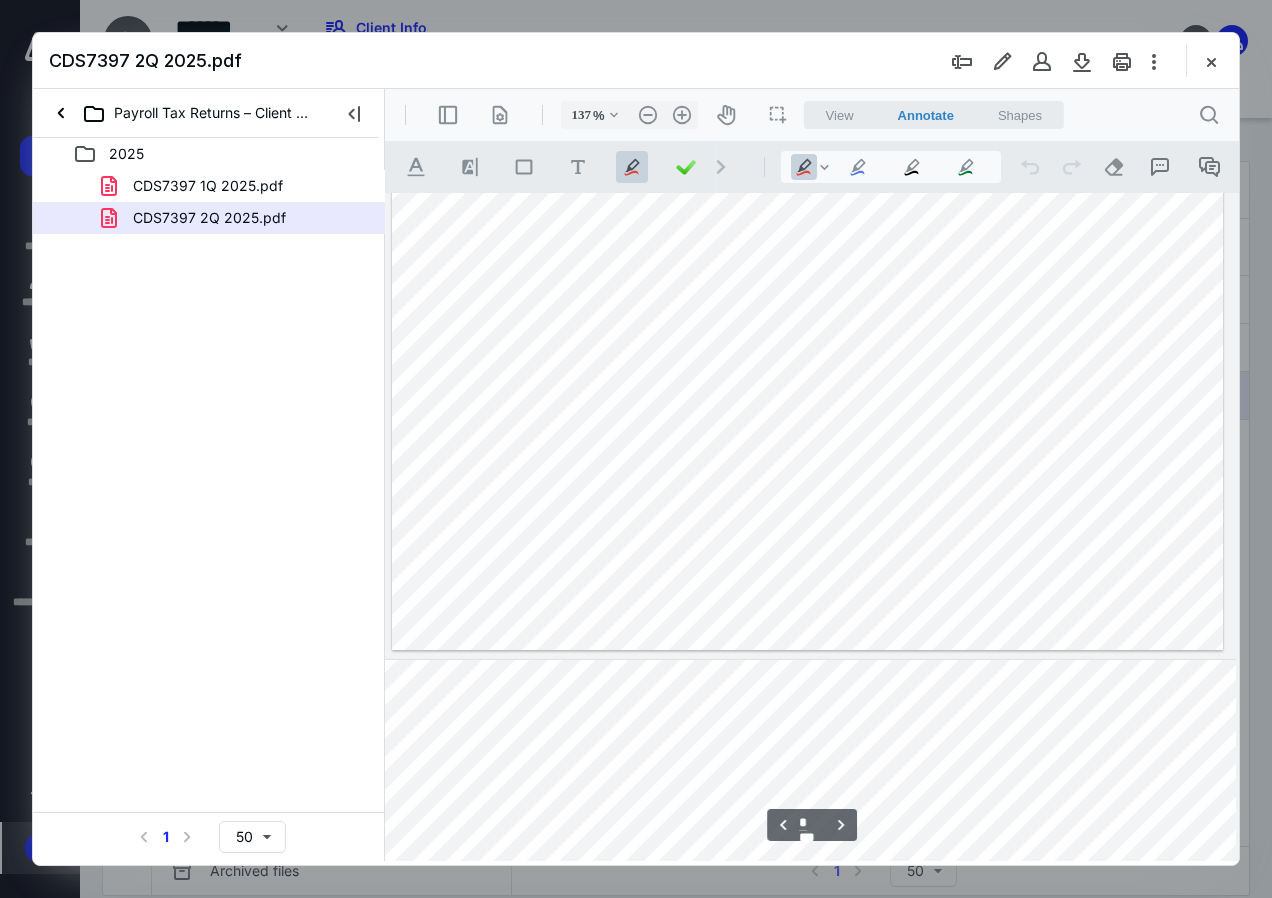 scroll, scrollTop: 7998, scrollLeft: 125, axis: both 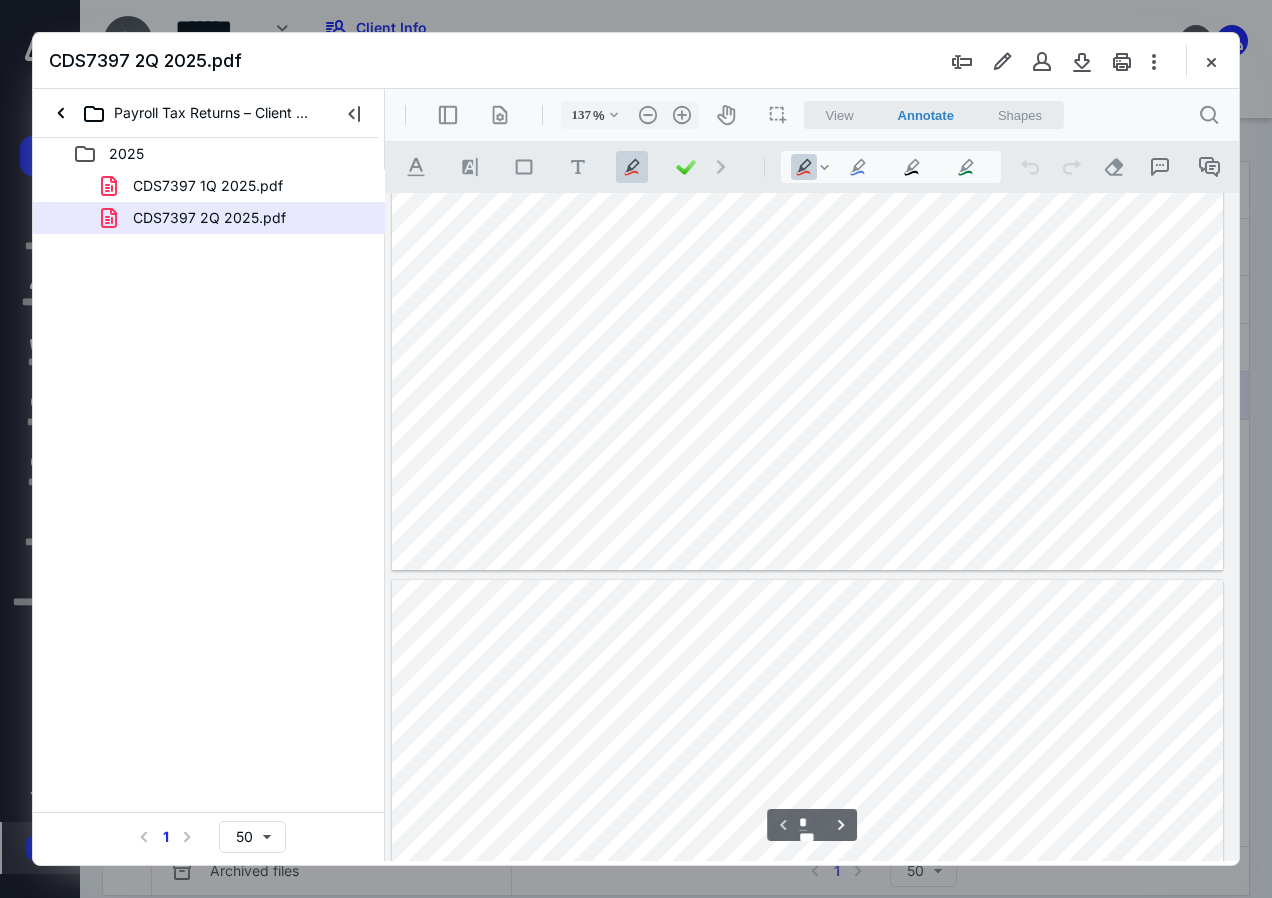 type on "*" 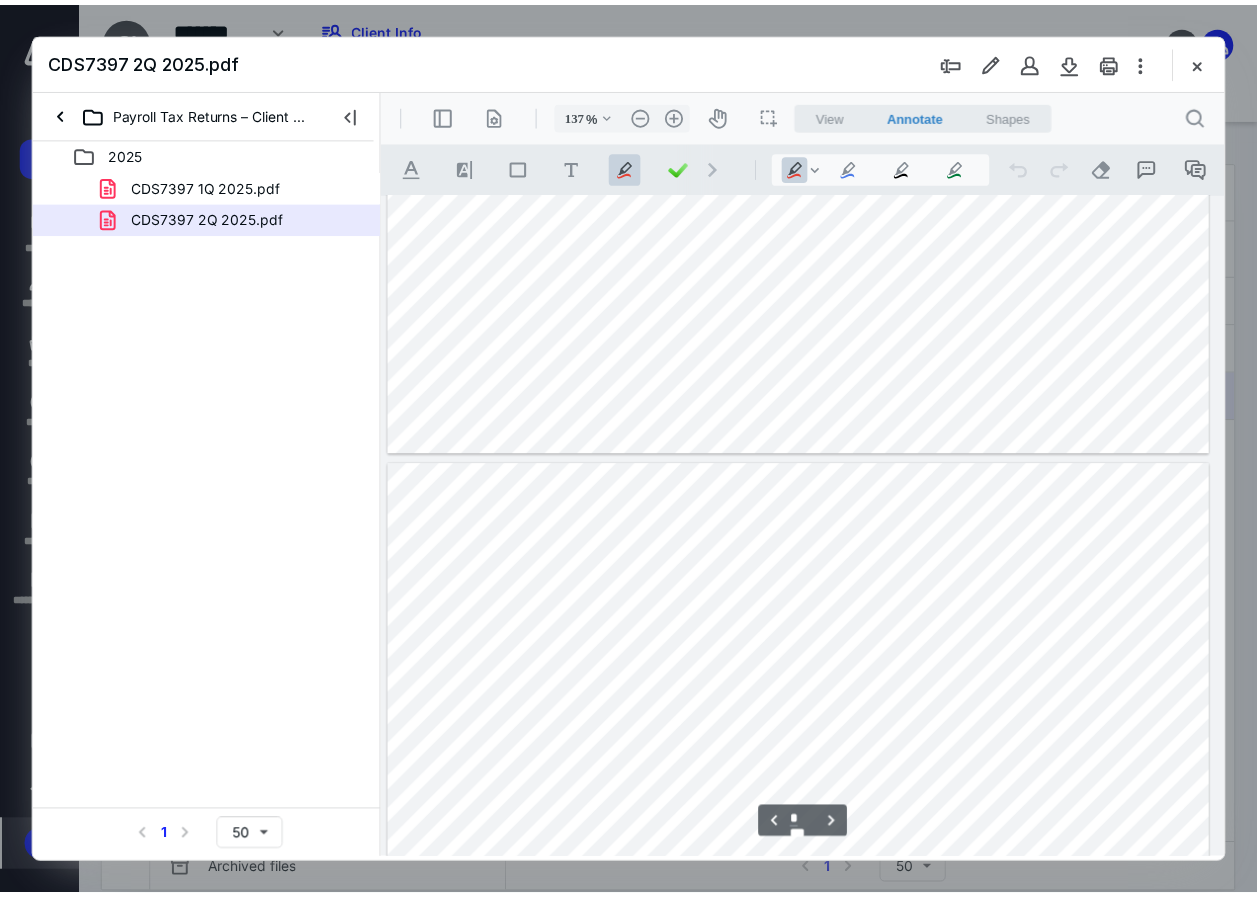 scroll, scrollTop: 854, scrollLeft: 125, axis: both 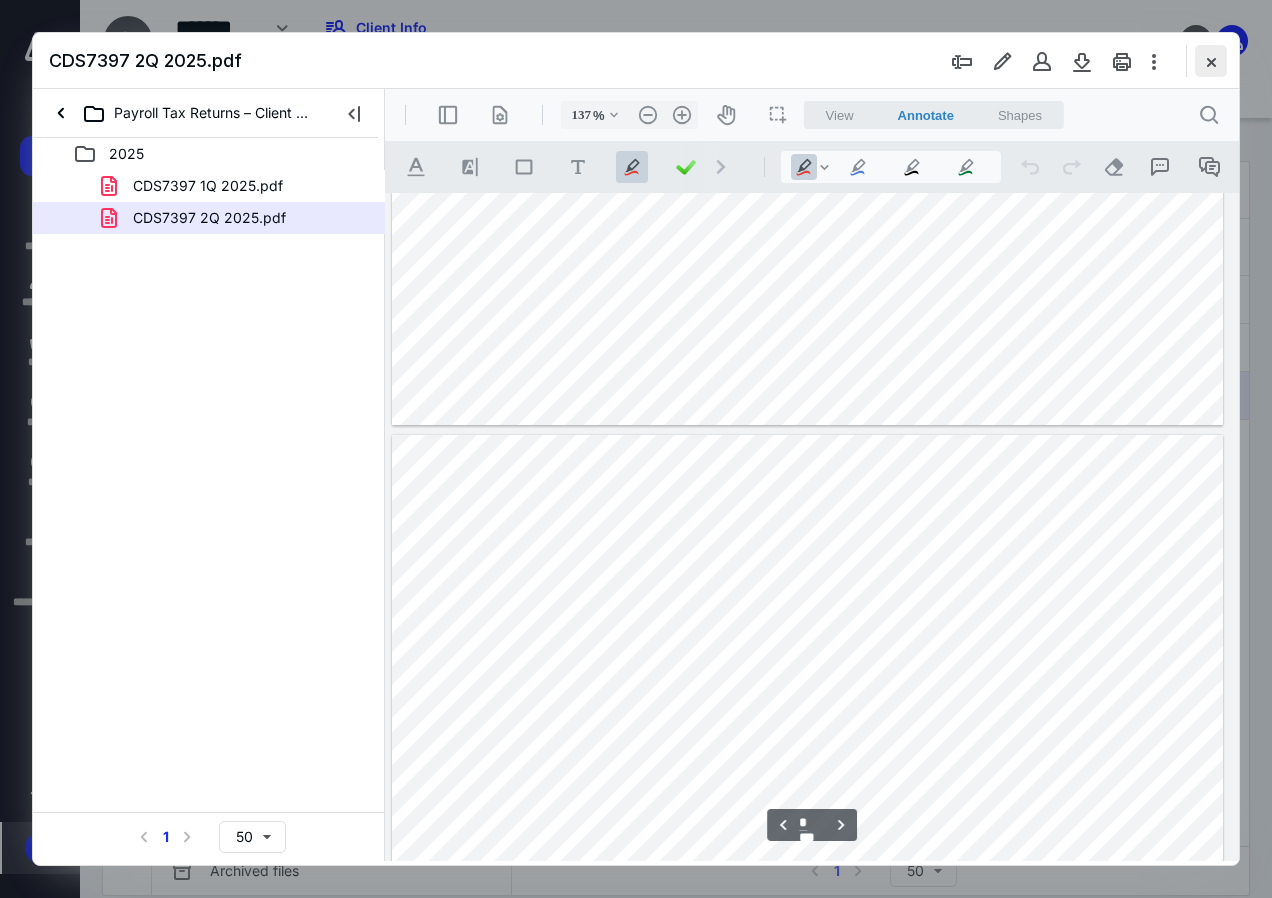 click at bounding box center [1211, 61] 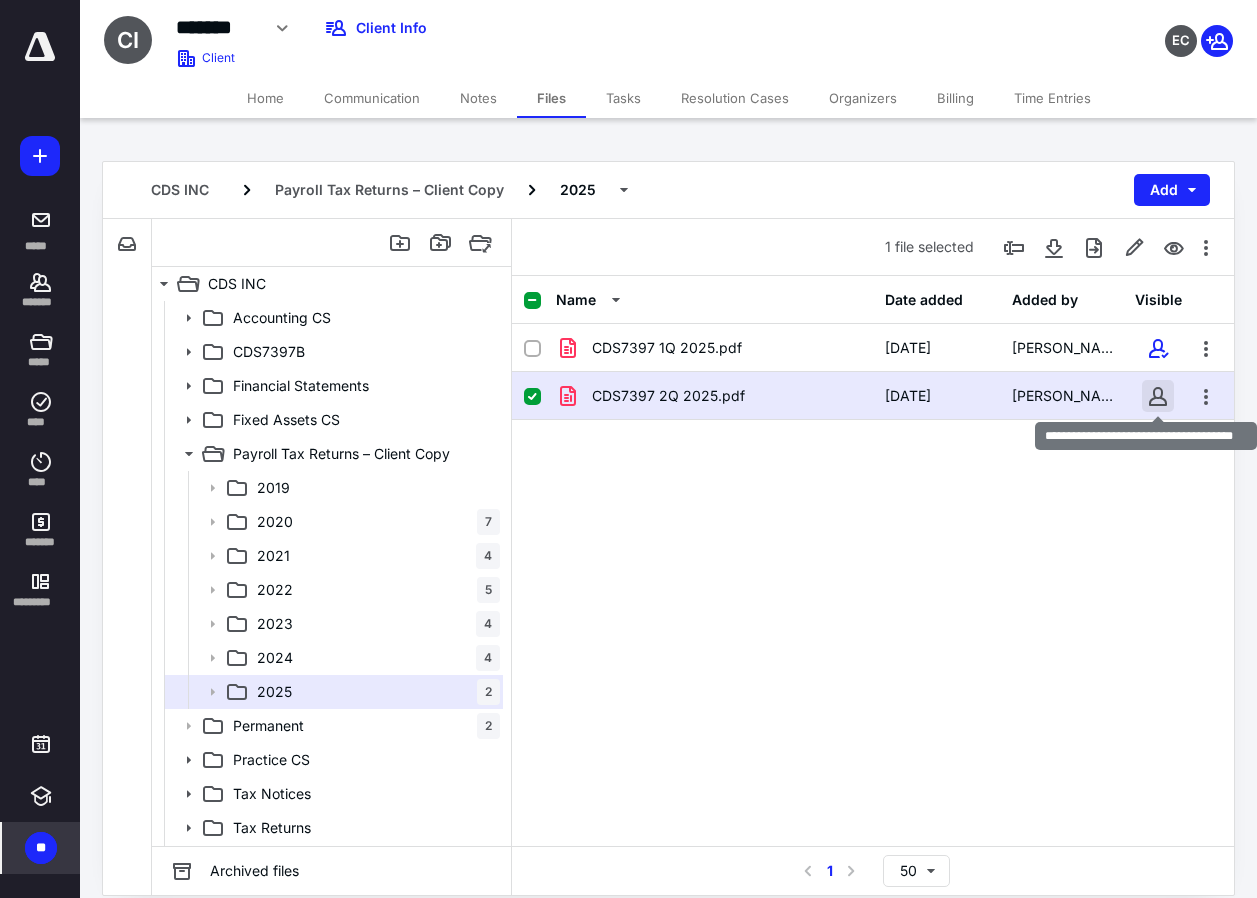 click at bounding box center (1158, 396) 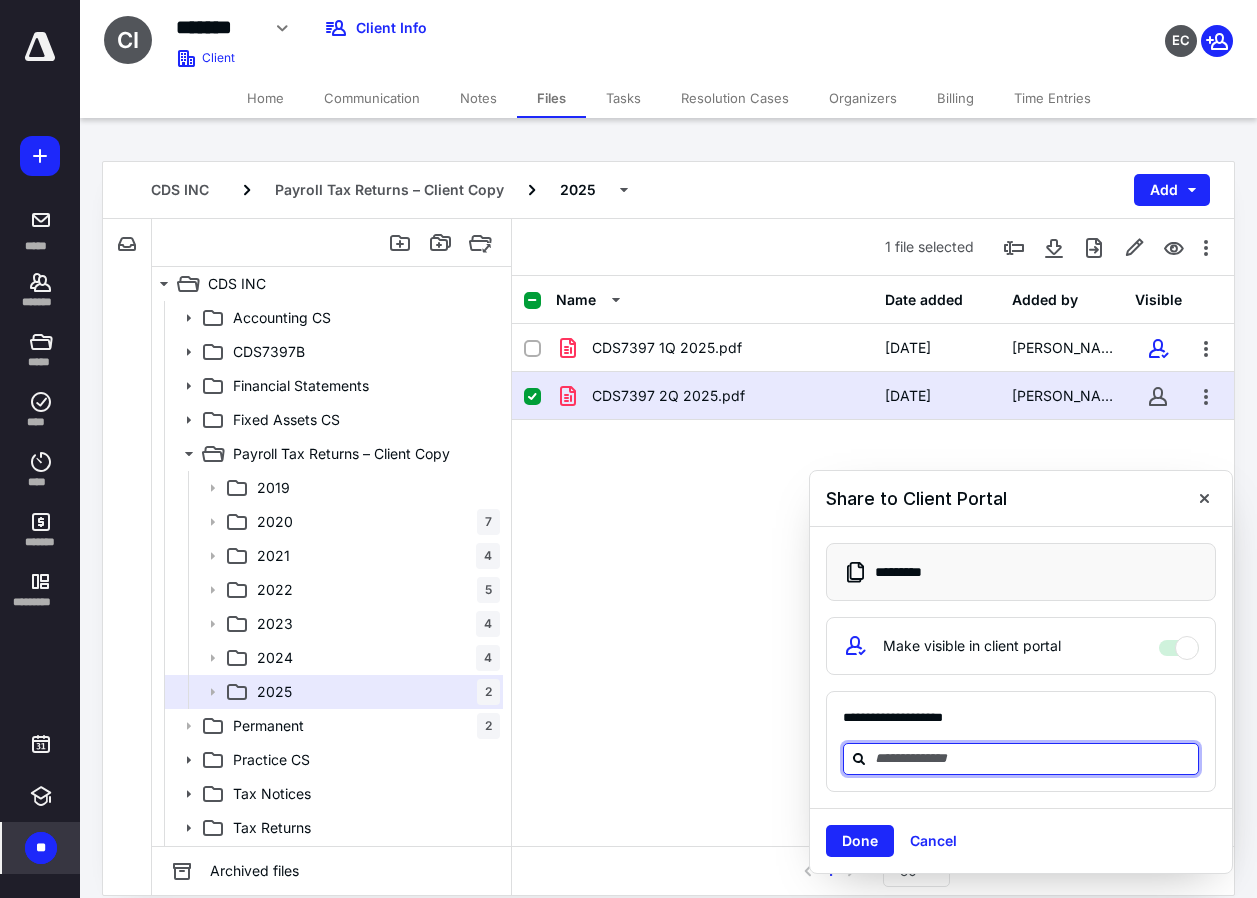 click at bounding box center (1033, 758) 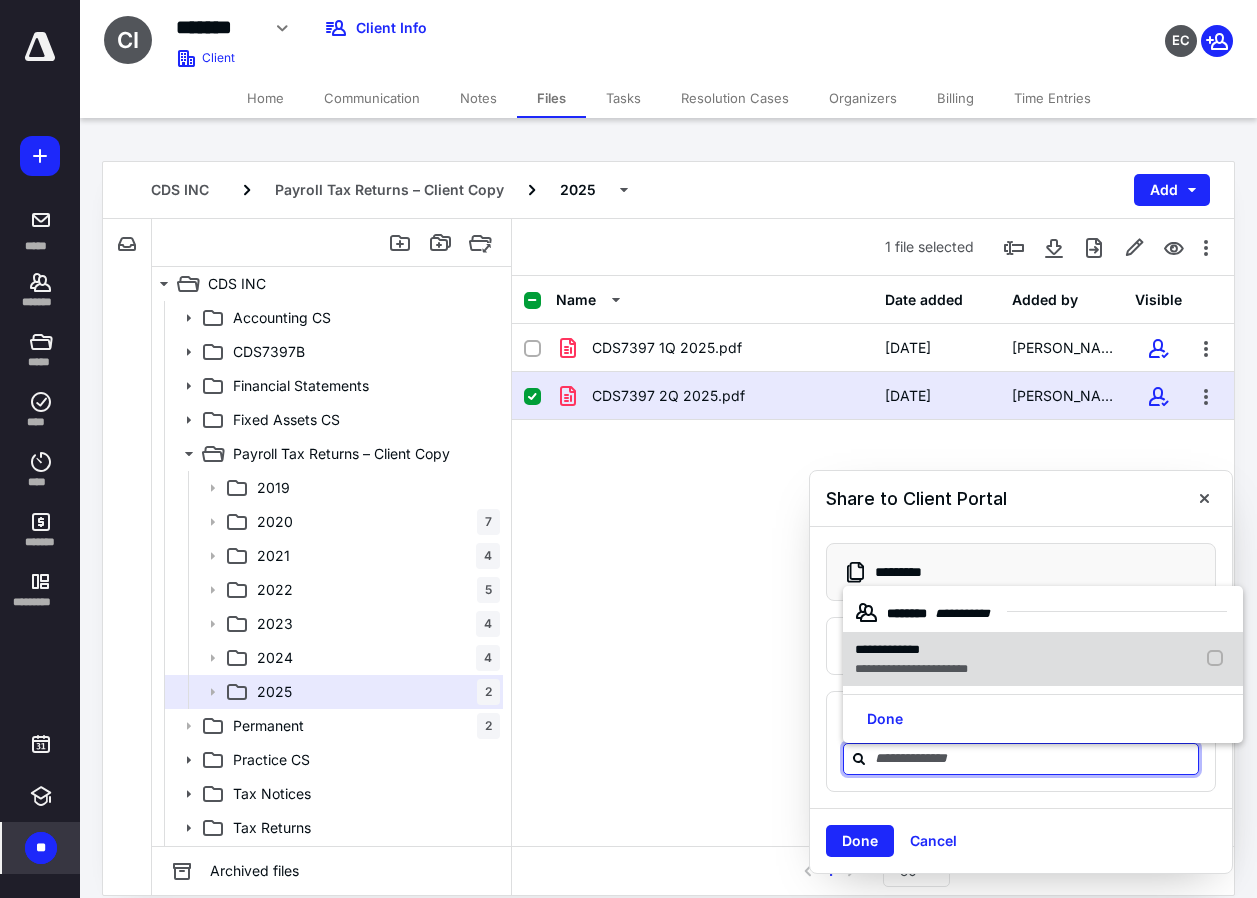 click on "**********" at bounding box center (911, 669) 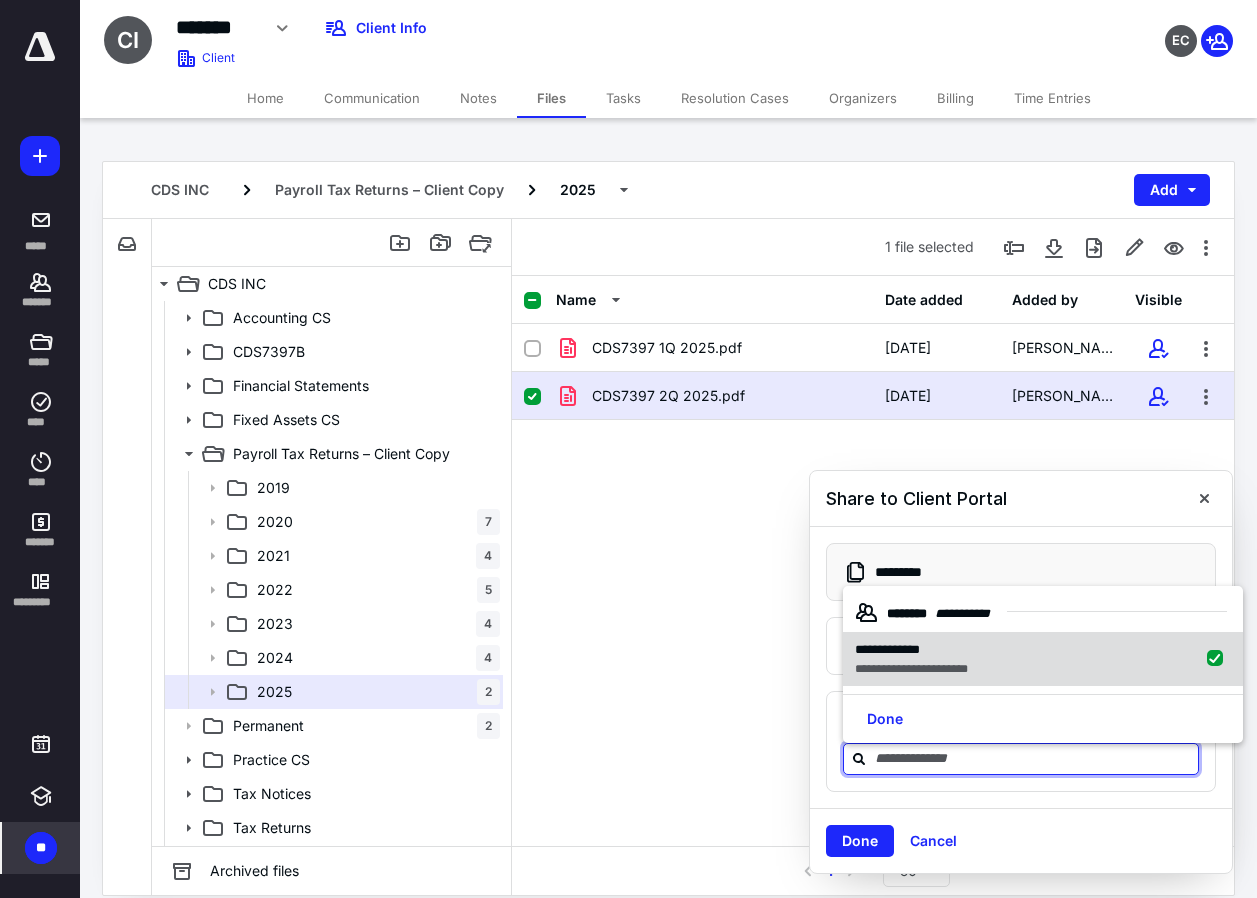 checkbox on "true" 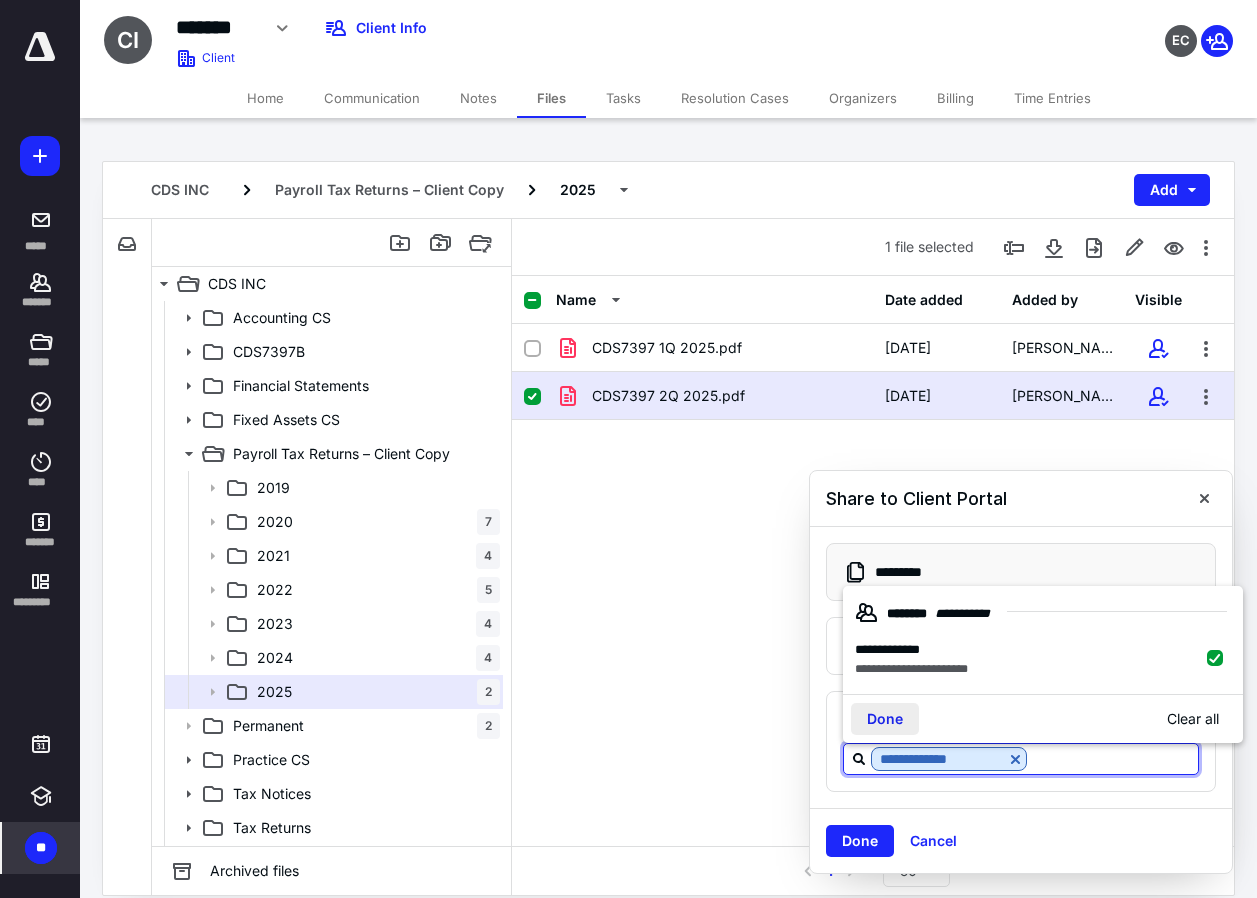 click on "Done" at bounding box center (885, 719) 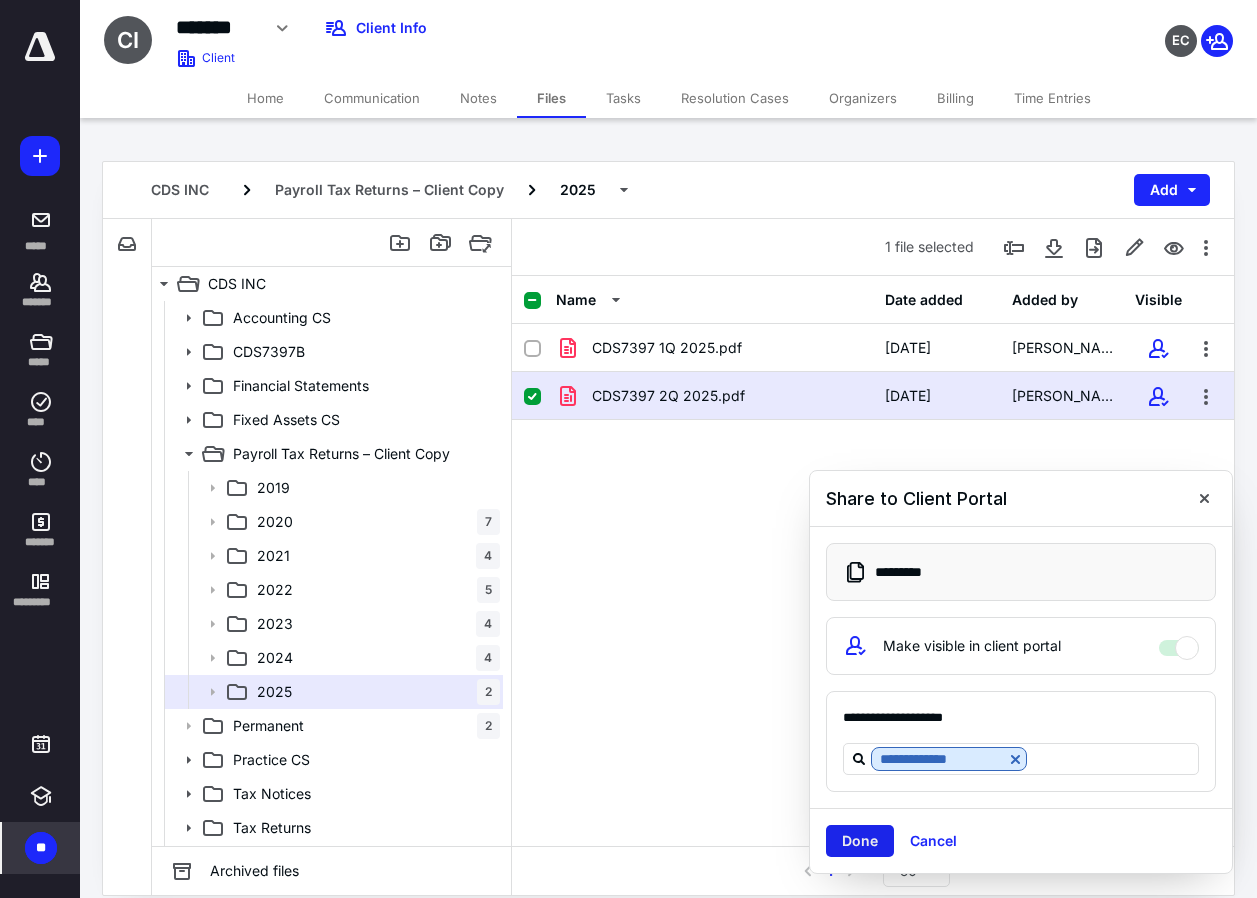 click on "Done" at bounding box center (860, 841) 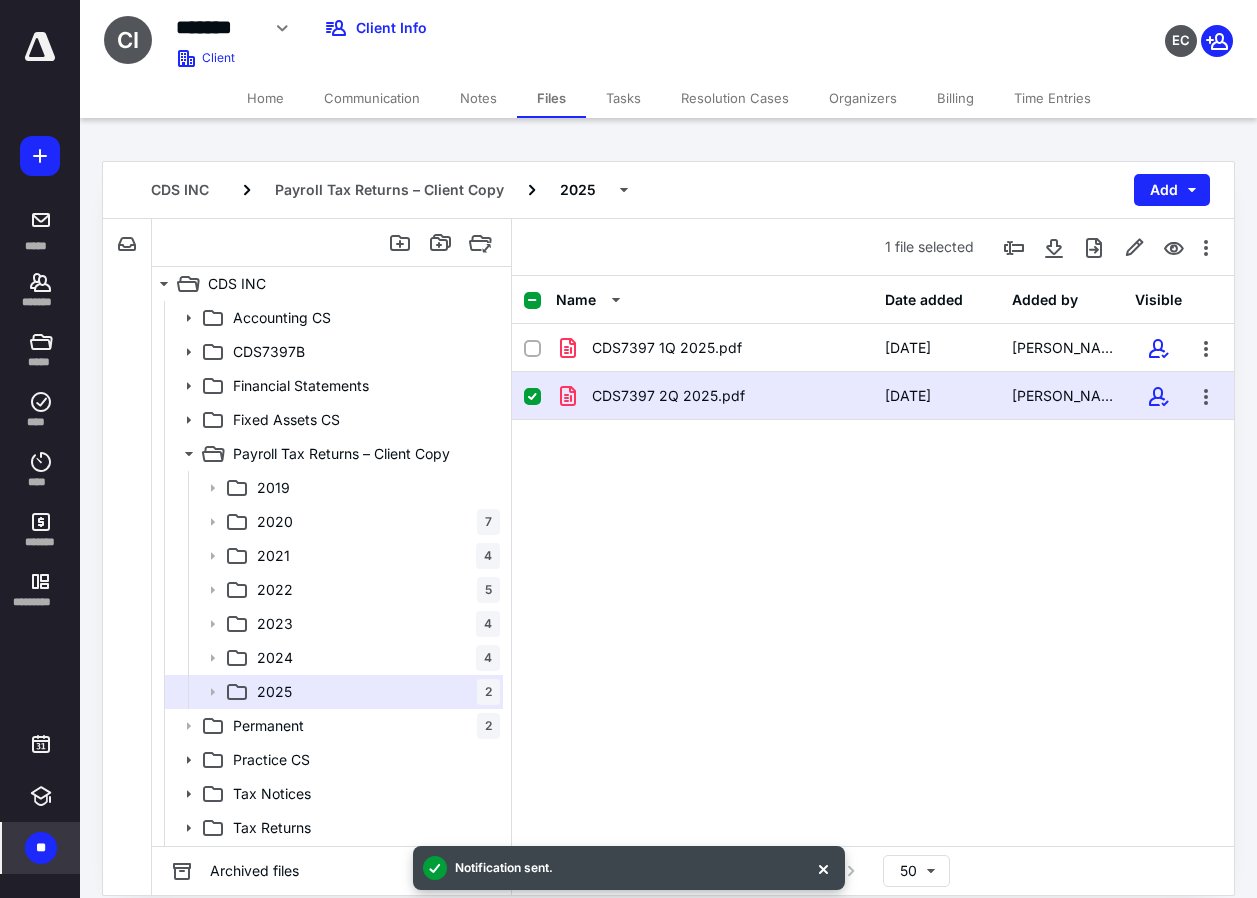 drag, startPoint x: 532, startPoint y: 402, endPoint x: 566, endPoint y: 434, distance: 46.69047 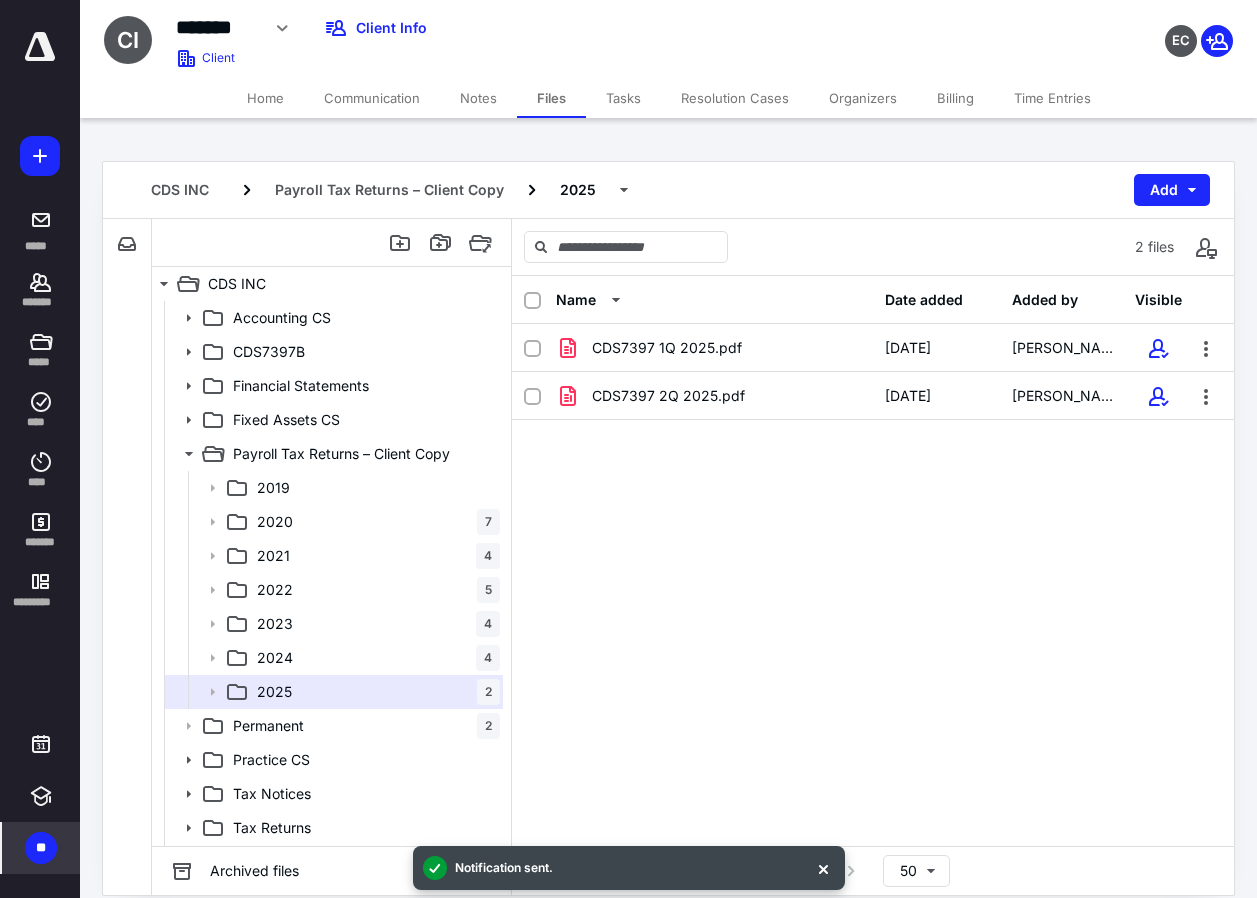 drag, startPoint x: 645, startPoint y: 566, endPoint x: 1240, endPoint y: 672, distance: 604.3683 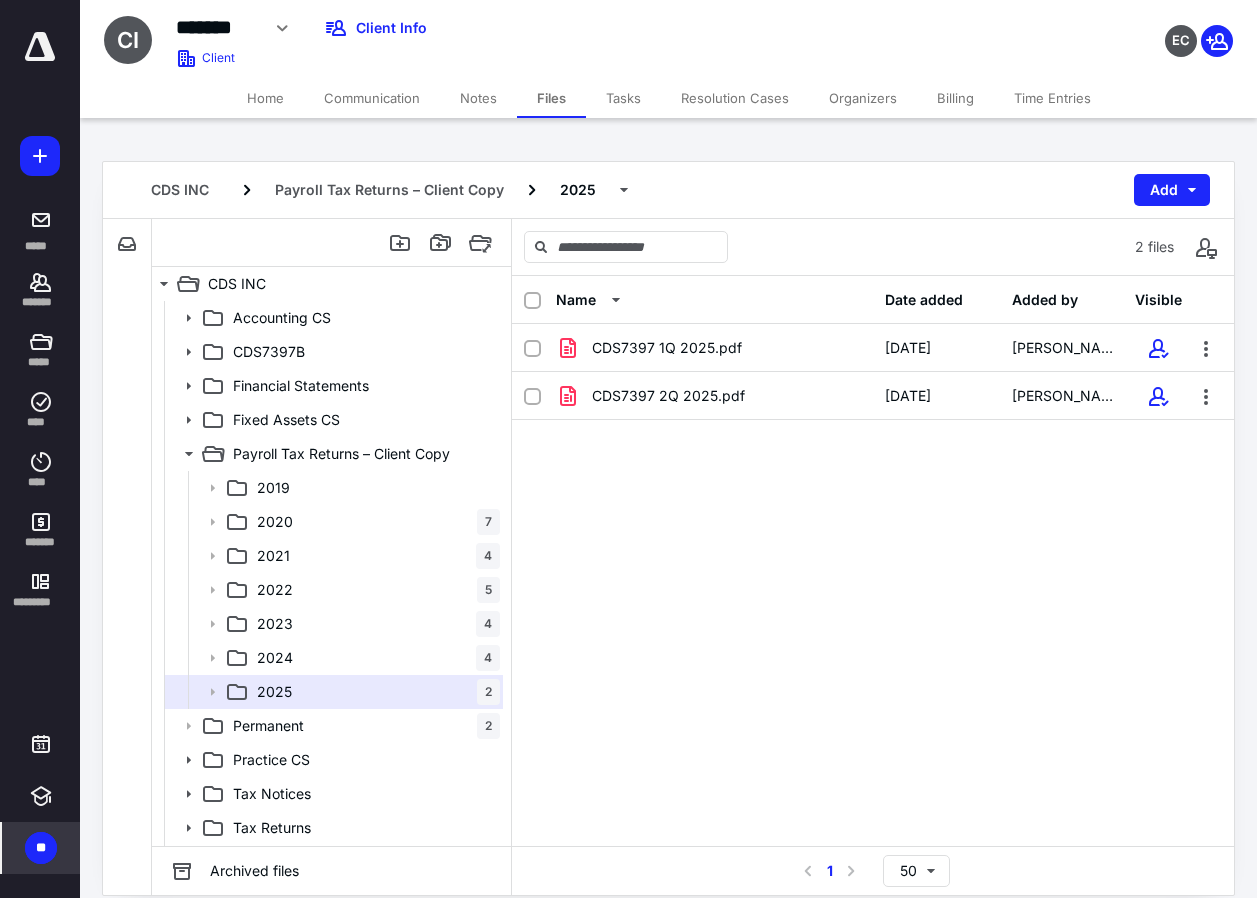 checkbox on "false" 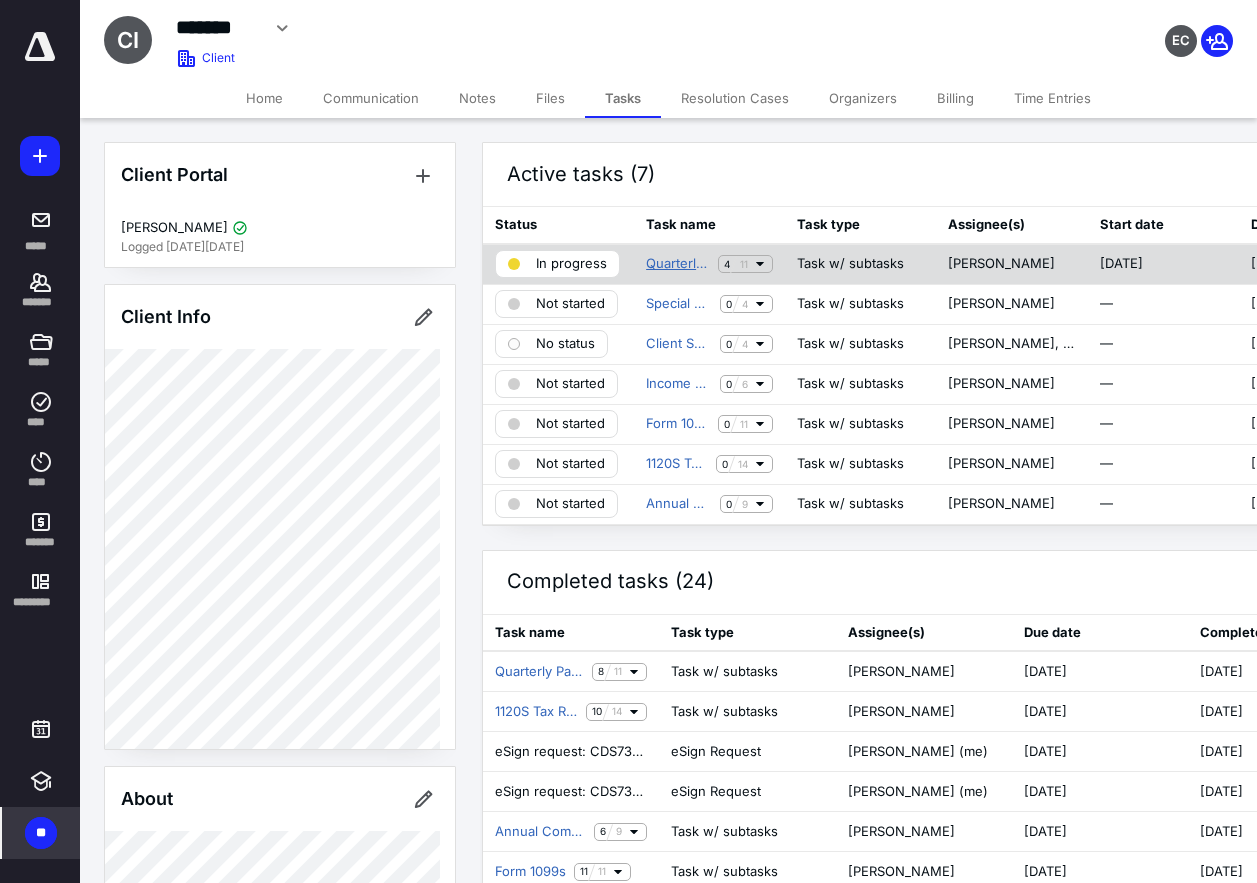 click on "Quarterly Payroll Returns" at bounding box center (678, 264) 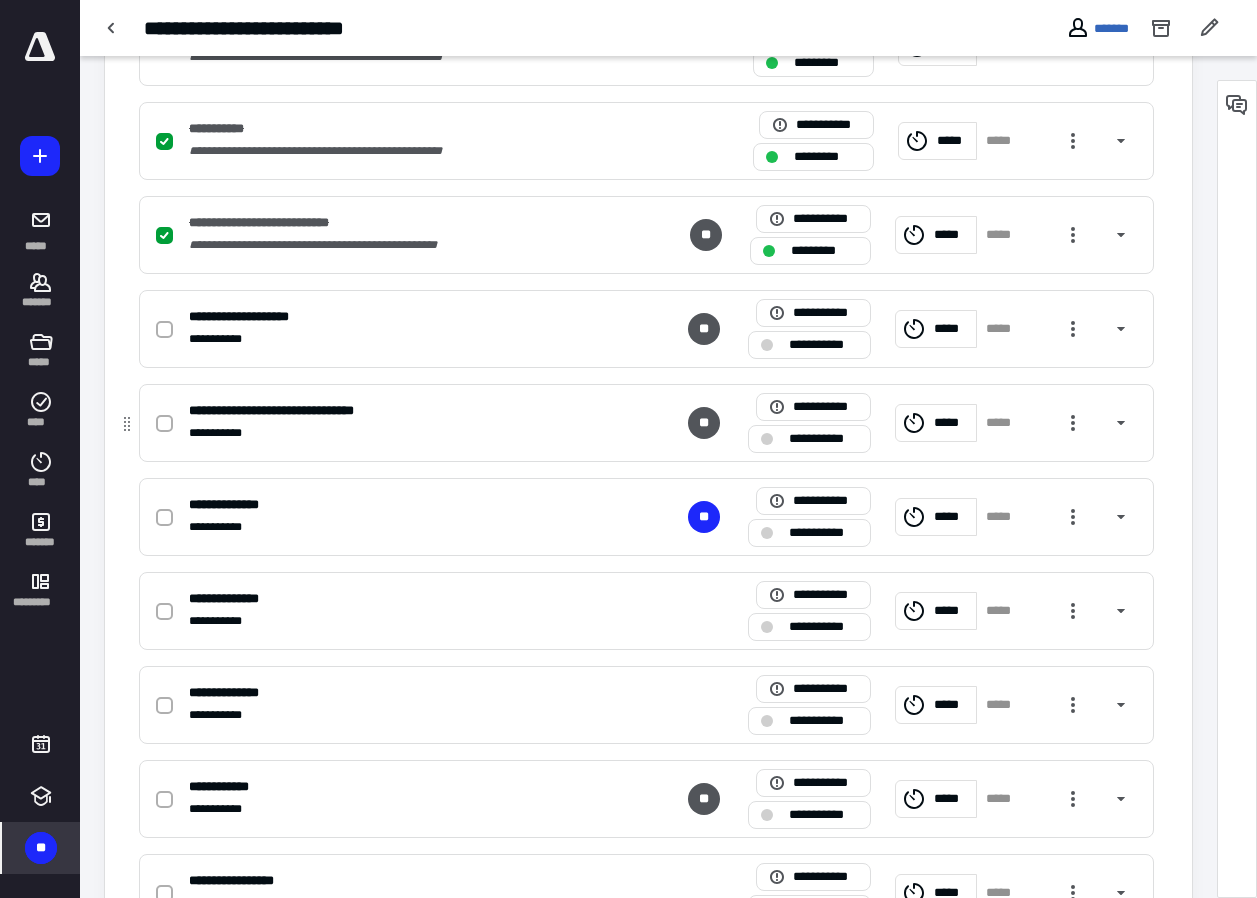 scroll, scrollTop: 767, scrollLeft: 0, axis: vertical 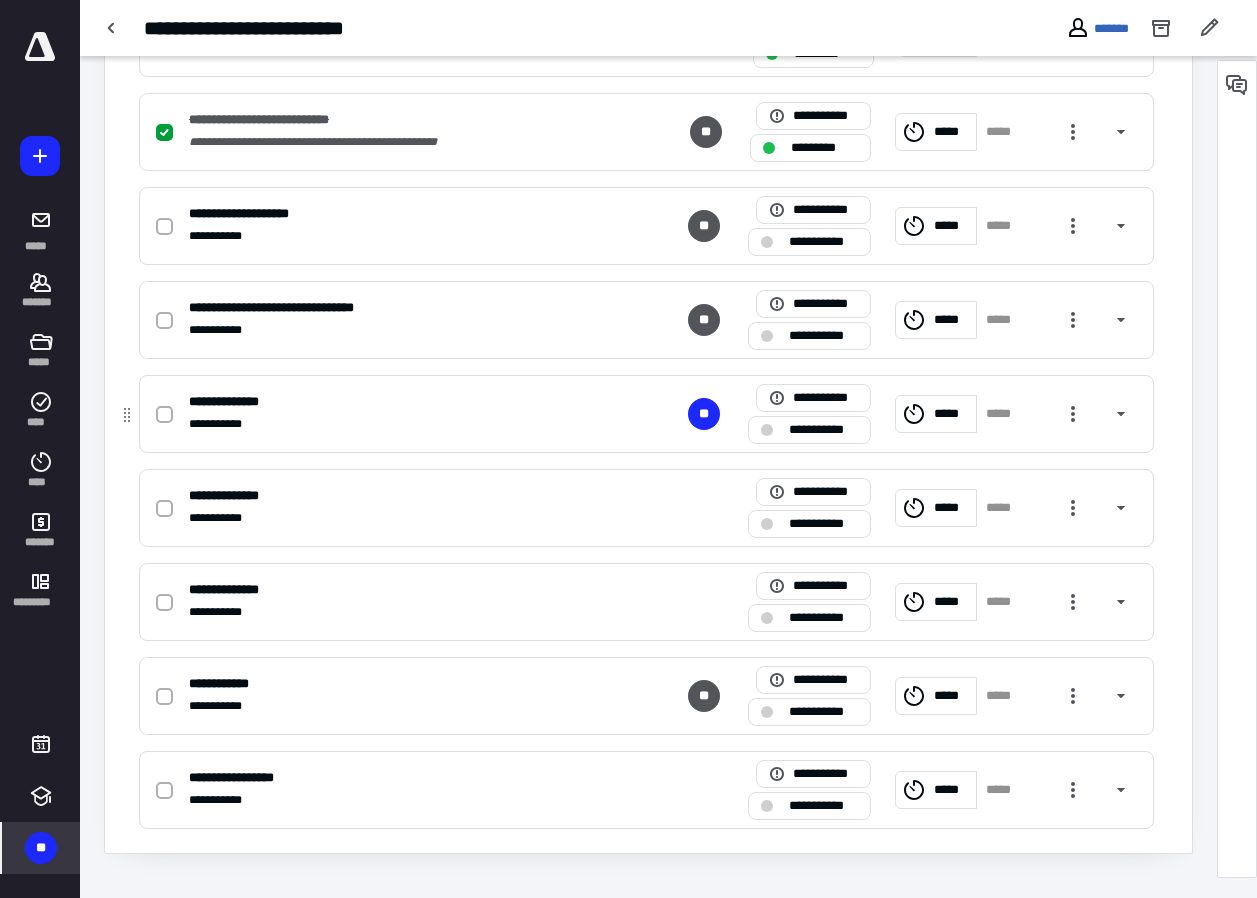 click at bounding box center [164, 415] 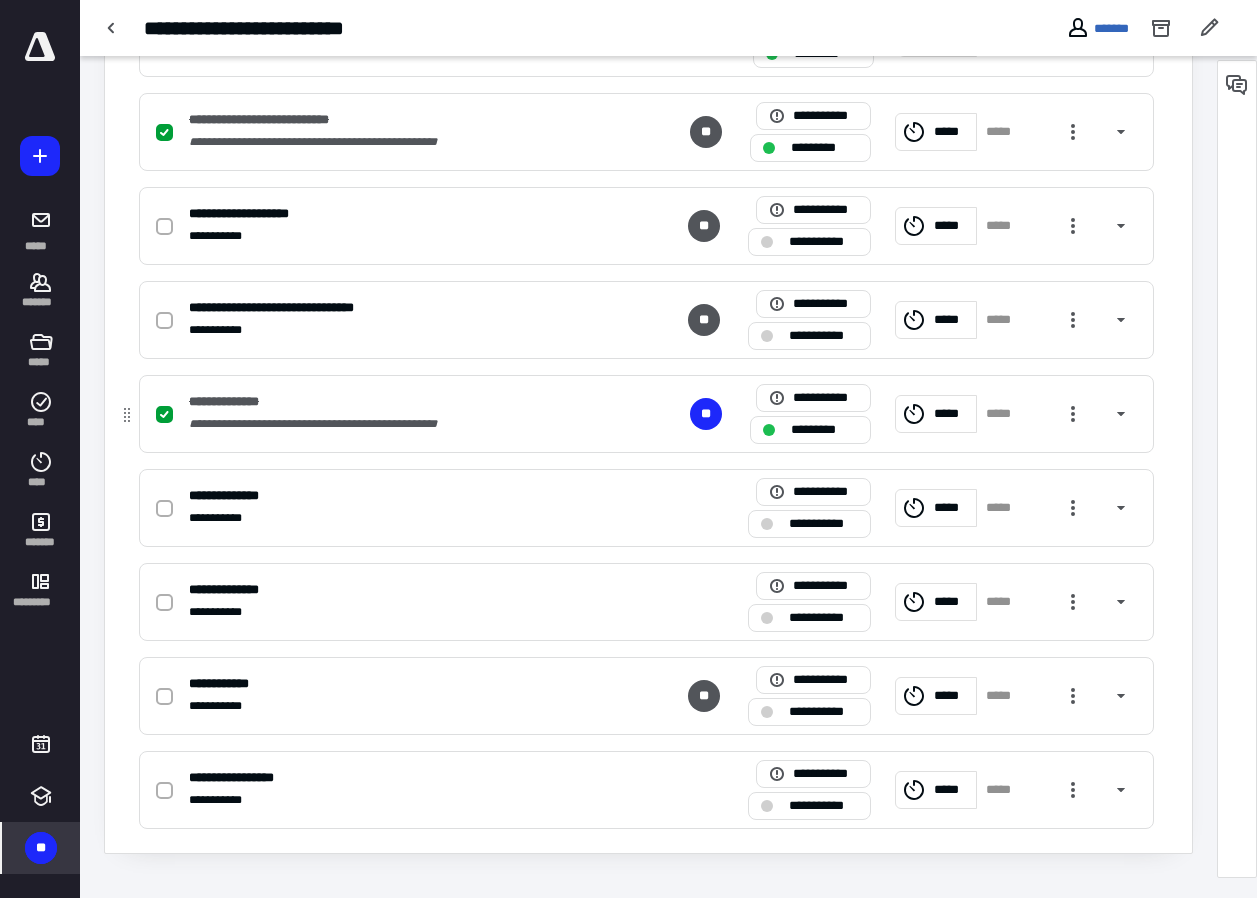 click on "*****" at bounding box center [1005, 414] 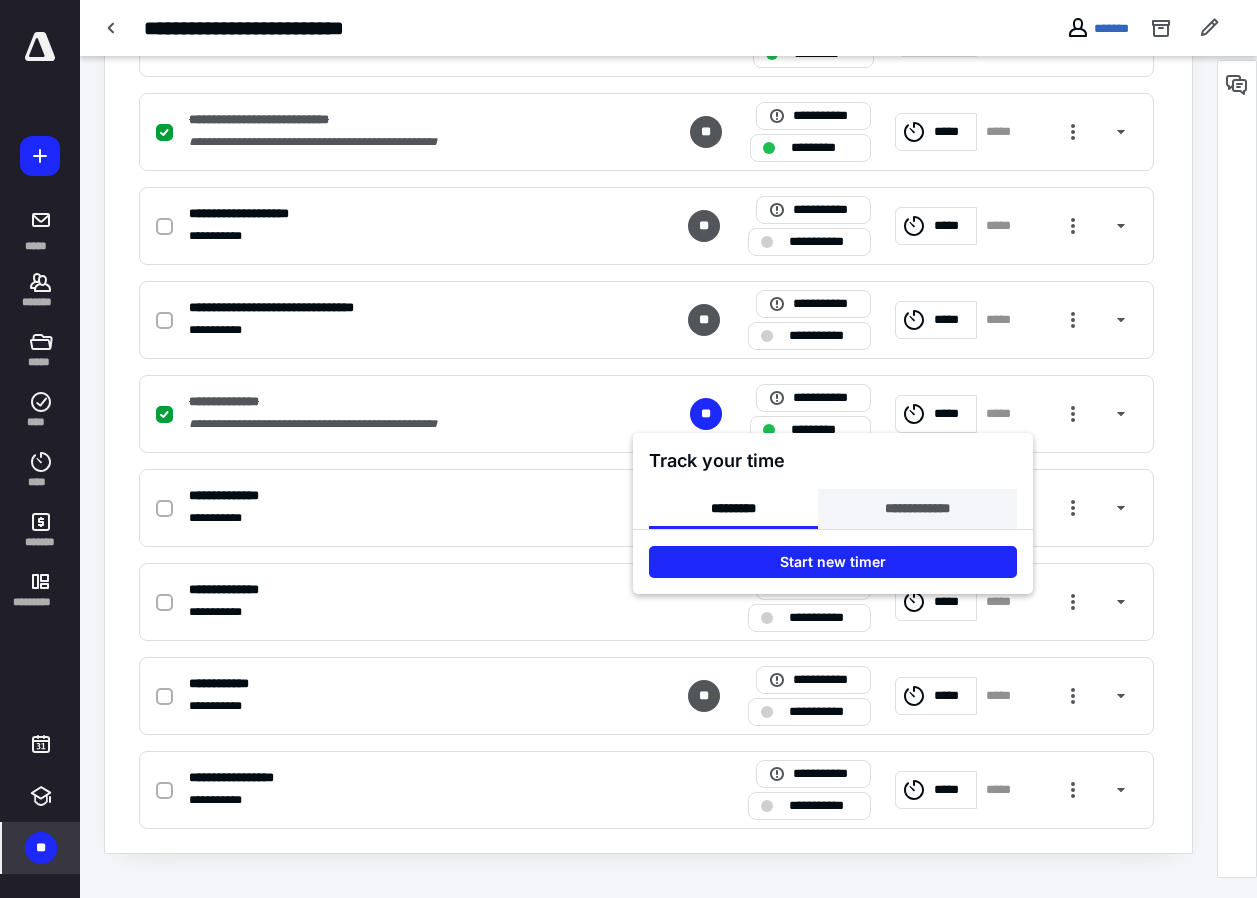 click on "**********" at bounding box center [917, 509] 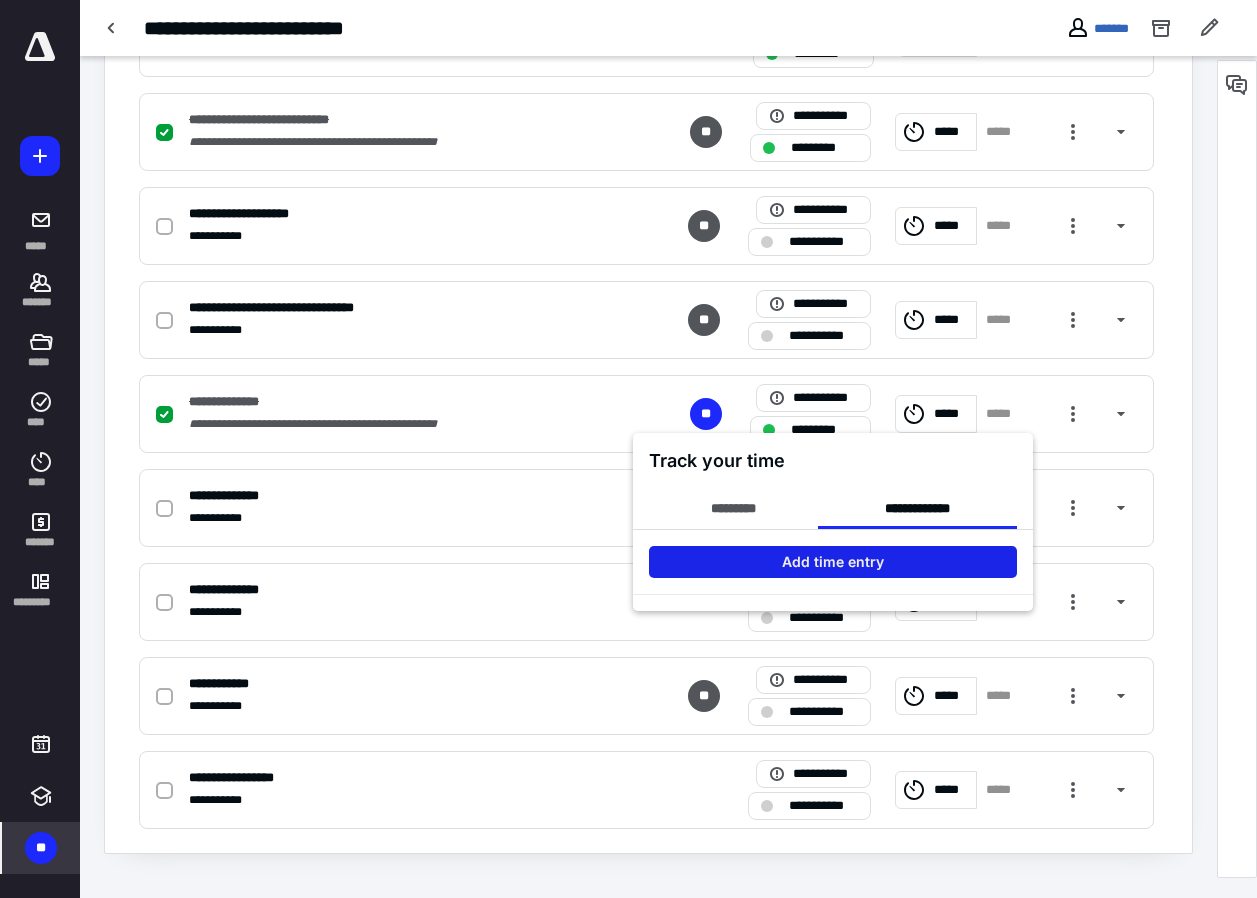 click on "Add time entry" at bounding box center [833, 562] 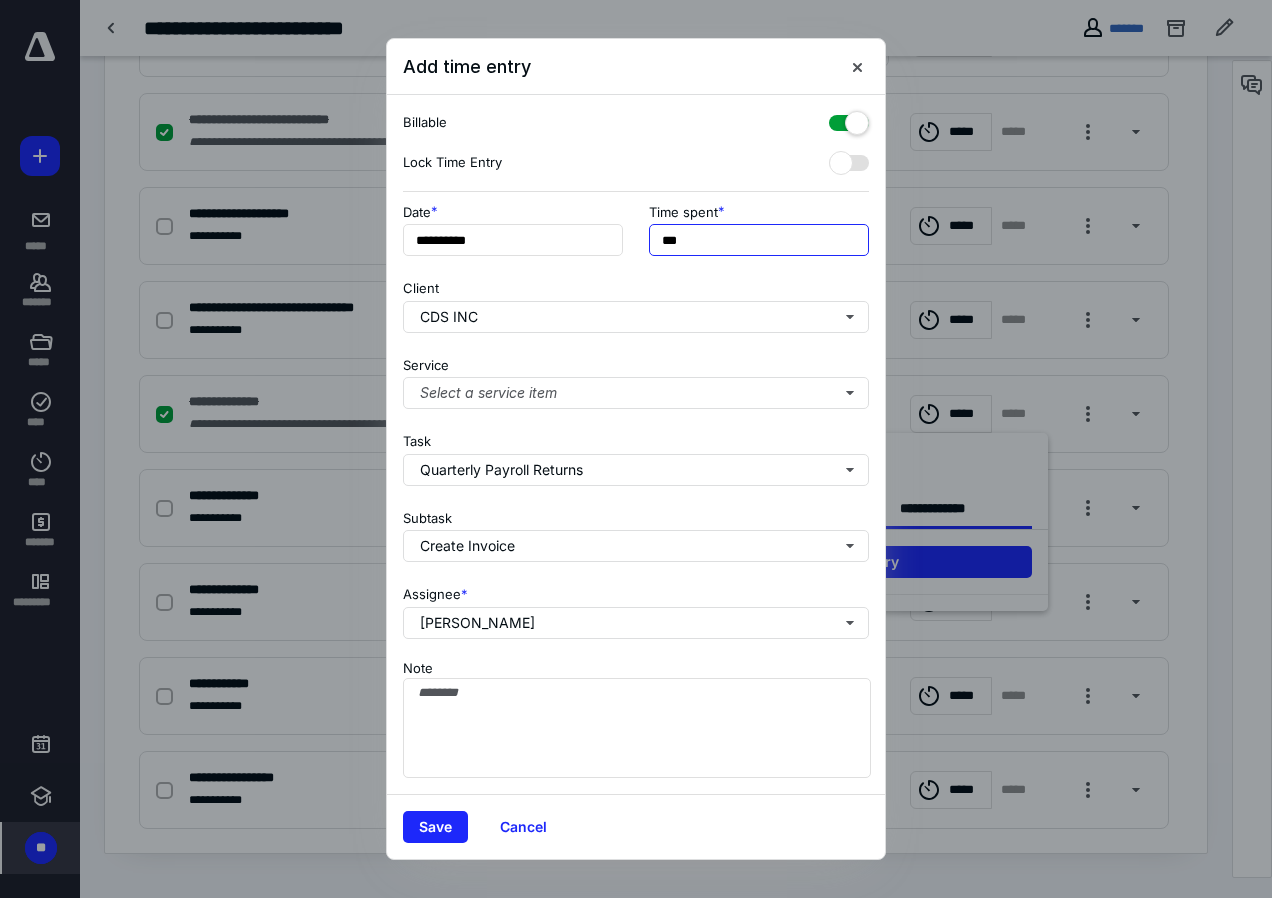 drag, startPoint x: 691, startPoint y: 248, endPoint x: 635, endPoint y: 254, distance: 56.32051 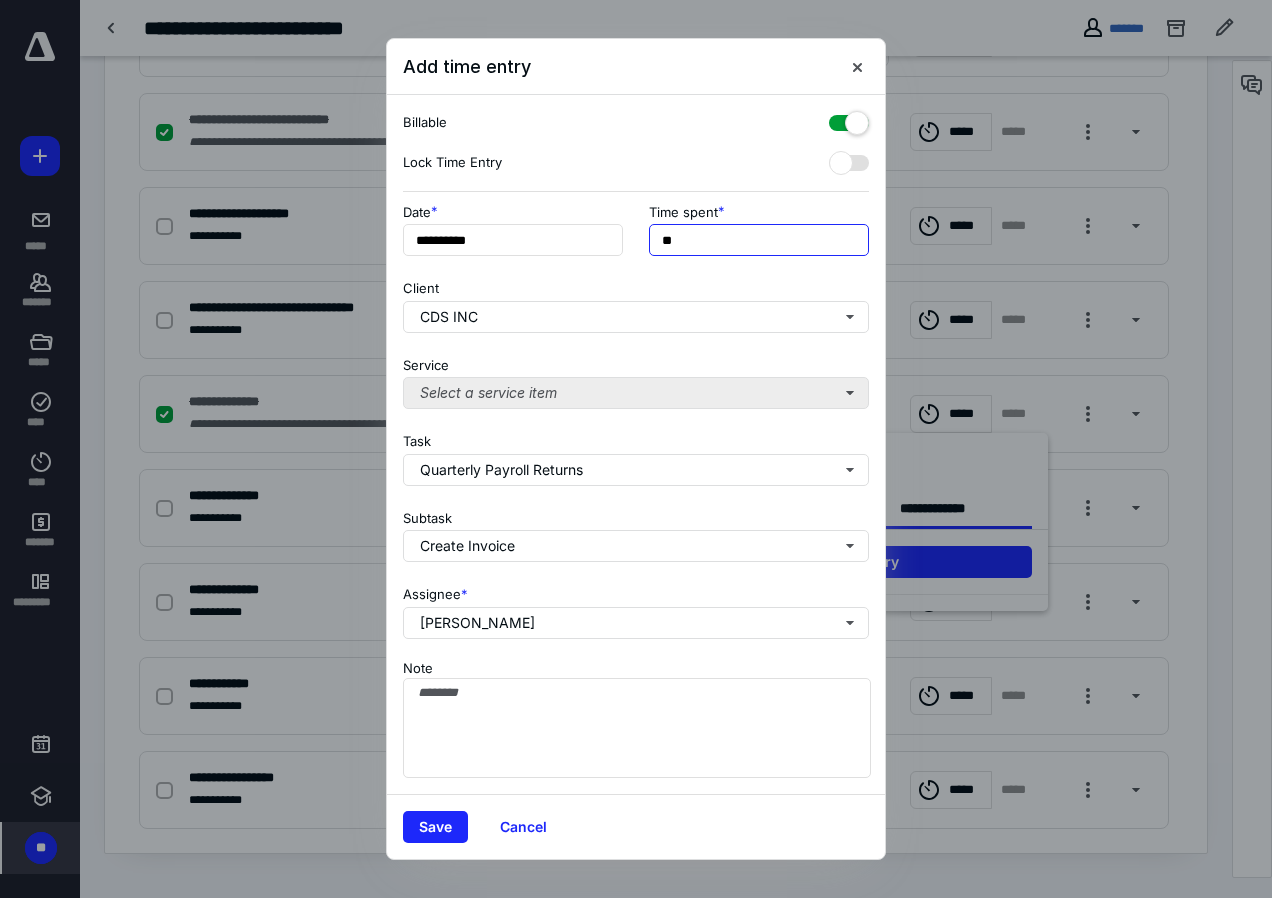 type on "**" 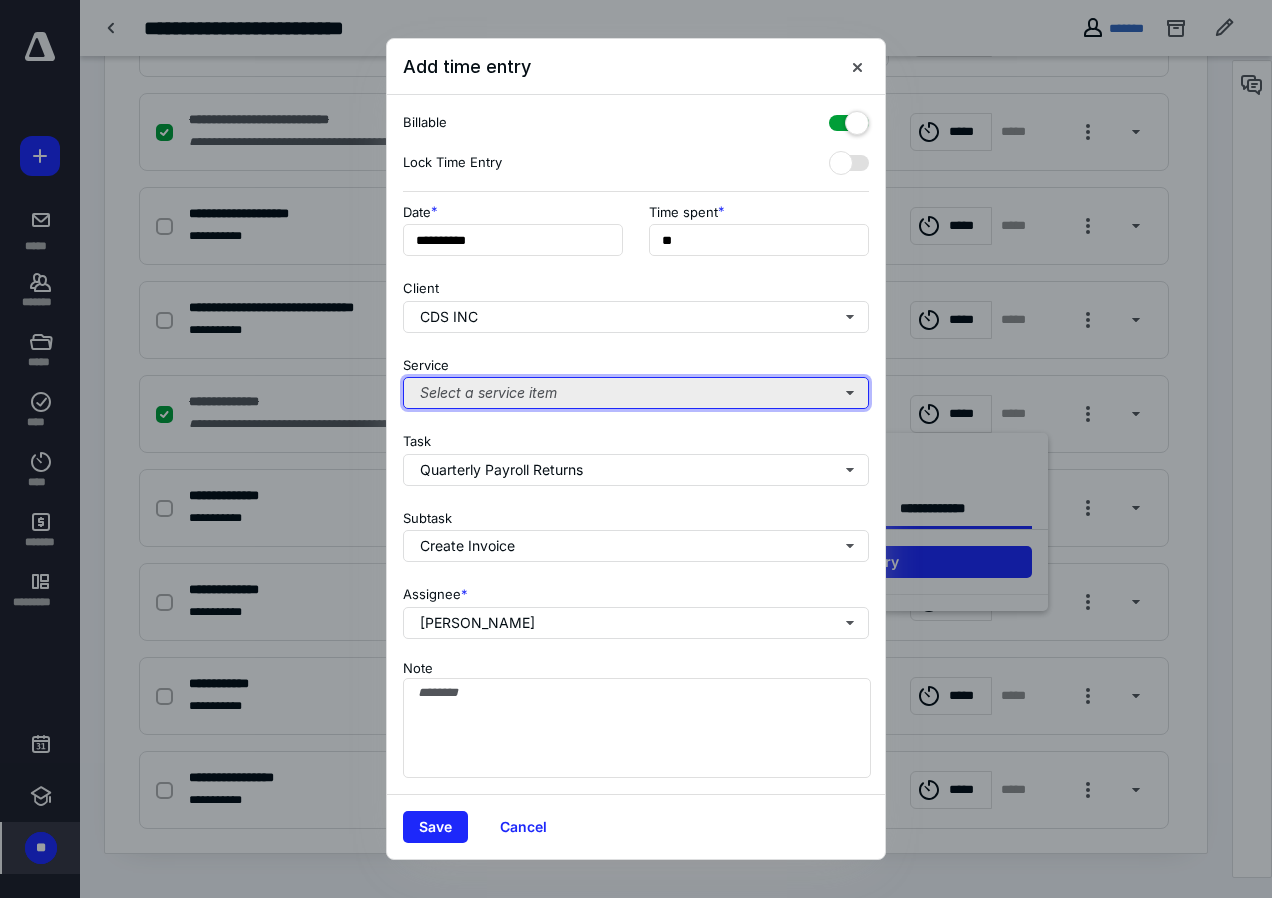 click on "Select a service item" at bounding box center [636, 393] 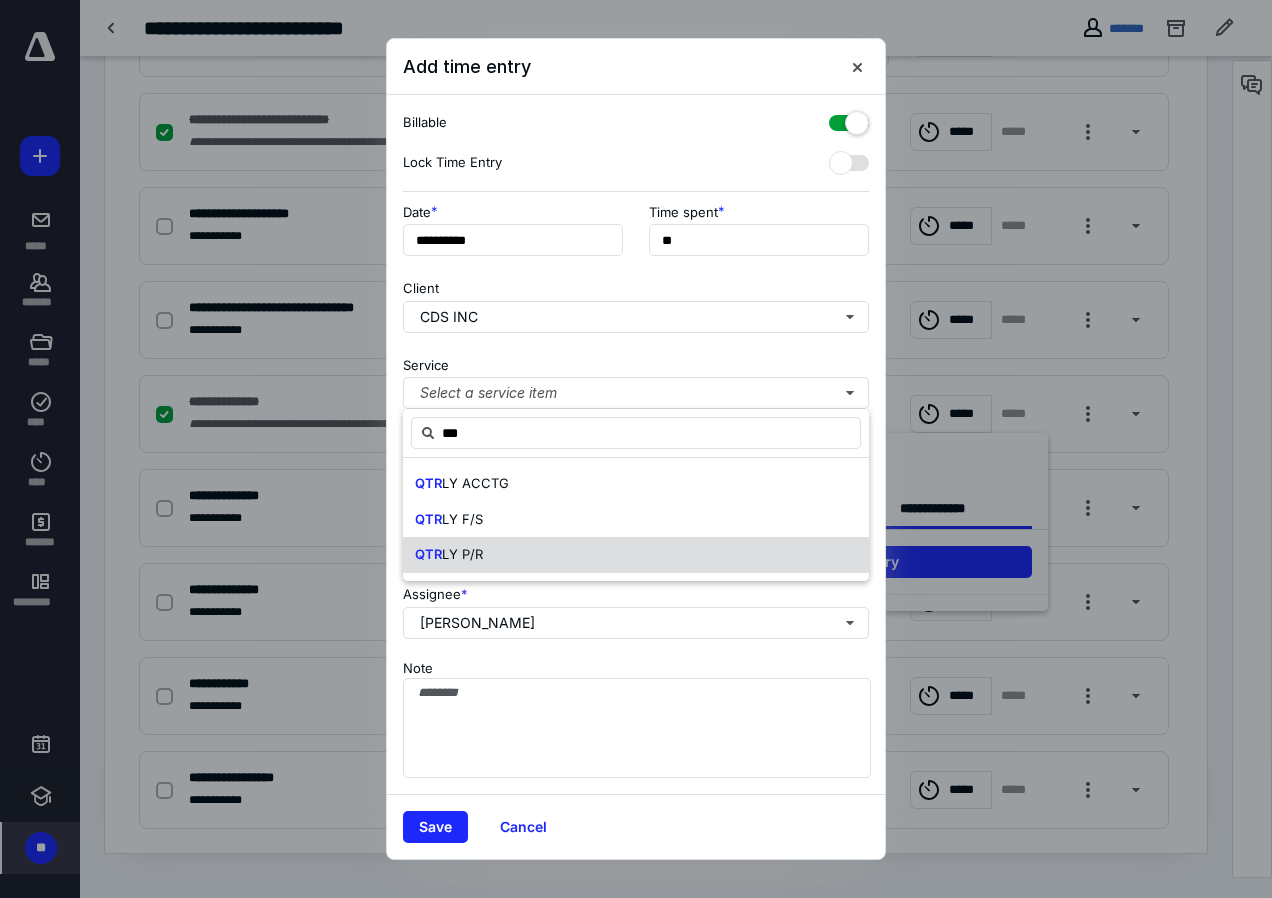 click on "LY P/R" at bounding box center (462, 554) 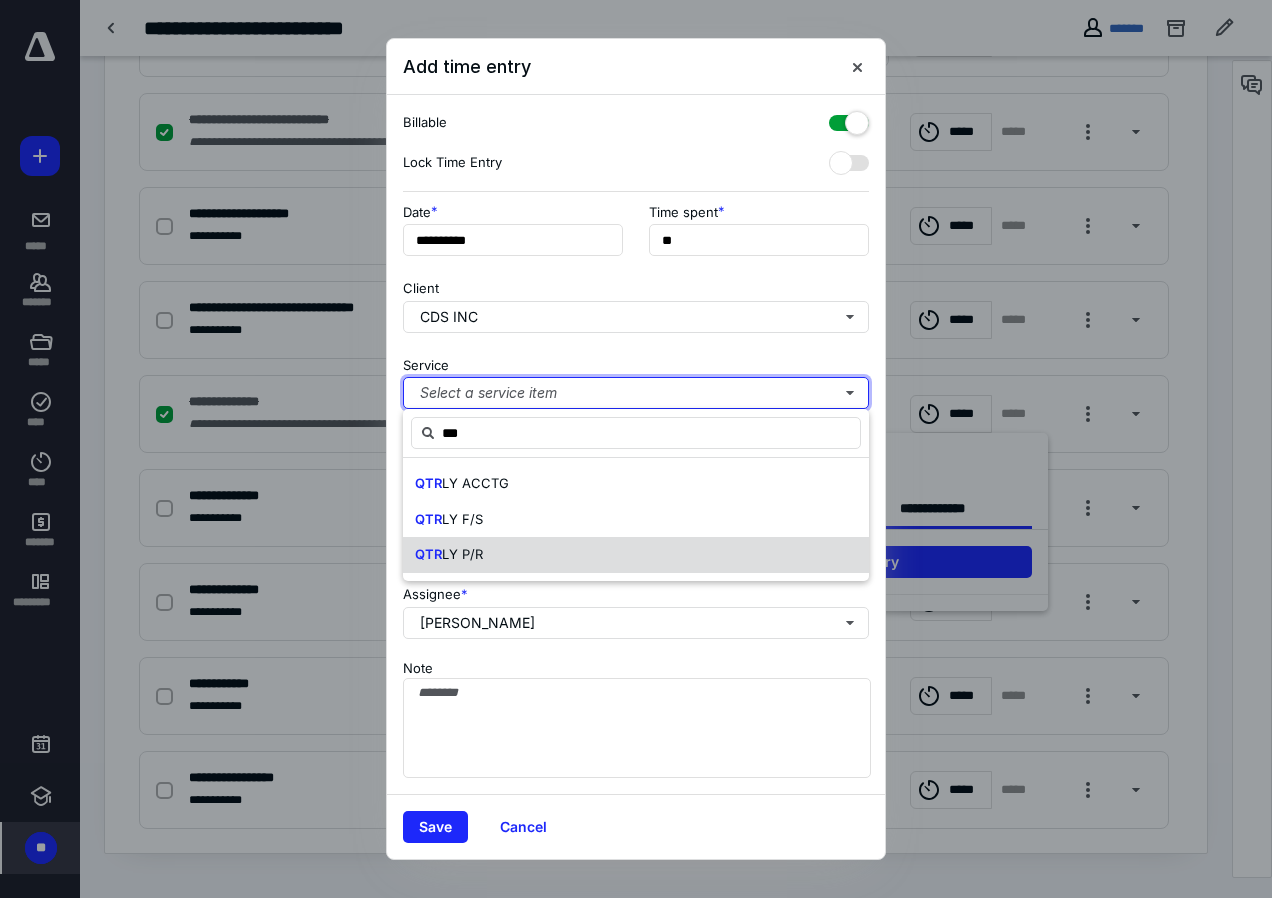 type 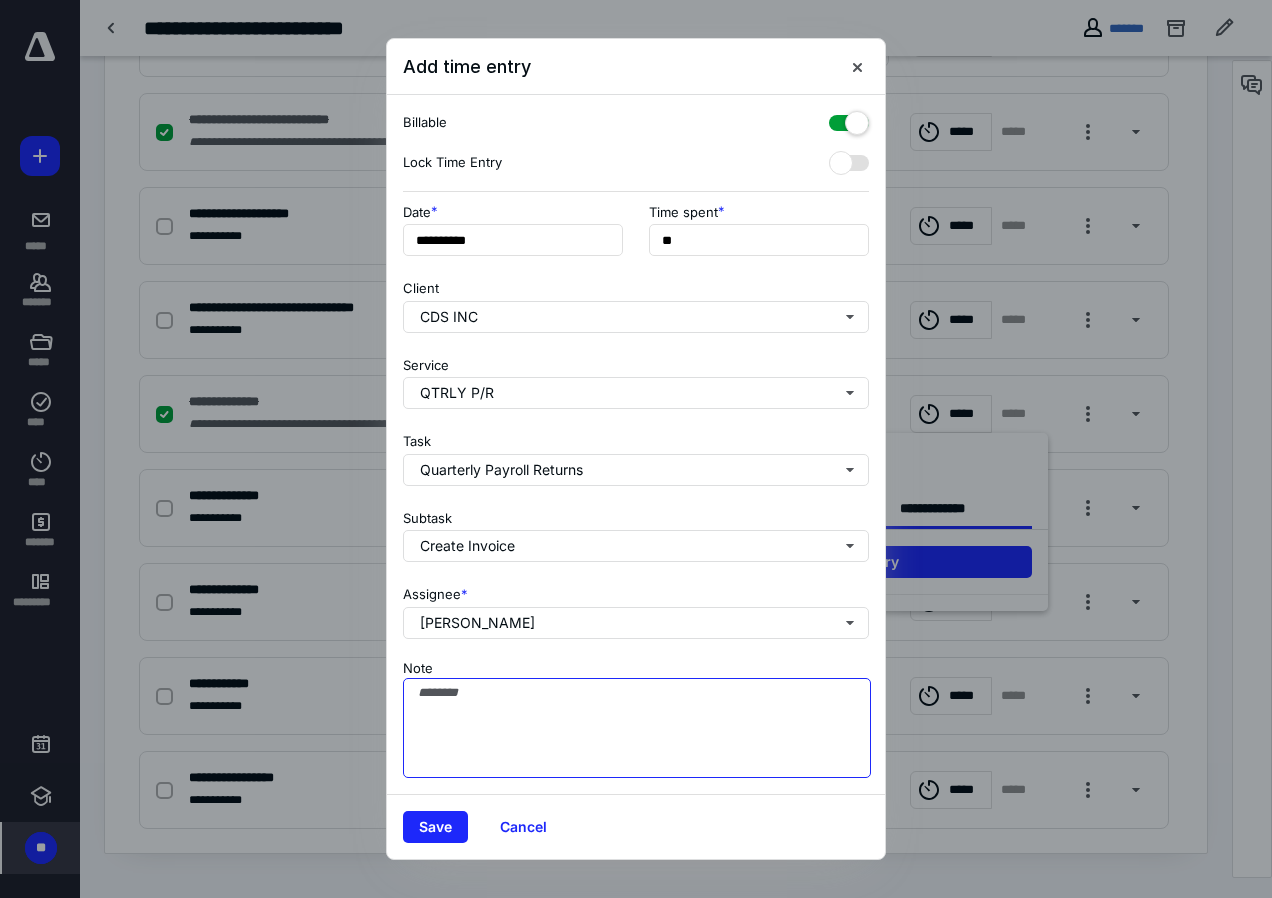 click on "Note" at bounding box center [637, 728] 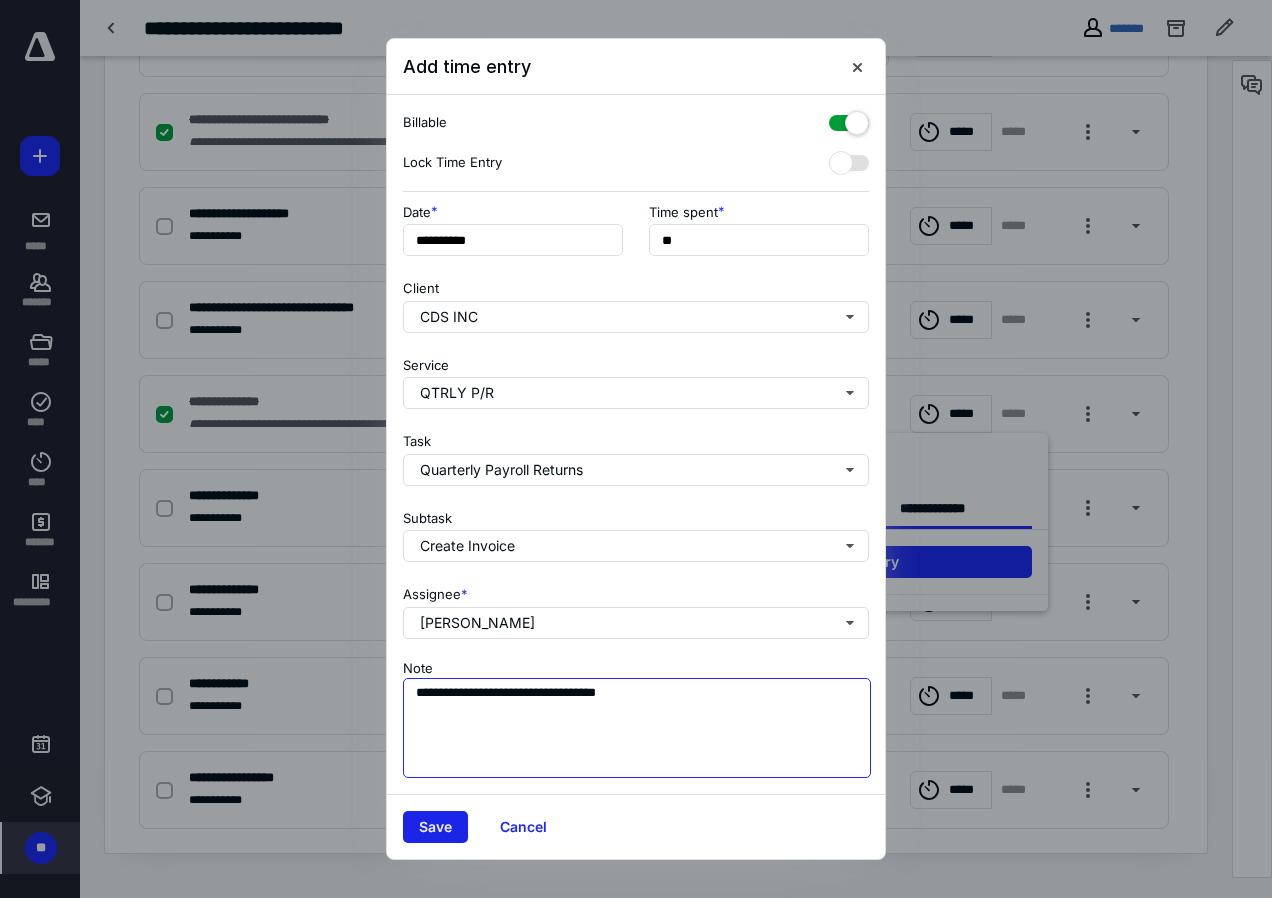 type on "**********" 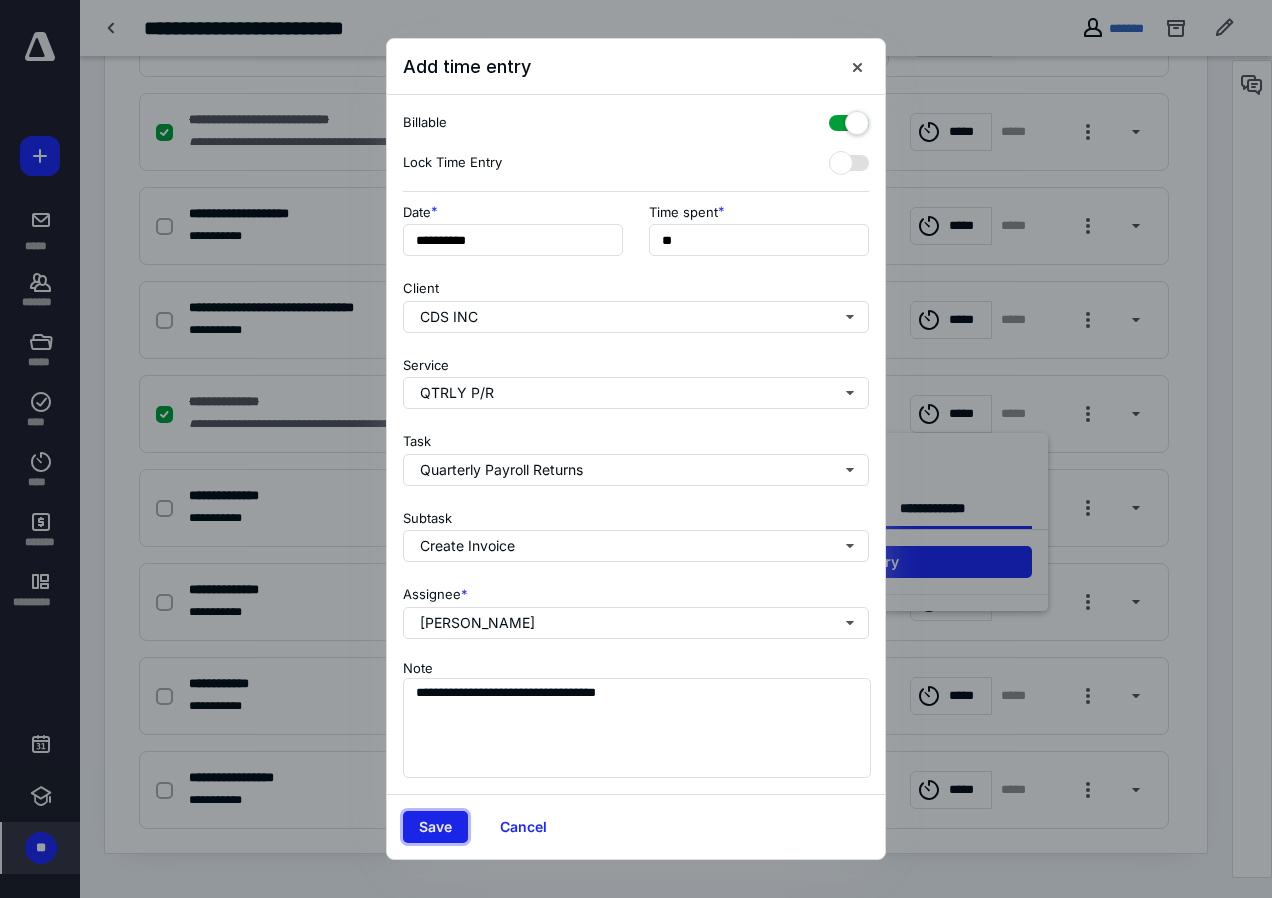 click on "Save" at bounding box center (435, 827) 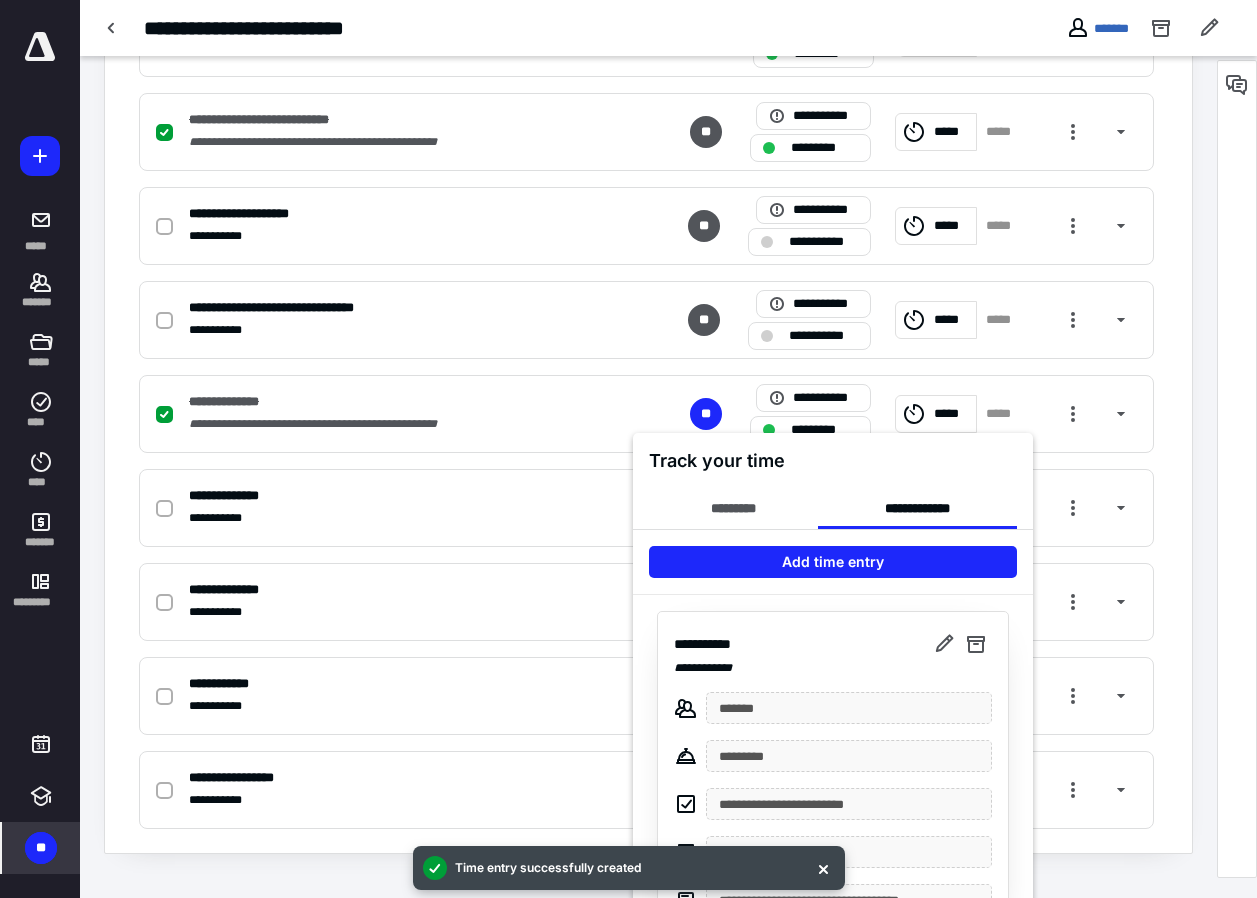 click at bounding box center [628, 449] 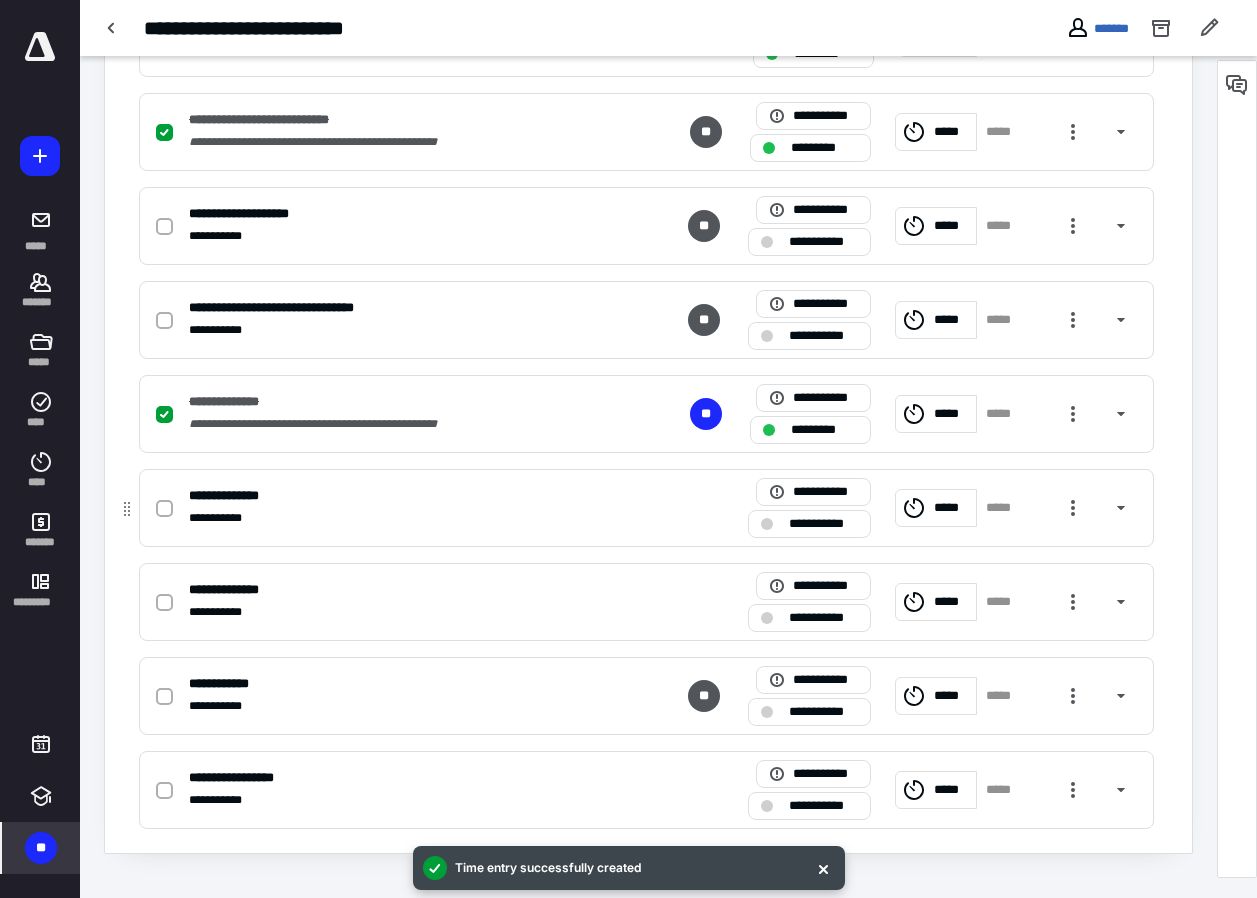 click on "**********" at bounding box center (823, 524) 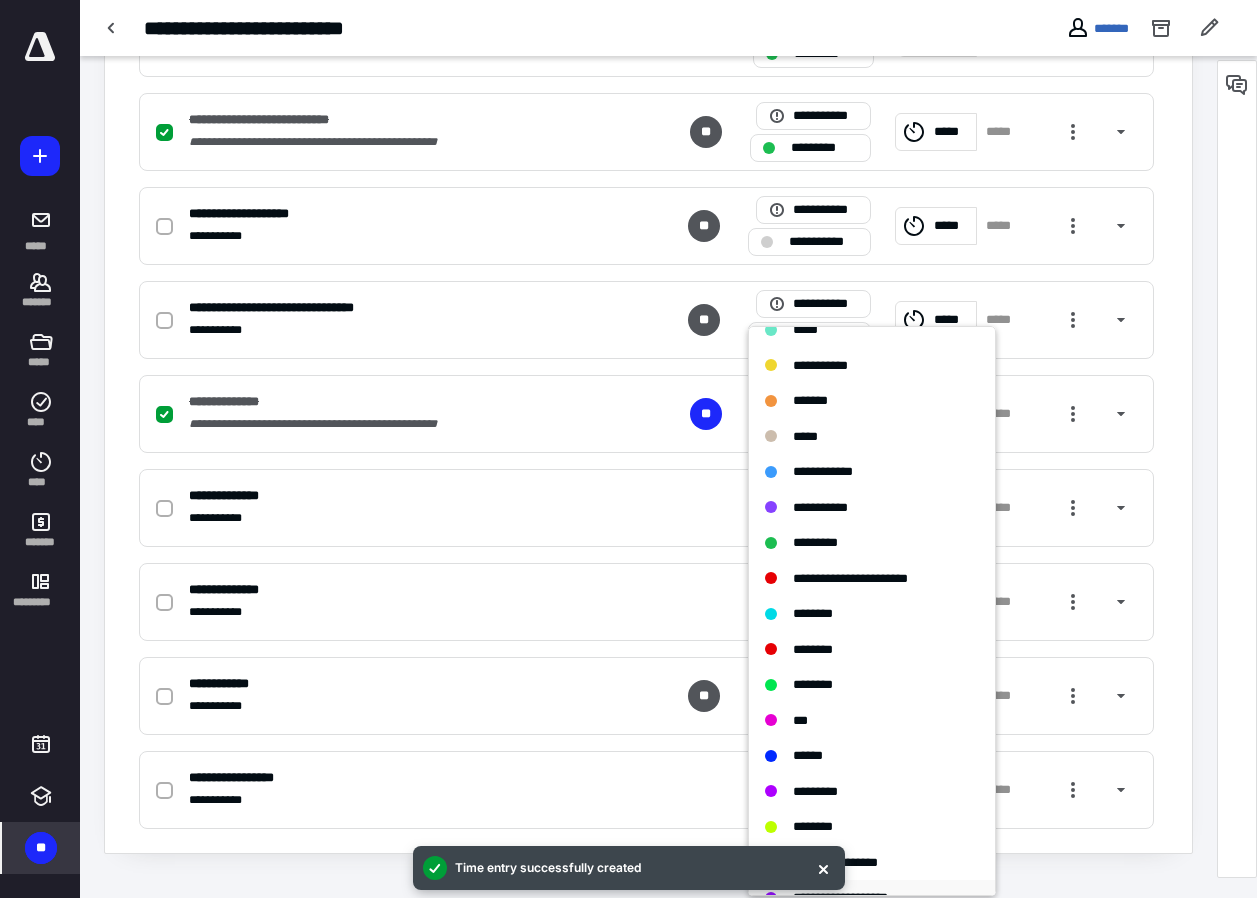 scroll, scrollTop: 262, scrollLeft: 0, axis: vertical 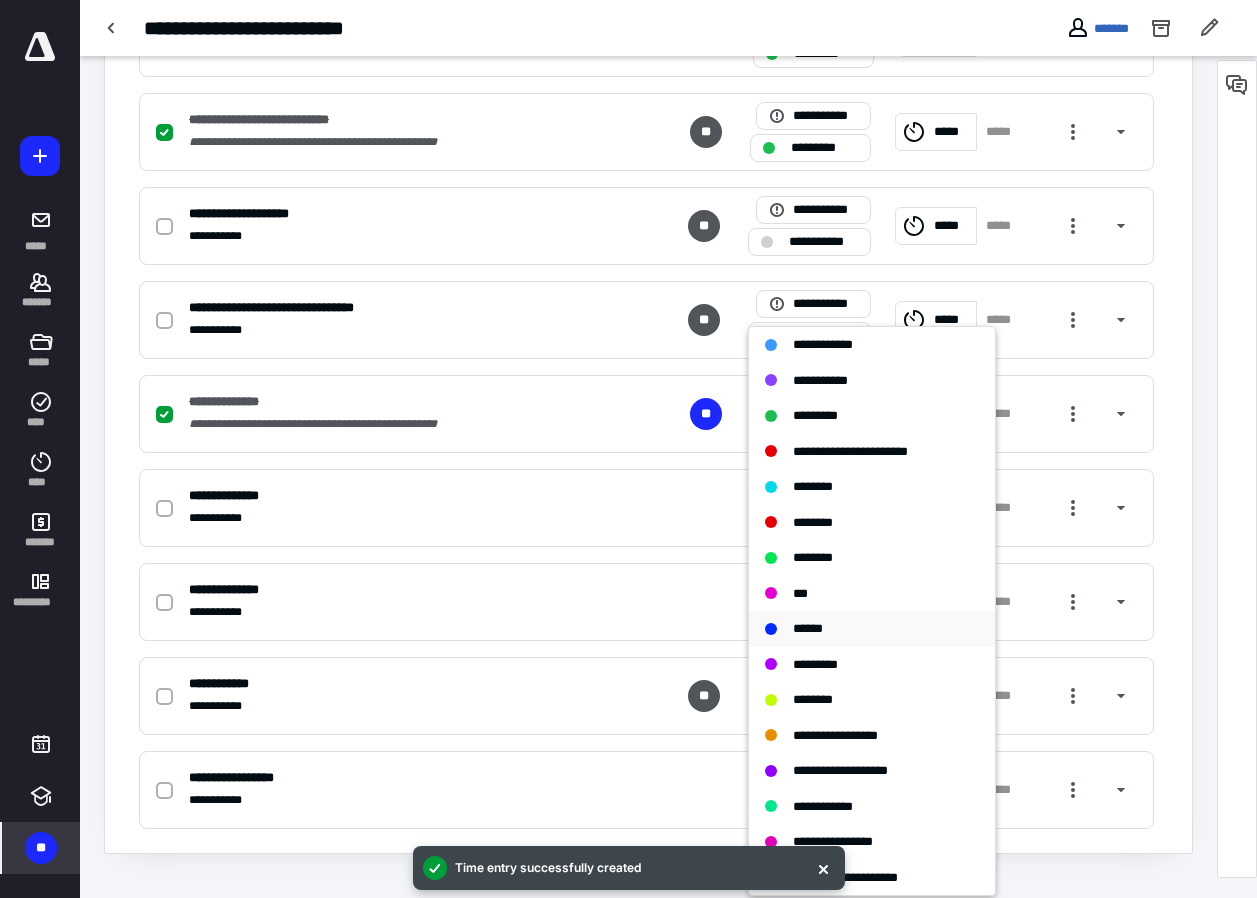 click on "******" at bounding box center [872, 629] 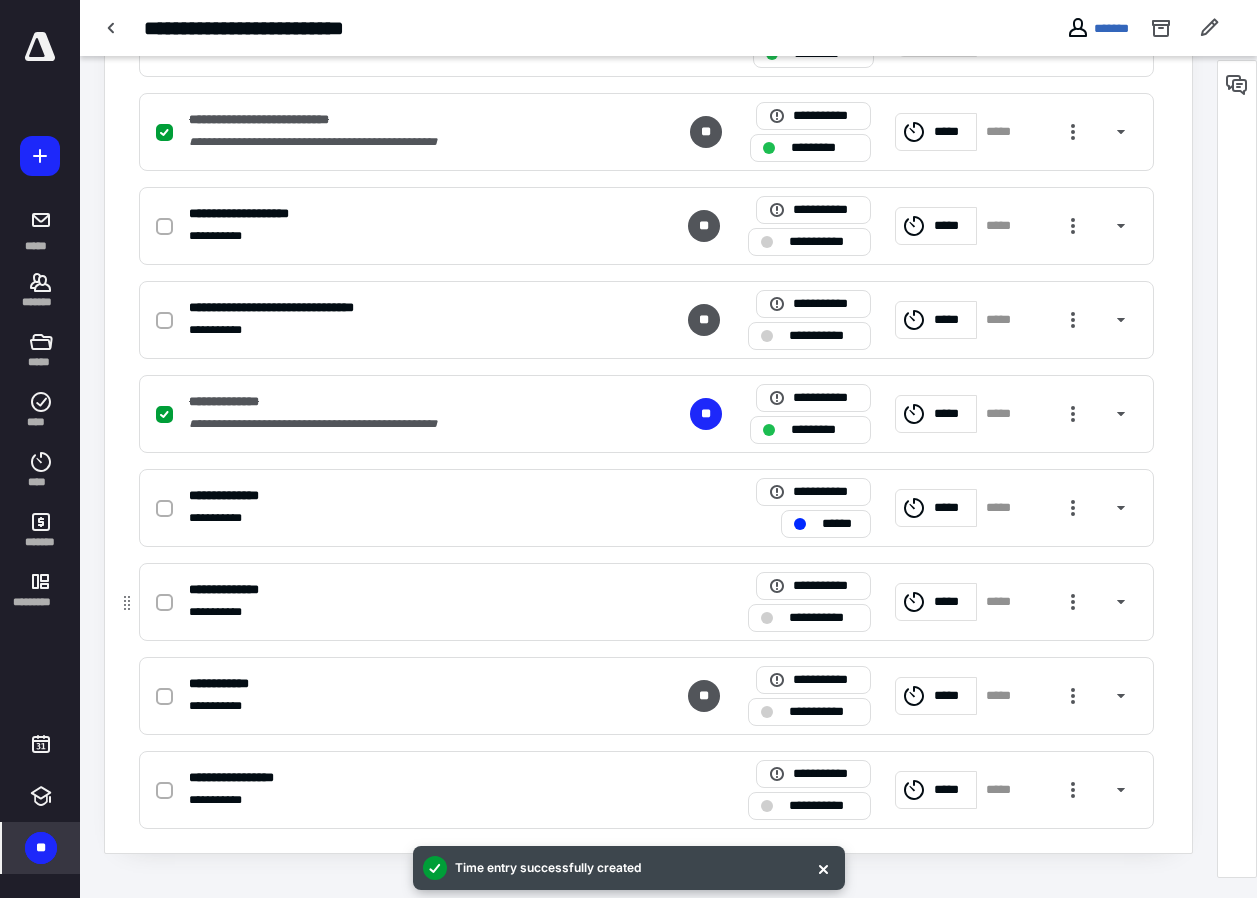 click 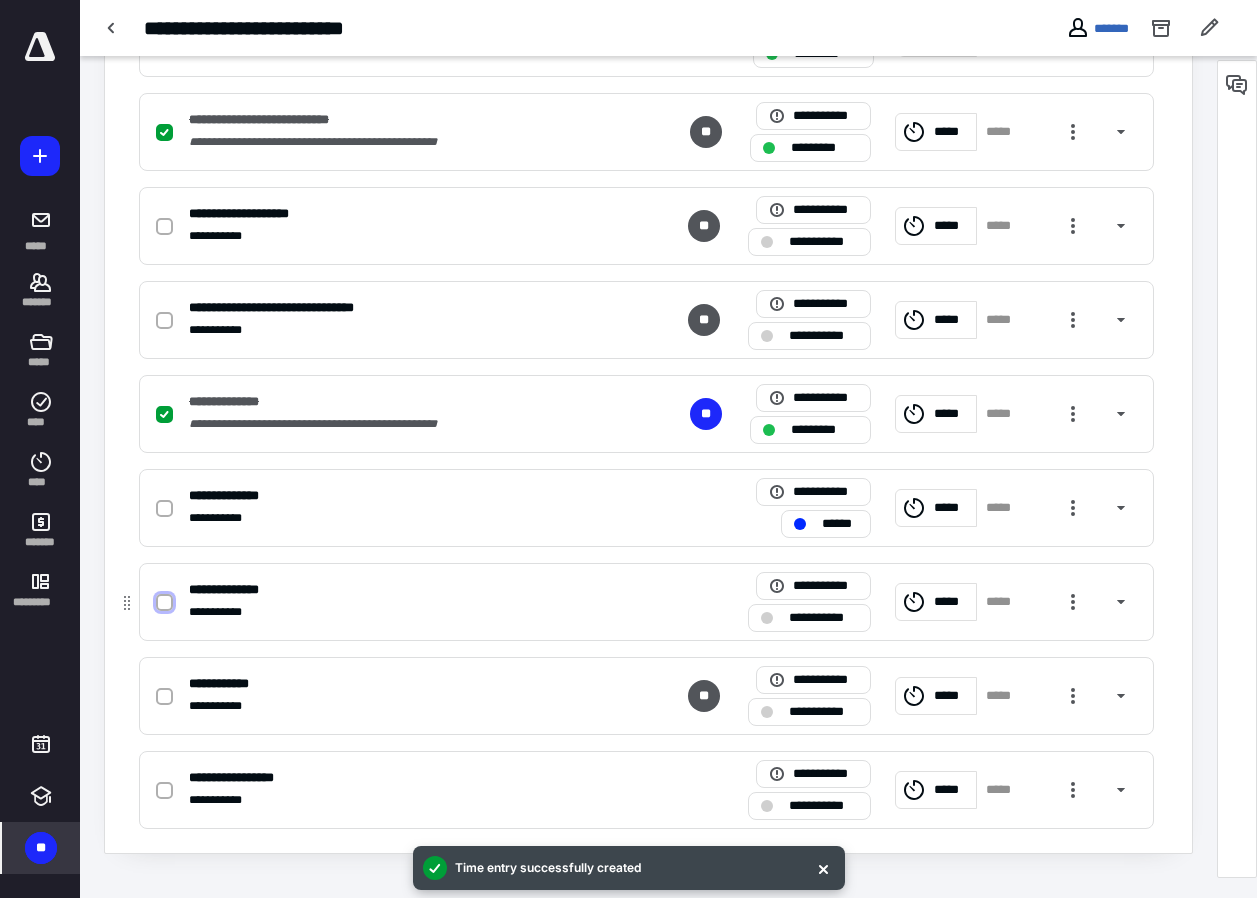 click at bounding box center (164, 603) 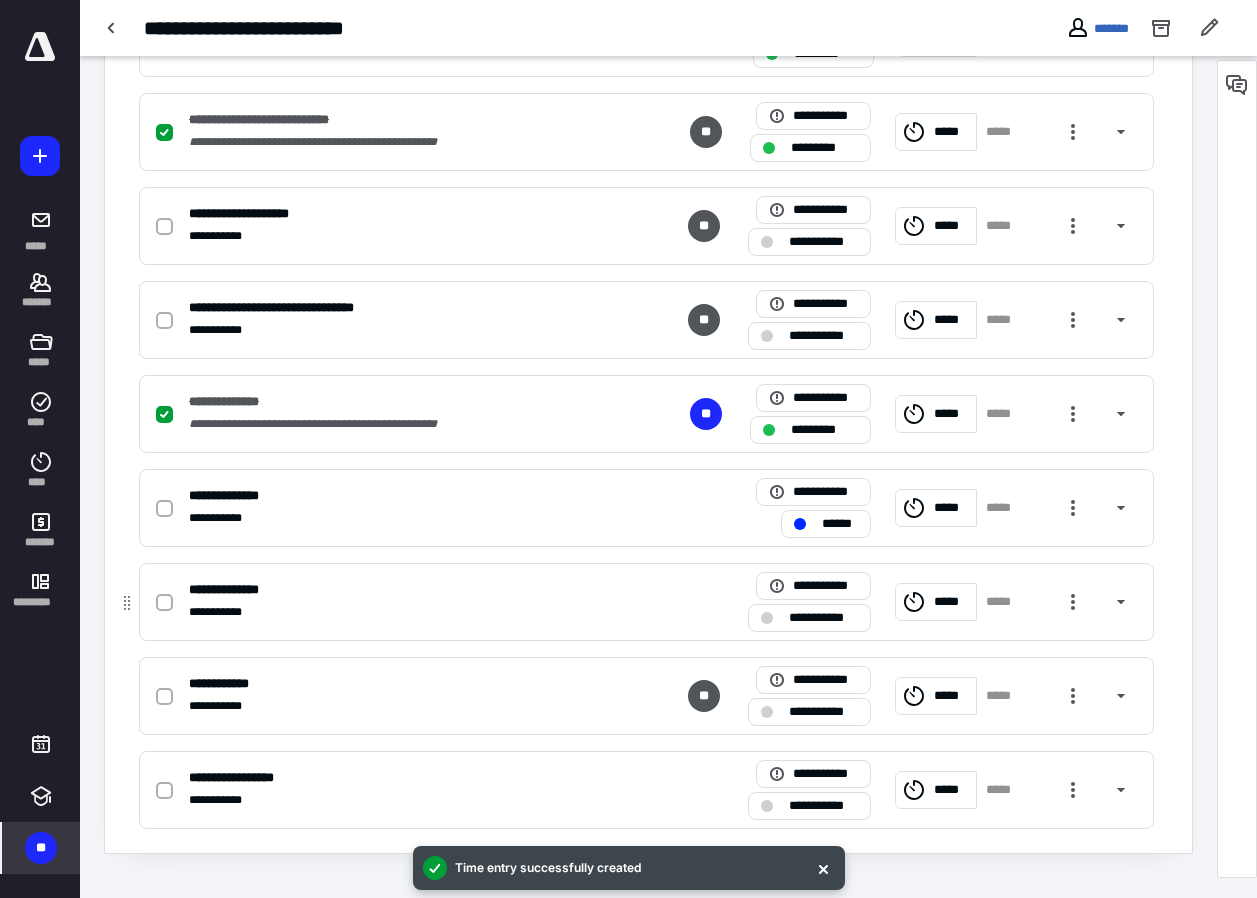 checkbox on "true" 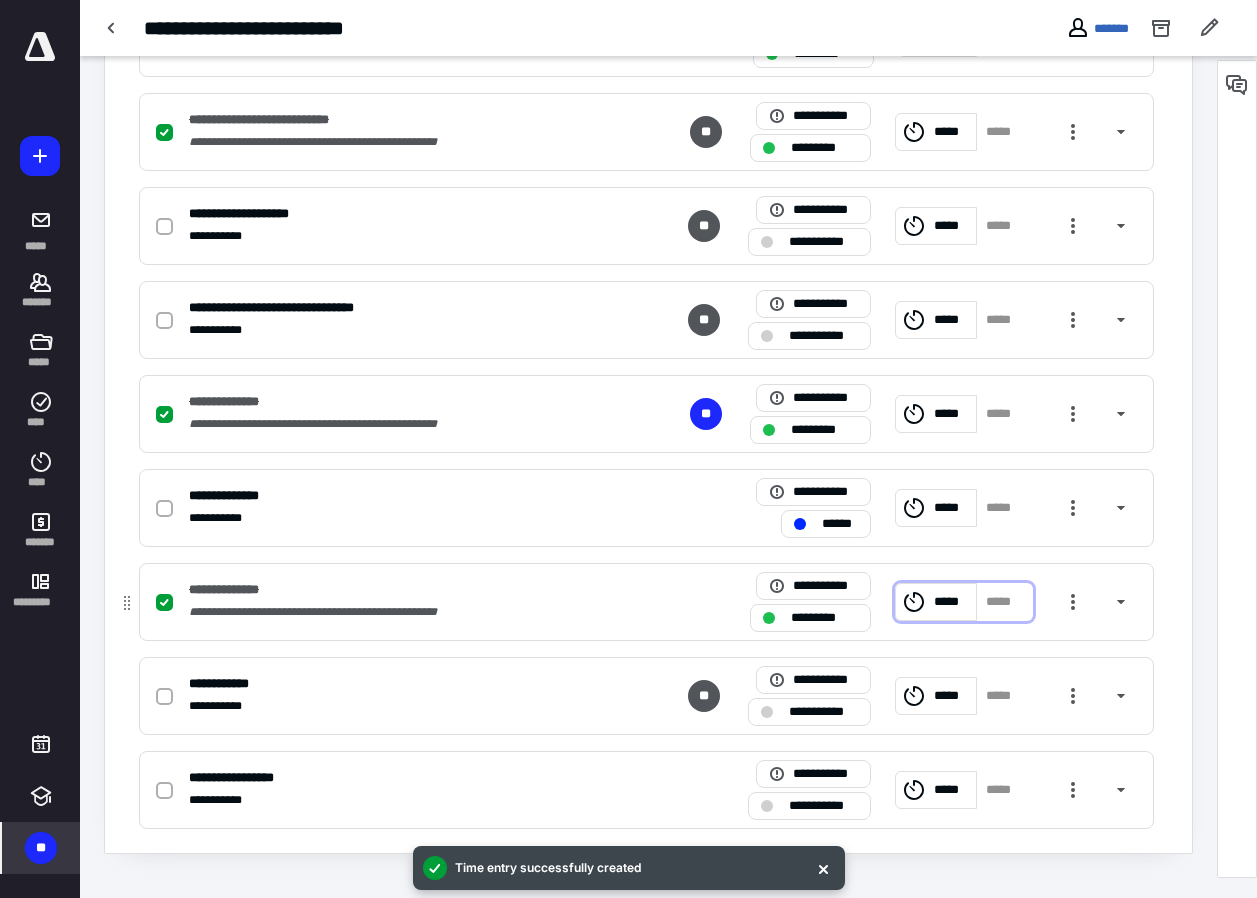 click on "*****" at bounding box center (1005, 602) 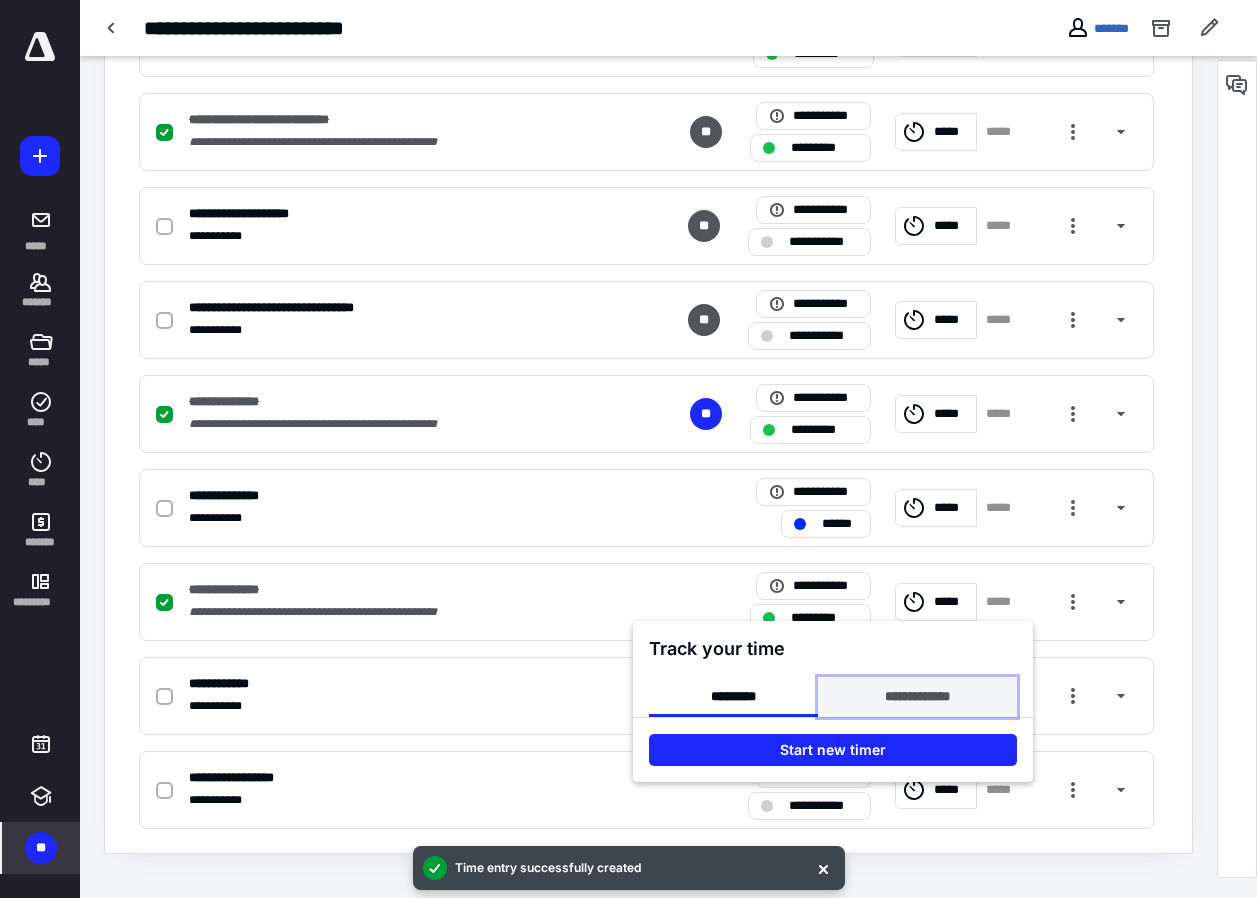 click on "**********" at bounding box center (917, 697) 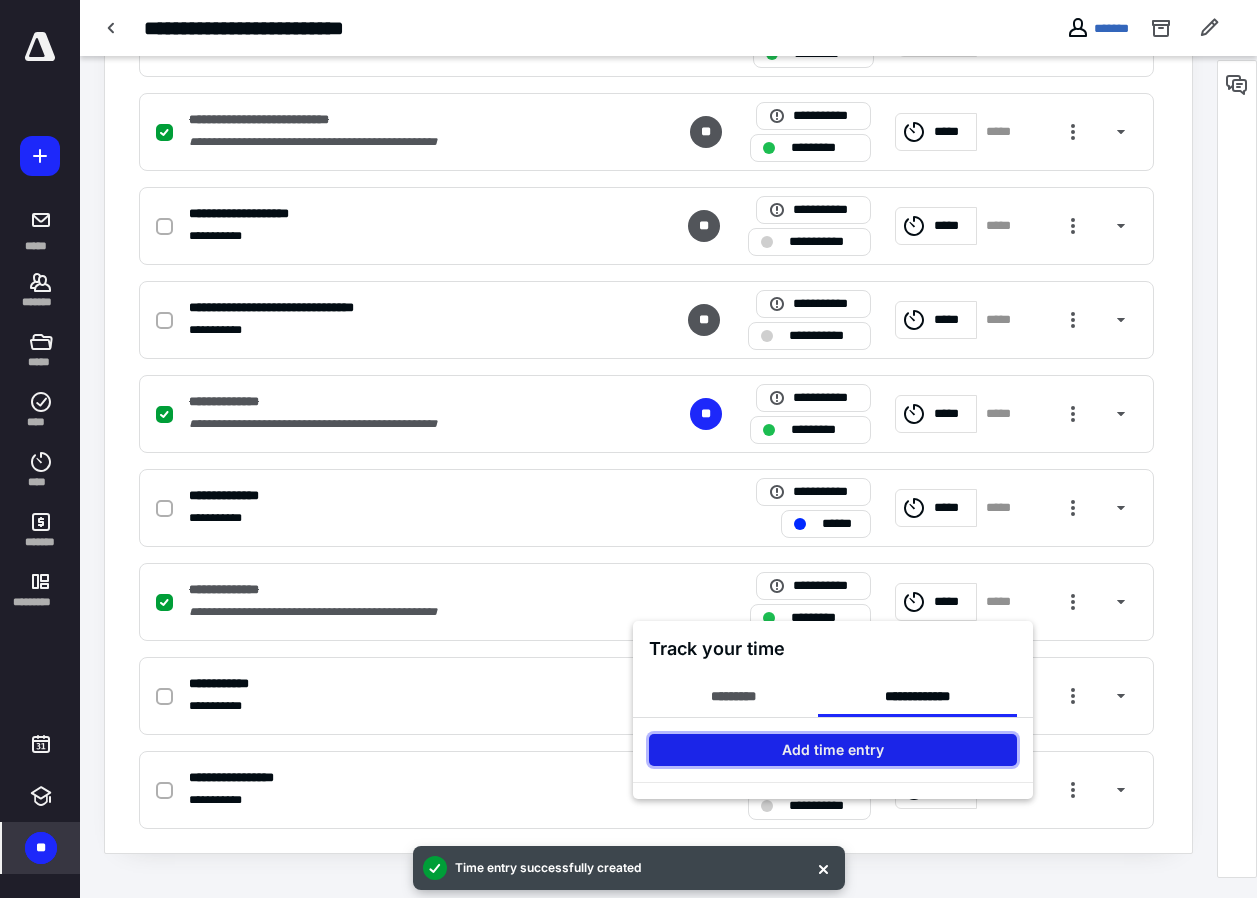 click on "Add time entry" at bounding box center [833, 750] 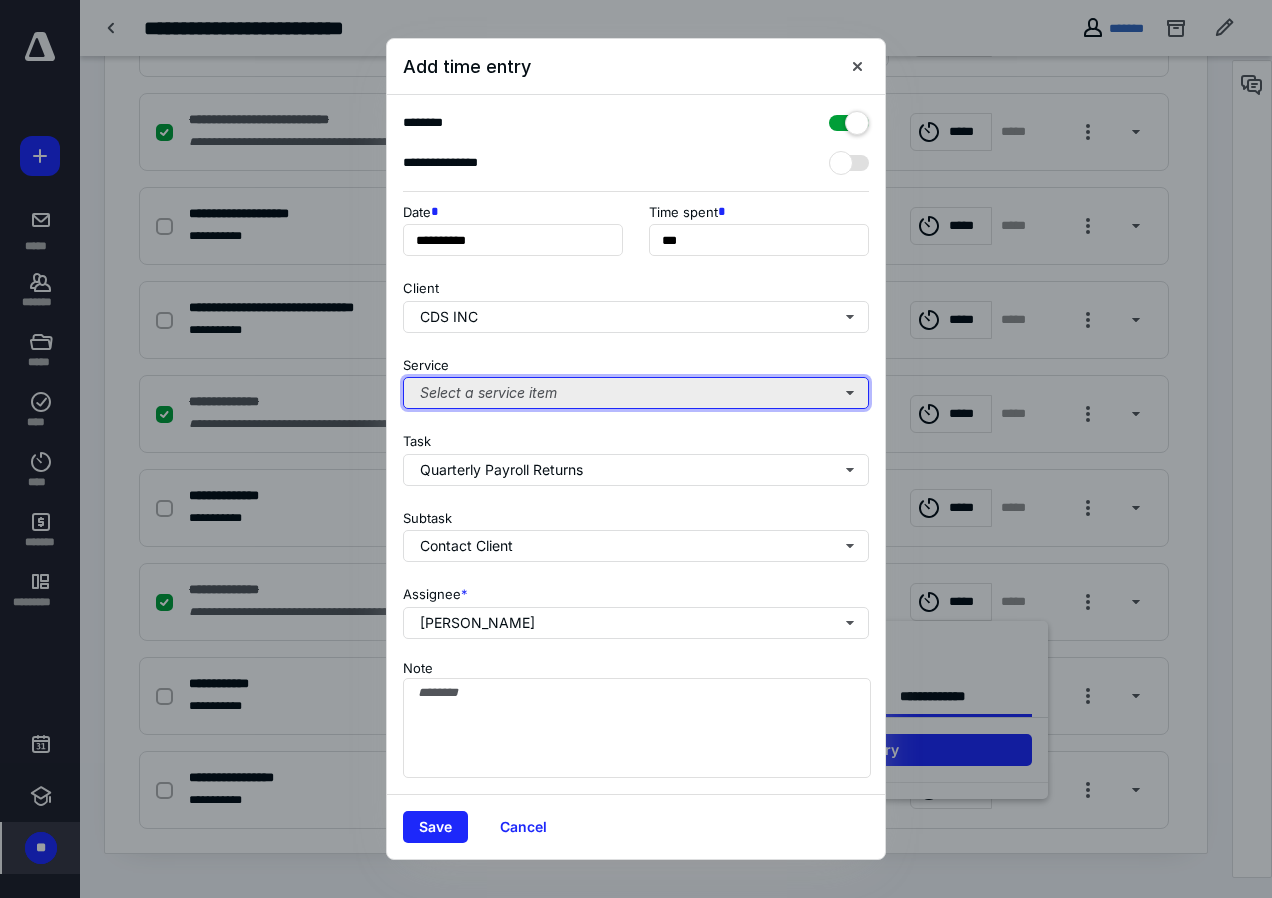 click on "Select a service item" at bounding box center (636, 393) 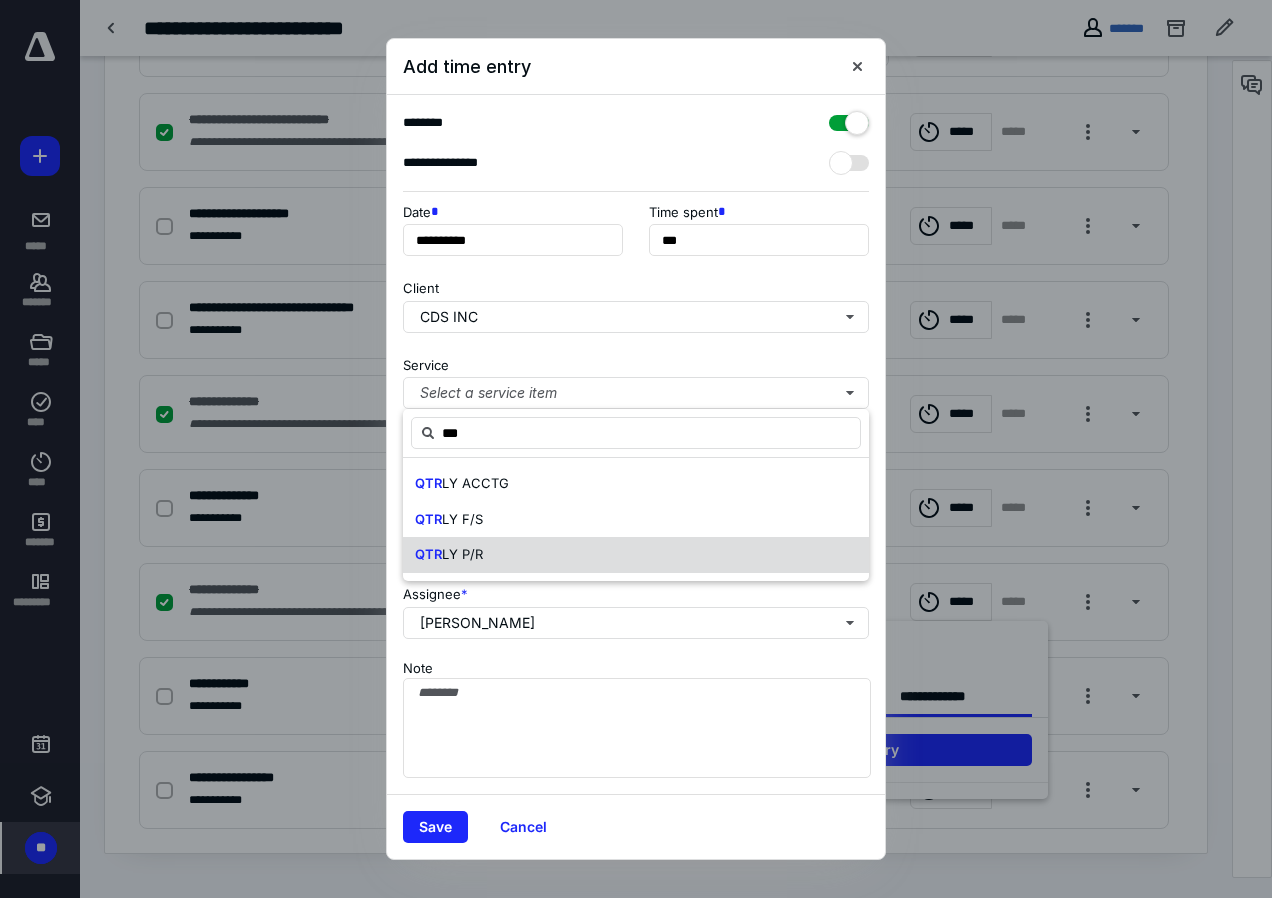 click on "LY P/R" at bounding box center [462, 554] 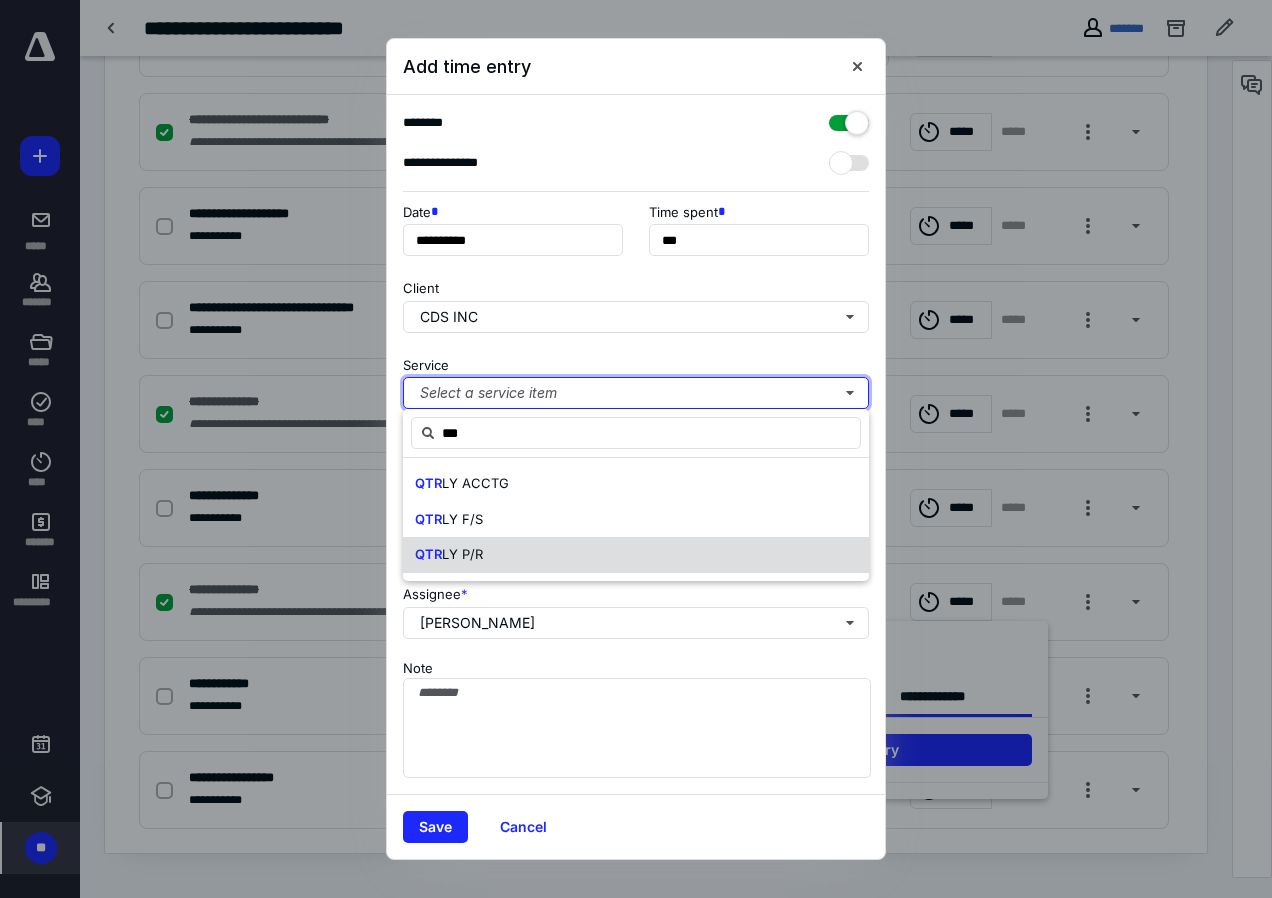 type 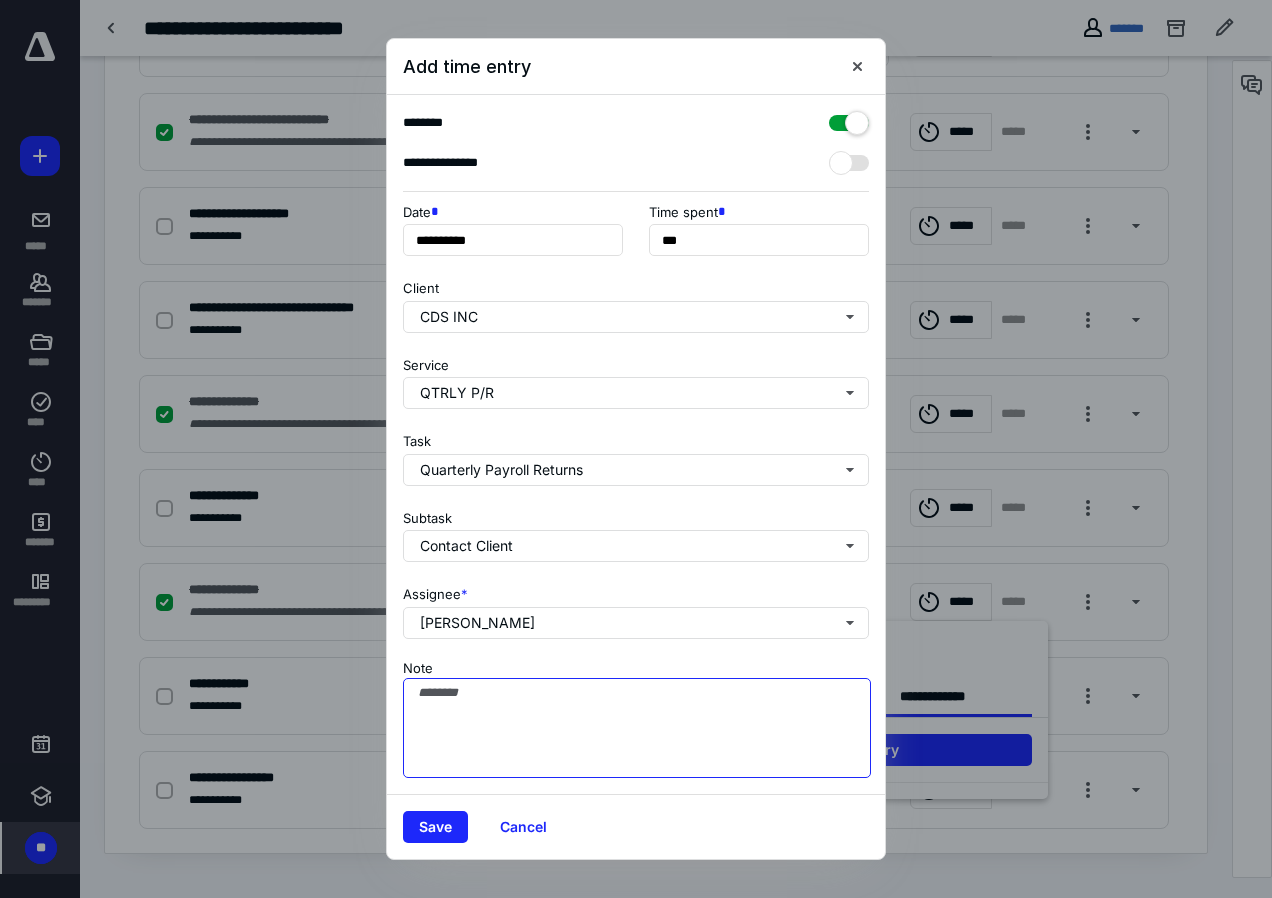 click on "Note" at bounding box center [637, 728] 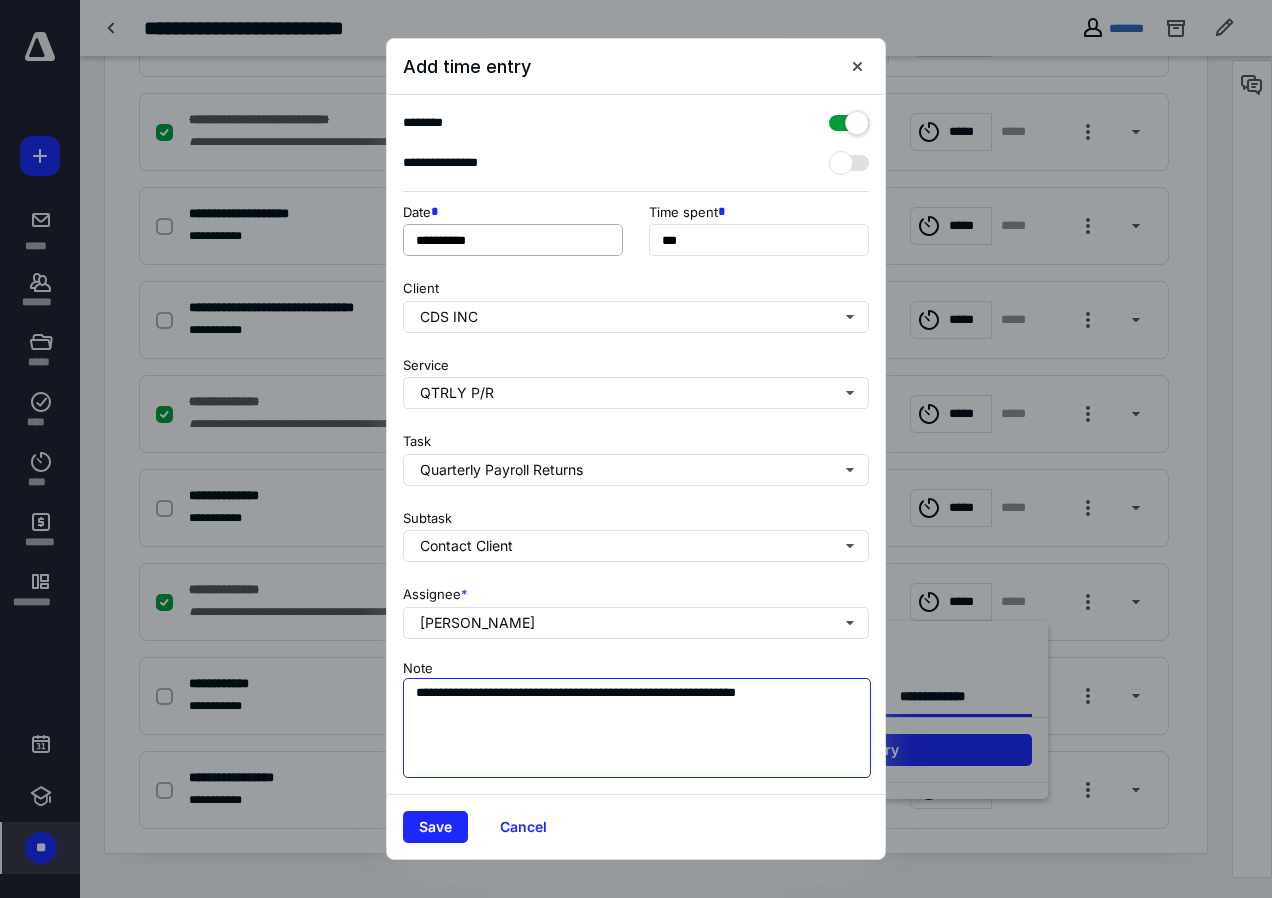 type on "**********" 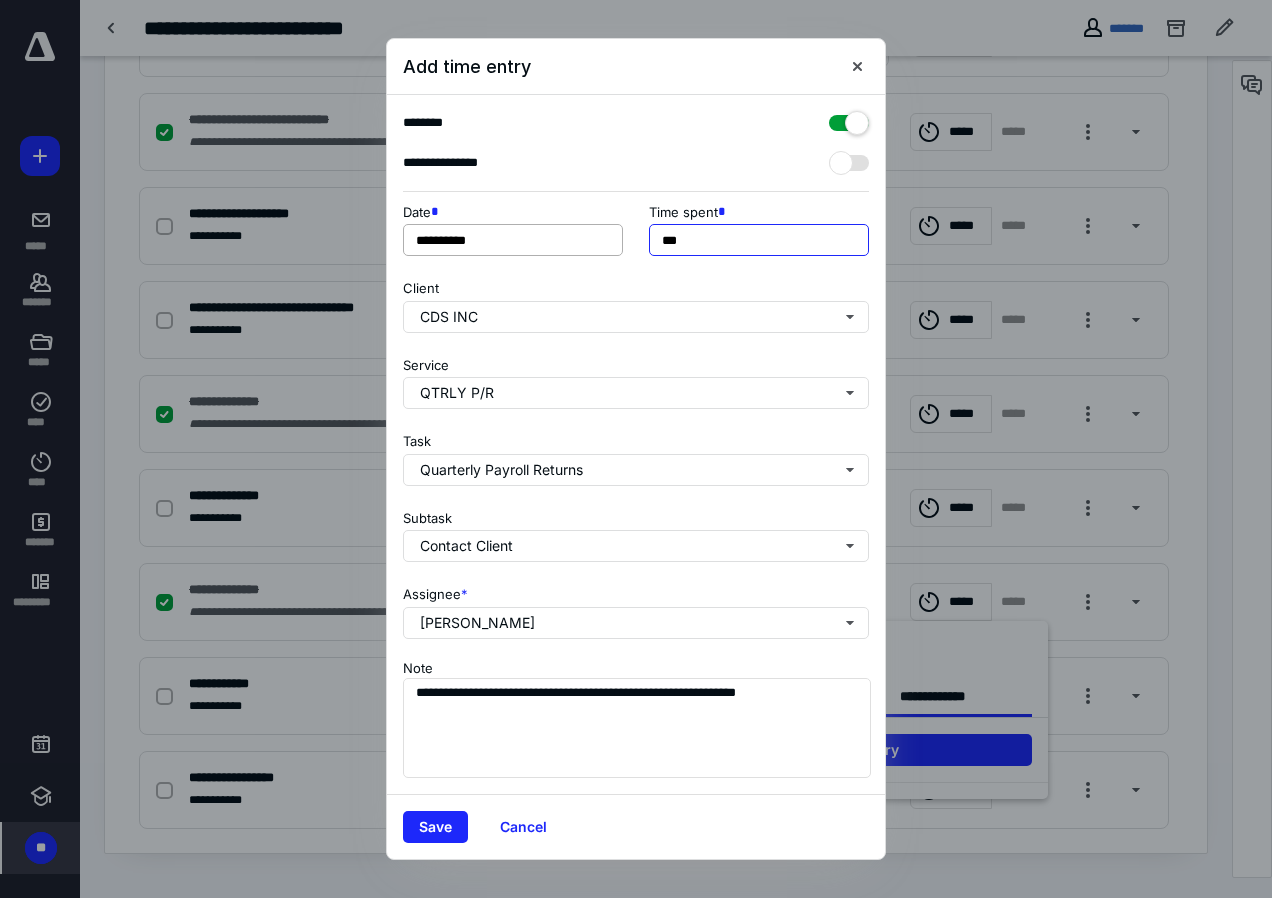 click on "**********" at bounding box center [636, 236] 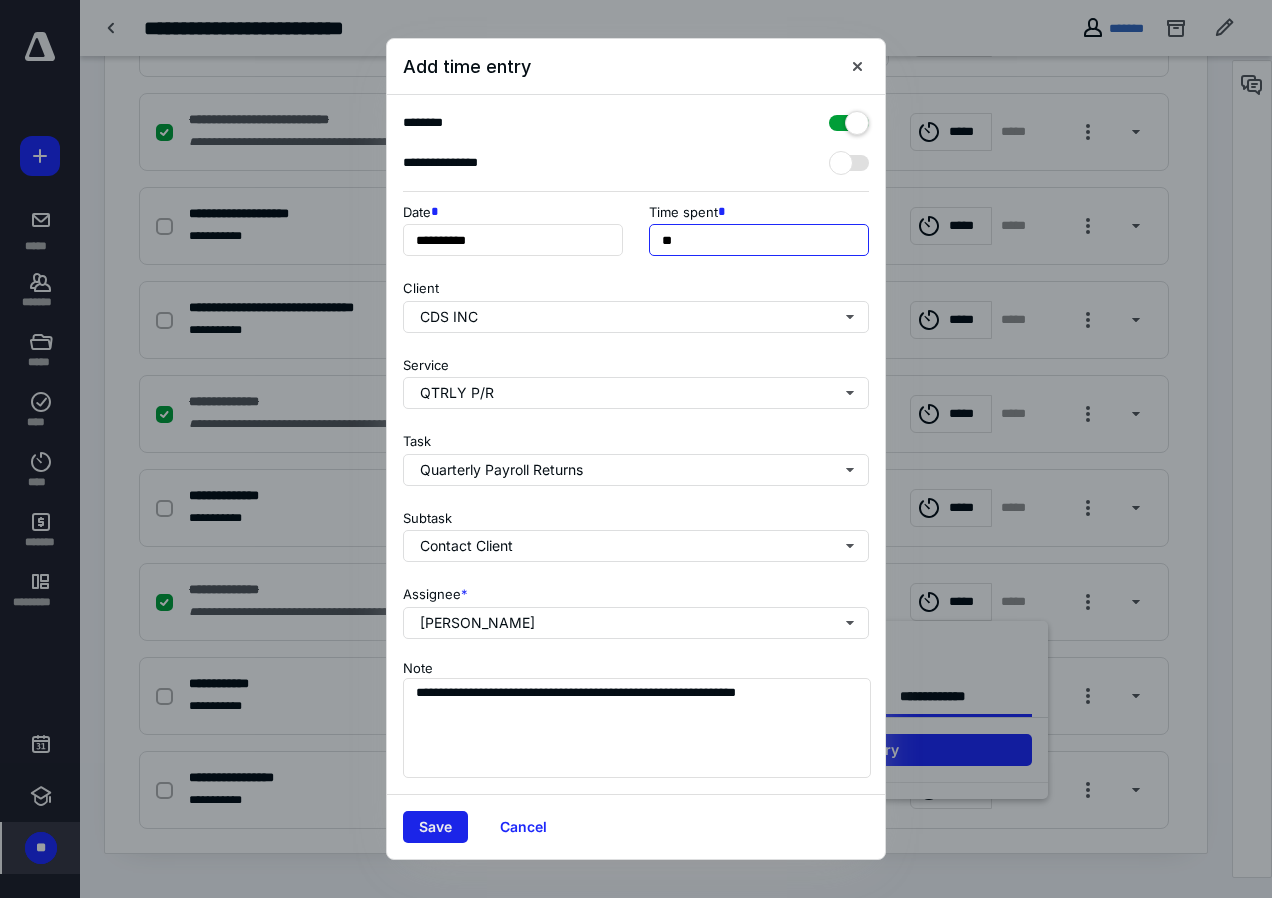 type on "**" 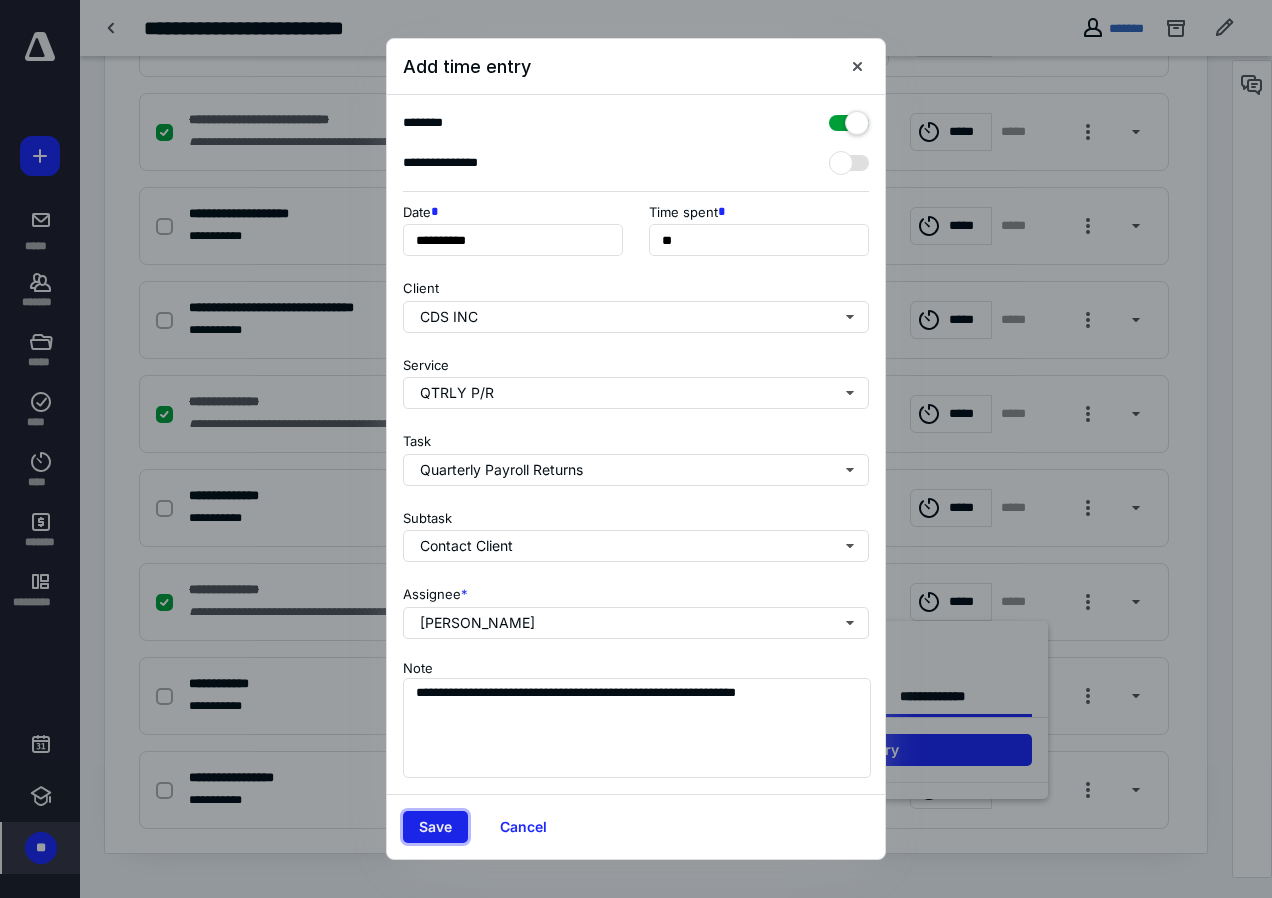 click on "Save" at bounding box center (435, 827) 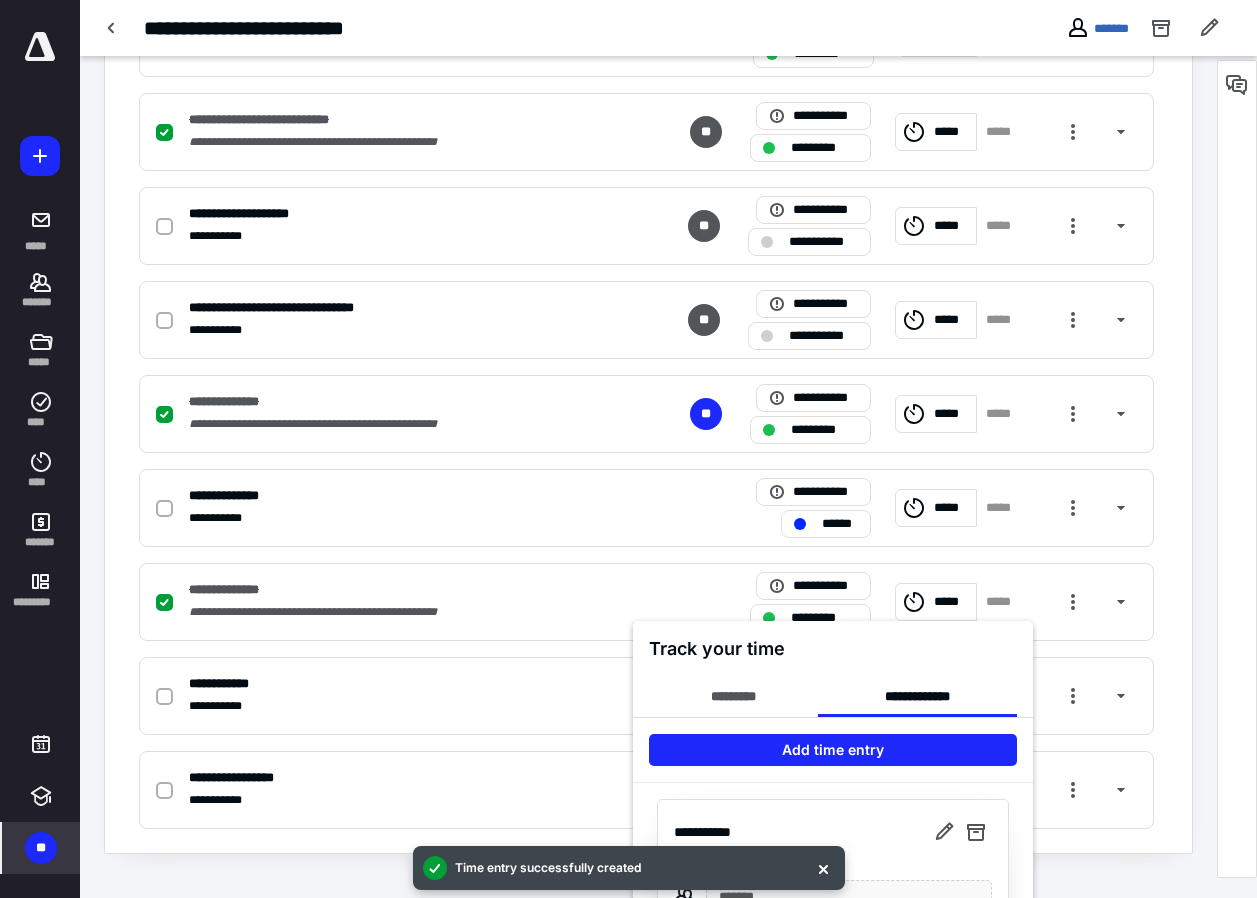 click at bounding box center (628, 449) 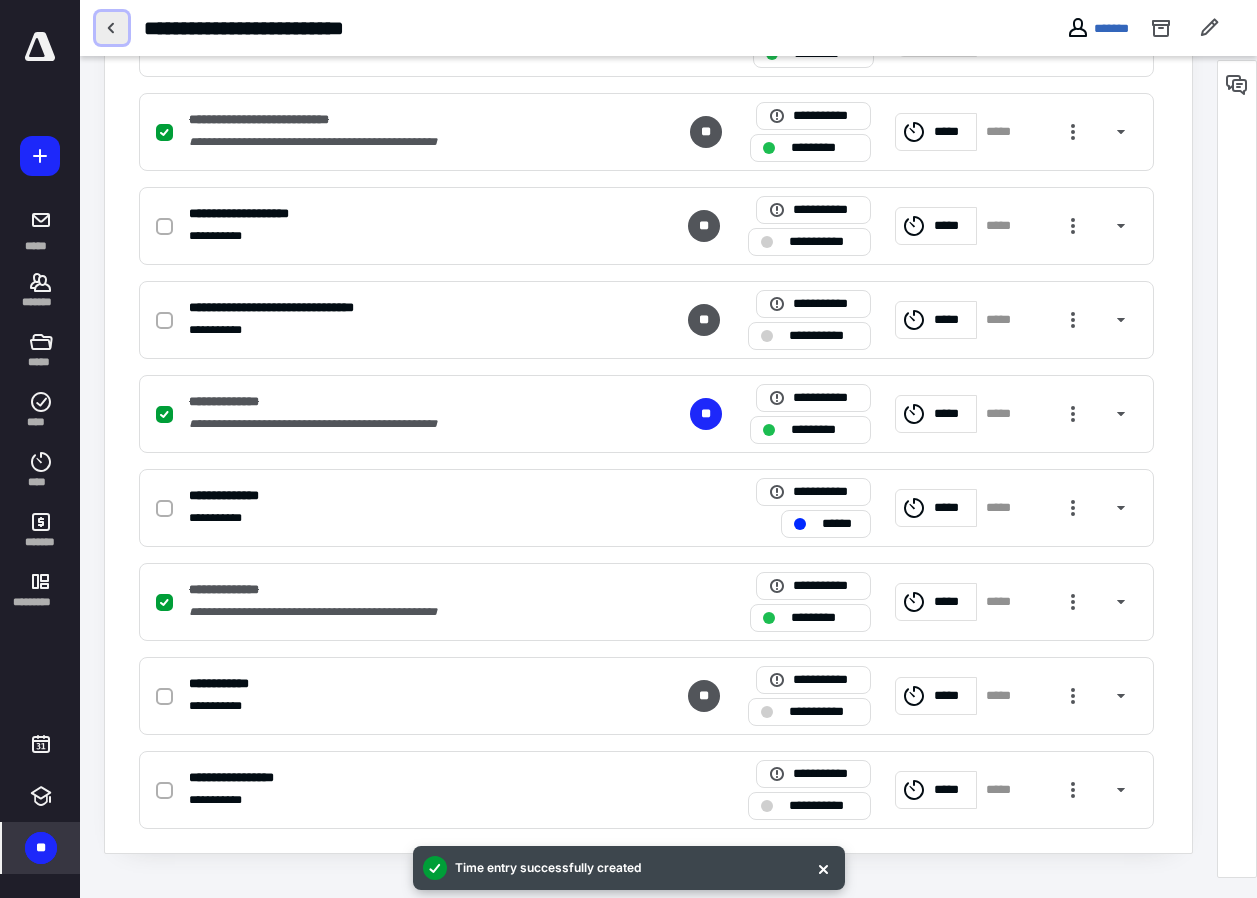 click at bounding box center [112, 28] 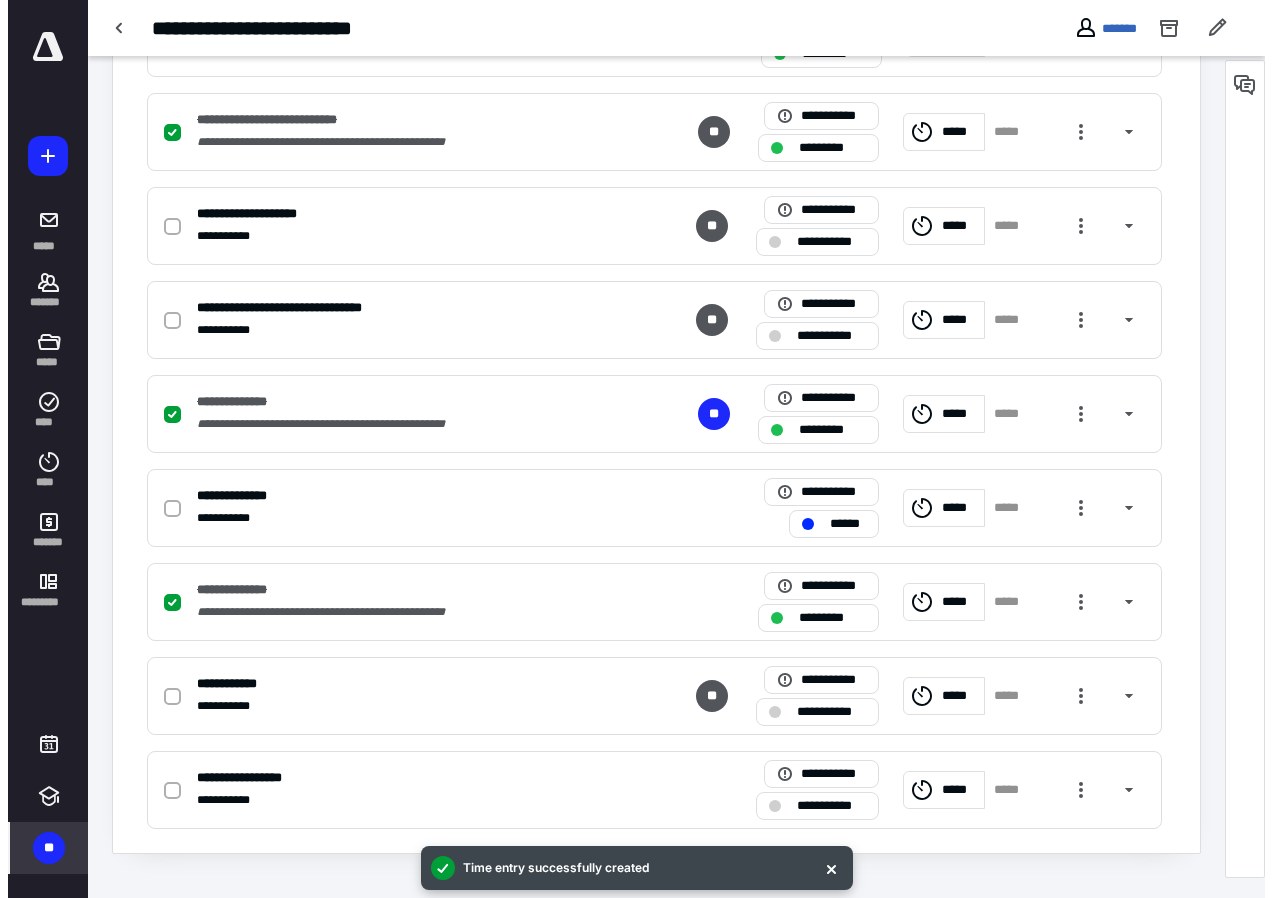 scroll, scrollTop: 0, scrollLeft: 0, axis: both 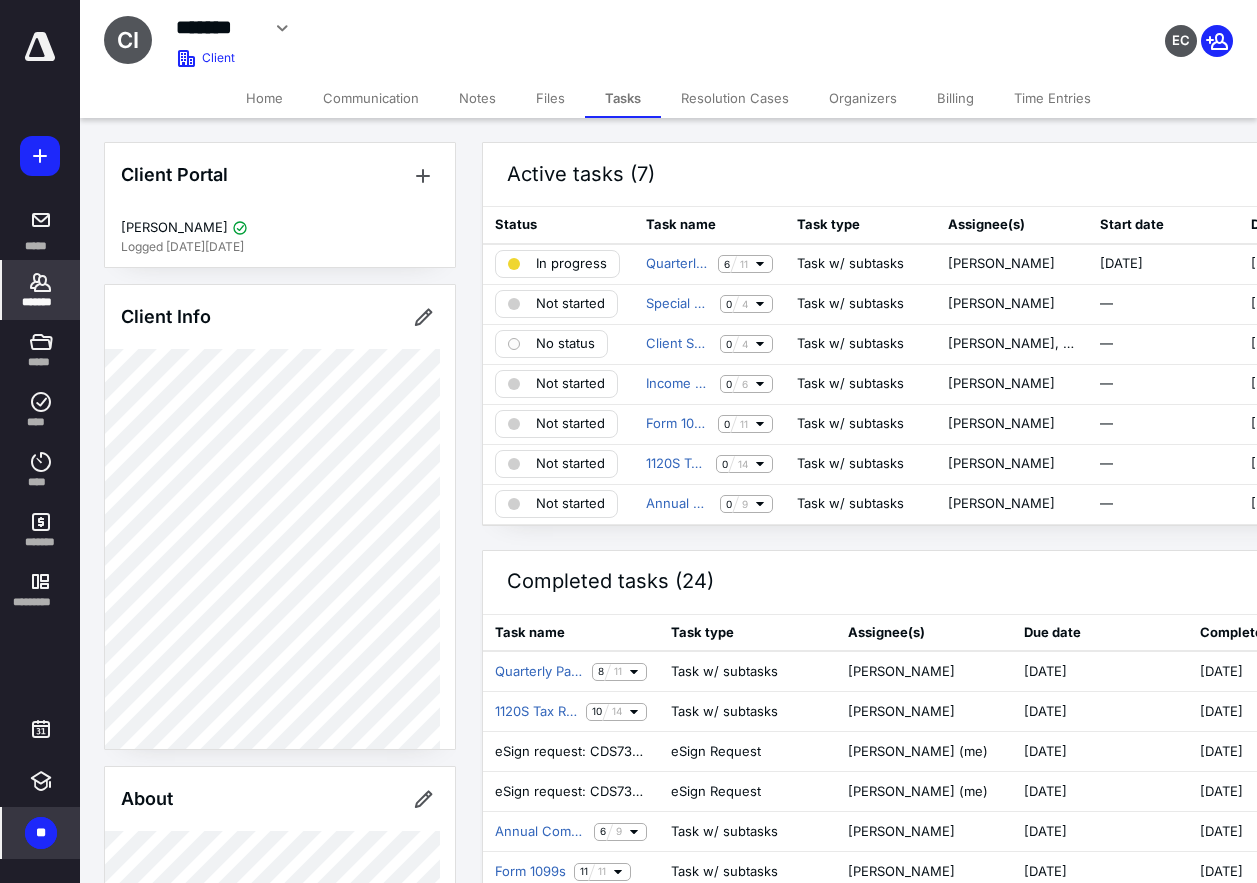 click on "*******" at bounding box center (41, 302) 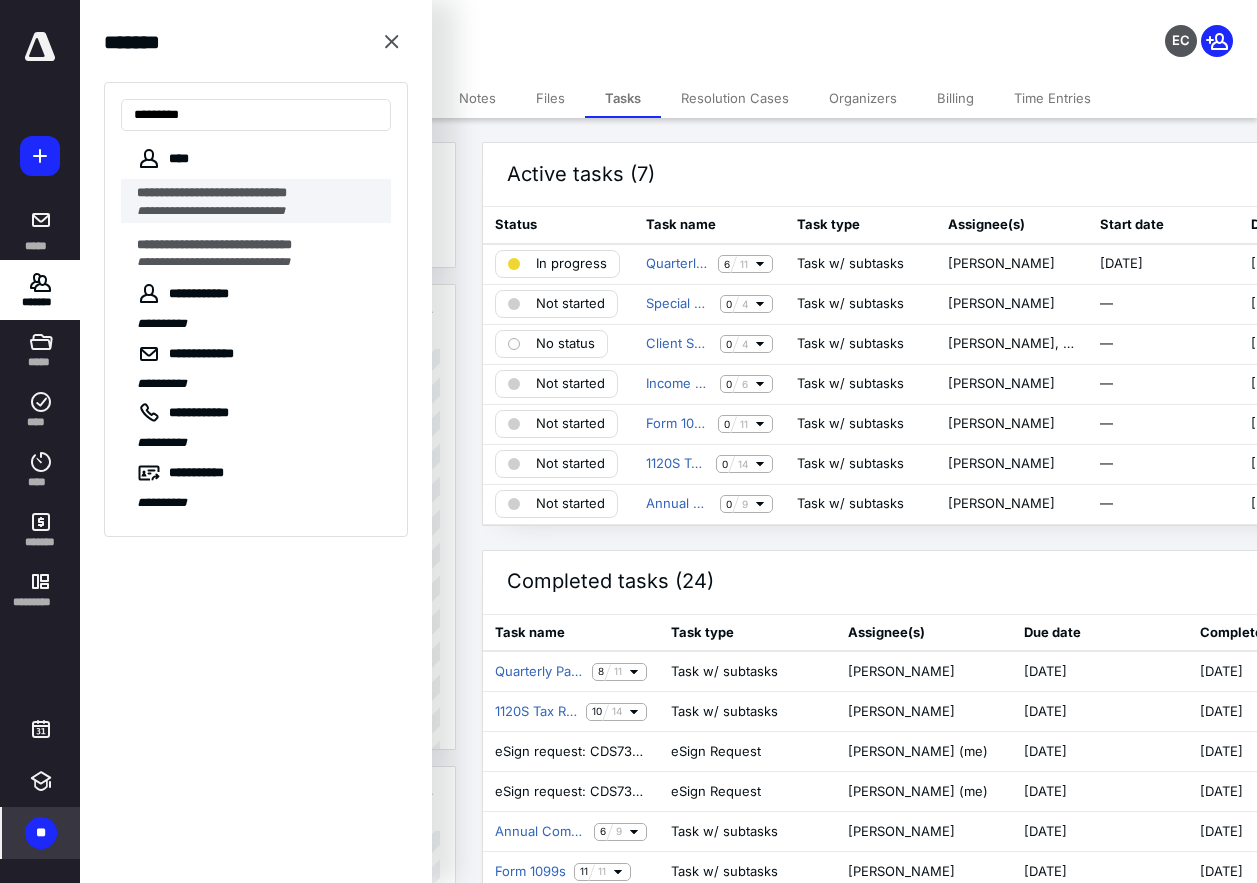 type on "*********" 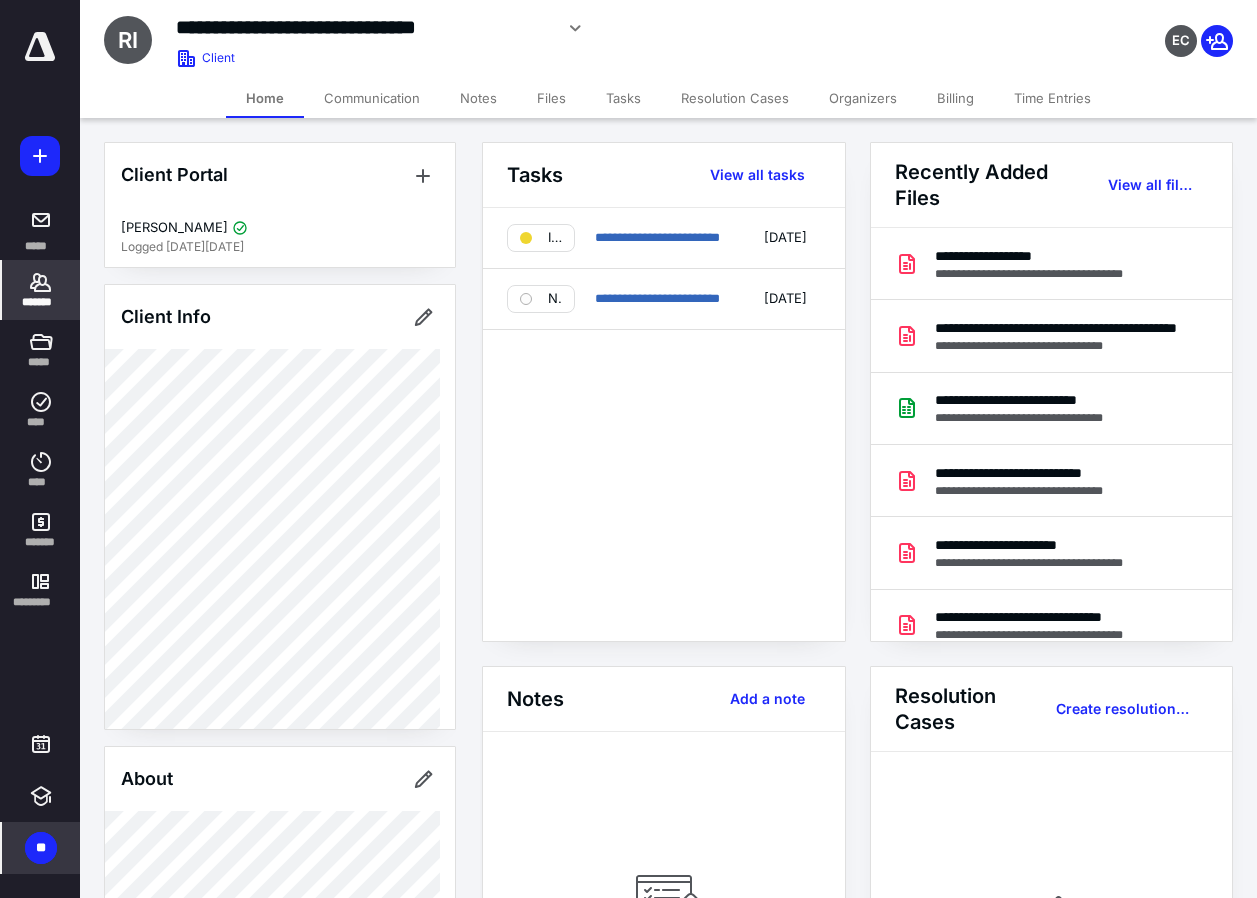 click on "Billing" at bounding box center (955, 98) 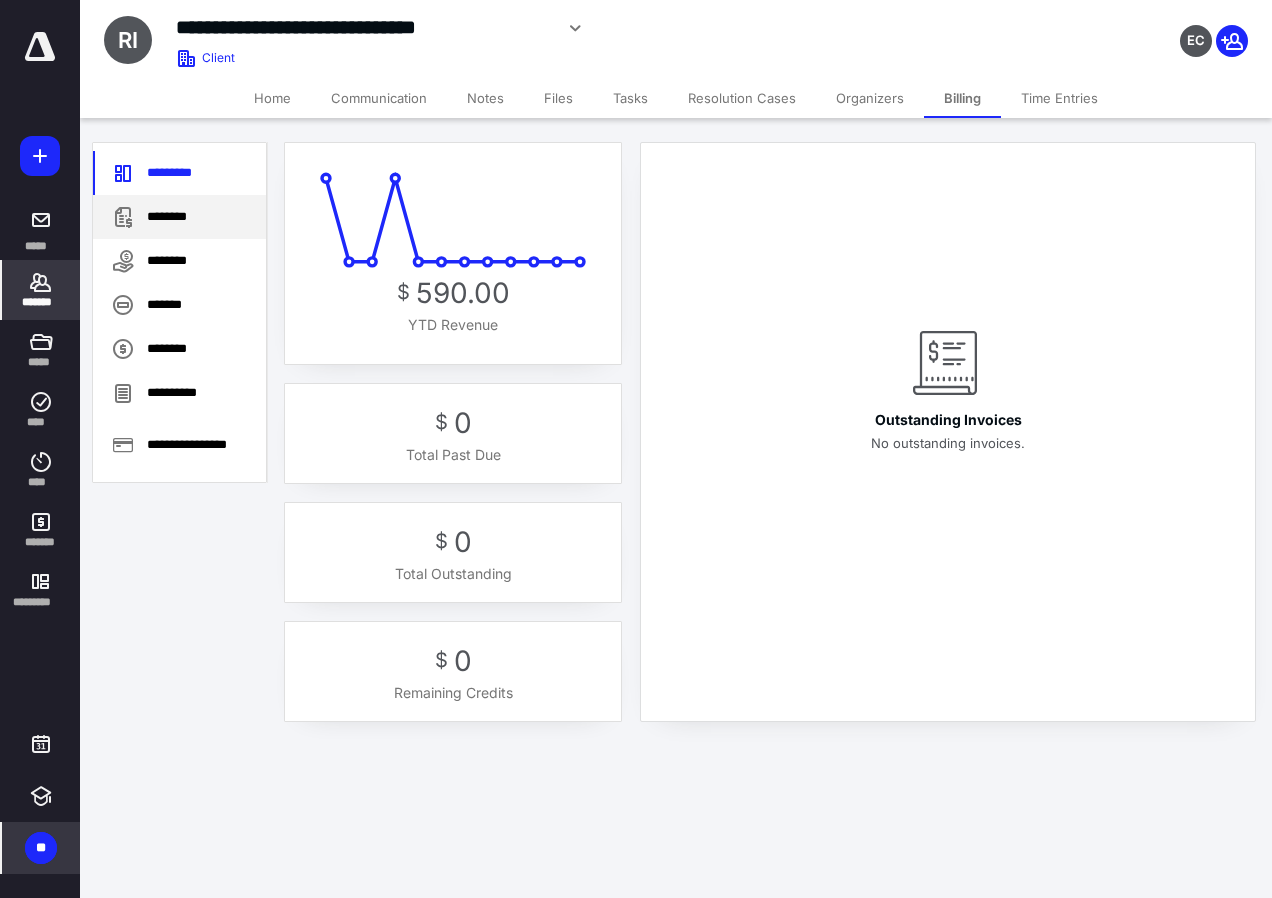 click on "********" at bounding box center (179, 217) 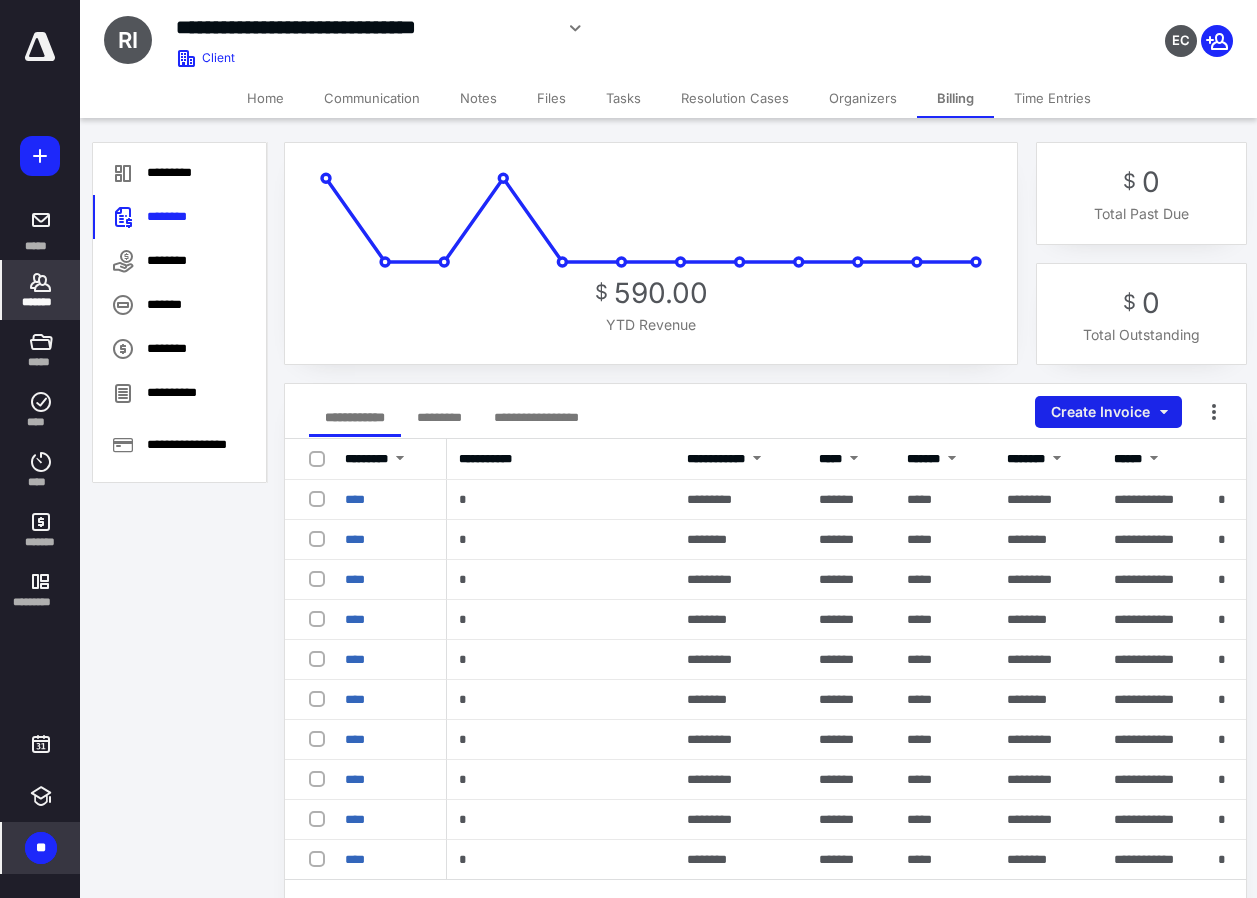 click on "Create Invoice" at bounding box center (1108, 412) 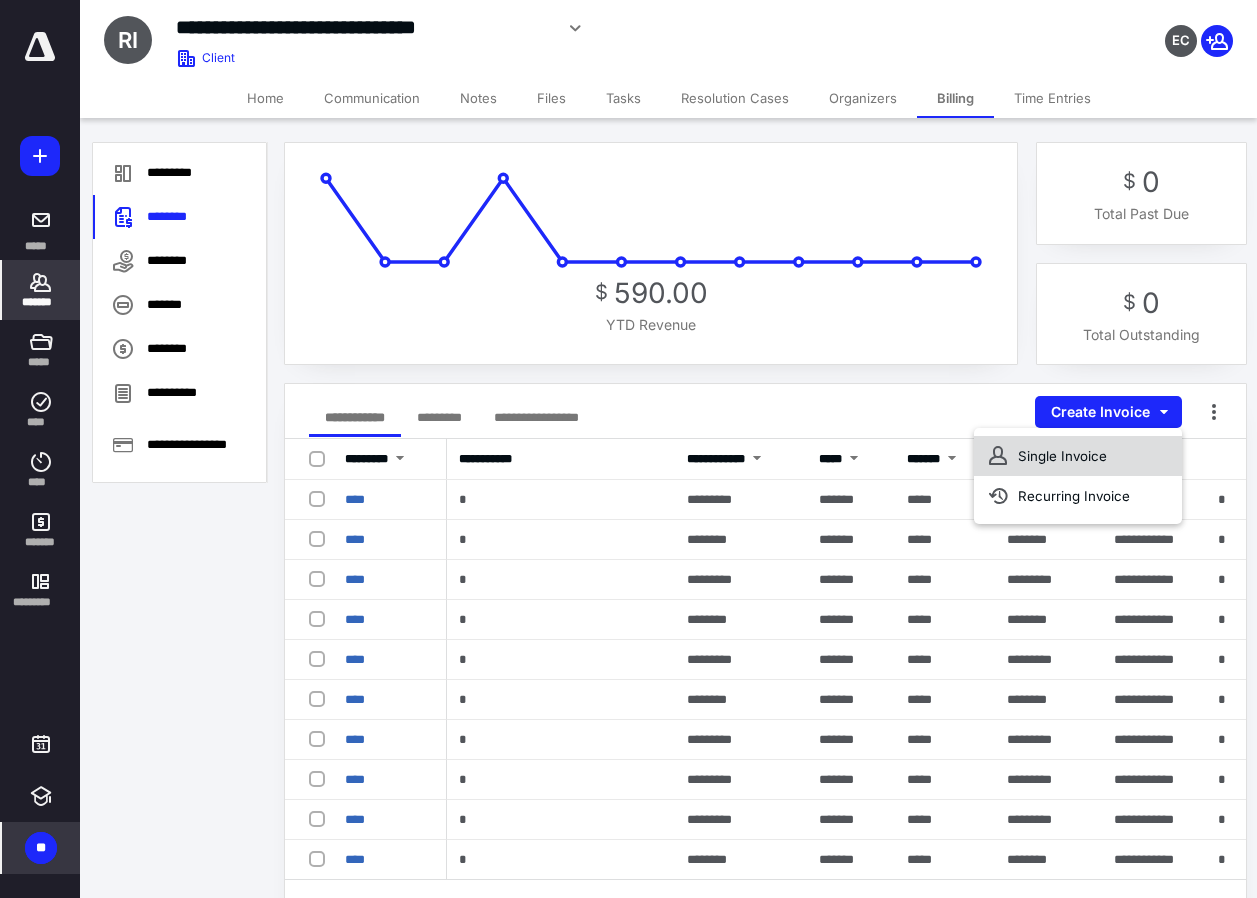 click on "Single Invoice" at bounding box center (1078, 456) 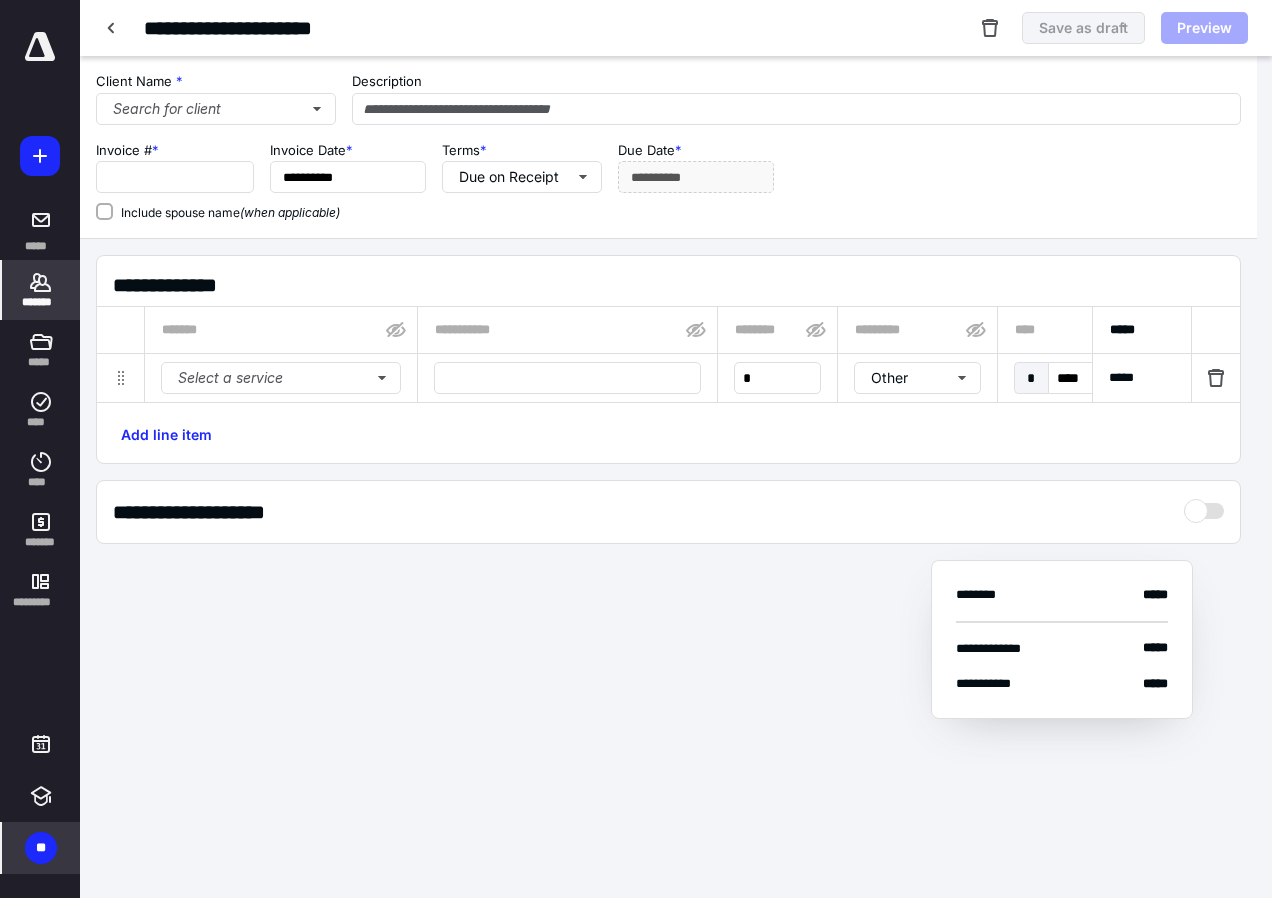 type on "**********" 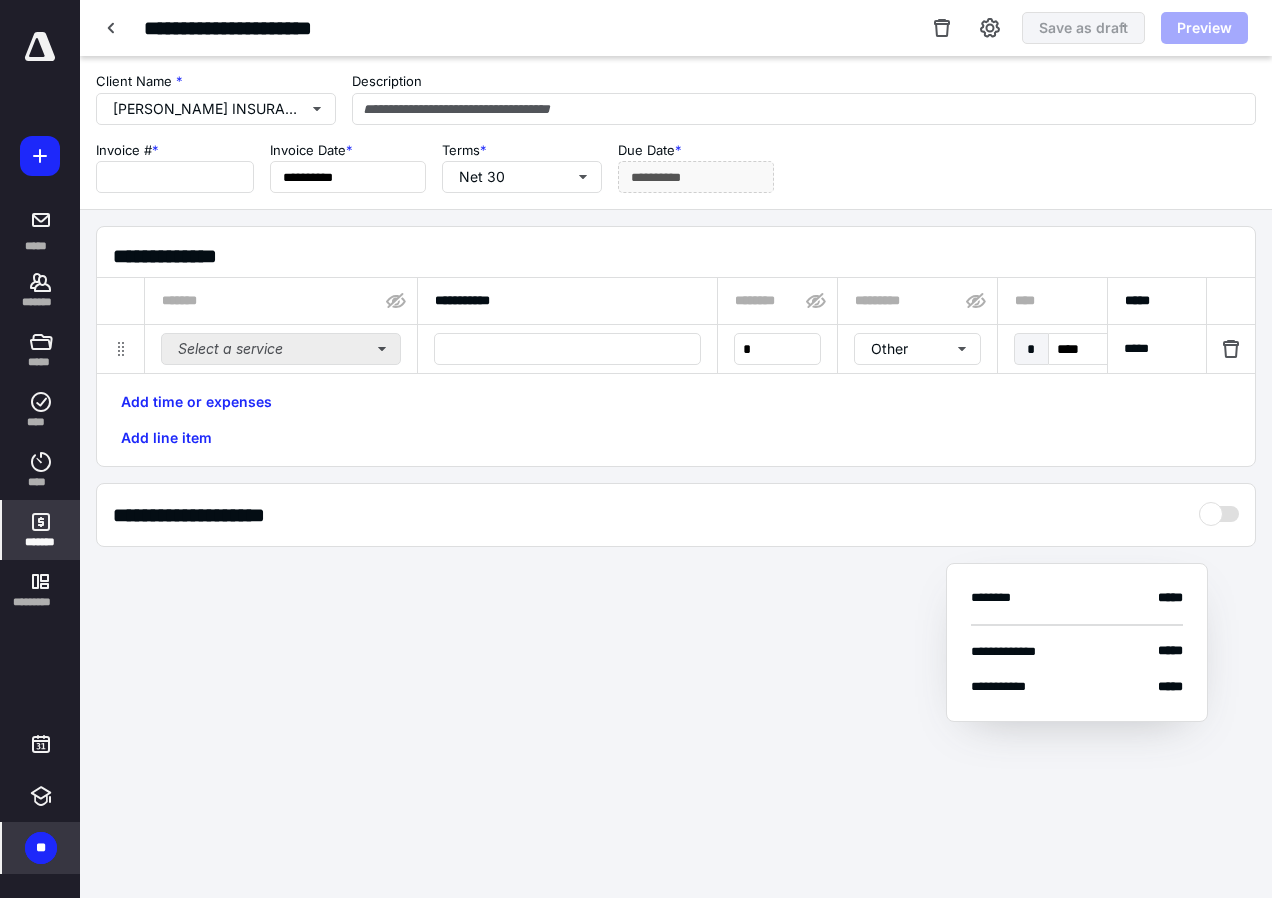 type on "****" 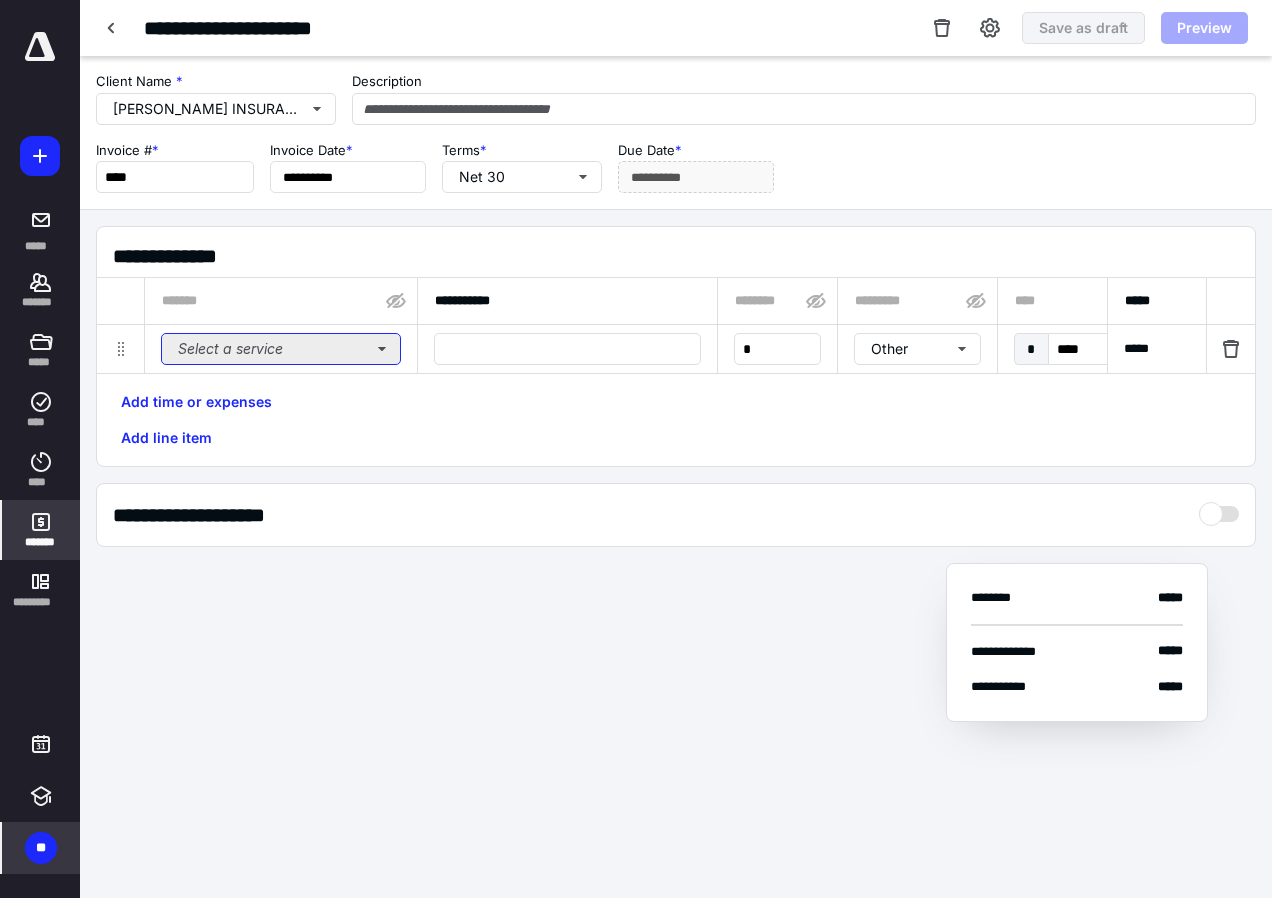 click on "Select a service" at bounding box center (281, 349) 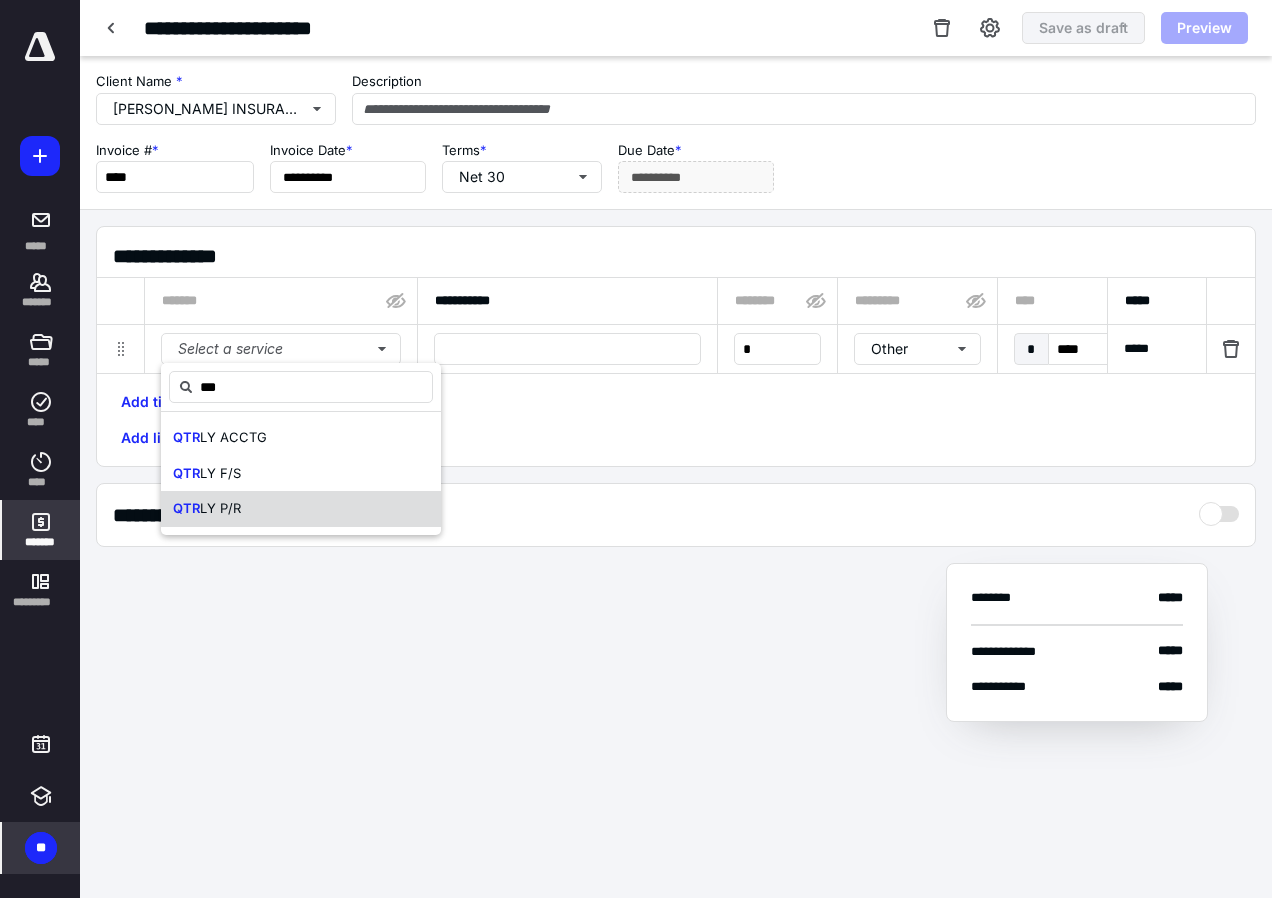 click on "LY P/R" at bounding box center [220, 508] 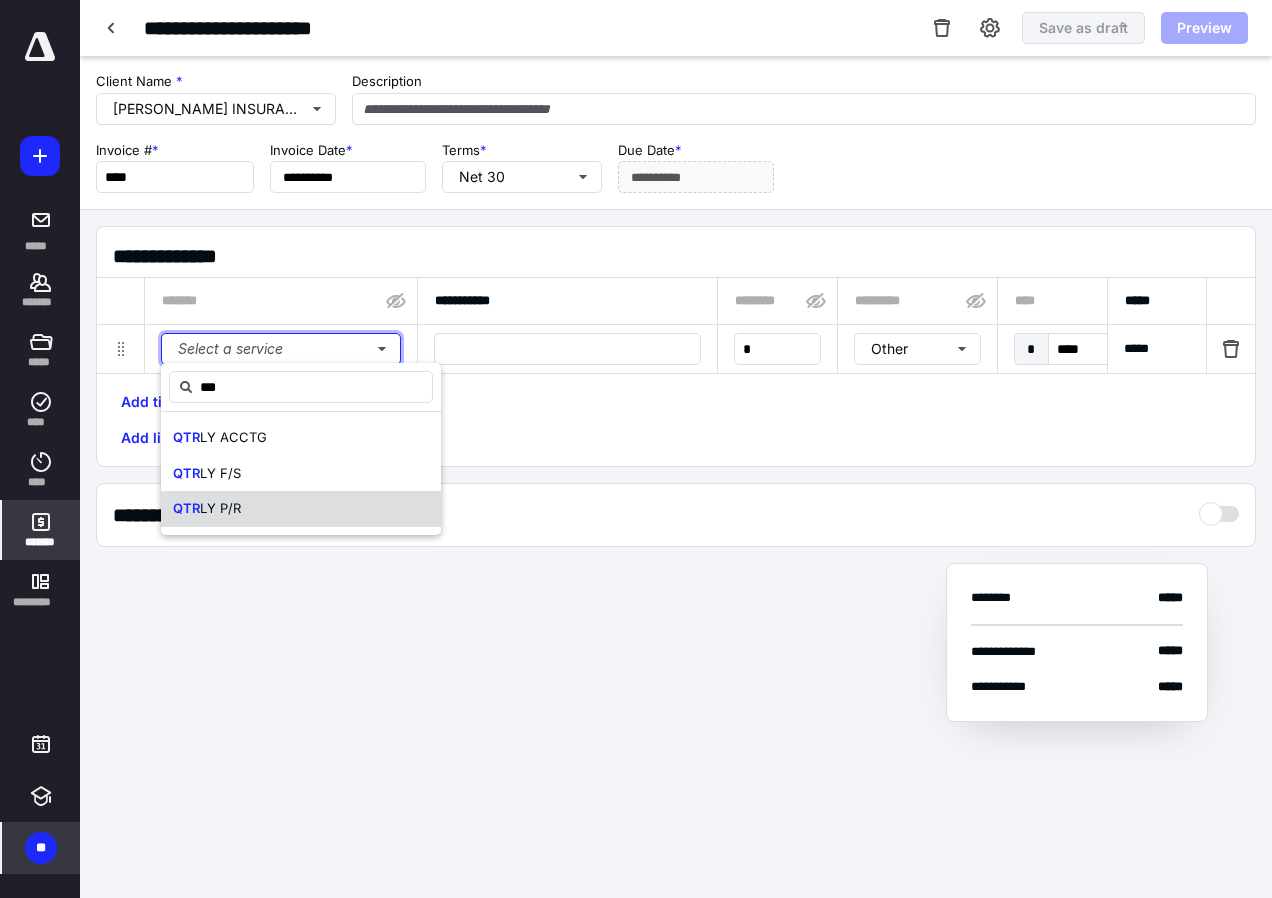 type 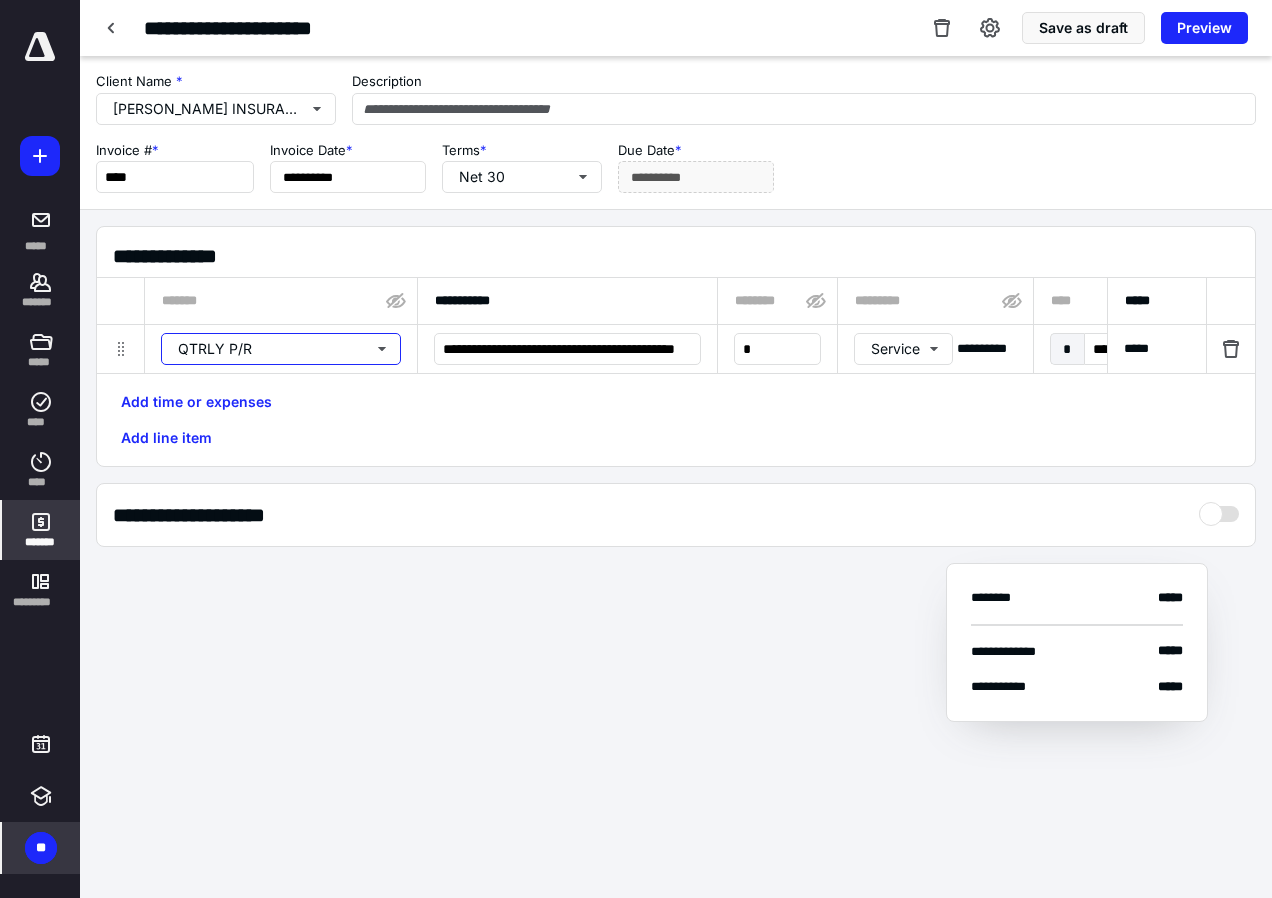 type 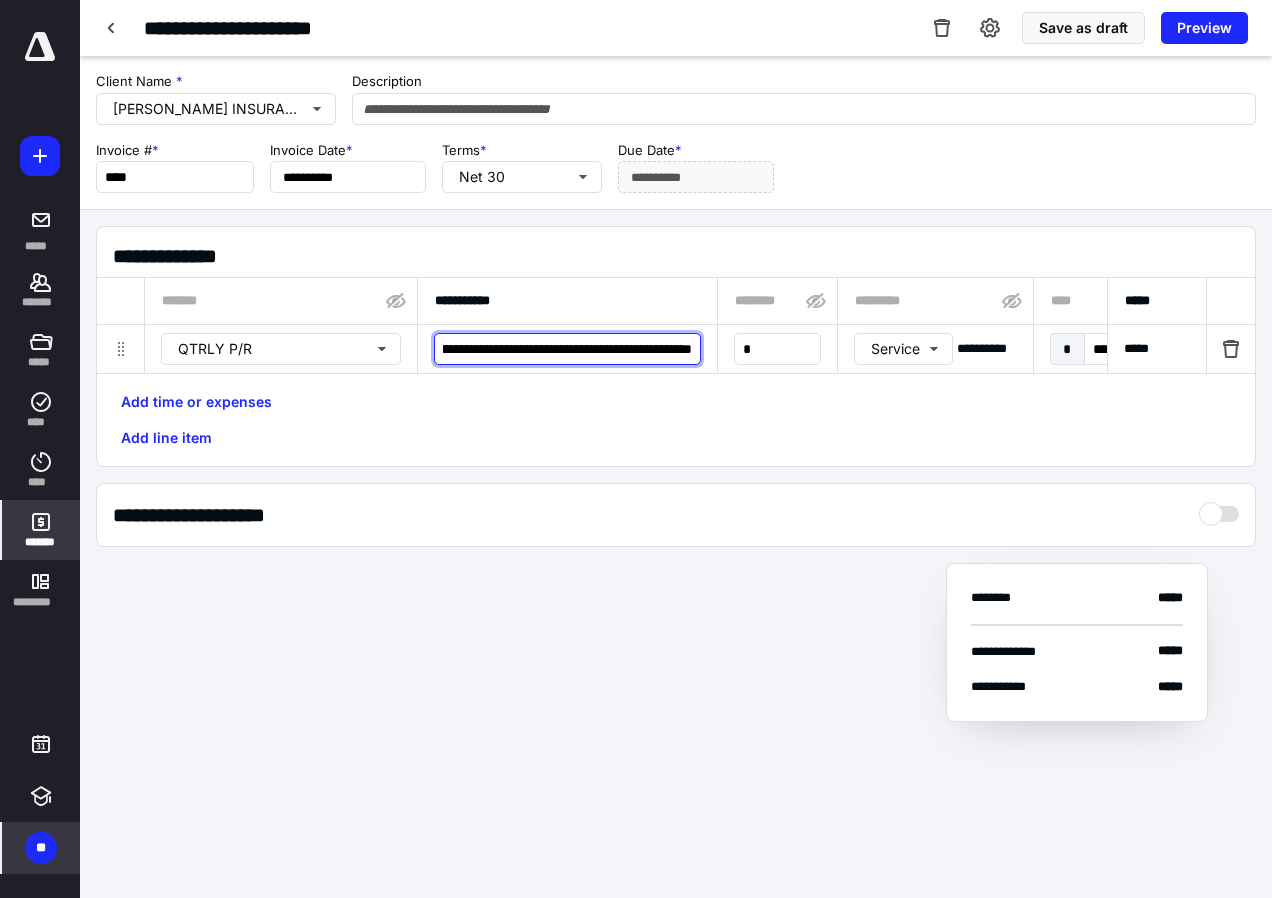 scroll, scrollTop: 0, scrollLeft: 274, axis: horizontal 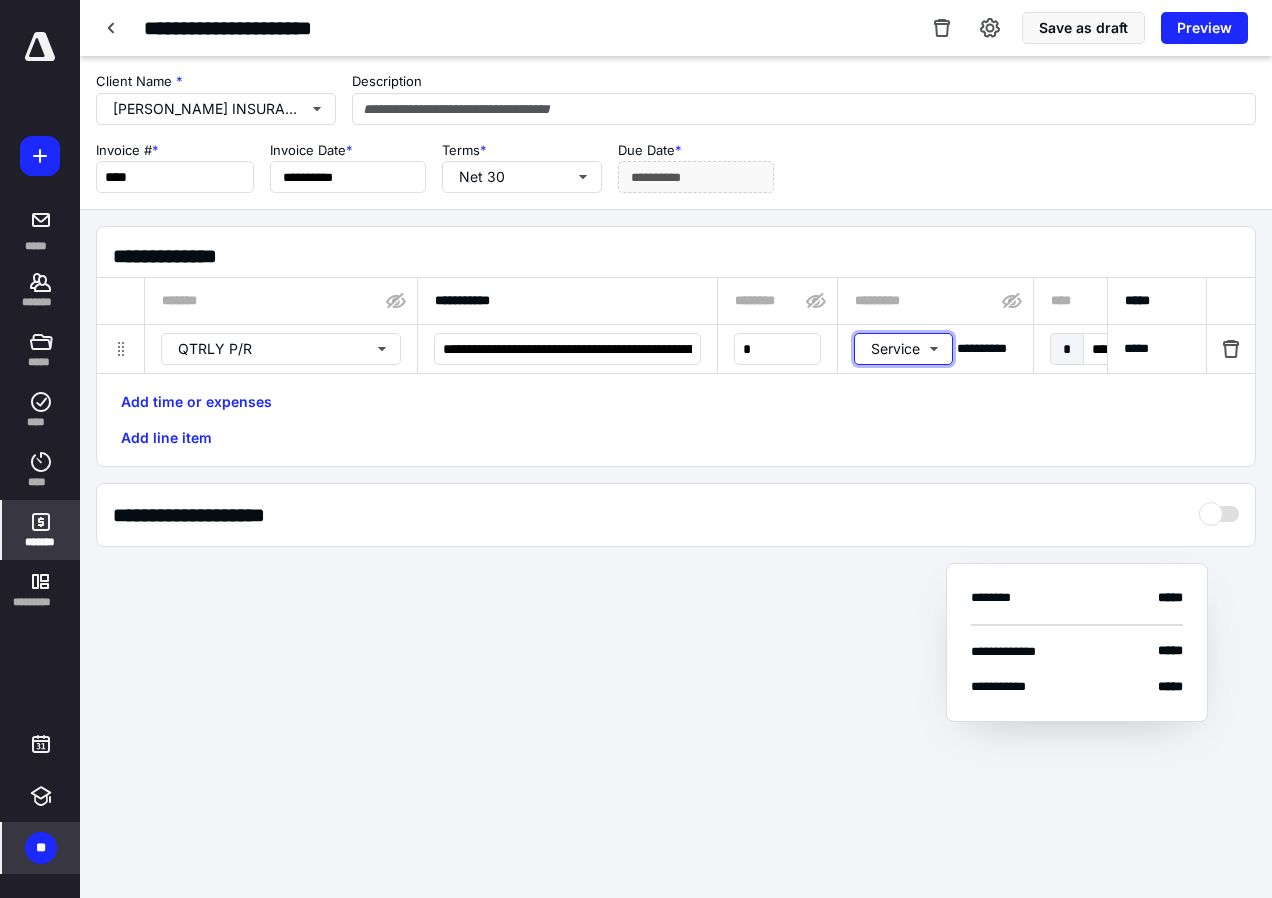 type 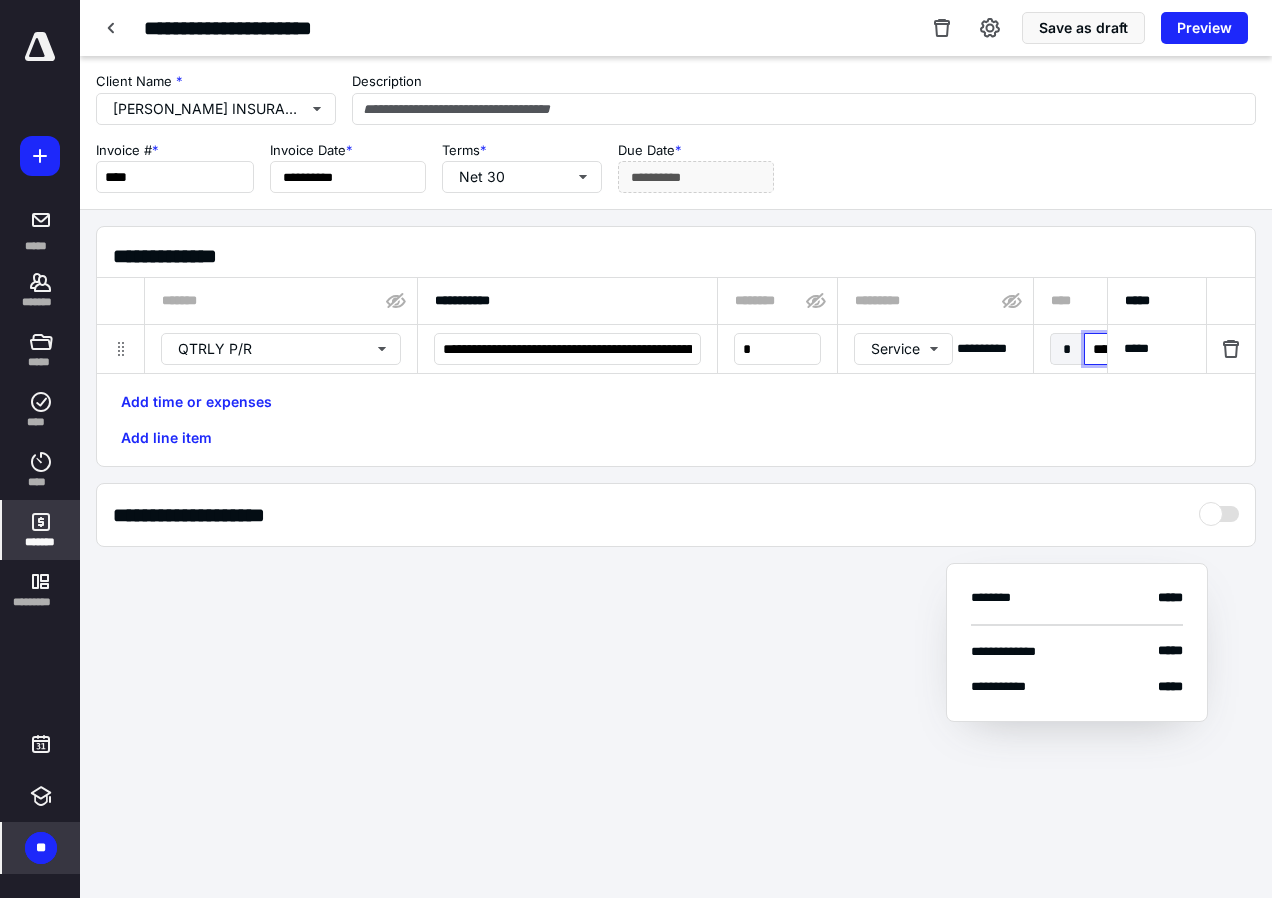 type on "******" 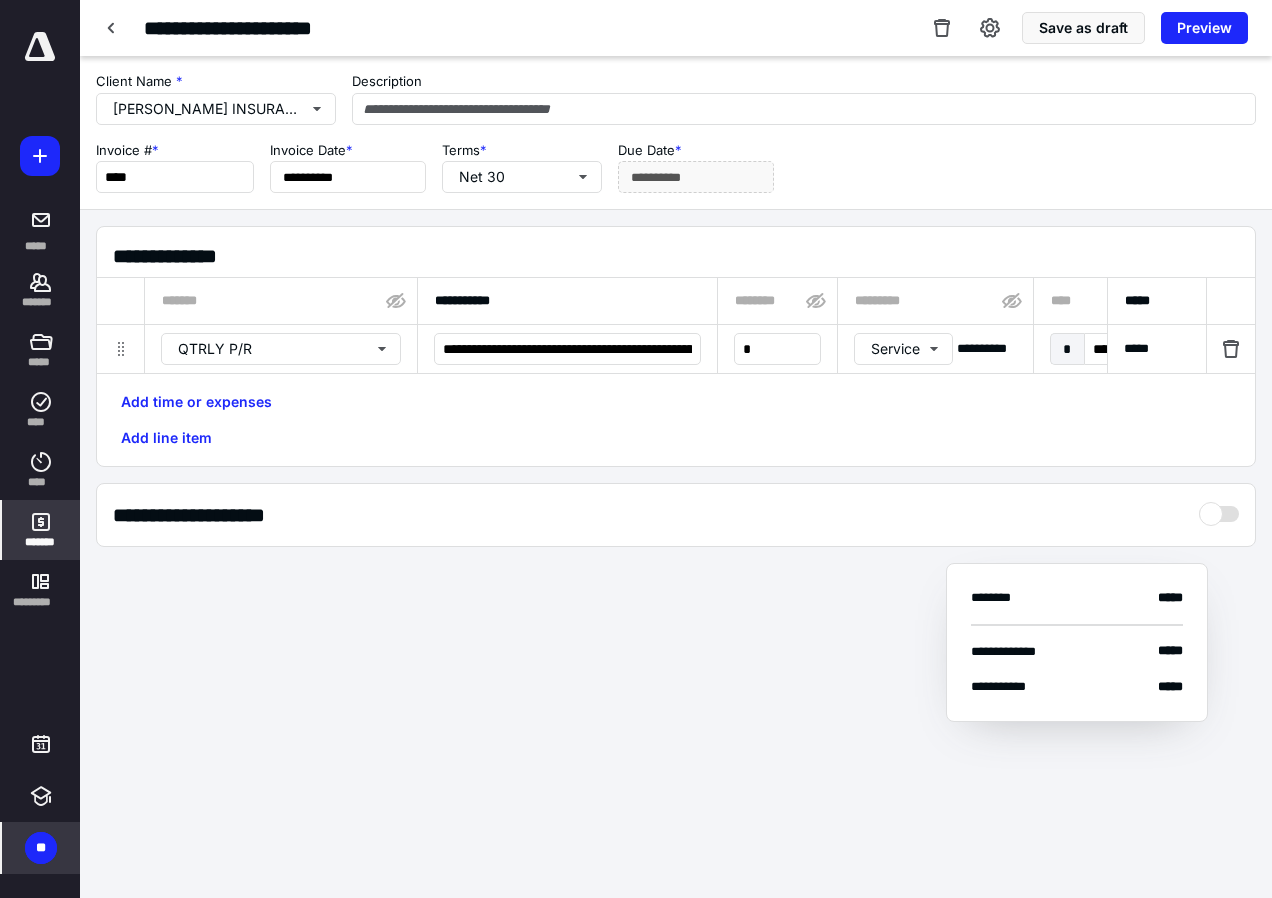 scroll, scrollTop: 0, scrollLeft: 1291, axis: horizontal 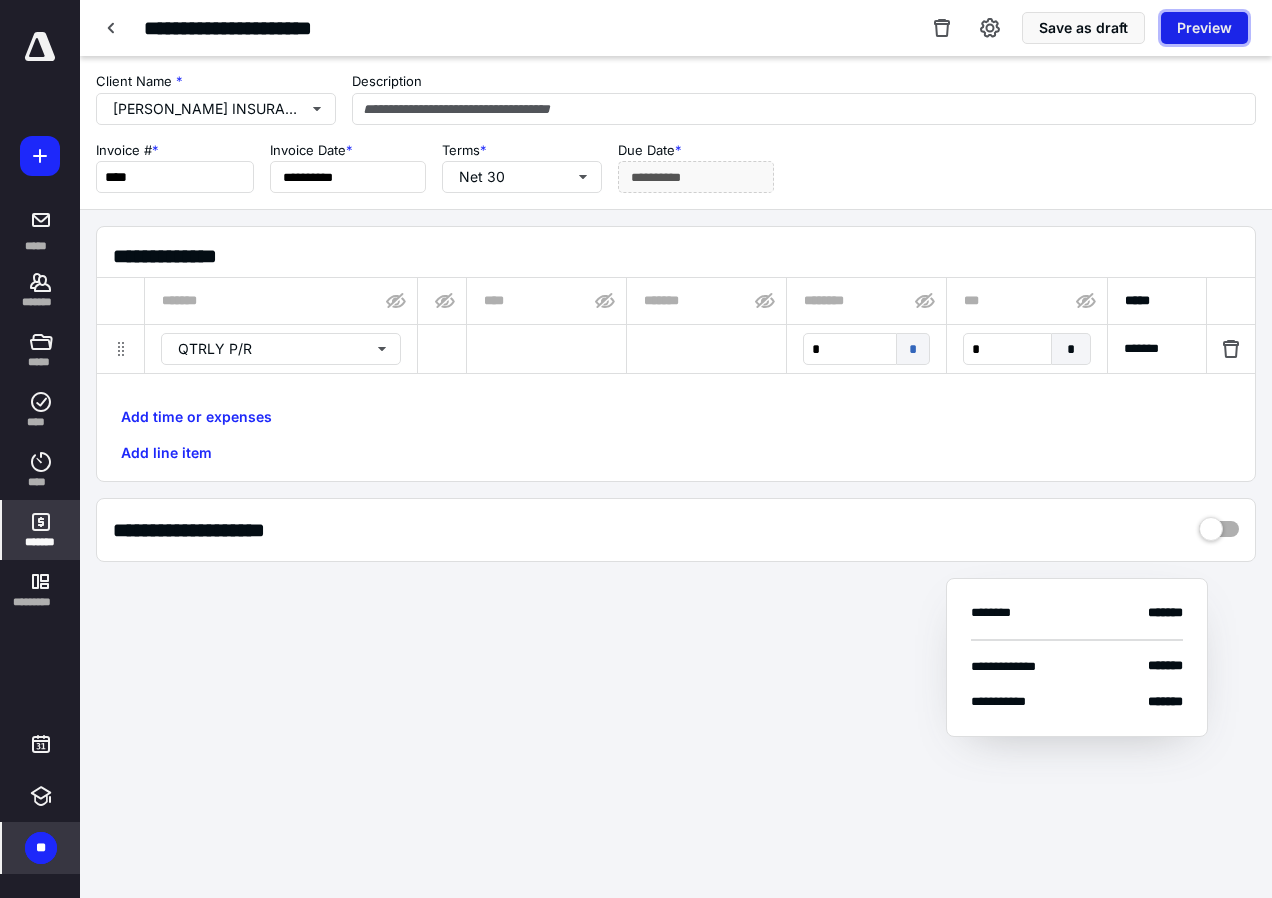 click on "Preview" at bounding box center [1204, 28] 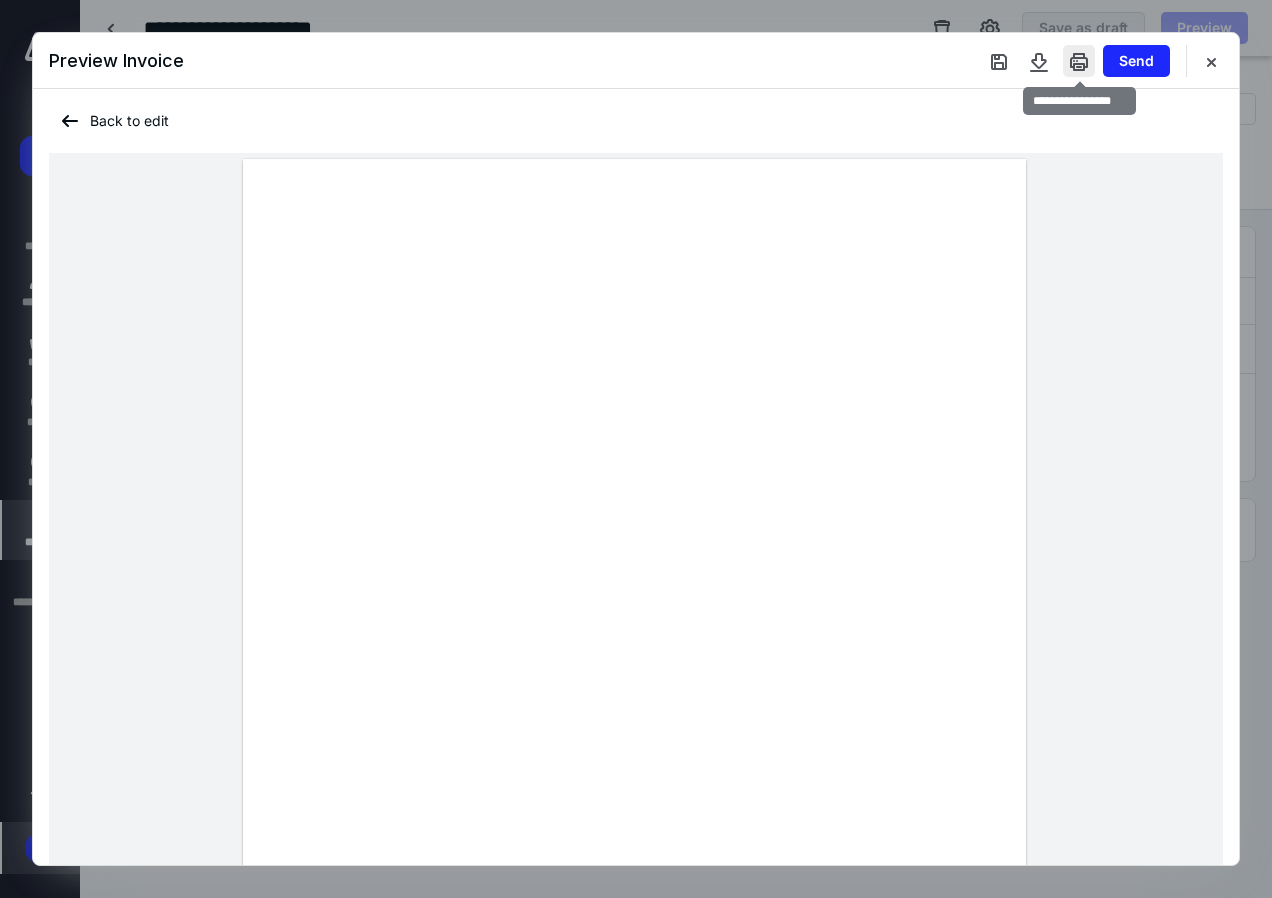 click at bounding box center [1079, 61] 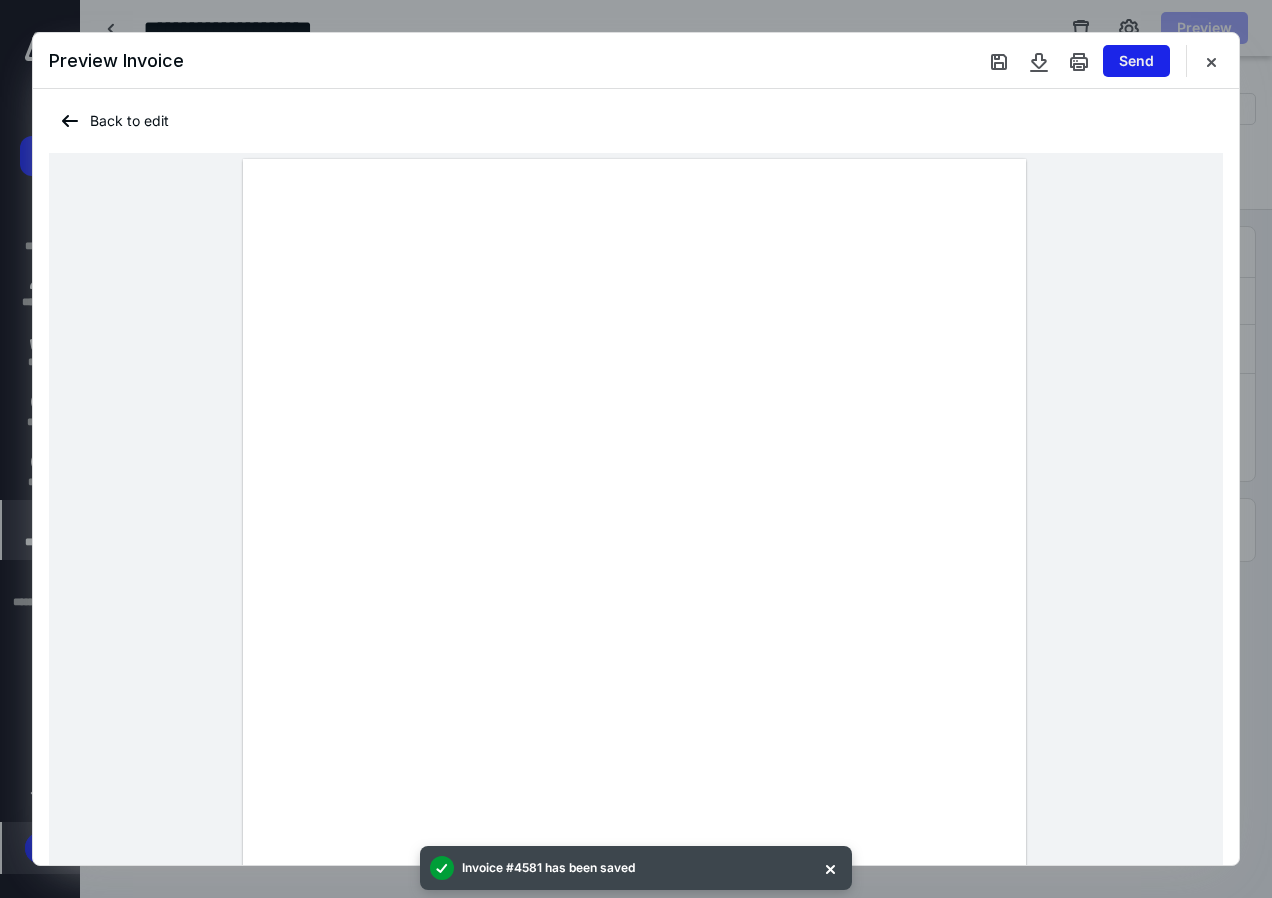 click on "Send" at bounding box center (1136, 61) 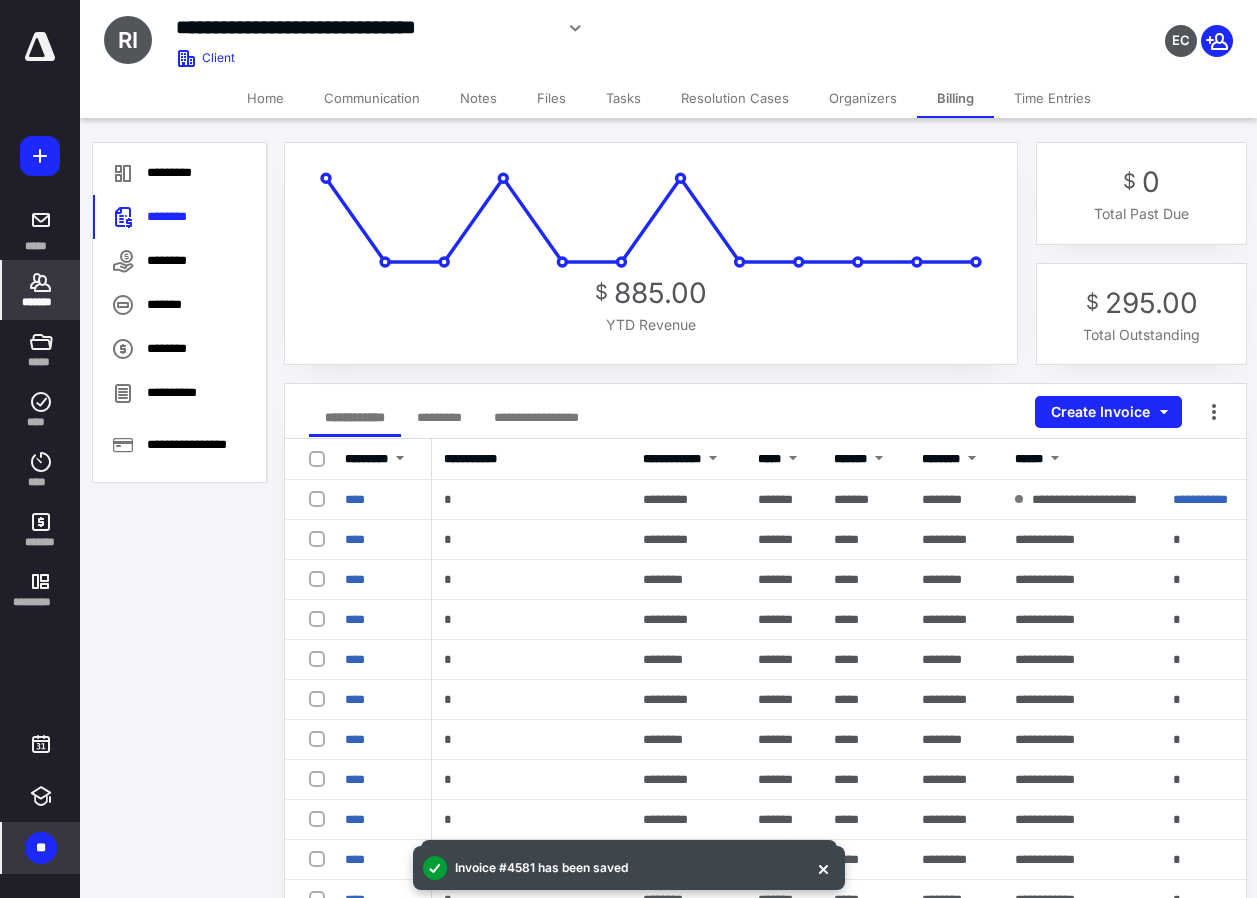click on "Files" at bounding box center [551, 98] 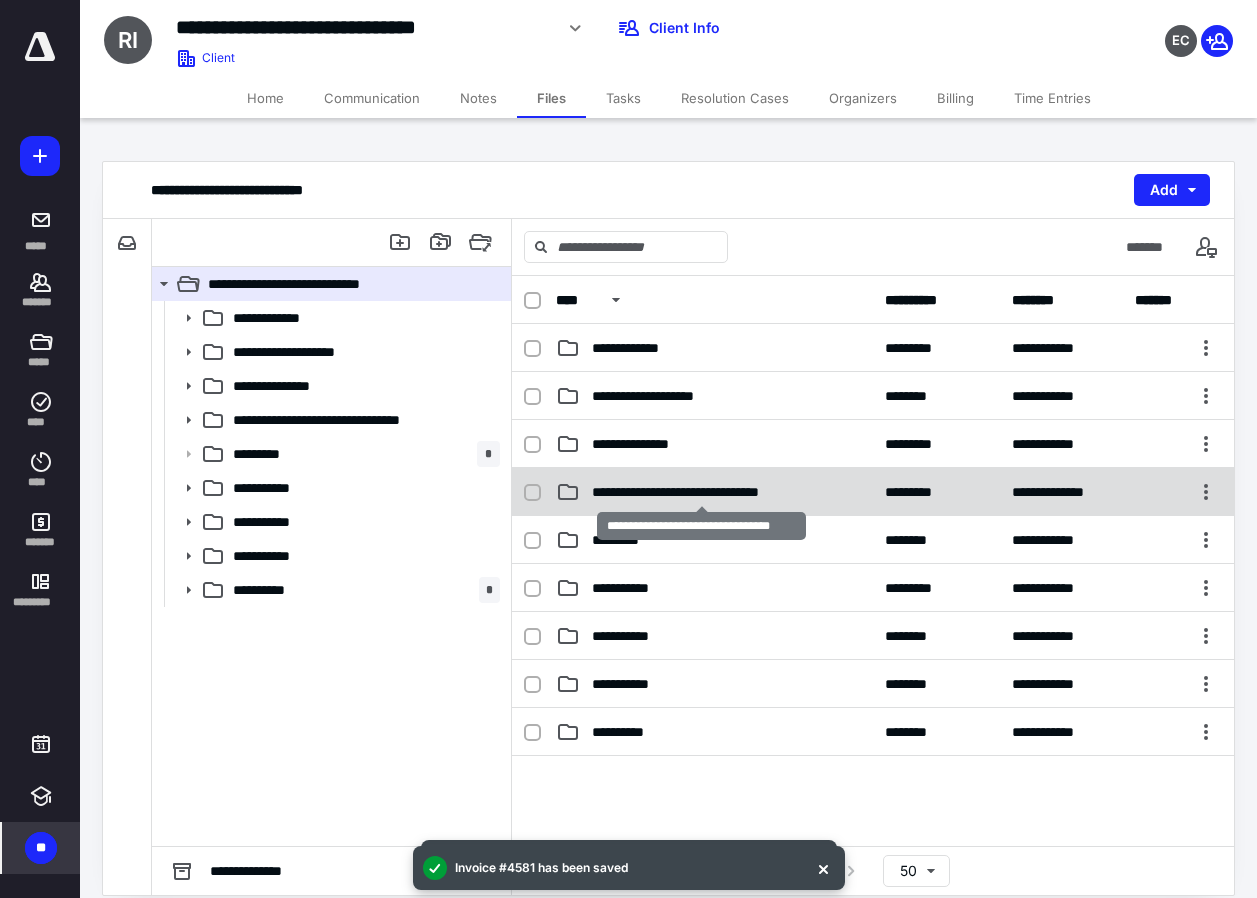 click on "**********" at bounding box center (701, 492) 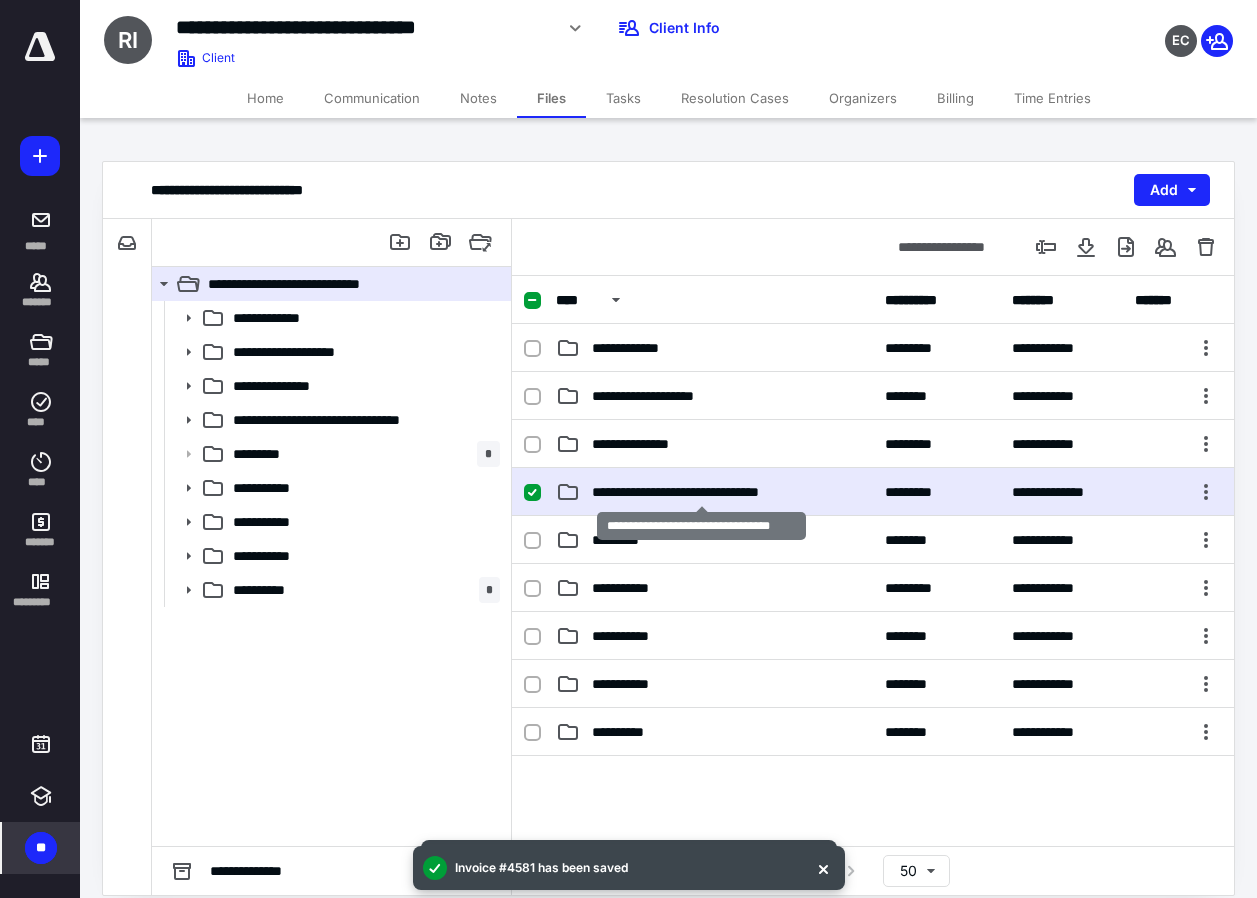 click on "**********" at bounding box center (701, 492) 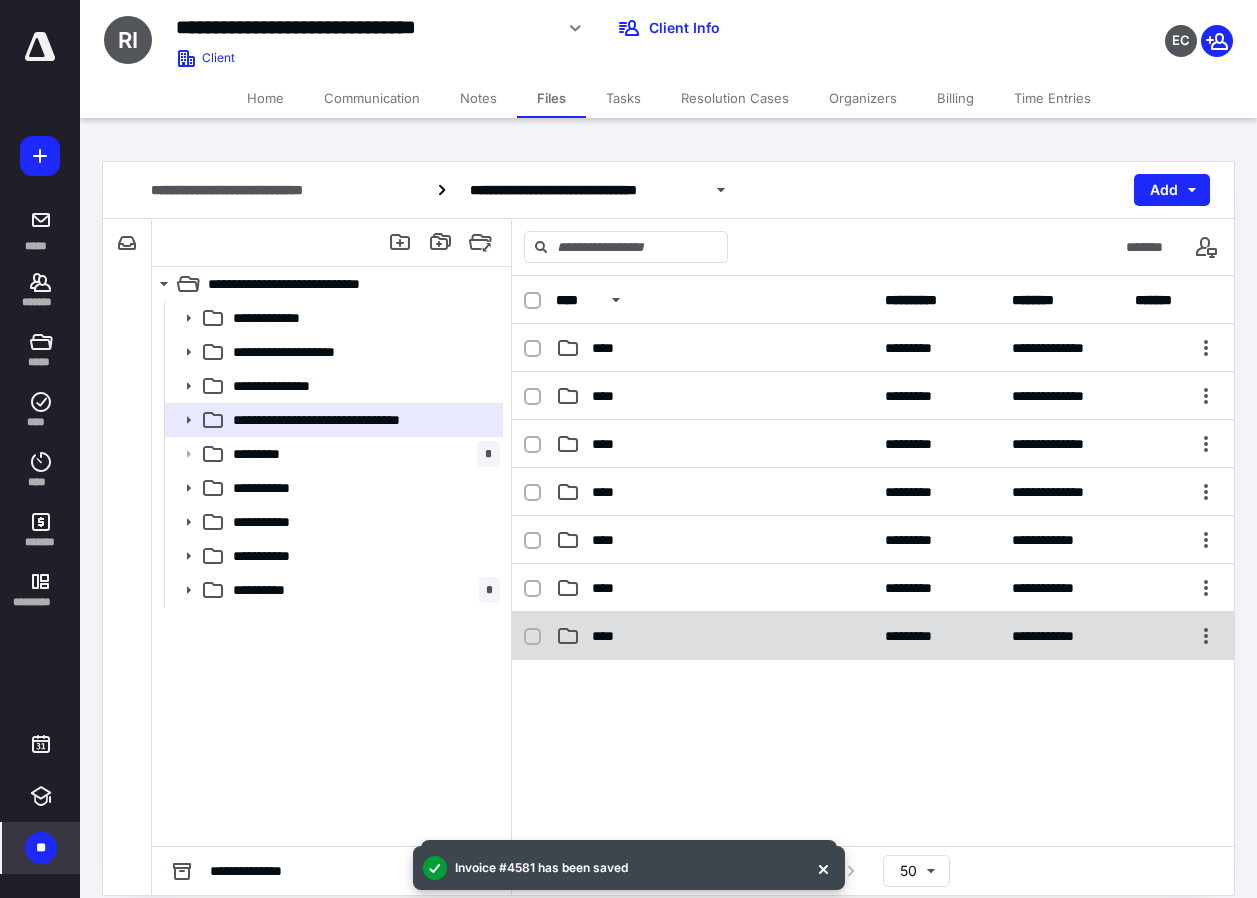 click on "****" at bounding box center (609, 636) 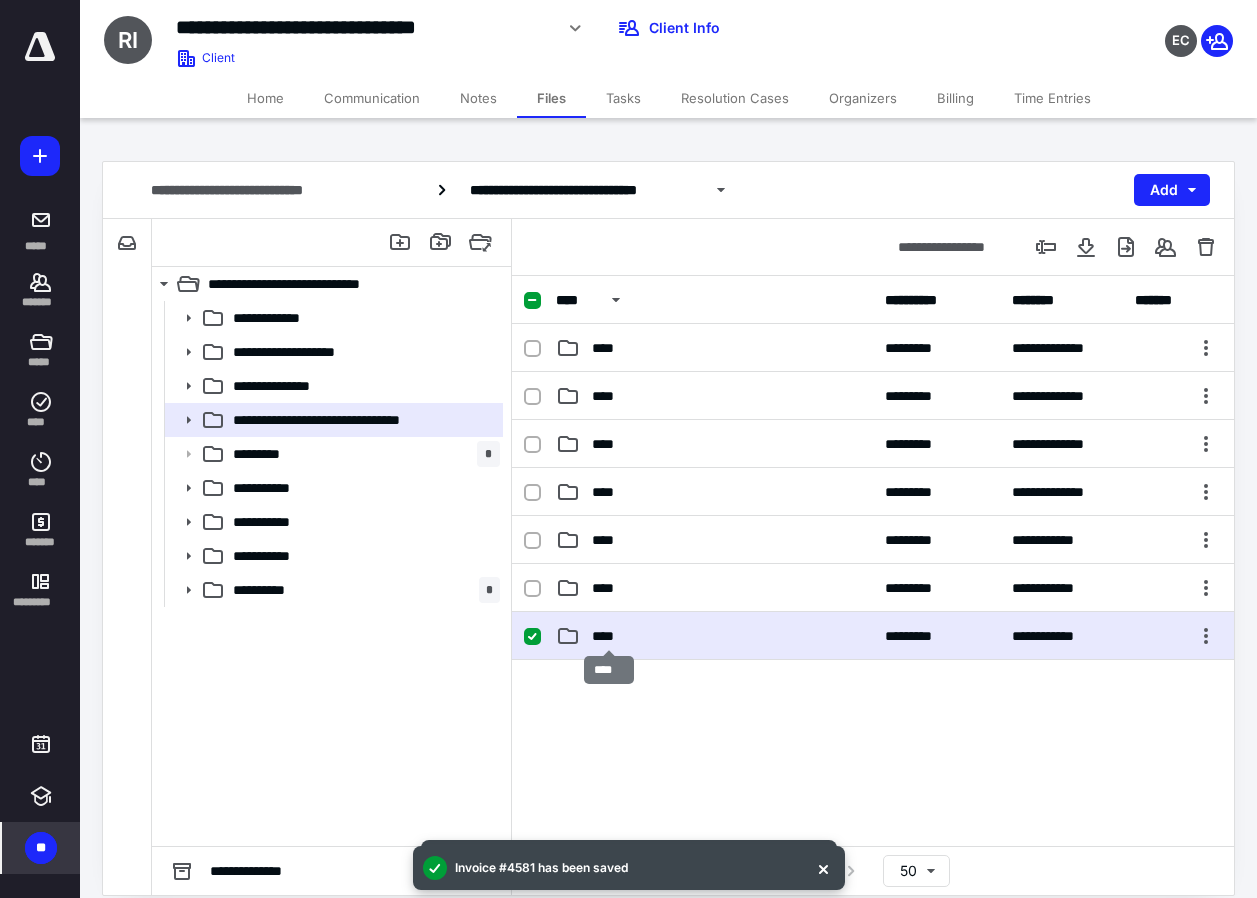 click on "****" at bounding box center (609, 636) 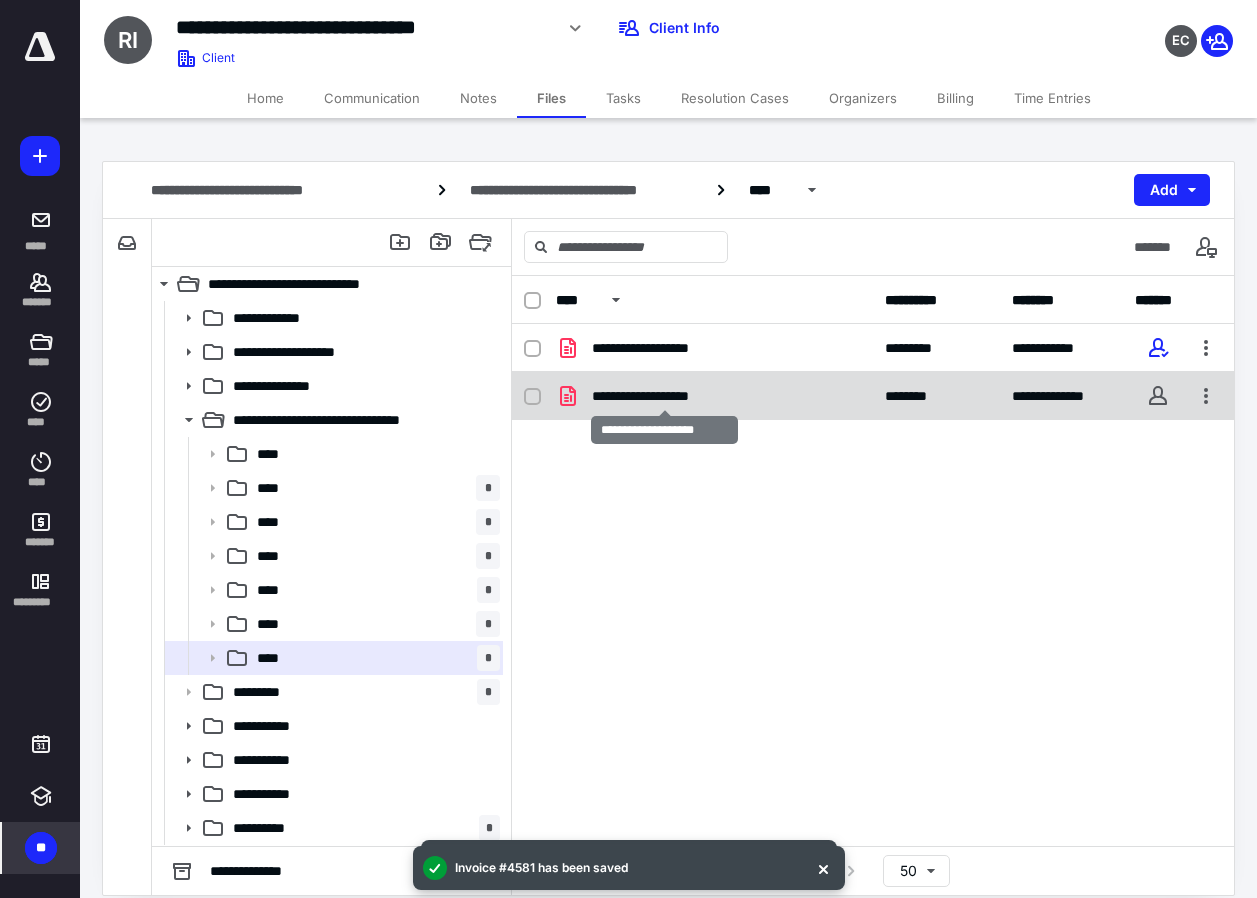 click on "**********" at bounding box center [665, 396] 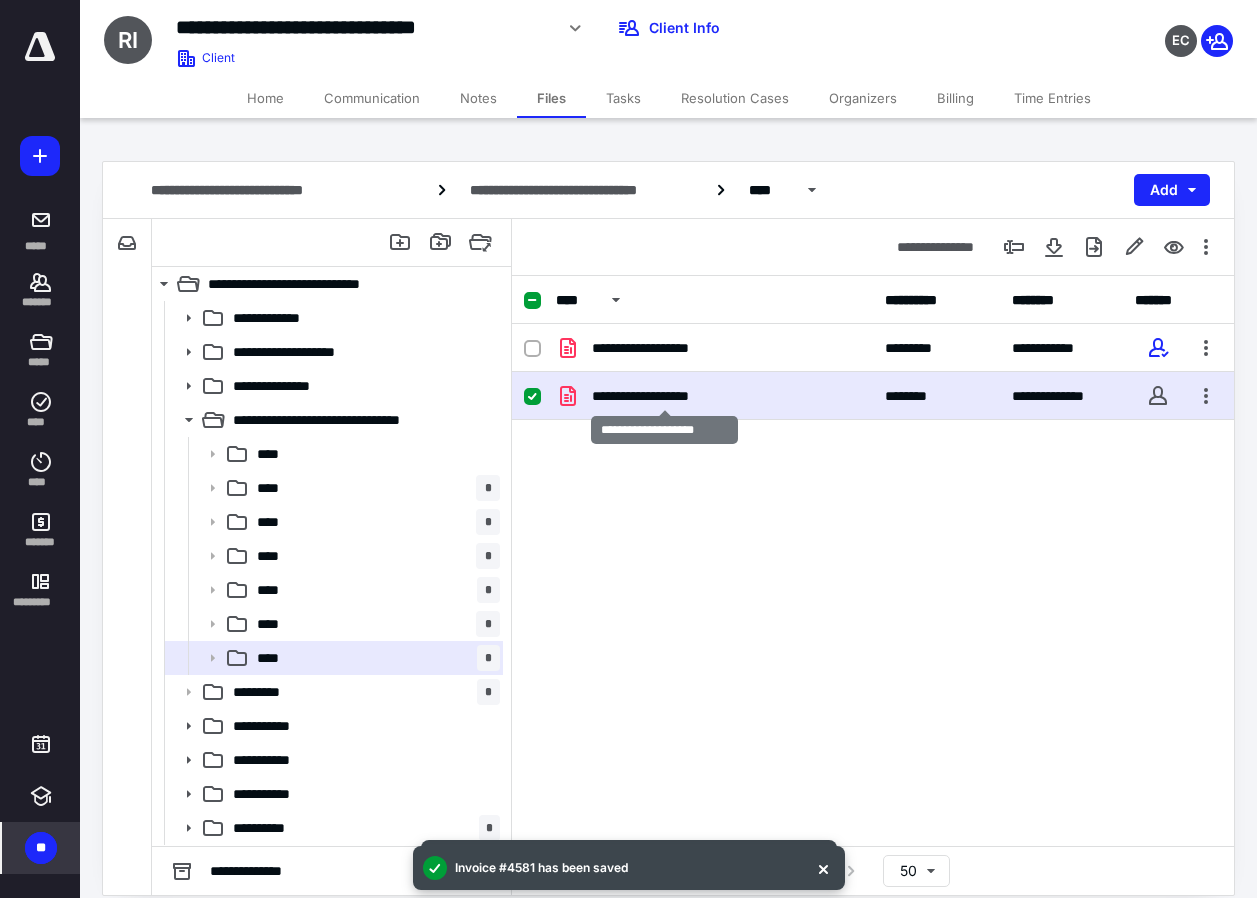 click on "**********" at bounding box center [665, 396] 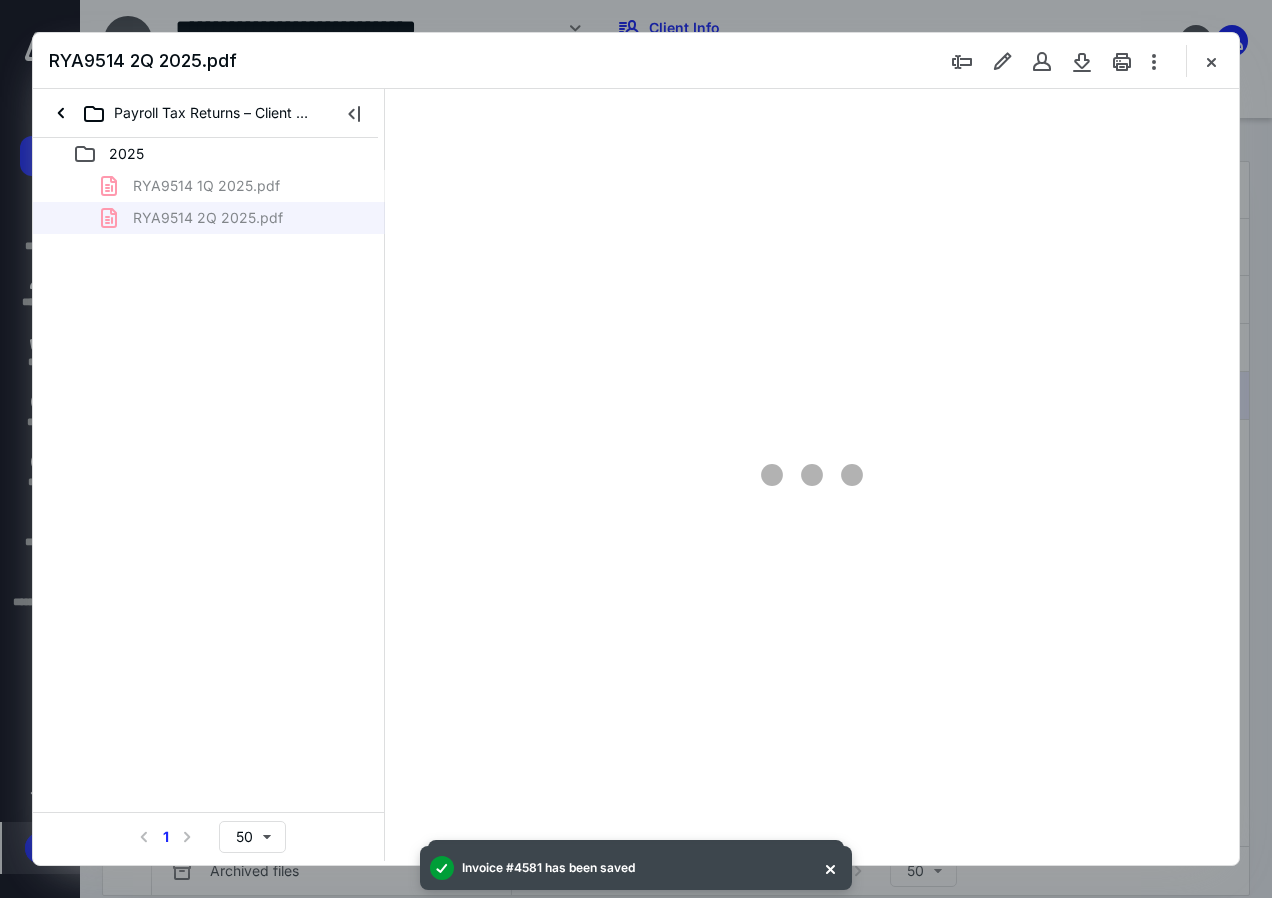 scroll, scrollTop: 0, scrollLeft: 0, axis: both 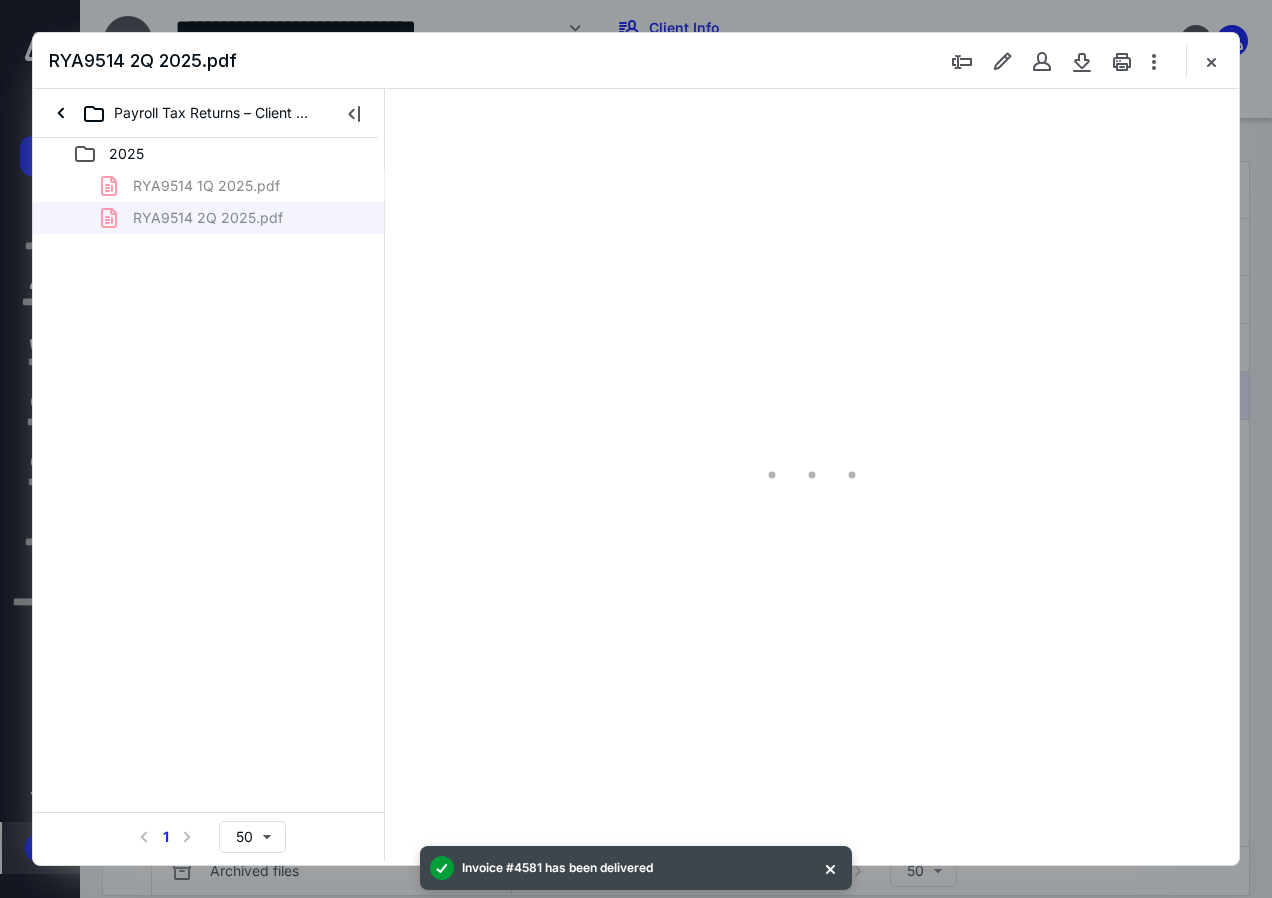 type on "138" 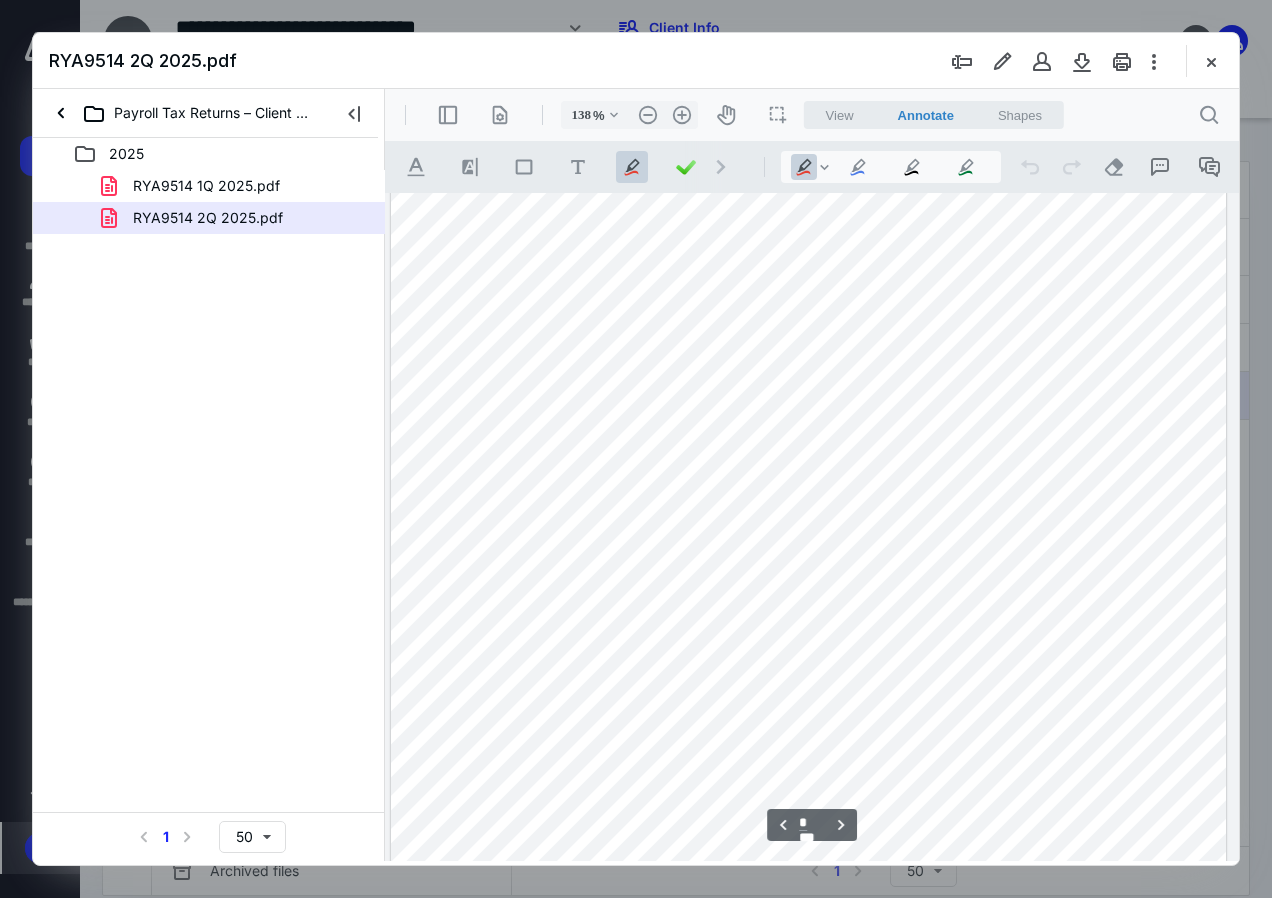 scroll, scrollTop: 7109, scrollLeft: 125, axis: both 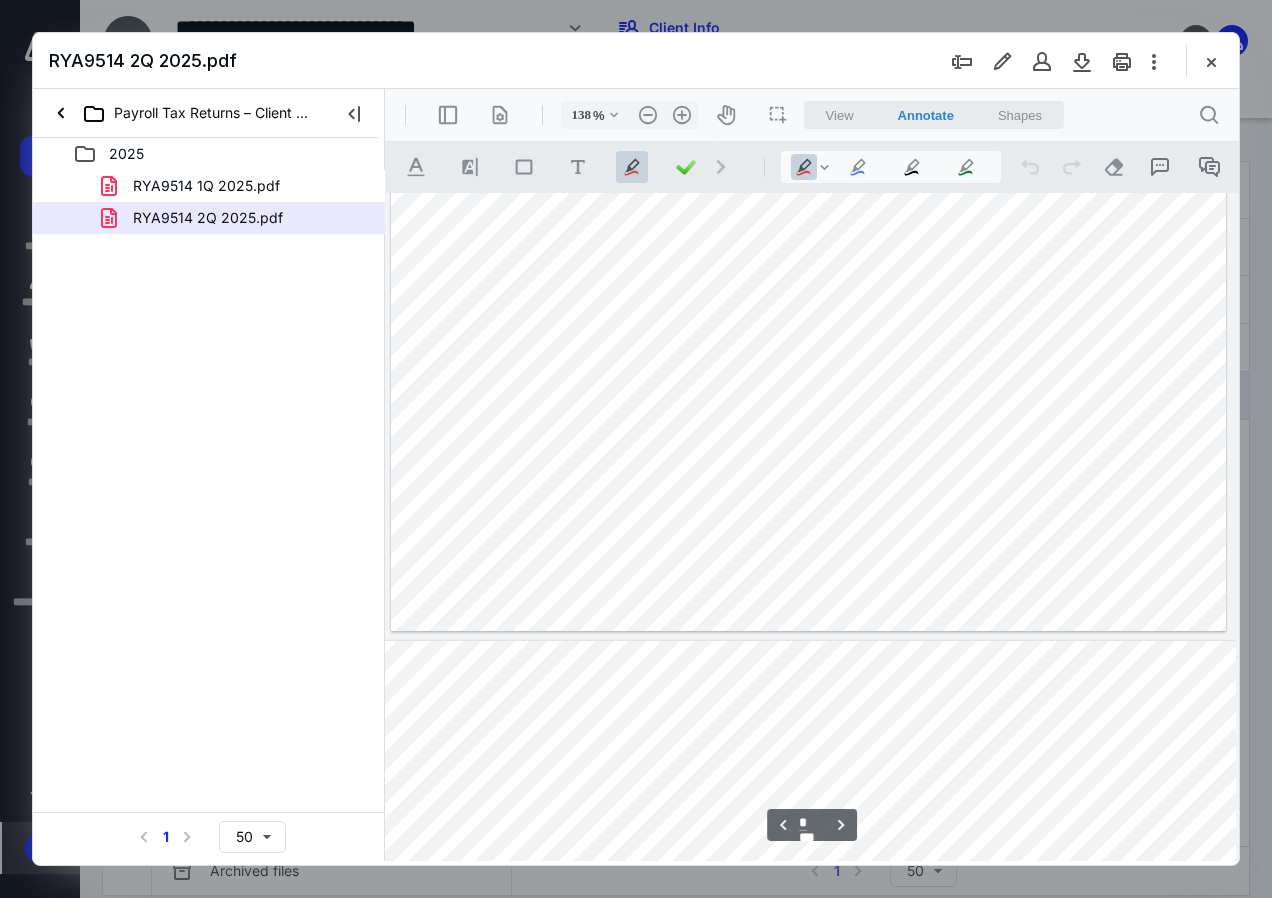 type on "*" 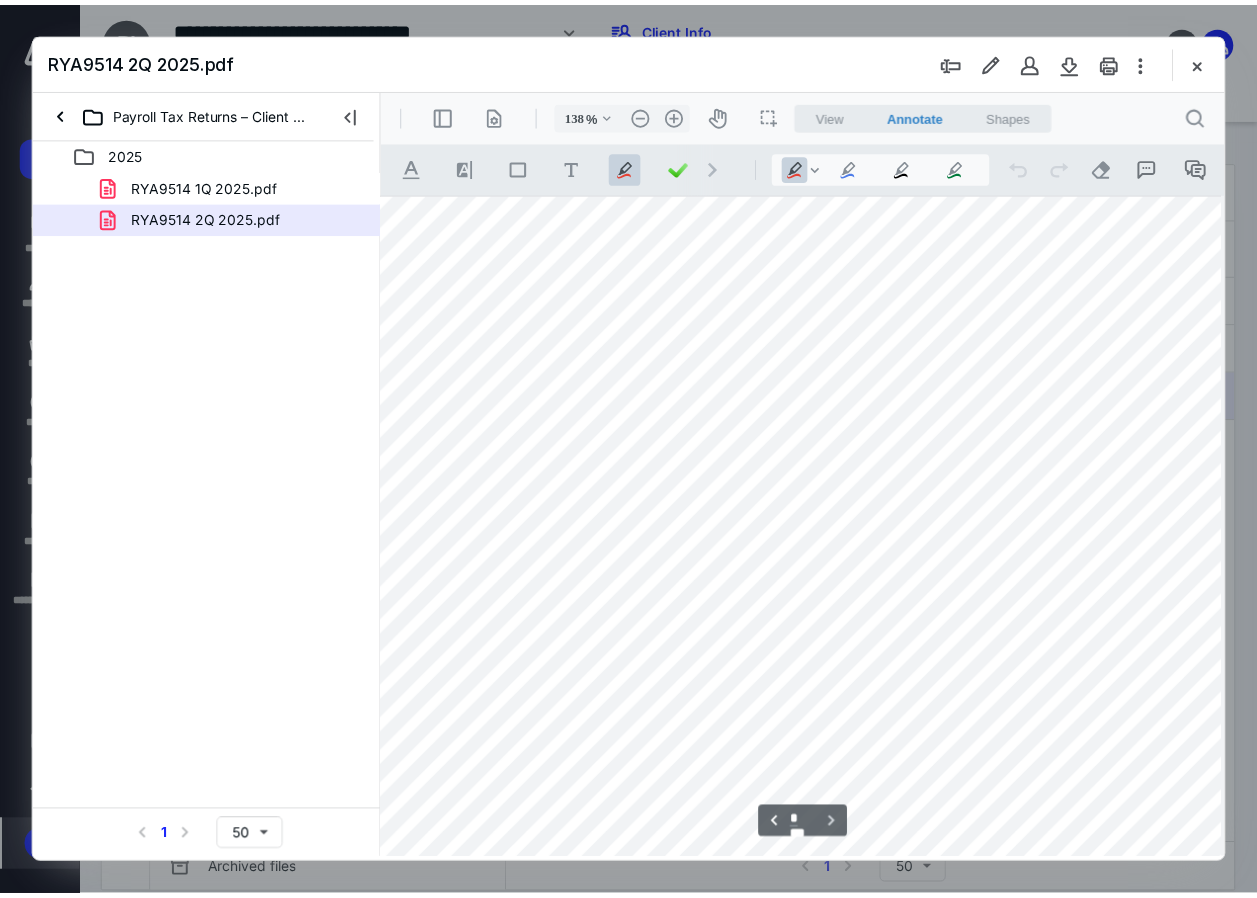 scroll, scrollTop: 8936, scrollLeft: 125, axis: both 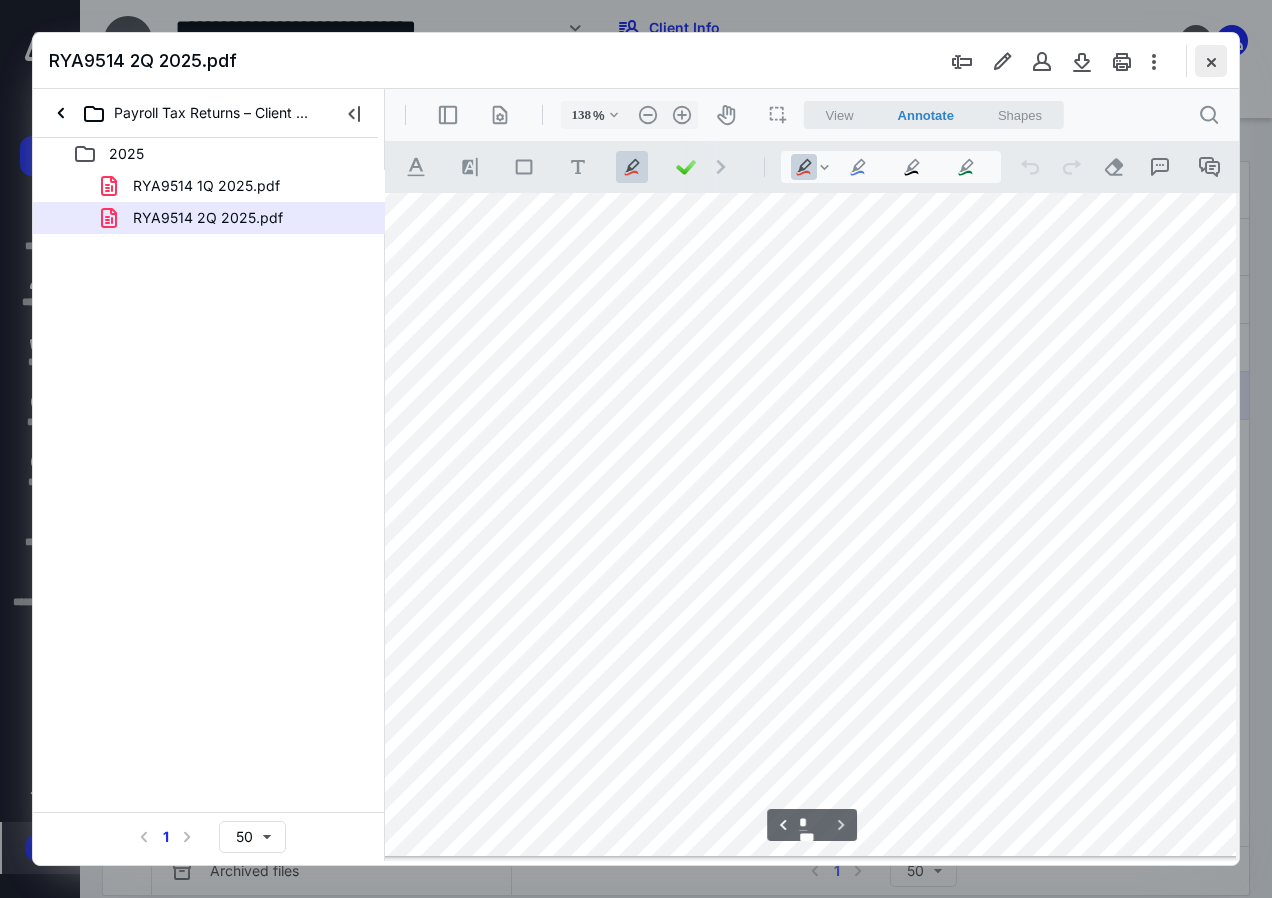 click at bounding box center [1211, 61] 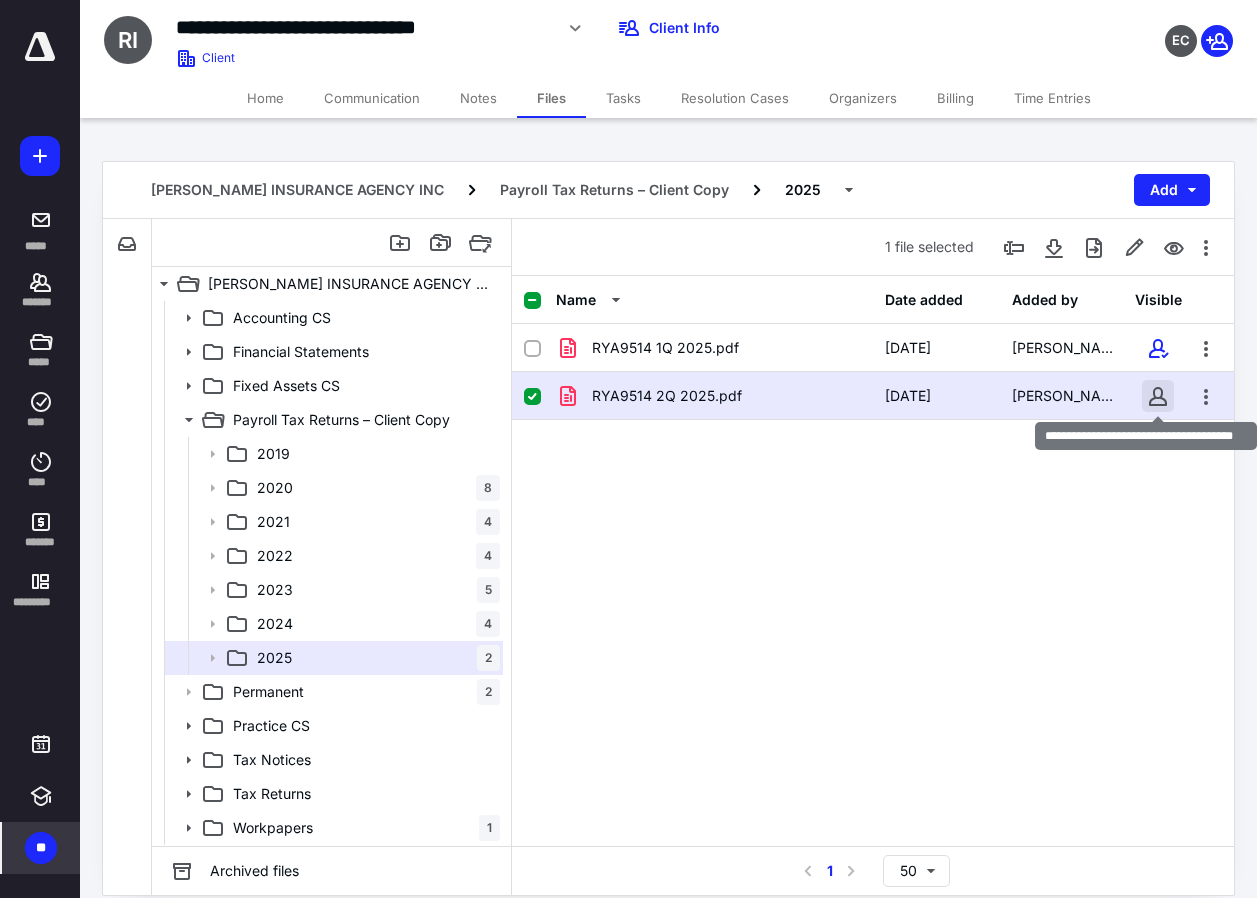 click at bounding box center (1158, 396) 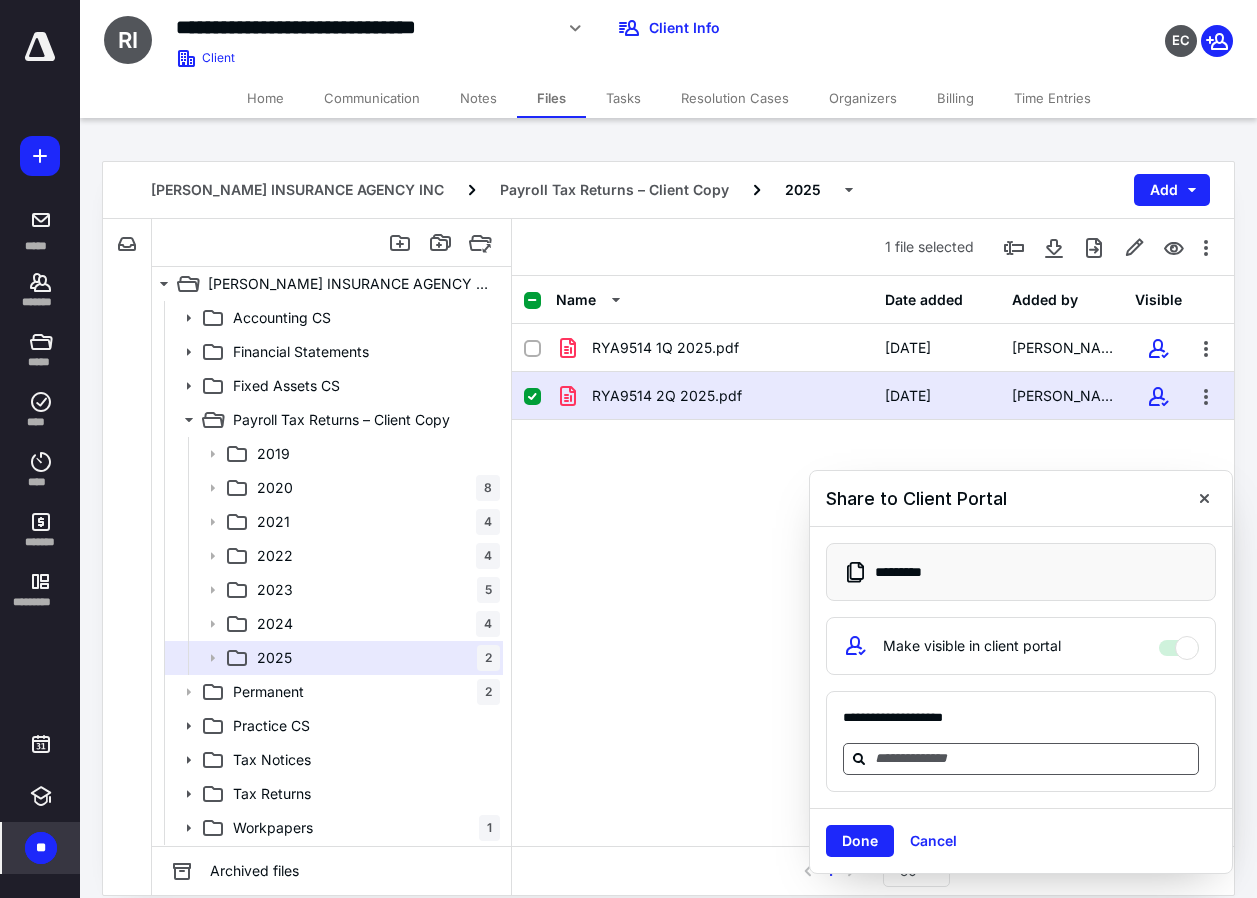 drag, startPoint x: 901, startPoint y: 765, endPoint x: 913, endPoint y: 759, distance: 13.416408 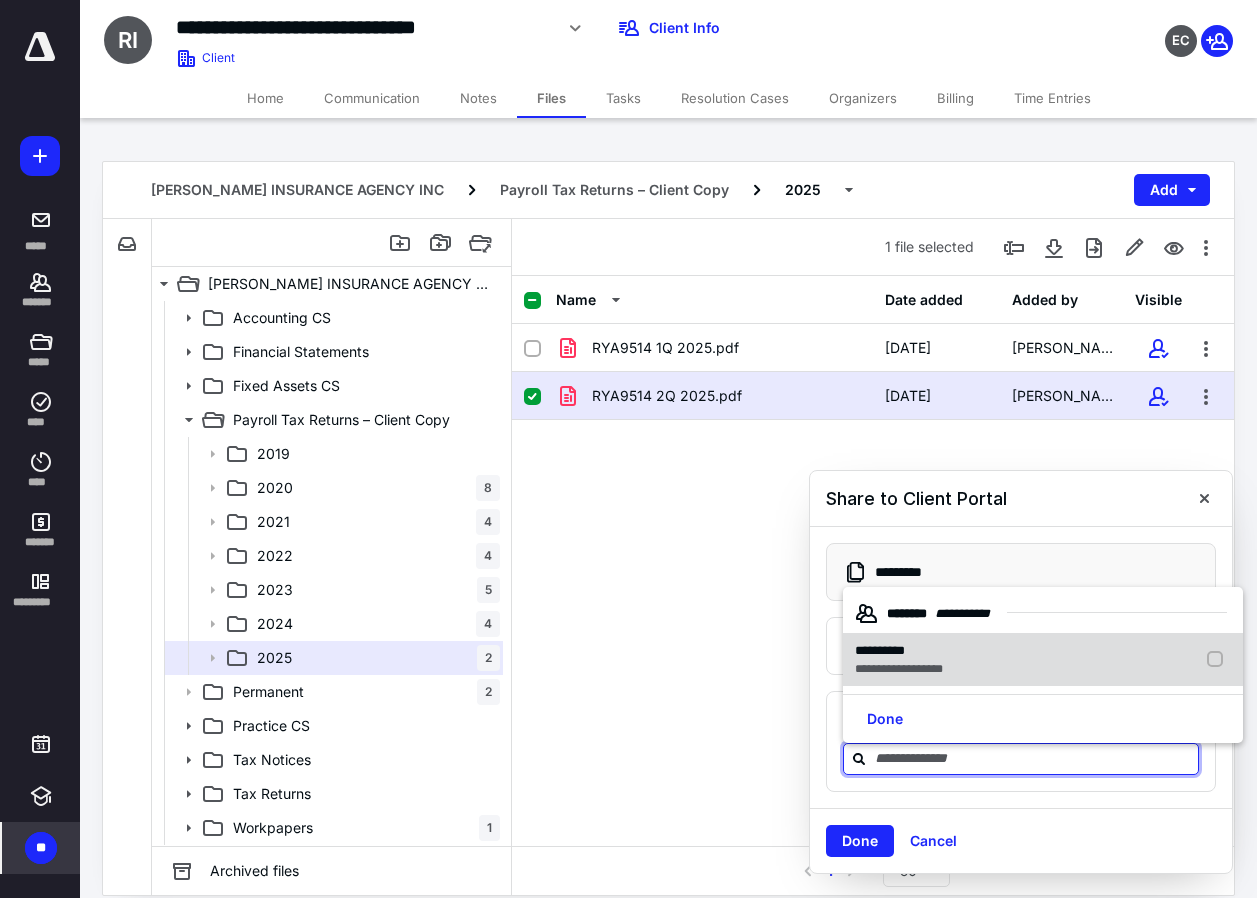 click on "**********" at bounding box center (880, 650) 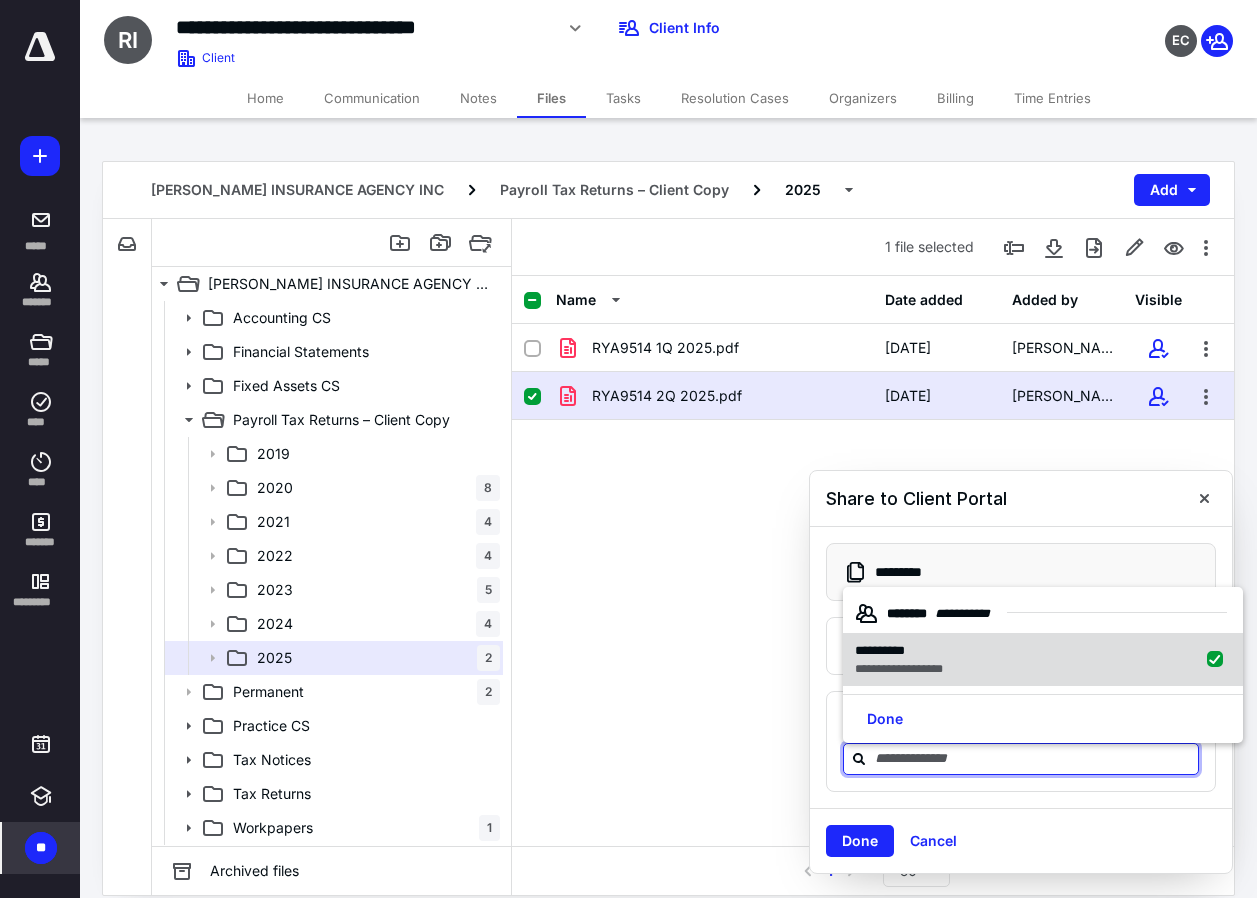 checkbox on "true" 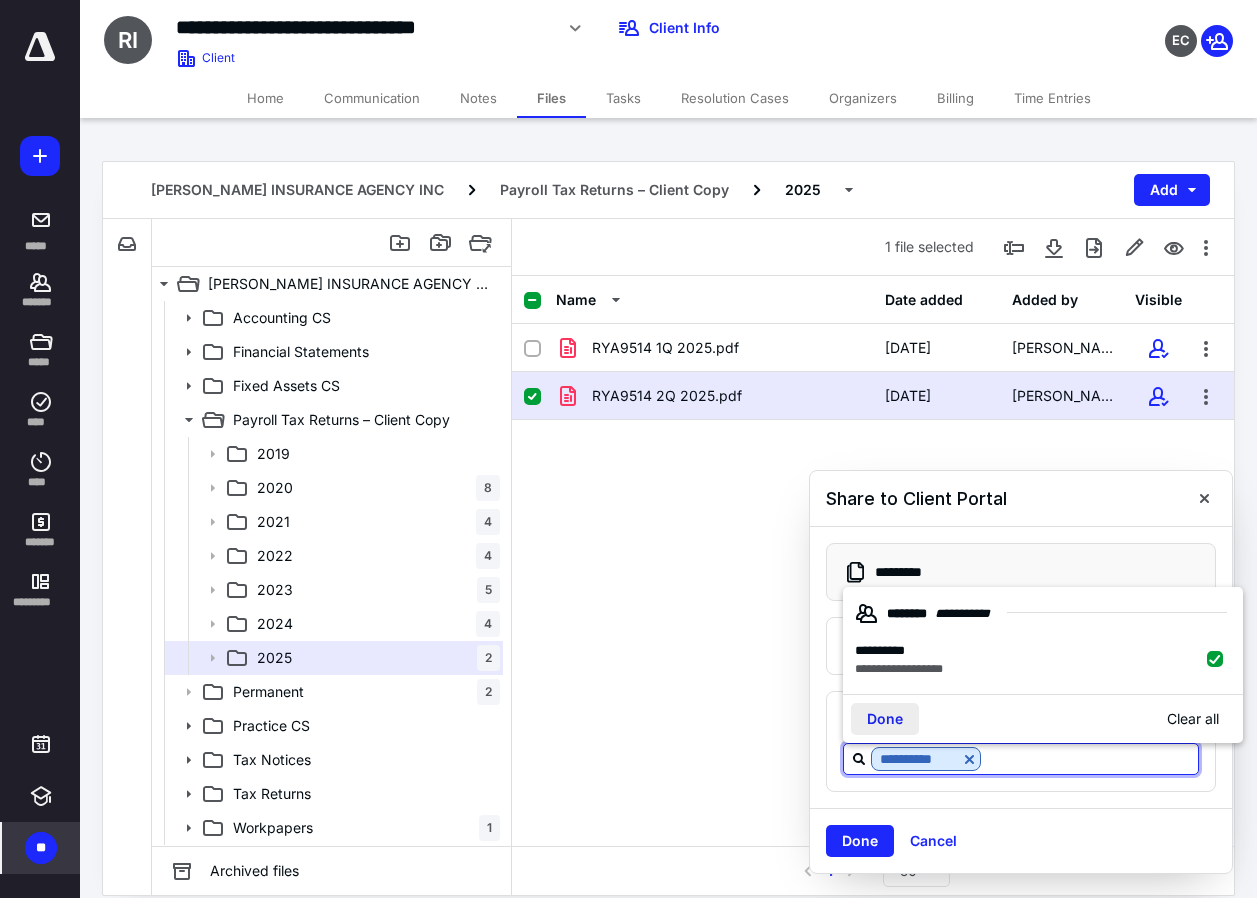 click on "Done" at bounding box center (885, 719) 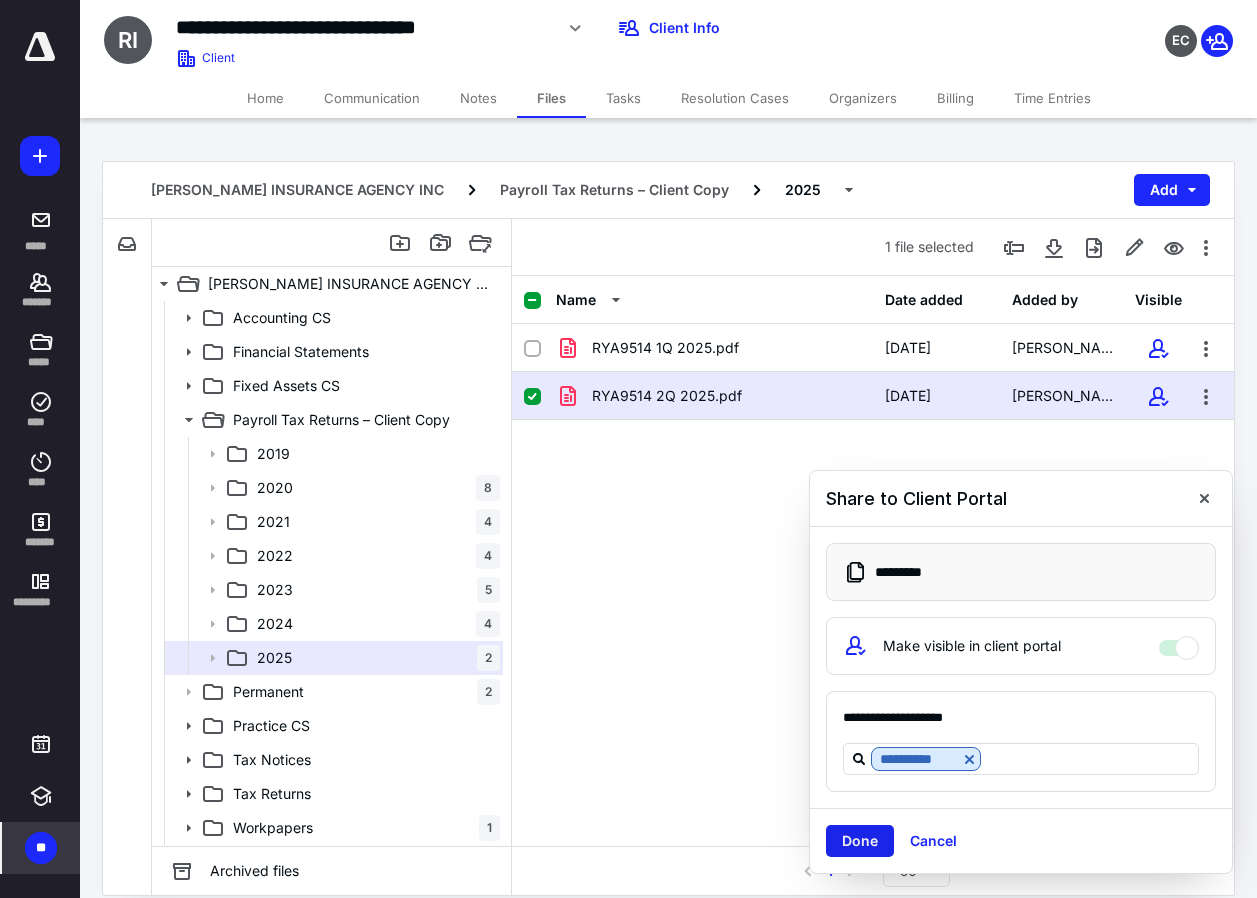 click on "Done" at bounding box center (860, 841) 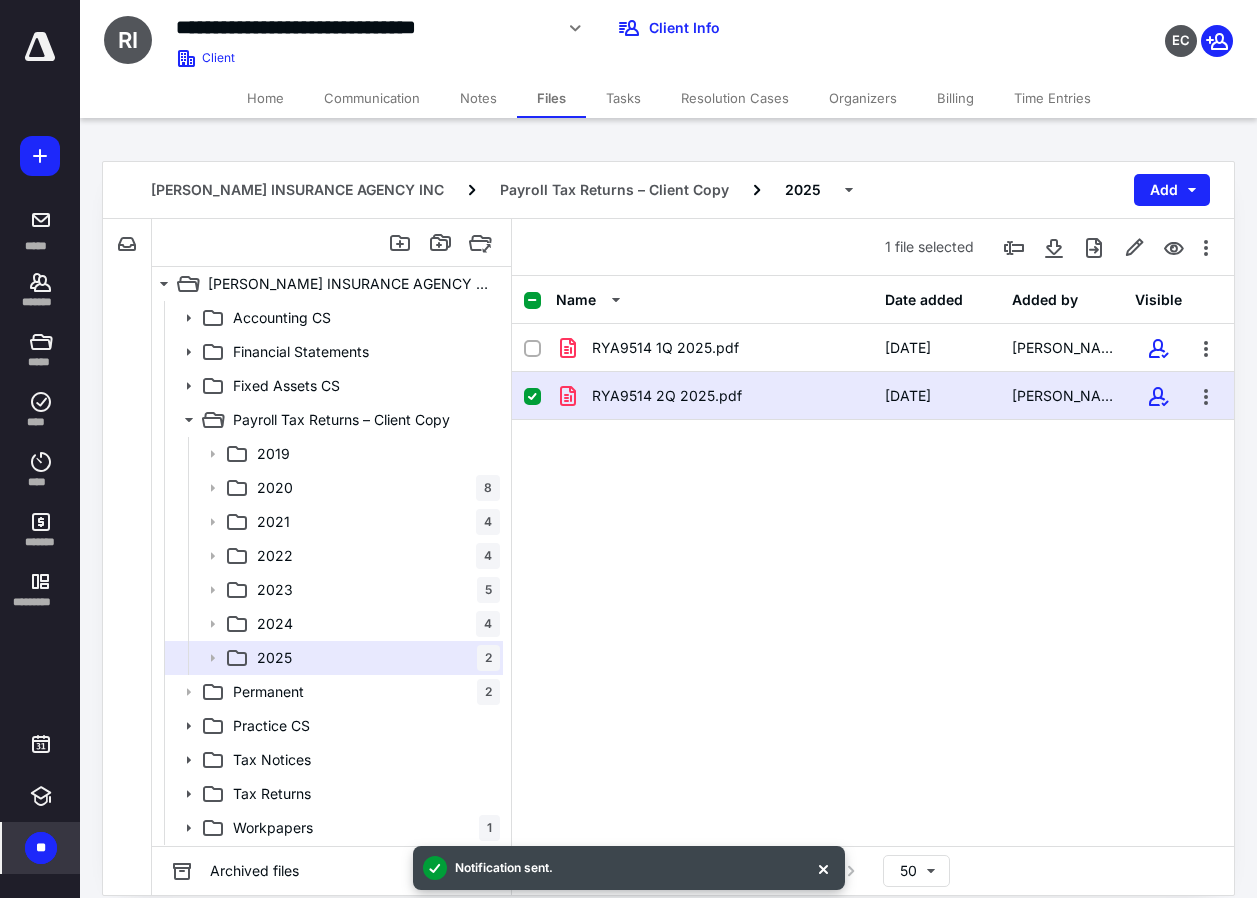 click on "RYA9514 1Q 2025.pdf 4/18/2025 Emily Coffey RYA9514 2Q 2025.pdf 7/9/2025 Becky McCleery" at bounding box center (873, 474) 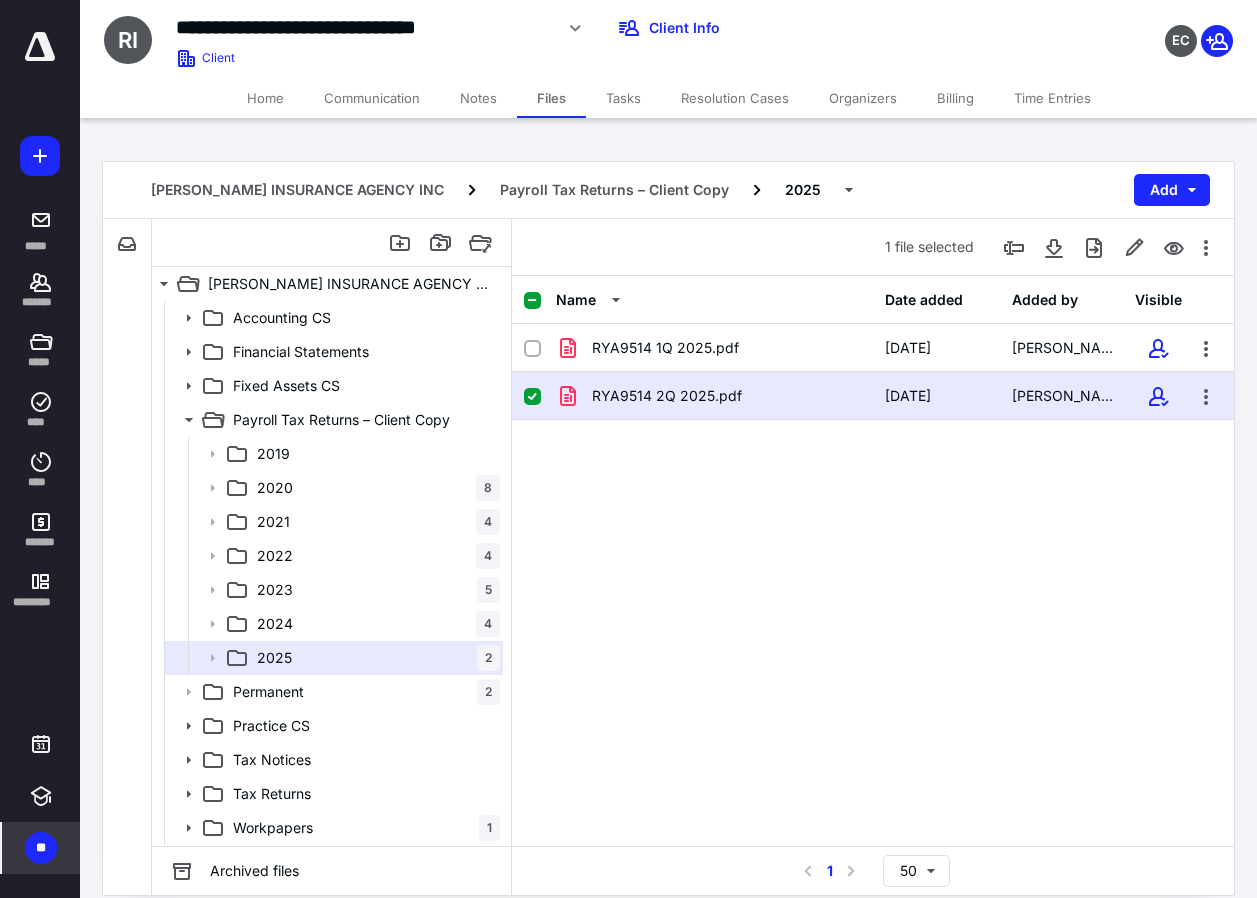 click on "Tasks" at bounding box center (623, 98) 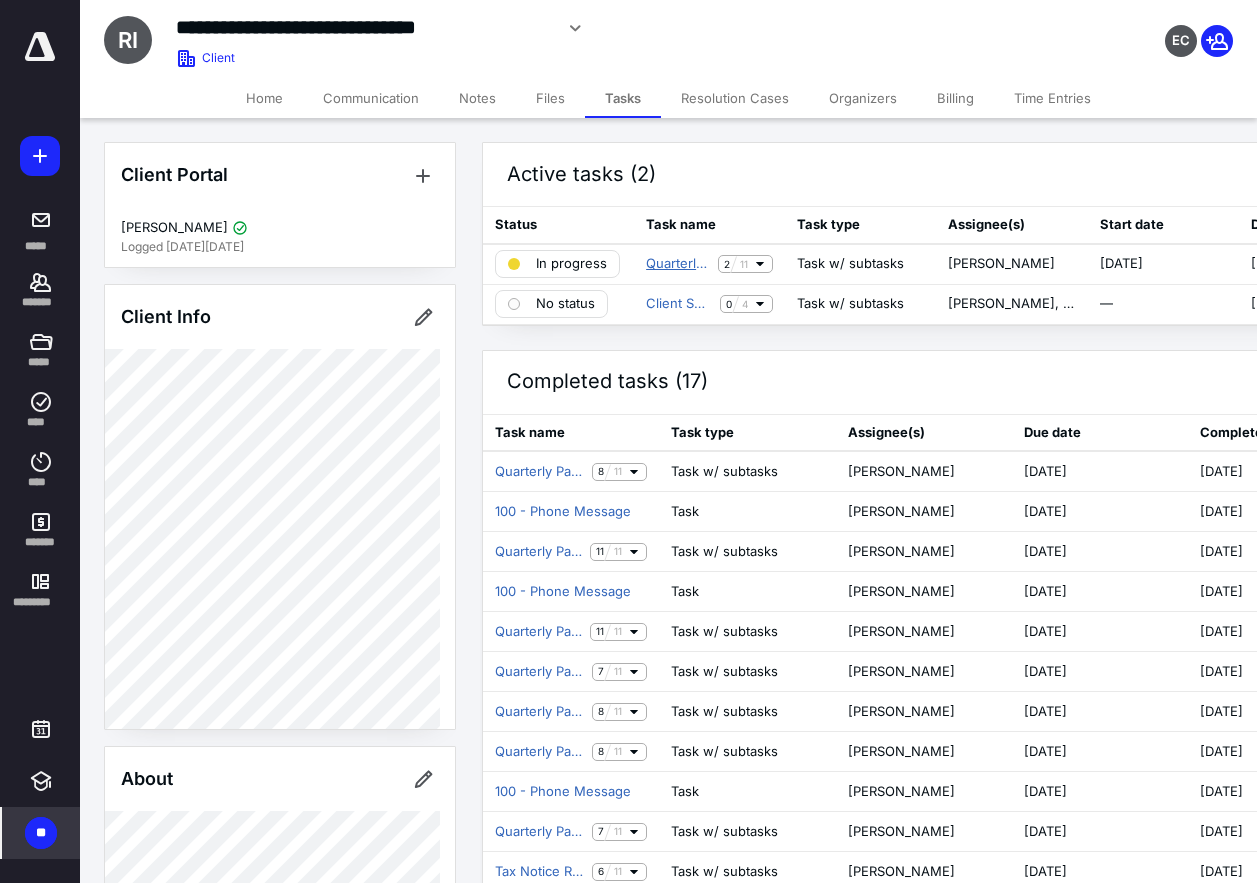 click on "Quarterly Payroll Returns" at bounding box center (678, 264) 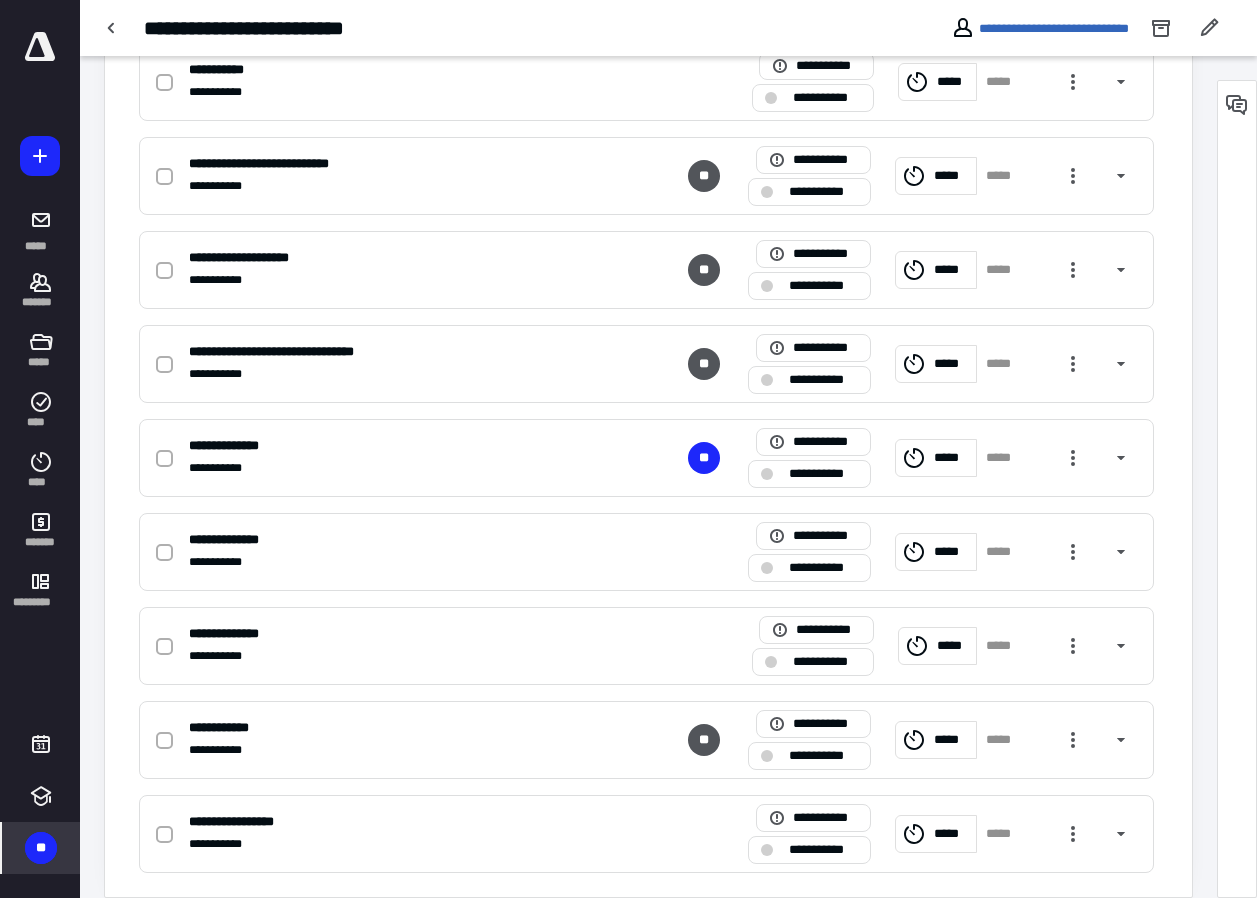 scroll, scrollTop: 786, scrollLeft: 0, axis: vertical 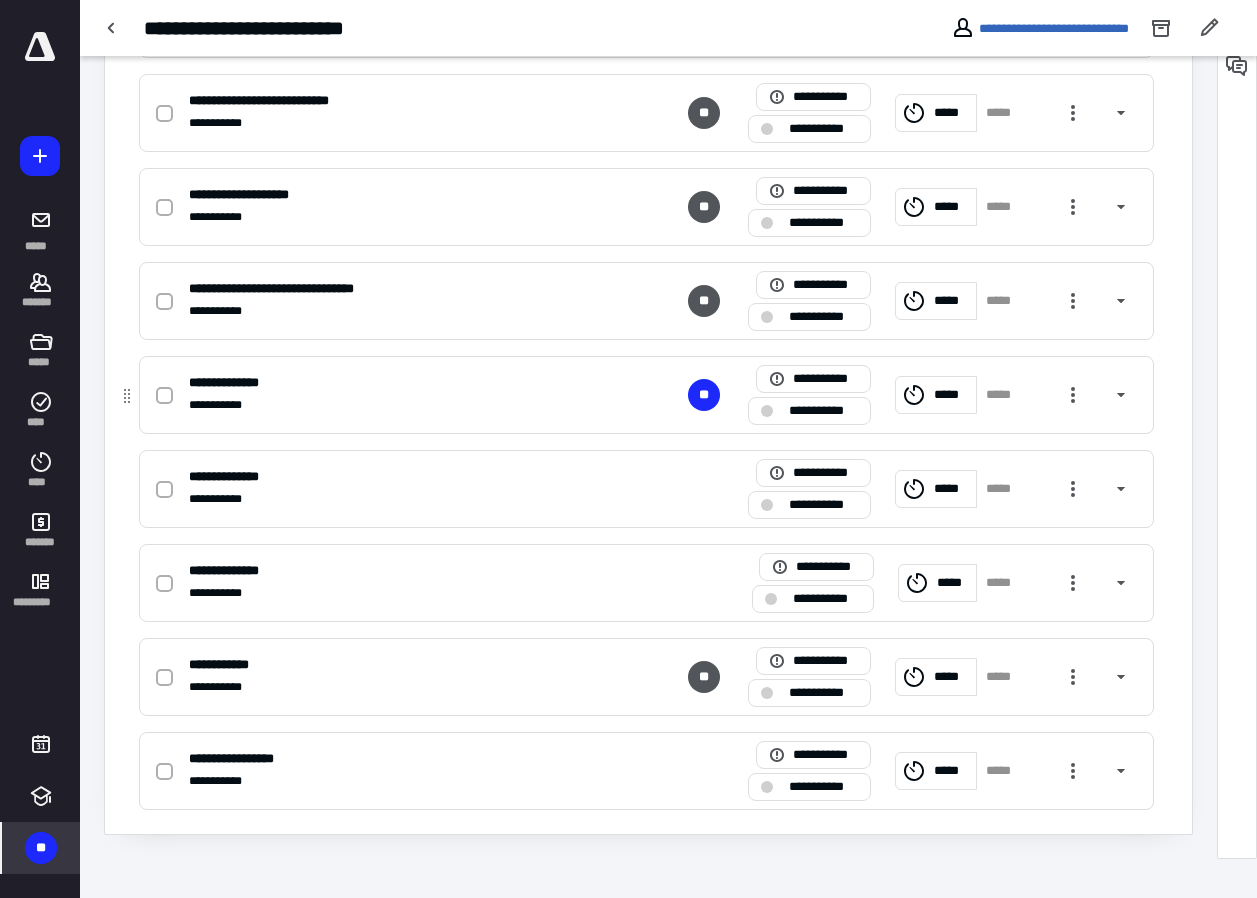click 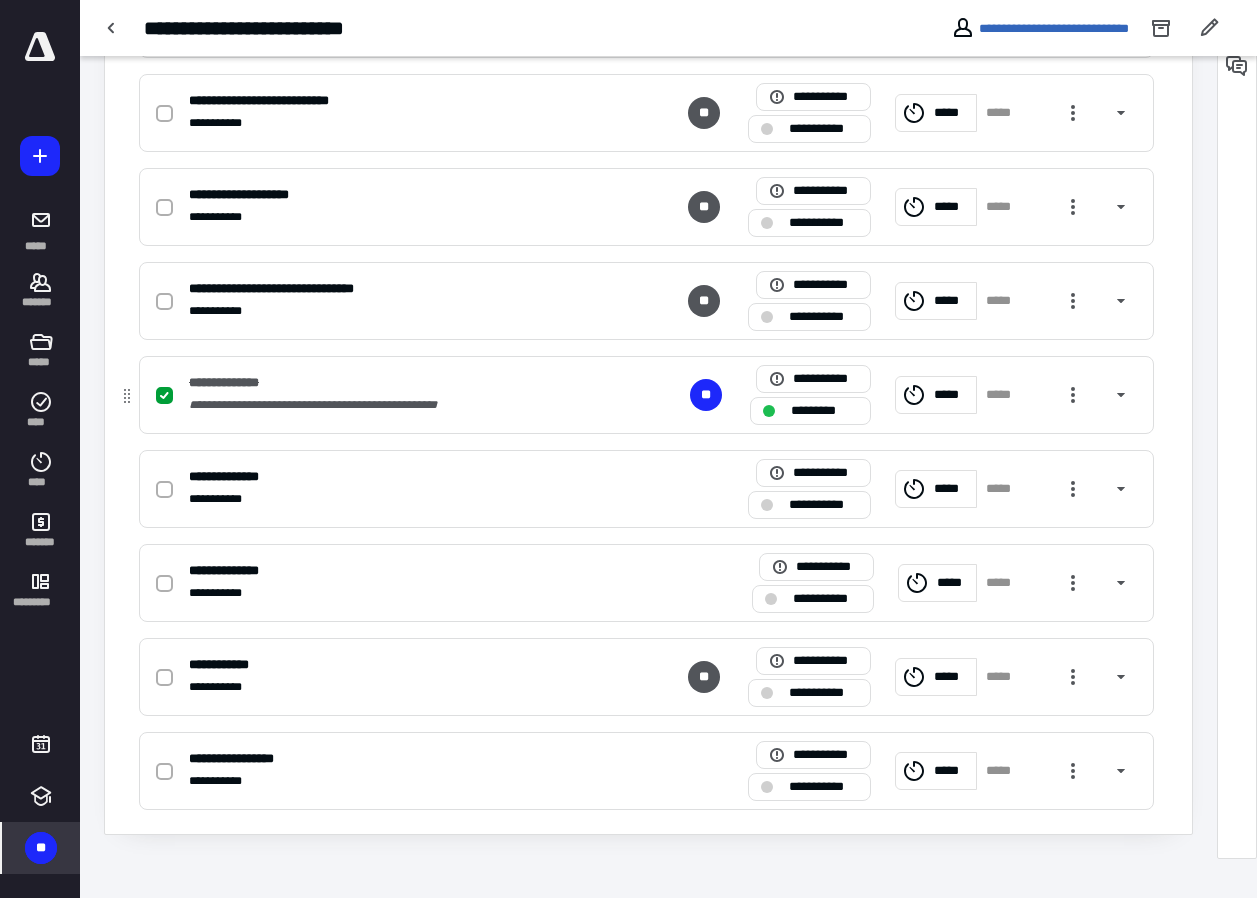 click on "*****" at bounding box center (1005, 395) 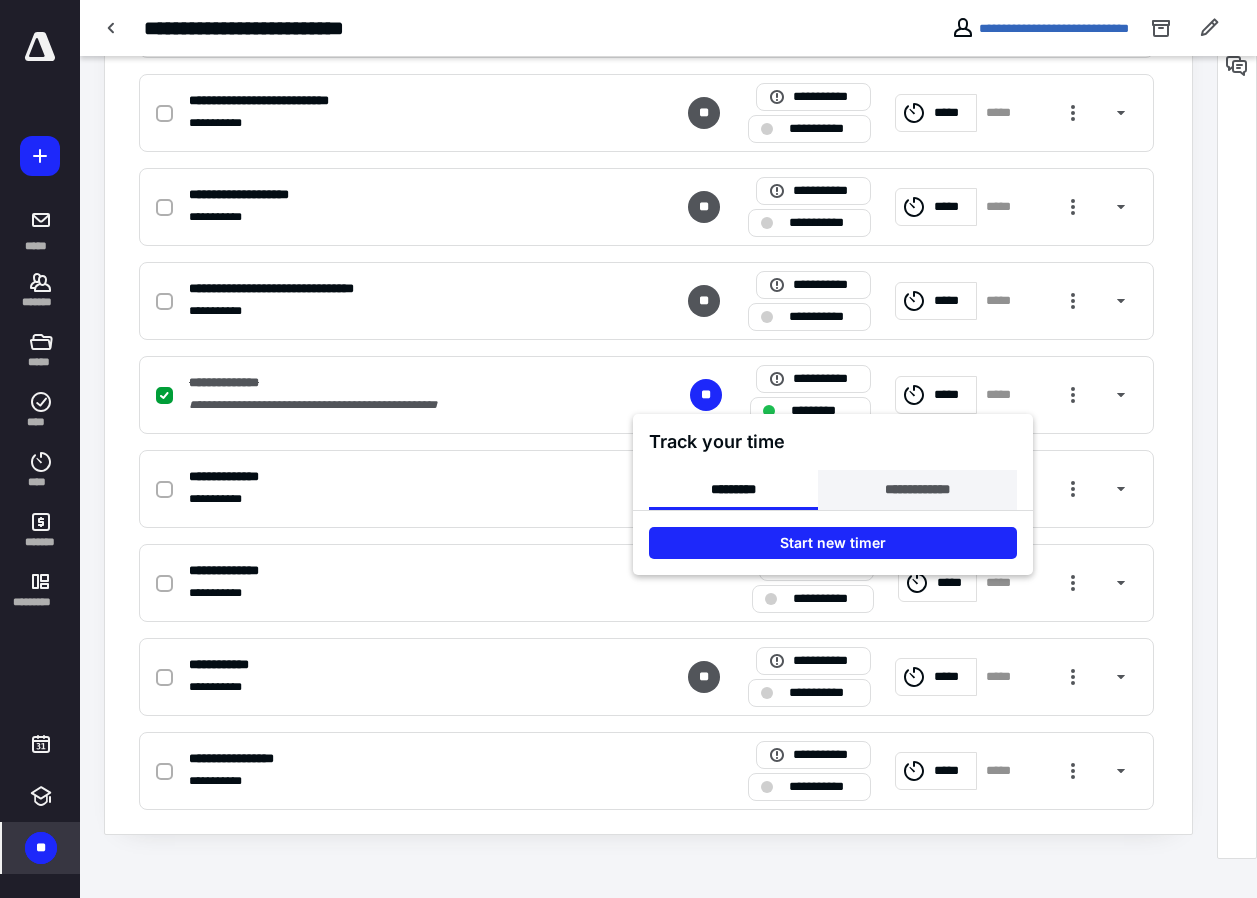 click on "**********" at bounding box center [917, 490] 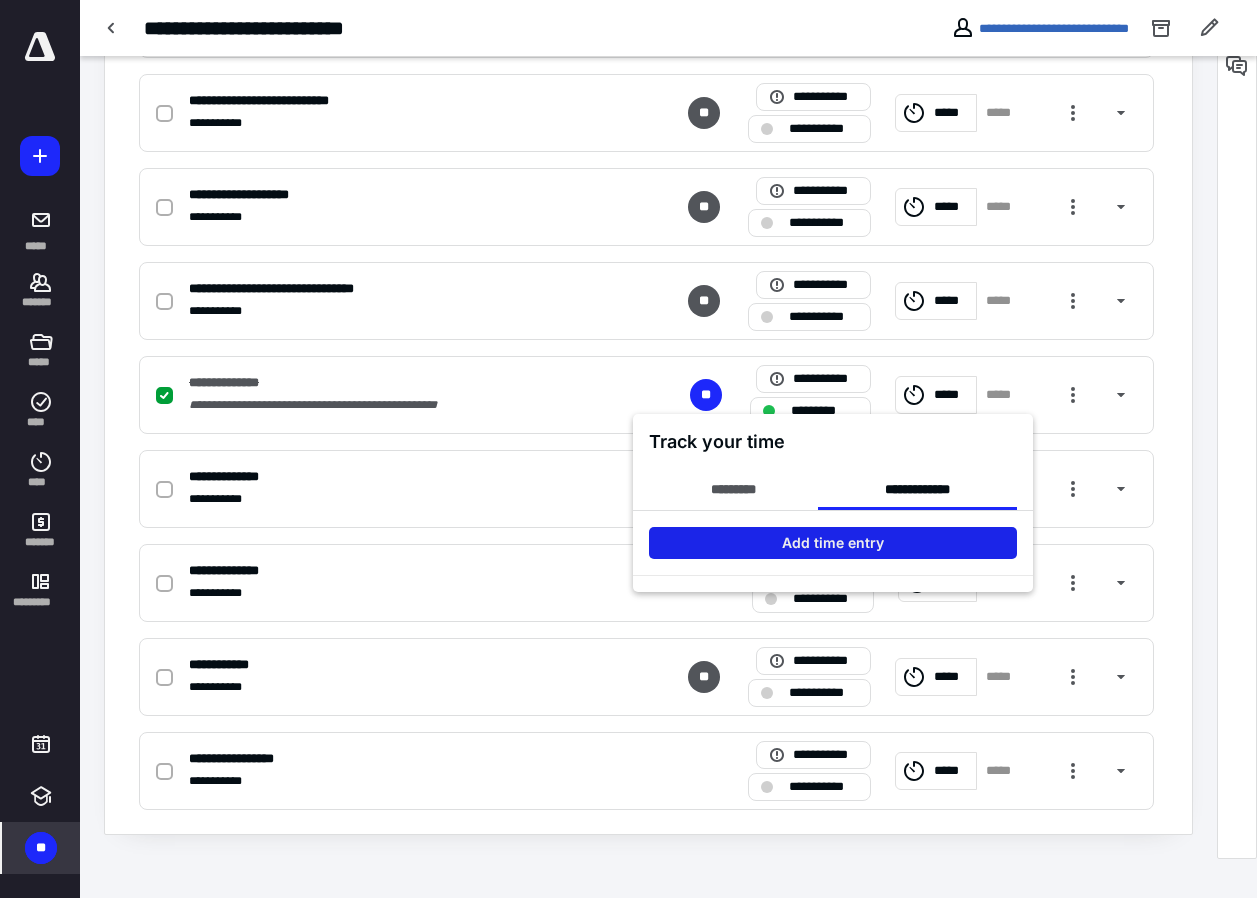click on "Add time entry" at bounding box center (833, 543) 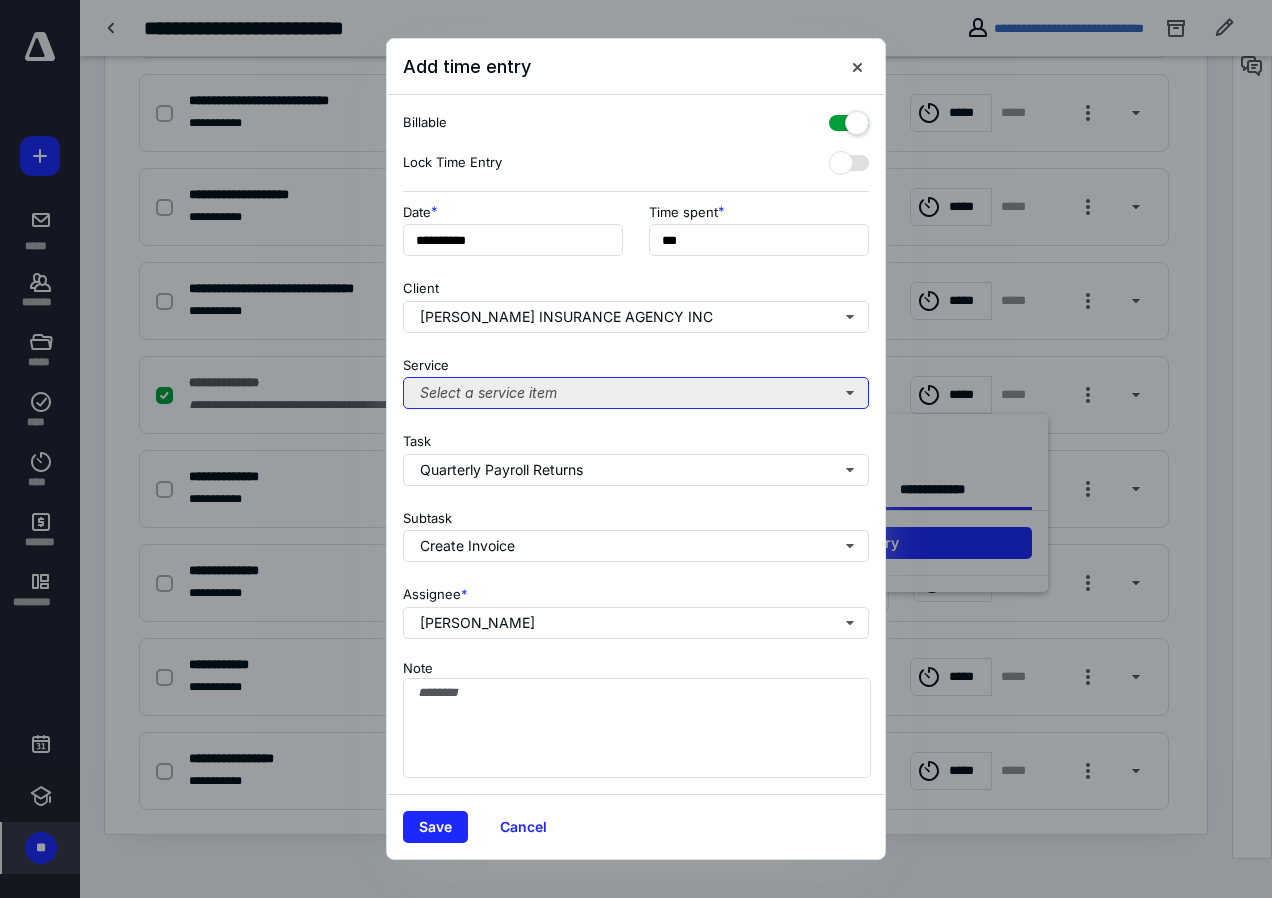 click on "Select a service item" at bounding box center [636, 393] 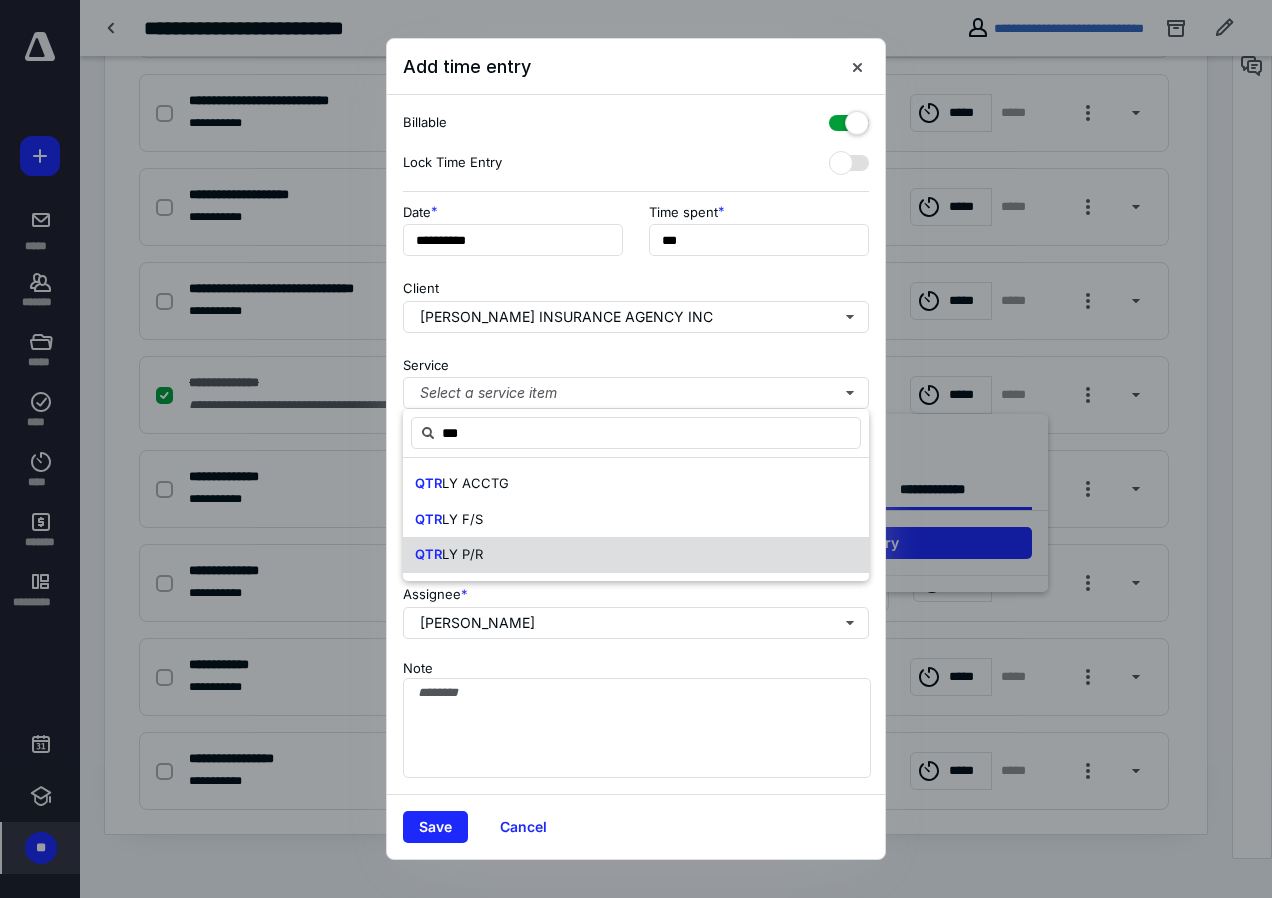 click on "LY P/R" at bounding box center [462, 554] 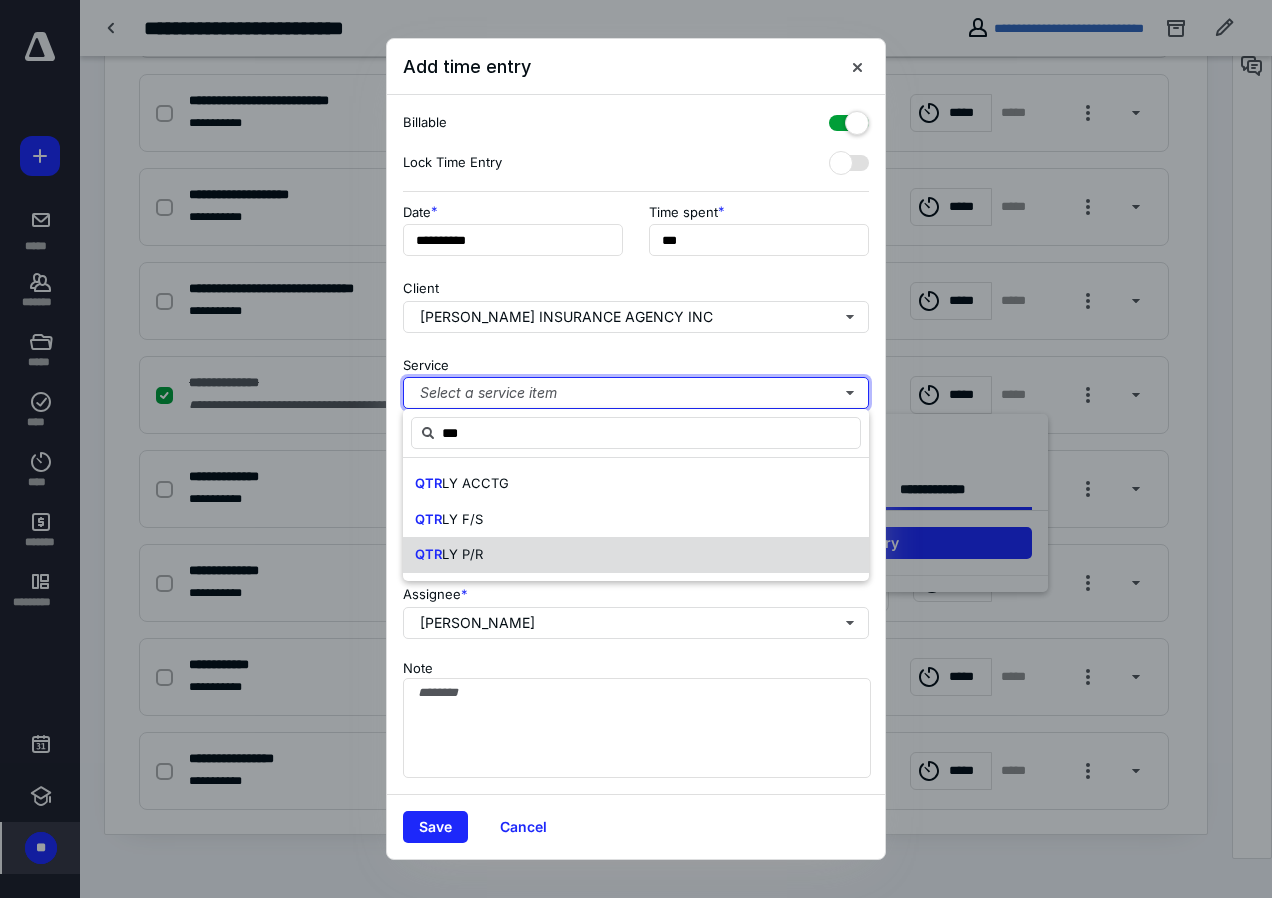 type 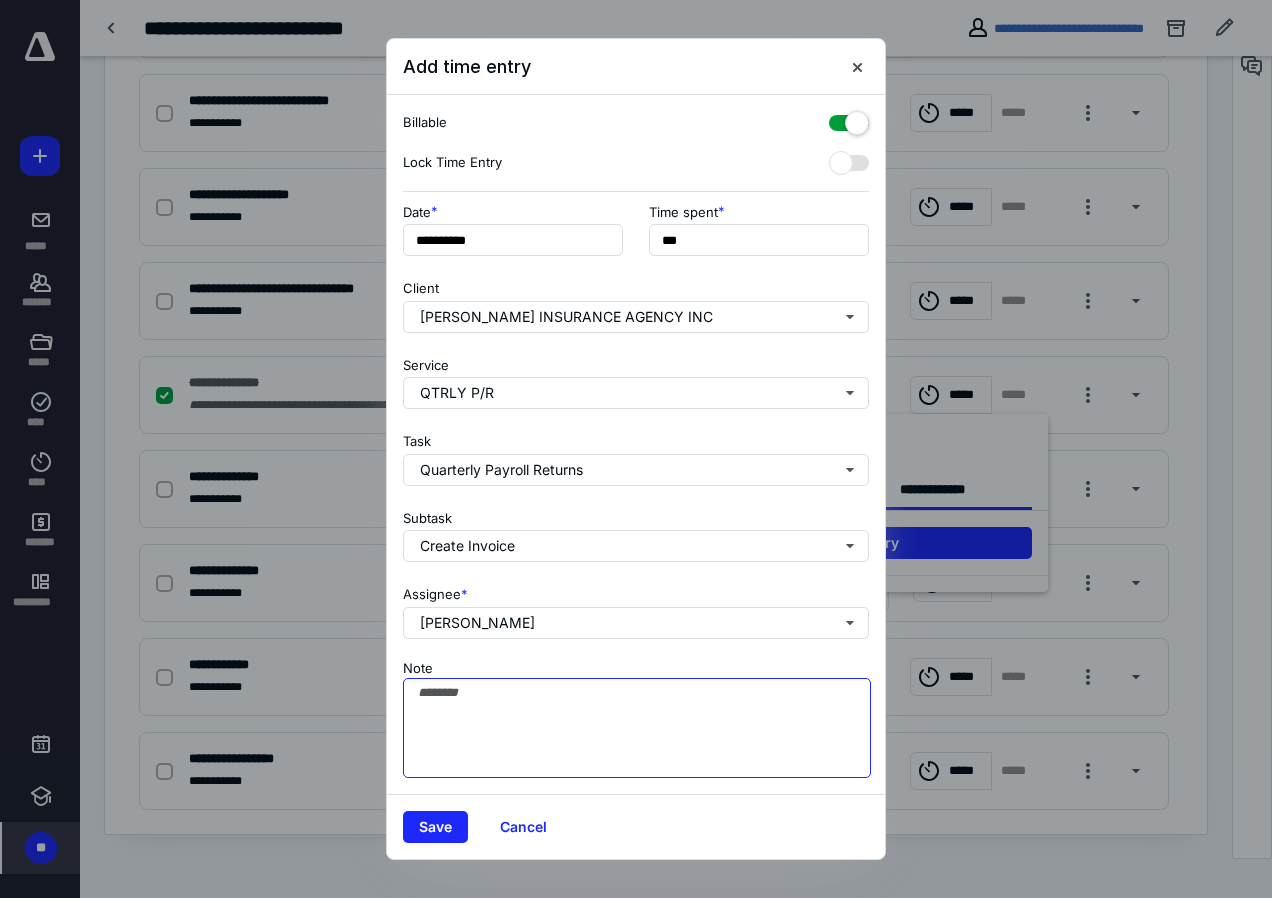 click on "Note" at bounding box center (637, 728) 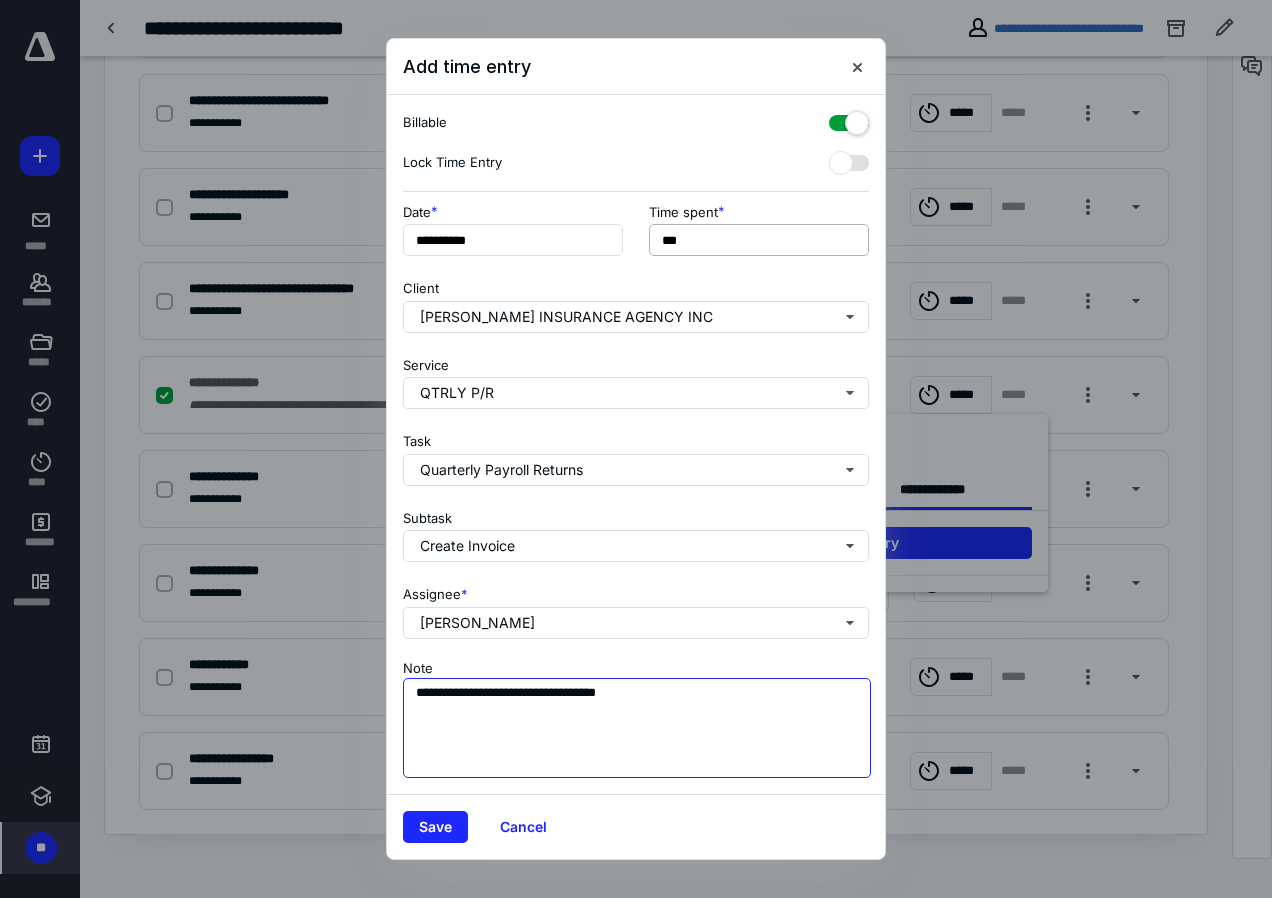 type on "**********" 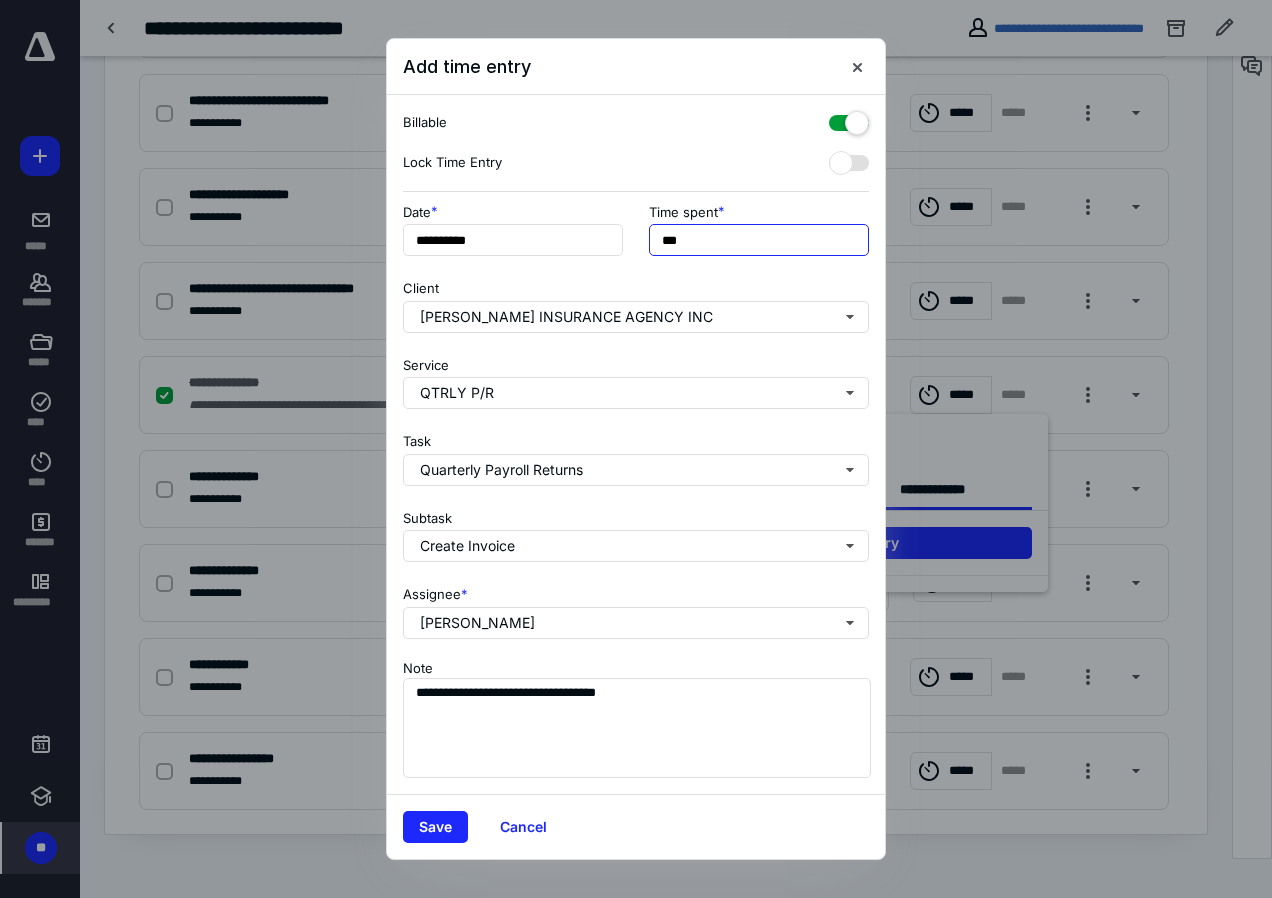 drag, startPoint x: 716, startPoint y: 239, endPoint x: 642, endPoint y: 246, distance: 74.330345 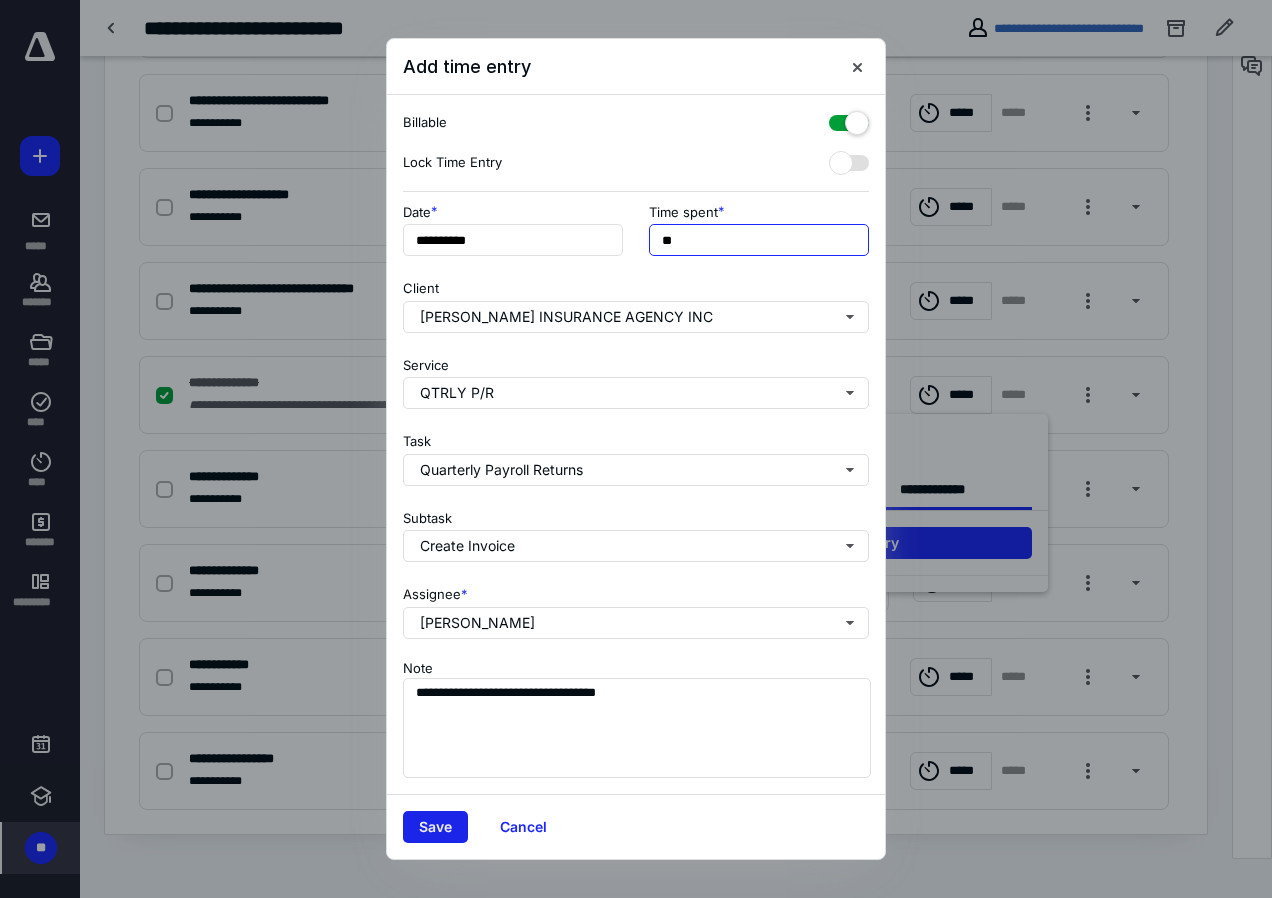 type on "**" 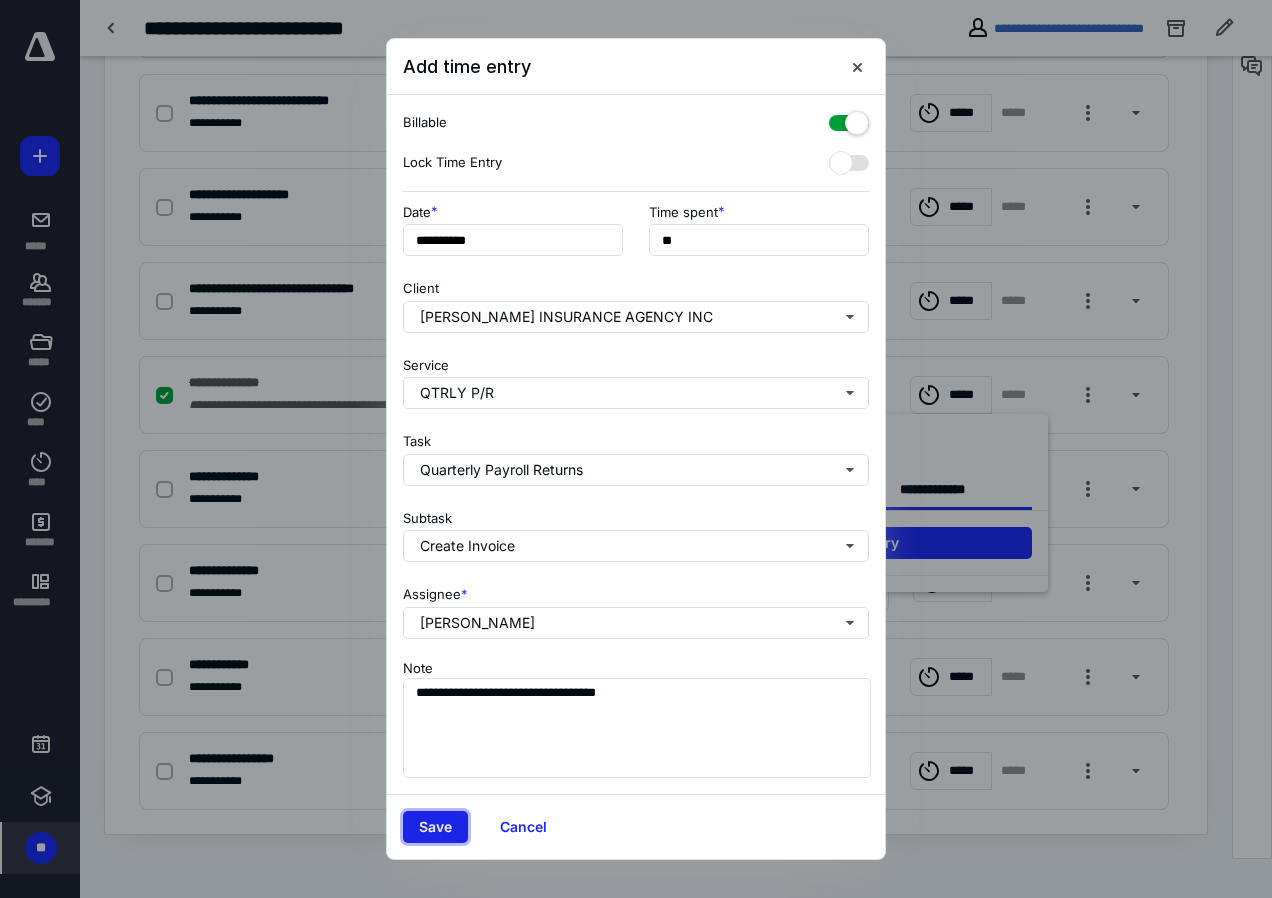 click on "Save" at bounding box center (435, 827) 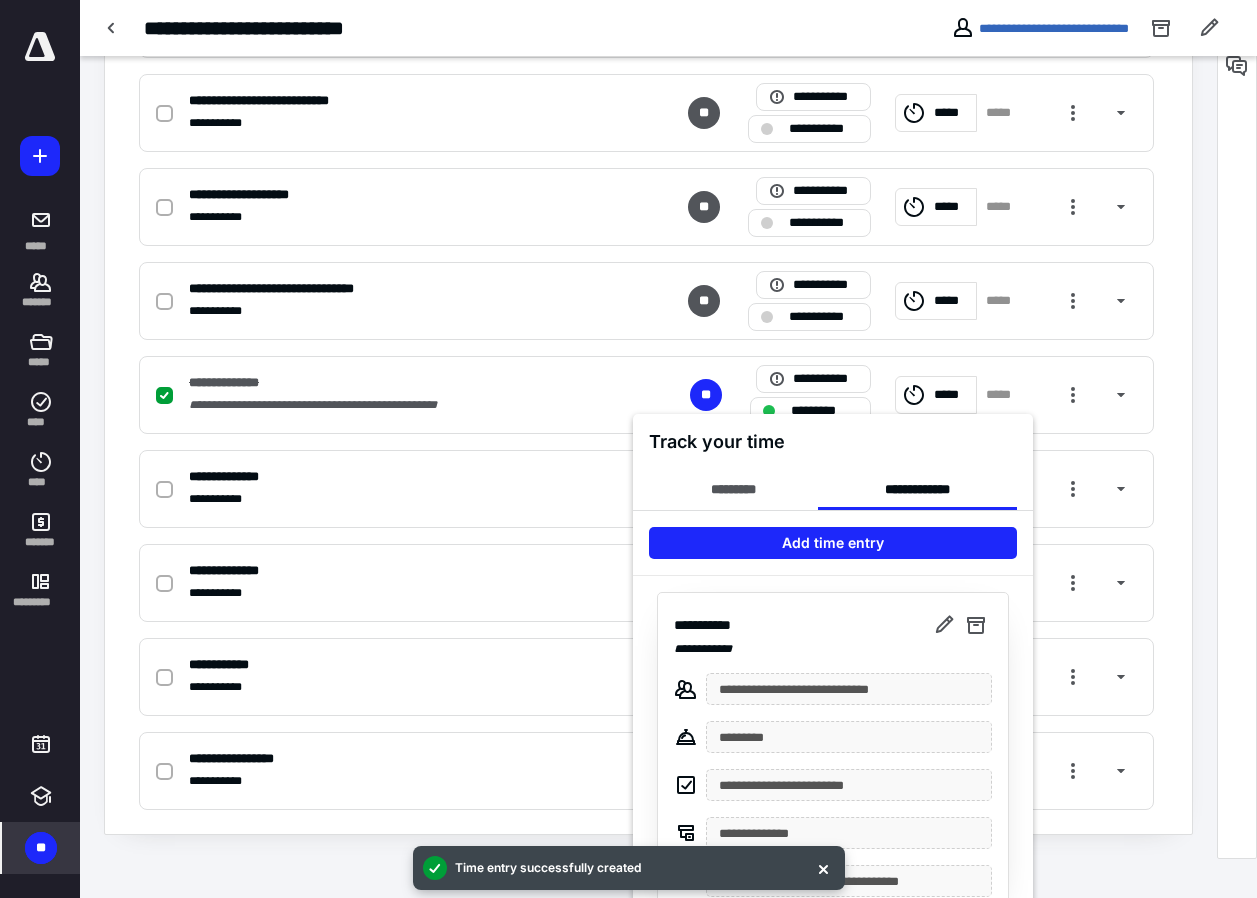 click at bounding box center [628, 449] 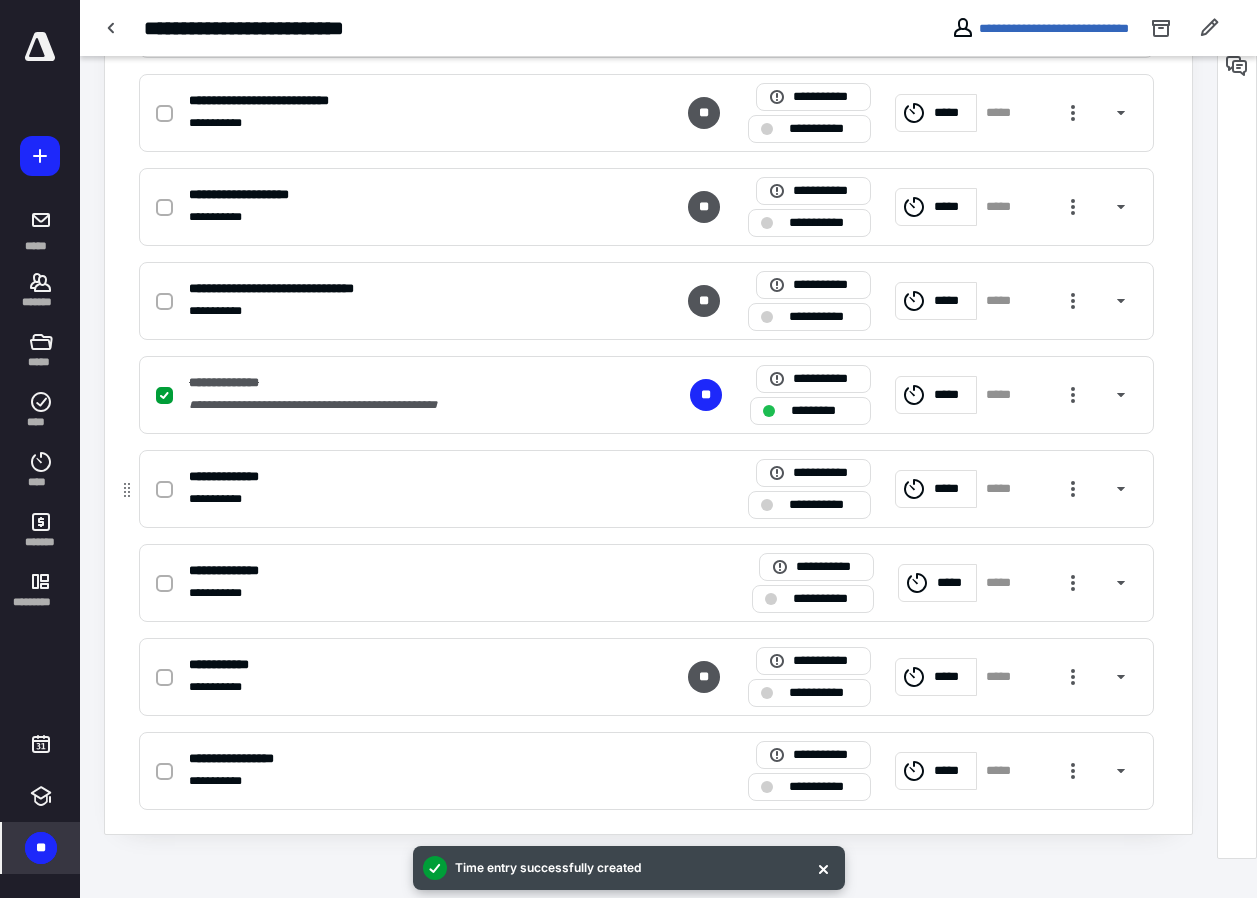 click on "**********" at bounding box center (823, 505) 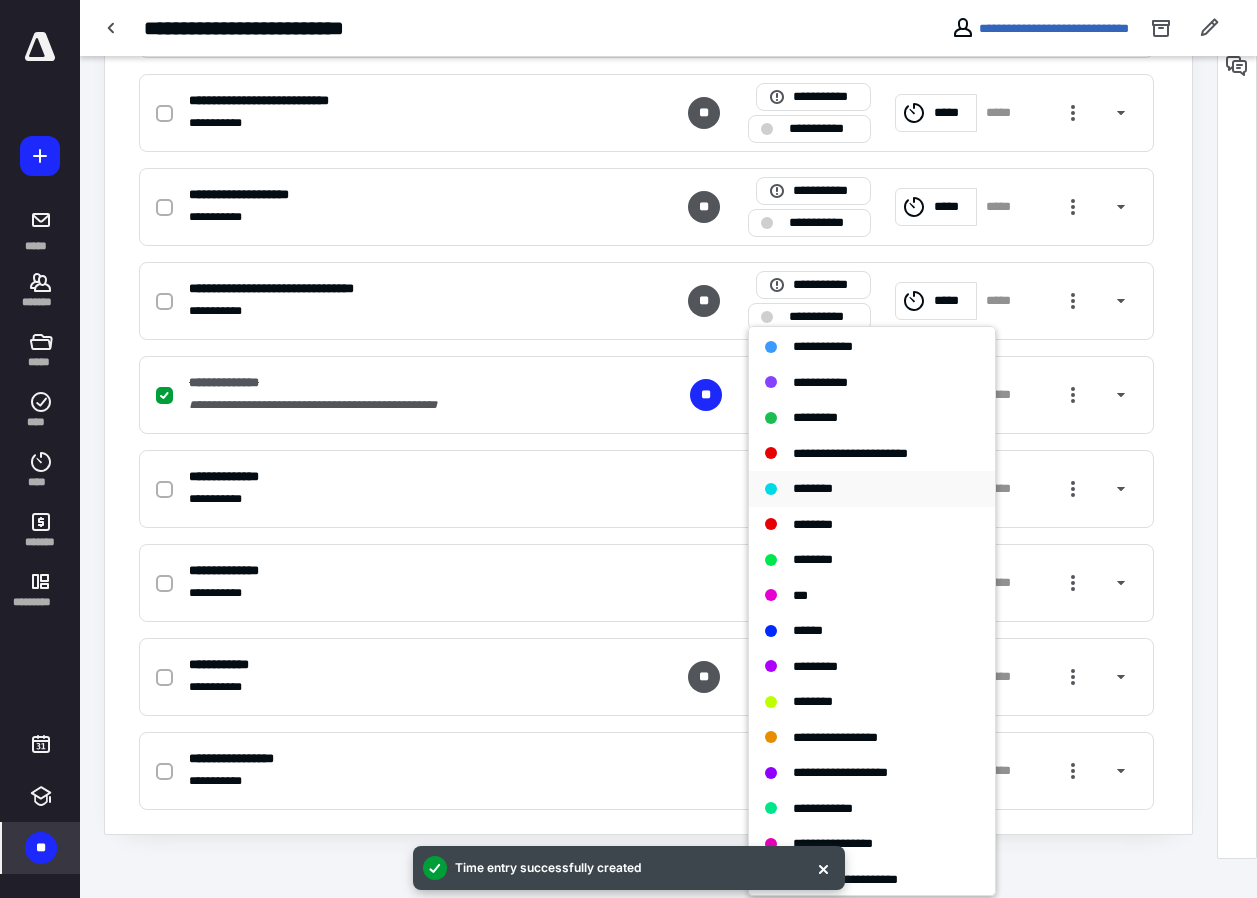 scroll, scrollTop: 262, scrollLeft: 0, axis: vertical 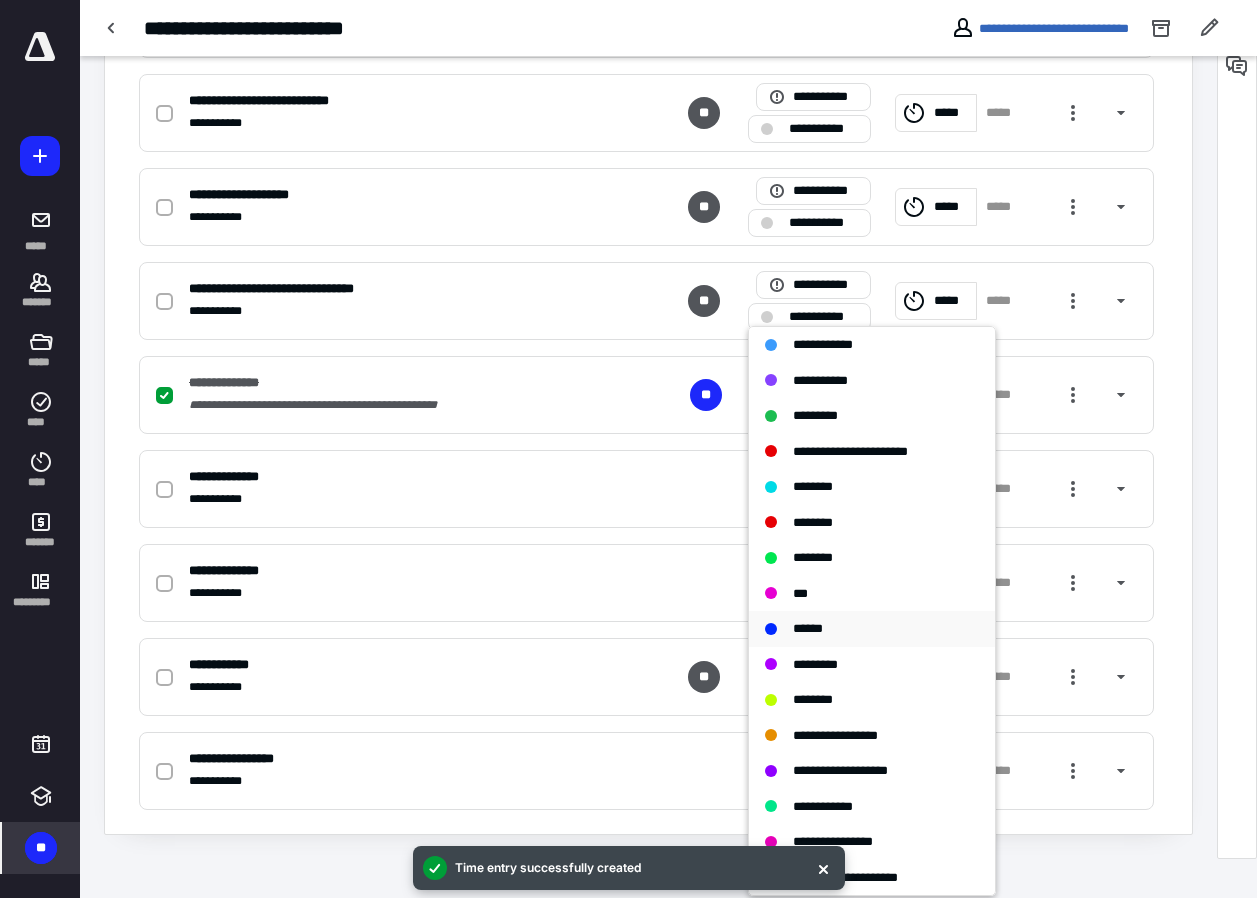 click on "******" at bounding box center (808, 628) 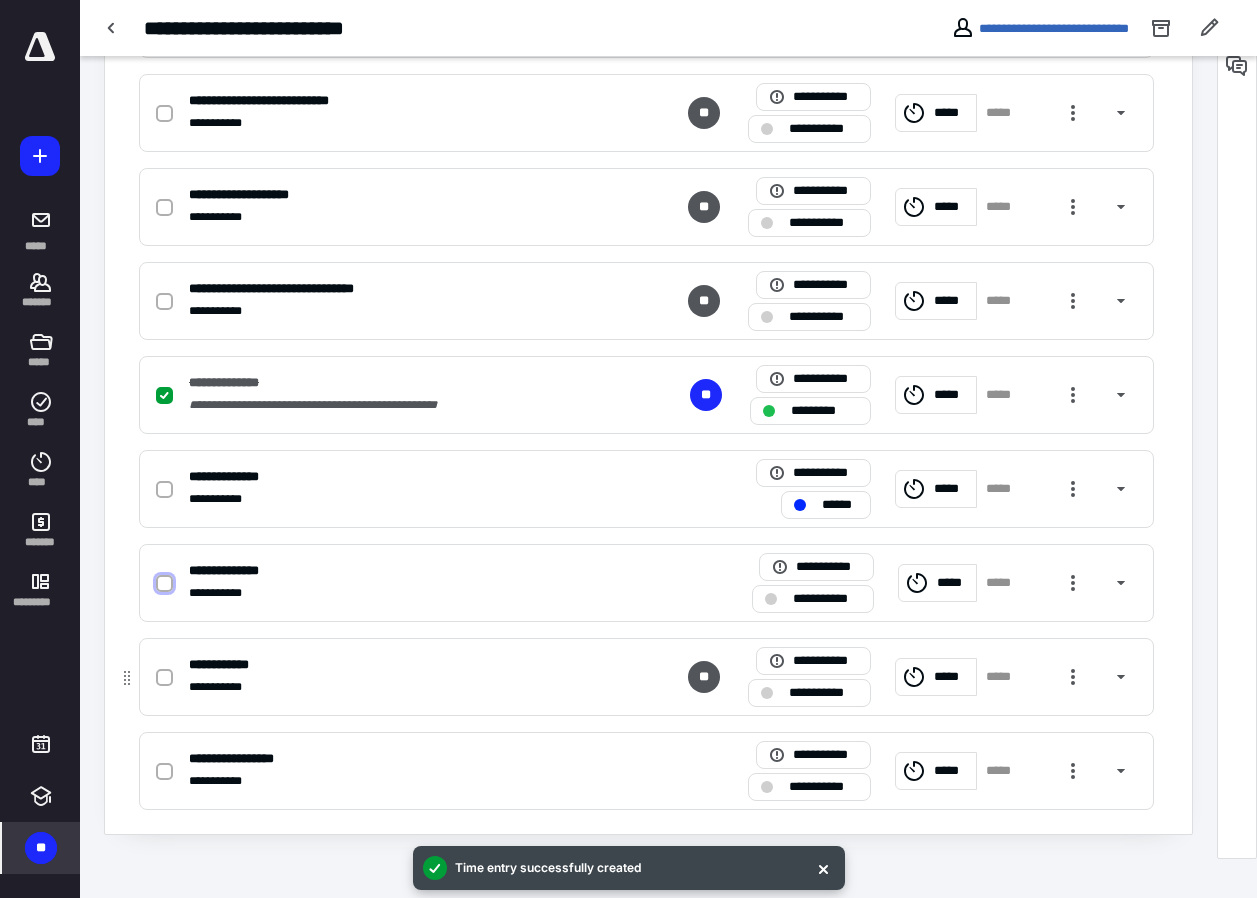 drag, startPoint x: 172, startPoint y: 584, endPoint x: 376, endPoint y: 645, distance: 212.92487 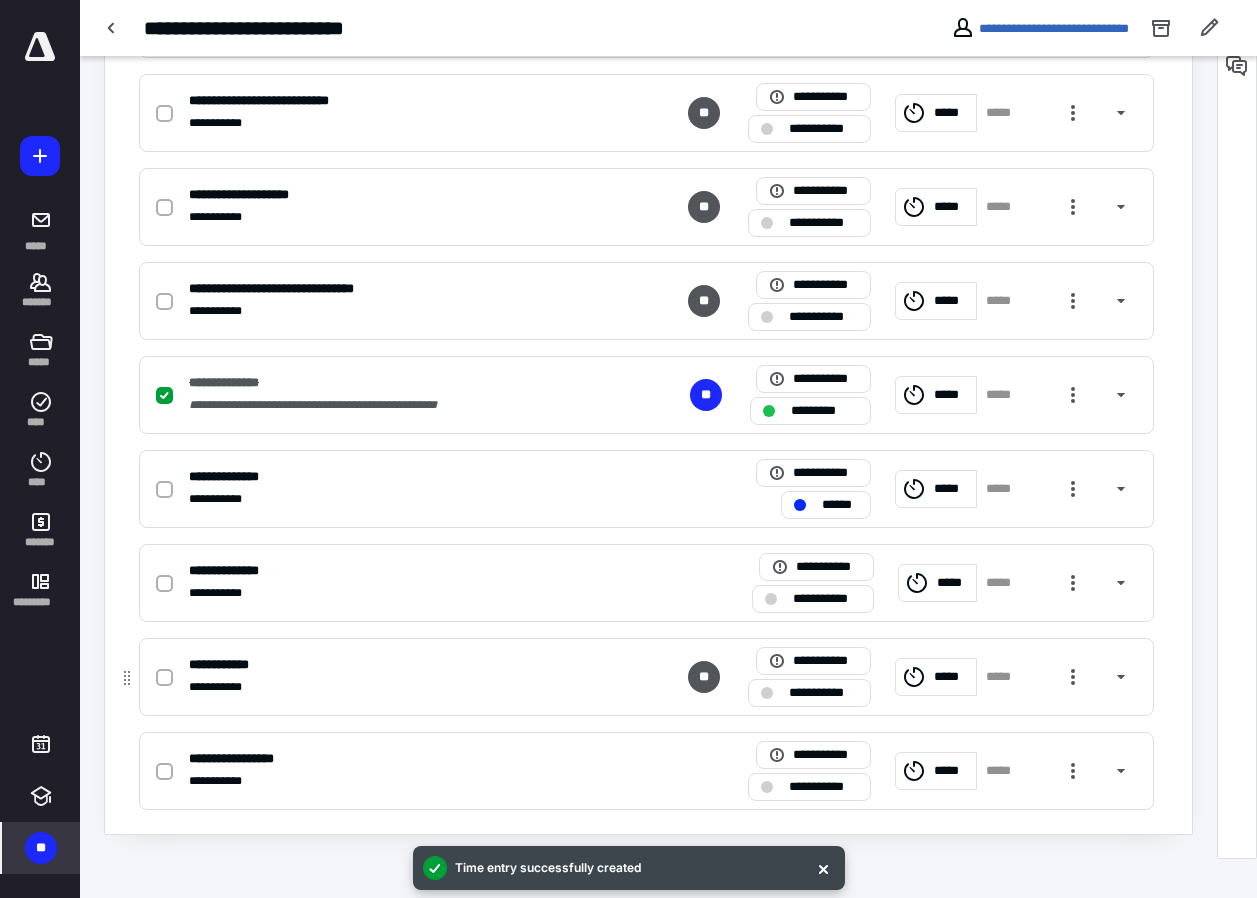 checkbox on "true" 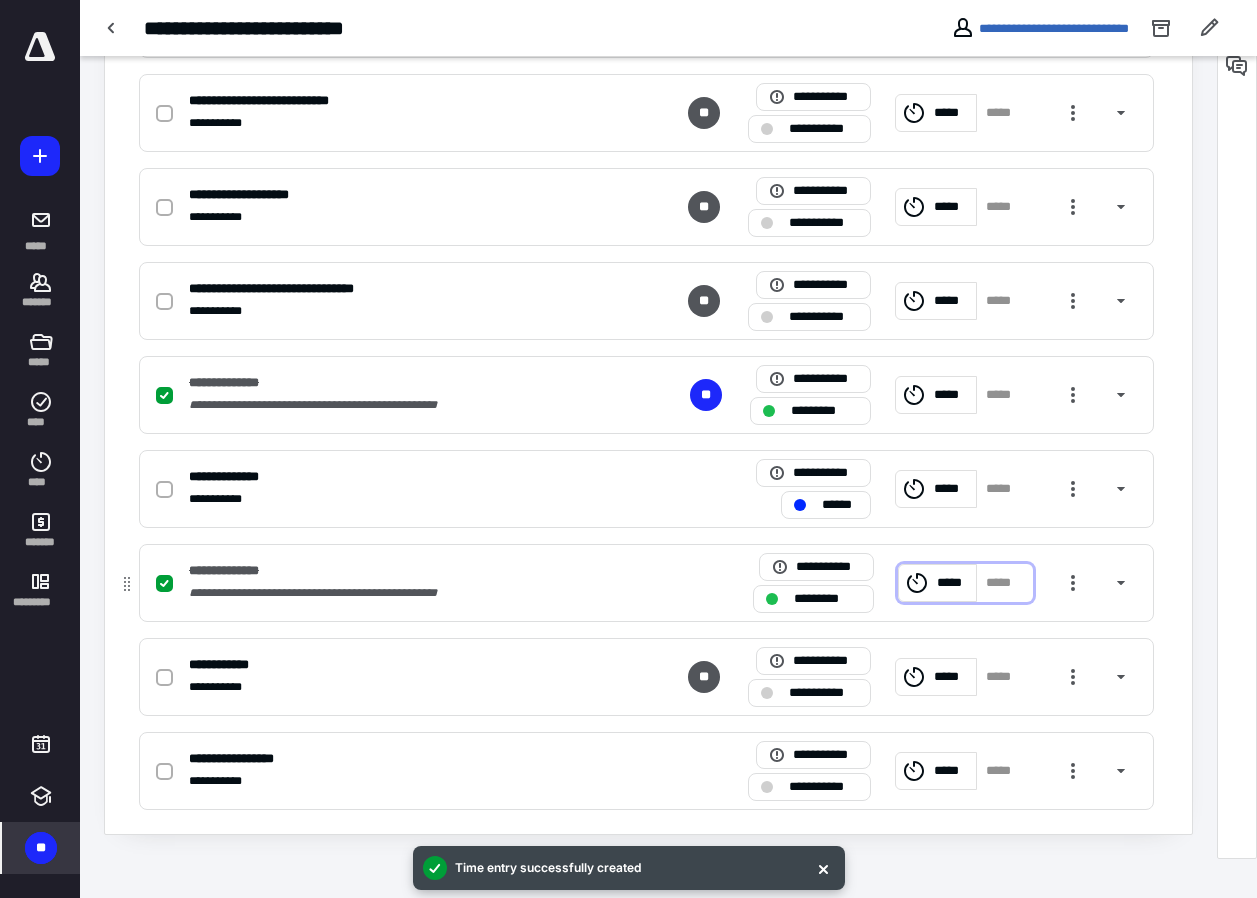 click on "*****" at bounding box center (1005, 583) 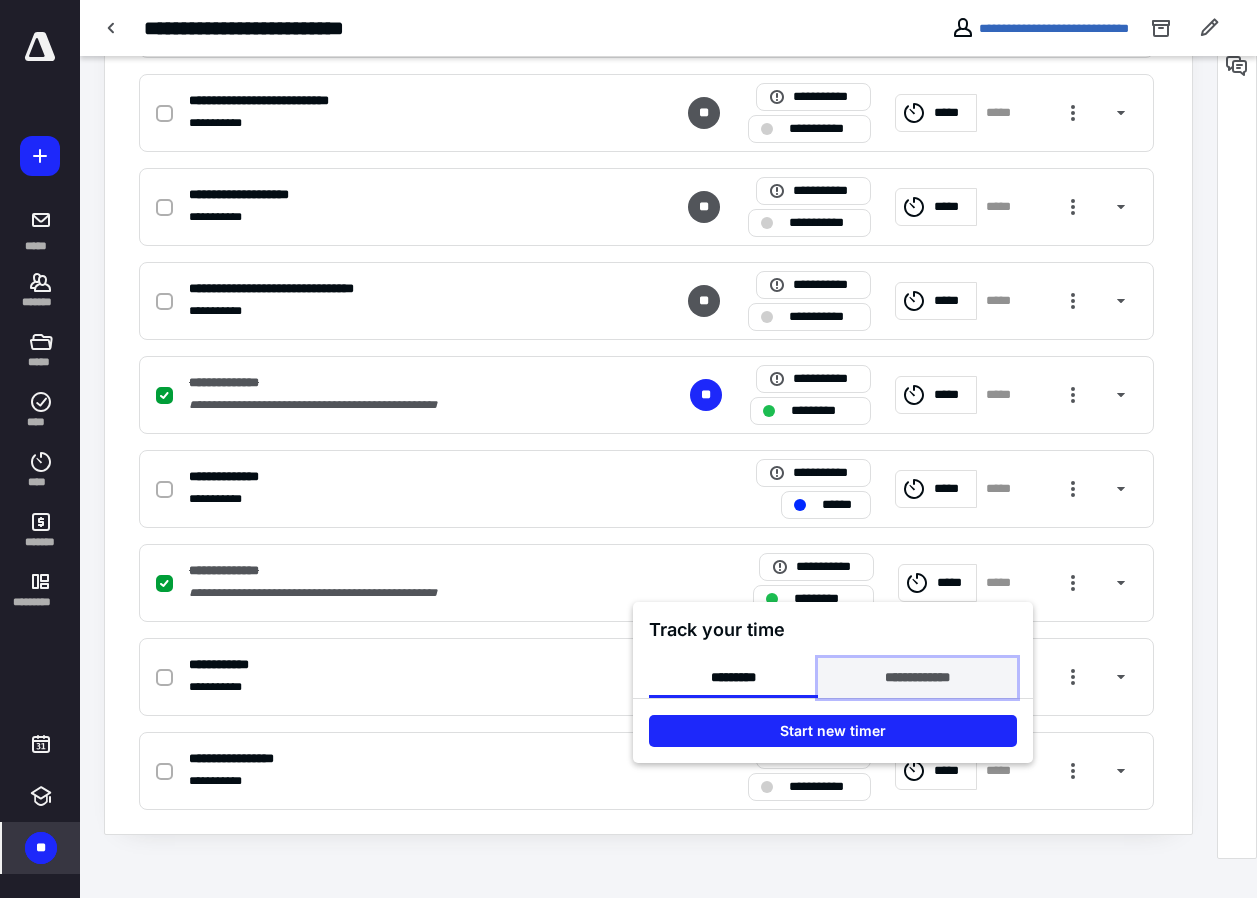click on "**********" at bounding box center (917, 678) 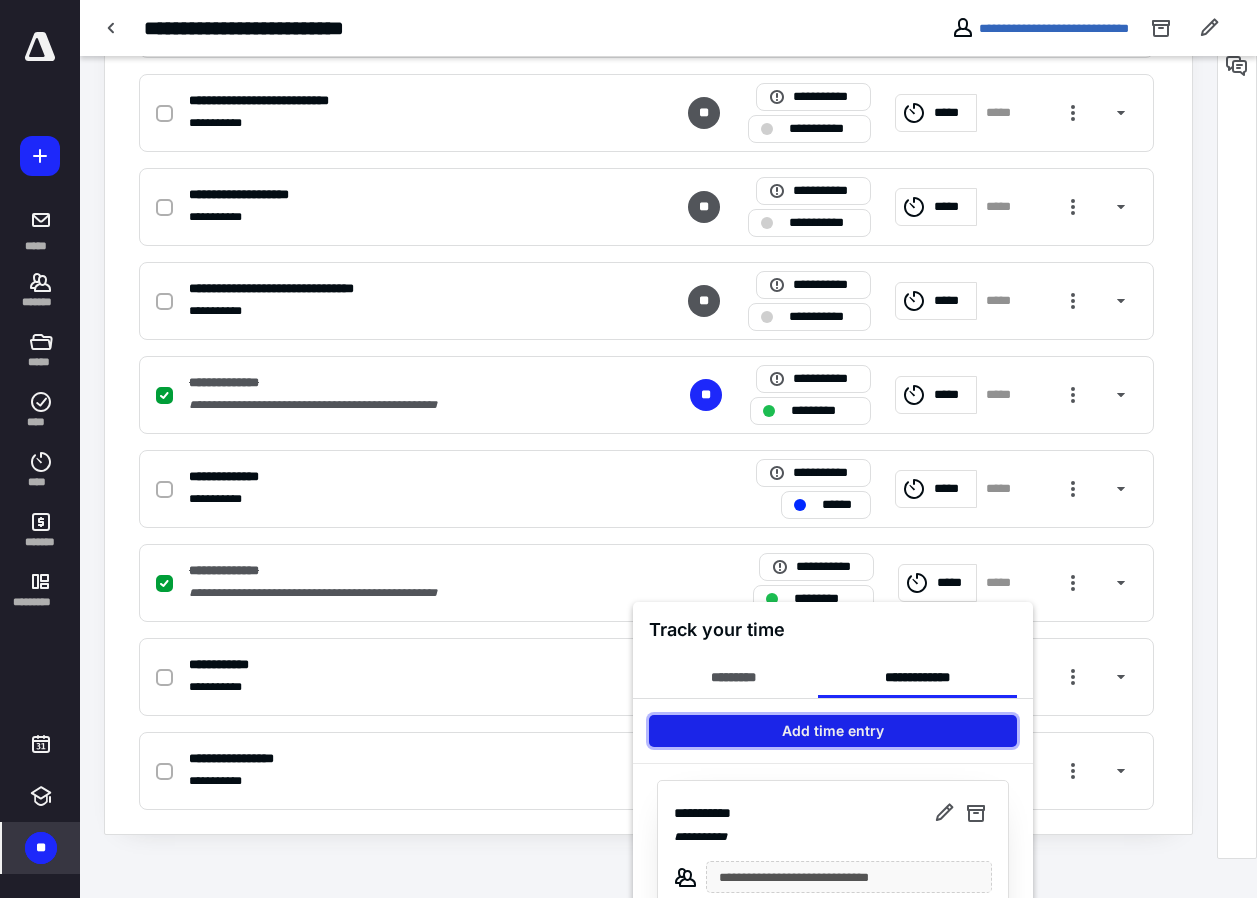 click on "Add time entry" at bounding box center [833, 731] 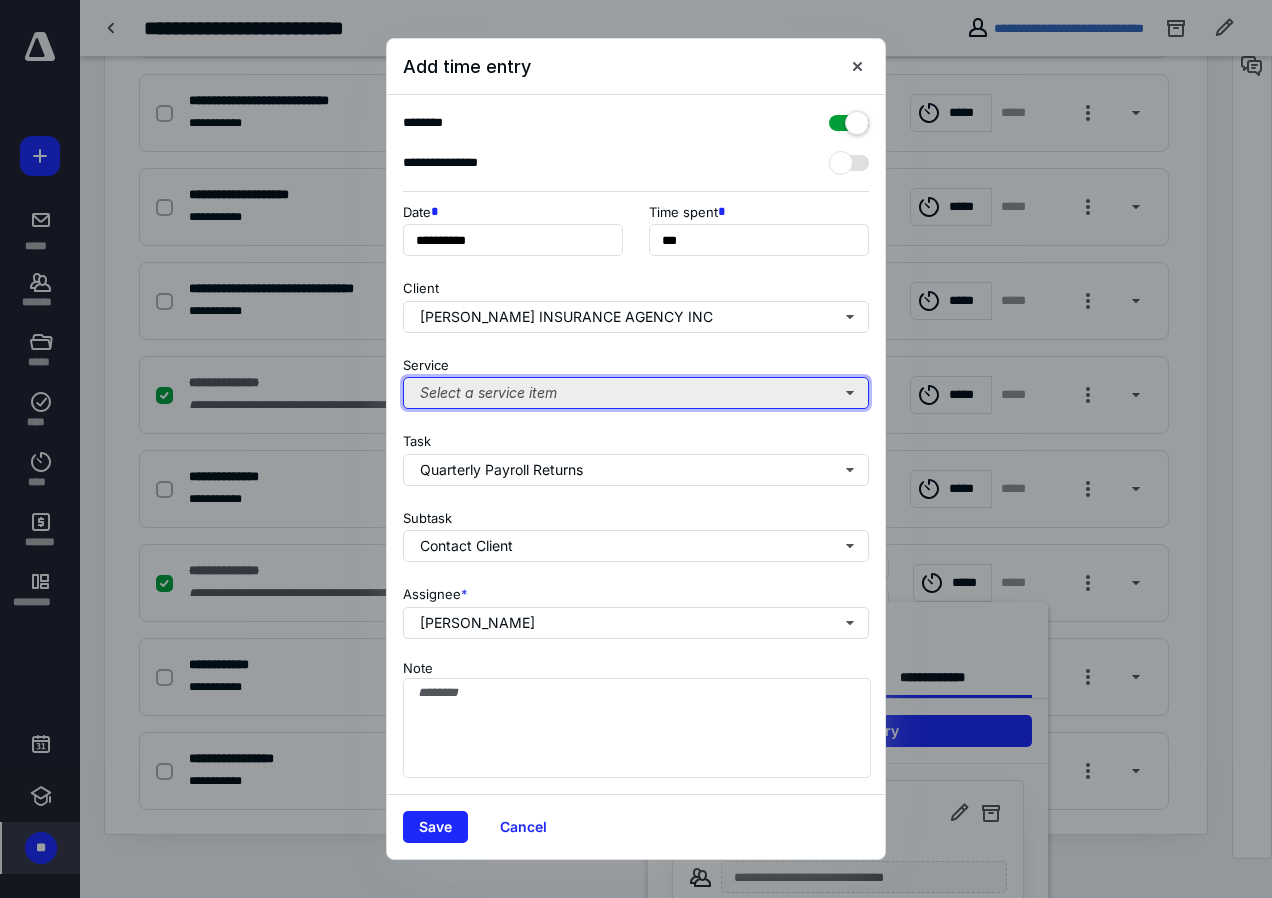click on "Select a service item" at bounding box center [636, 393] 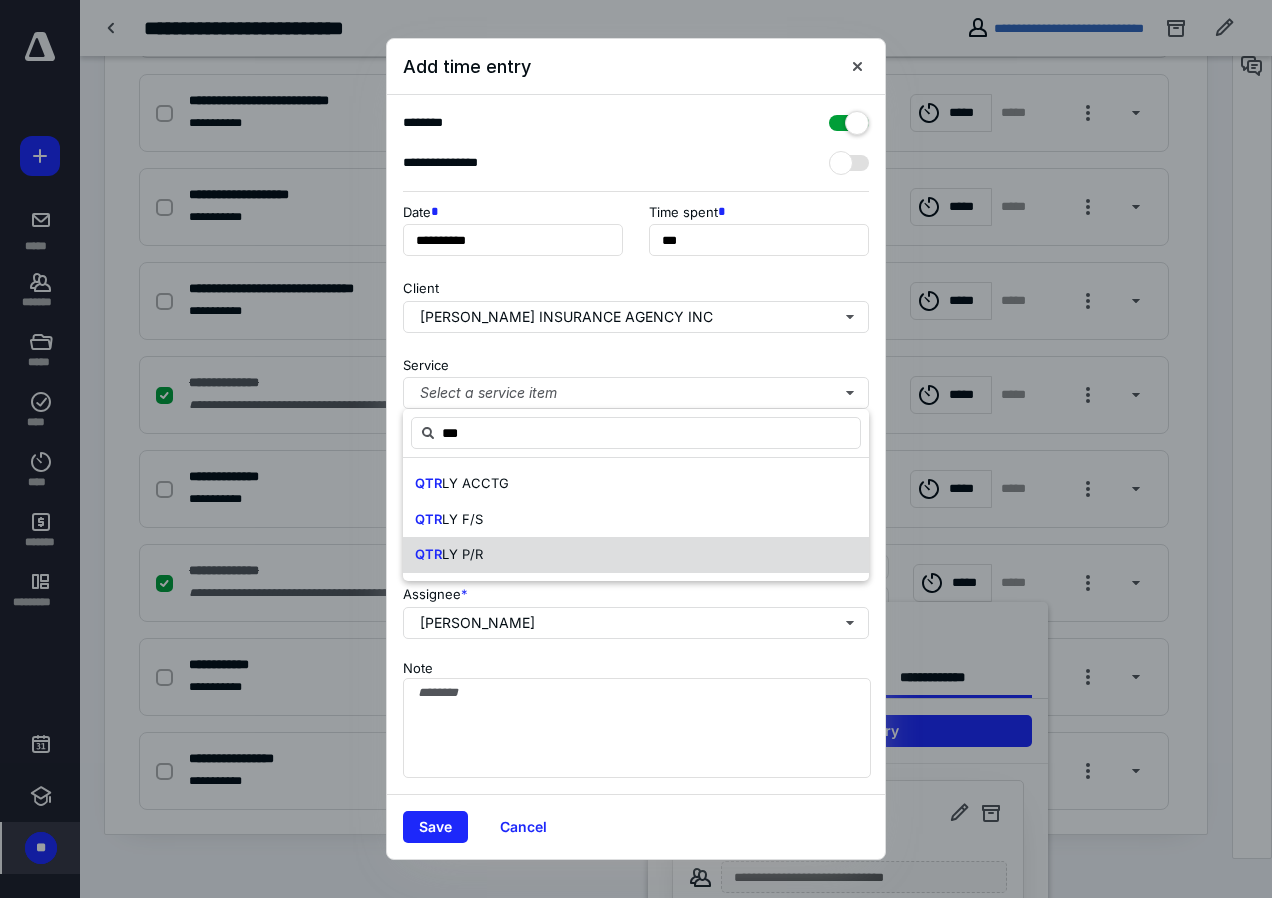 click on "LY P/R" at bounding box center [462, 554] 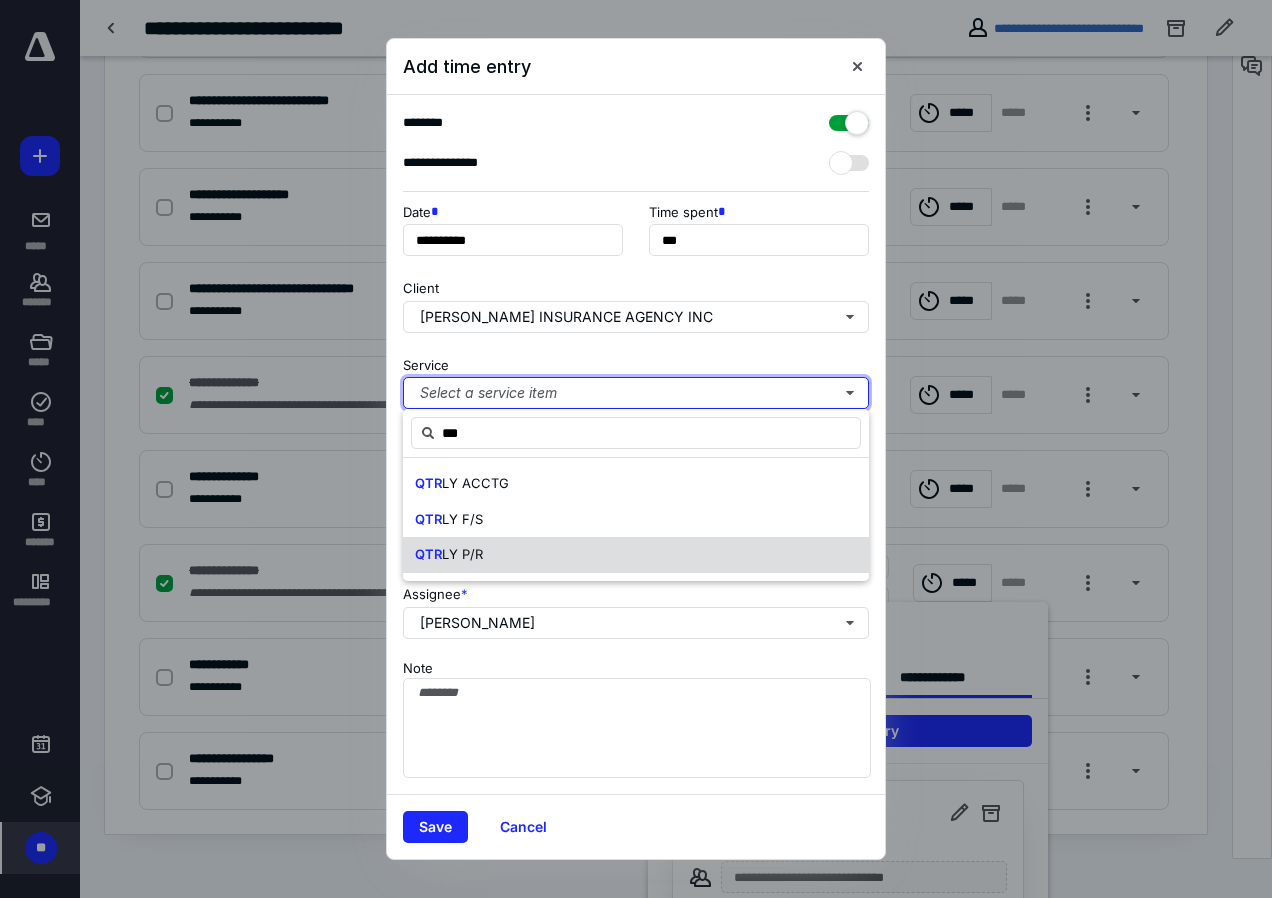 type 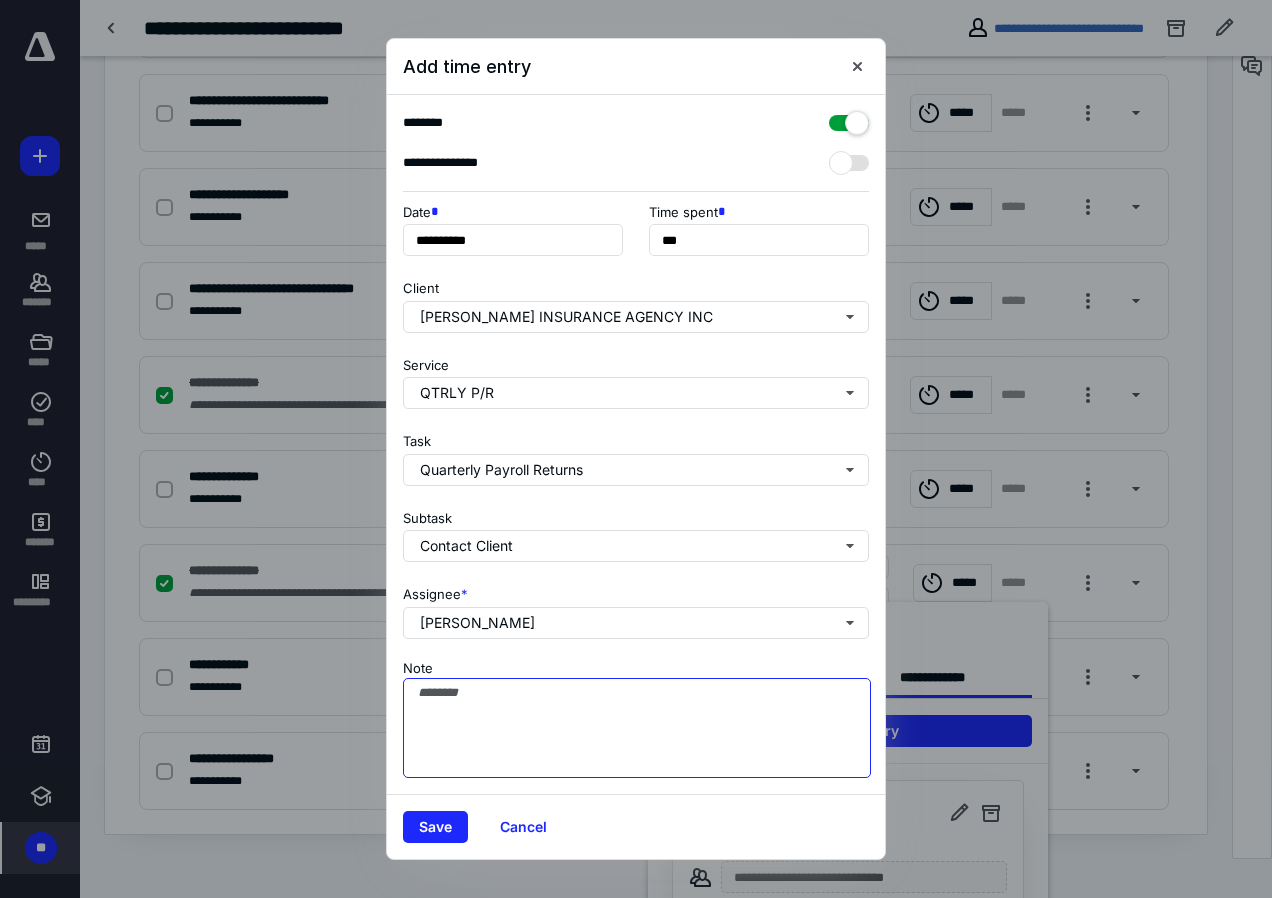 click on "Note" at bounding box center (637, 728) 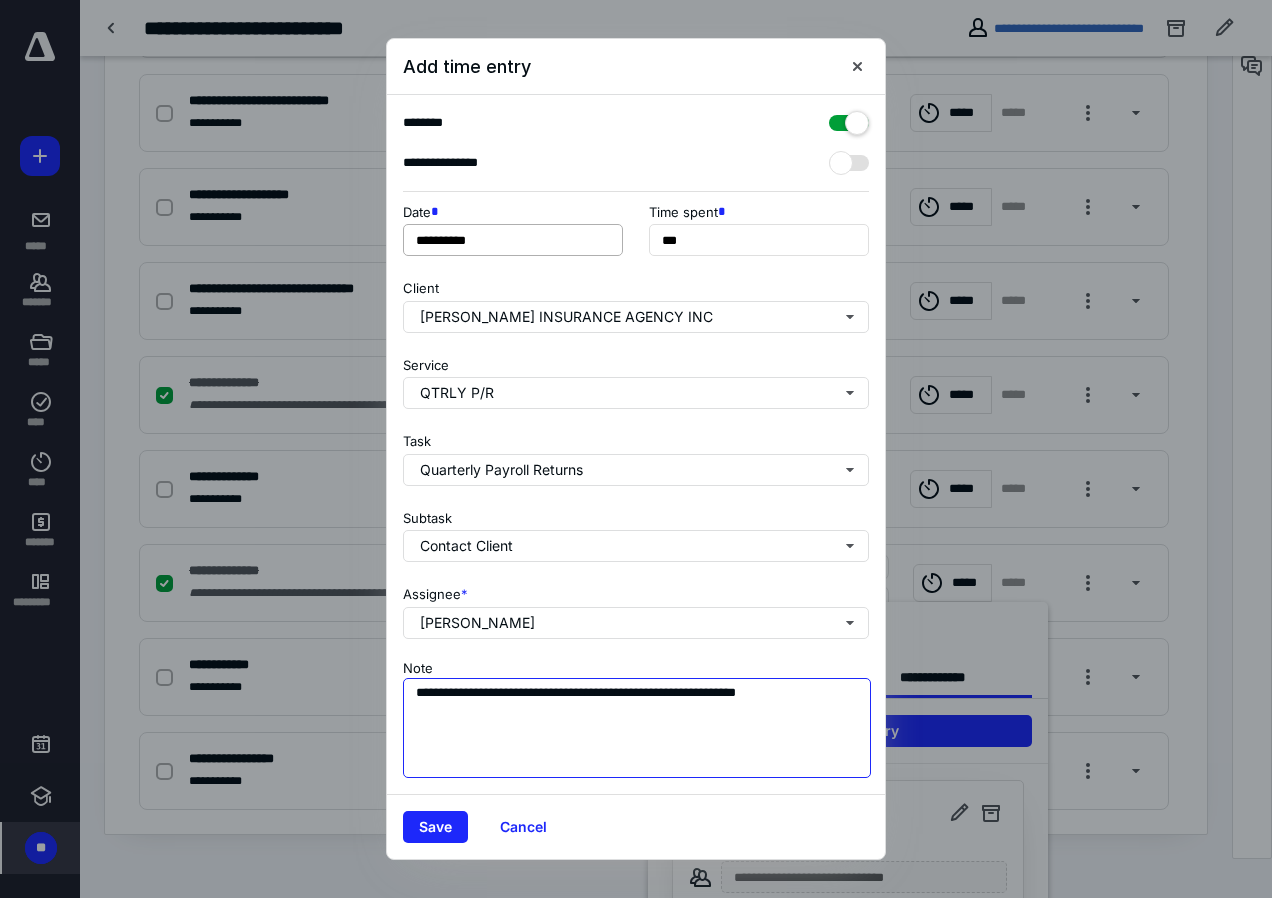 type on "**********" 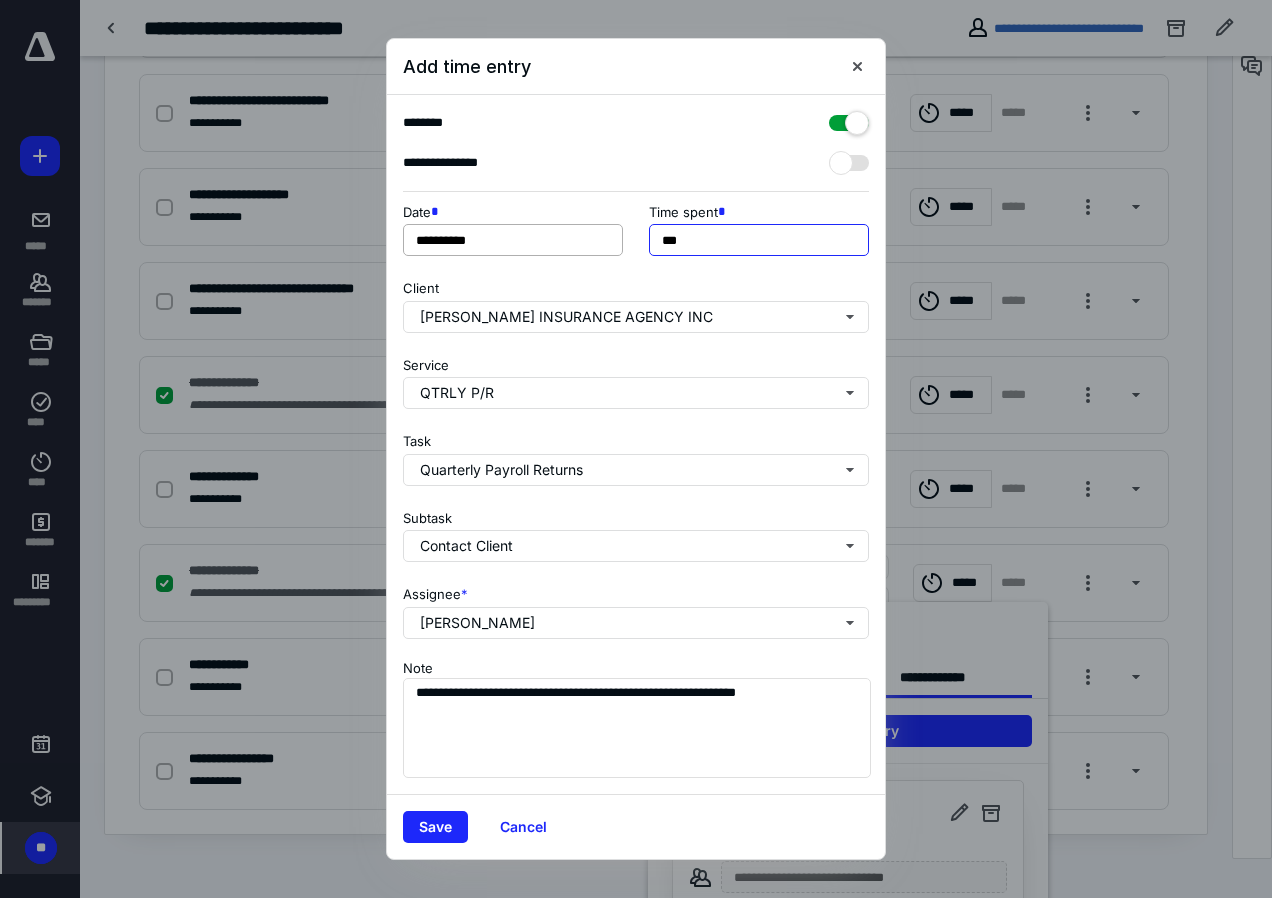 click on "**********" at bounding box center [636, 236] 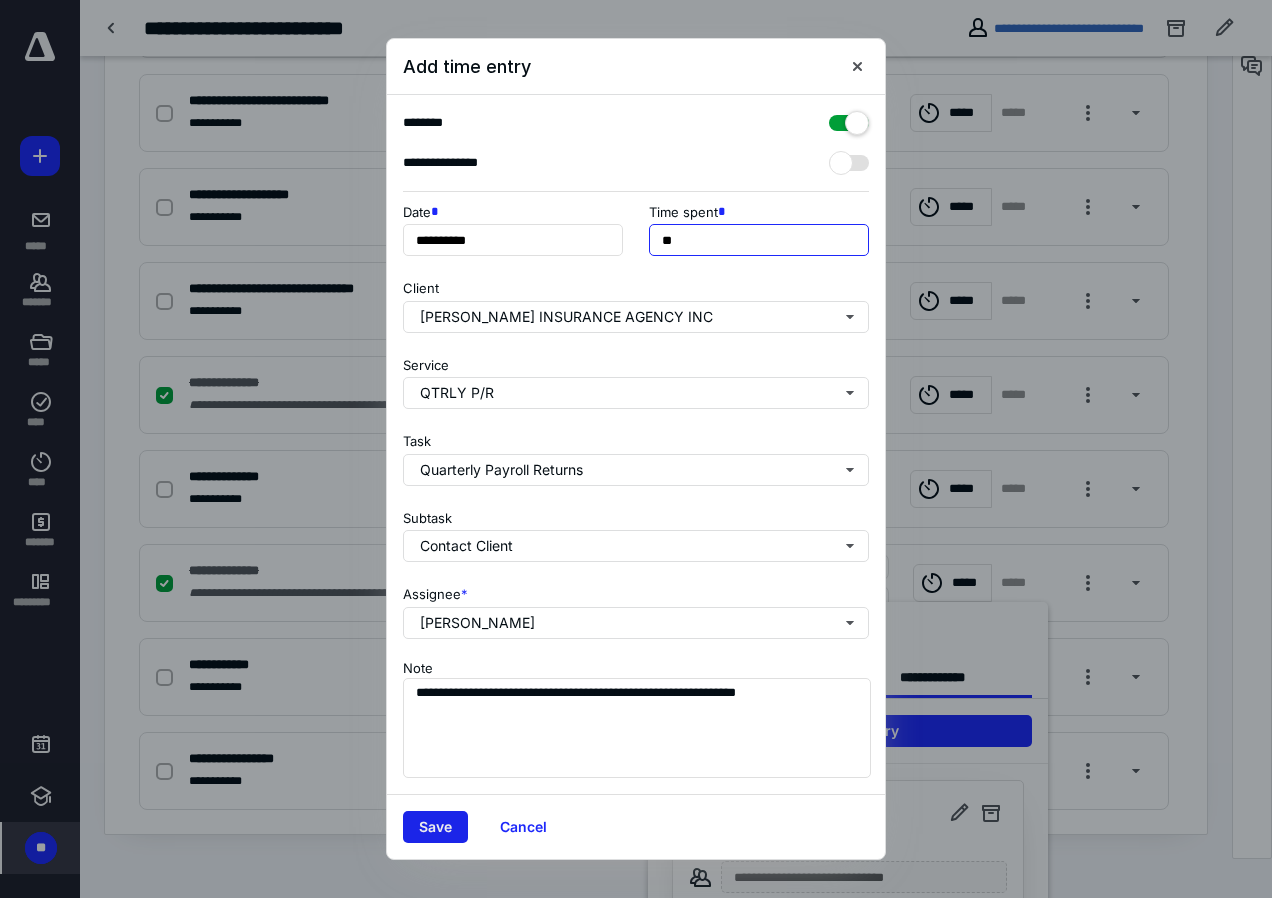 type on "**" 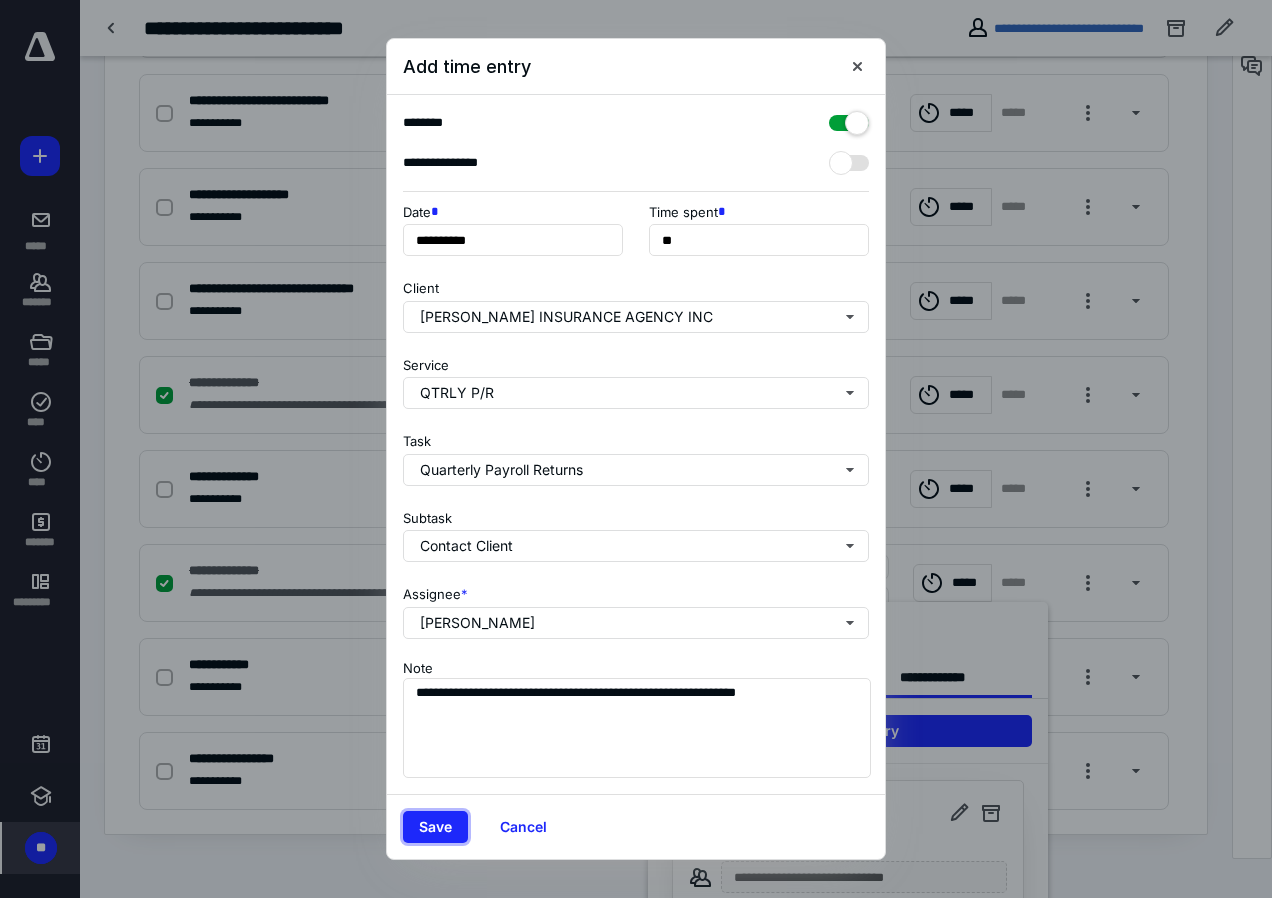 drag, startPoint x: 433, startPoint y: 822, endPoint x: 432, endPoint y: 797, distance: 25.019993 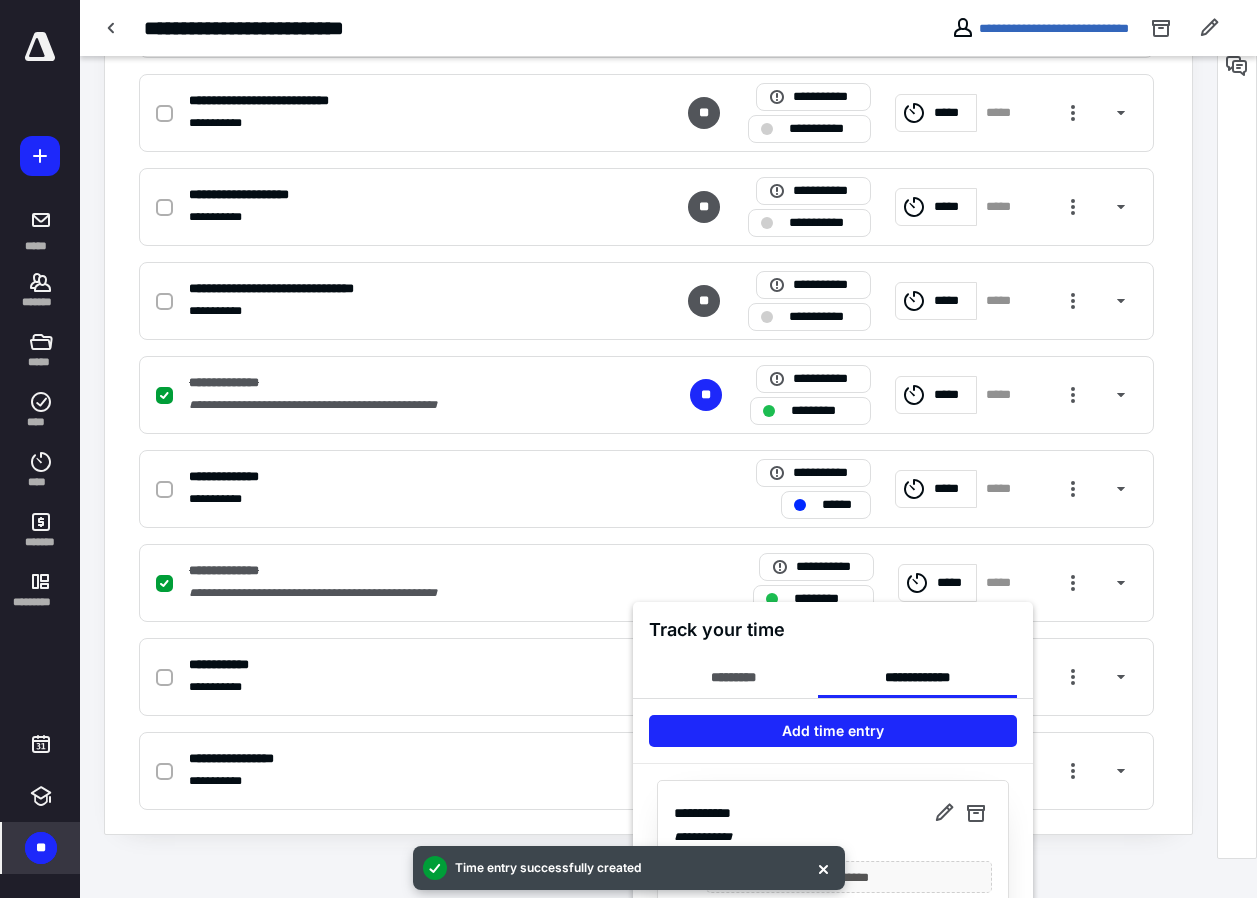 click at bounding box center (628, 449) 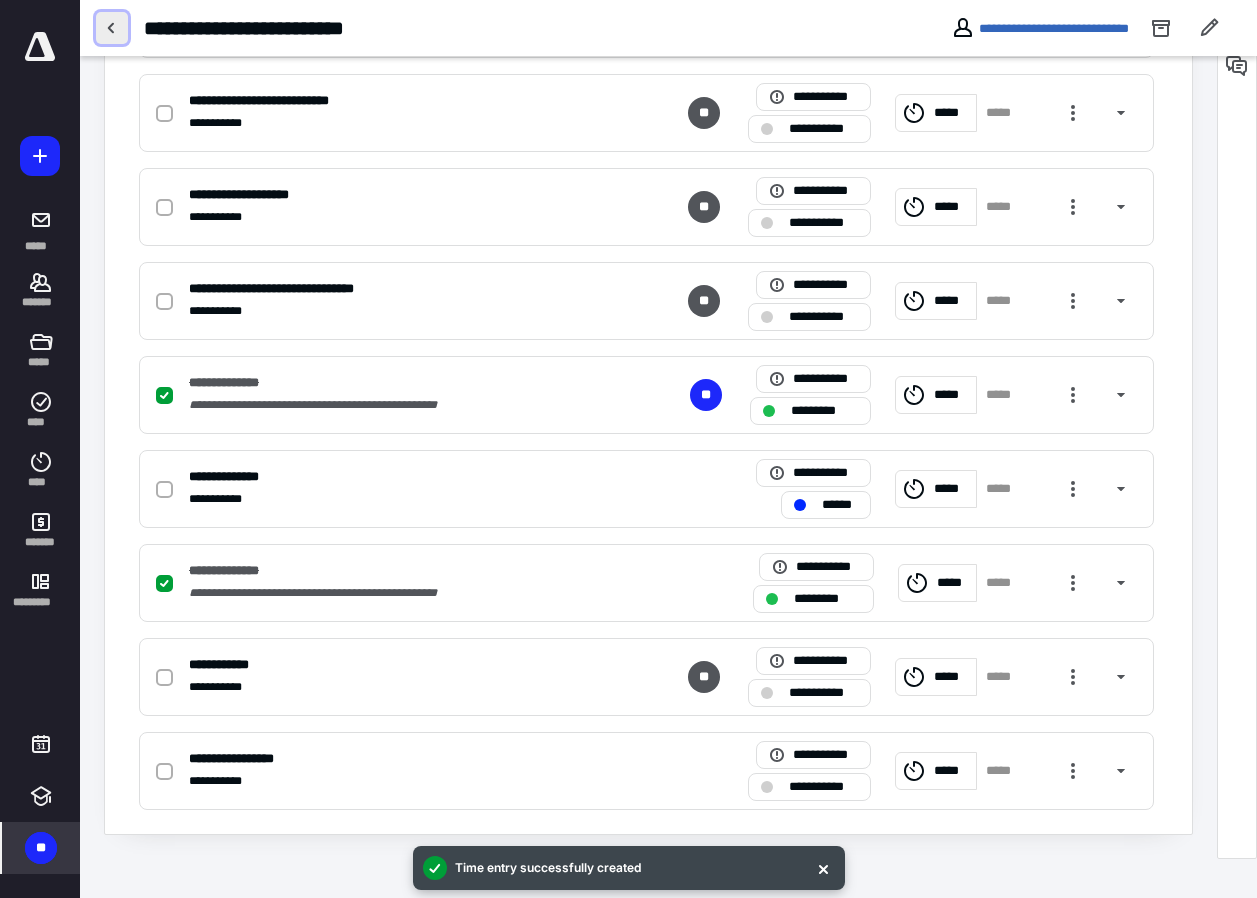 click at bounding box center (112, 28) 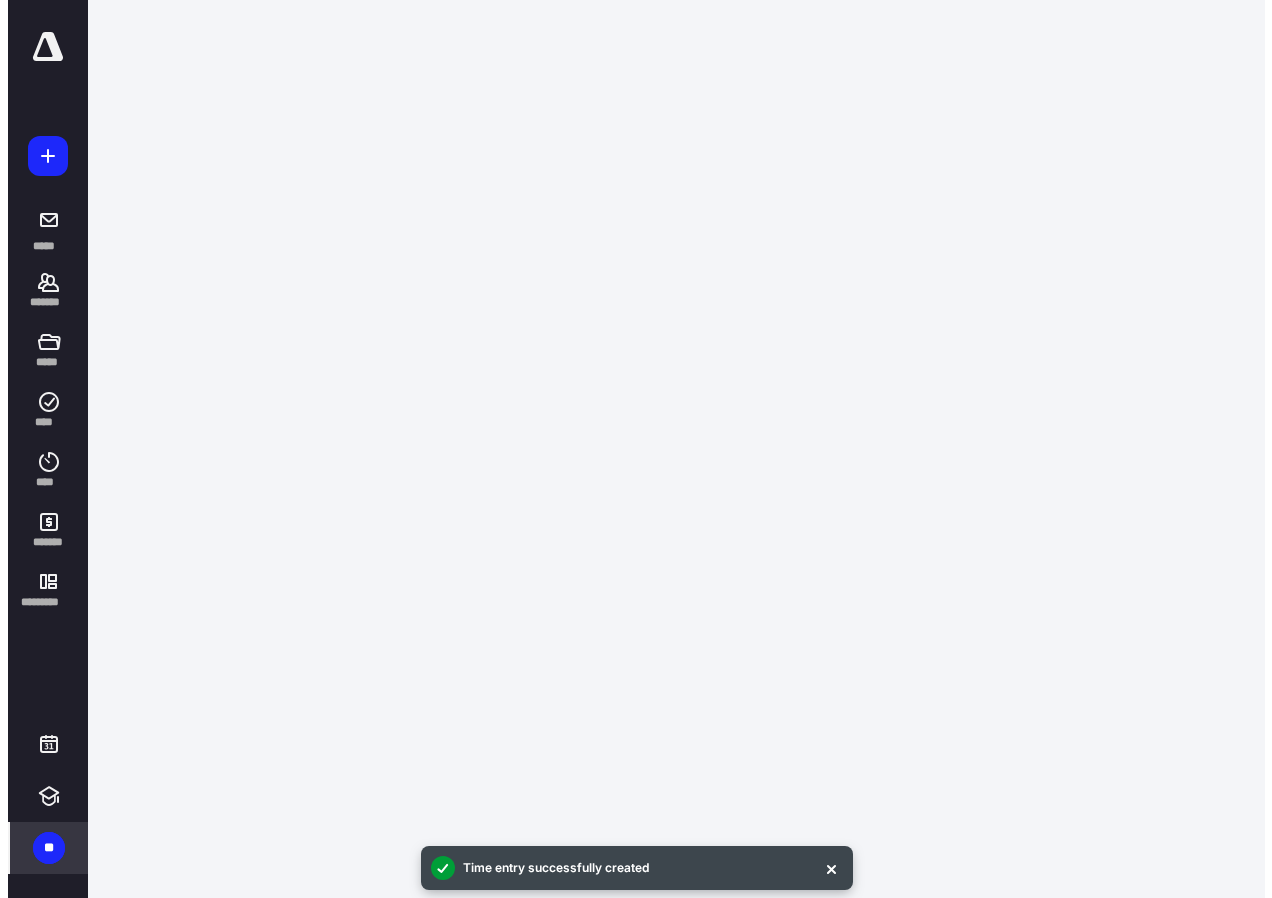 scroll, scrollTop: 0, scrollLeft: 0, axis: both 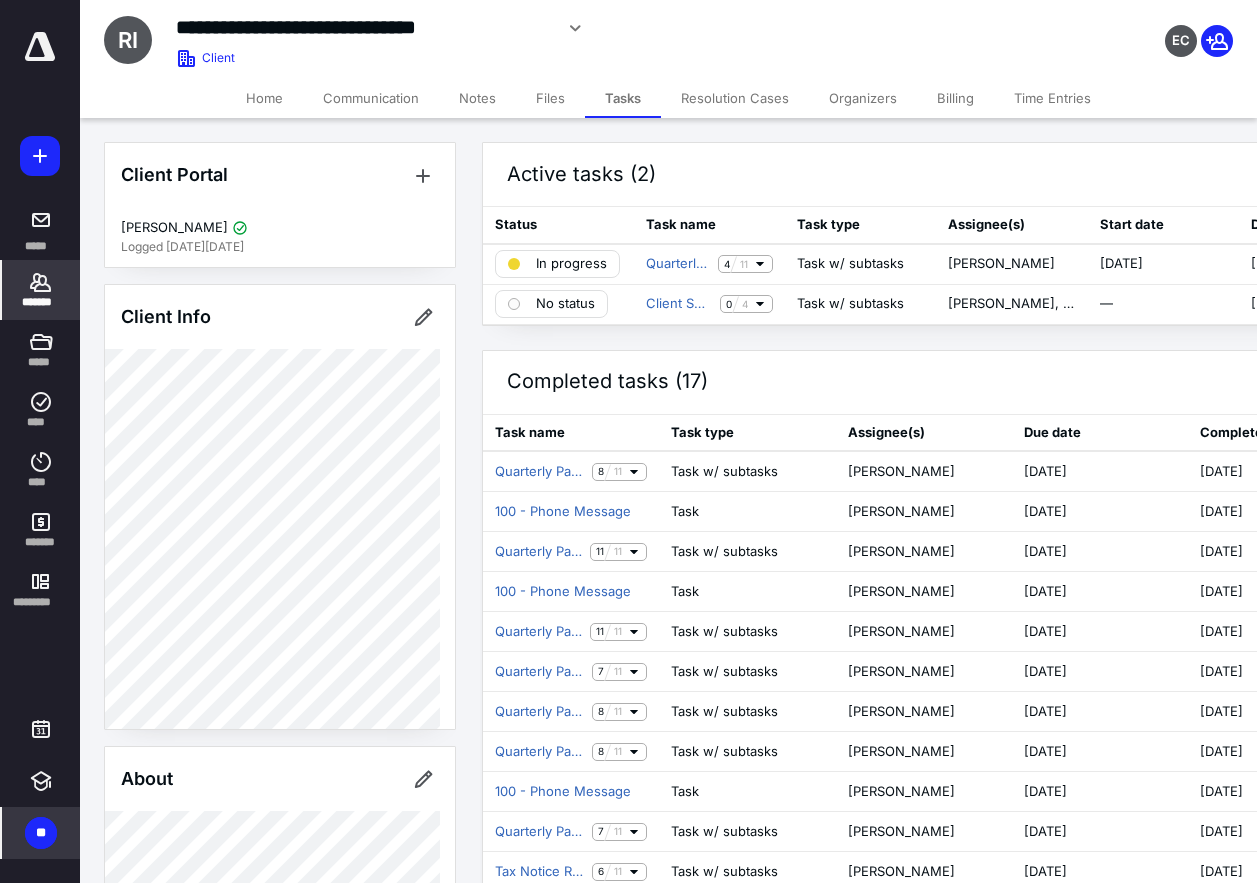 click on "*******" at bounding box center (41, 302) 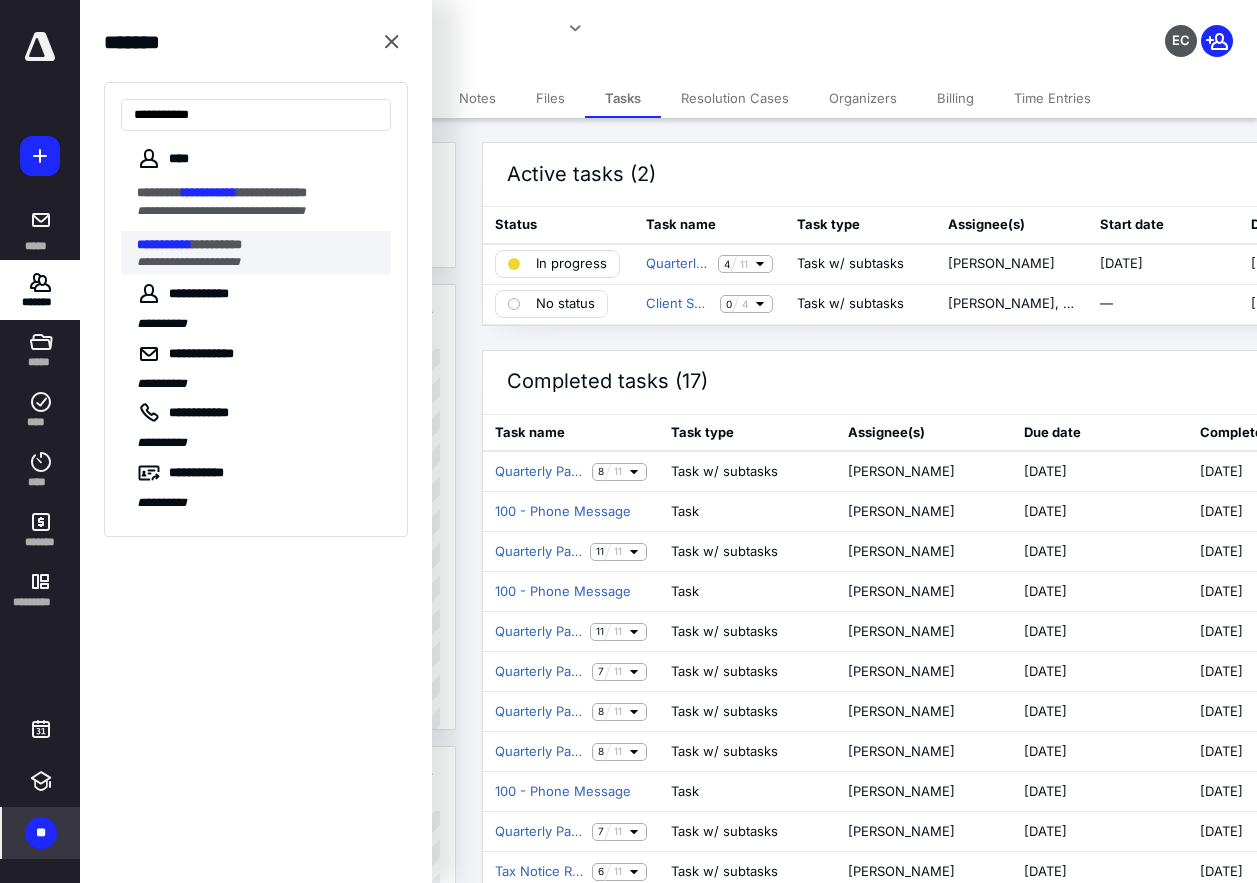 type on "**********" 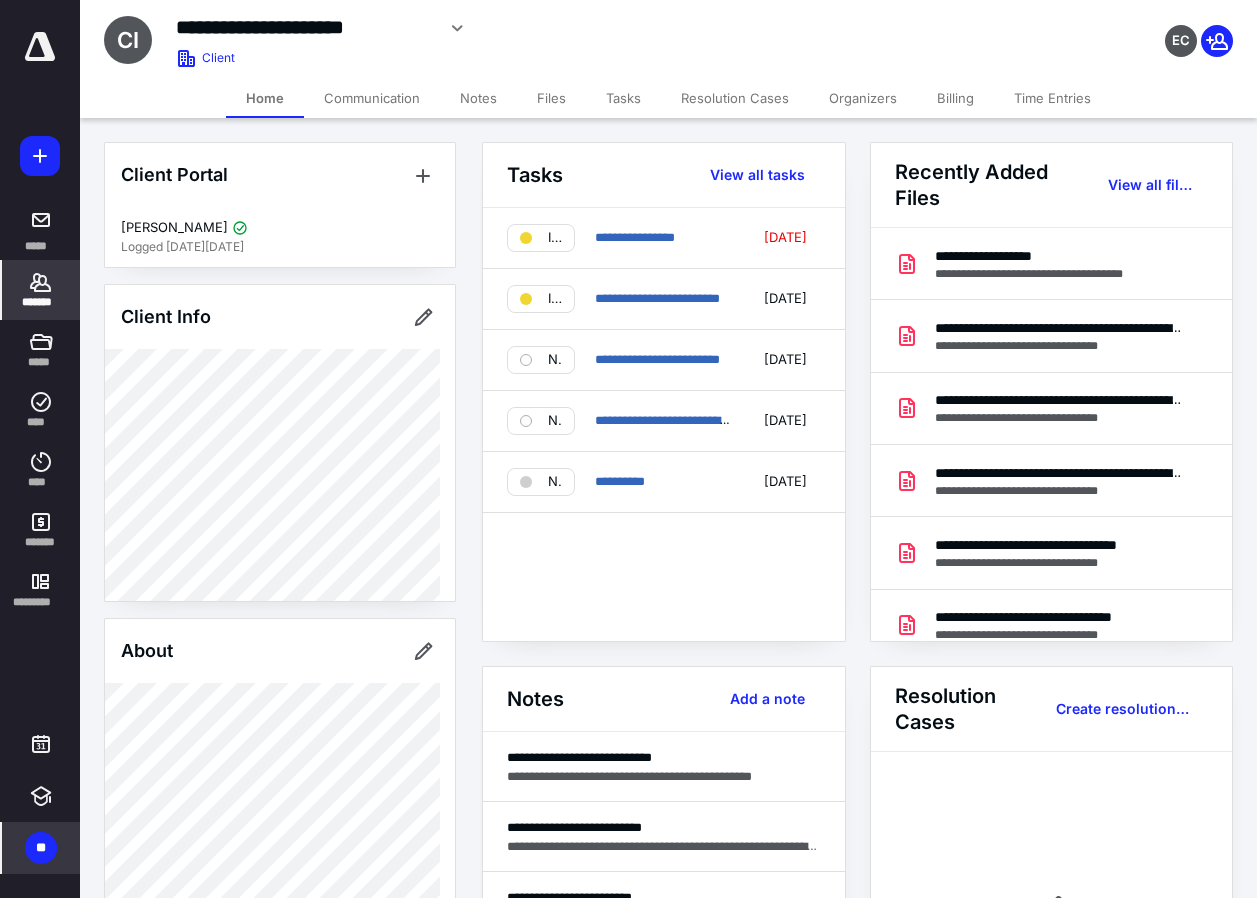 click on "Billing" at bounding box center (955, 98) 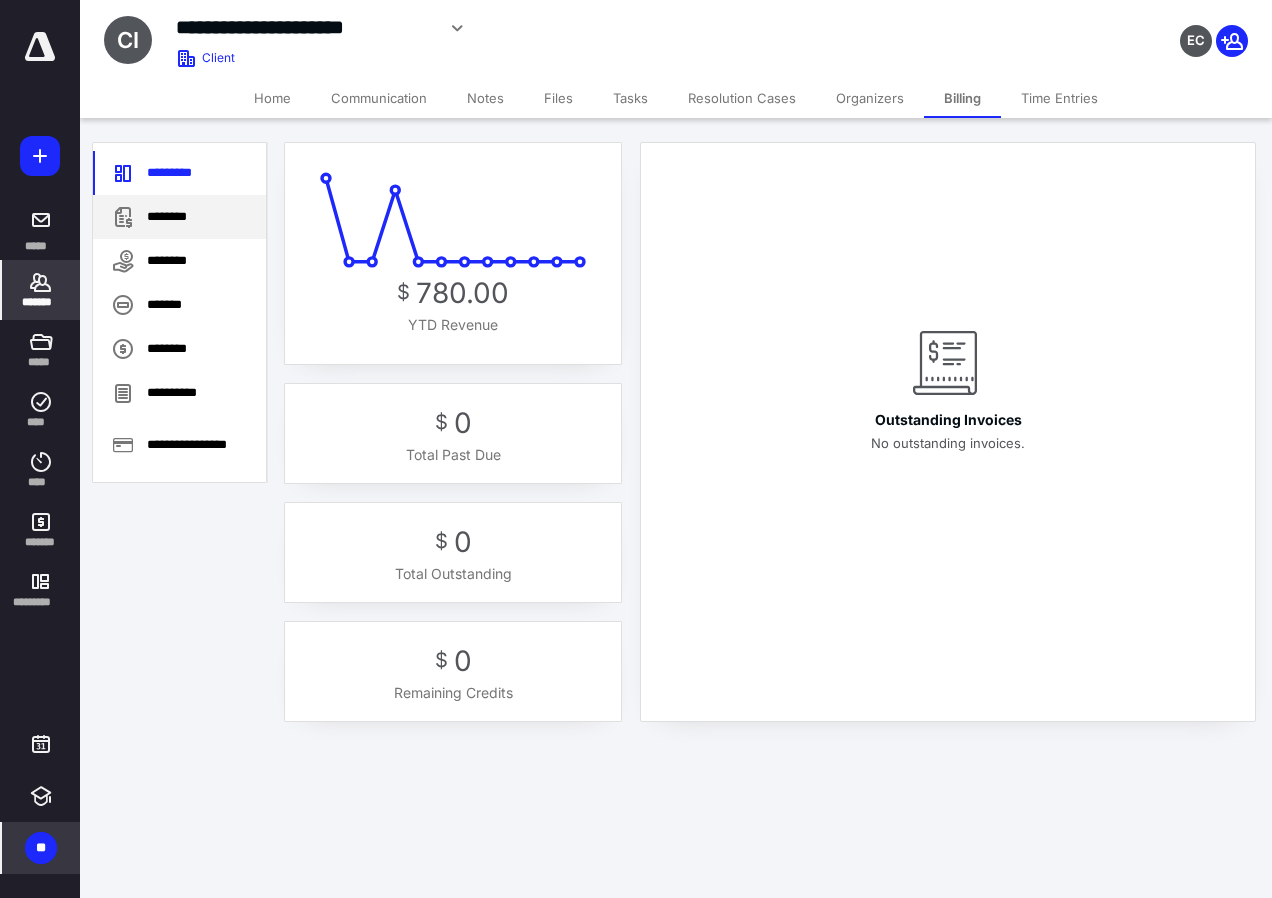click on "********" at bounding box center (179, 217) 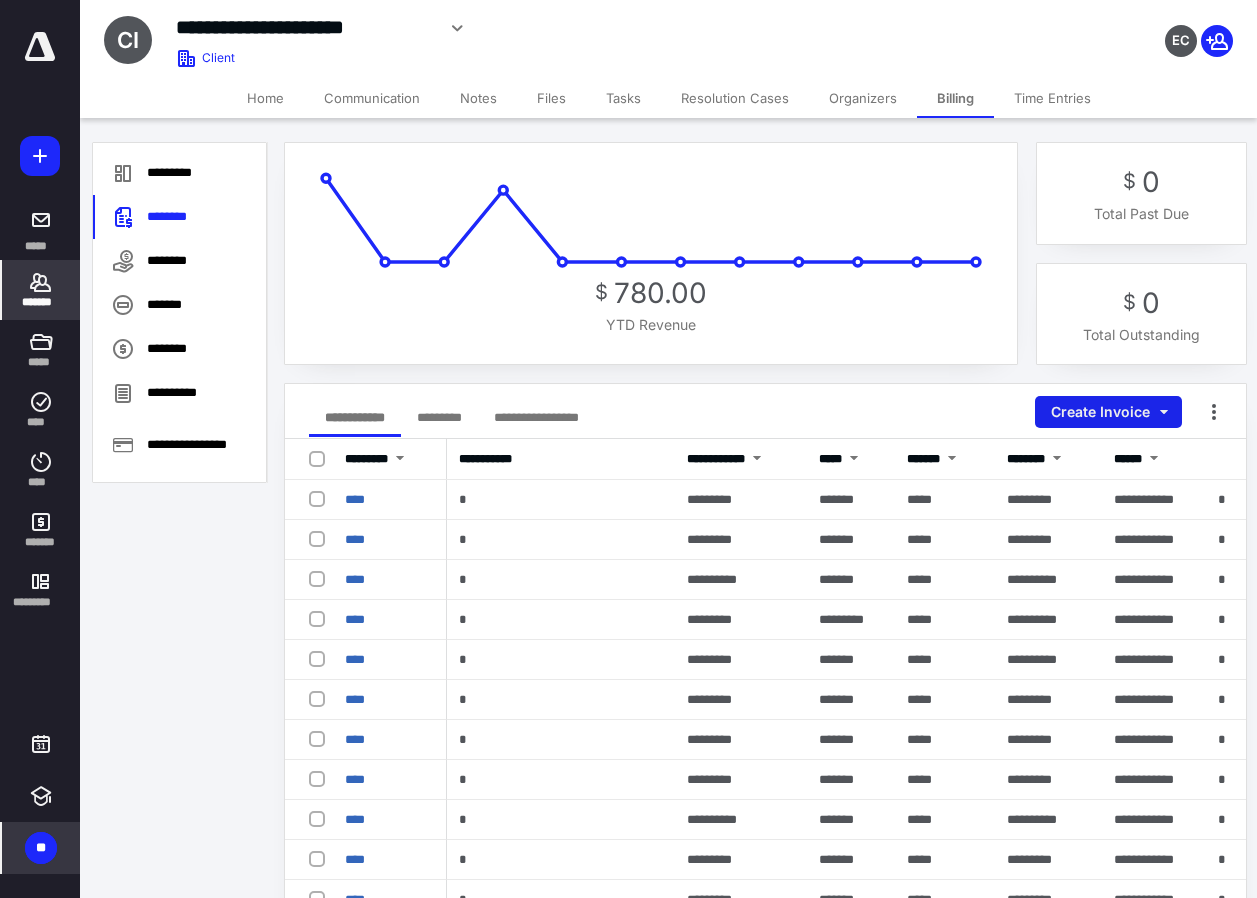 click on "Create Invoice" at bounding box center [1108, 412] 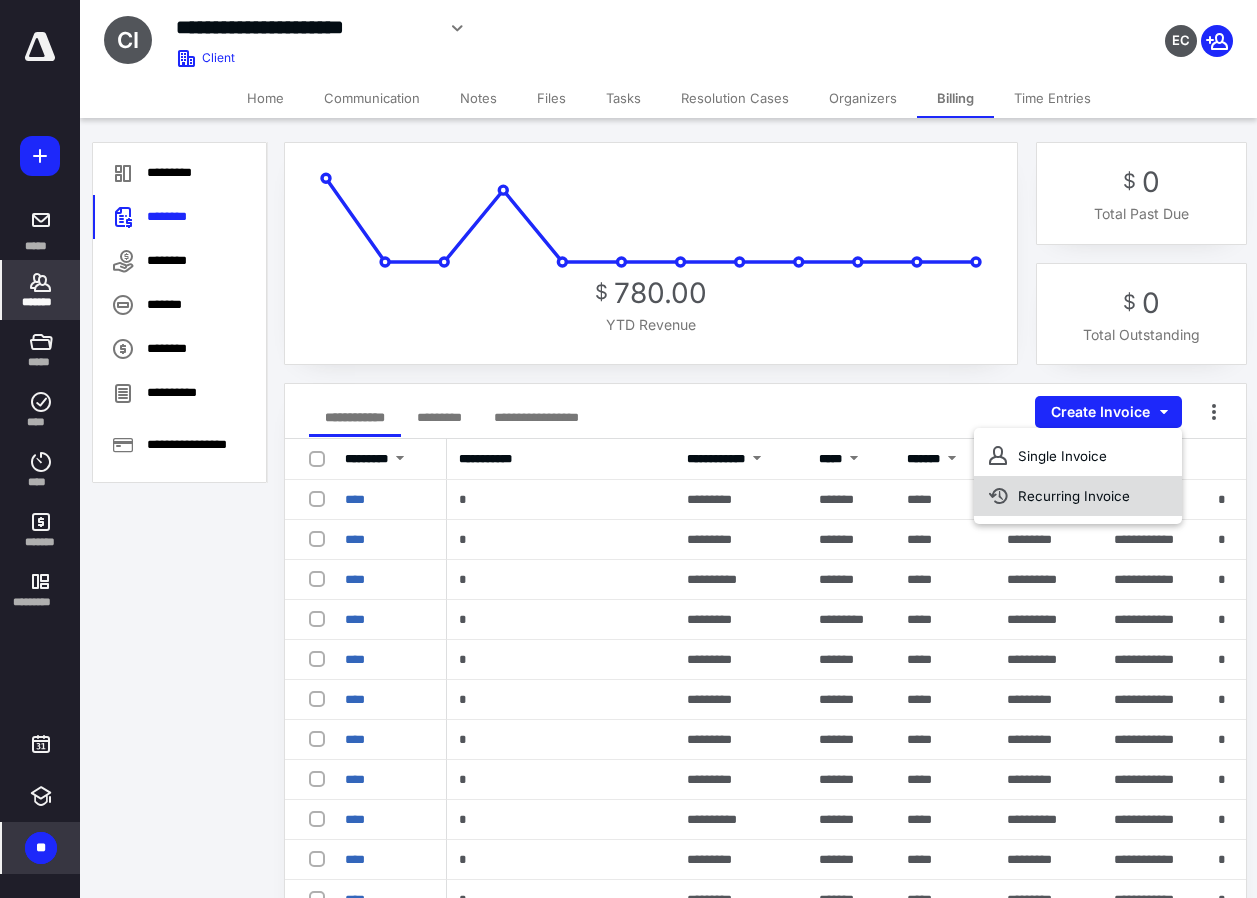 click on "Recurring Invoice" at bounding box center [1078, 496] 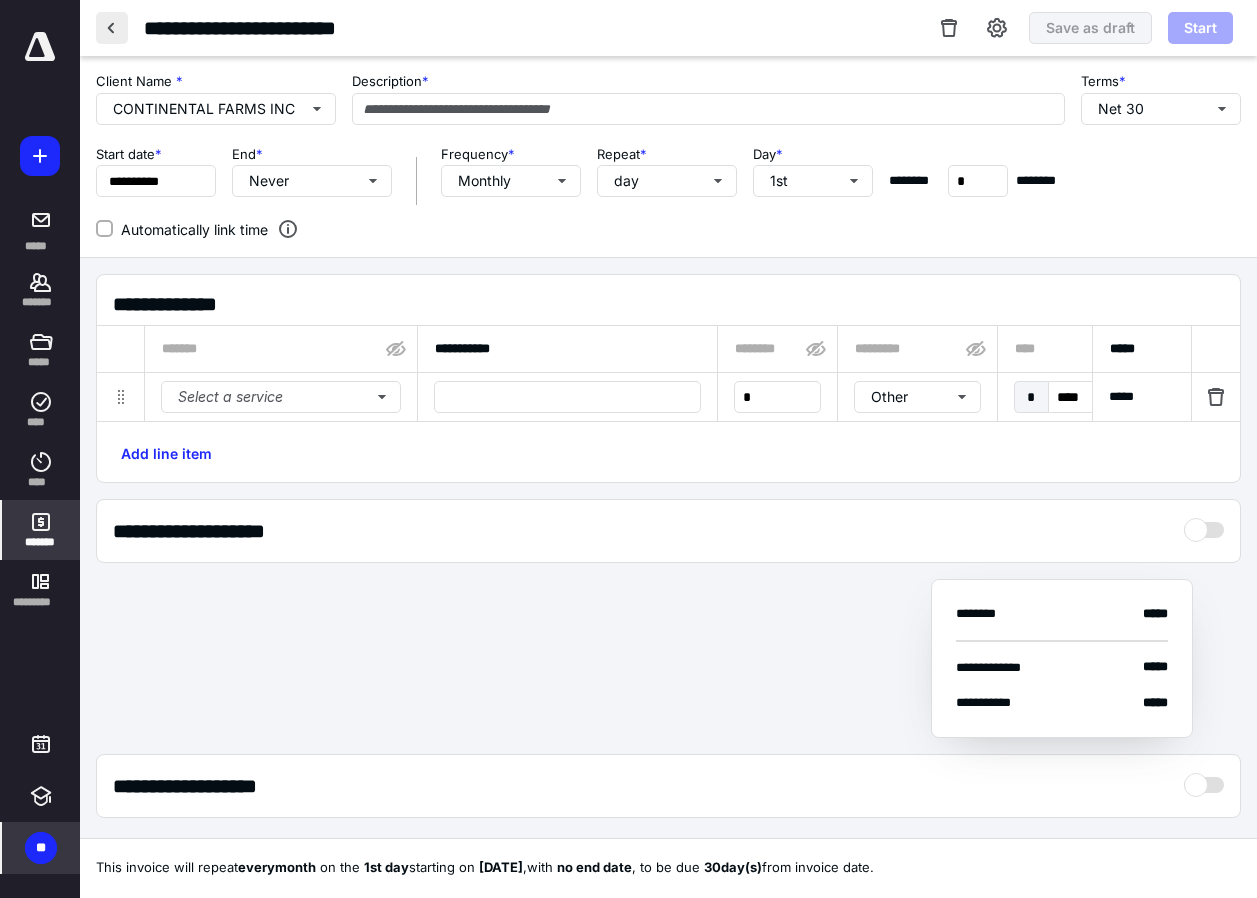 click at bounding box center [112, 28] 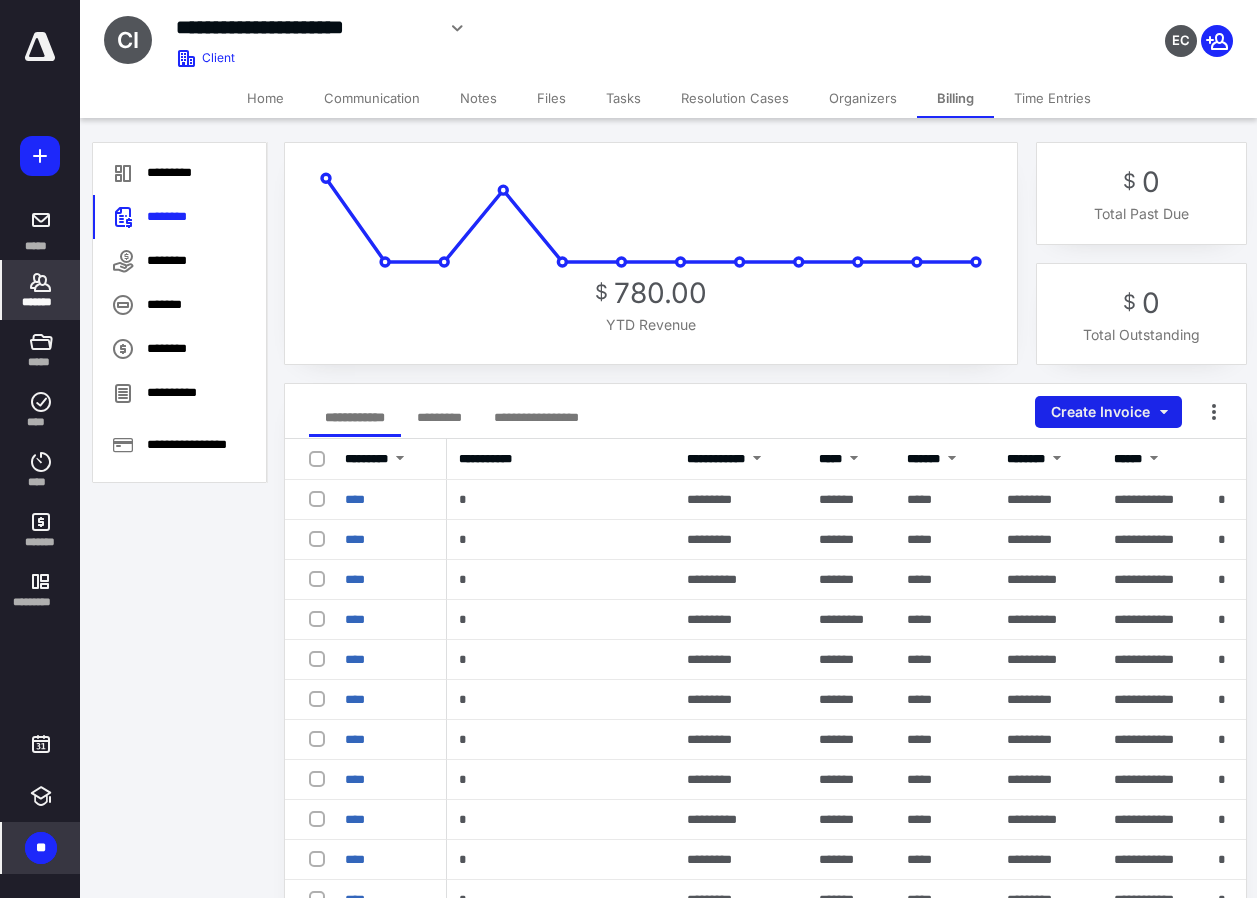 click on "Create Invoice" at bounding box center (1108, 412) 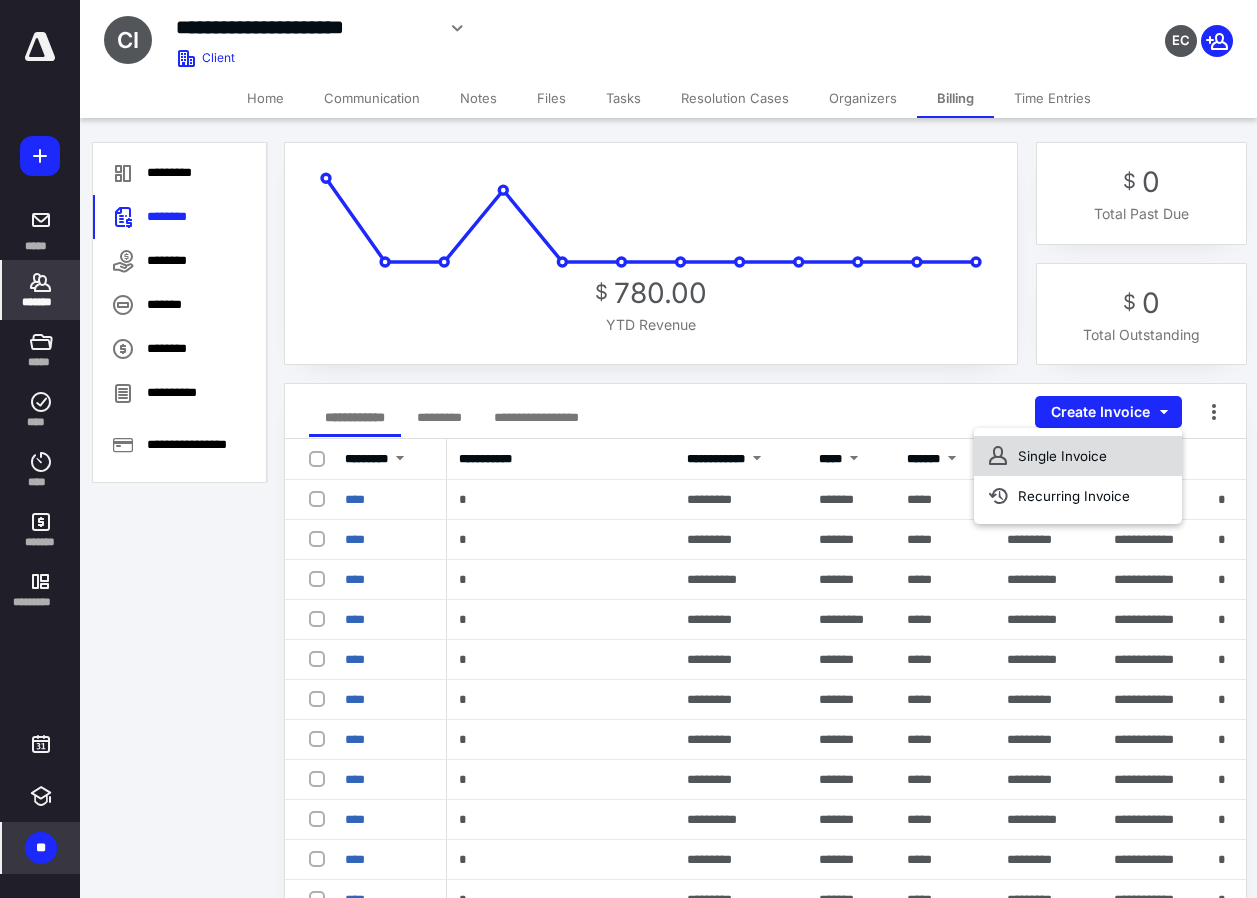 click on "Single Invoice" at bounding box center (1078, 456) 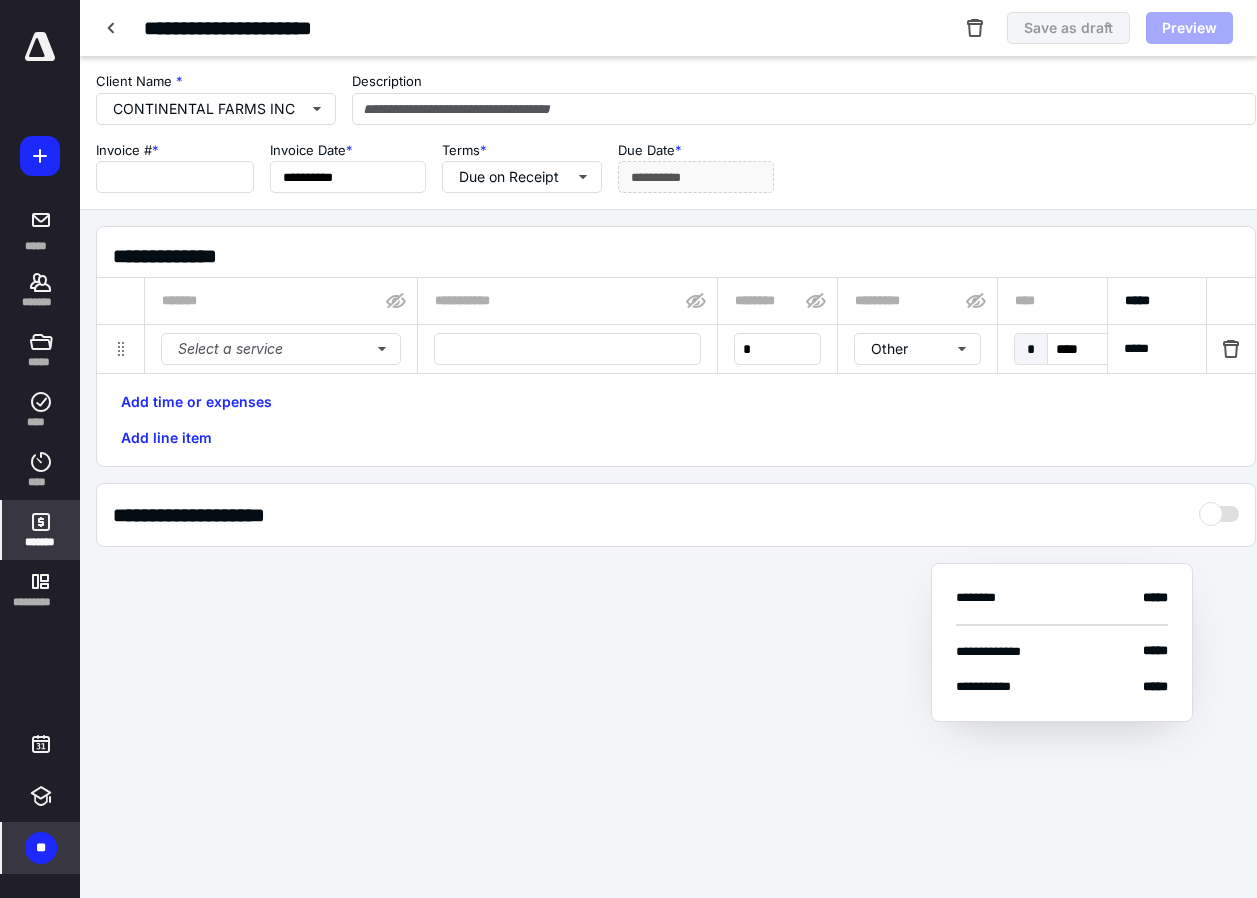 type on "**********" 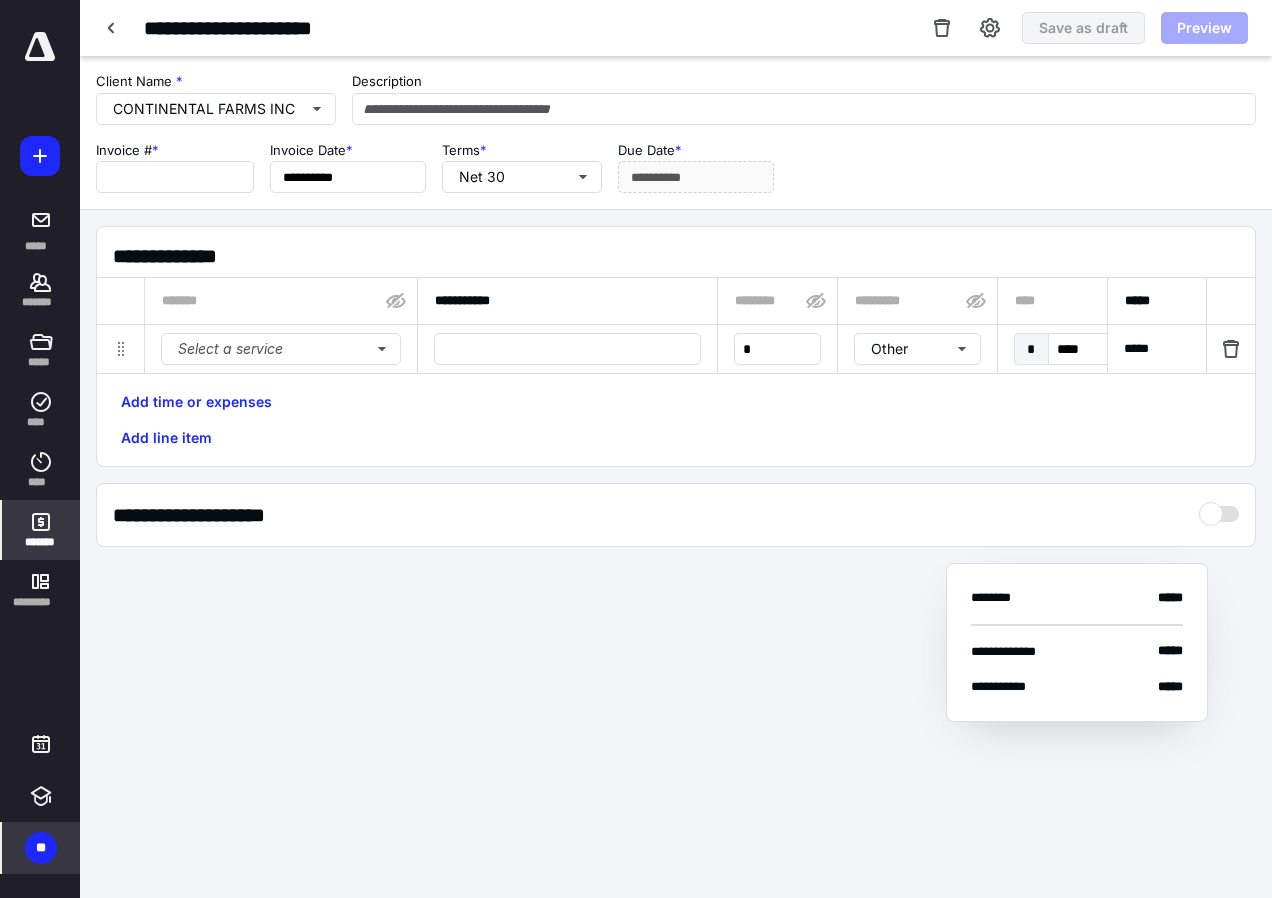 type on "****" 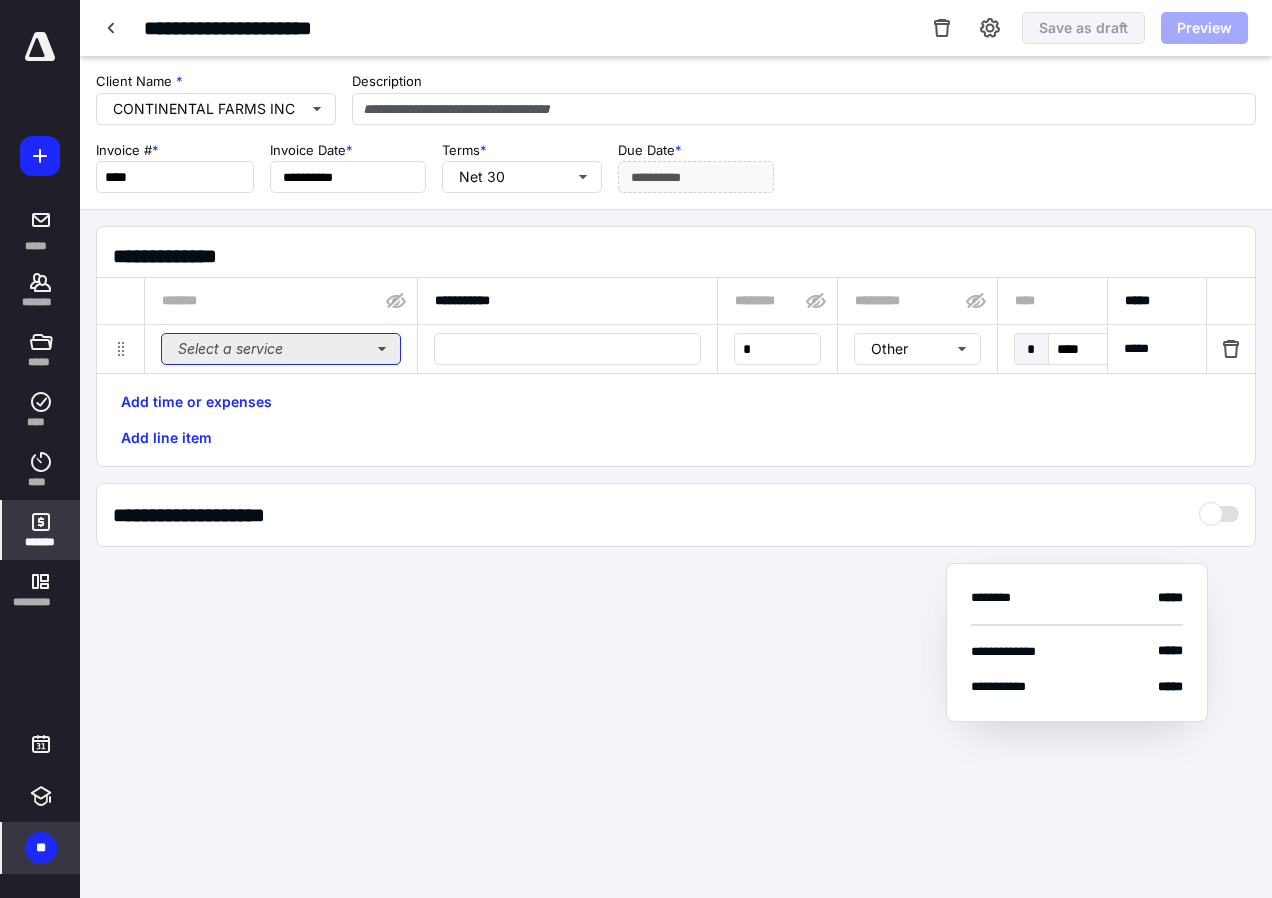 click on "Select a service" at bounding box center (281, 349) 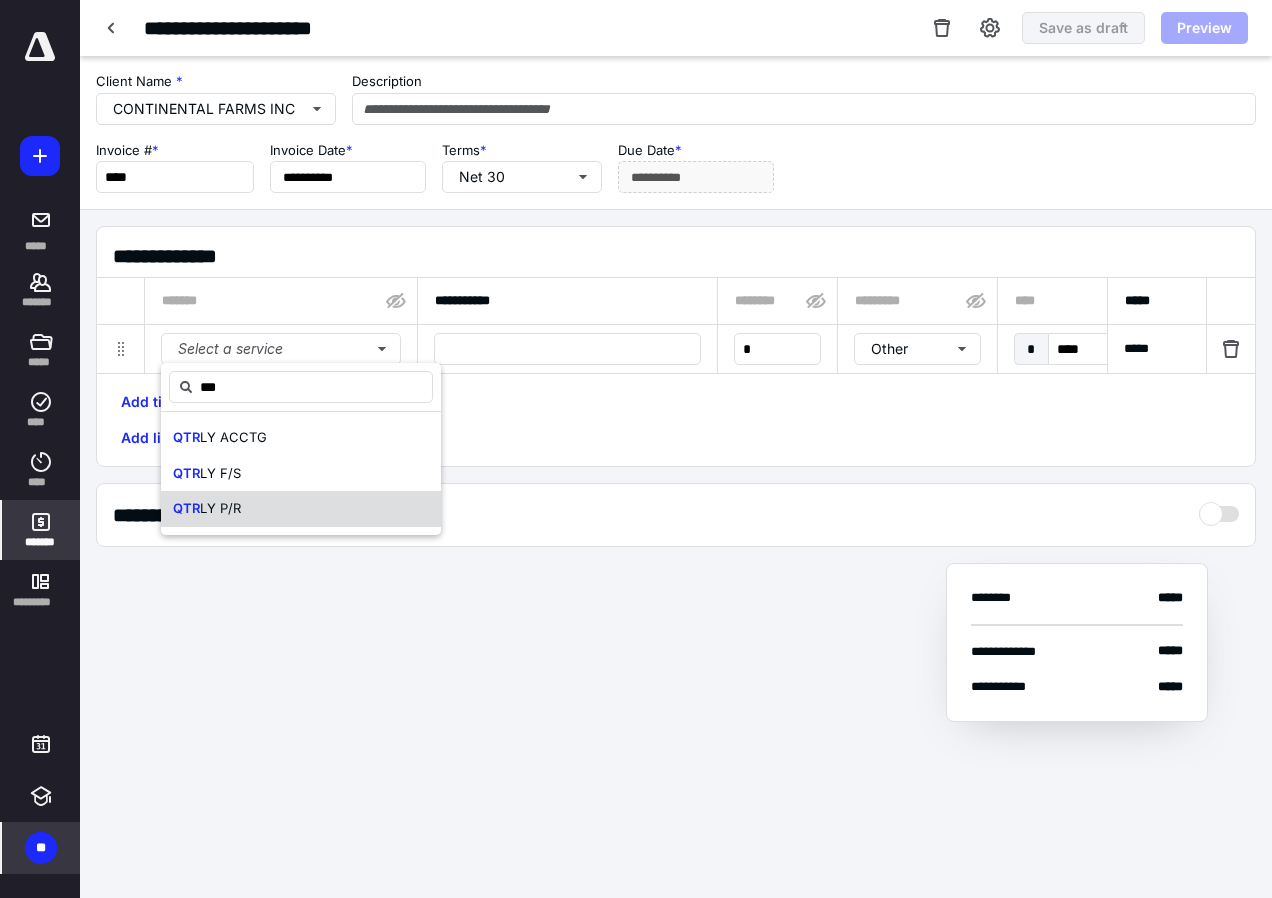 drag, startPoint x: 233, startPoint y: 517, endPoint x: 351, endPoint y: 499, distance: 119.36499 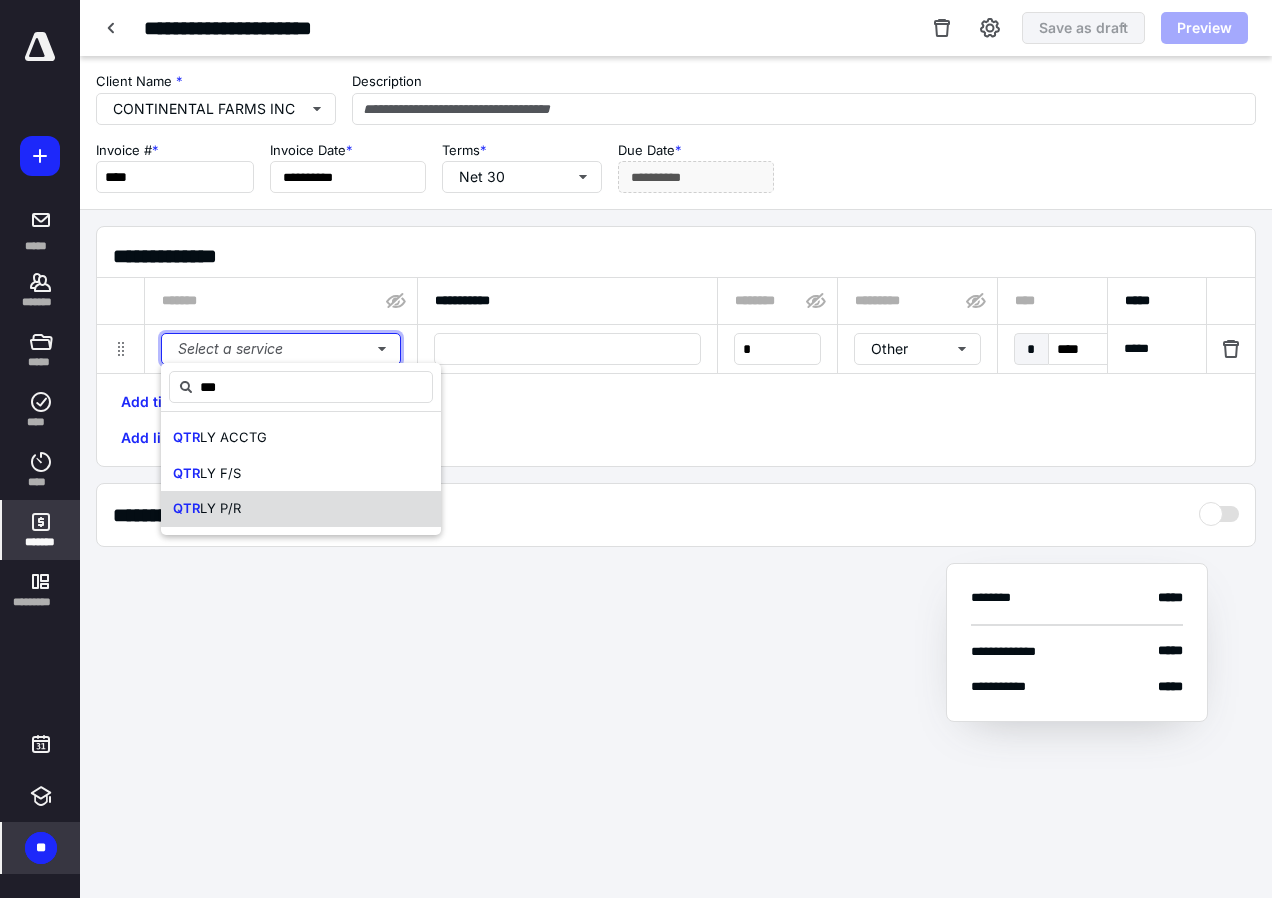 type 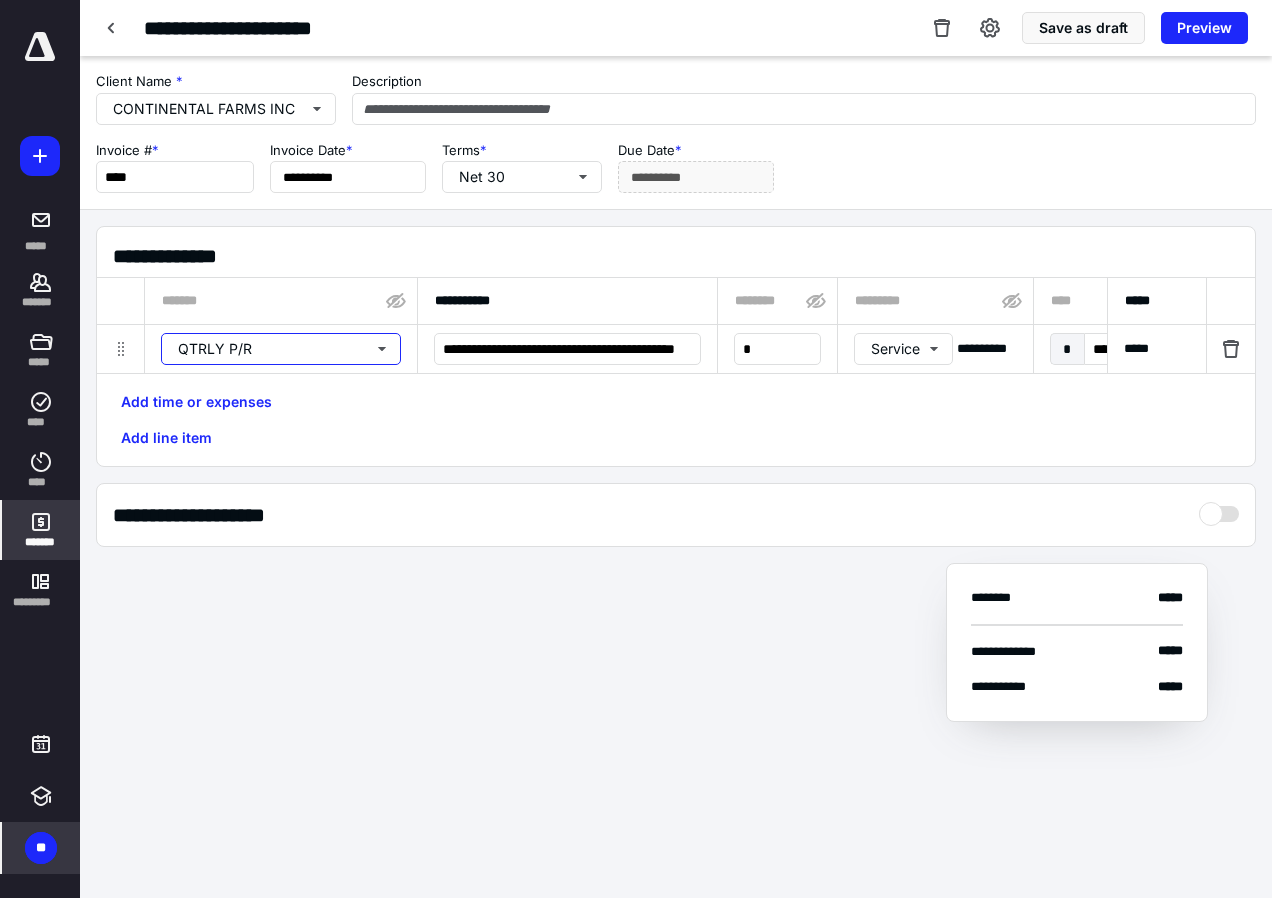 type 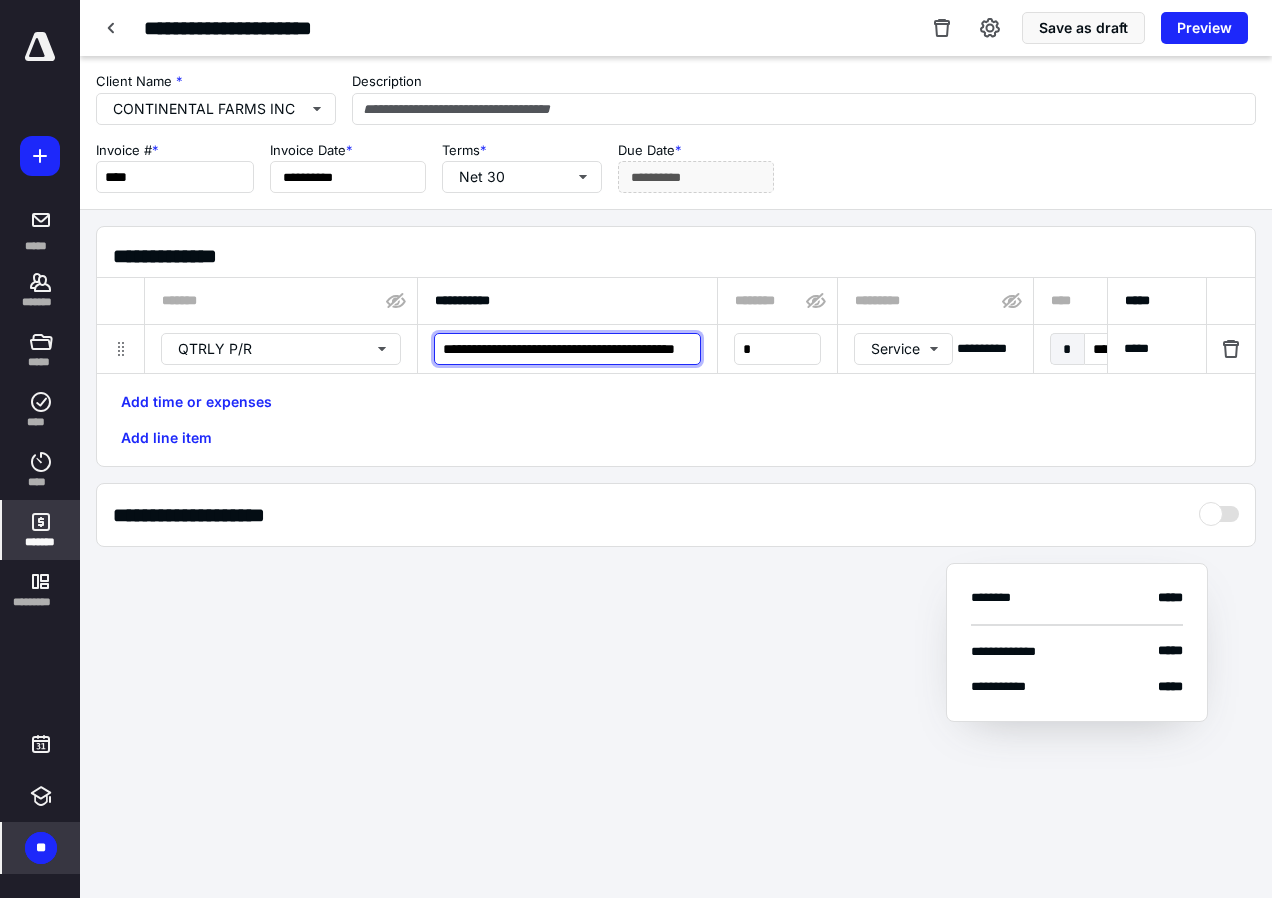 click on "**********" at bounding box center [567, 349] 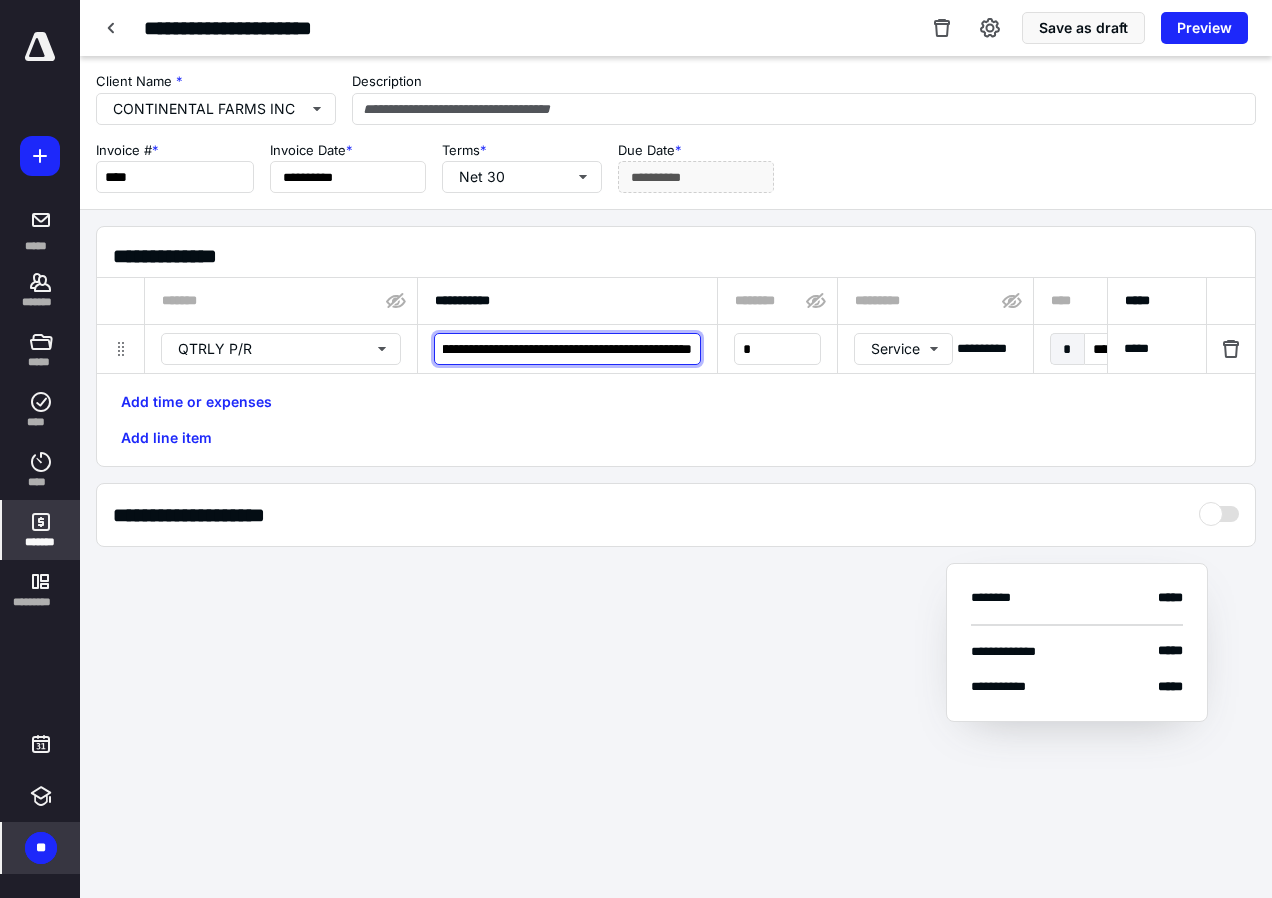 scroll, scrollTop: 0, scrollLeft: 273, axis: horizontal 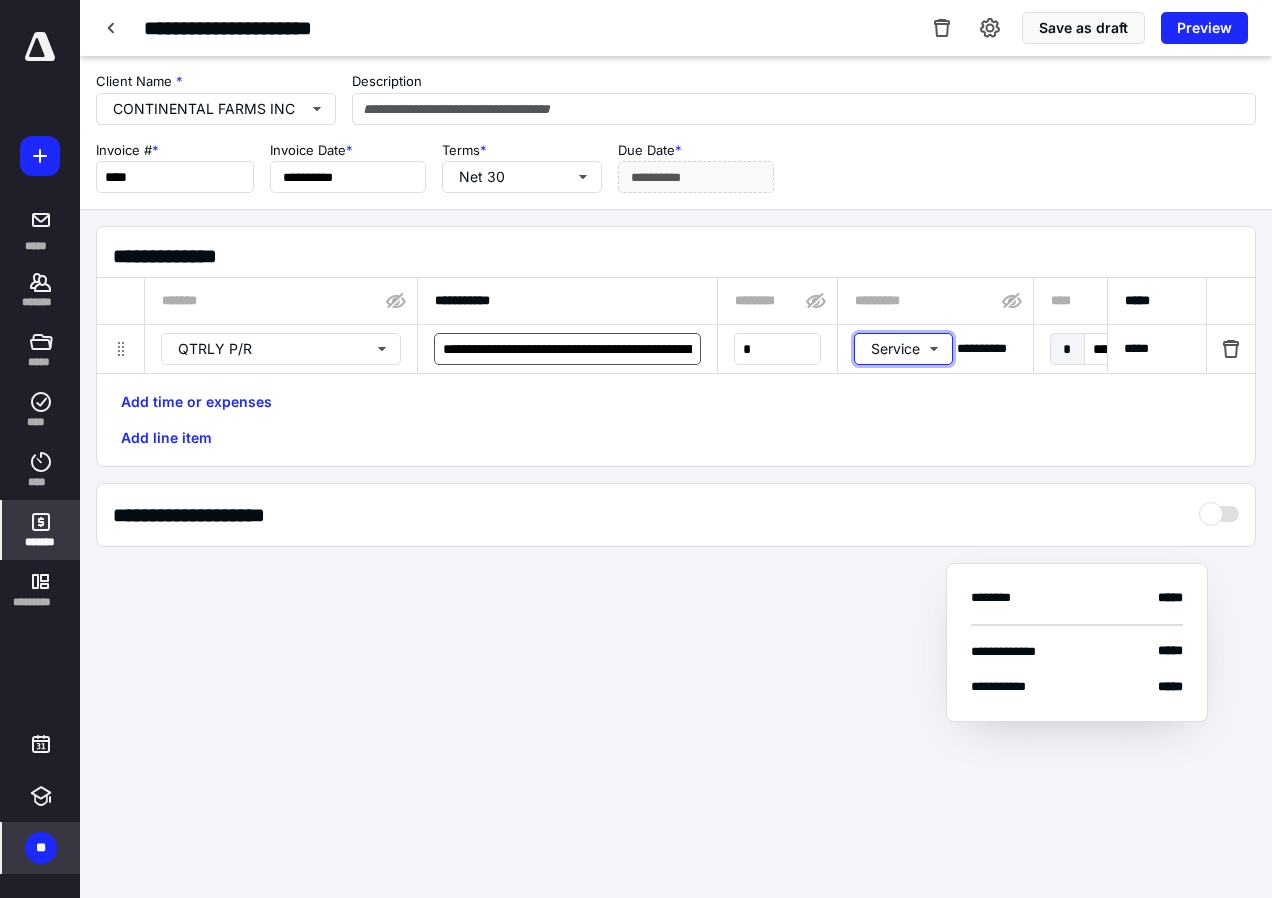 type 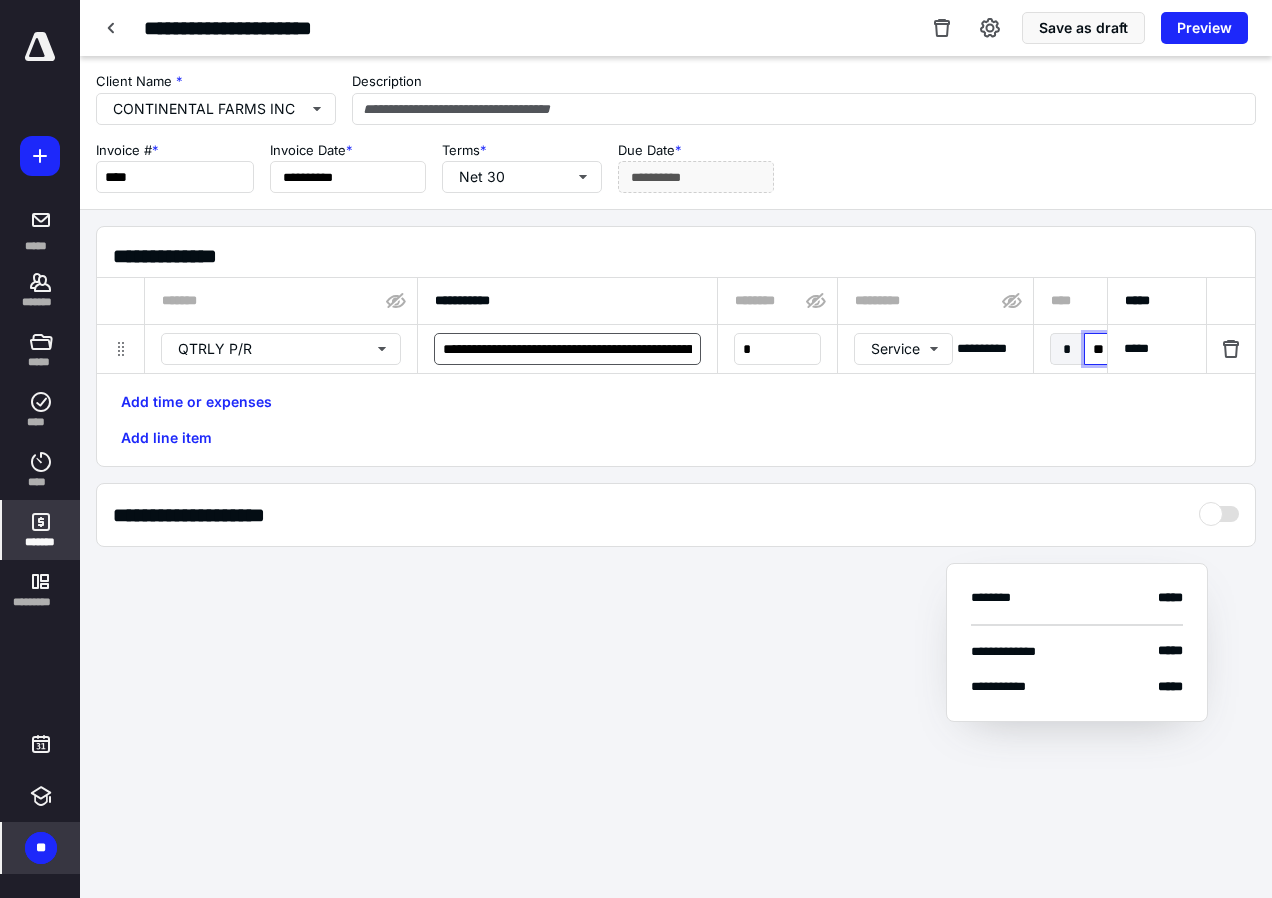 type on "*" 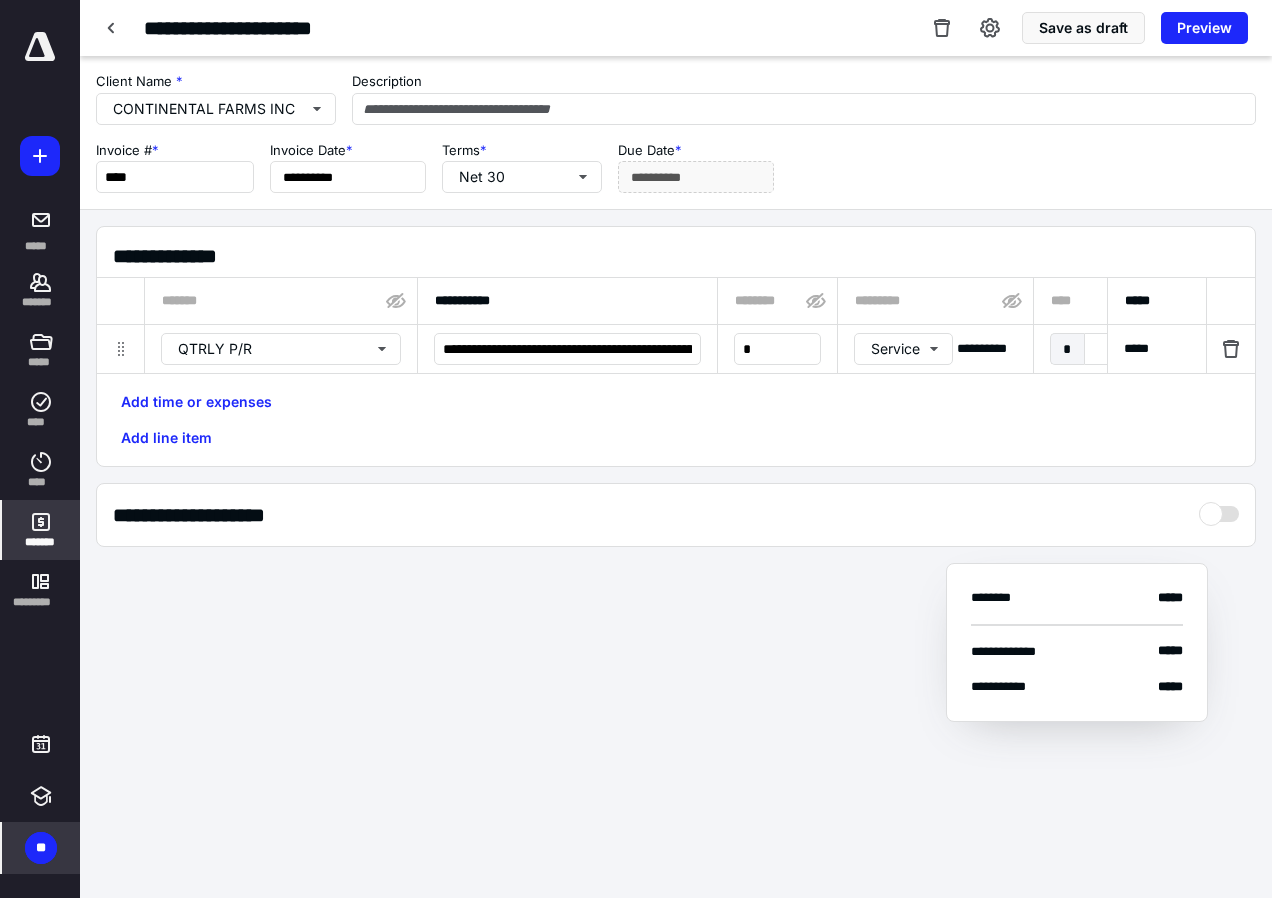 type on "****" 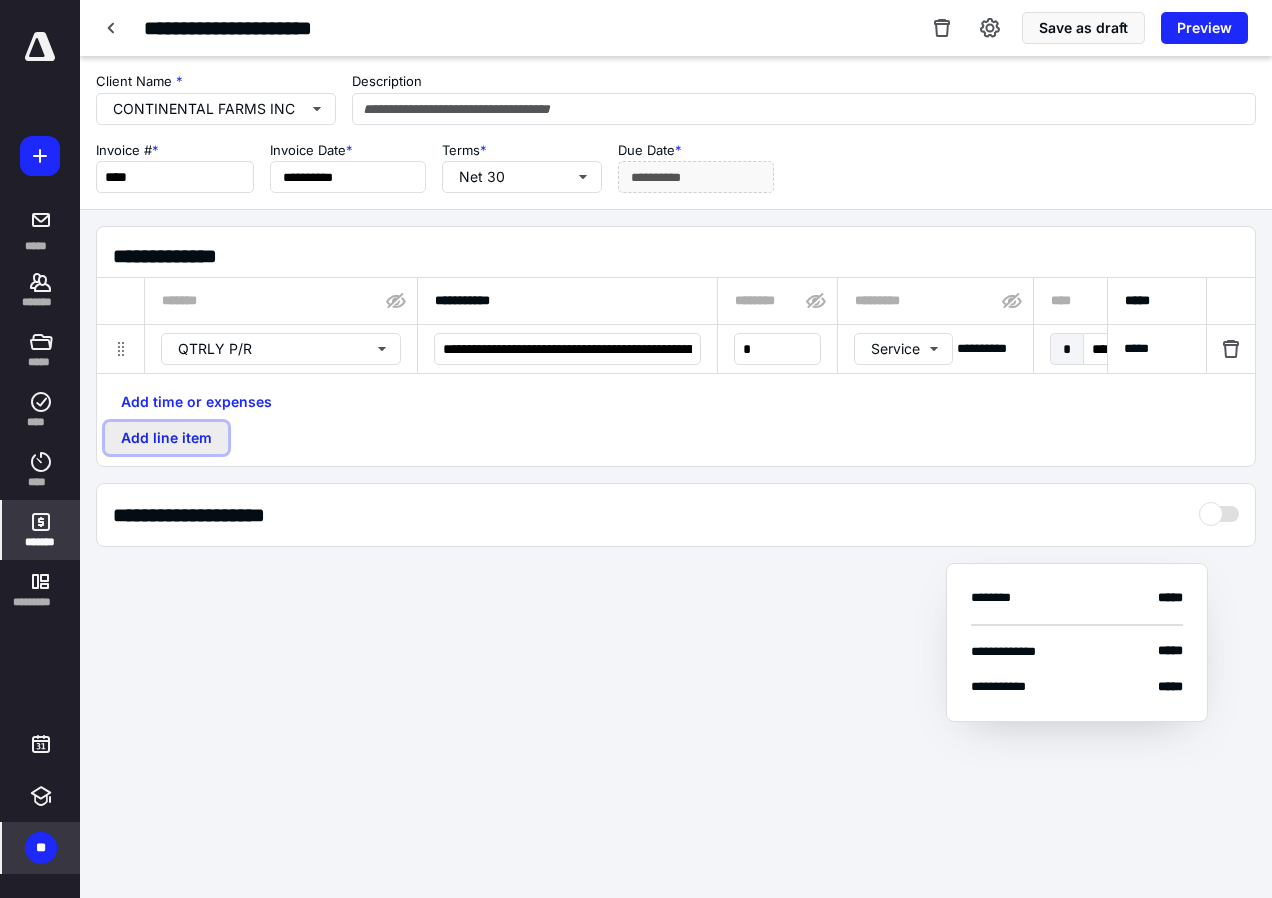 click on "Add line item" at bounding box center (166, 438) 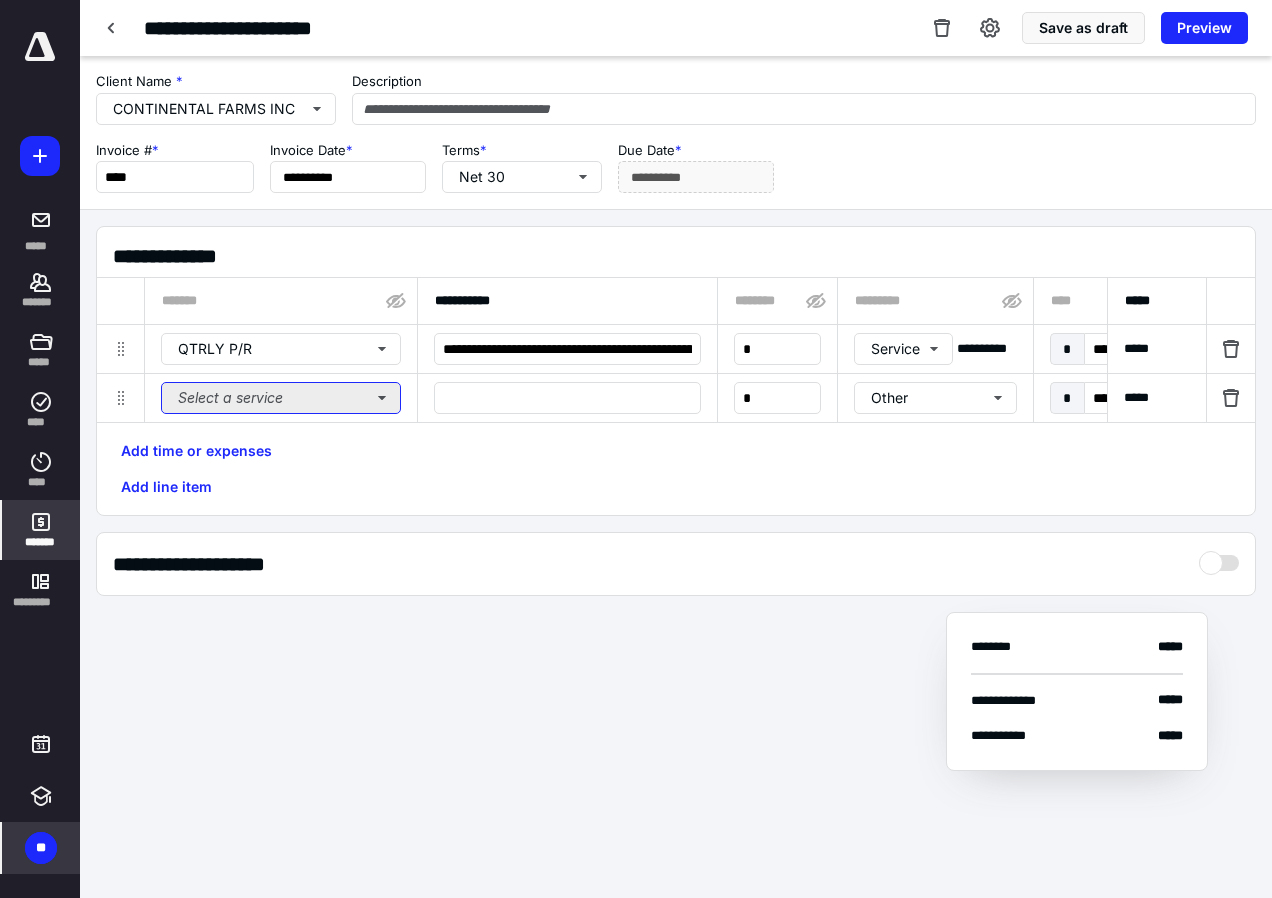 click on "Select a service" at bounding box center [281, 398] 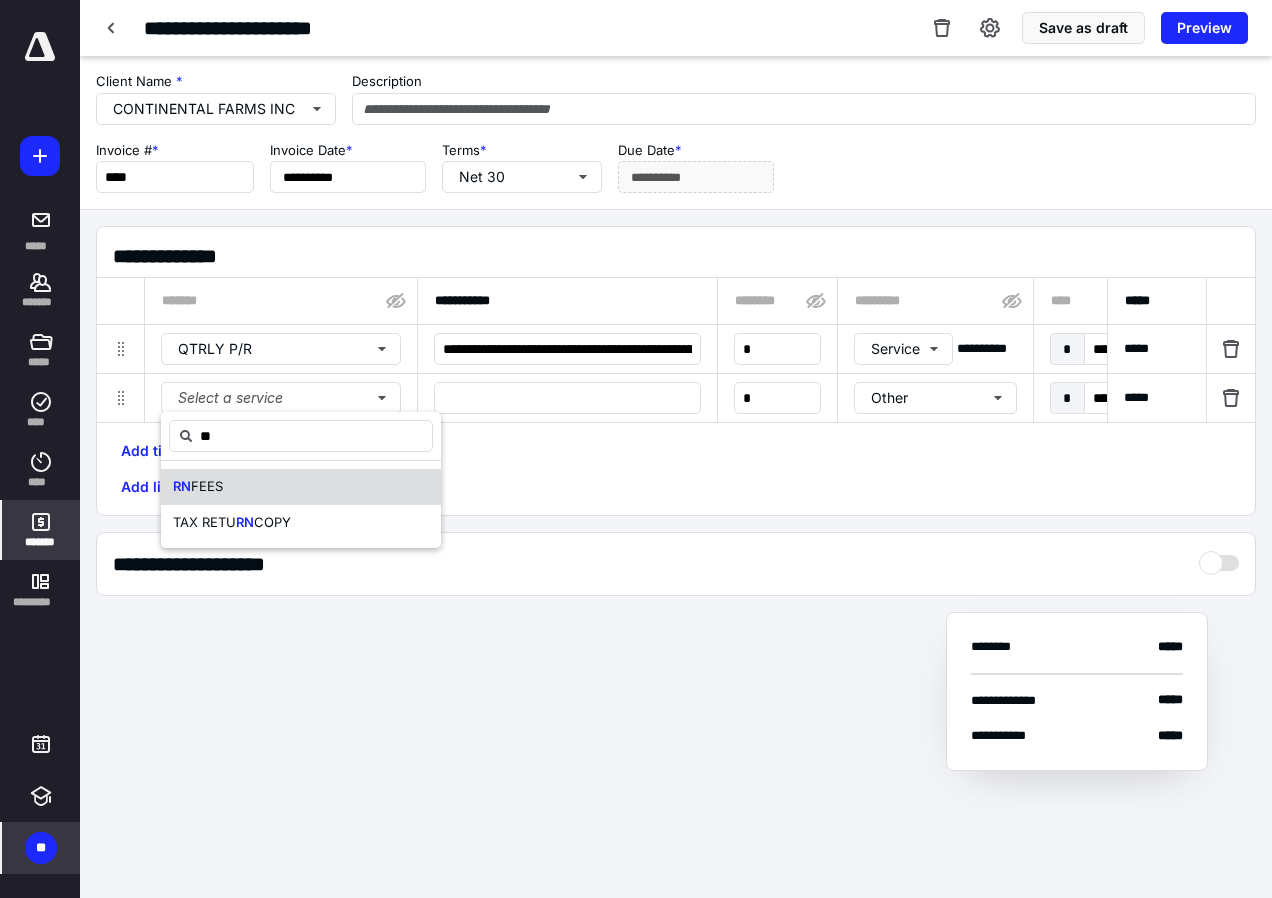 click on "RN  FEES" at bounding box center [301, 487] 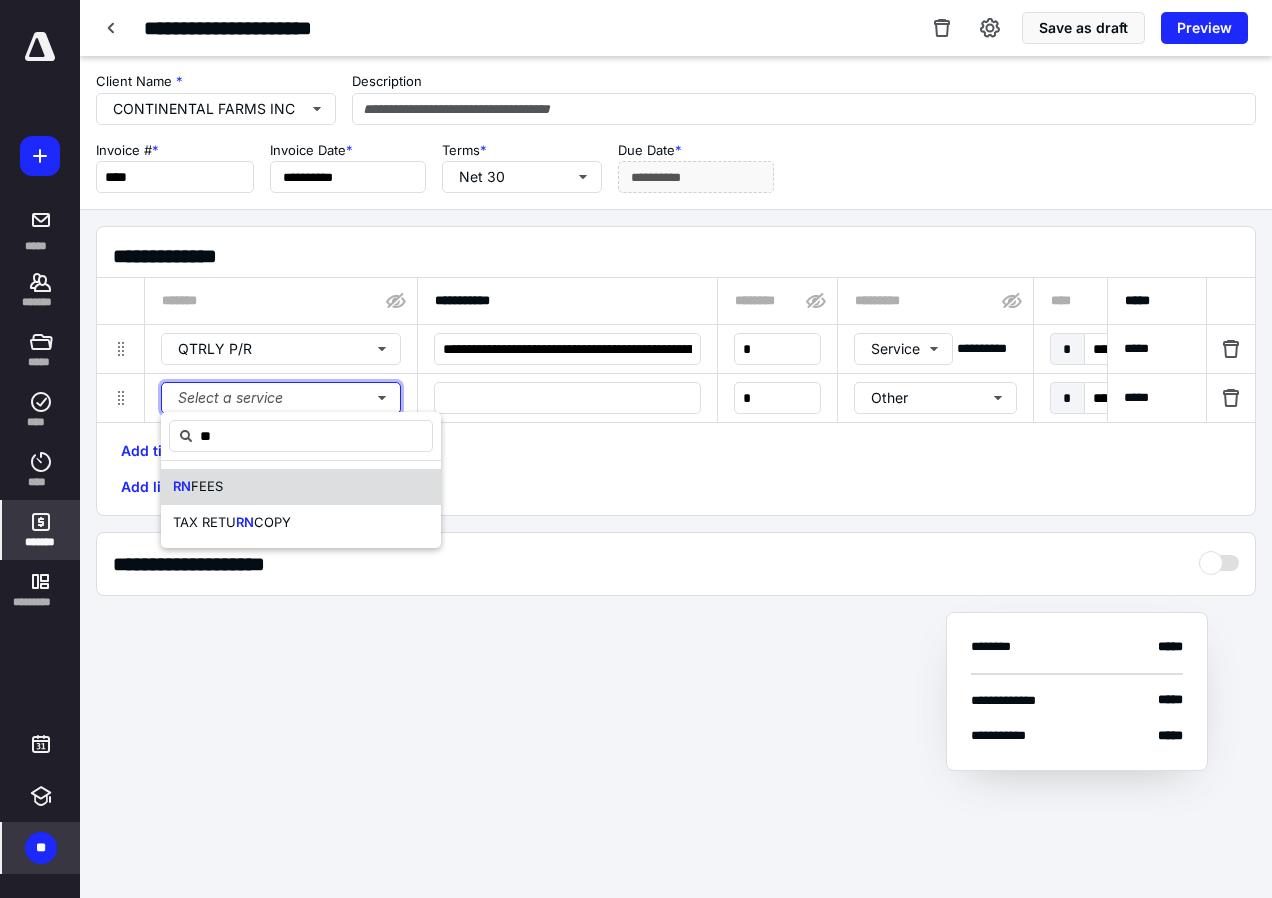 type 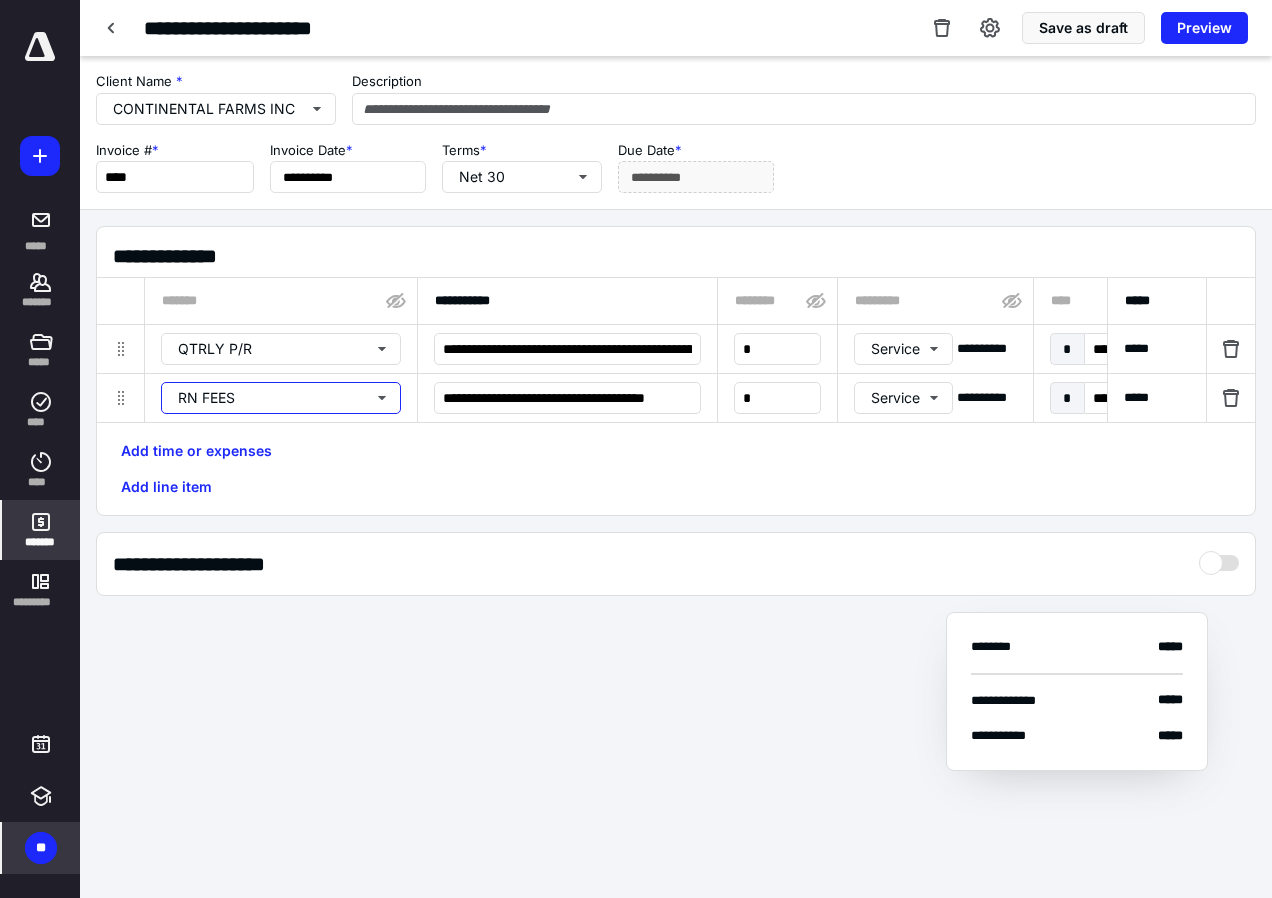 type 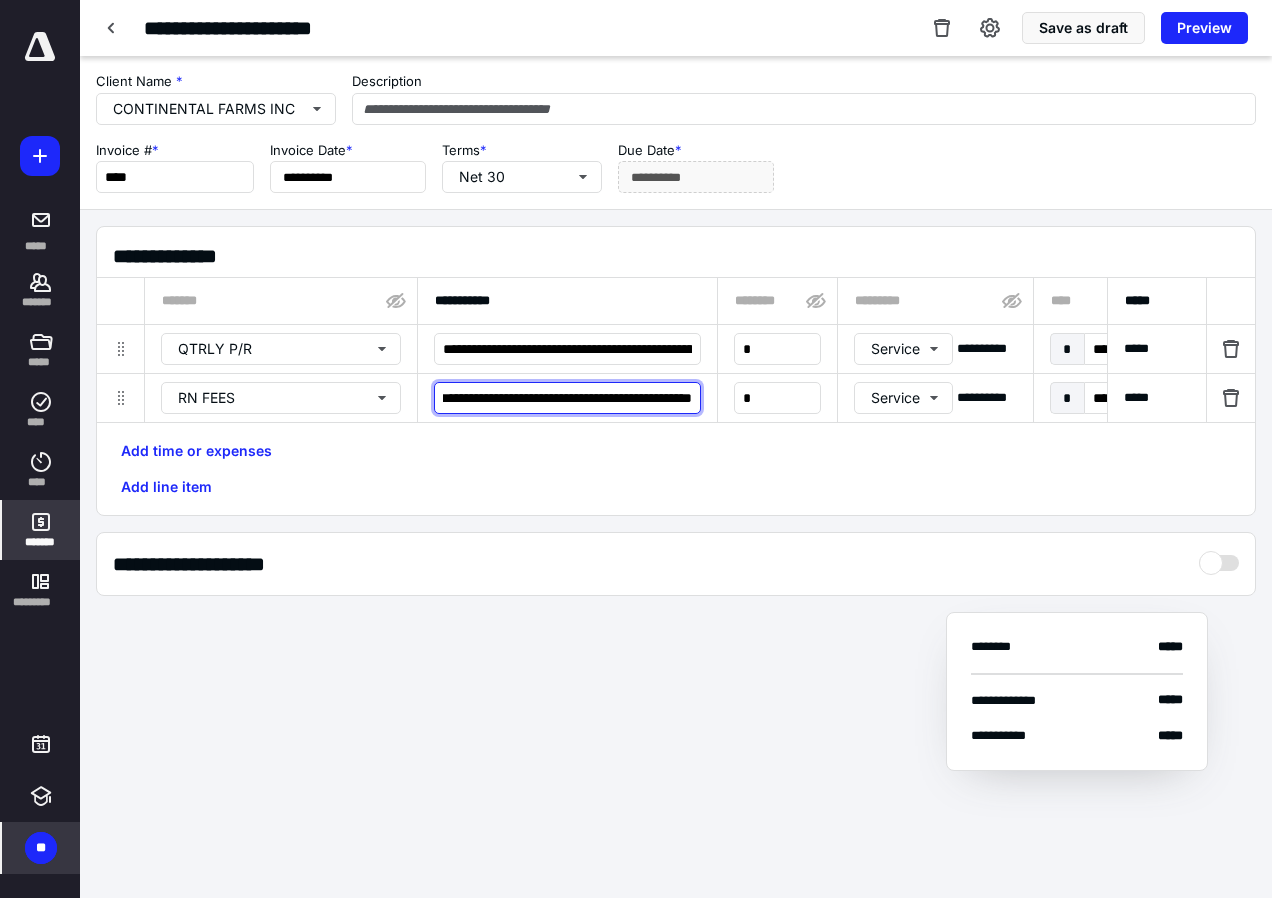 scroll, scrollTop: 0, scrollLeft: 158, axis: horizontal 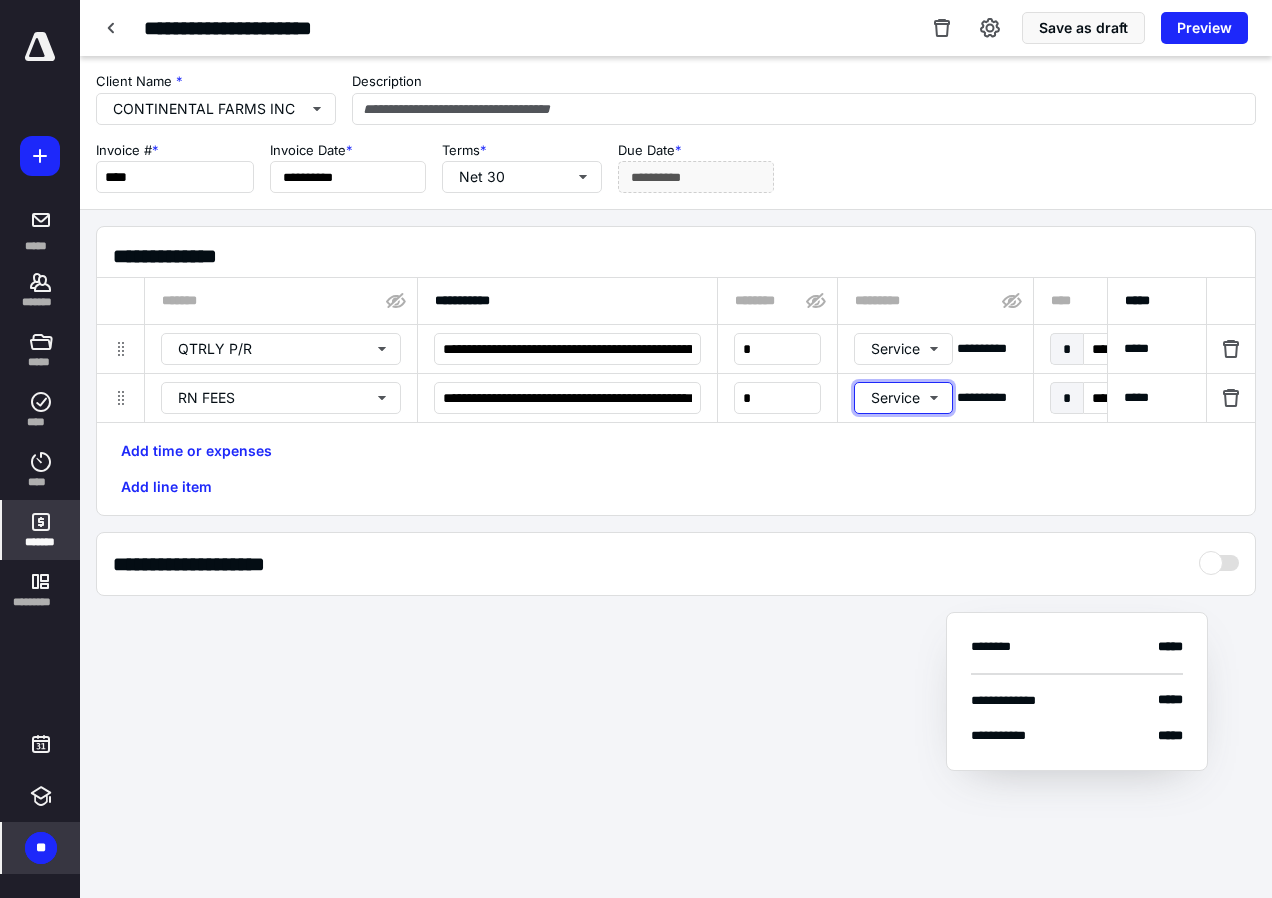 type 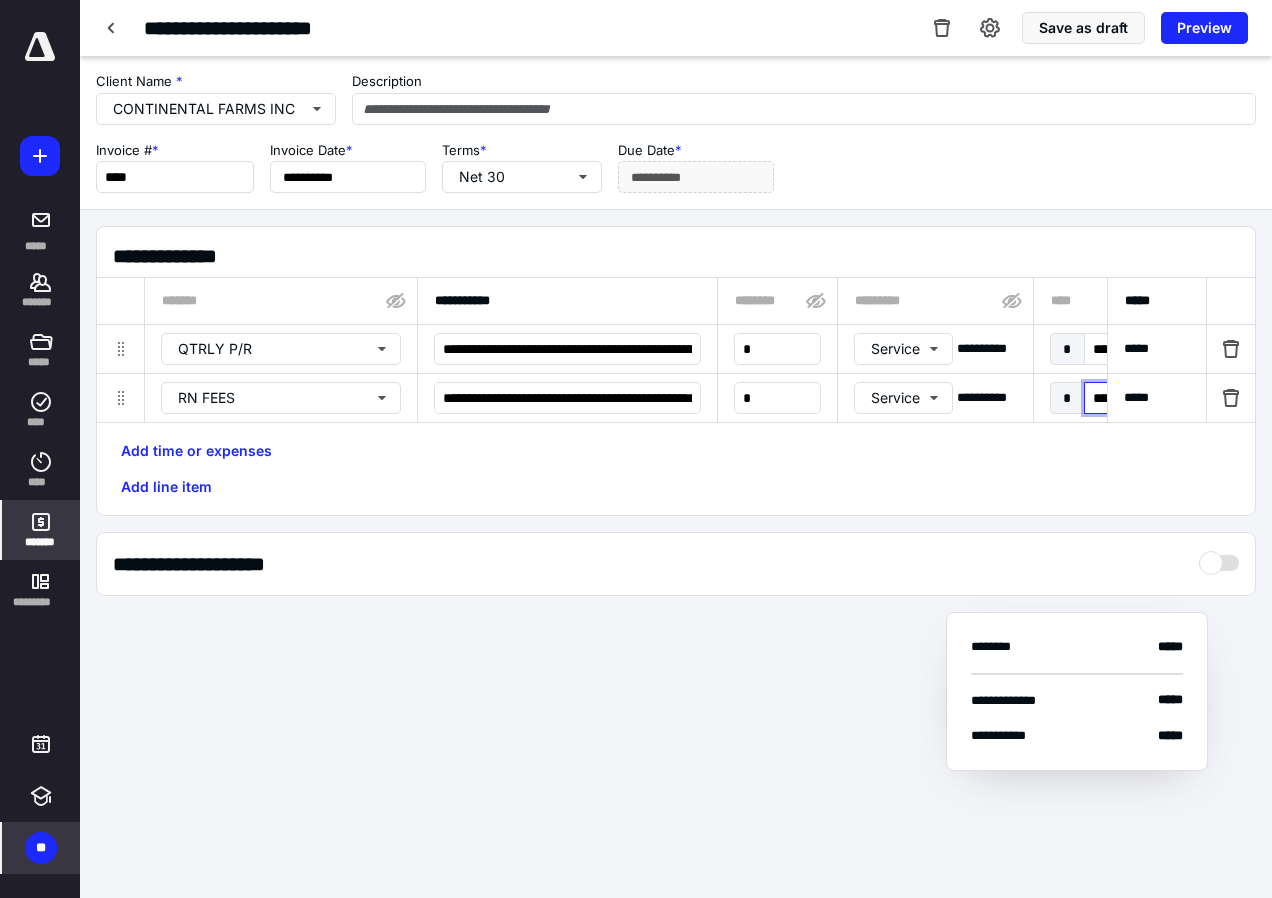 type on "*****" 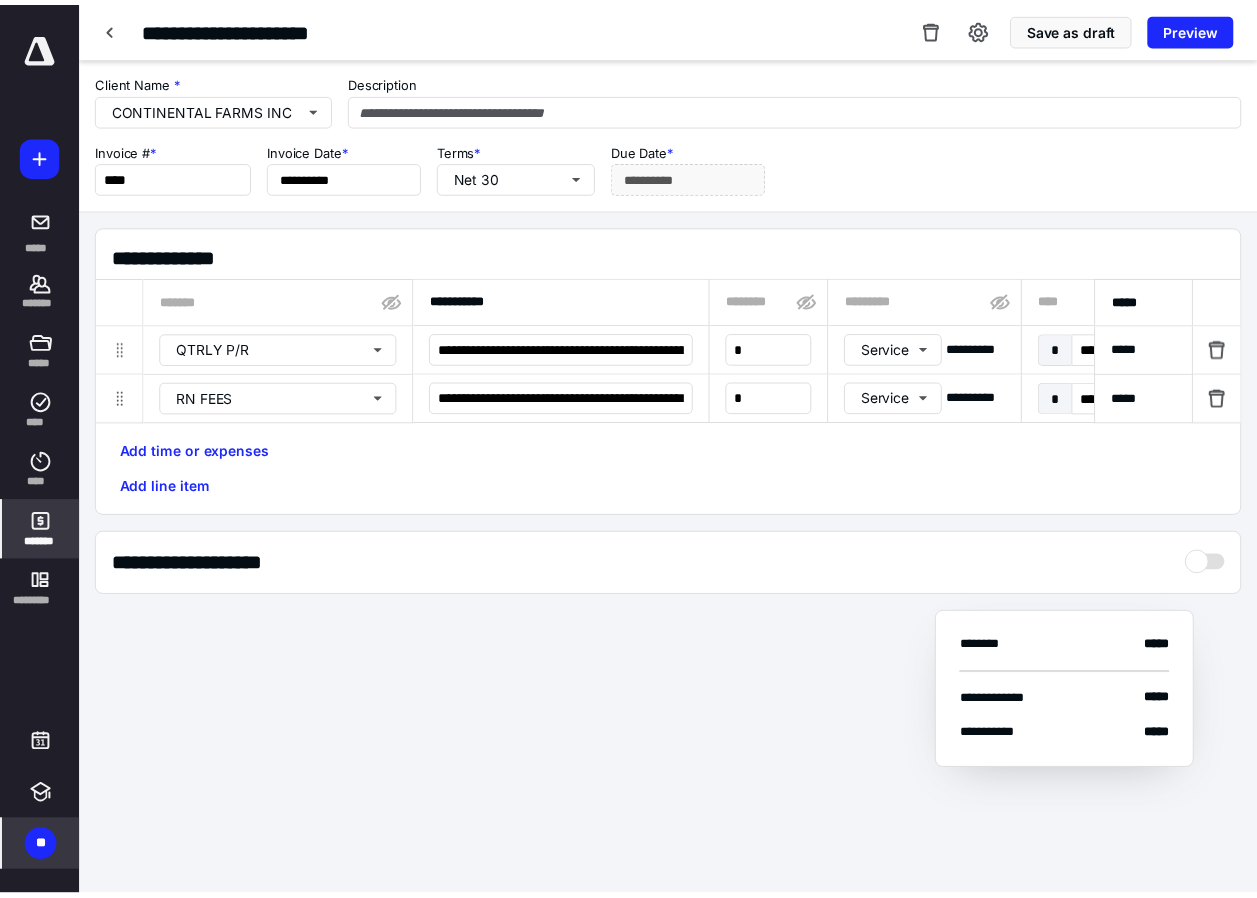 scroll, scrollTop: 0, scrollLeft: 1328, axis: horizontal 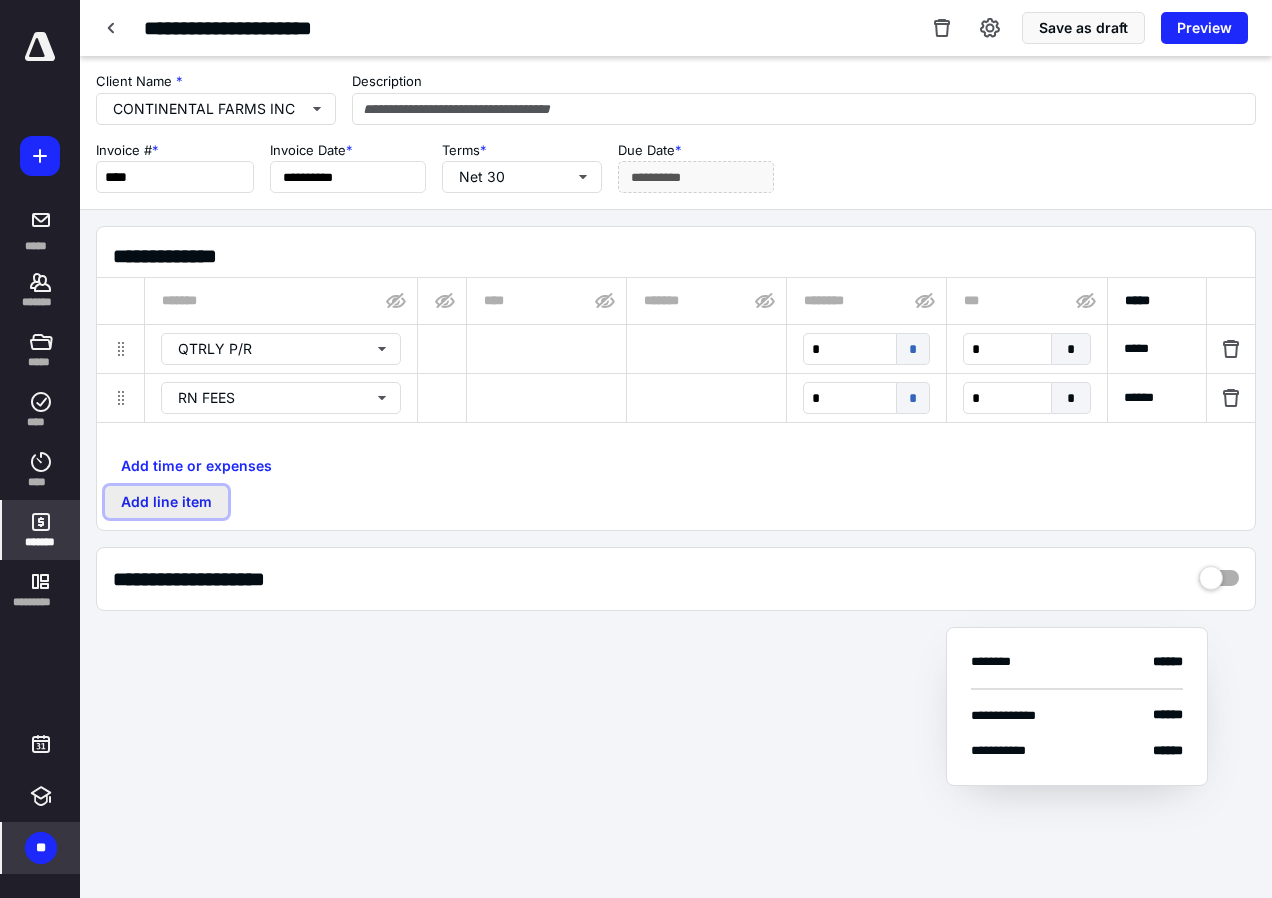 click on "Add line item" at bounding box center (166, 502) 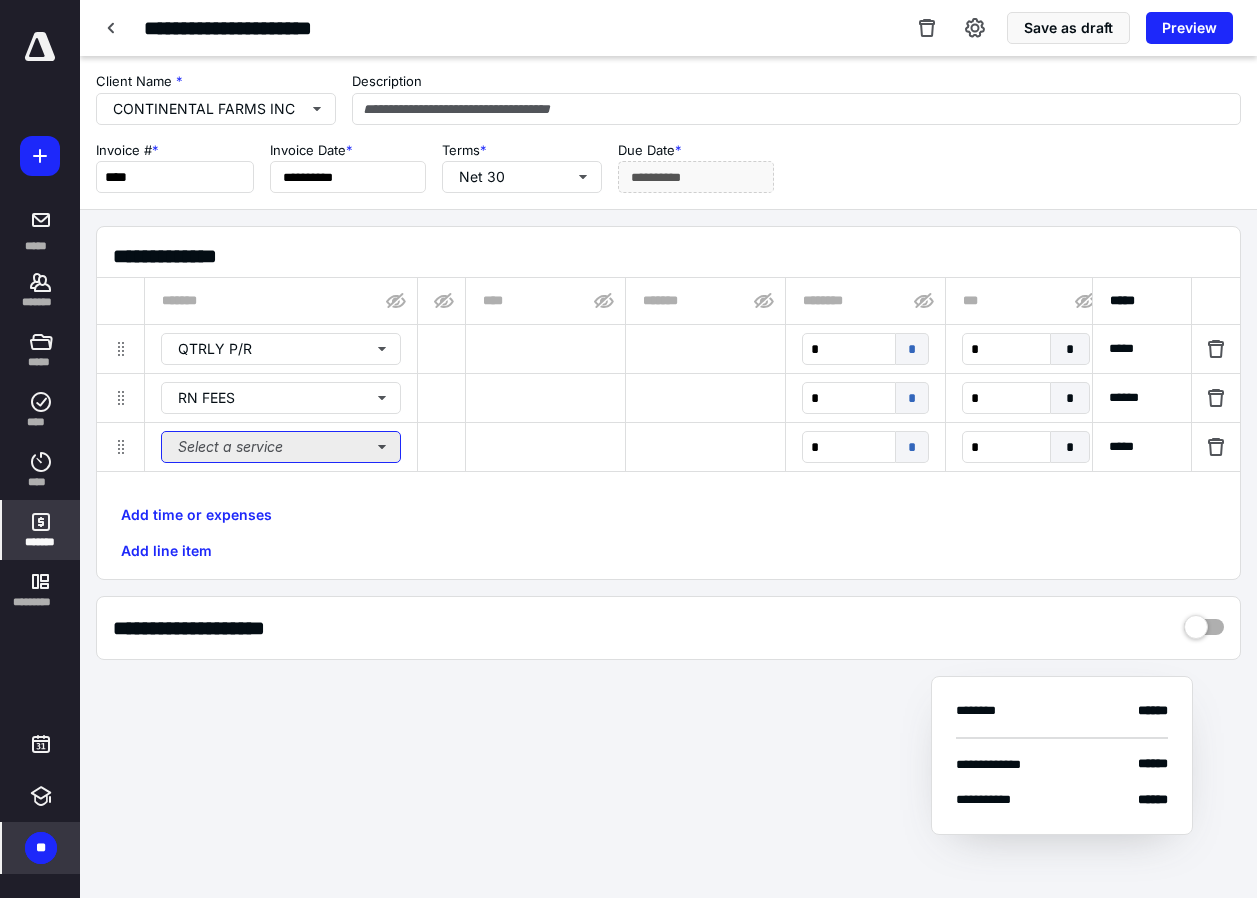 click on "Select a service" at bounding box center [281, 447] 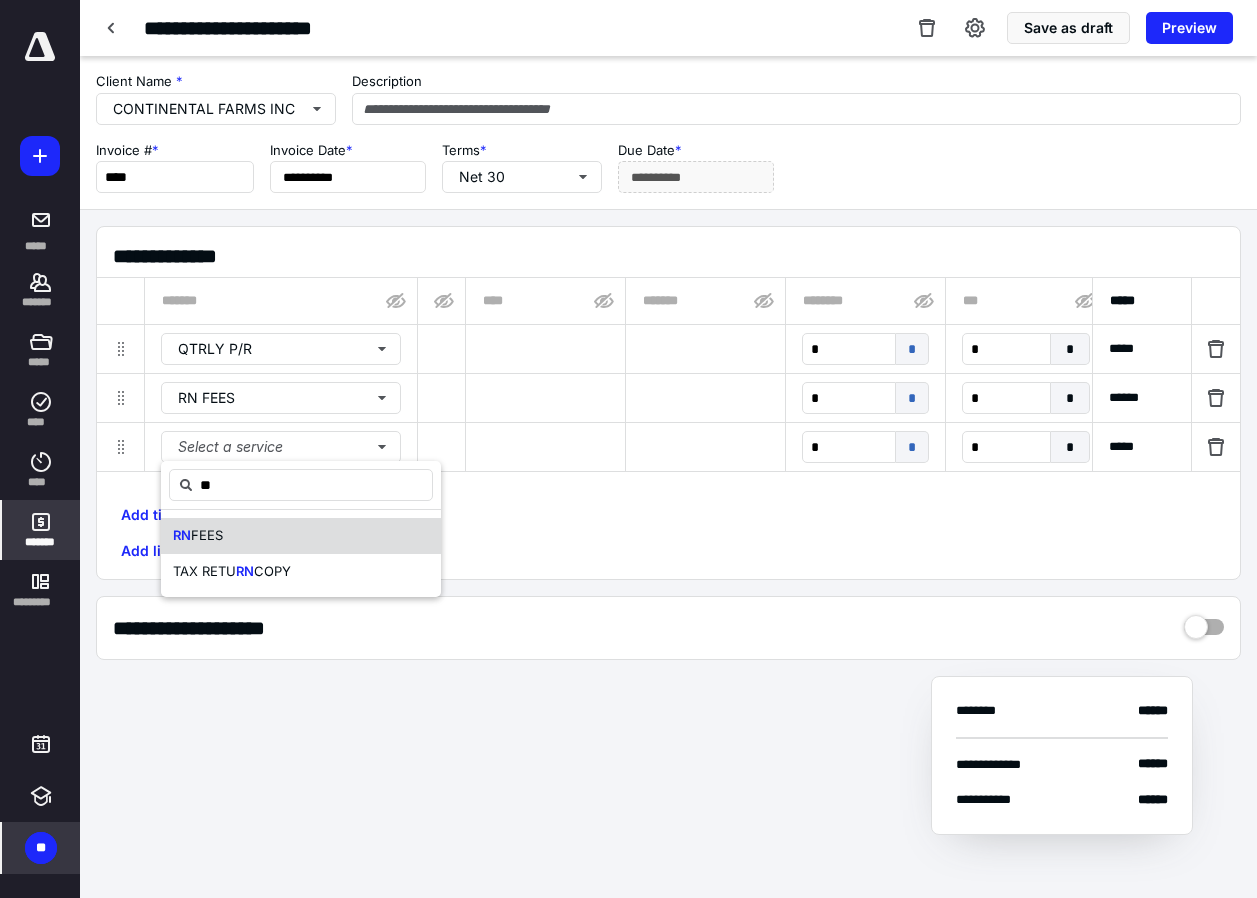 click on "RN  FEES" at bounding box center (301, 536) 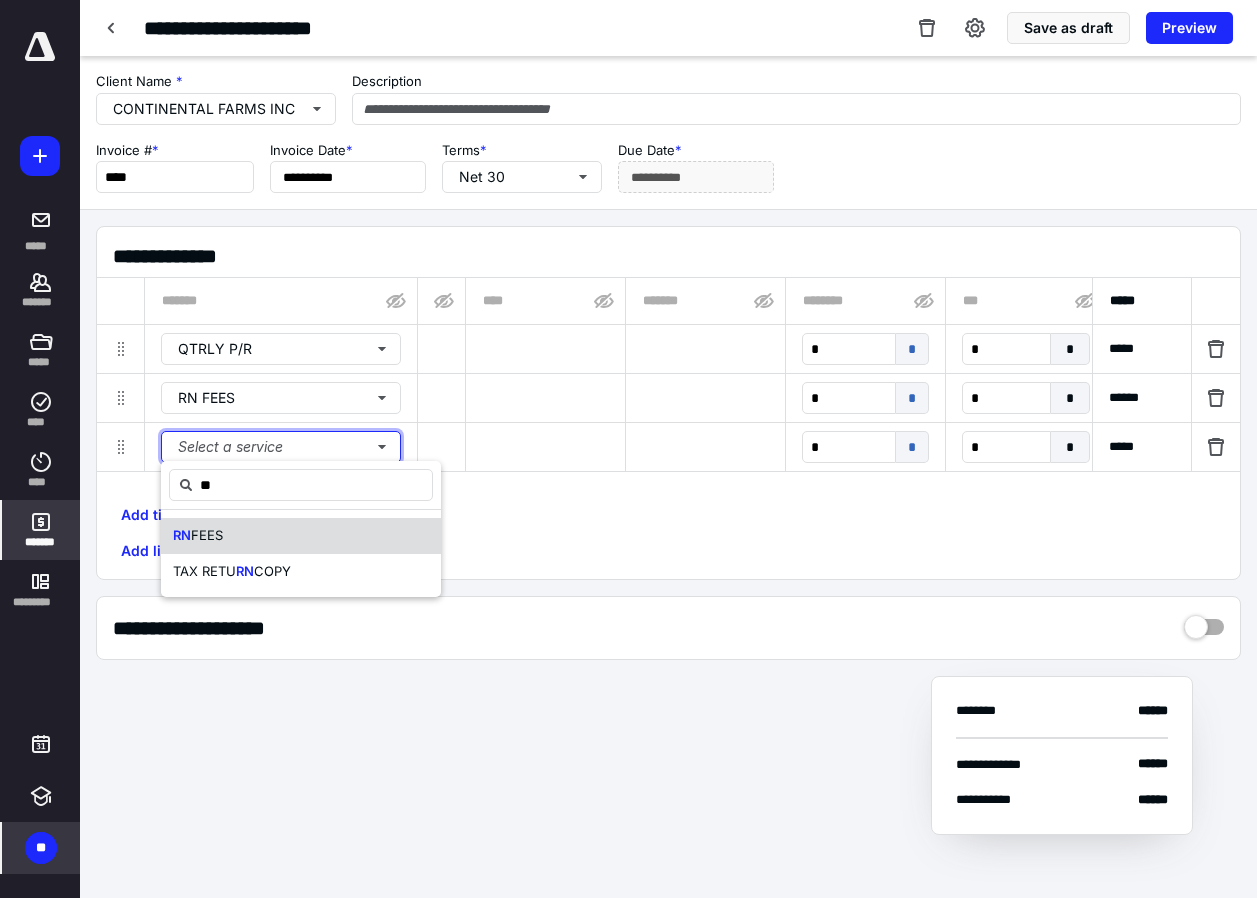 type 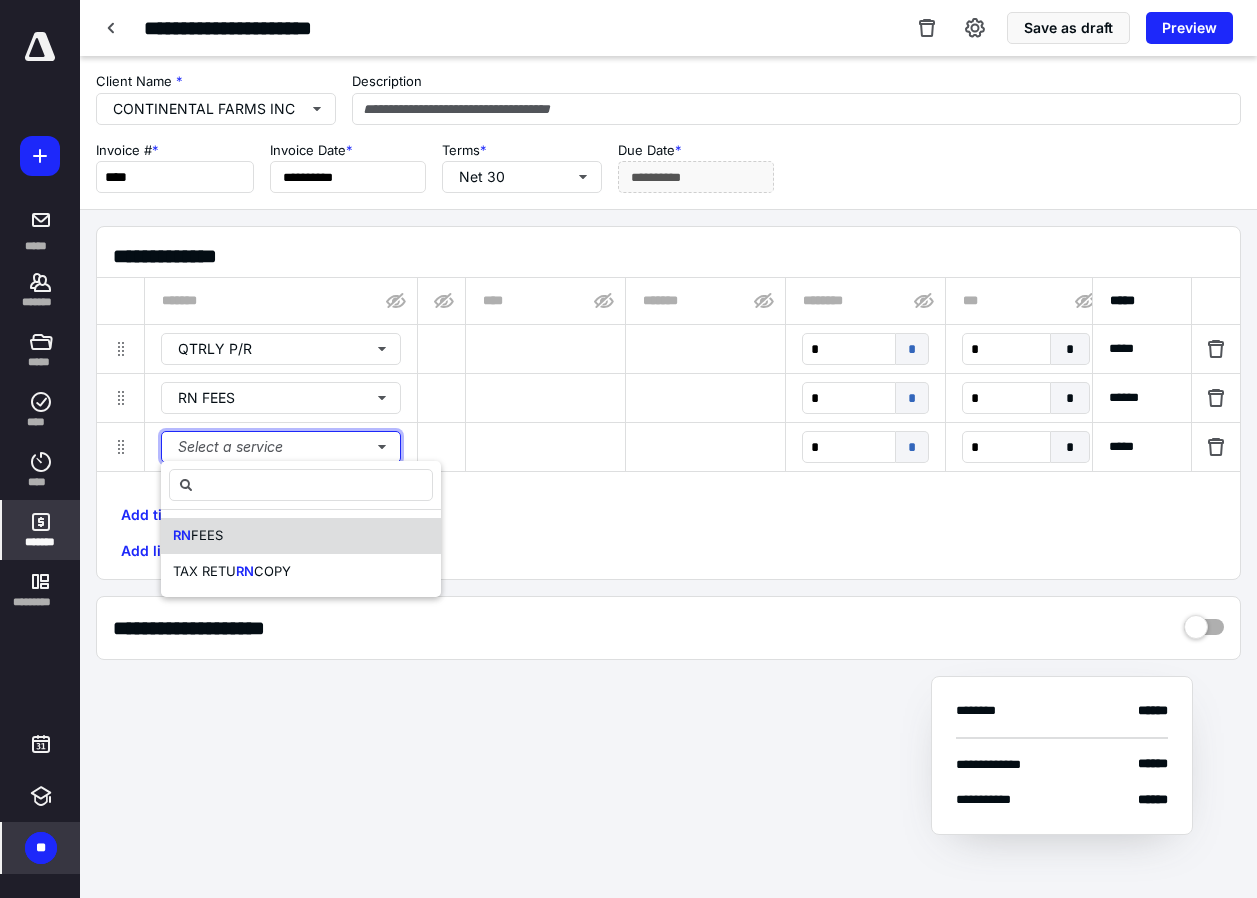 type 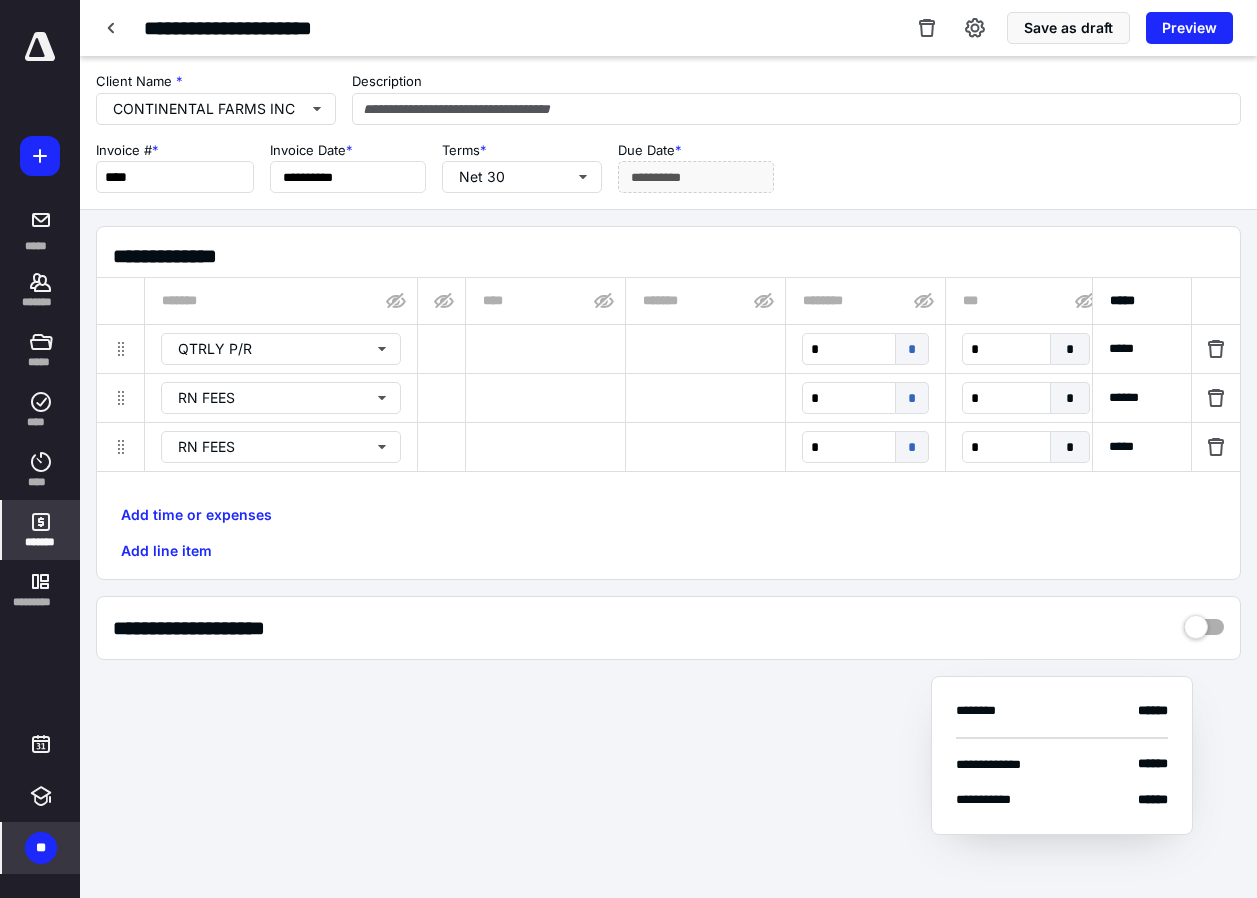 scroll, scrollTop: 0, scrollLeft: 0, axis: both 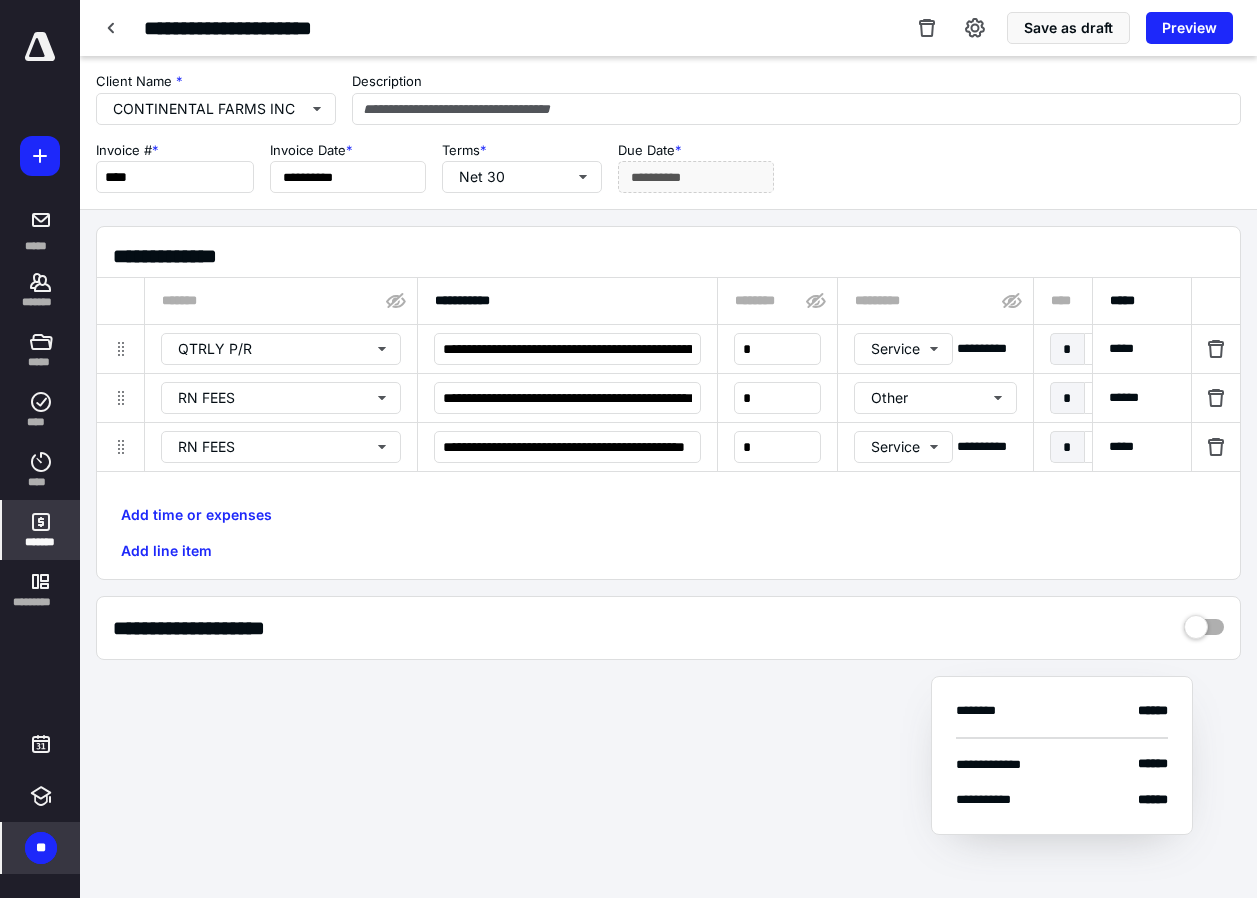 type on "**********" 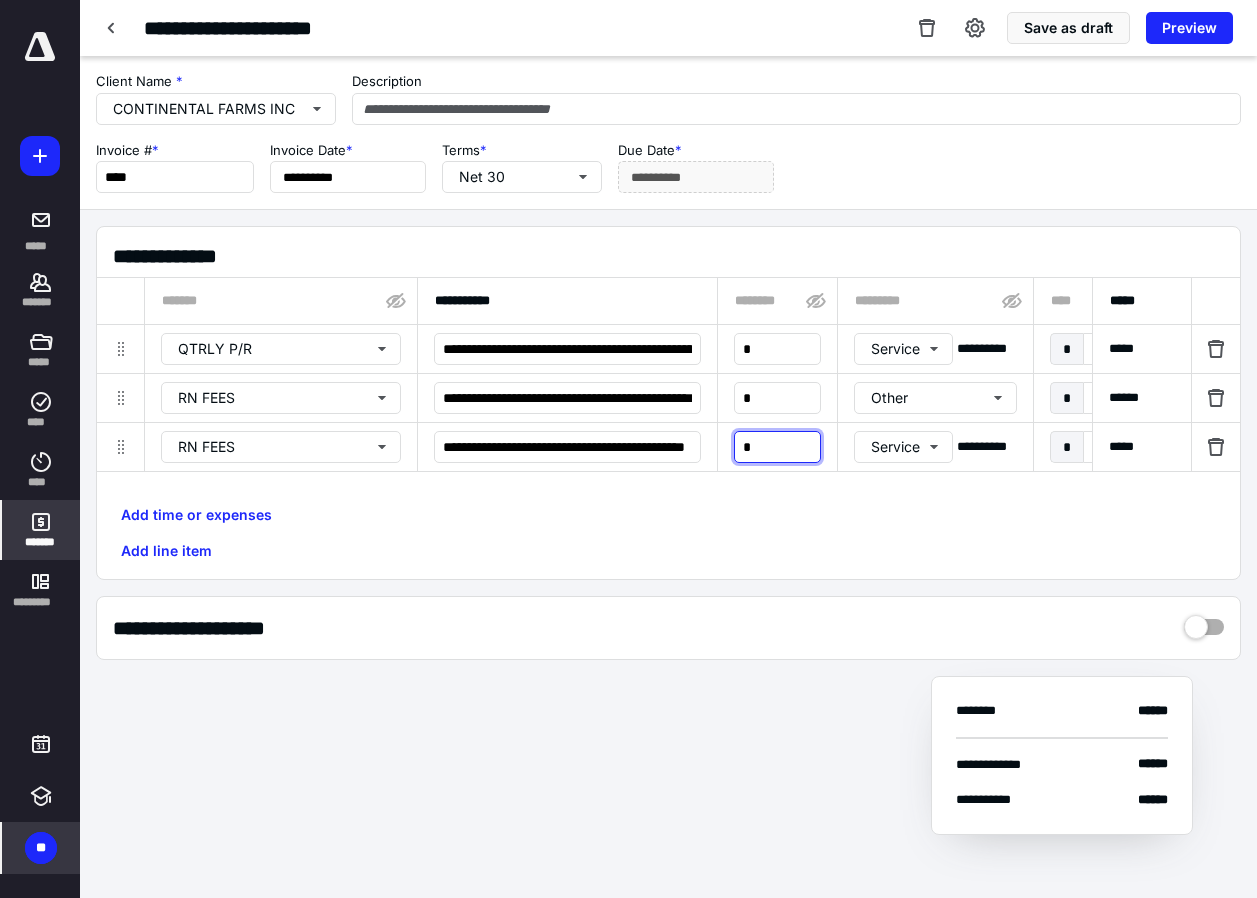 scroll, scrollTop: 0, scrollLeft: 0, axis: both 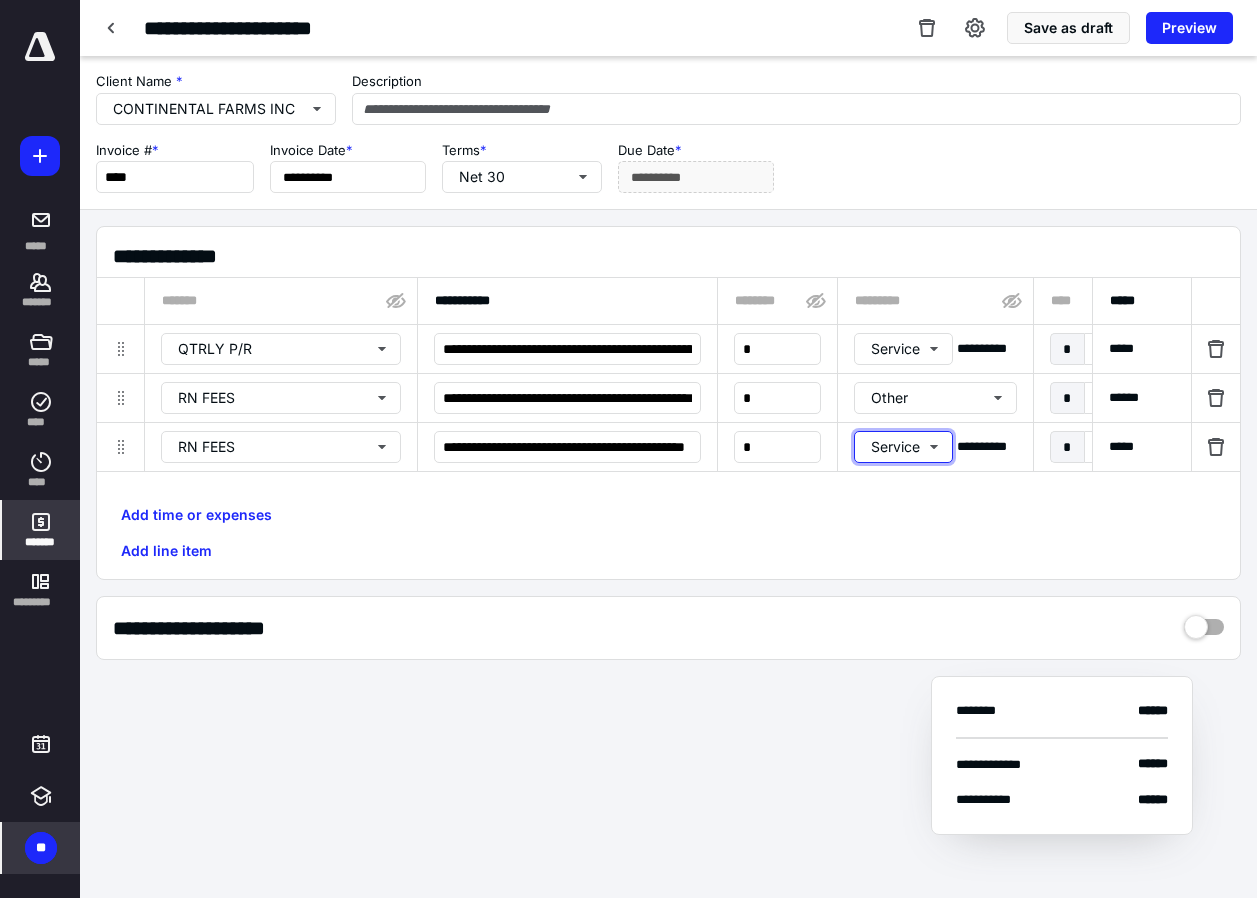 type 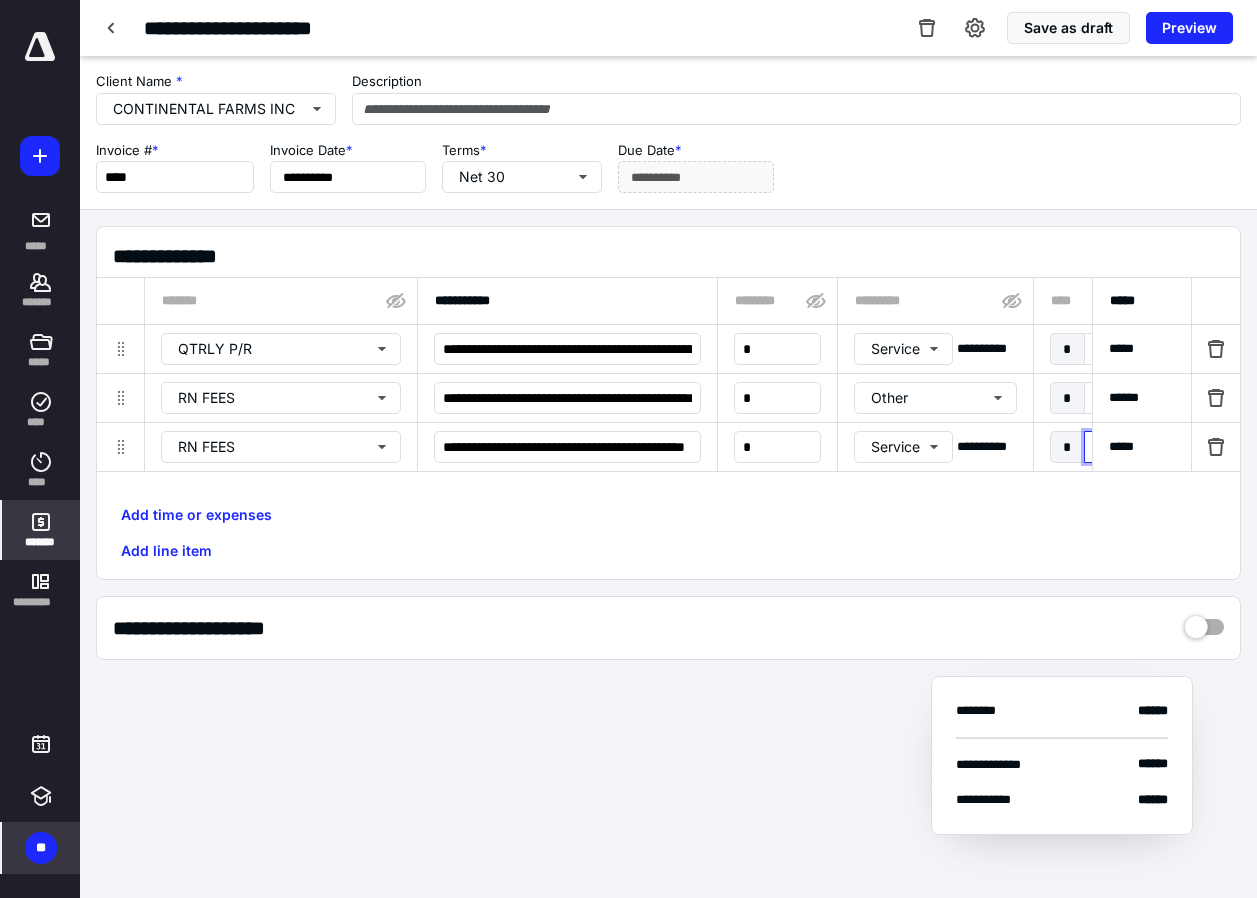 type on "*****" 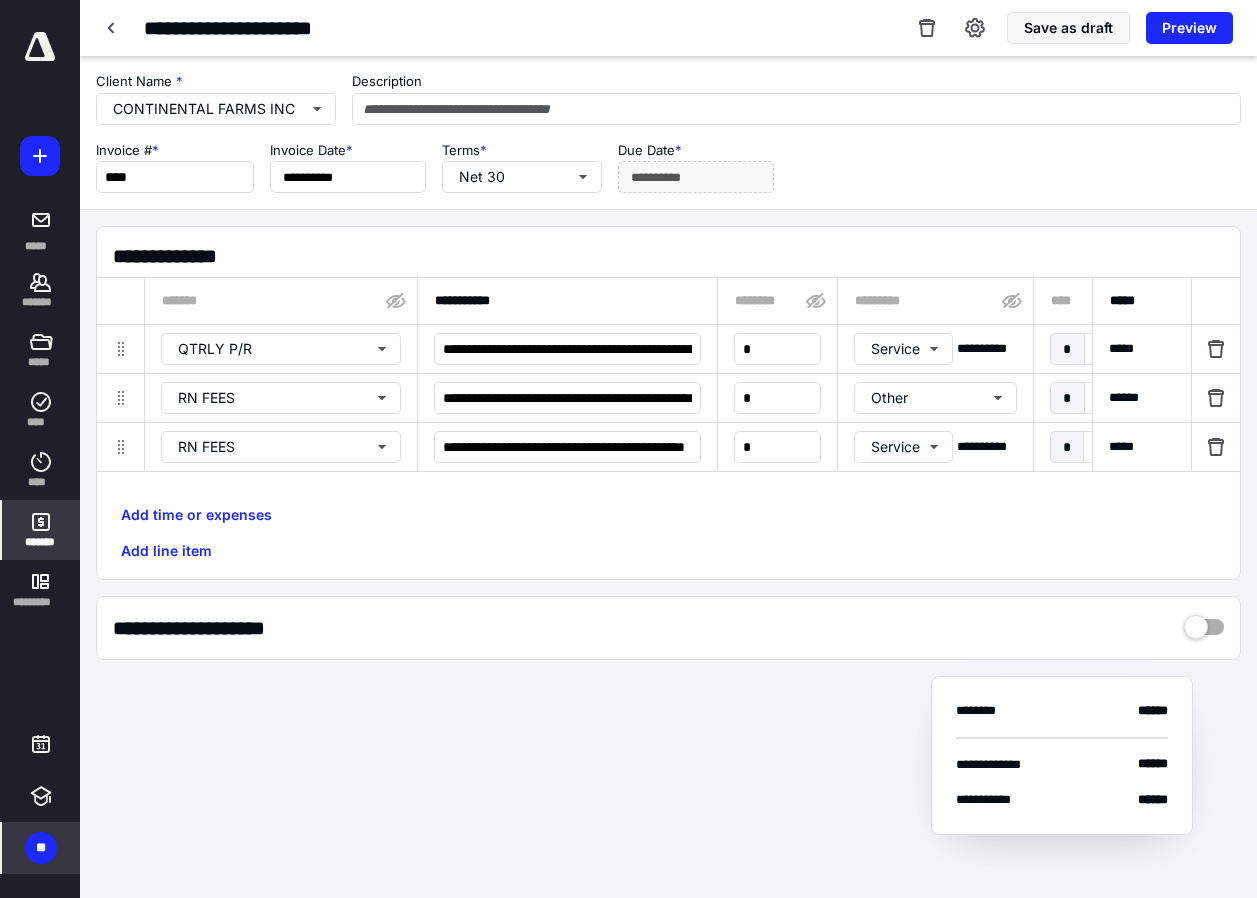 scroll, scrollTop: 0, scrollLeft: 1343, axis: horizontal 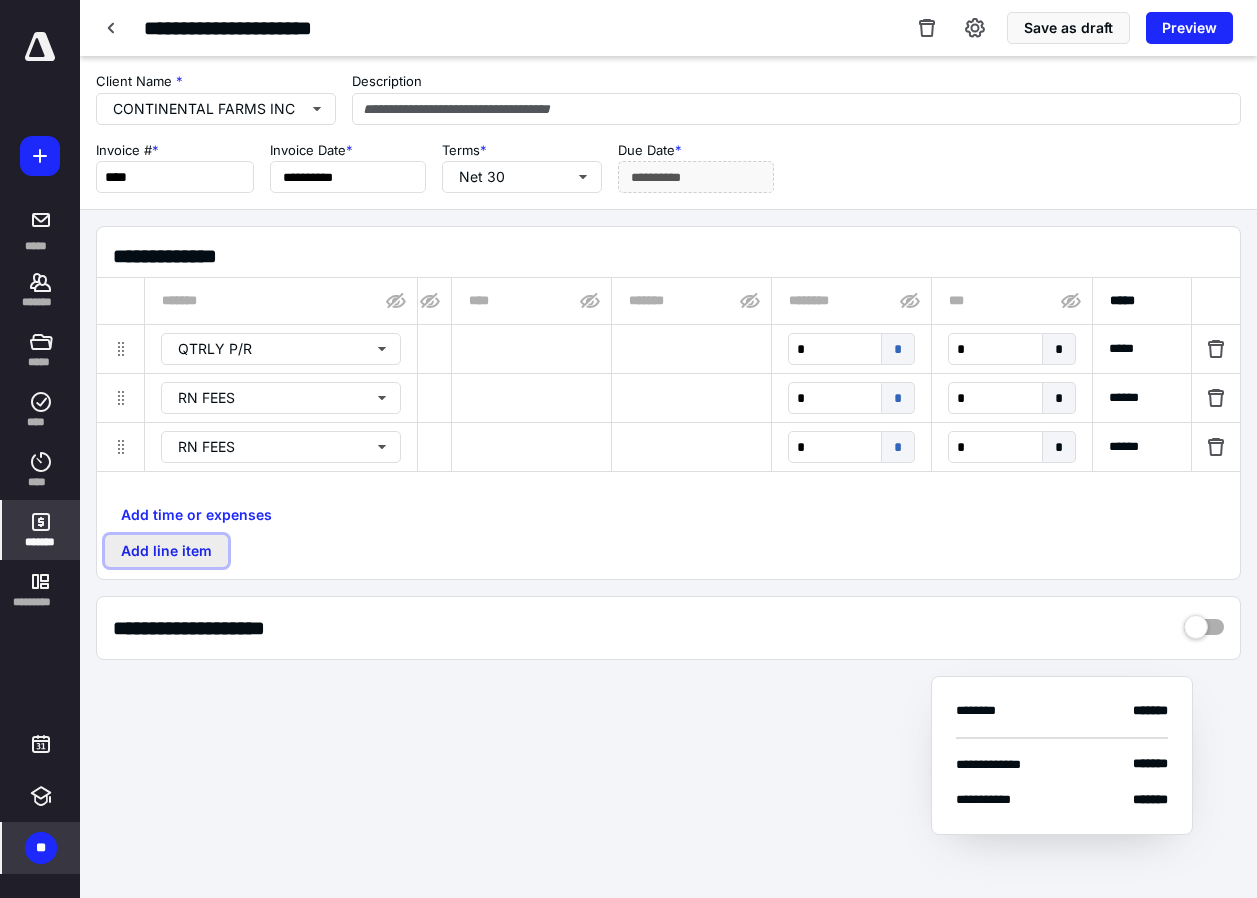 click on "Add line item" at bounding box center (166, 551) 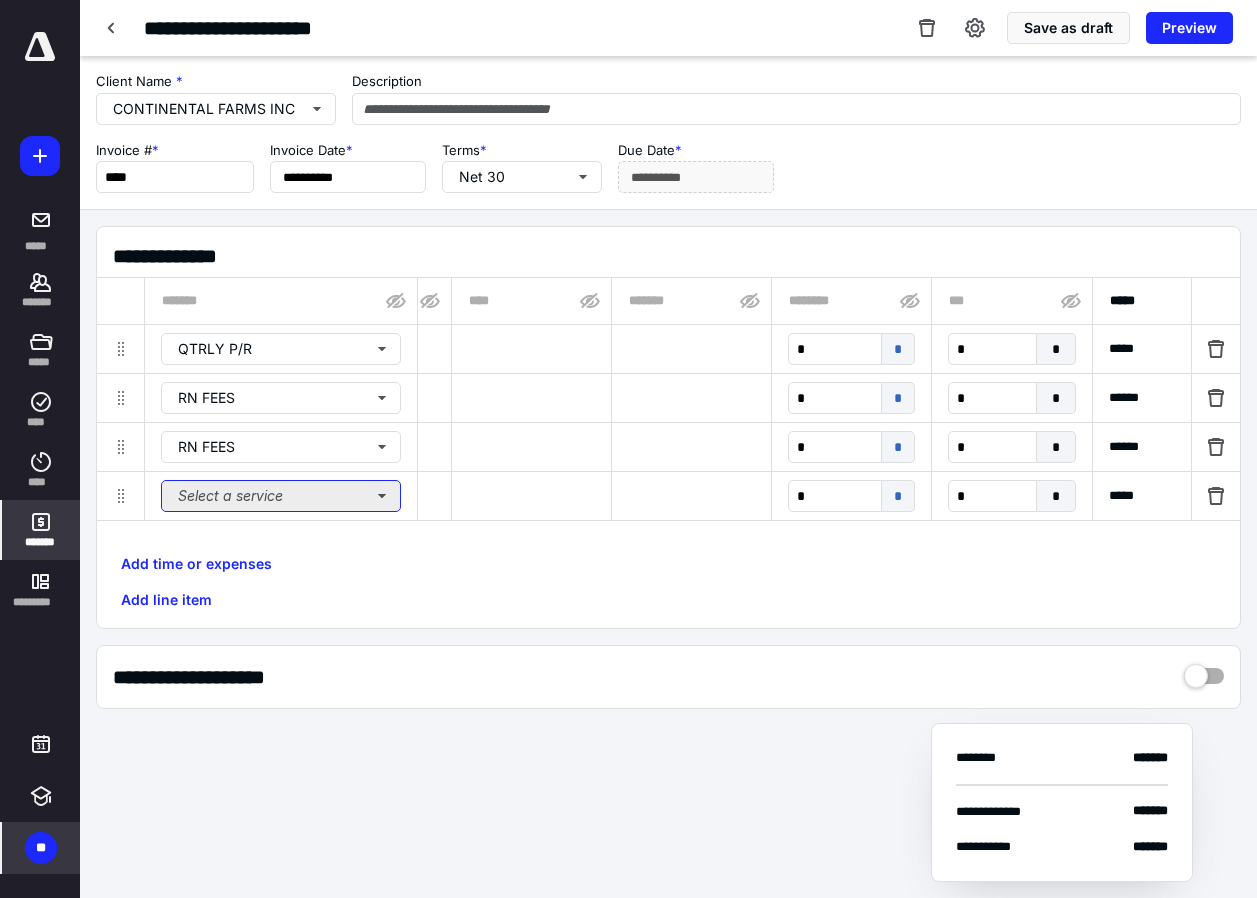 click on "Select a service" at bounding box center [281, 496] 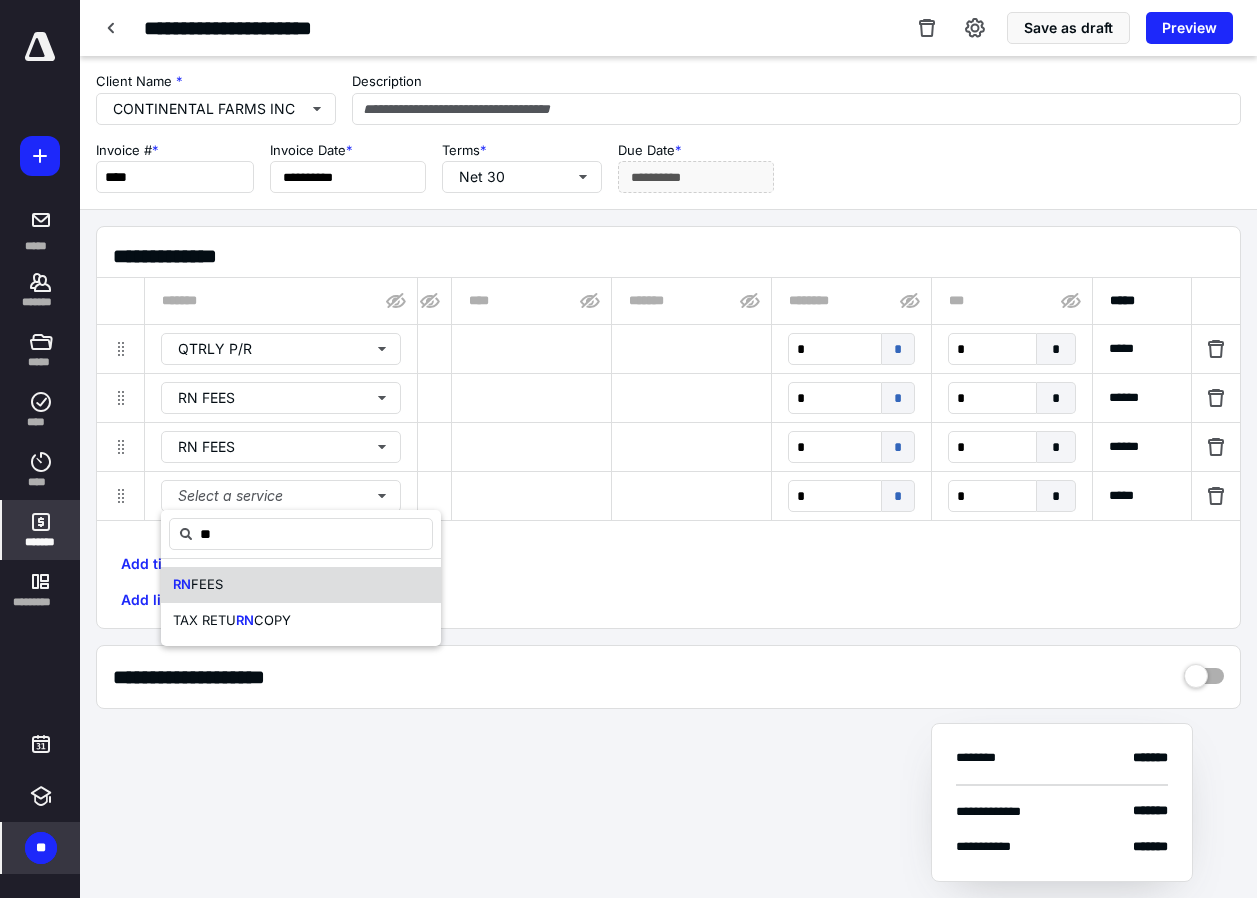 click on "FEES" at bounding box center [207, 584] 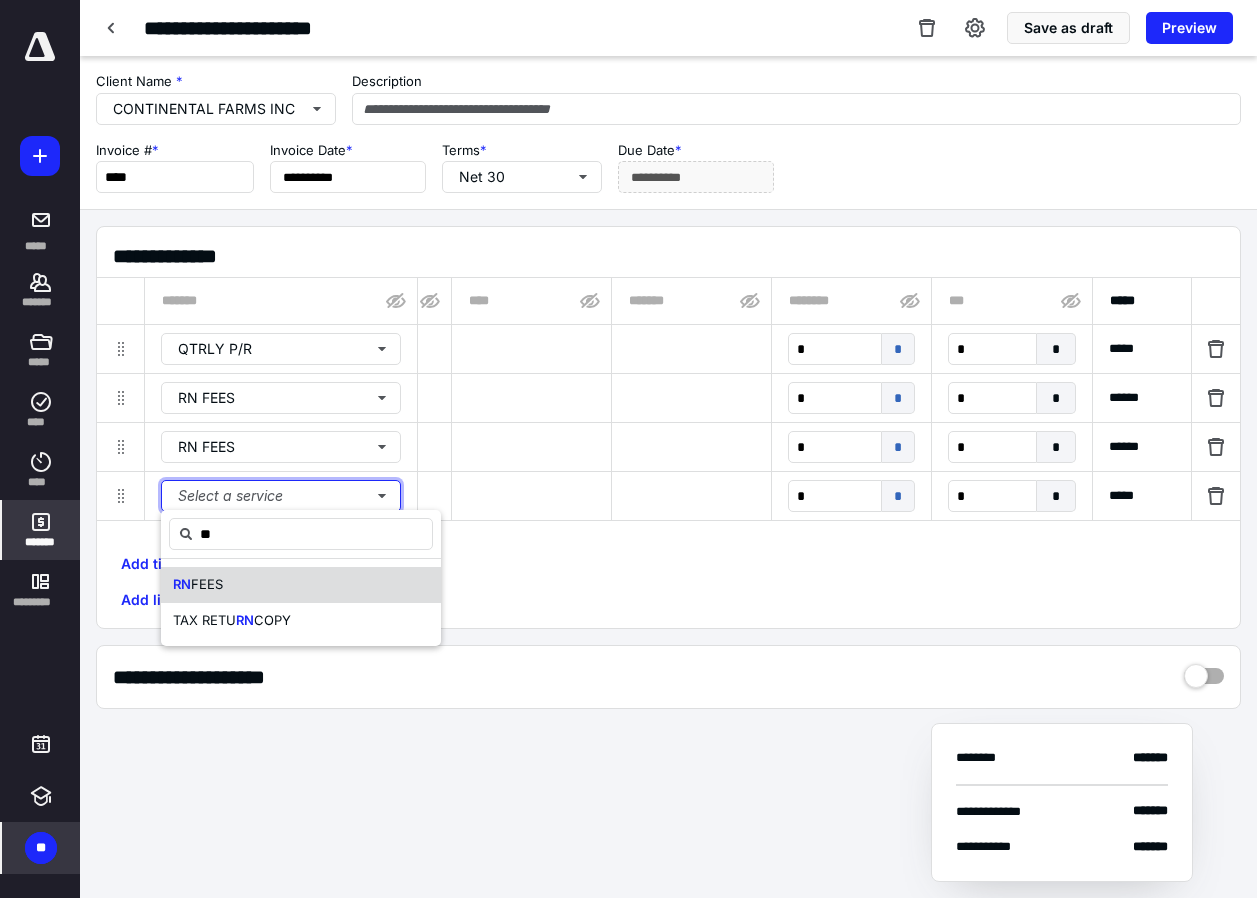 type 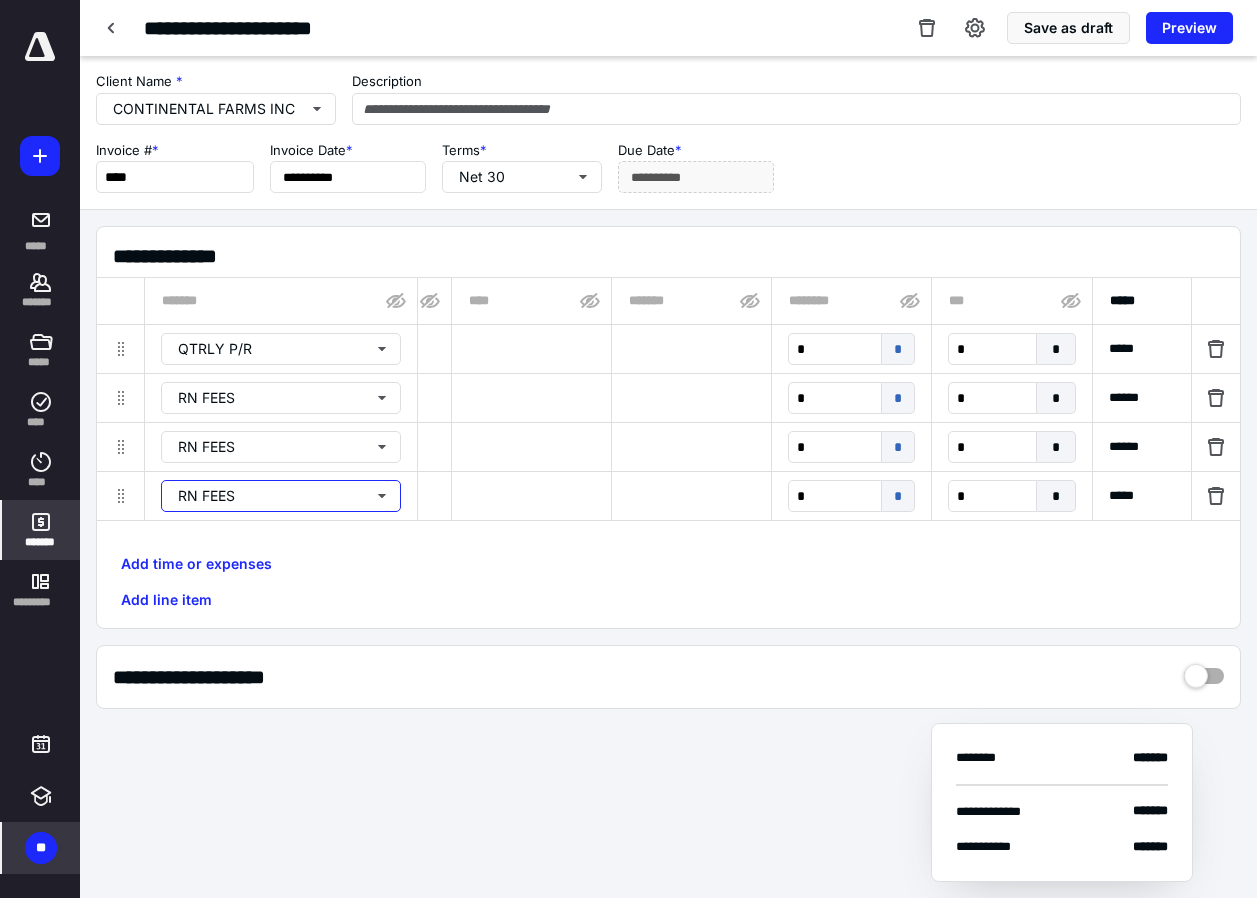 type 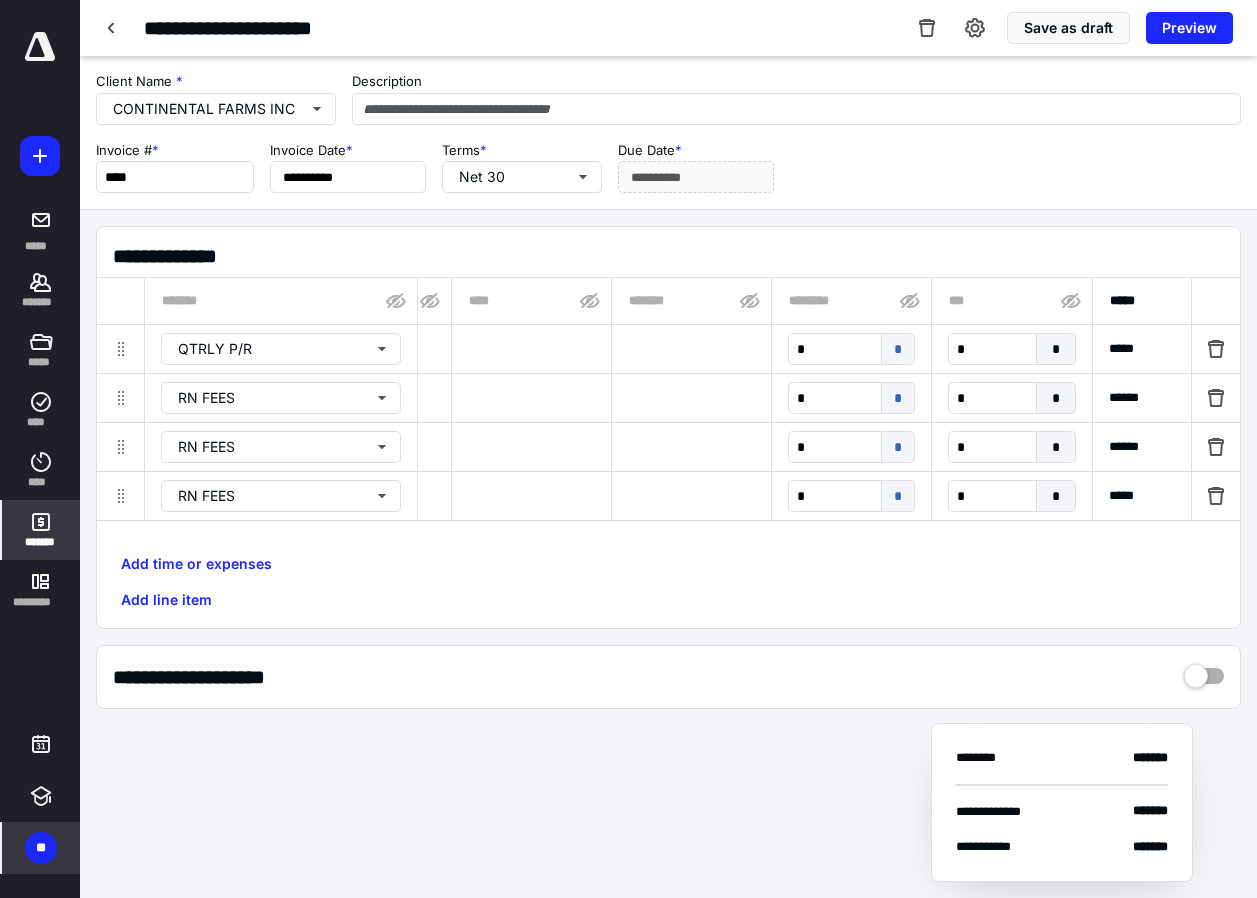 scroll, scrollTop: 0, scrollLeft: 0, axis: both 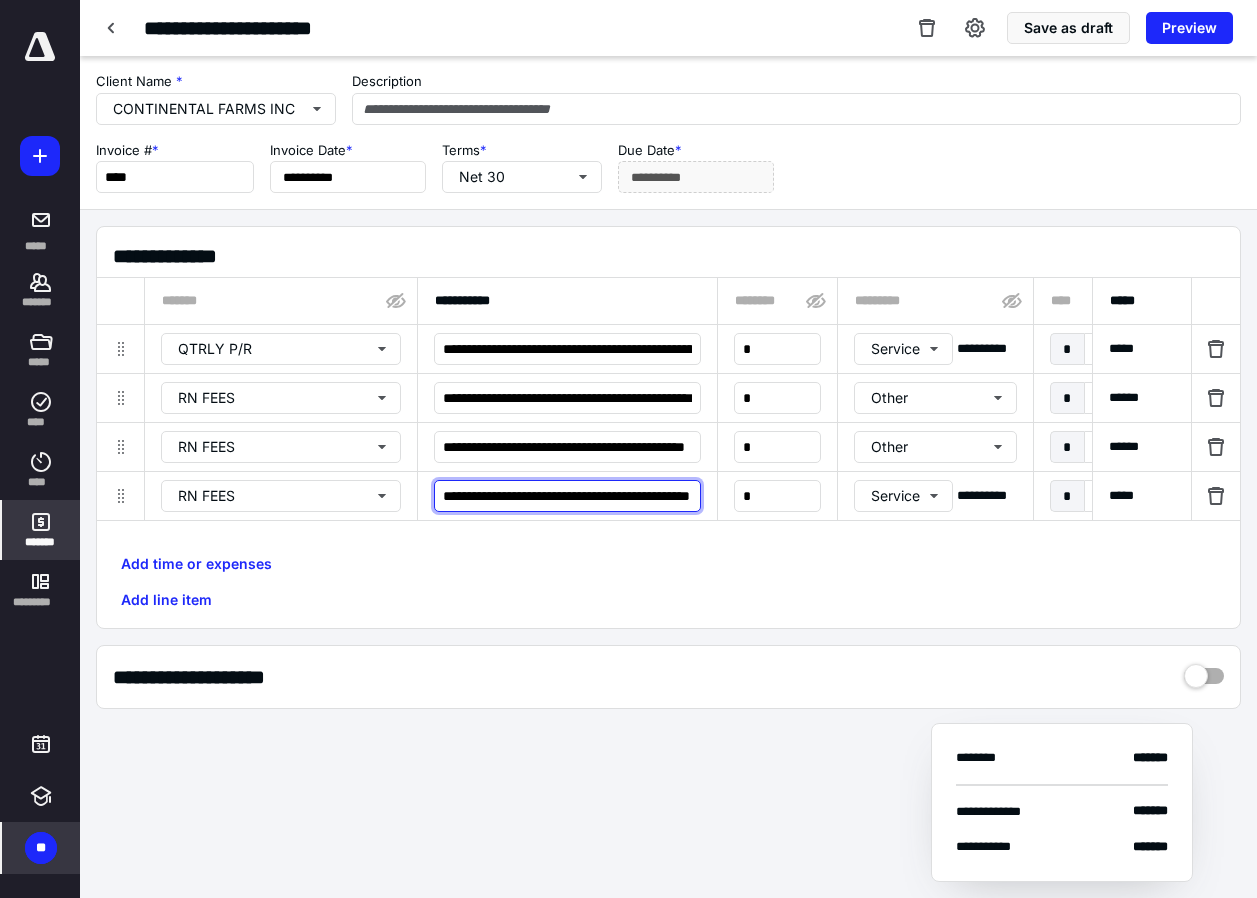 type on "**********" 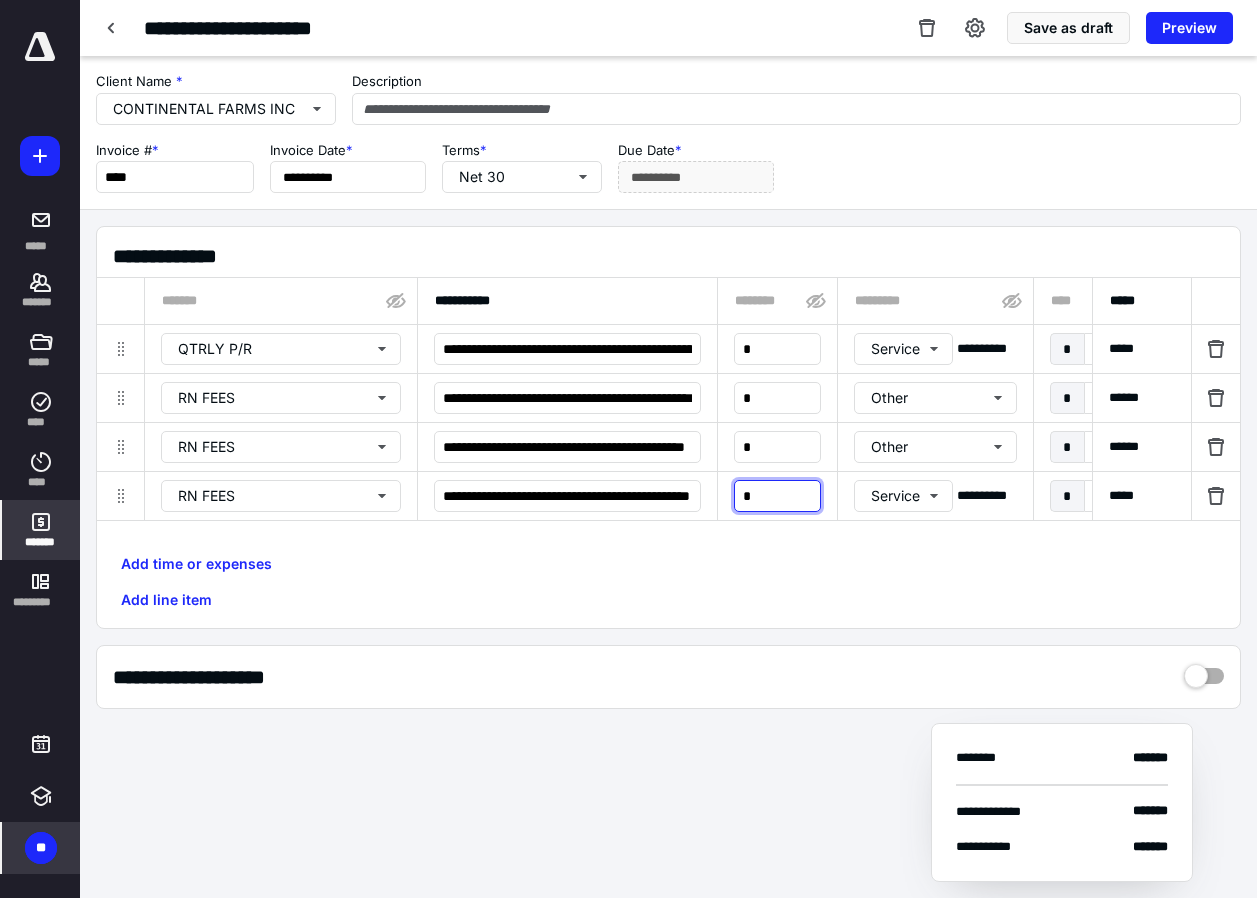 scroll, scrollTop: 0, scrollLeft: 0, axis: both 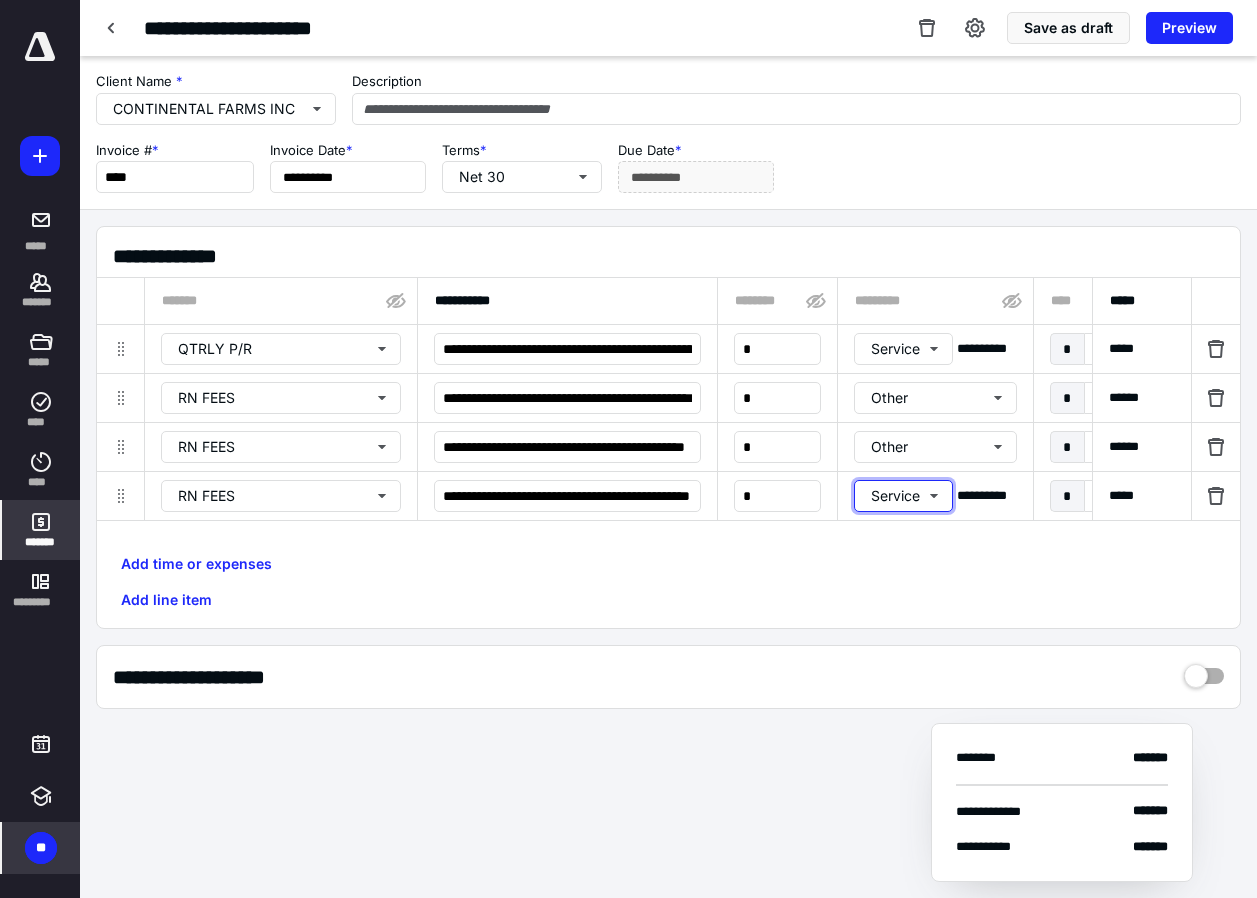 type 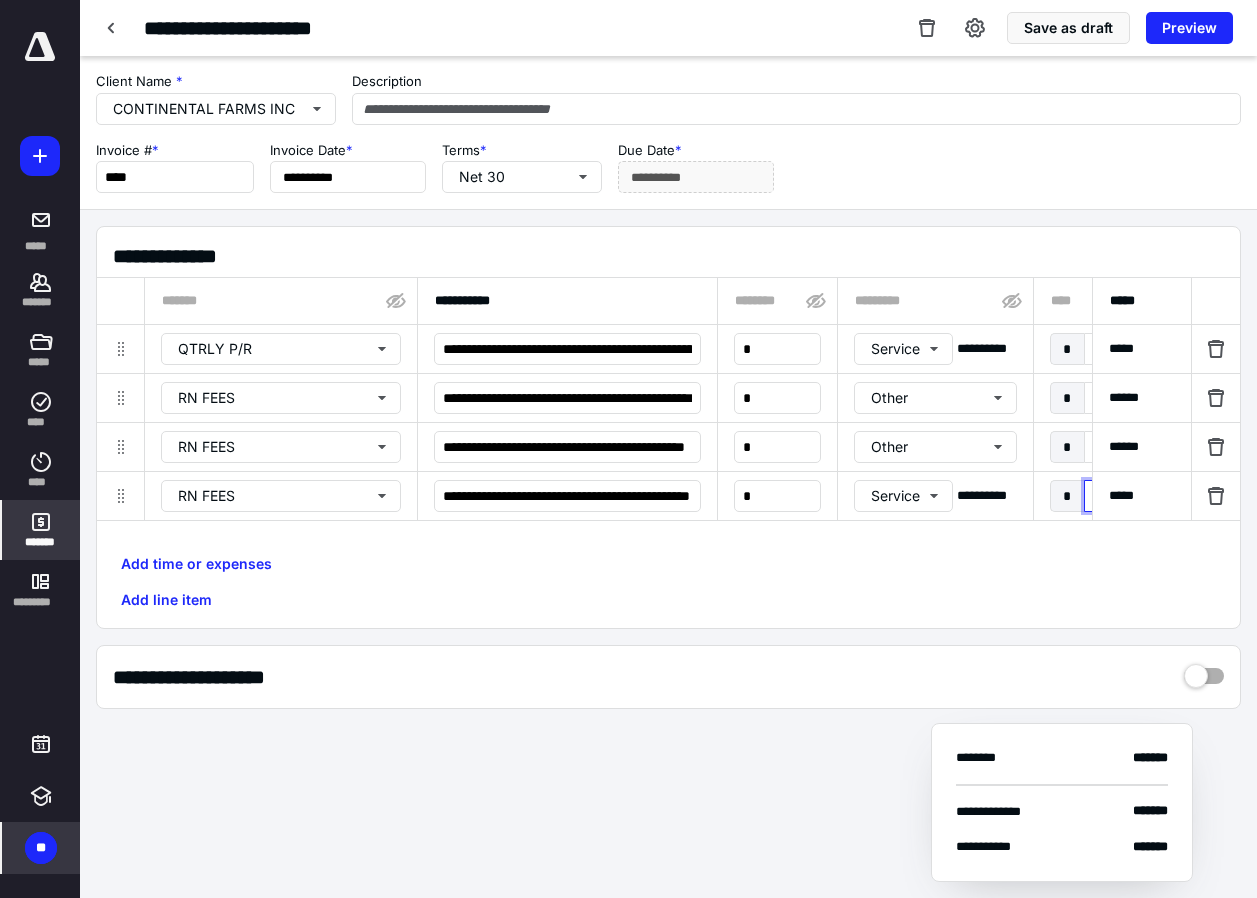 type on "*****" 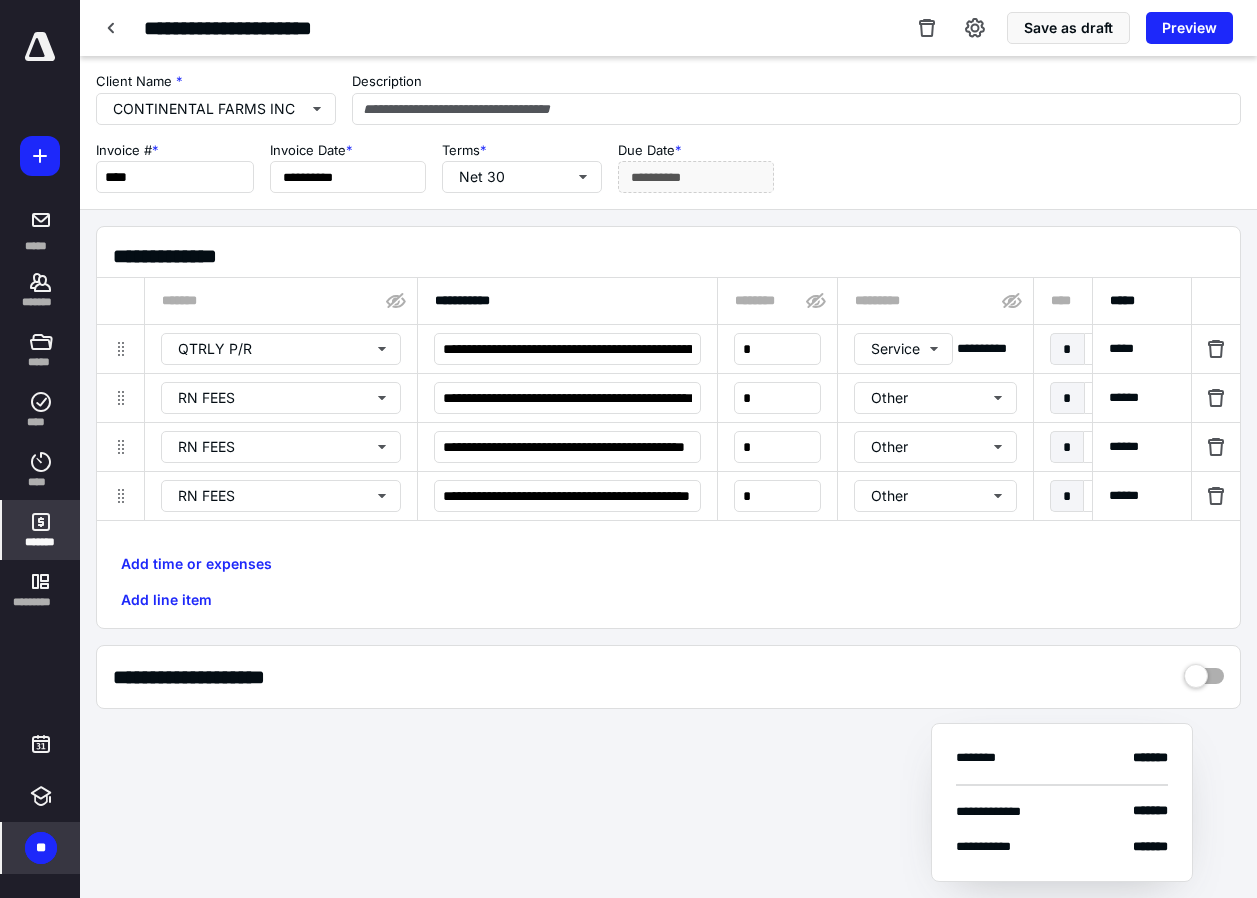 scroll, scrollTop: 0, scrollLeft: 1343, axis: horizontal 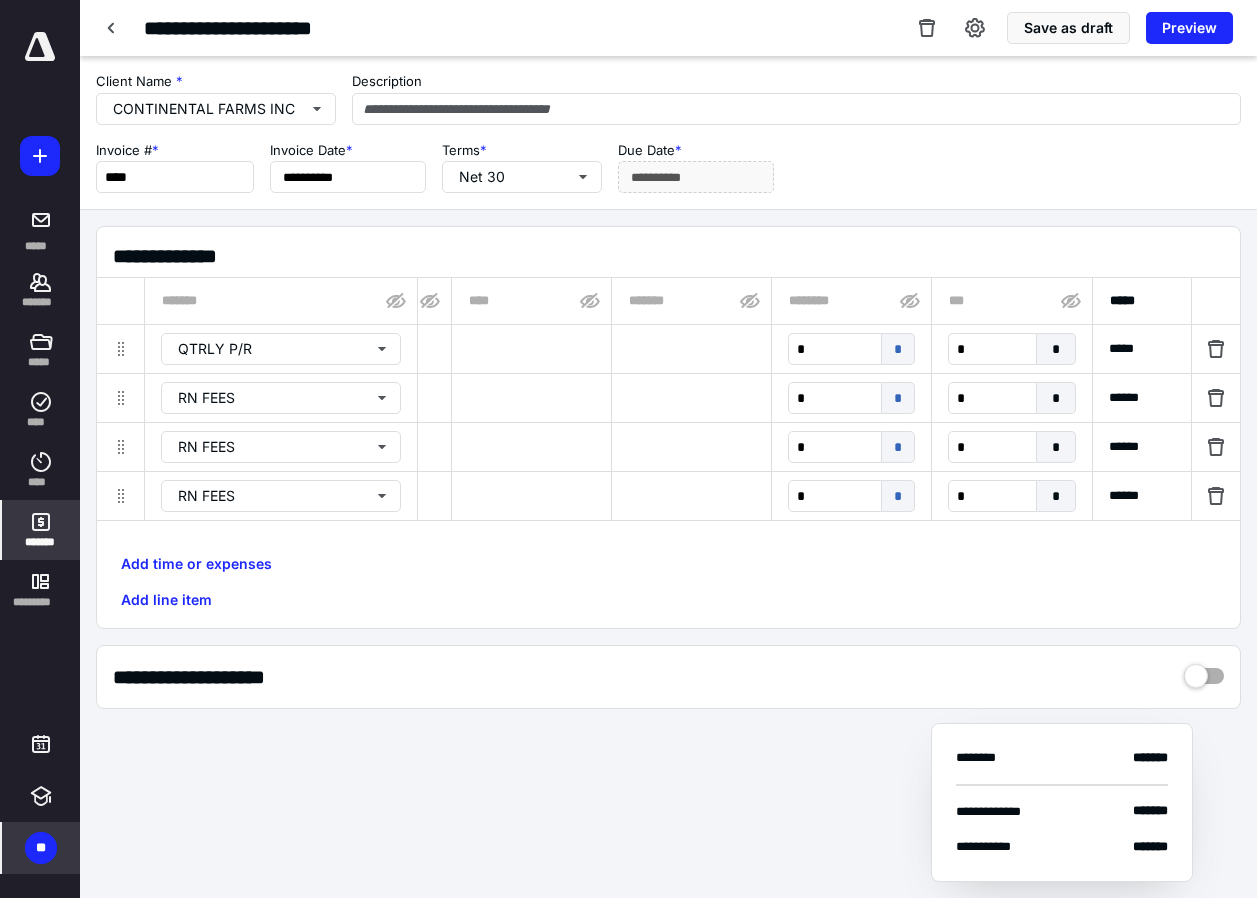 click on "**********" at bounding box center [668, 470] 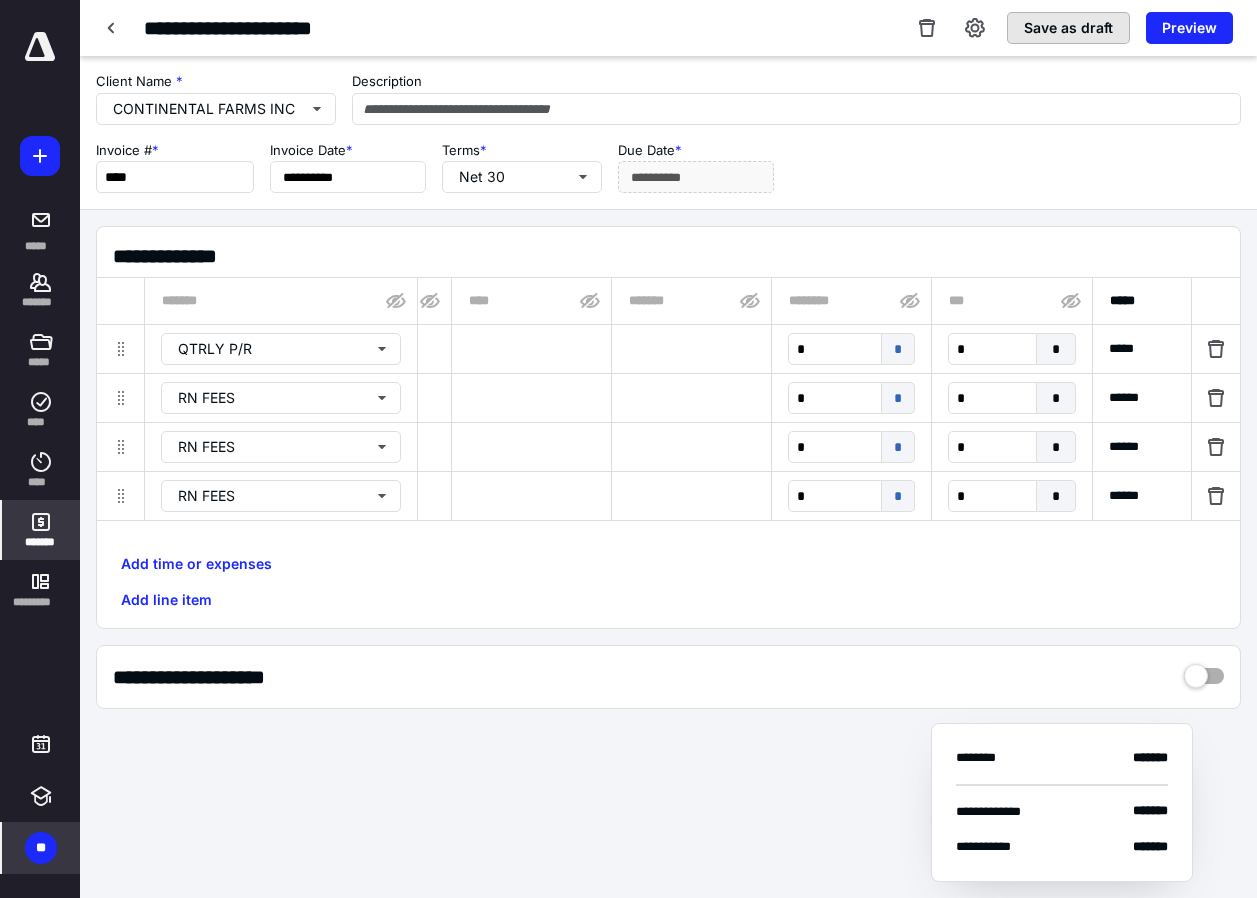 click on "Save as draft" at bounding box center (1068, 28) 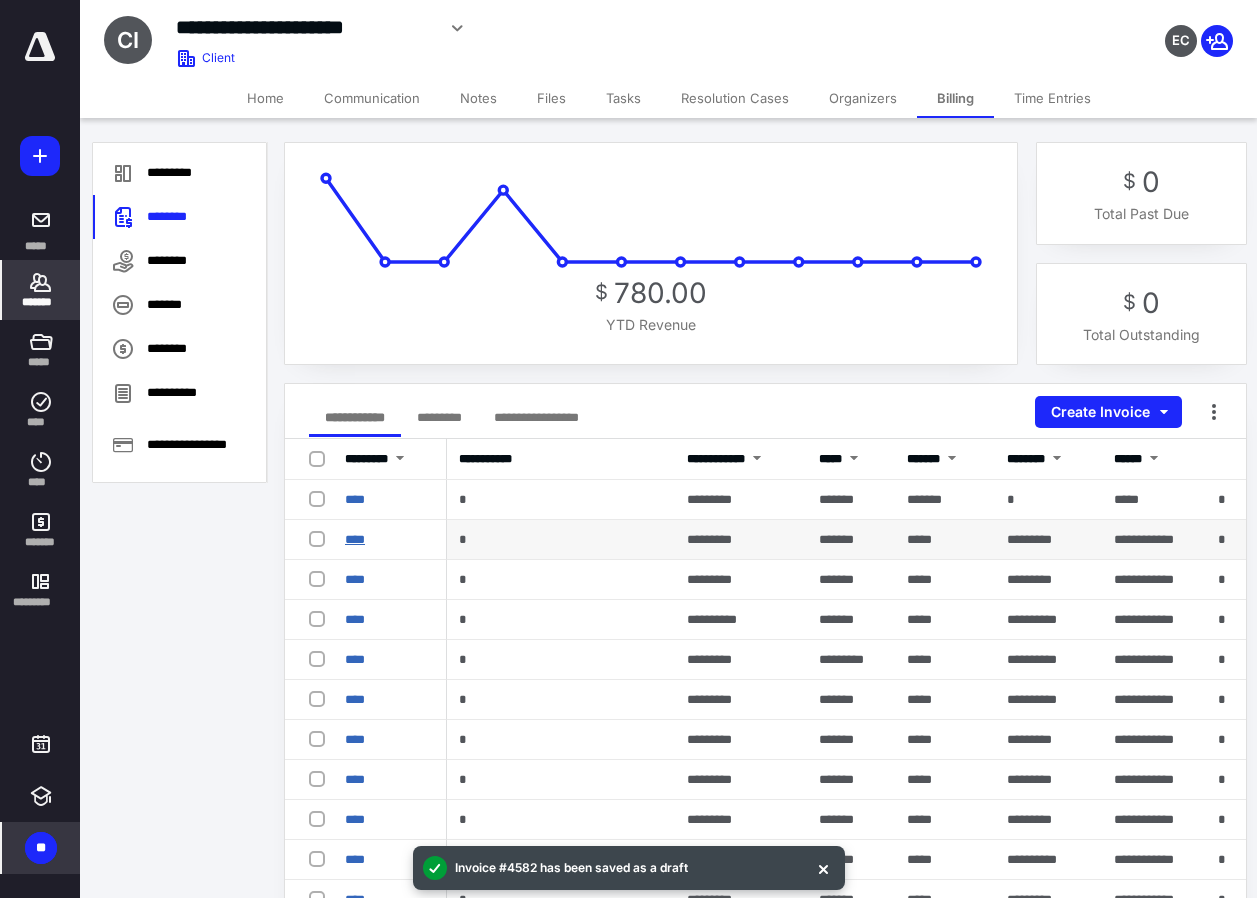 click on "****" at bounding box center [355, 539] 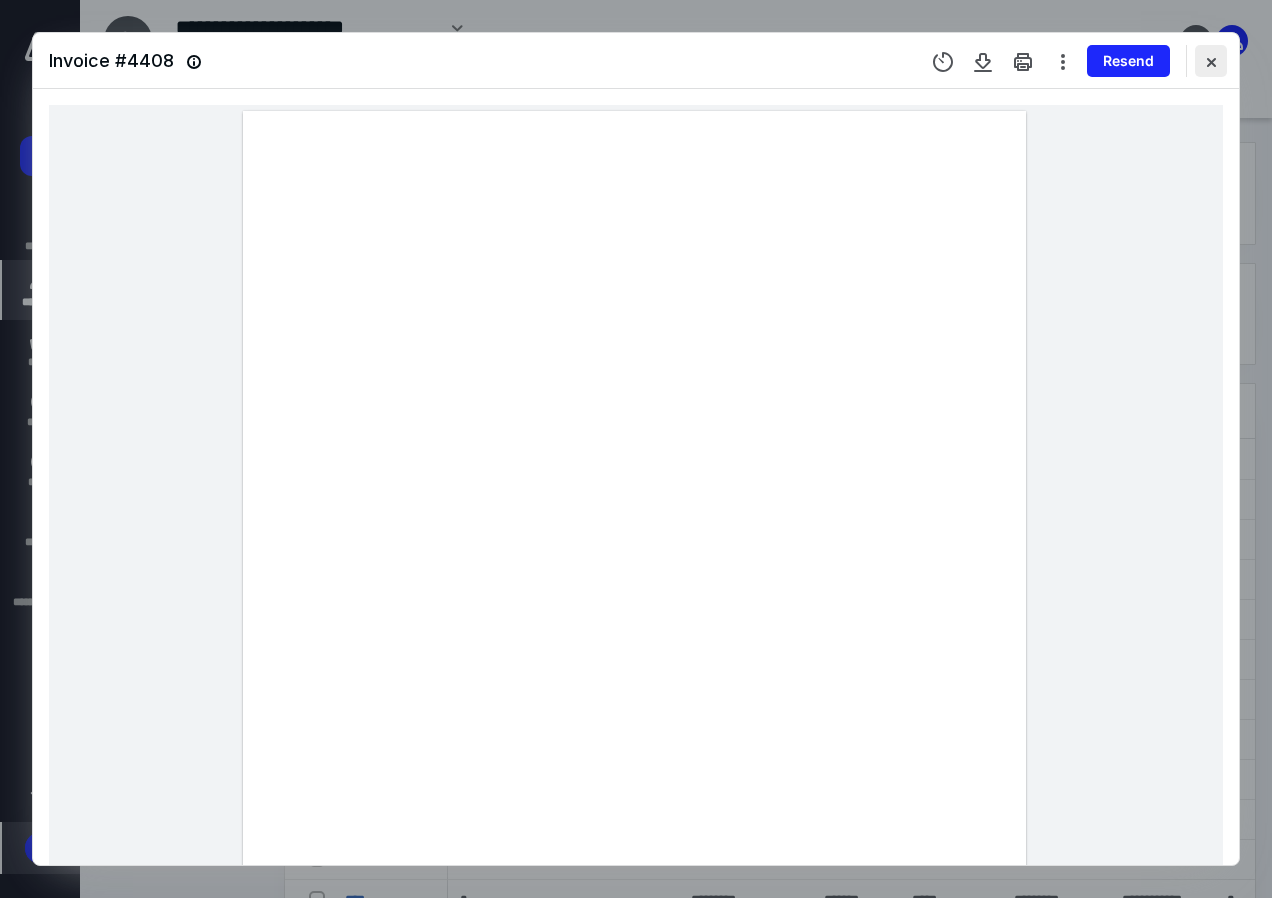 click at bounding box center (1211, 61) 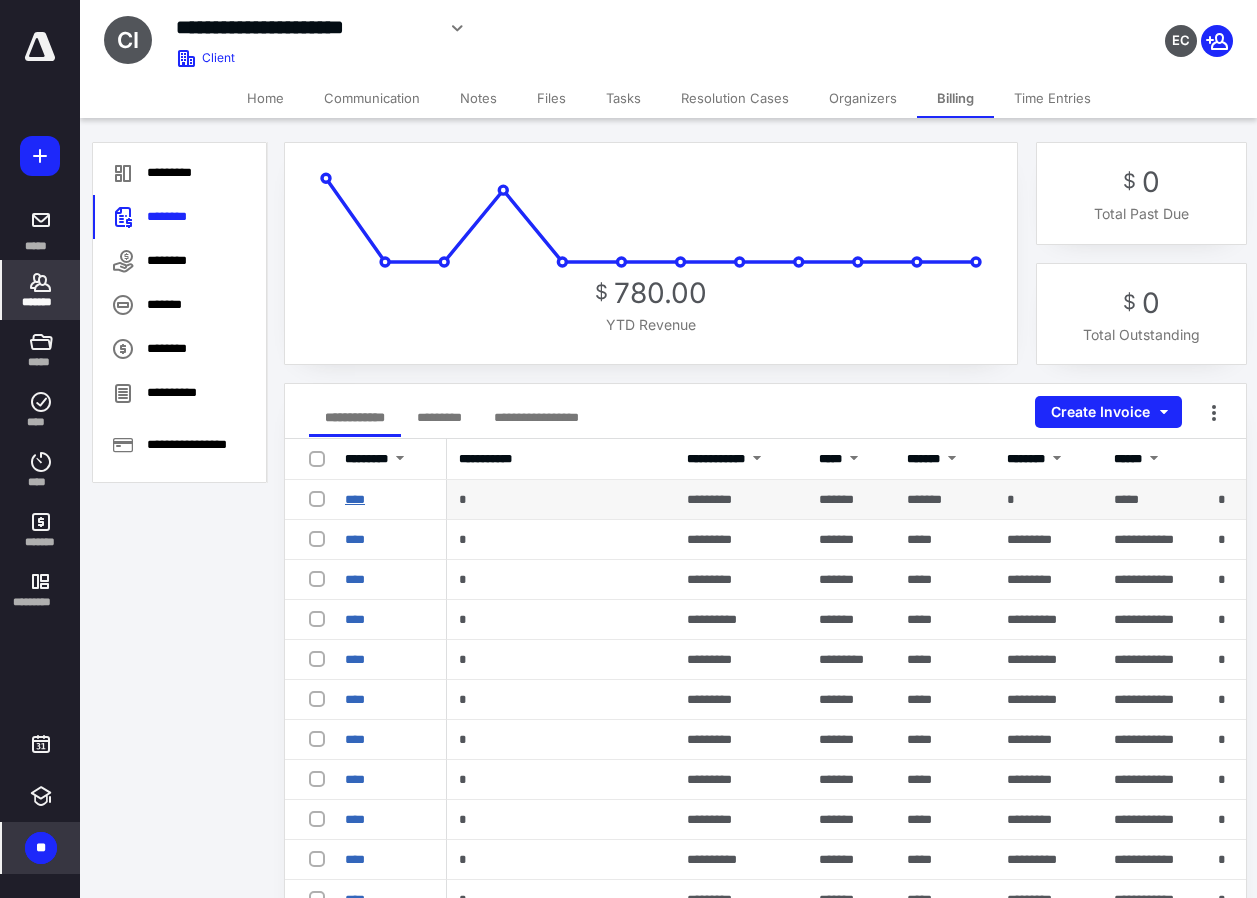 click on "****" at bounding box center [355, 499] 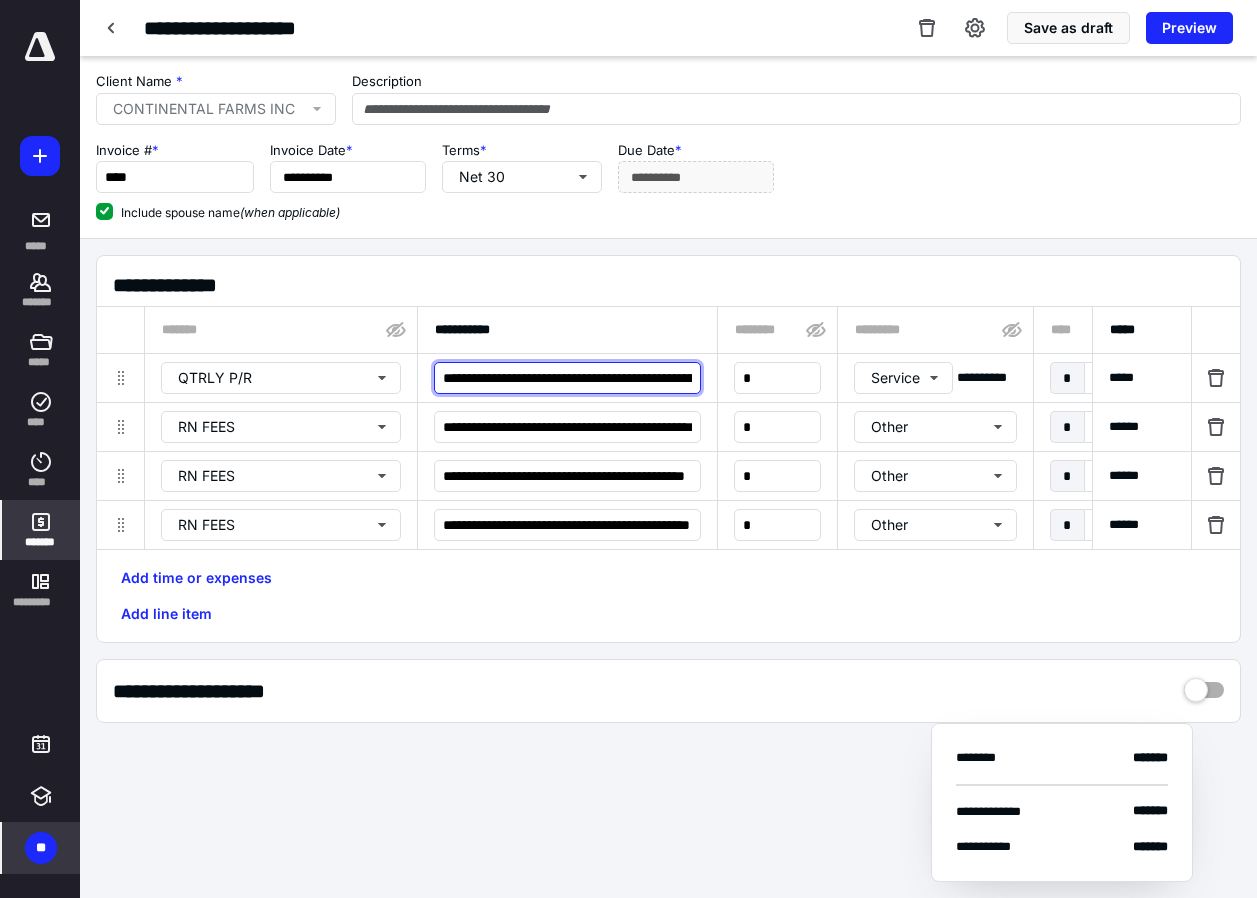 click on "**********" at bounding box center (567, 378) 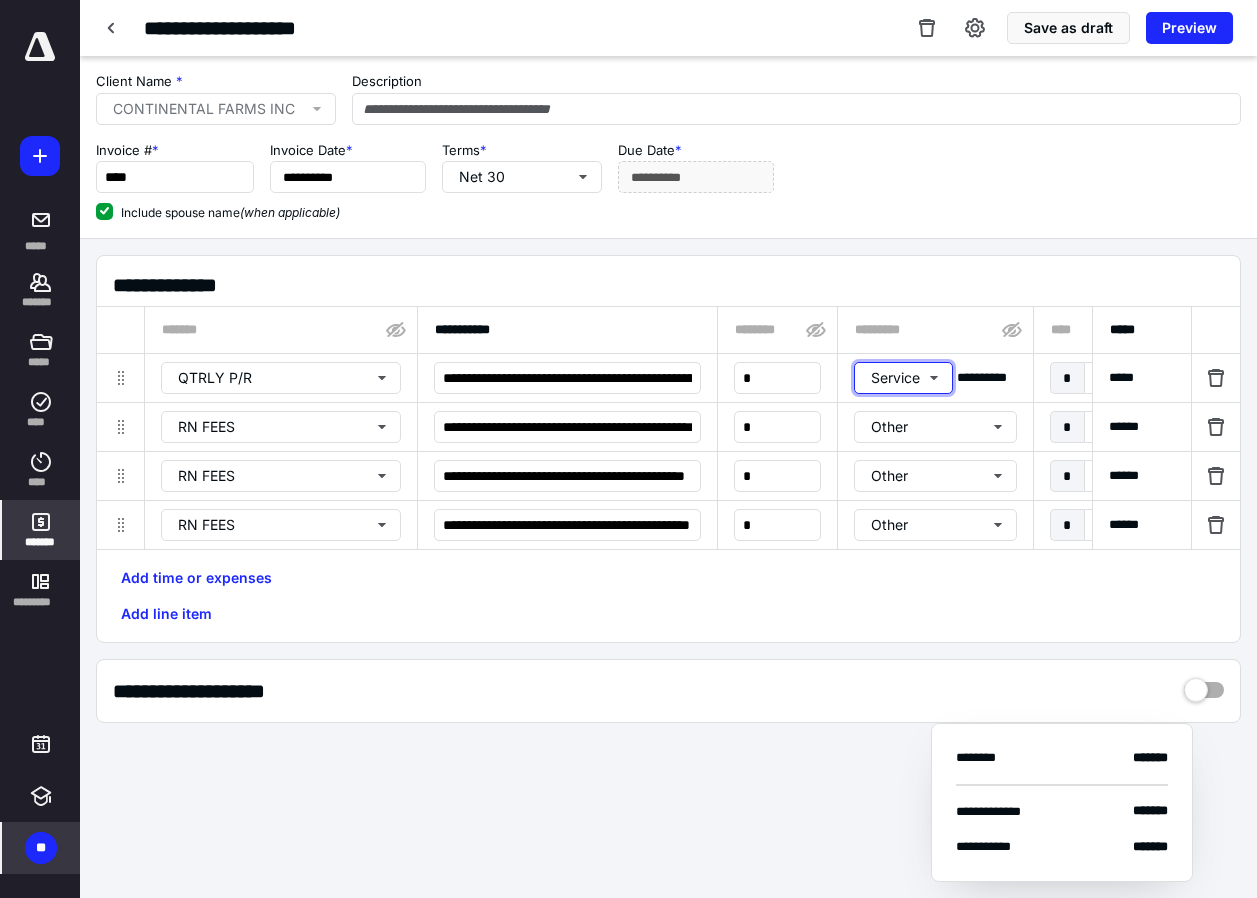 type 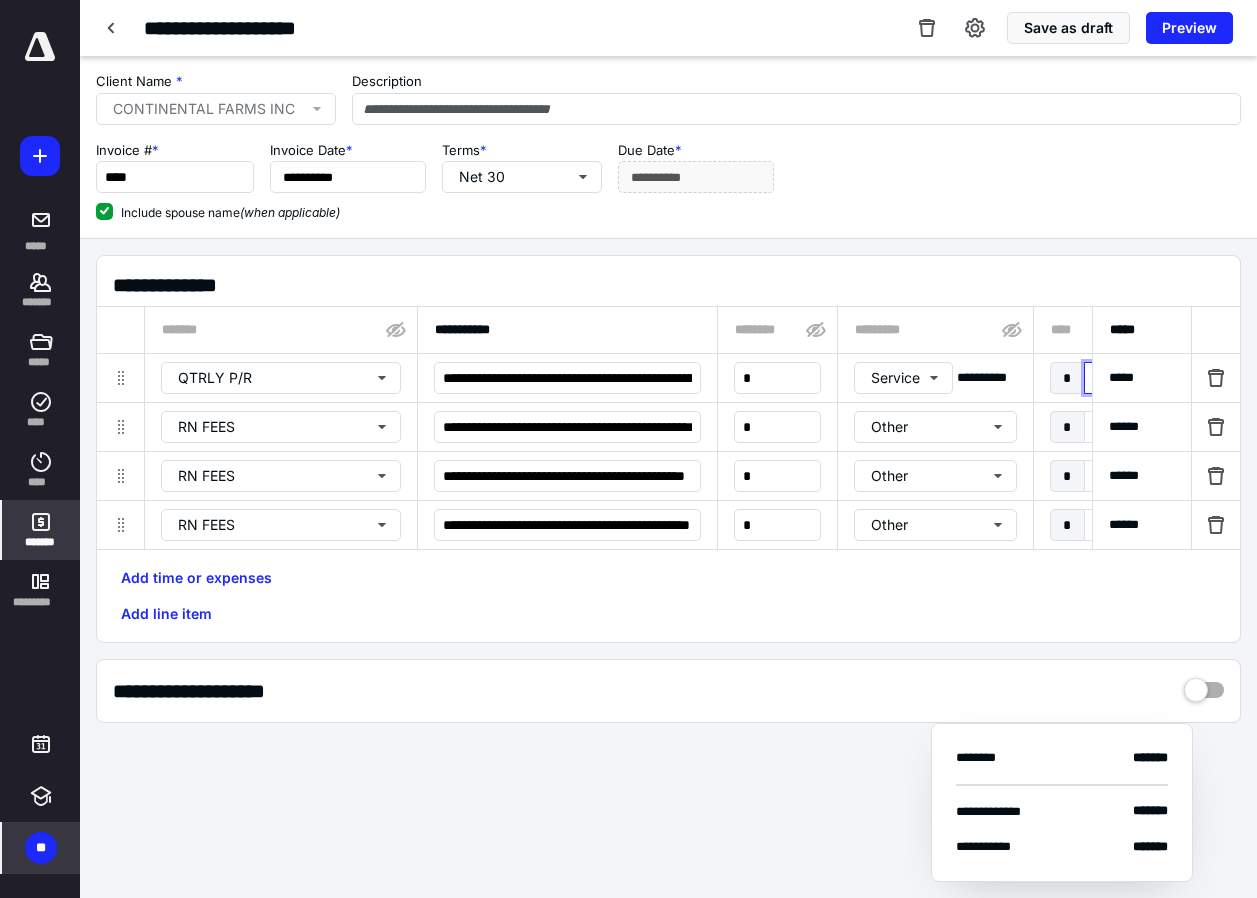 type on "******" 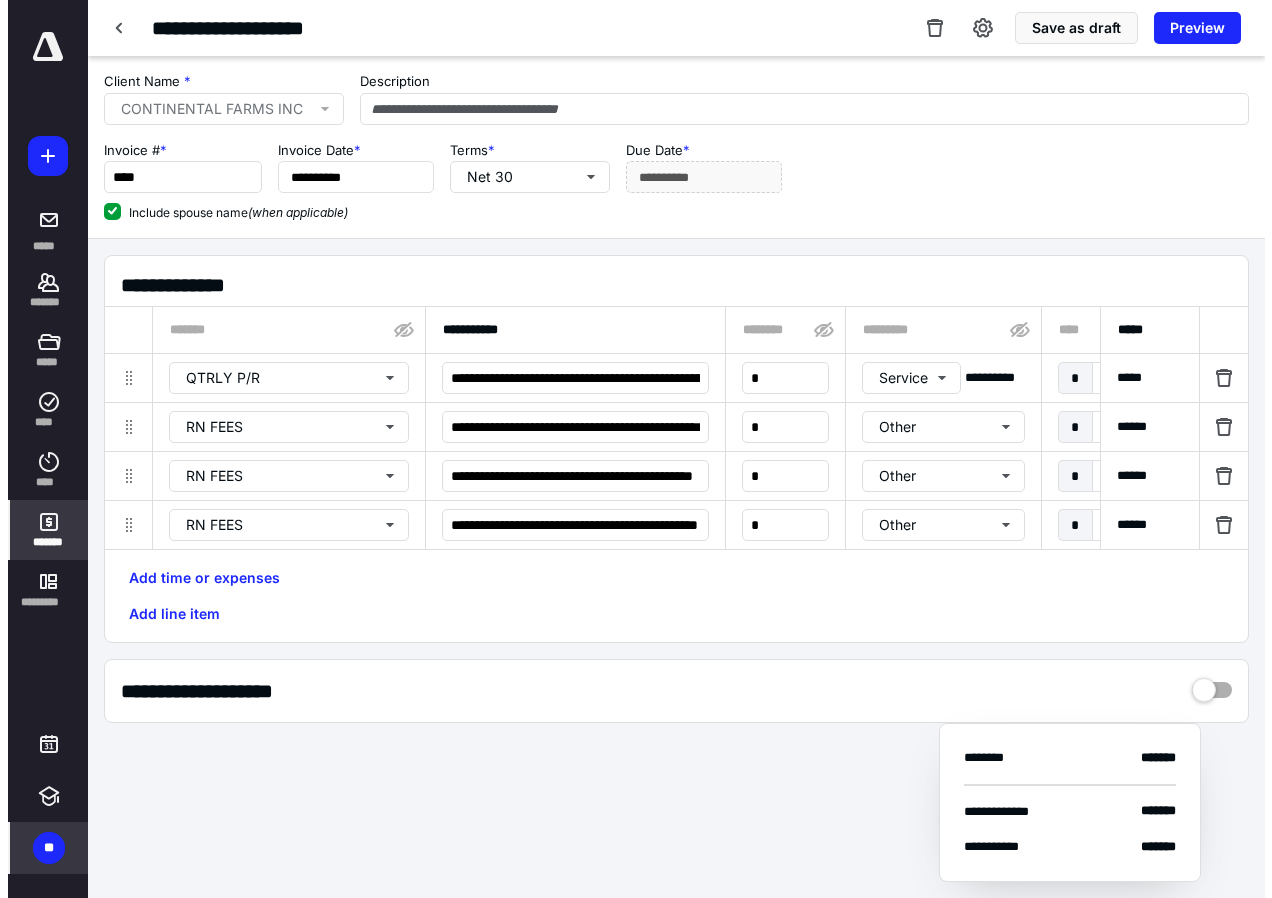 scroll, scrollTop: 0, scrollLeft: 1306, axis: horizontal 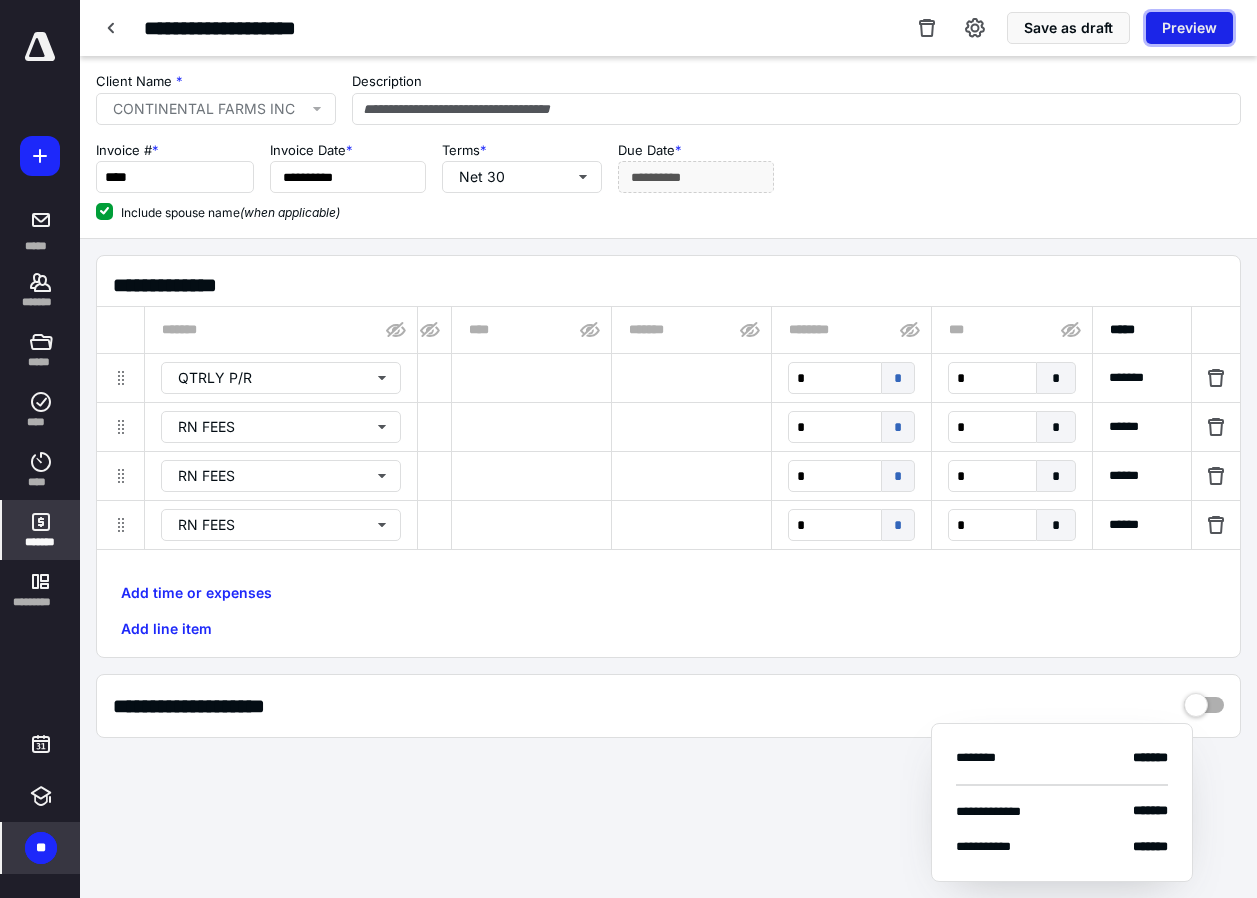 click on "Preview" at bounding box center [1189, 28] 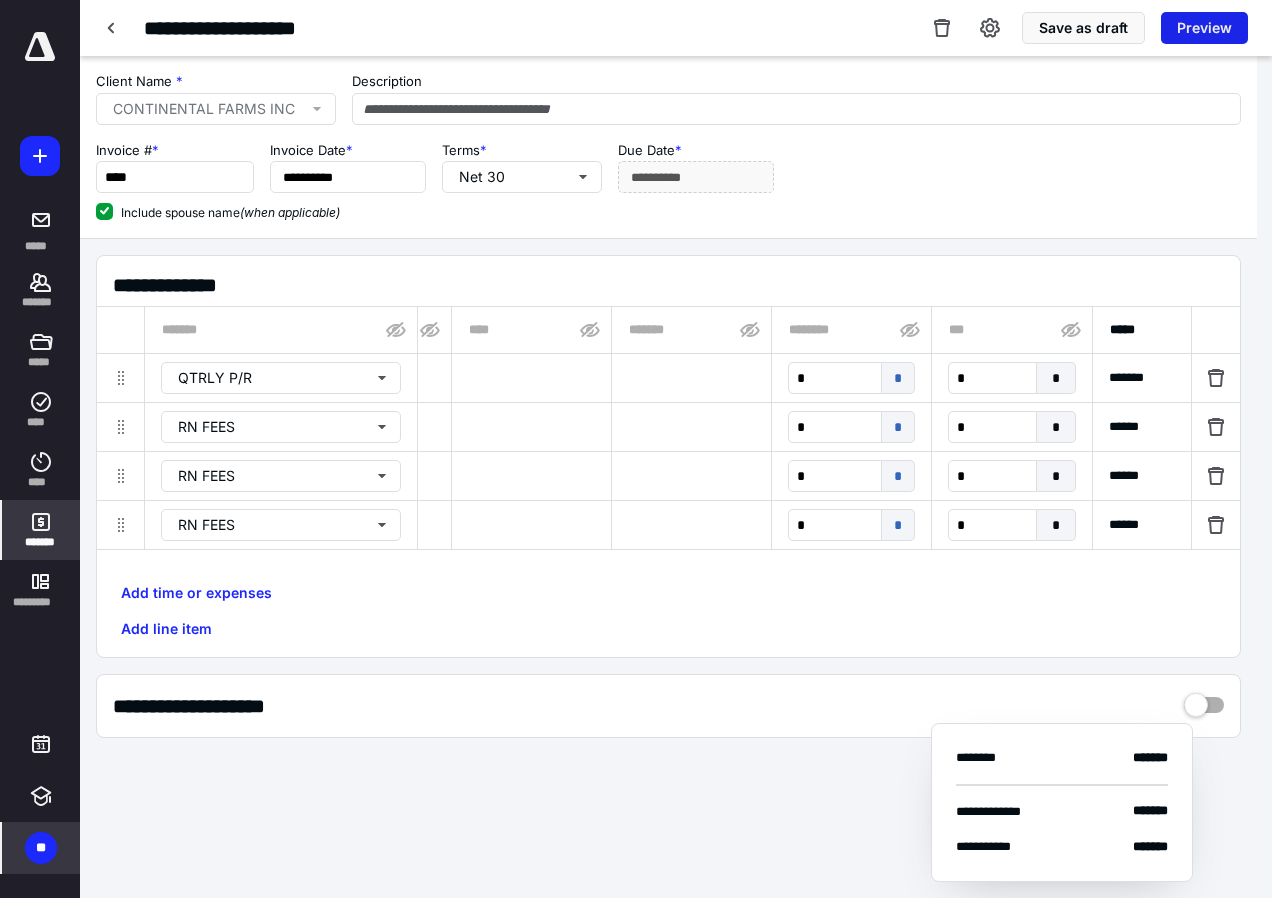 scroll, scrollTop: 0, scrollLeft: 1291, axis: horizontal 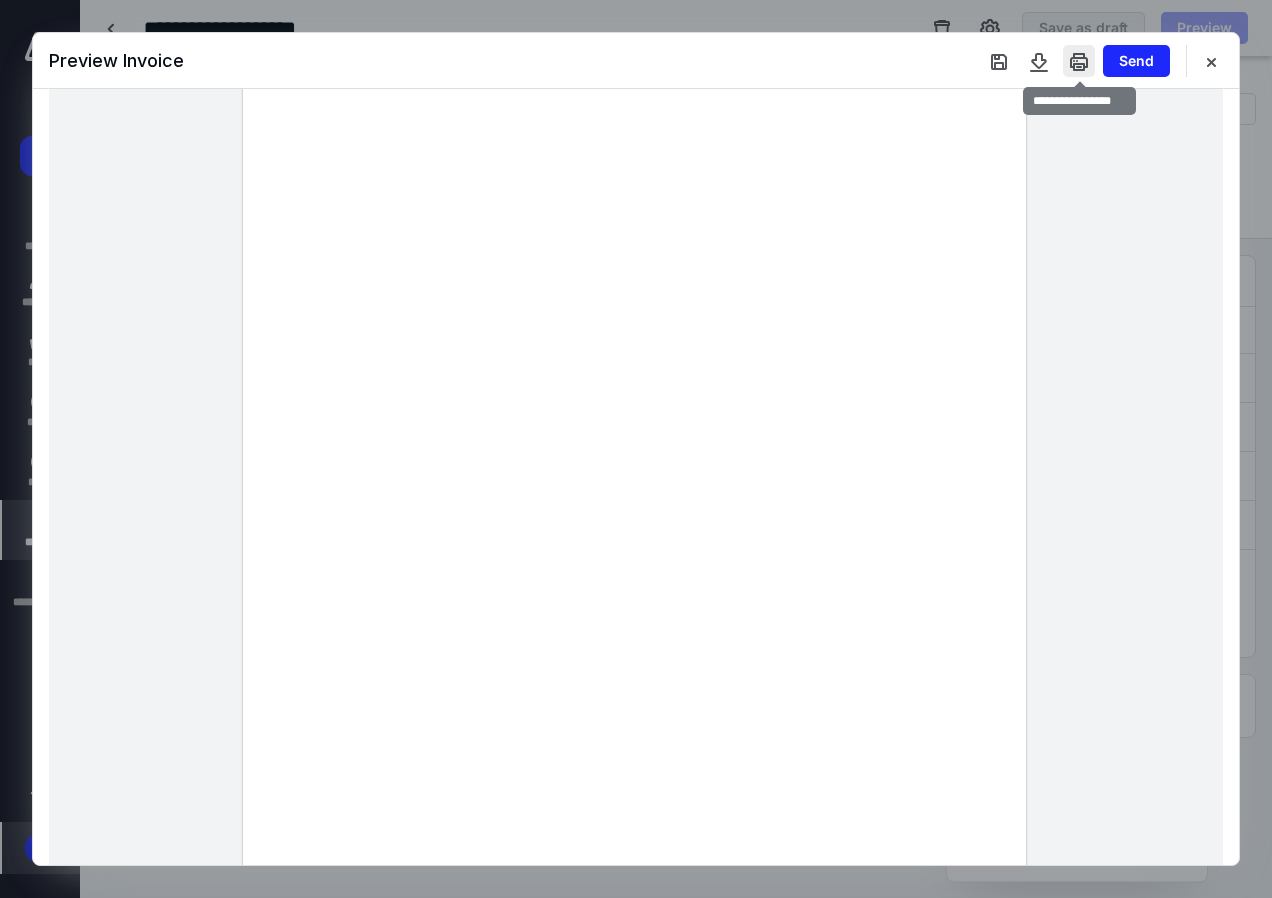 click at bounding box center [1079, 61] 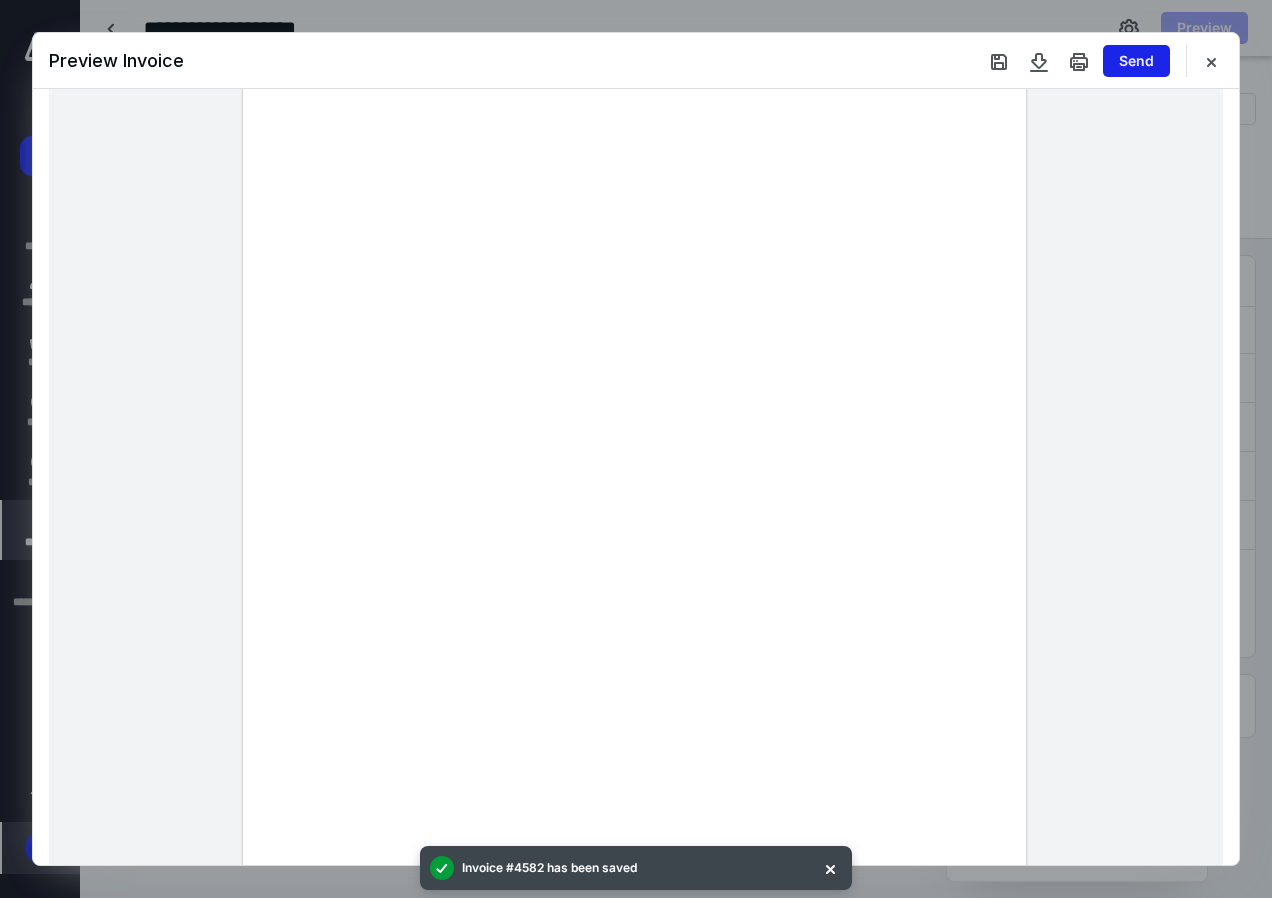 click on "Send" at bounding box center [1136, 61] 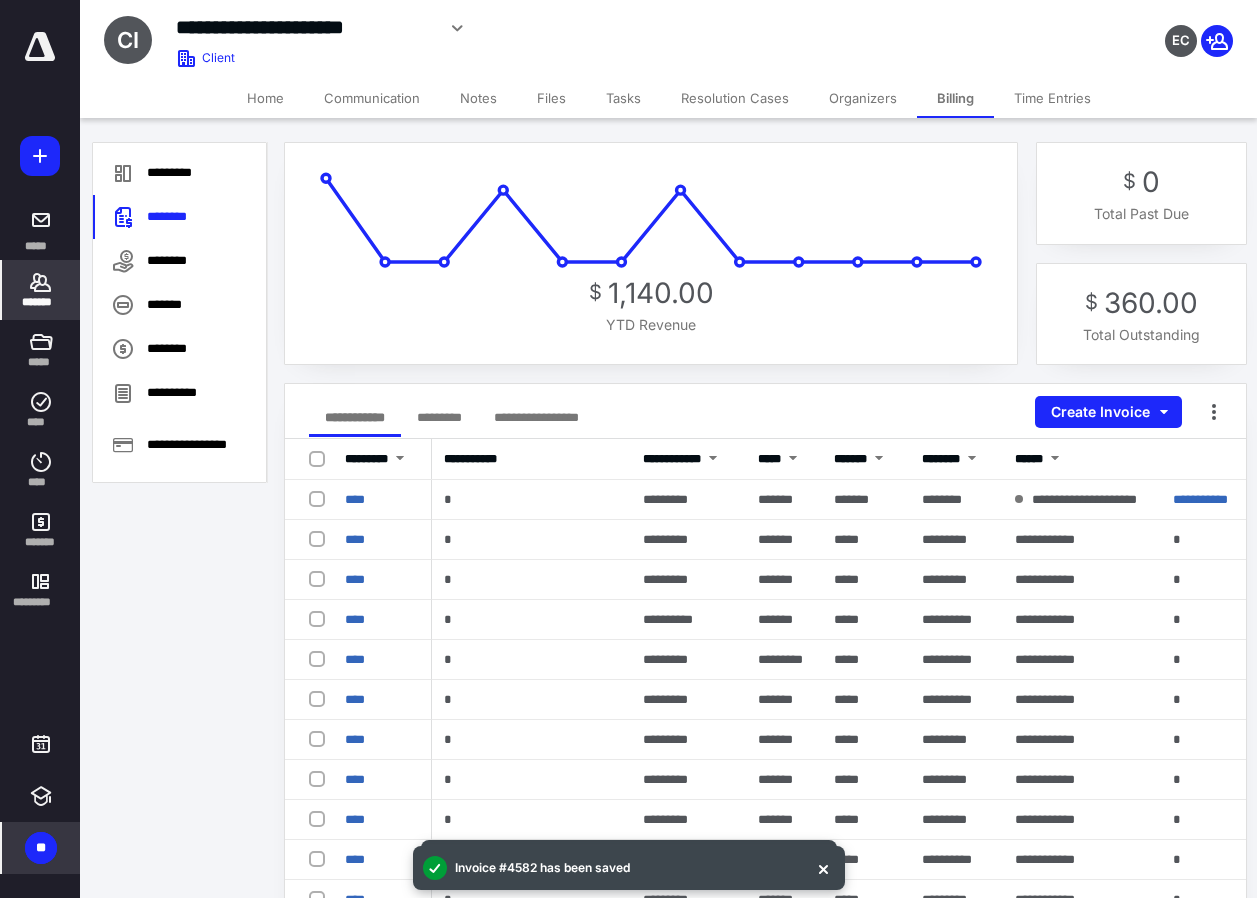 click on "Files" at bounding box center [551, 98] 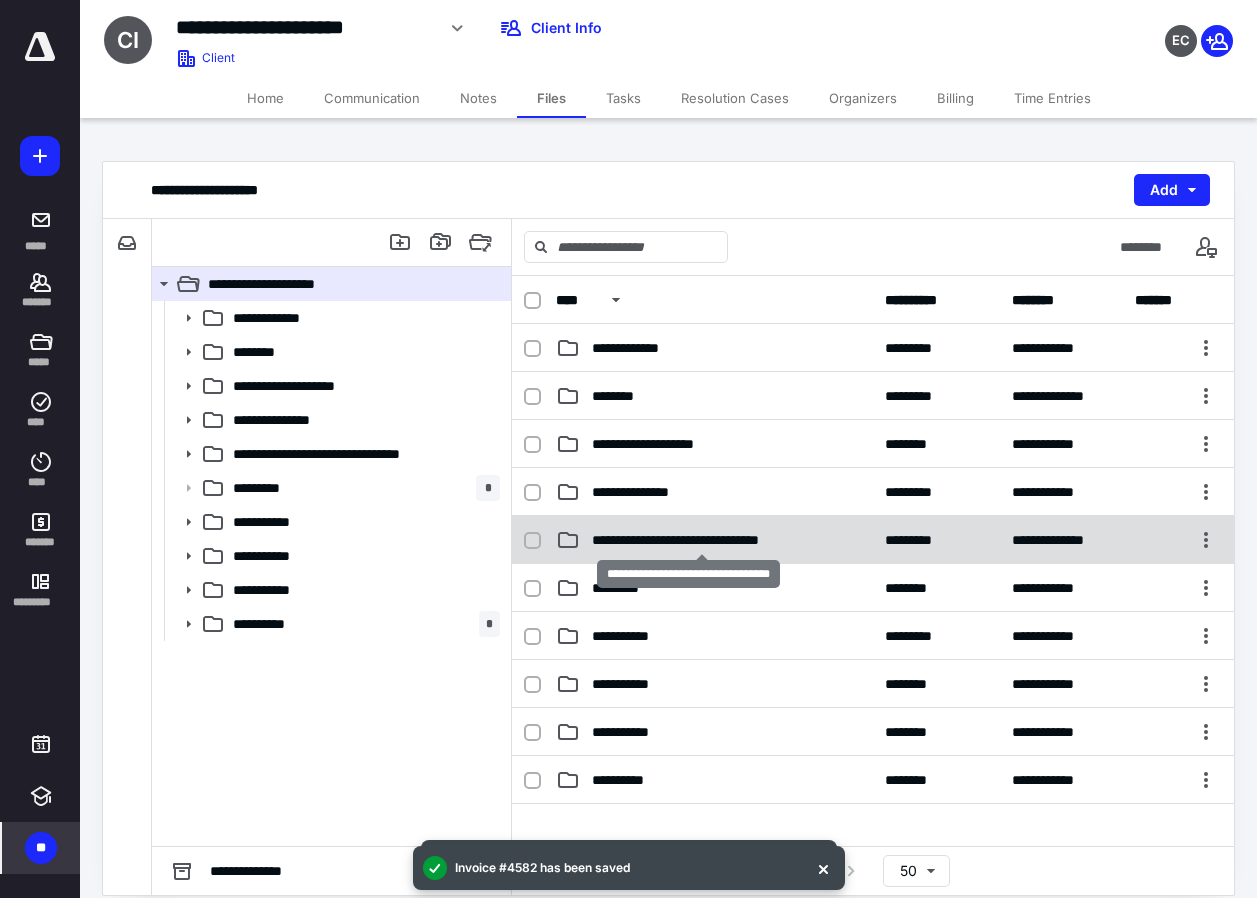 click on "**********" at bounding box center [701, 540] 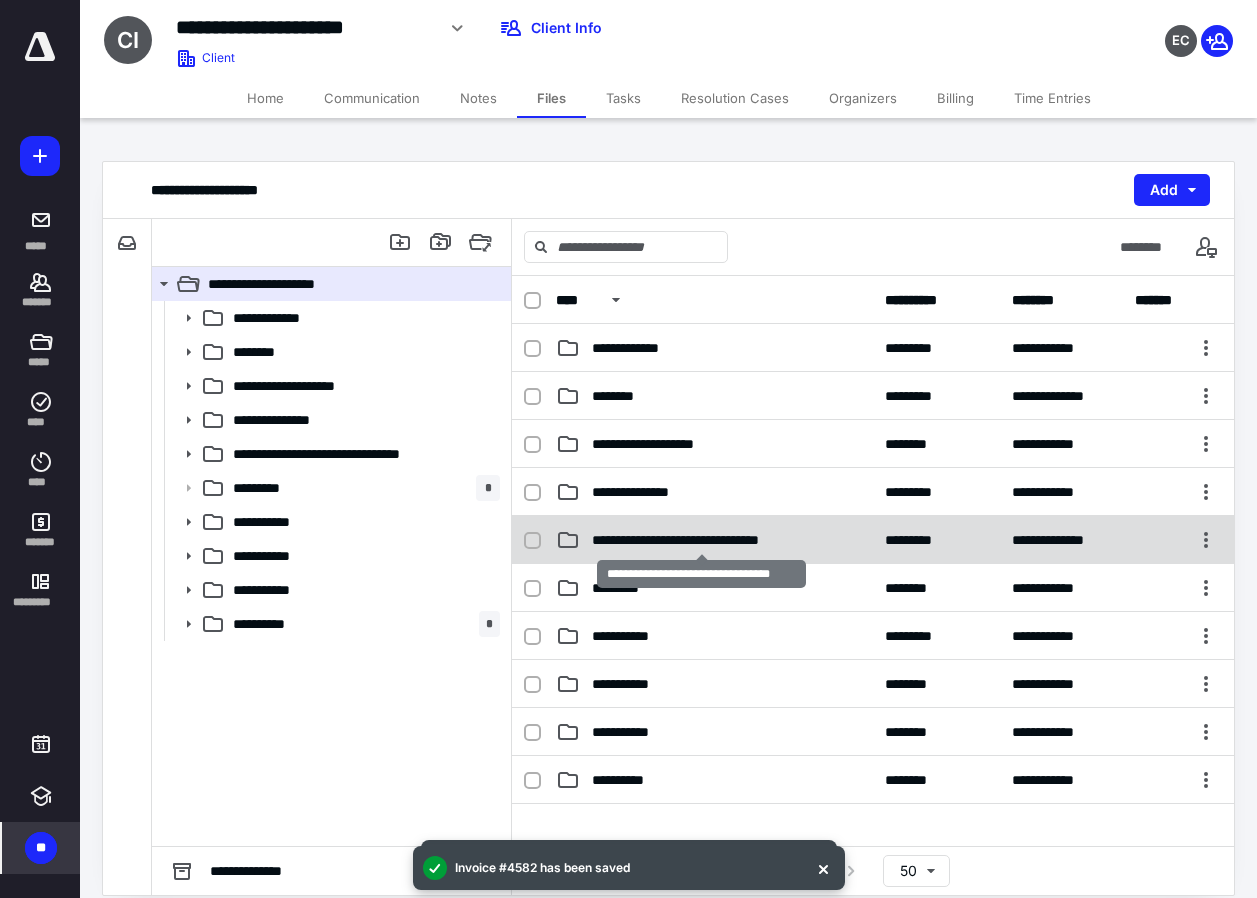 click on "**********" at bounding box center [701, 540] 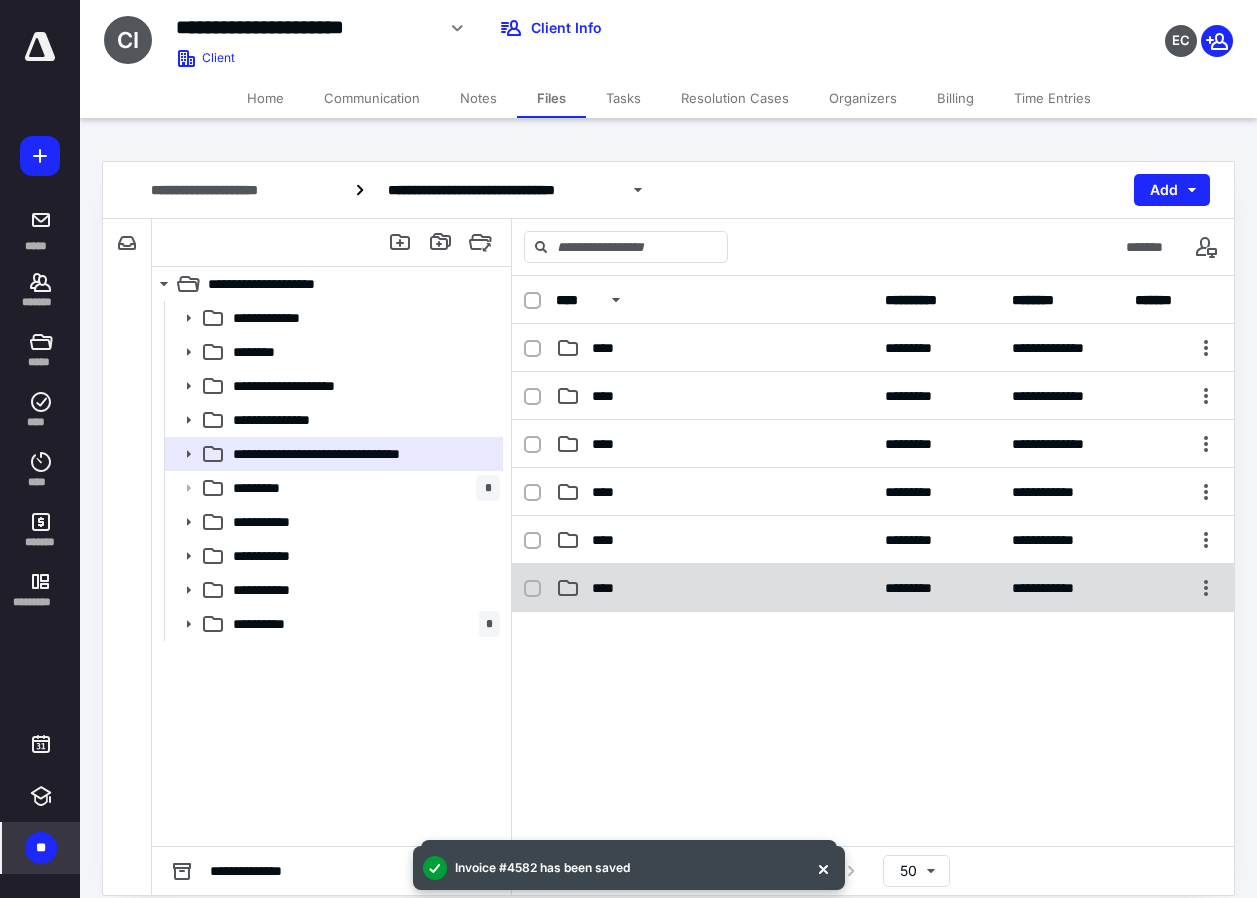 click on "****" at bounding box center [609, 588] 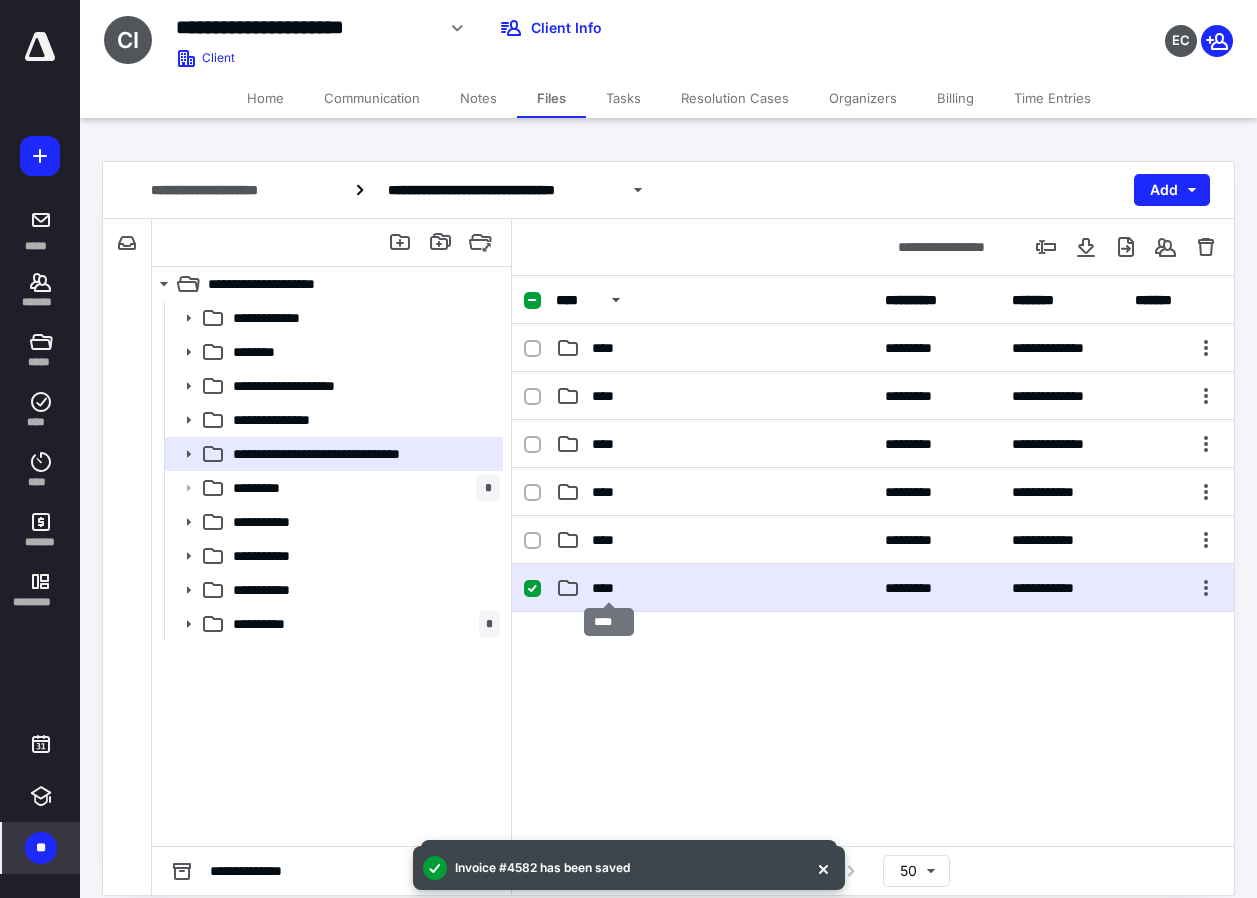 click on "****" at bounding box center [609, 588] 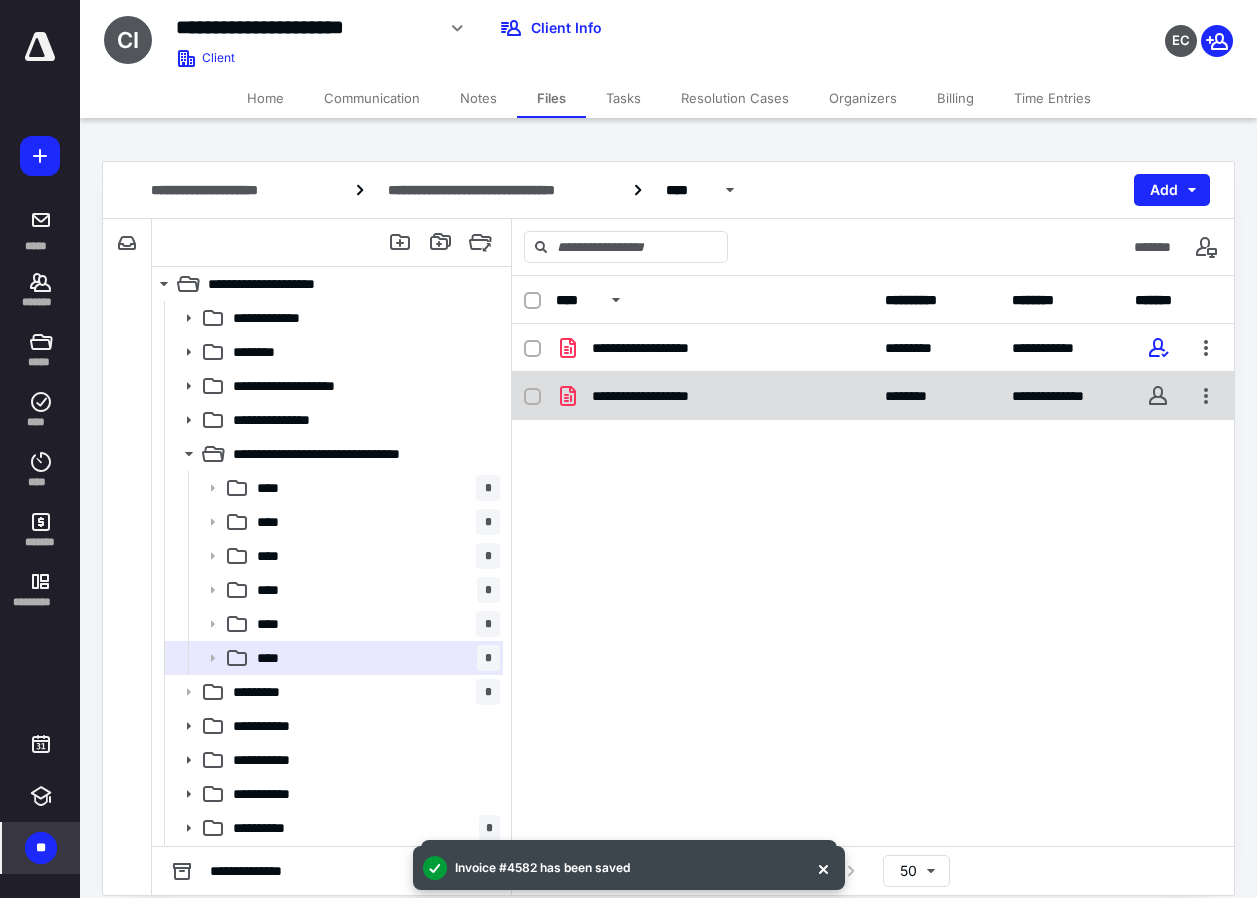 click on "**********" at bounding box center (669, 396) 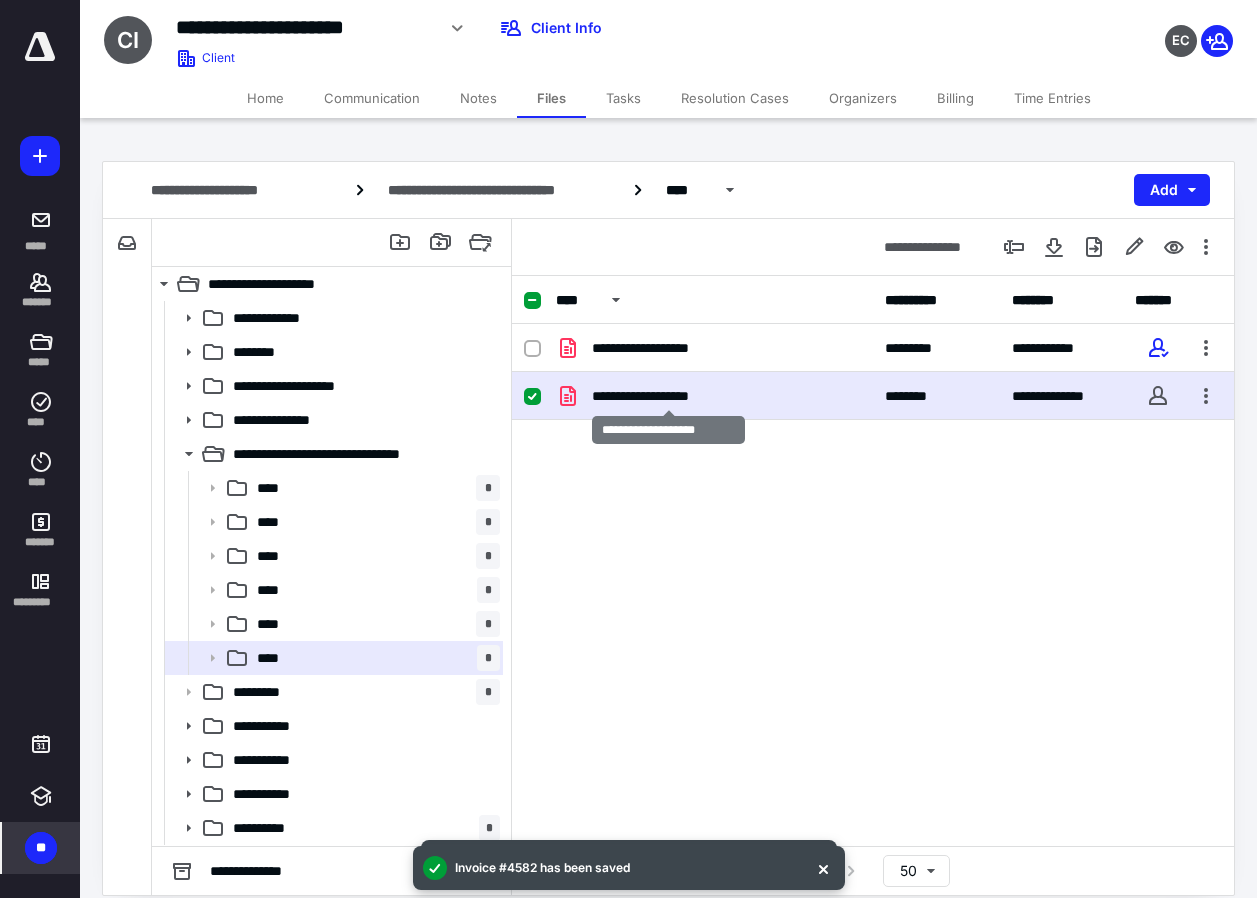 click on "**********" at bounding box center (669, 396) 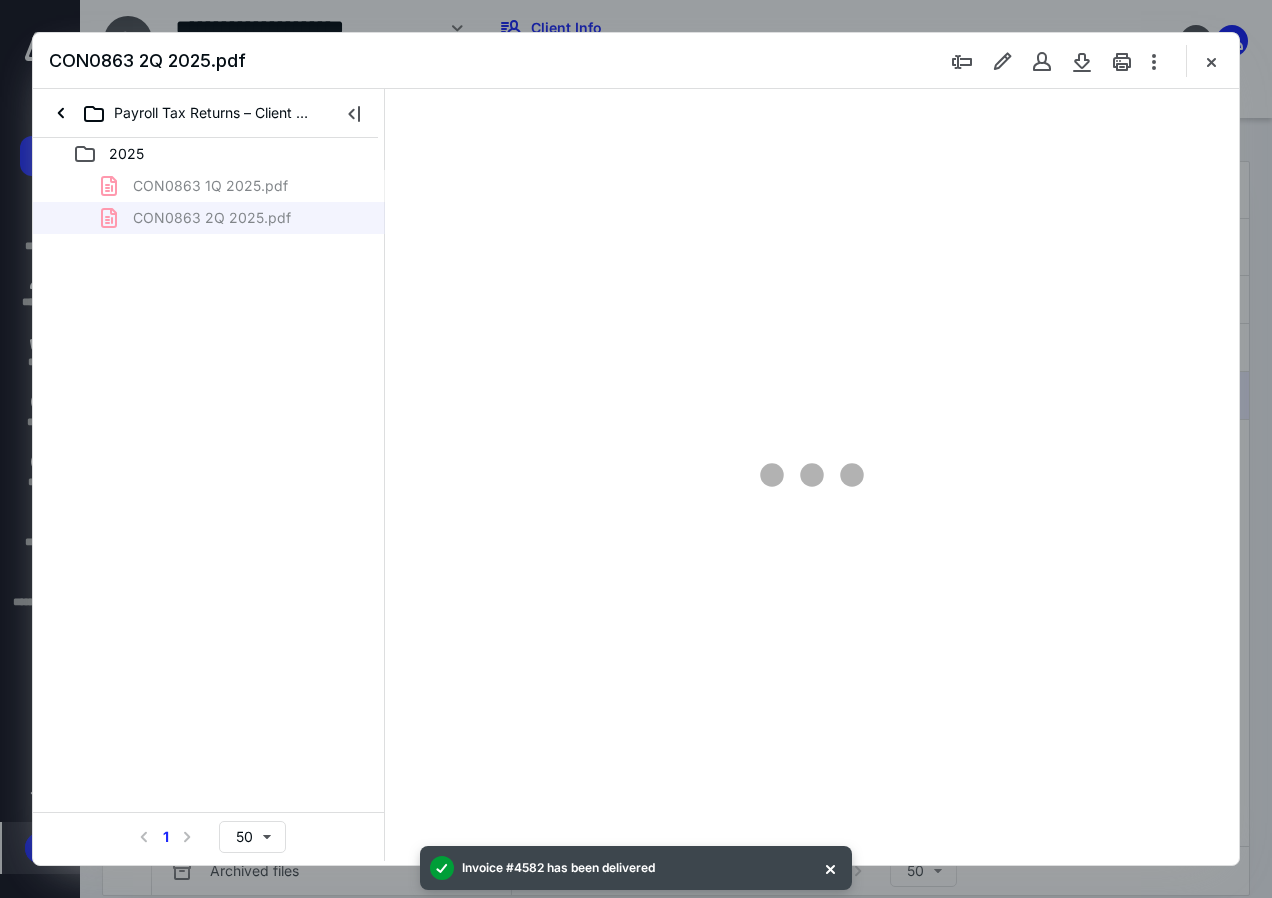 scroll, scrollTop: 0, scrollLeft: 0, axis: both 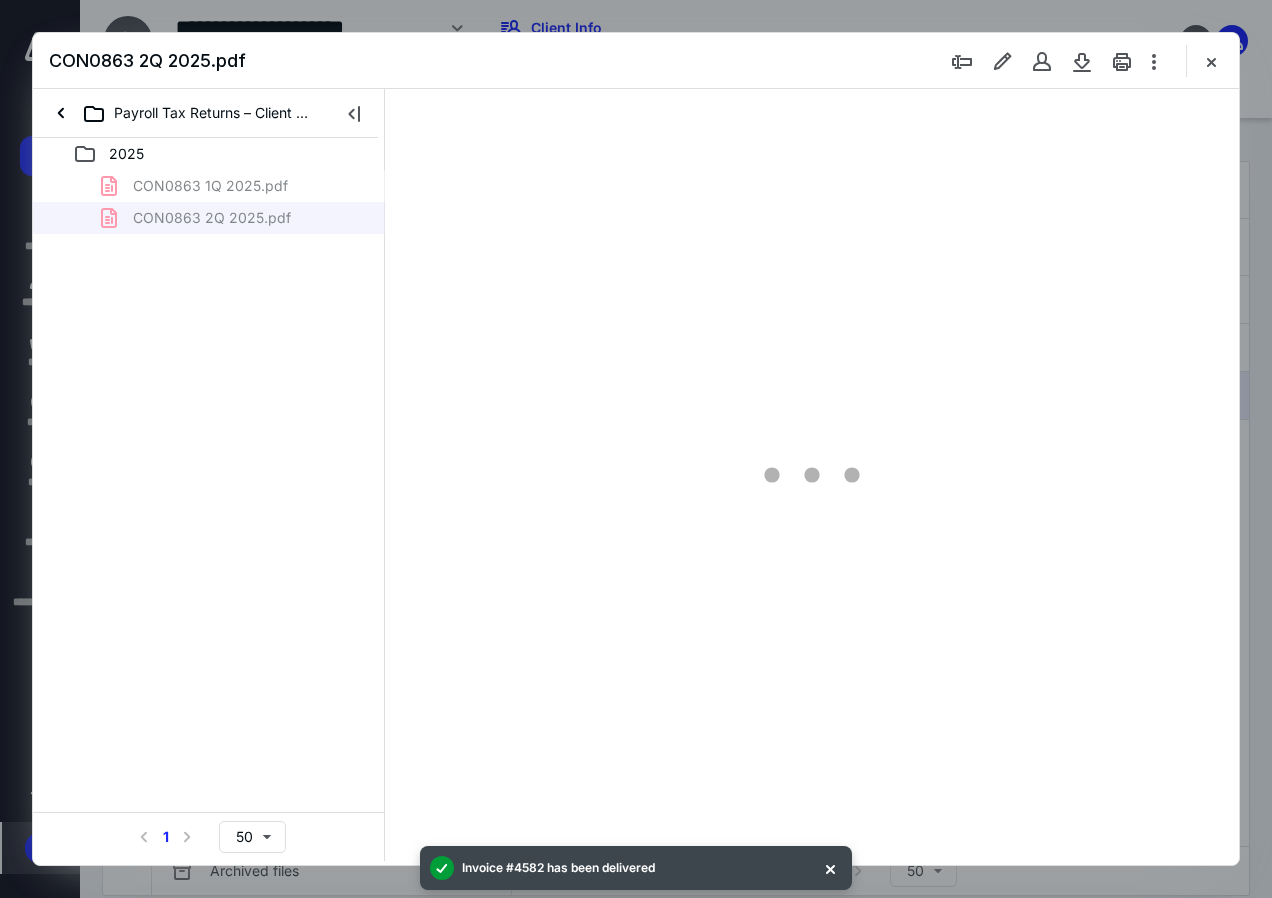 type on "137" 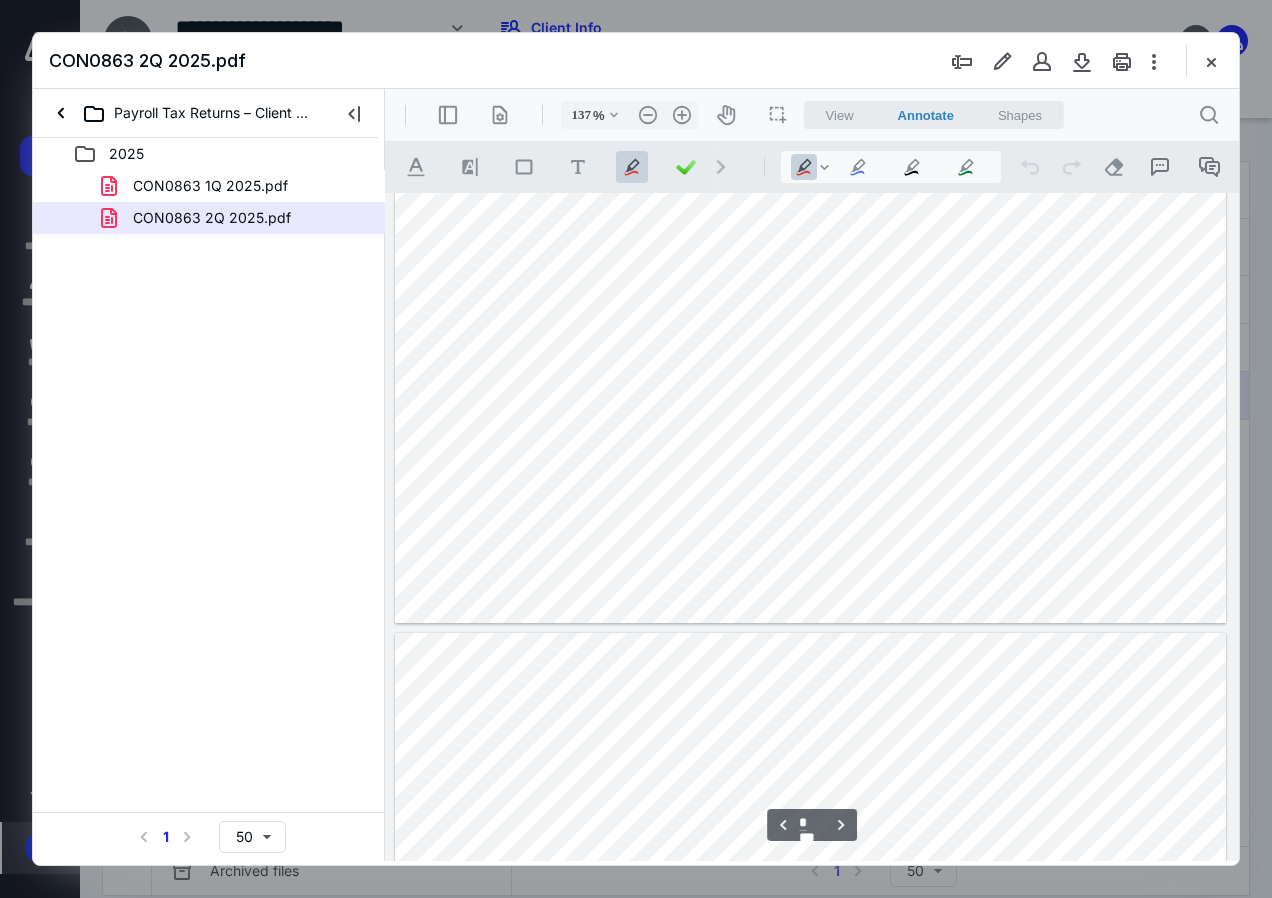 scroll, scrollTop: 6609, scrollLeft: 0, axis: vertical 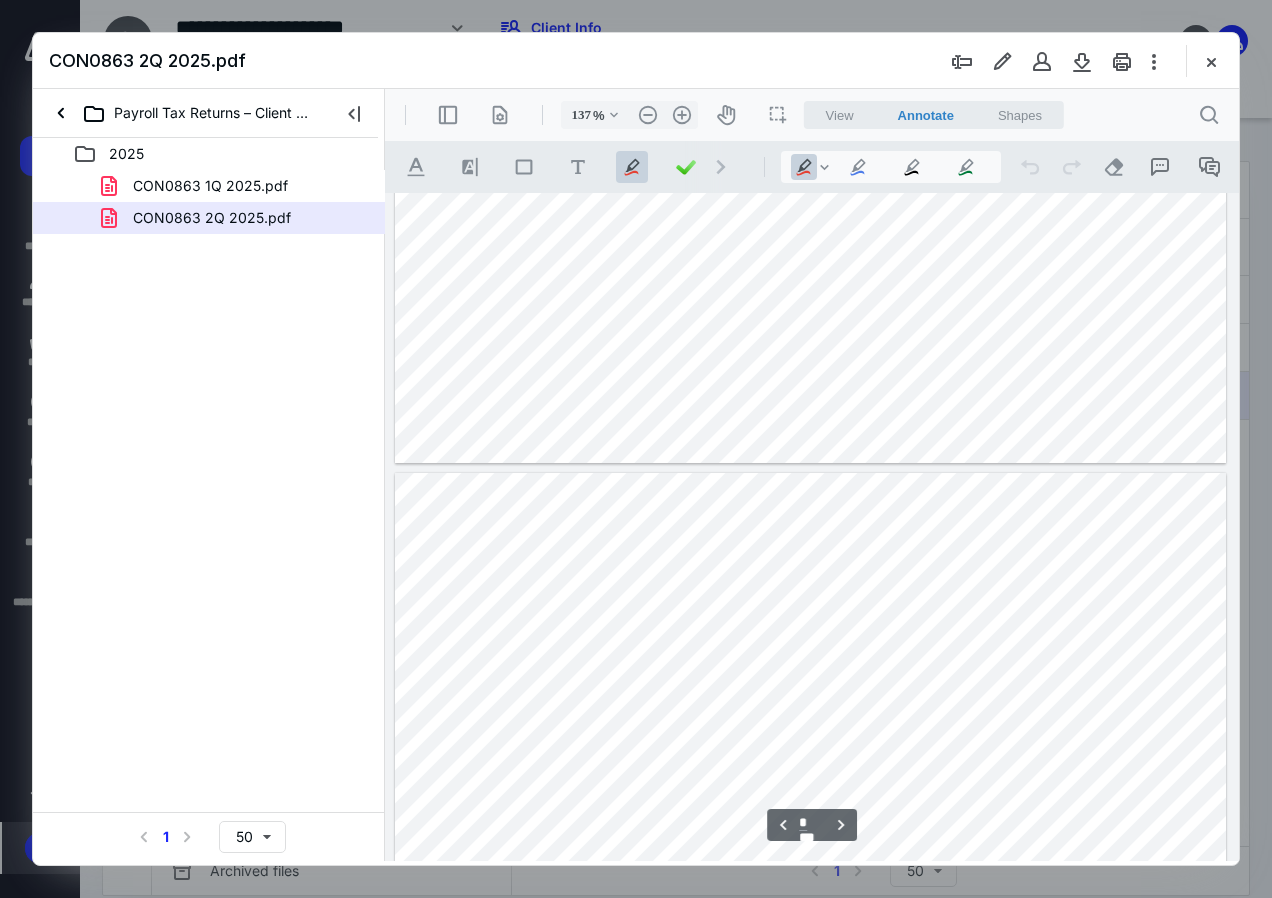 type on "*" 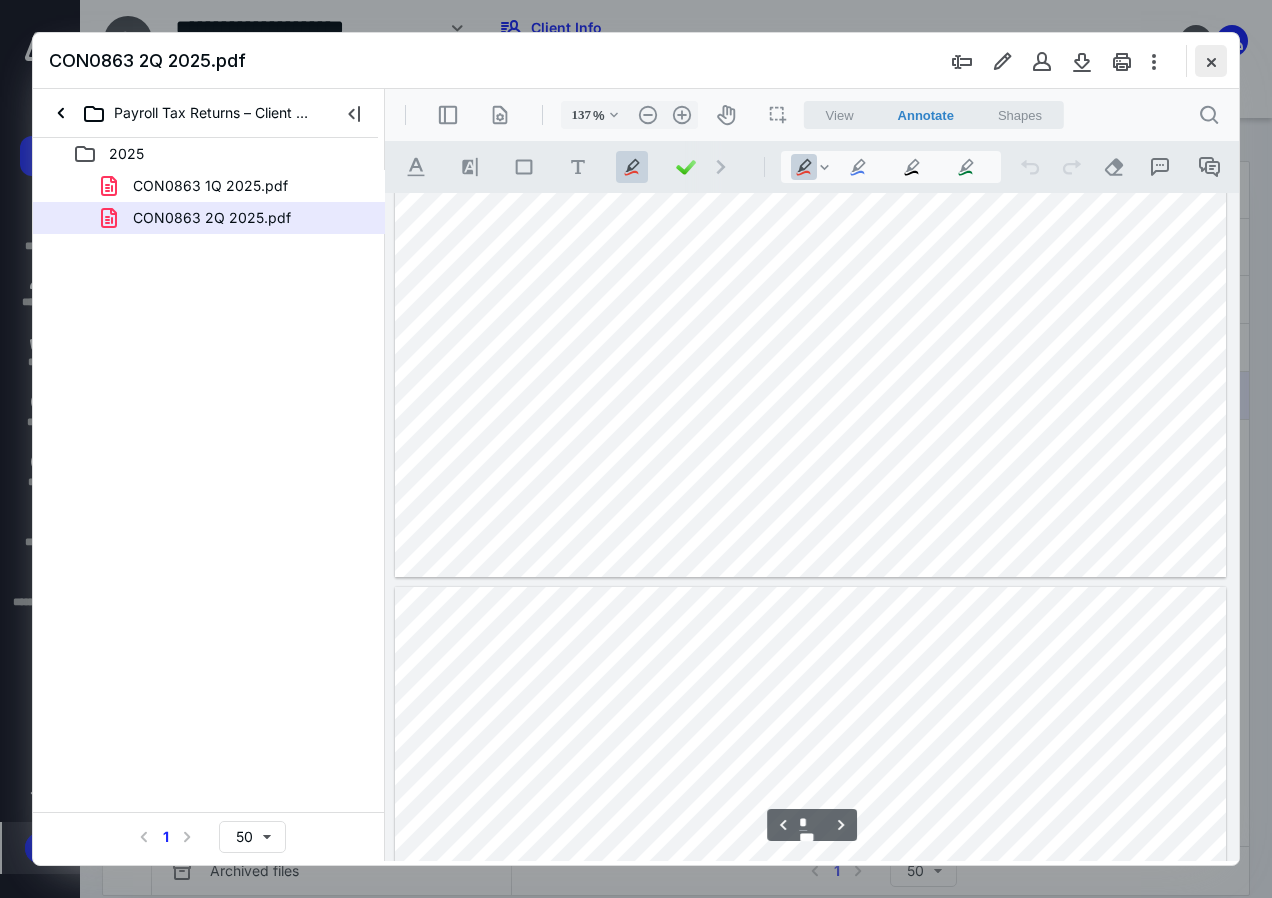click at bounding box center [1211, 61] 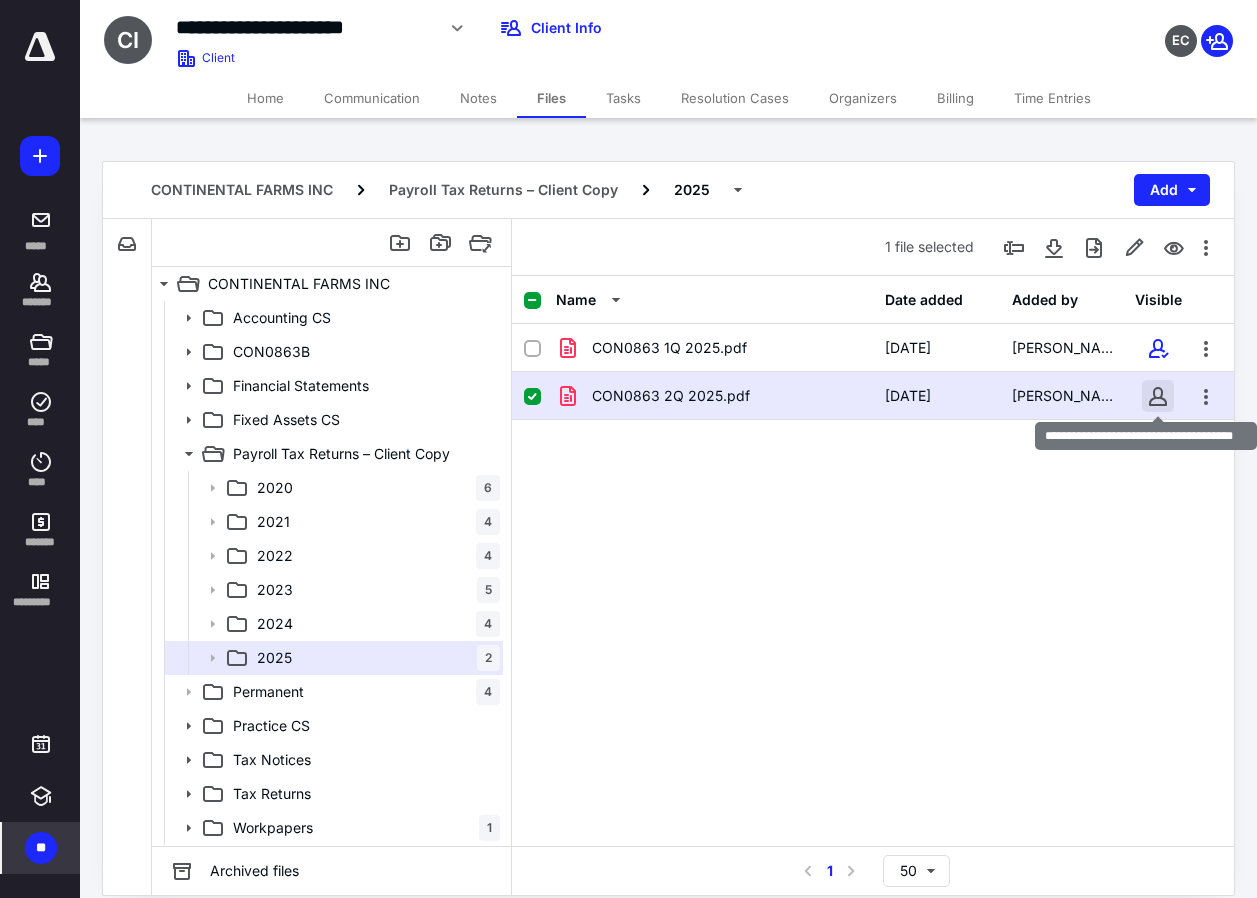 click at bounding box center [1158, 396] 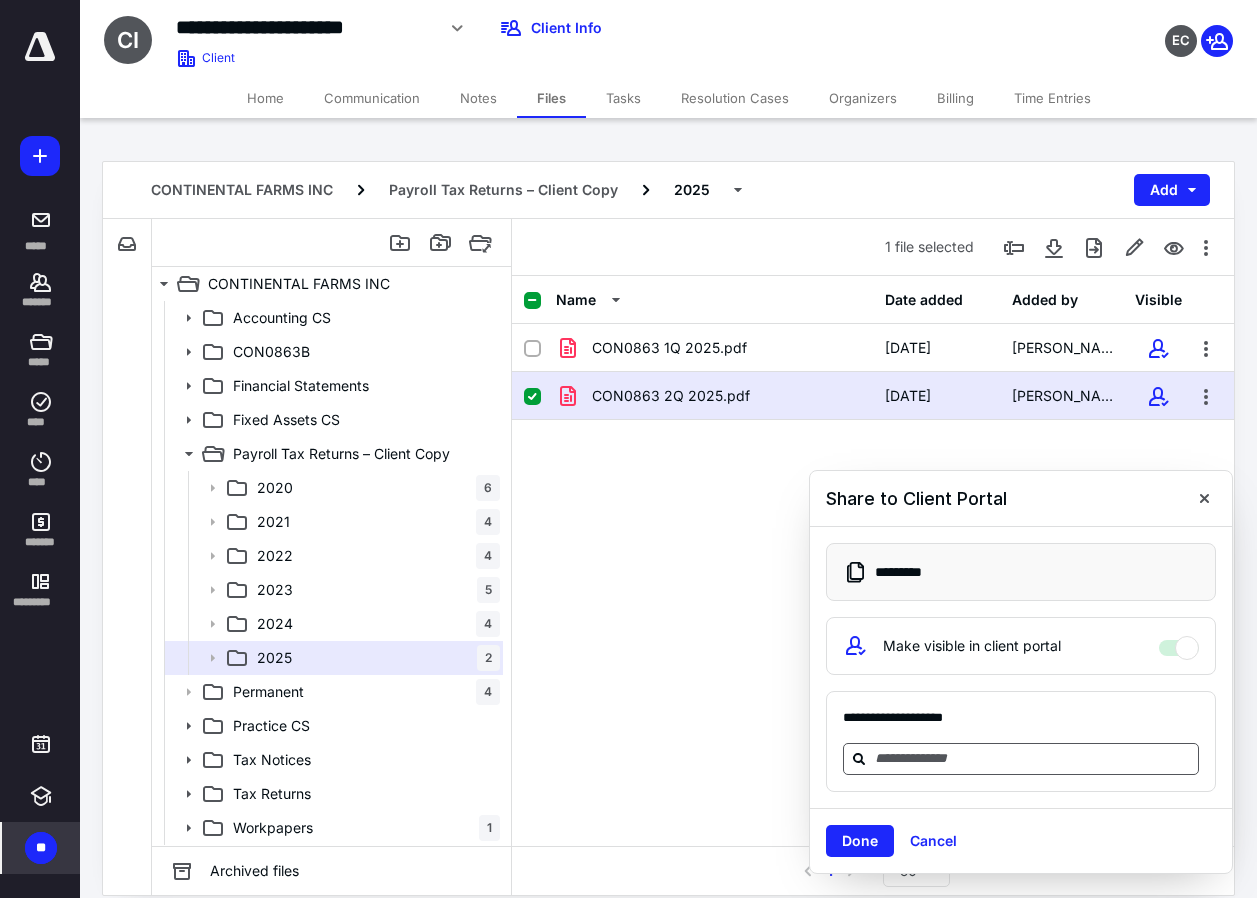 click at bounding box center [1033, 758] 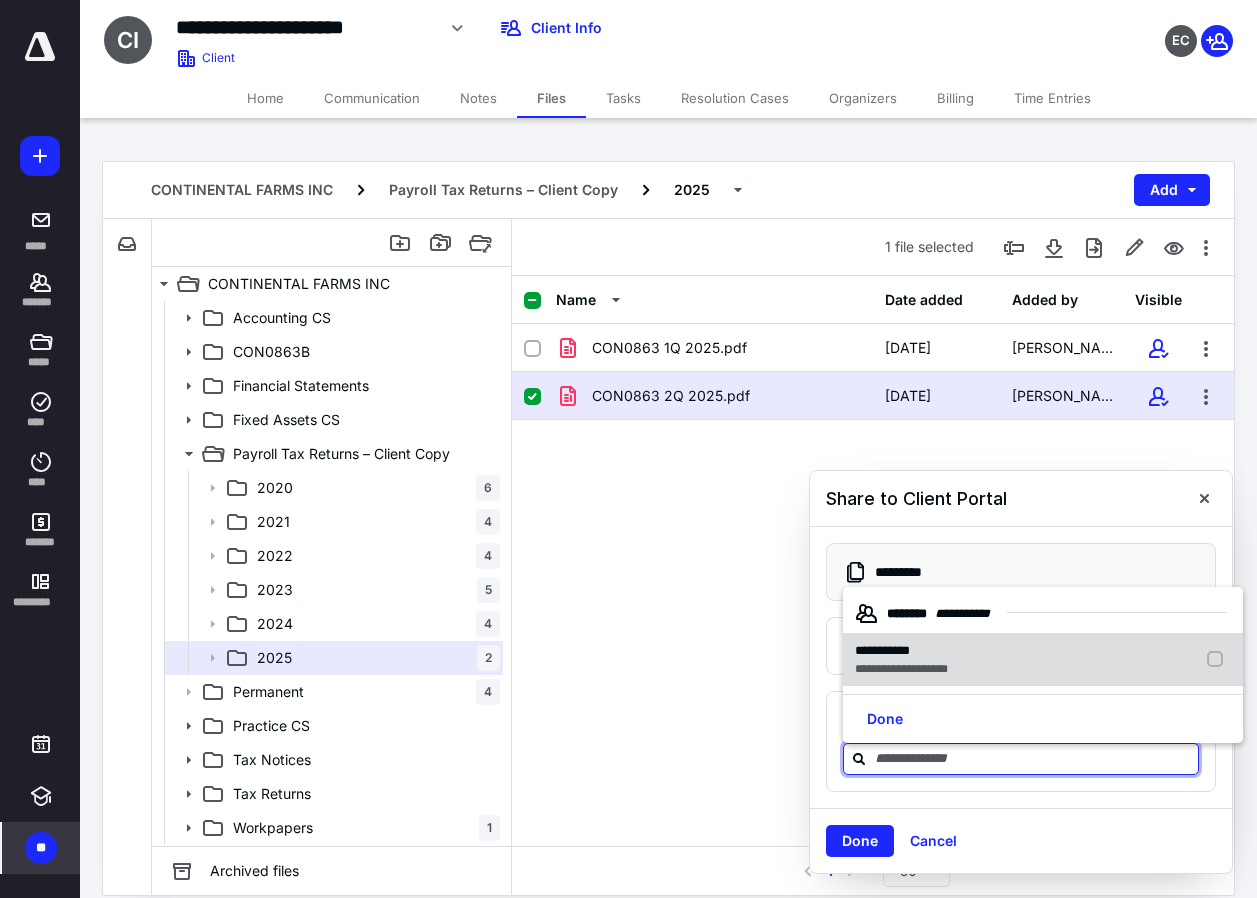 click on "**********" at bounding box center (901, 669) 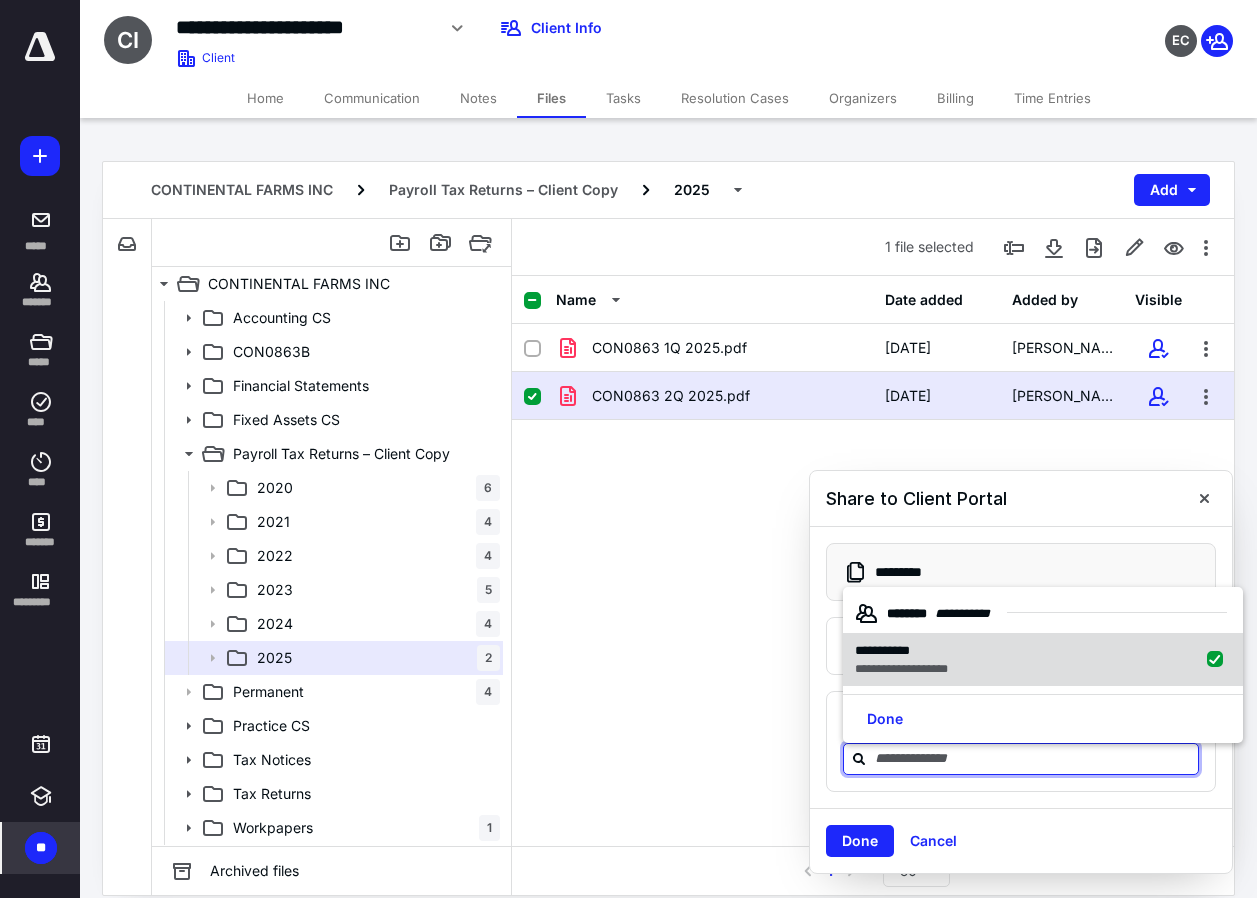 checkbox on "true" 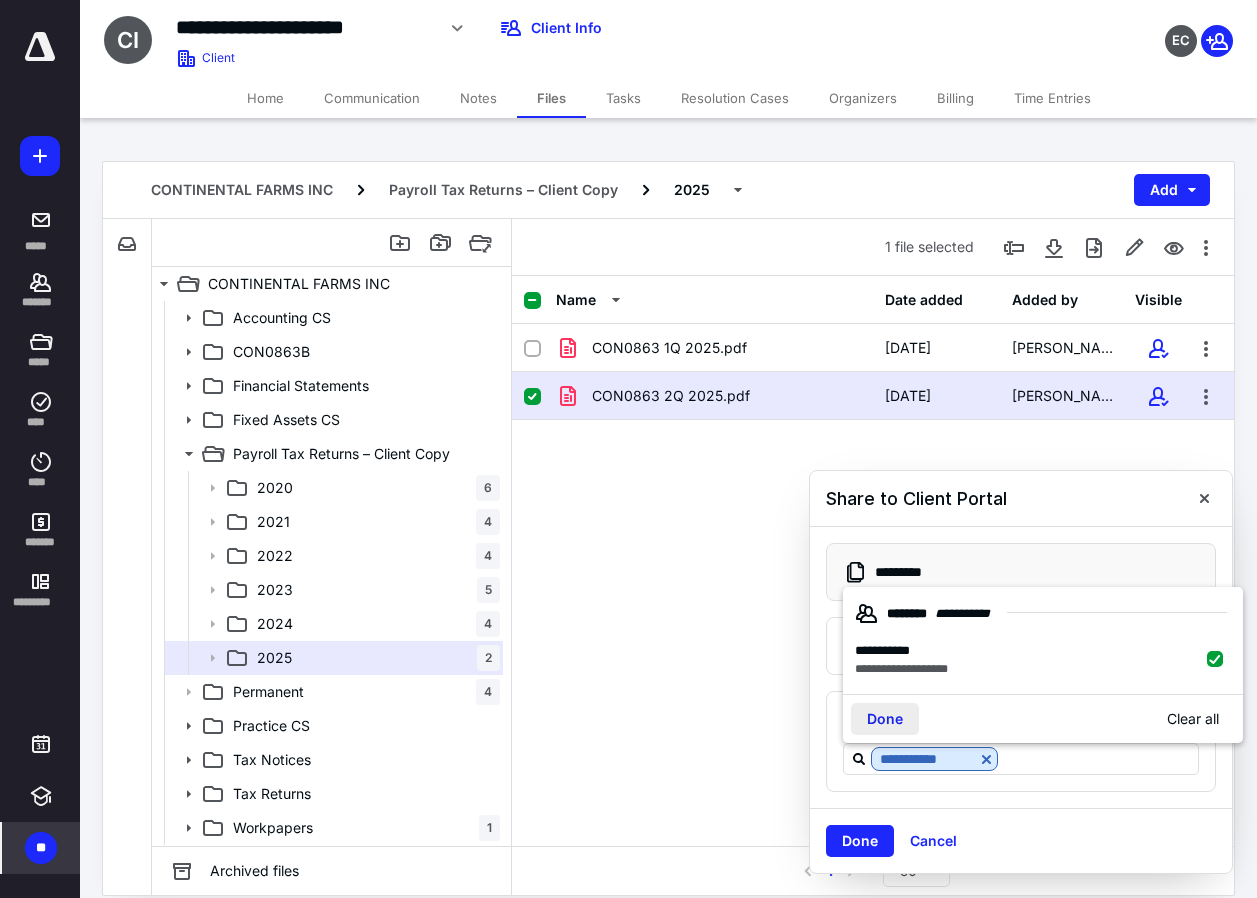 click on "Done" at bounding box center [885, 719] 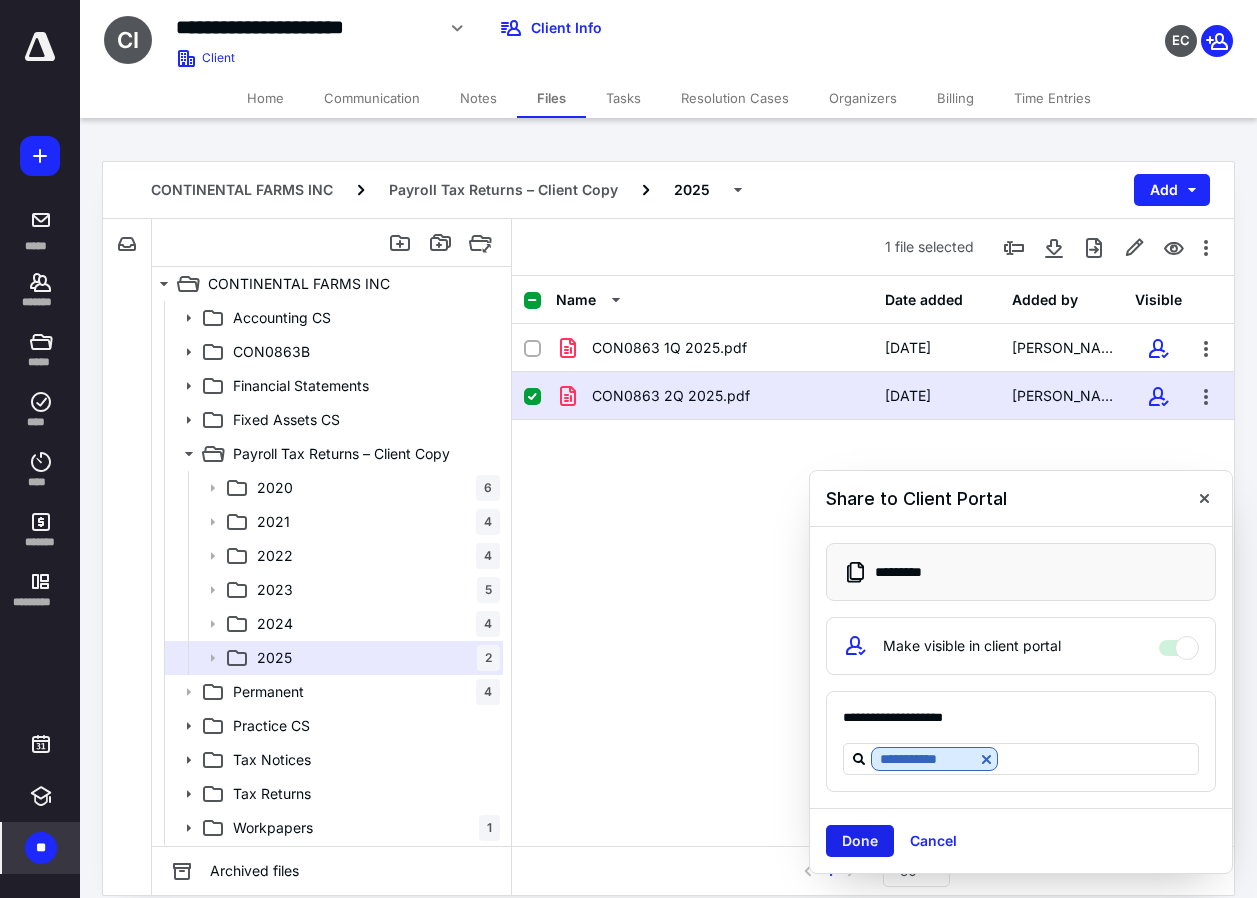 click on "Done" at bounding box center [860, 841] 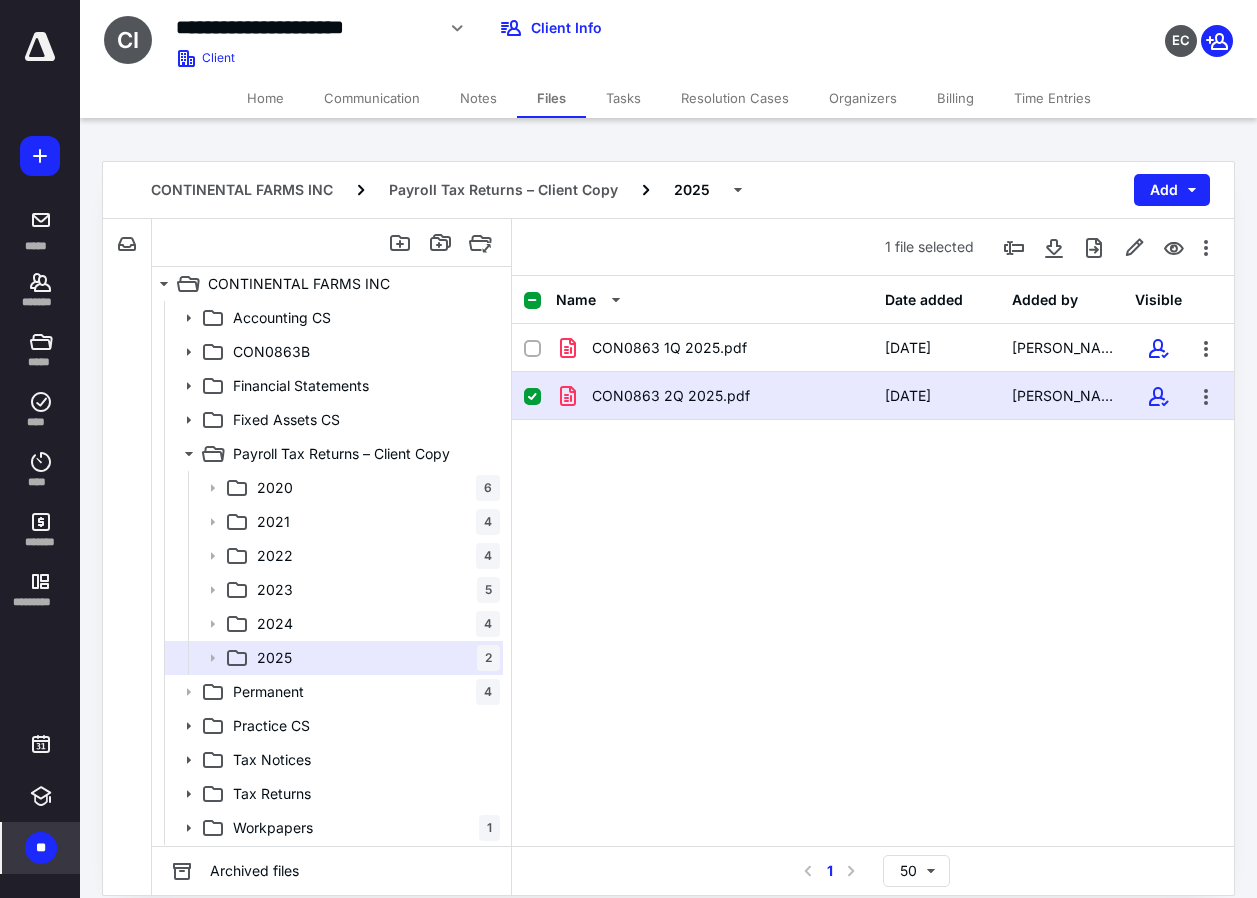 click on "Tasks" at bounding box center [623, 98] 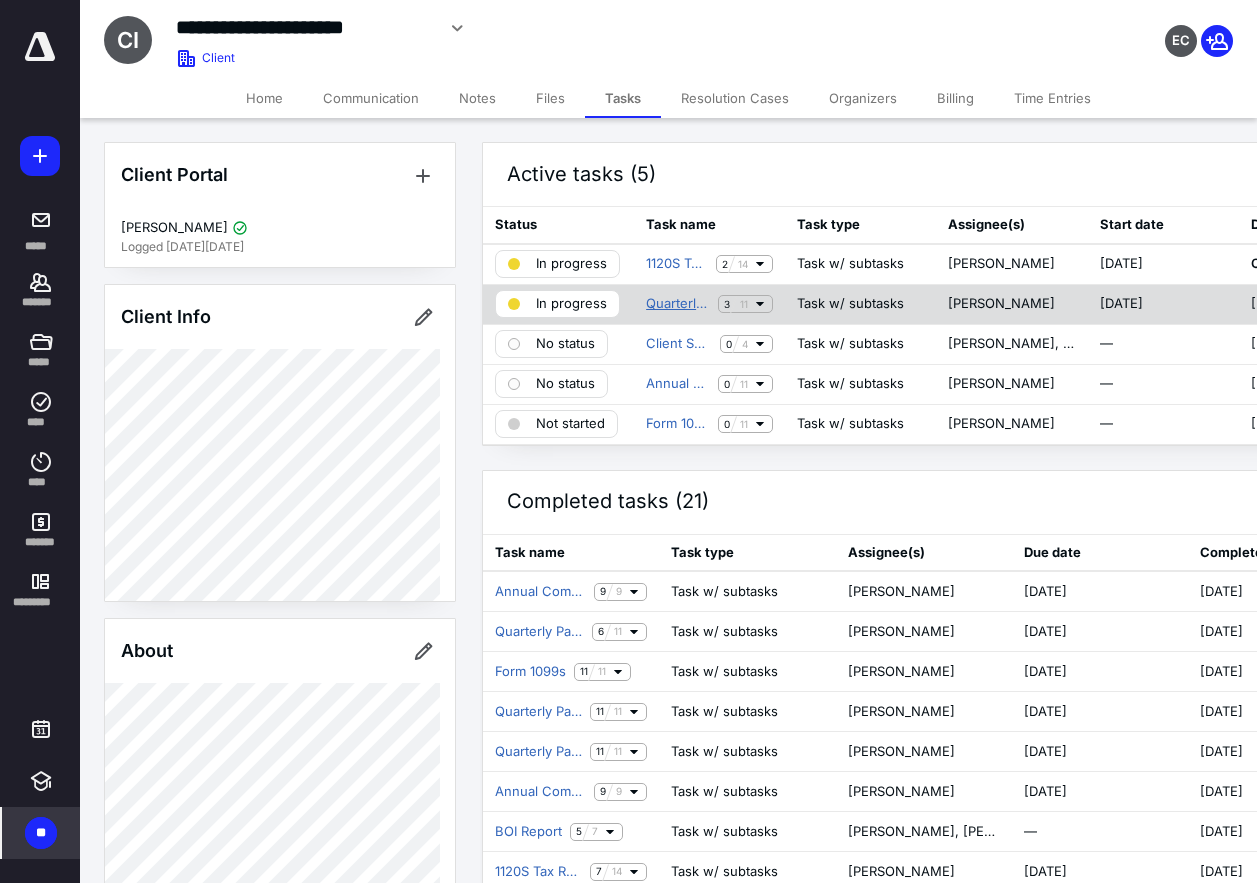 click on "Quarterly Payroll Returns" at bounding box center (678, 304) 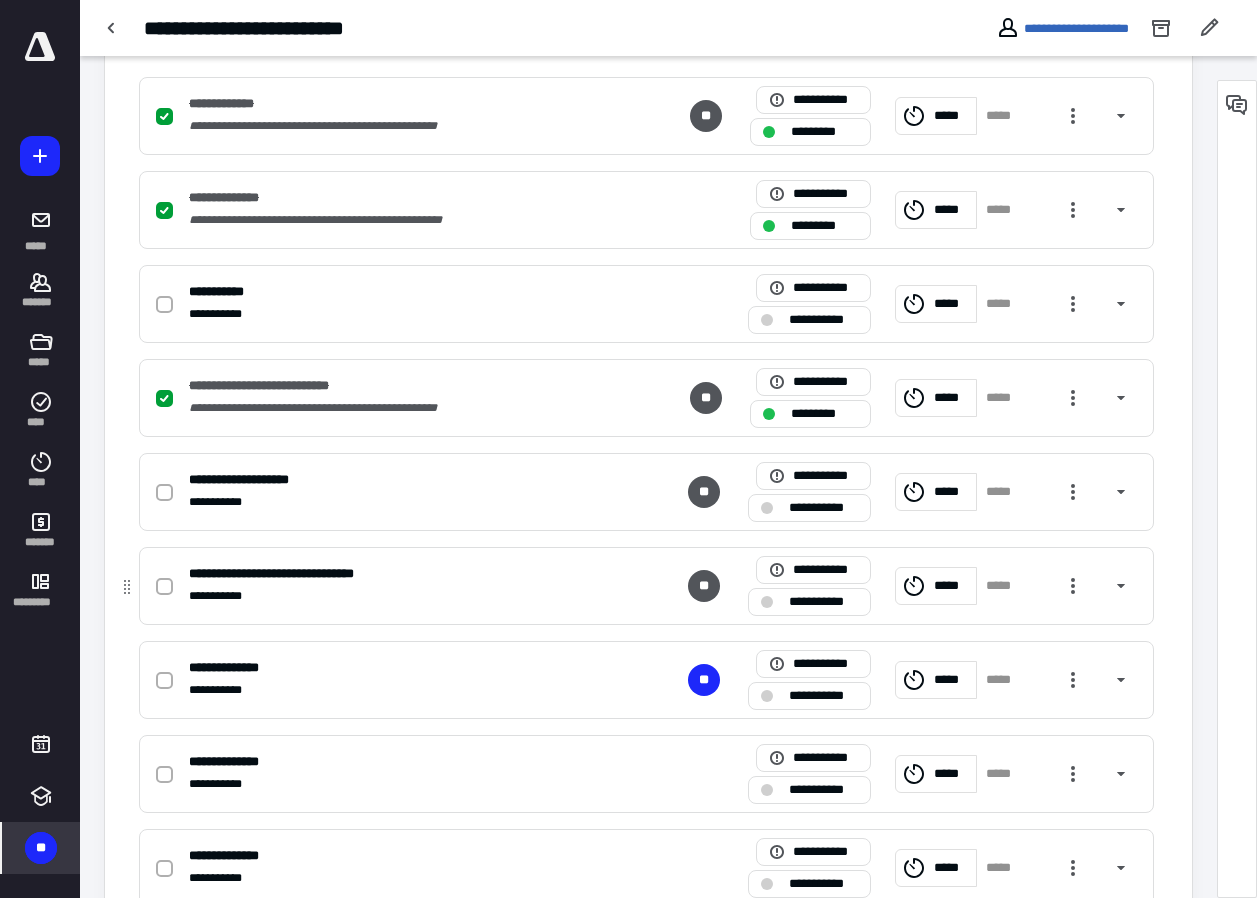scroll, scrollTop: 786, scrollLeft: 0, axis: vertical 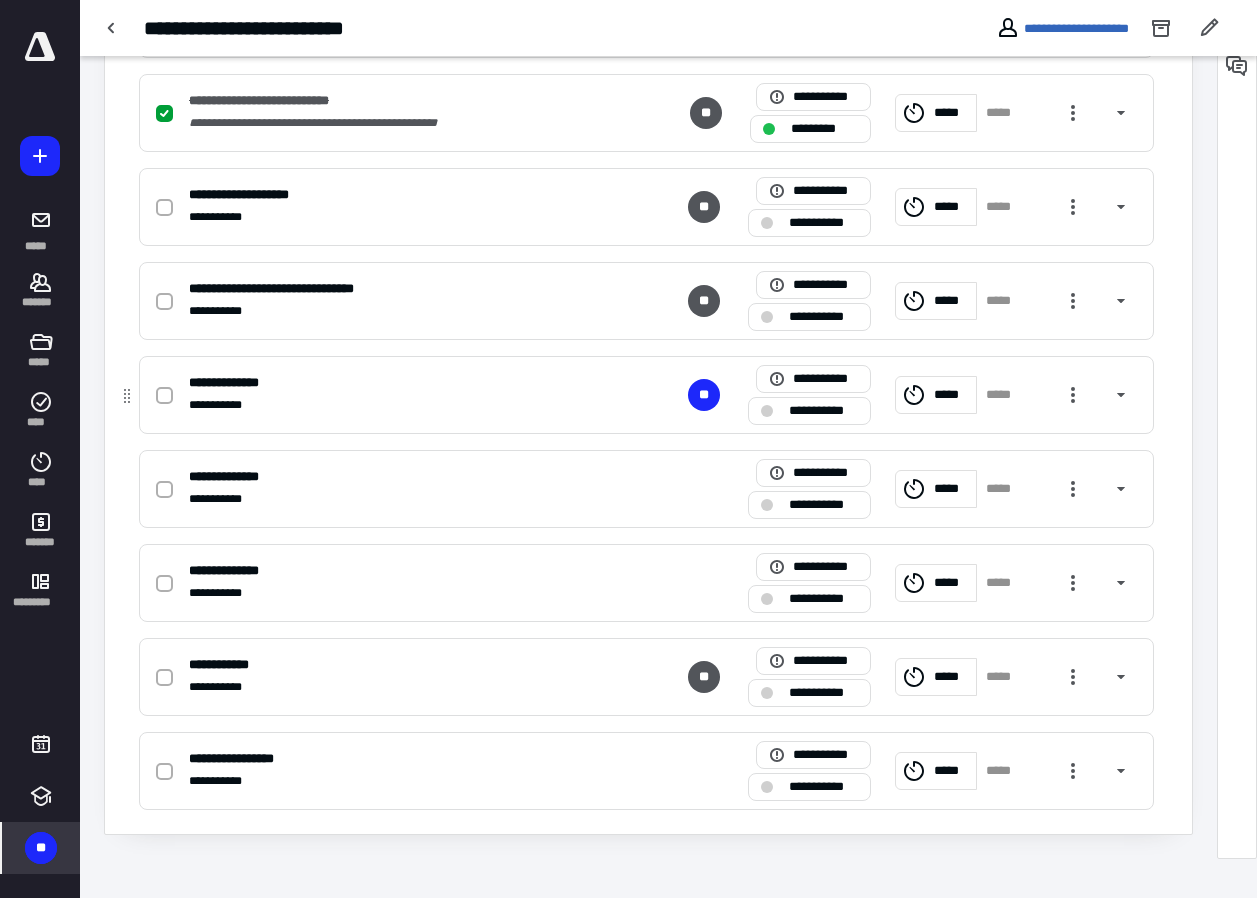 click 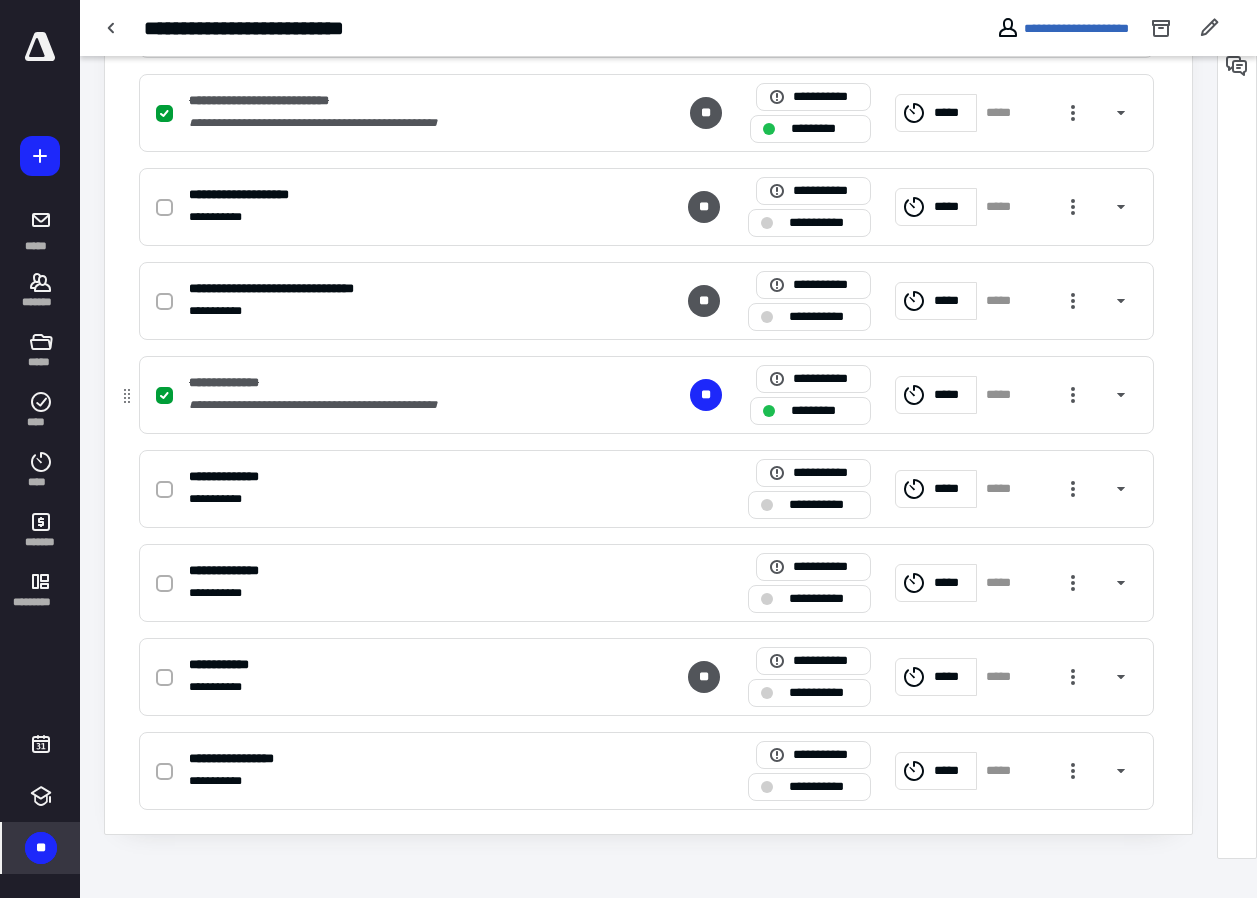 click on "*****" at bounding box center (1005, 395) 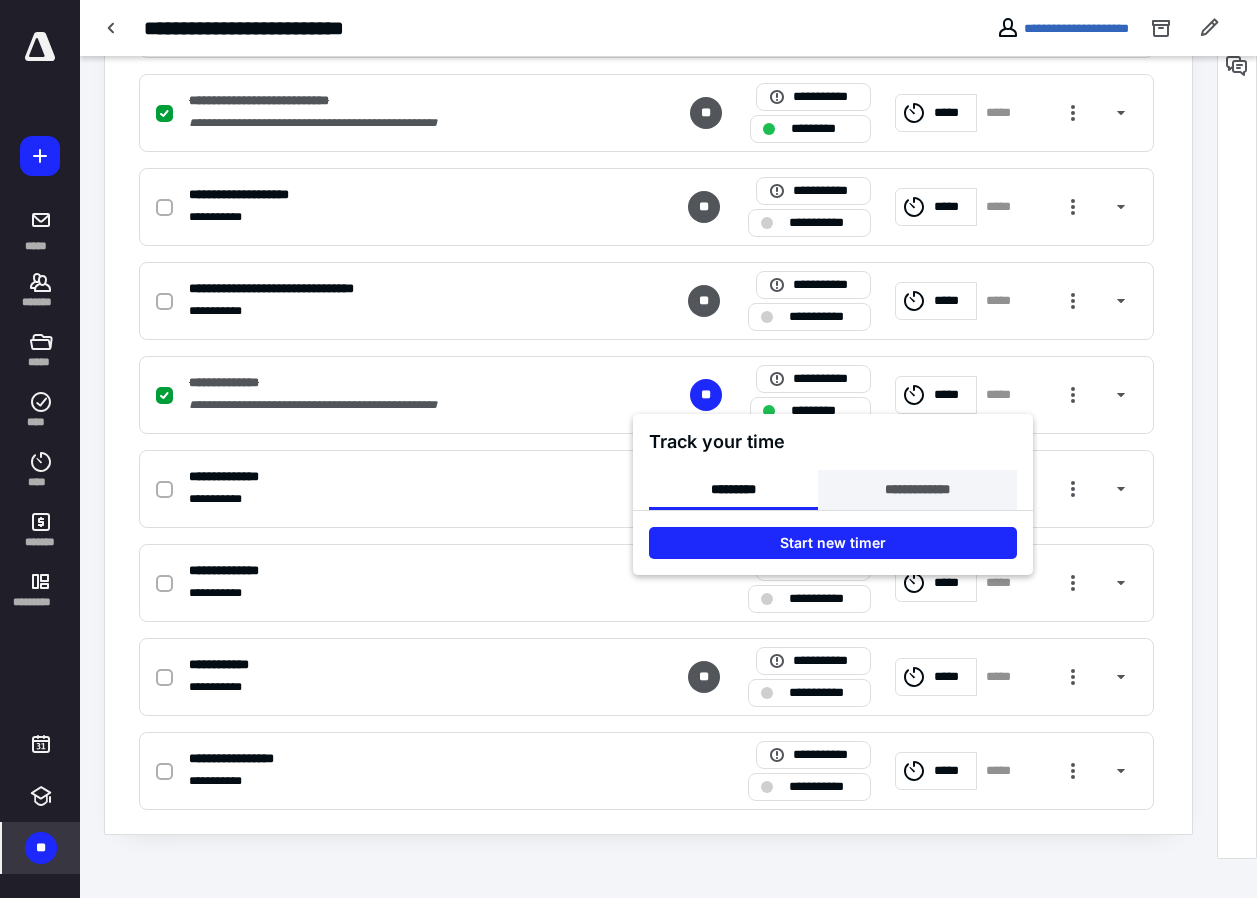 click on "**********" at bounding box center [917, 490] 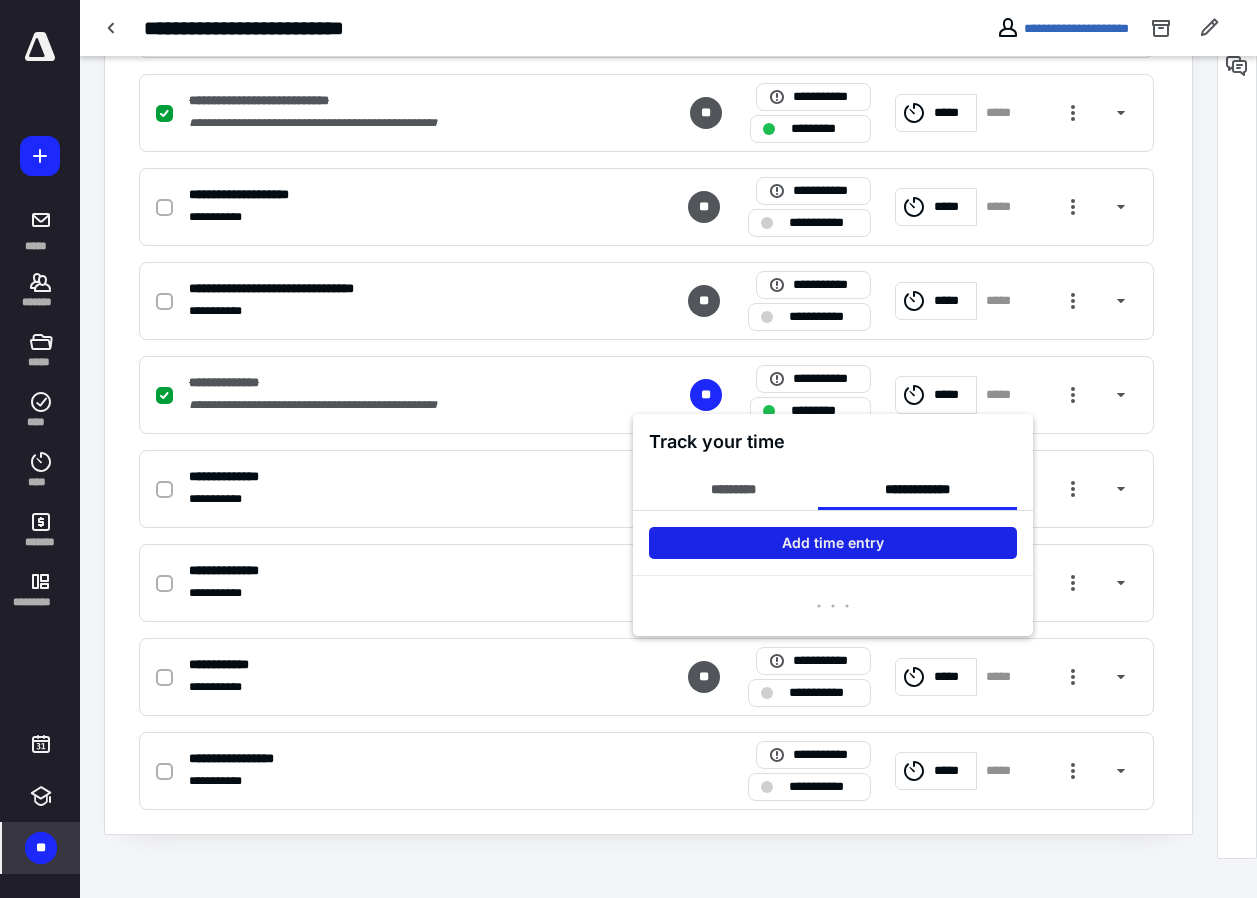 click on "Add time entry" at bounding box center (833, 543) 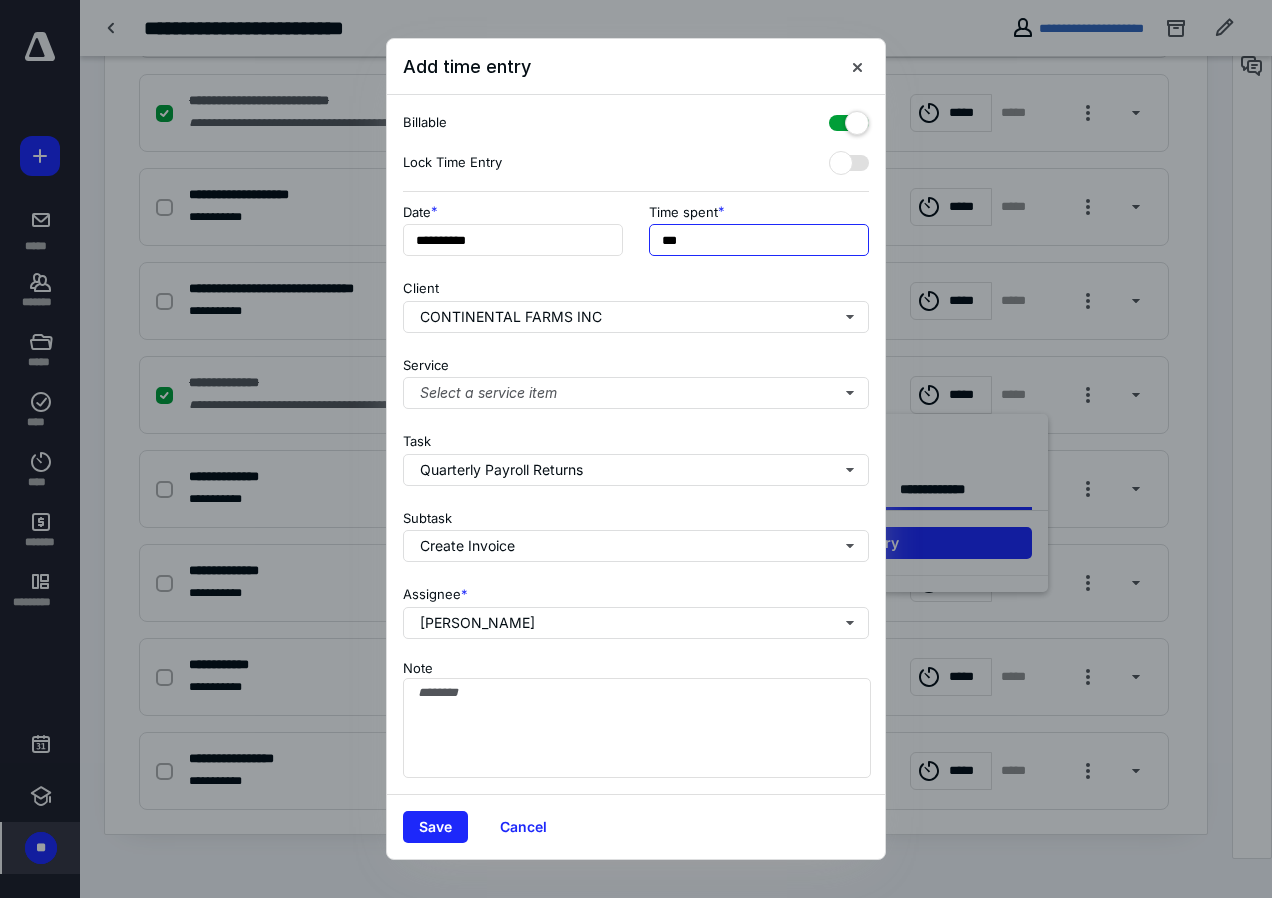 drag, startPoint x: 667, startPoint y: 243, endPoint x: 636, endPoint y: 238, distance: 31.400637 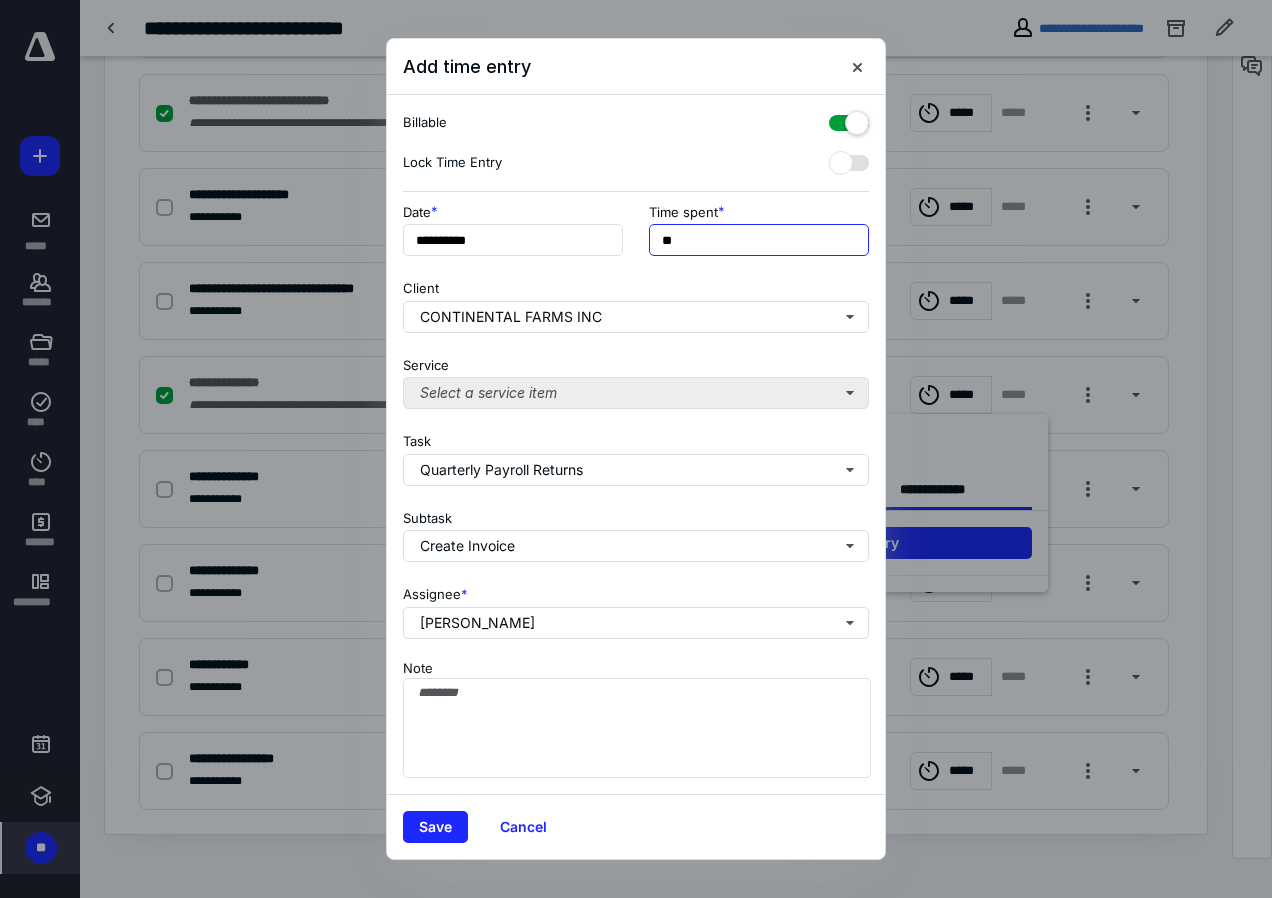 type on "**" 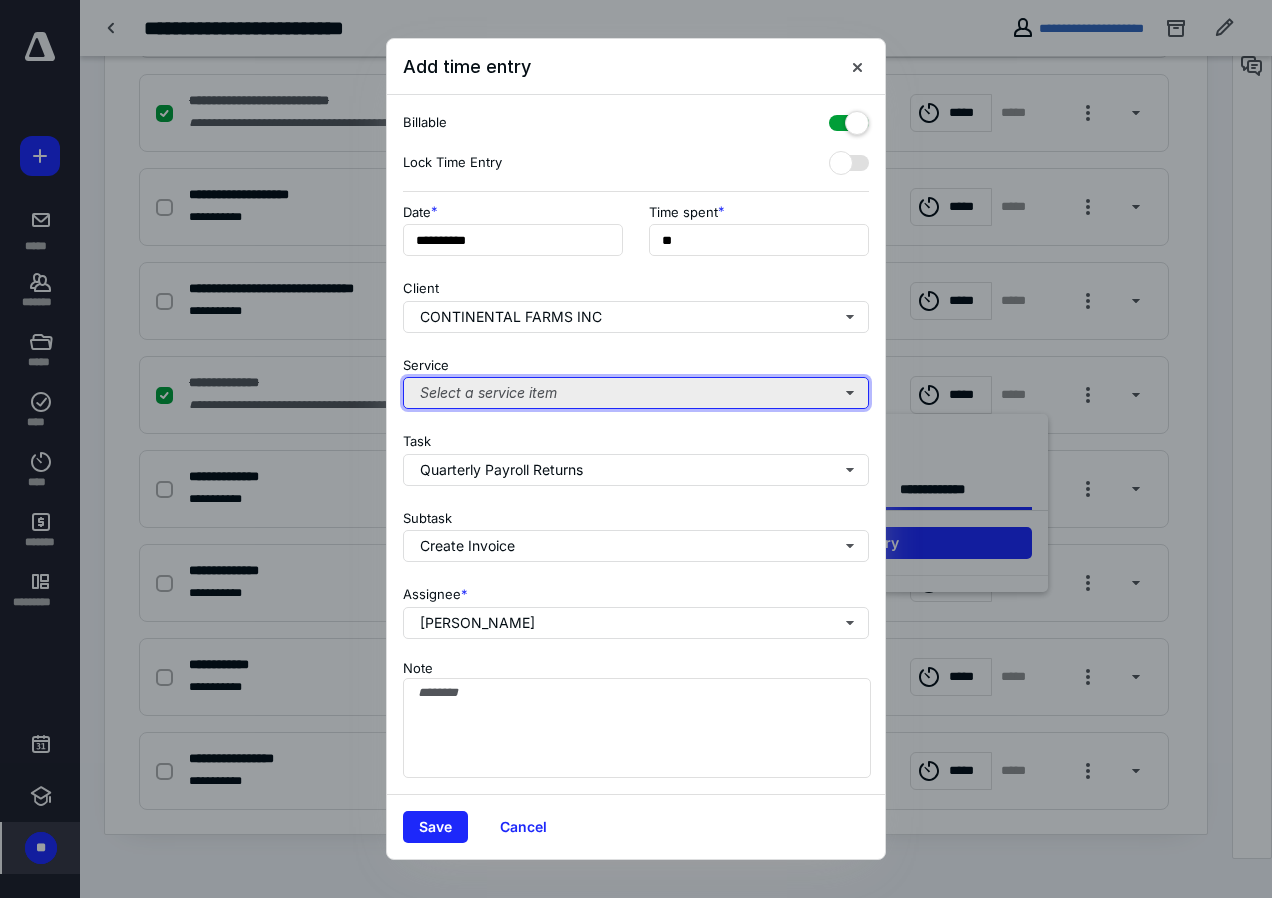 click on "Select a service item" at bounding box center [636, 393] 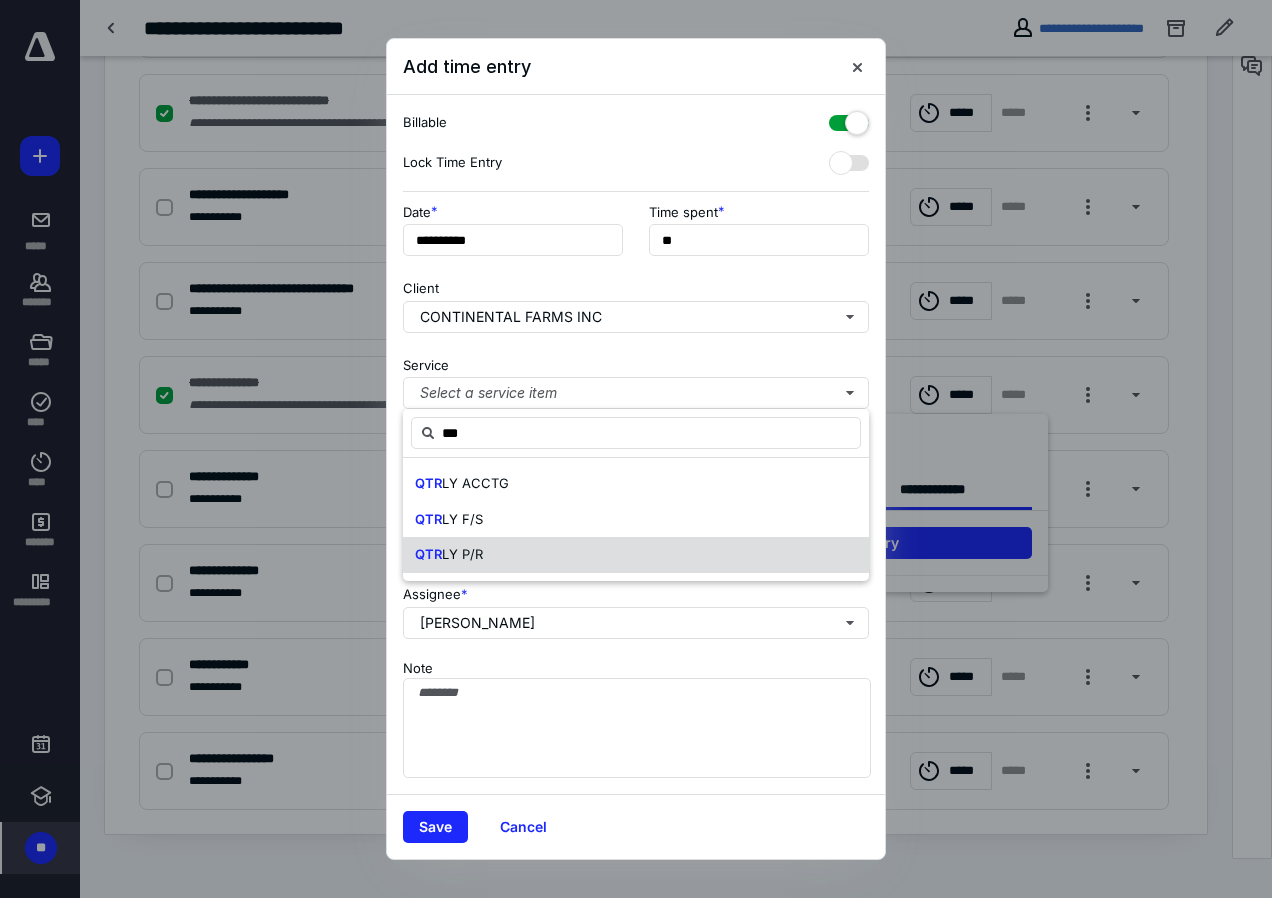 click on "QTR LY P/R" at bounding box center (449, 555) 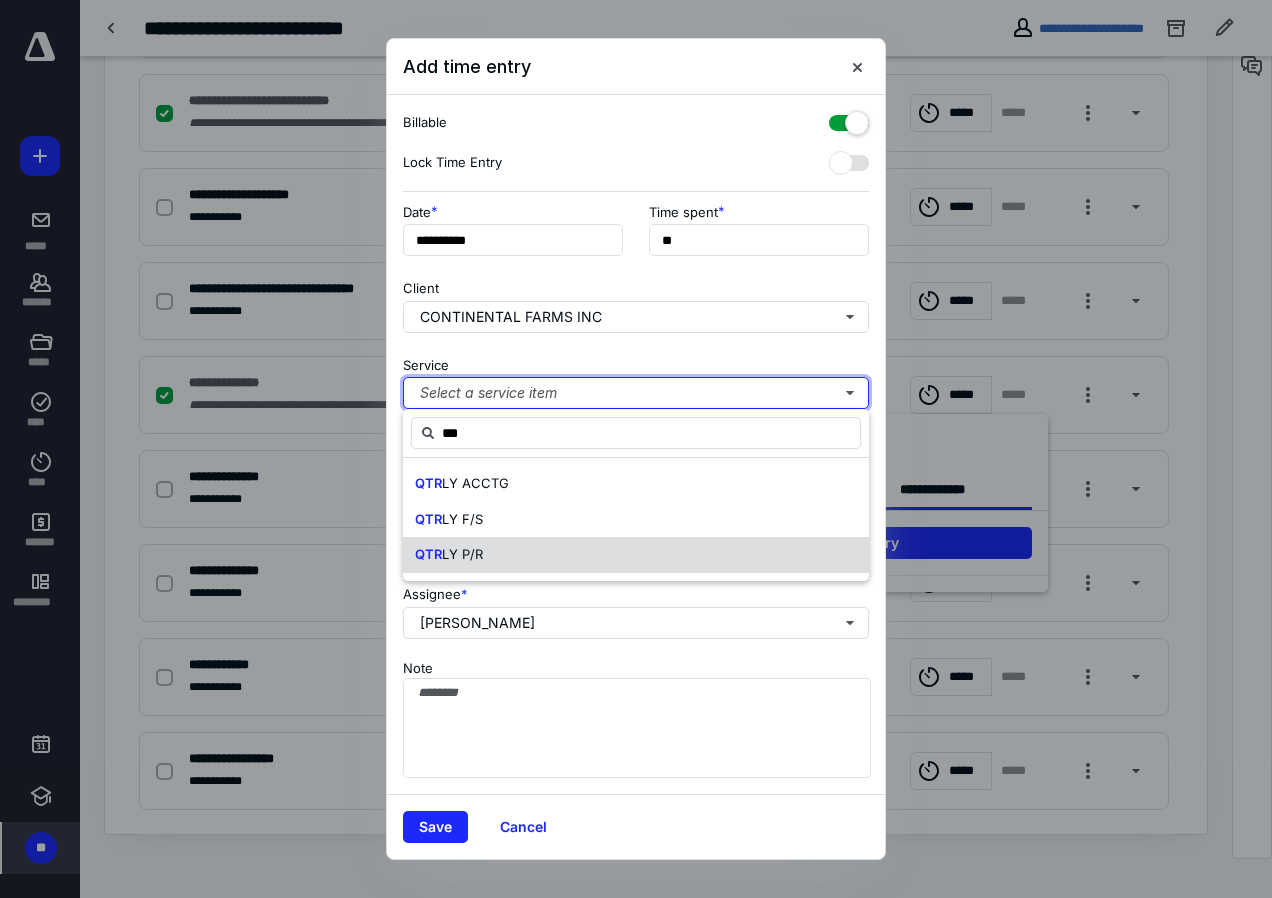 type 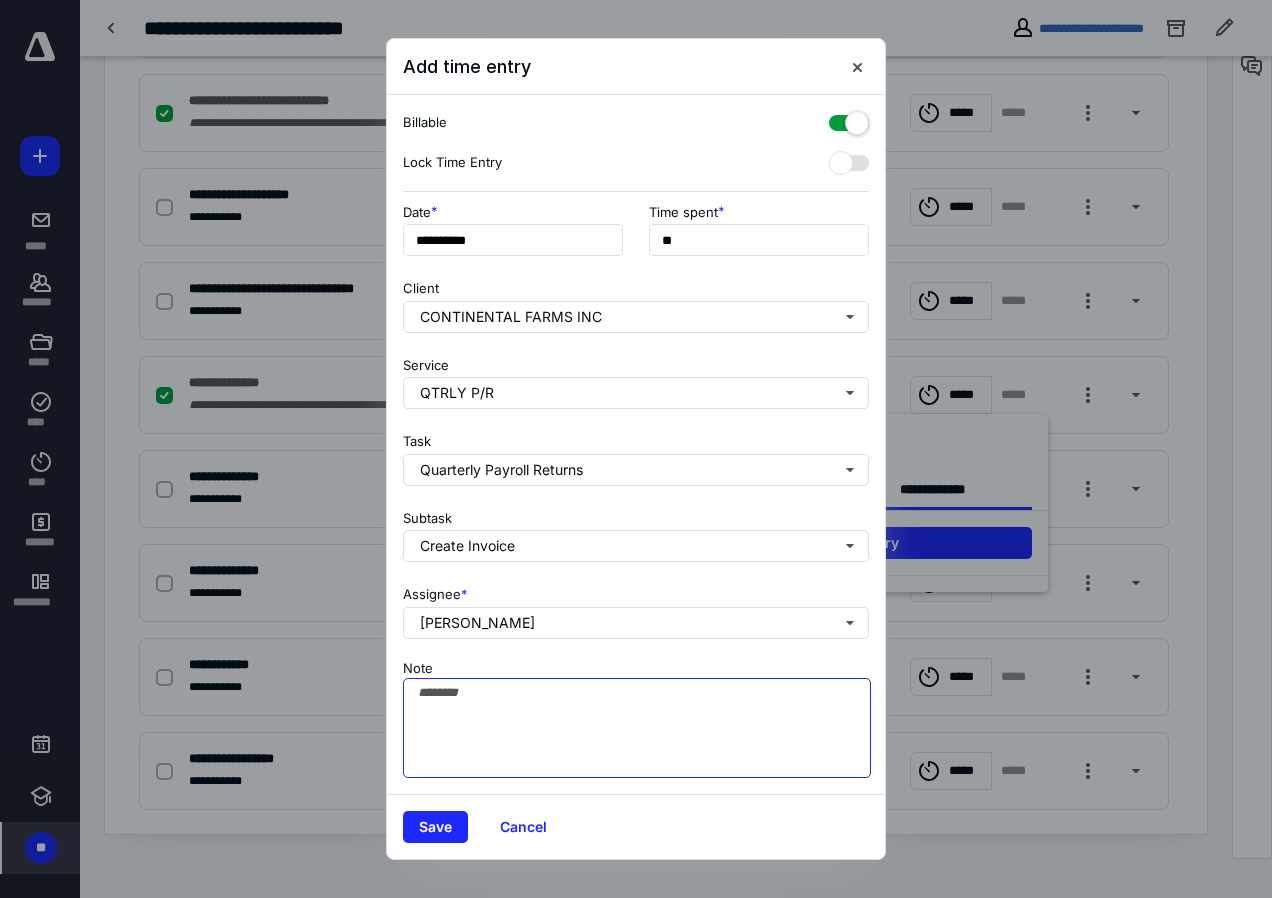 click on "Note" at bounding box center [637, 728] 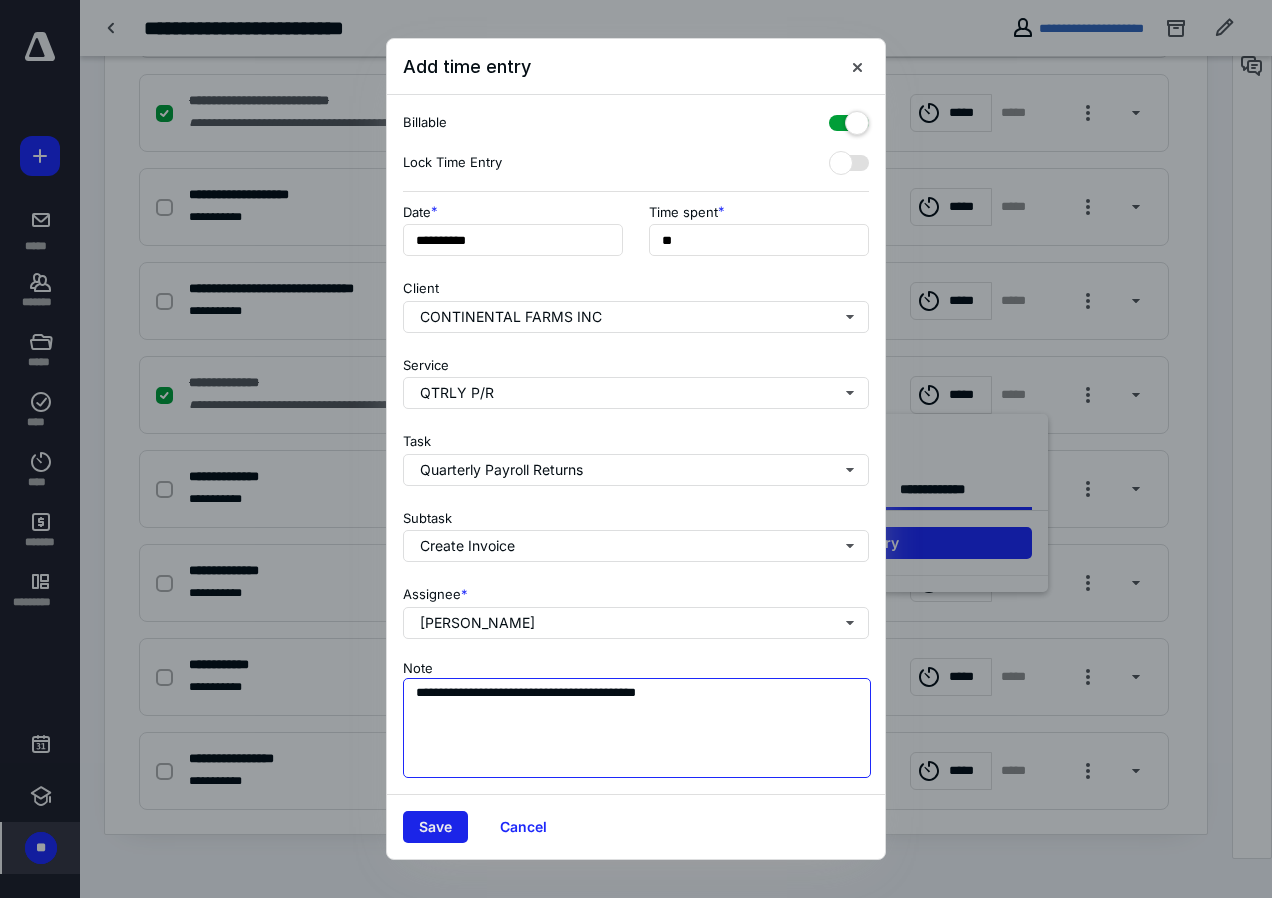 type on "**********" 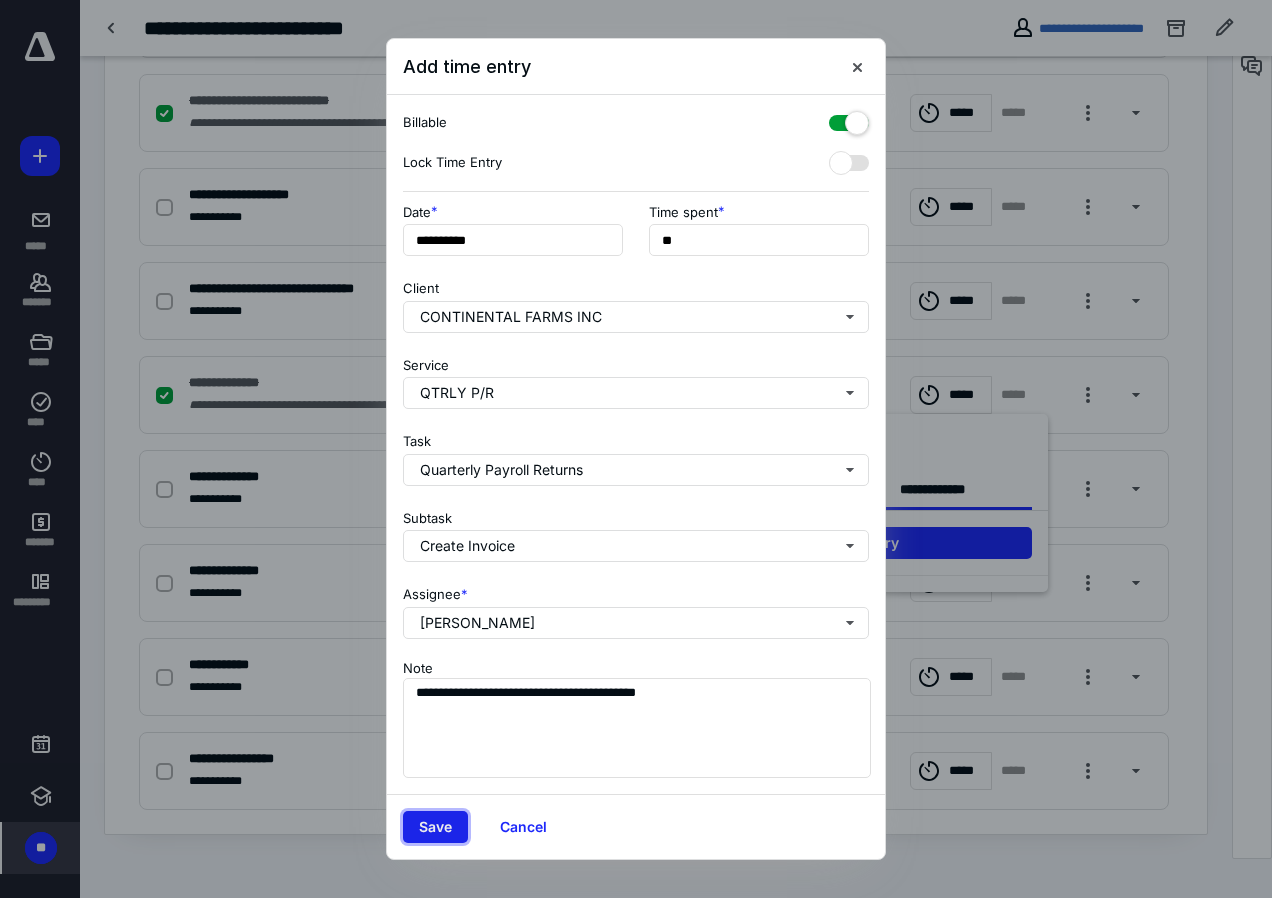 click on "Save" at bounding box center (435, 827) 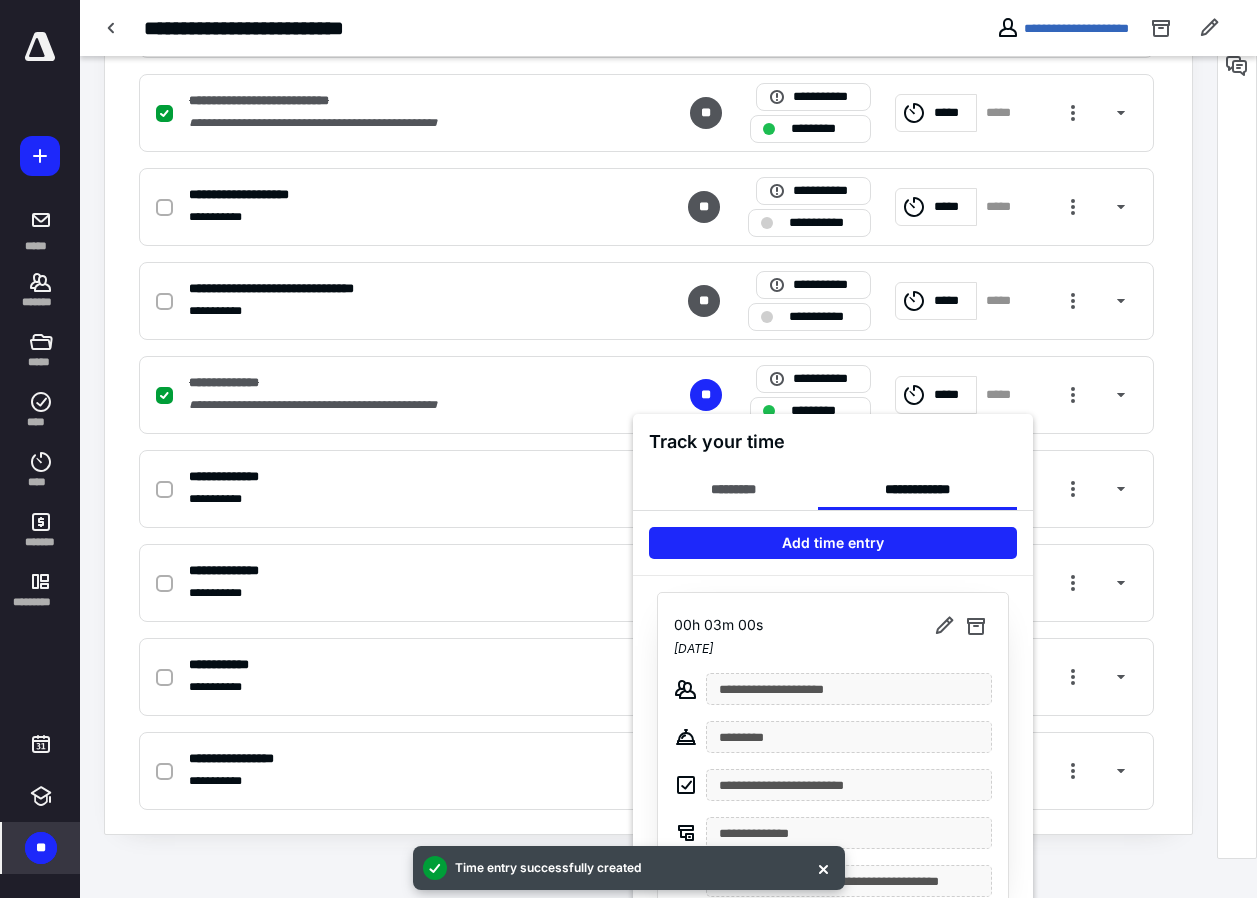 click at bounding box center (628, 449) 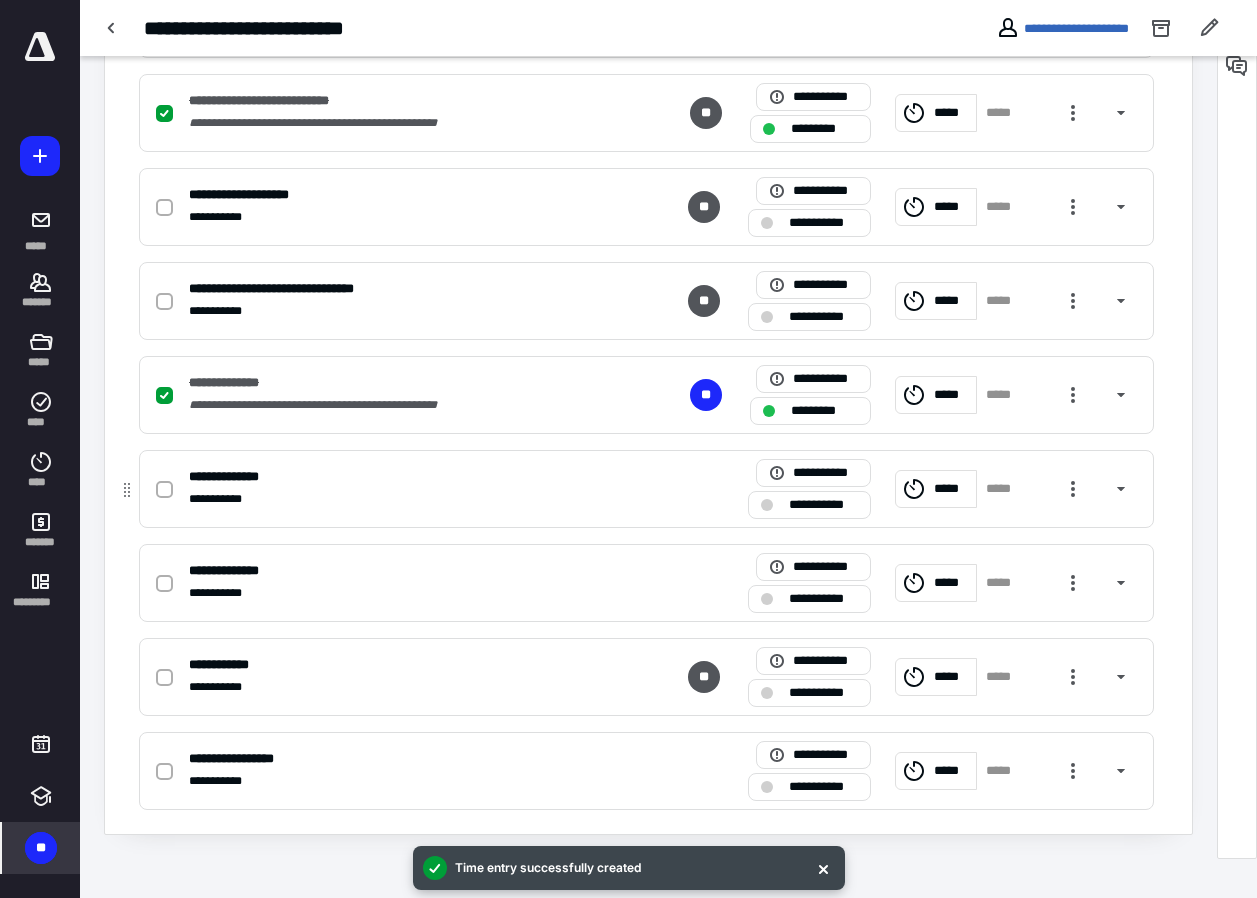 click on "**********" at bounding box center (823, 505) 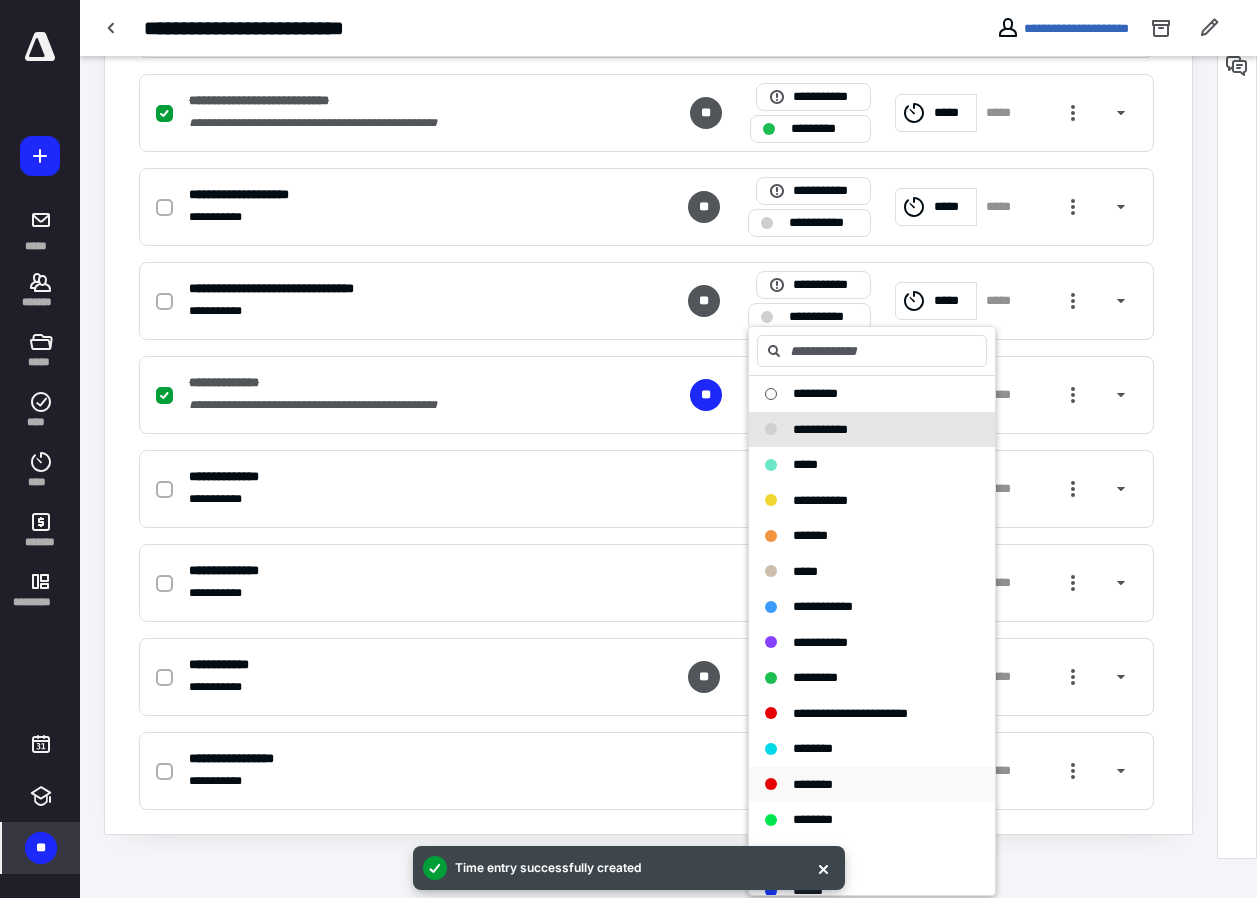 scroll, scrollTop: 262, scrollLeft: 0, axis: vertical 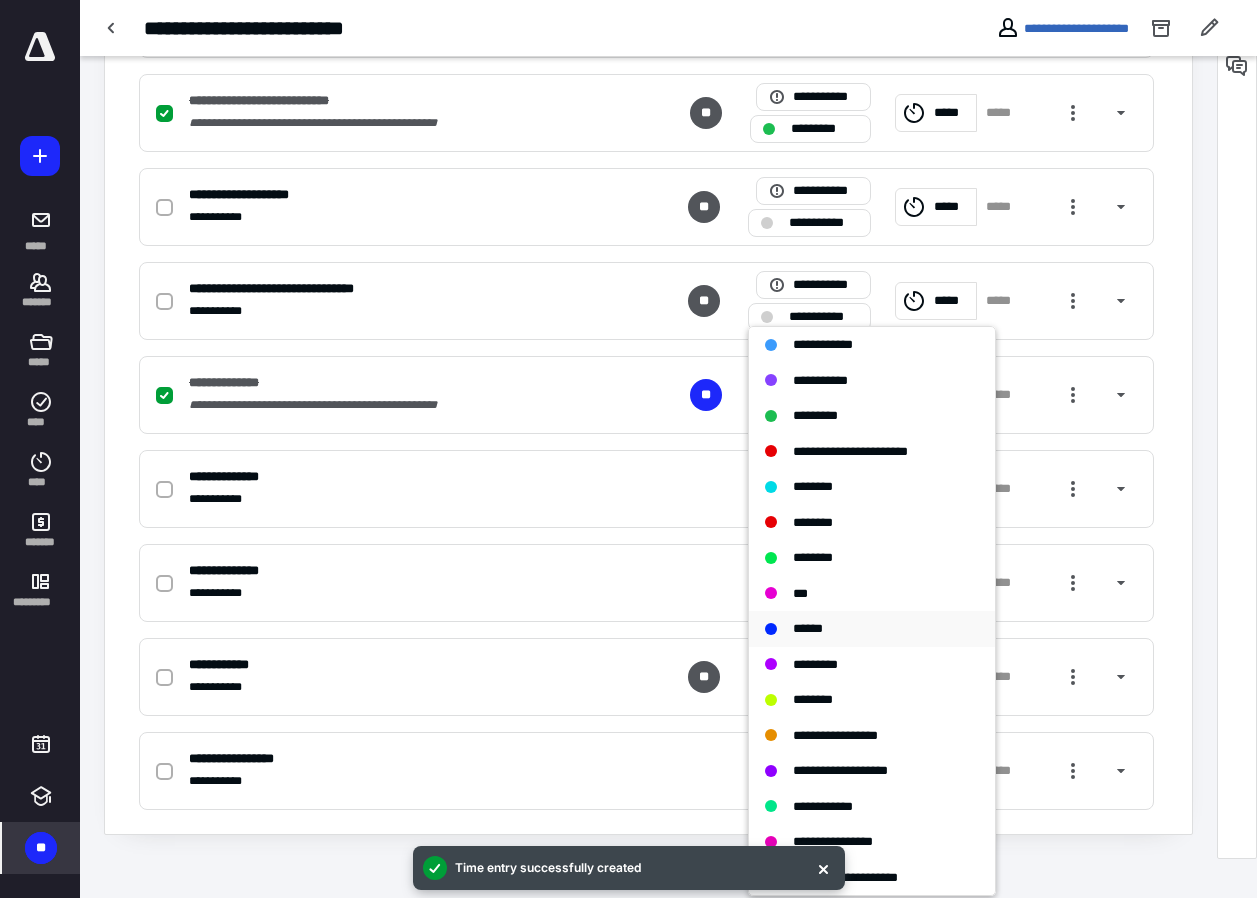click on "******" at bounding box center (872, 629) 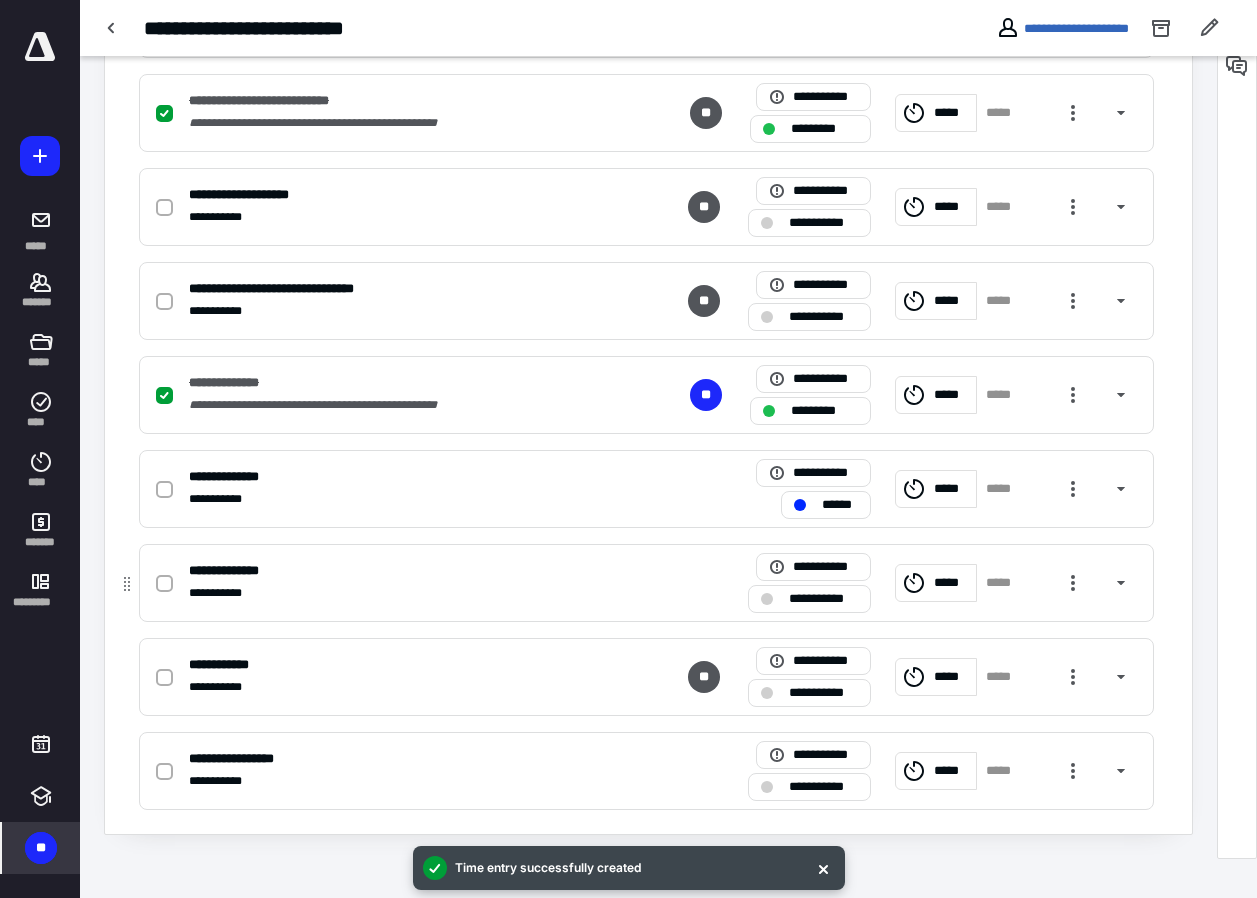 click 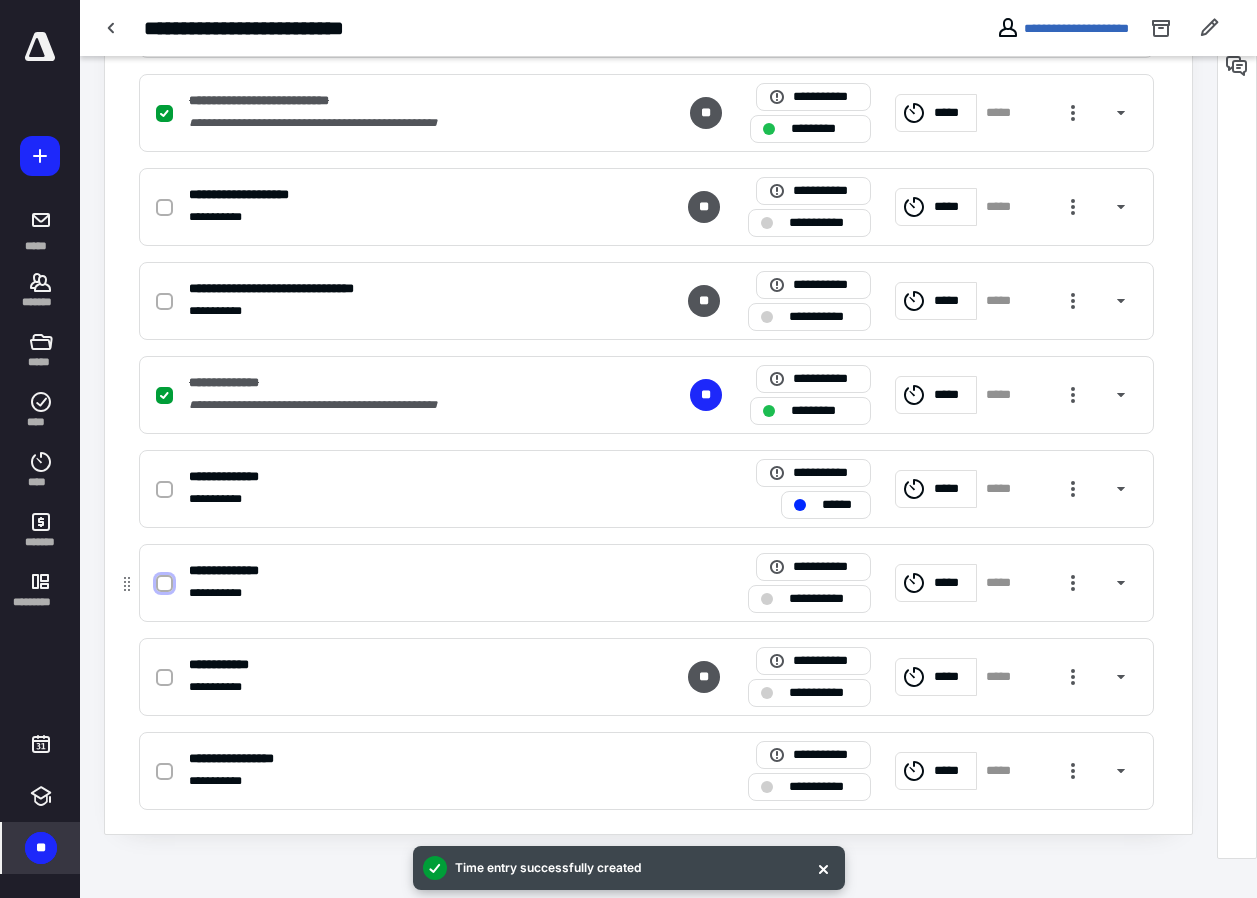 click at bounding box center [164, 584] 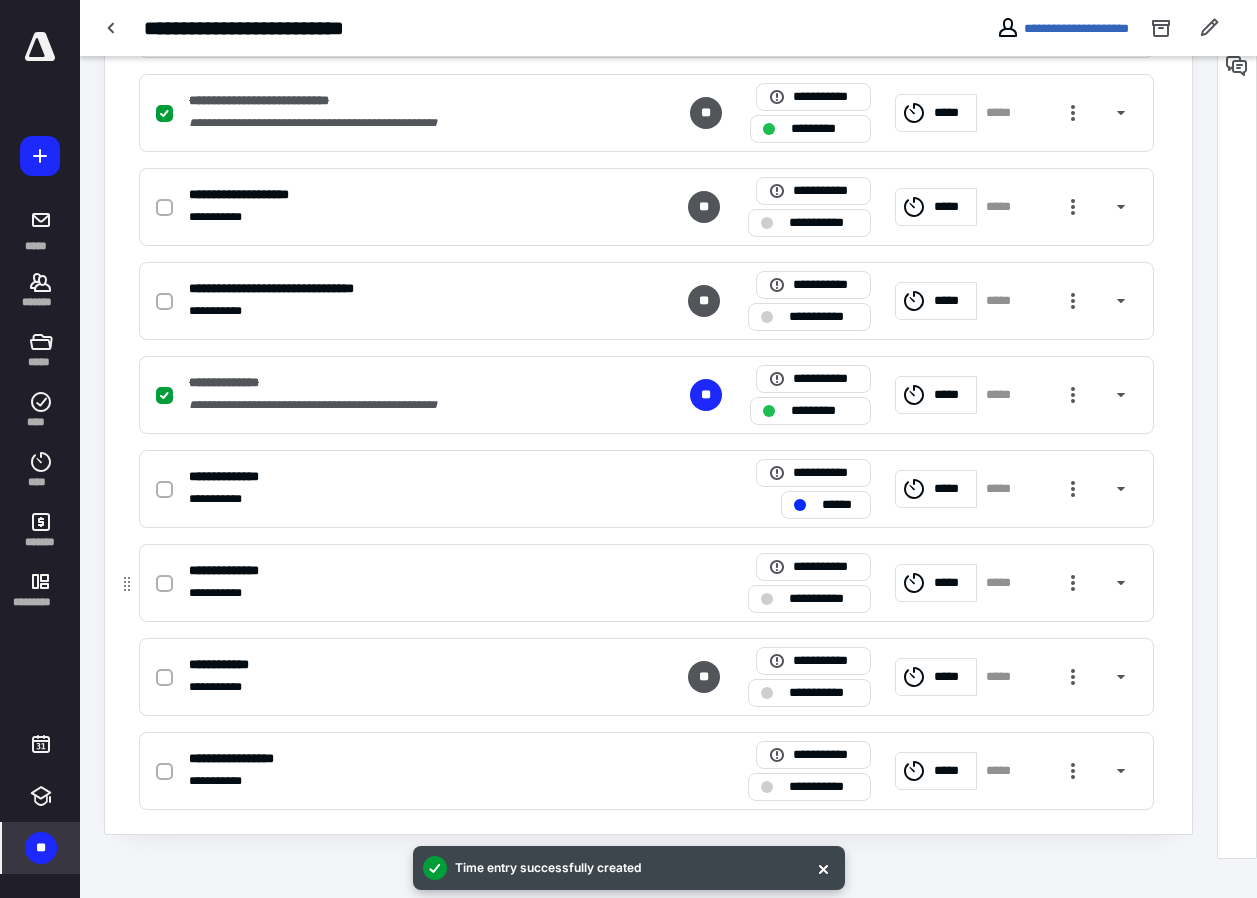 checkbox on "true" 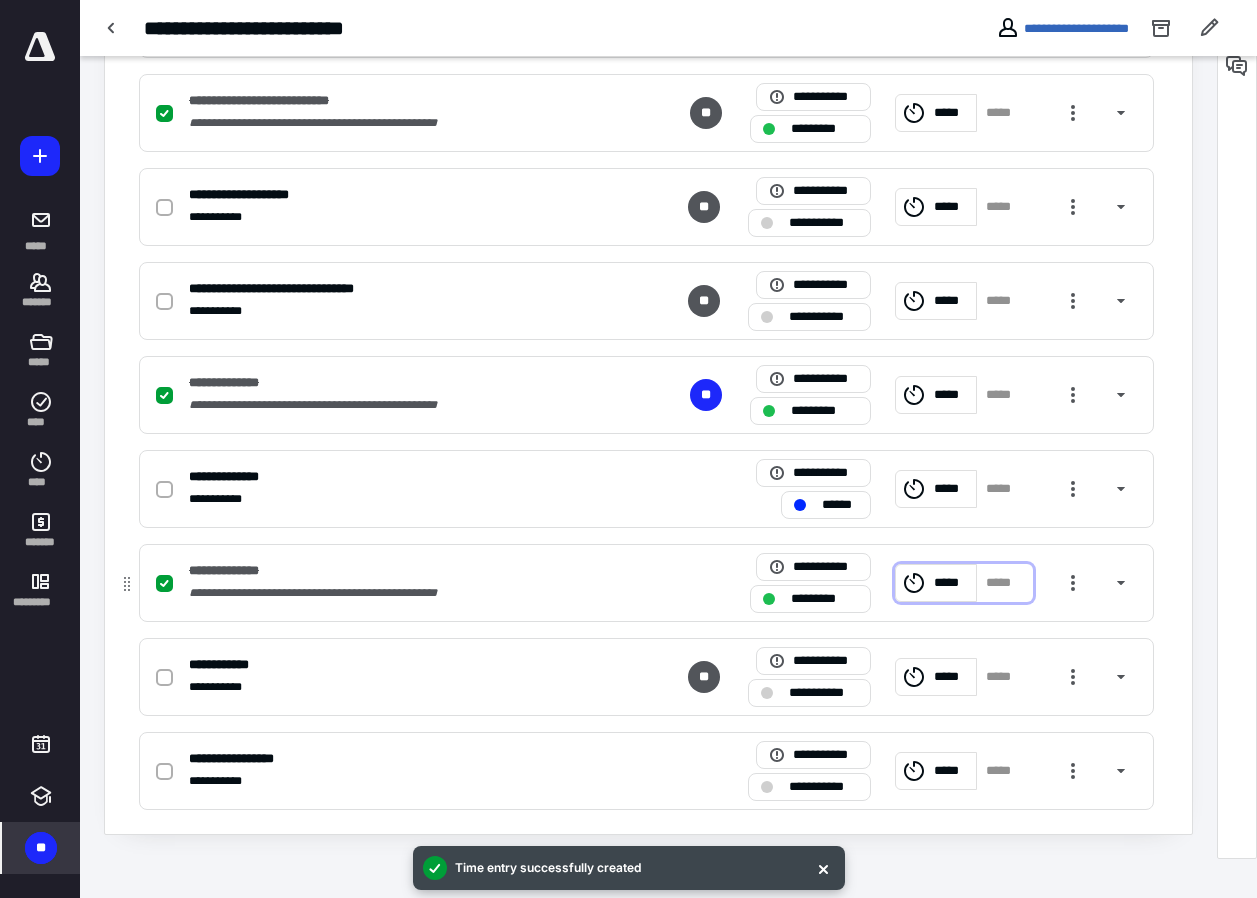 click on "*****" at bounding box center (1005, 583) 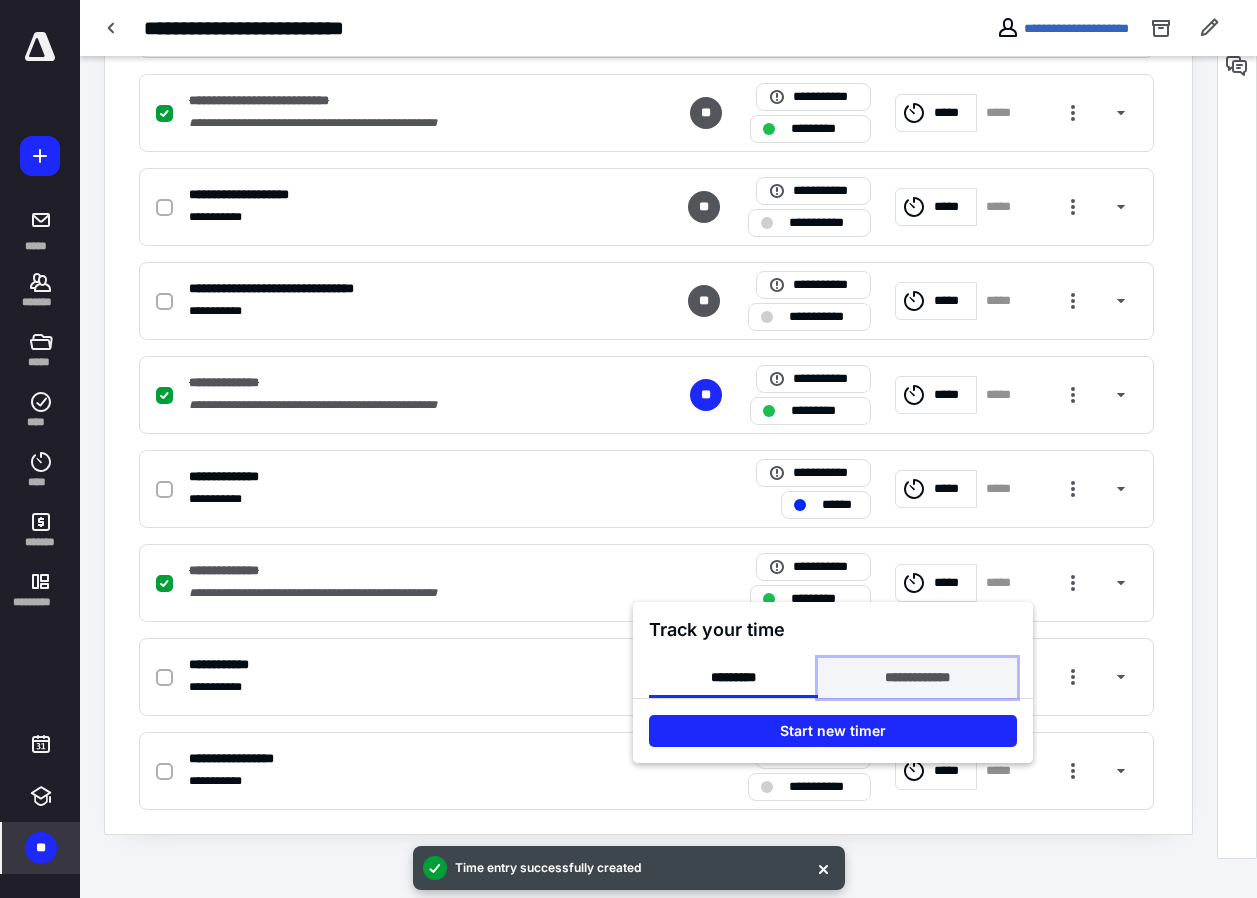 click on "**********" at bounding box center (917, 678) 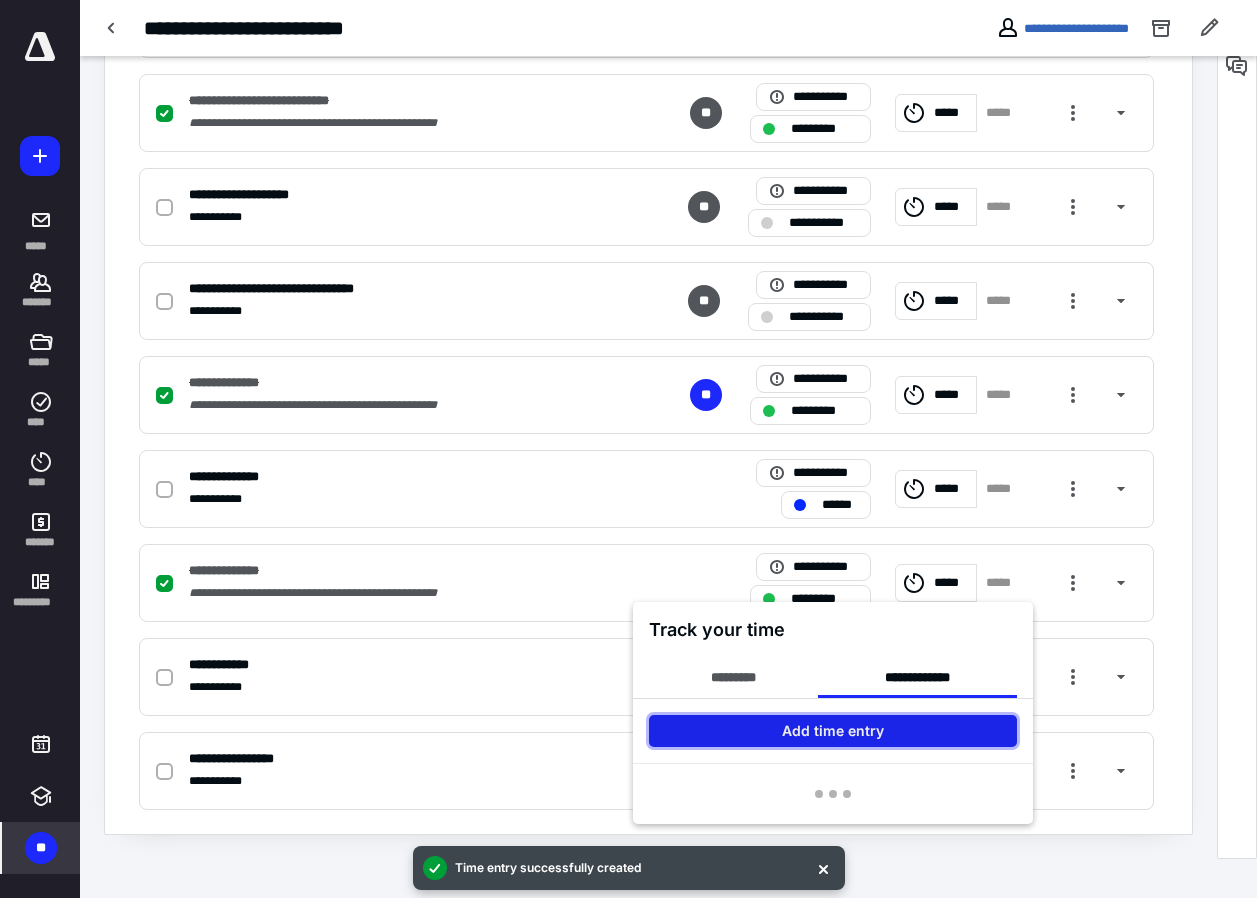 click on "Add time entry" at bounding box center [833, 731] 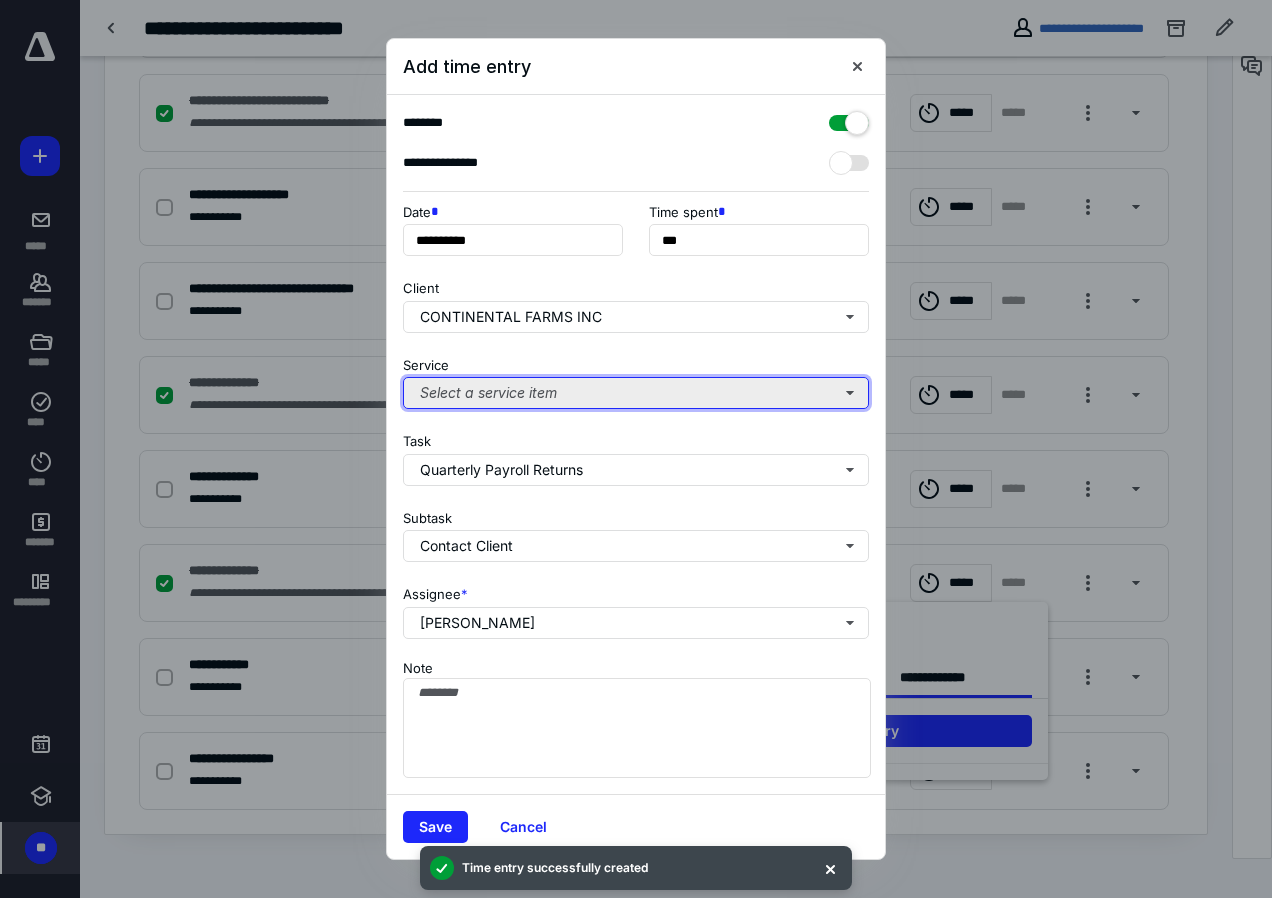 click on "Select a service item" at bounding box center [636, 393] 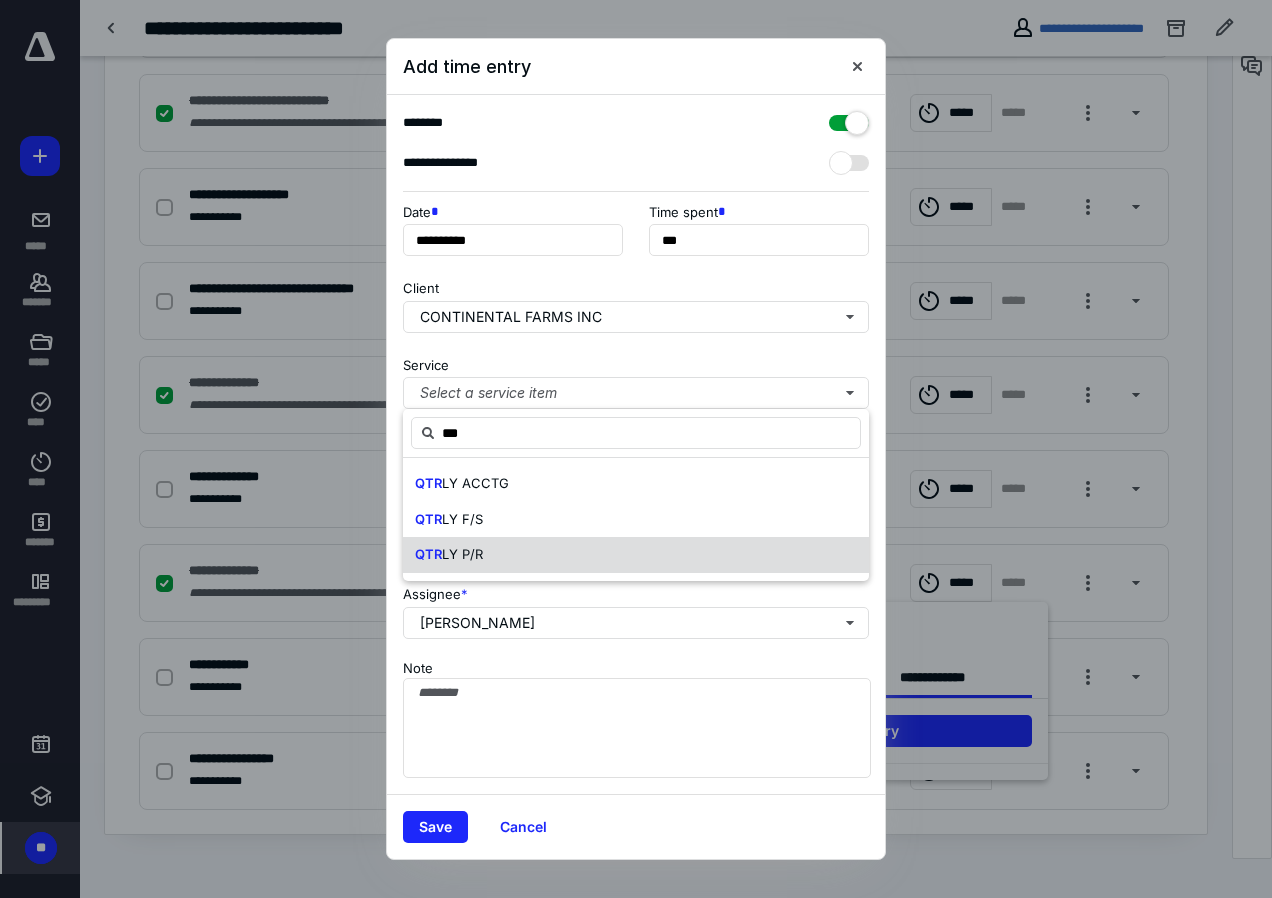 click on "LY P/R" at bounding box center [462, 554] 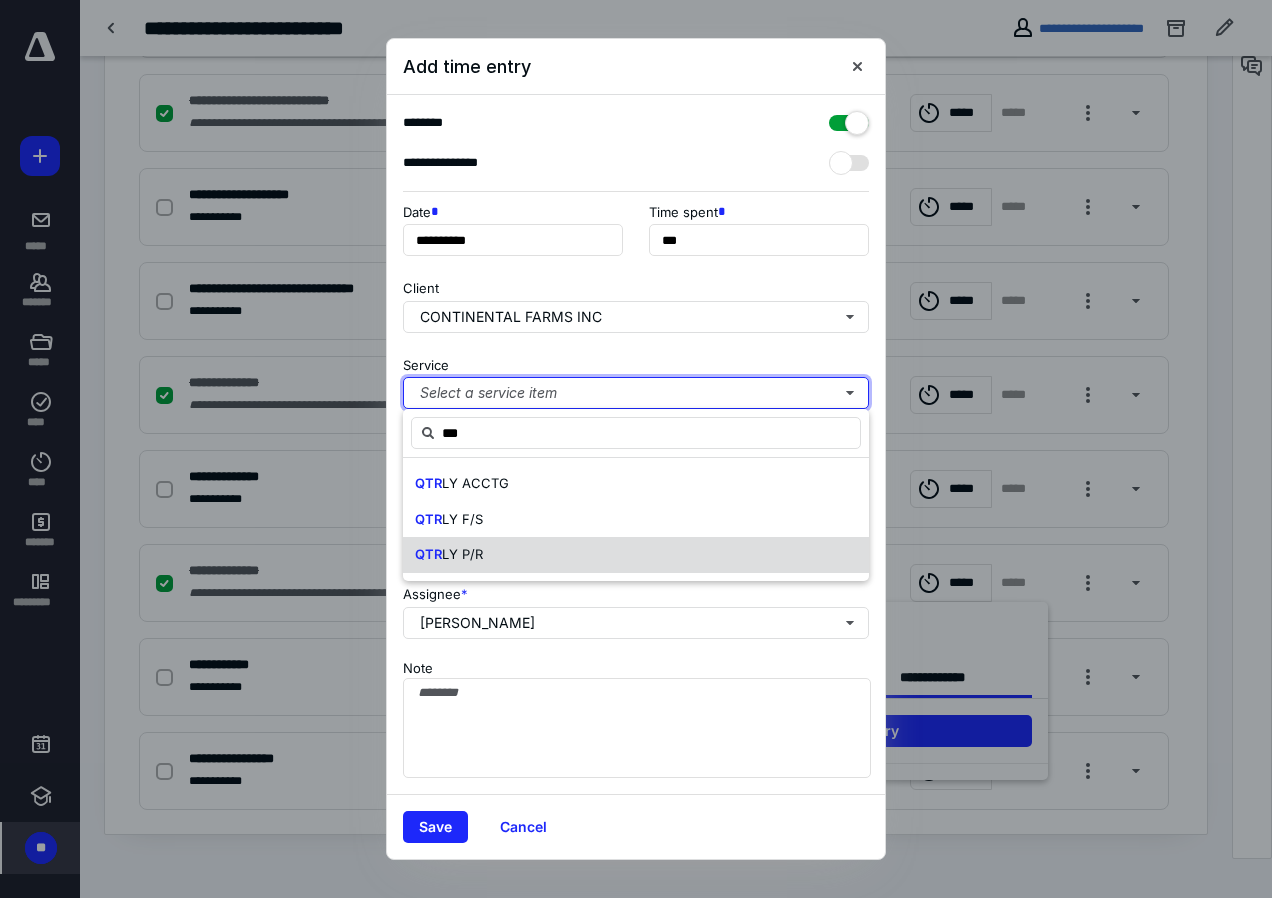 type 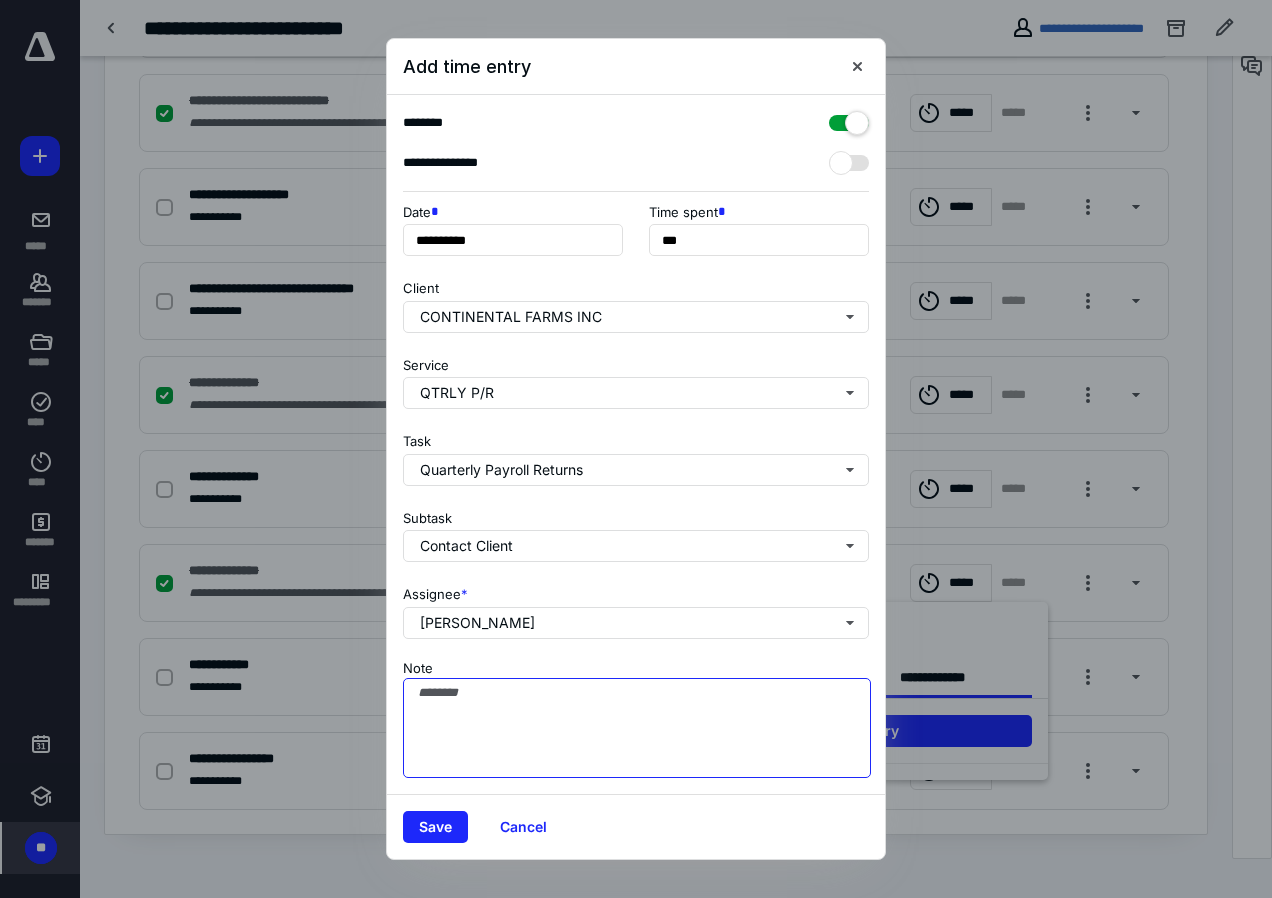 click on "Note" at bounding box center (637, 728) 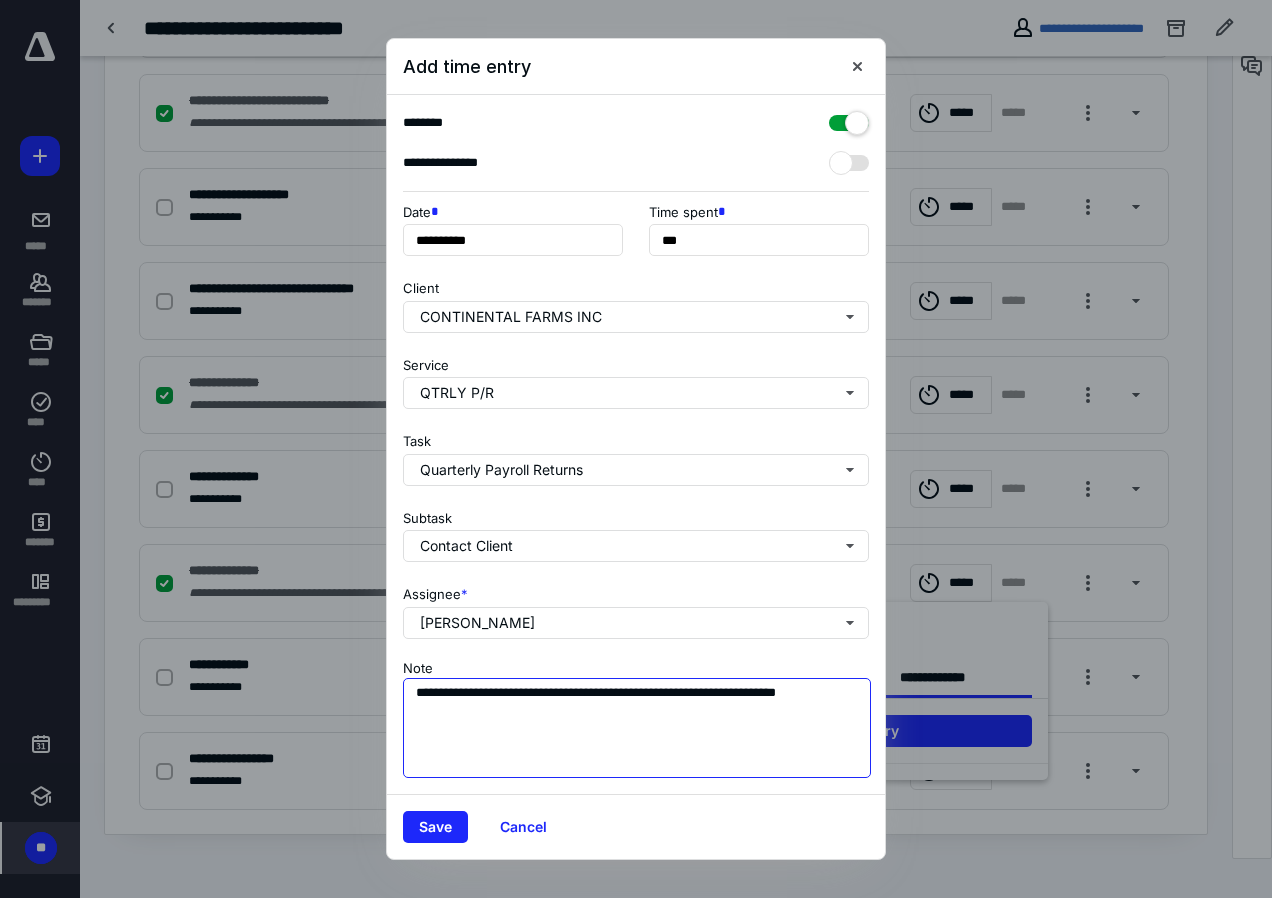 type on "**********" 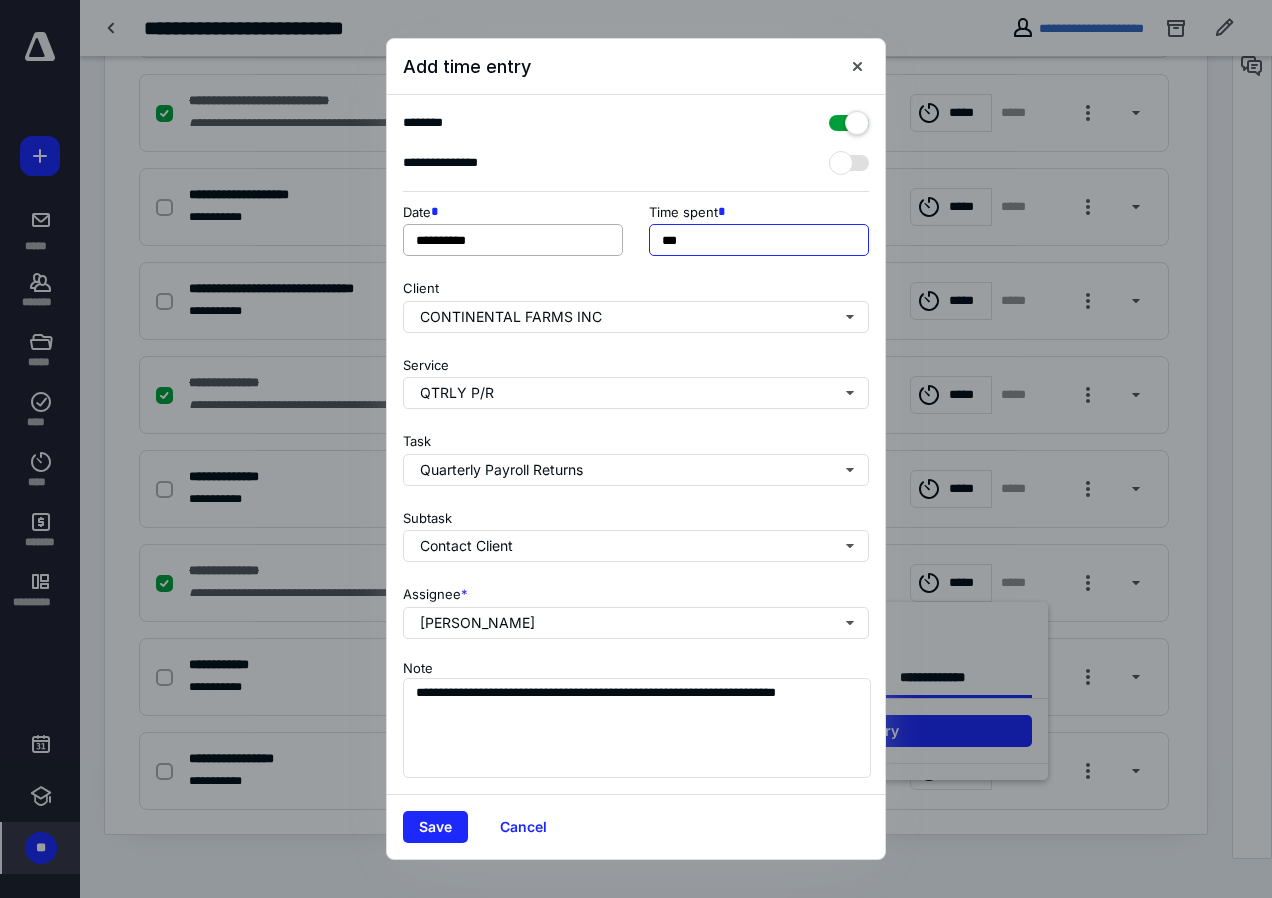 drag, startPoint x: 628, startPoint y: 240, endPoint x: 605, endPoint y: 252, distance: 25.942244 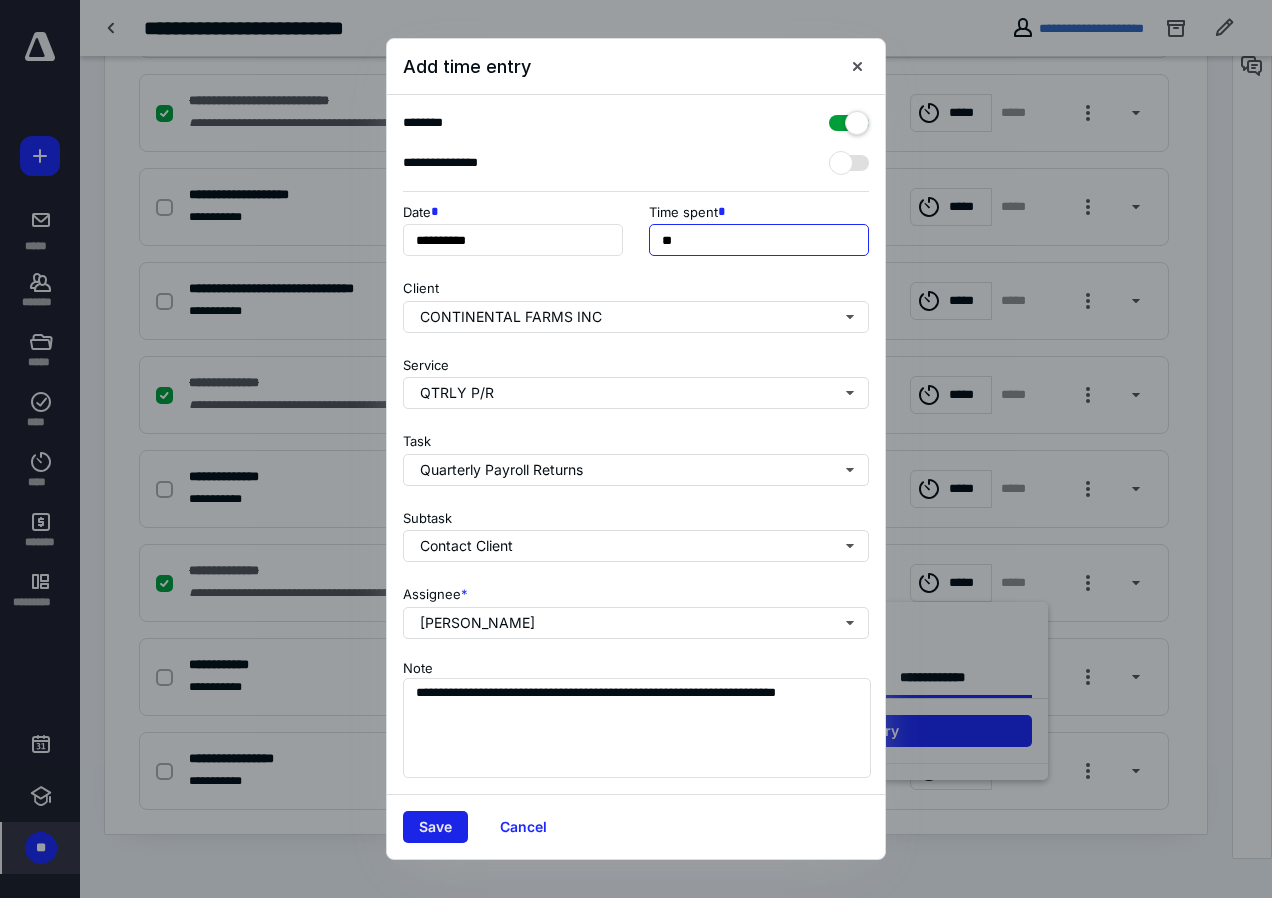 type on "**" 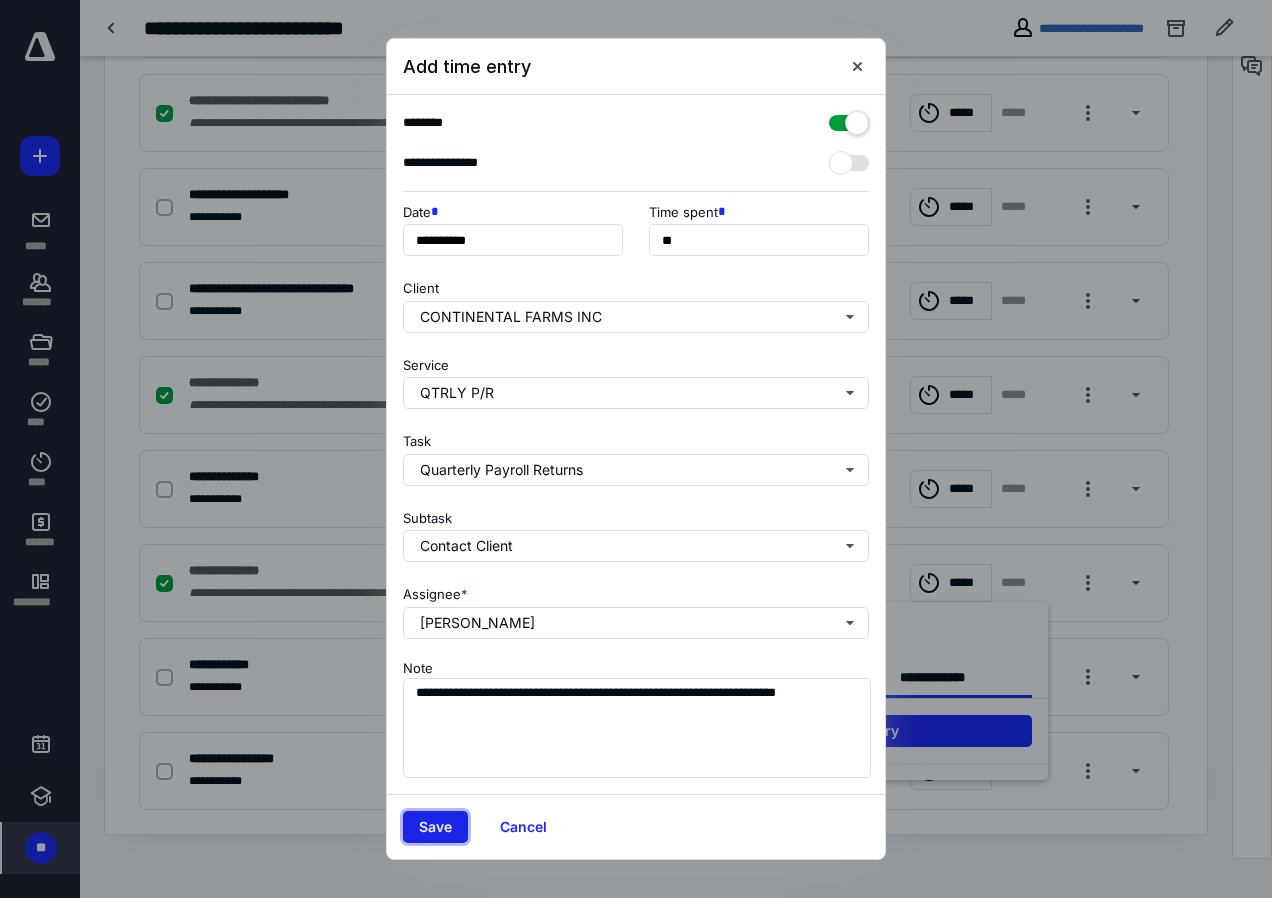 click on "Save" at bounding box center [435, 827] 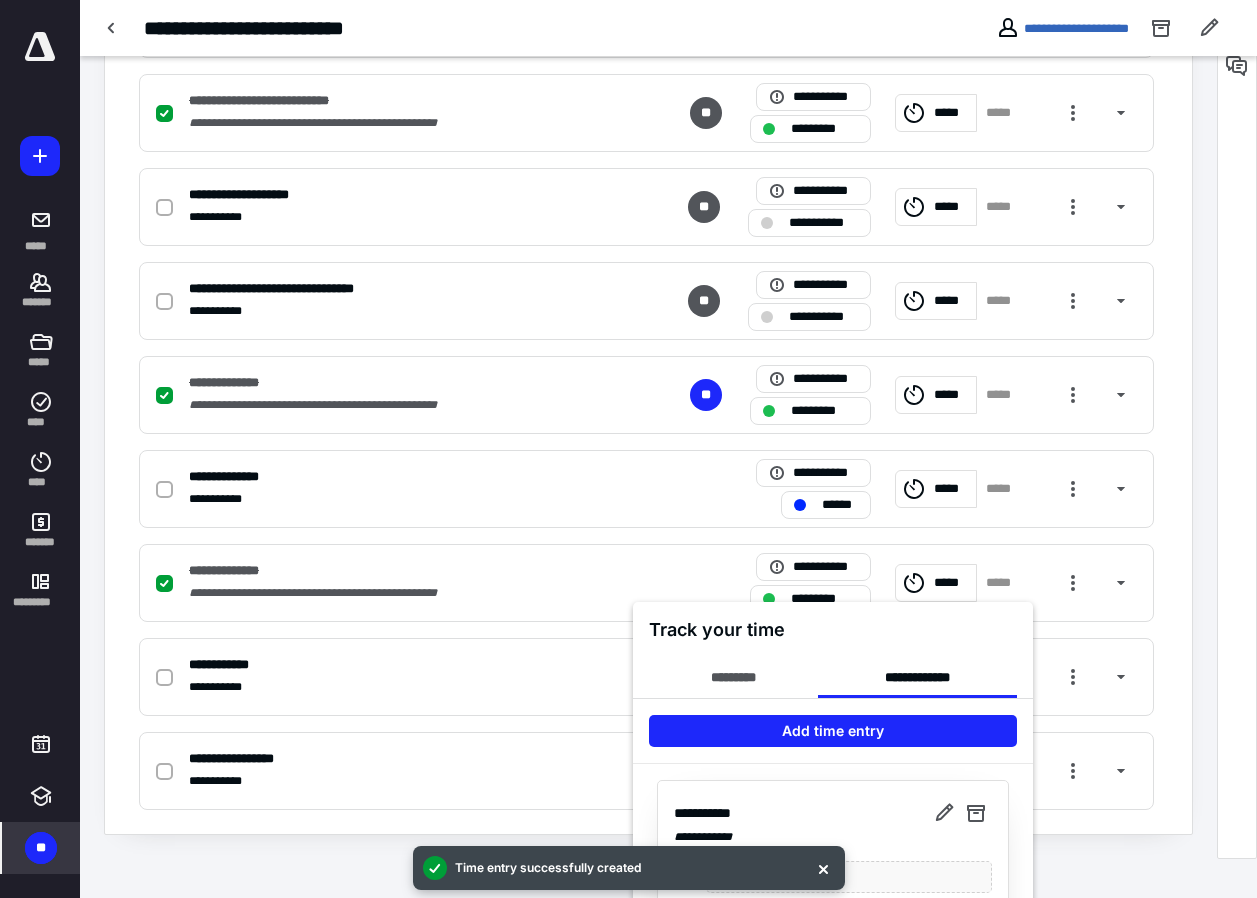 click at bounding box center (628, 449) 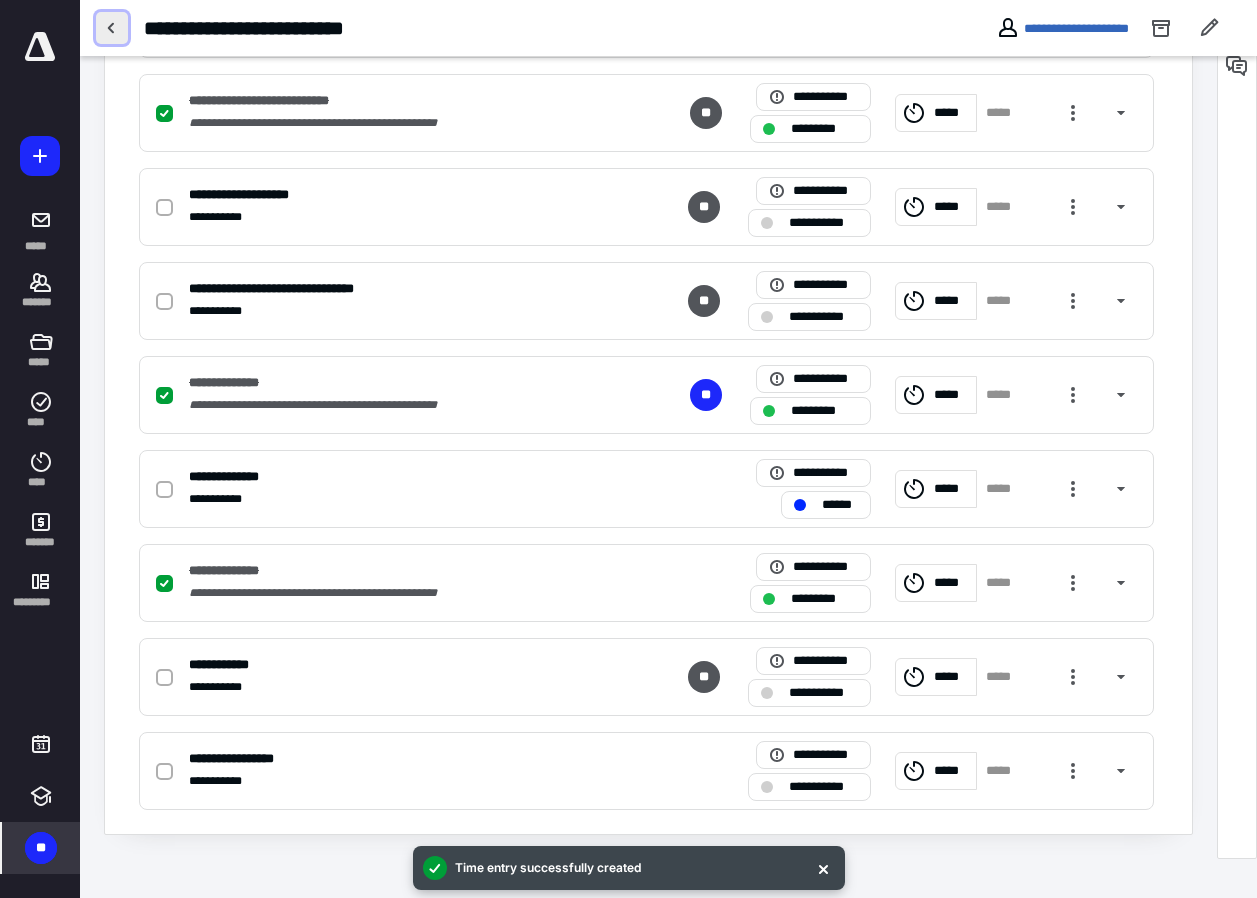 click at bounding box center (112, 28) 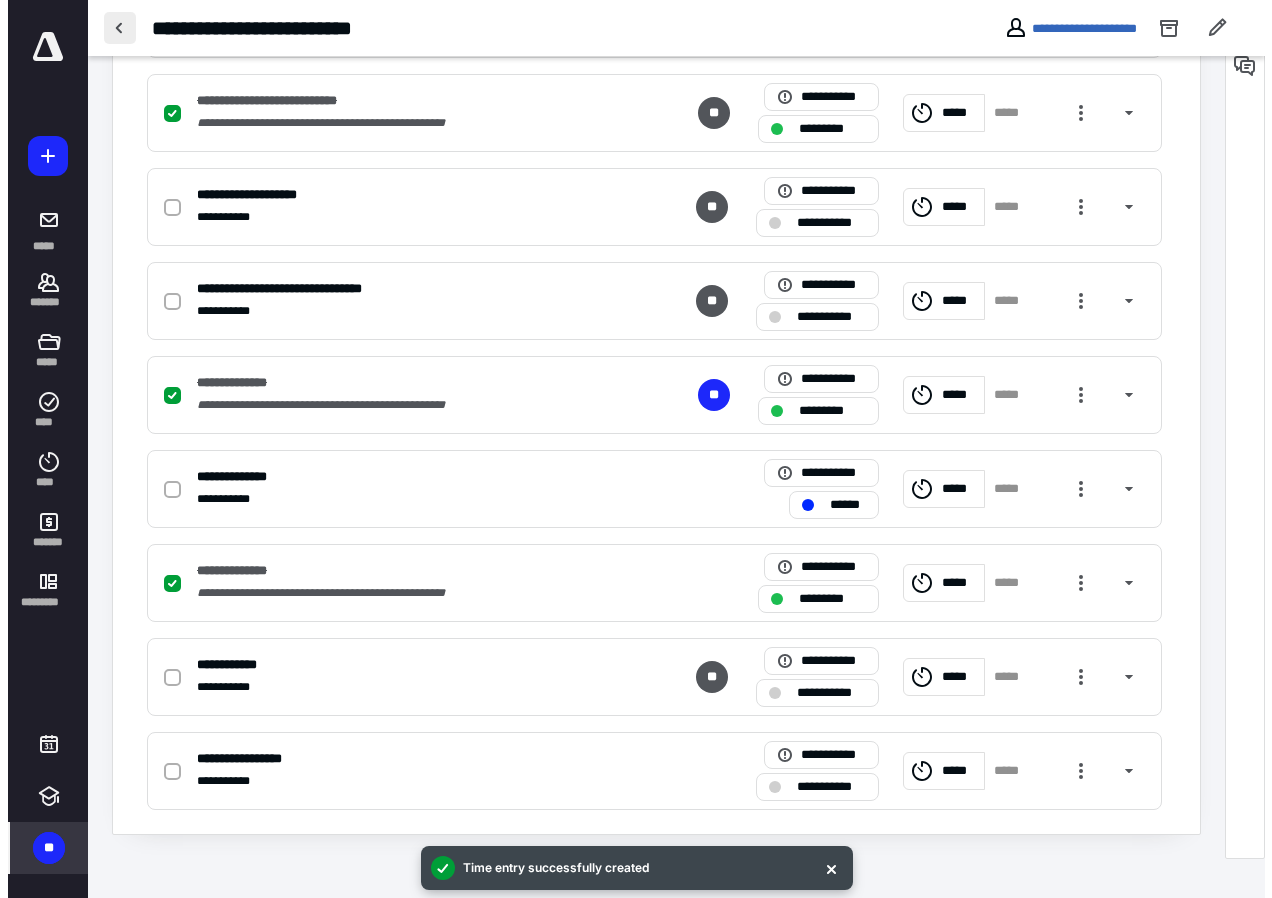 scroll, scrollTop: 0, scrollLeft: 0, axis: both 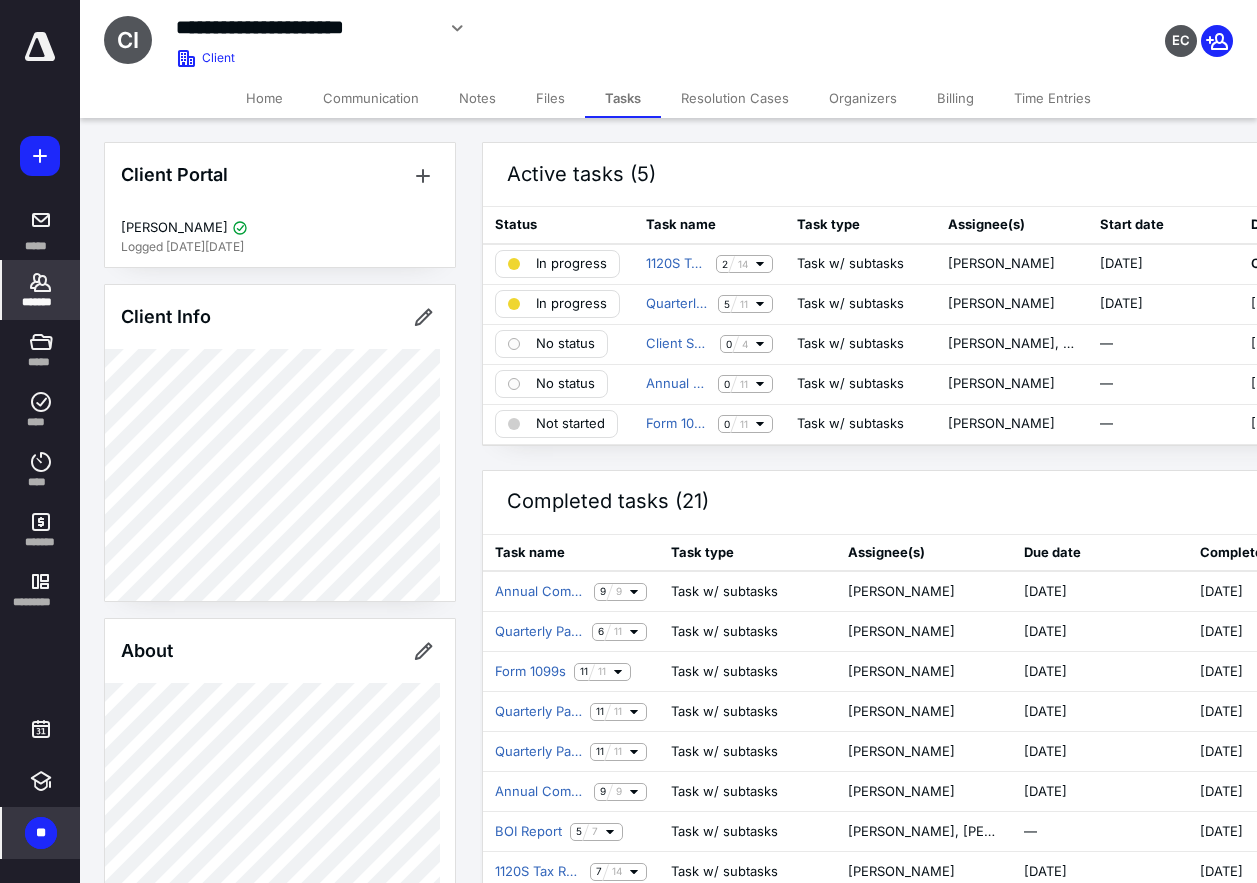 click on "*******" at bounding box center [41, 302] 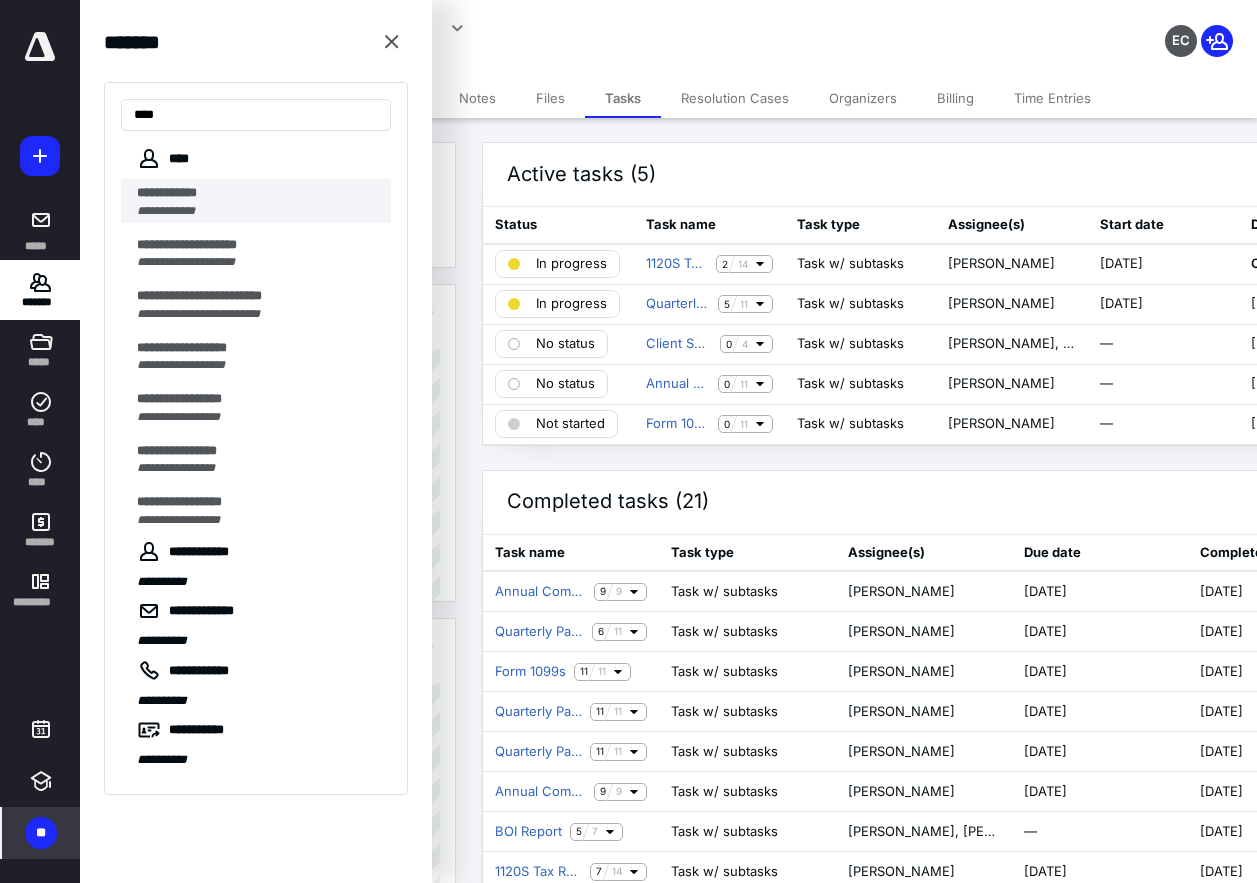 type on "****" 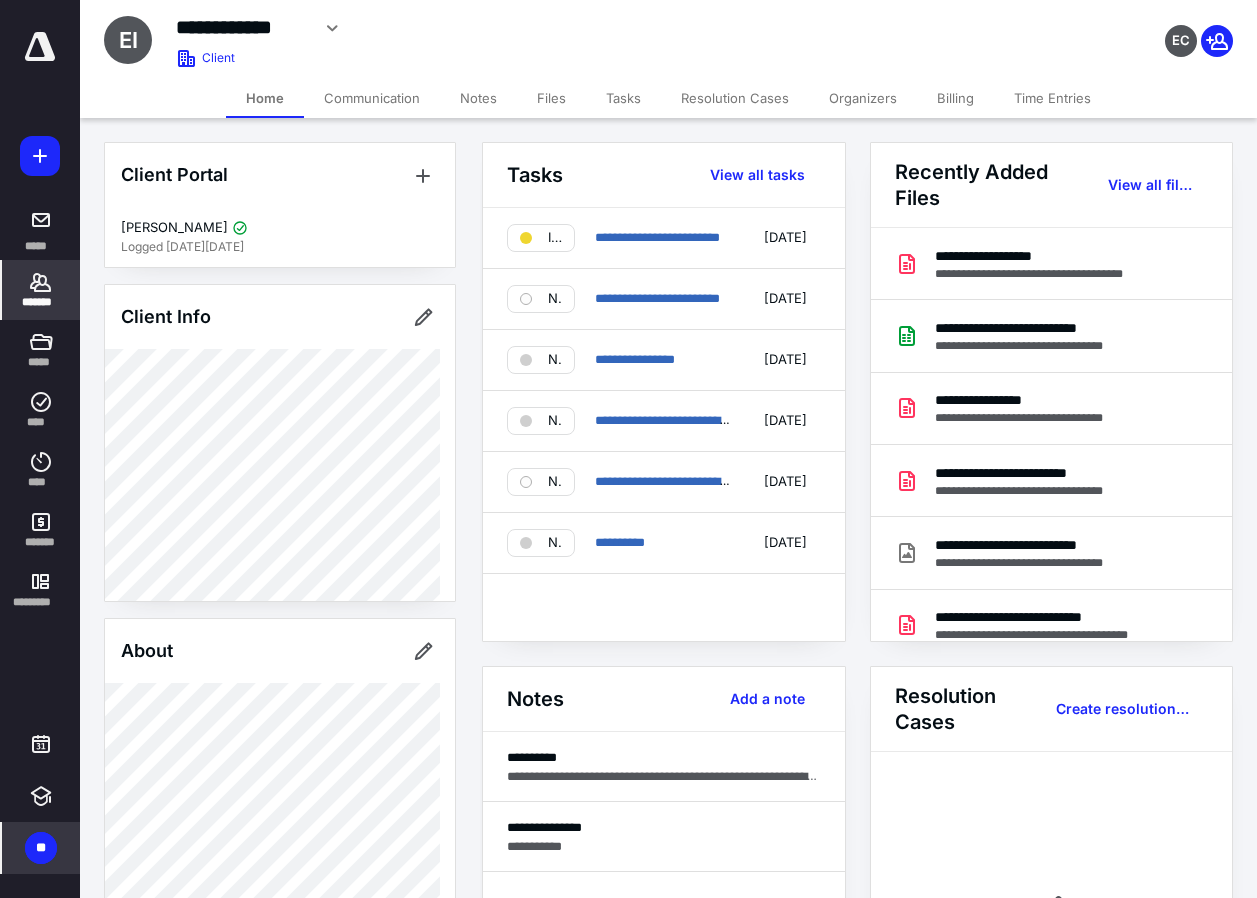 click on "Billing" at bounding box center (955, 98) 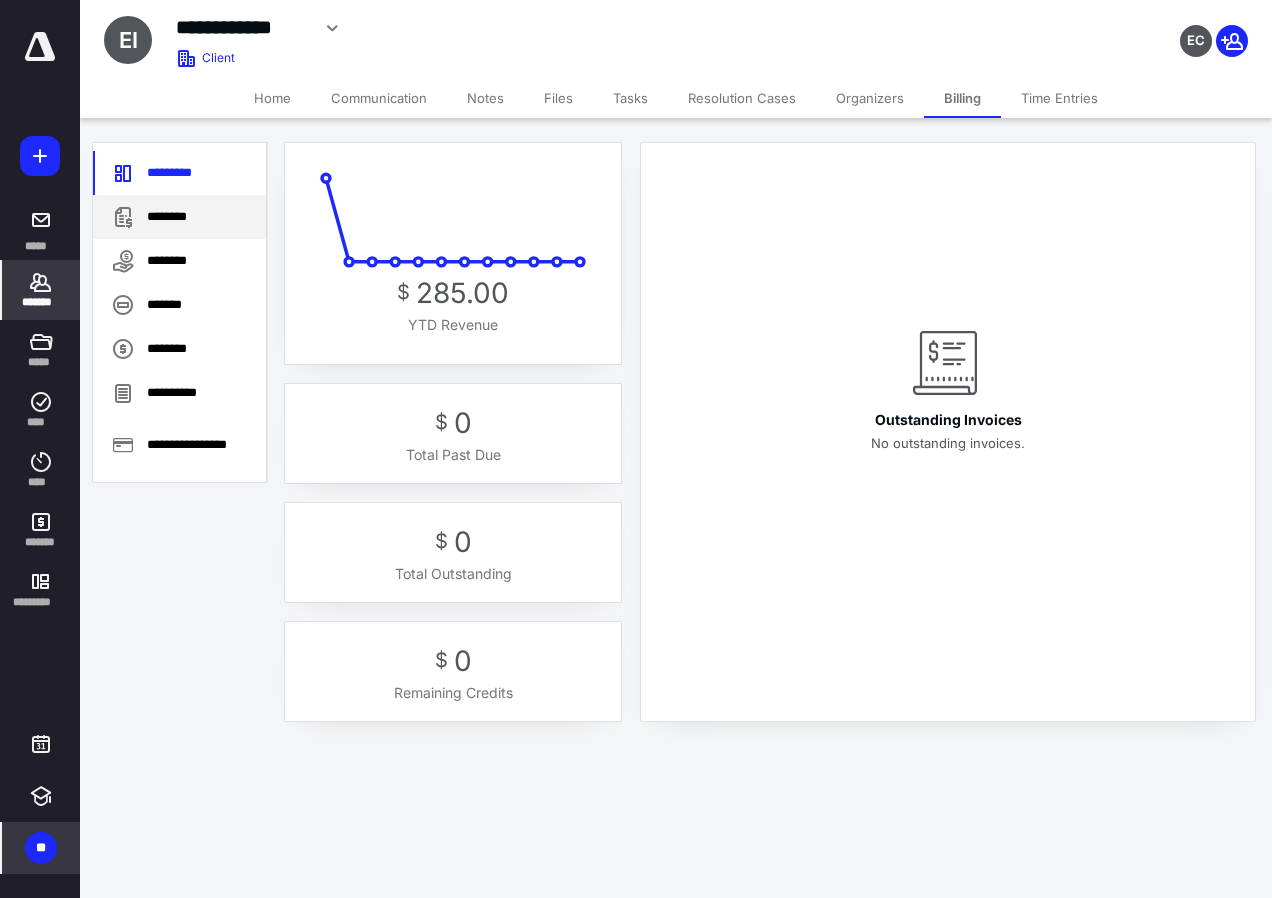 click on "********" at bounding box center [179, 217] 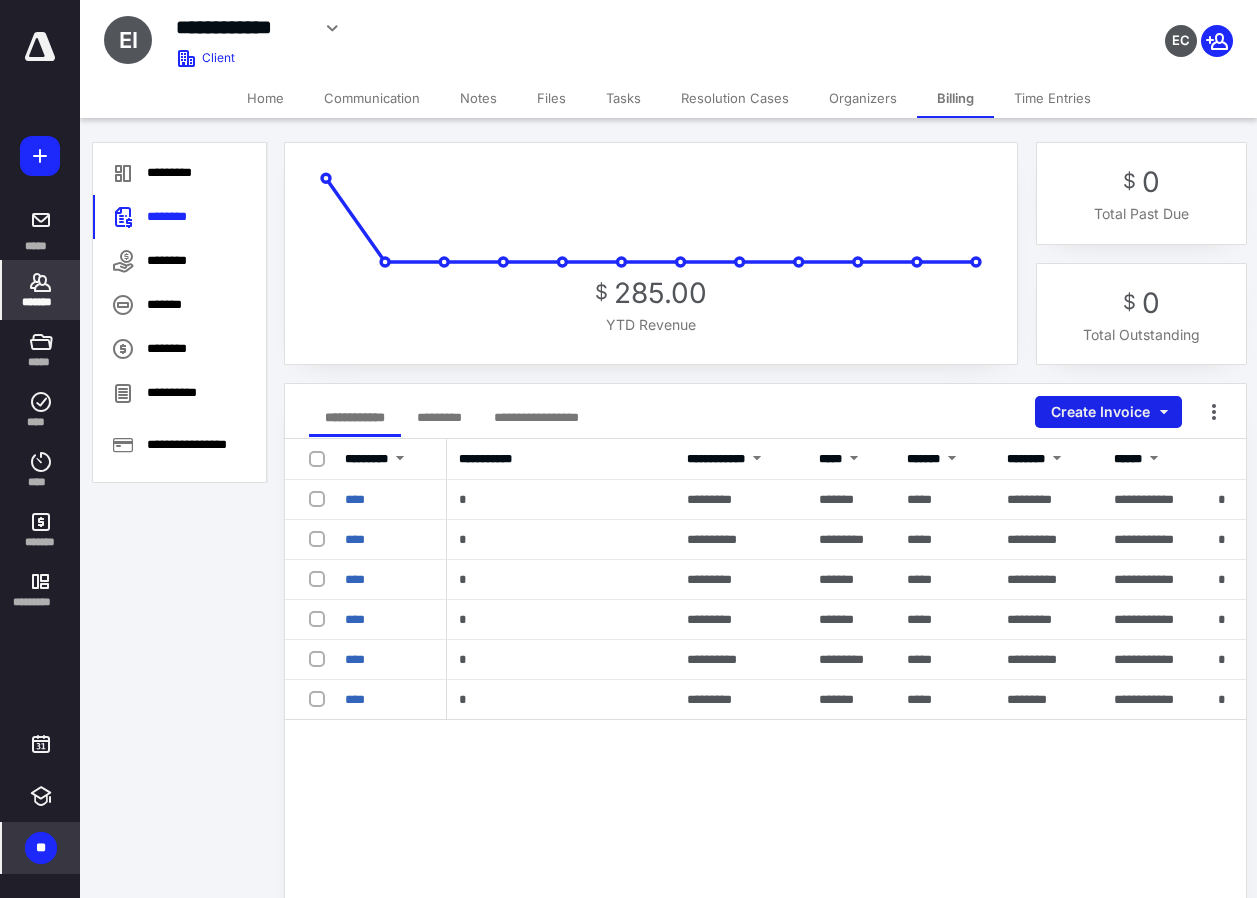 click on "Create Invoice" at bounding box center (1108, 412) 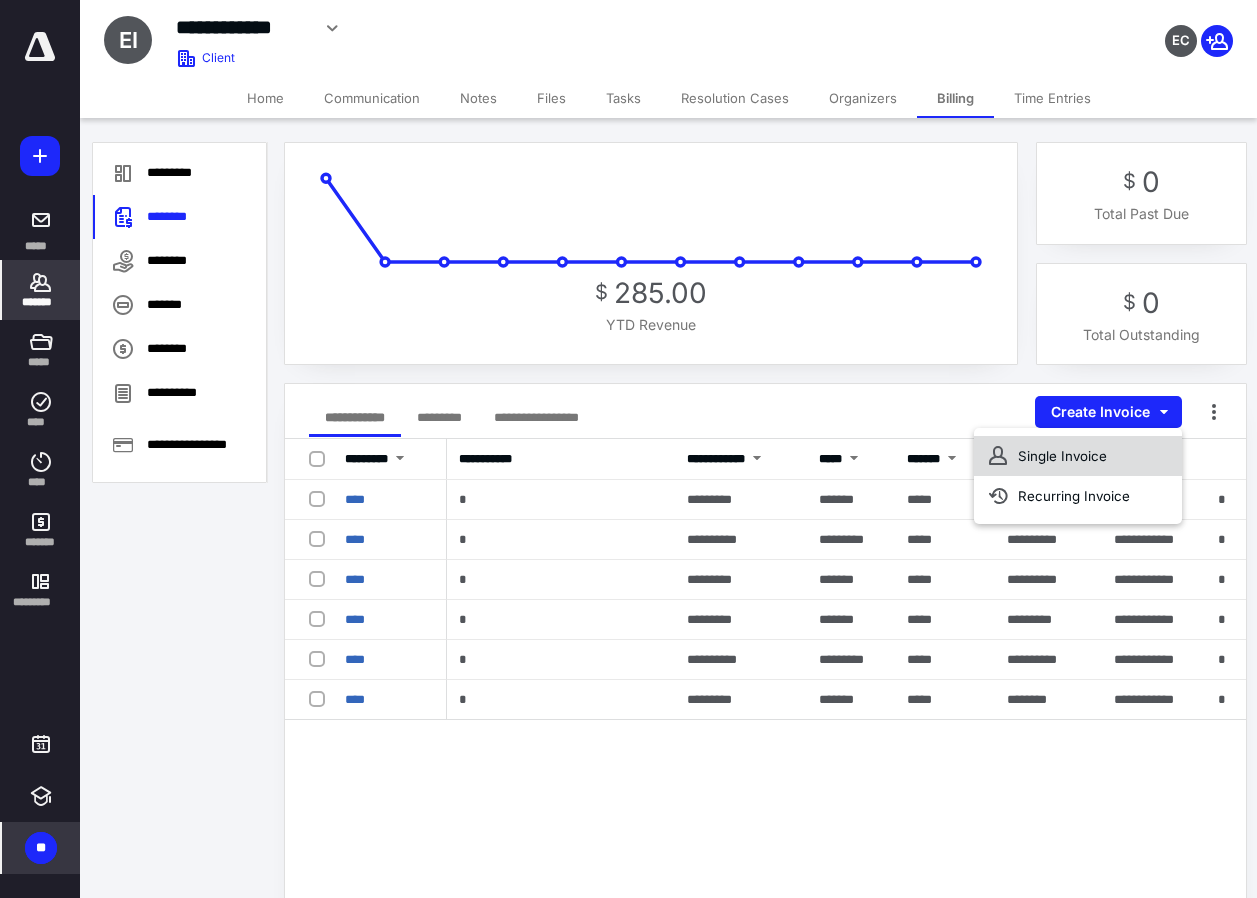 click on "Single Invoice" at bounding box center (1078, 456) 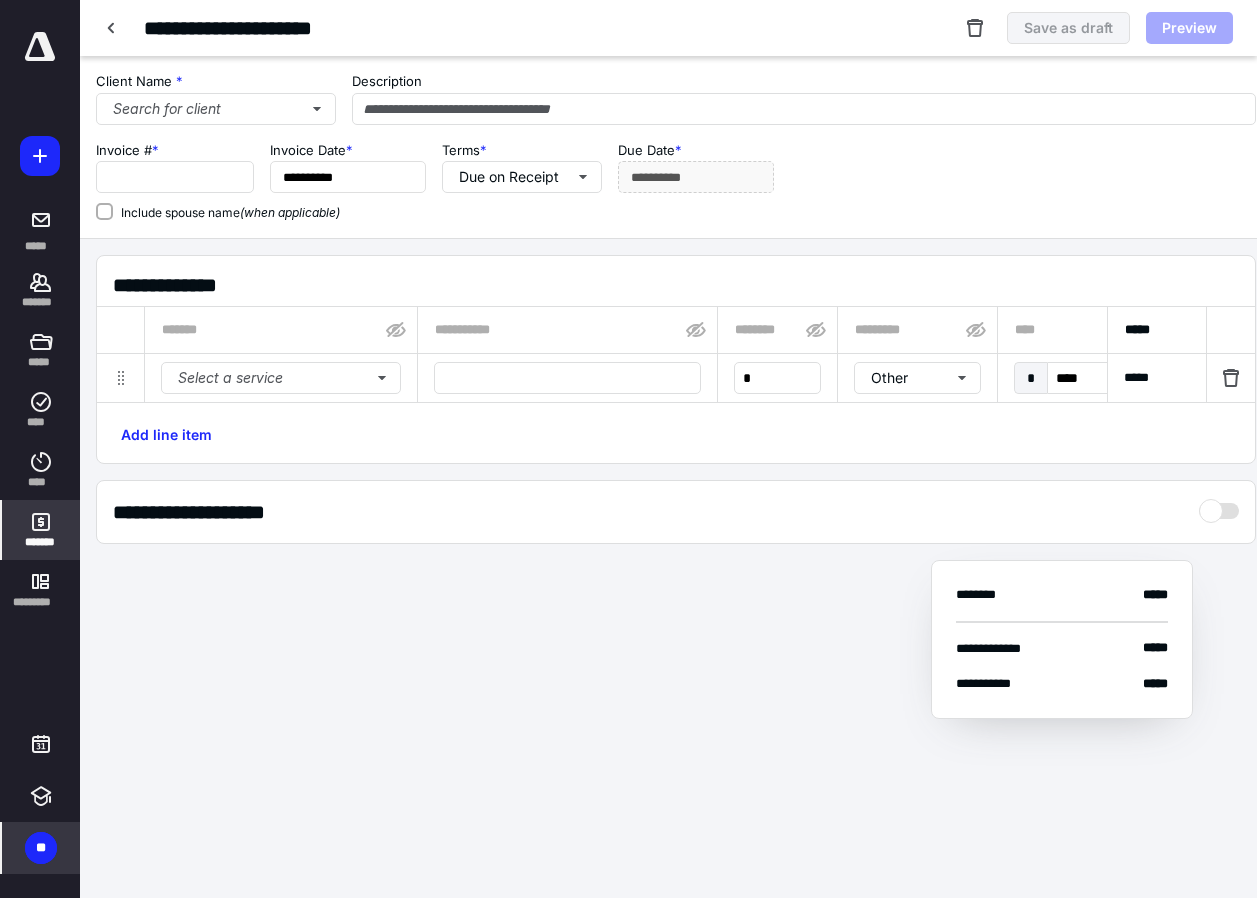 type on "**********" 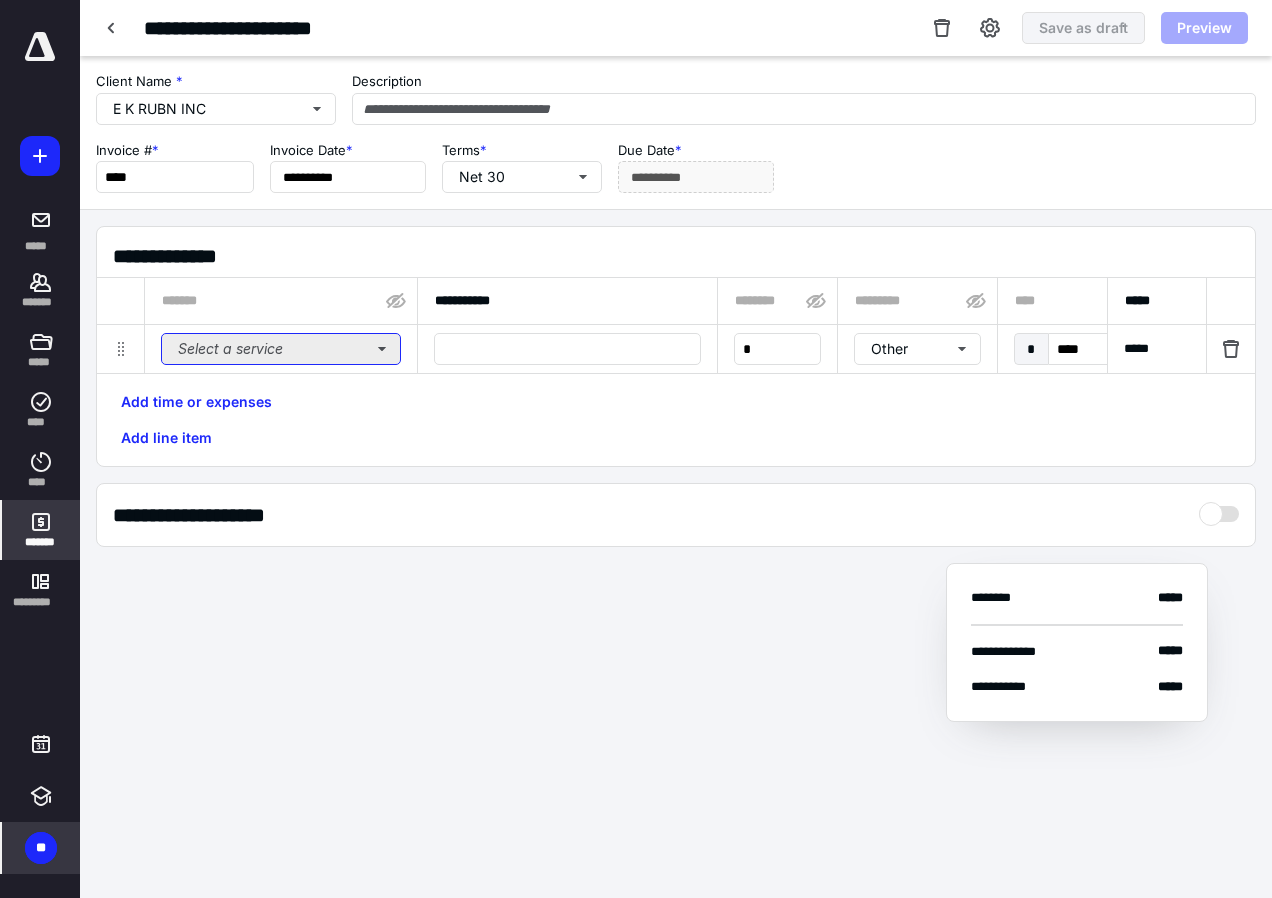 click on "Select a service" at bounding box center (281, 349) 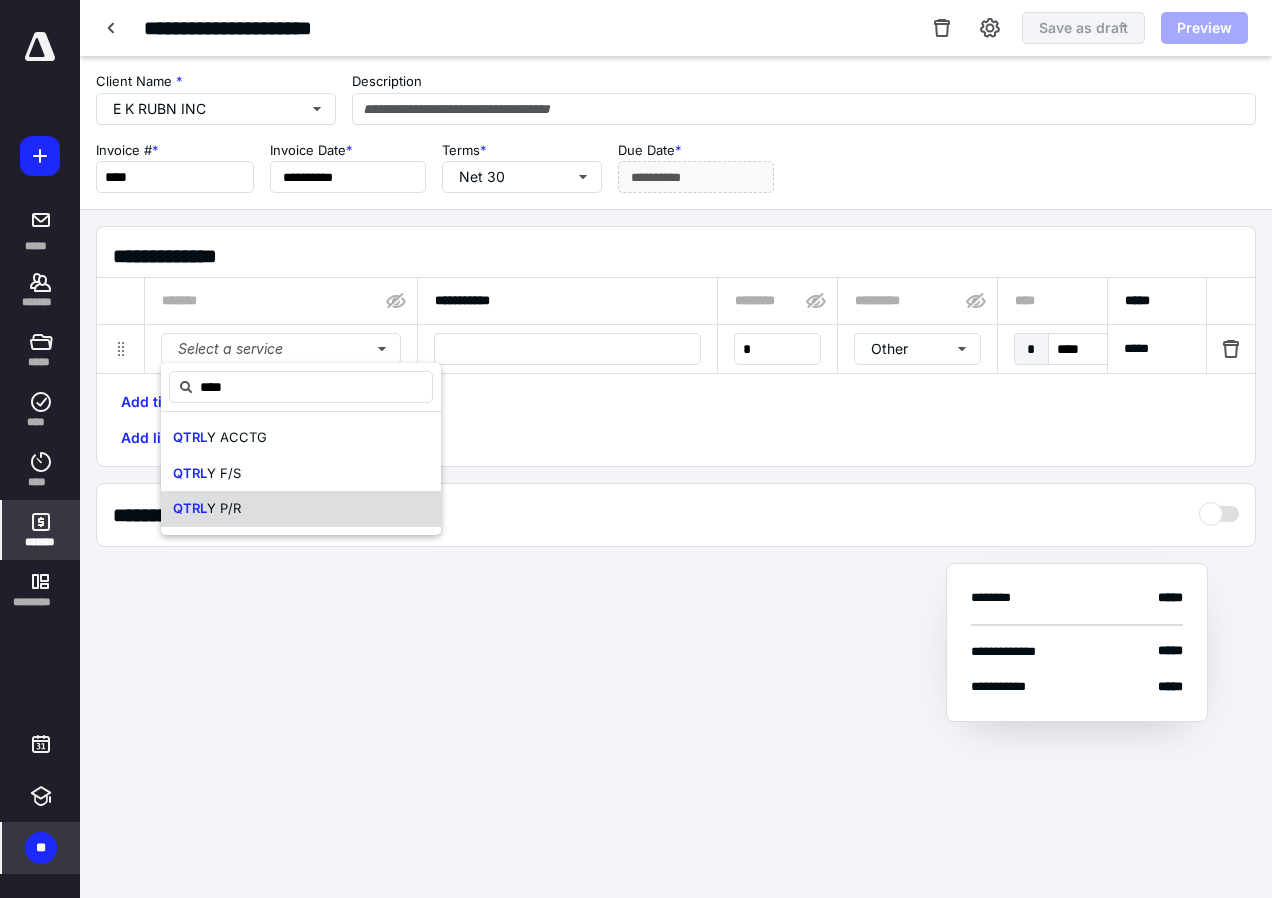 click on "QTRL Y P/R" at bounding box center [301, 509] 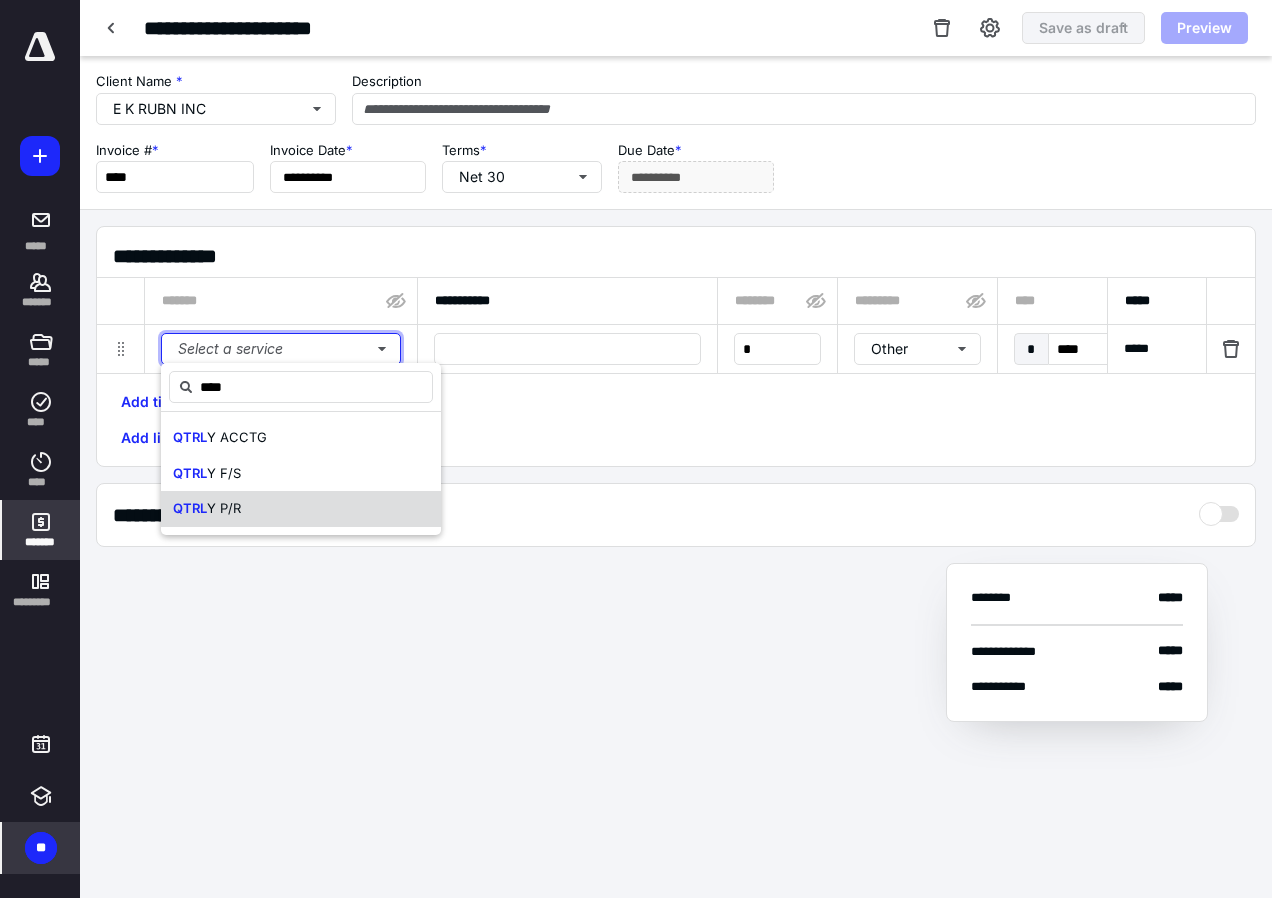 type 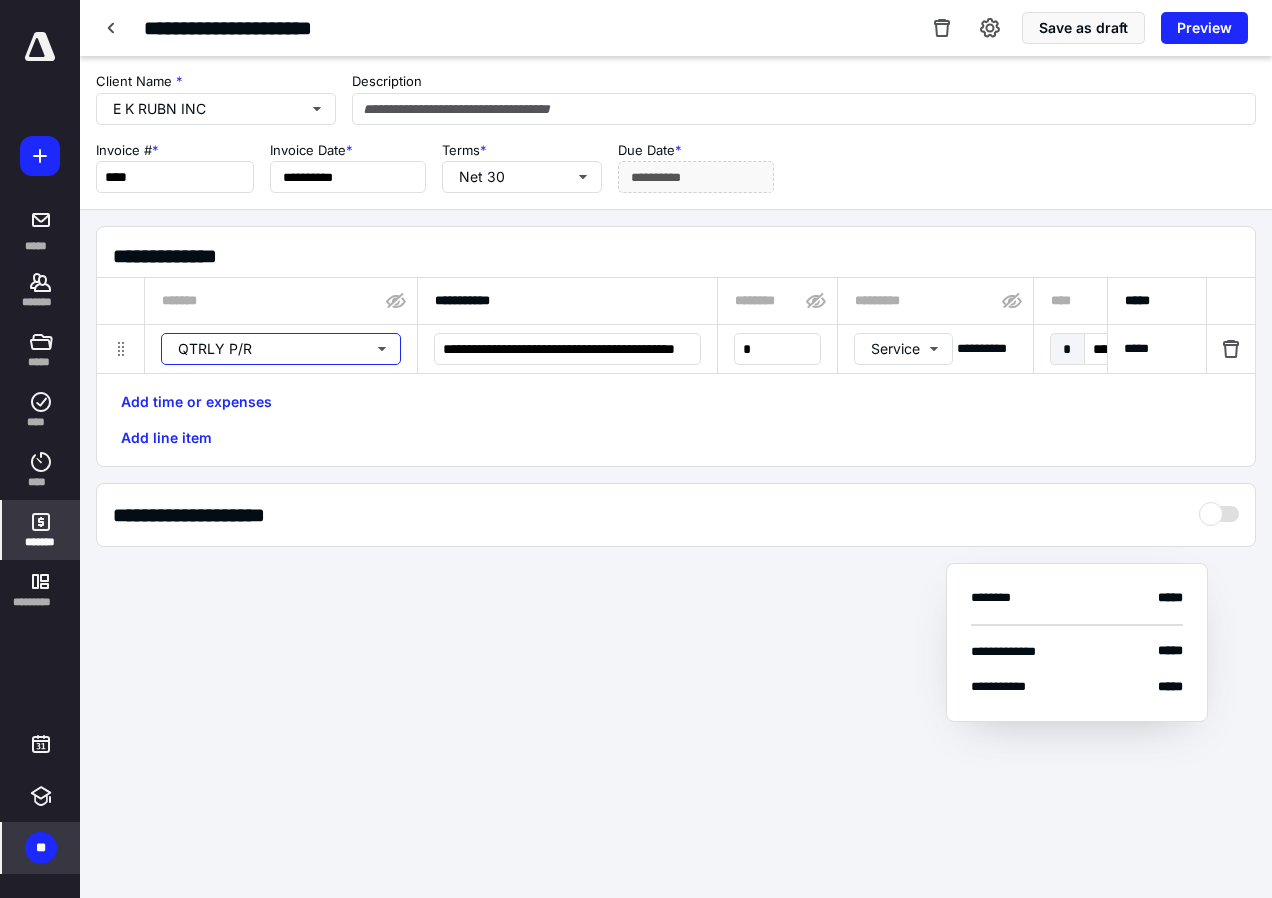 type 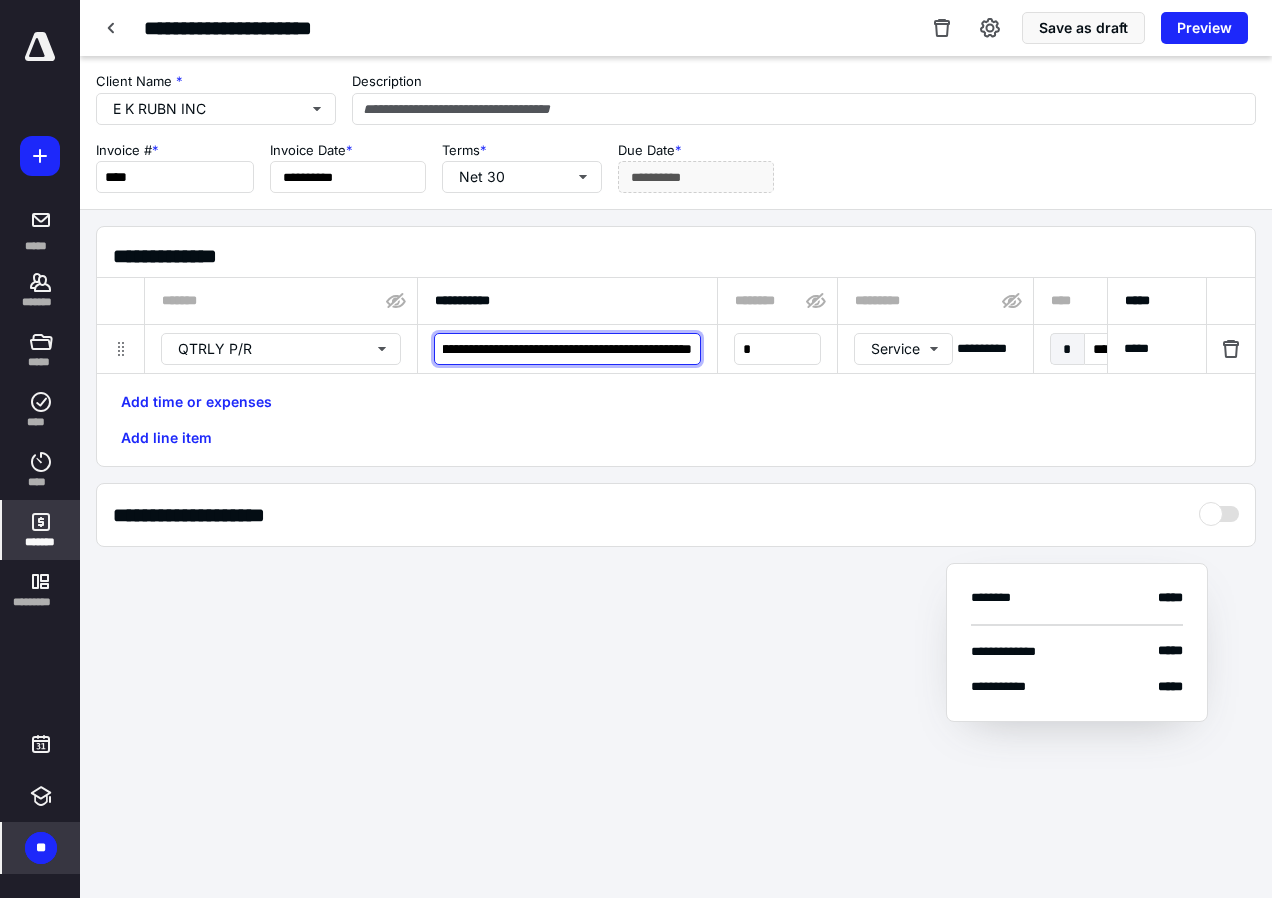 scroll, scrollTop: 0, scrollLeft: 273, axis: horizontal 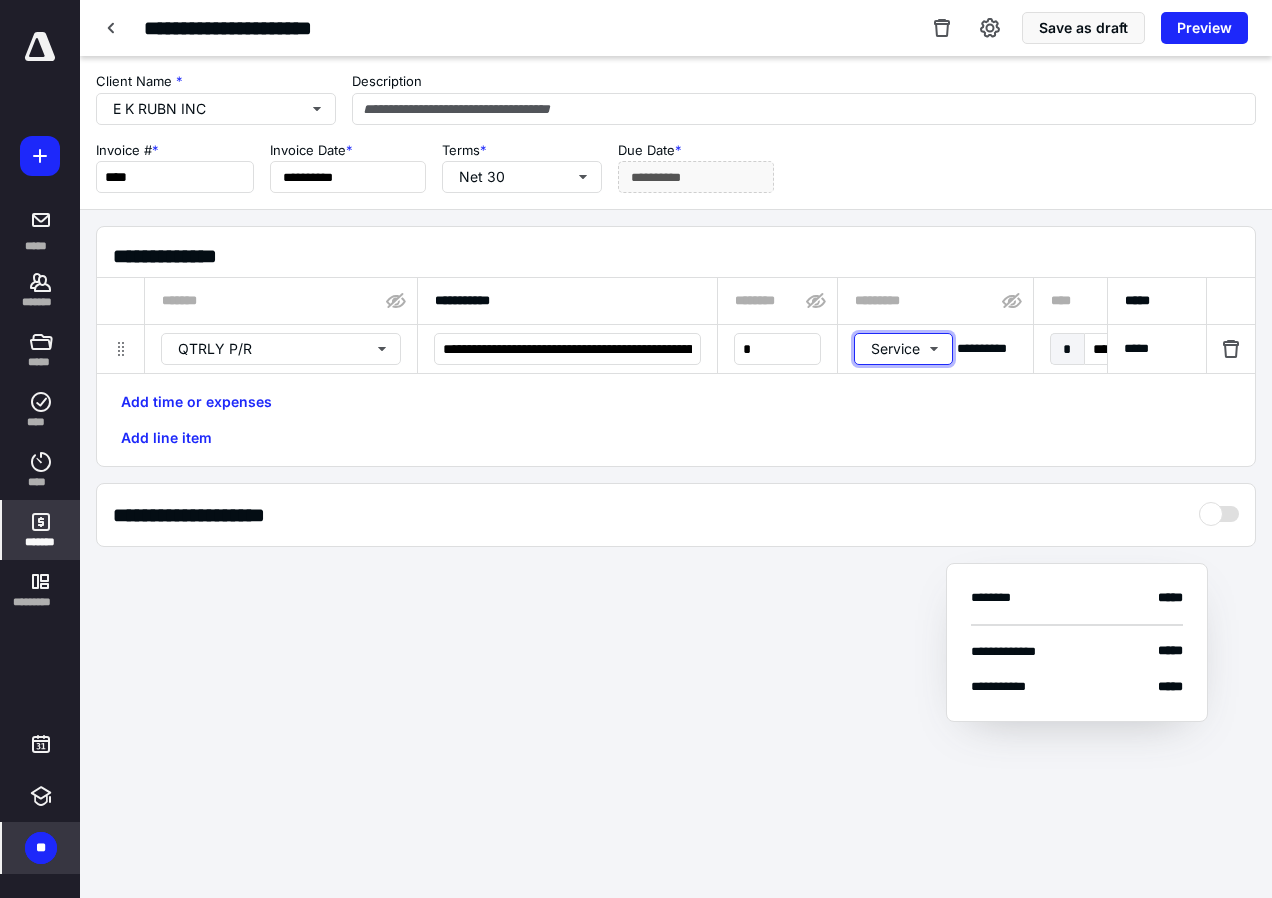 type 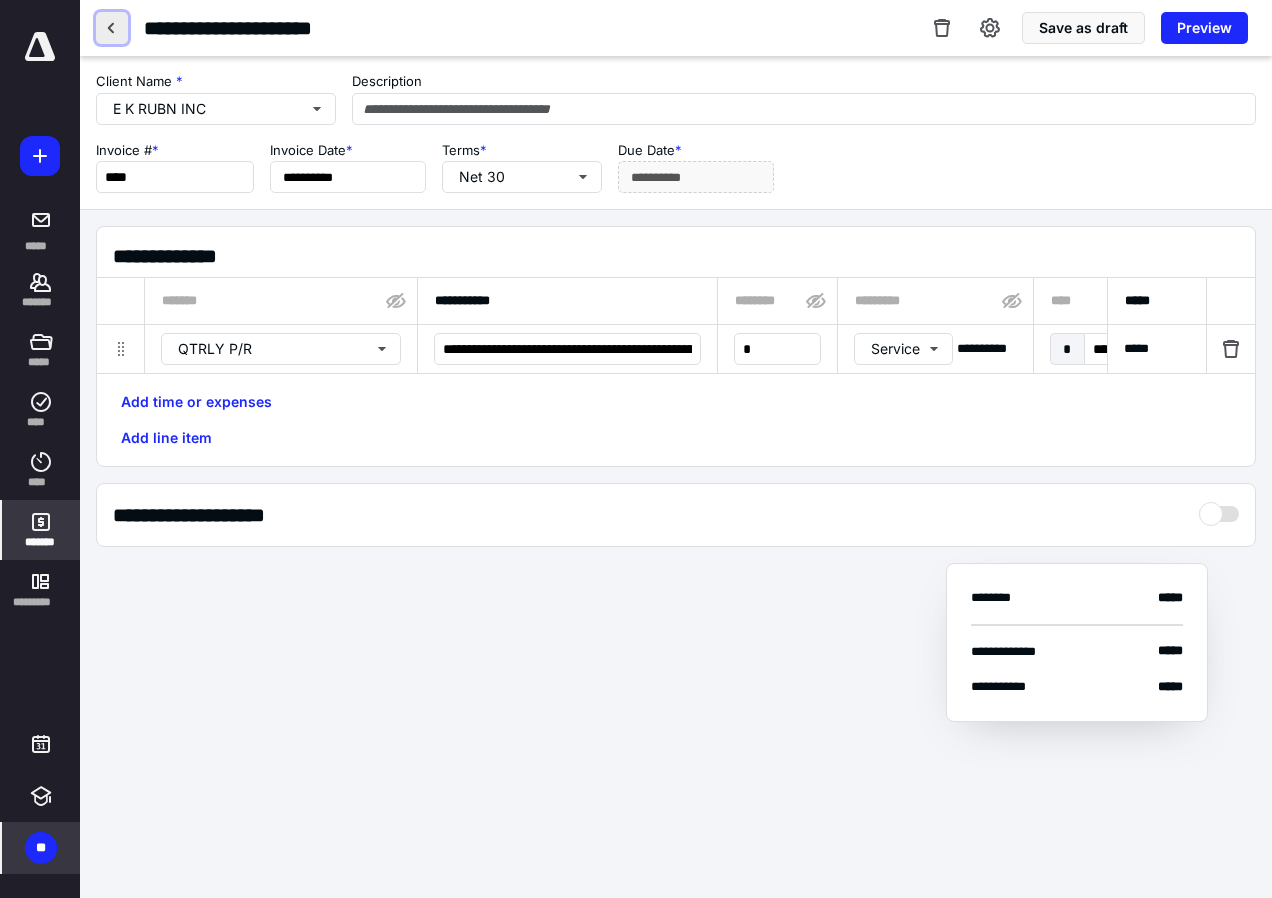click at bounding box center (112, 28) 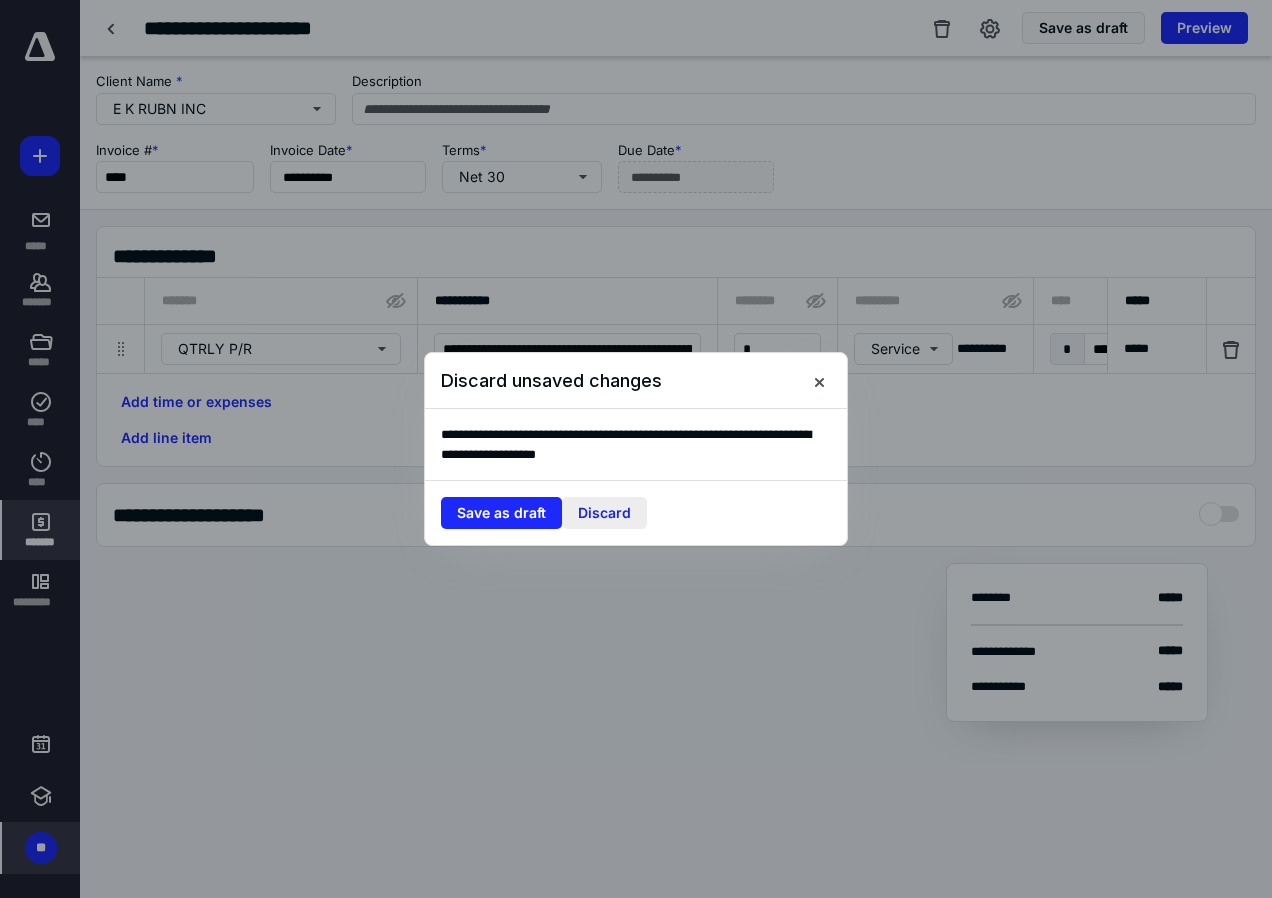 click on "Discard" at bounding box center (604, 513) 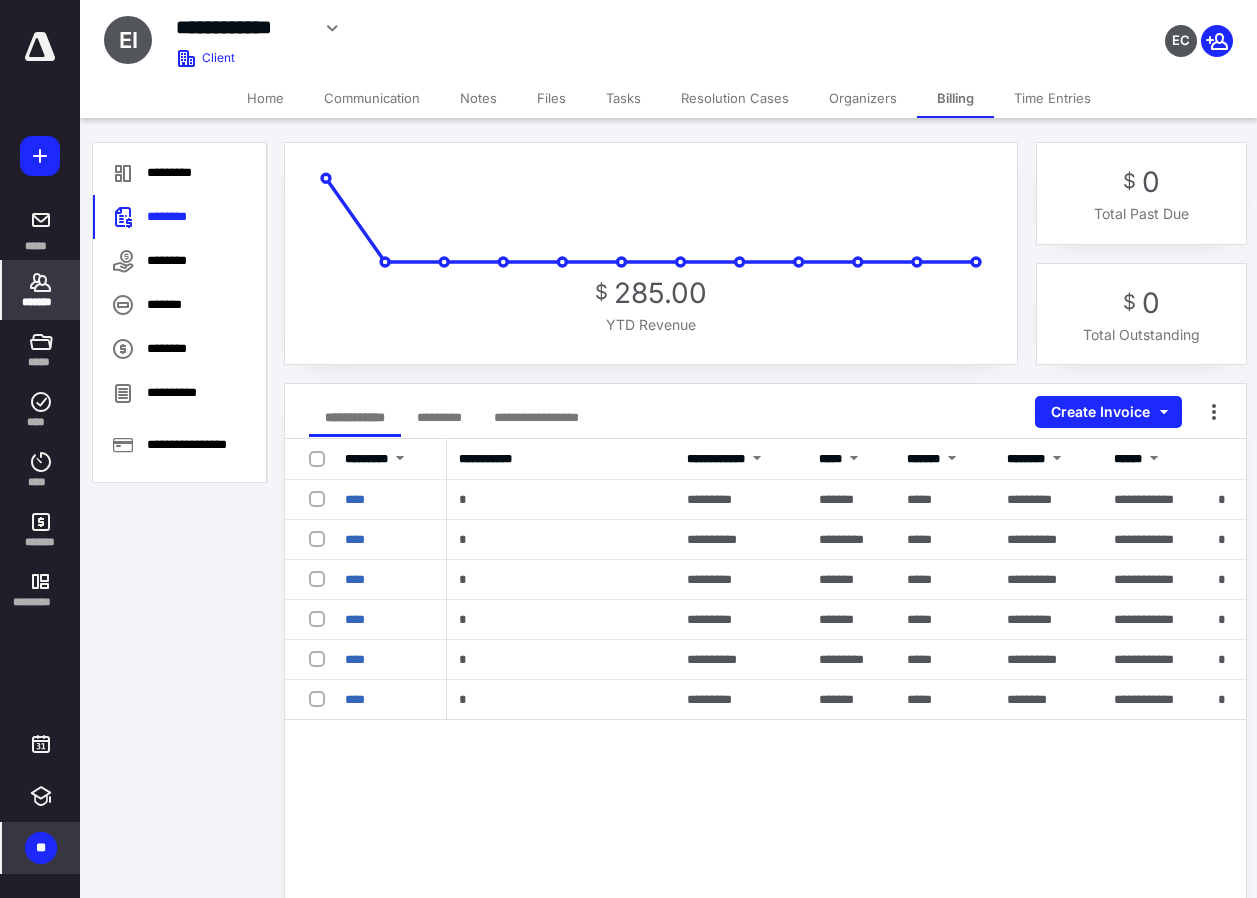 click on "Files" at bounding box center (551, 98) 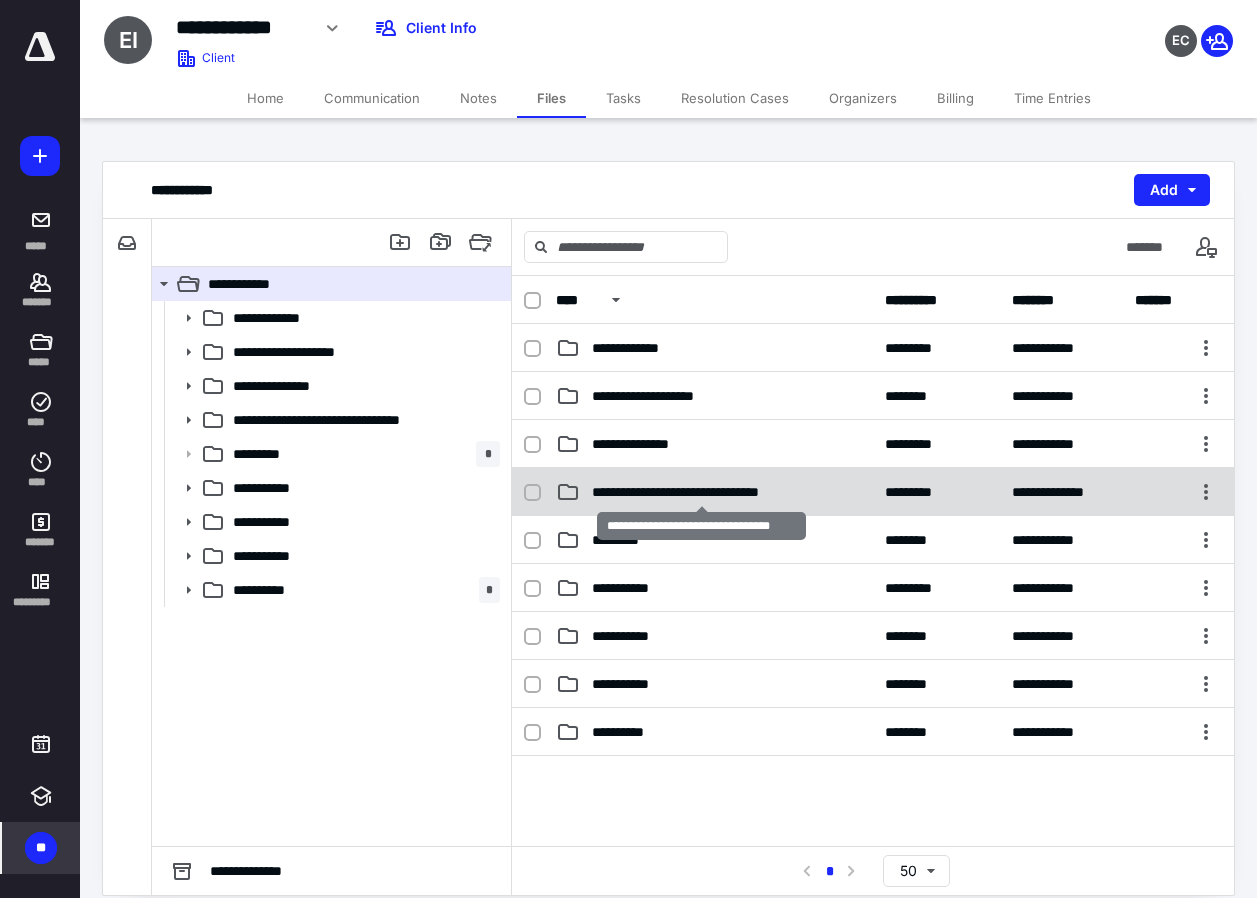 click on "**********" at bounding box center (701, 492) 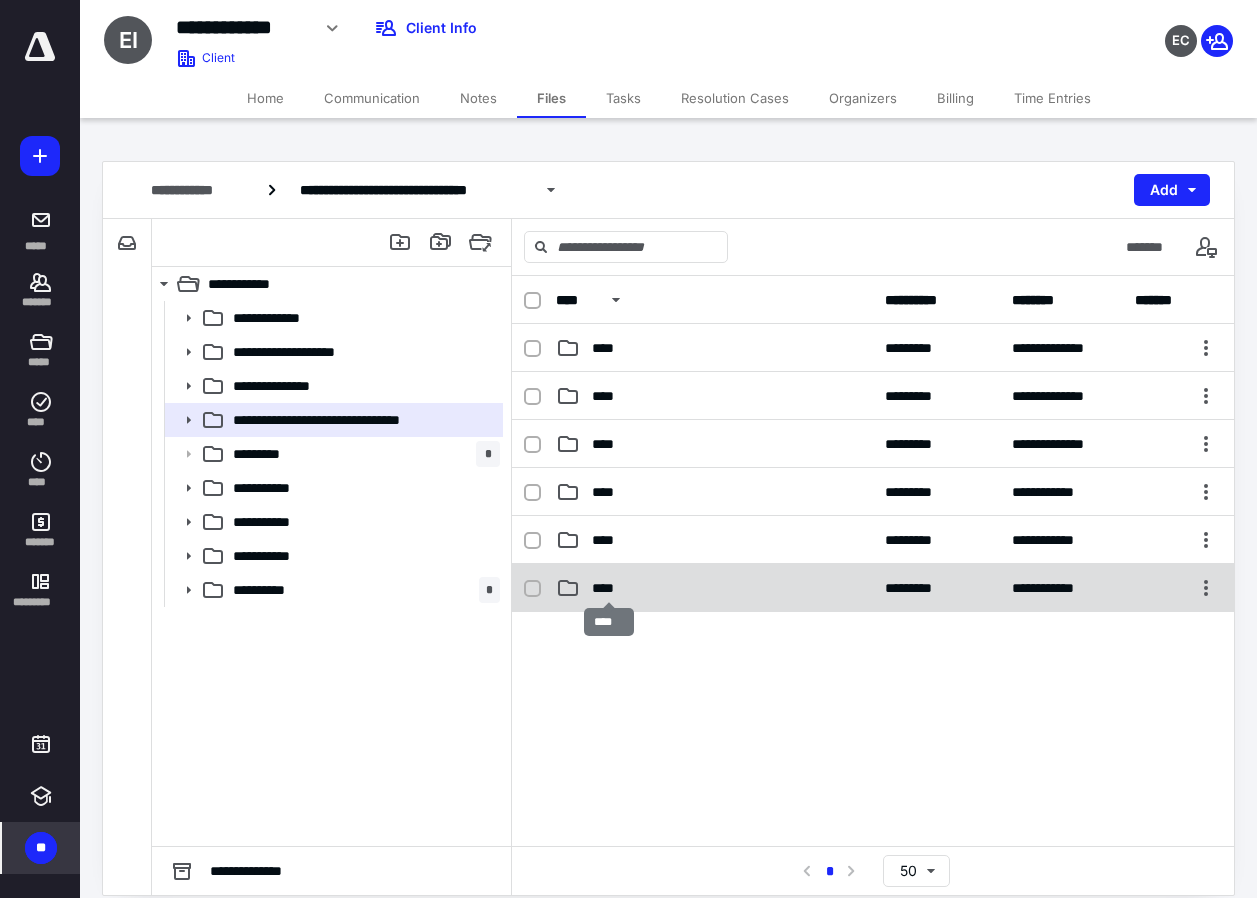 click on "****" at bounding box center (609, 588) 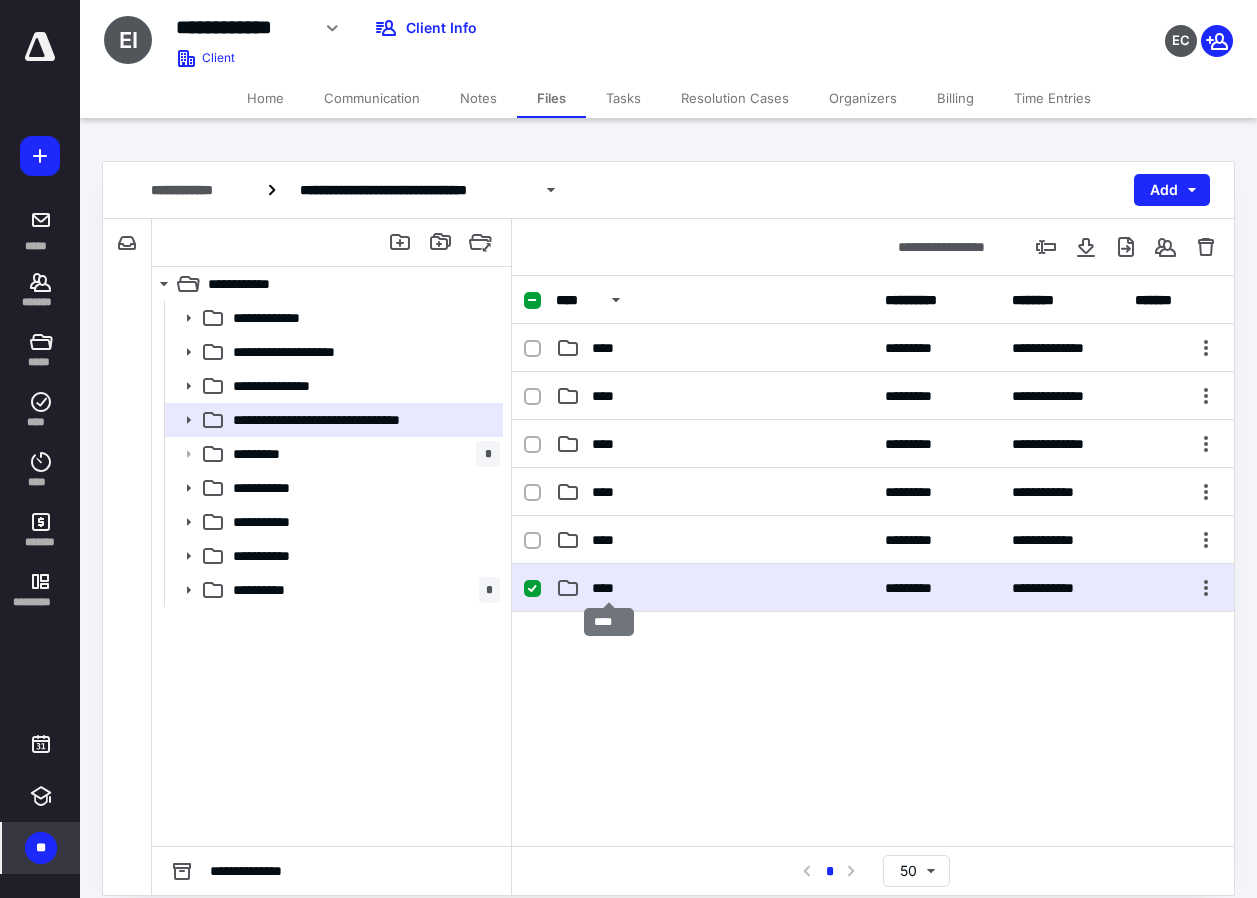 click on "****" at bounding box center [609, 588] 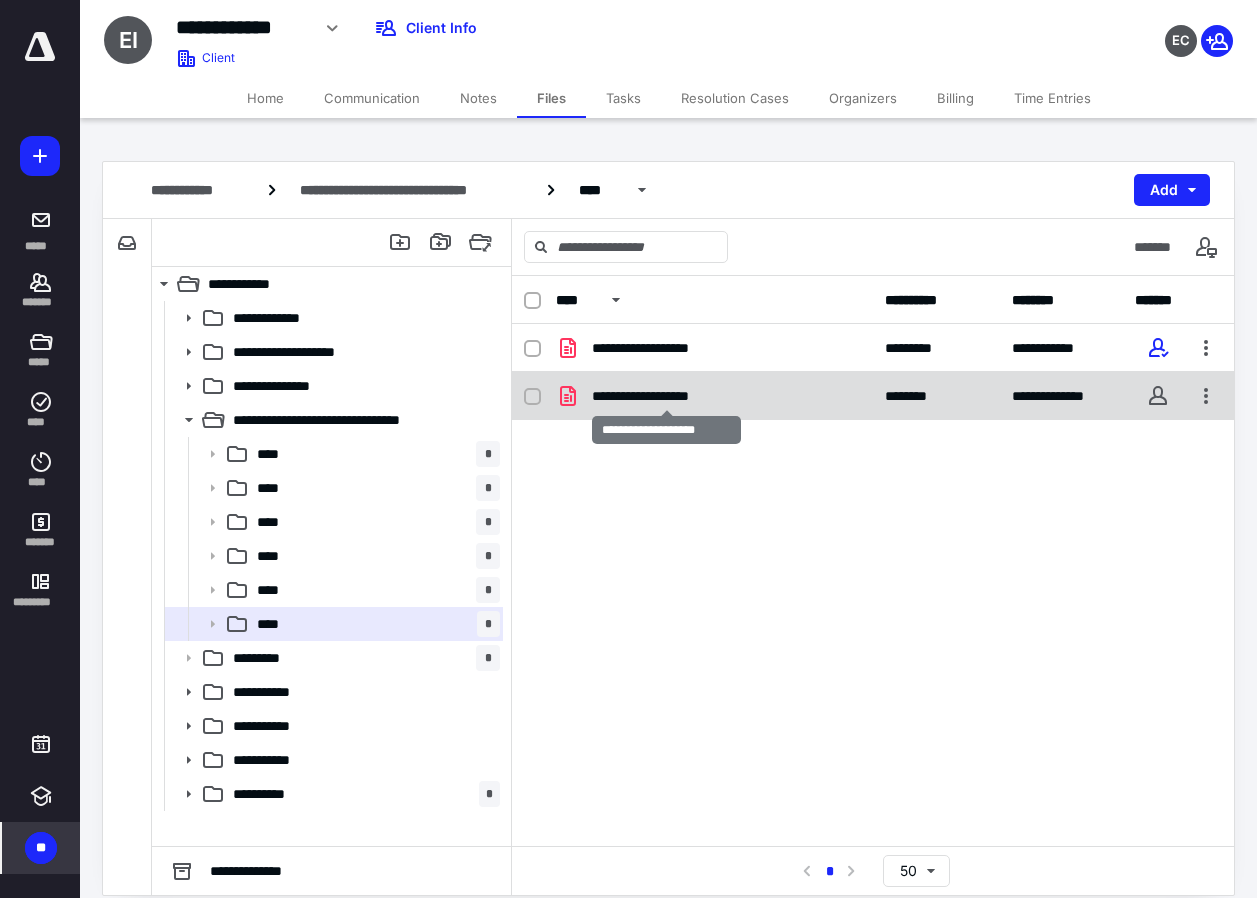 click on "**********" at bounding box center [666, 396] 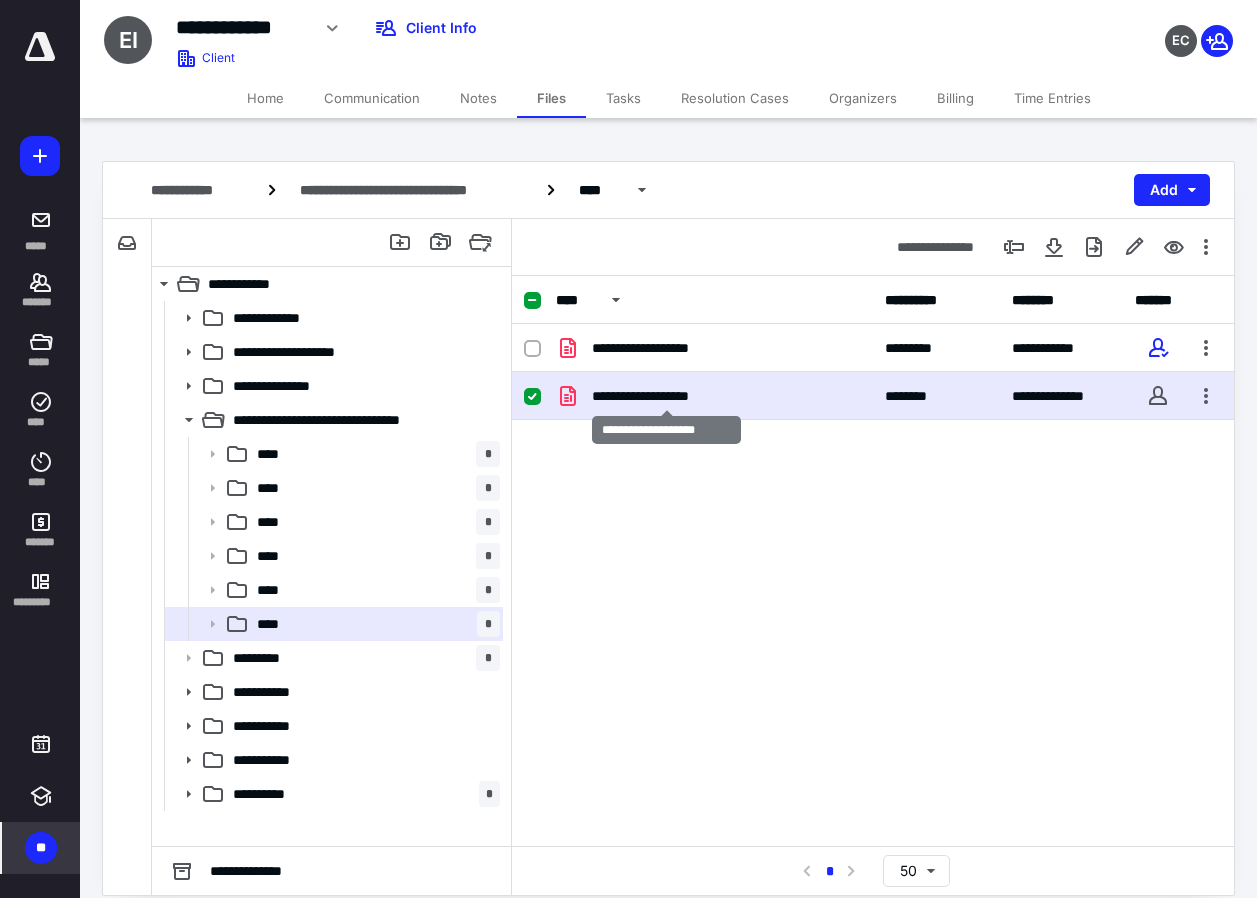 click on "**********" at bounding box center (666, 396) 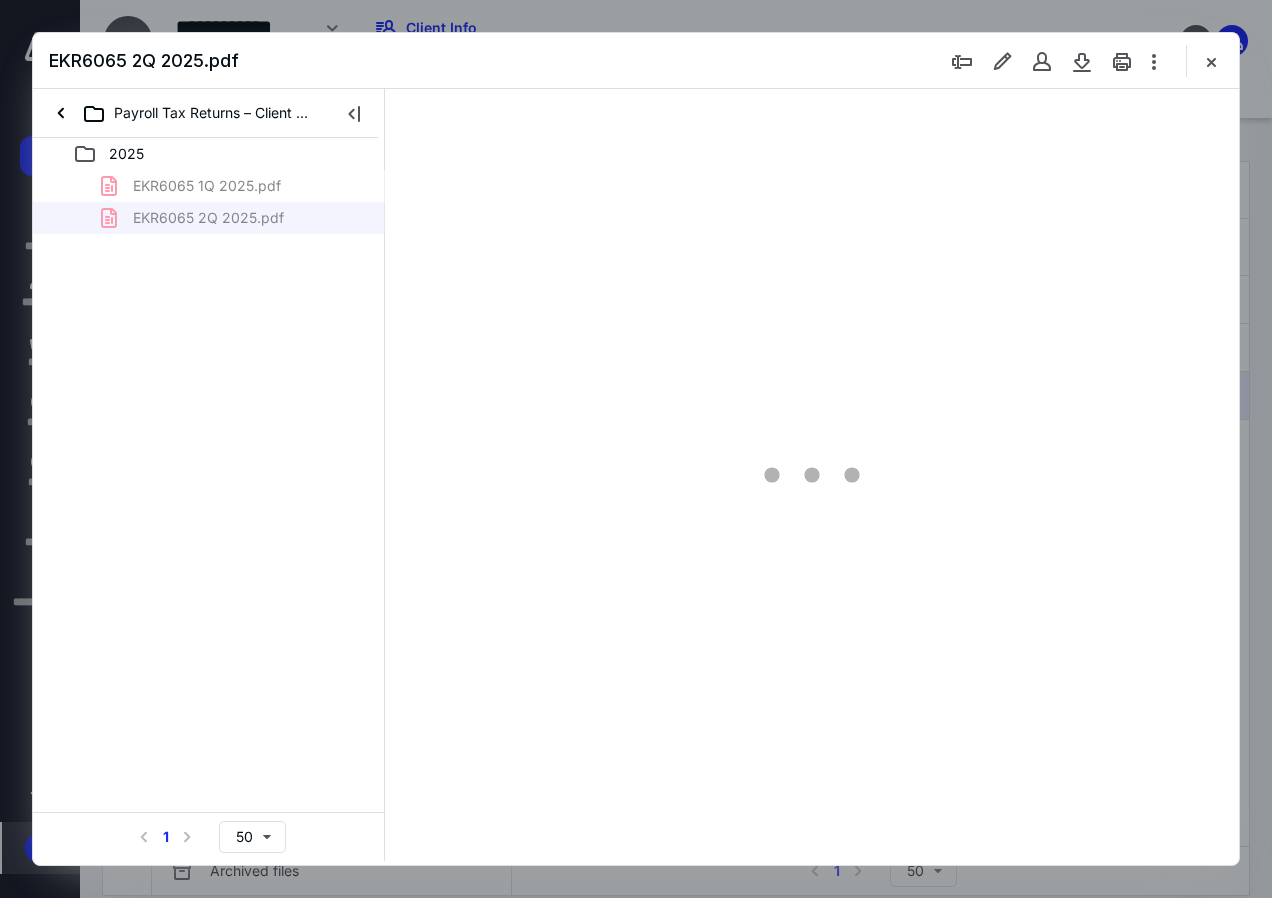 scroll, scrollTop: 0, scrollLeft: 0, axis: both 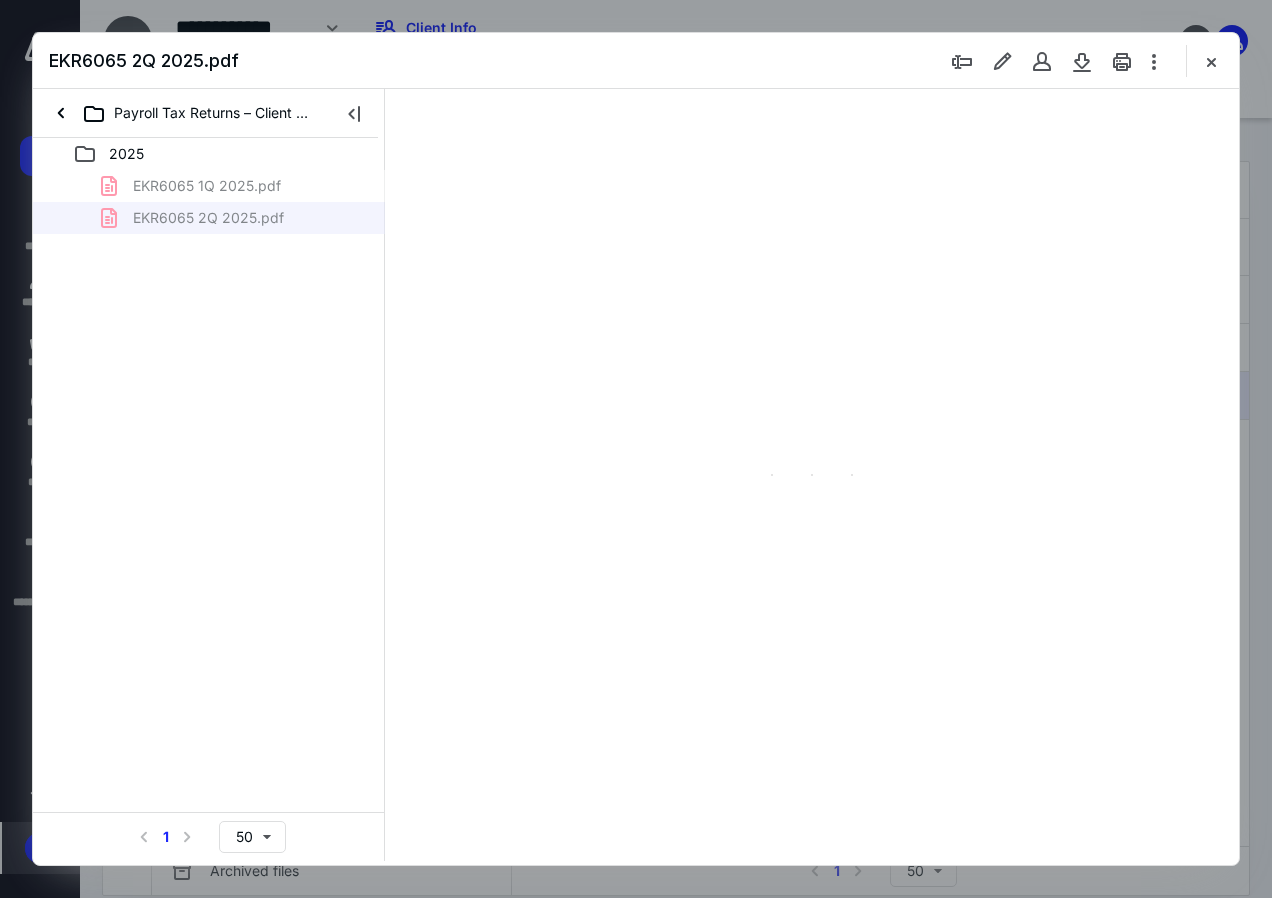 type on "137" 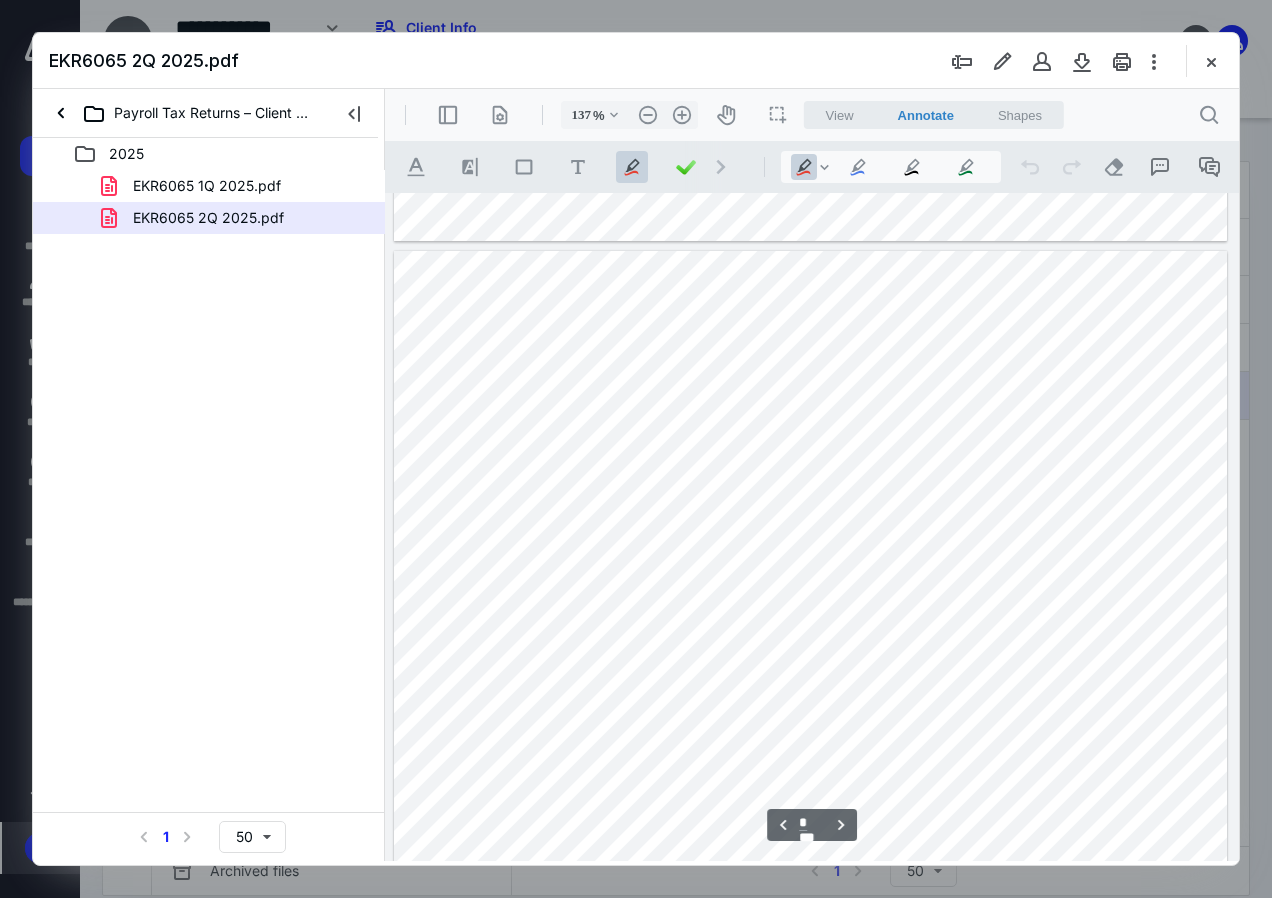 scroll, scrollTop: 2309, scrollLeft: 0, axis: vertical 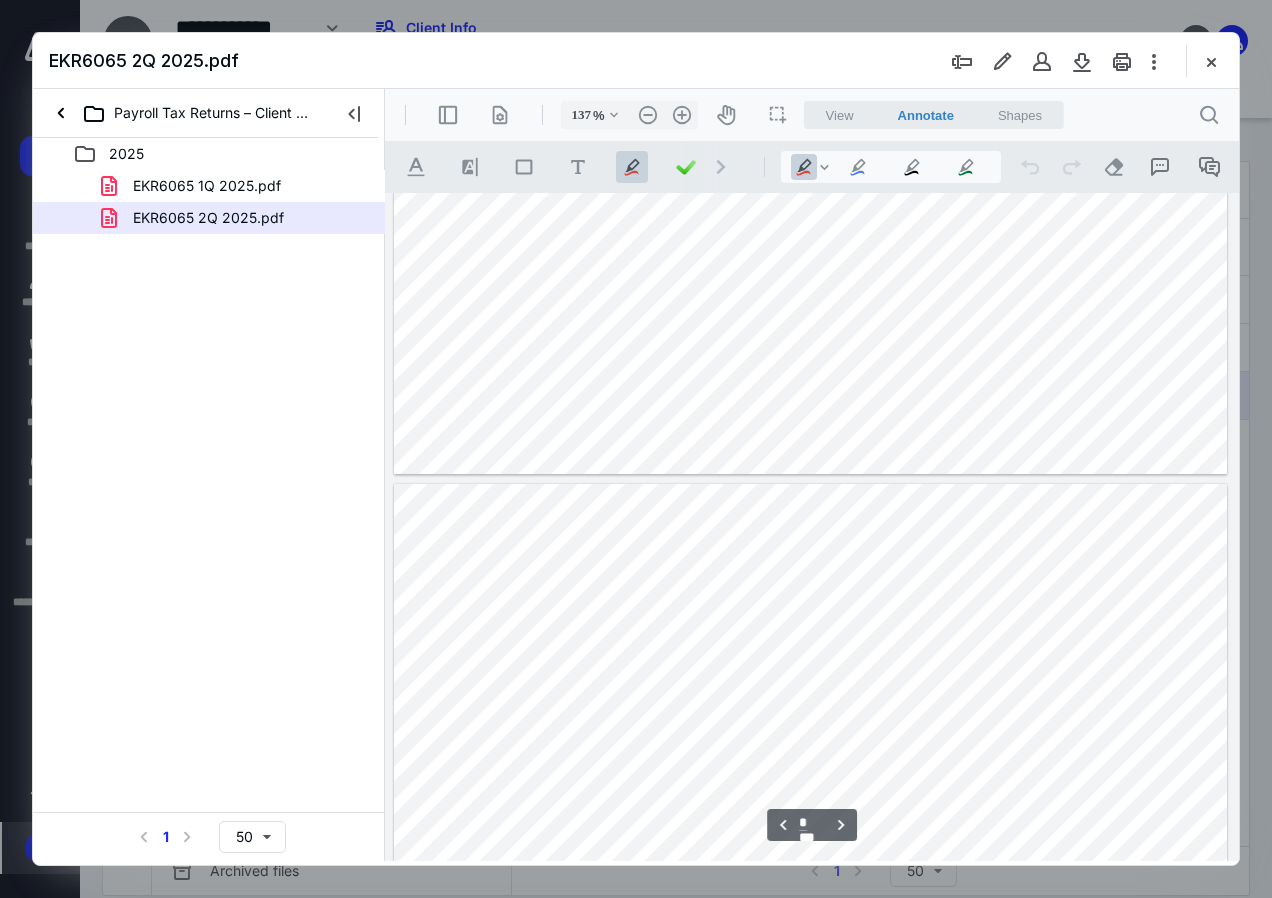 type on "*" 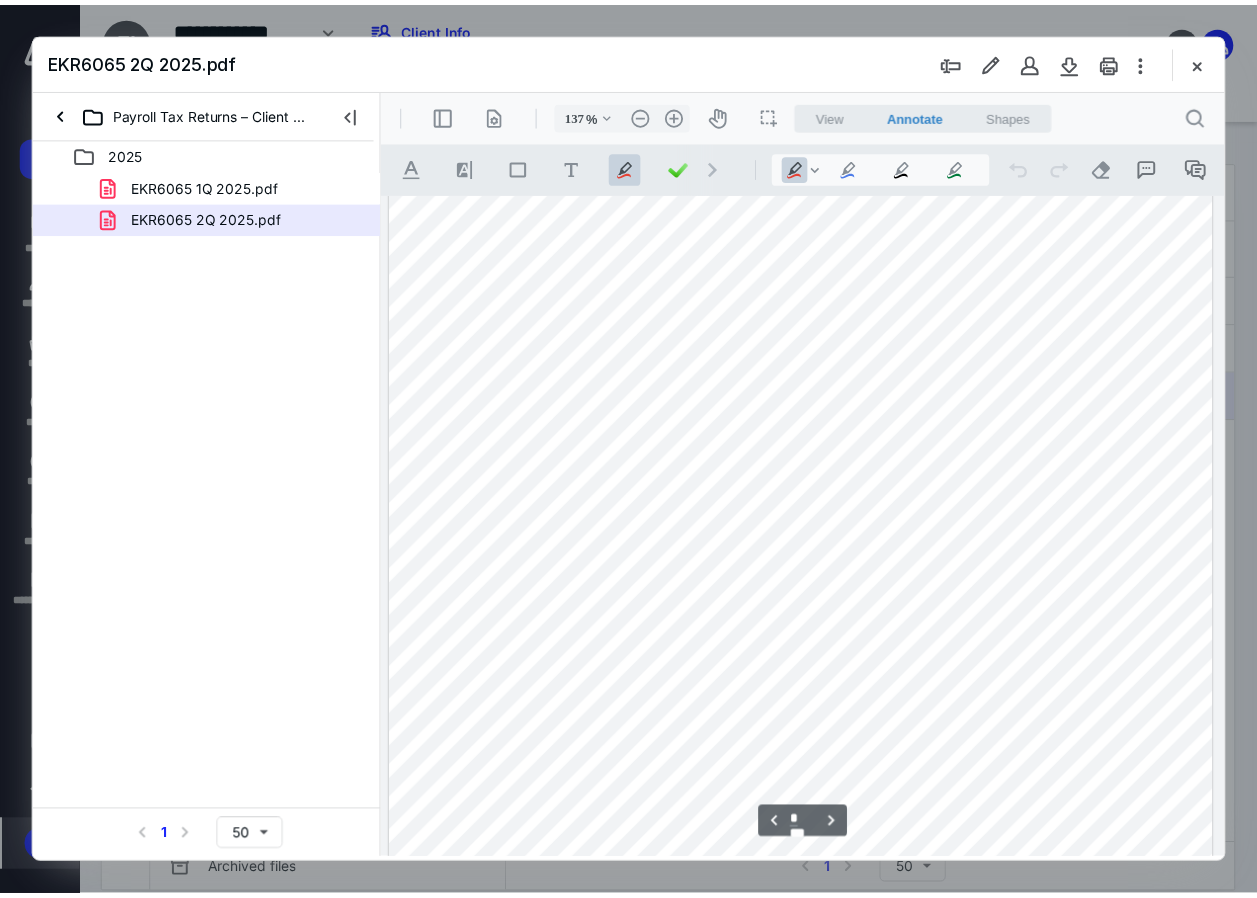 scroll, scrollTop: 2092, scrollLeft: 0, axis: vertical 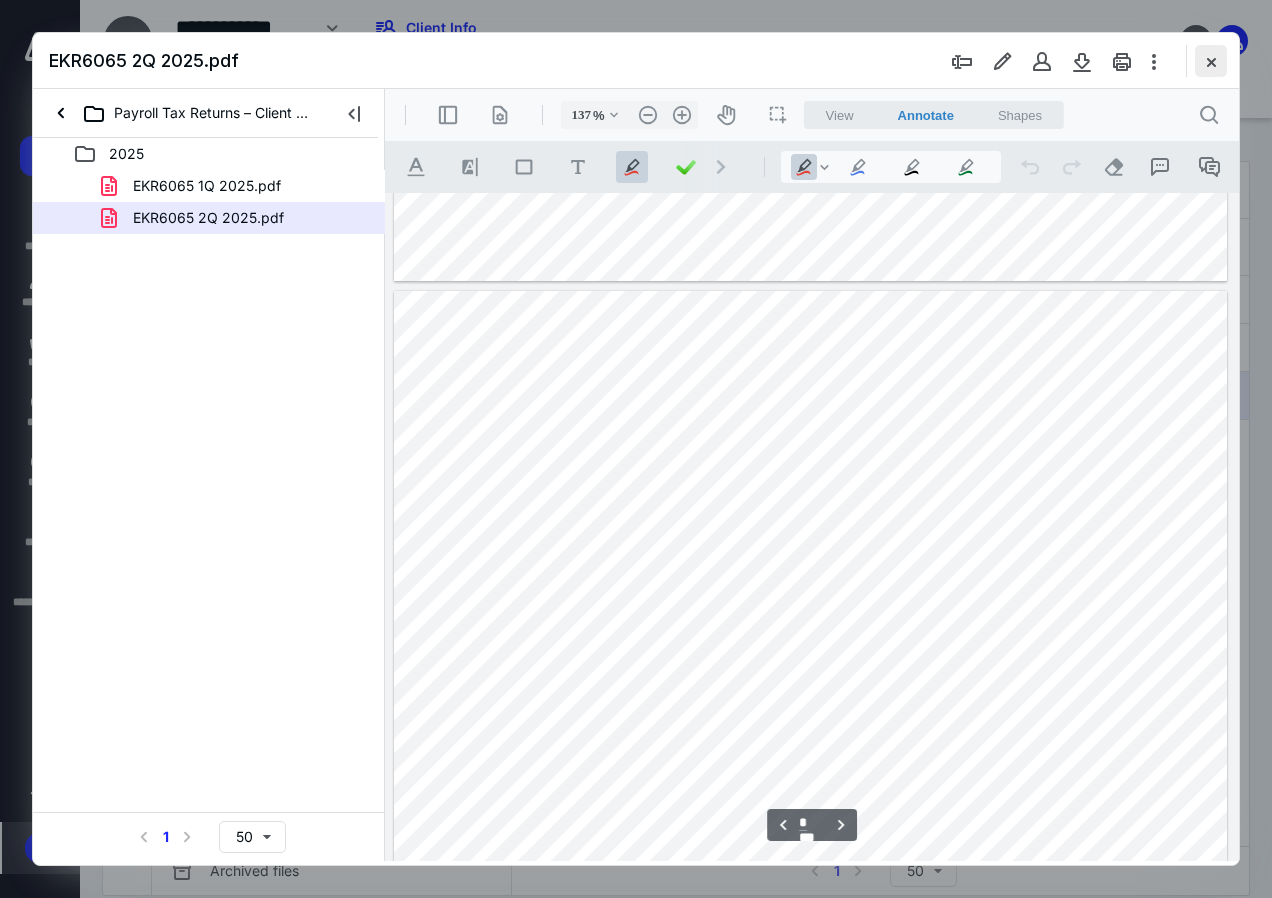 click at bounding box center (1211, 61) 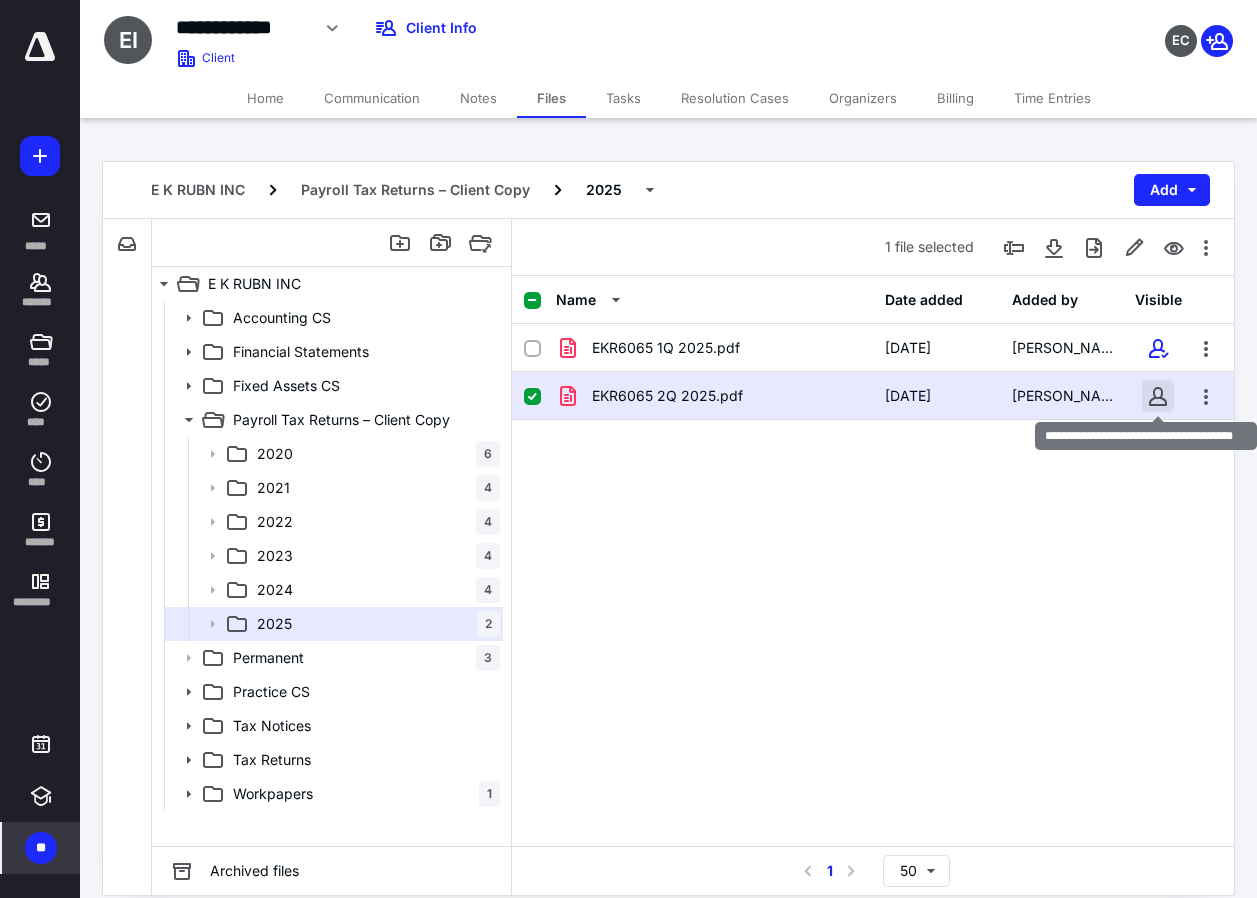 click at bounding box center [1158, 396] 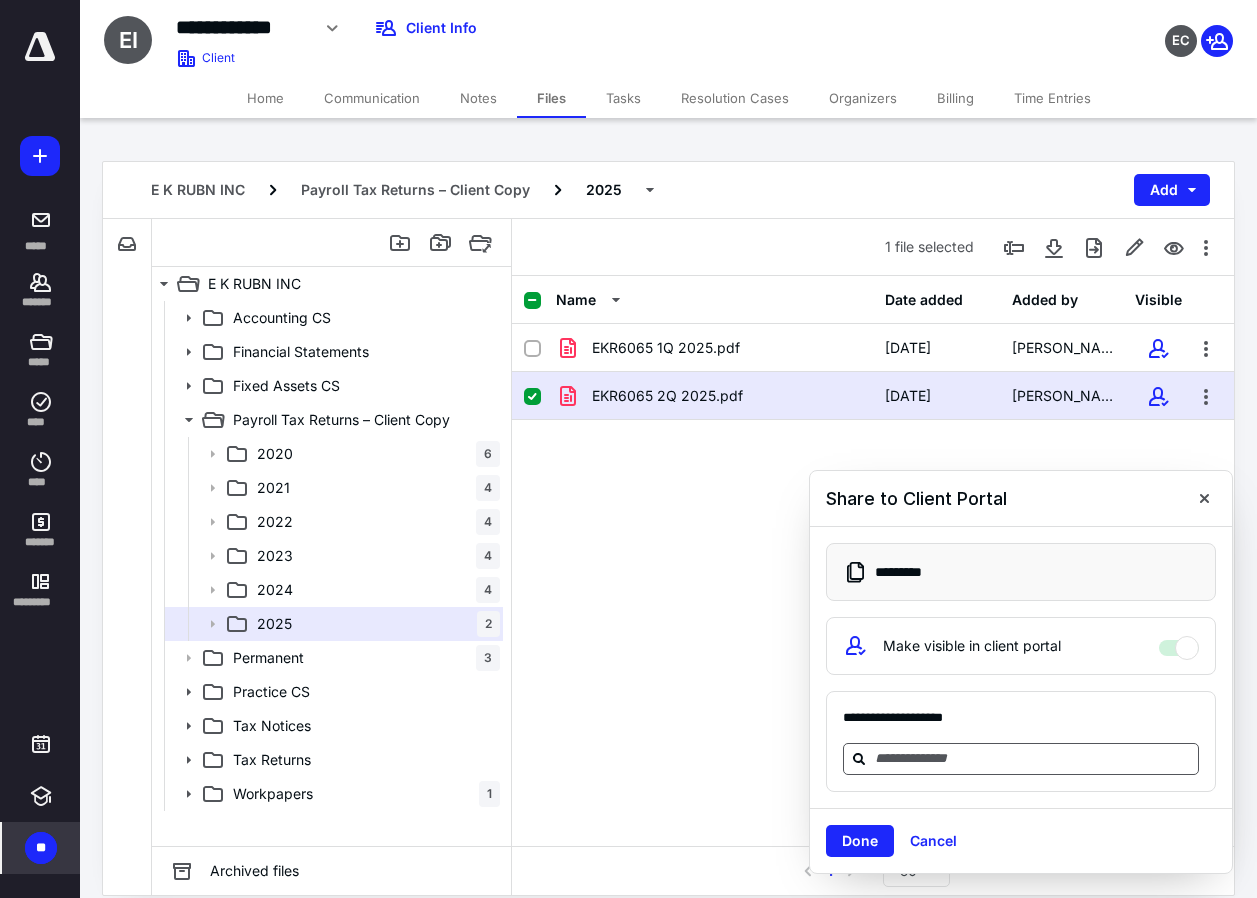 click at bounding box center [1033, 758] 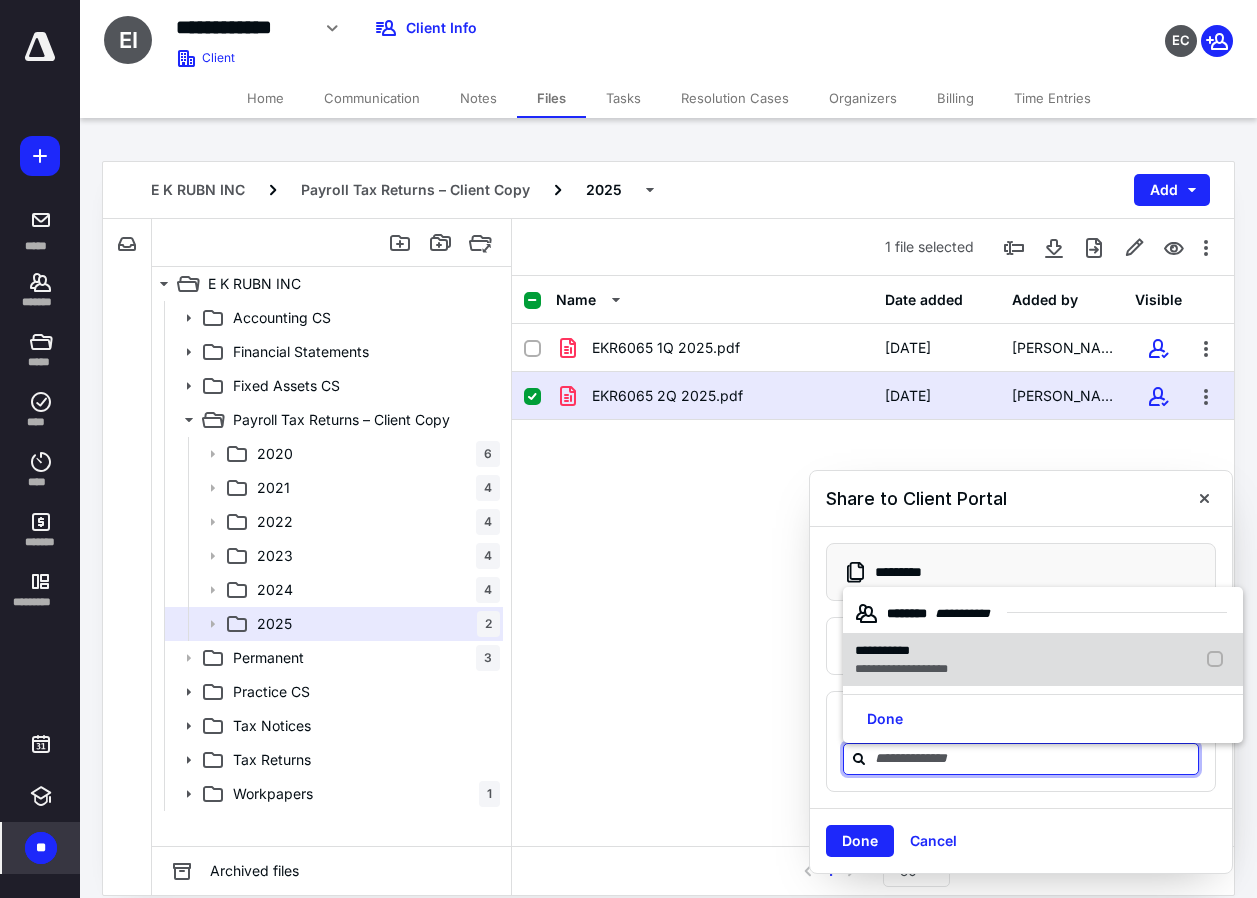 click on "**********" at bounding box center (882, 650) 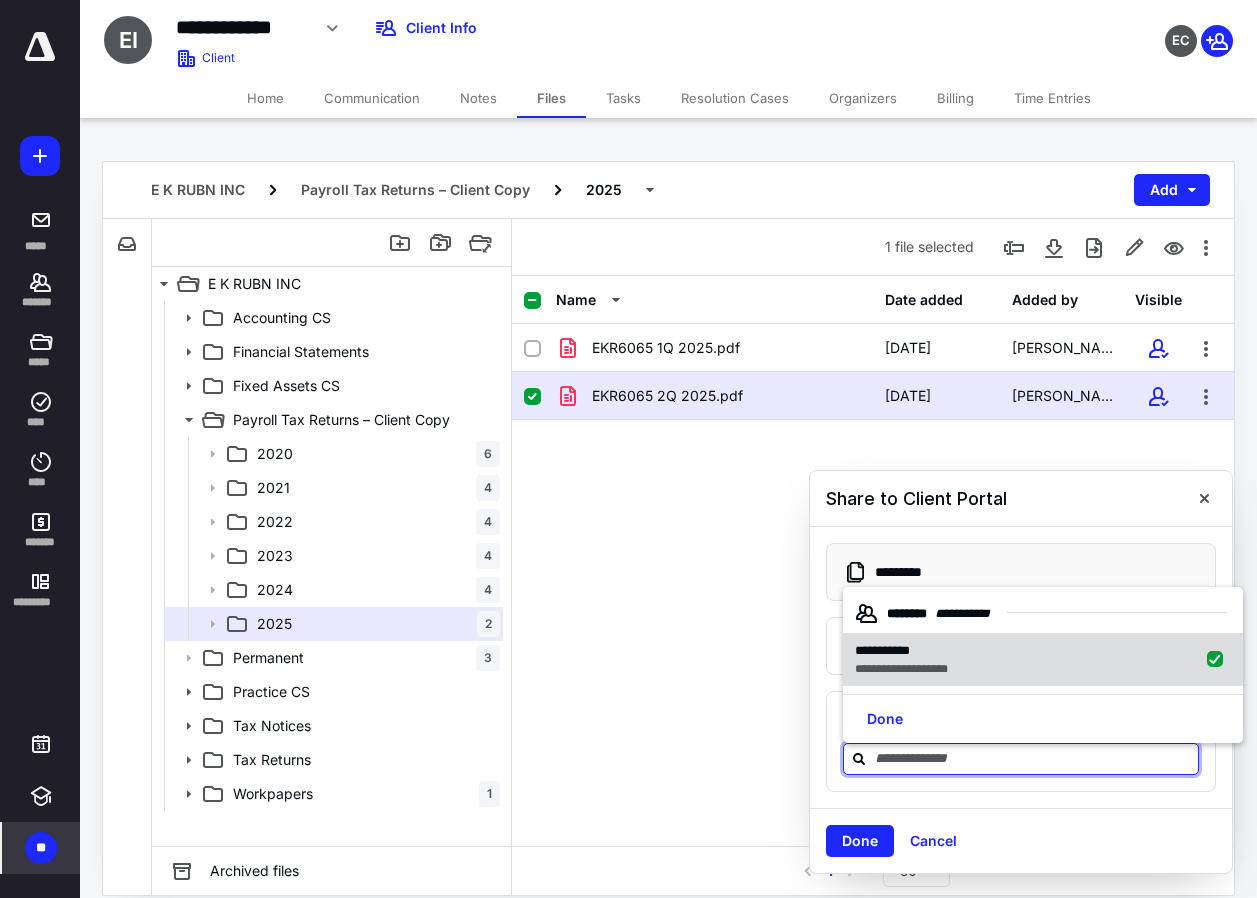 checkbox on "true" 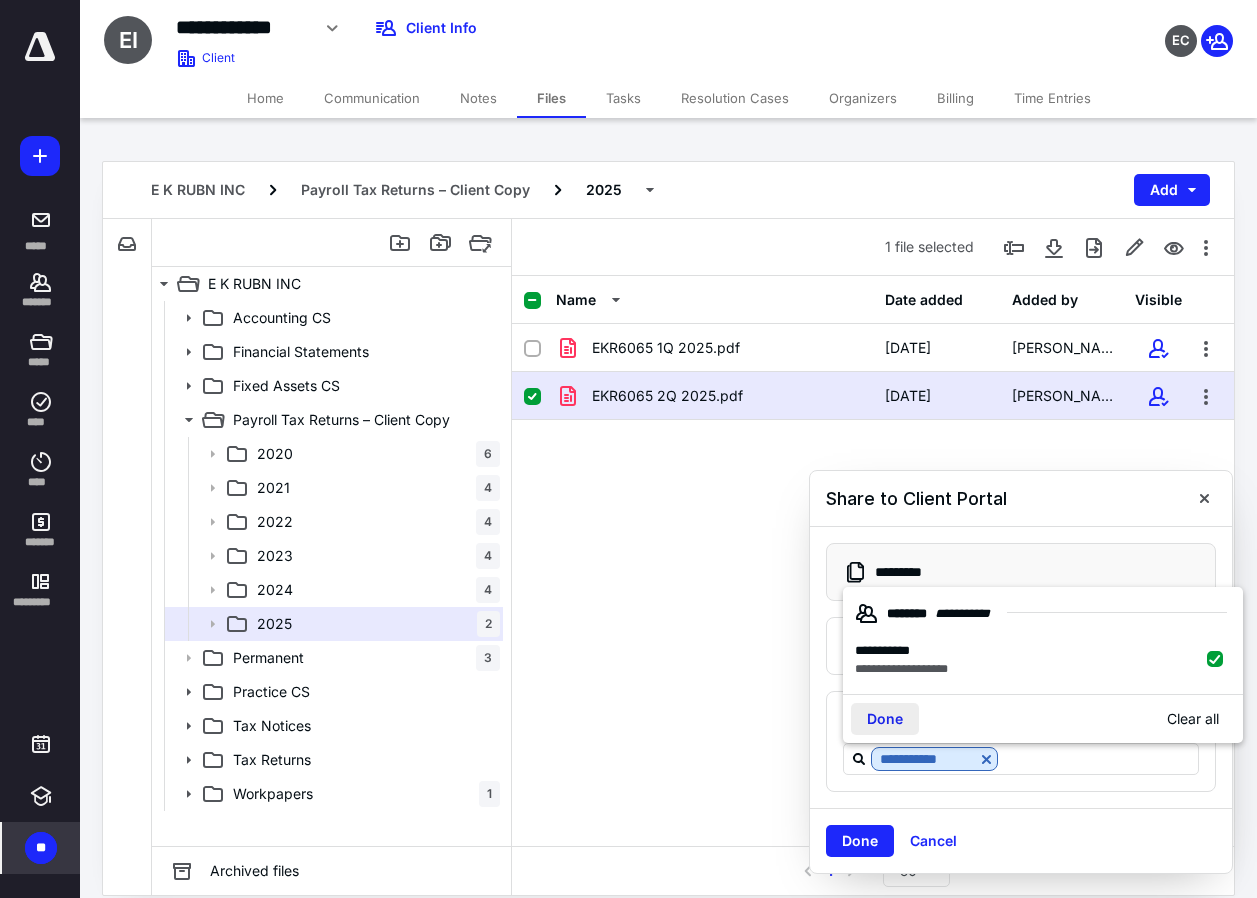 click on "Done" at bounding box center [885, 719] 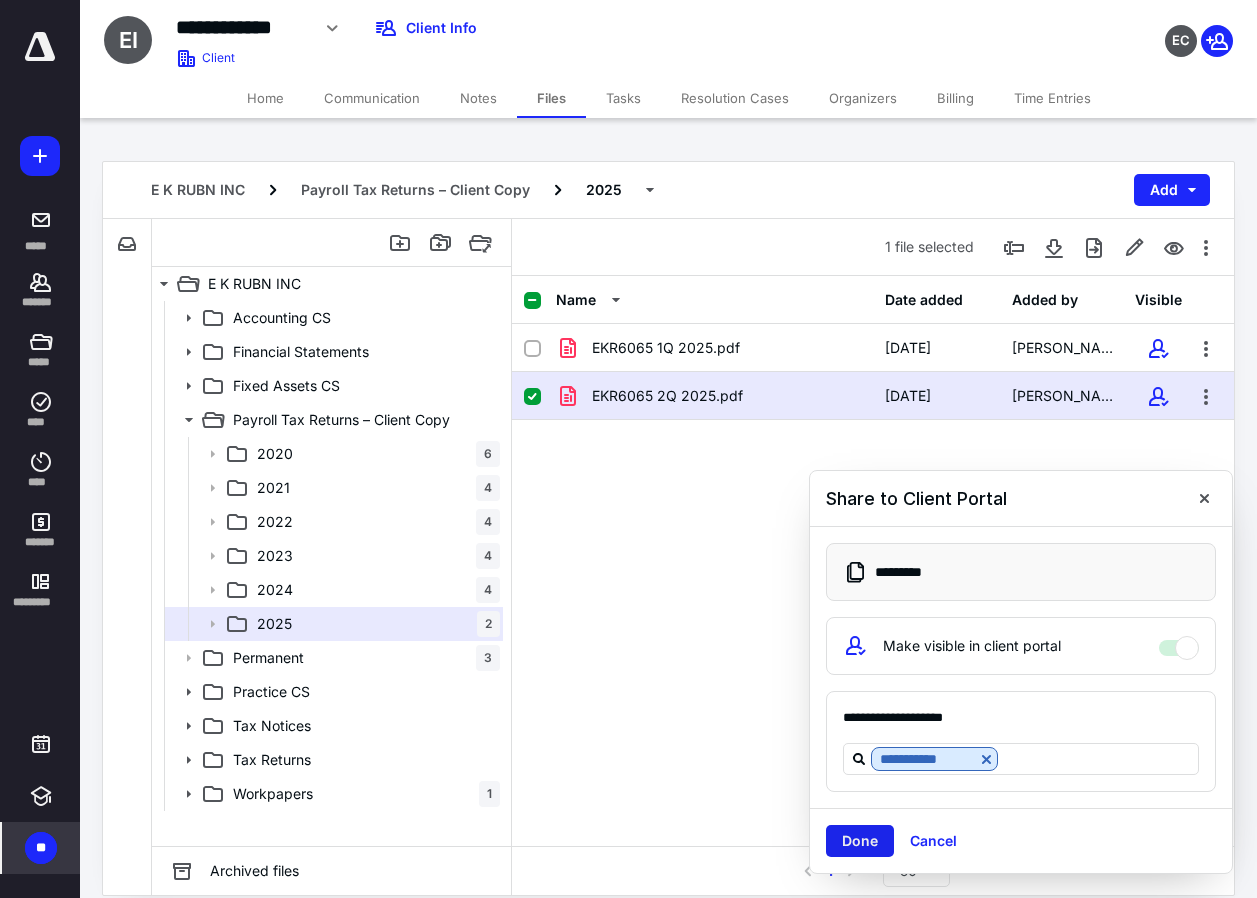 click on "Done" at bounding box center [860, 841] 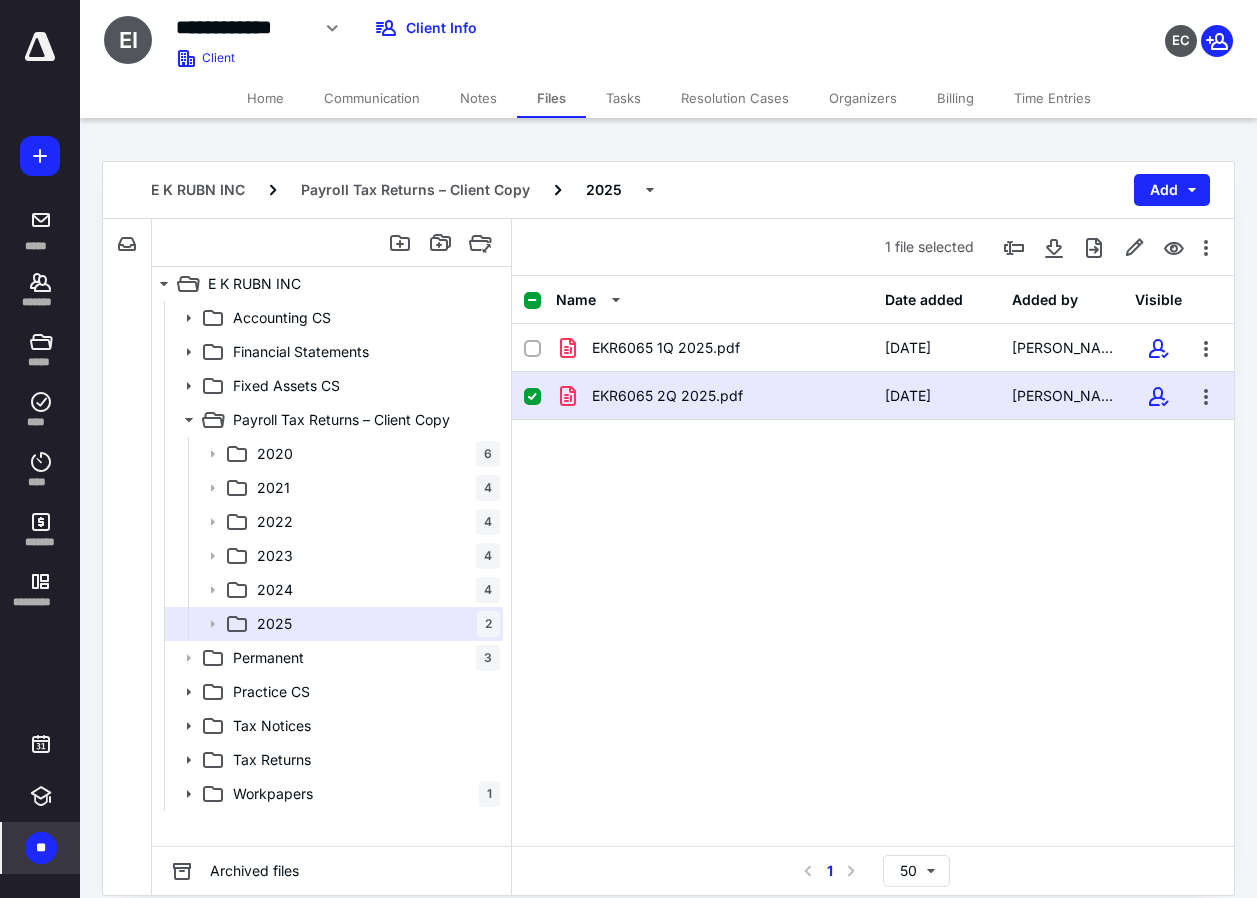 click on "Tasks" at bounding box center (623, 98) 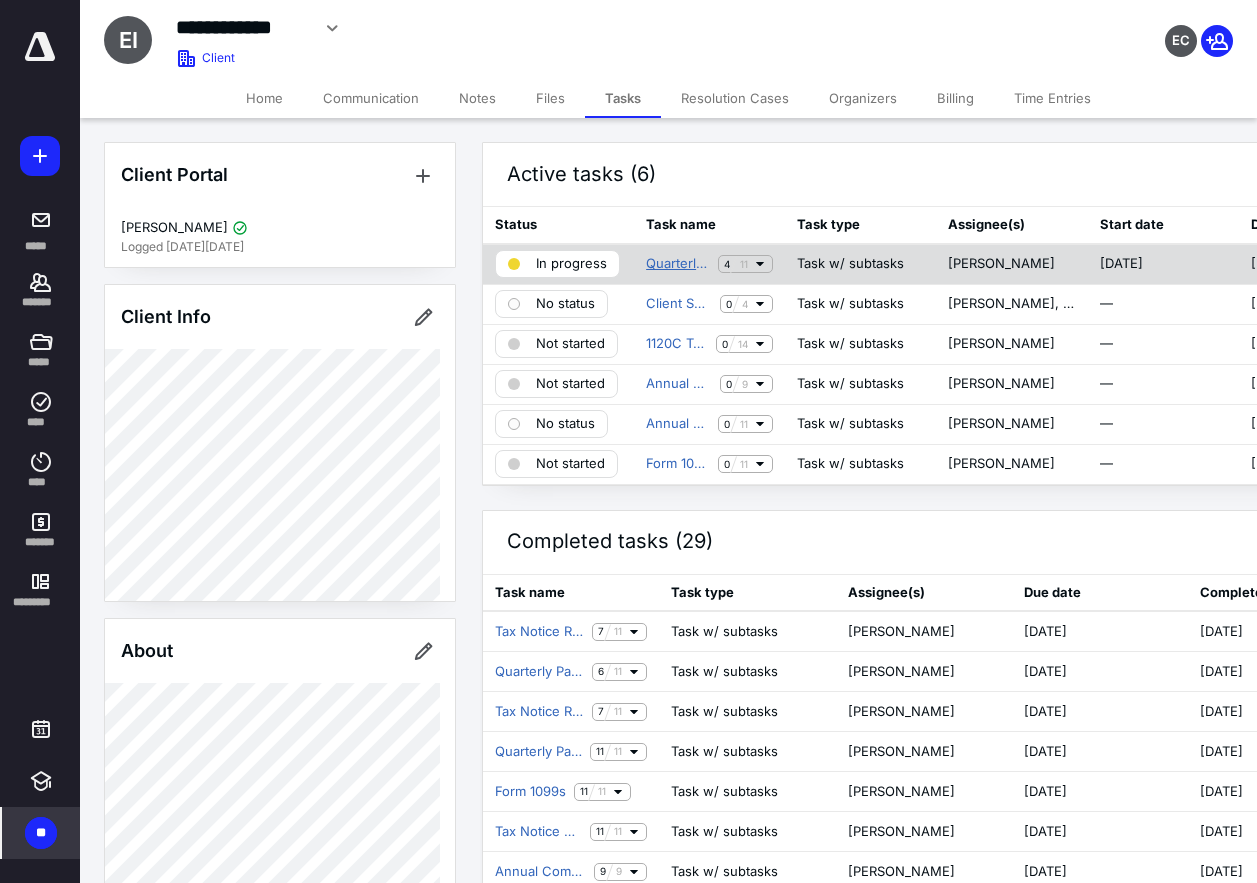 click on "Quarterly Payroll Returns" at bounding box center [678, 264] 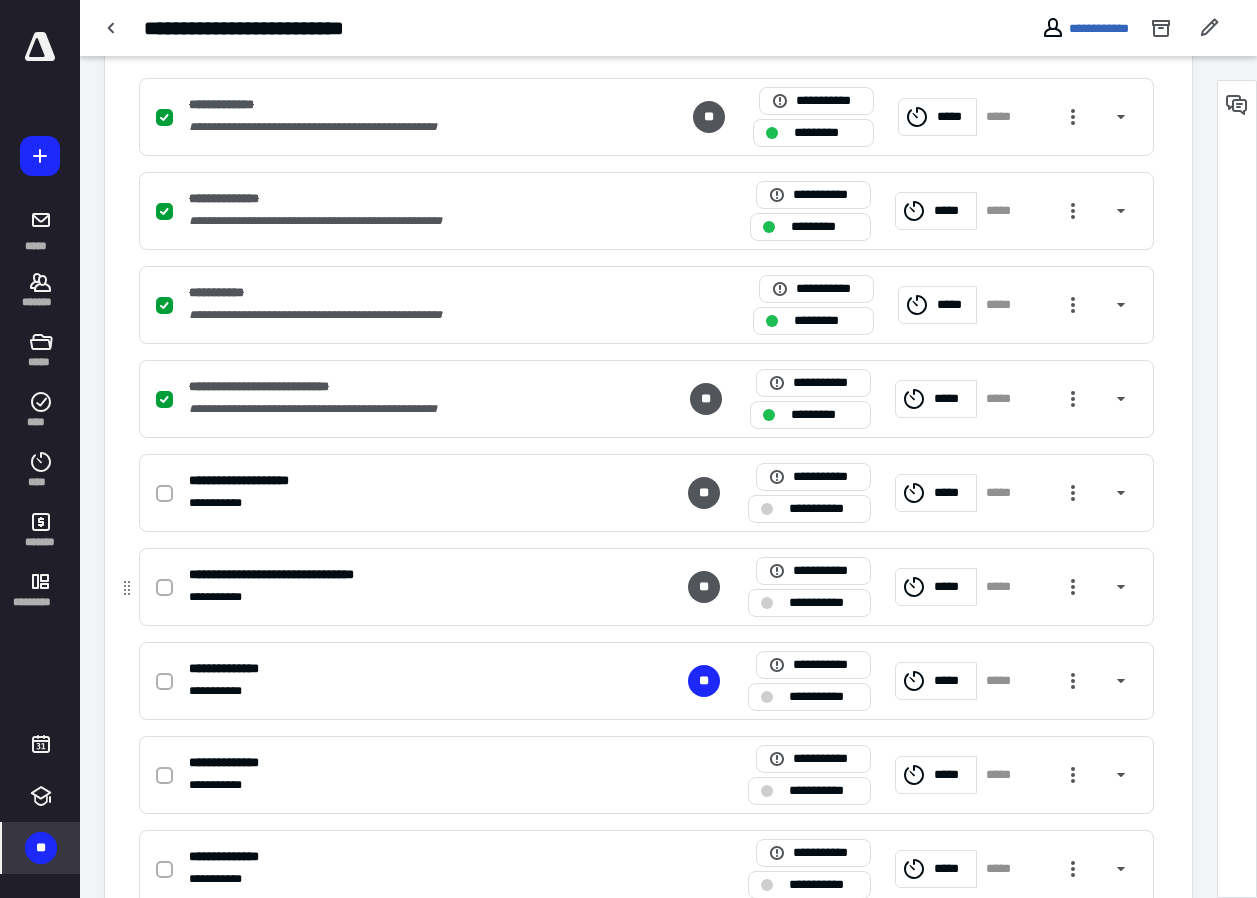 scroll, scrollTop: 786, scrollLeft: 0, axis: vertical 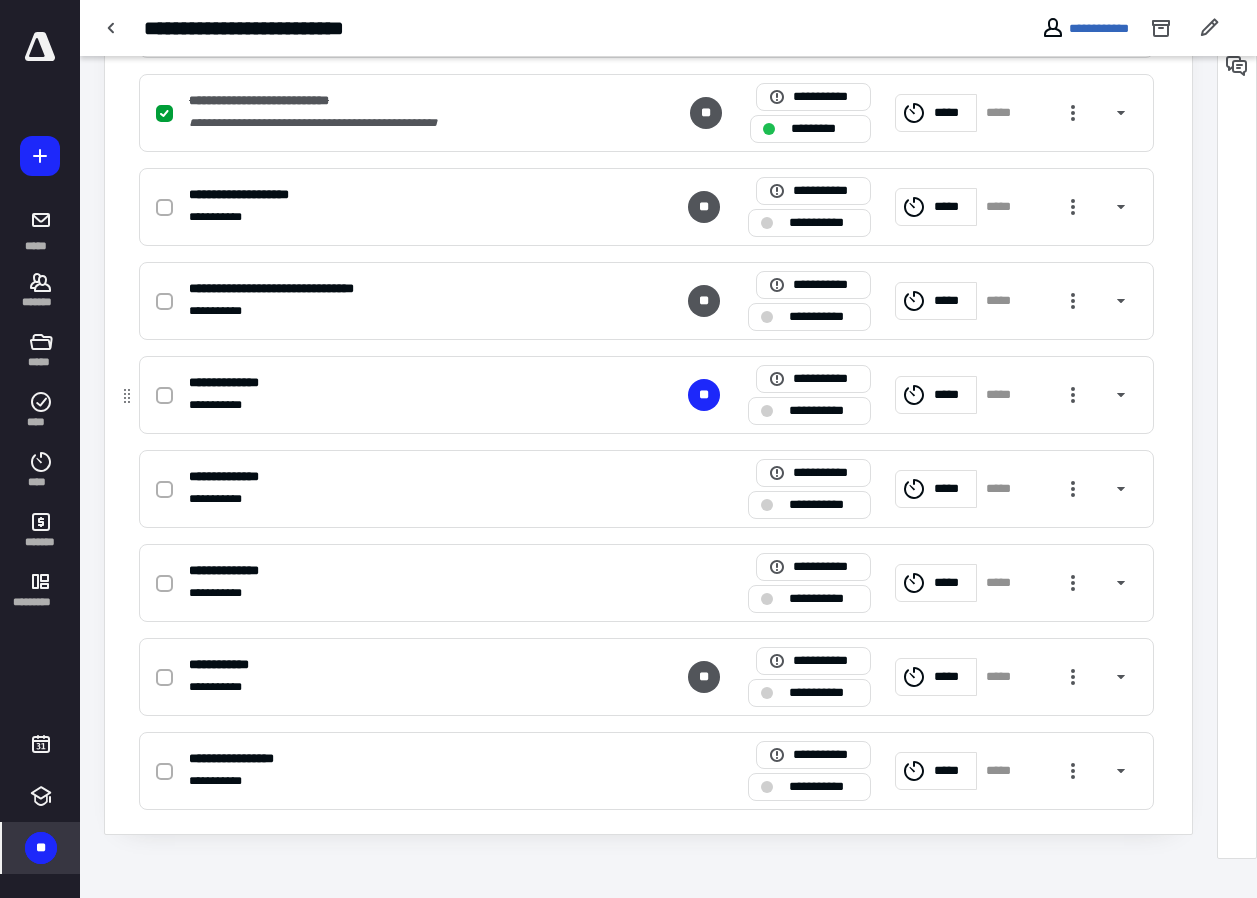 click on "**********" at bounding box center [823, 411] 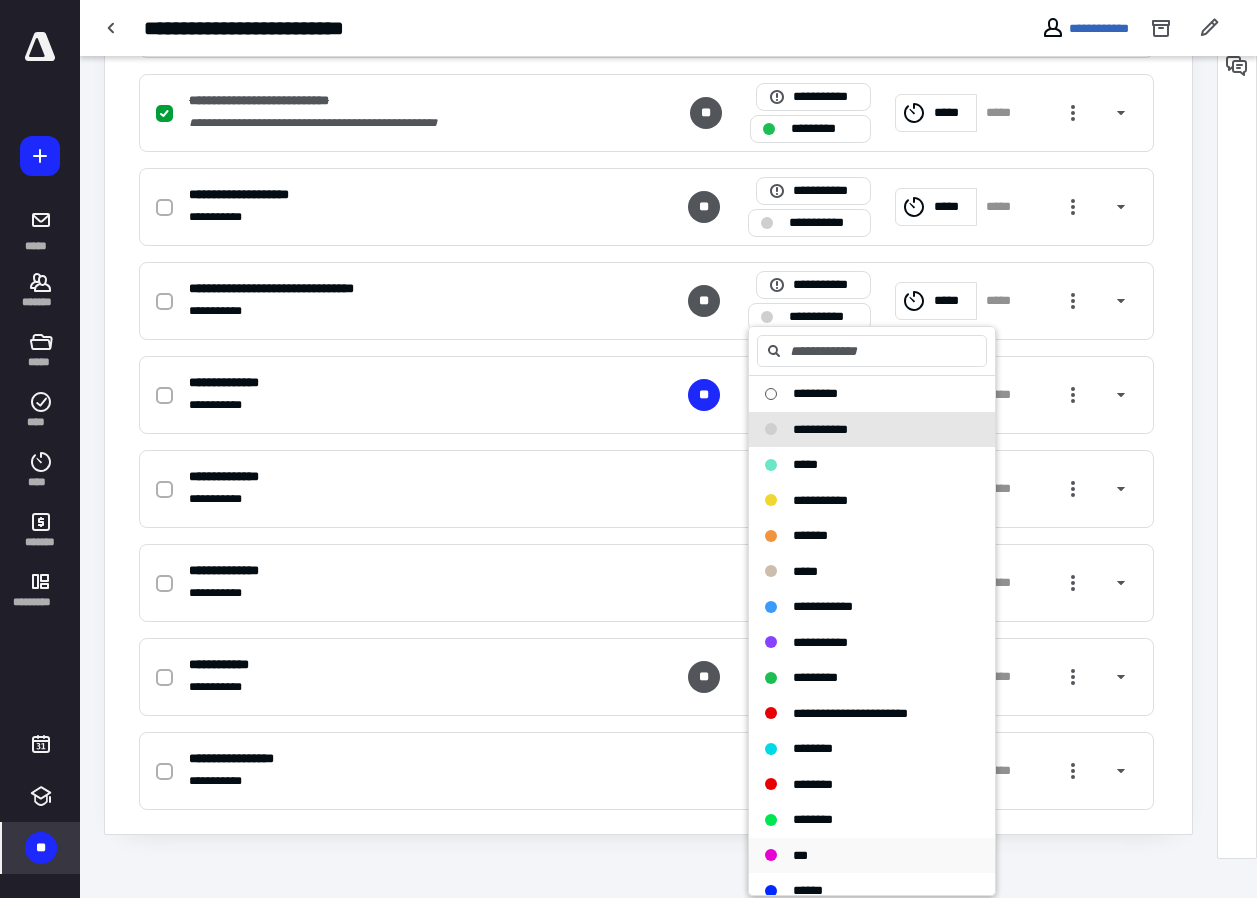 click on "***" at bounding box center [800, 855] 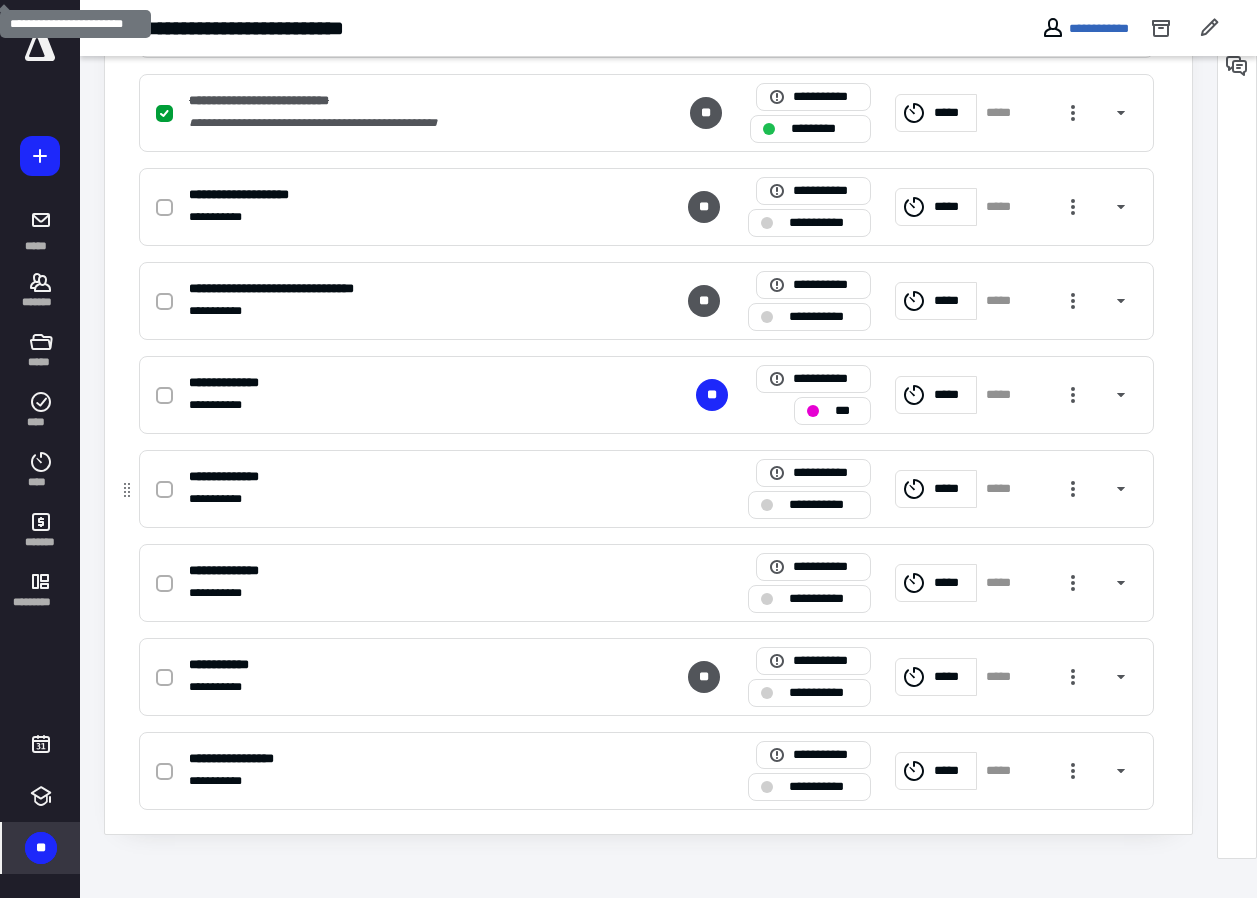 click on "**********" at bounding box center [823, 505] 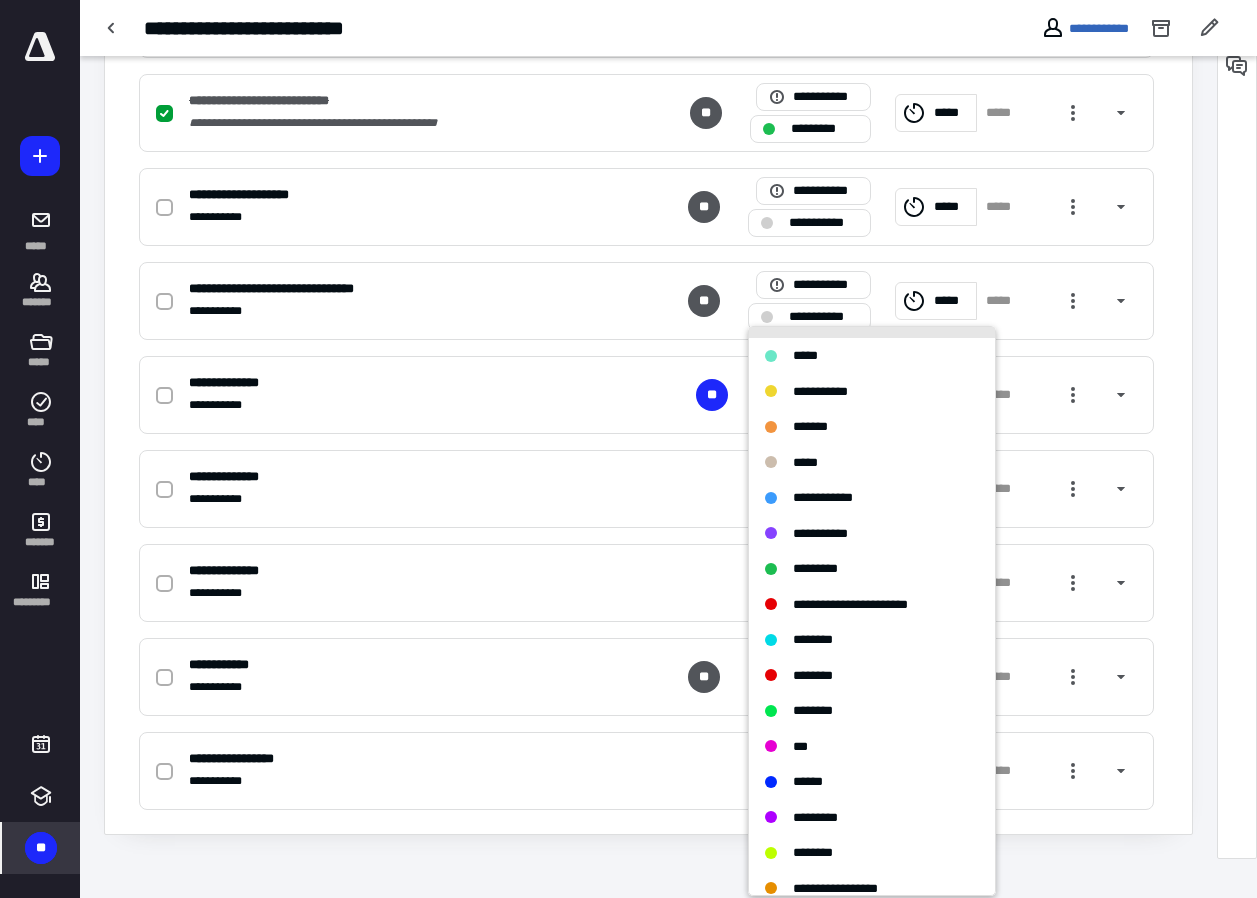 scroll, scrollTop: 262, scrollLeft: 0, axis: vertical 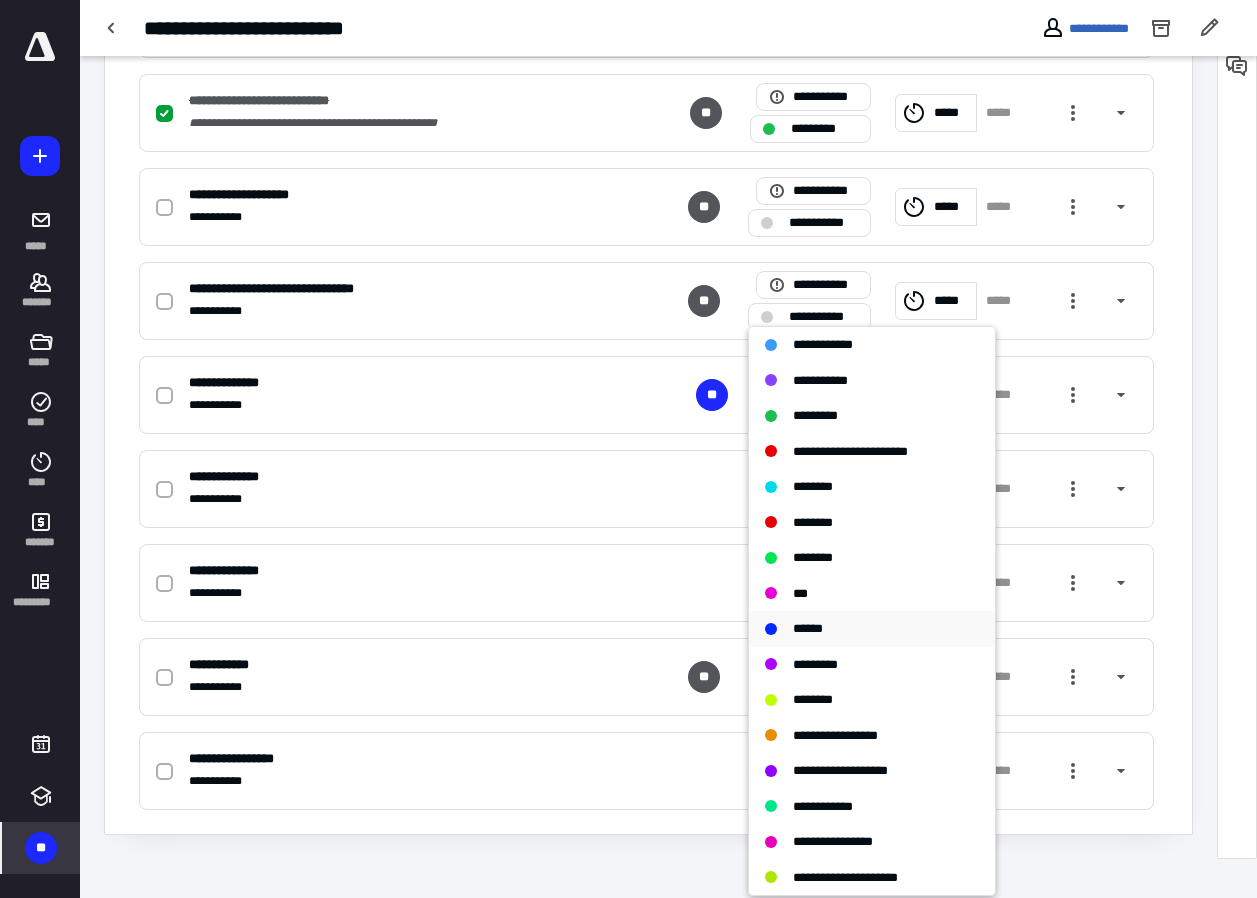 click on "******" at bounding box center [808, 628] 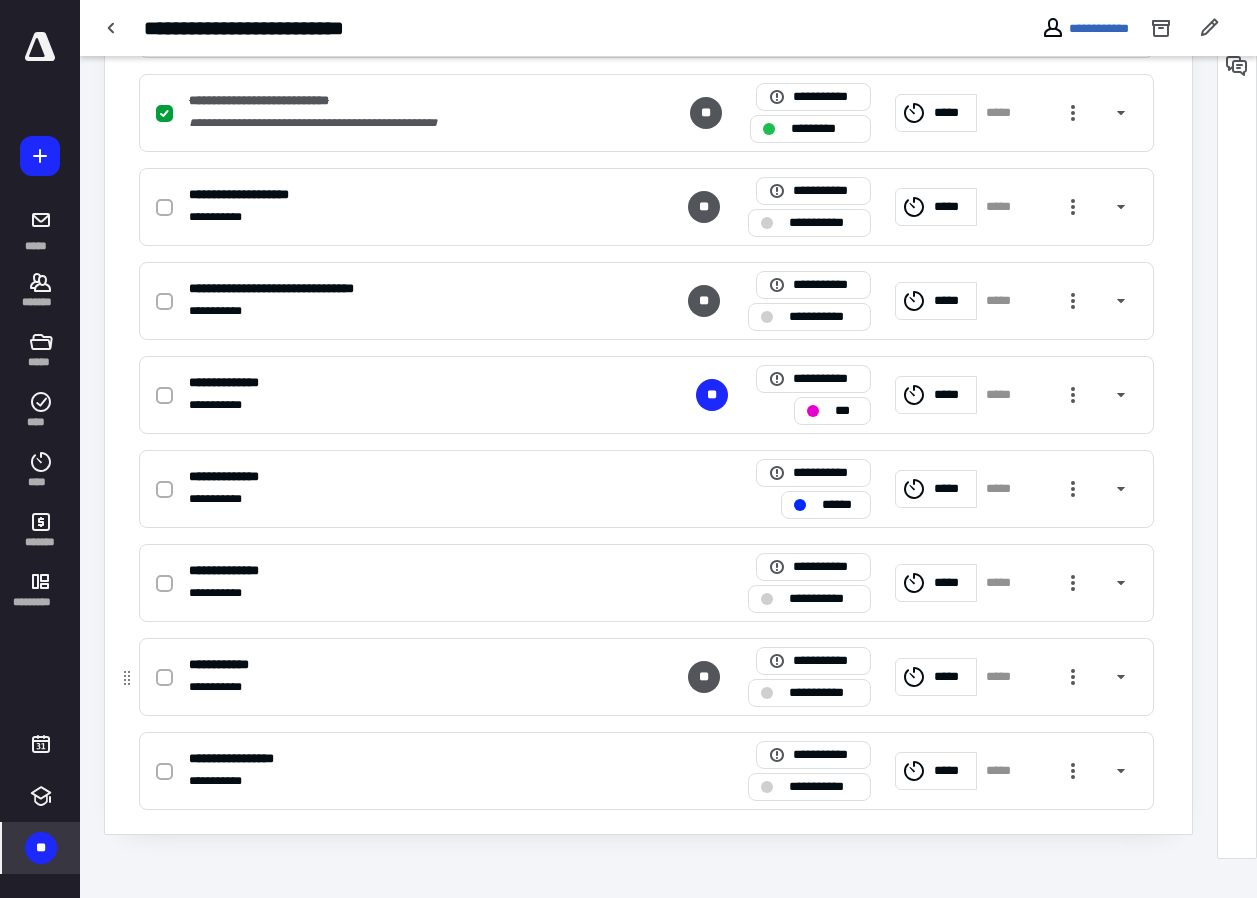 drag, startPoint x: 159, startPoint y: 586, endPoint x: 622, endPoint y: 649, distance: 467.2665 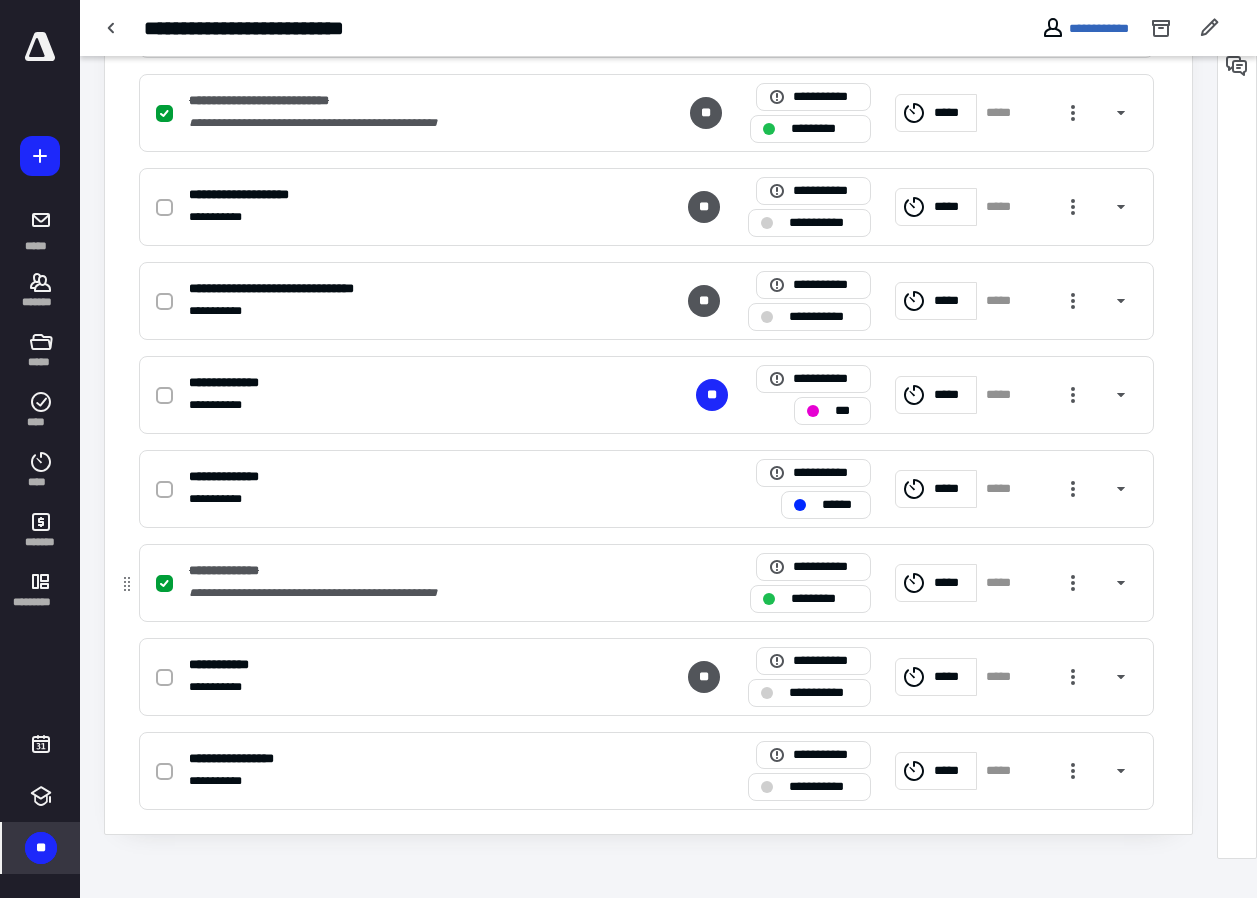 click on "*****" at bounding box center [1005, 583] 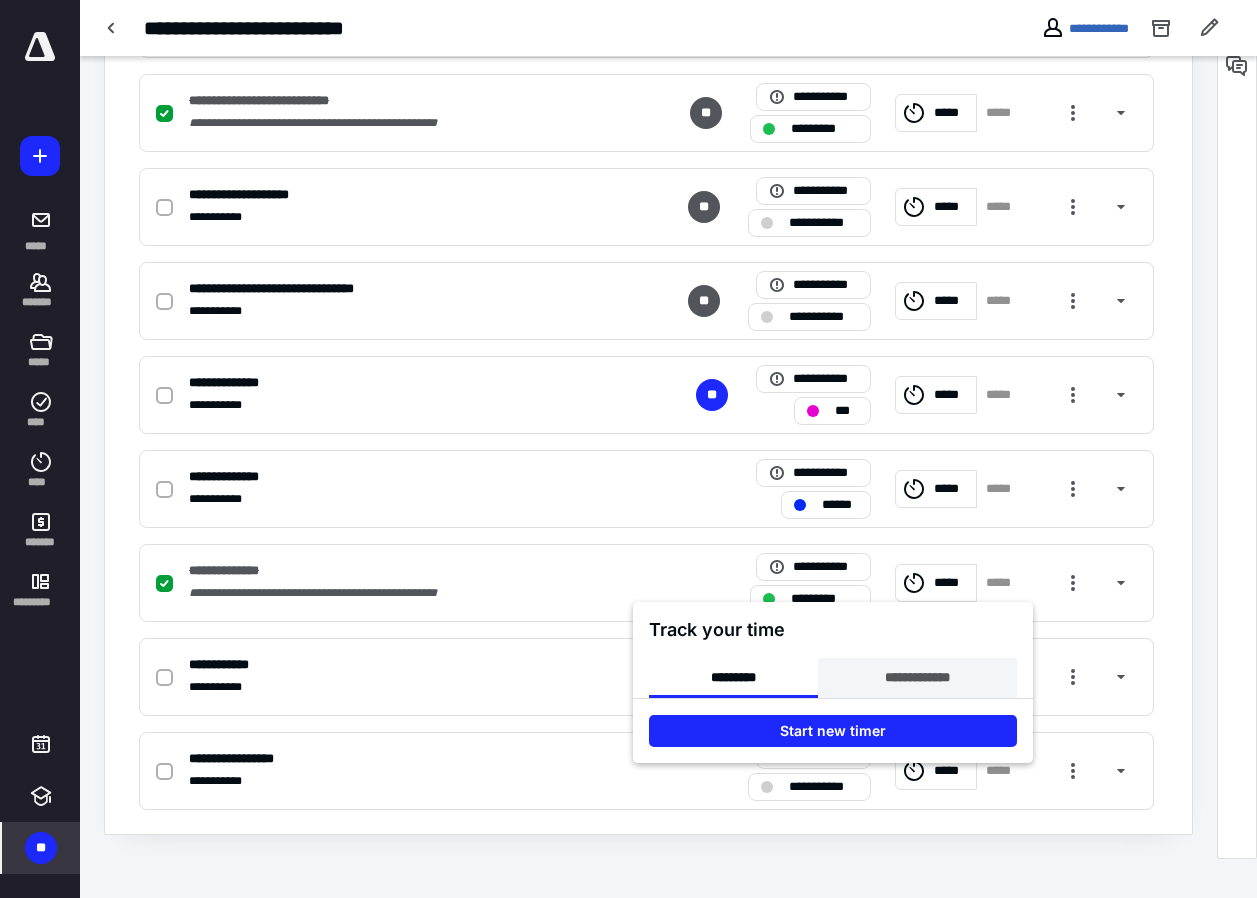 drag, startPoint x: 961, startPoint y: 671, endPoint x: 951, endPoint y: 695, distance: 26 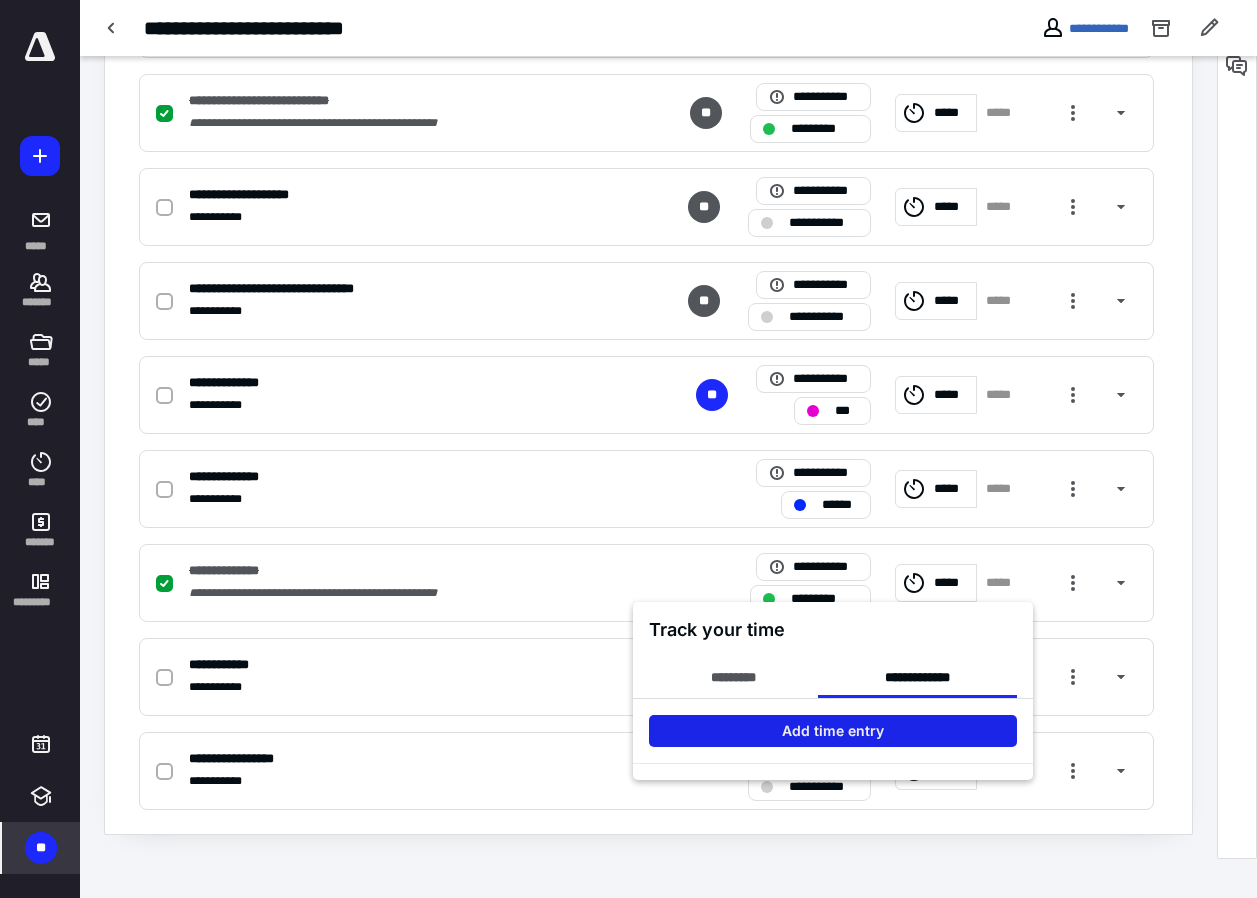 click on "Add time entry" at bounding box center [833, 731] 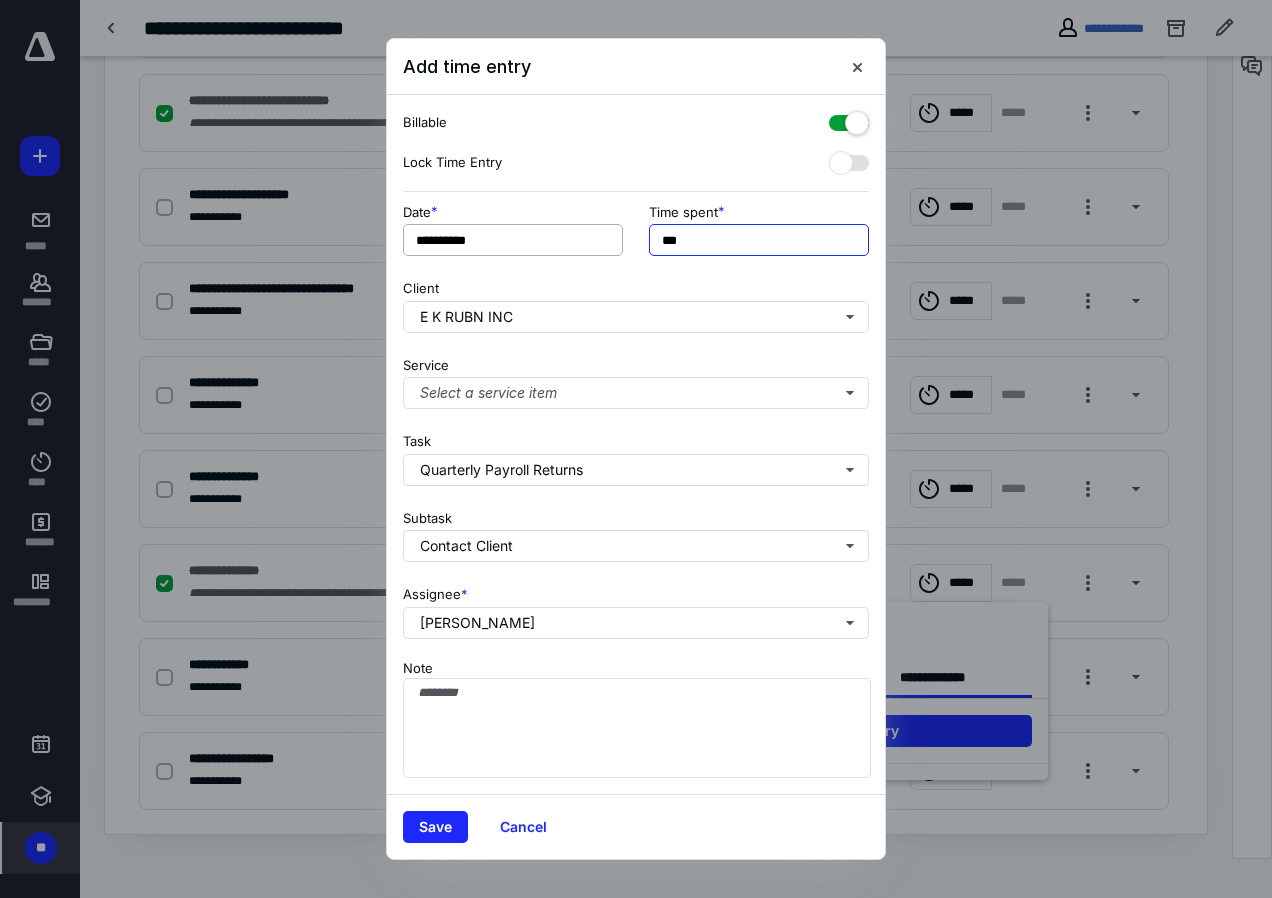 drag, startPoint x: 612, startPoint y: 244, endPoint x: 589, endPoint y: 242, distance: 23.086792 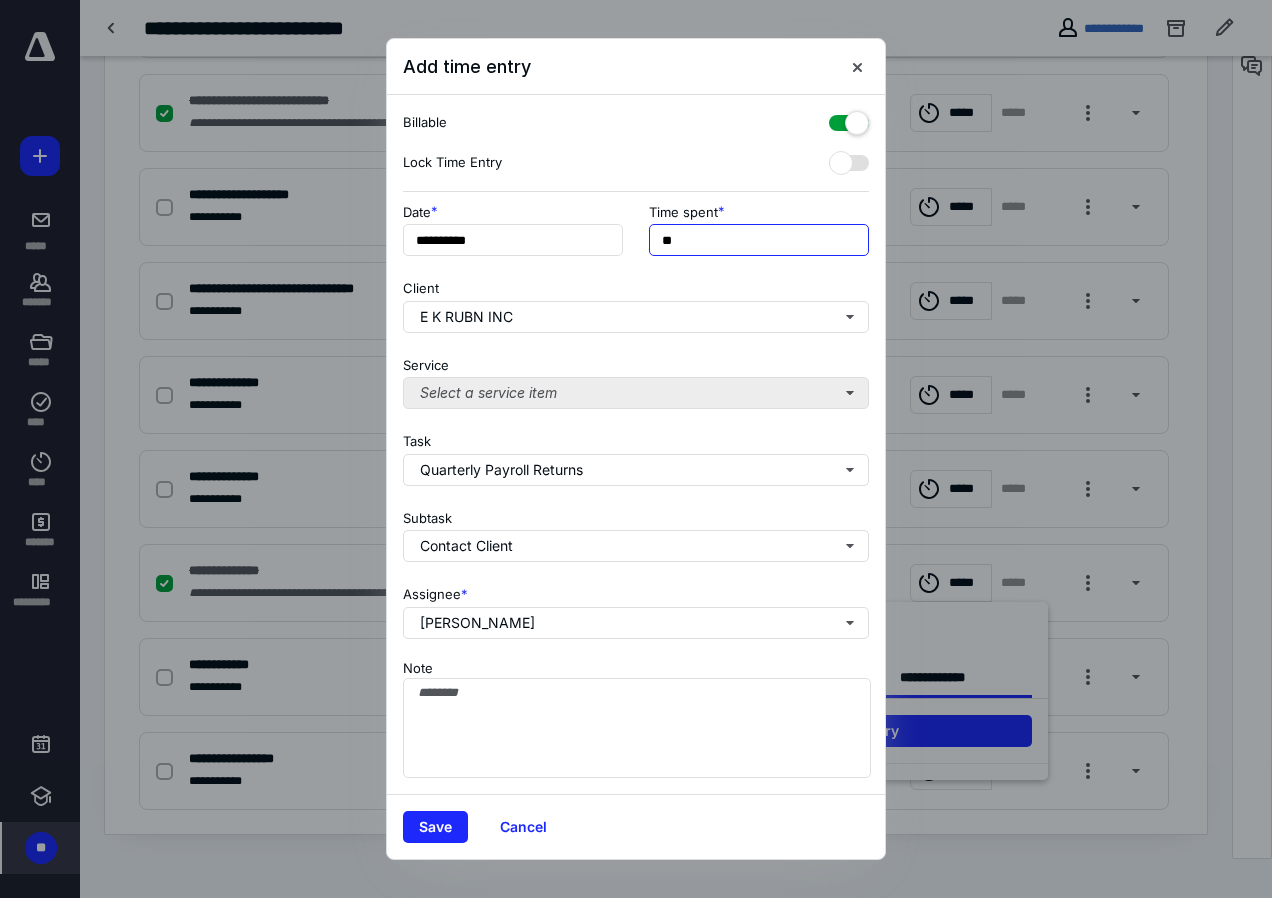 type on "**" 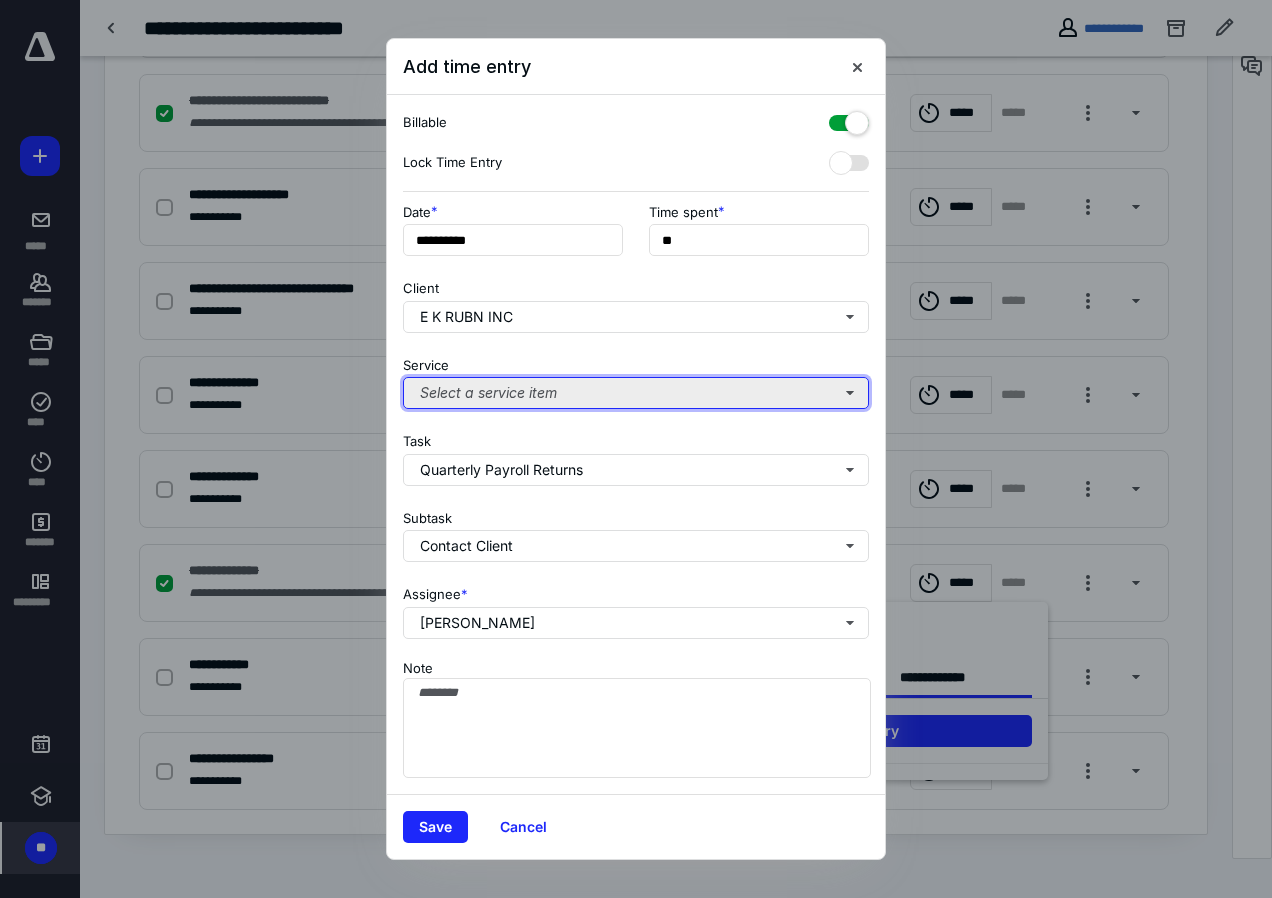 click on "Select a service item" at bounding box center [636, 393] 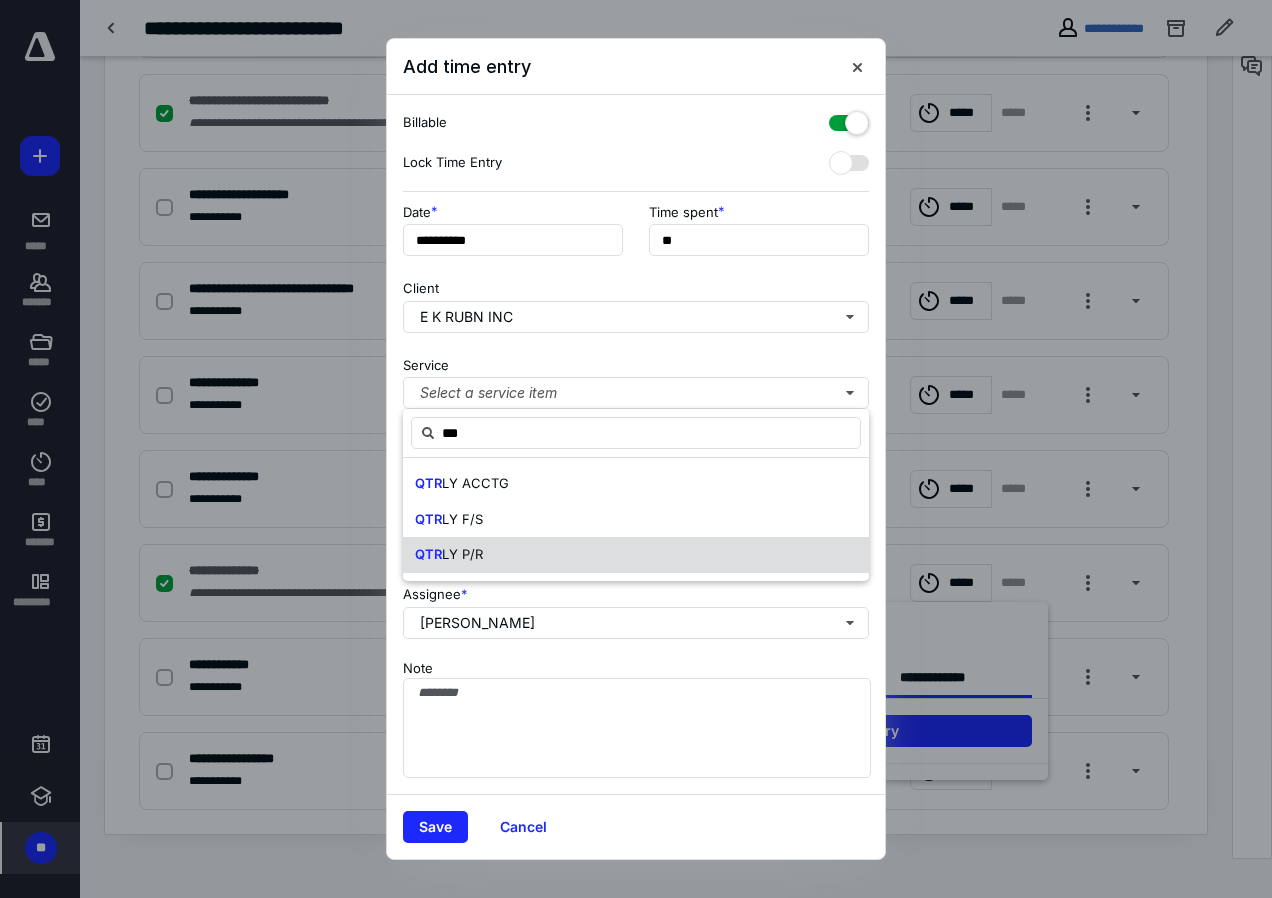 click on "QTR LY P/R" at bounding box center (449, 555) 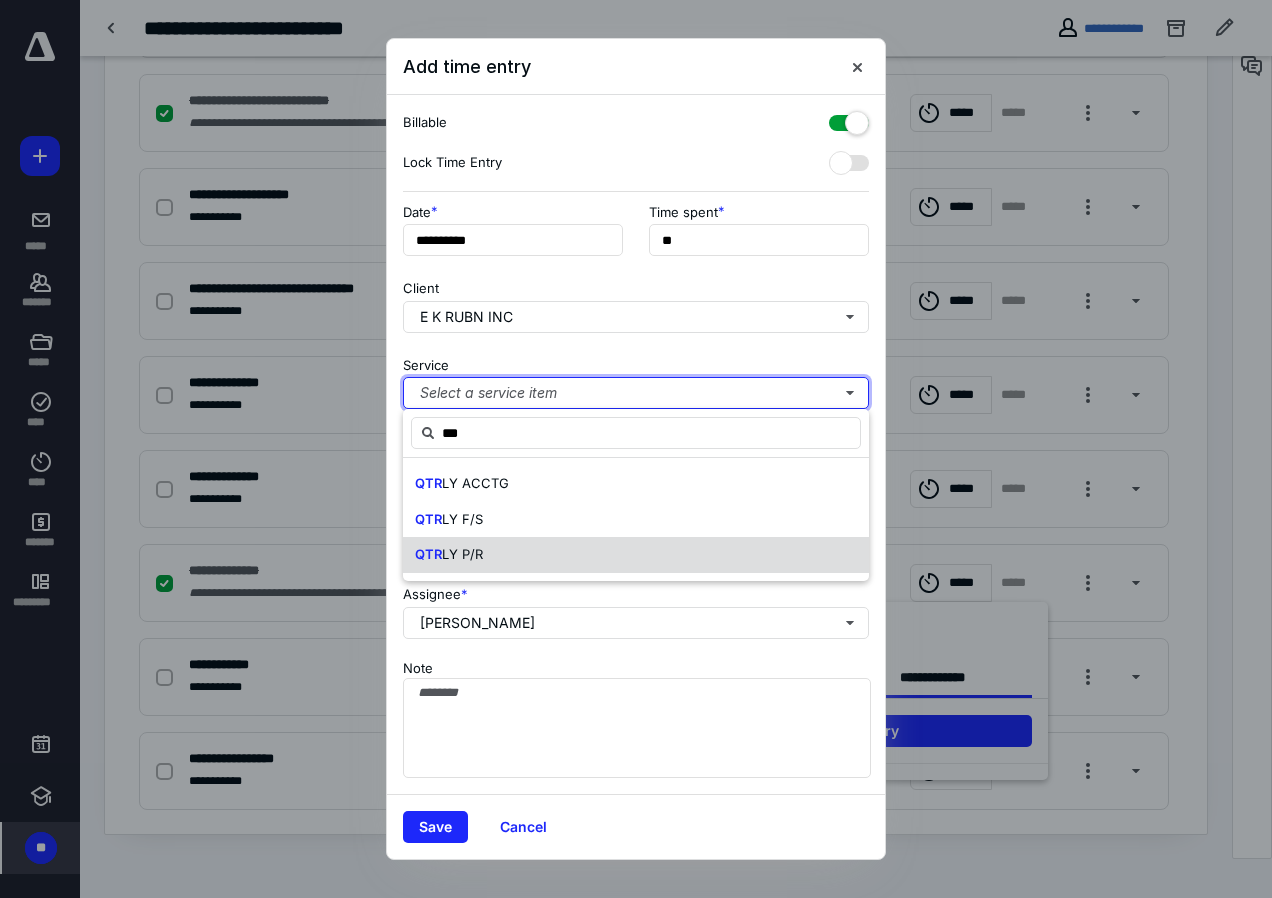 type 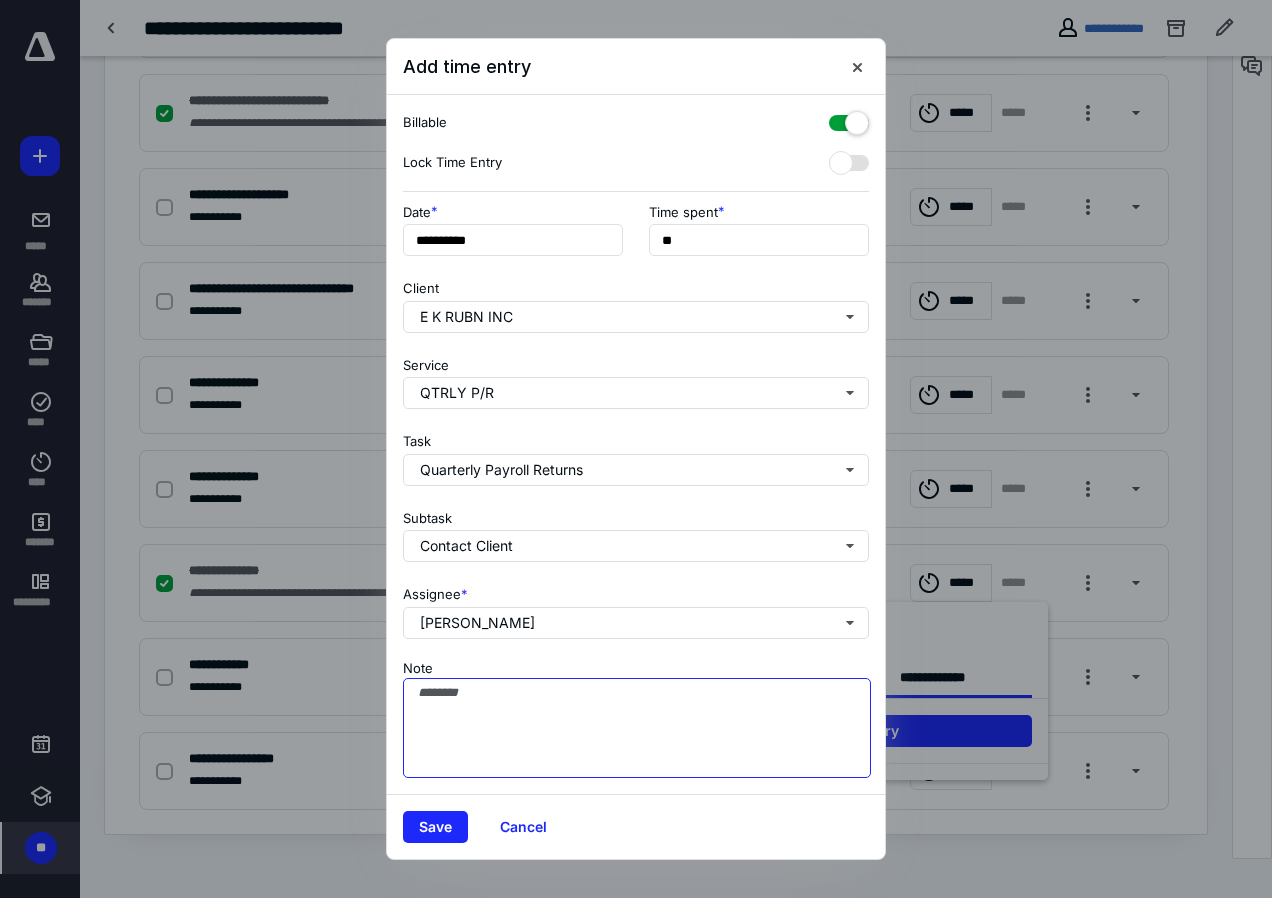 click on "Note" at bounding box center [637, 728] 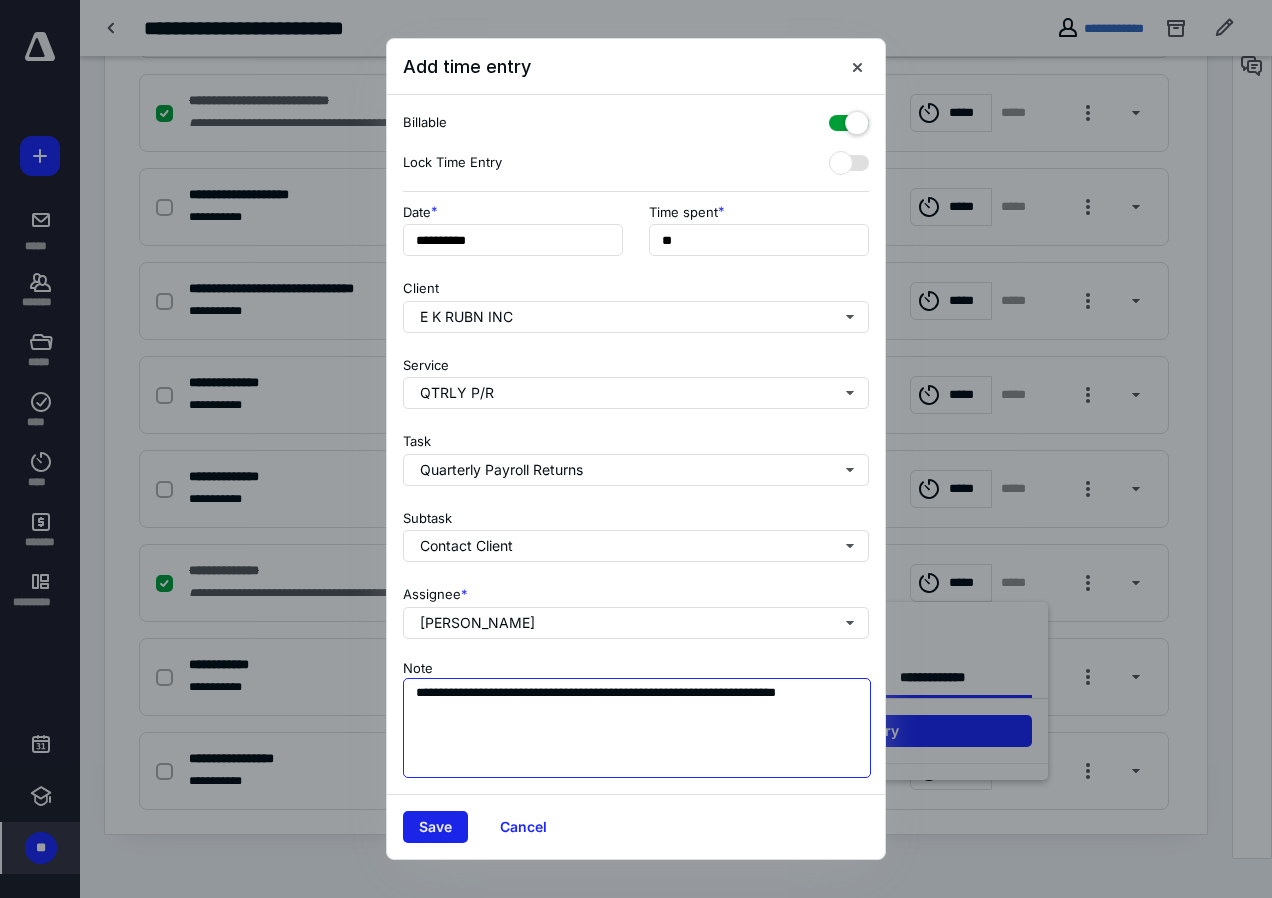 type on "**********" 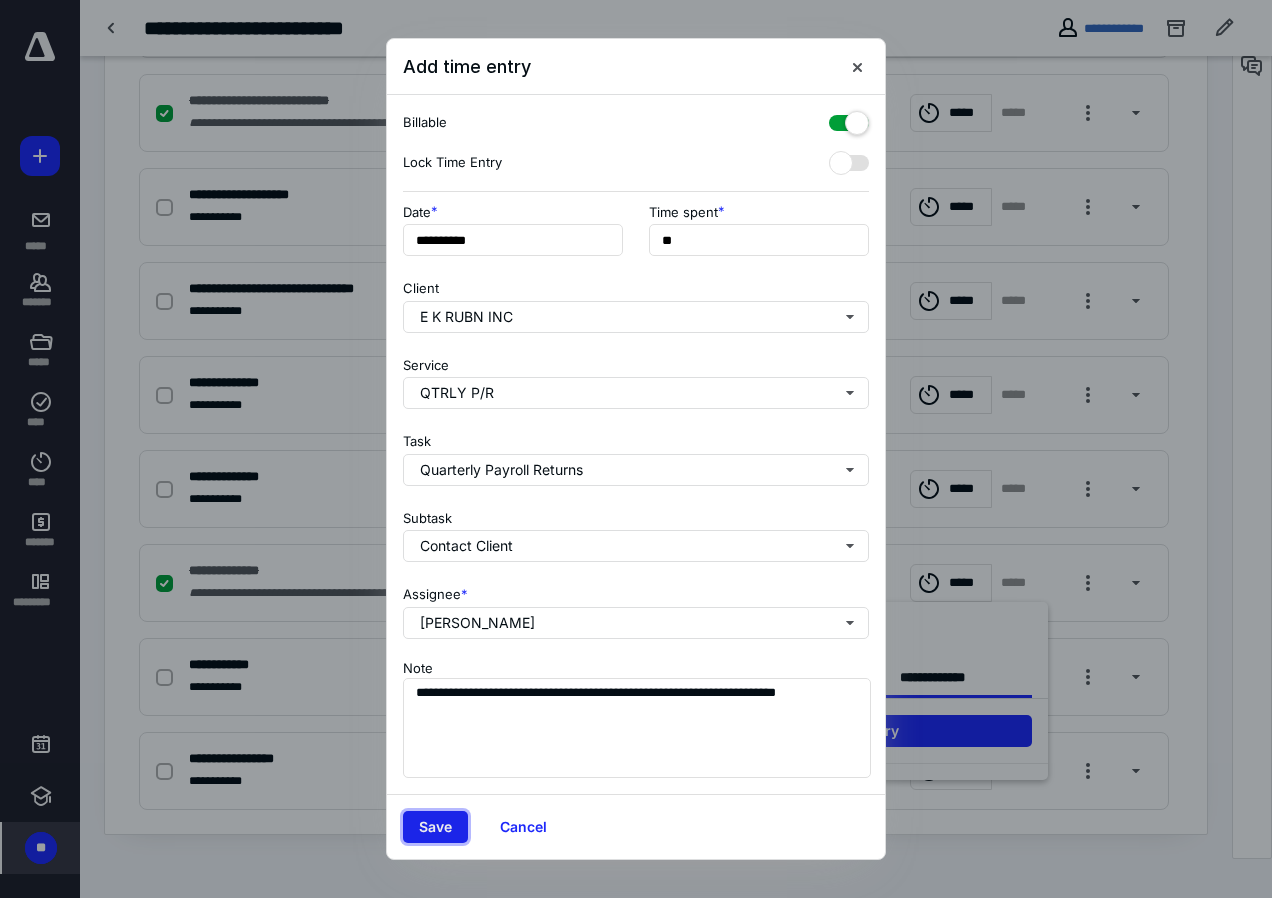 click on "Save" at bounding box center [435, 827] 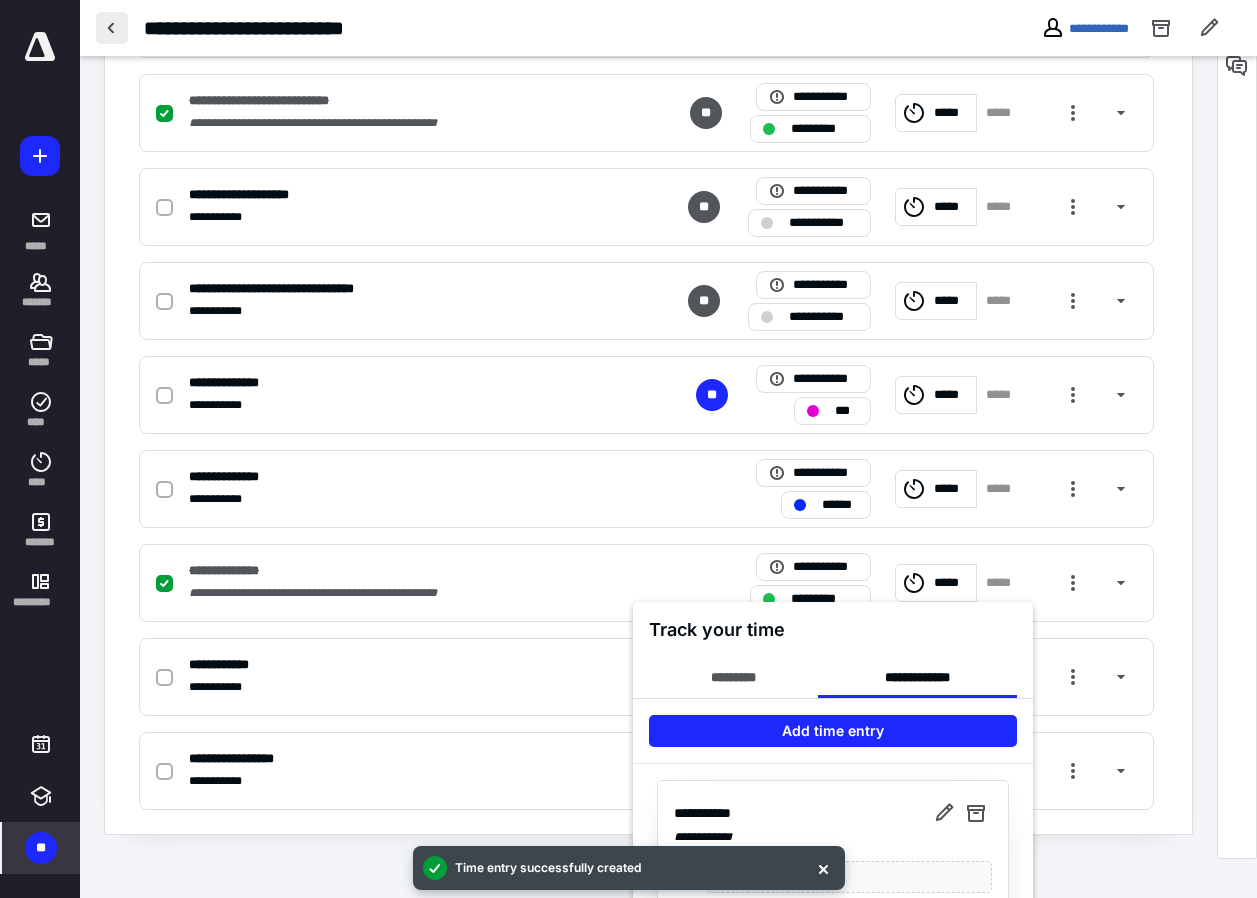 click at bounding box center (628, 449) 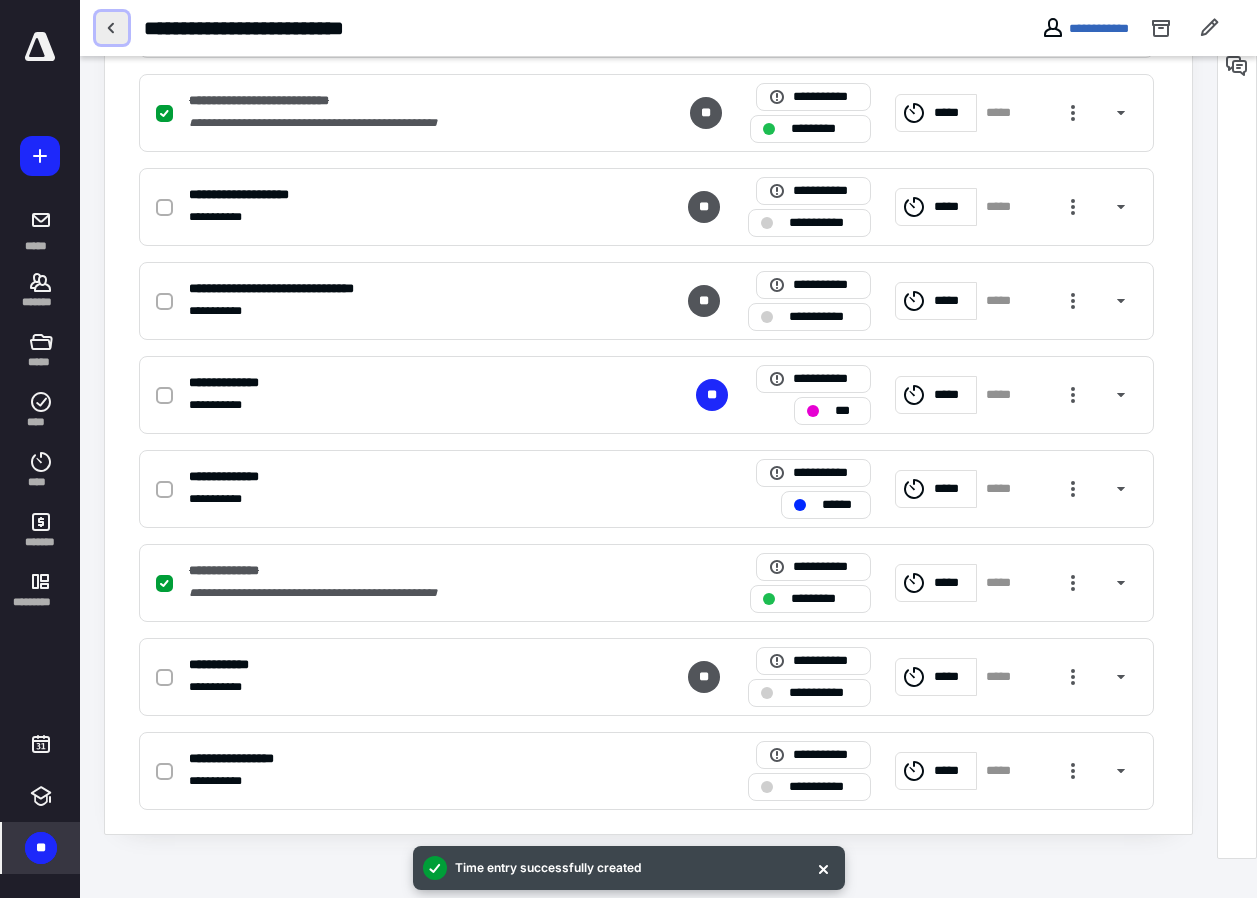 click at bounding box center (112, 28) 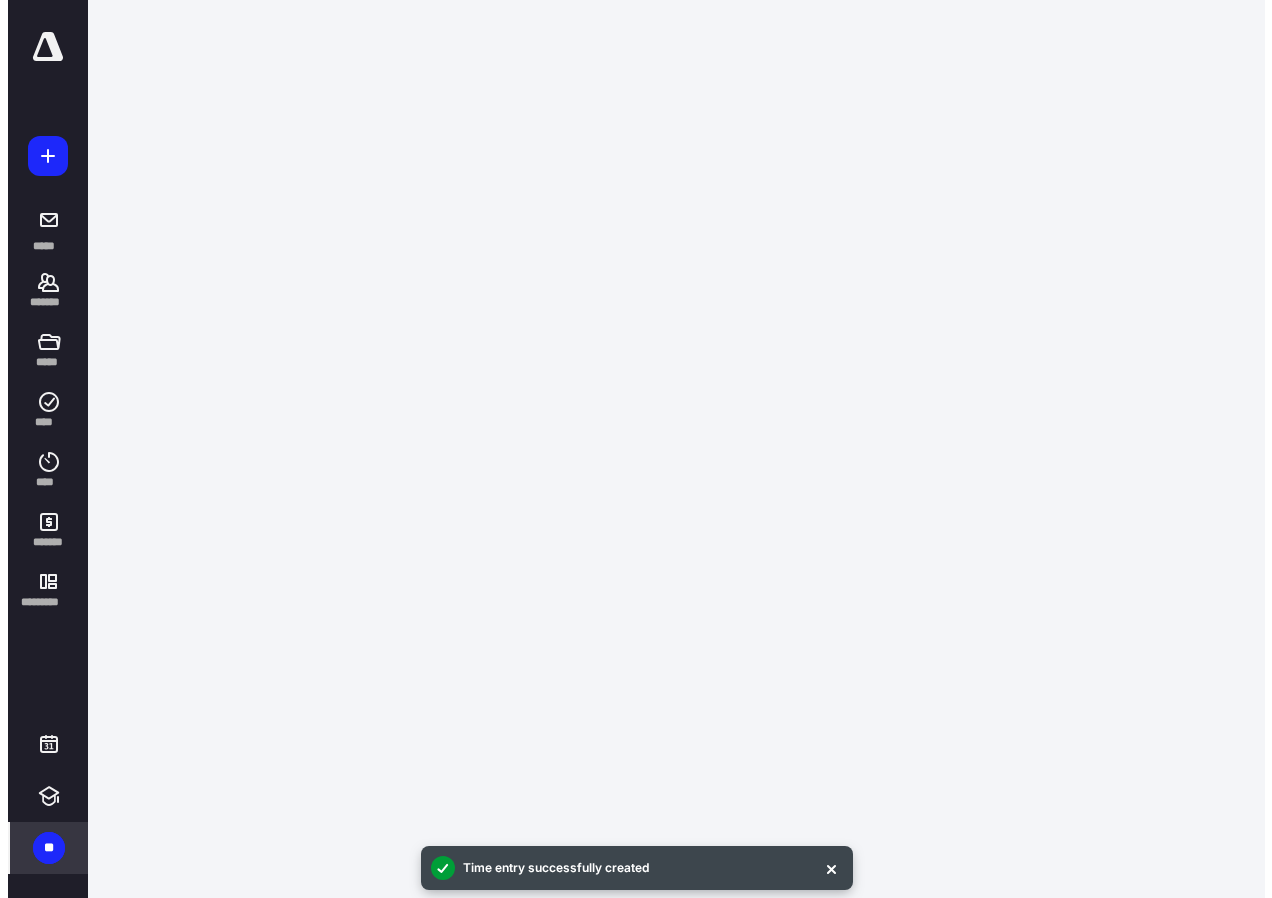 scroll, scrollTop: 0, scrollLeft: 0, axis: both 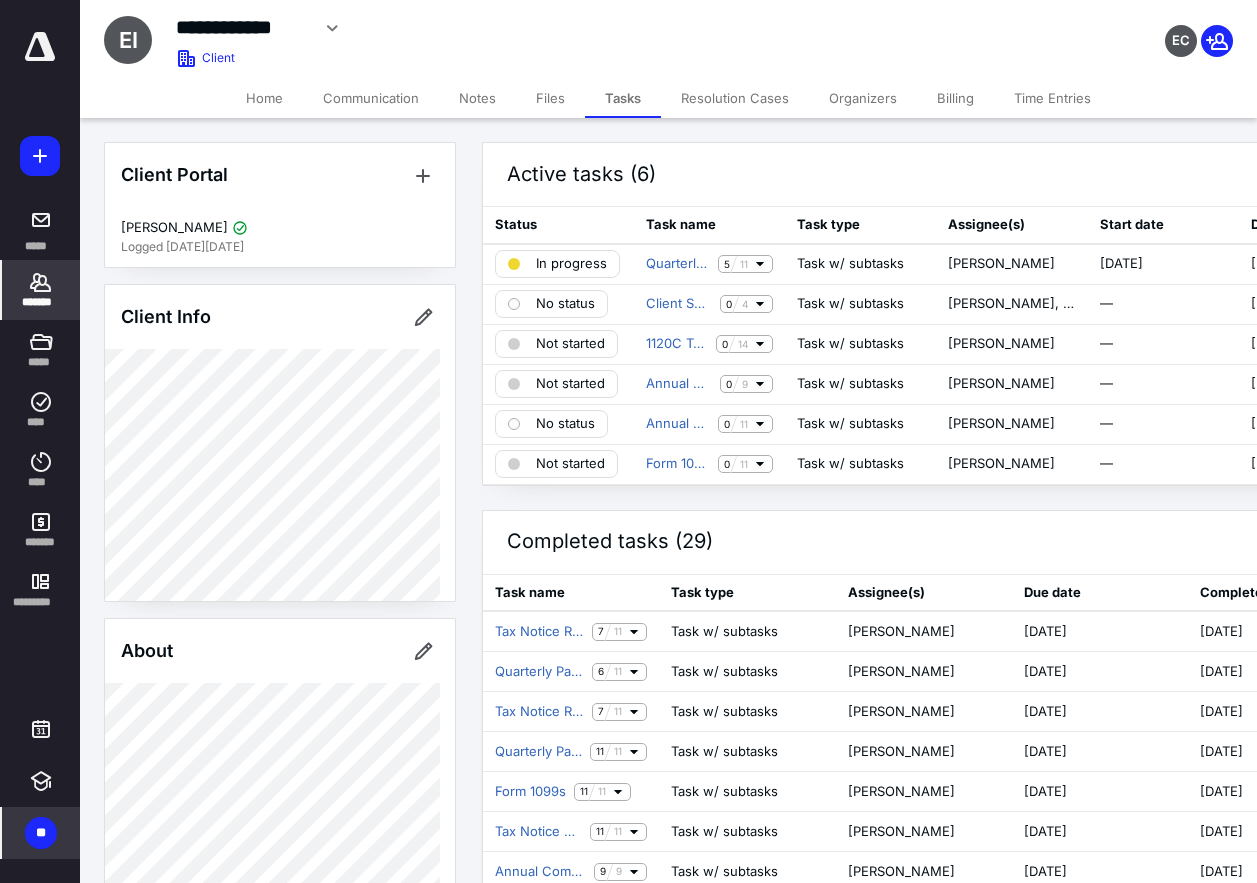 click 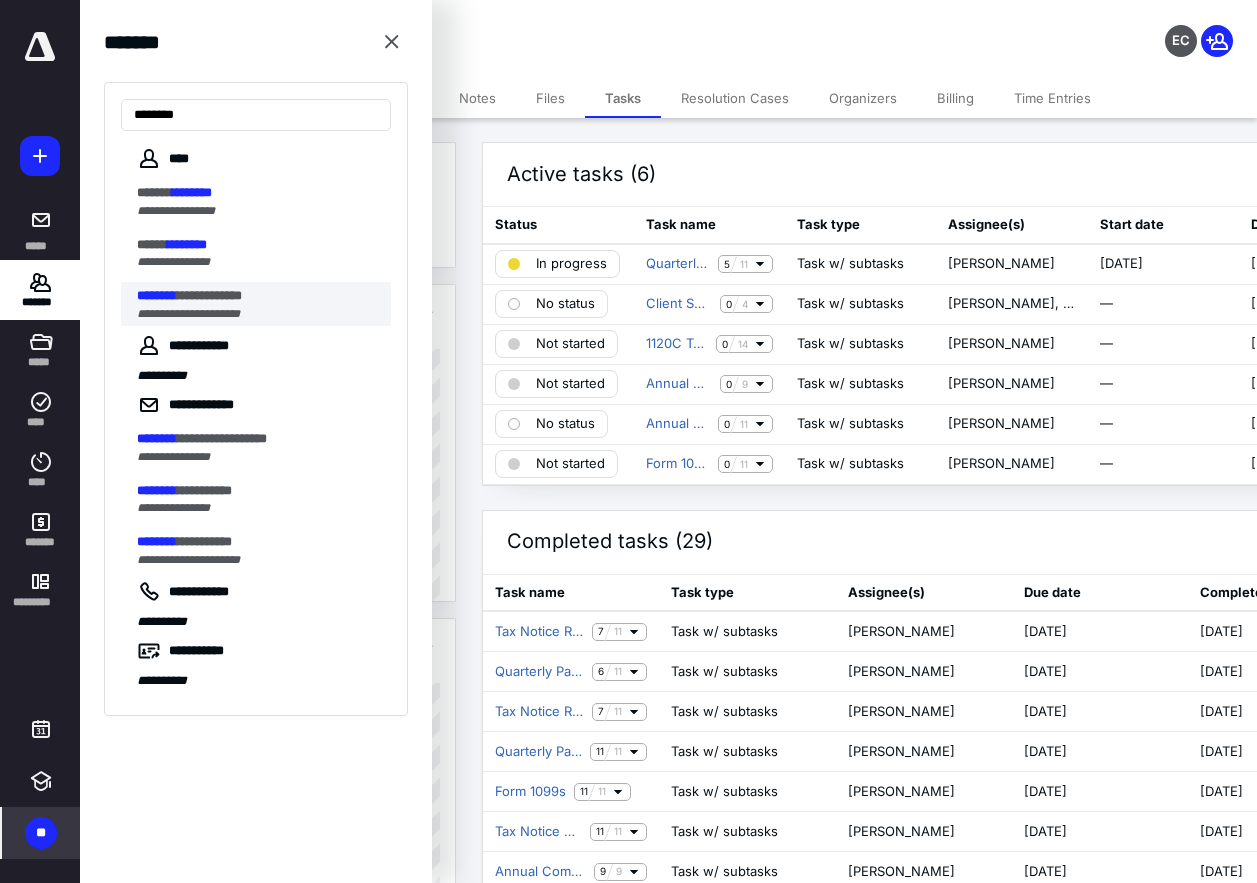 type on "********" 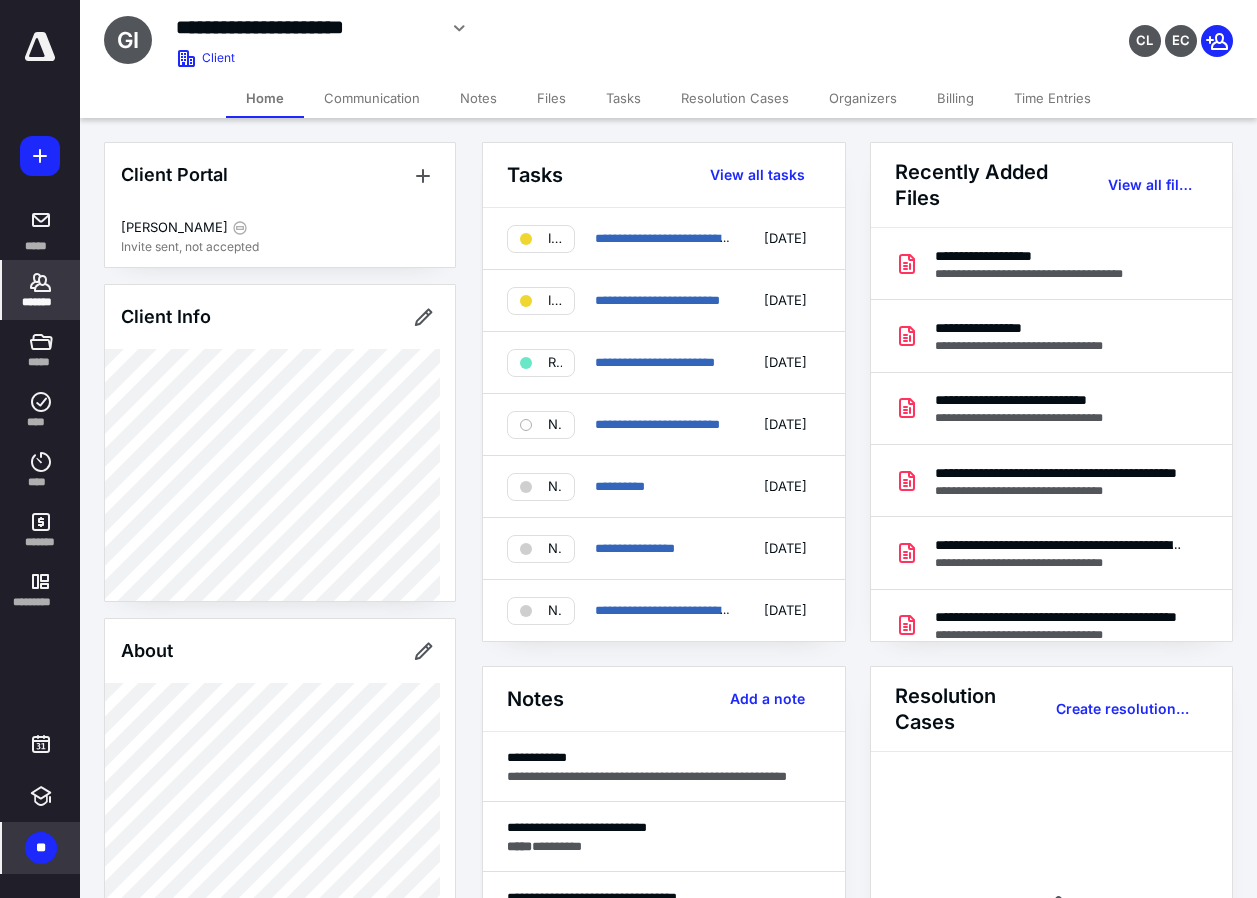 click on "Billing" at bounding box center (955, 98) 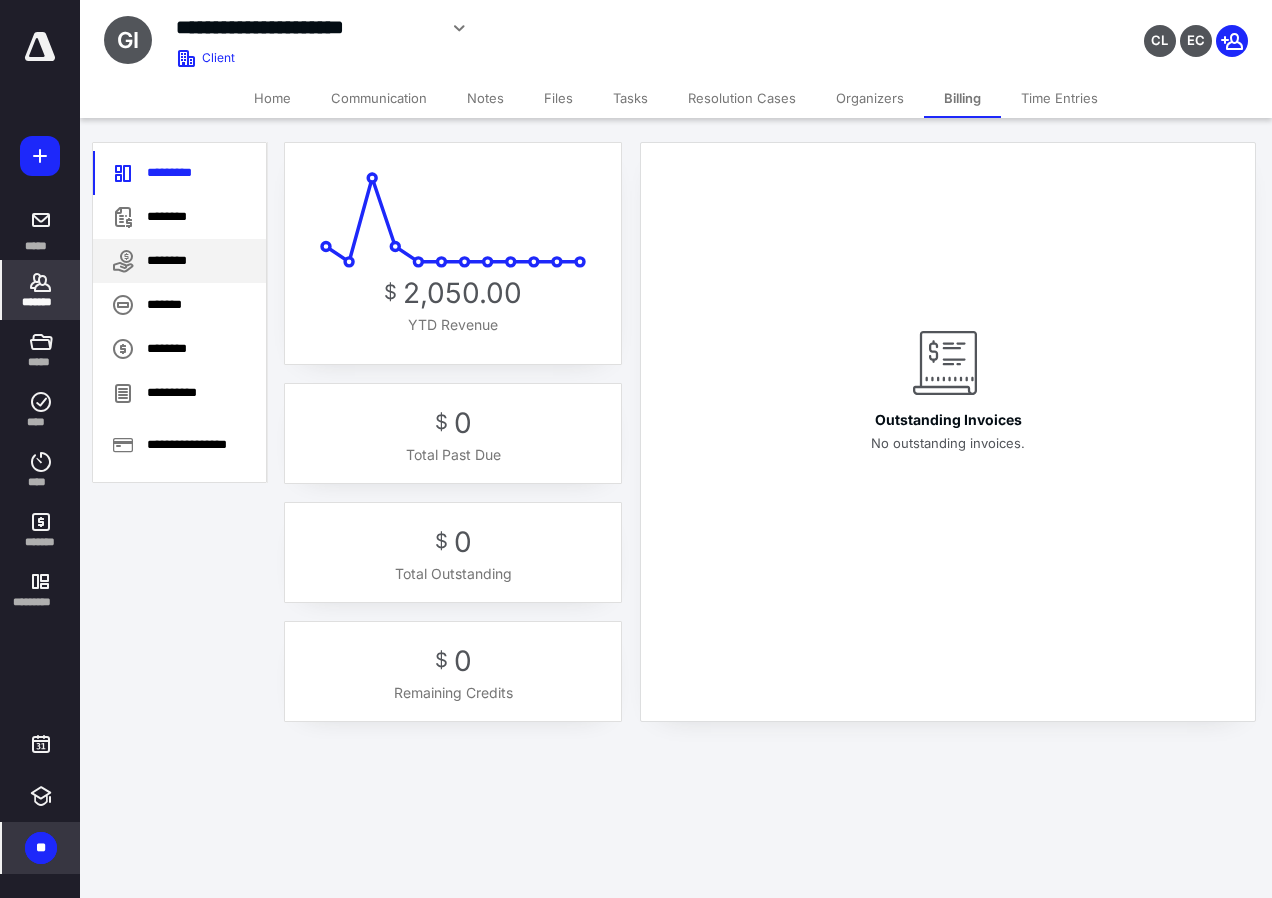 drag, startPoint x: 139, startPoint y: 216, endPoint x: 240, endPoint y: 252, distance: 107.22407 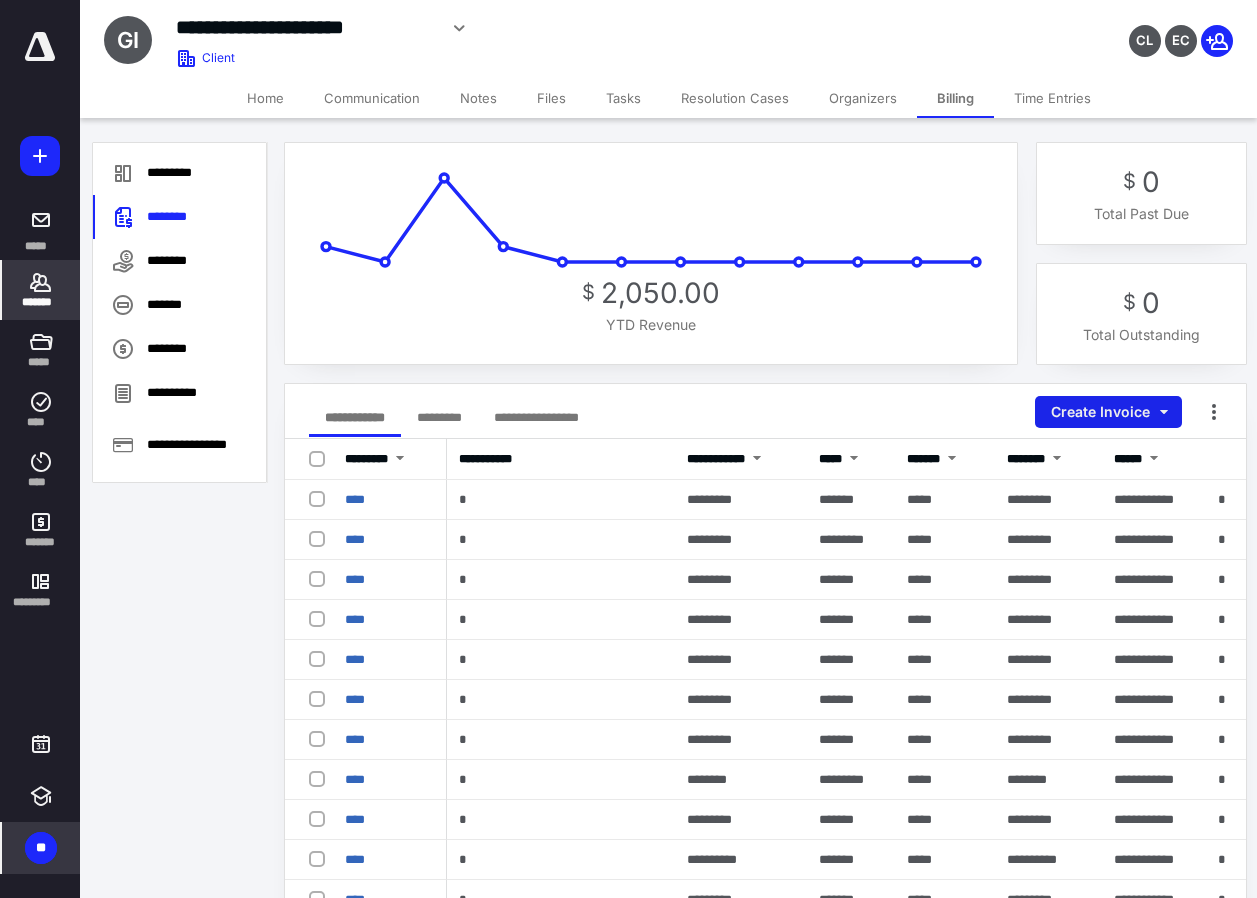 click on "Create Invoice" at bounding box center [1108, 412] 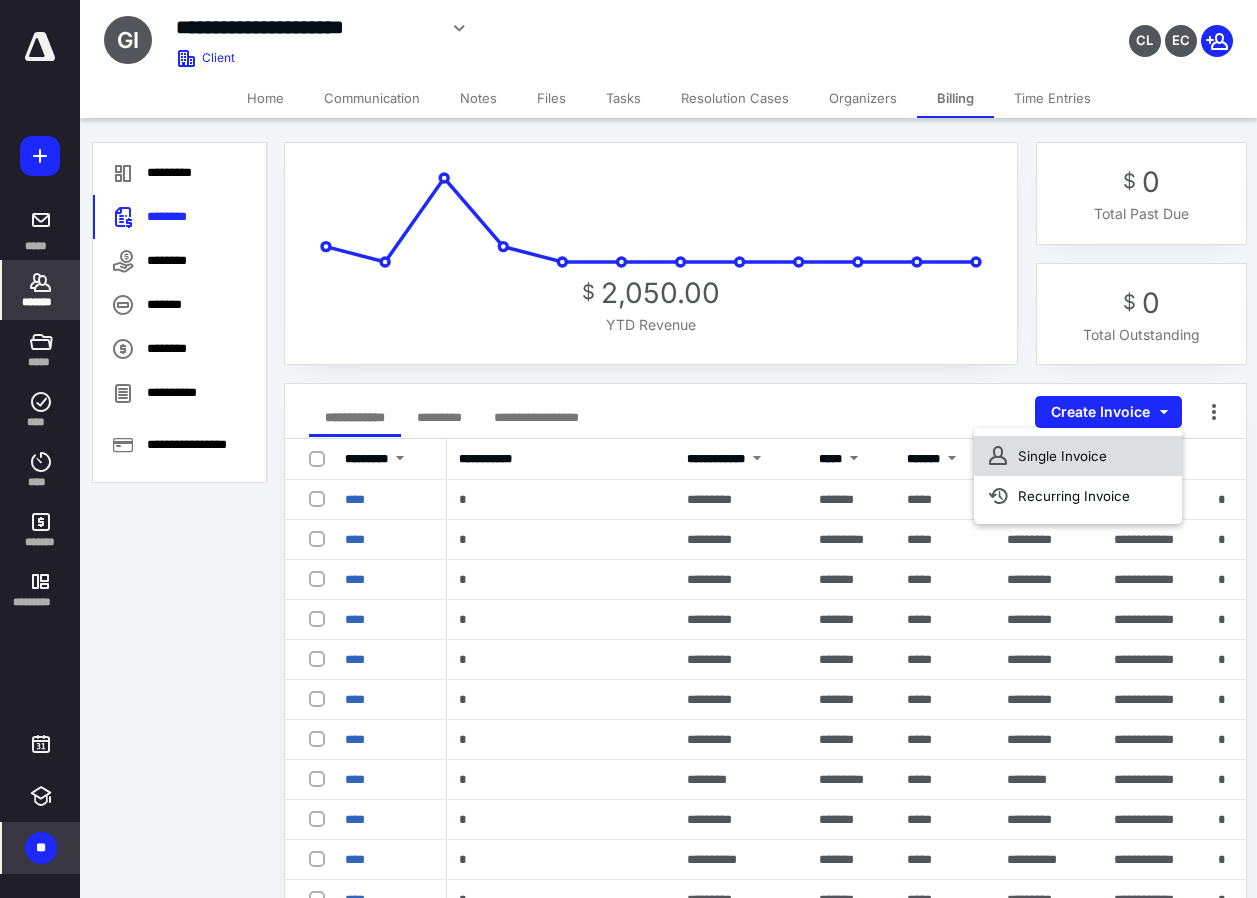 click on "Single Invoice" at bounding box center [1078, 456] 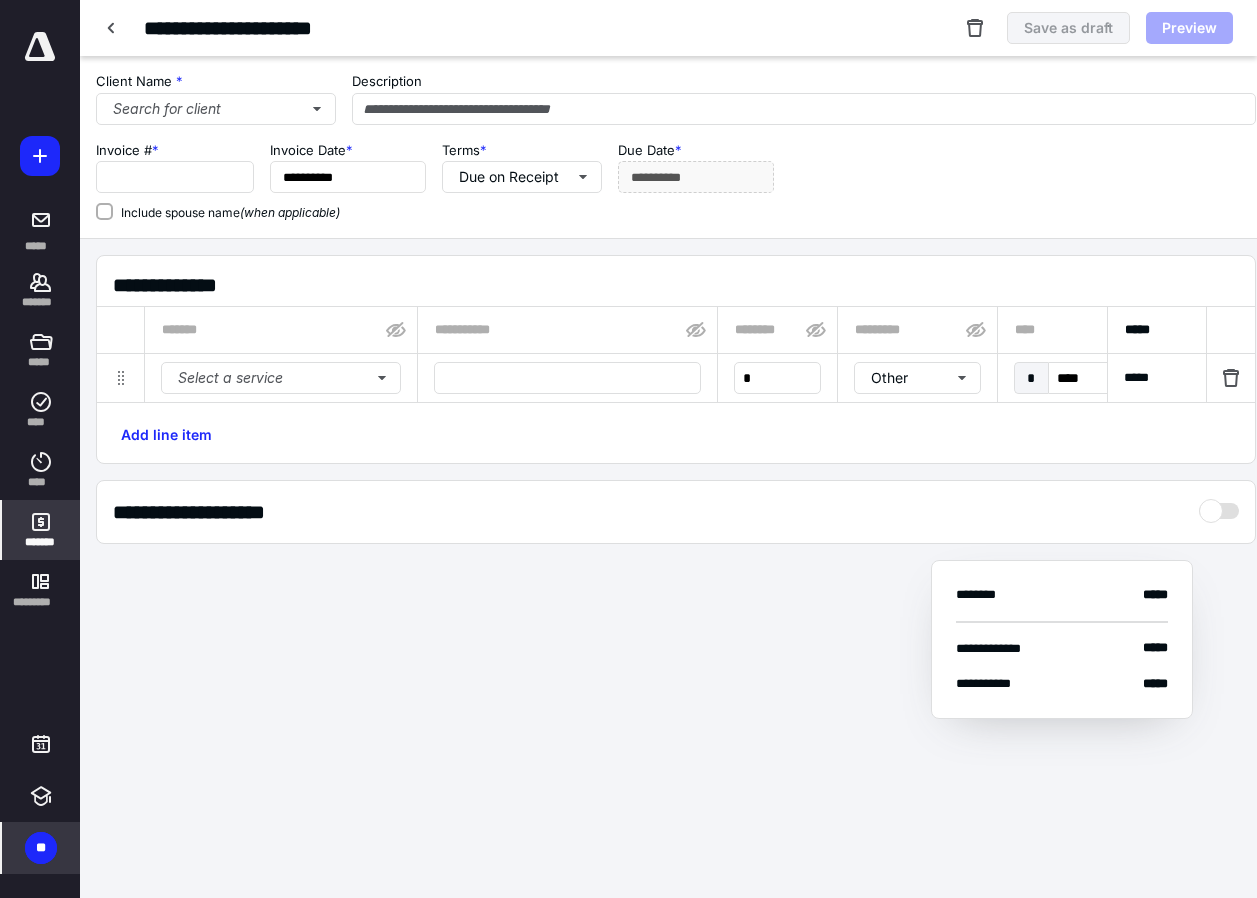 type on "**********" 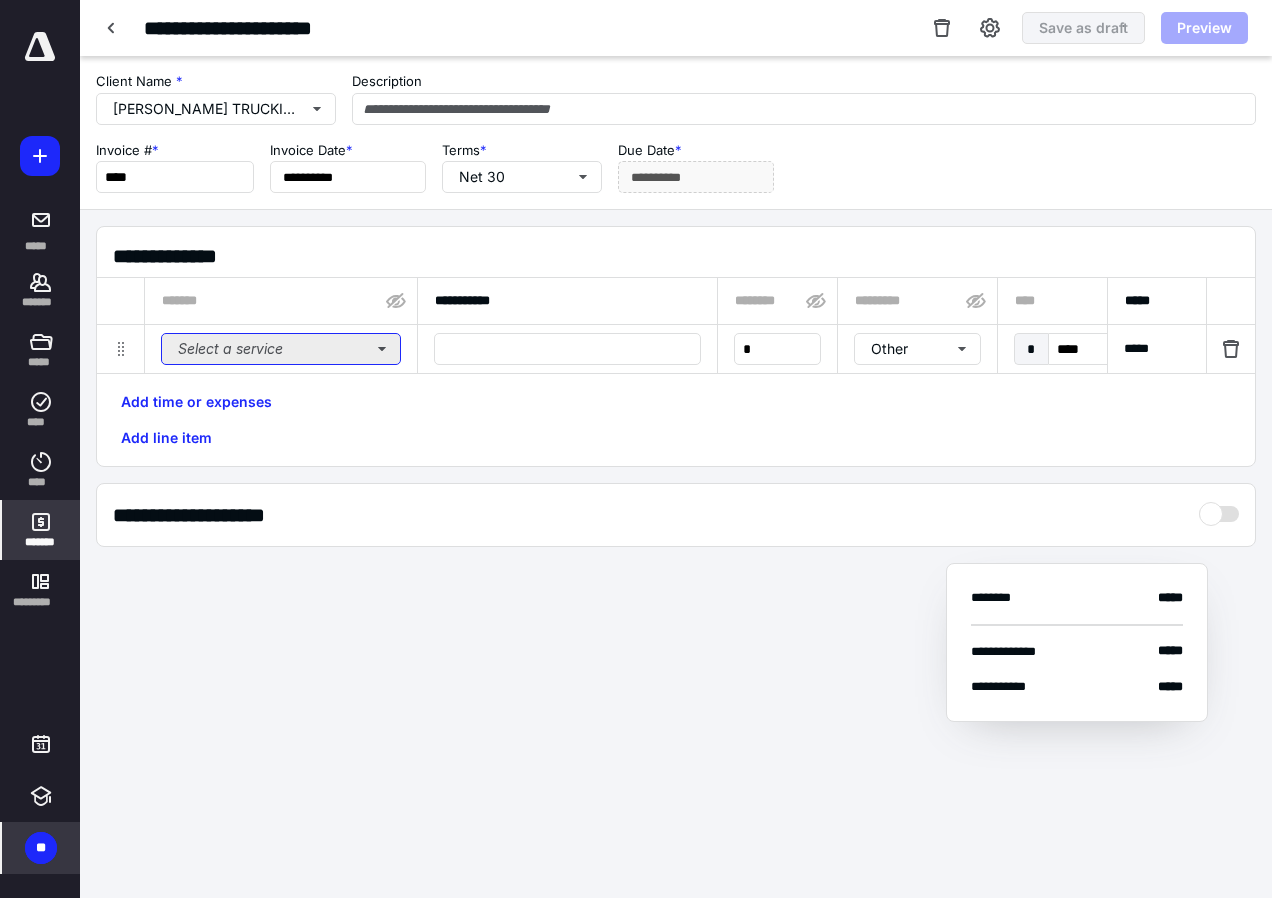 click on "Select a service" at bounding box center (281, 349) 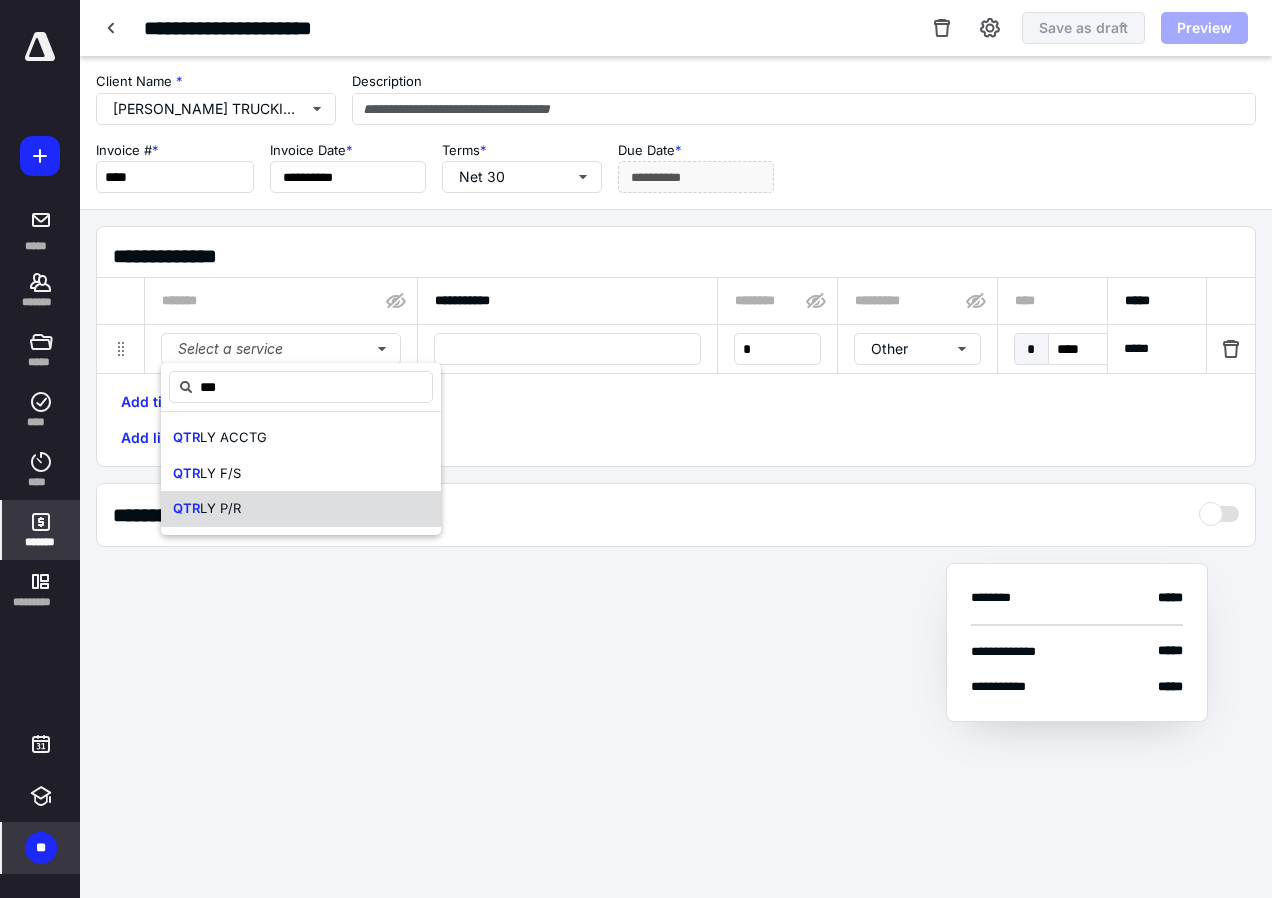 click on "QTR LY P/R" at bounding box center [301, 509] 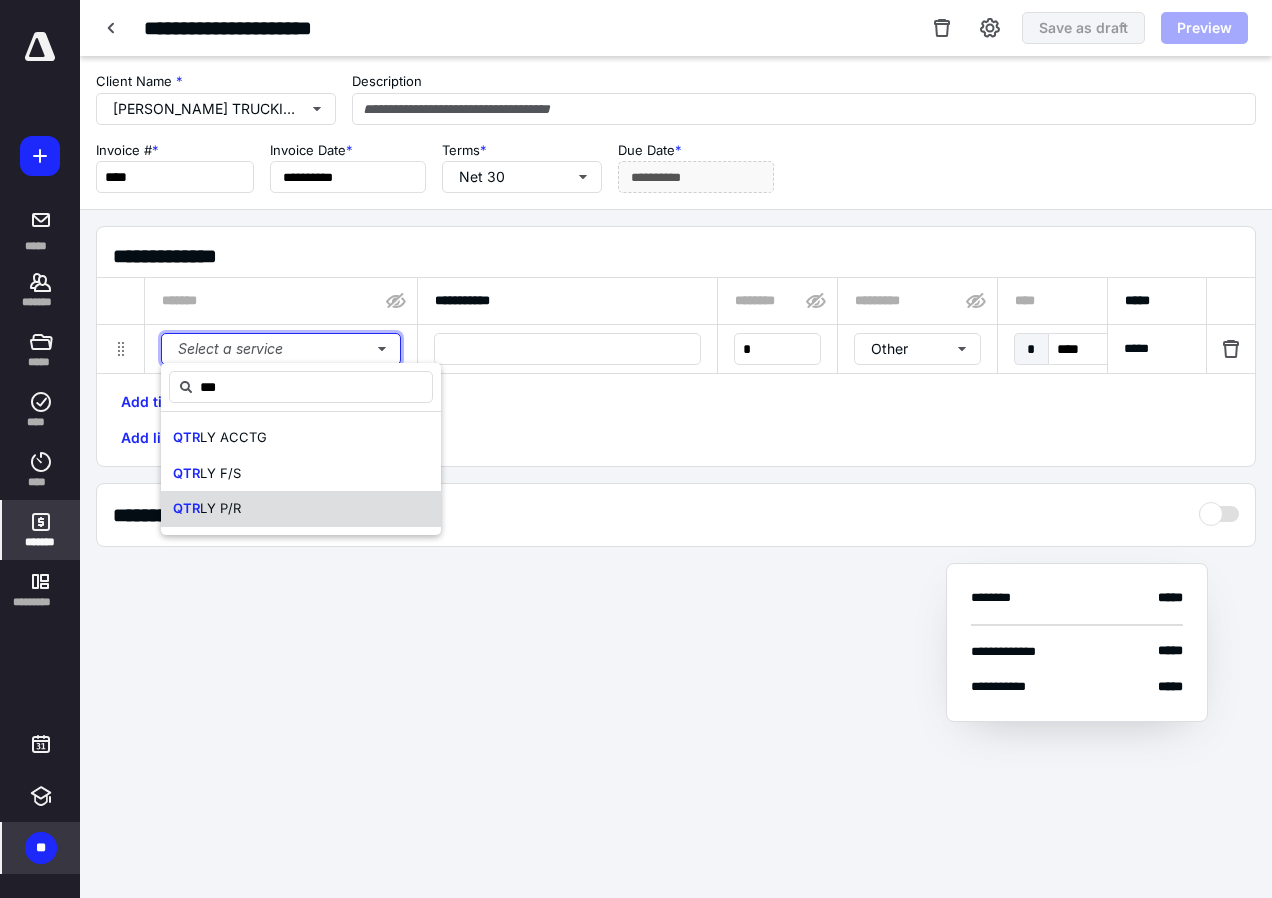 type 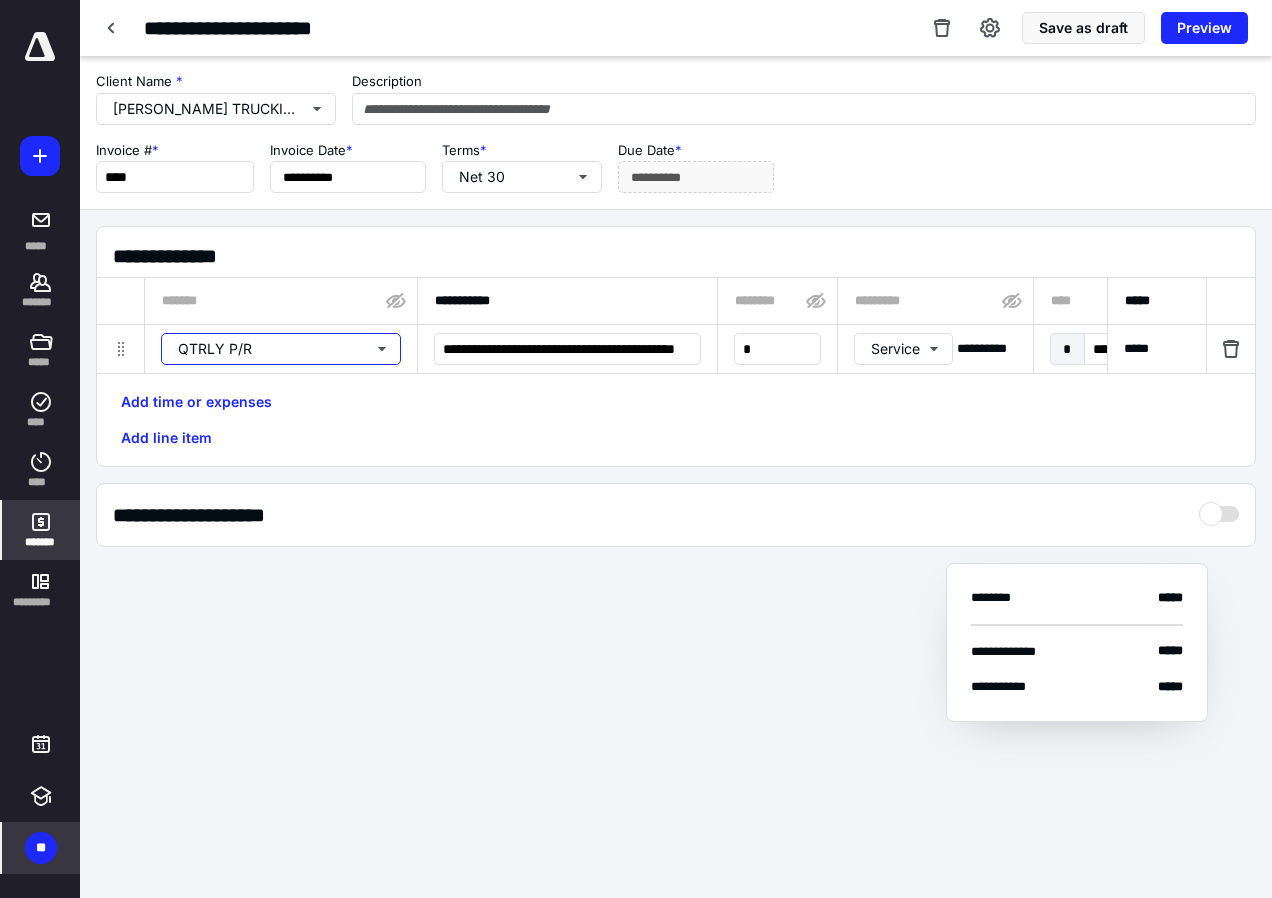 type 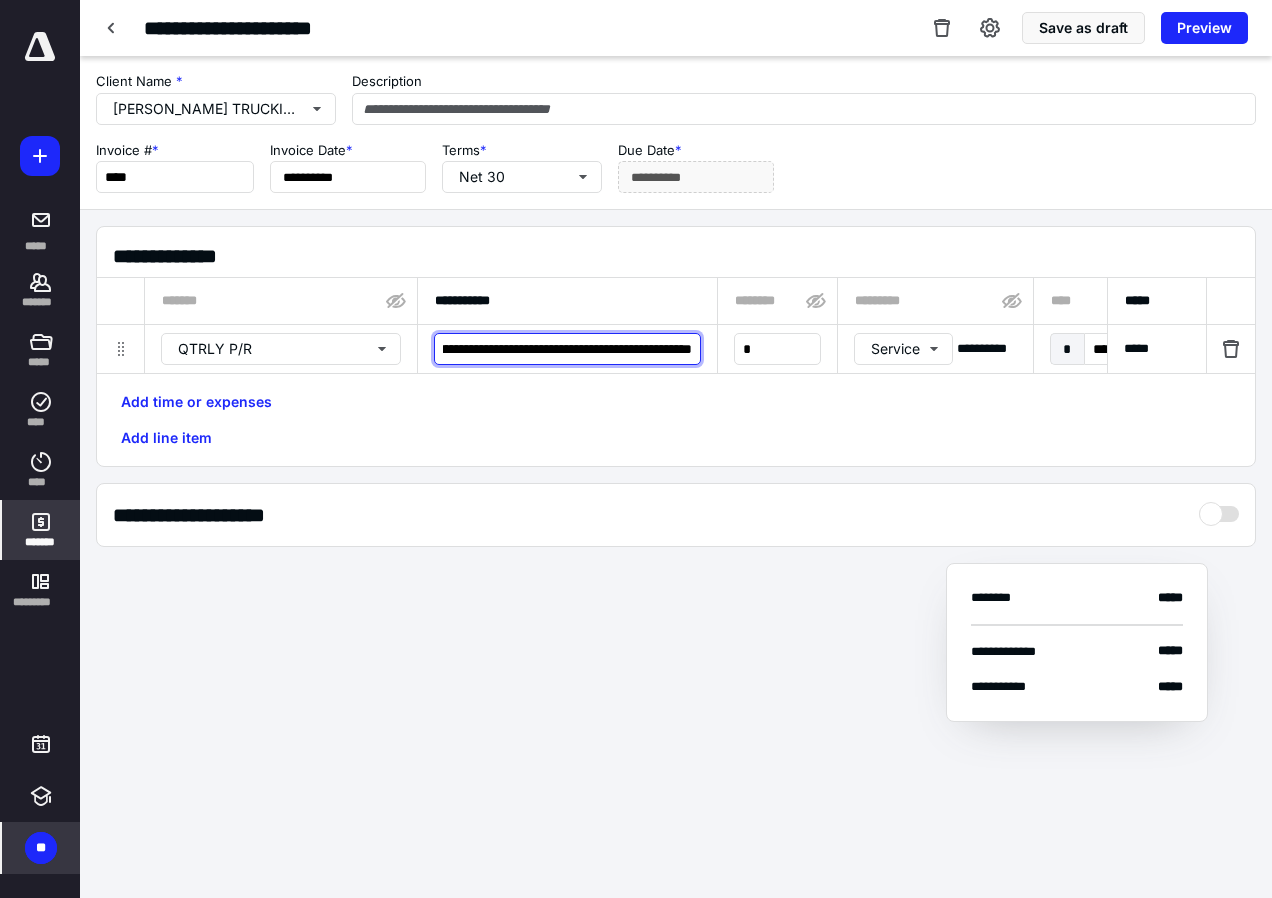 scroll, scrollTop: 0, scrollLeft: 273, axis: horizontal 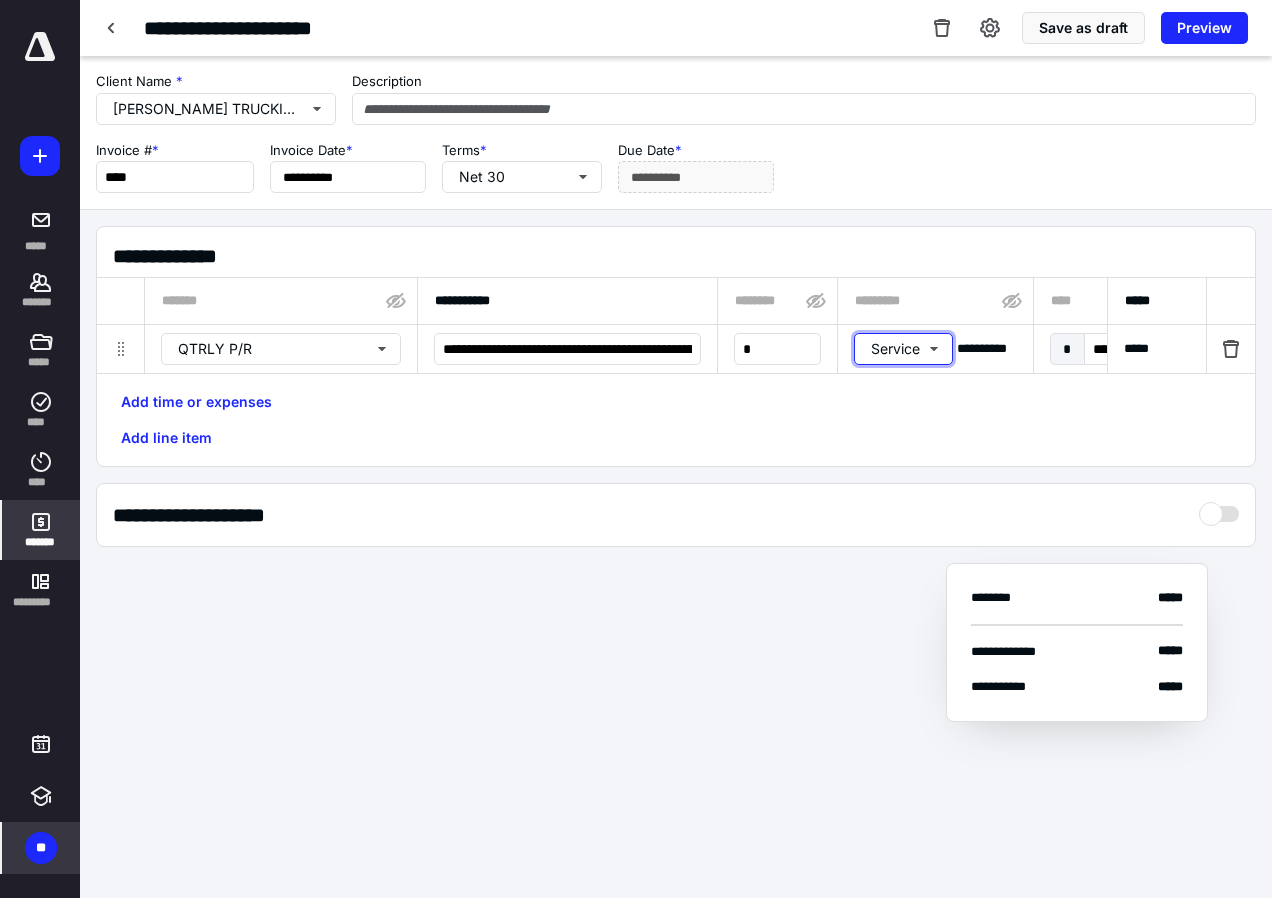 type 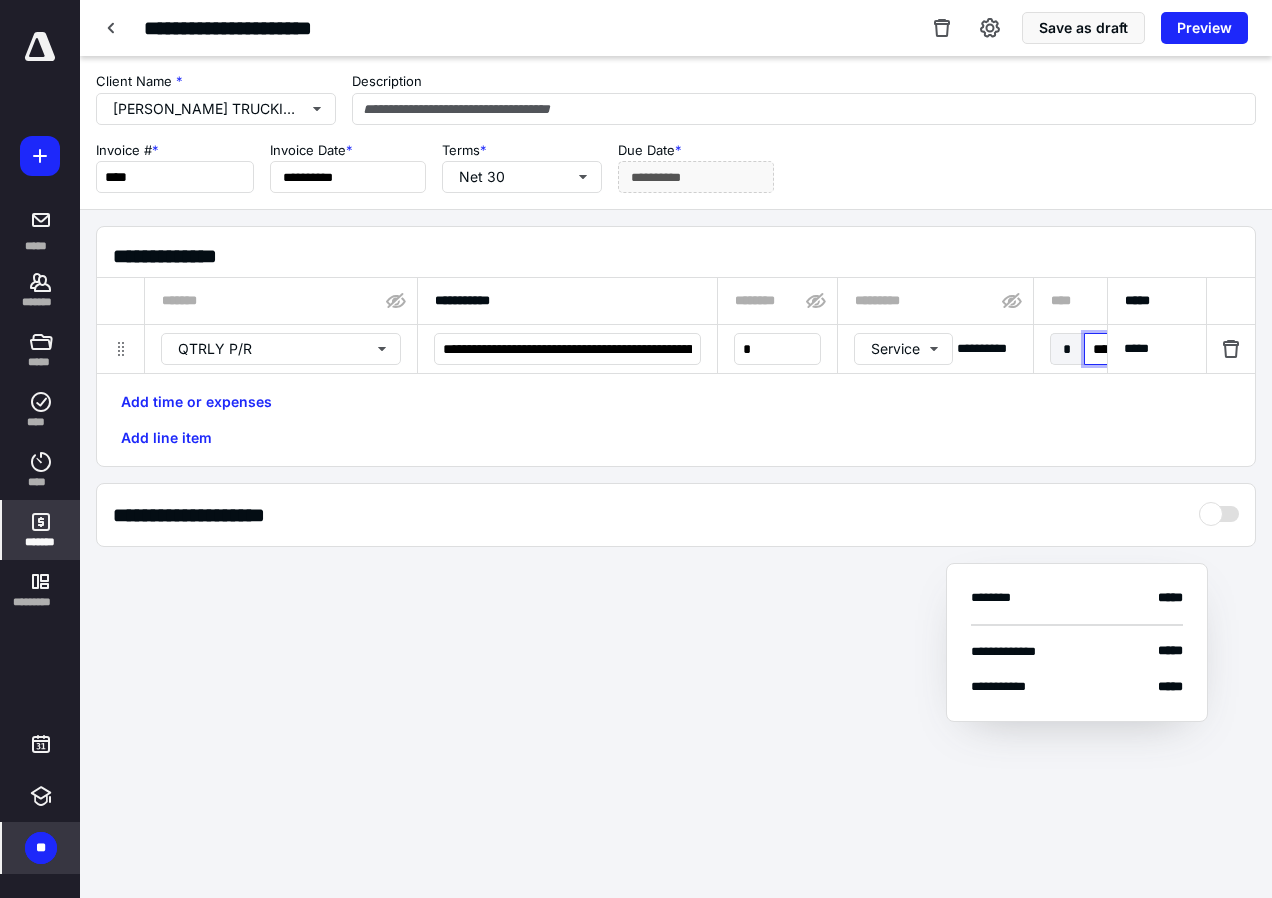 type on "******" 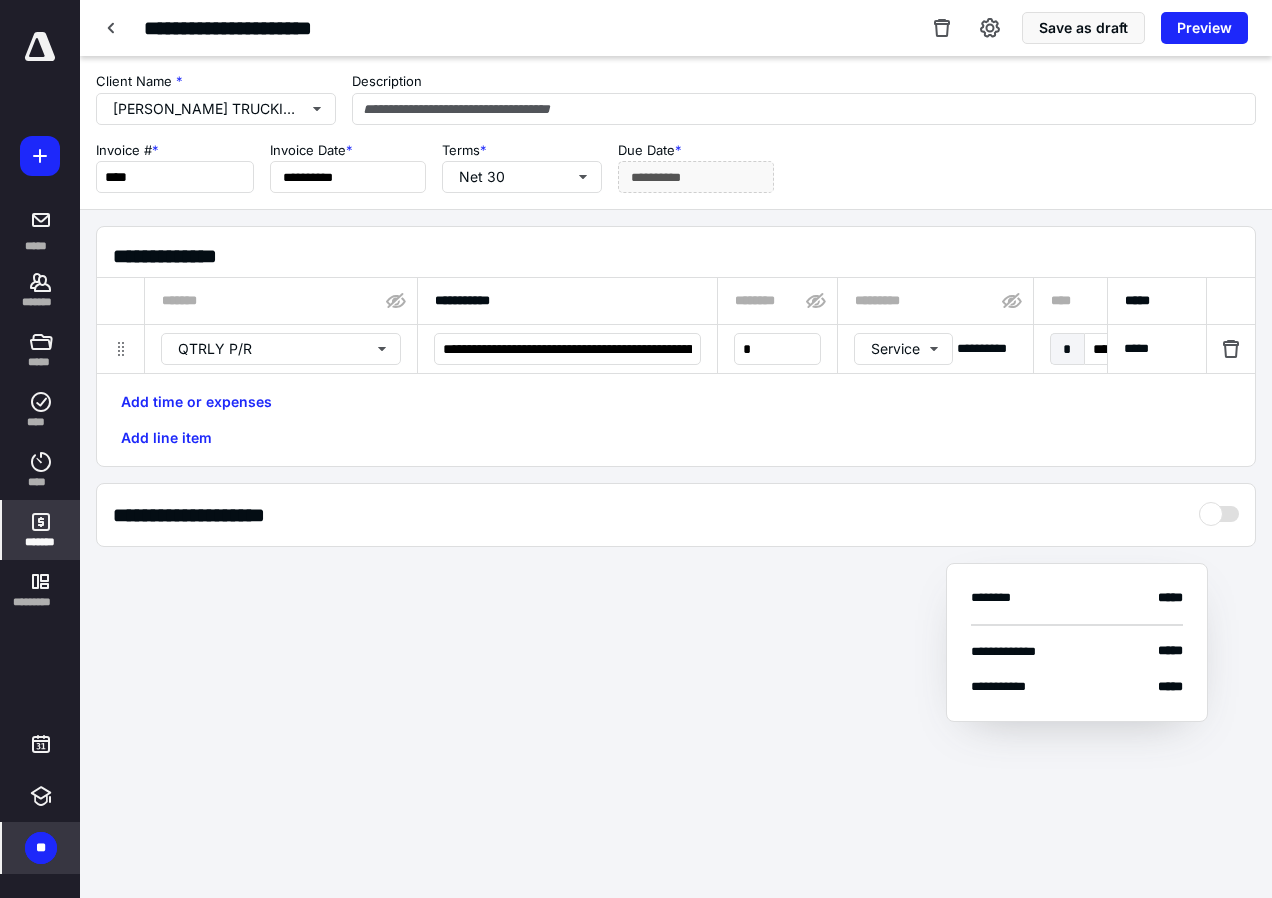 scroll, scrollTop: 0, scrollLeft: 1291, axis: horizontal 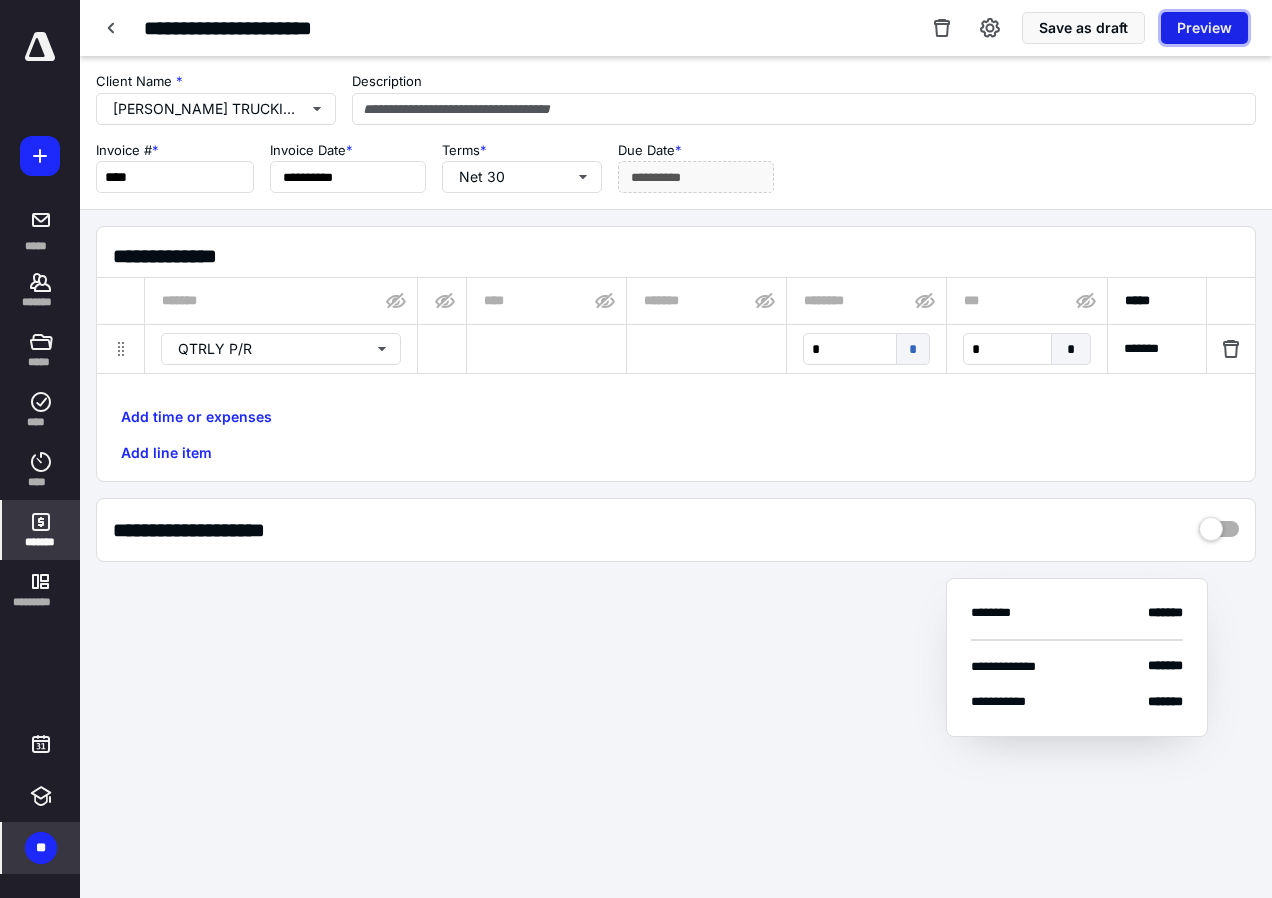 click on "Preview" at bounding box center [1204, 28] 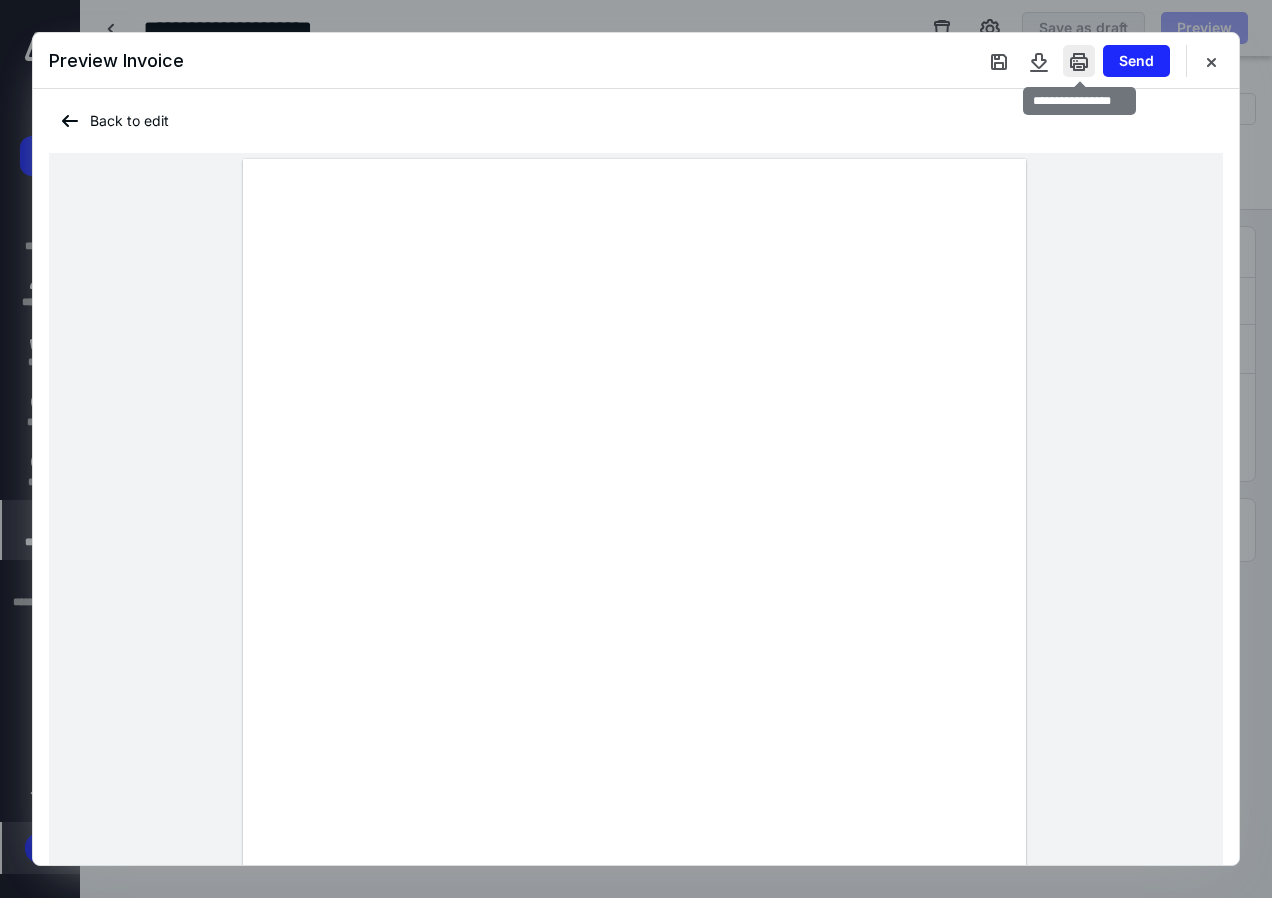 click at bounding box center (1079, 61) 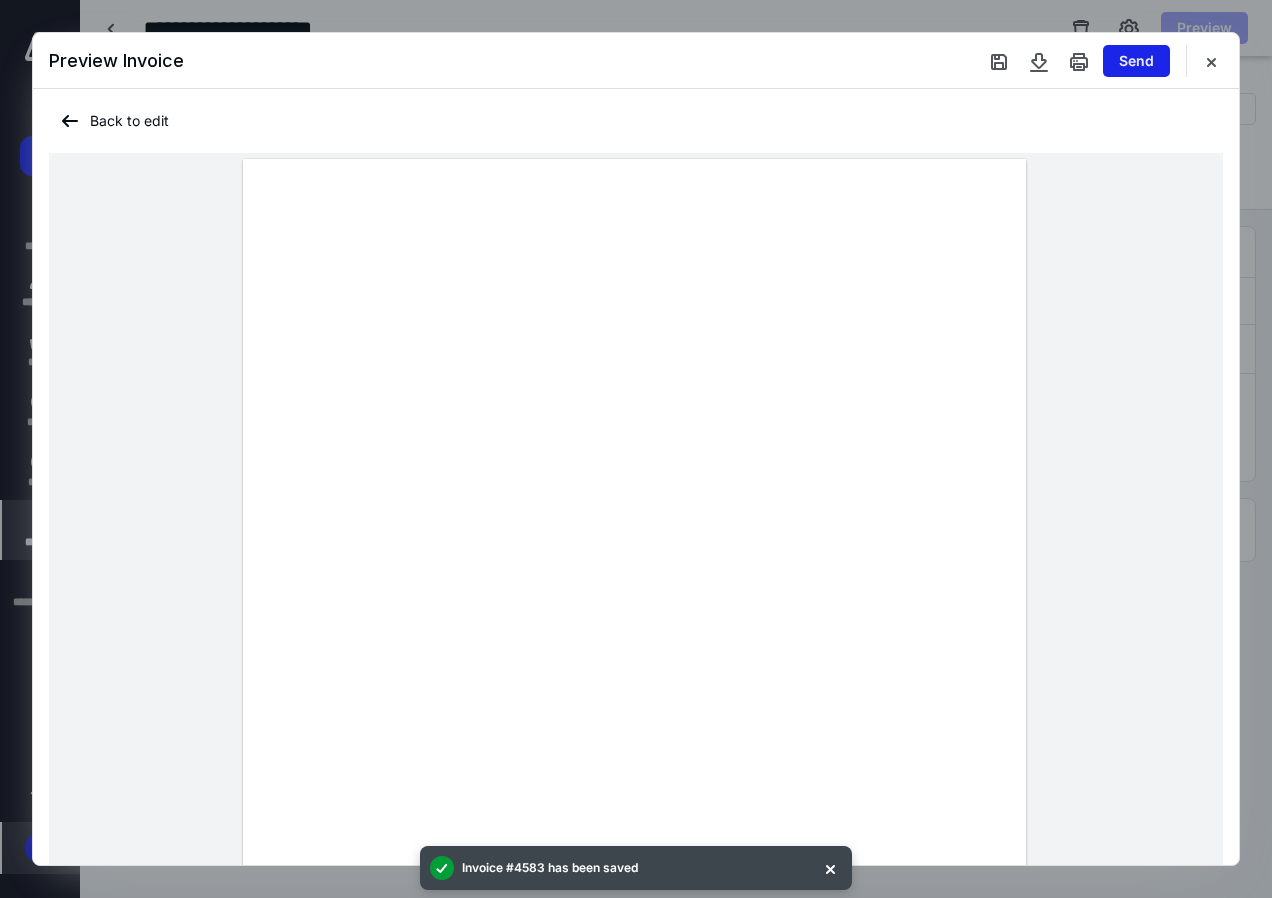 click on "Send" at bounding box center (1136, 61) 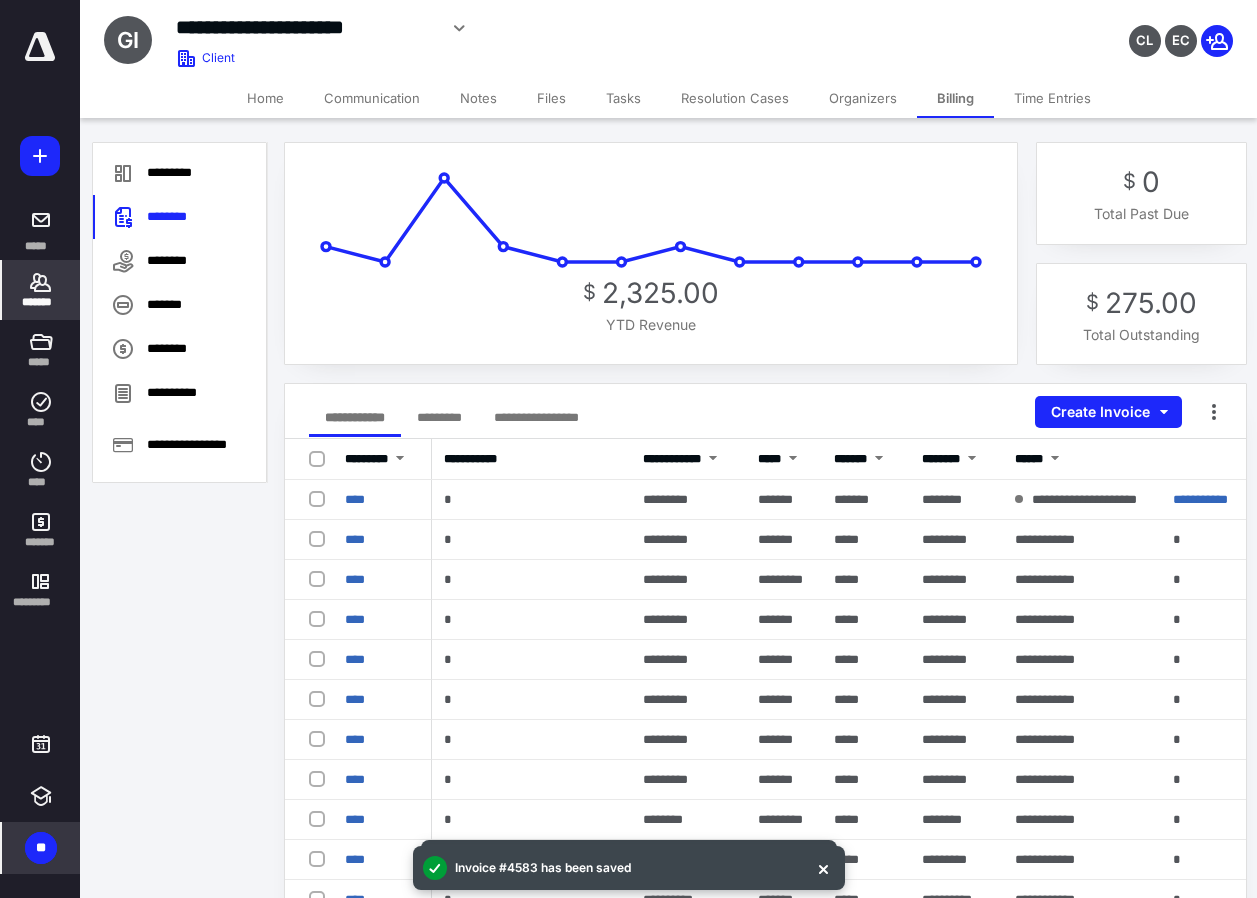 drag, startPoint x: 558, startPoint y: 92, endPoint x: 536, endPoint y: 159, distance: 70.5195 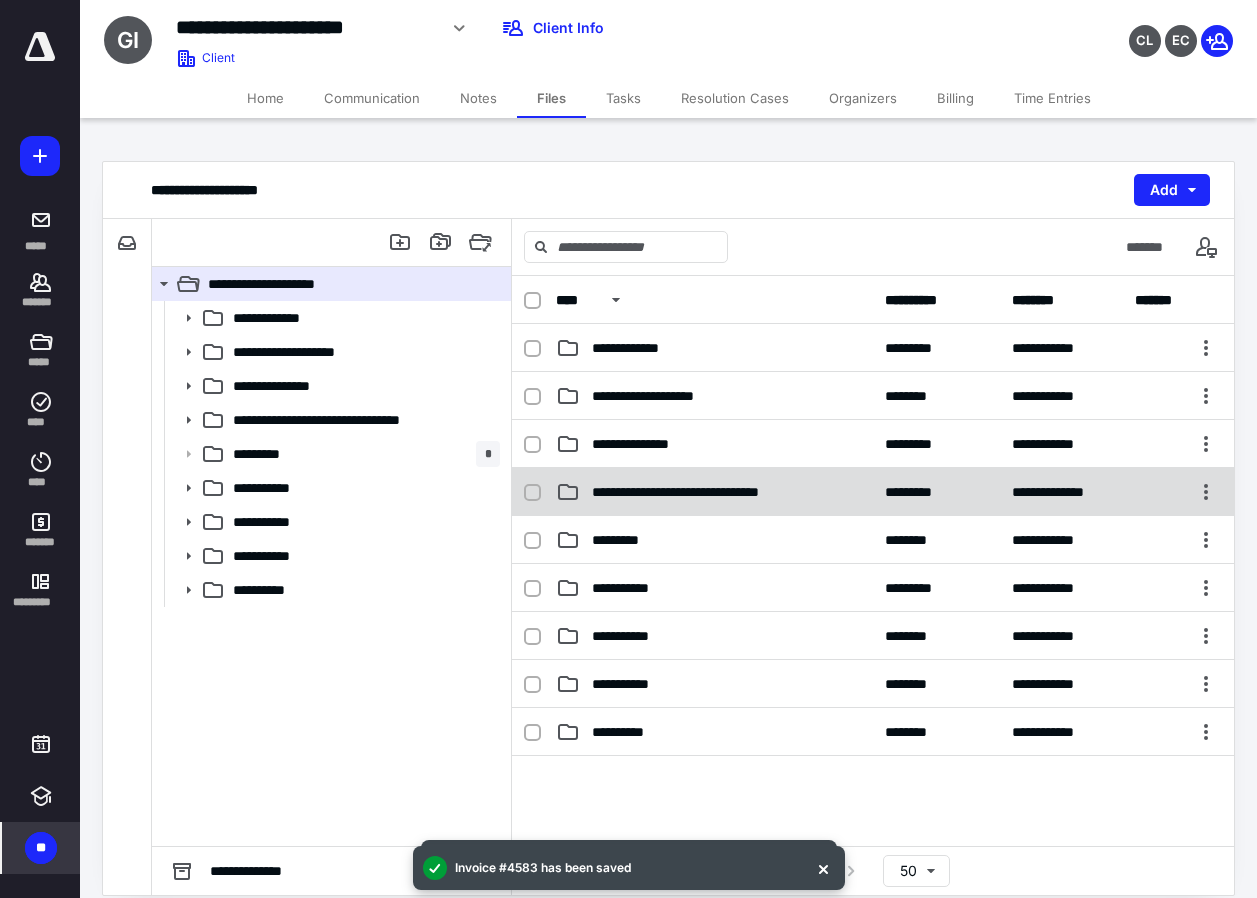 click on "**********" at bounding box center [701, 492] 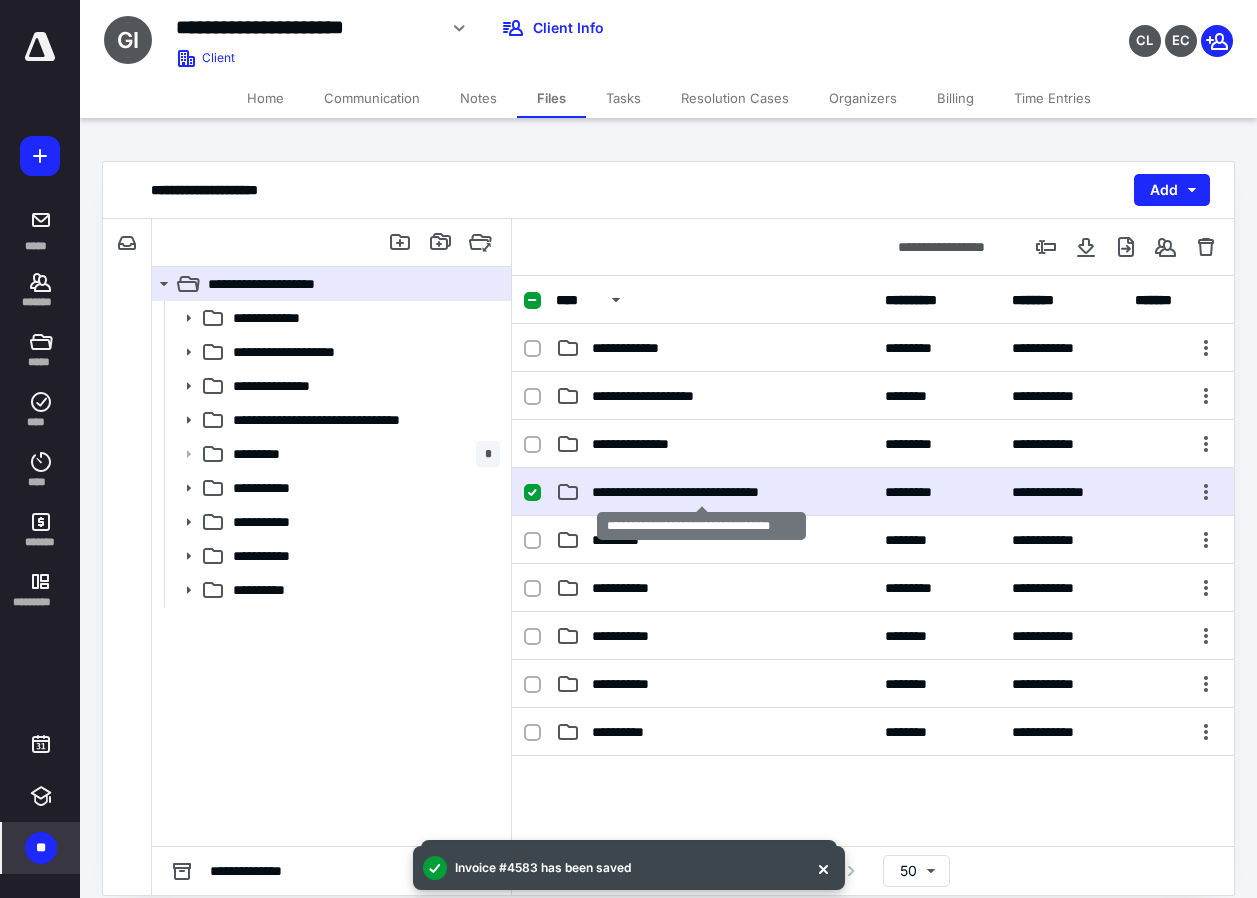 click on "**********" at bounding box center [701, 492] 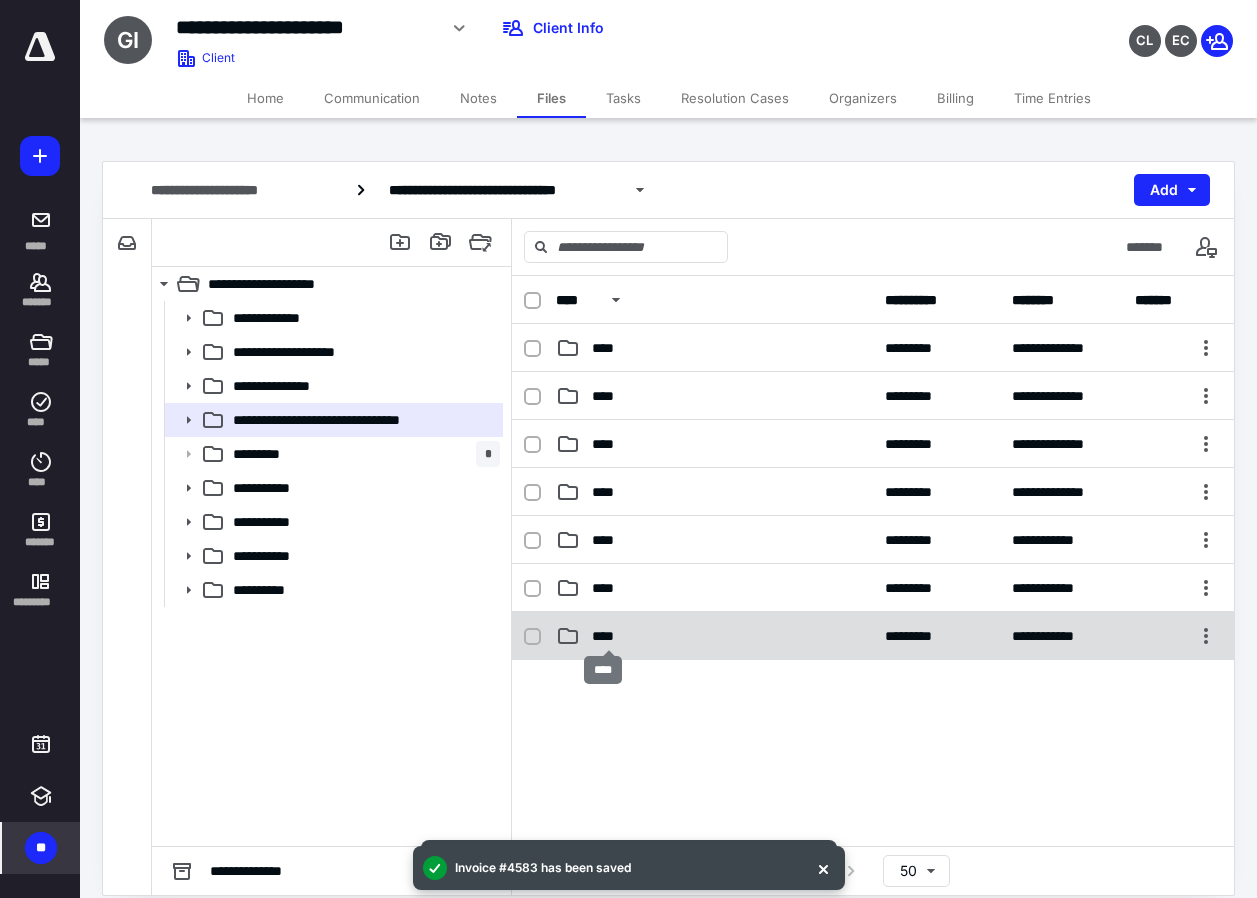 click on "****" at bounding box center (609, 636) 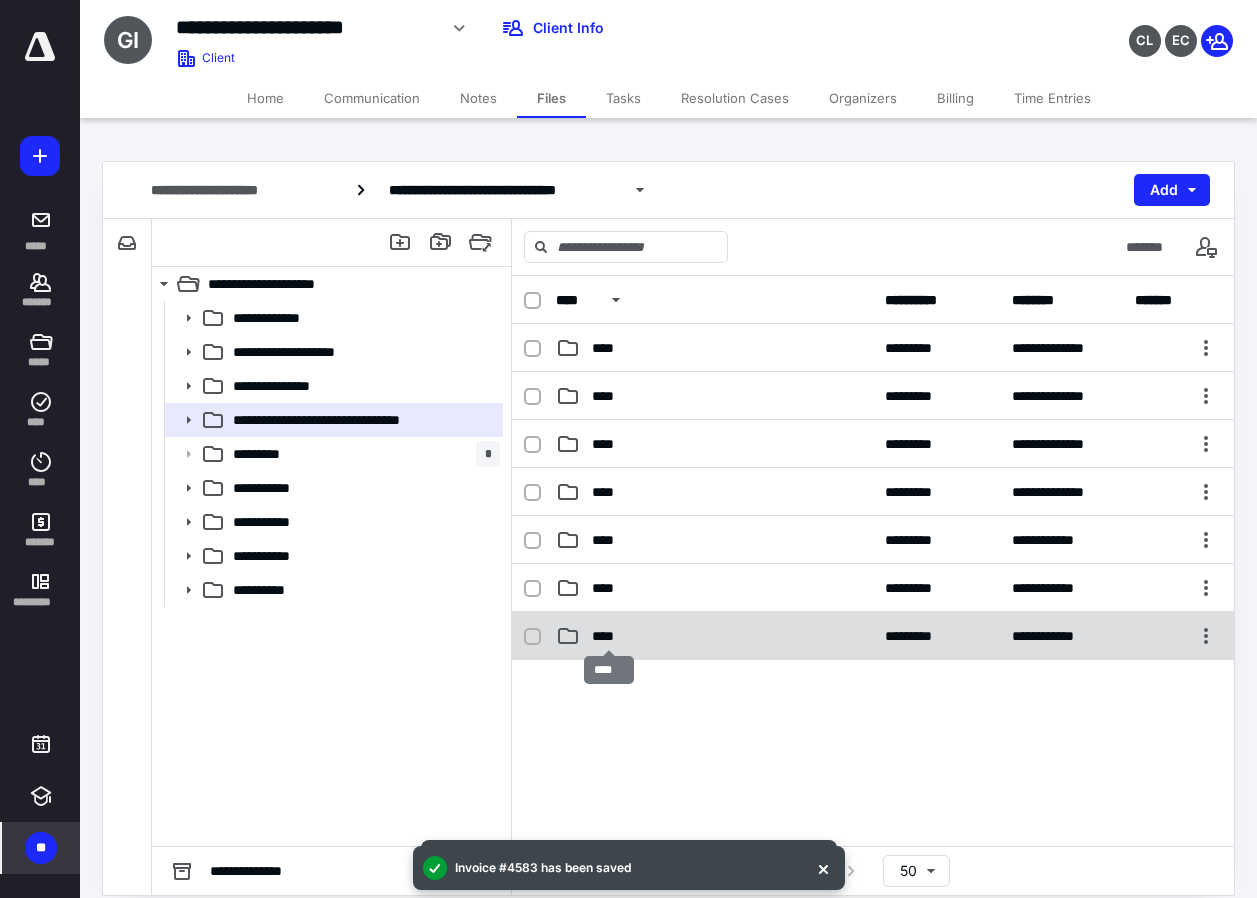 click on "****" at bounding box center (609, 636) 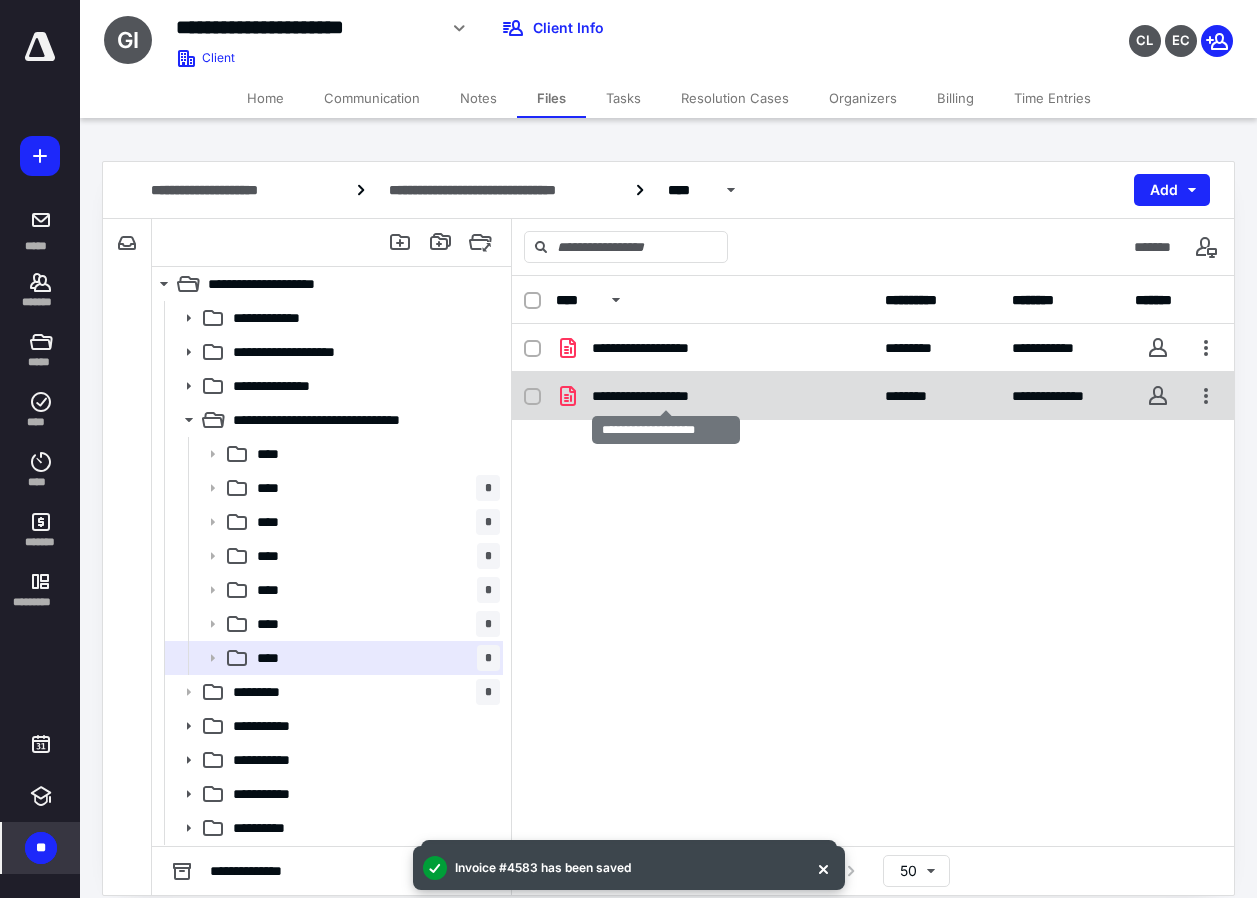 click on "**********" at bounding box center (665, 396) 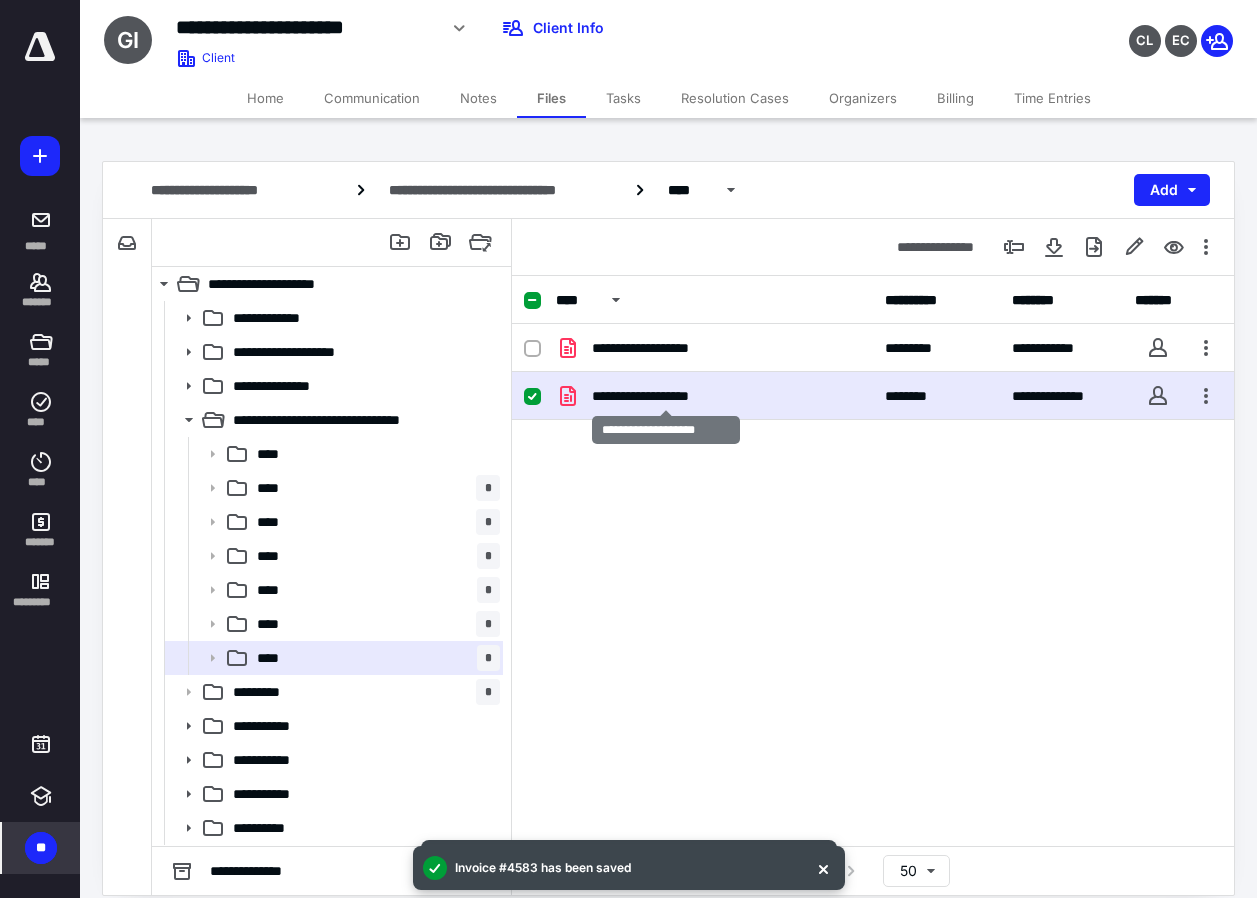 click on "**********" at bounding box center (665, 396) 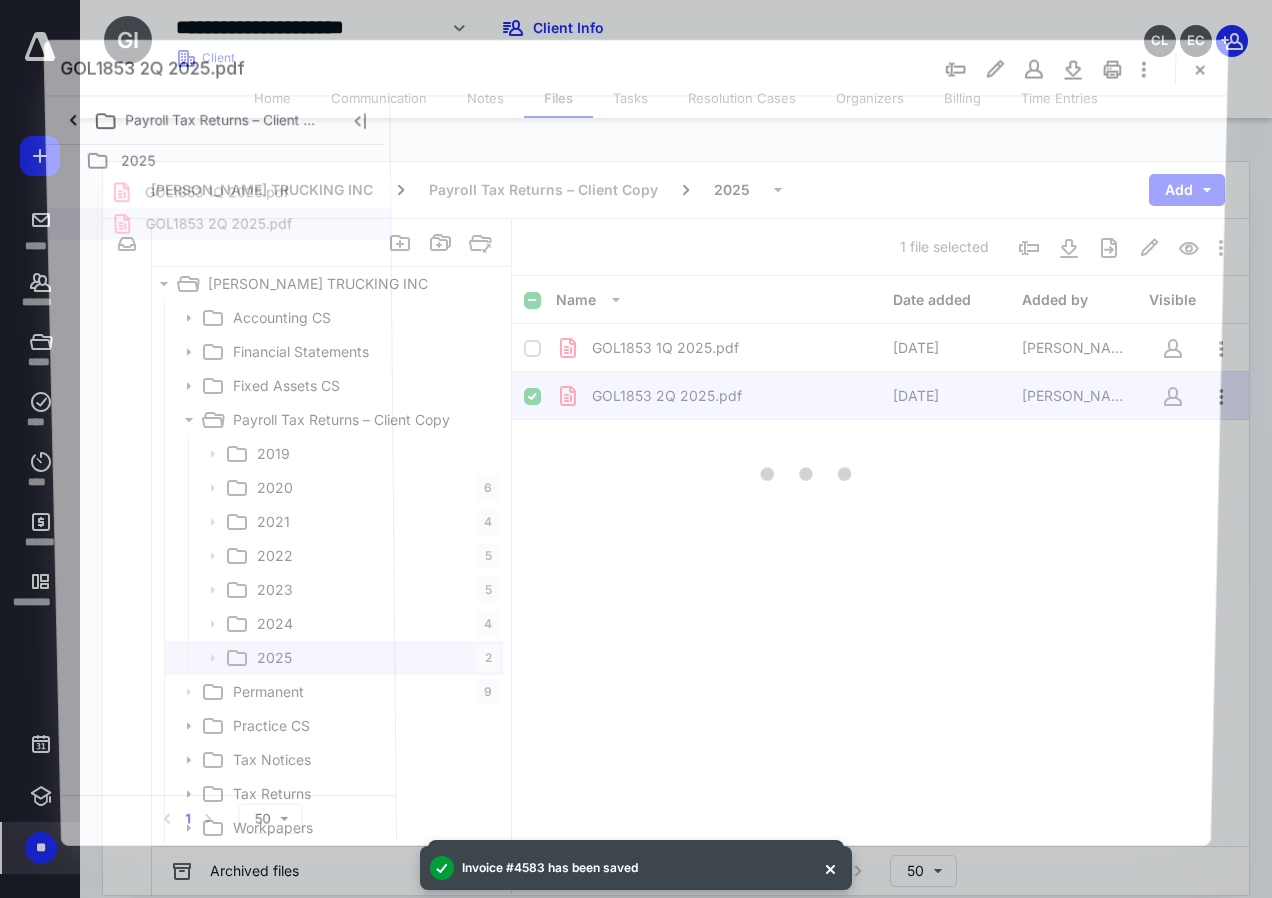 scroll, scrollTop: 0, scrollLeft: 0, axis: both 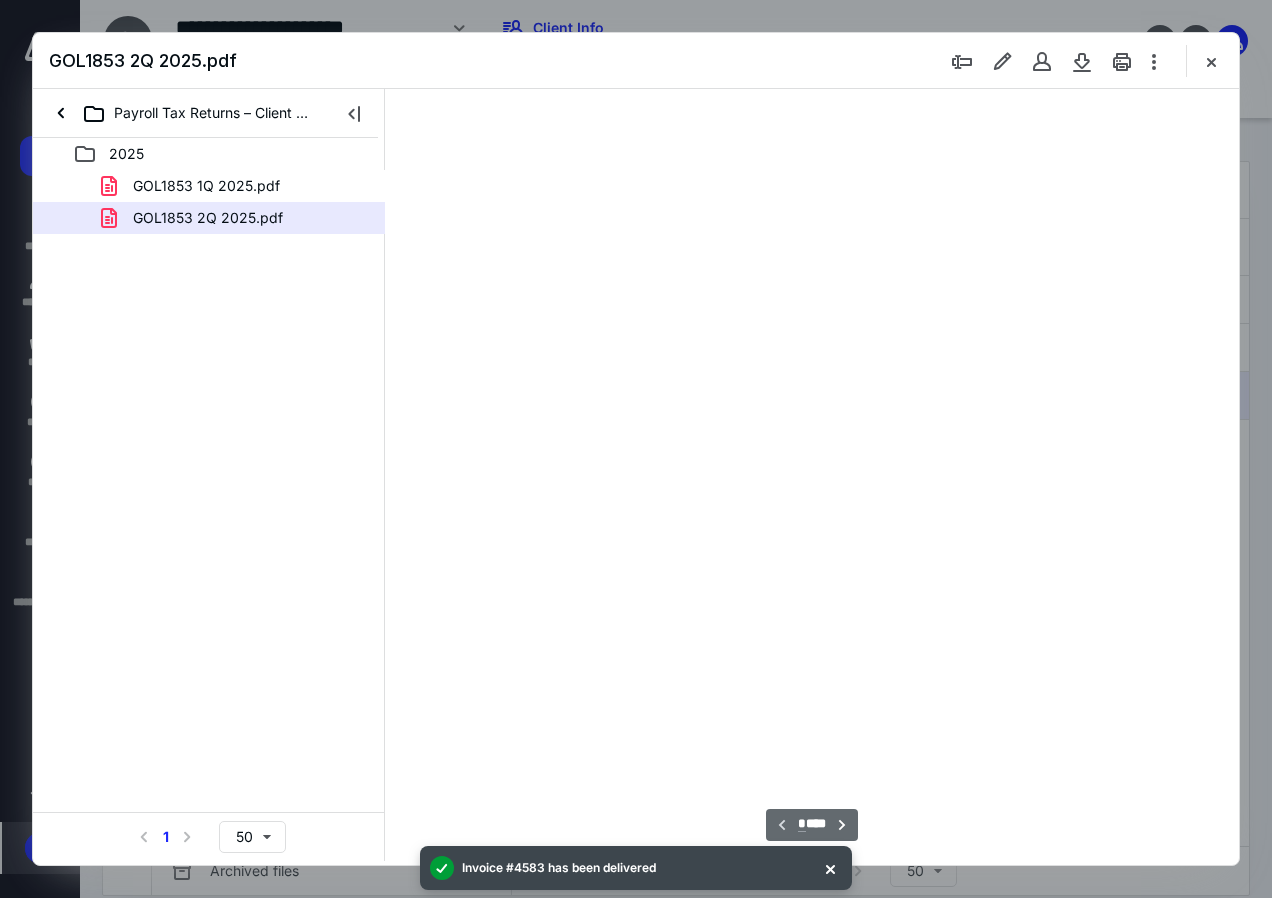 type on "137" 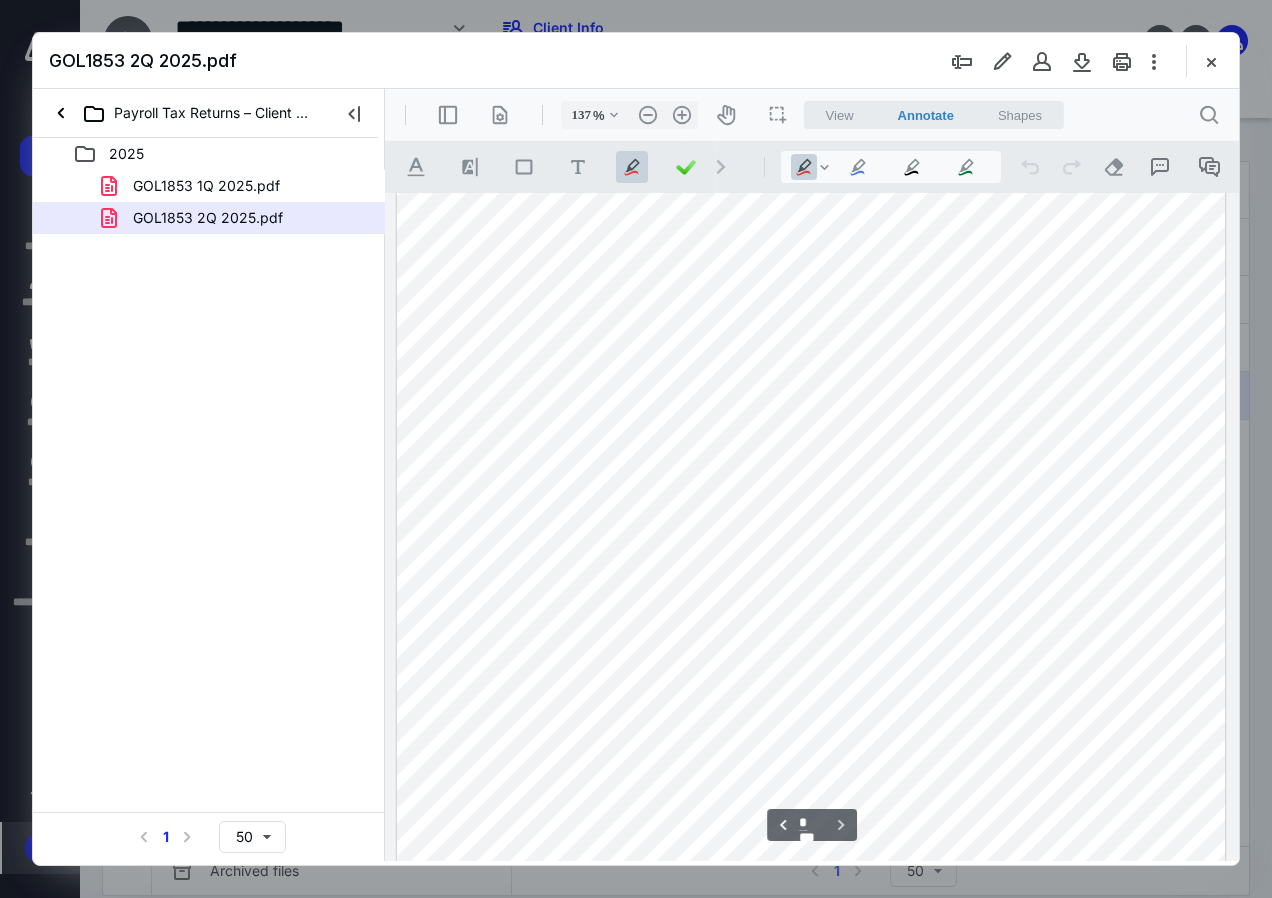 scroll, scrollTop: 8069, scrollLeft: 0, axis: vertical 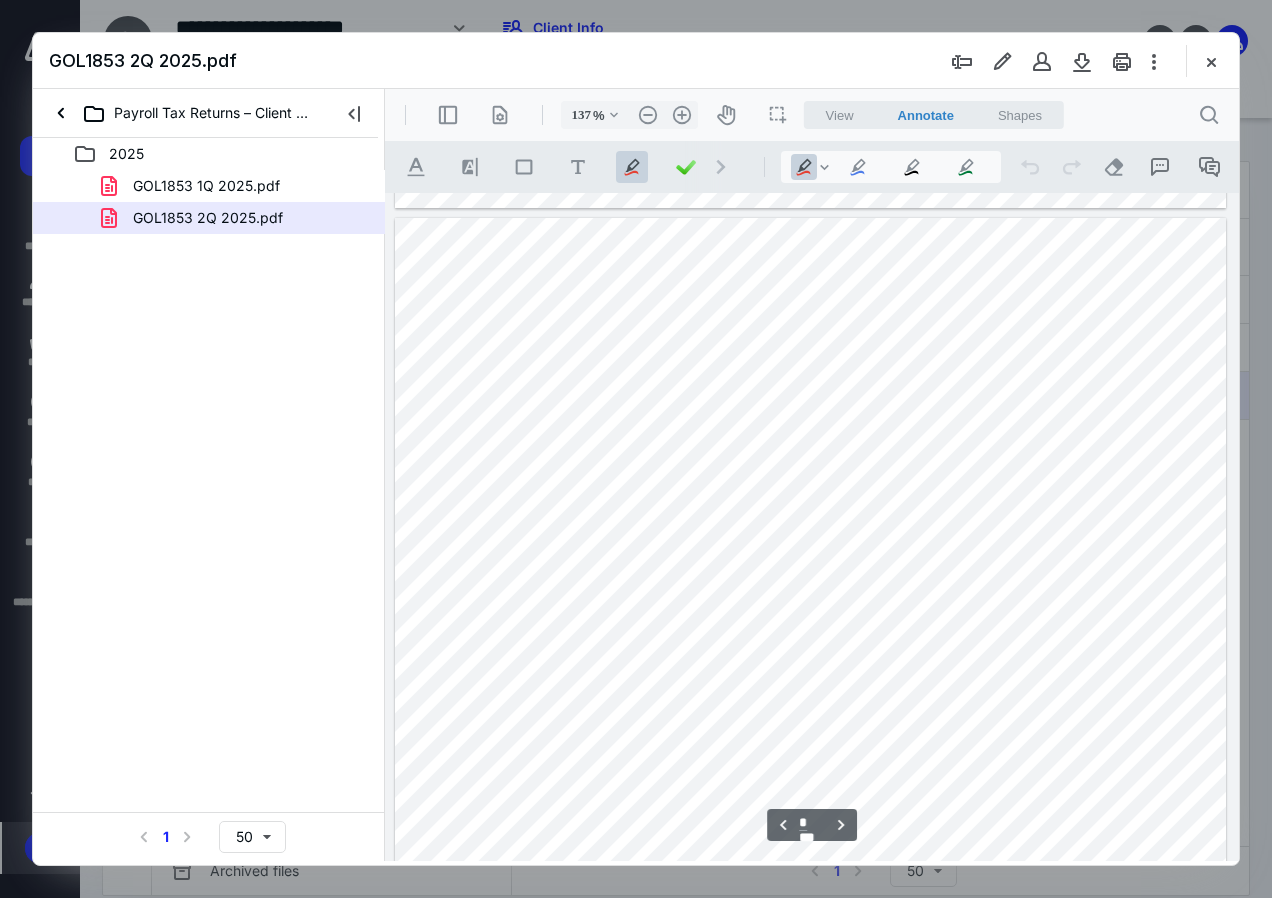 type on "*" 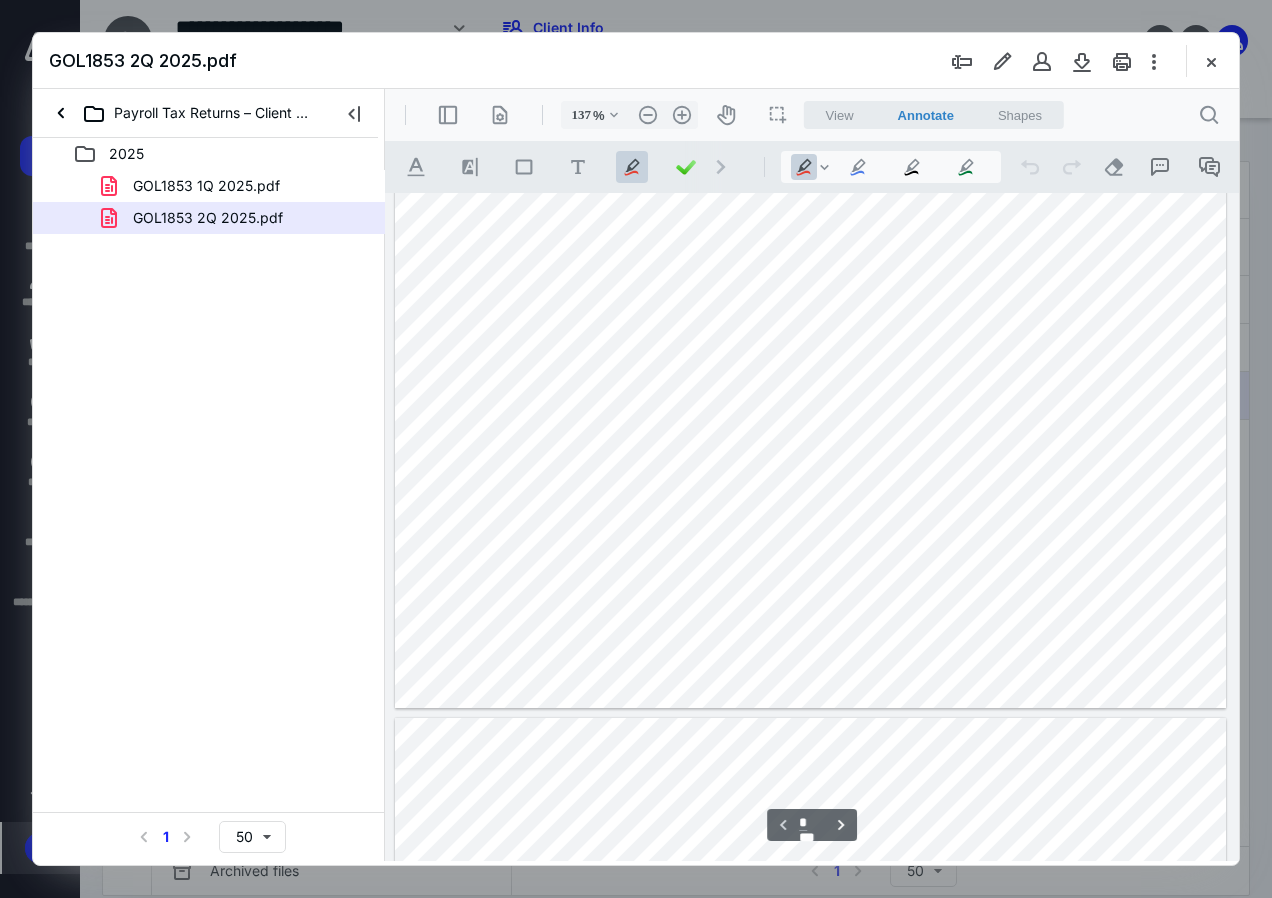 scroll, scrollTop: 0, scrollLeft: 0, axis: both 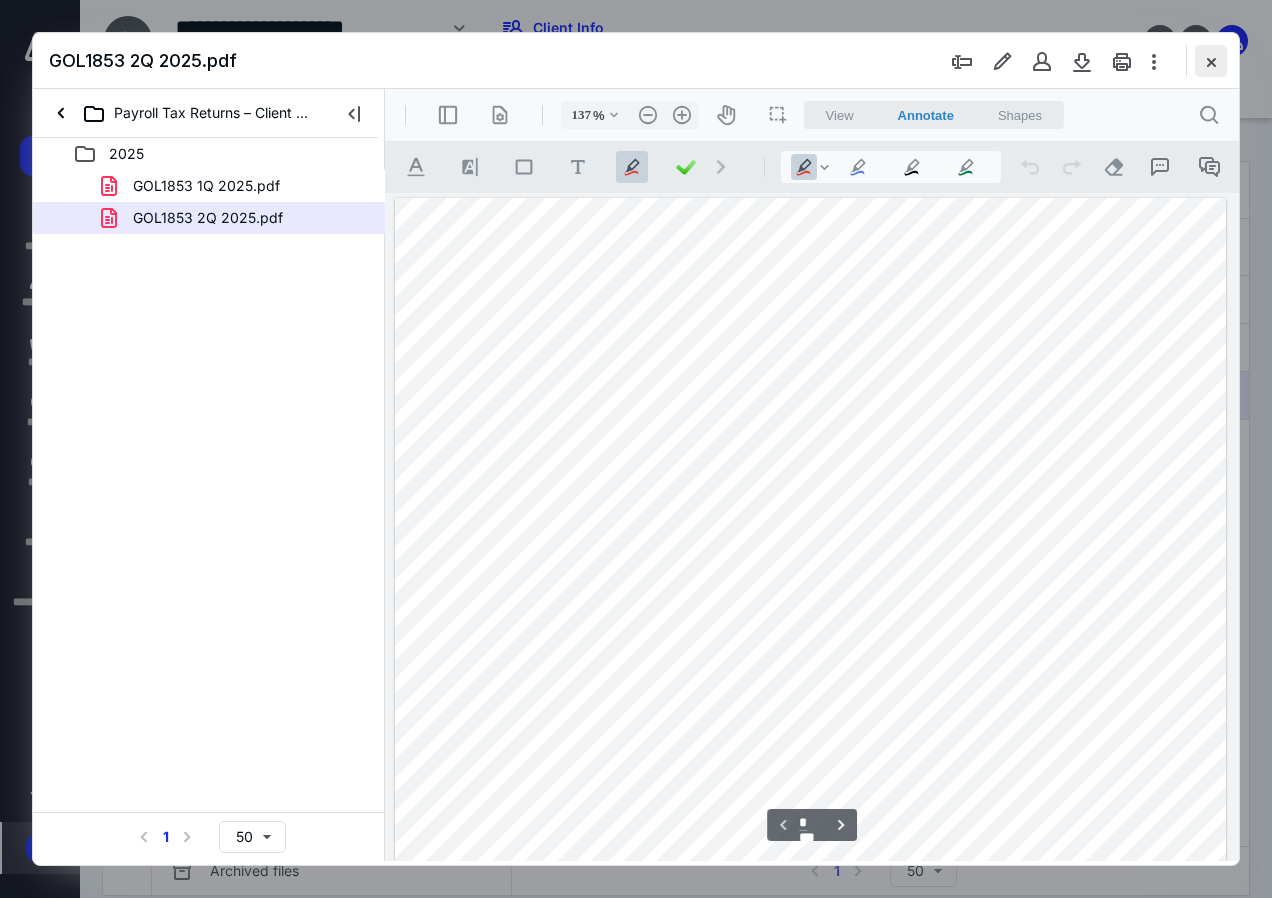 click at bounding box center (1211, 61) 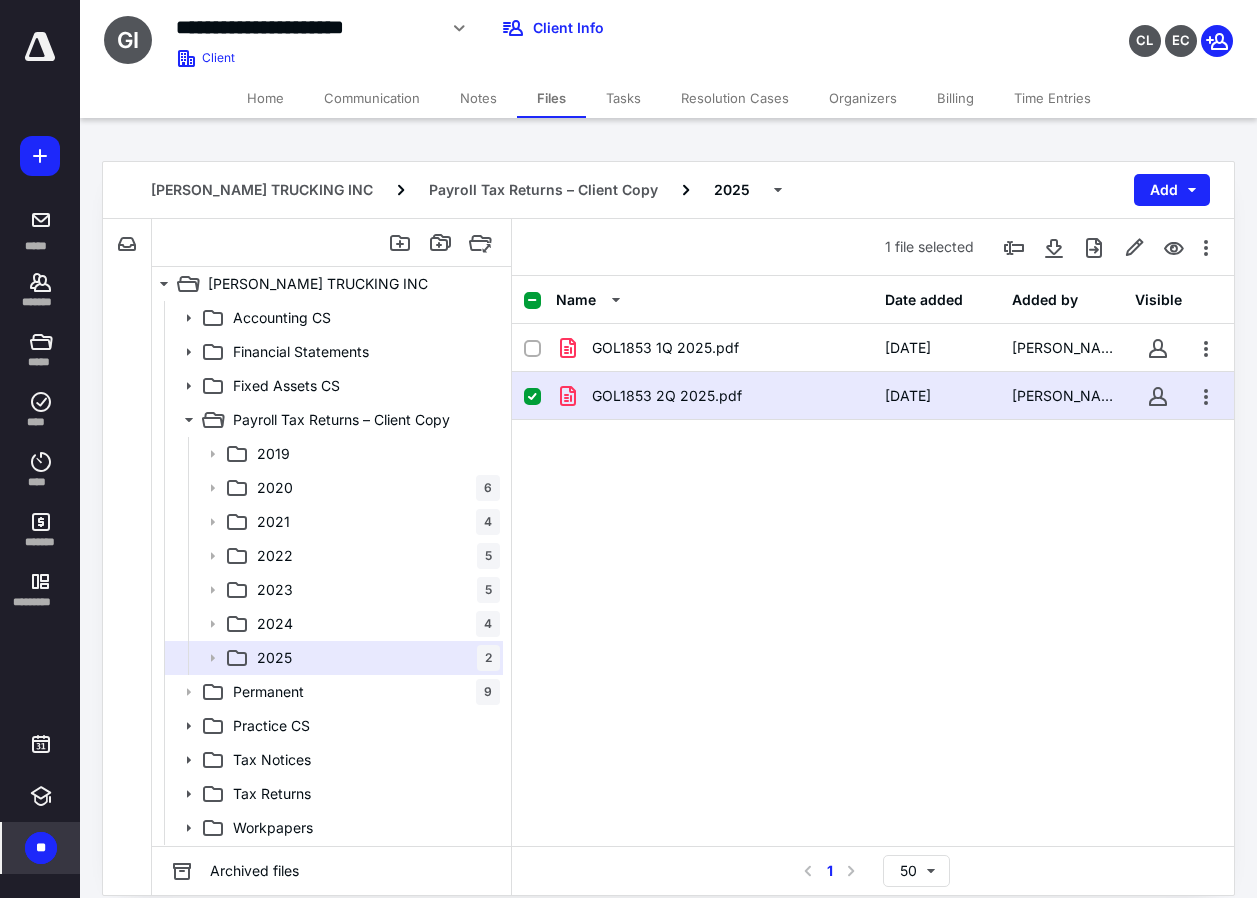click on "Billing" at bounding box center [955, 98] 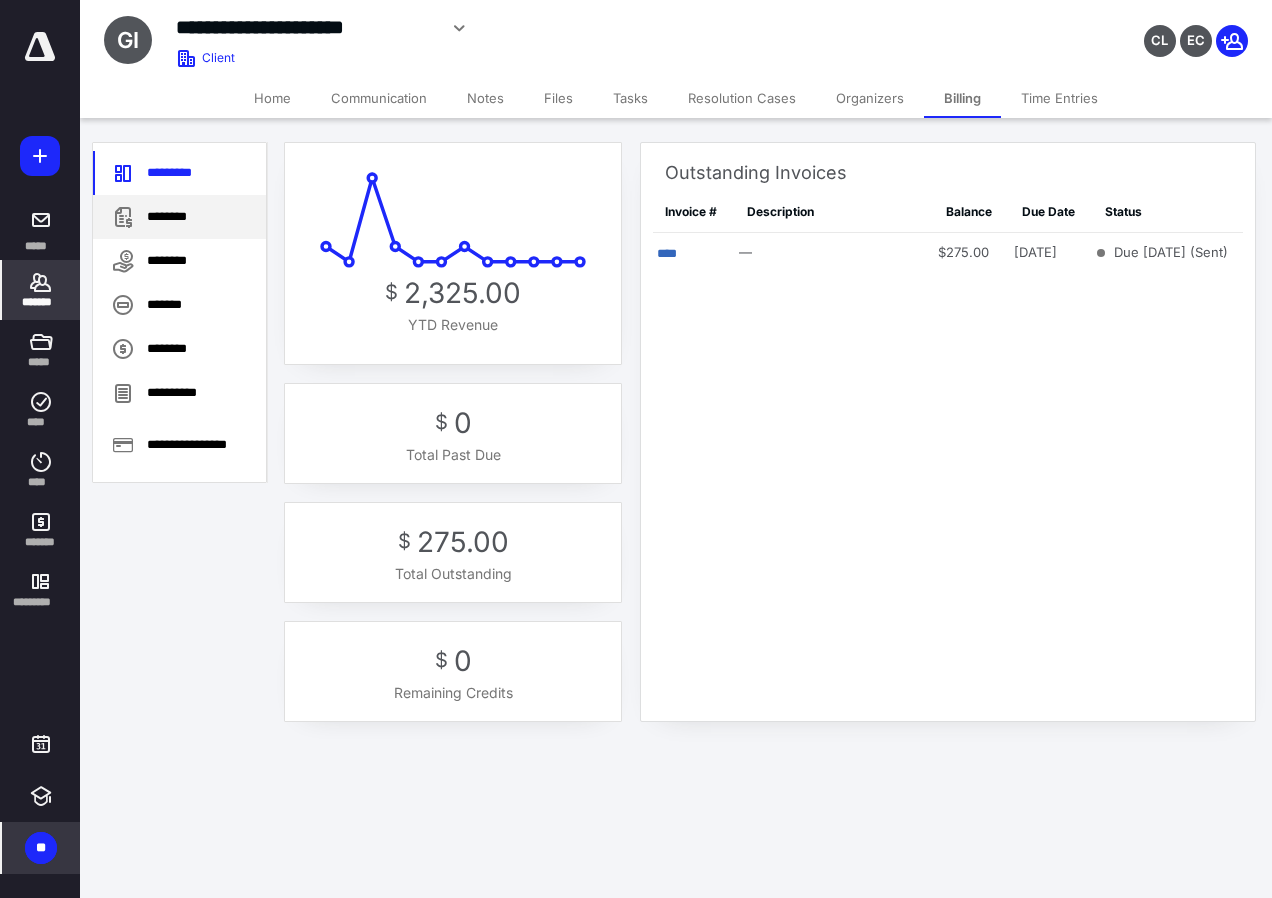 click on "********" at bounding box center [179, 217] 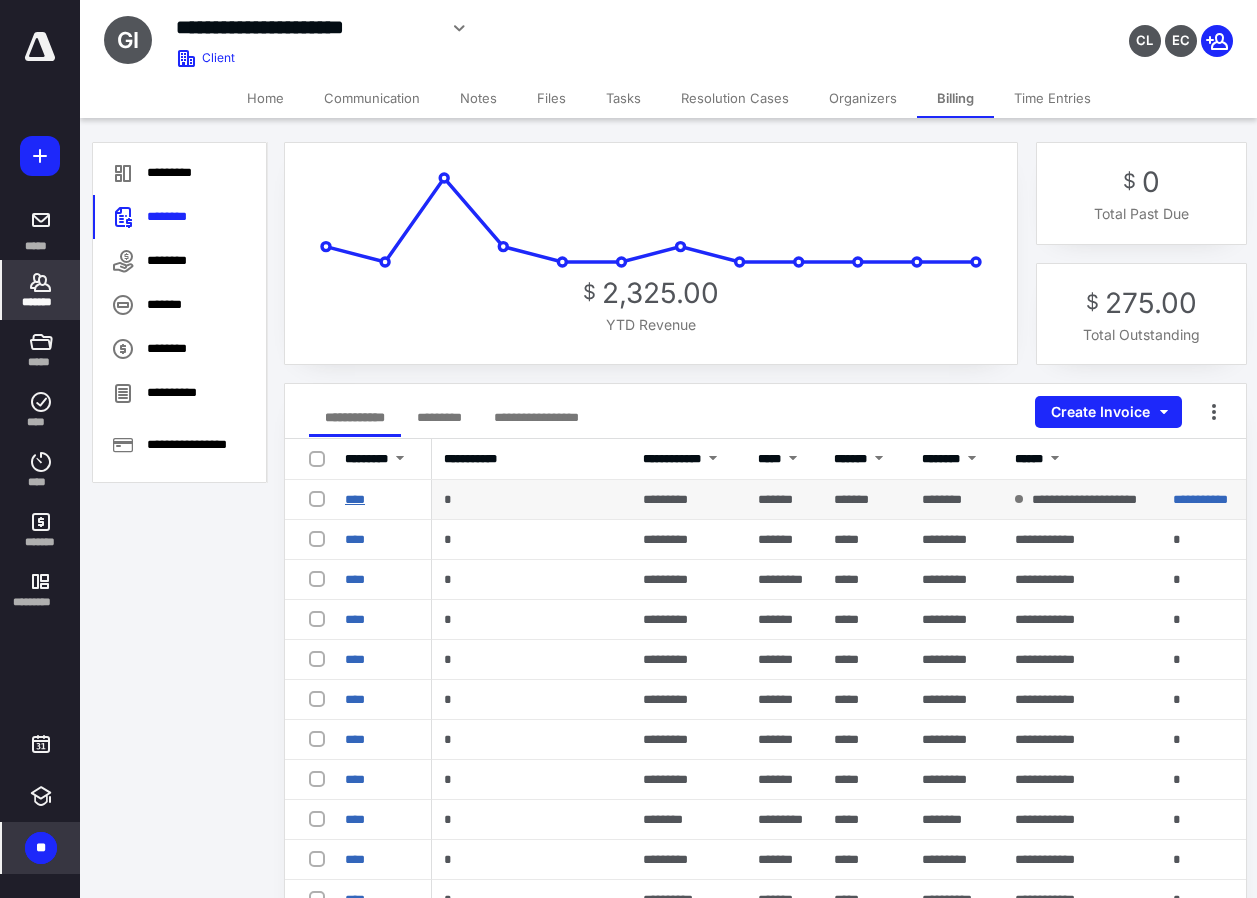 click on "****" at bounding box center (355, 499) 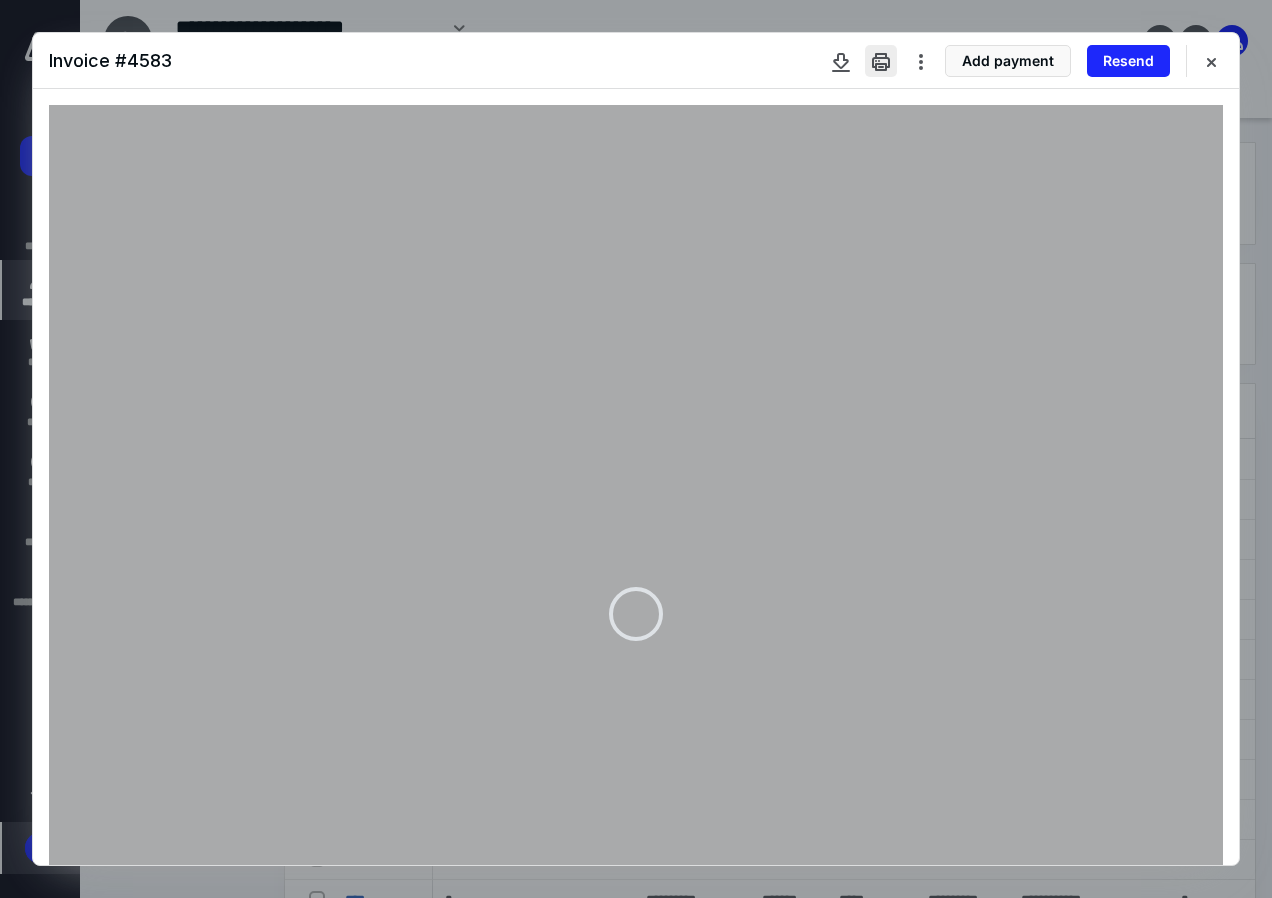 click at bounding box center (881, 61) 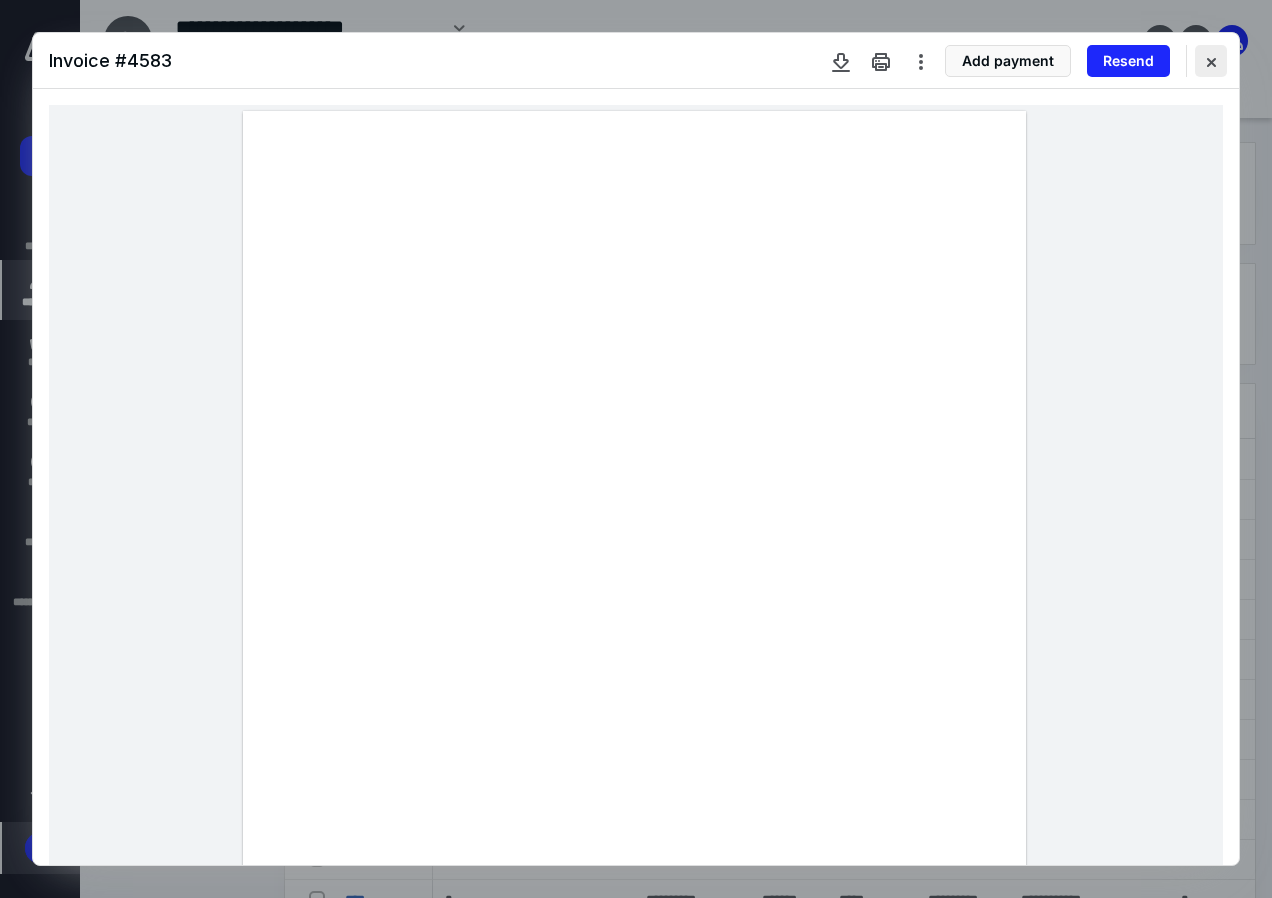 click at bounding box center (1211, 61) 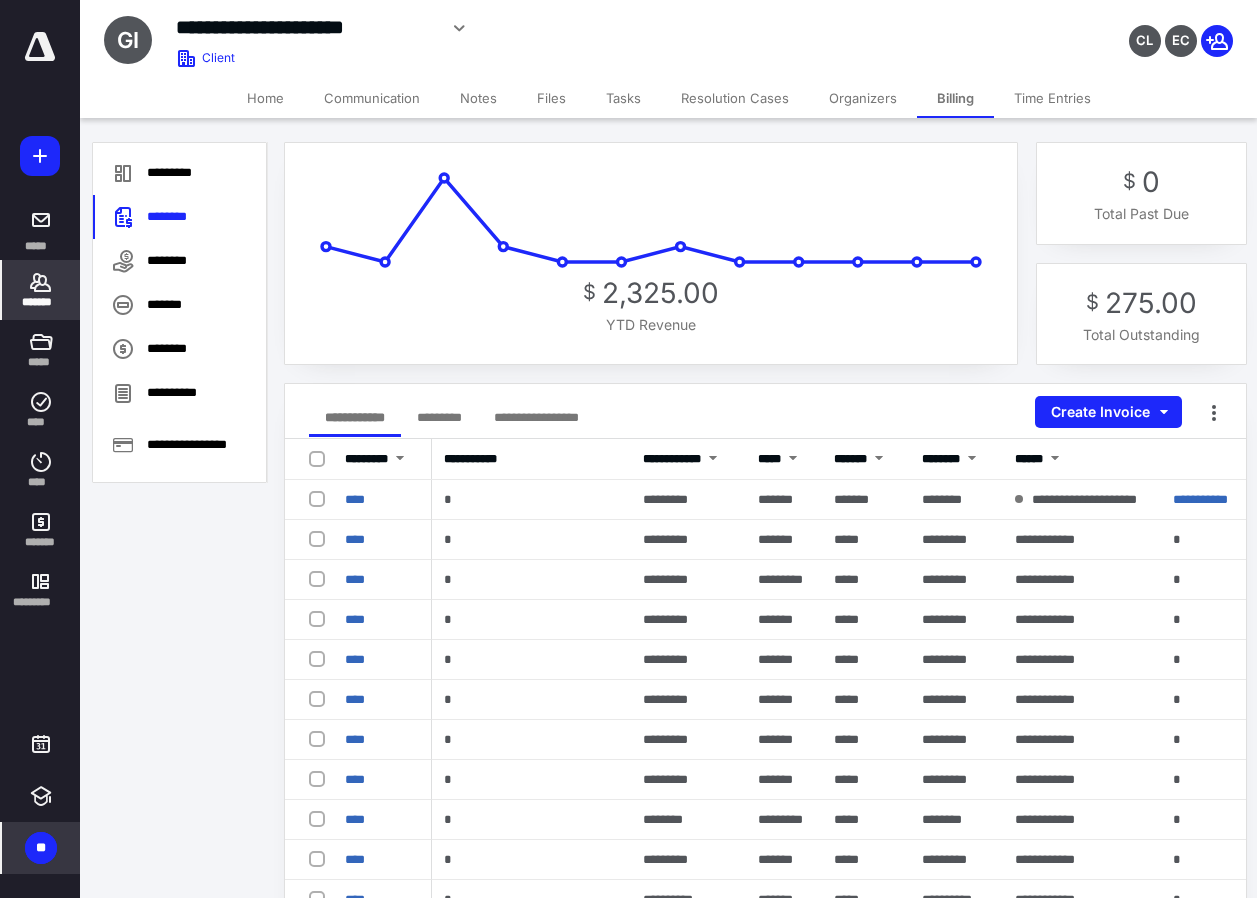 click on "Files" at bounding box center [551, 98] 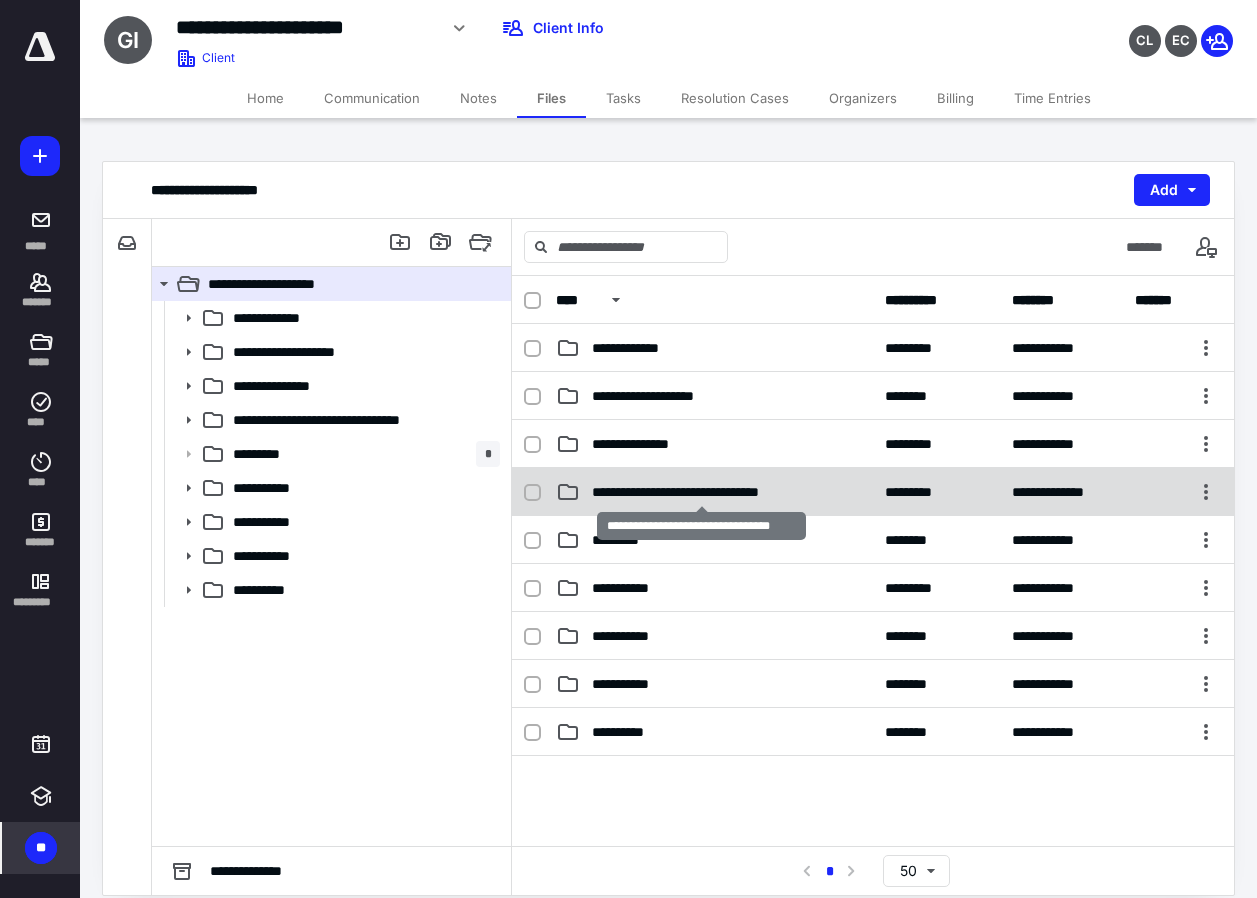 click on "**********" at bounding box center [701, 492] 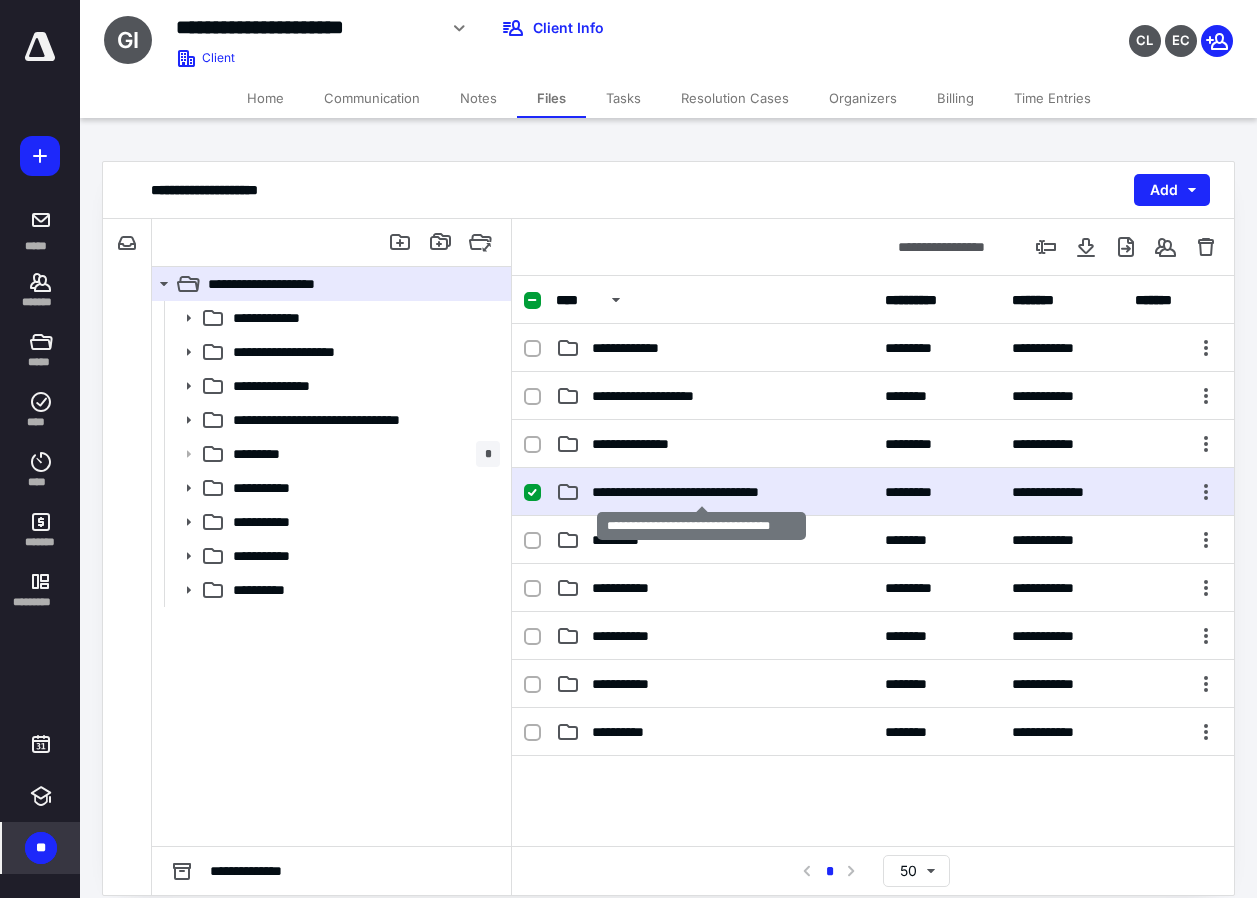 click on "**********" at bounding box center [701, 492] 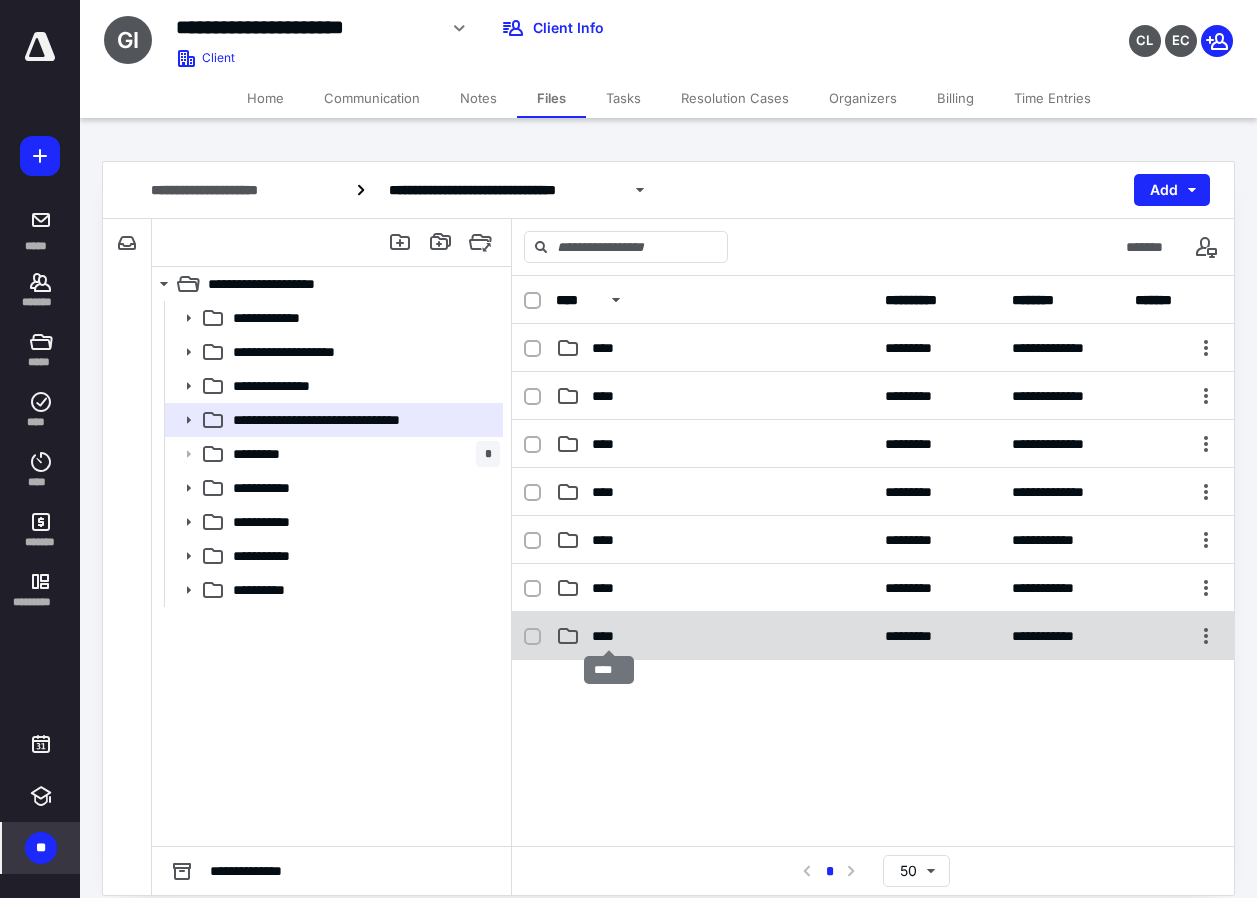 click on "****" at bounding box center [609, 636] 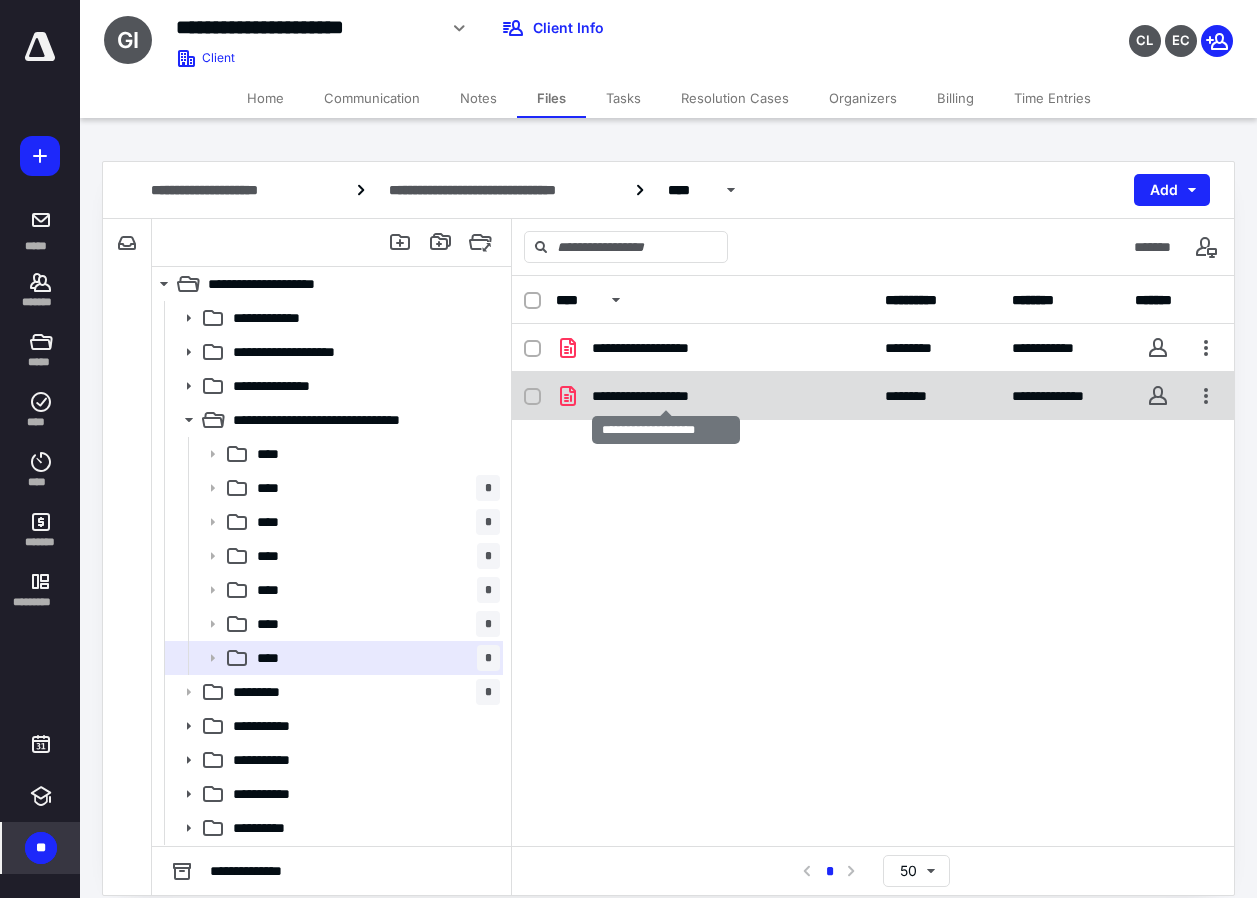 click on "**********" at bounding box center (665, 396) 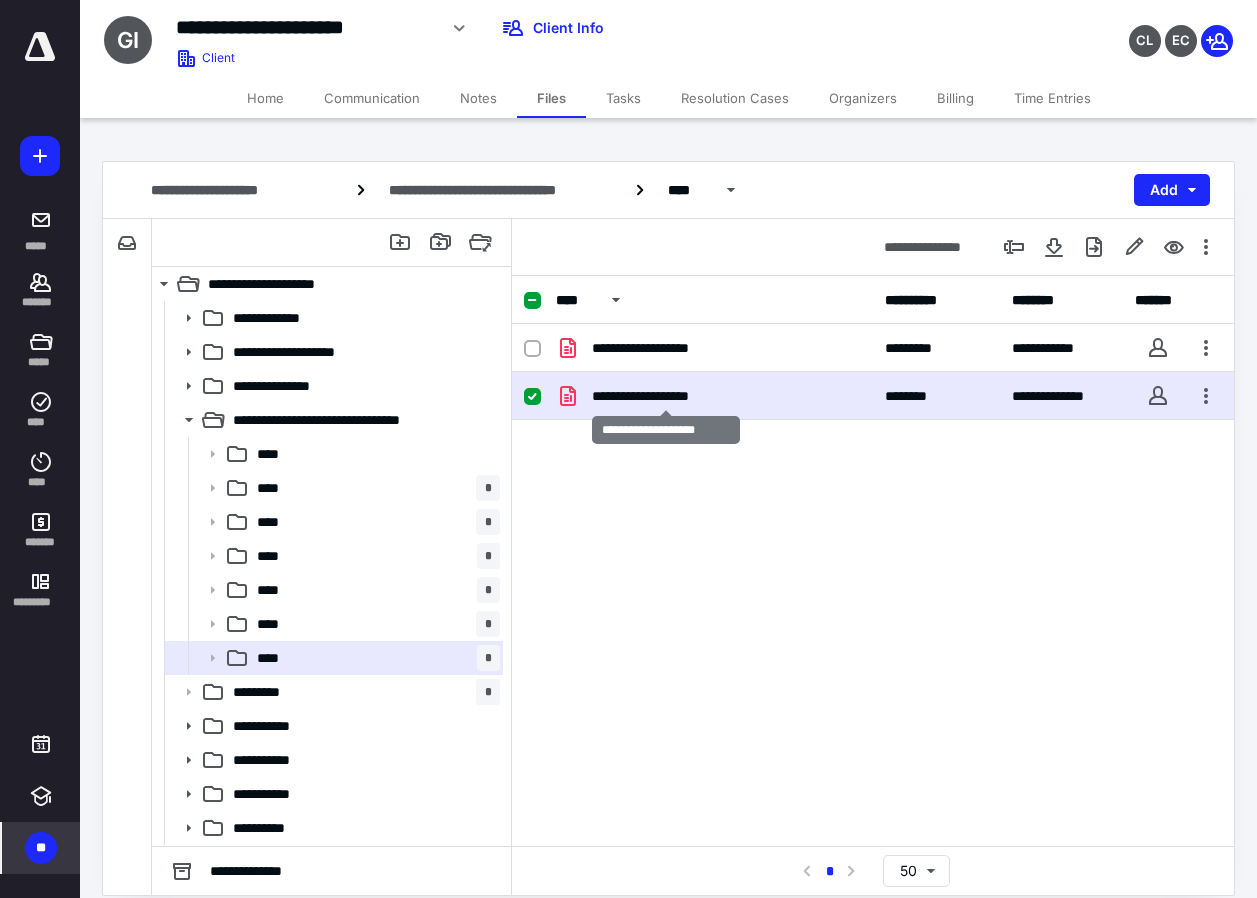 click on "**********" at bounding box center (665, 396) 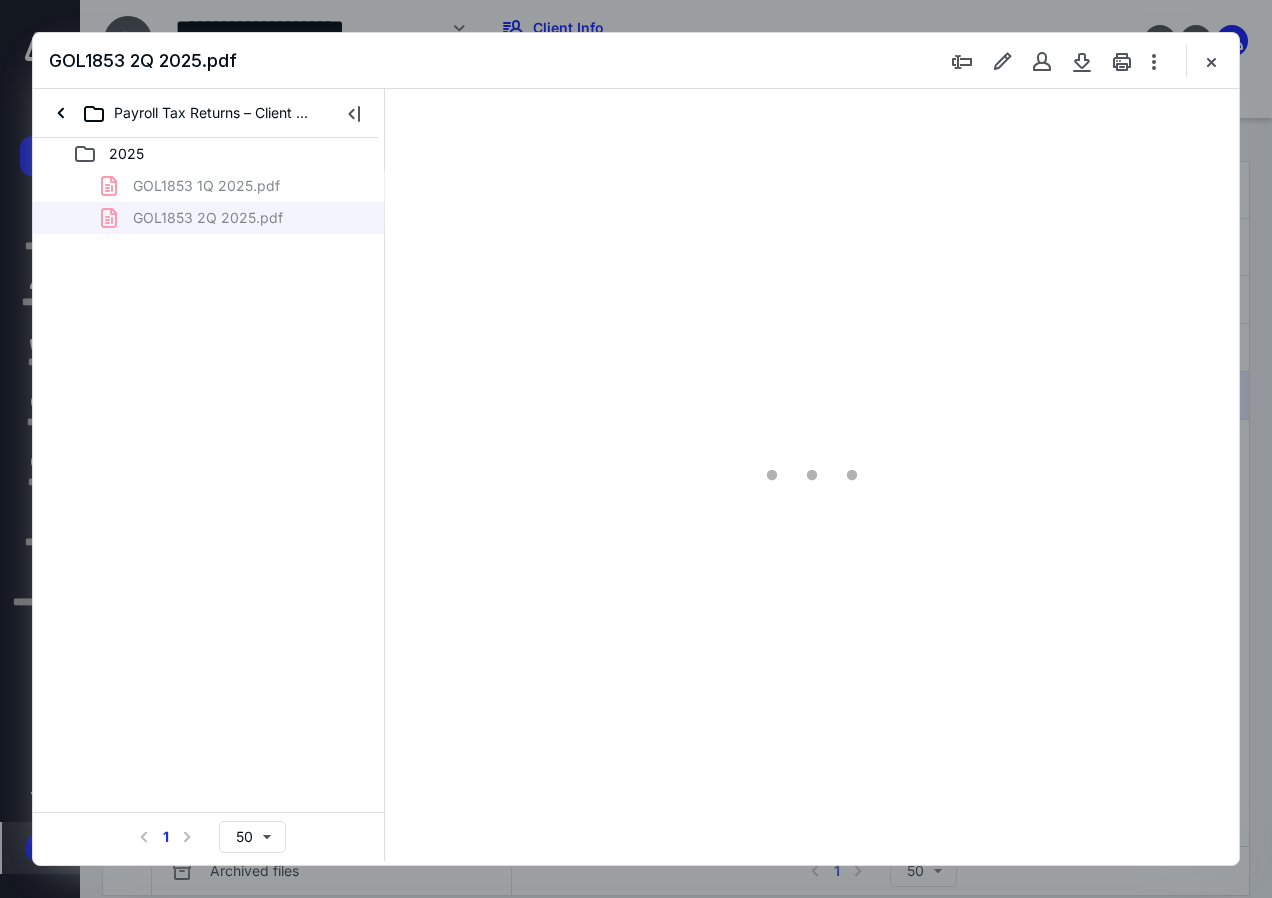 scroll, scrollTop: 0, scrollLeft: 0, axis: both 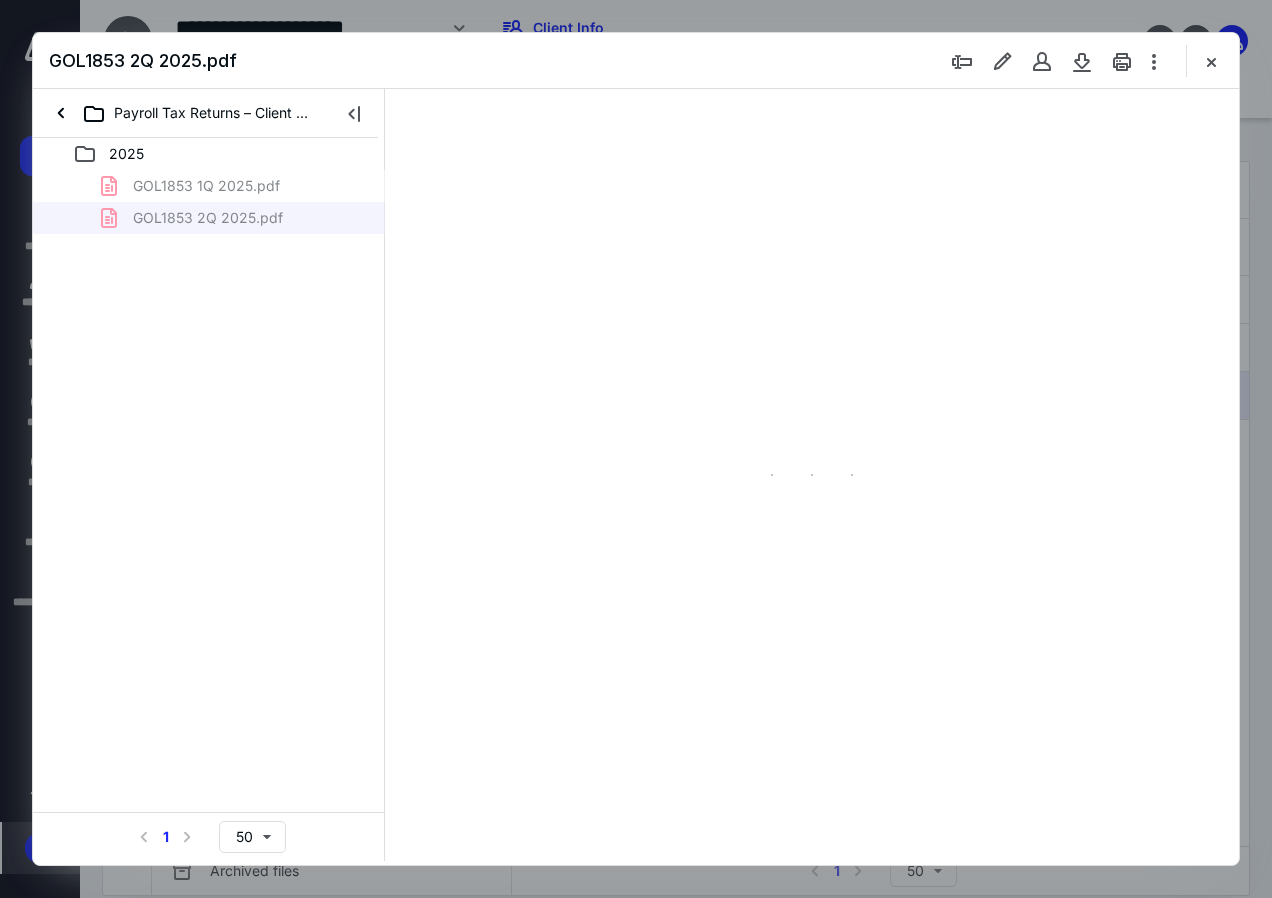 type on "137" 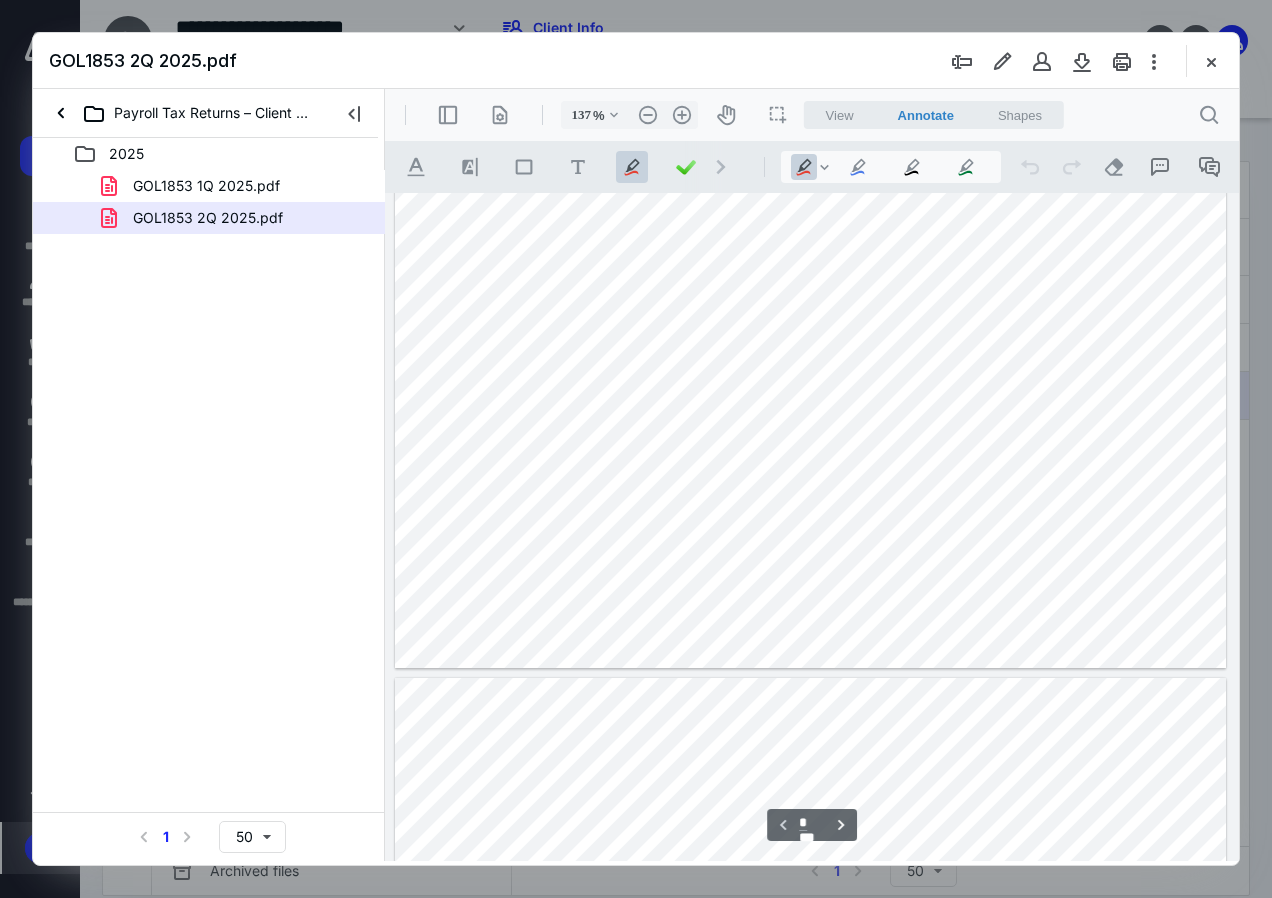 type on "*" 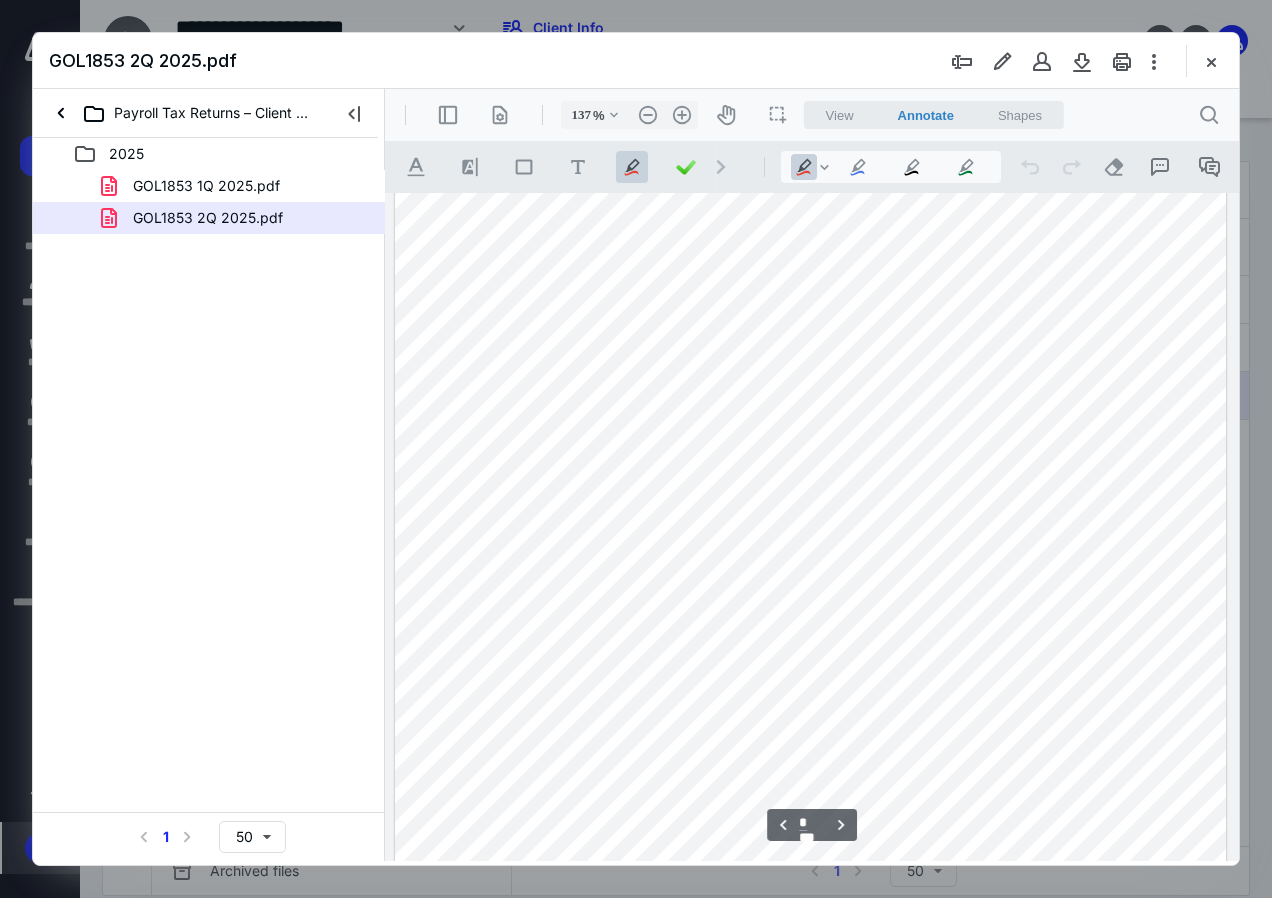 scroll, scrollTop: 1409, scrollLeft: 0, axis: vertical 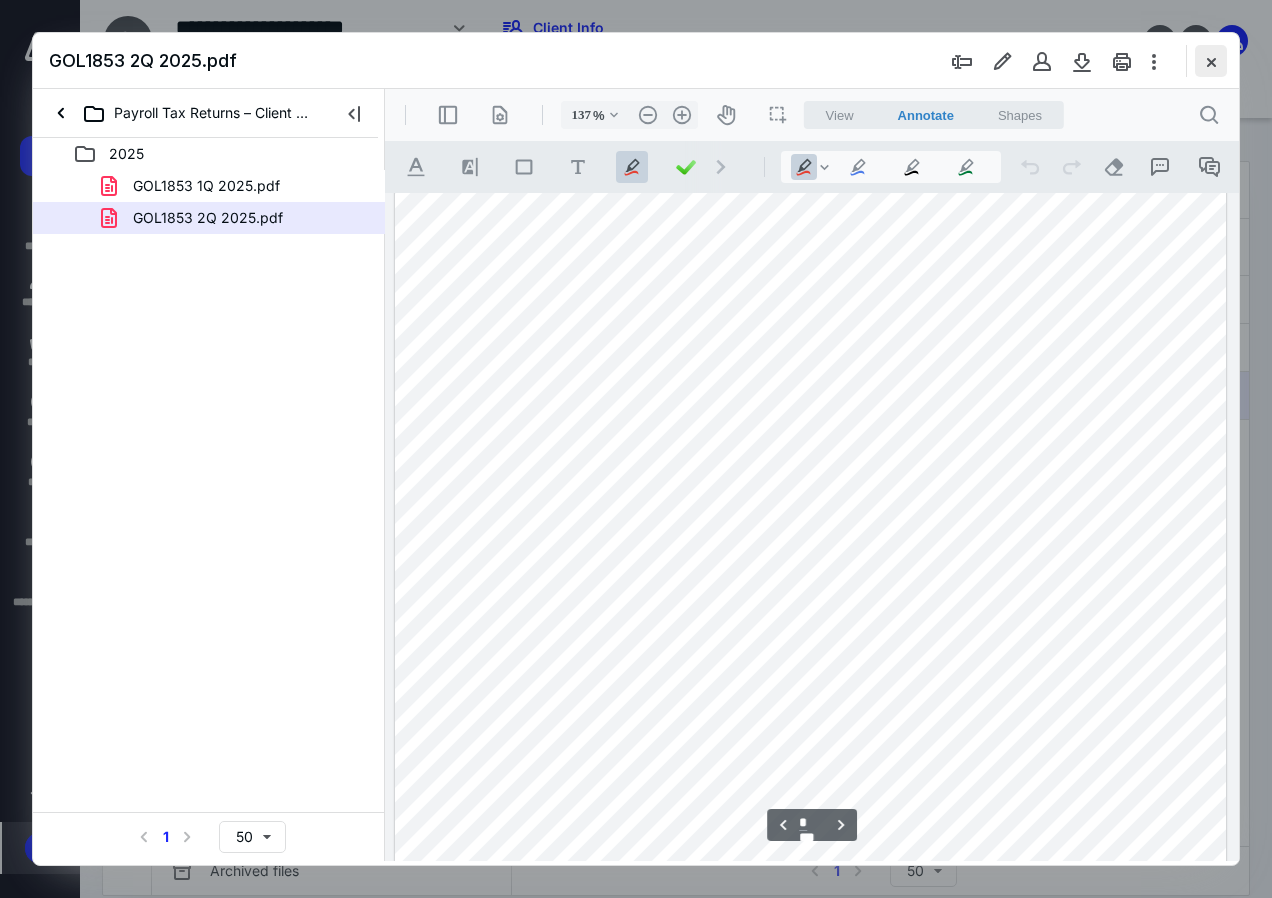 click at bounding box center (1211, 61) 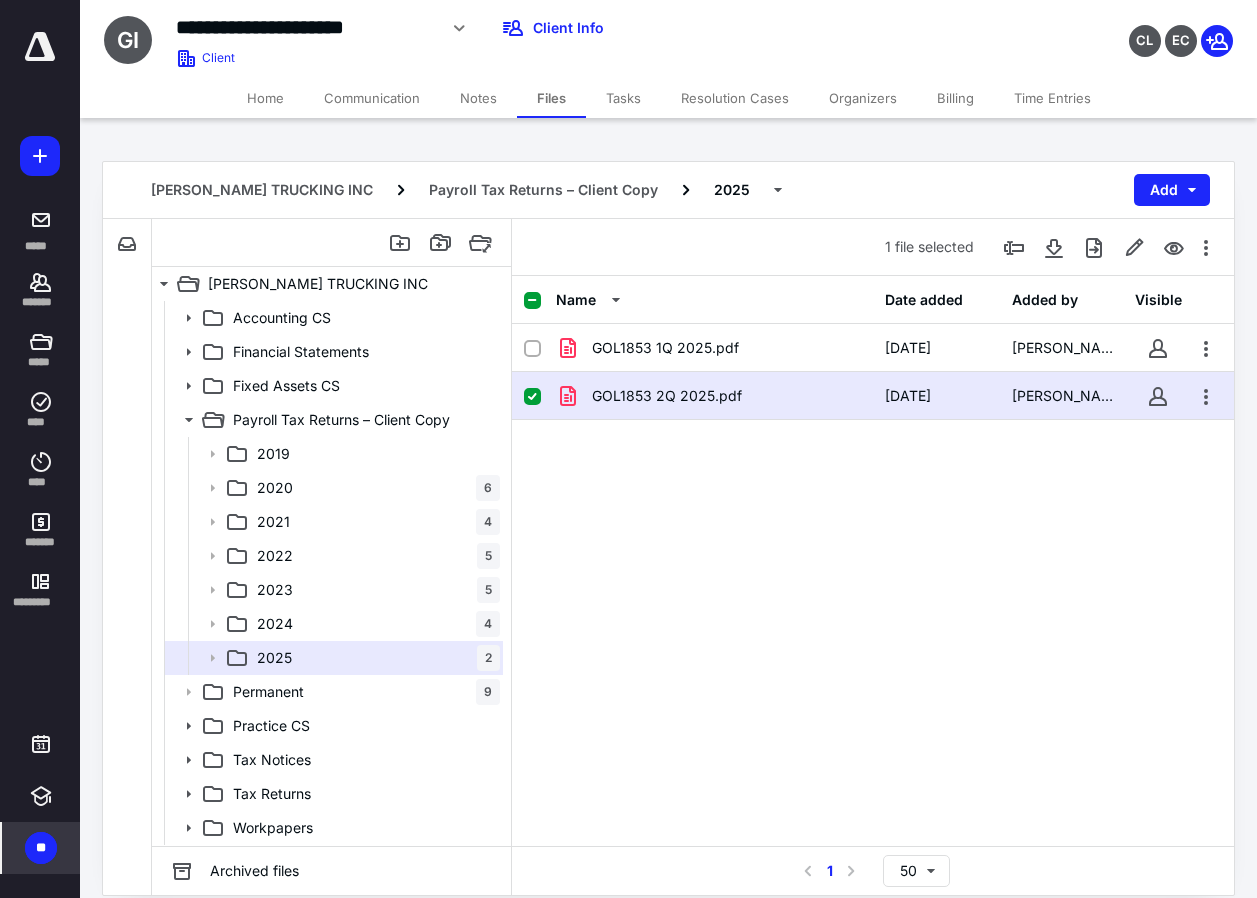 drag, startPoint x: 547, startPoint y: 90, endPoint x: 556, endPoint y: 118, distance: 29.410883 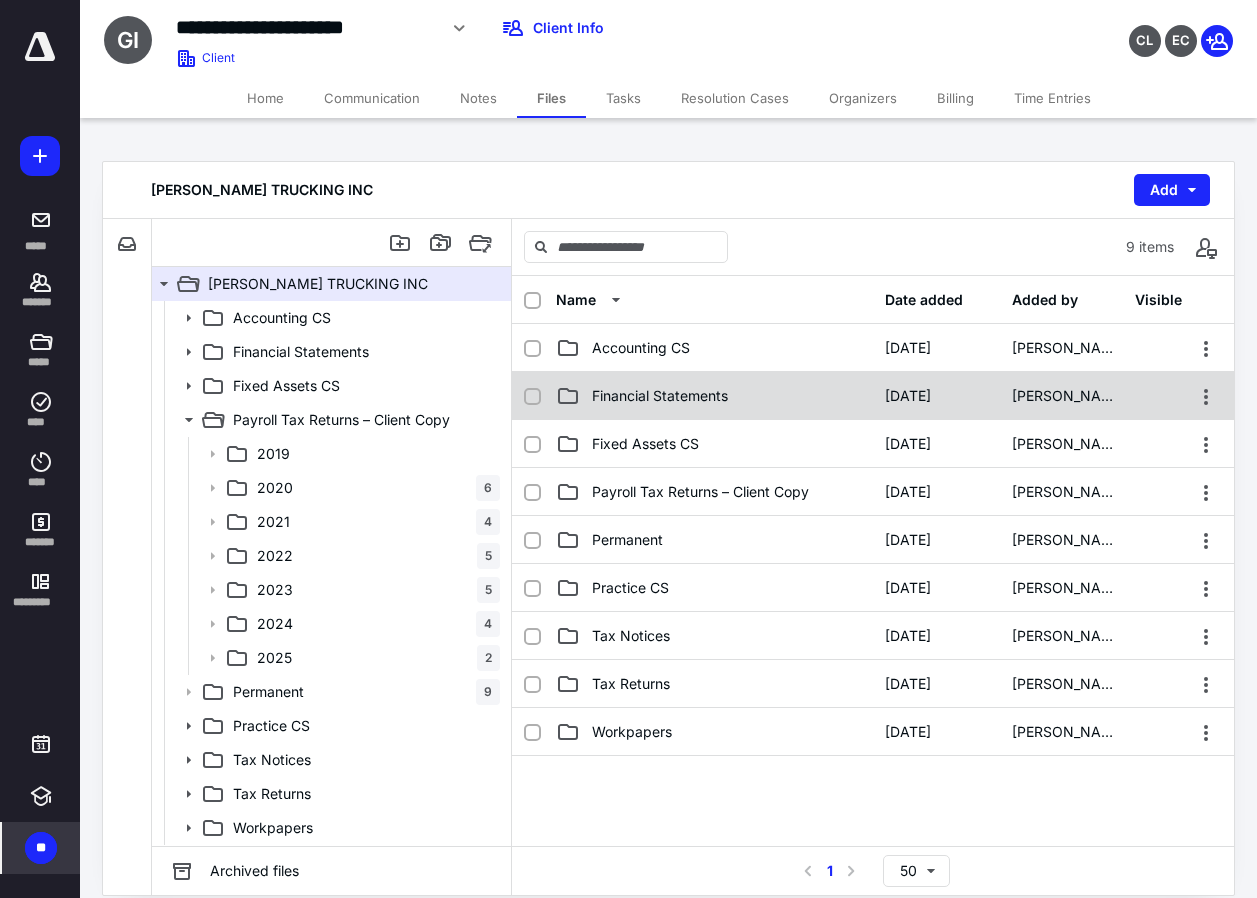 click on "Financial Statements" at bounding box center (660, 396) 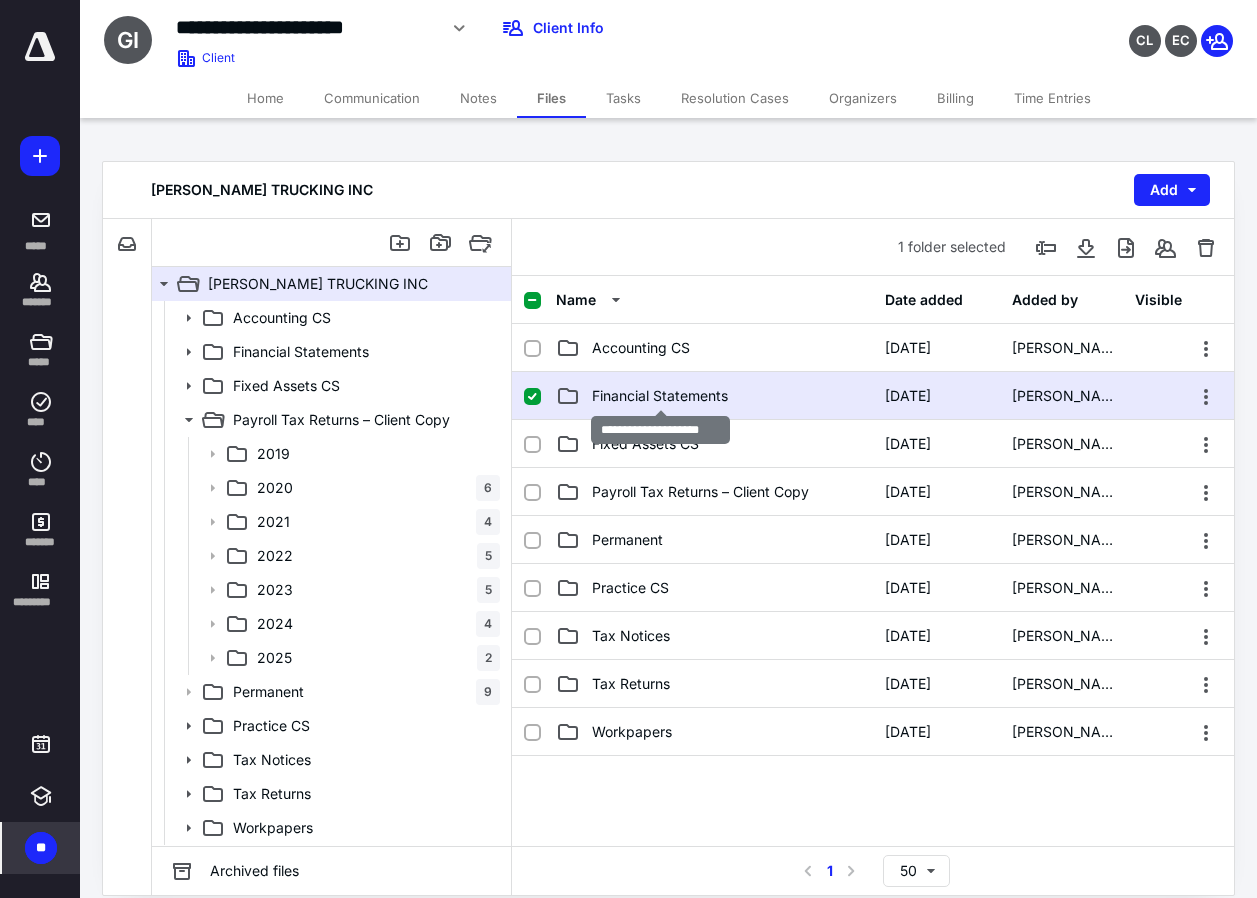 click on "Financial Statements" at bounding box center (660, 396) 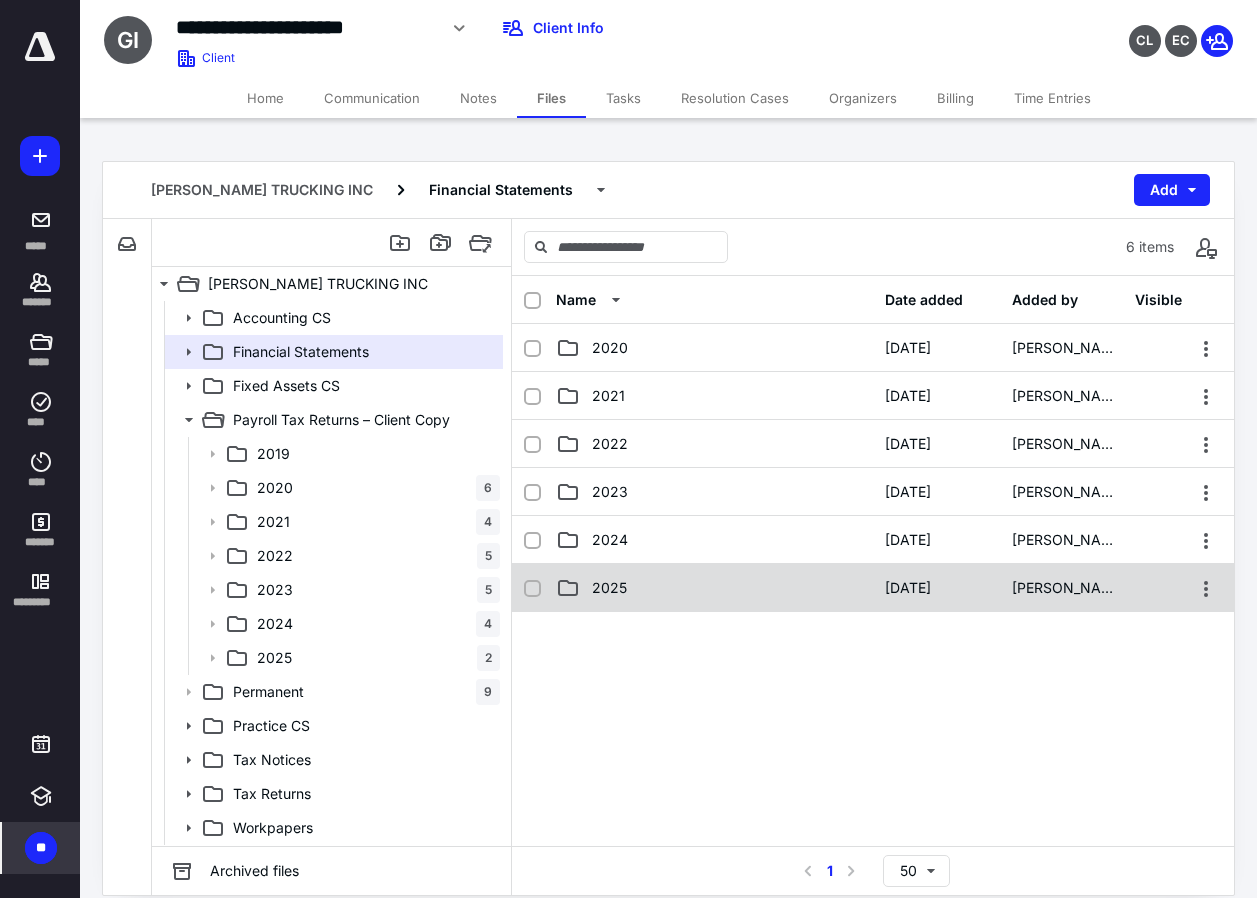 click on "2025" at bounding box center [609, 588] 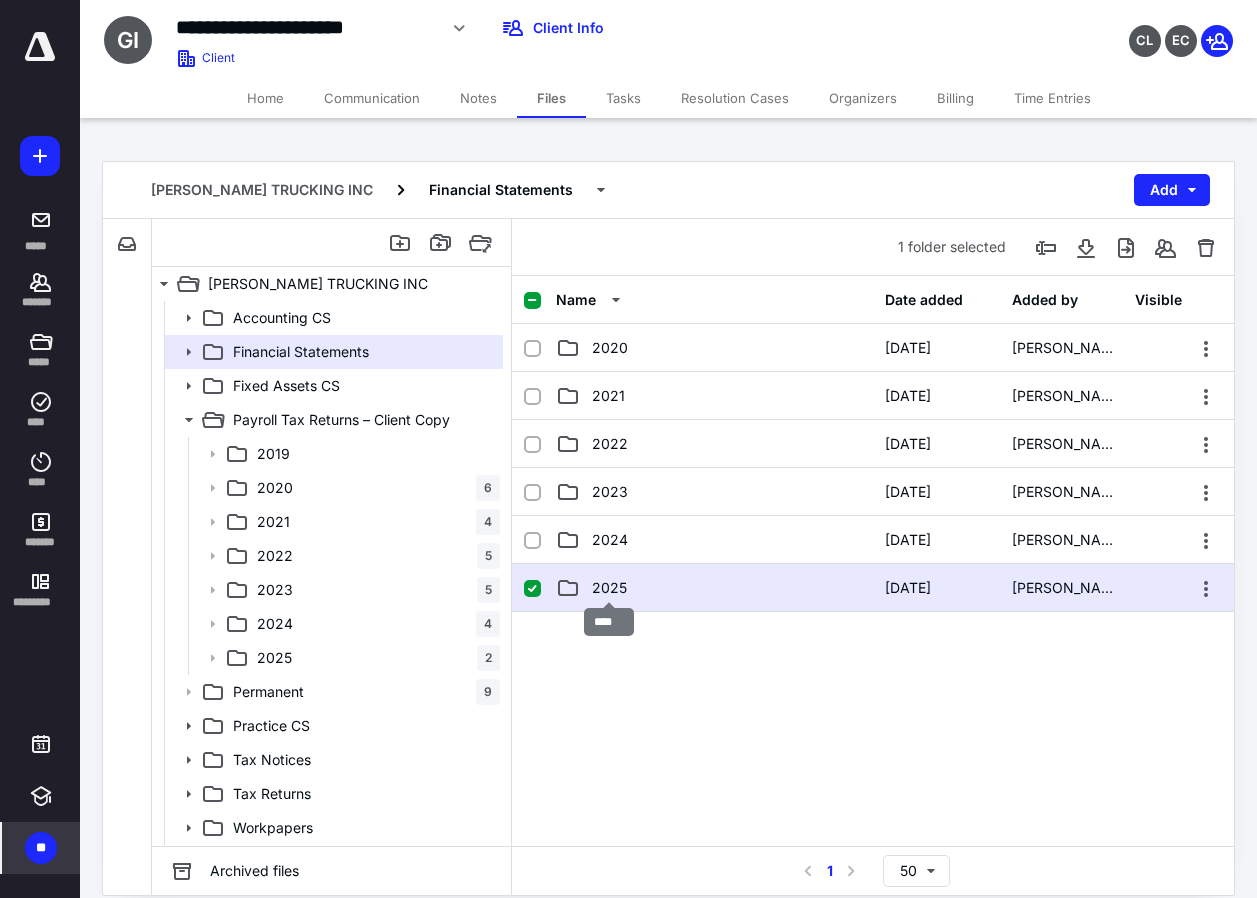 click on "2025" at bounding box center [609, 588] 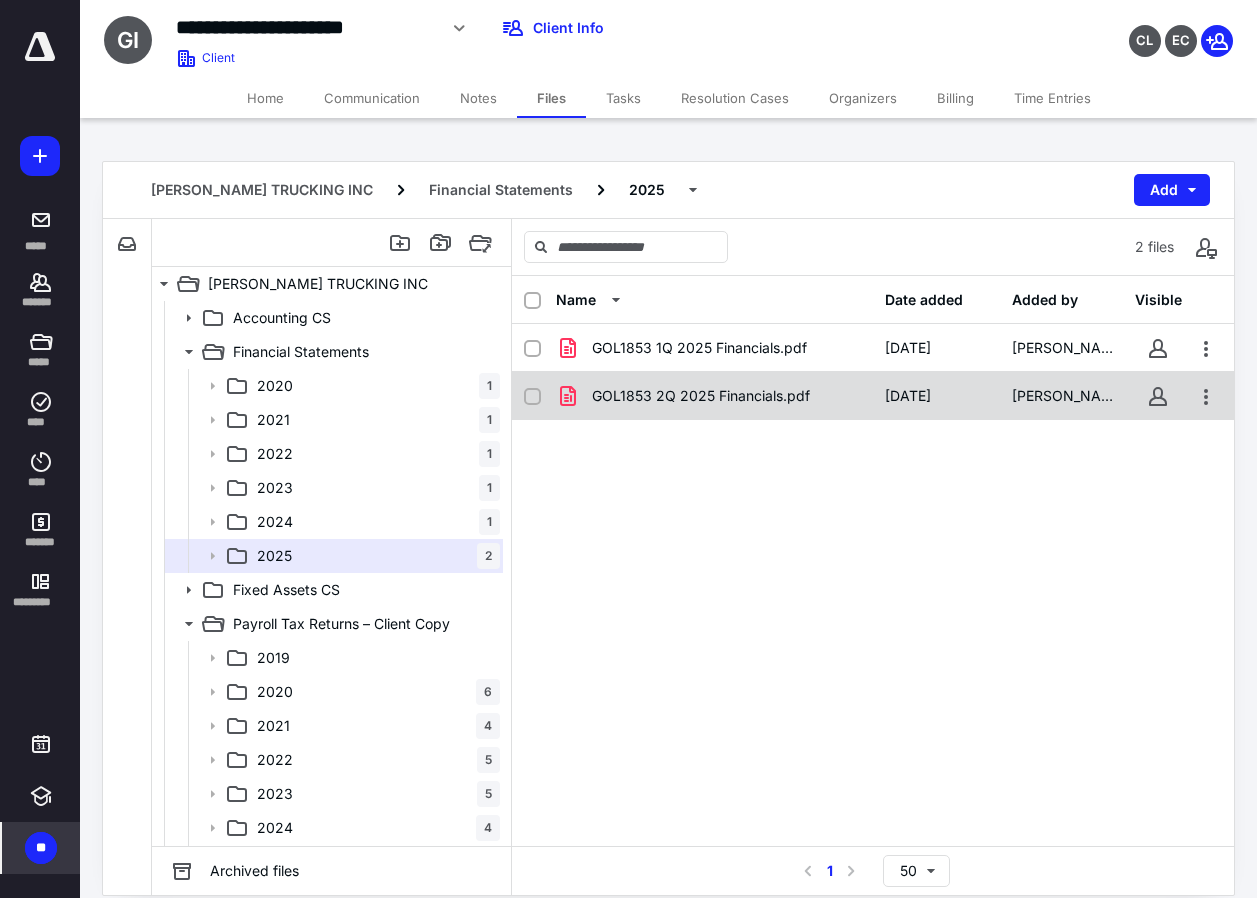 click on "GOL1853 2Q 2025 Financials.pdf" at bounding box center (701, 396) 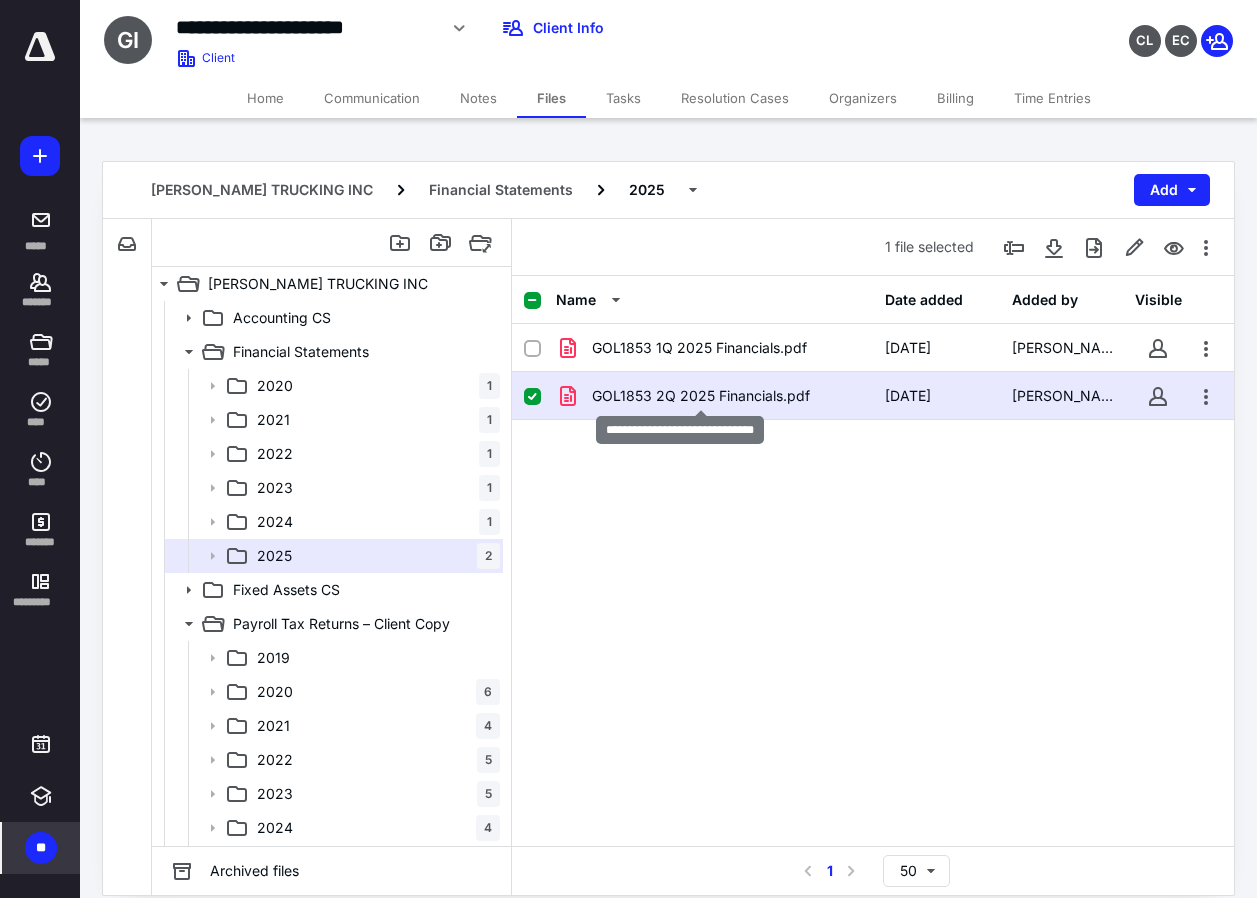 checkbox on "true" 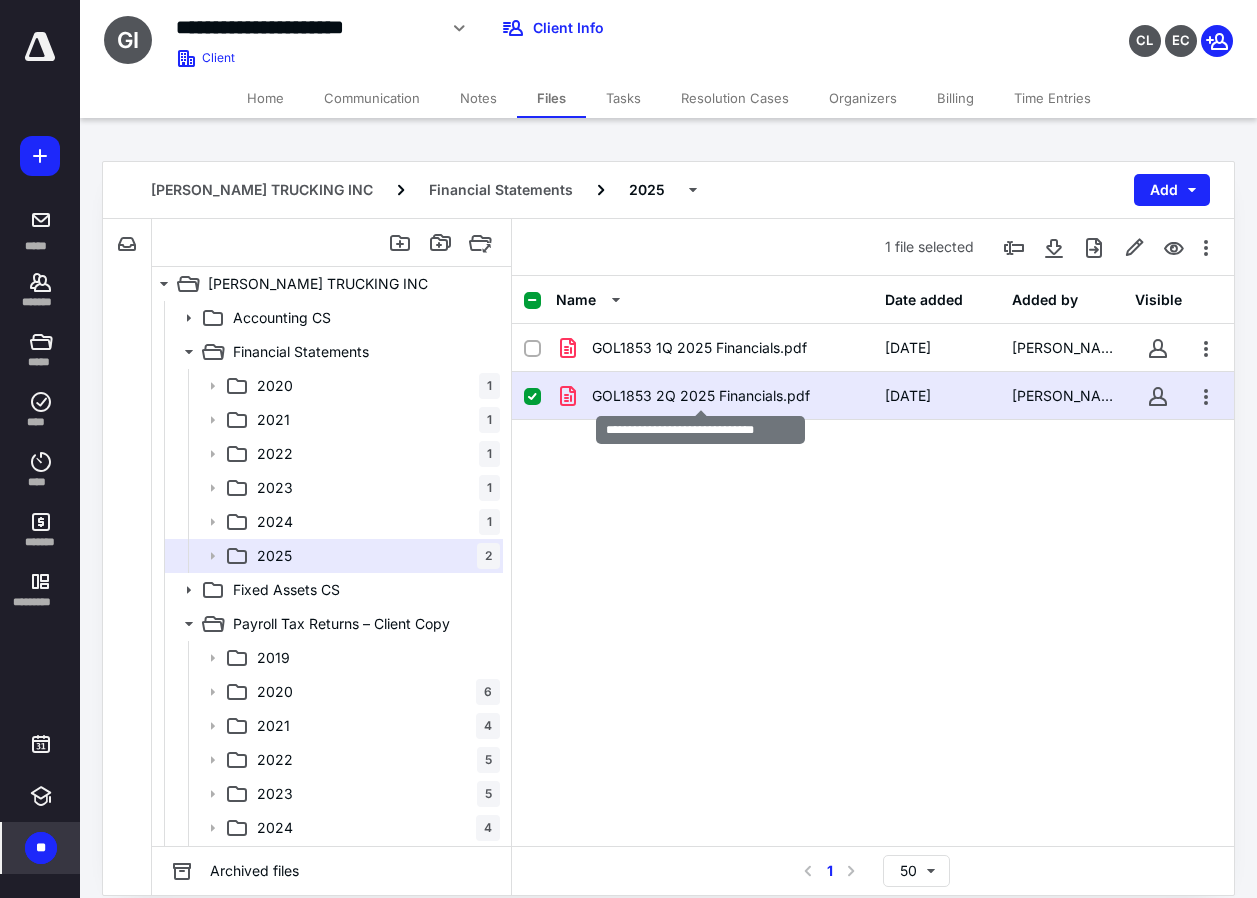 click on "GOL1853 2Q 2025 Financials.pdf" at bounding box center [701, 396] 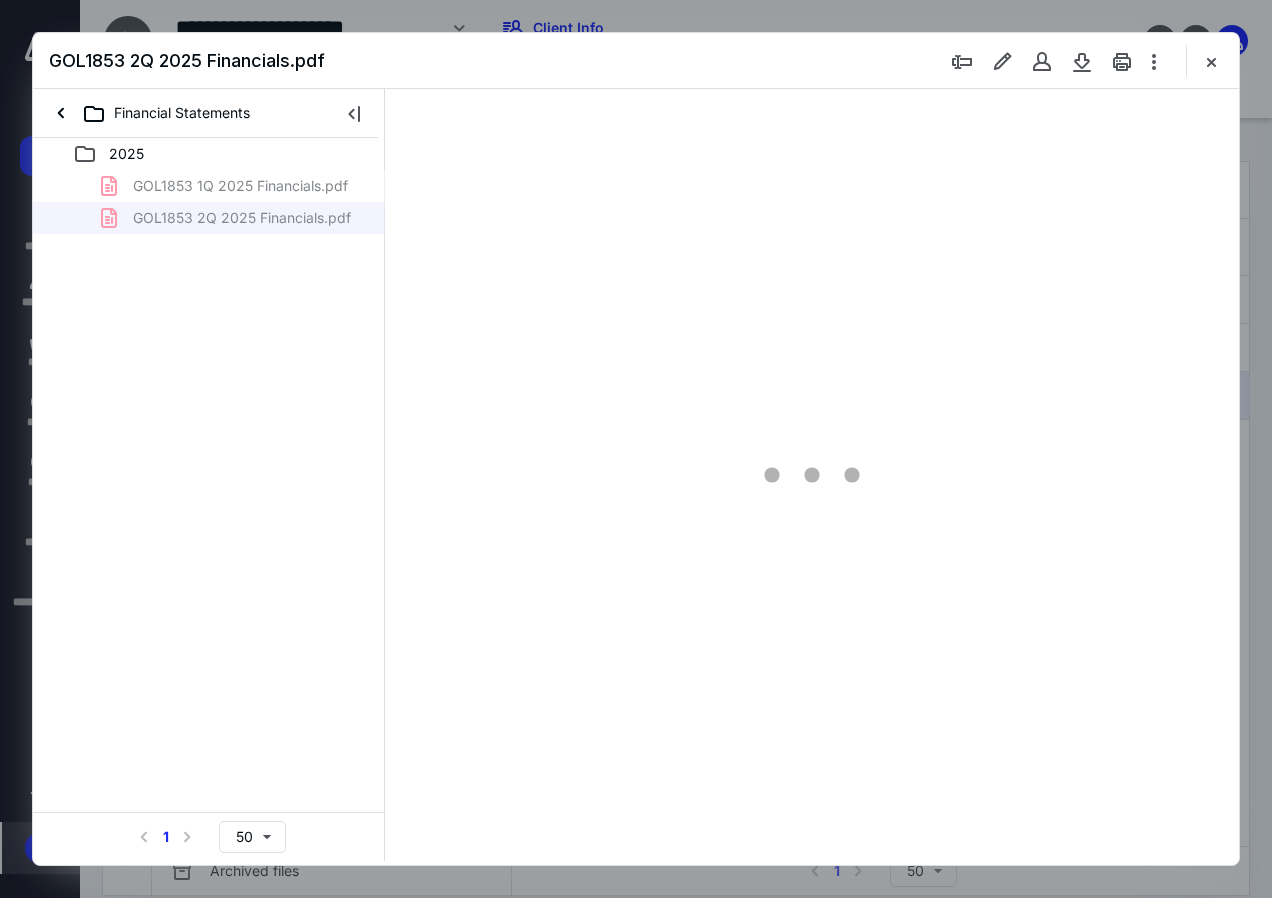 scroll, scrollTop: 0, scrollLeft: 0, axis: both 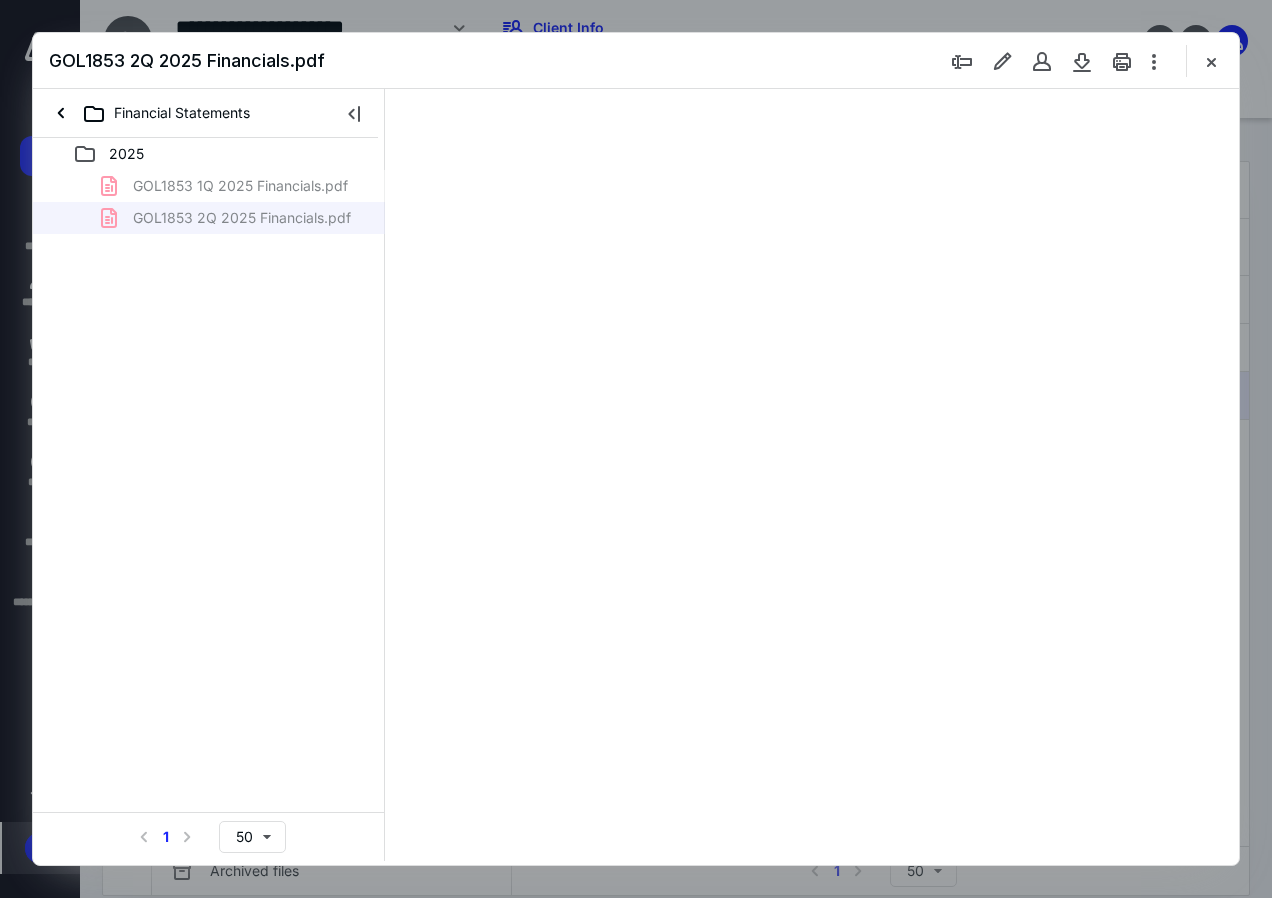 type on "135" 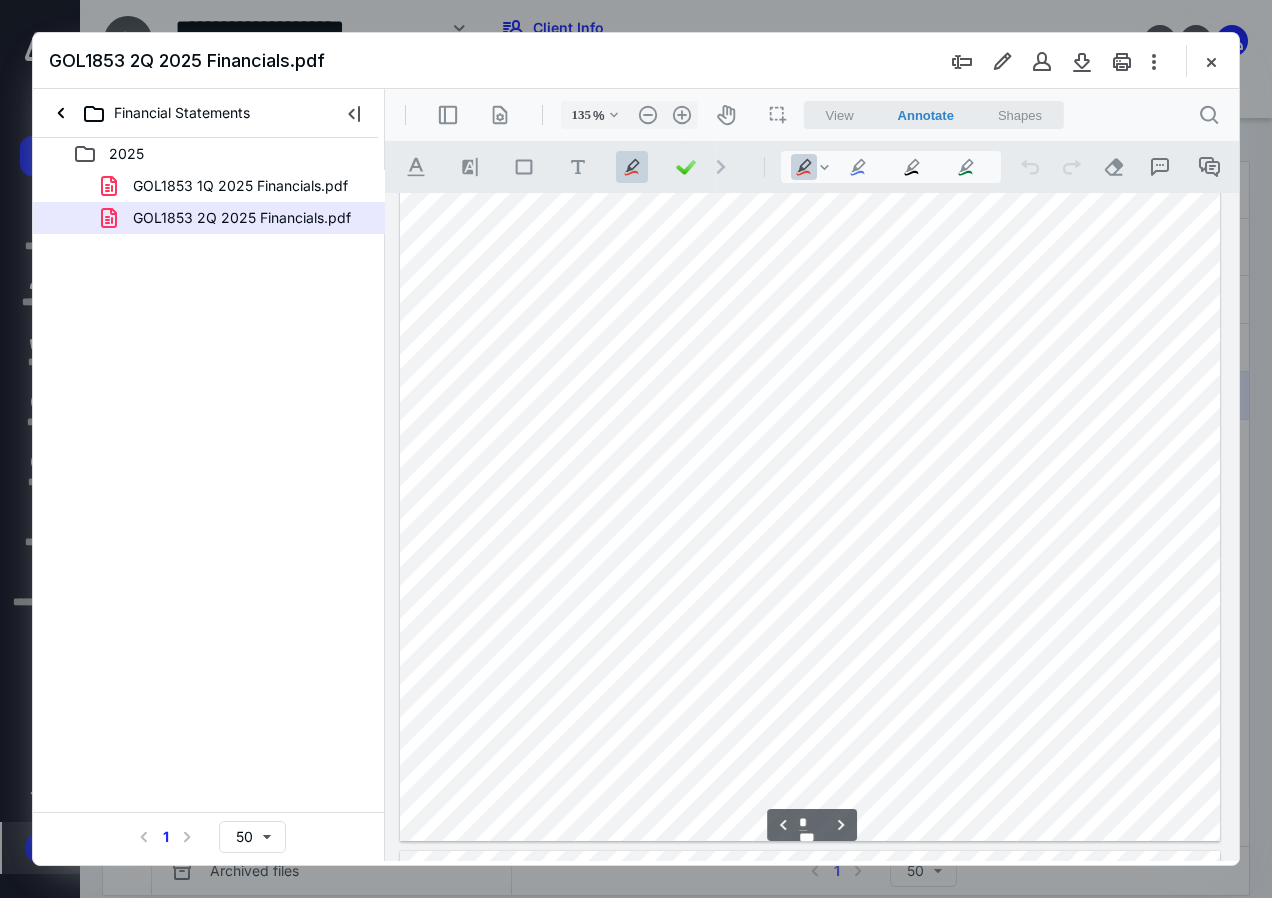 type on "*" 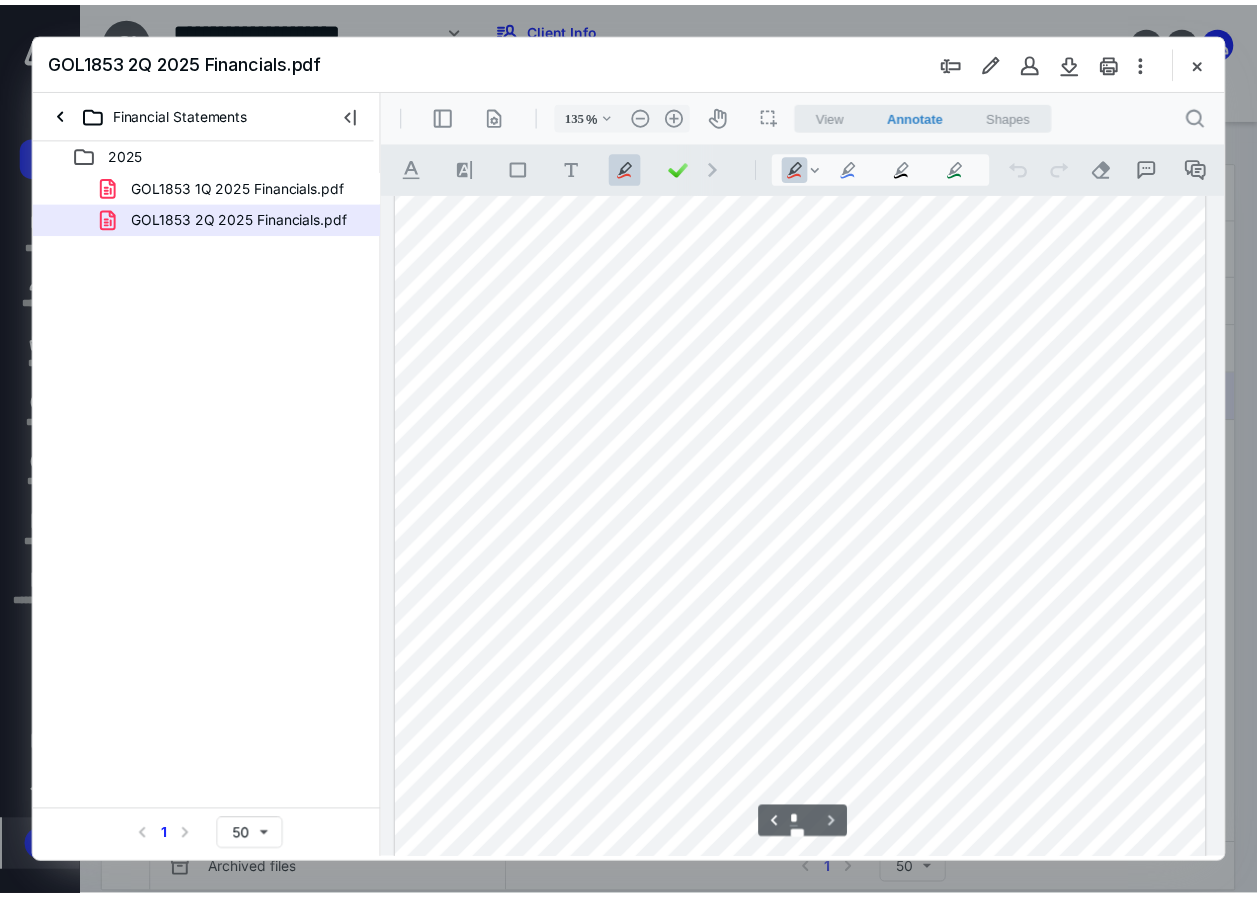 scroll, scrollTop: 2561, scrollLeft: 0, axis: vertical 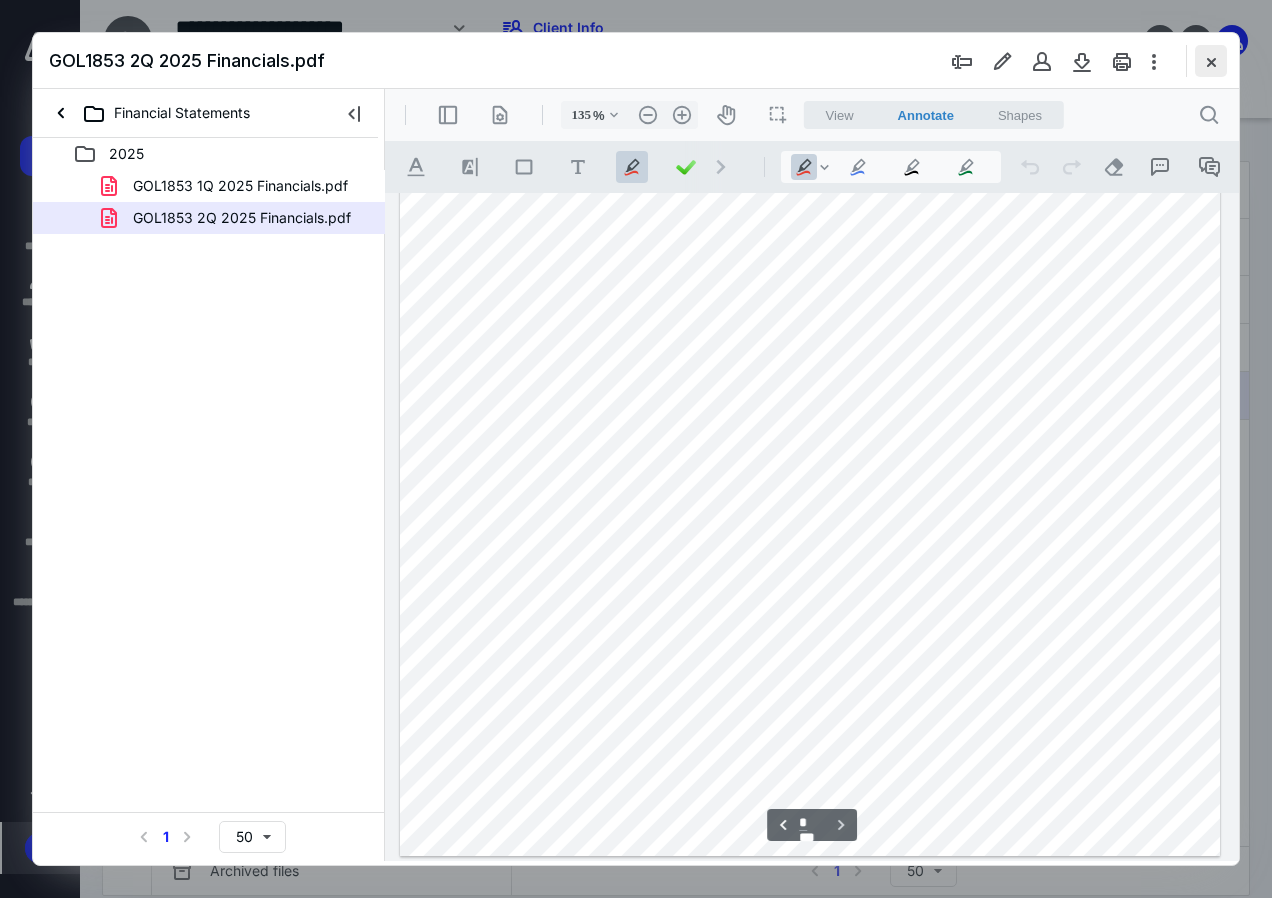 click at bounding box center [1211, 61] 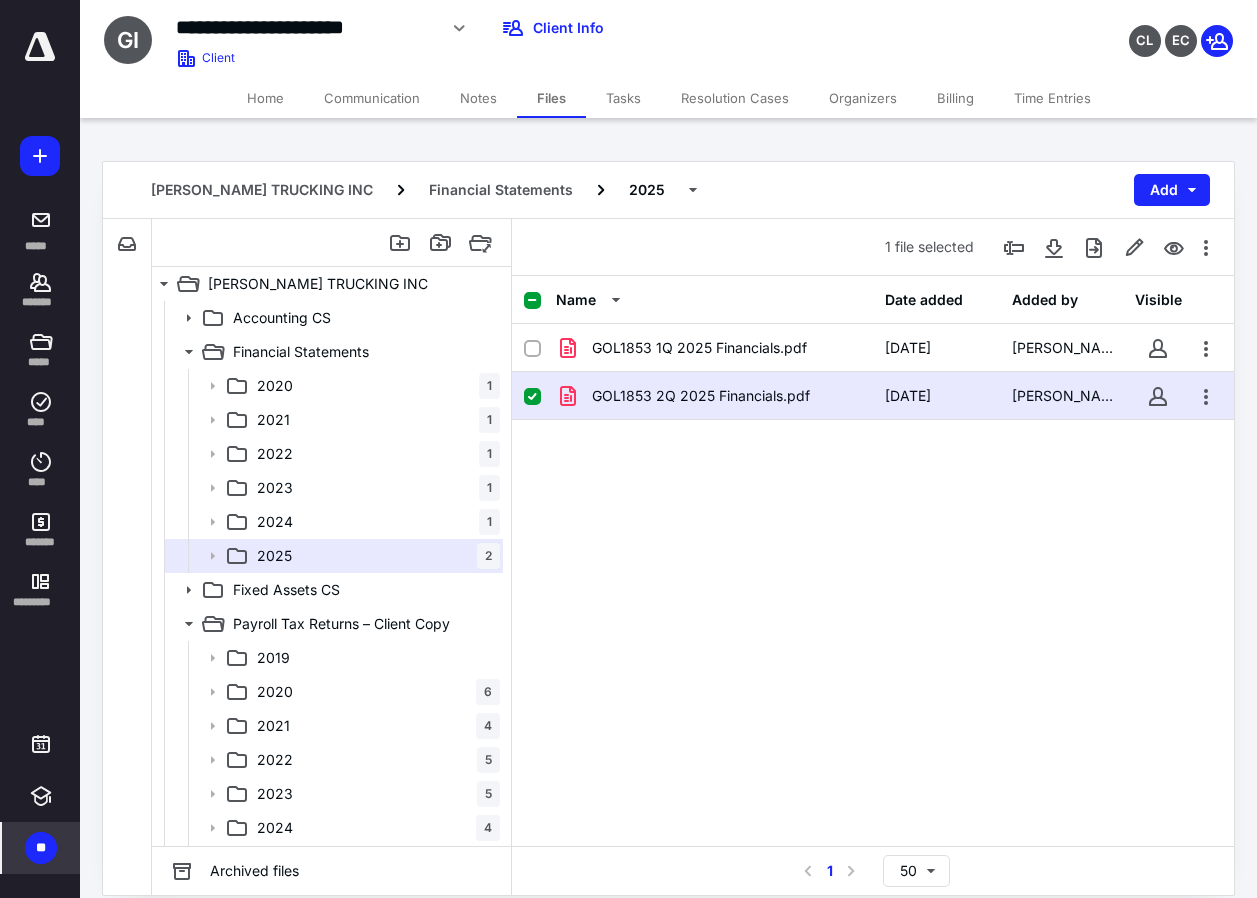 click on "Tasks" at bounding box center [623, 98] 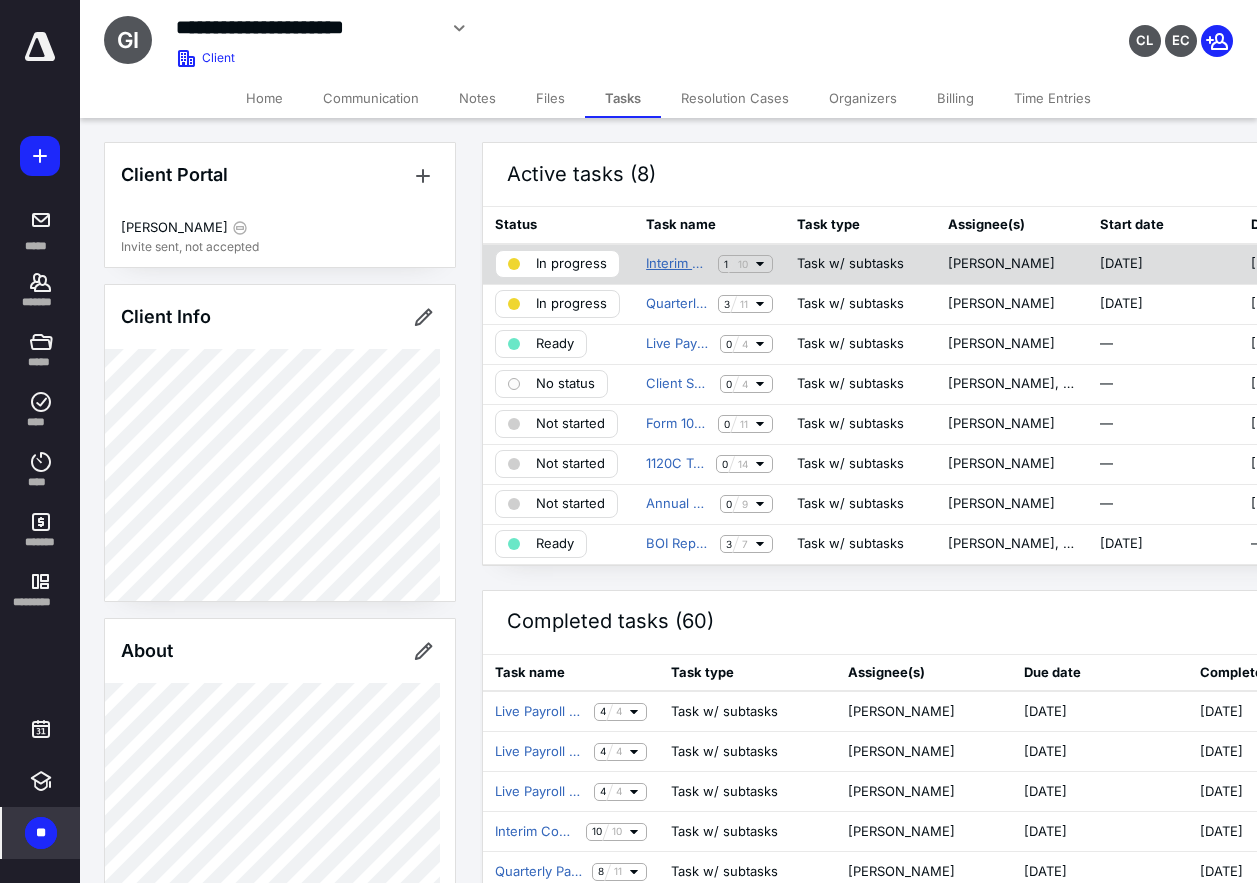 click on "Interim Compiled Financial Statements" at bounding box center (678, 264) 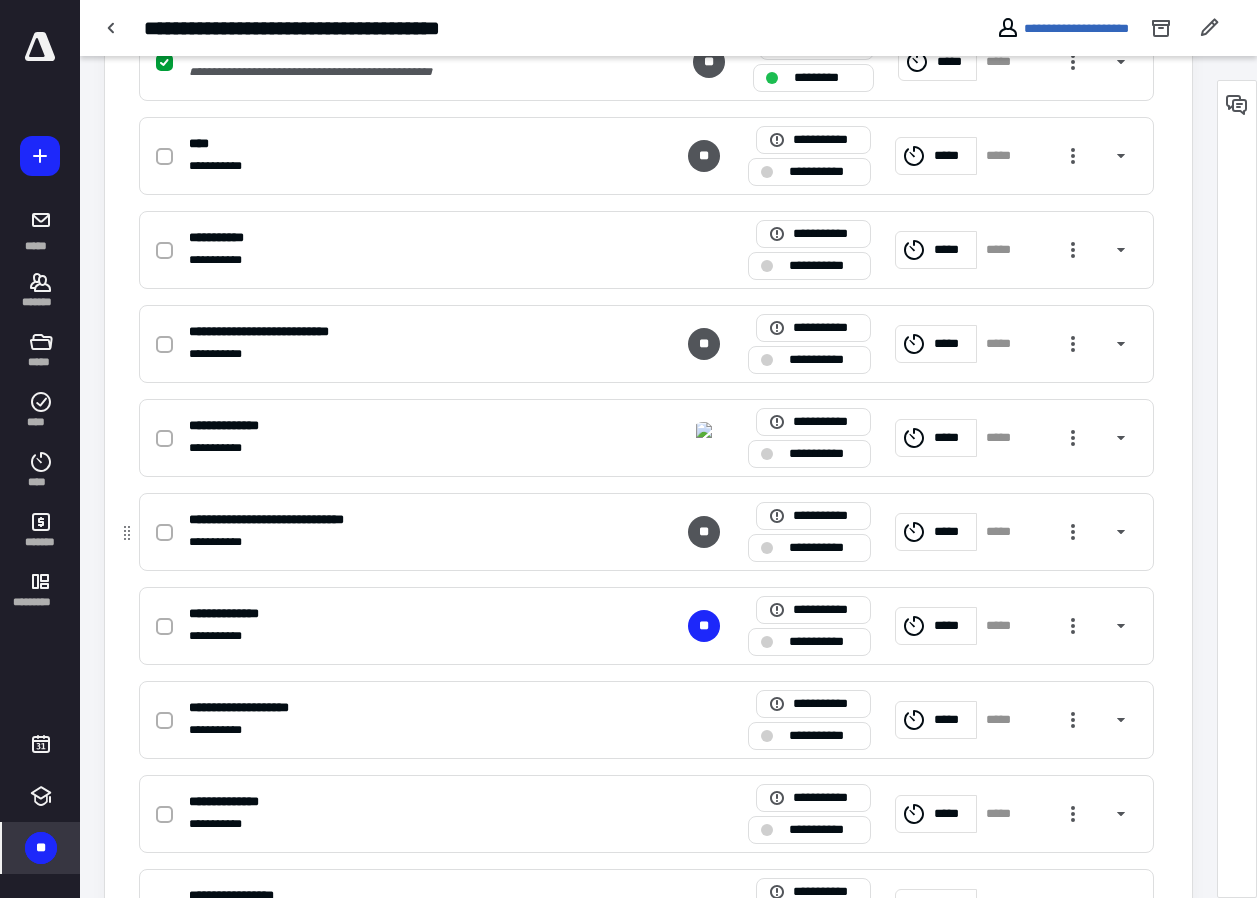 scroll, scrollTop: 692, scrollLeft: 0, axis: vertical 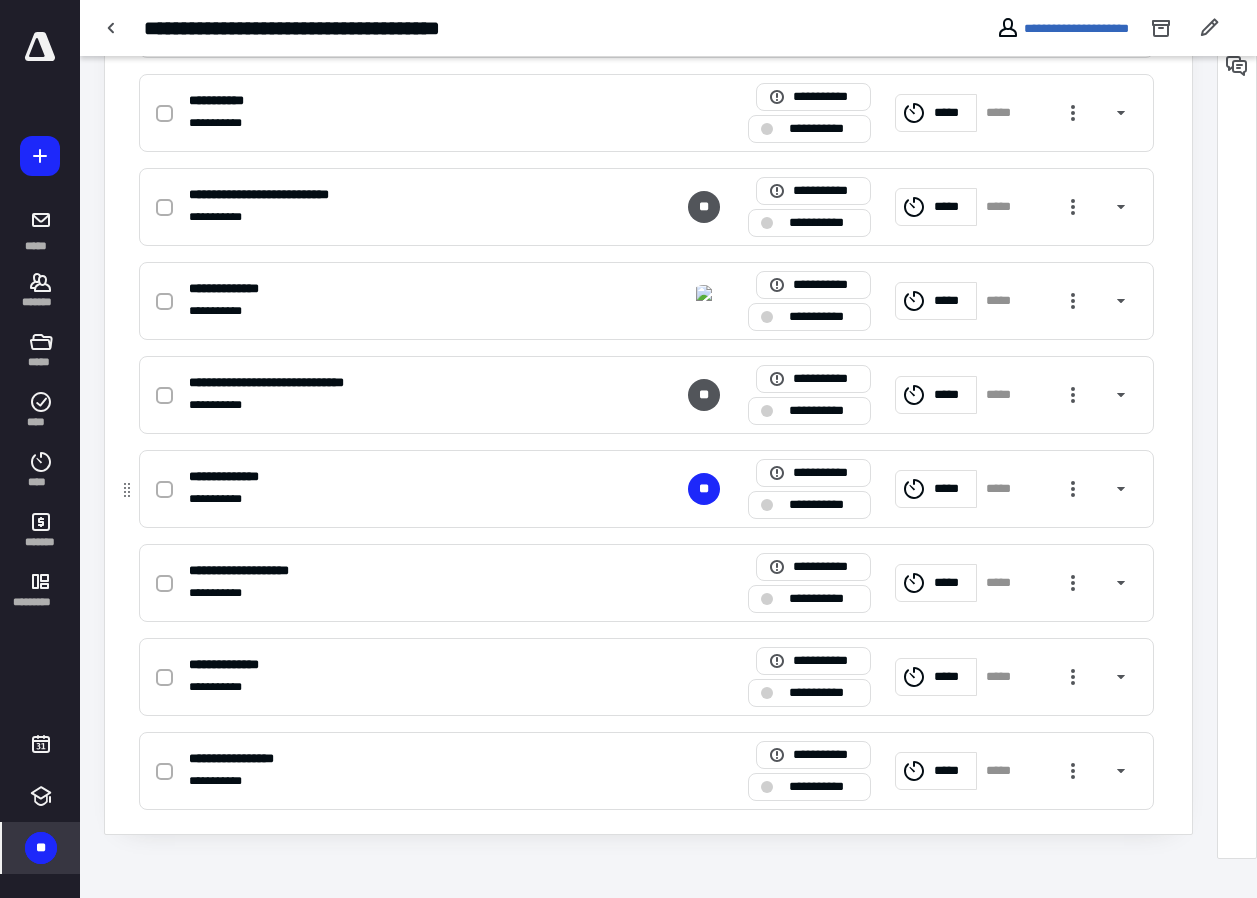 click on "**********" at bounding box center (823, 505) 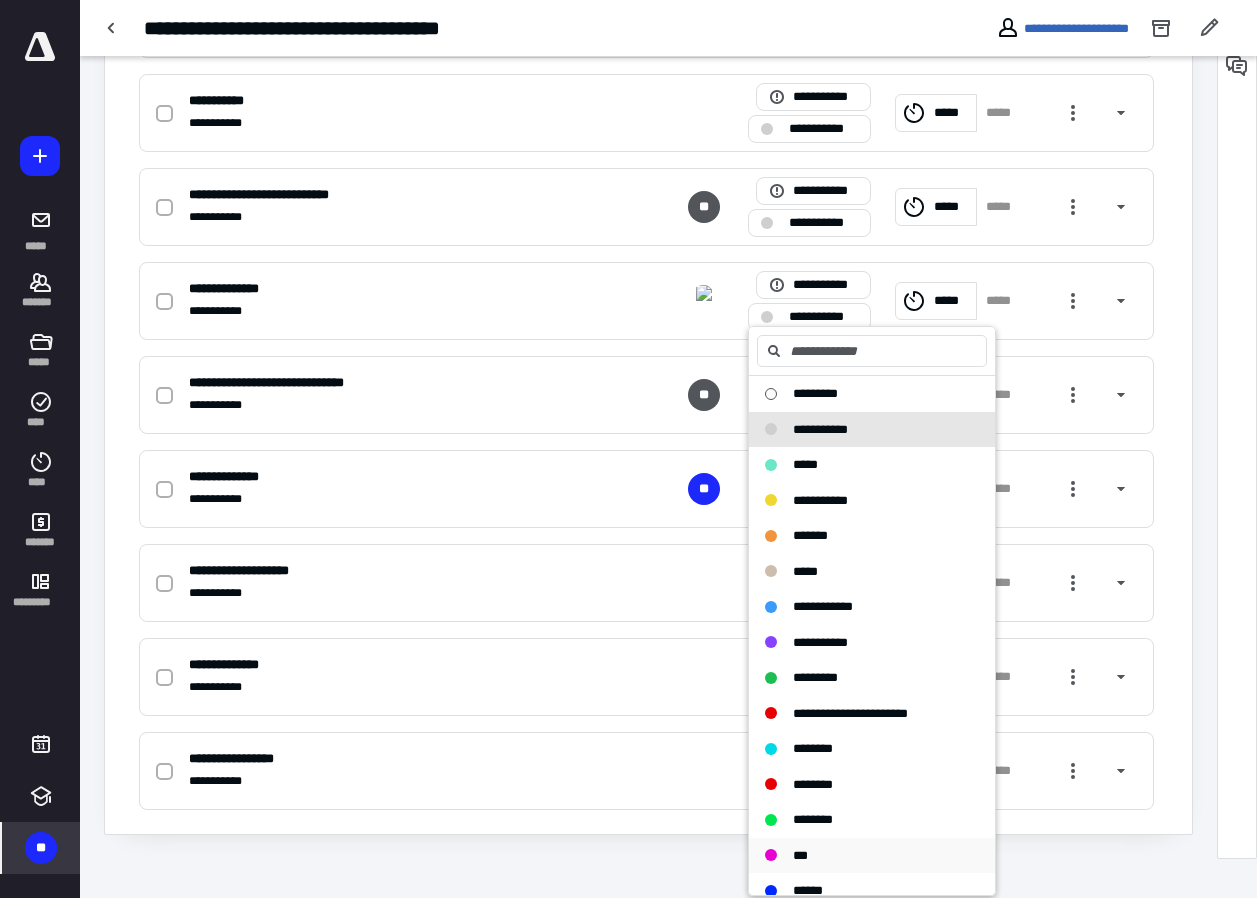 click on "***" at bounding box center (872, 856) 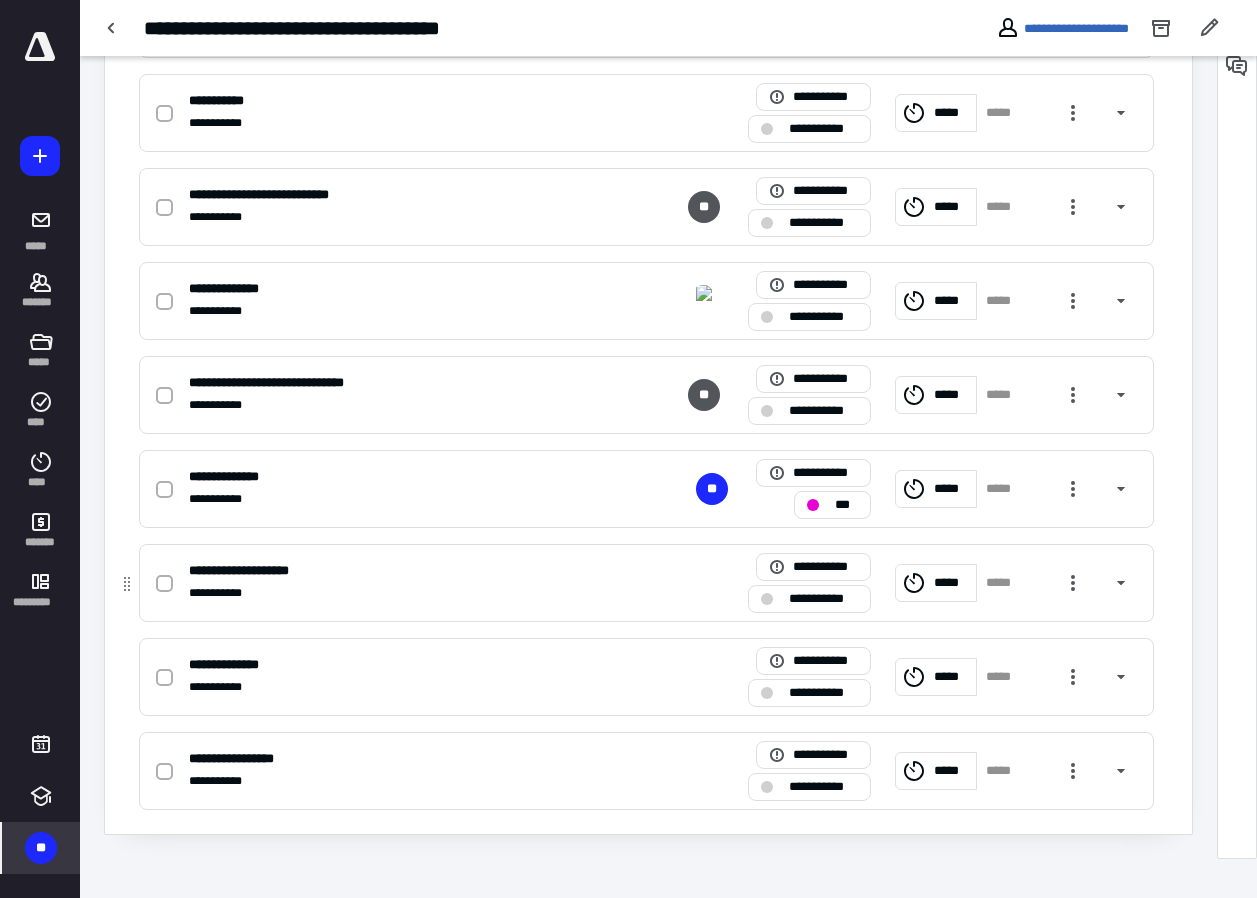 click on "**********" at bounding box center (823, 599) 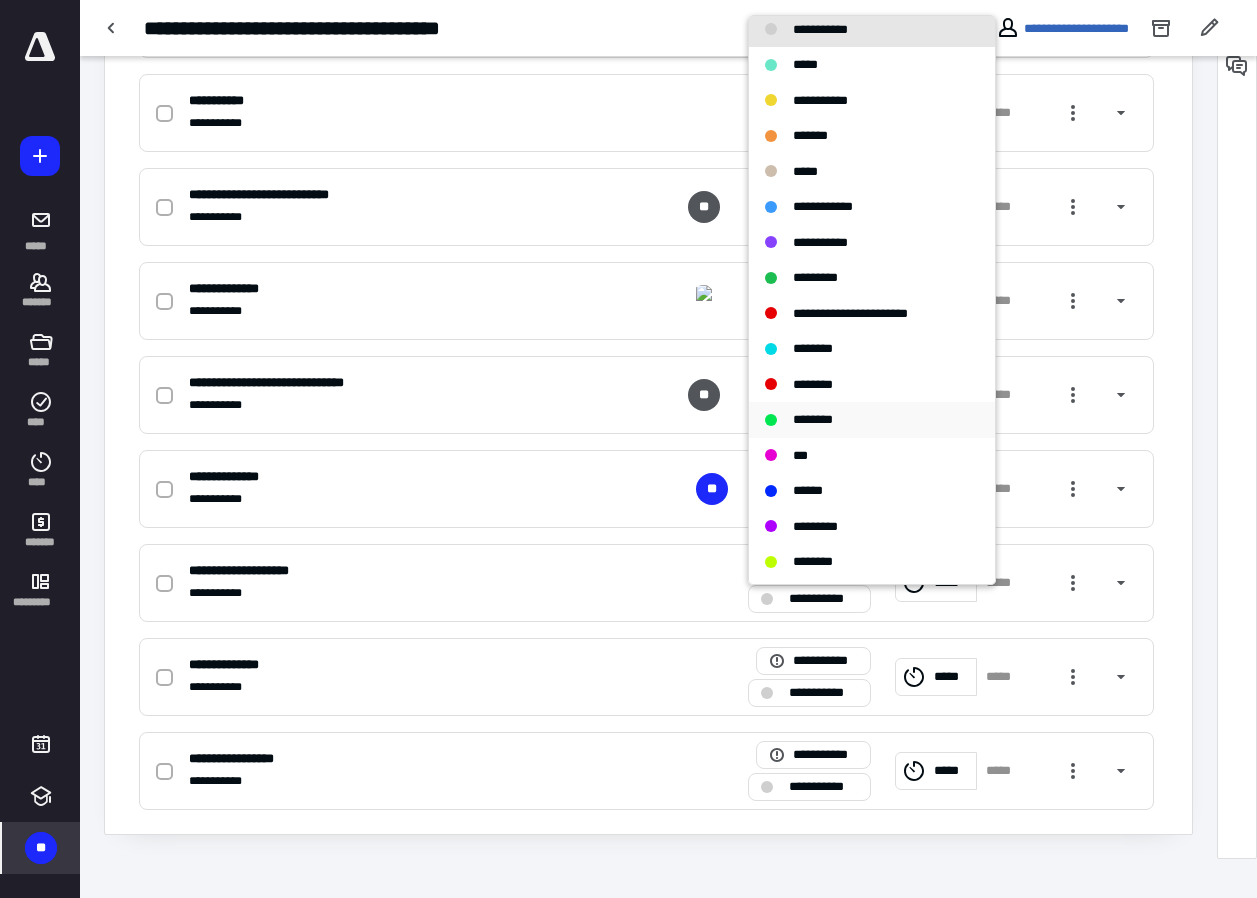 scroll, scrollTop: 200, scrollLeft: 0, axis: vertical 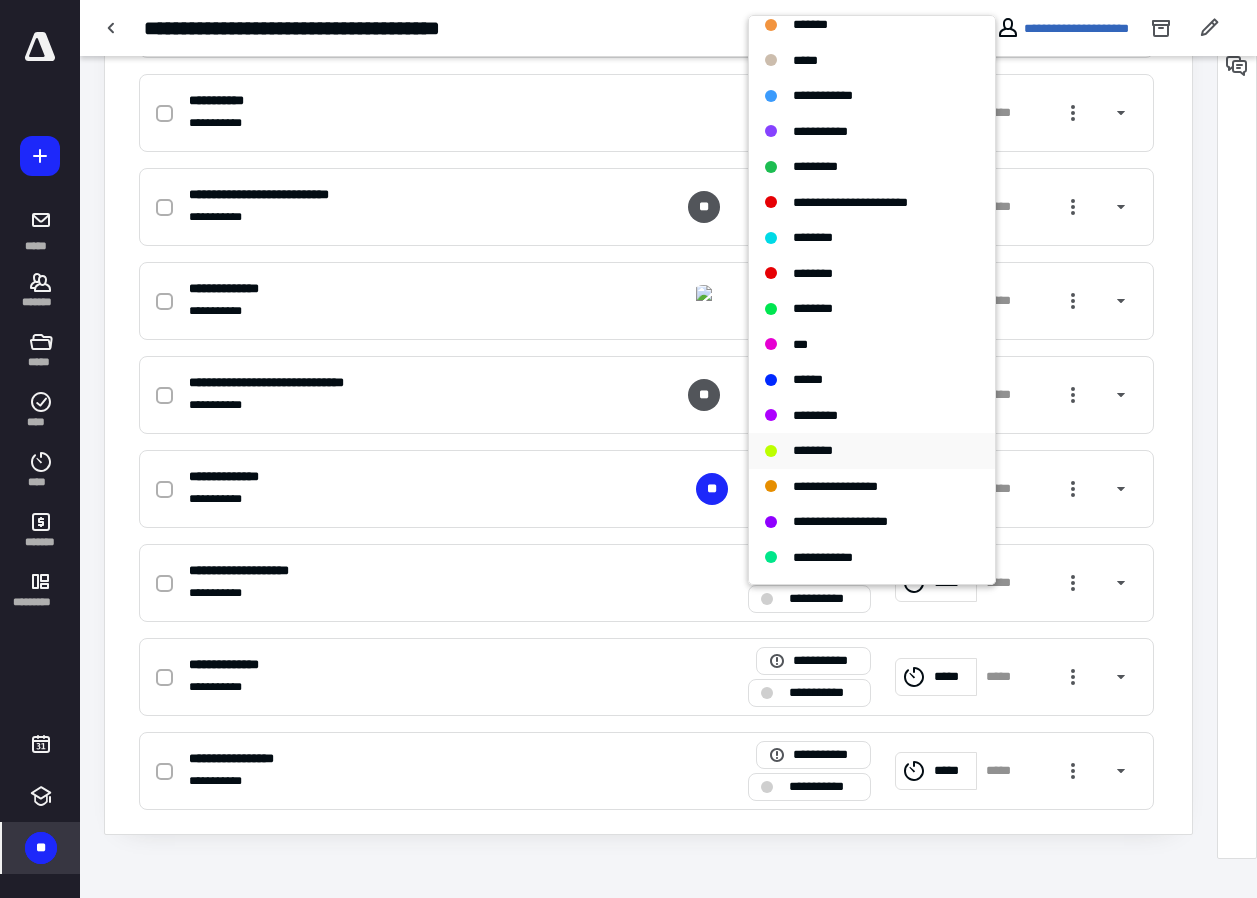 click on "********" at bounding box center [813, 450] 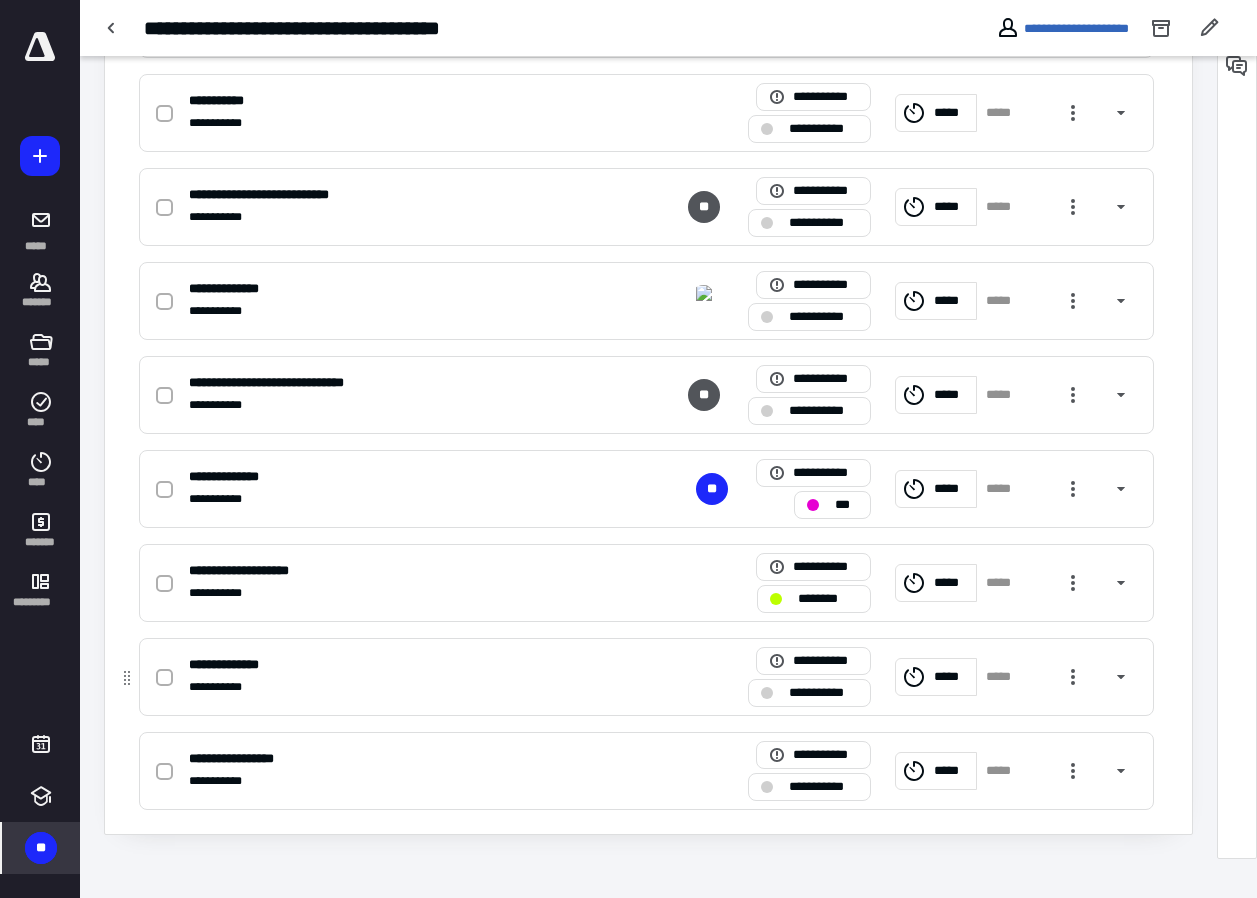 click at bounding box center (164, 678) 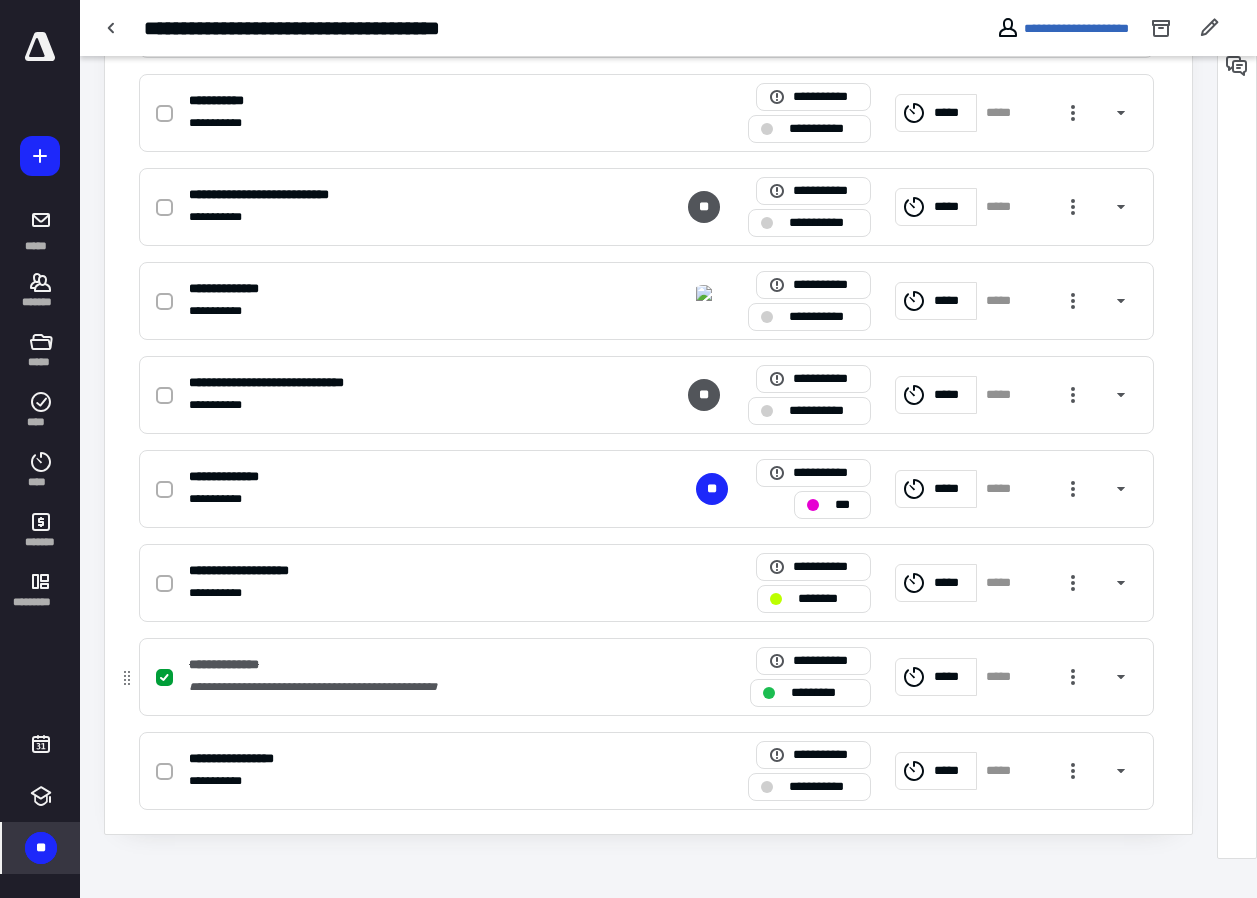 click on "*****" at bounding box center [1005, 677] 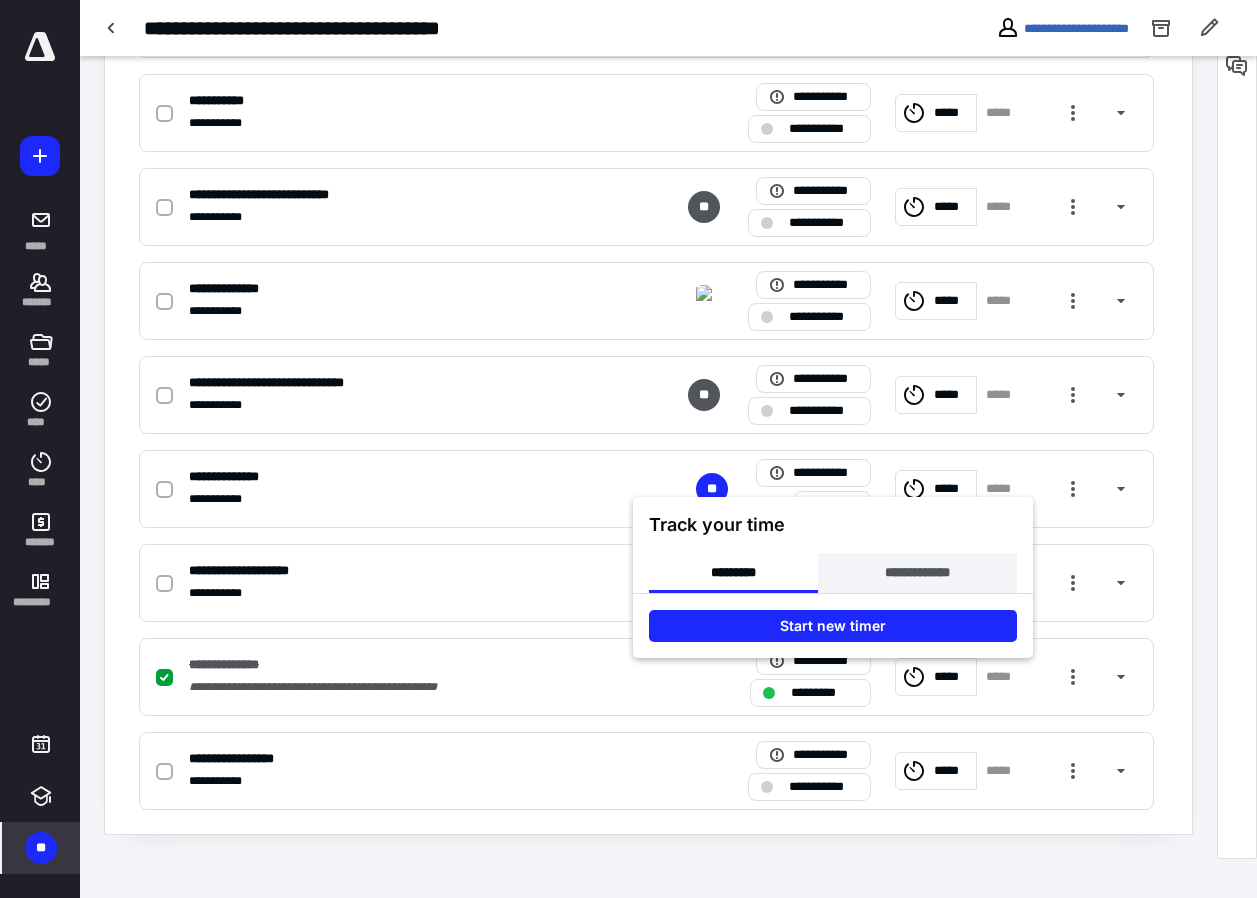 click on "**********" at bounding box center (917, 573) 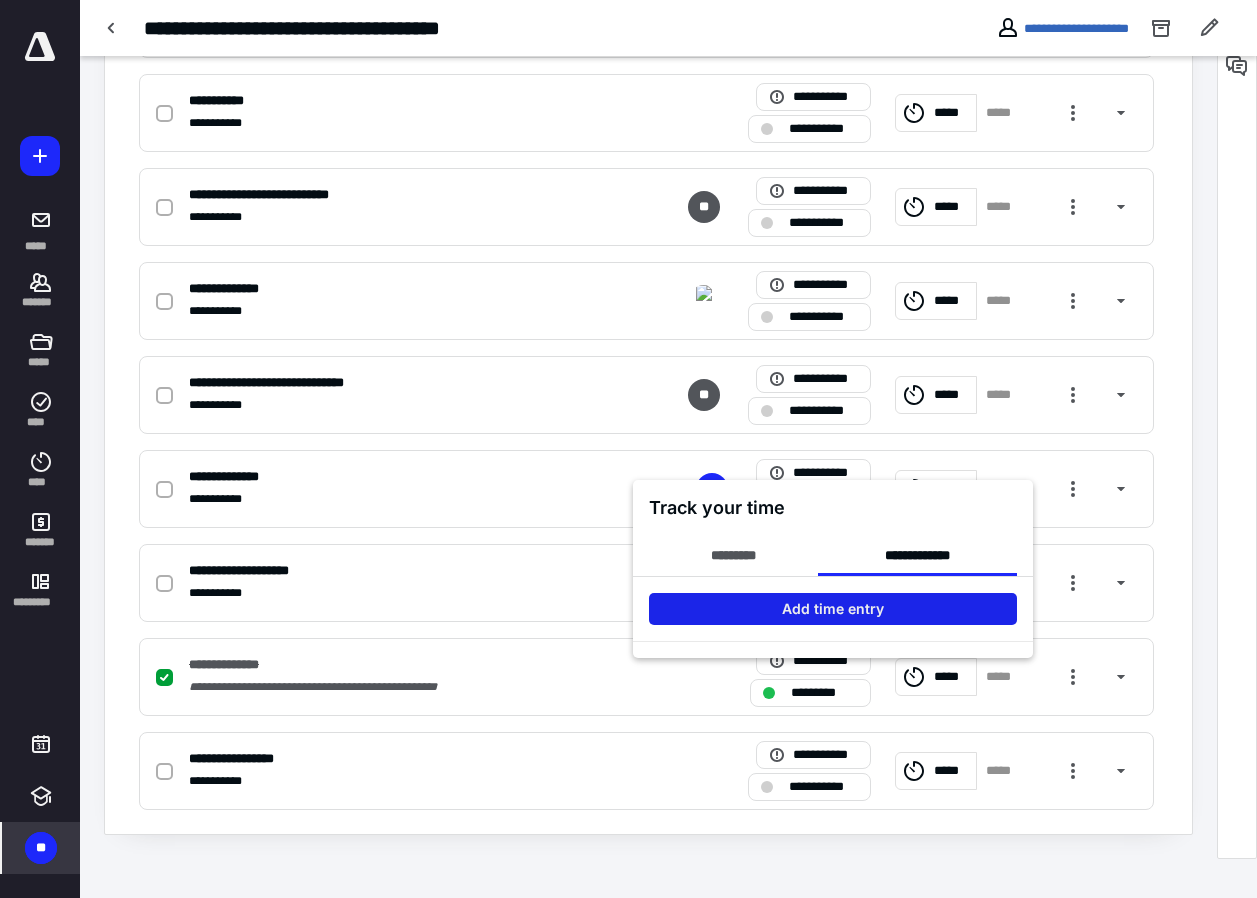 click on "Add time entry" at bounding box center [833, 609] 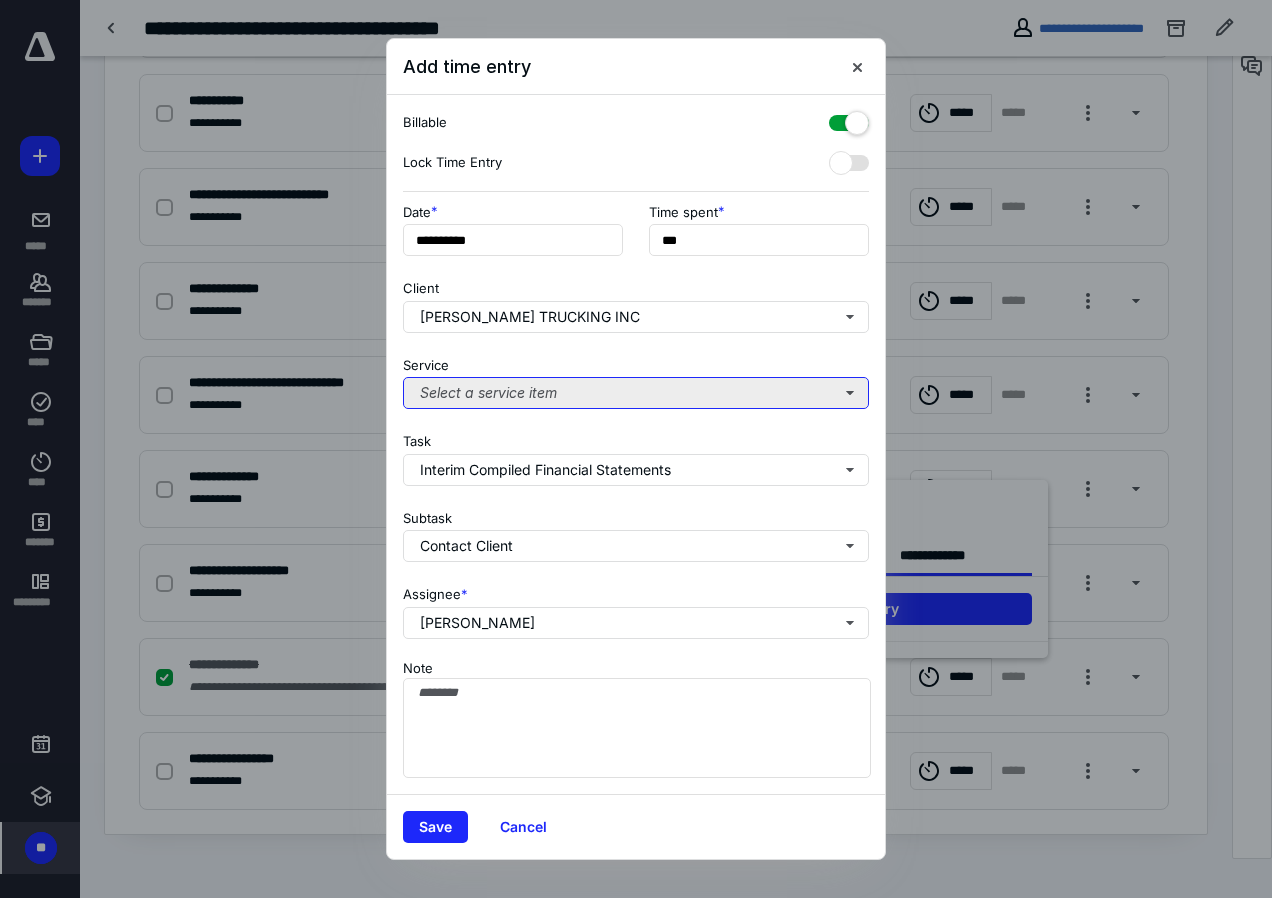 click on "Select a service item" at bounding box center (636, 393) 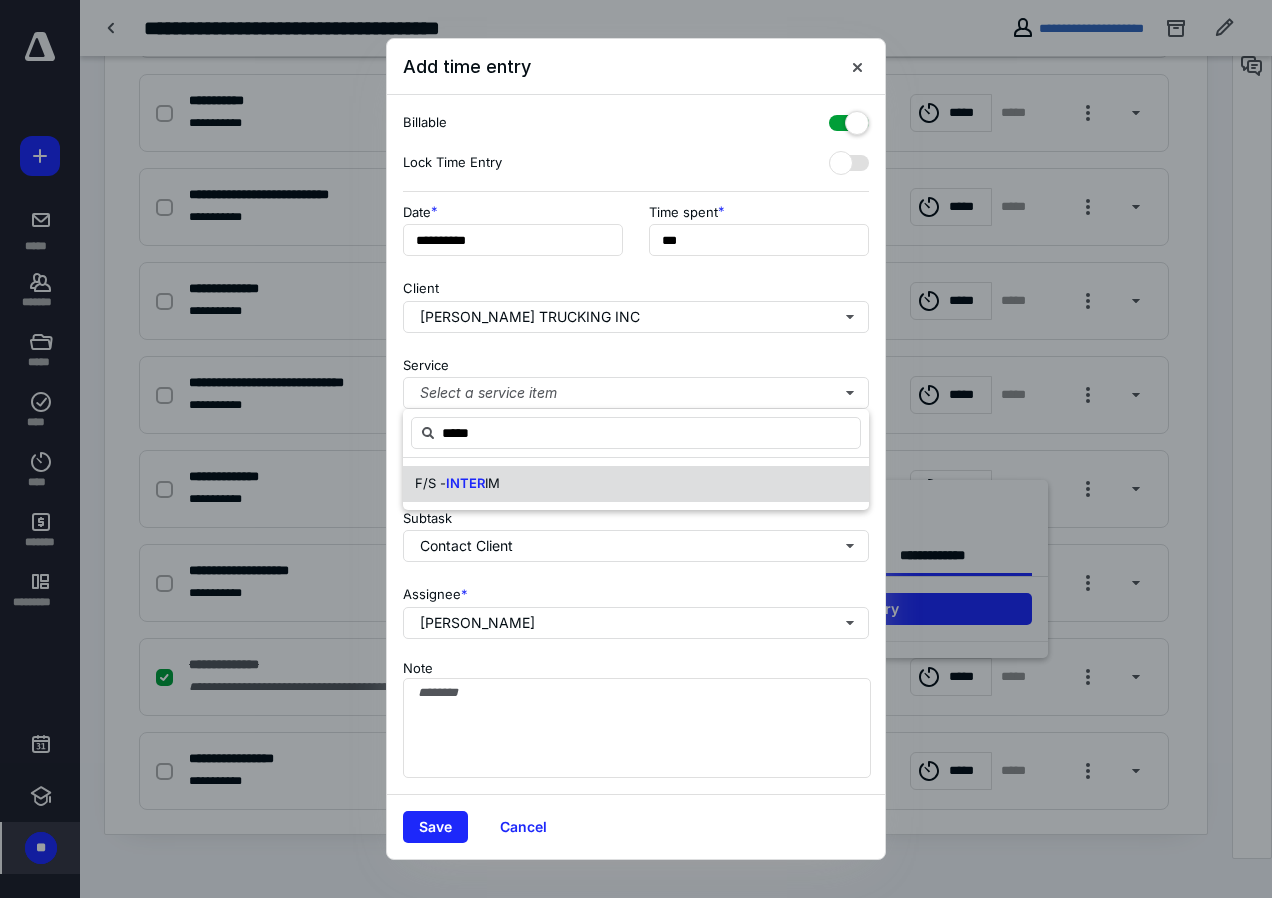 click on "F/S -   INTER IM" at bounding box center [636, 484] 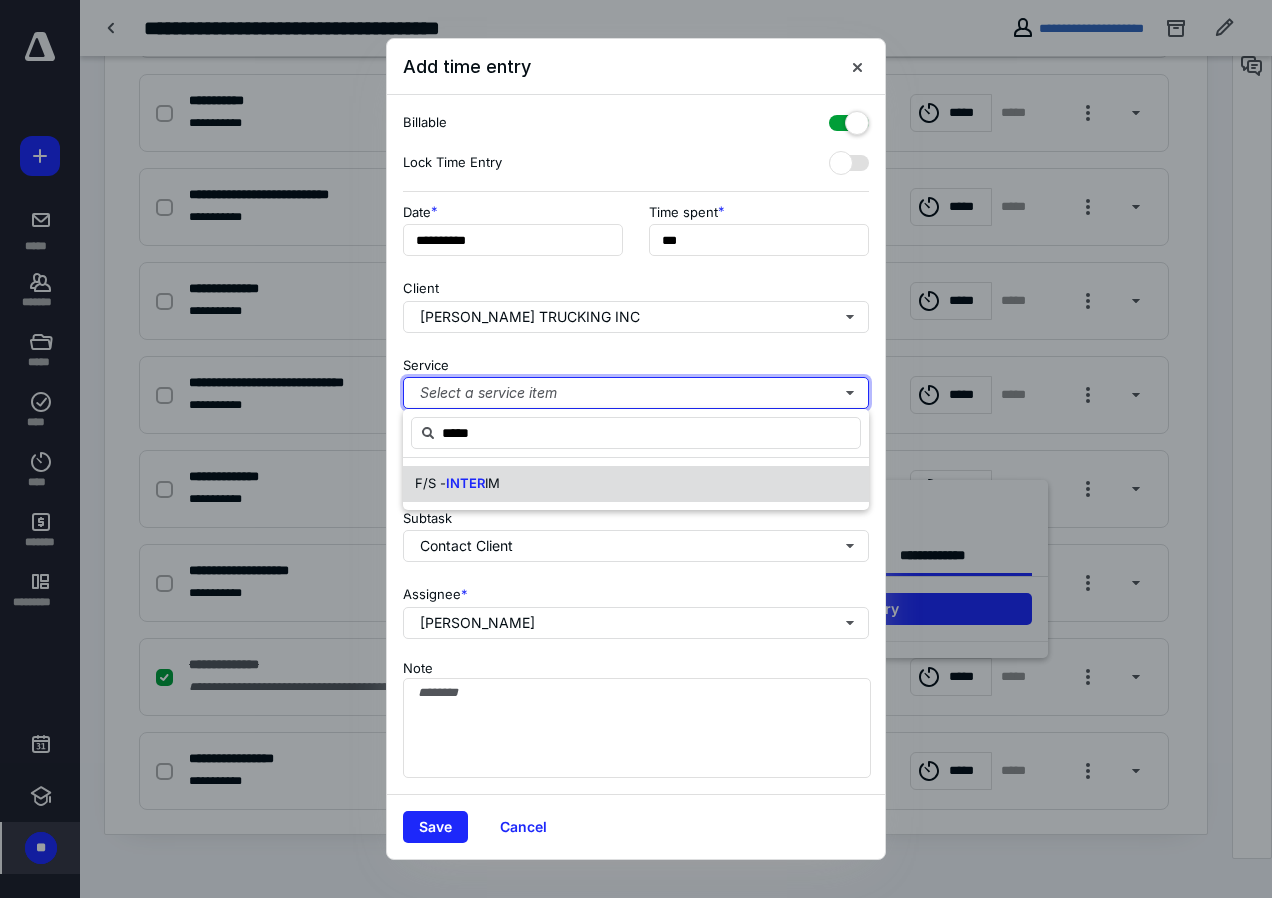 type 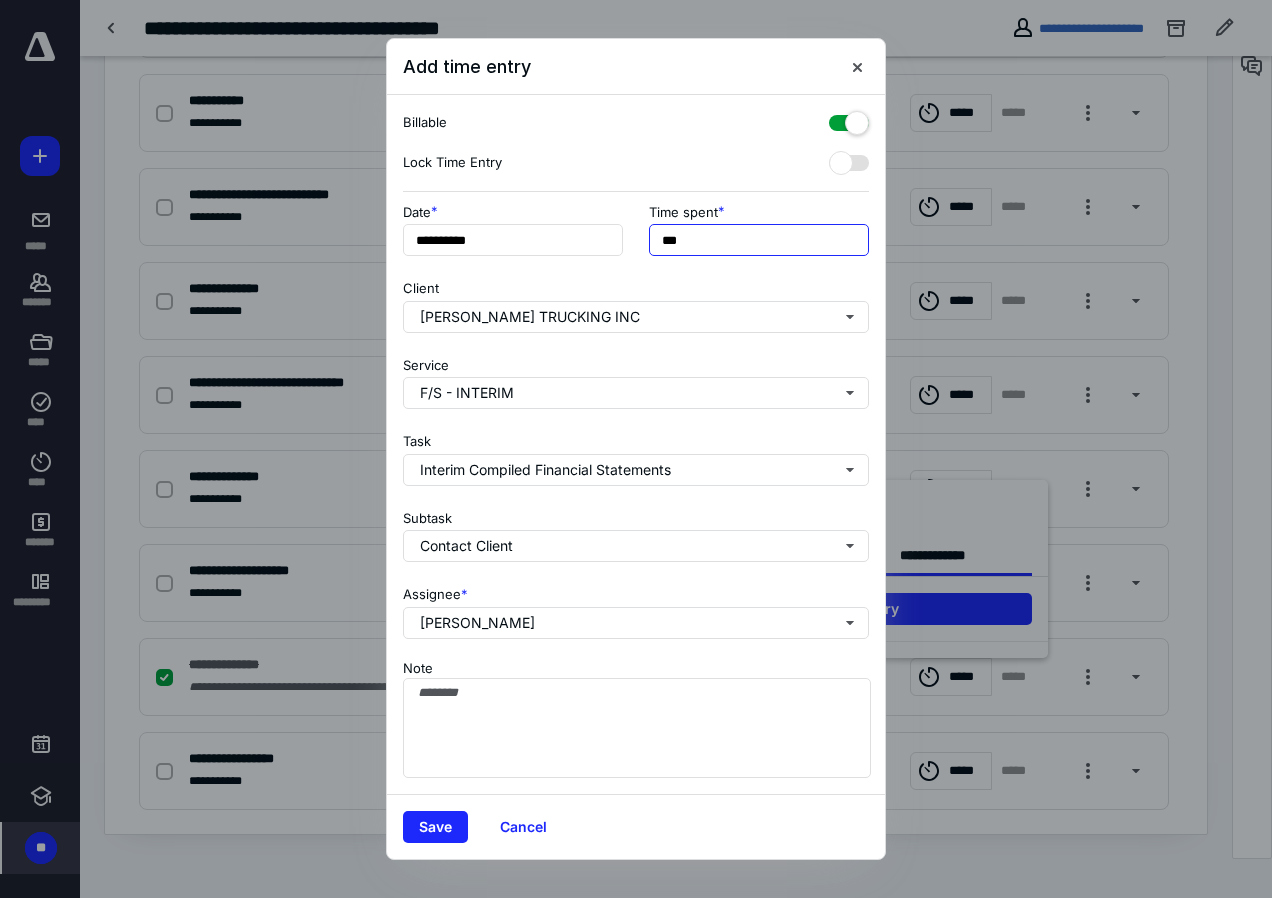 drag, startPoint x: 700, startPoint y: 238, endPoint x: 631, endPoint y: 245, distance: 69.354164 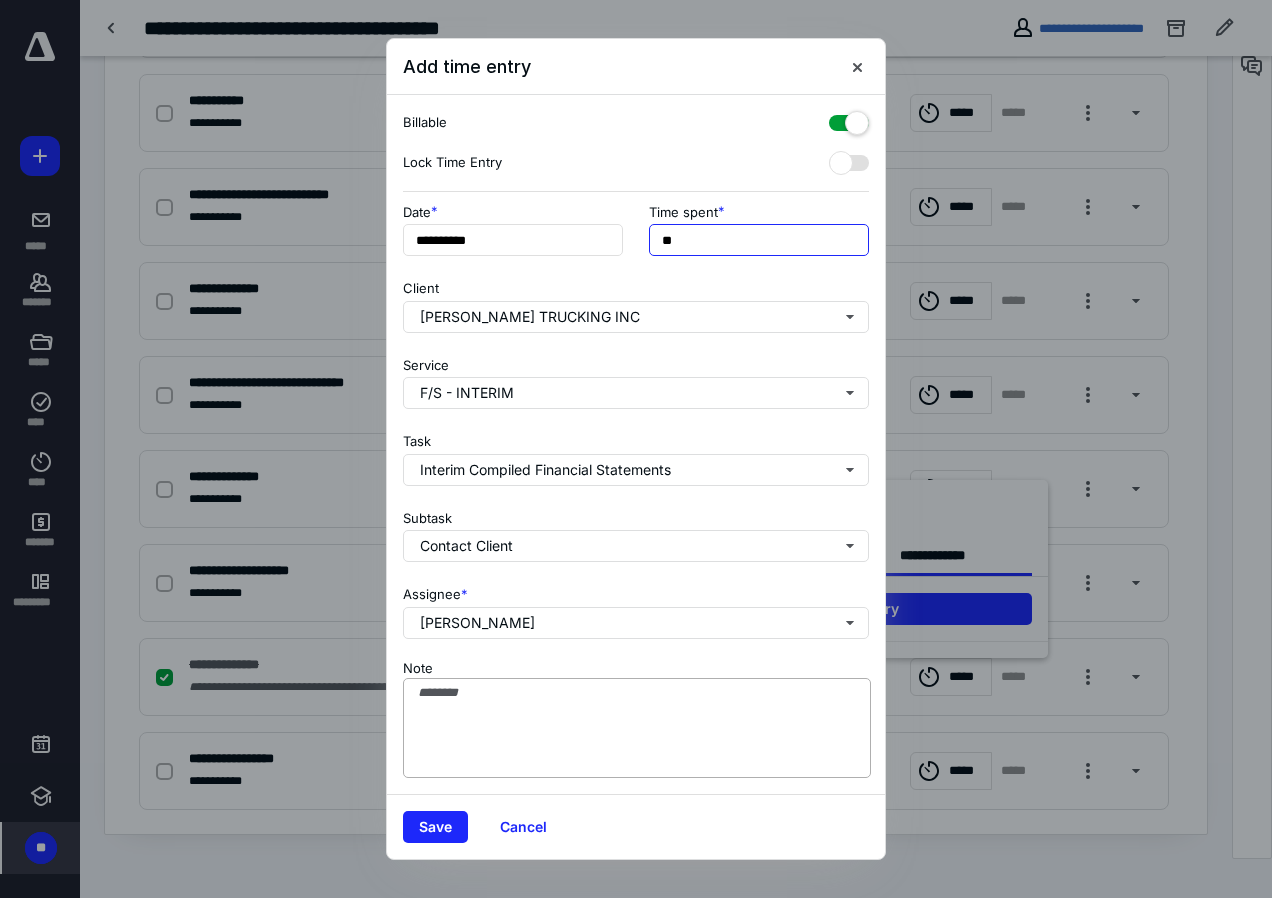 type on "**" 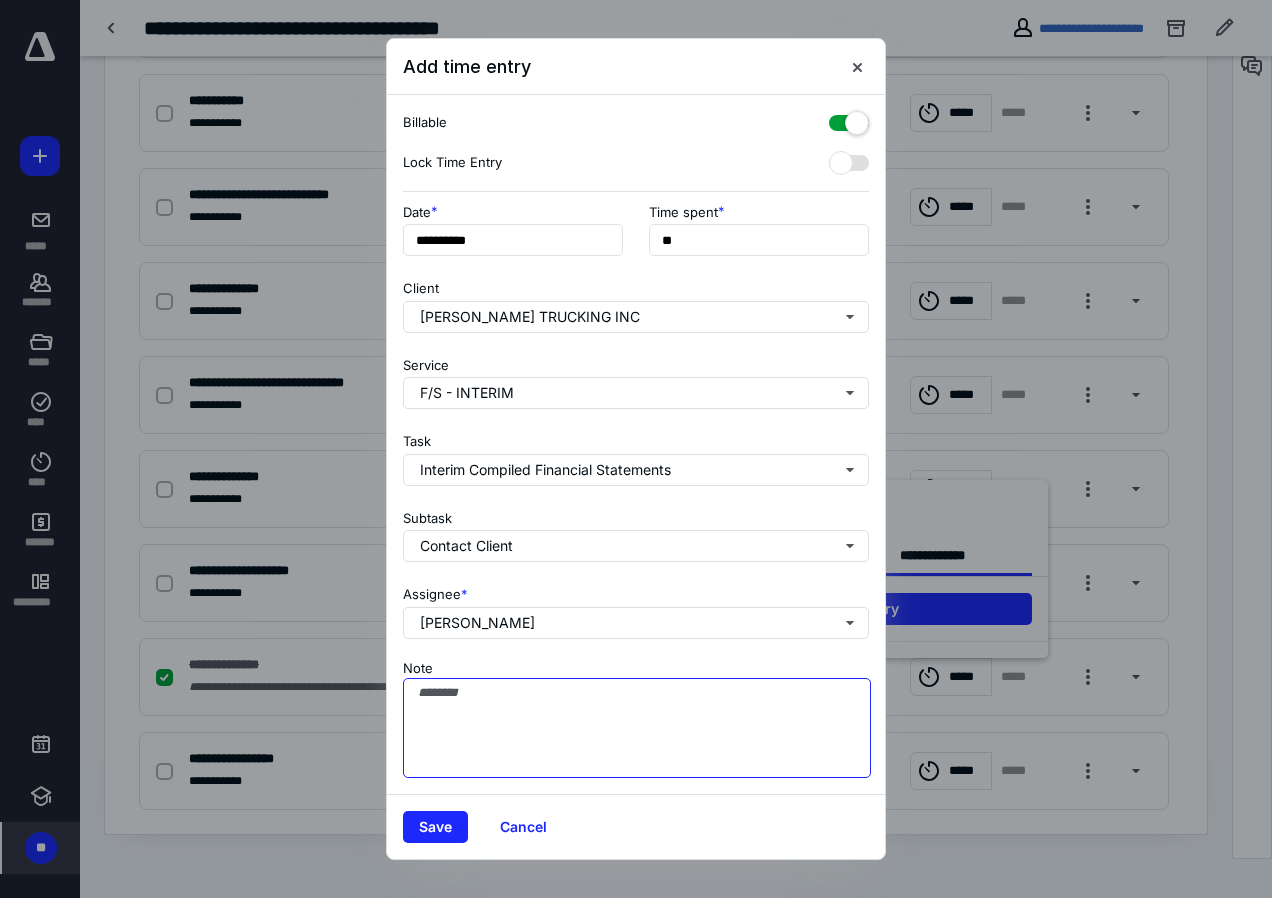click on "Note" at bounding box center [637, 728] 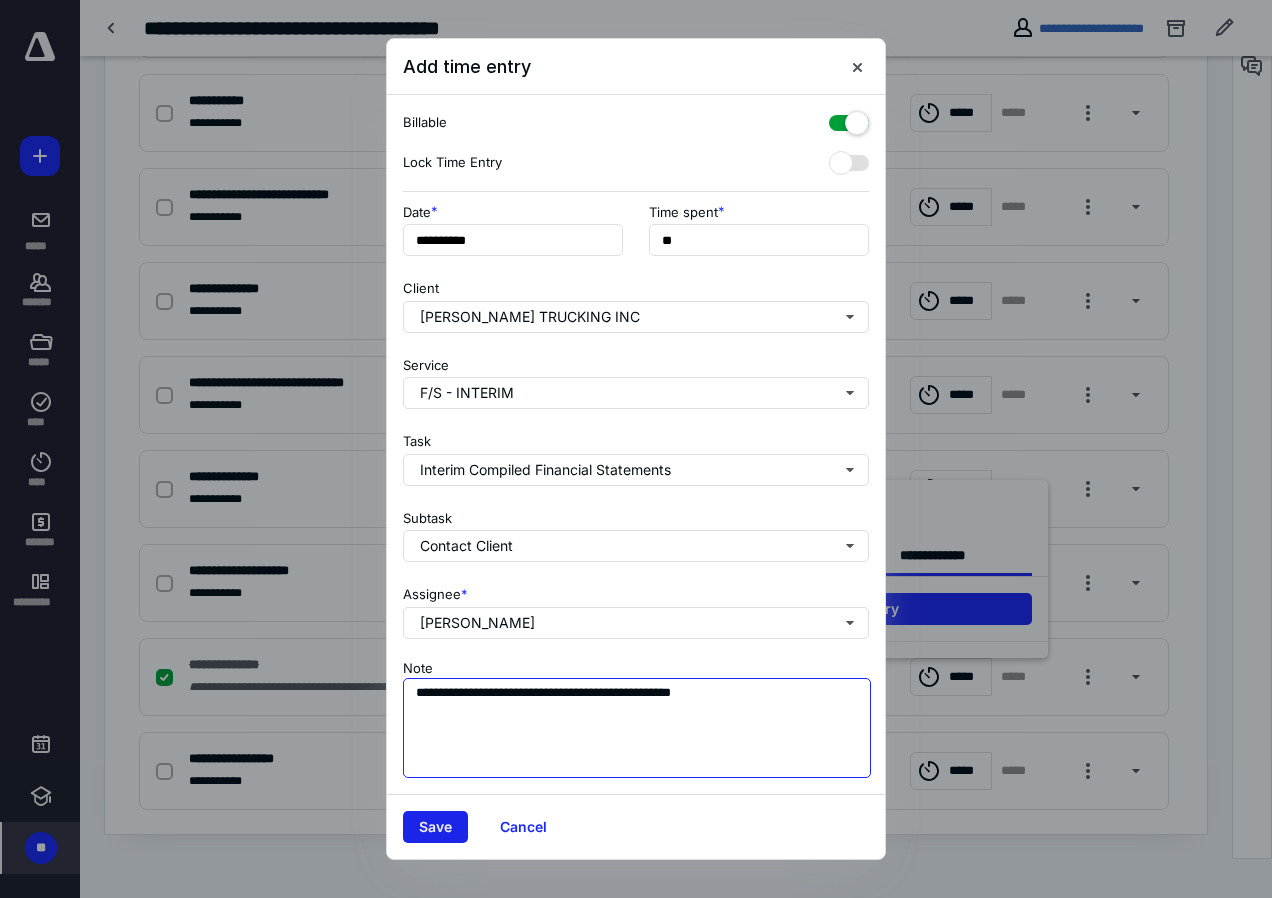 type on "**********" 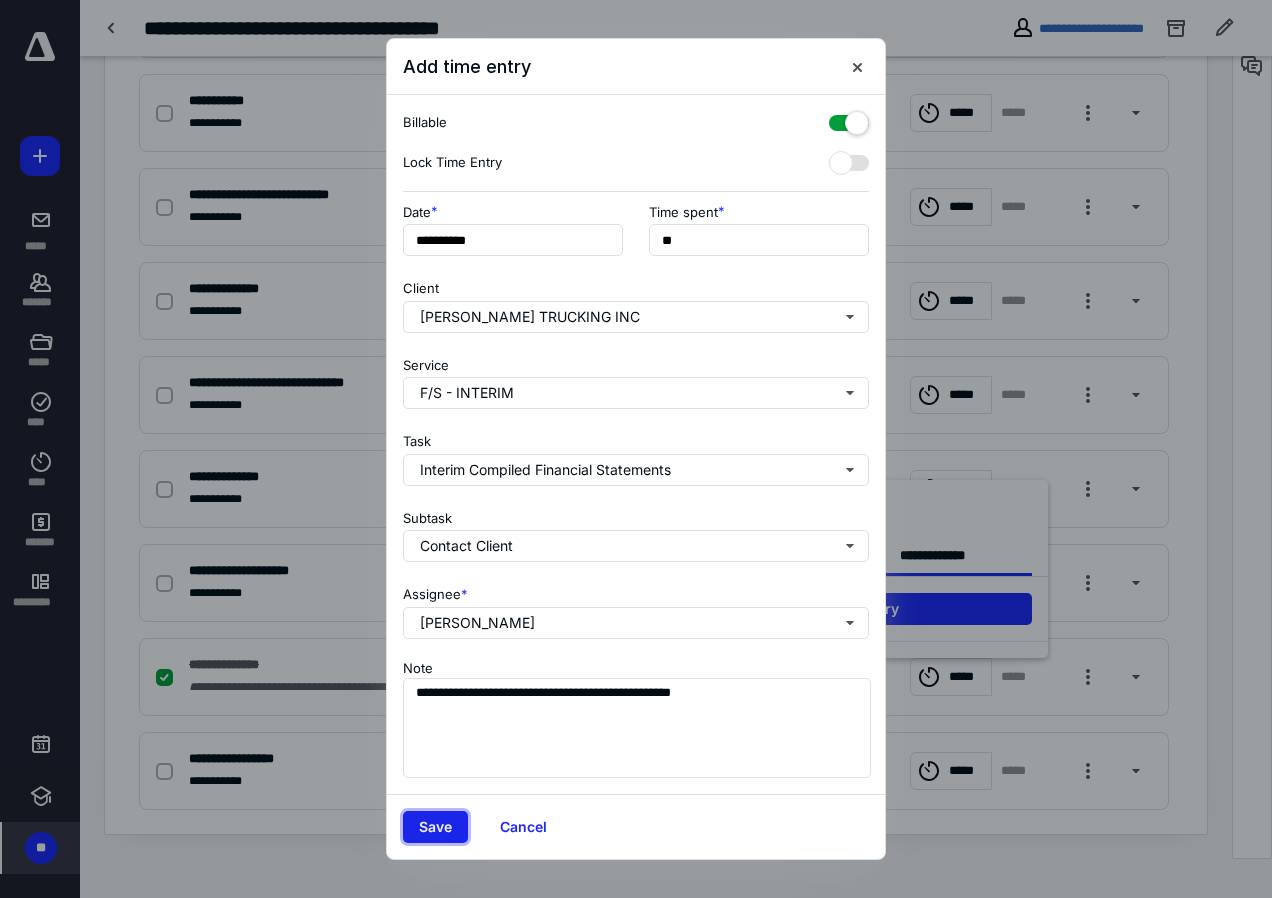 click on "Save" at bounding box center (435, 827) 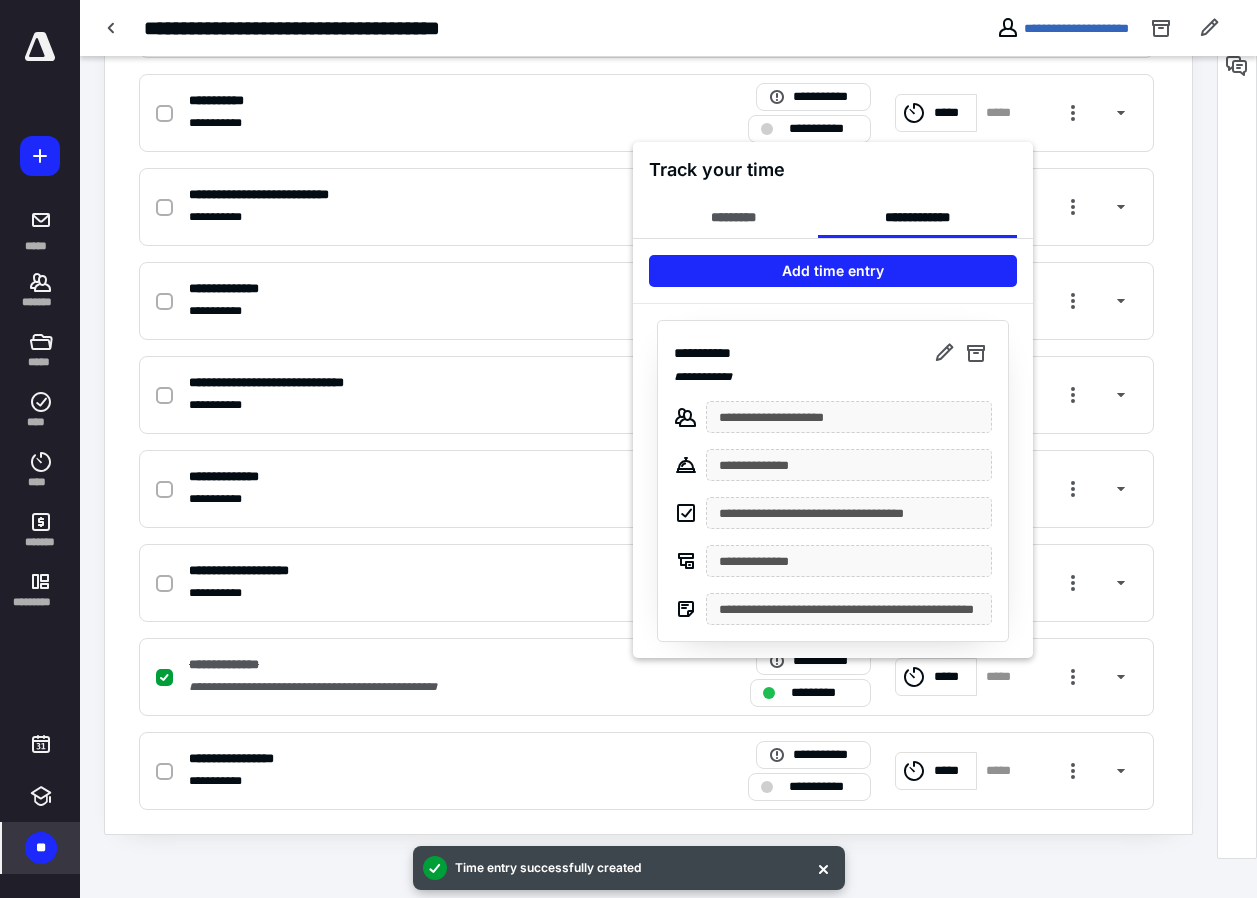 click at bounding box center [628, 449] 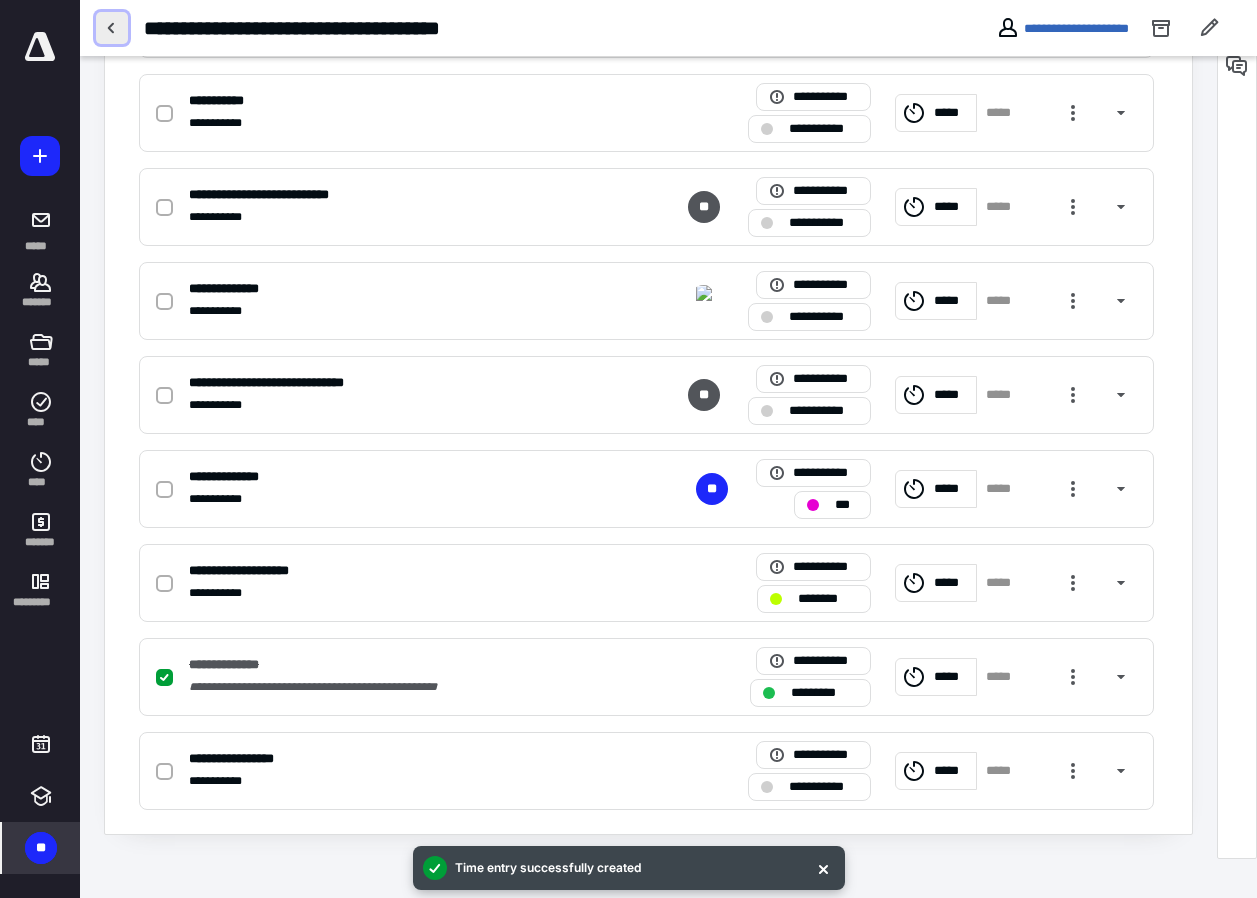 click at bounding box center (112, 28) 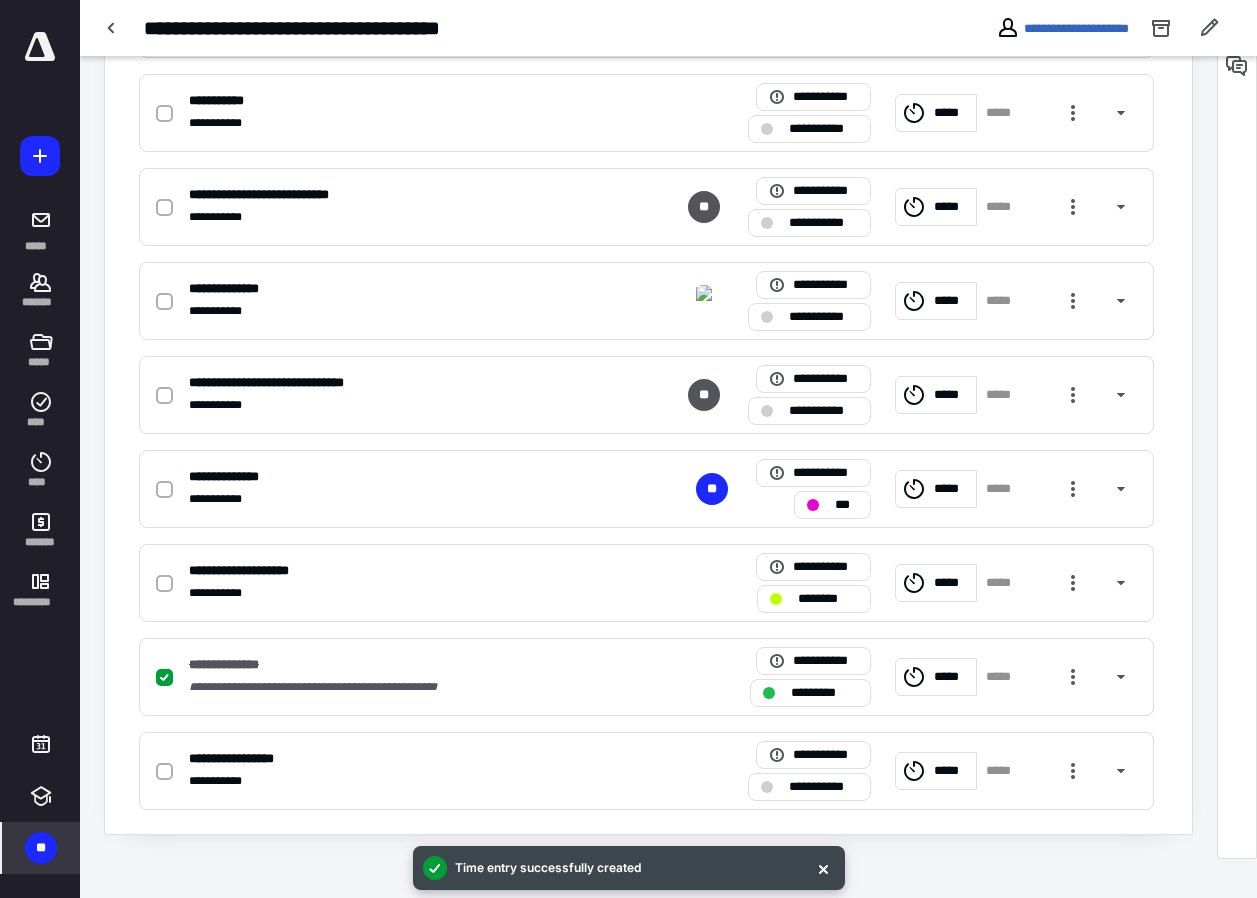 scroll, scrollTop: 0, scrollLeft: 0, axis: both 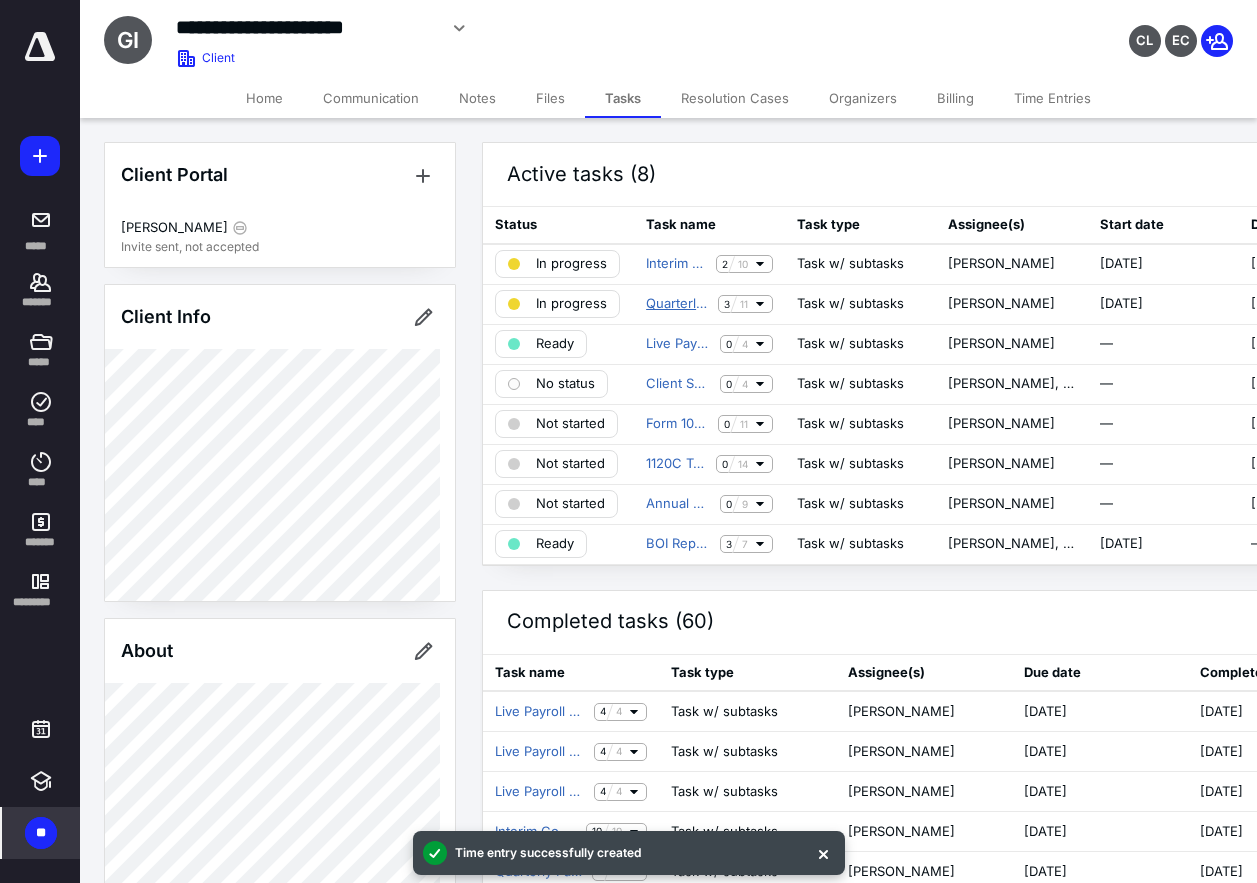 drag, startPoint x: 691, startPoint y: 300, endPoint x: 679, endPoint y: 341, distance: 42.72002 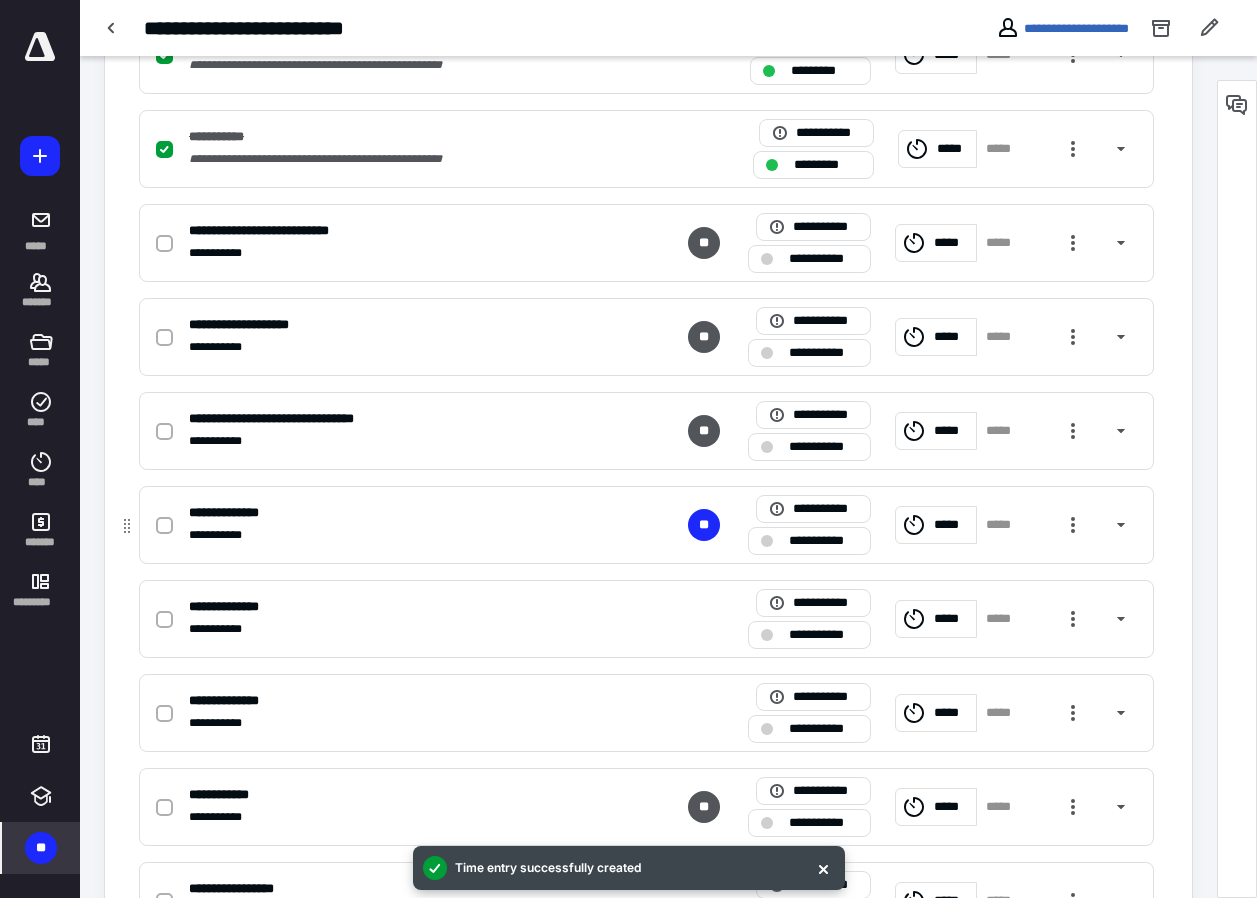 scroll, scrollTop: 786, scrollLeft: 0, axis: vertical 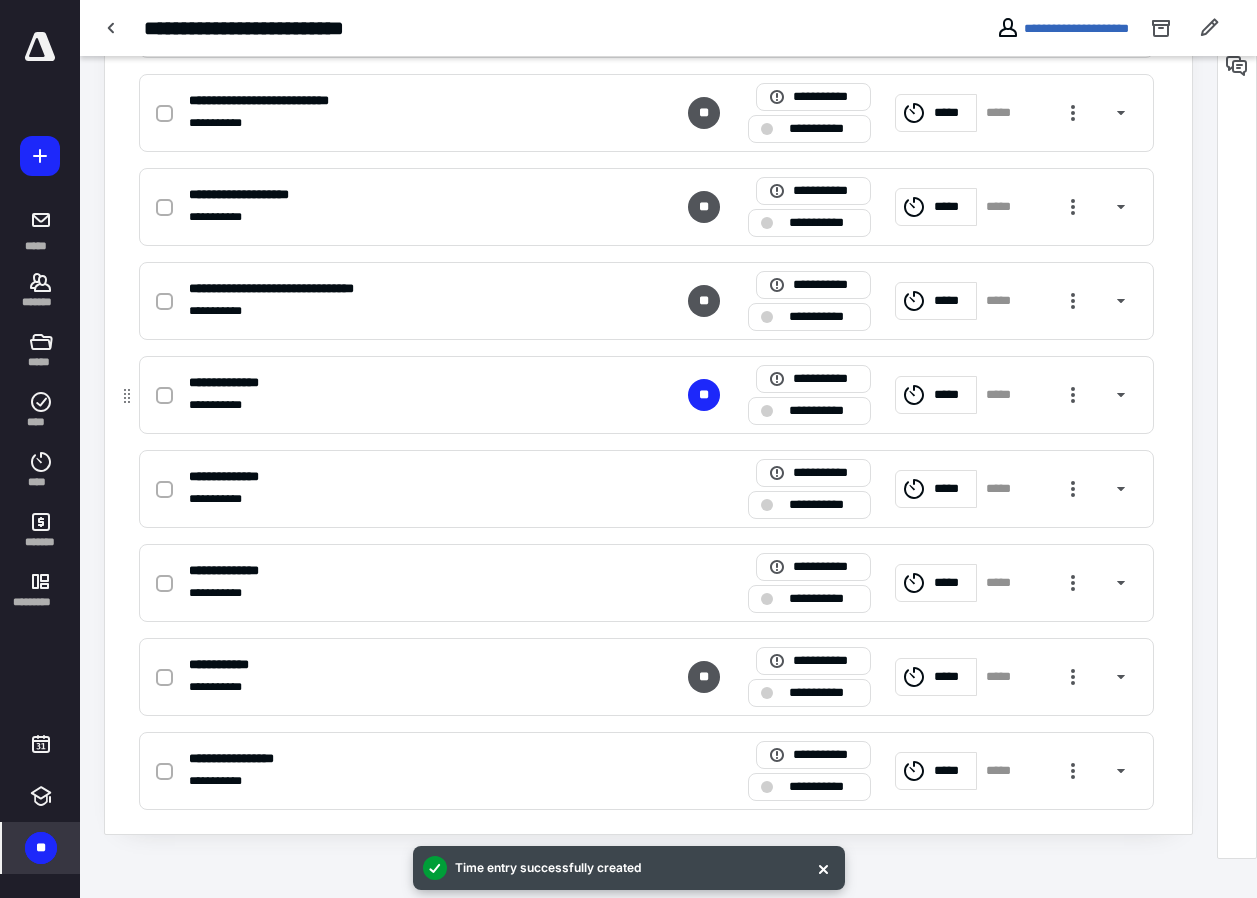 drag, startPoint x: 170, startPoint y: 398, endPoint x: 210, endPoint y: 405, distance: 40.60788 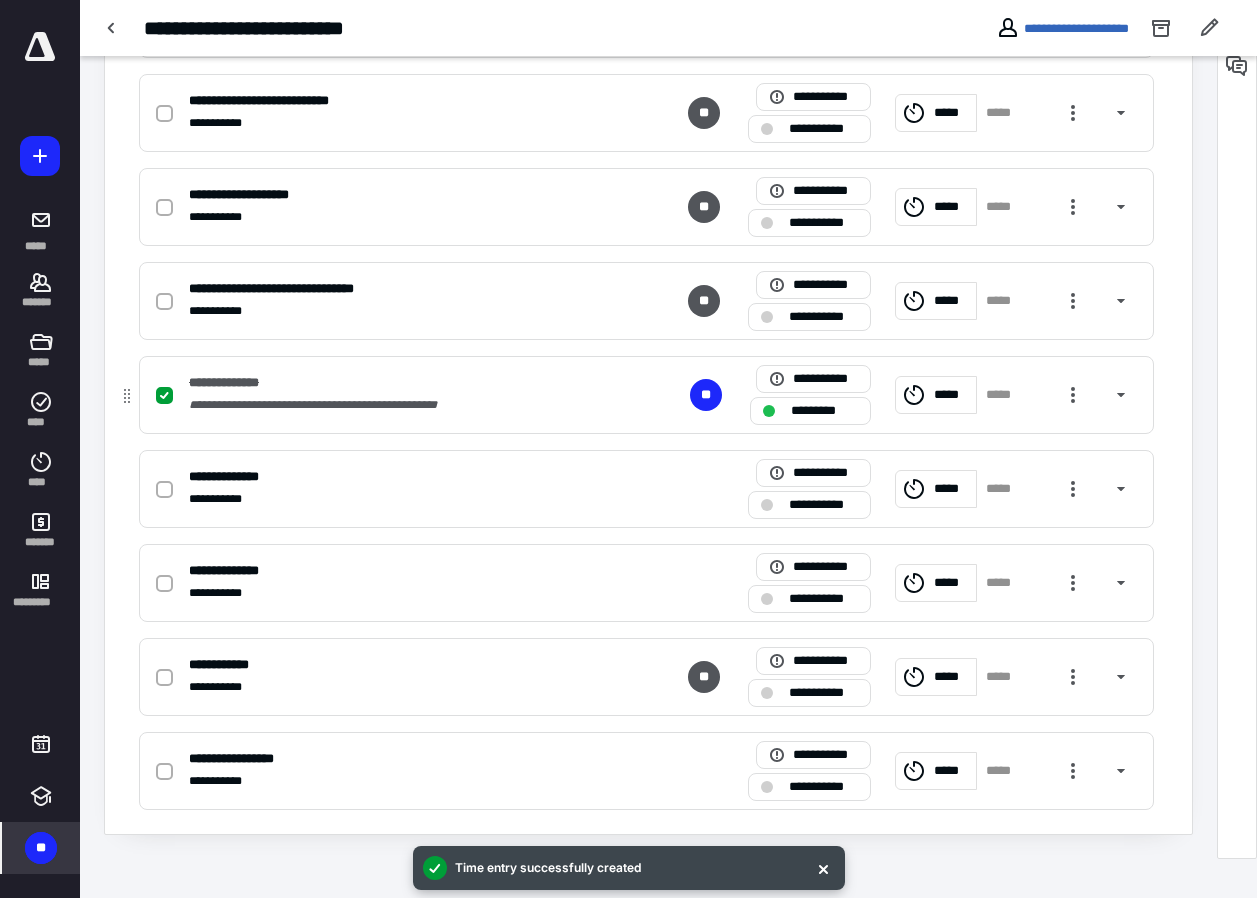 click on "*****" at bounding box center (1005, 395) 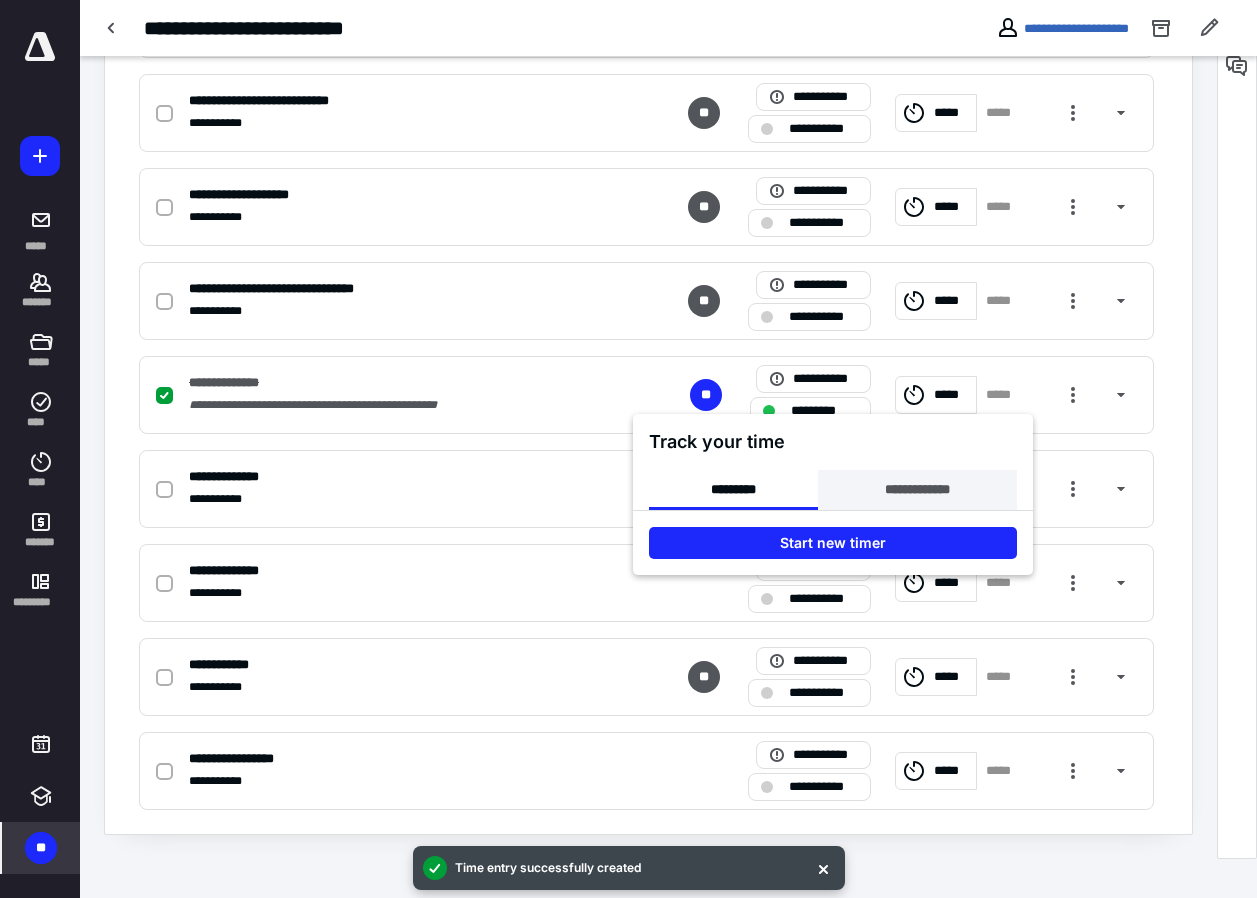 click on "**********" at bounding box center (917, 490) 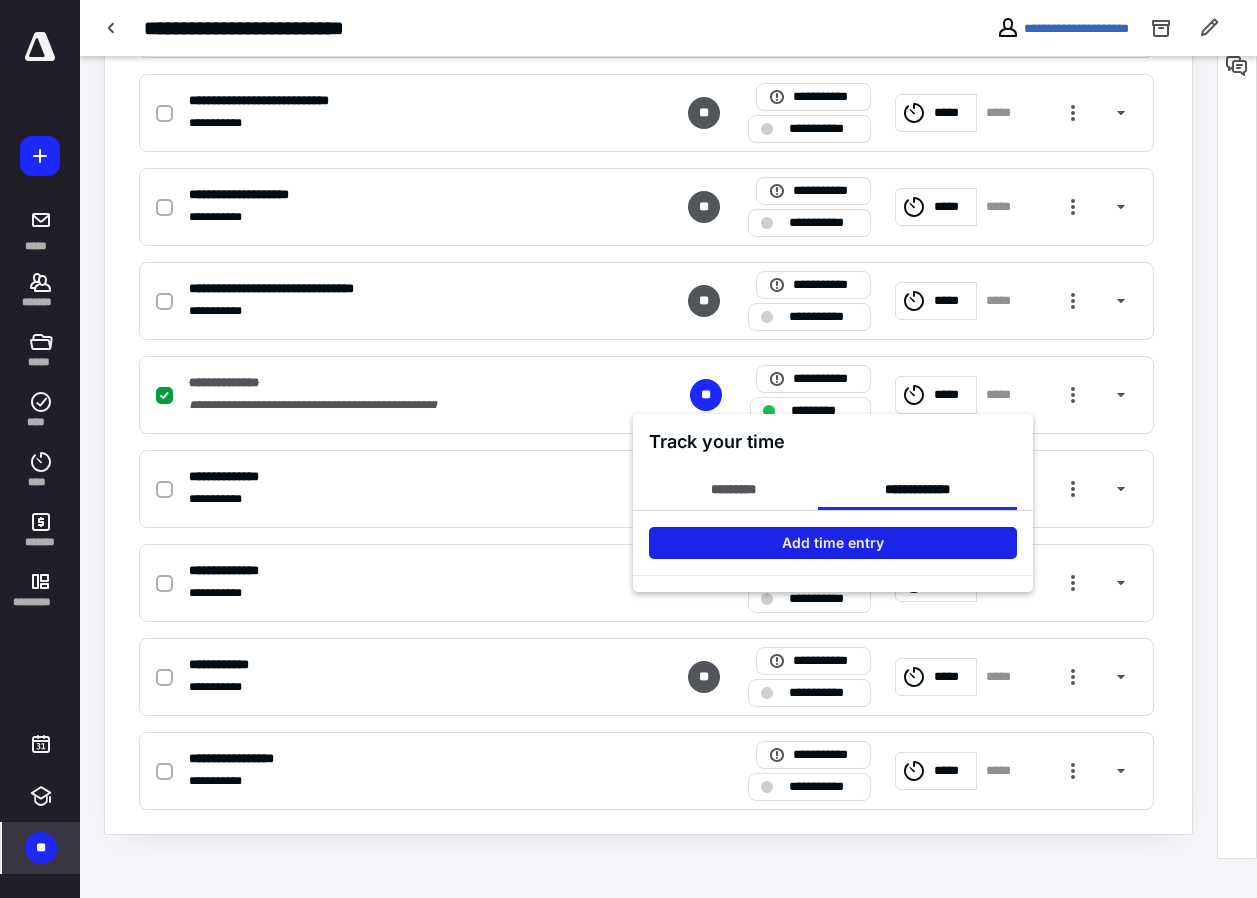 click on "Add time entry" at bounding box center [833, 543] 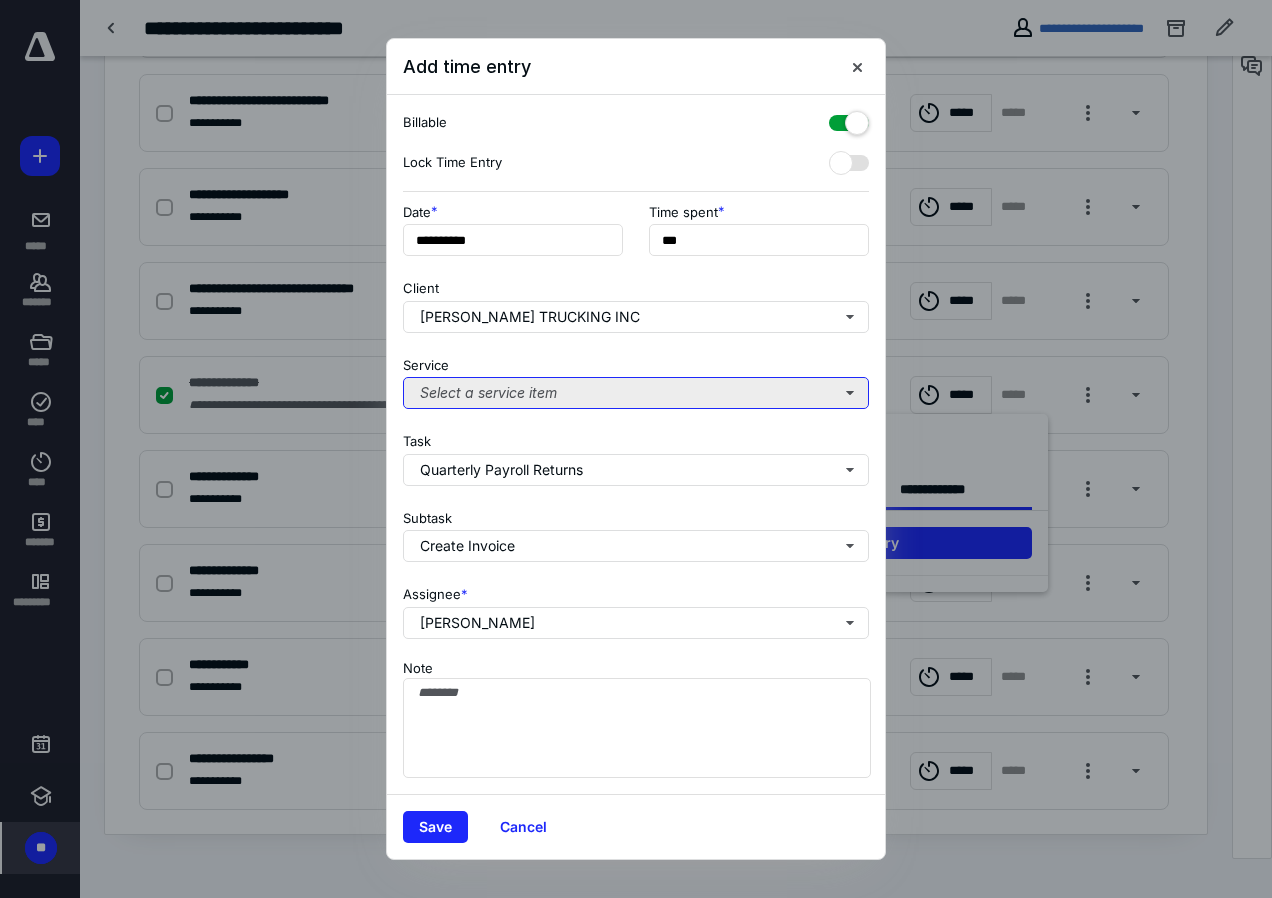 click on "Select a service item" at bounding box center (636, 393) 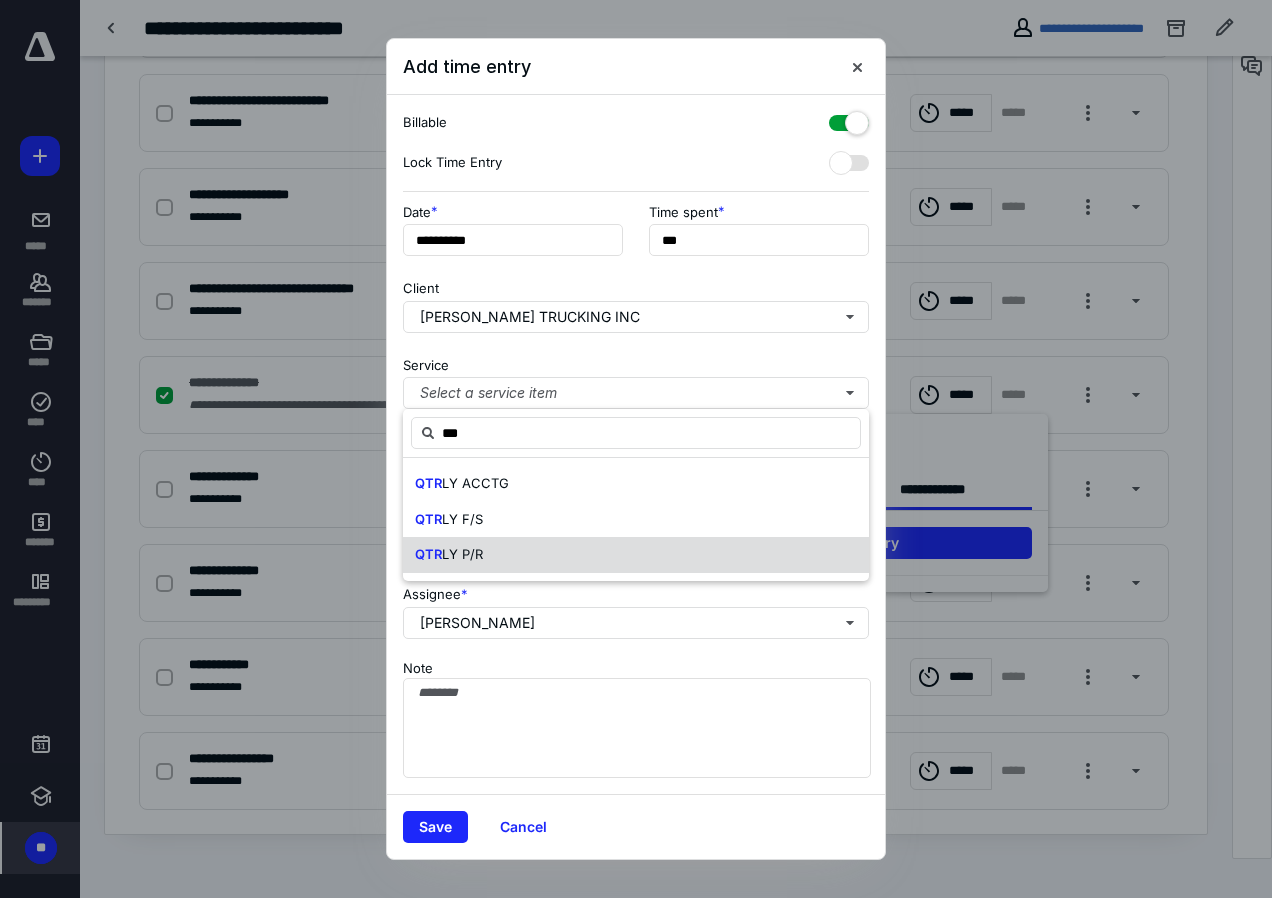 click on "QTR LY P/R" at bounding box center (449, 555) 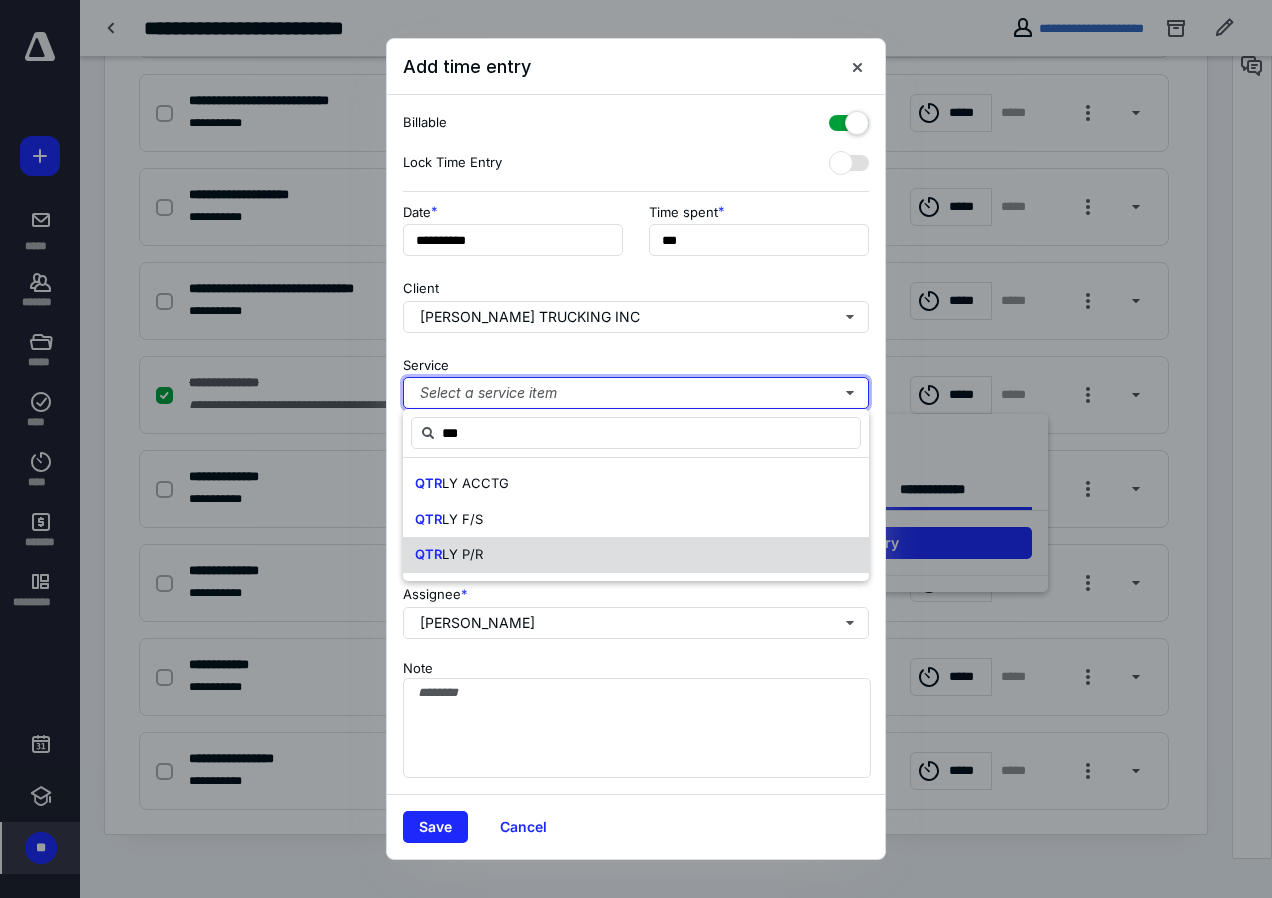 type 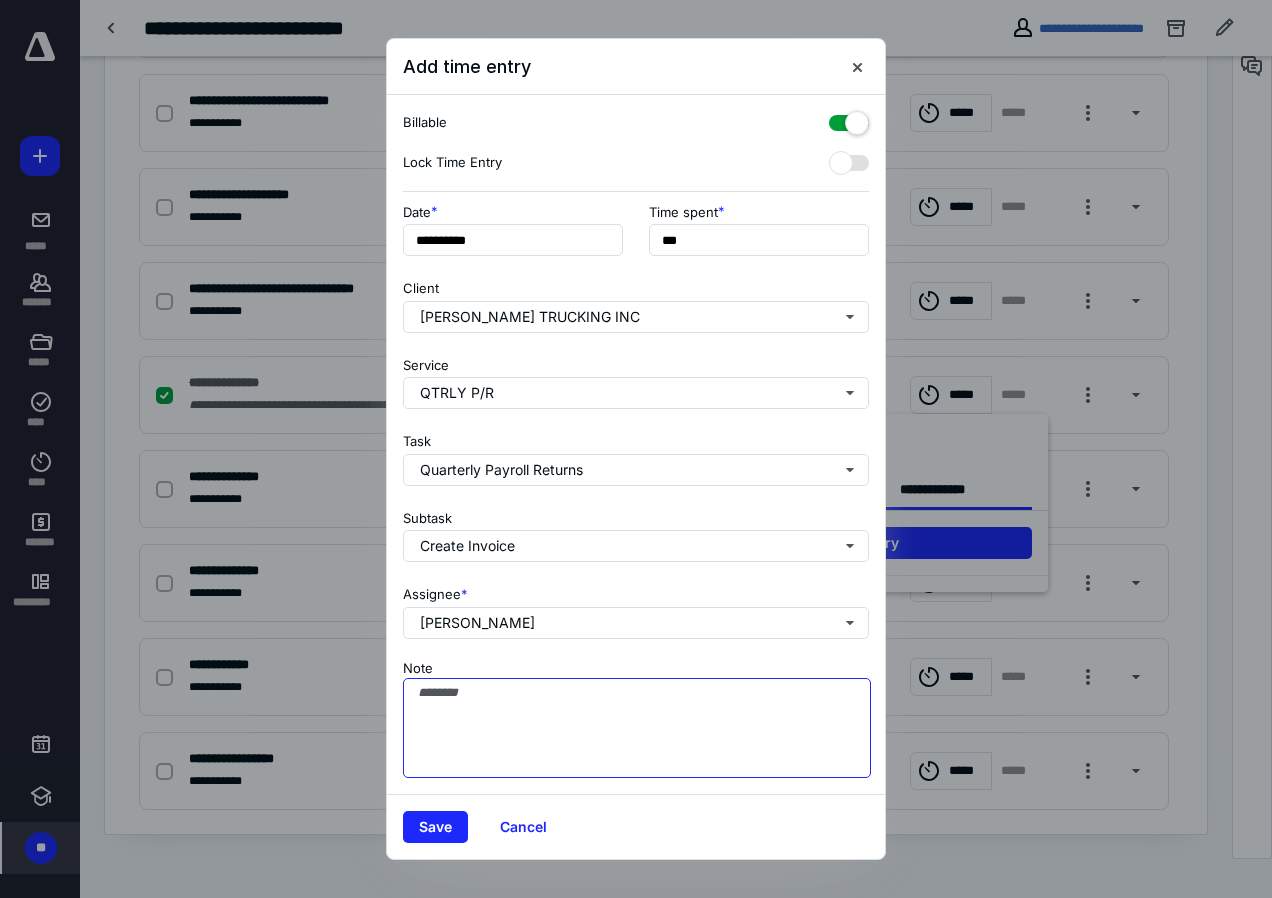 click on "Note" at bounding box center (637, 728) 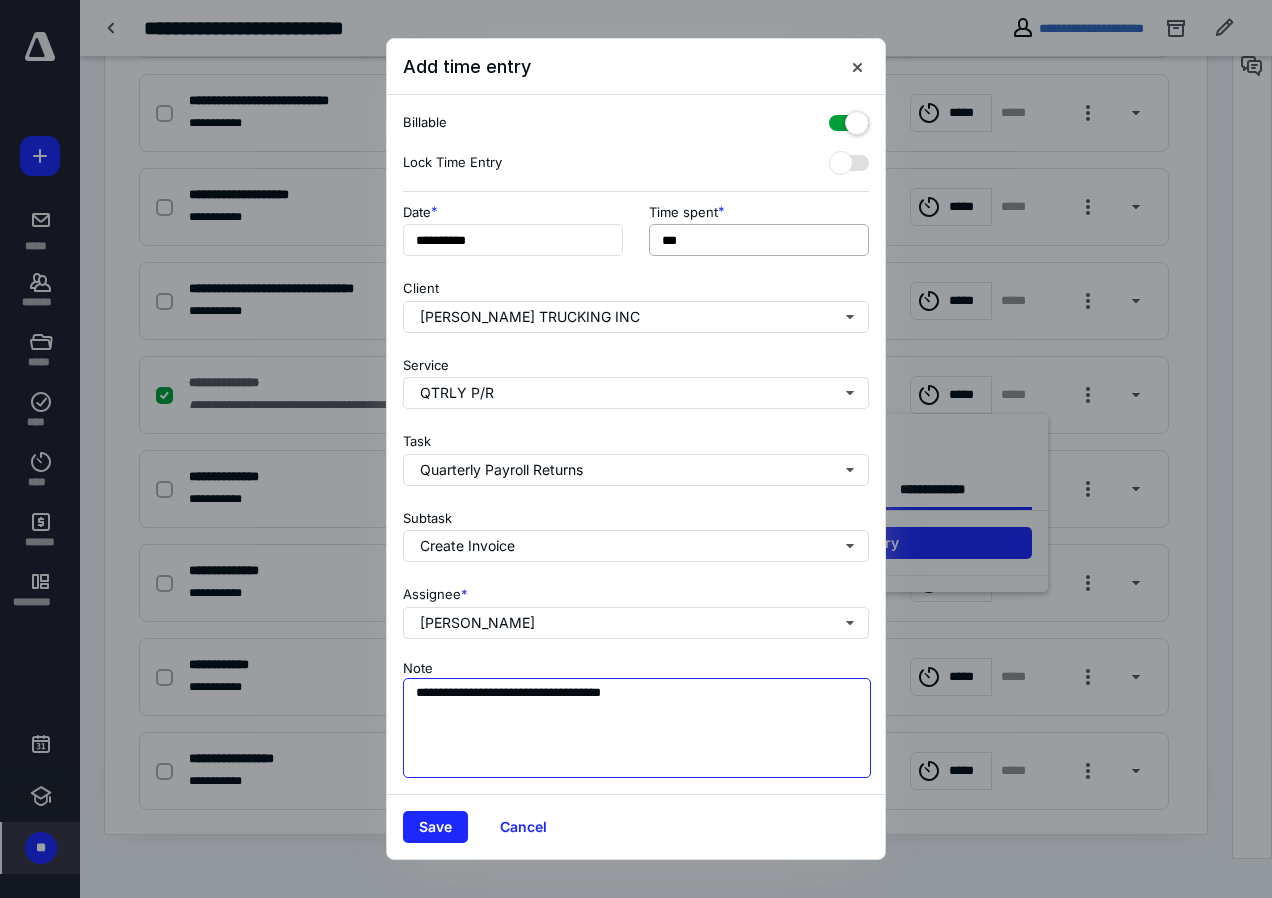 type on "**********" 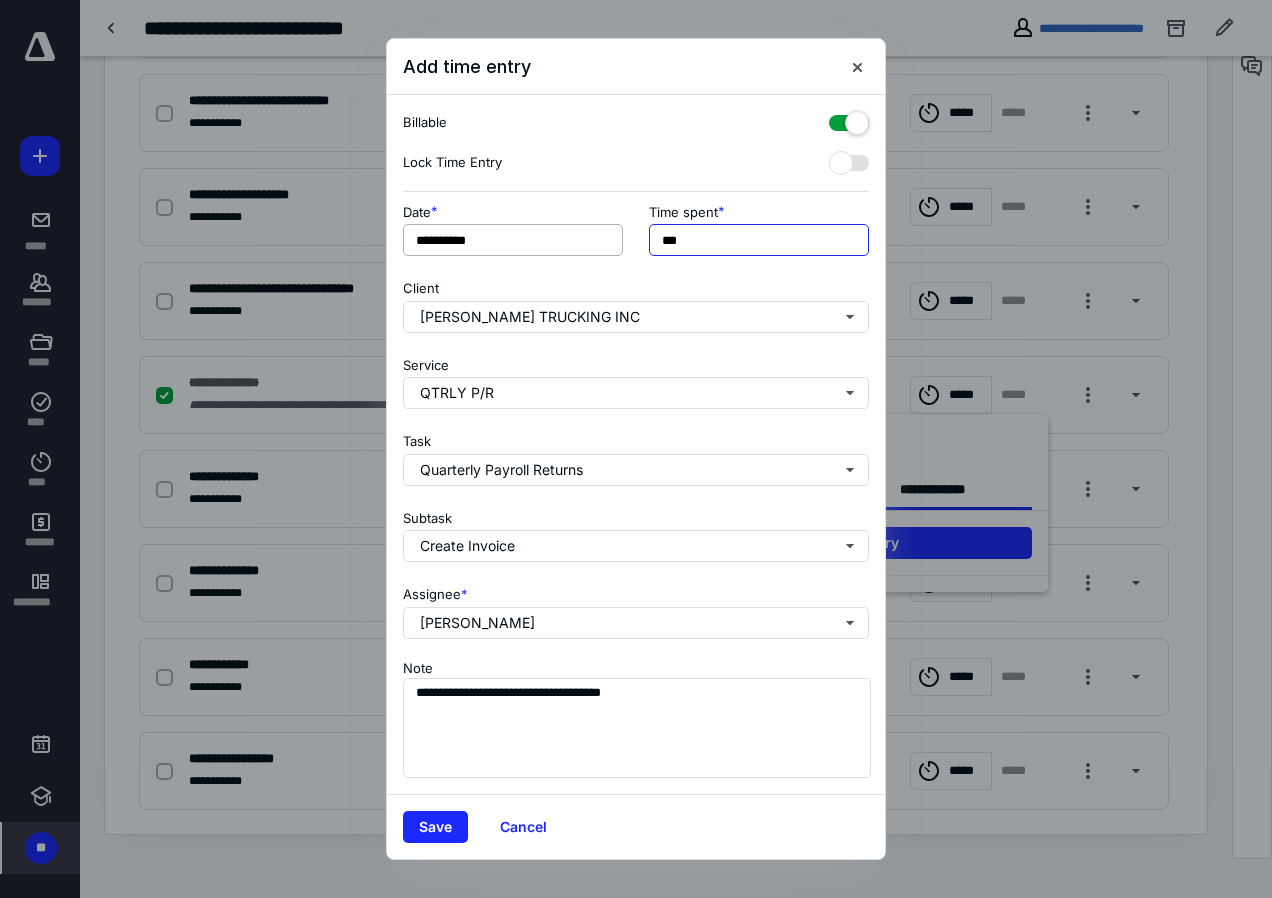 drag, startPoint x: 700, startPoint y: 235, endPoint x: 616, endPoint y: 229, distance: 84.21401 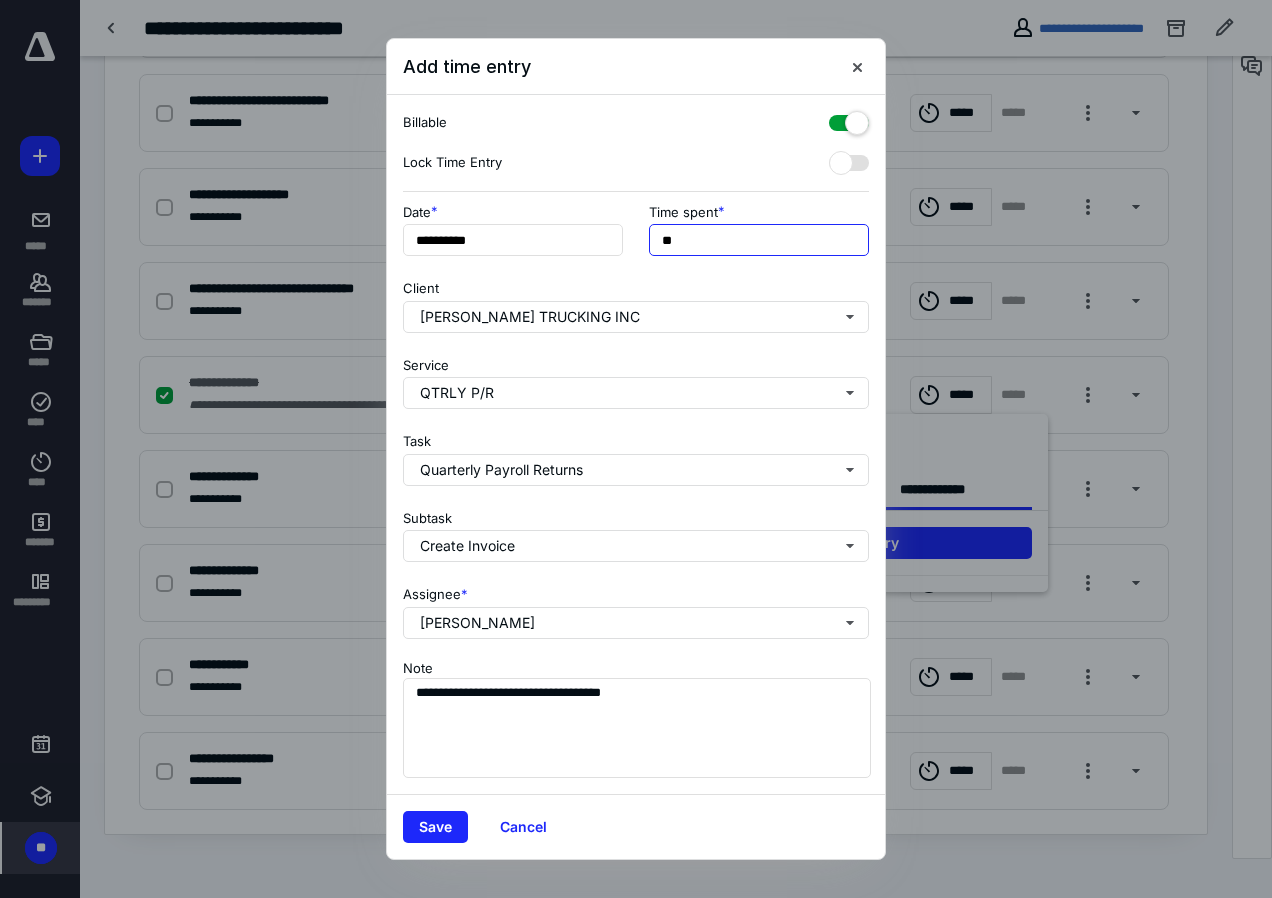 type on "**" 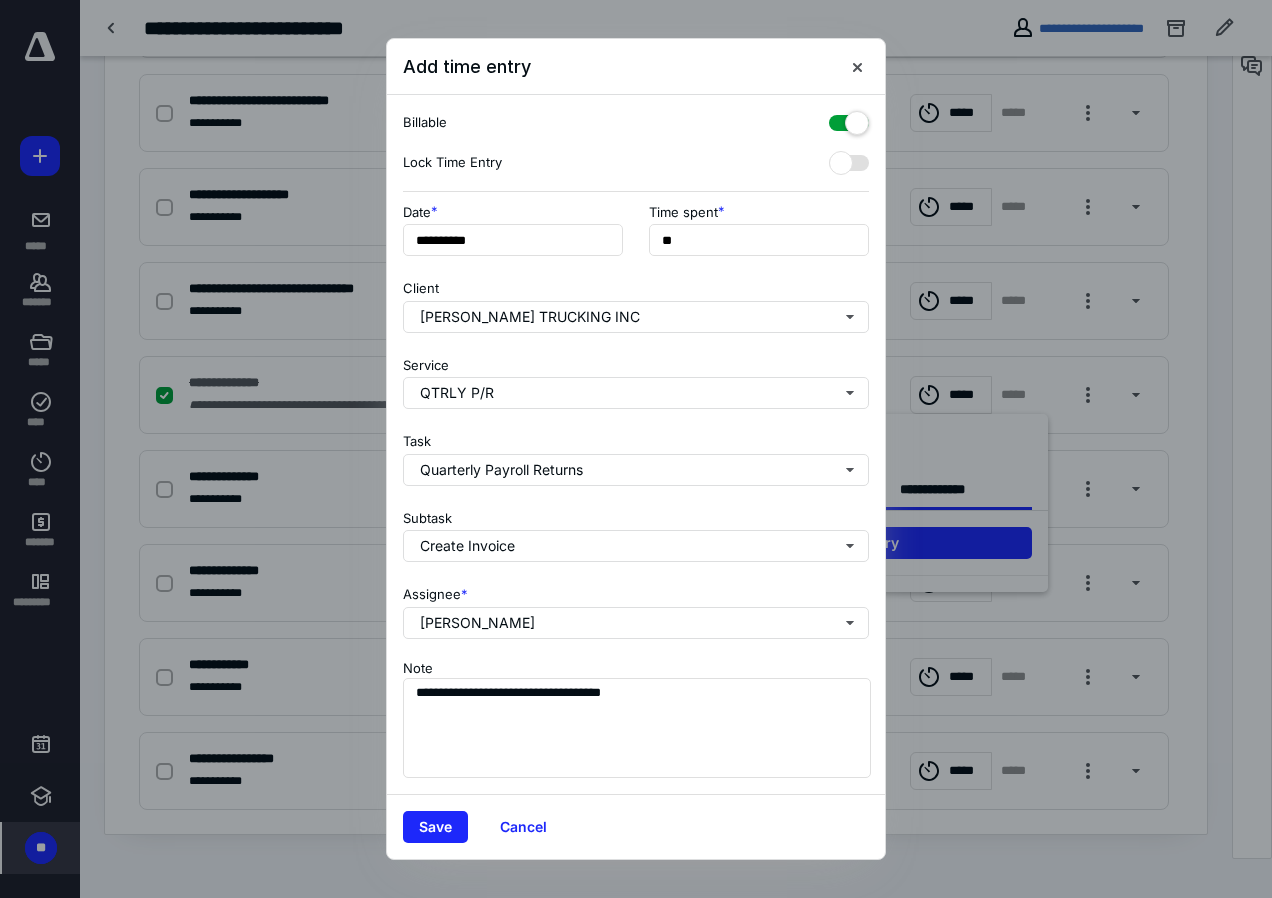 click on "Save Cancel" at bounding box center [636, 826] 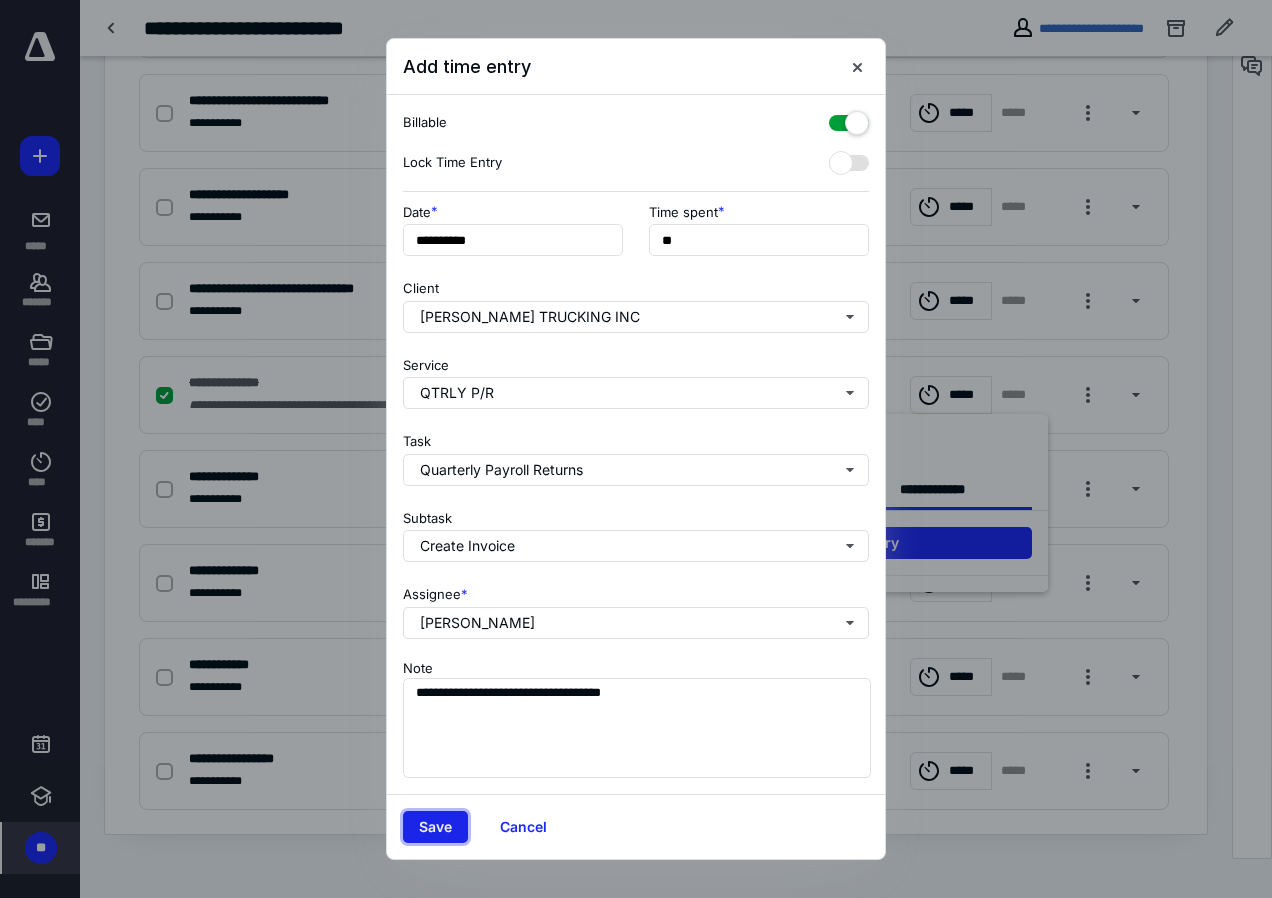 click on "Save" at bounding box center [435, 827] 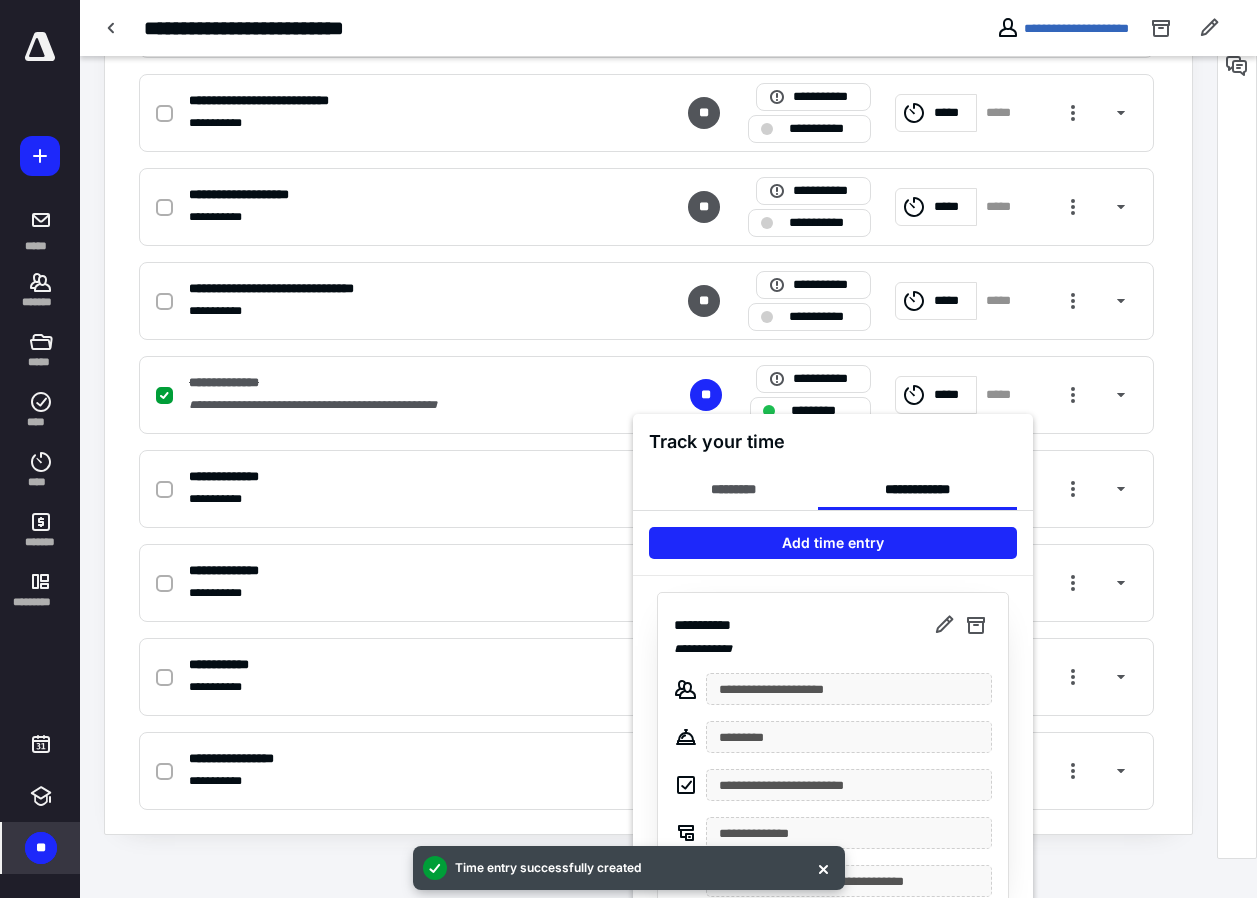 click at bounding box center [628, 449] 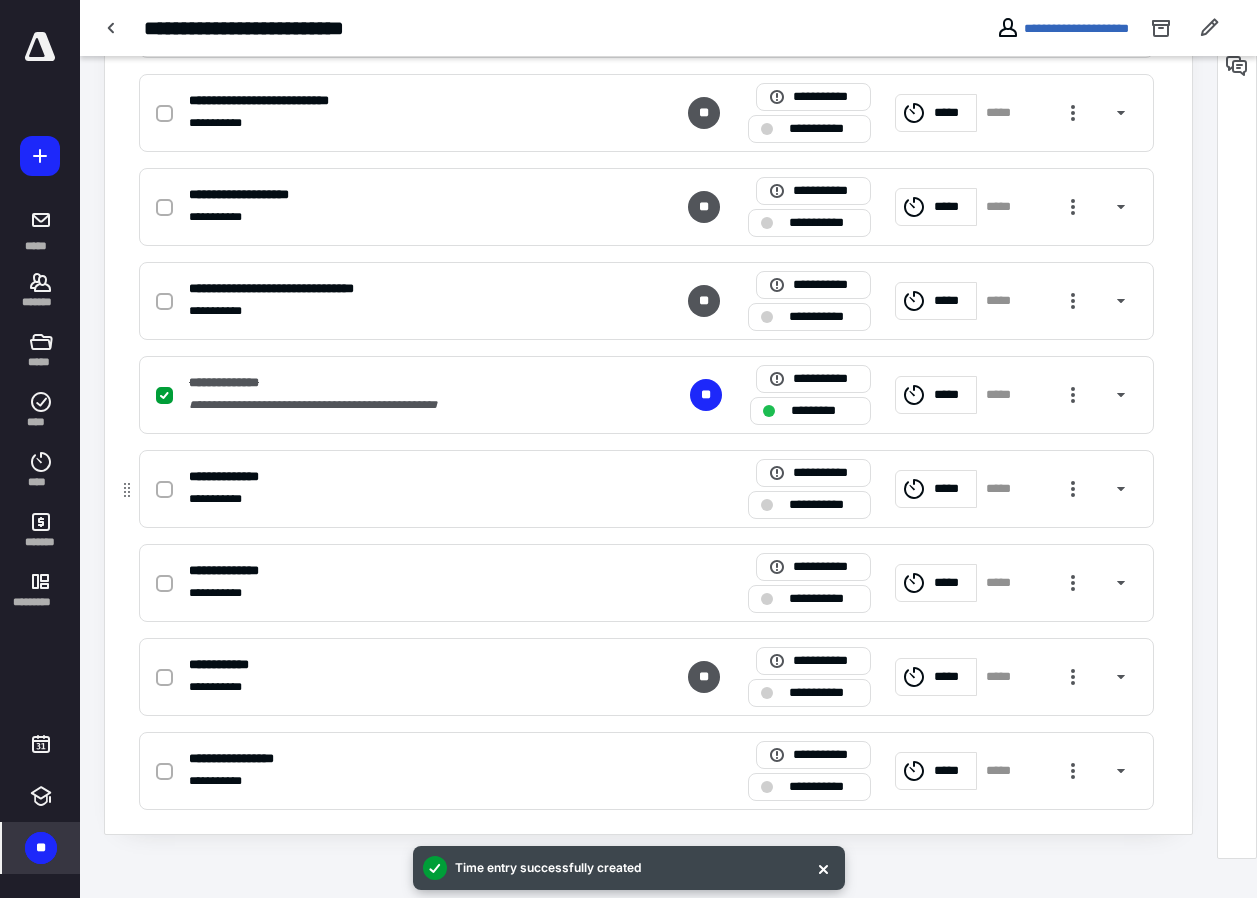 click on "**********" at bounding box center [823, 505] 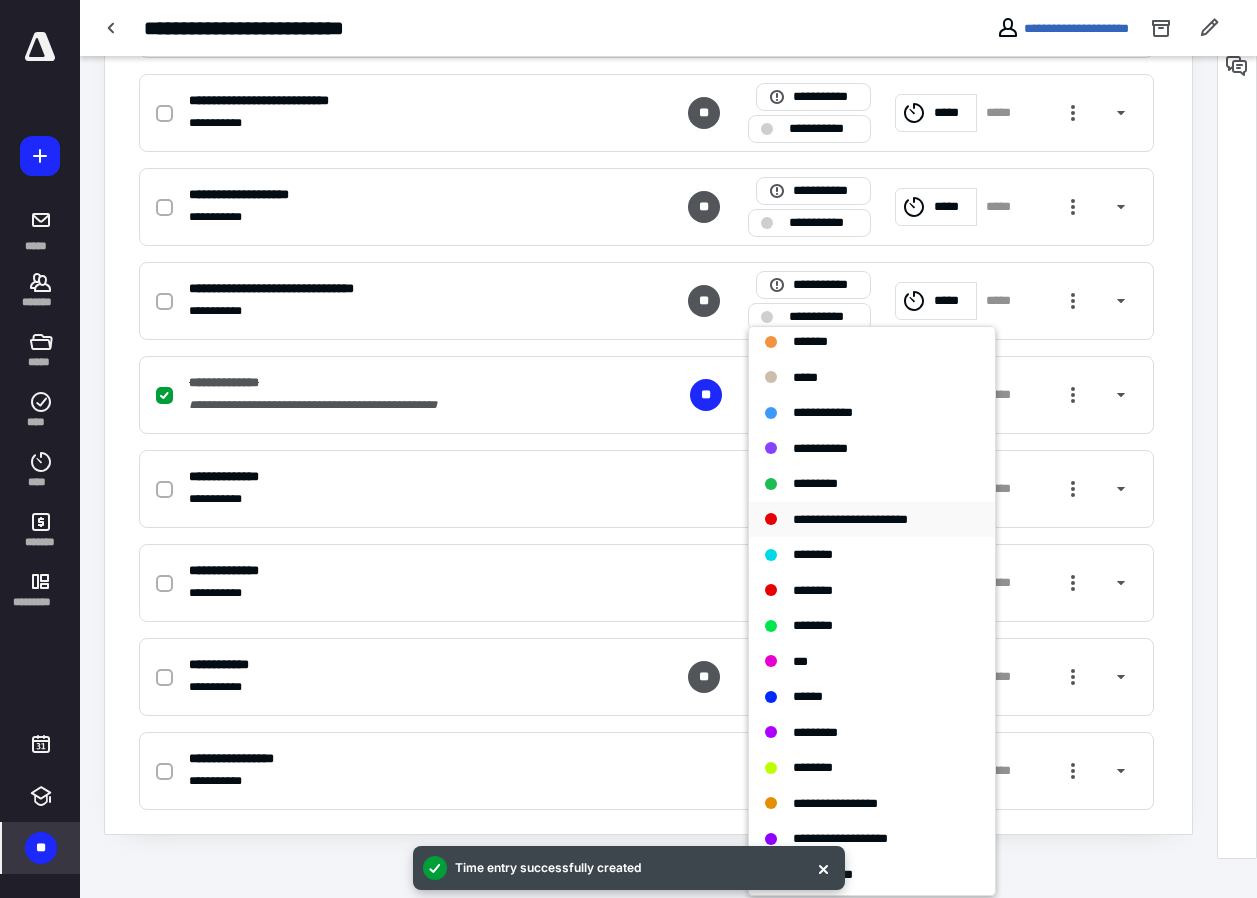 scroll, scrollTop: 262, scrollLeft: 0, axis: vertical 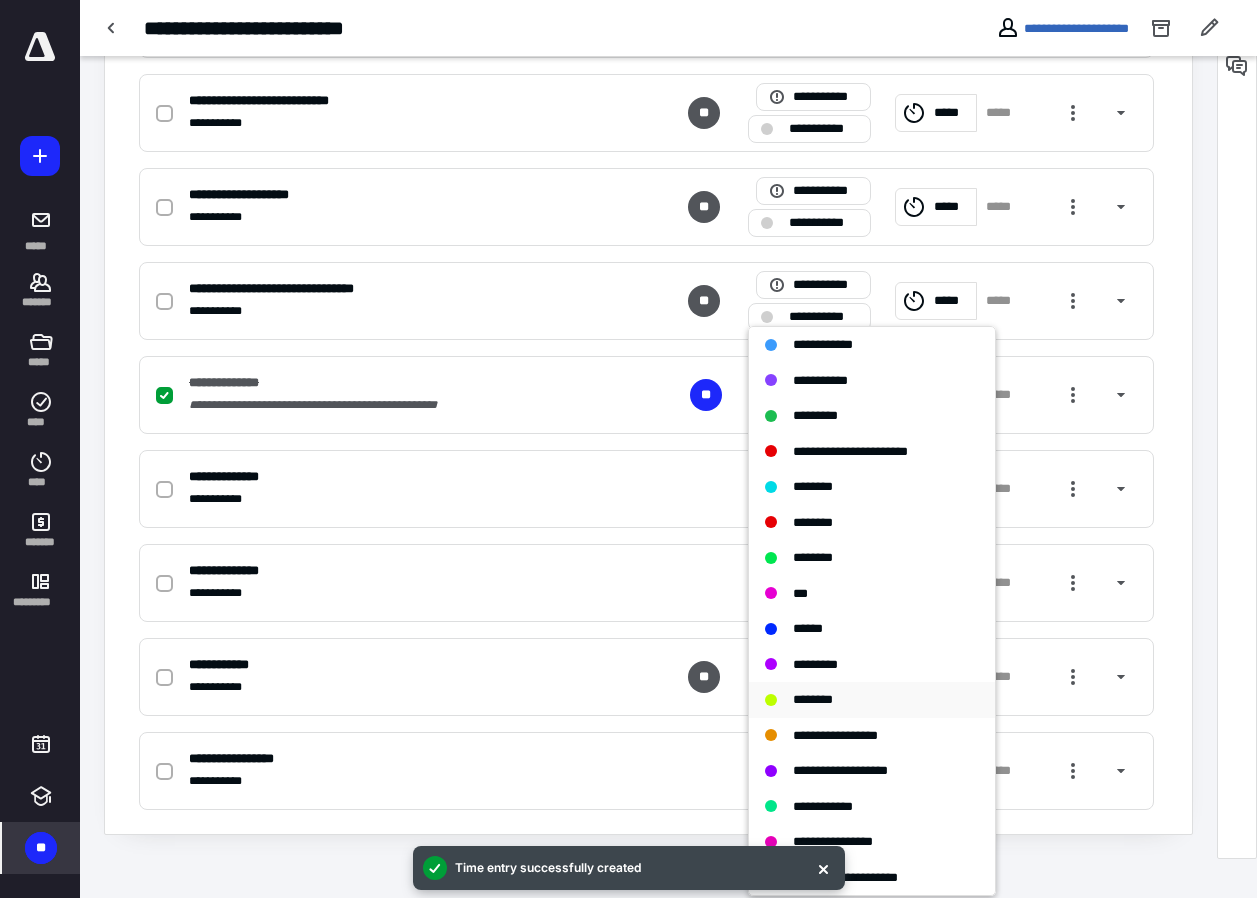 click on "********" at bounding box center [813, 699] 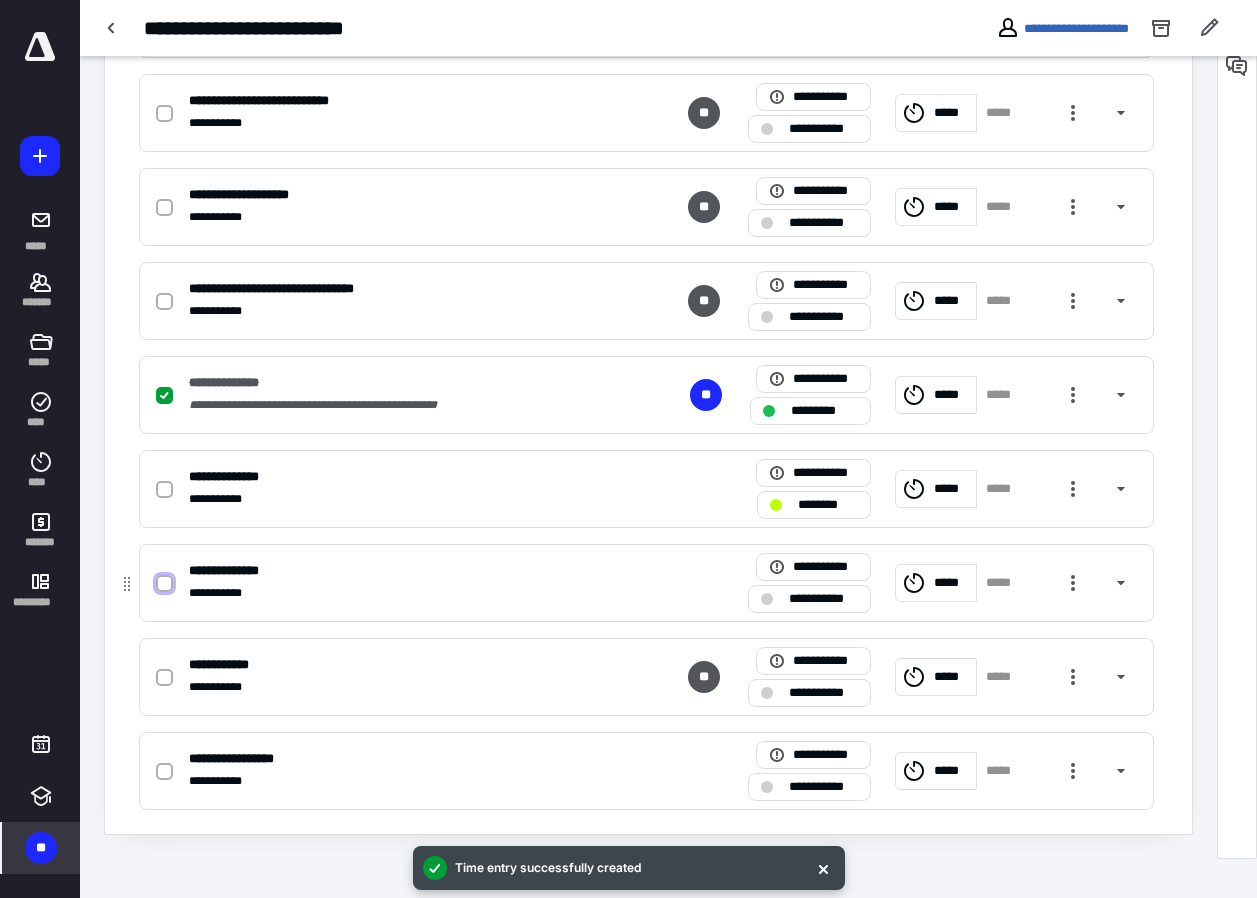 drag, startPoint x: 159, startPoint y: 581, endPoint x: 271, endPoint y: 601, distance: 113.7717 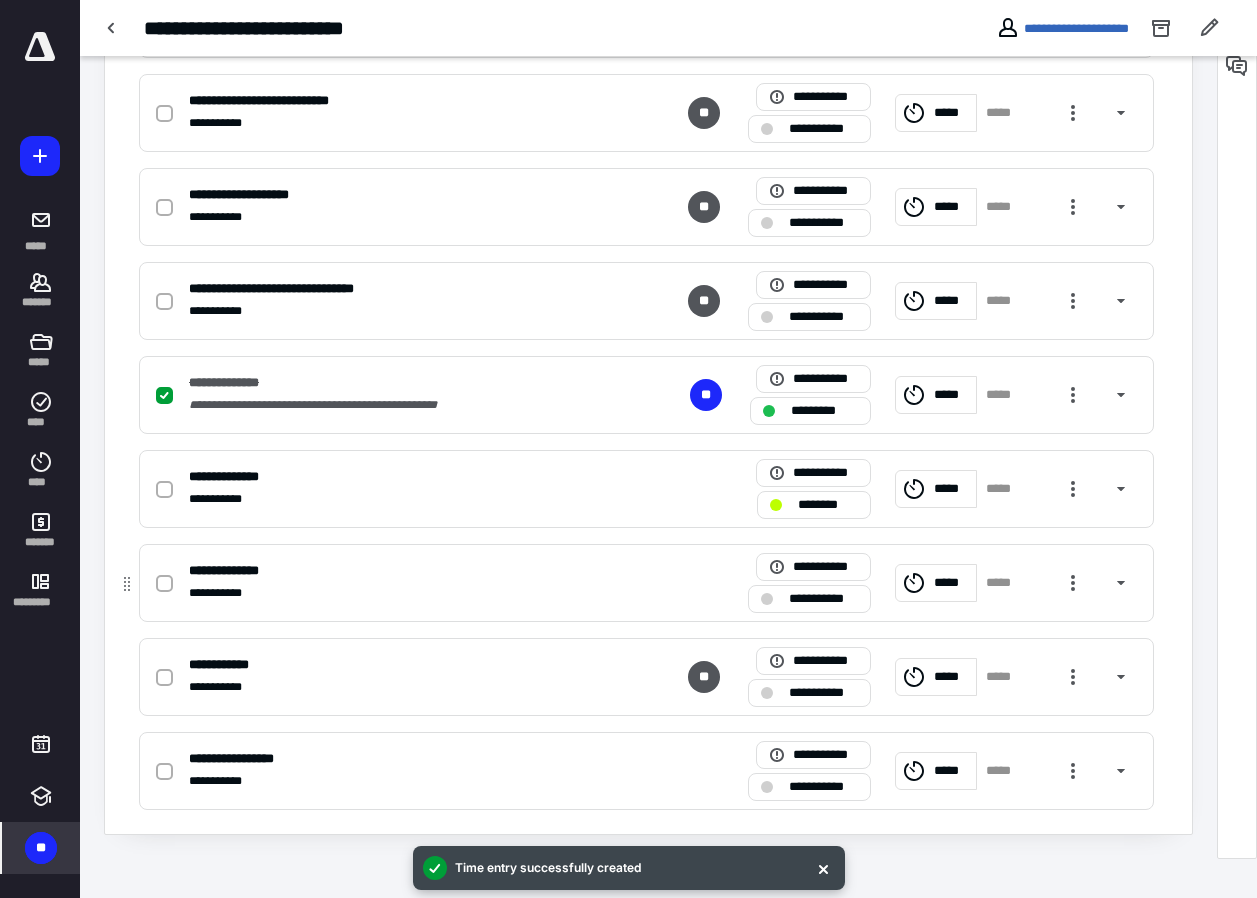 checkbox on "true" 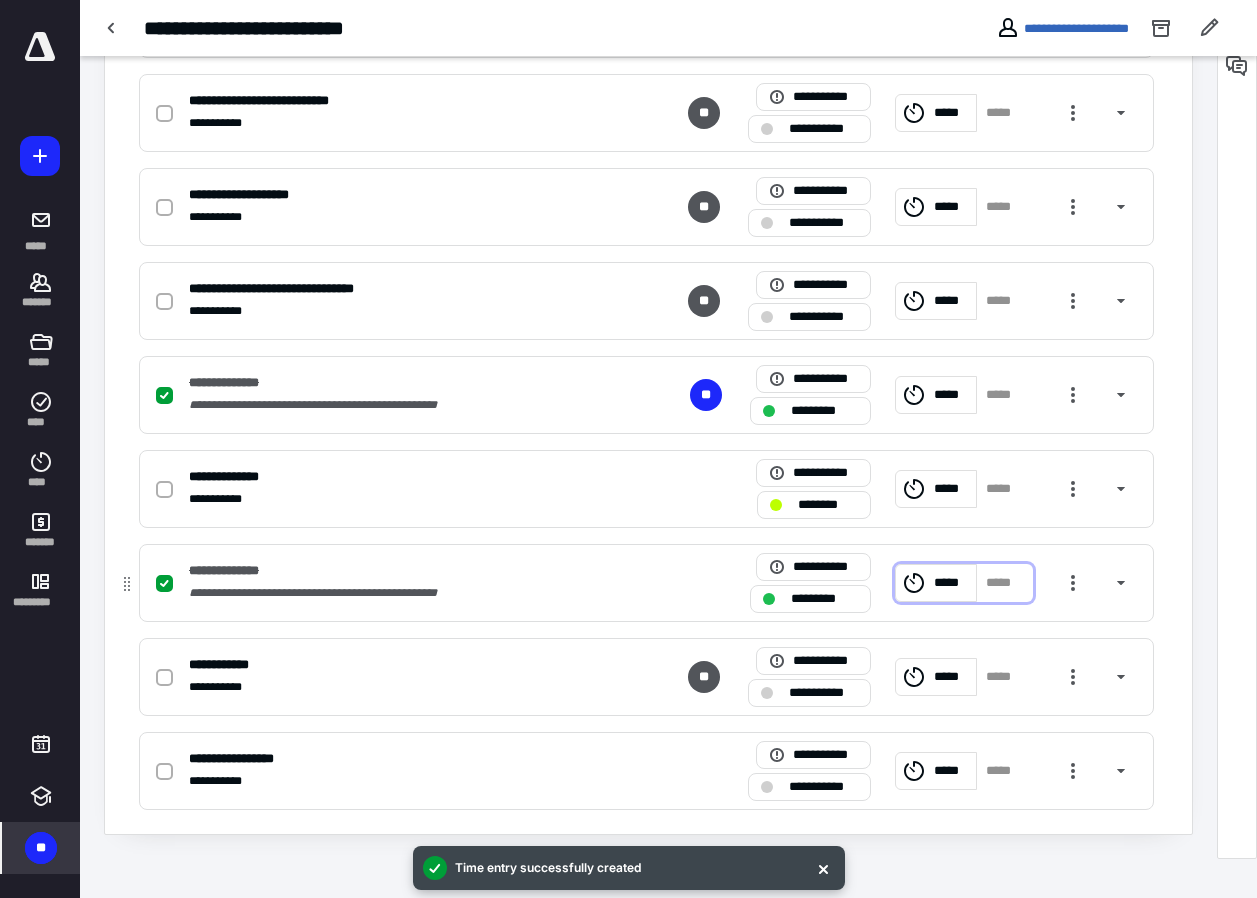 click on "*****" at bounding box center [1005, 583] 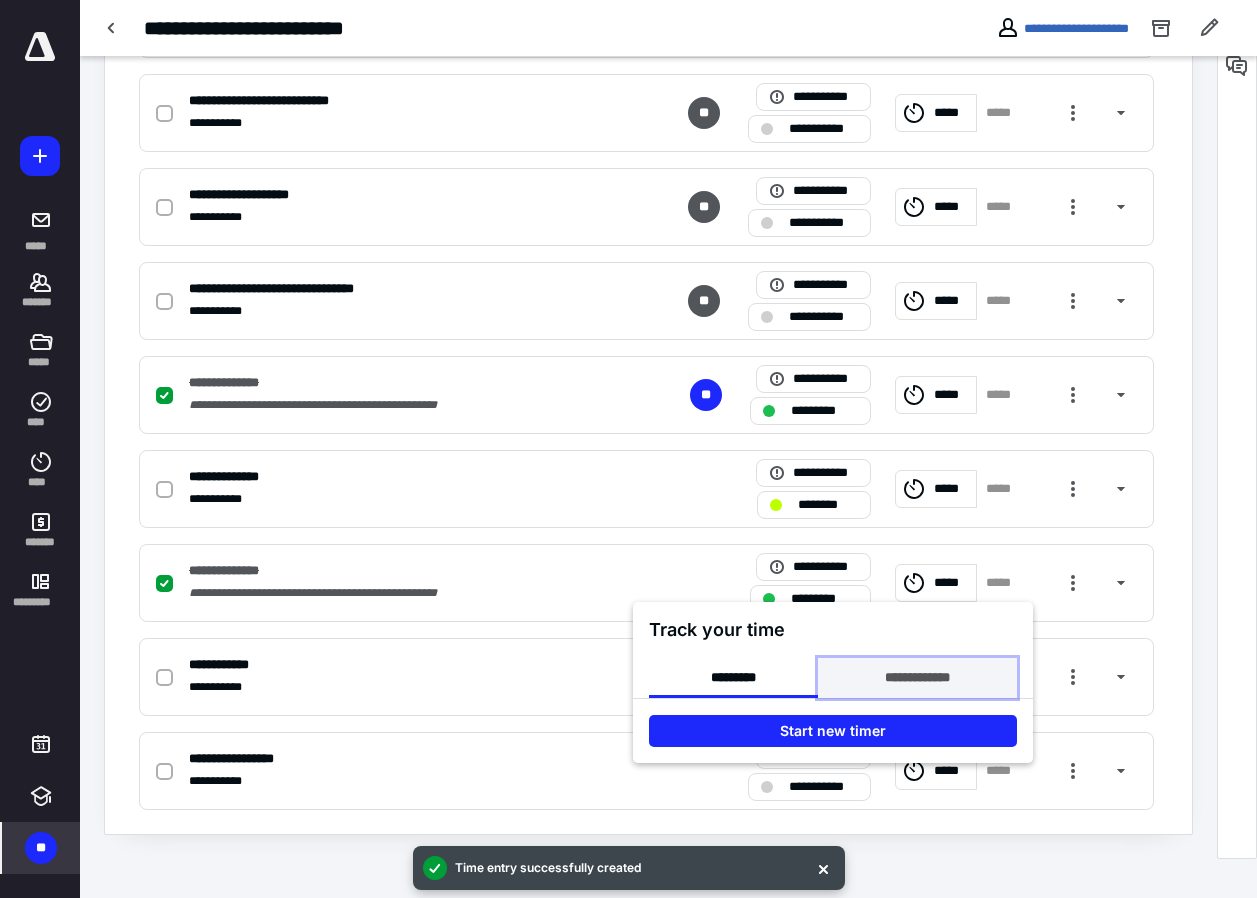 click on "**********" at bounding box center (917, 678) 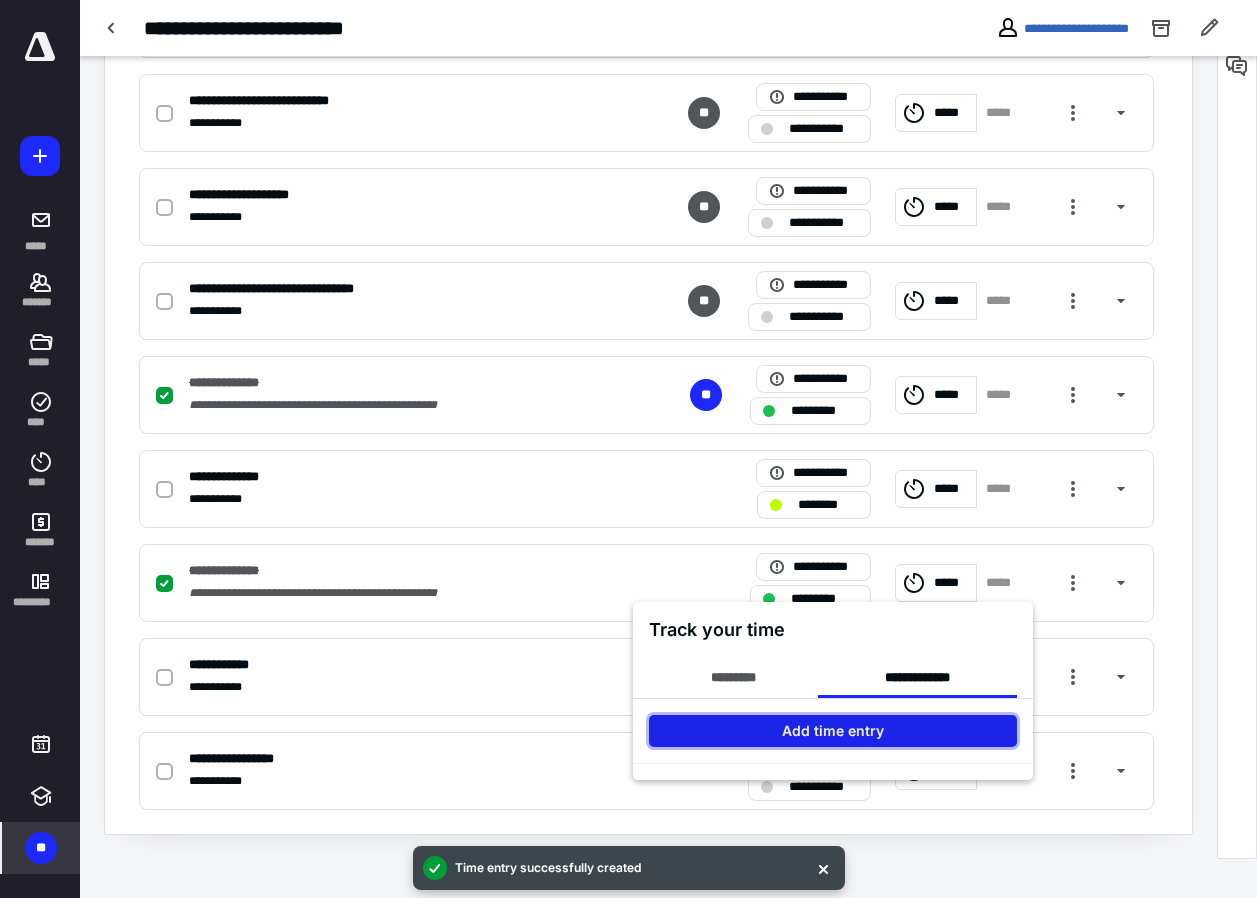 click on "Add time entry" at bounding box center [833, 731] 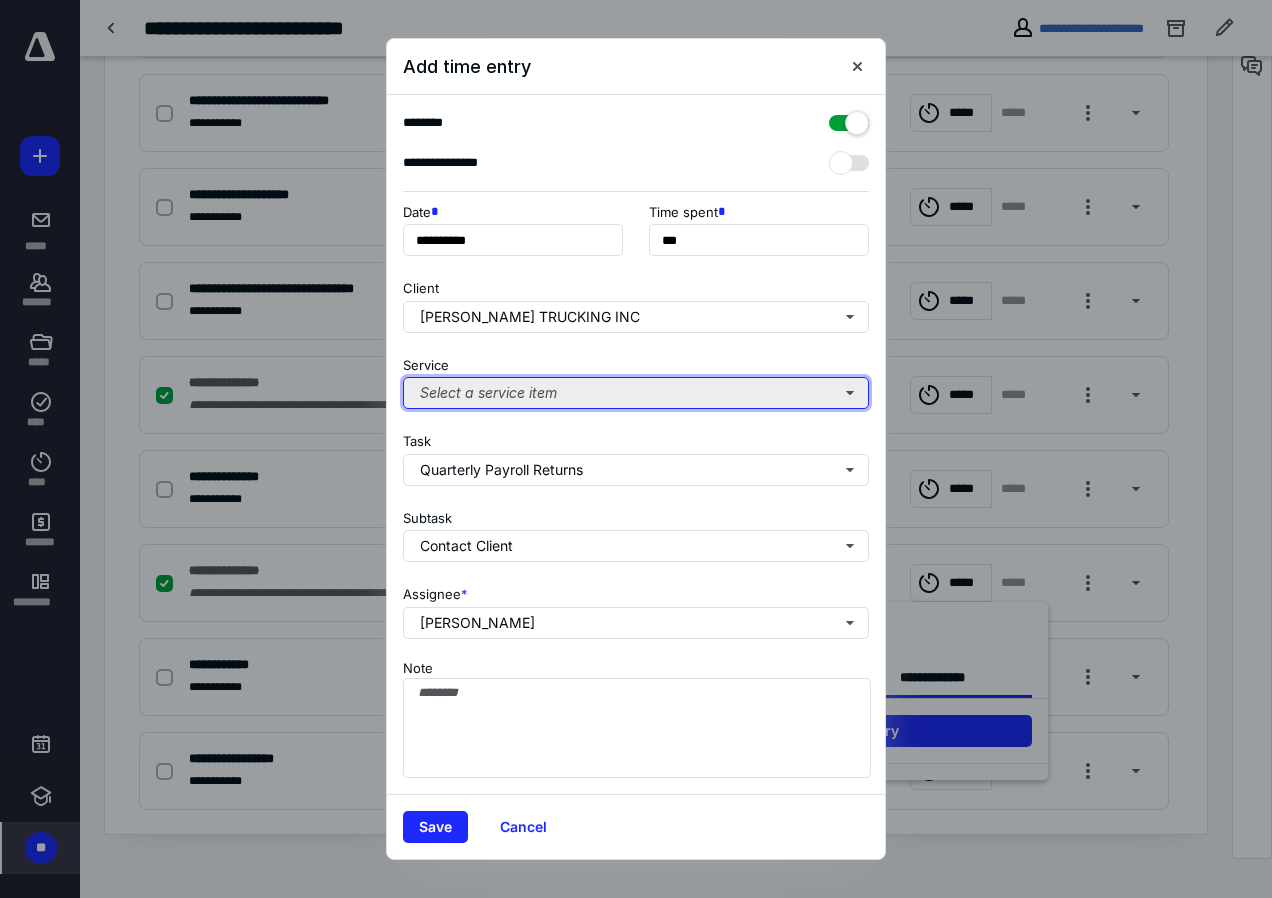 click on "Select a service item" at bounding box center (636, 393) 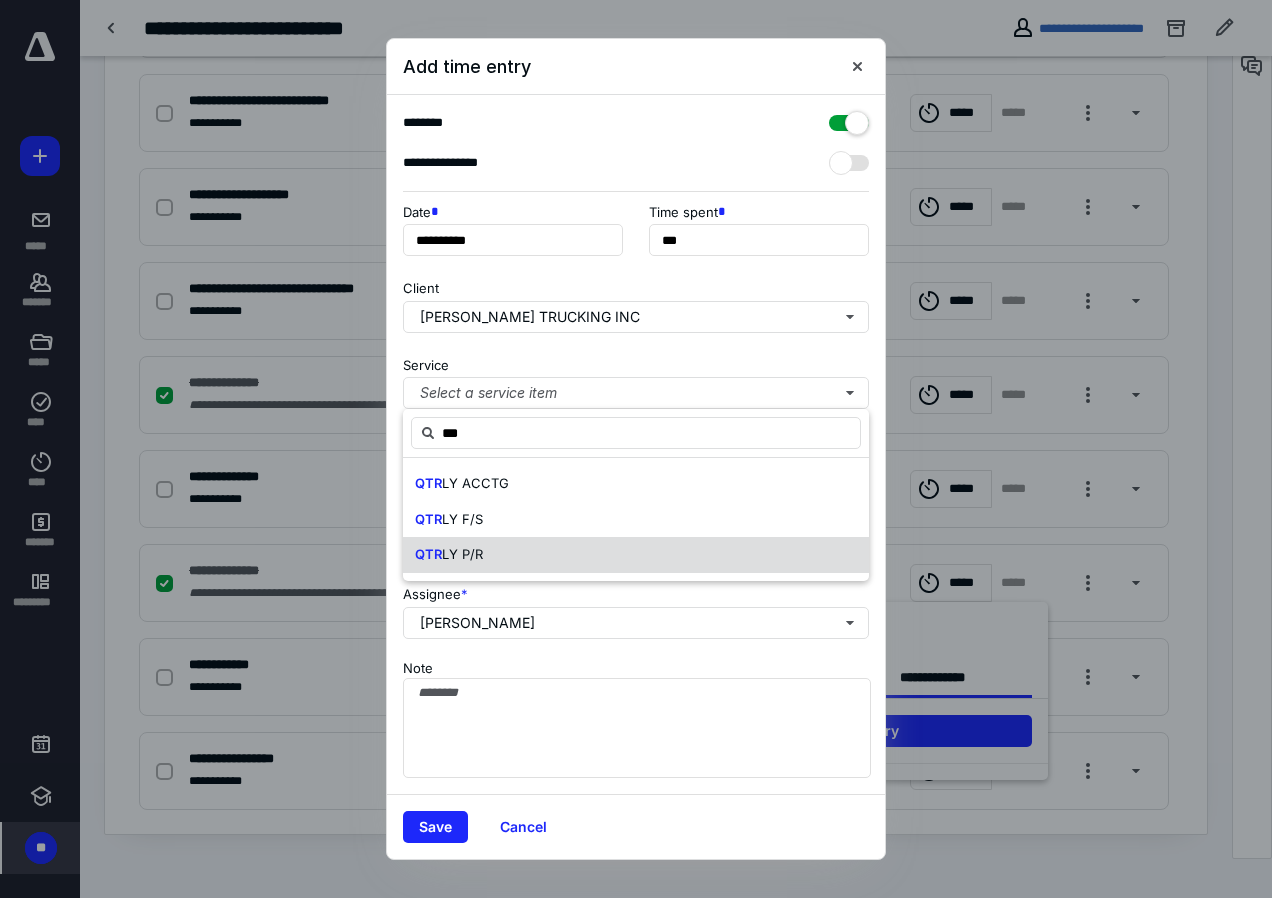 click on "LY P/R" at bounding box center (462, 554) 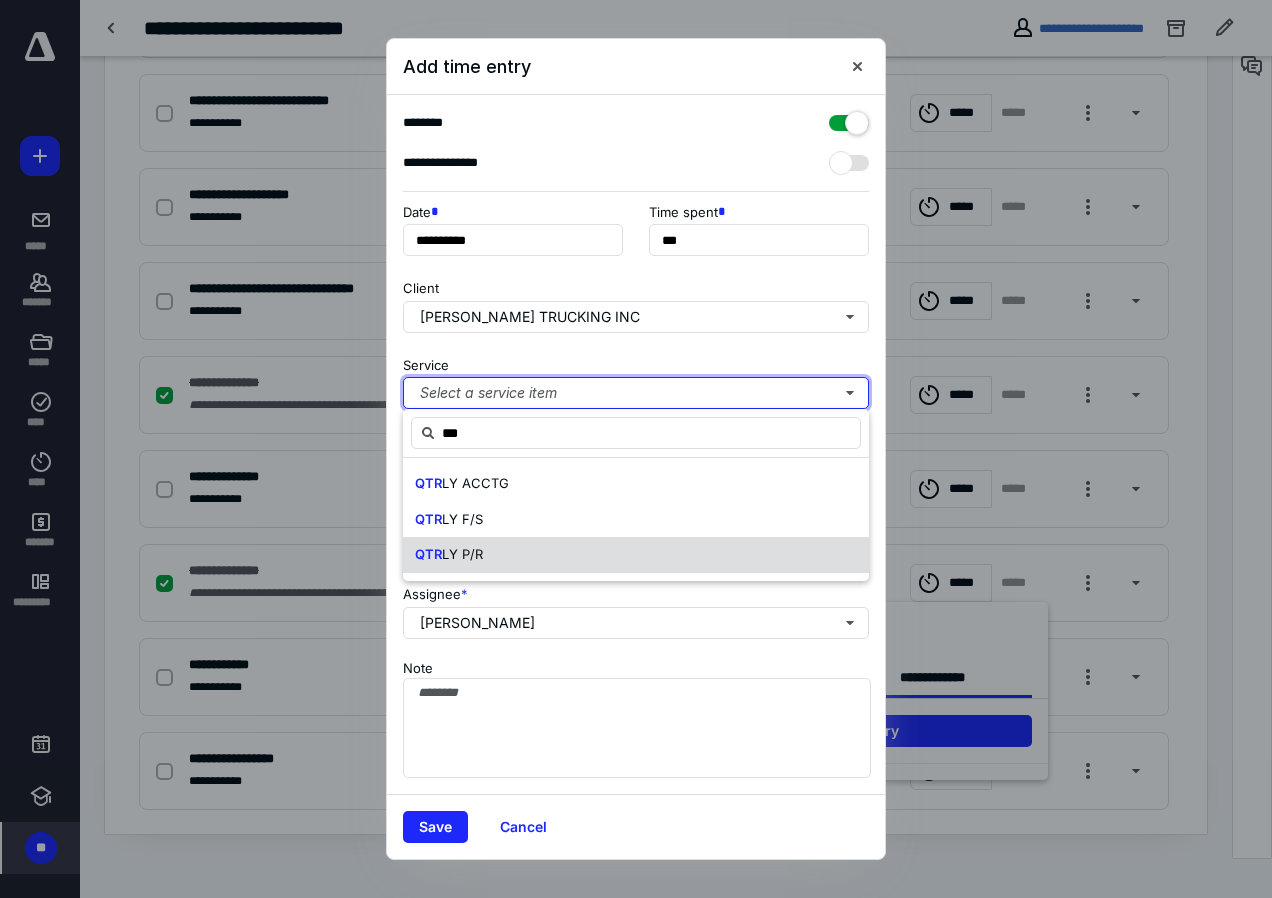 type 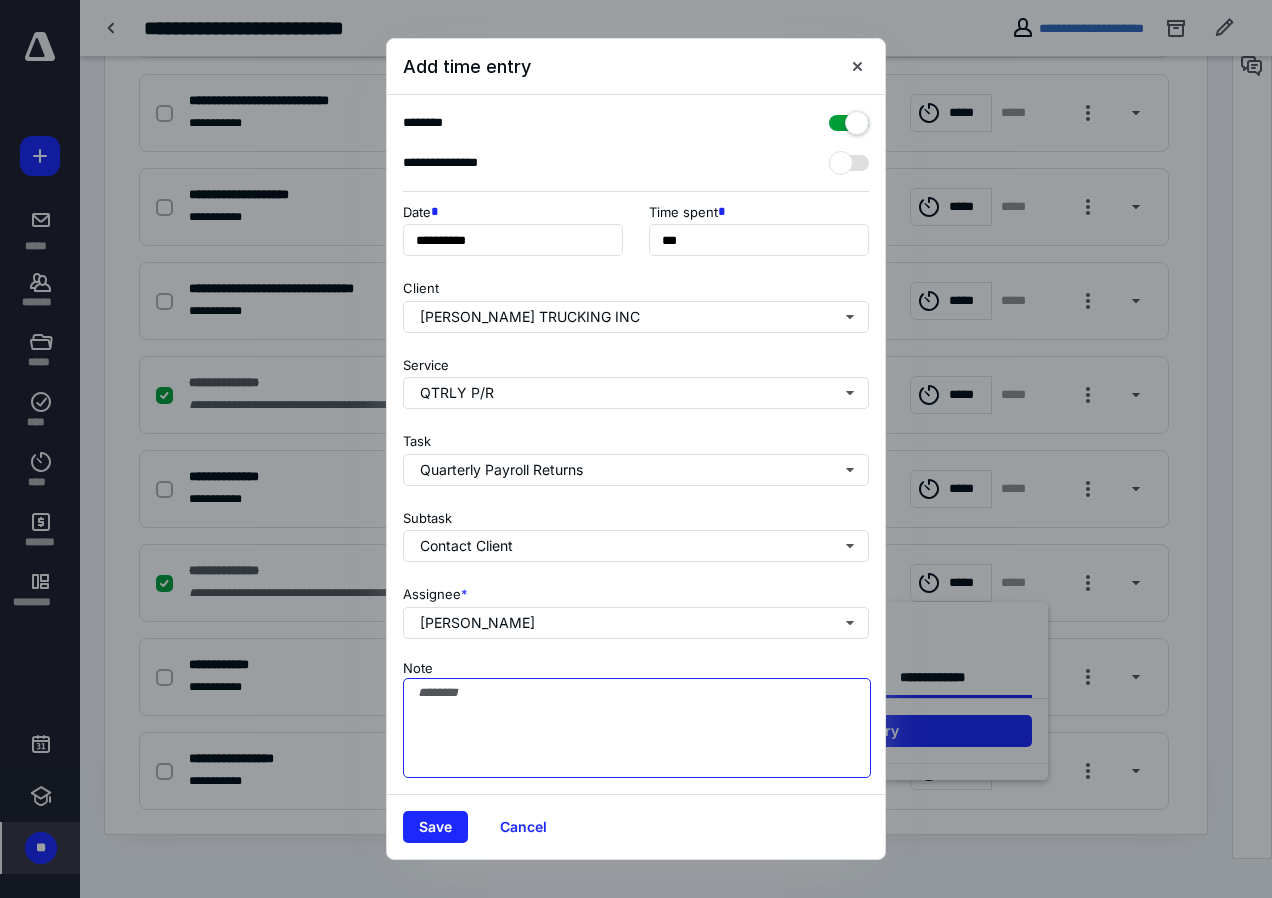 click on "Note" at bounding box center [637, 728] 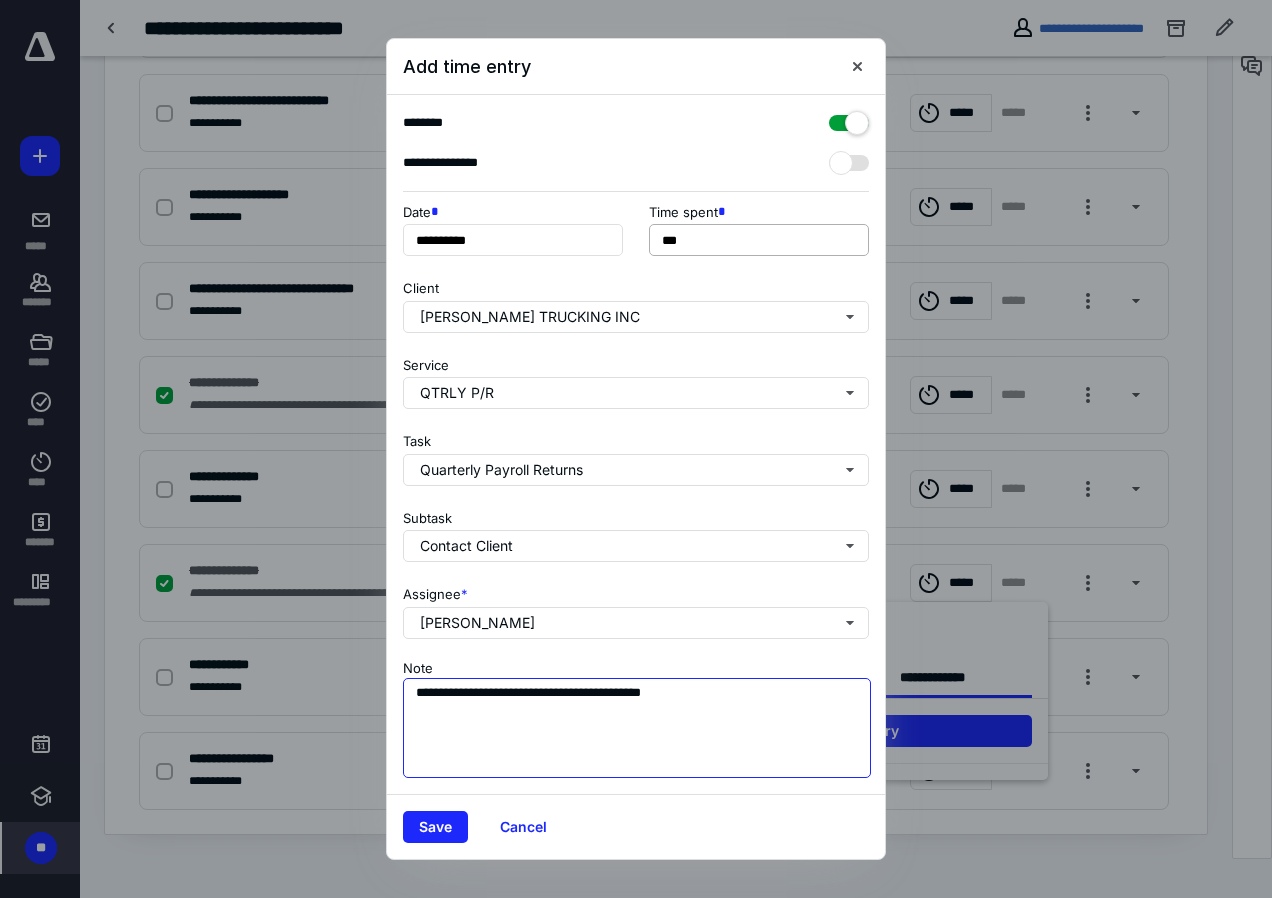 type on "**********" 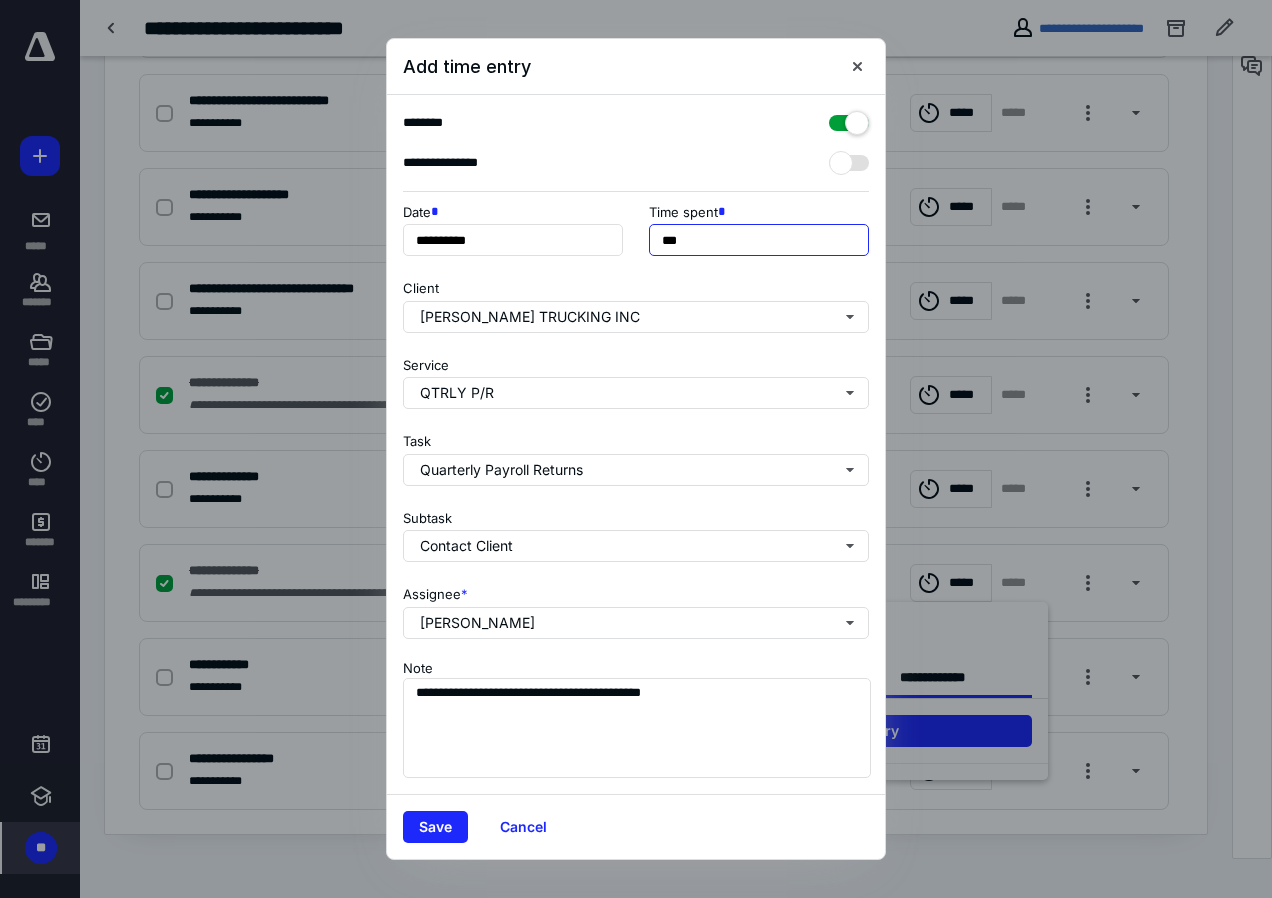 drag, startPoint x: 702, startPoint y: 244, endPoint x: 624, endPoint y: 252, distance: 78.40918 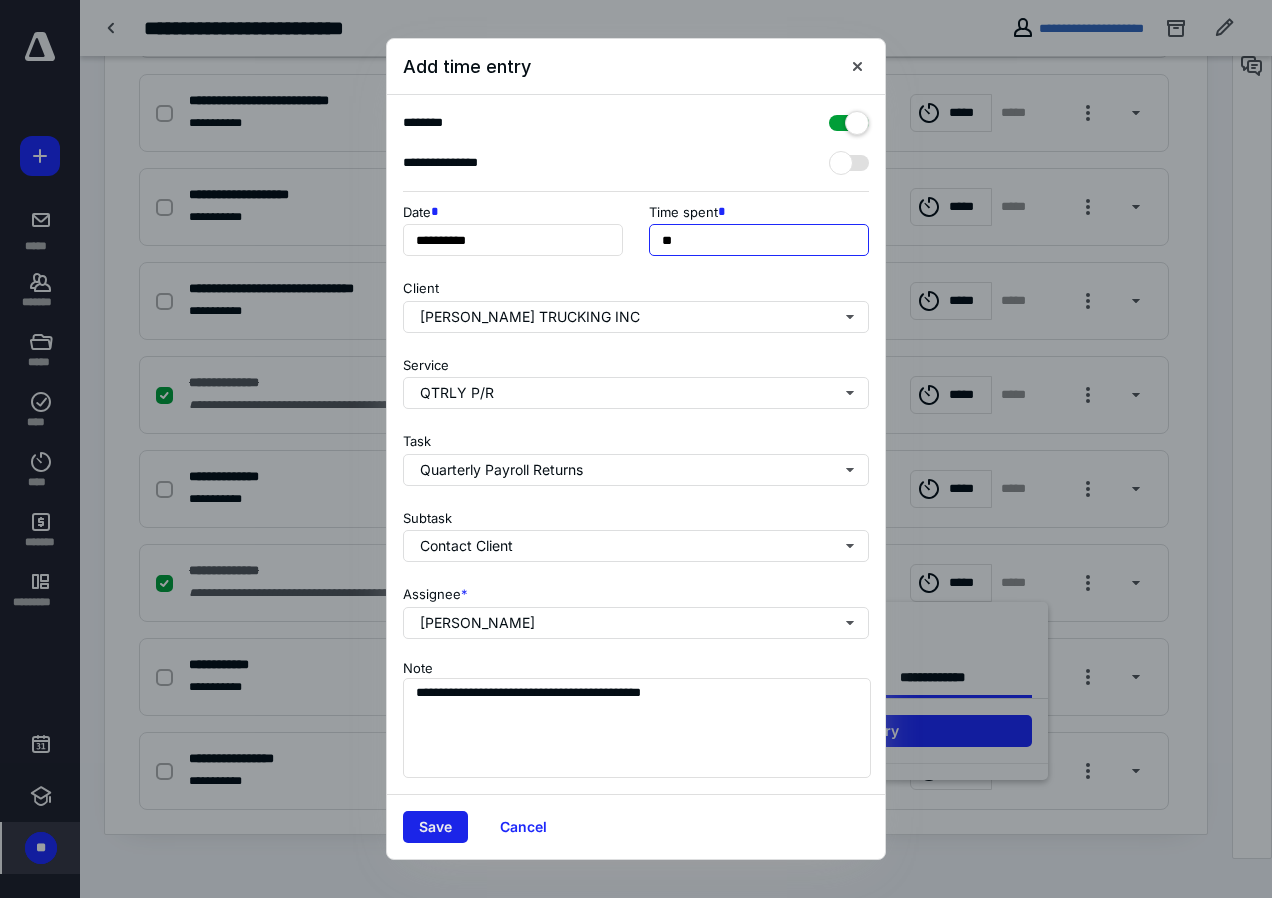 type on "**" 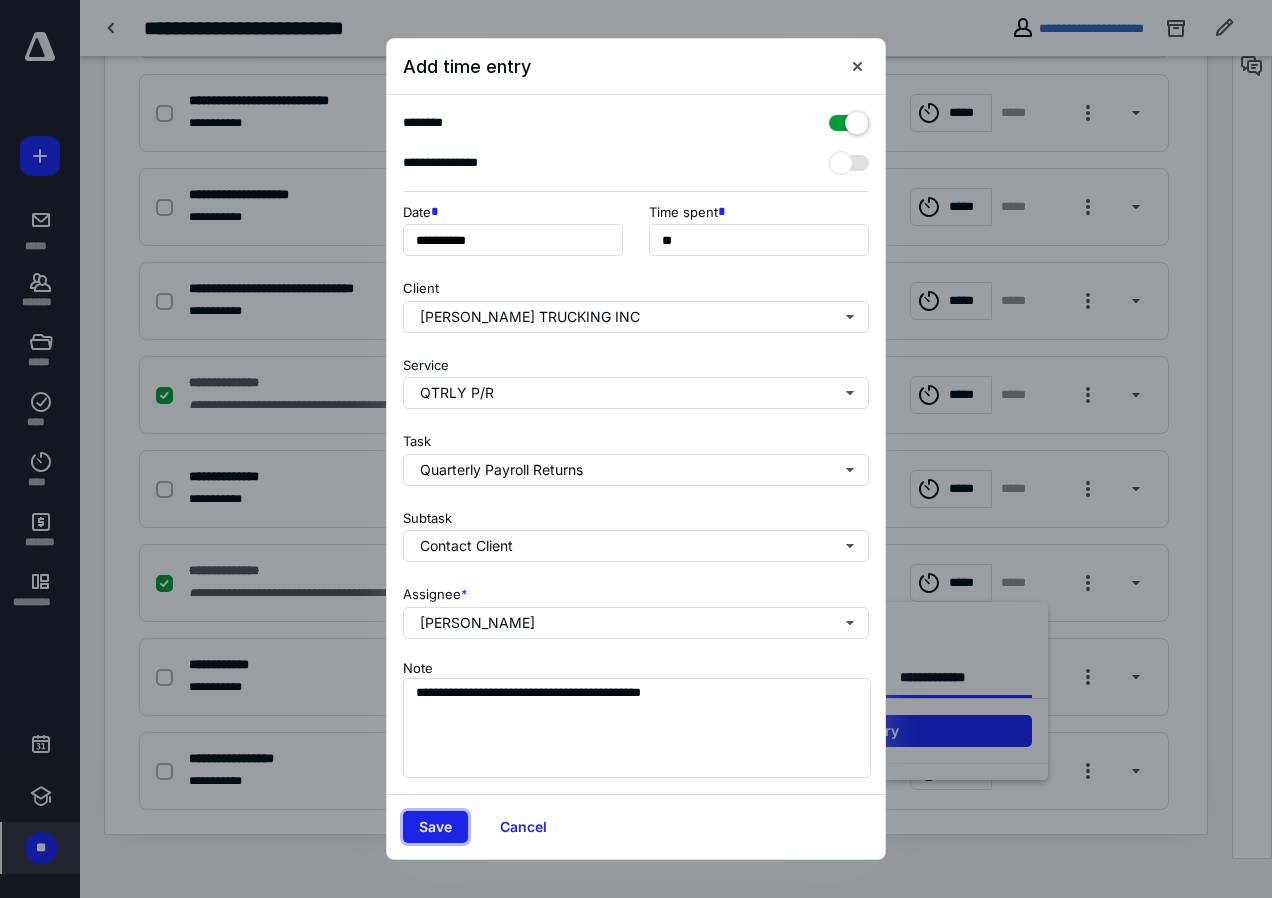 click on "Save" at bounding box center [435, 827] 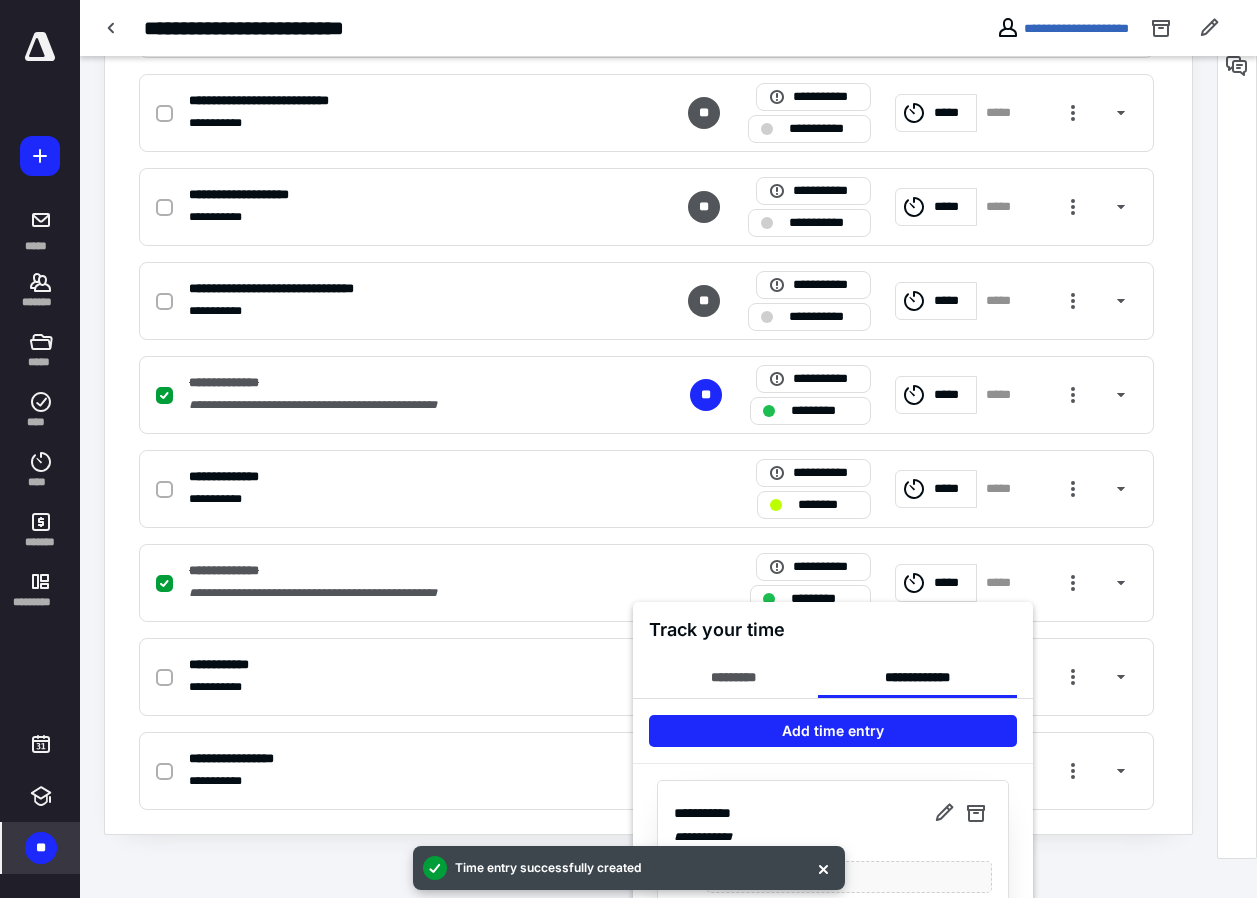 click at bounding box center [628, 449] 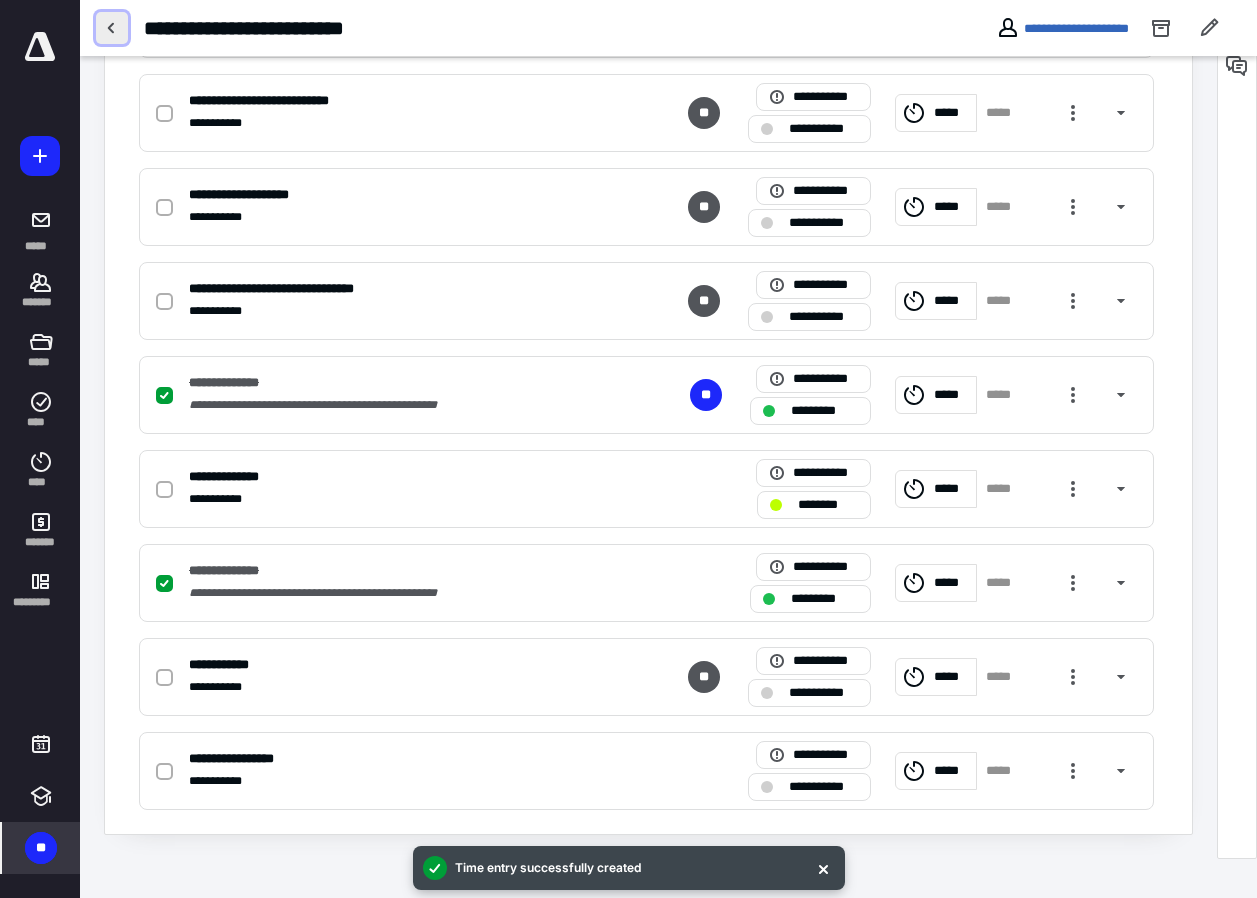 click at bounding box center (112, 28) 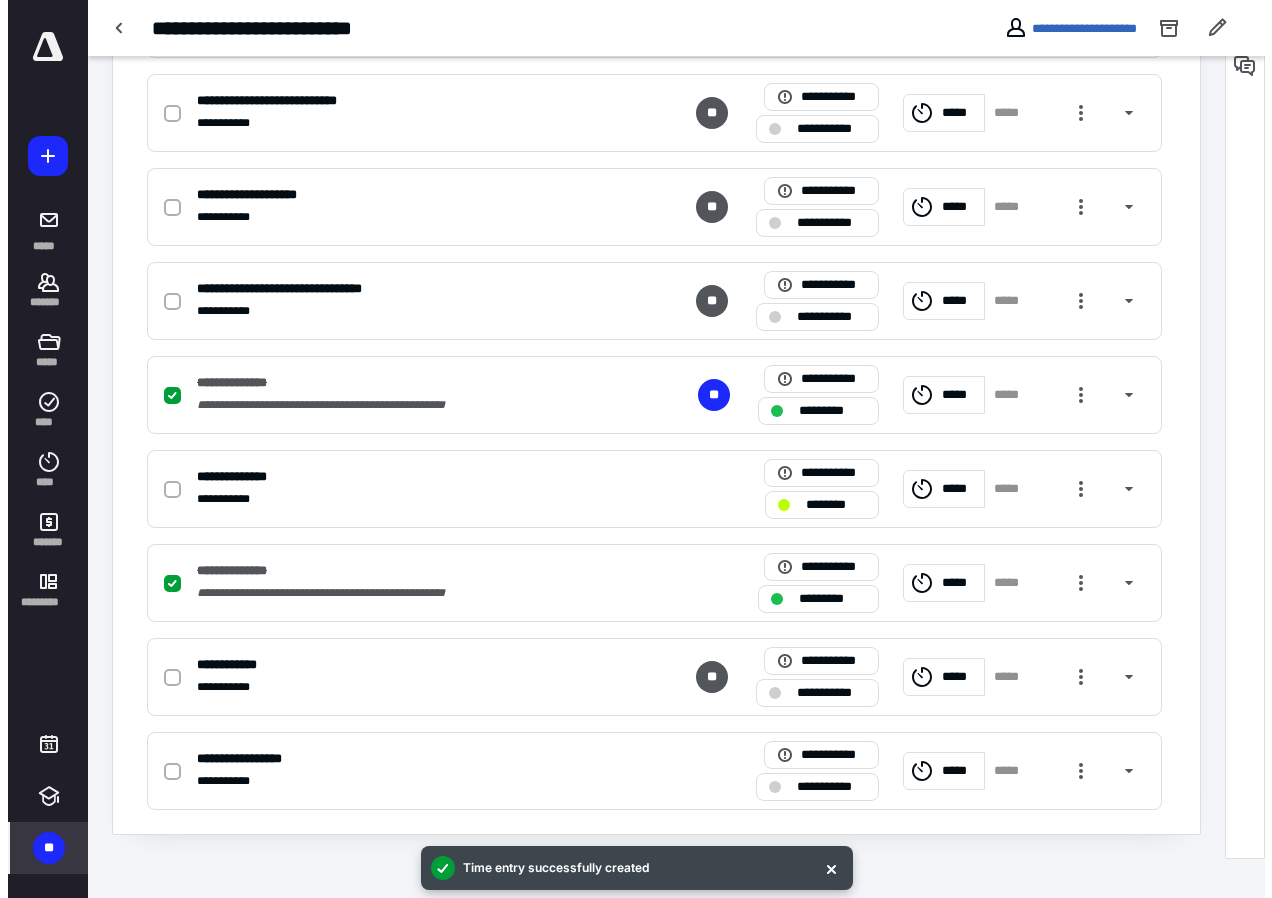 scroll, scrollTop: 0, scrollLeft: 0, axis: both 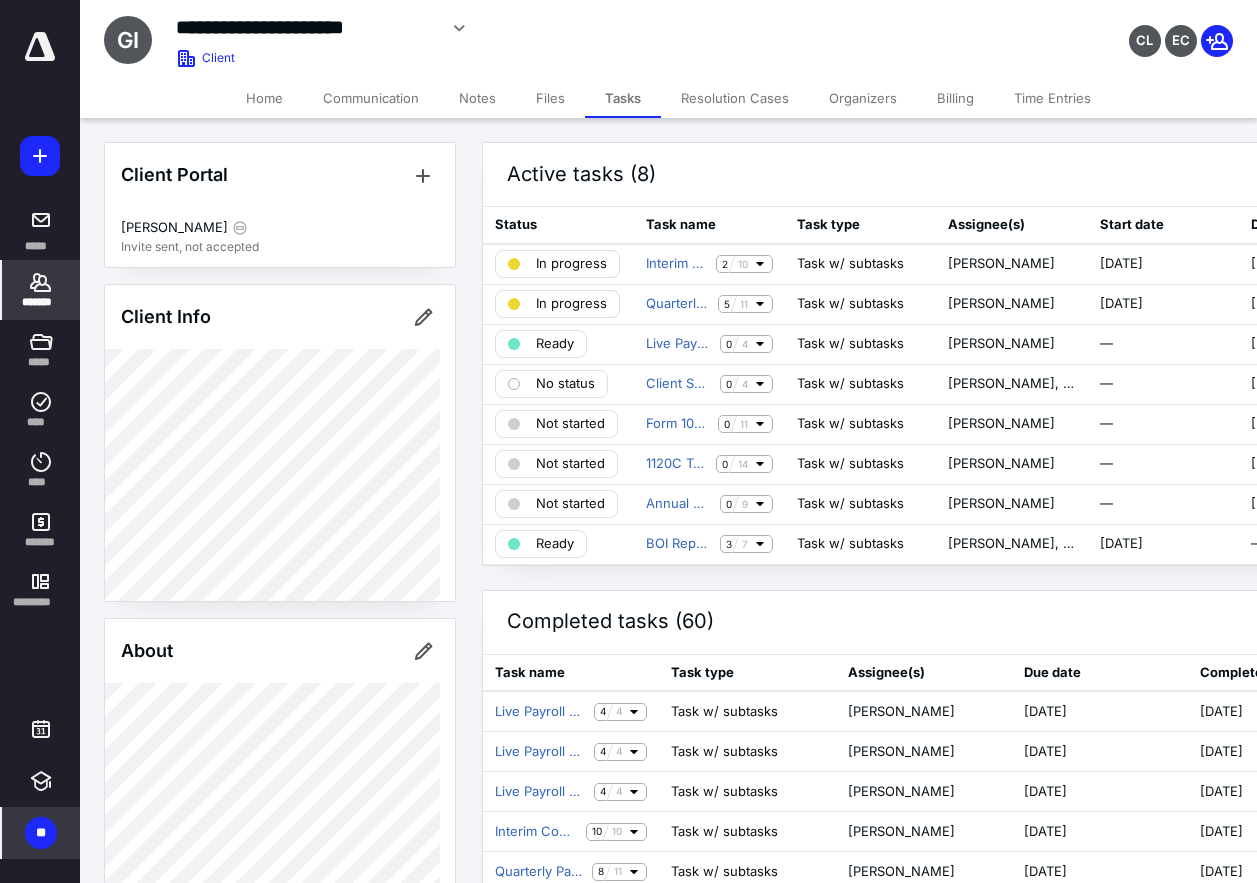 click on "*******" at bounding box center [41, 302] 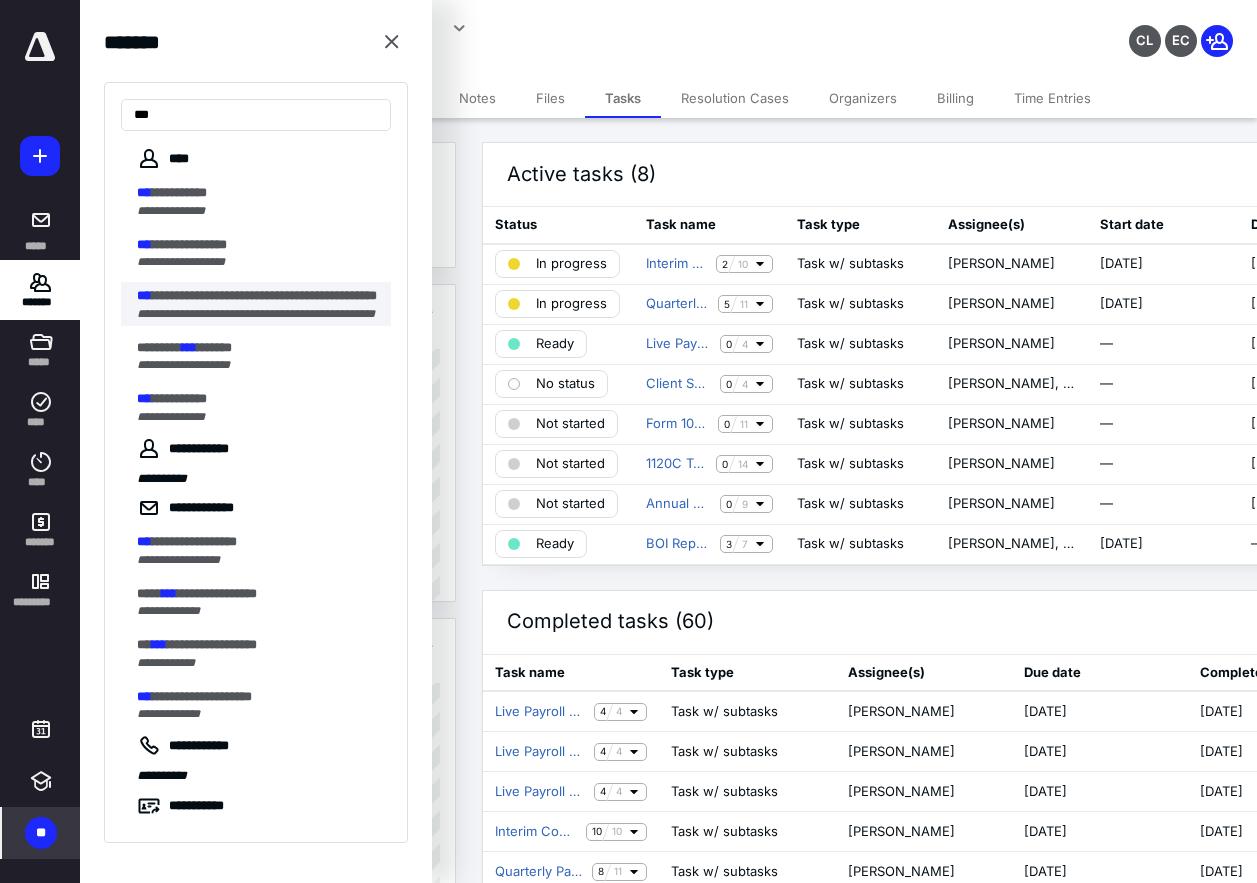 type on "***" 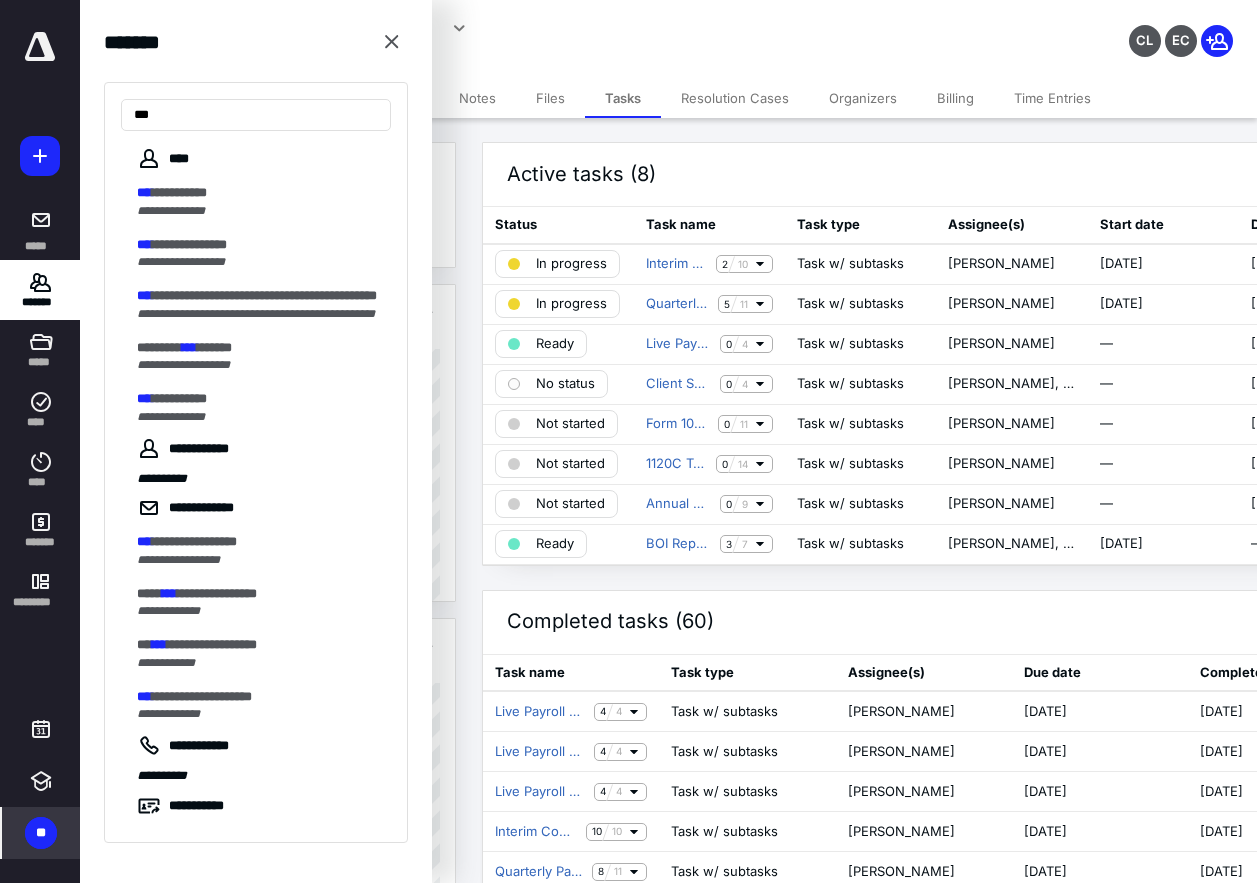 click on "**********" at bounding box center (264, 295) 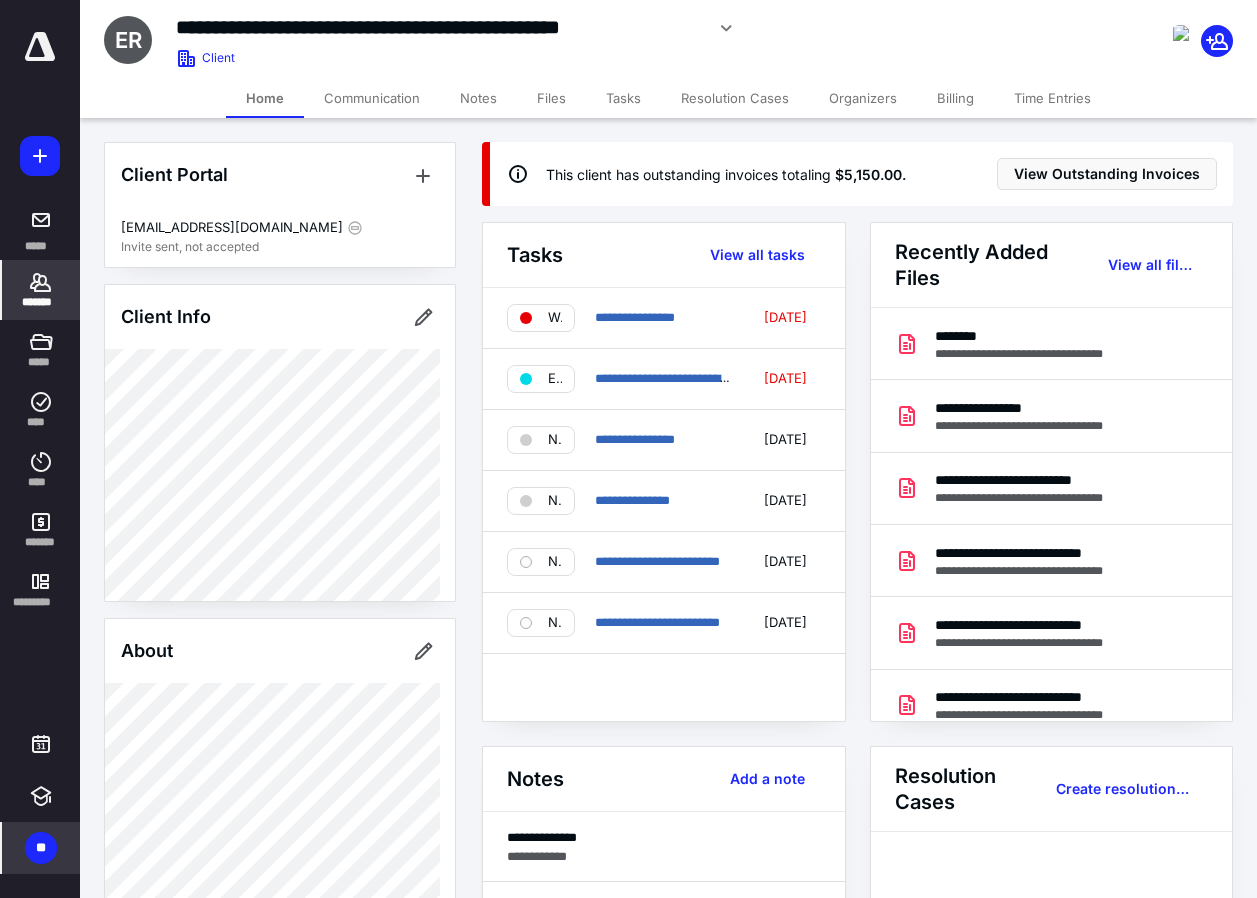 click on "Billing" at bounding box center [955, 98] 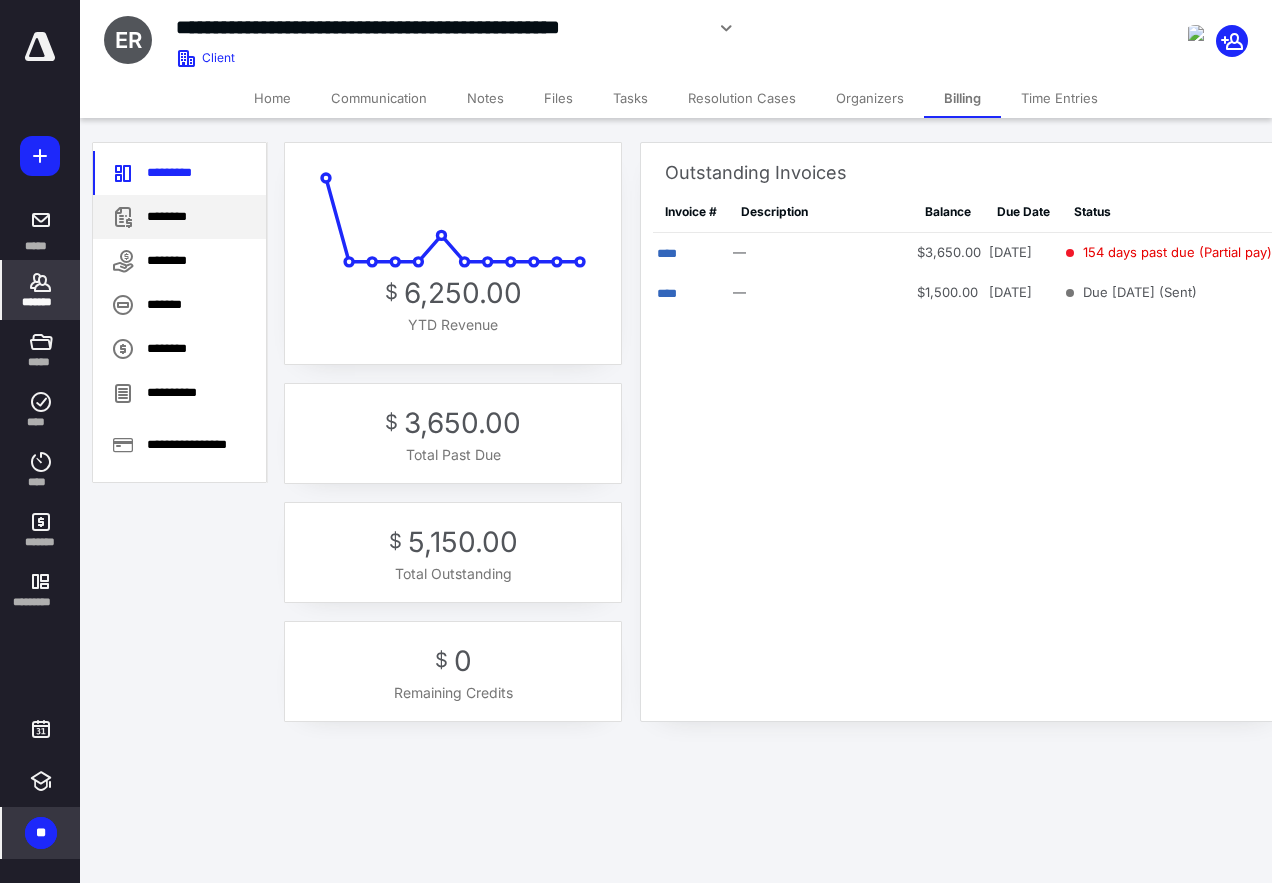 click on "********" at bounding box center (179, 217) 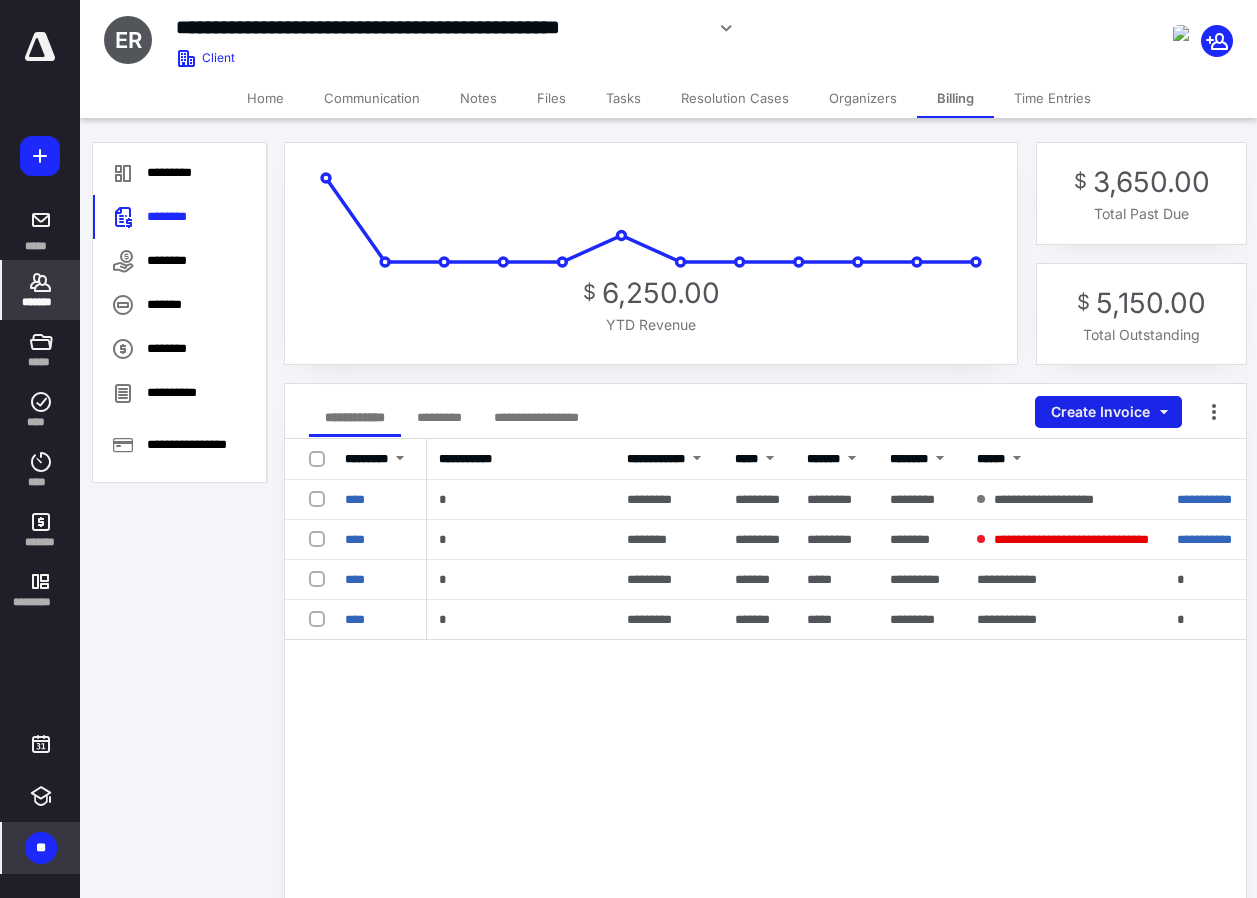 click on "Create Invoice" at bounding box center (1108, 412) 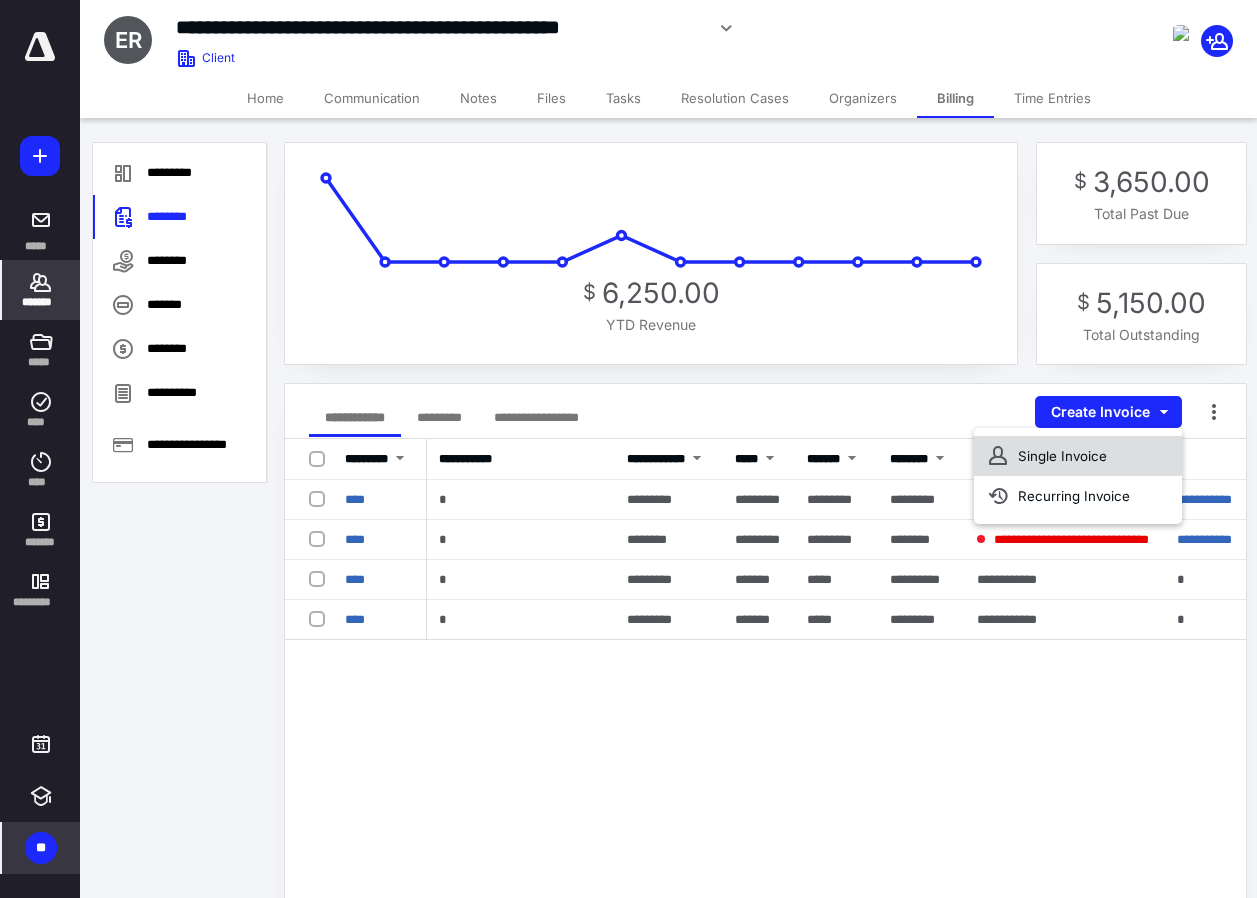 click on "Single Invoice" at bounding box center [1078, 456] 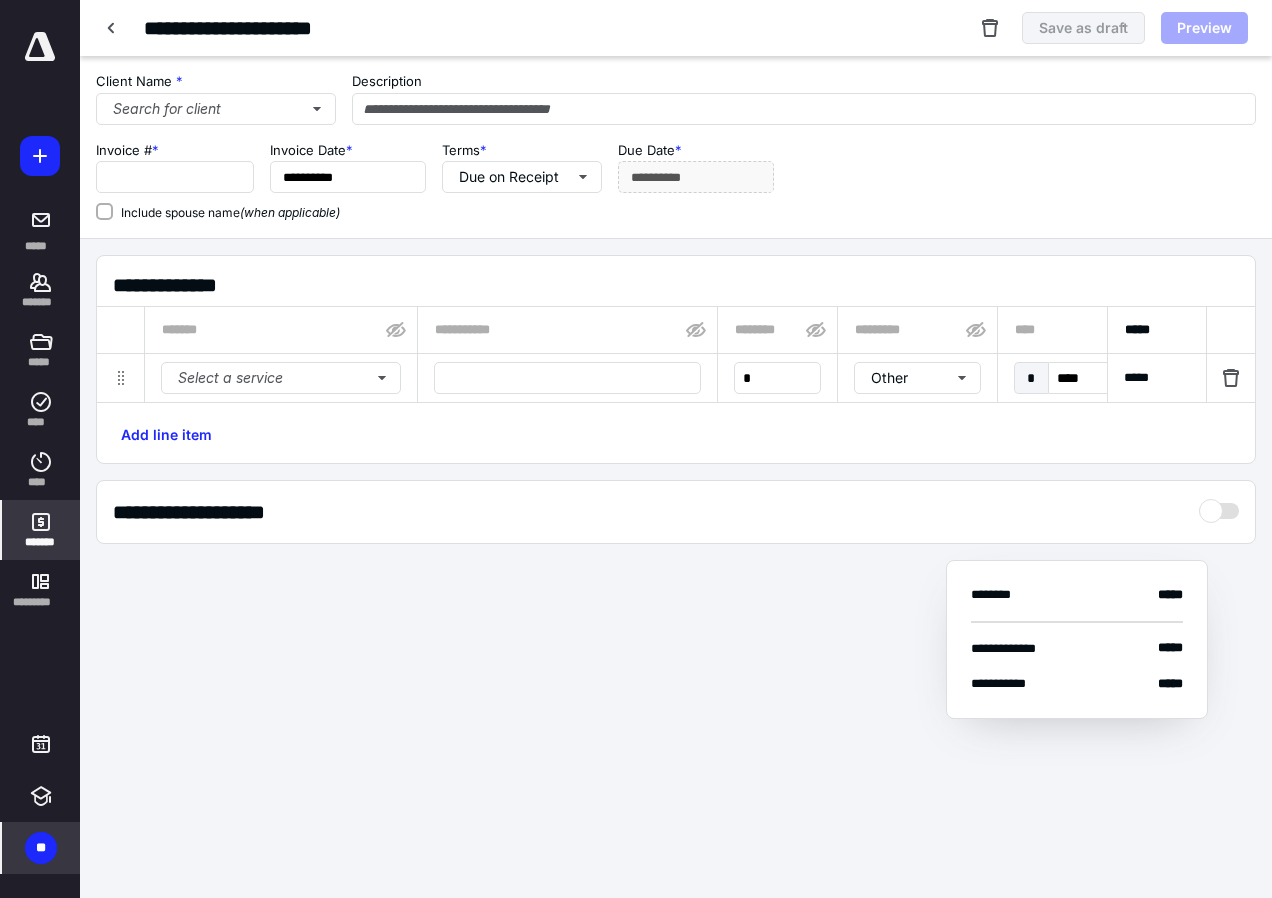 type on "**********" 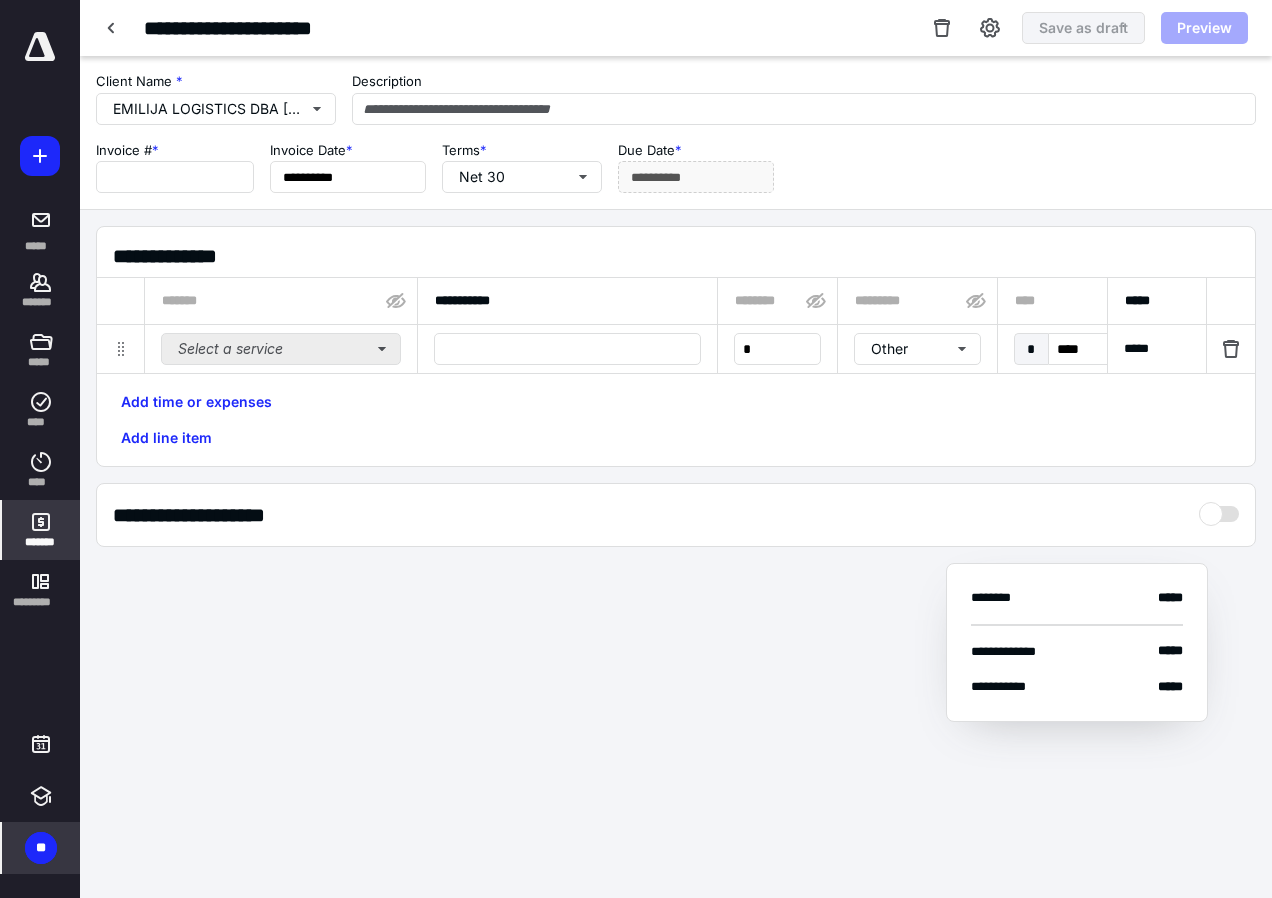 type on "****" 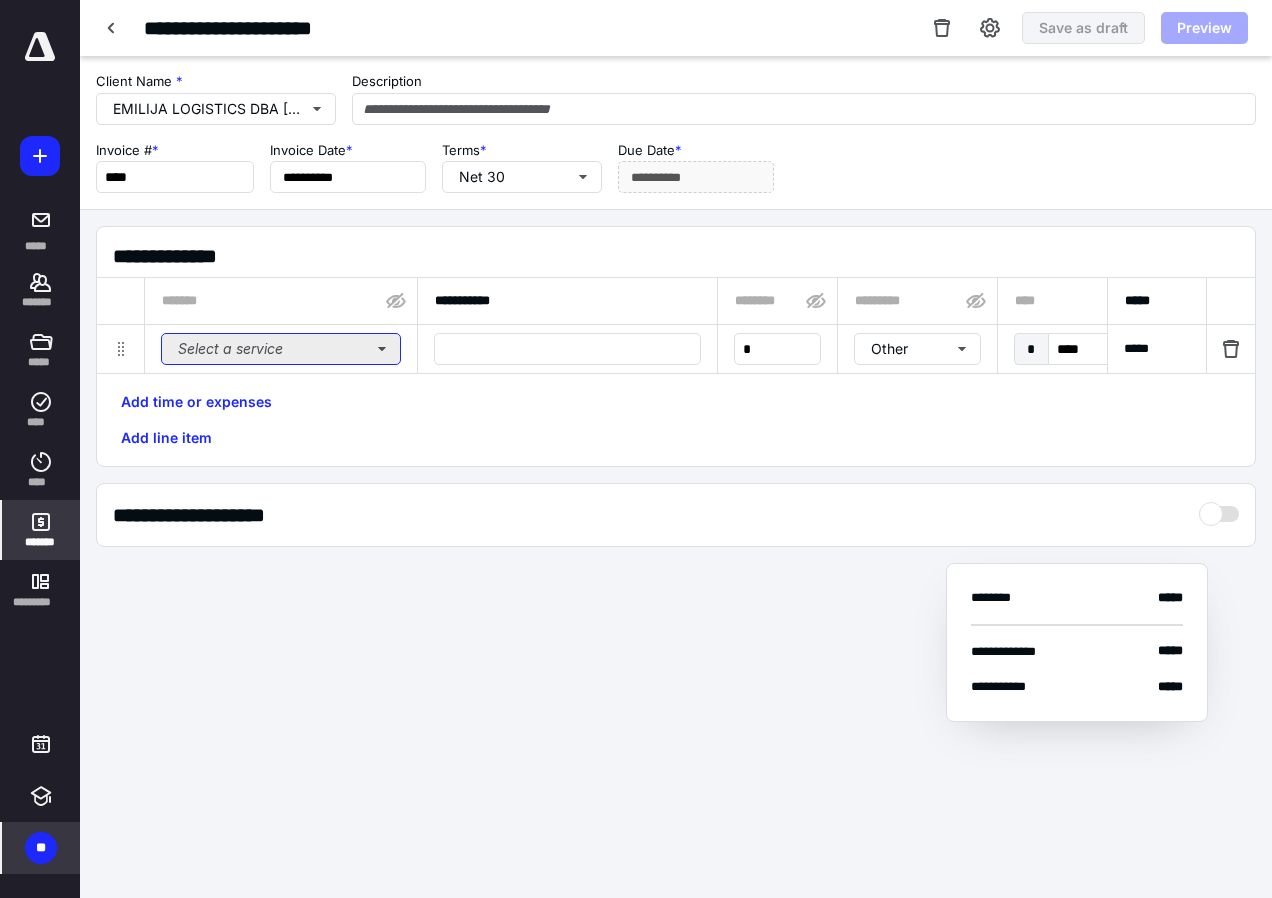 click on "Select a service" at bounding box center (281, 349) 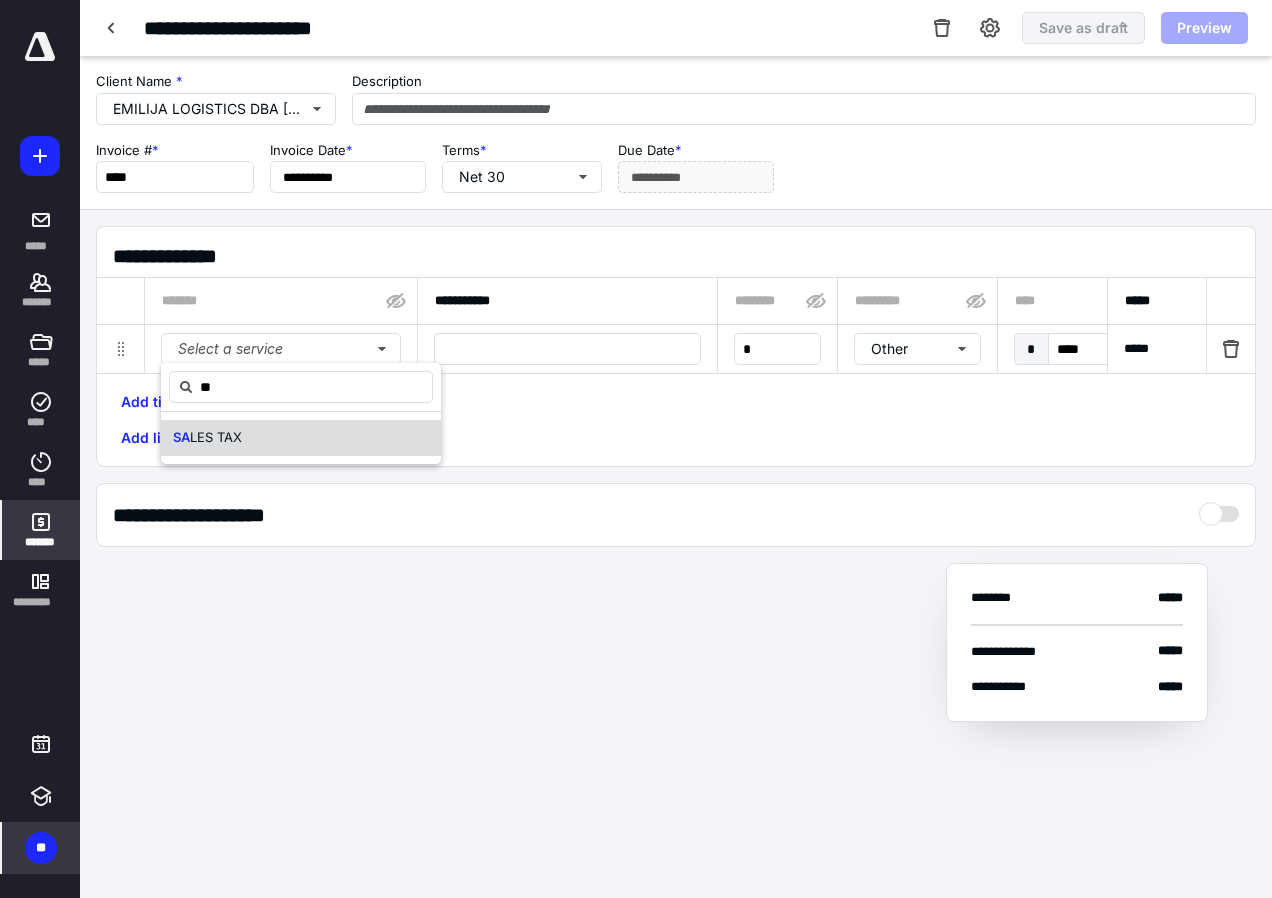 click on "LES TAX" at bounding box center (216, 437) 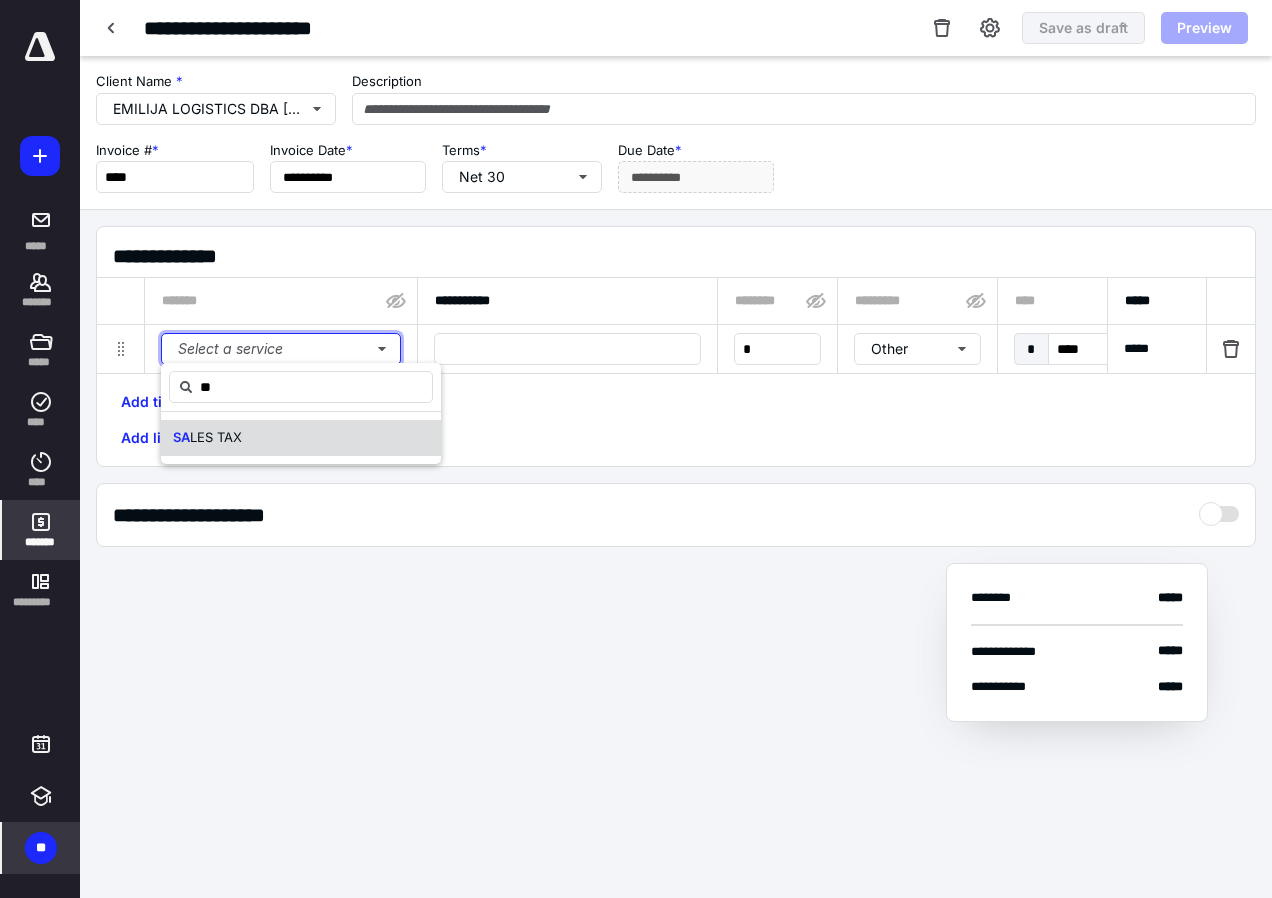type 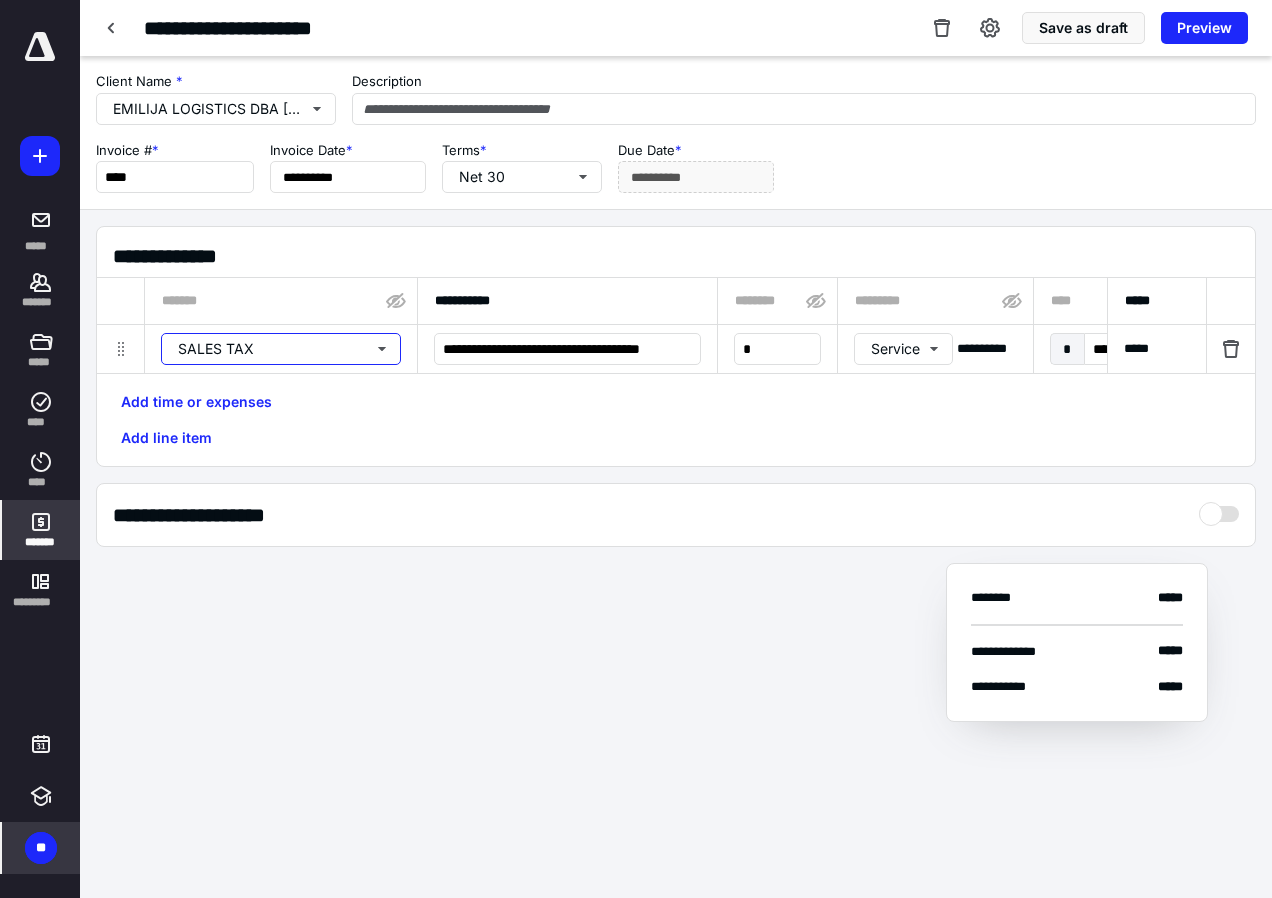 type 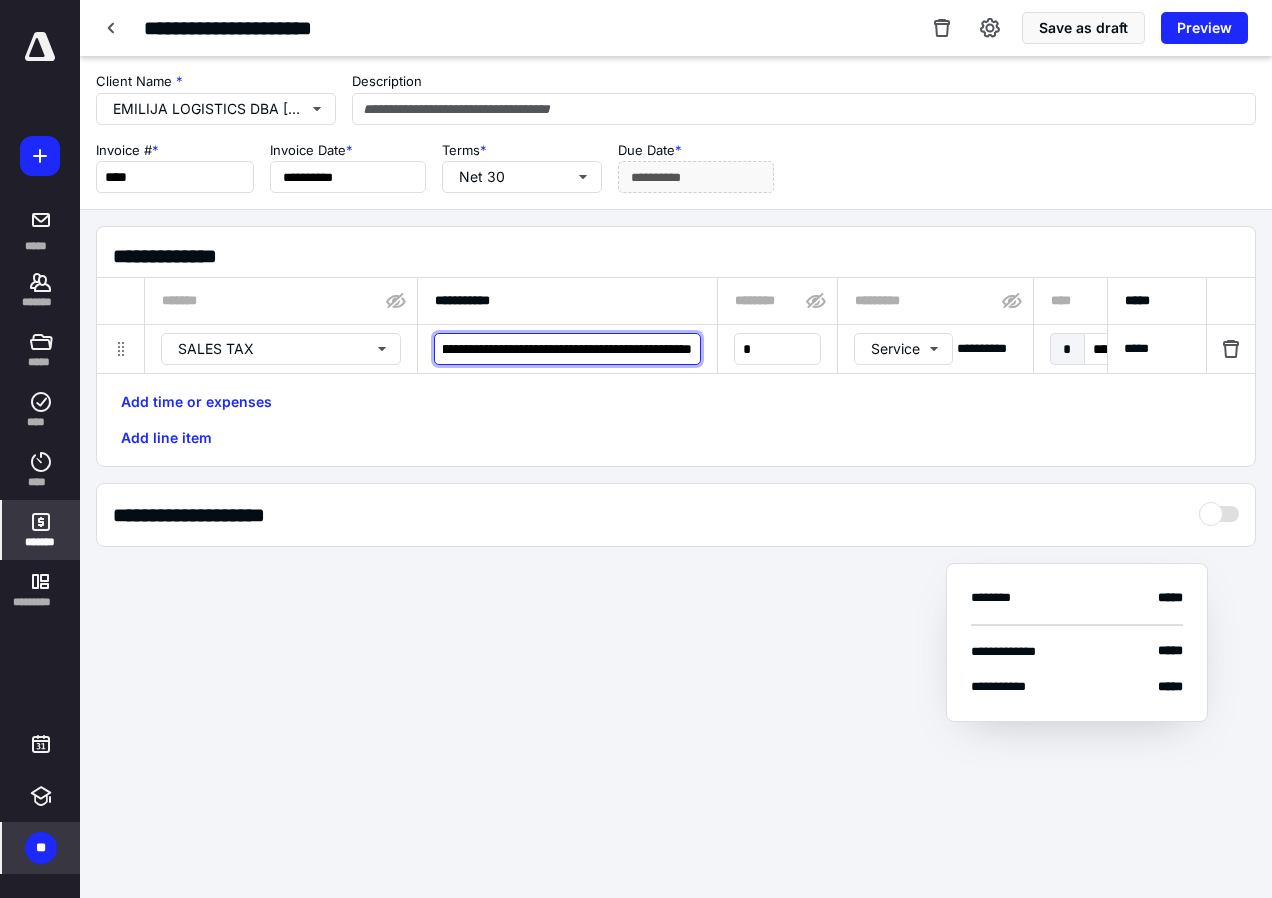 scroll, scrollTop: 0, scrollLeft: 281, axis: horizontal 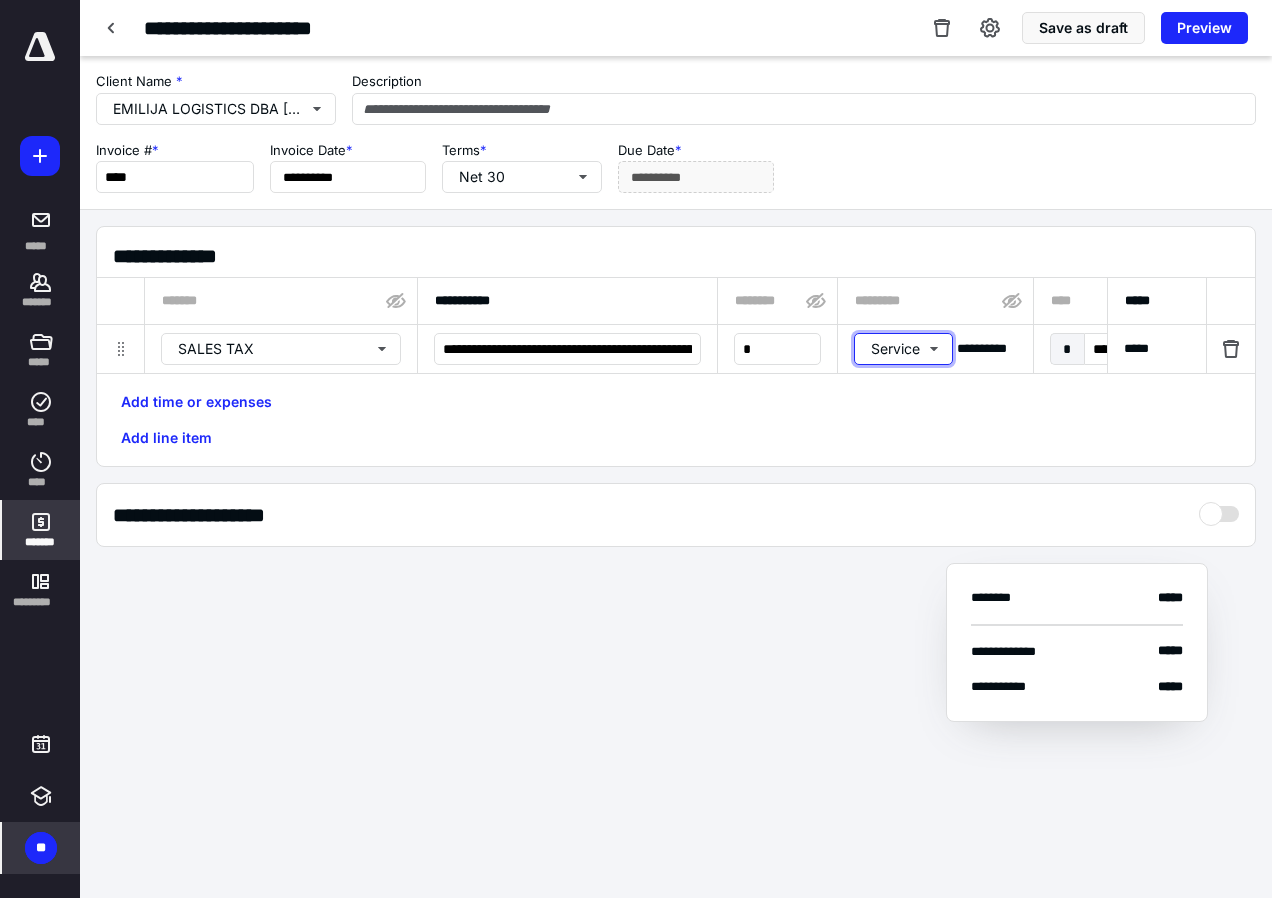 type 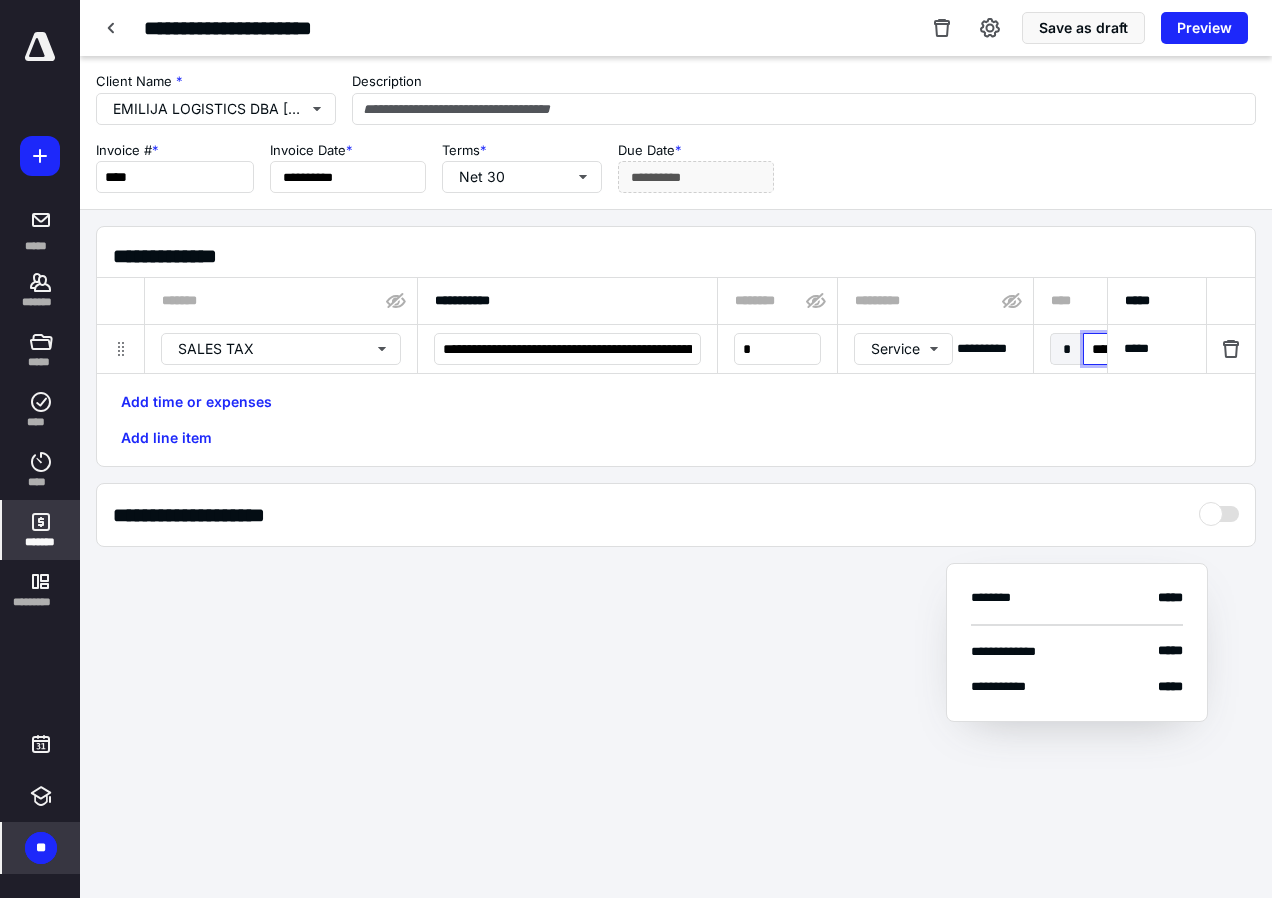 type on "******" 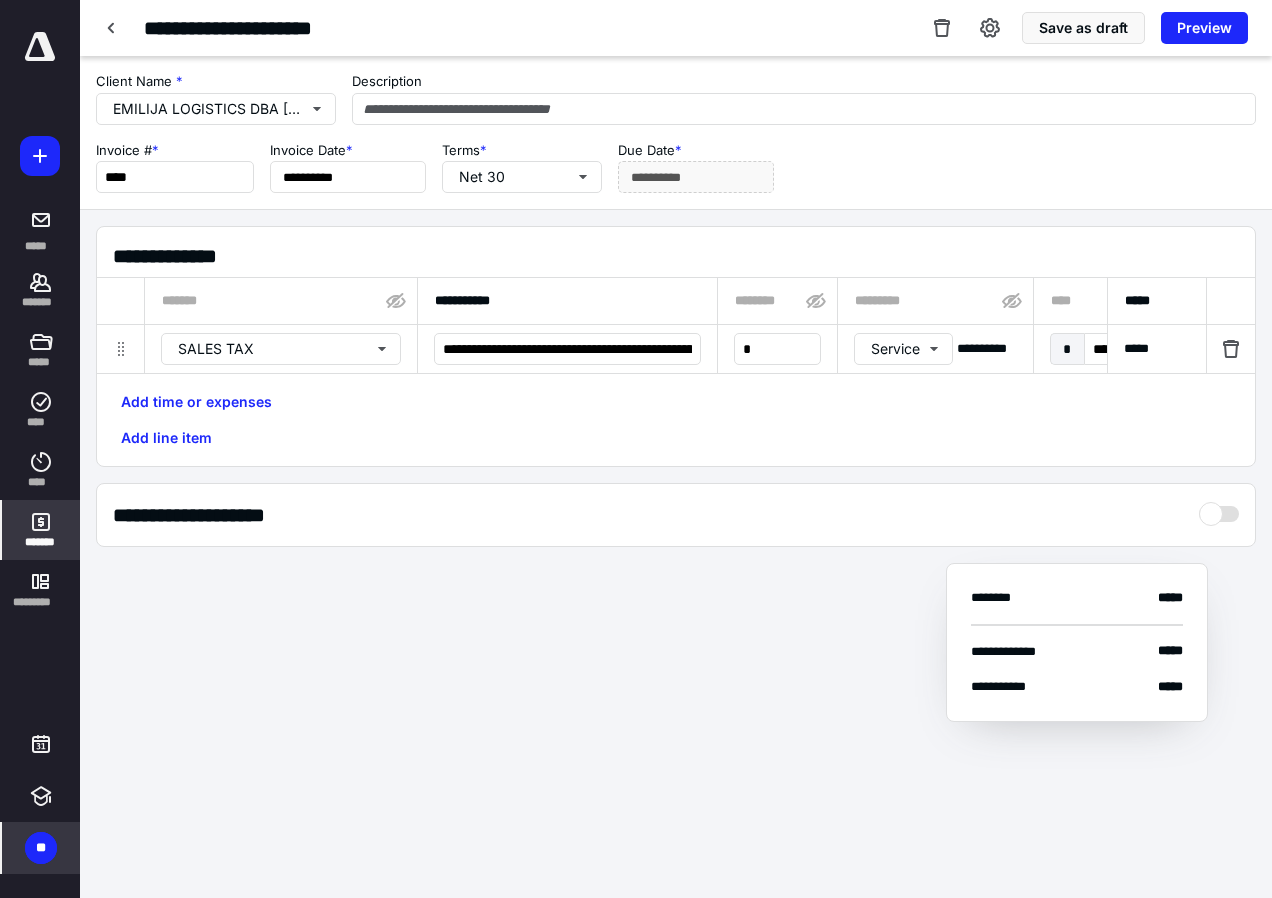 scroll, scrollTop: 0, scrollLeft: 1291, axis: horizontal 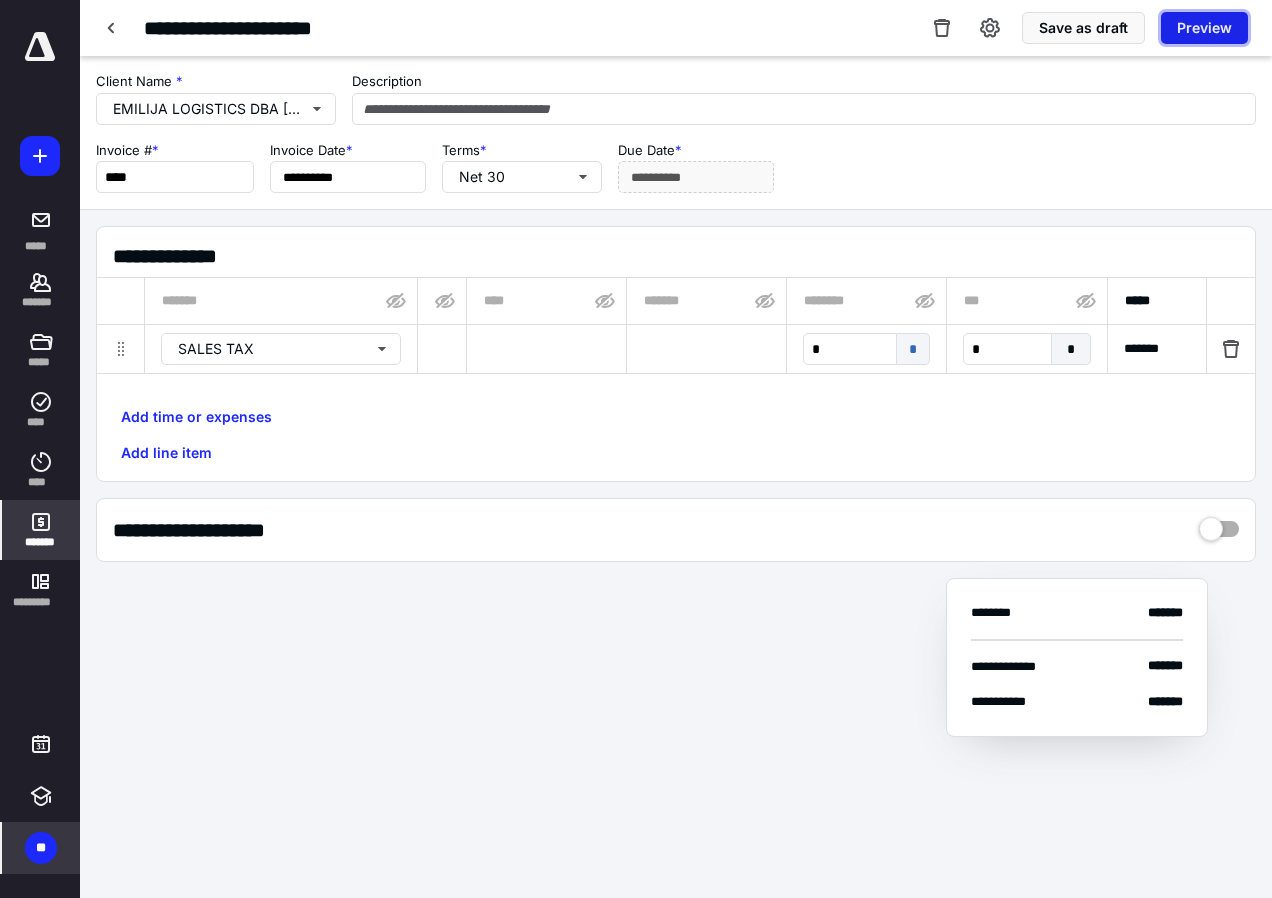 click on "Preview" at bounding box center (1204, 28) 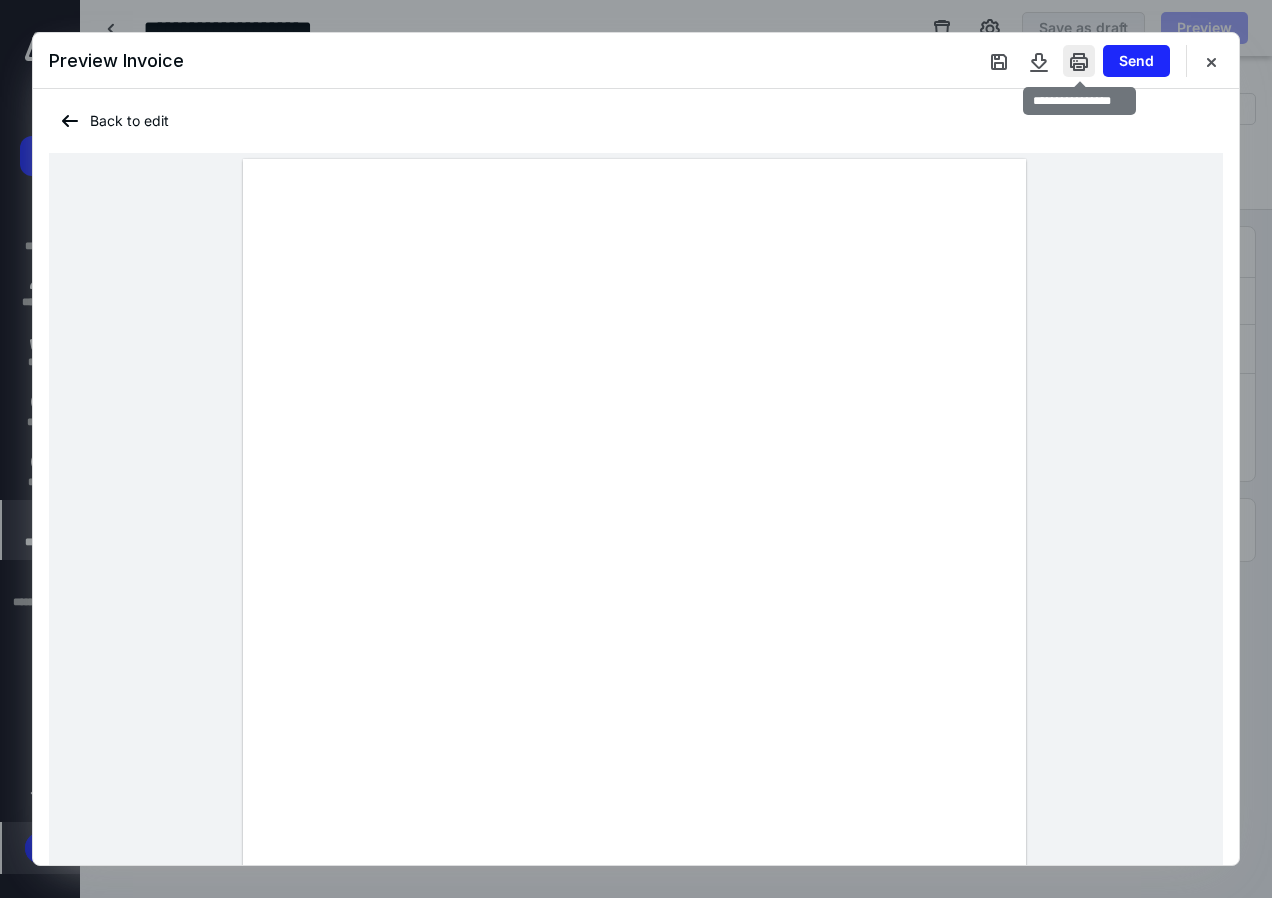 click at bounding box center (1079, 61) 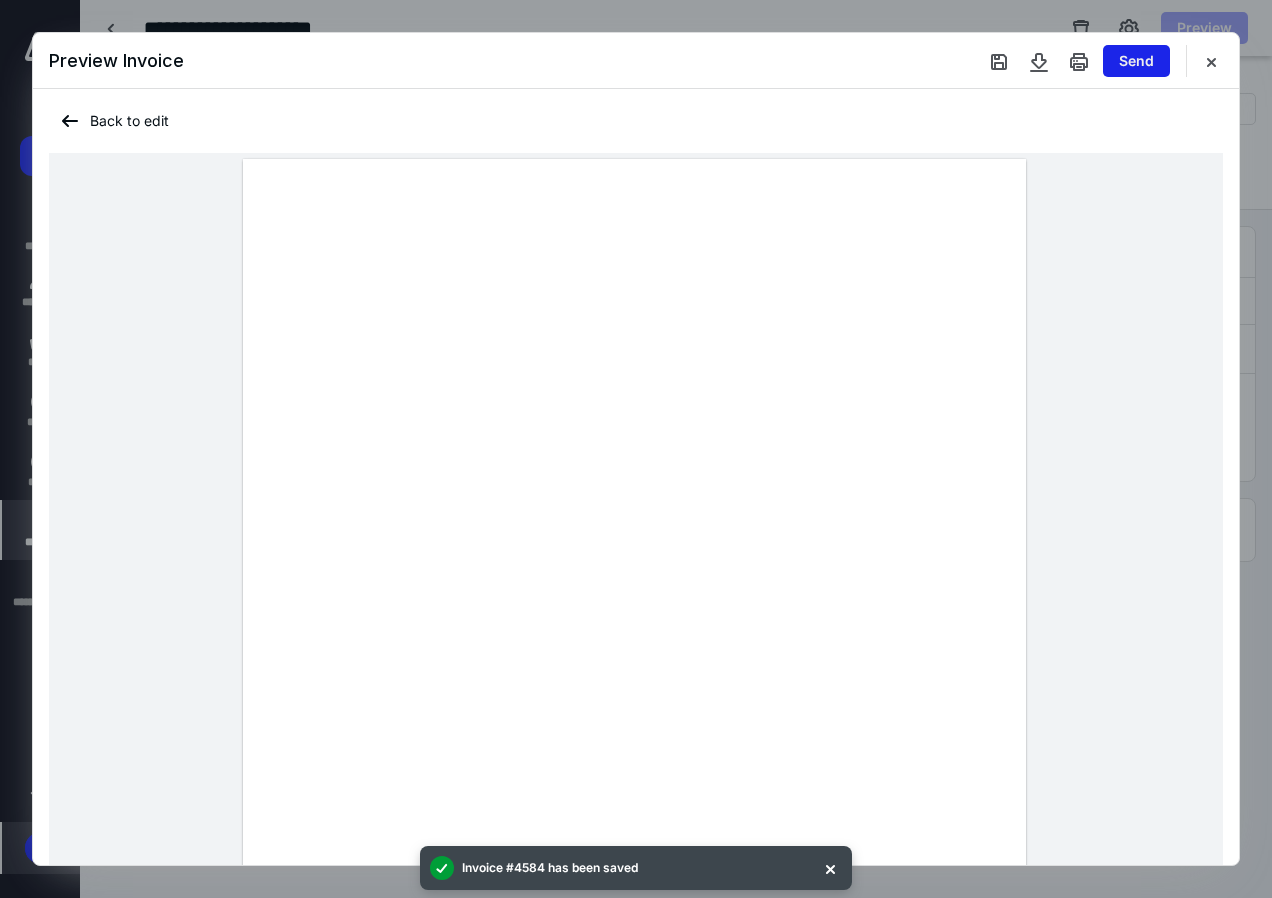 click on "Send" at bounding box center (1136, 61) 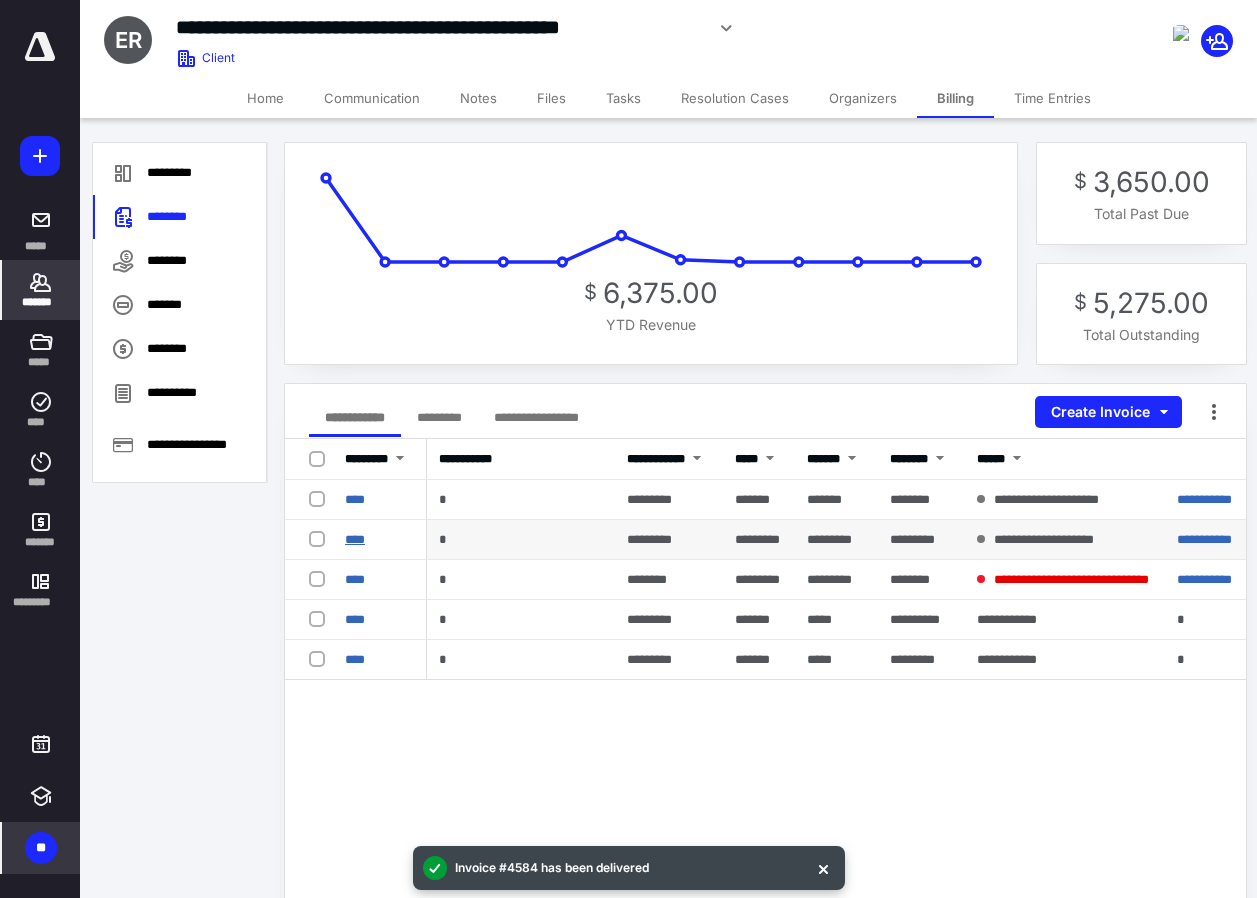 click on "****" at bounding box center (355, 539) 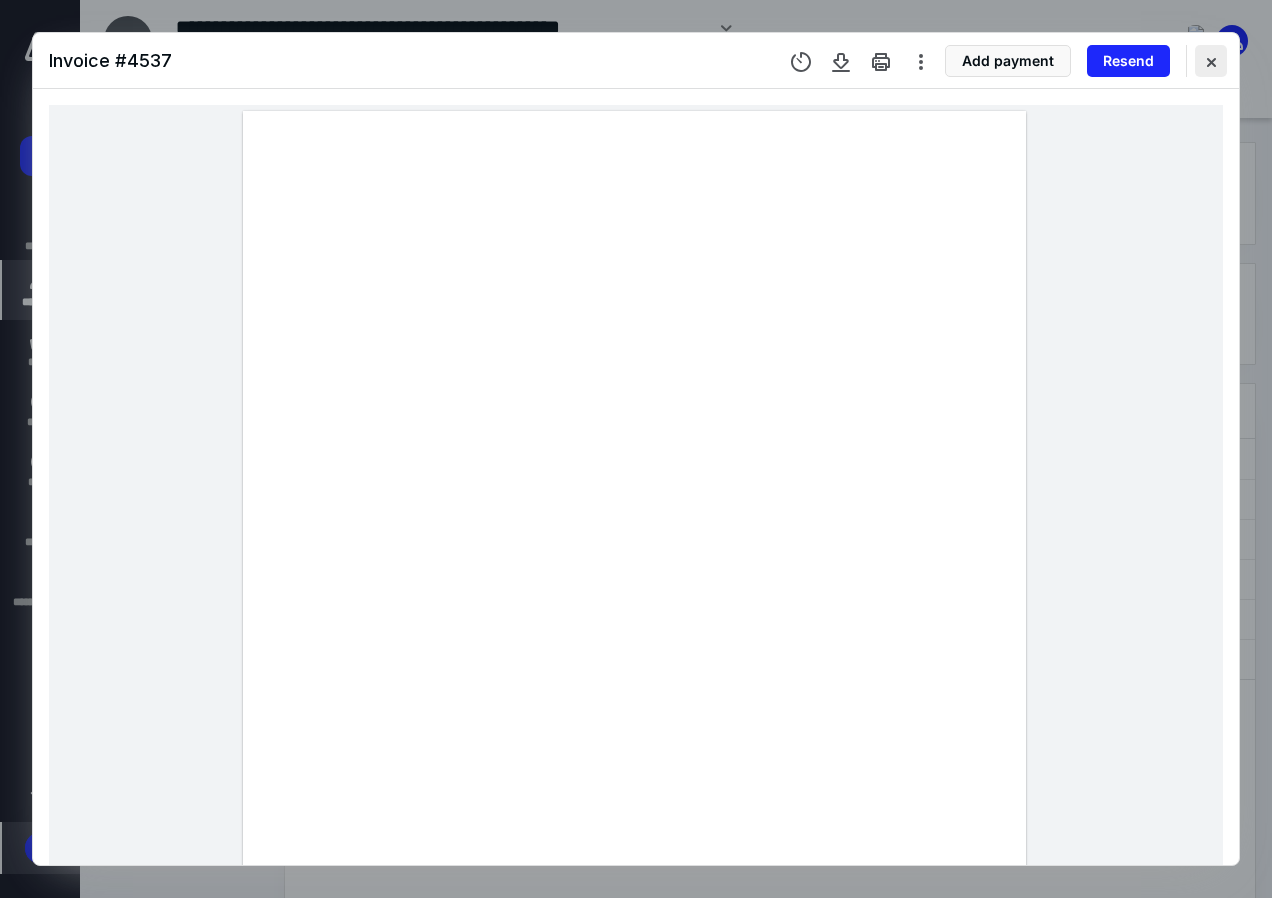 click at bounding box center [1211, 61] 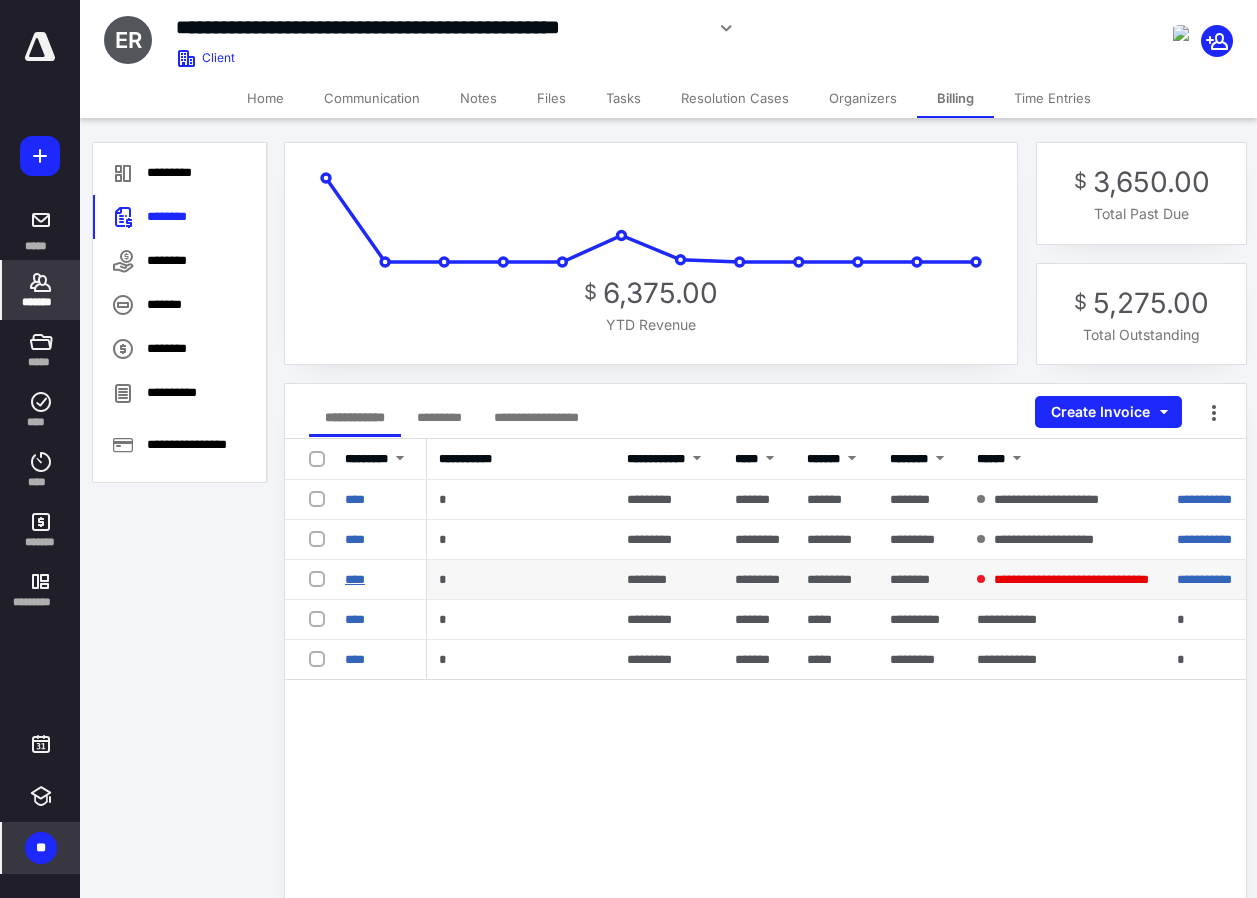 click on "****" at bounding box center (355, 579) 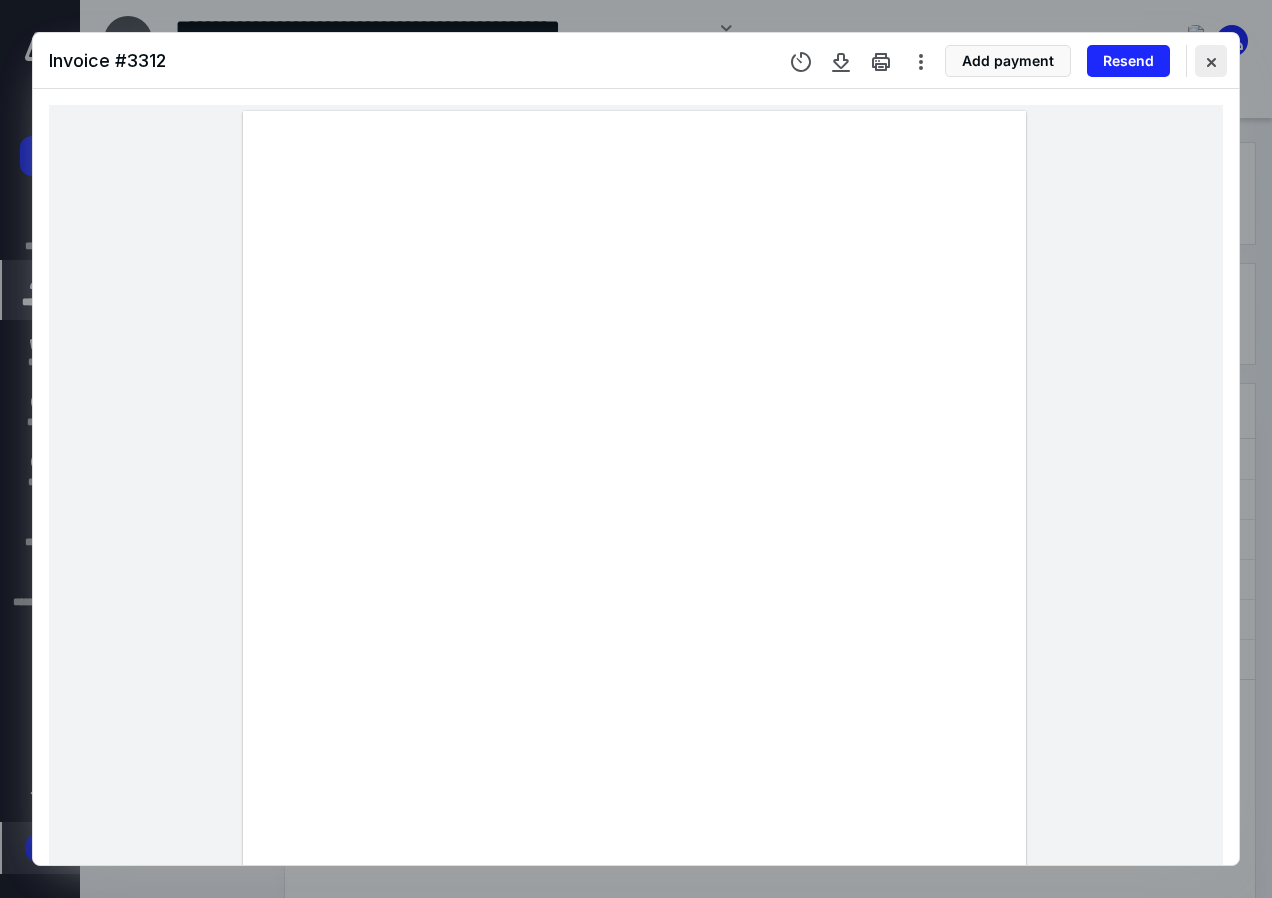 click at bounding box center (1211, 61) 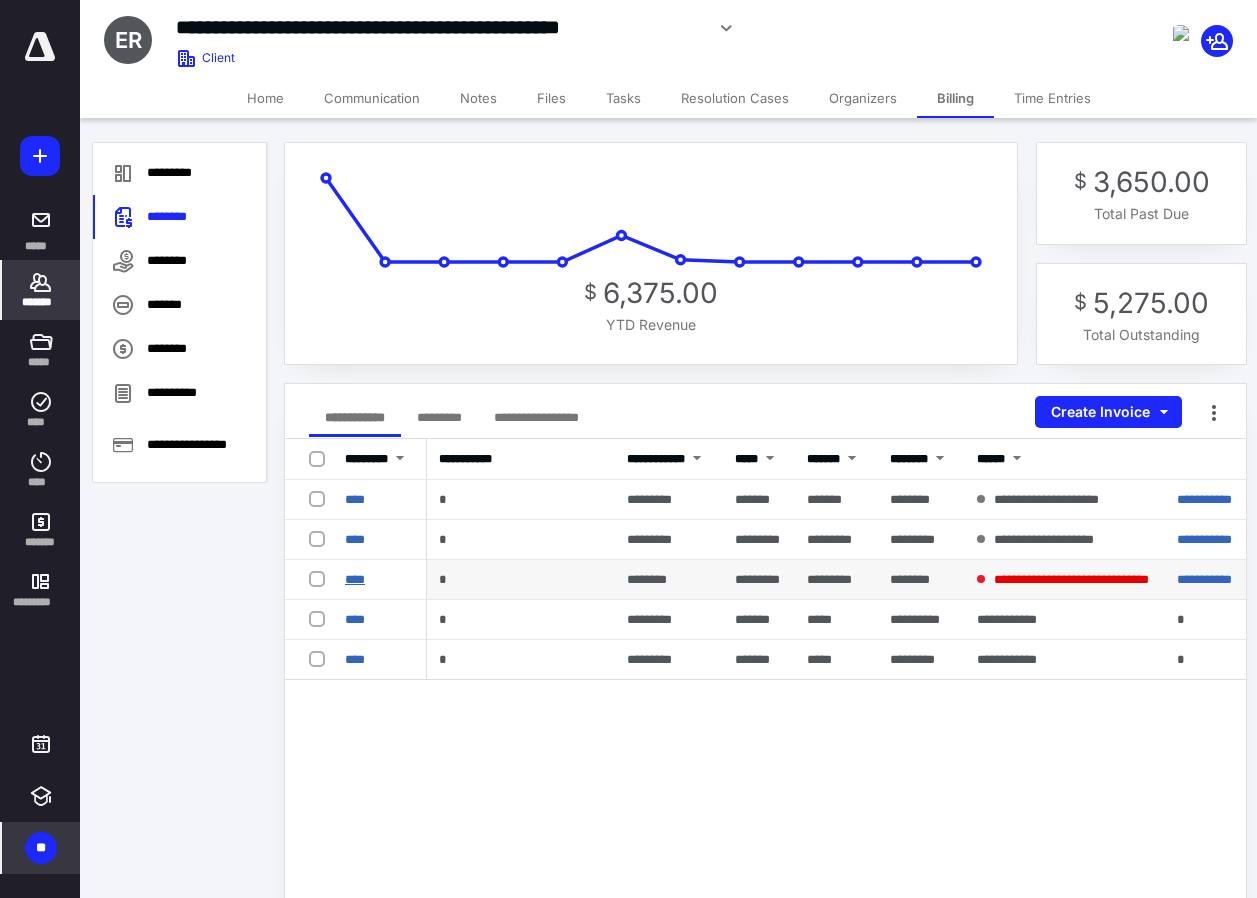 click on "****" at bounding box center (355, 579) 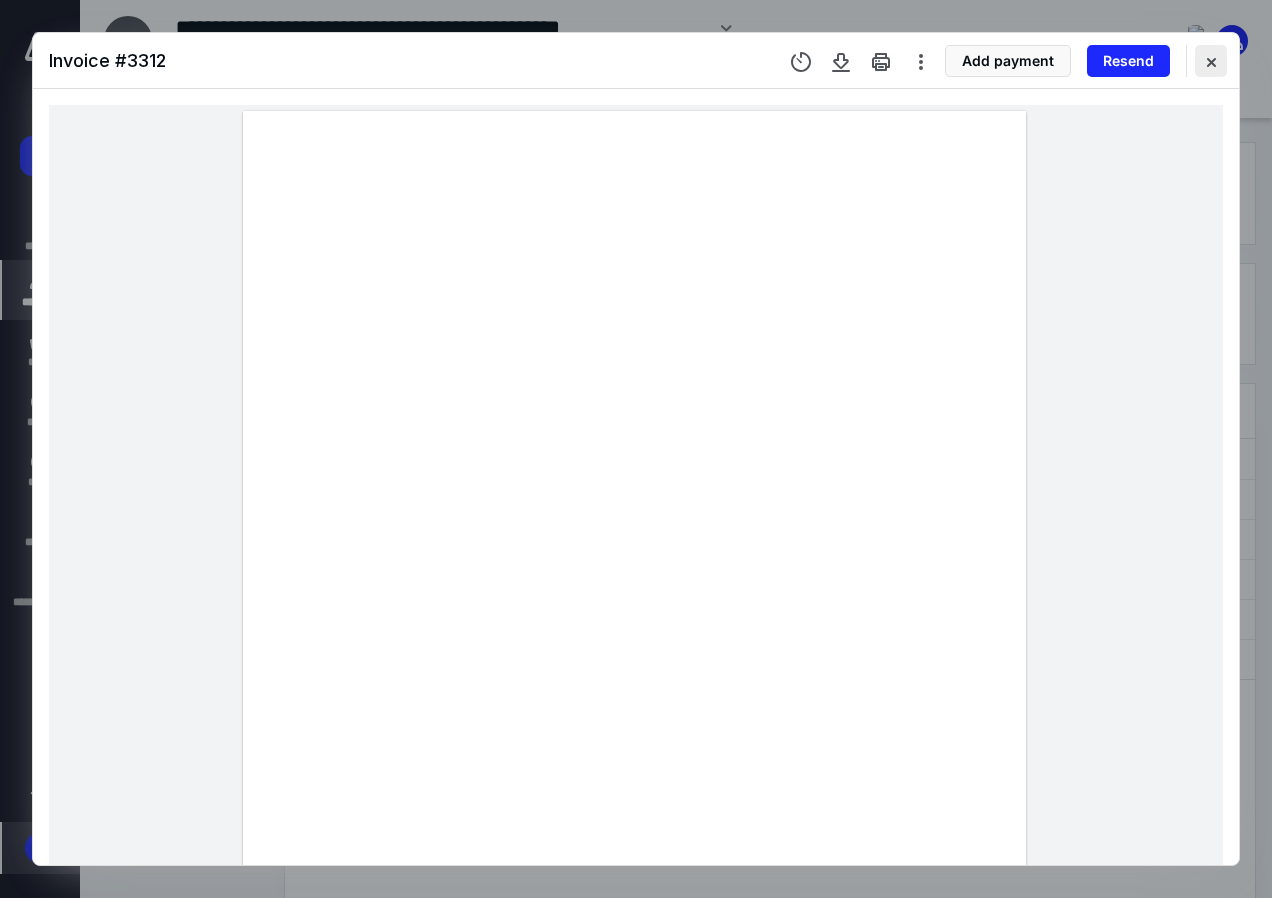 click at bounding box center [1211, 61] 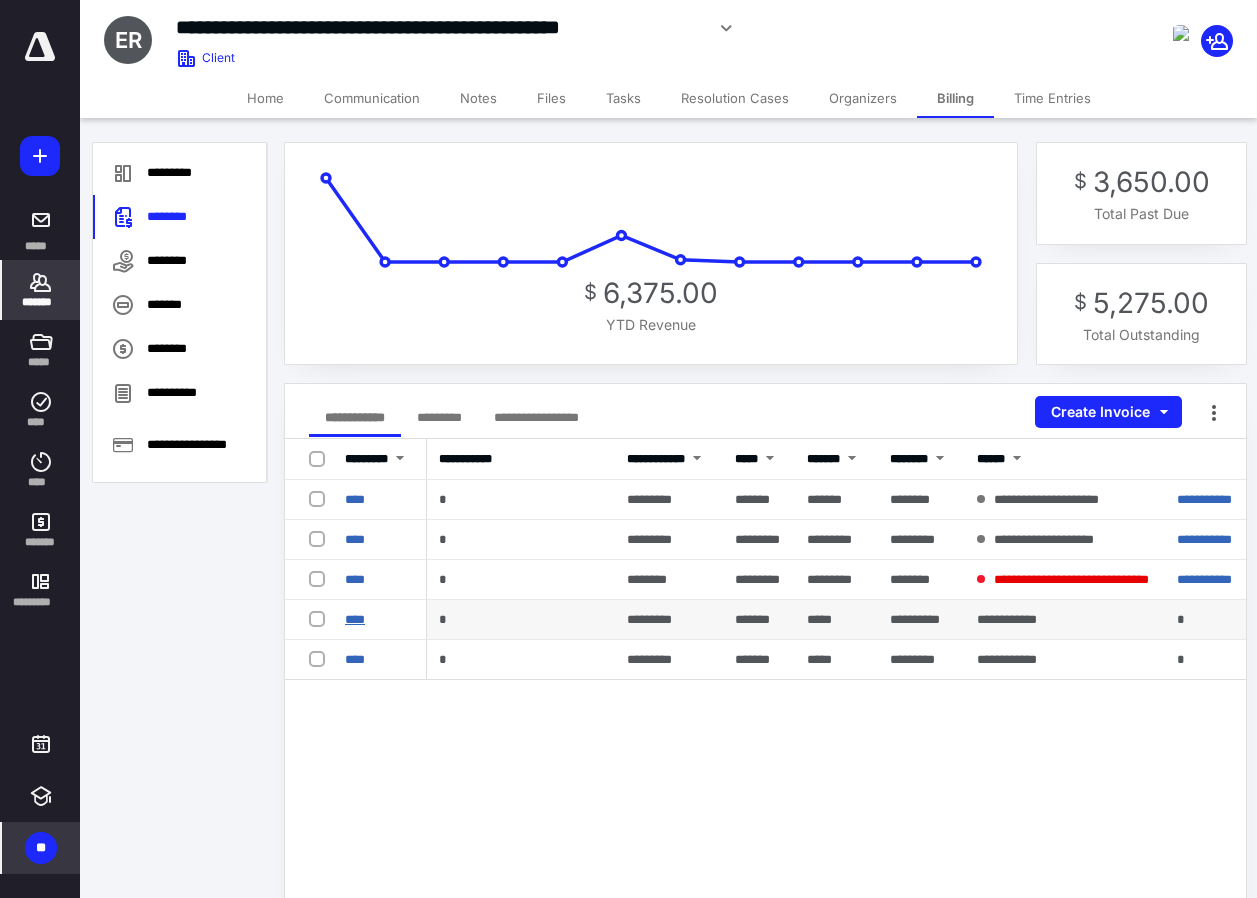 click on "****" at bounding box center (355, 619) 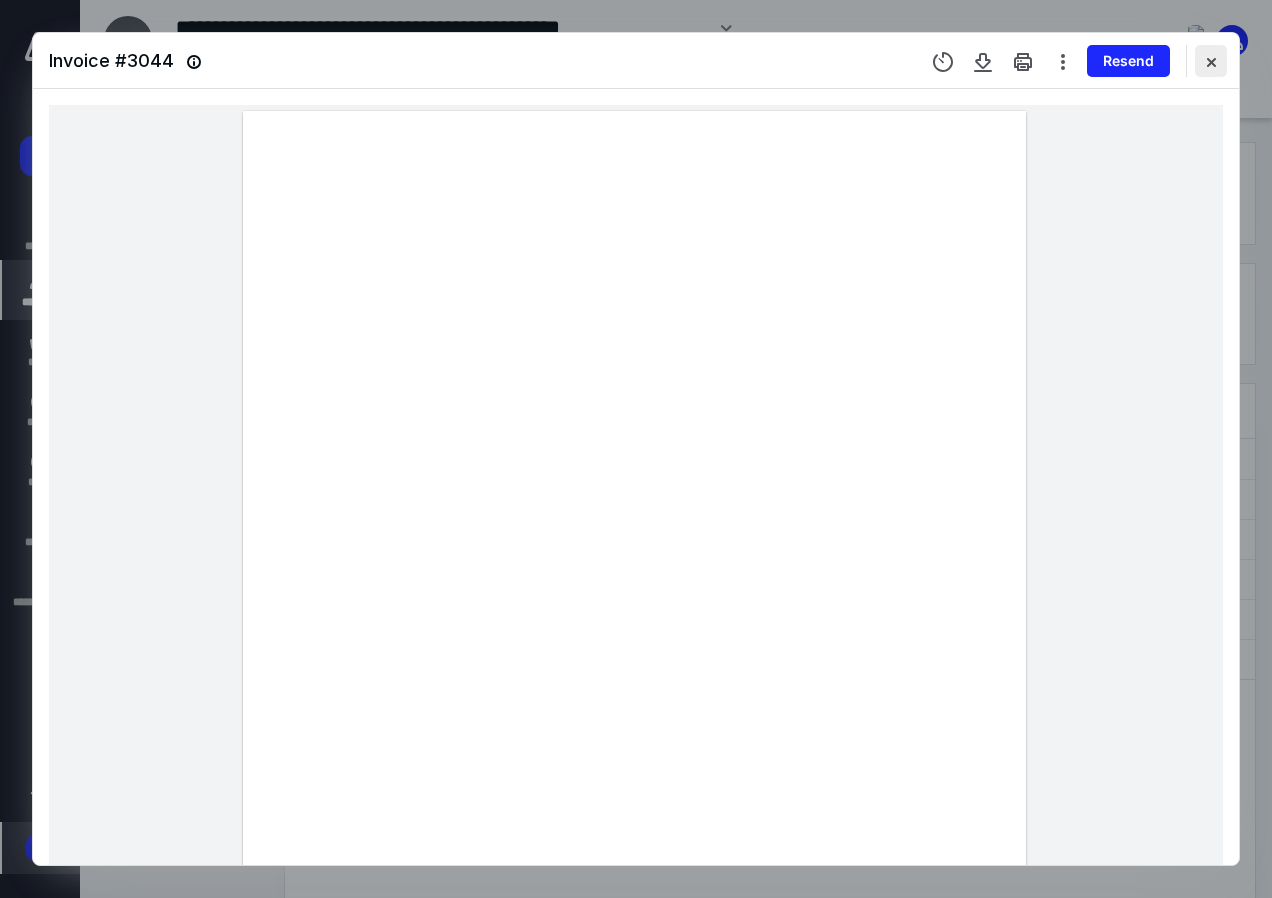 click at bounding box center (1211, 61) 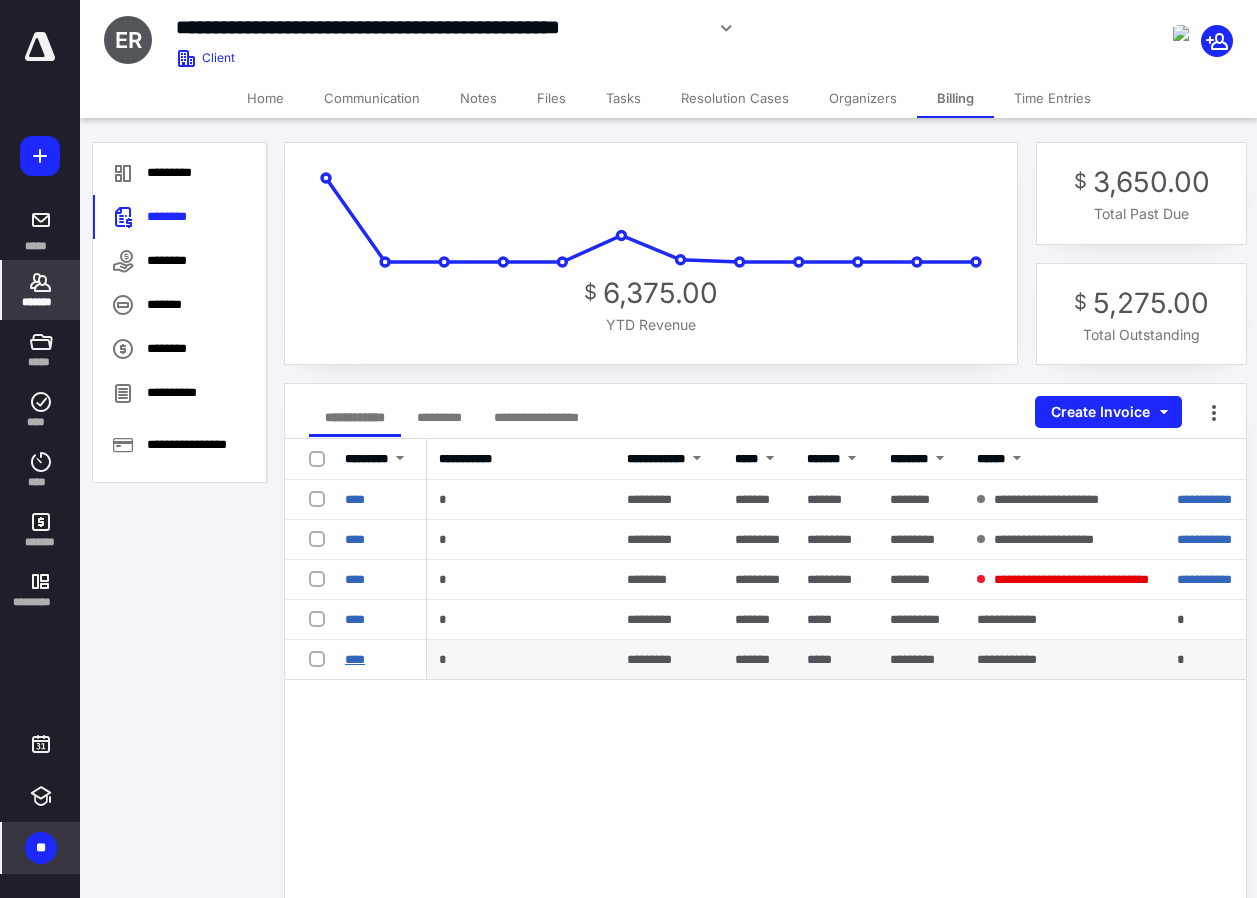 click on "****" at bounding box center [355, 659] 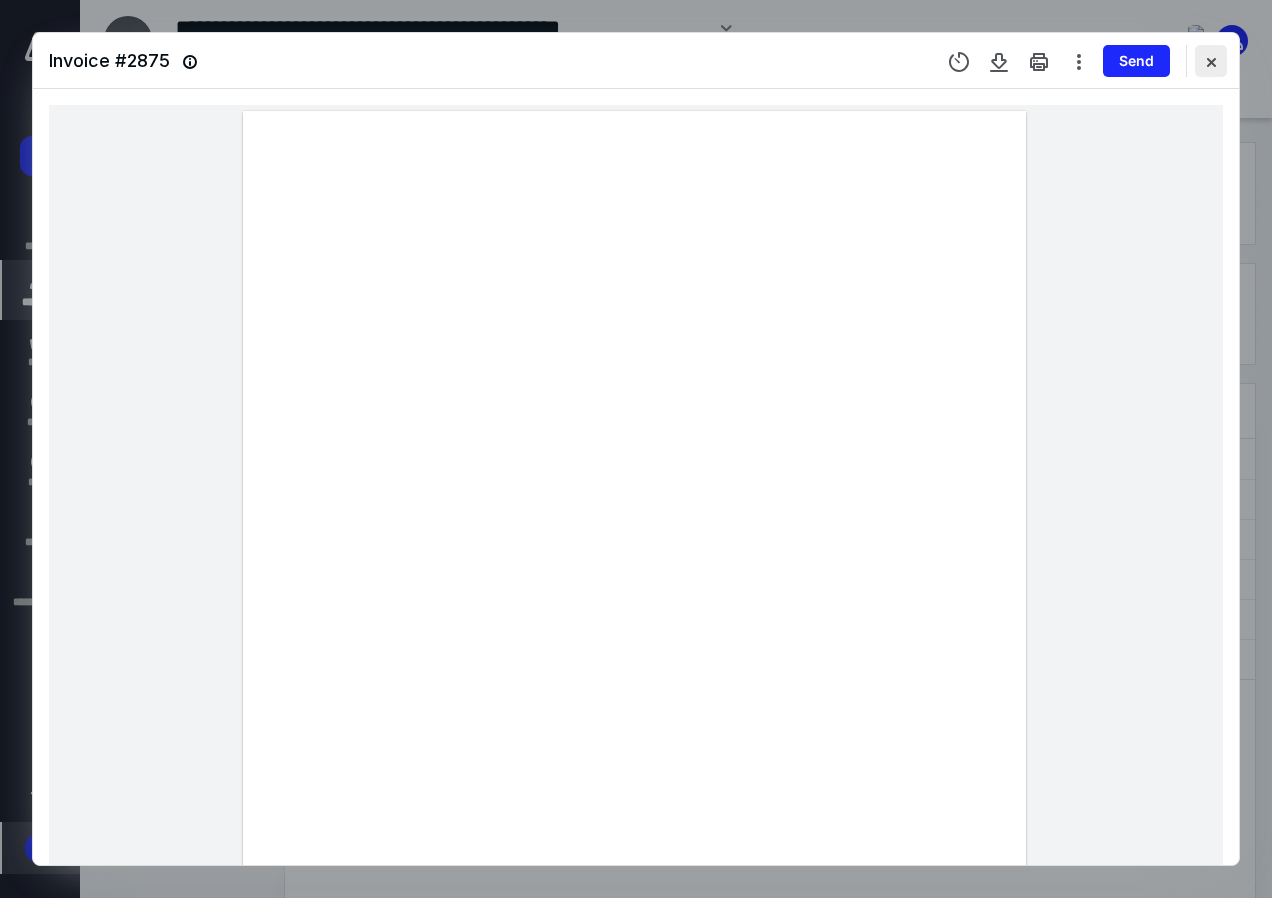 click at bounding box center [1211, 61] 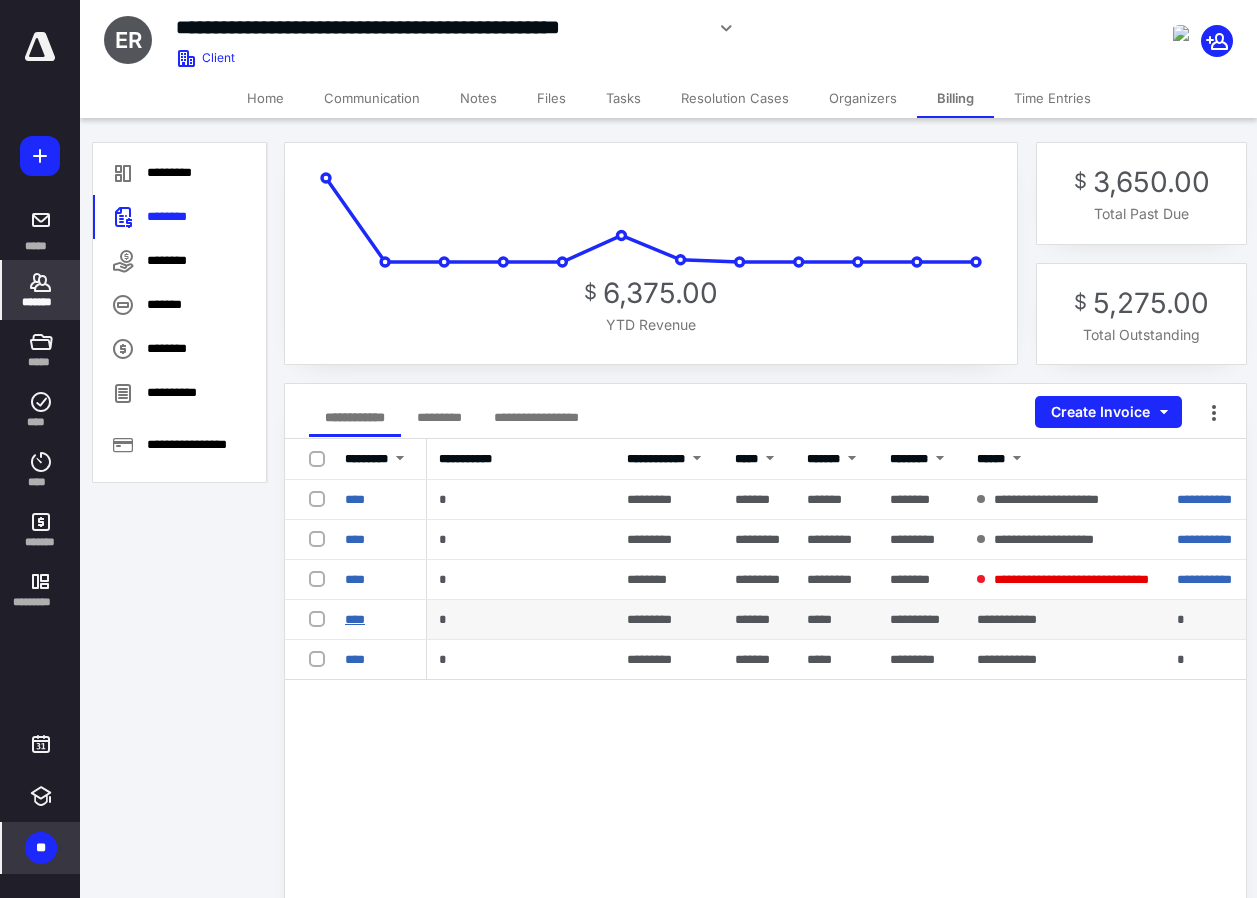 click on "****" at bounding box center [355, 619] 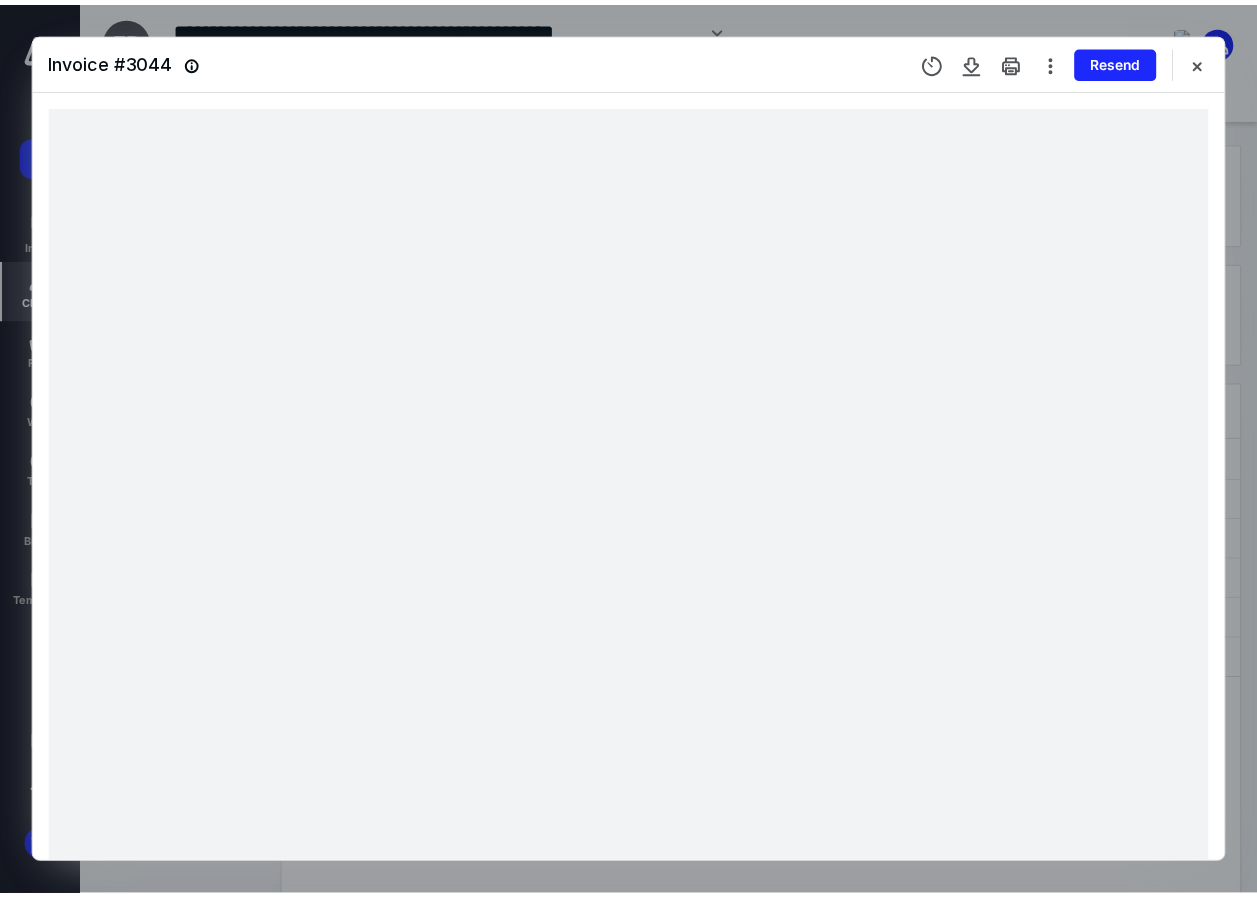 scroll, scrollTop: 0, scrollLeft: 0, axis: both 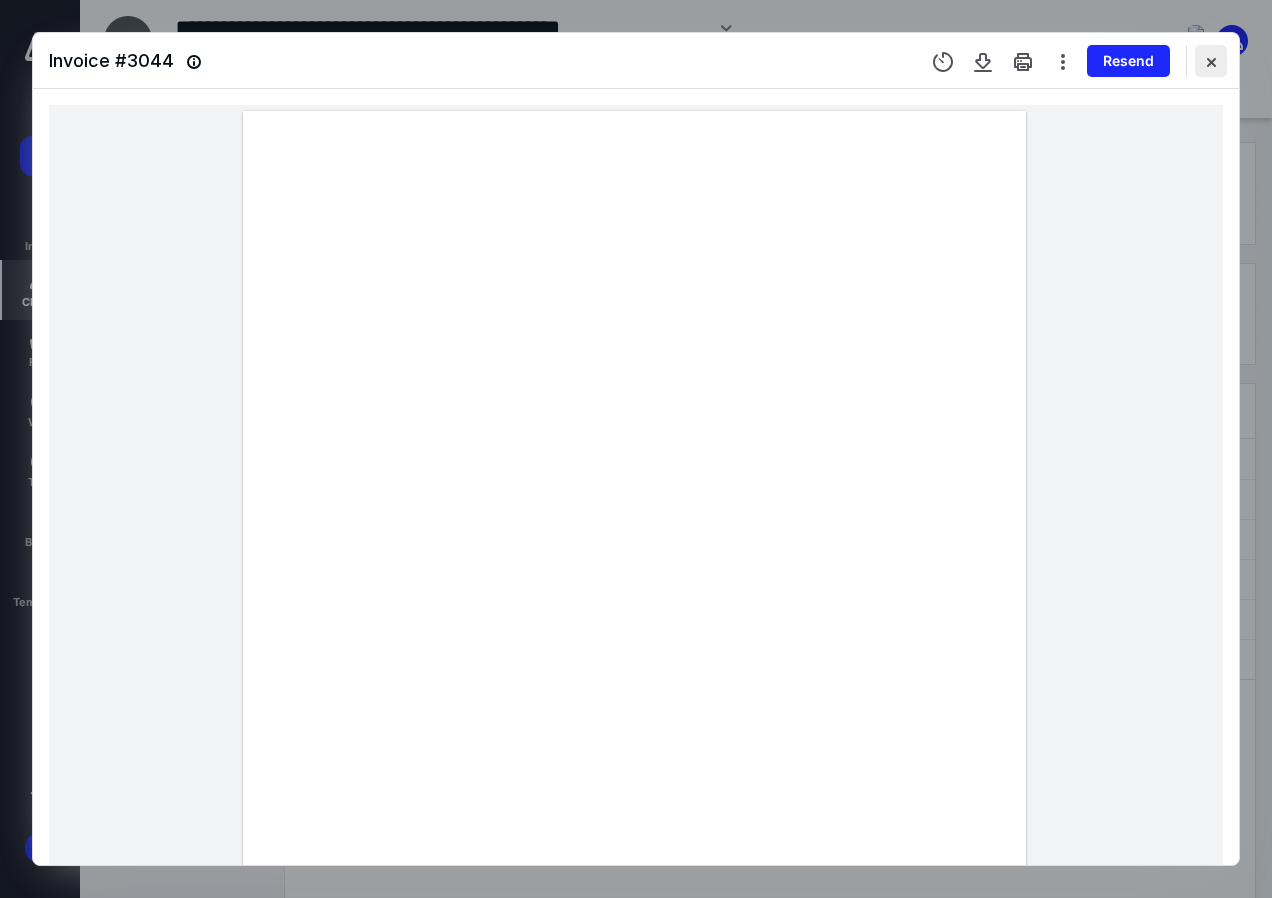 click at bounding box center (1211, 61) 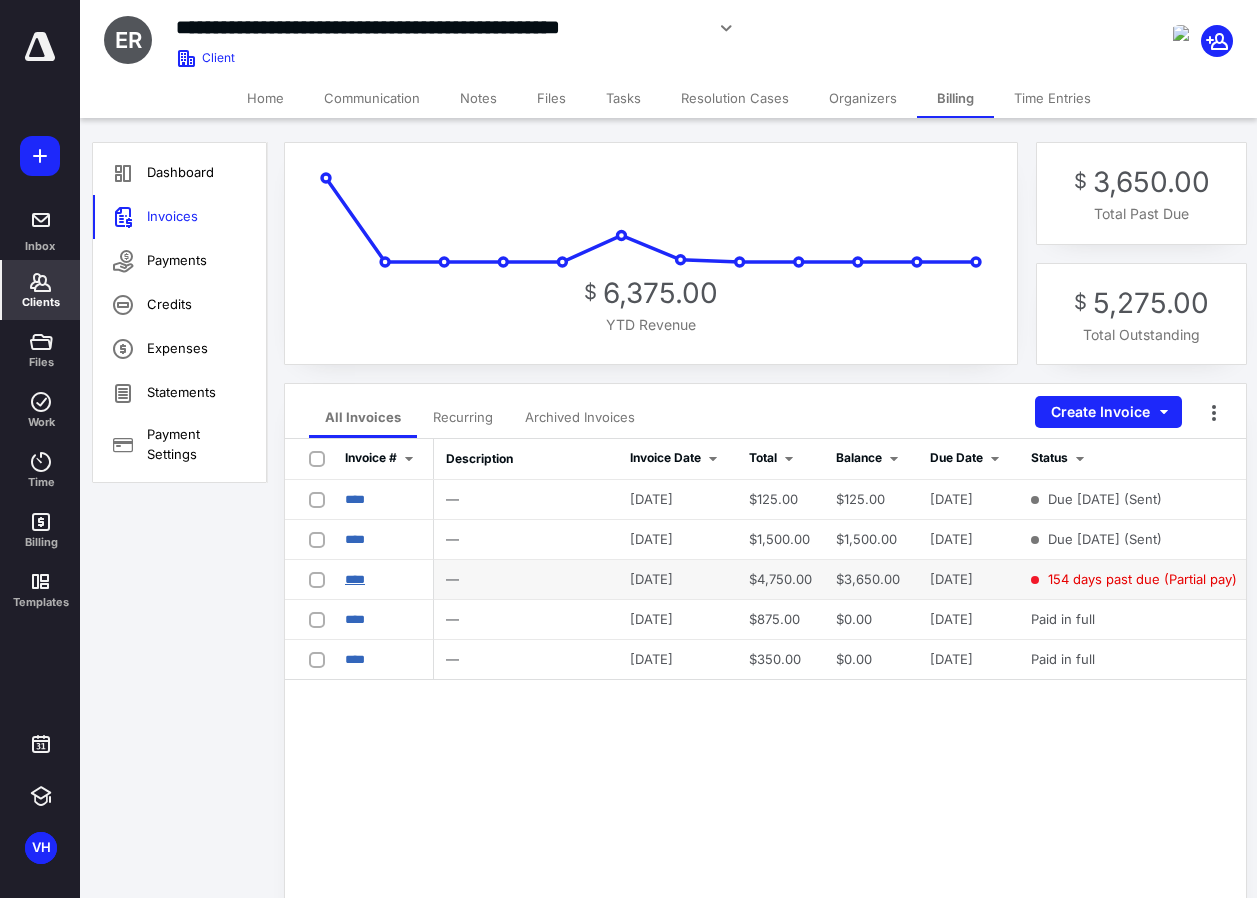 click on "****" at bounding box center (355, 579) 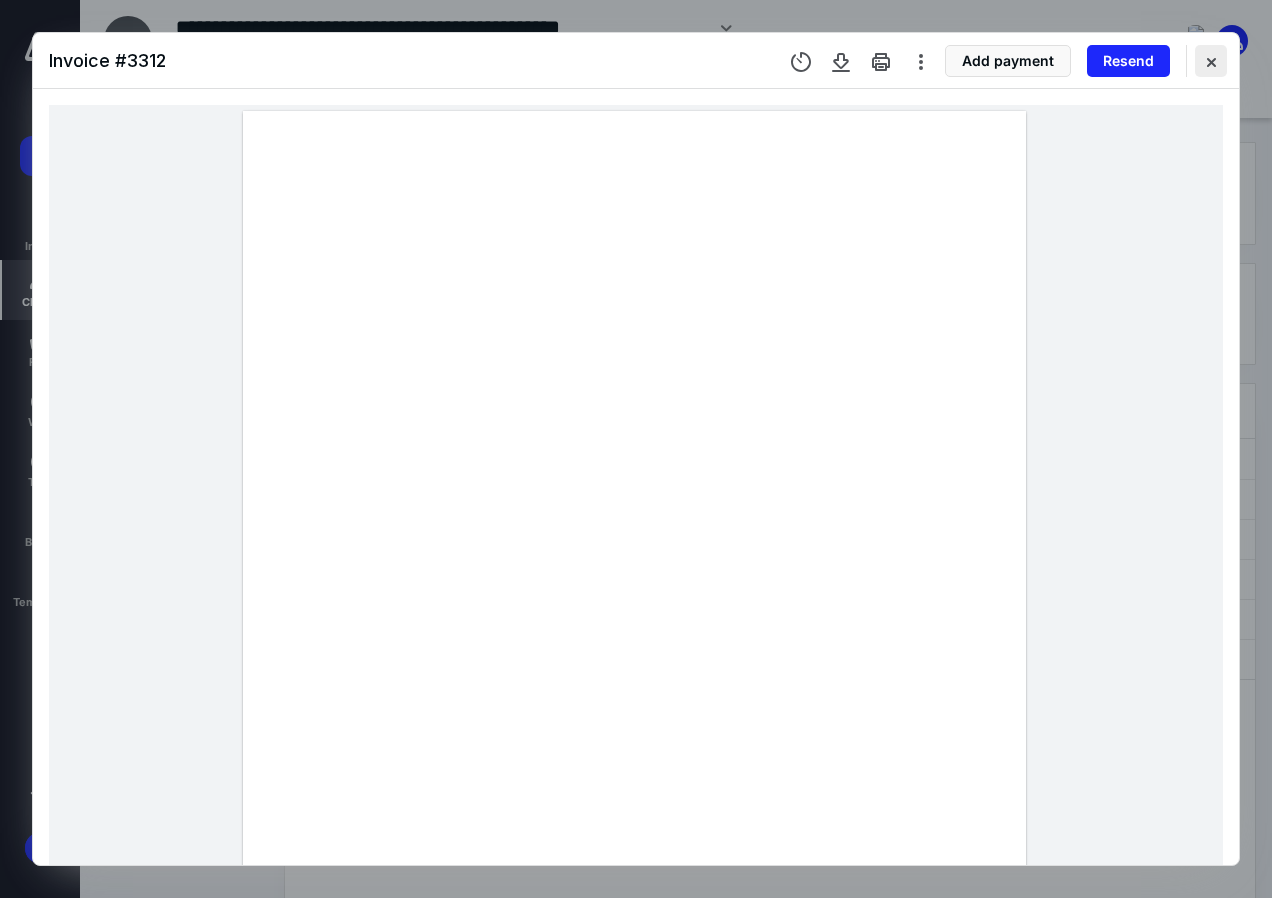 click at bounding box center [1211, 61] 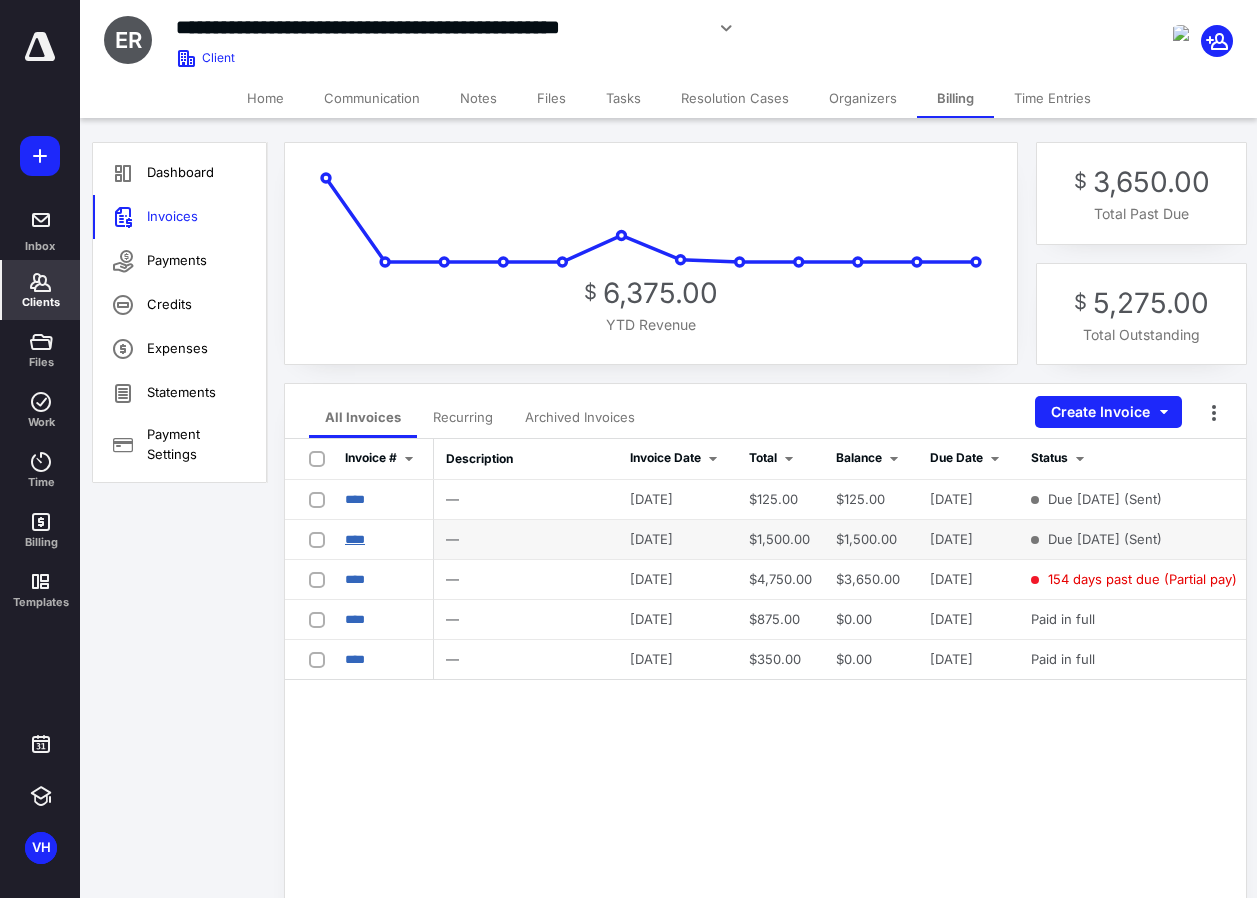 click on "****" at bounding box center (355, 539) 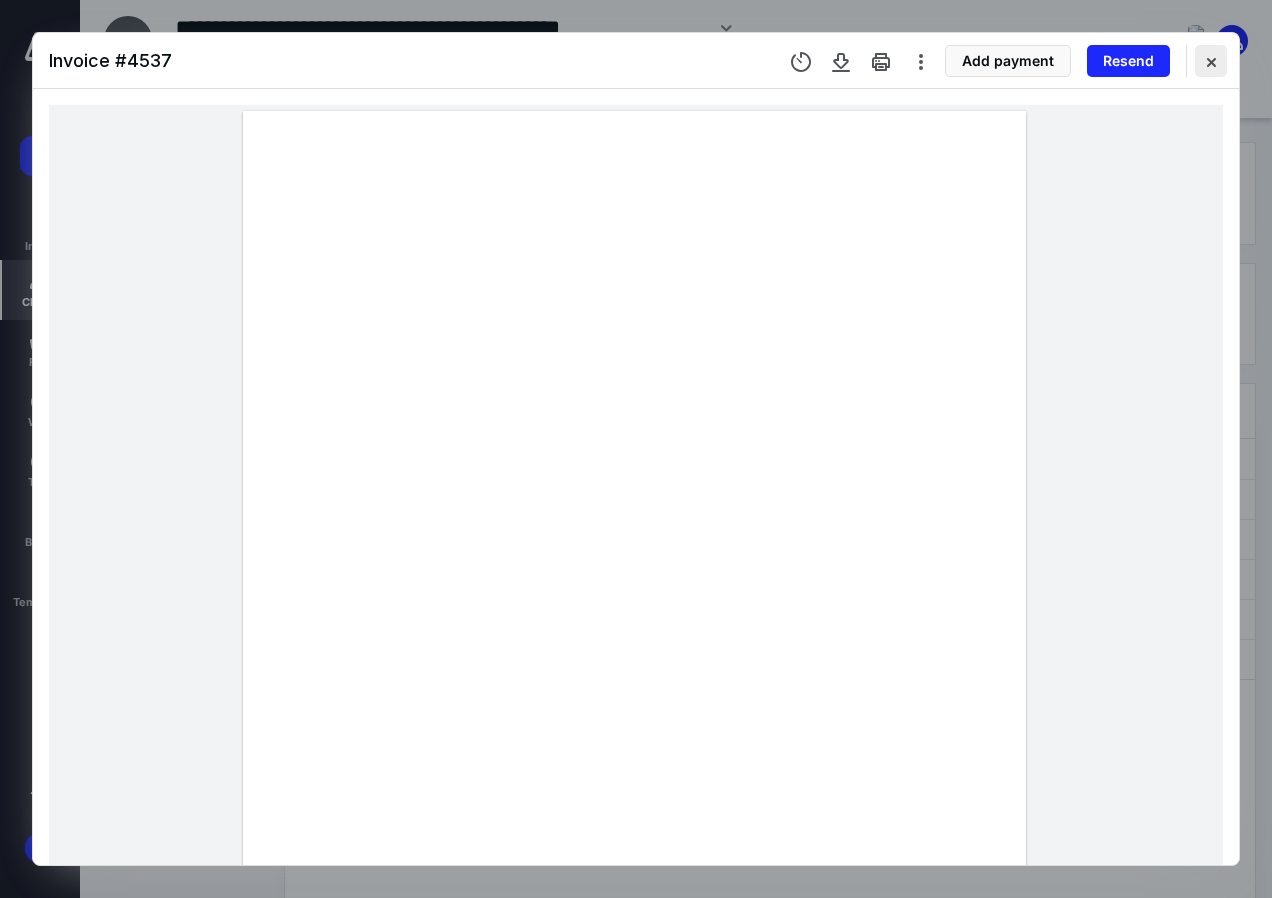 click at bounding box center (1211, 61) 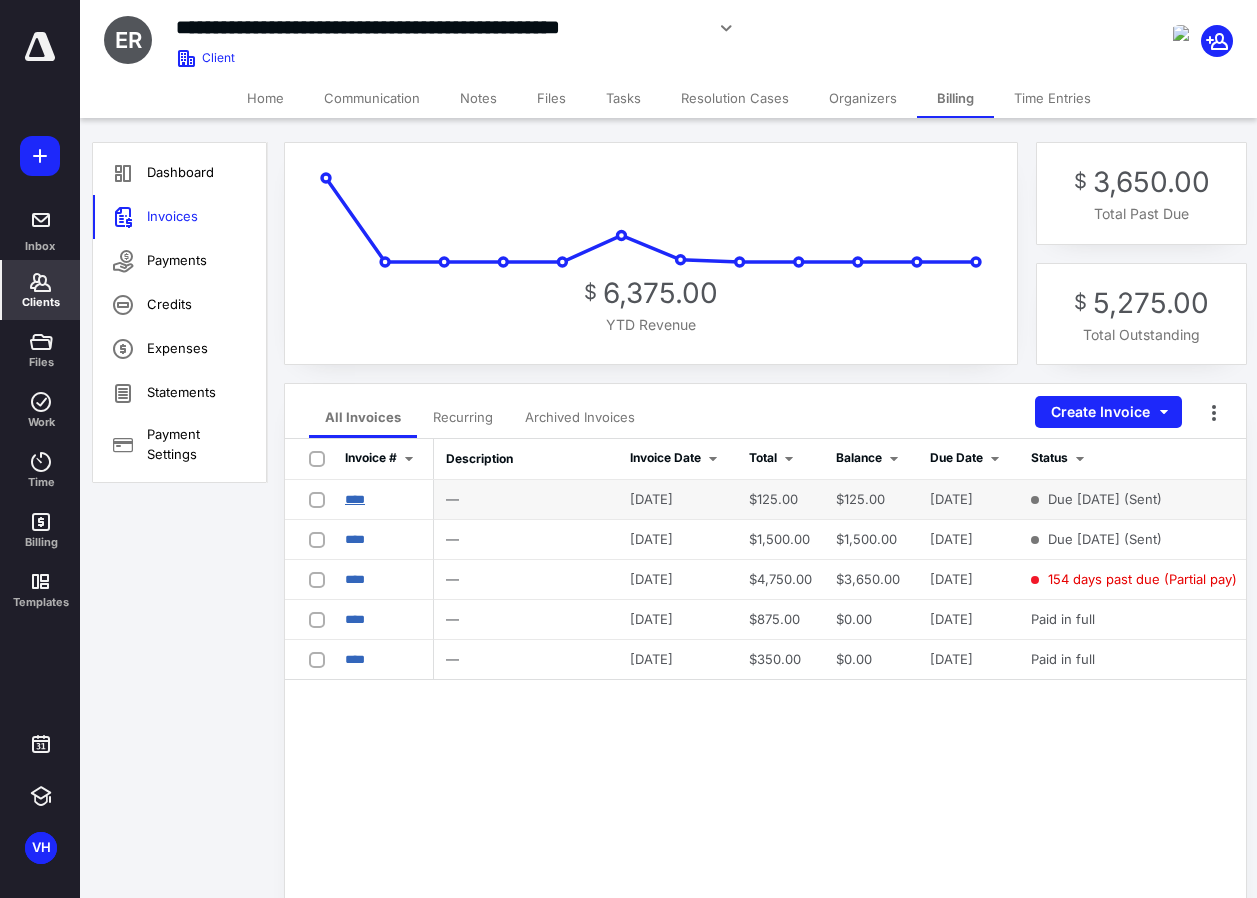 click on "****" at bounding box center [355, 499] 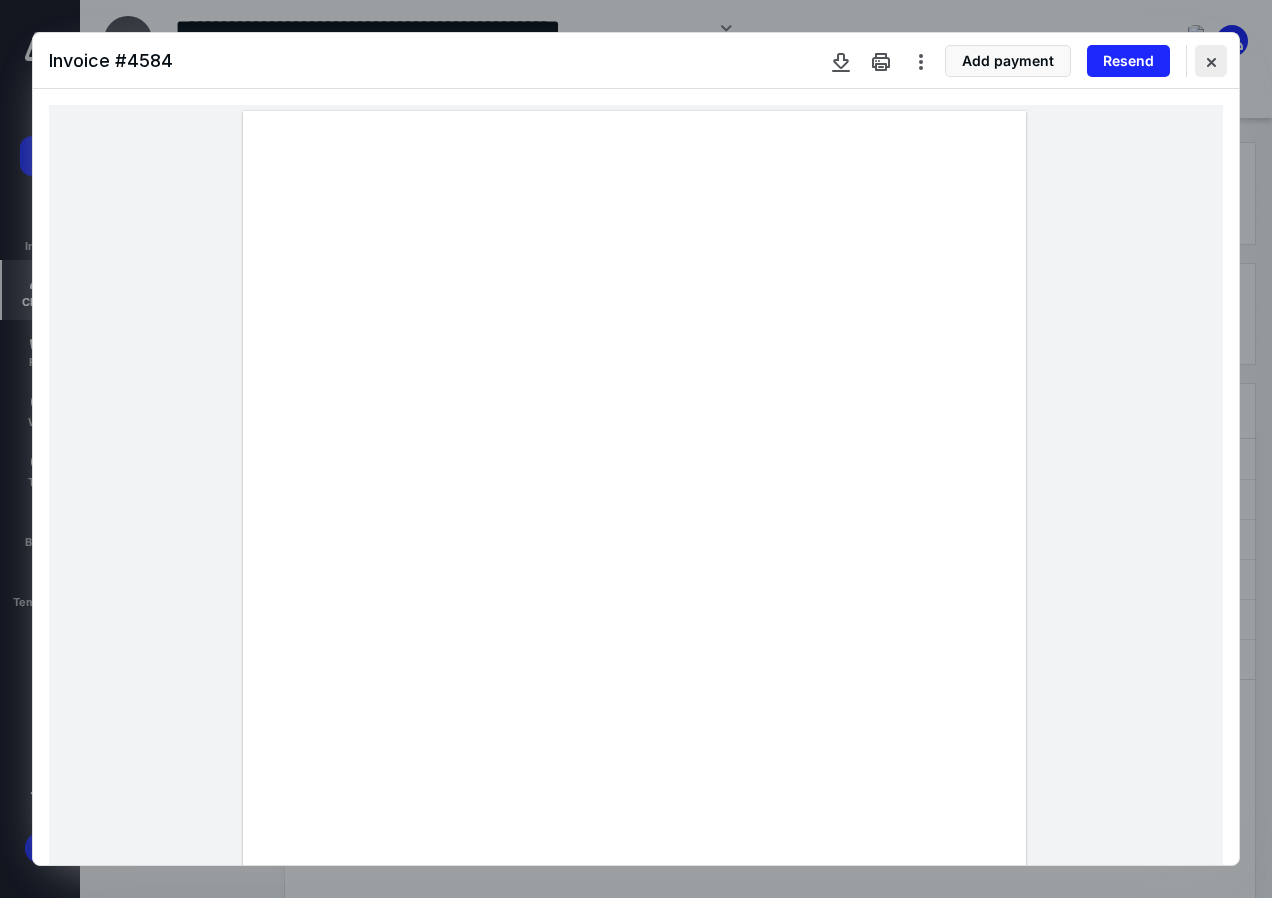 click at bounding box center (1211, 61) 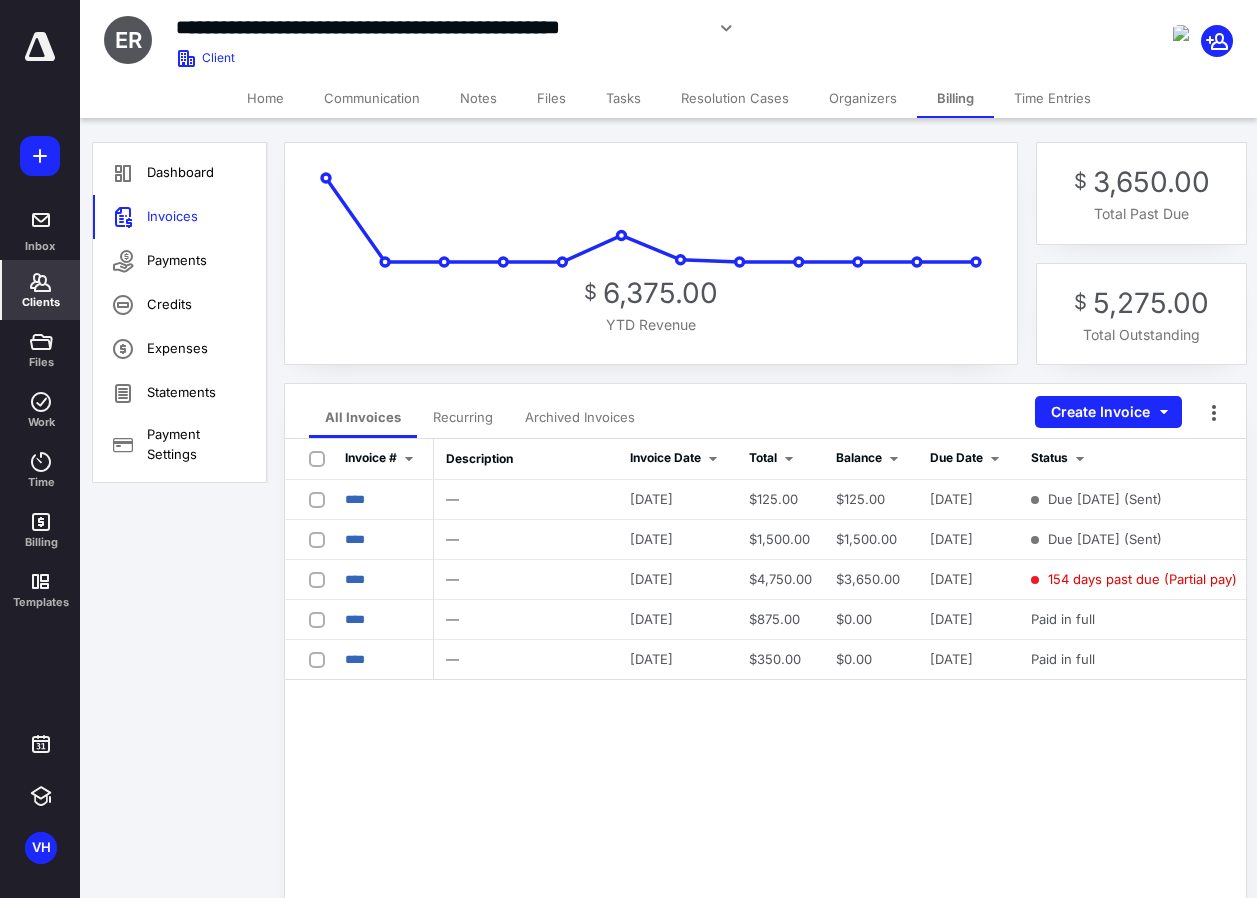 click on "Tasks" at bounding box center (623, 98) 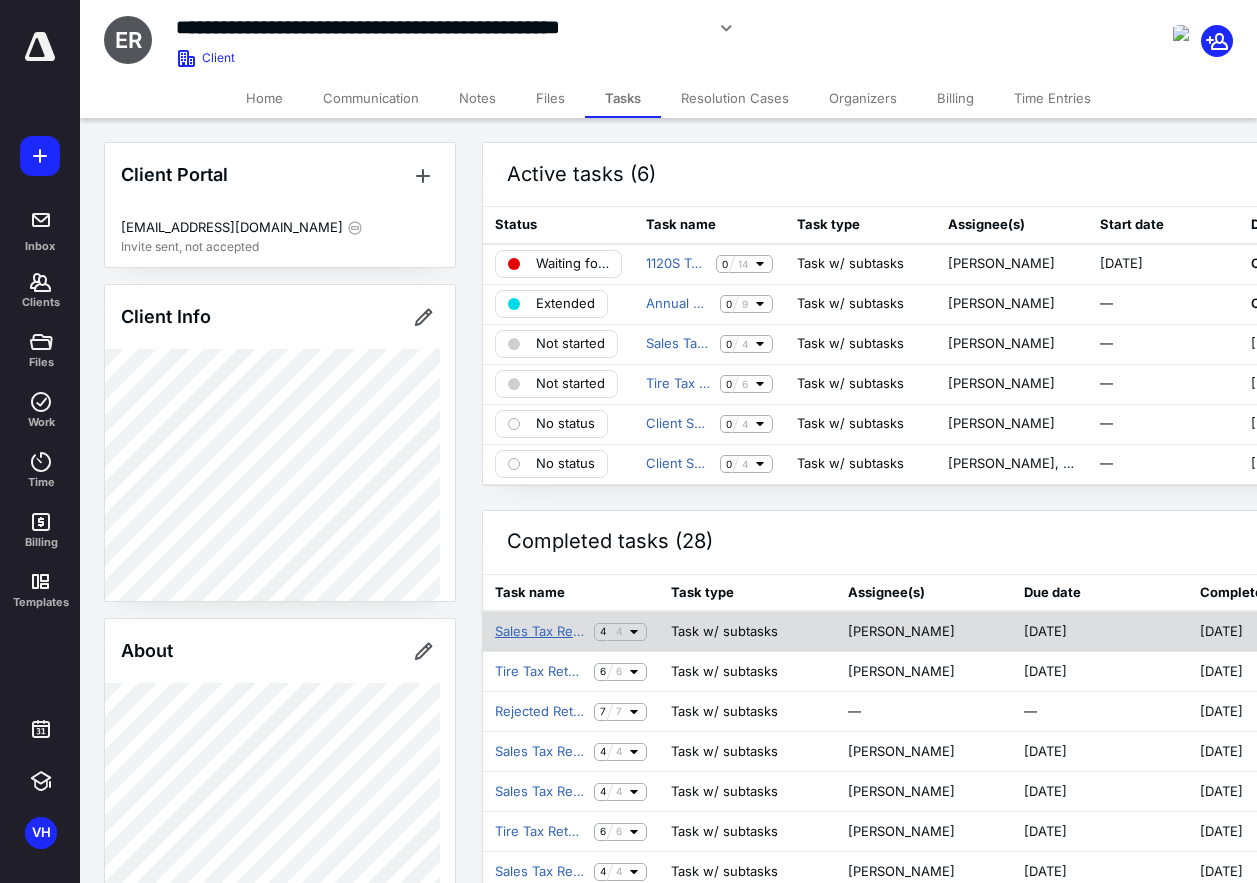 click on "Sales Tax Return" at bounding box center [540, 632] 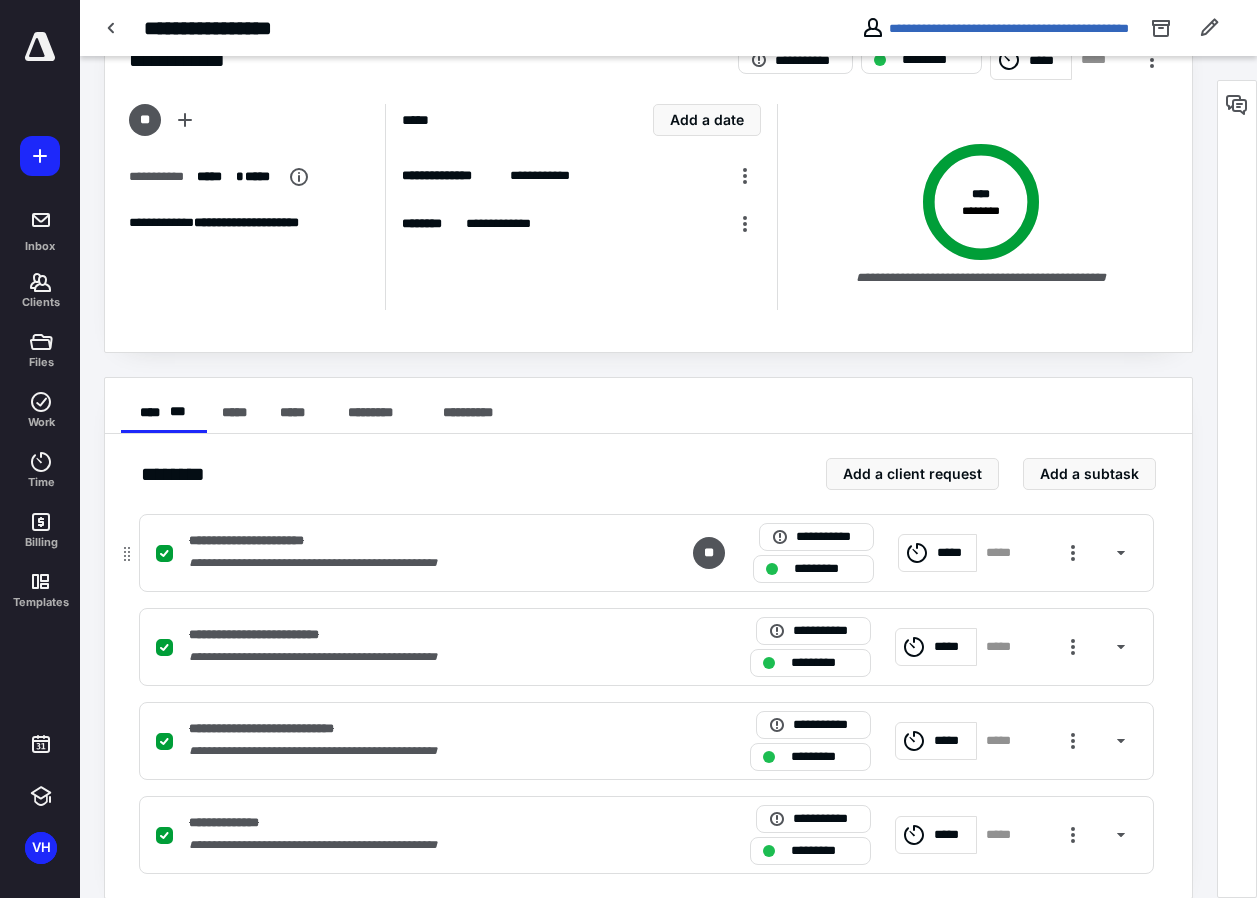 scroll, scrollTop: 128, scrollLeft: 0, axis: vertical 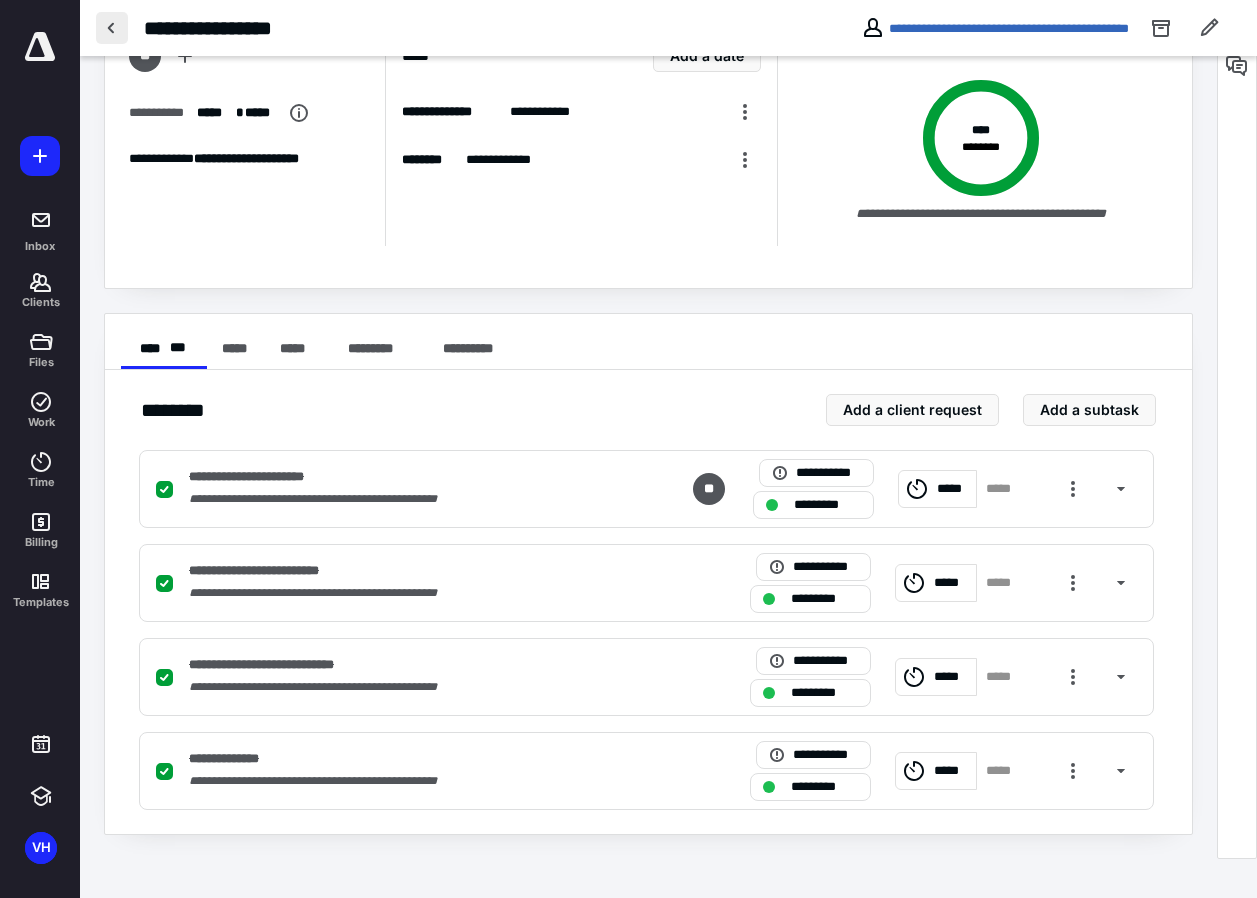 click at bounding box center (112, 28) 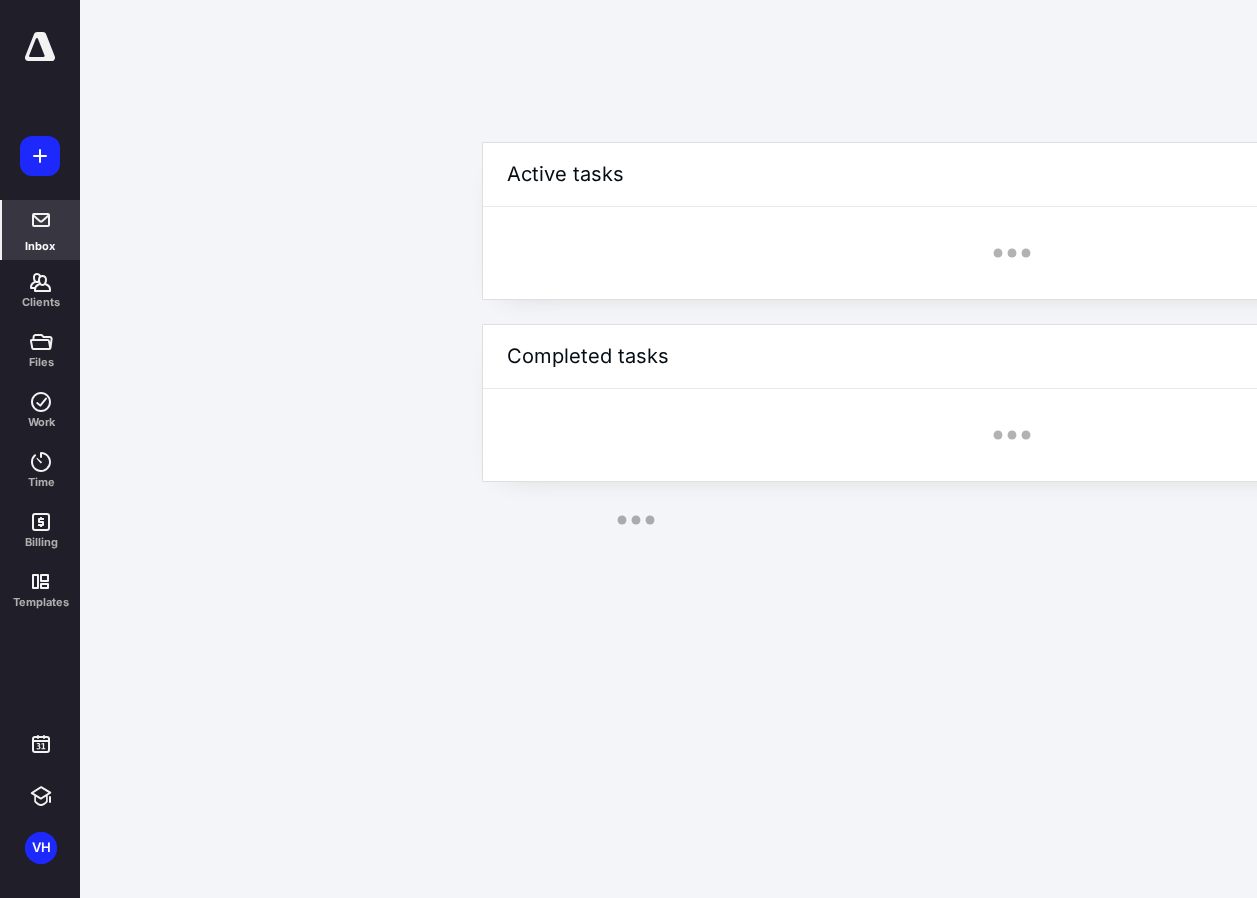 scroll, scrollTop: 0, scrollLeft: 0, axis: both 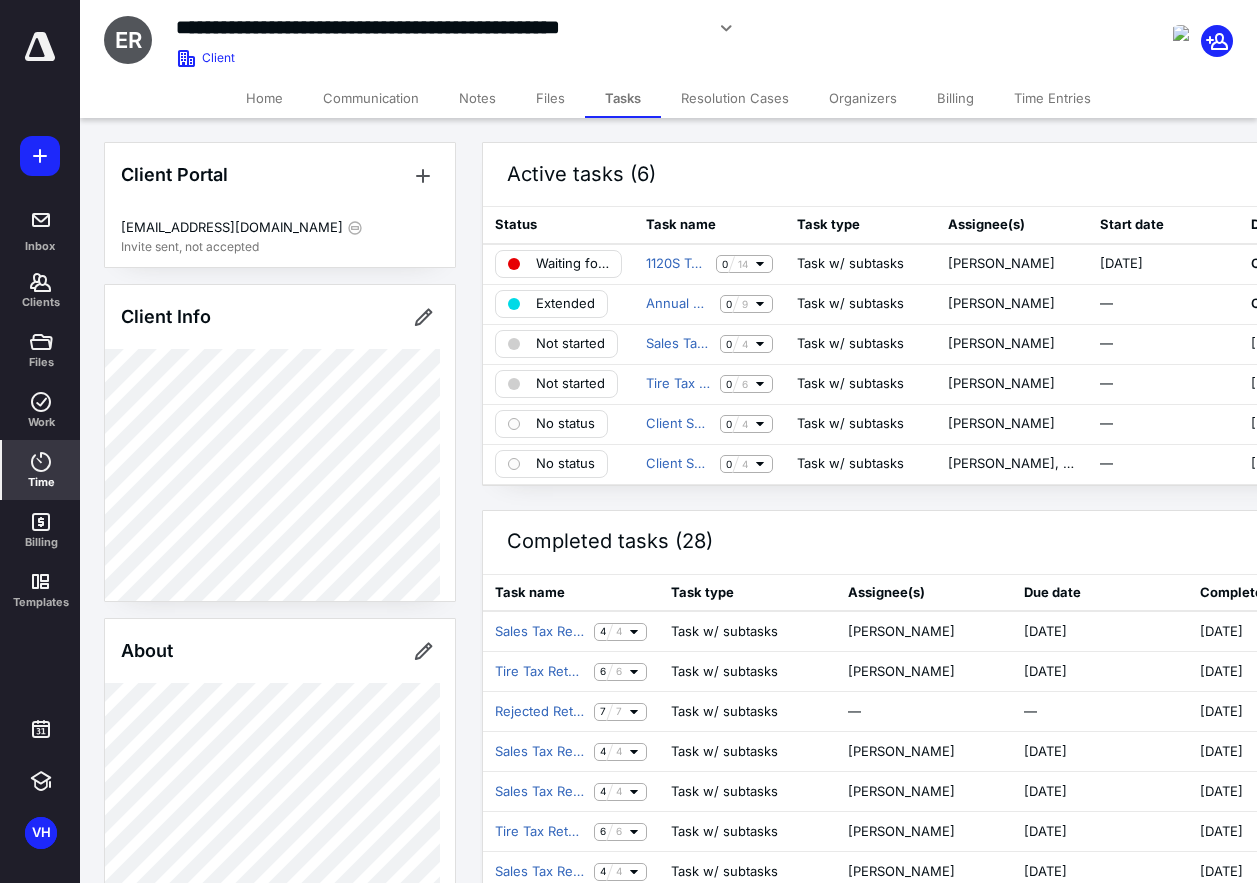 click 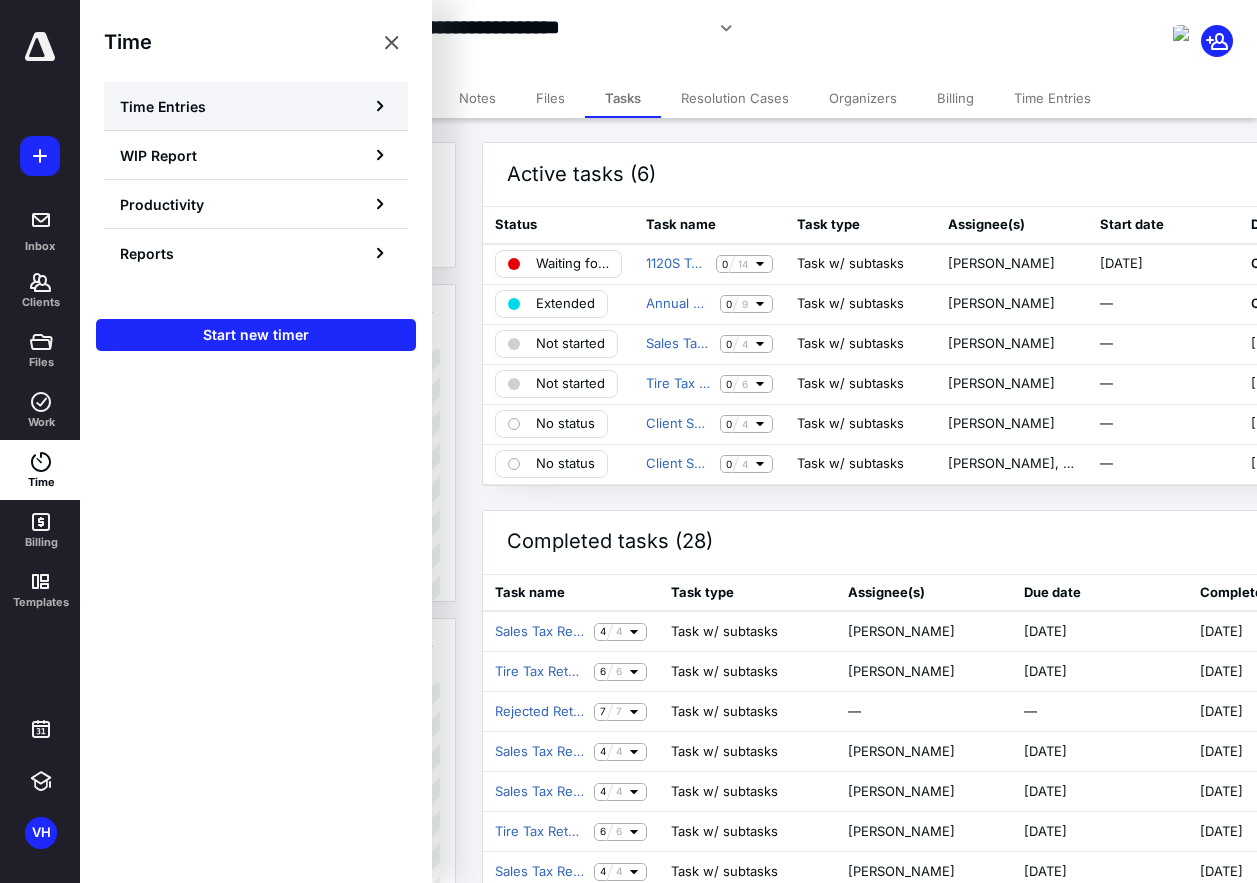 click on "Time Entries" at bounding box center [163, 106] 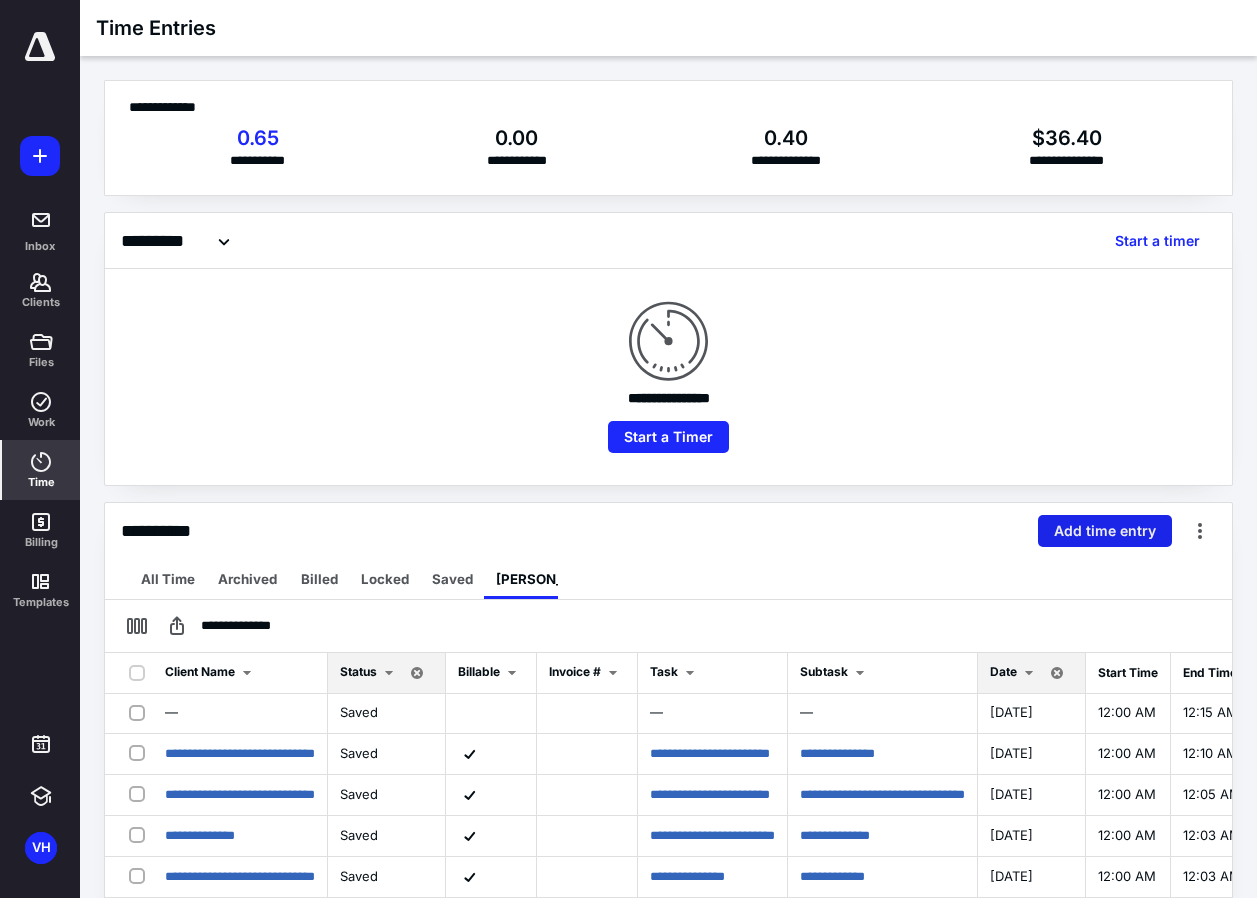 click on "Add time entry" at bounding box center (1105, 531) 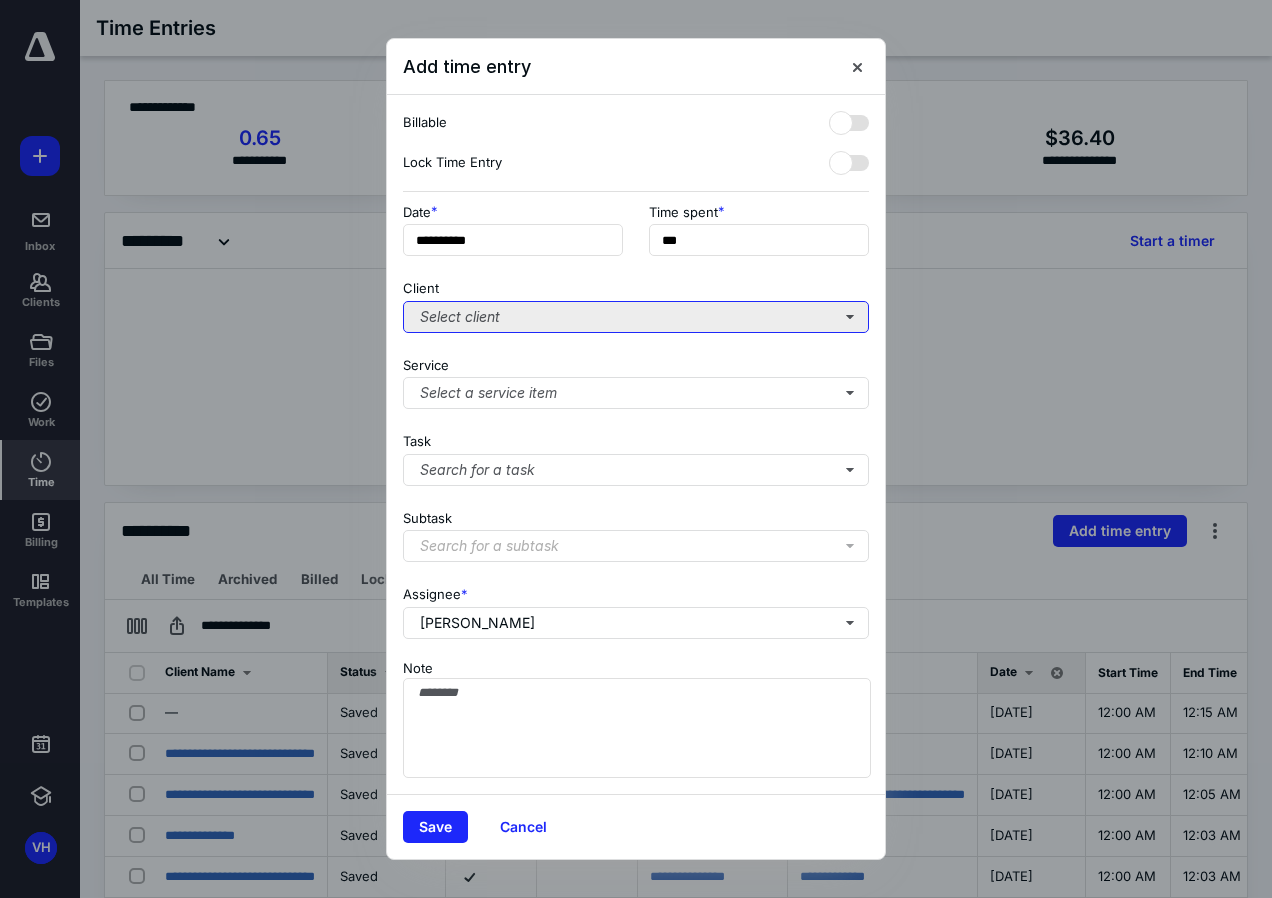 click on "Select client" at bounding box center (636, 317) 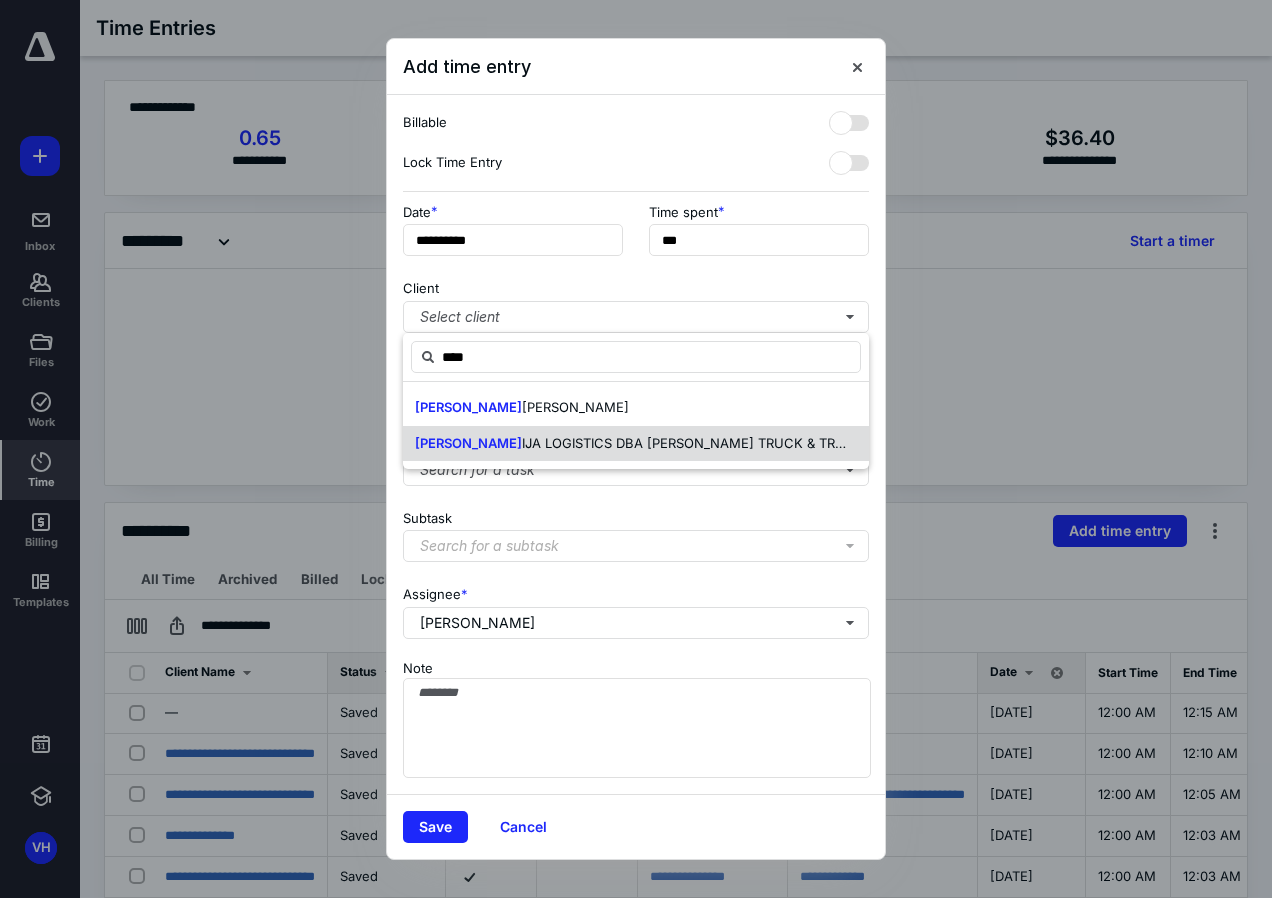 click on "IJA LOGISTICS DBA [PERSON_NAME] TRUCK & TRAILER REPAIR" at bounding box center (719, 443) 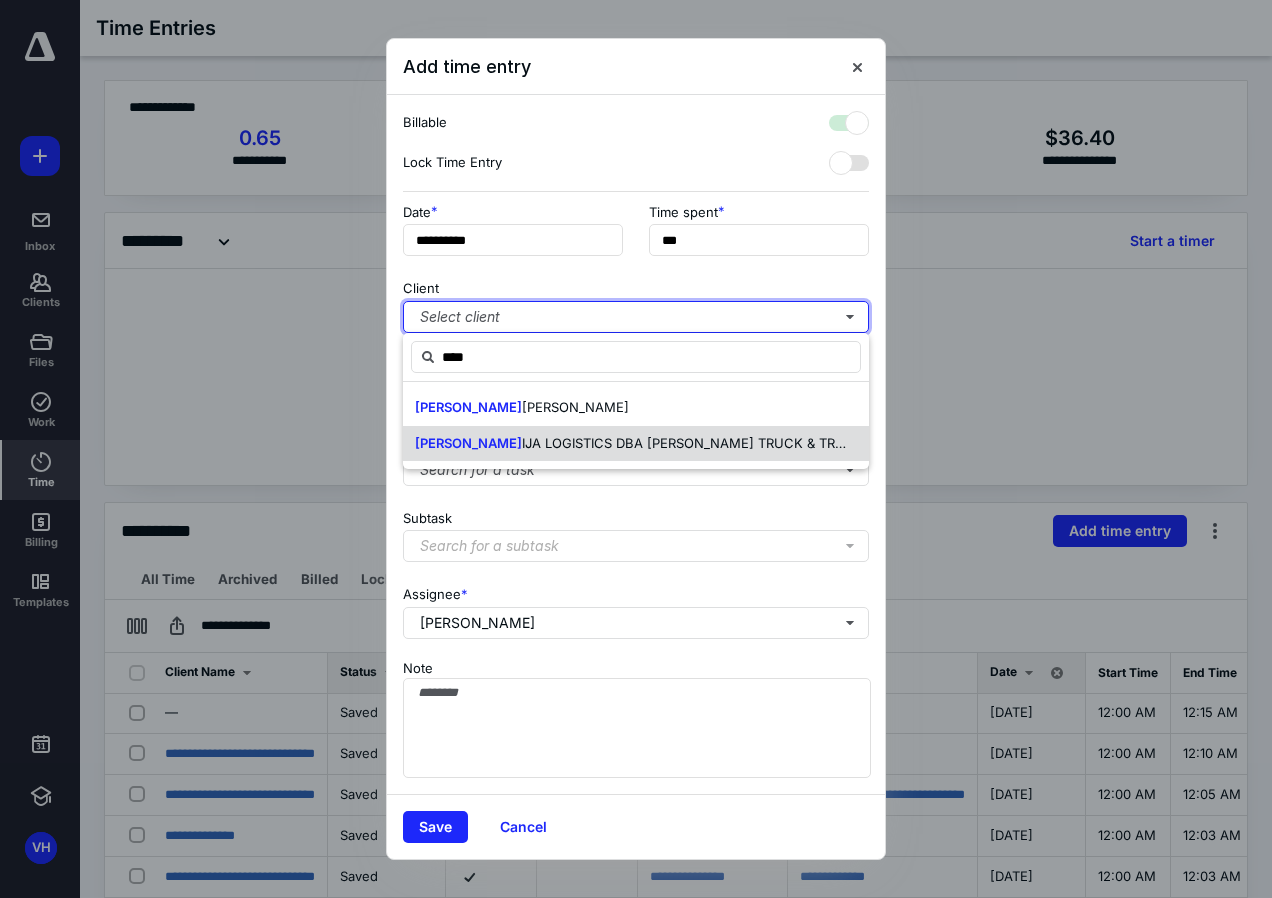 checkbox on "true" 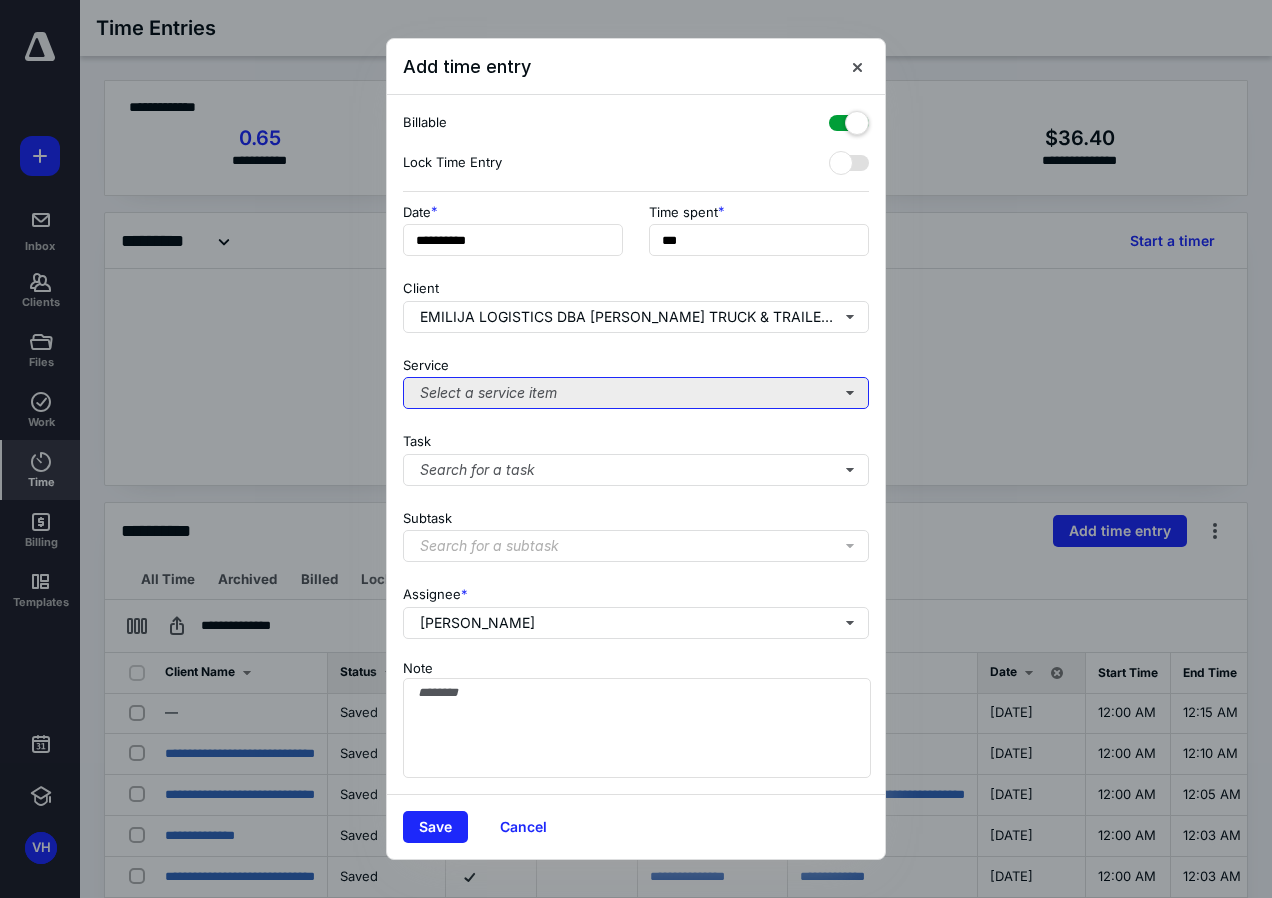 click on "Select a service item" at bounding box center (636, 393) 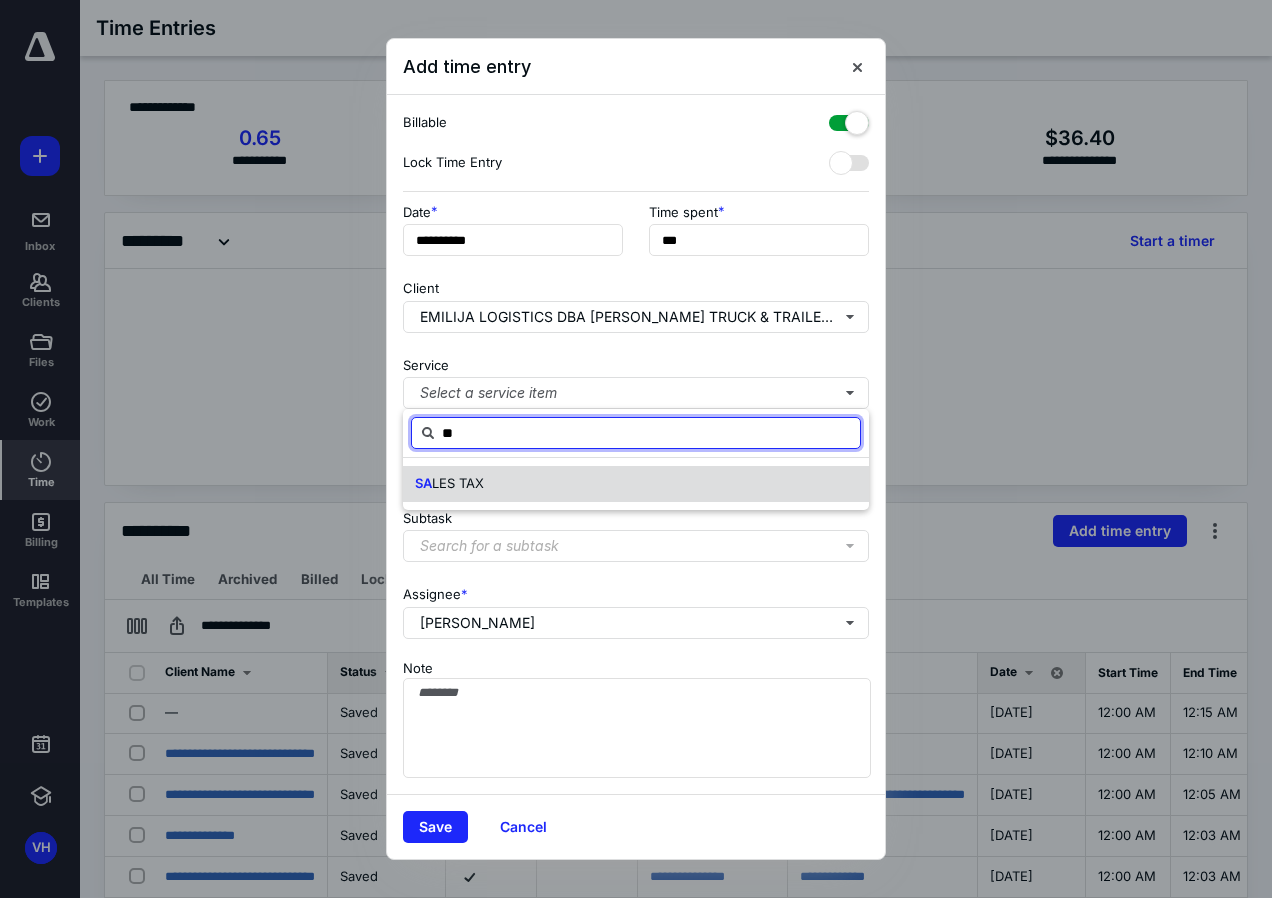 click on "LES TAX" at bounding box center (458, 483) 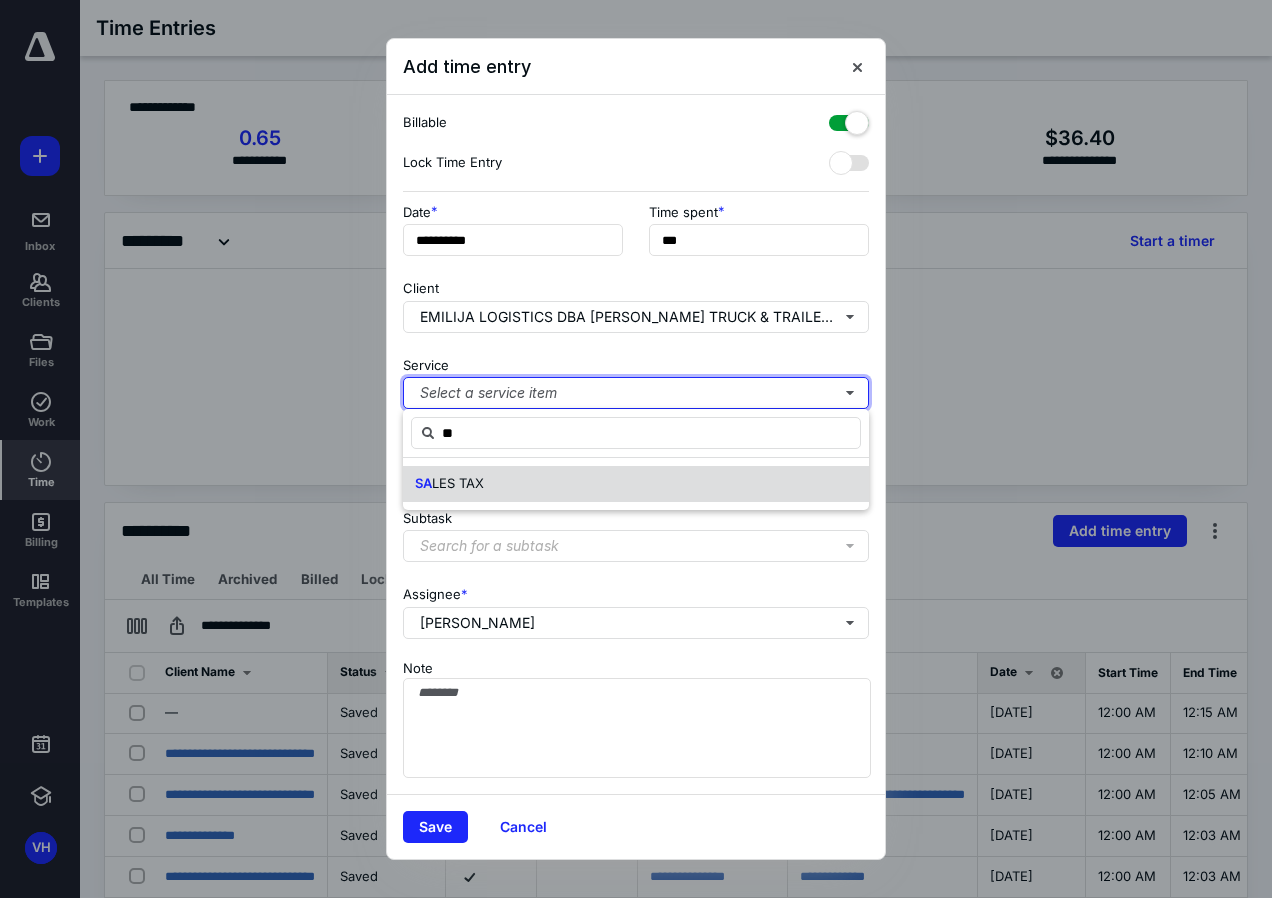 type 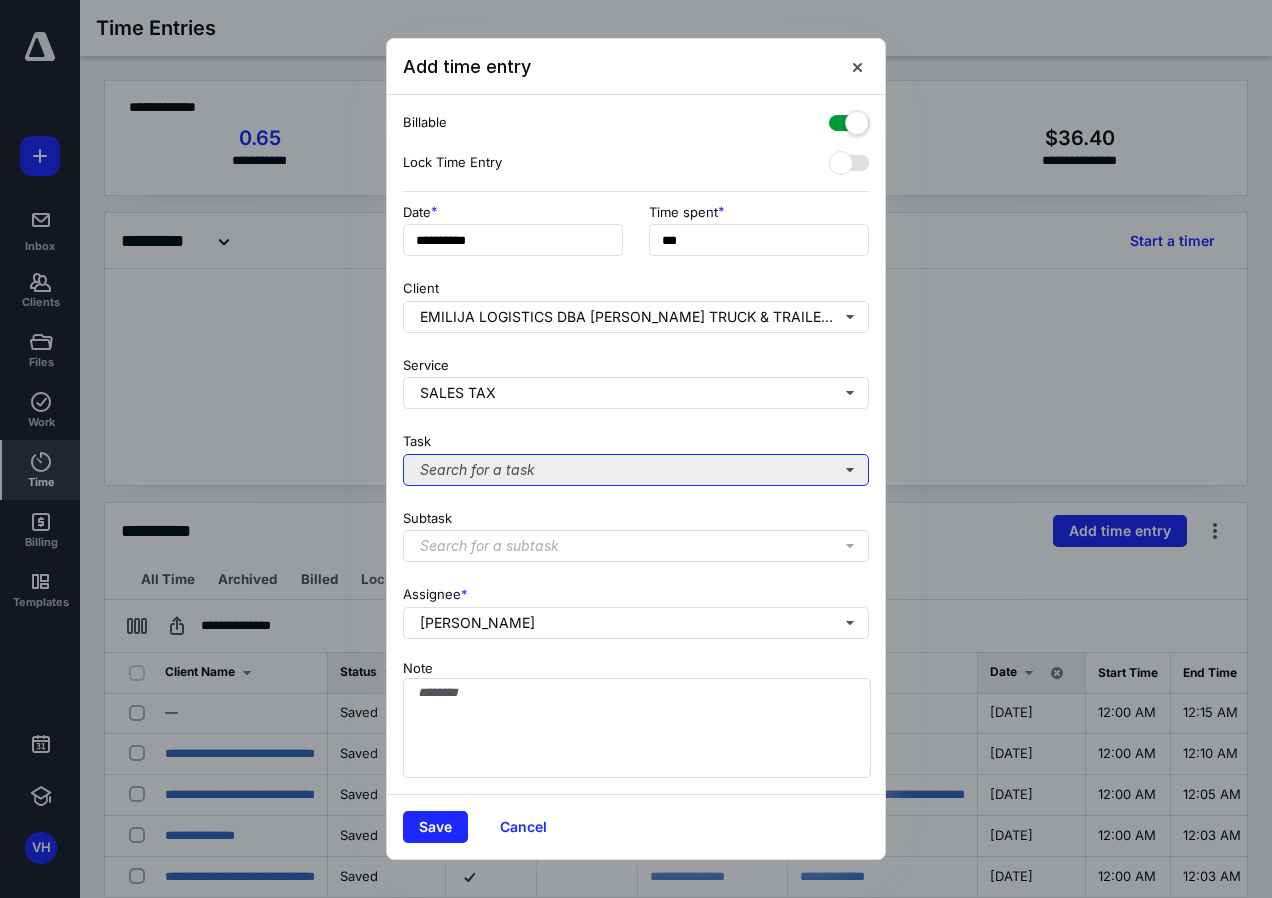 click on "Search for a task" at bounding box center [636, 470] 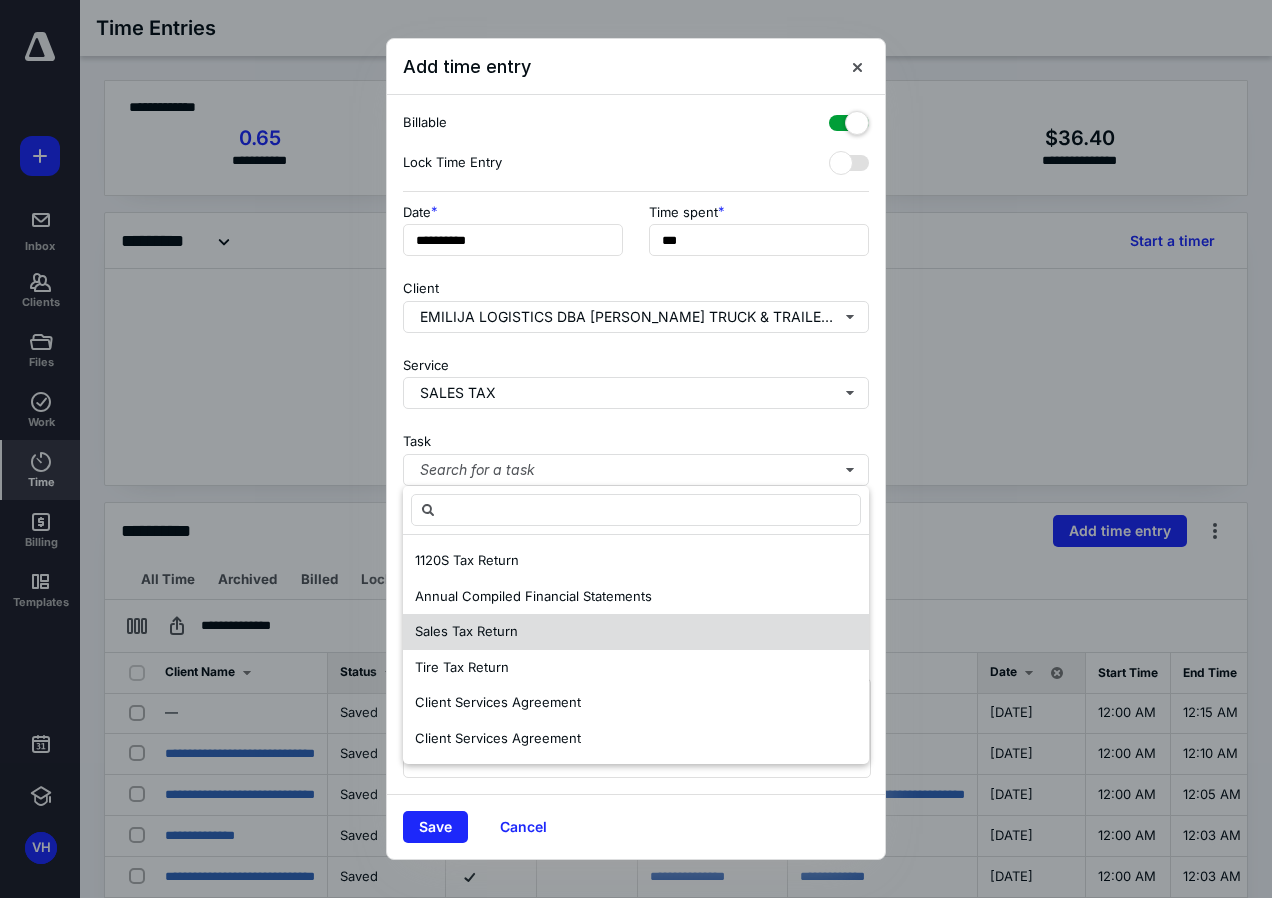 click on "Sales Tax Return" at bounding box center (466, 631) 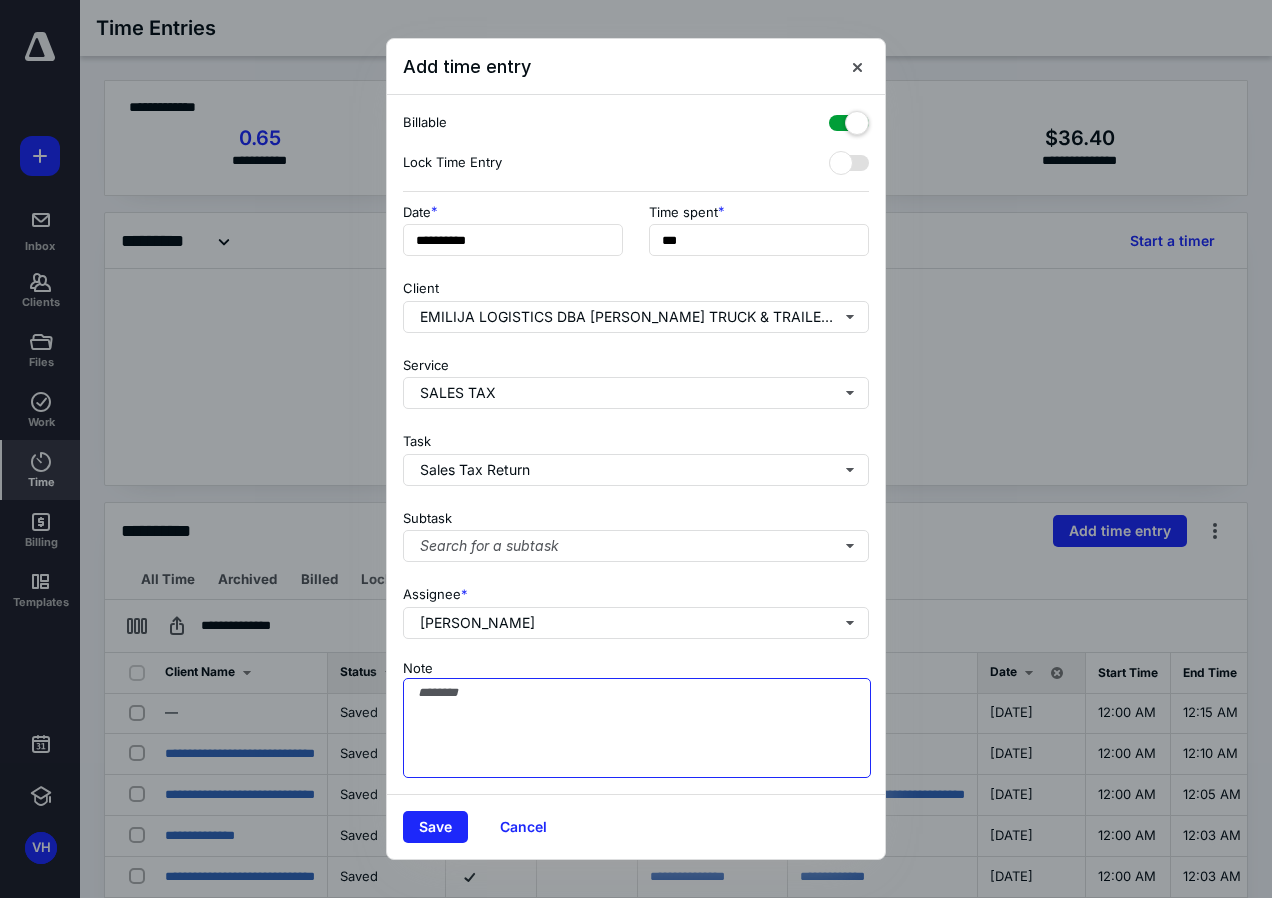 click on "Note" at bounding box center (637, 728) 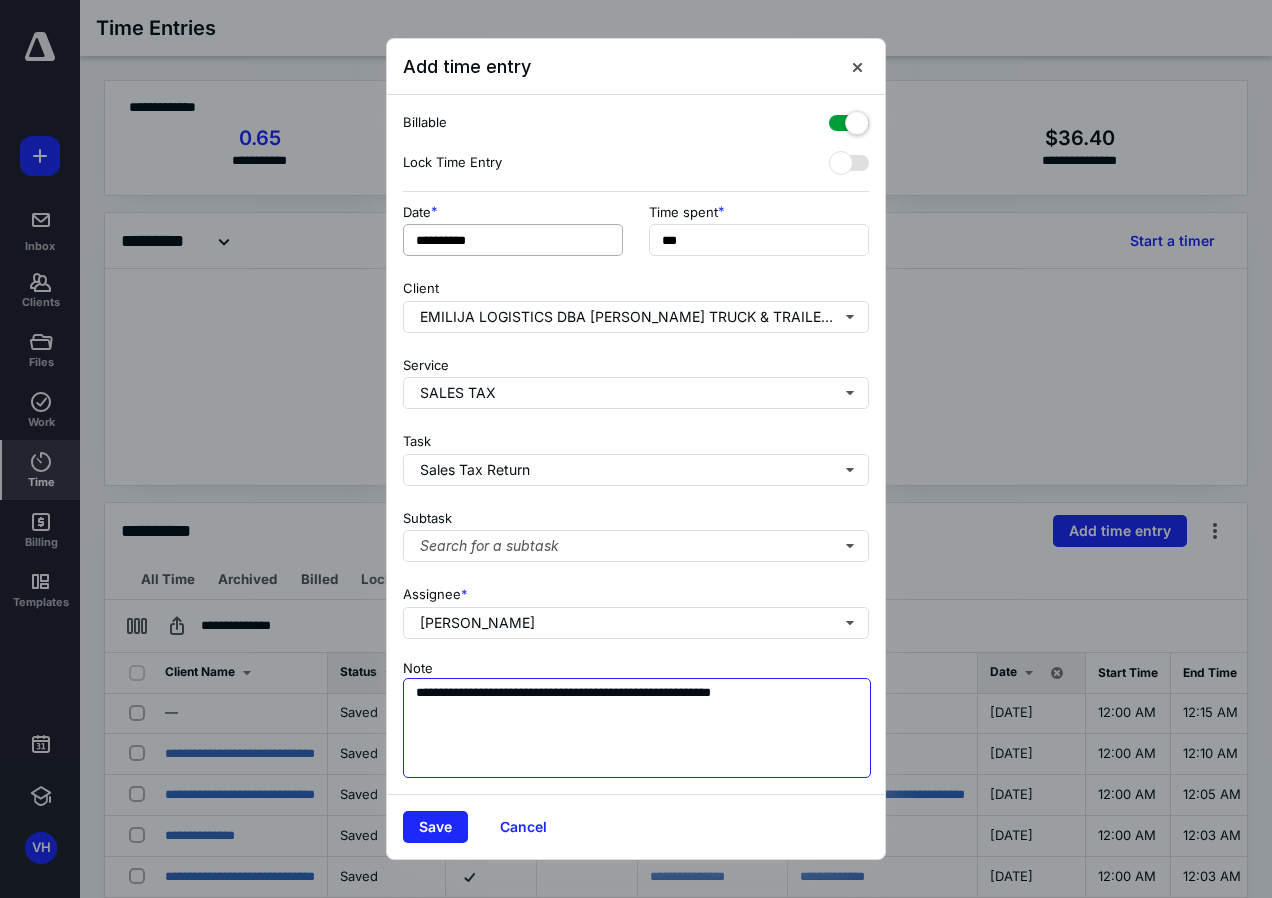 type on "**********" 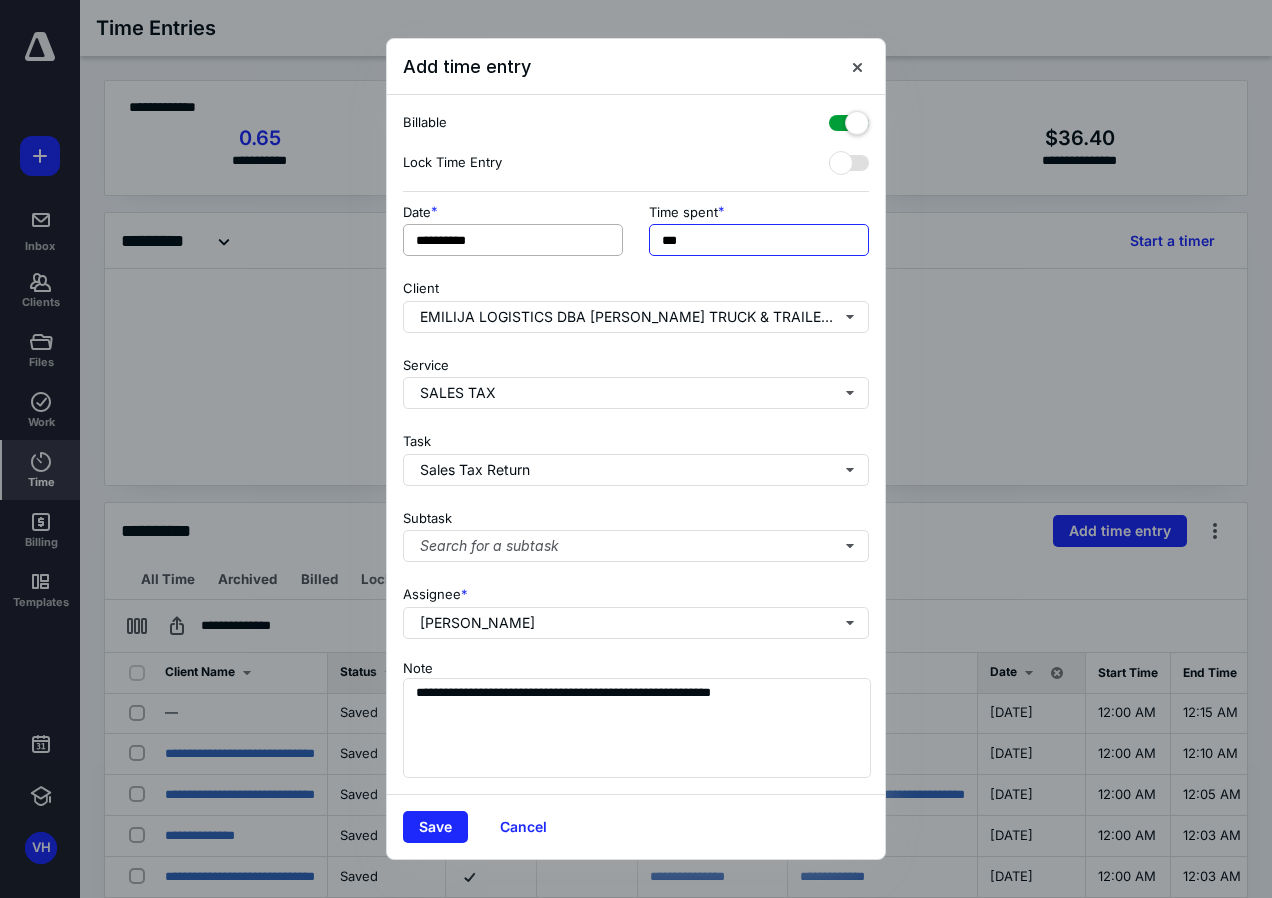 drag, startPoint x: 614, startPoint y: 246, endPoint x: 502, endPoint y: 248, distance: 112.01785 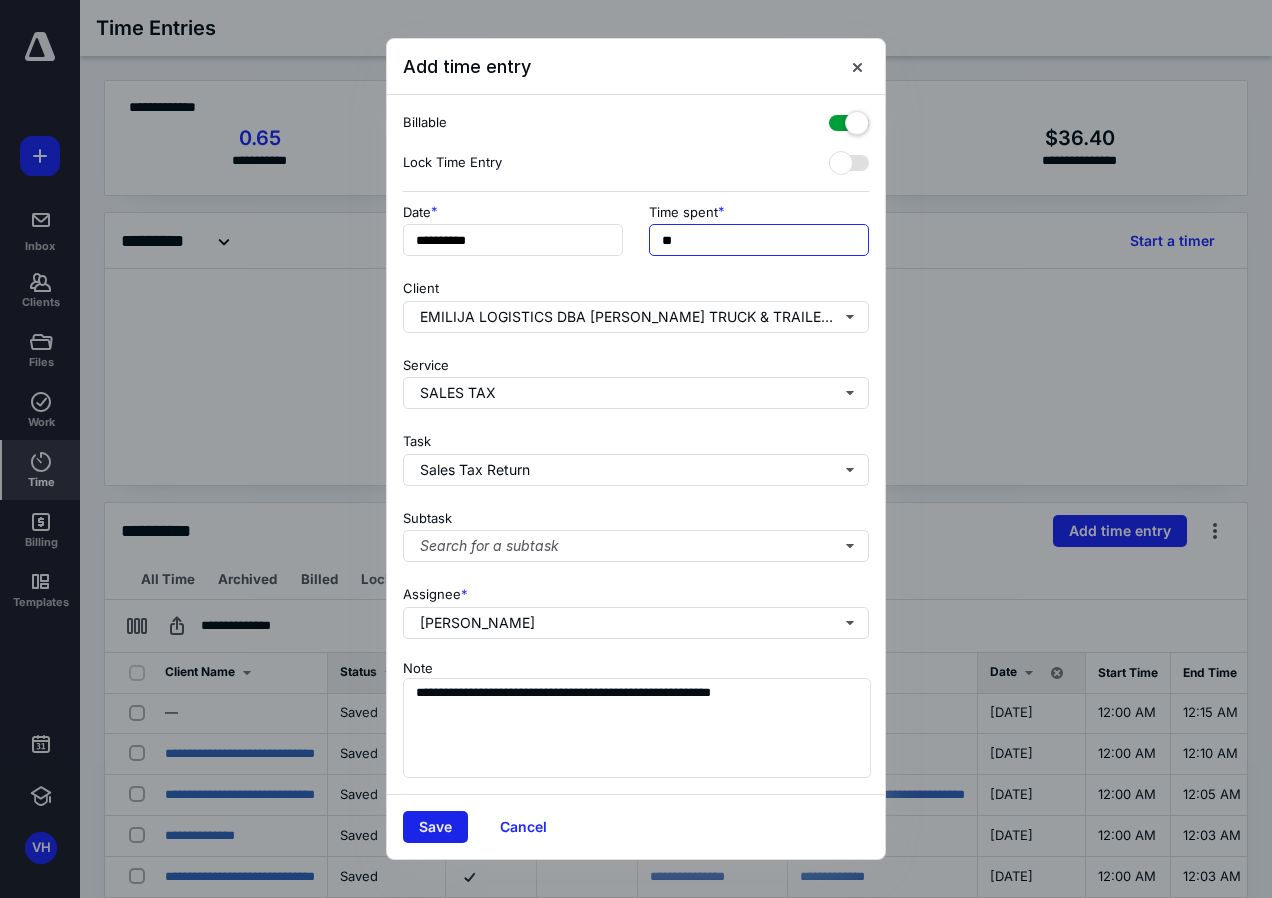 type on "**" 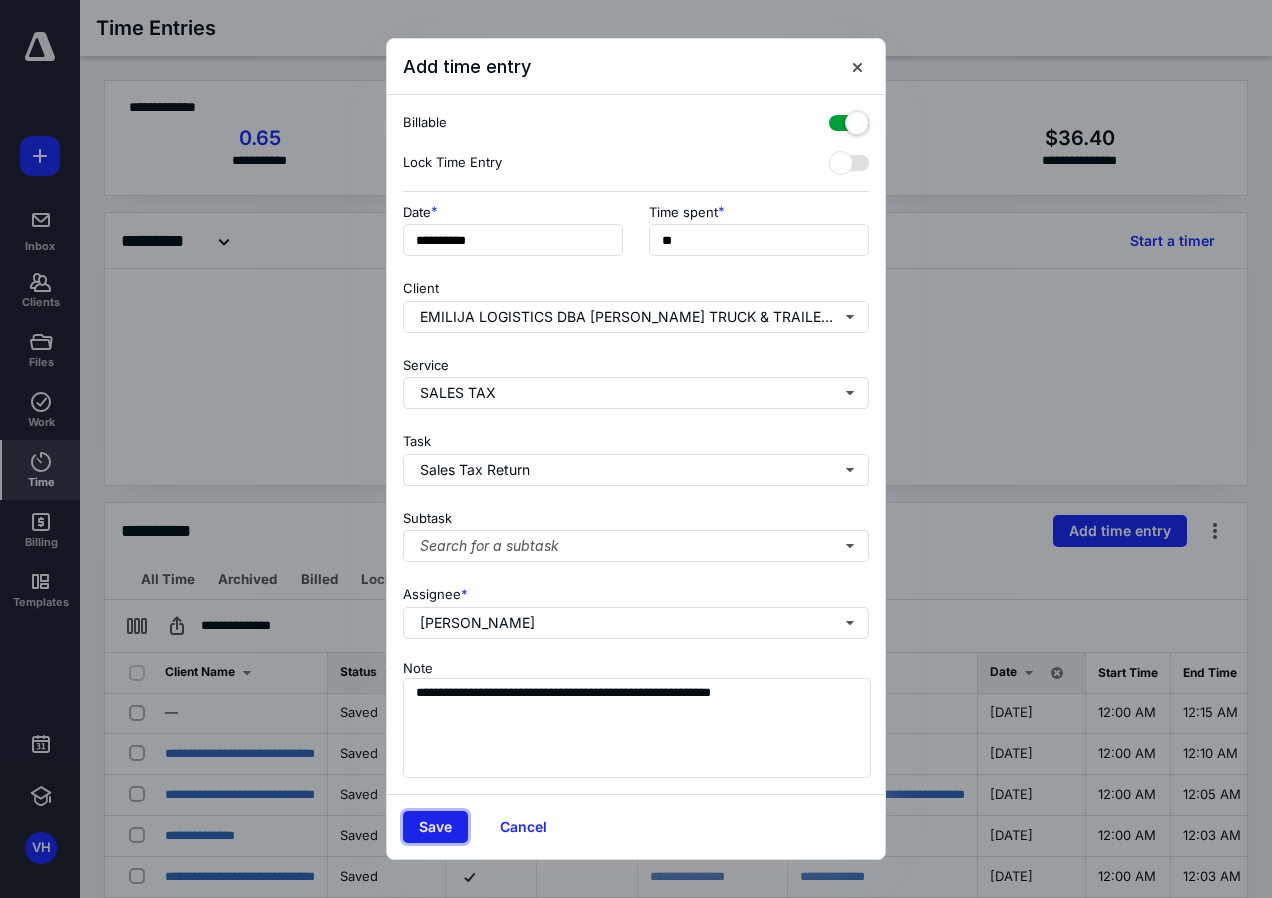 click on "Save" at bounding box center [435, 827] 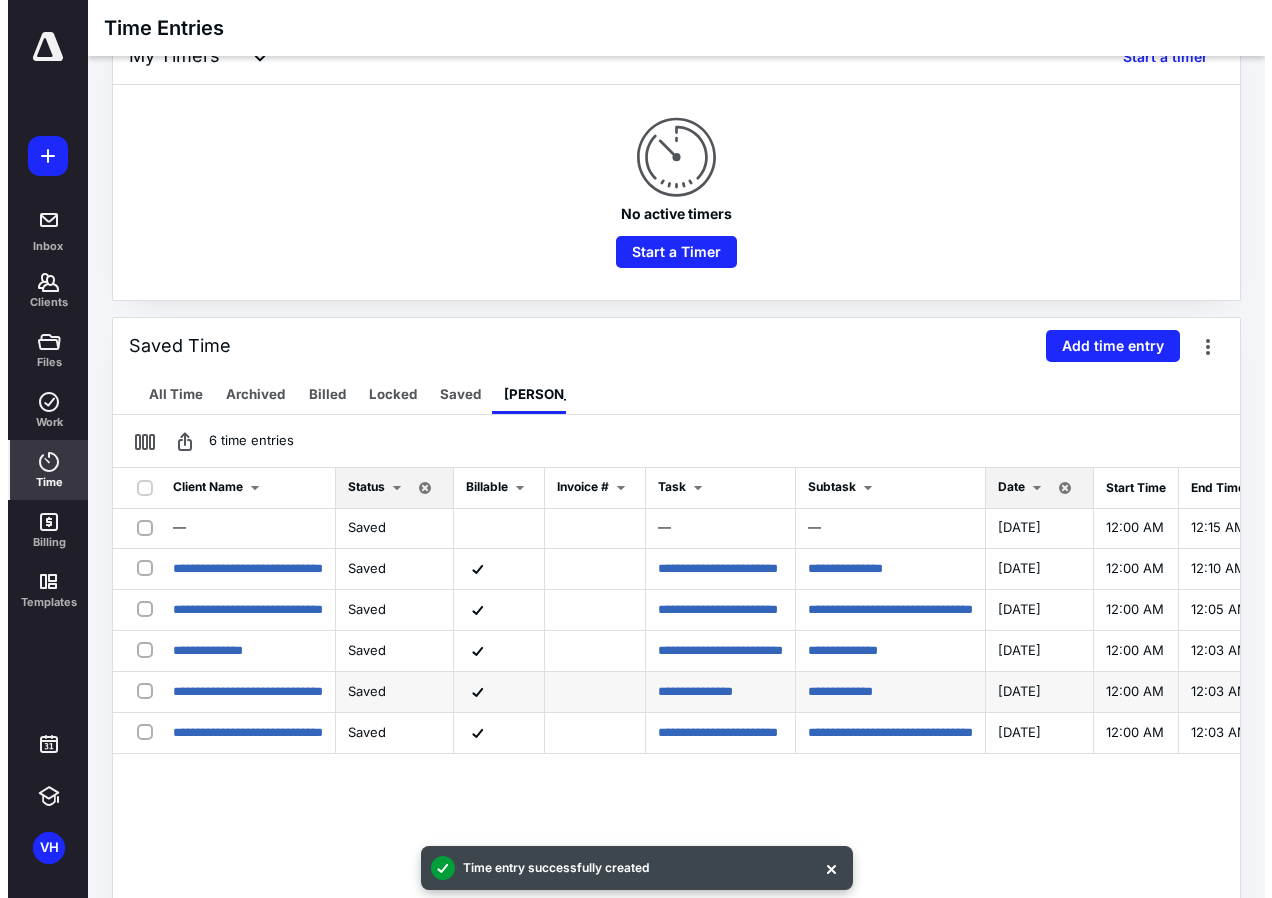 scroll, scrollTop: 0, scrollLeft: 0, axis: both 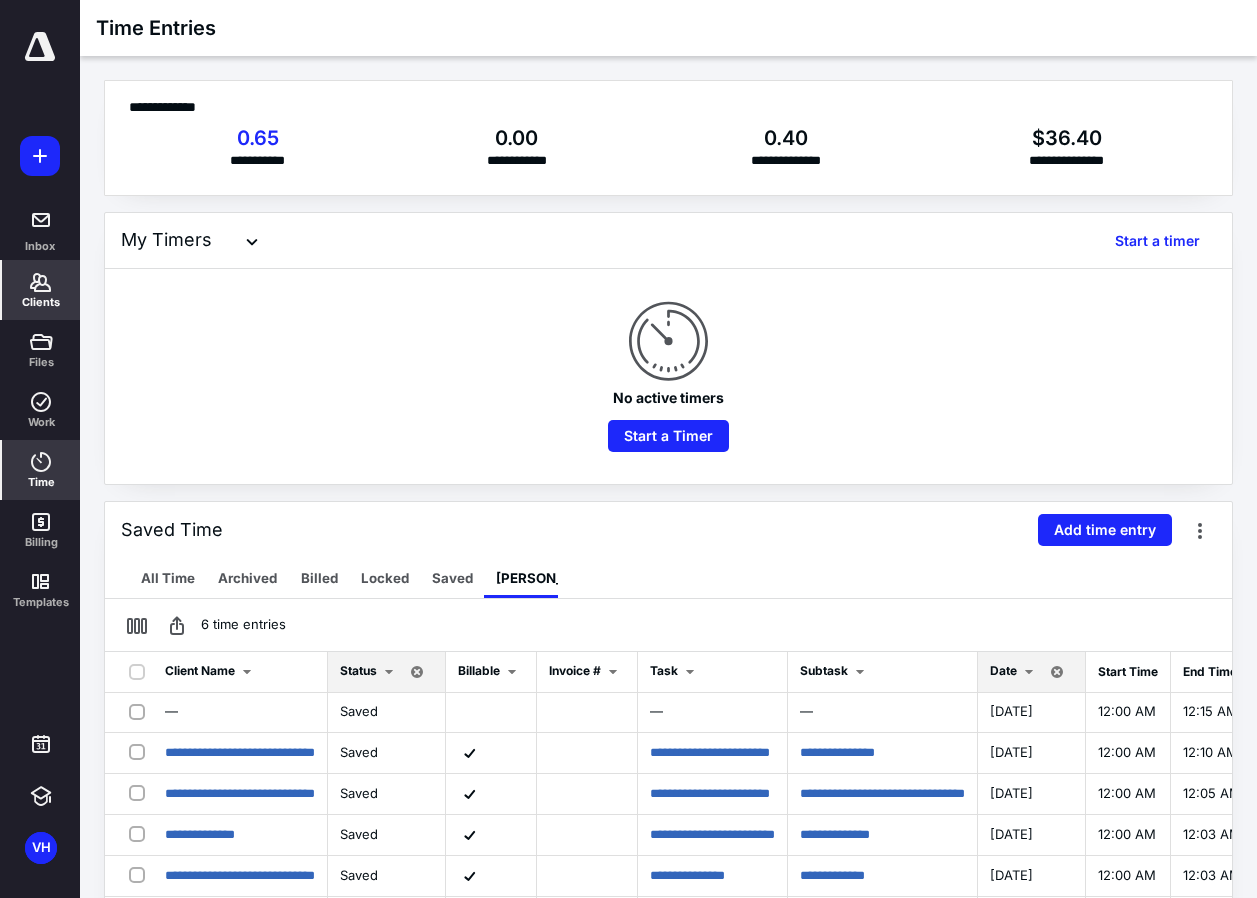 click on "Clients" at bounding box center [41, 302] 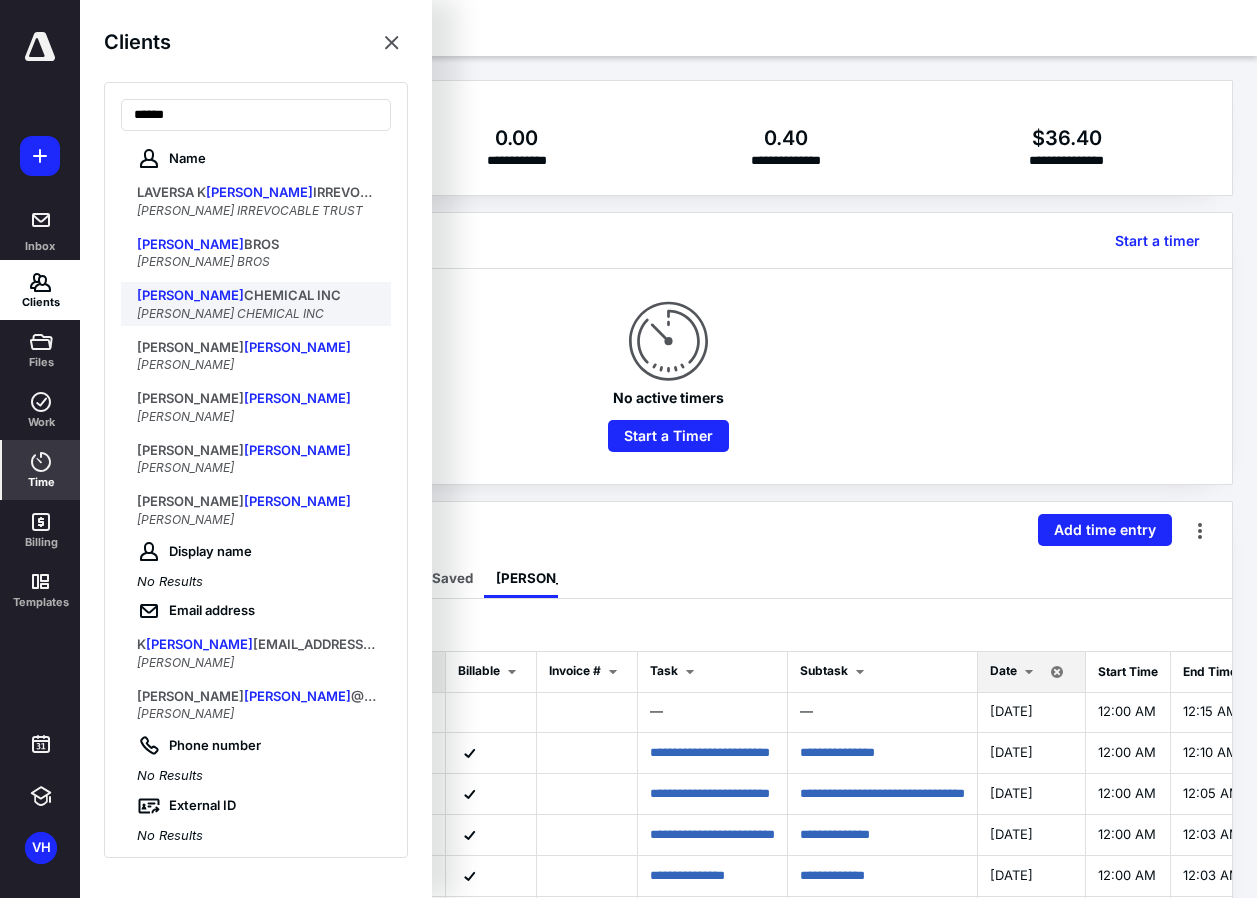 type on "******" 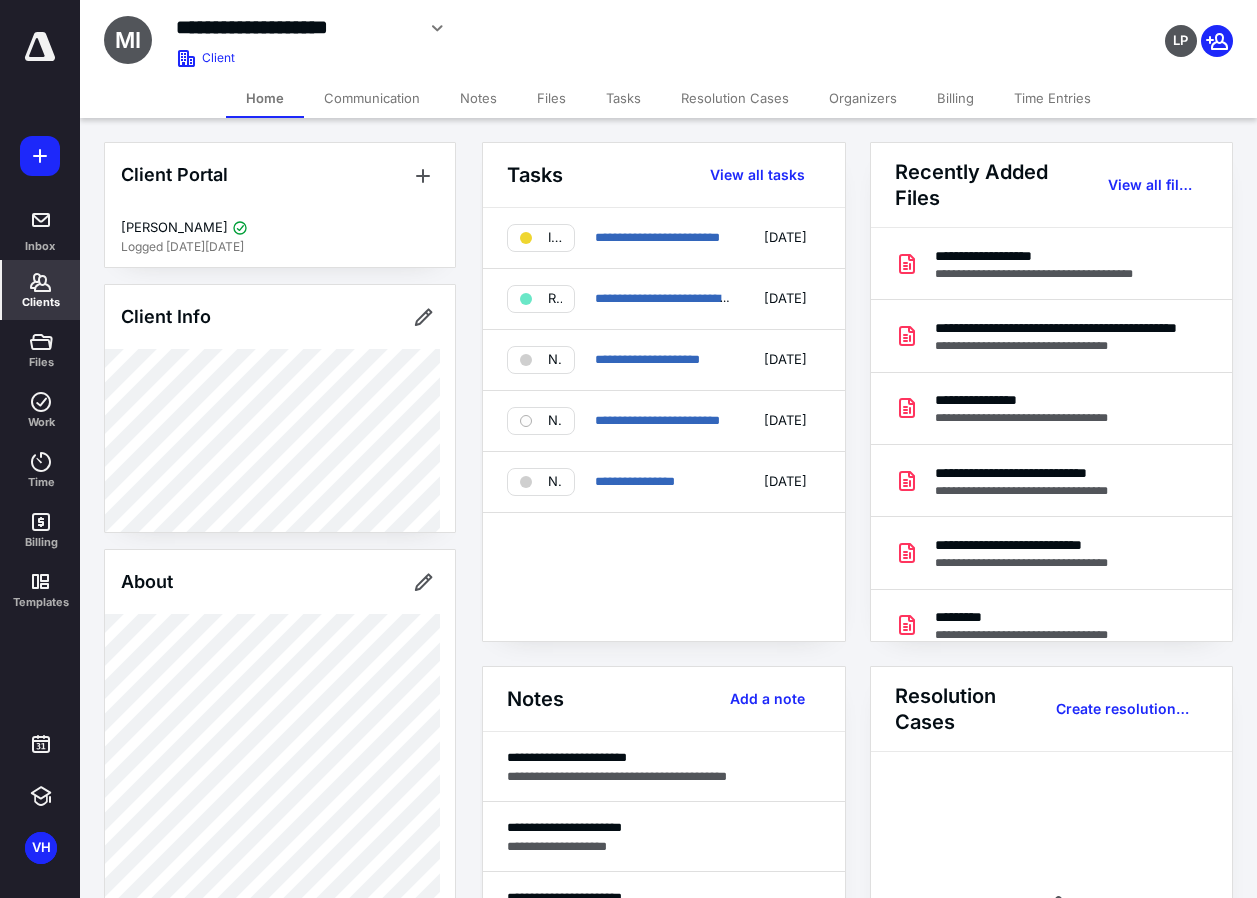 click on "Billing" at bounding box center (955, 98) 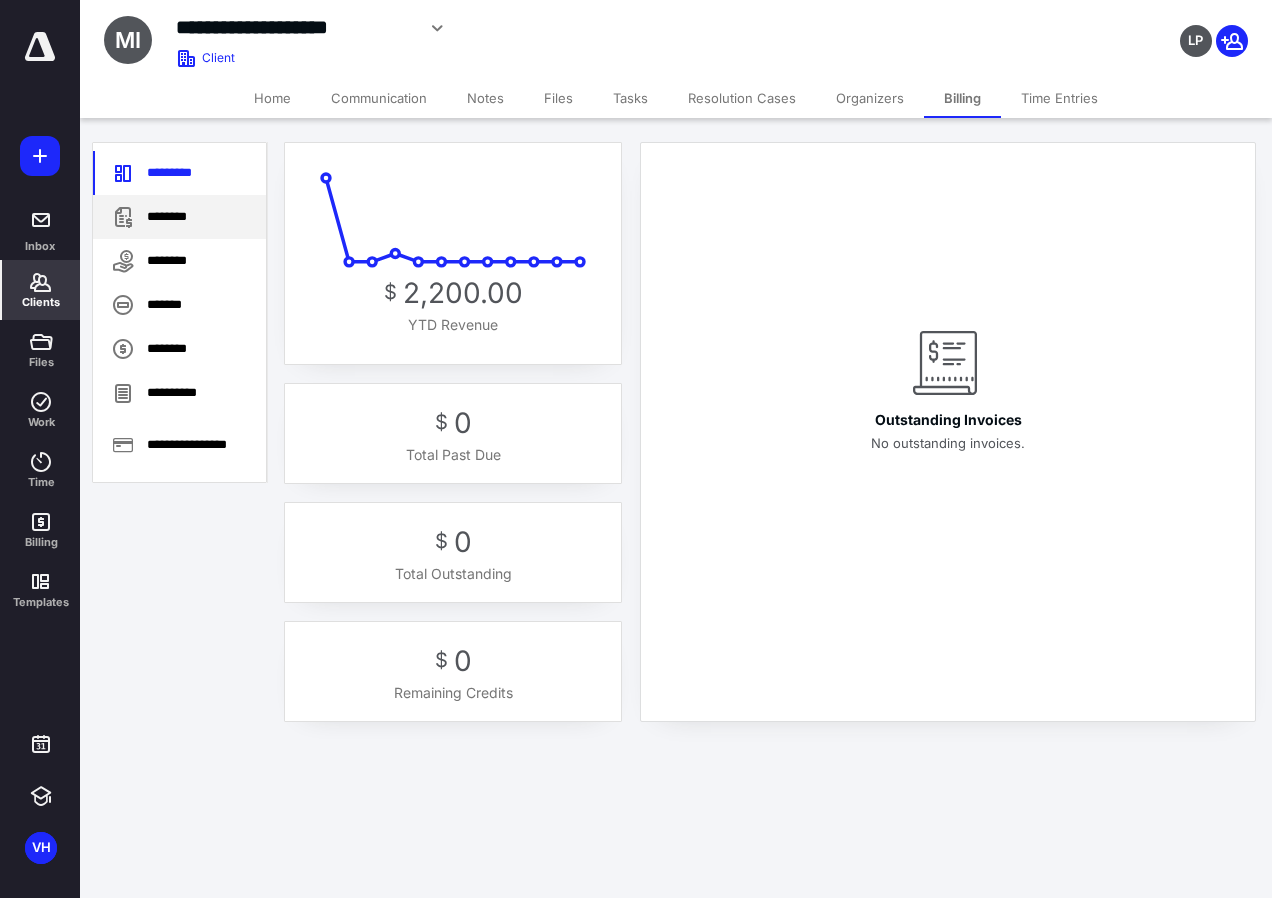 click on "********" at bounding box center [179, 217] 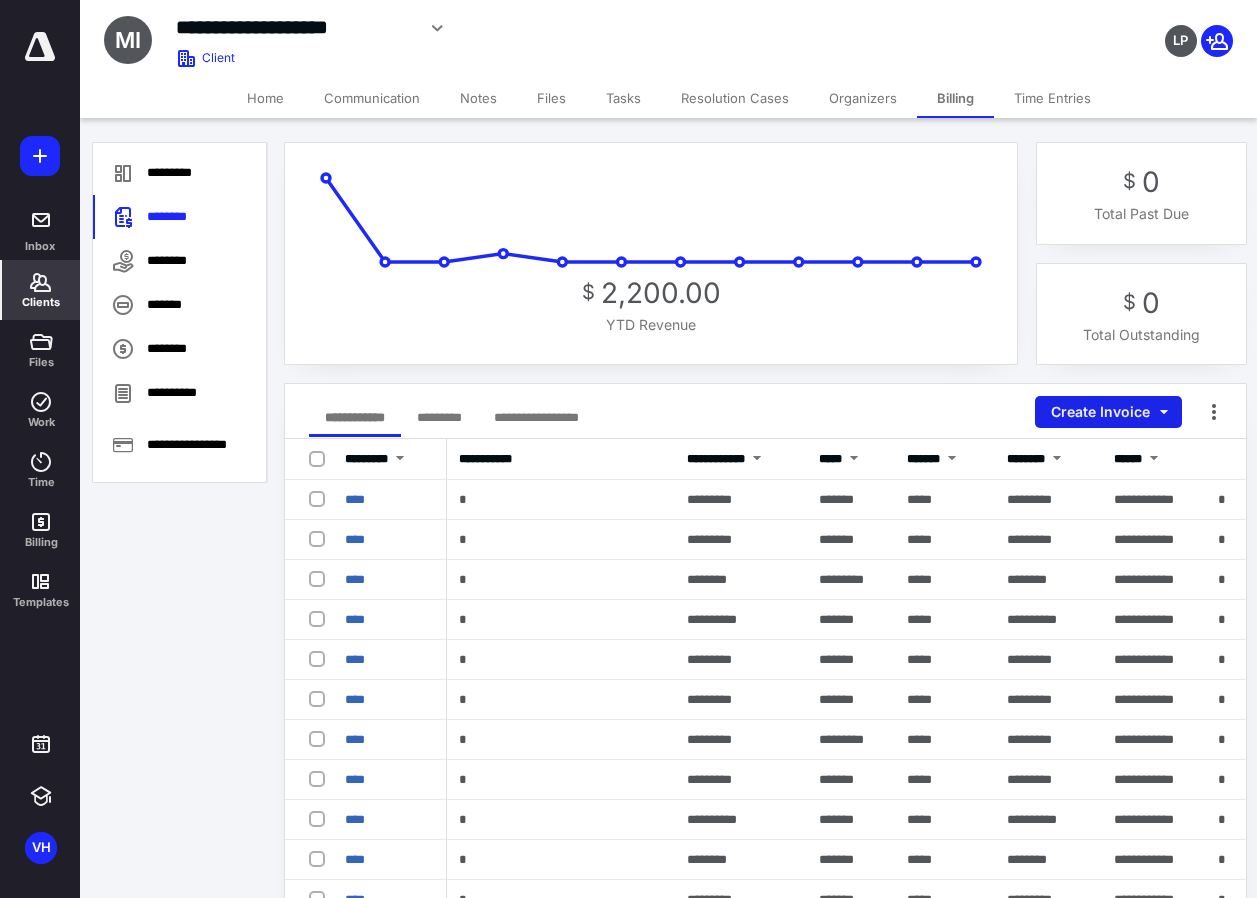 click on "Create Invoice" at bounding box center (1108, 412) 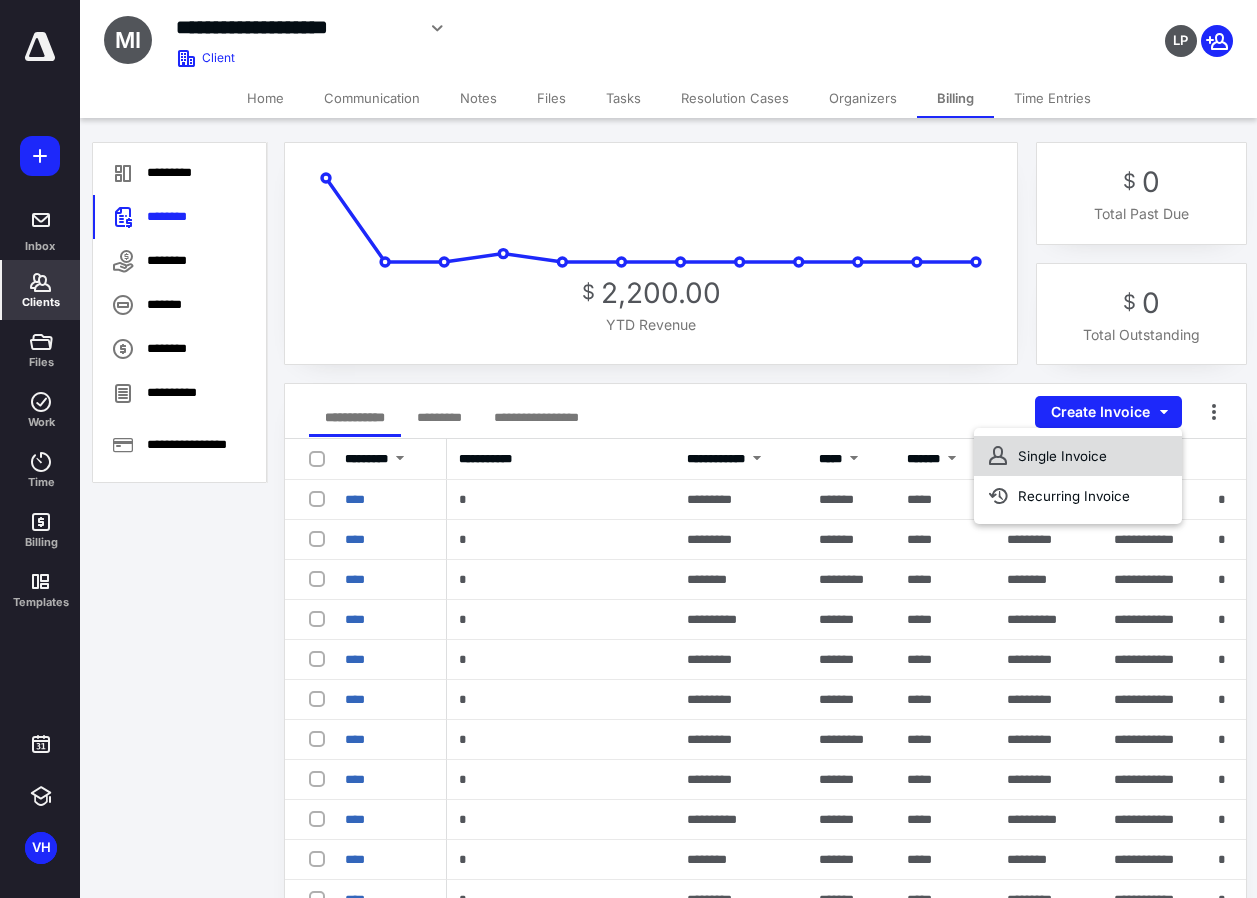 click on "Single Invoice" at bounding box center [1078, 456] 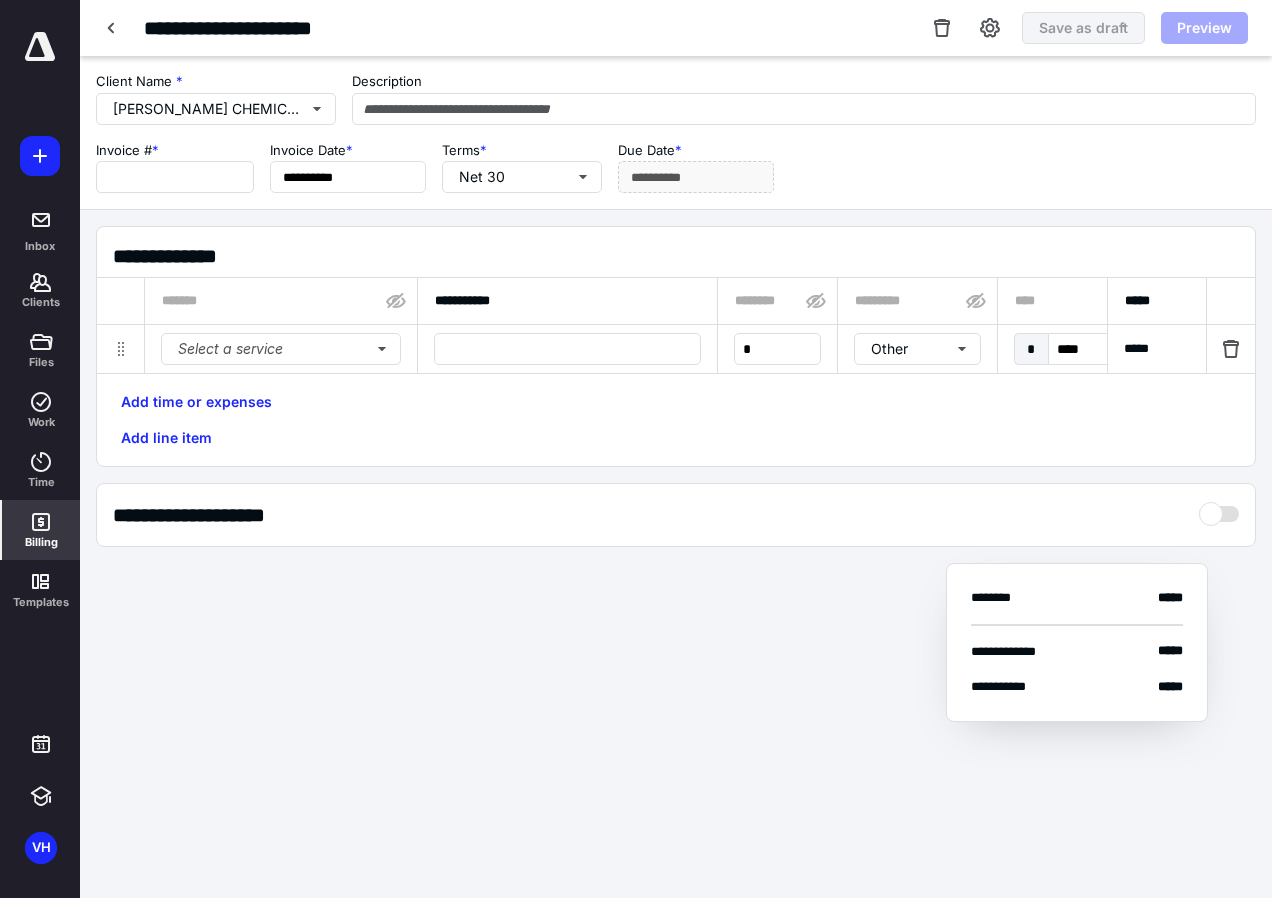 type on "****" 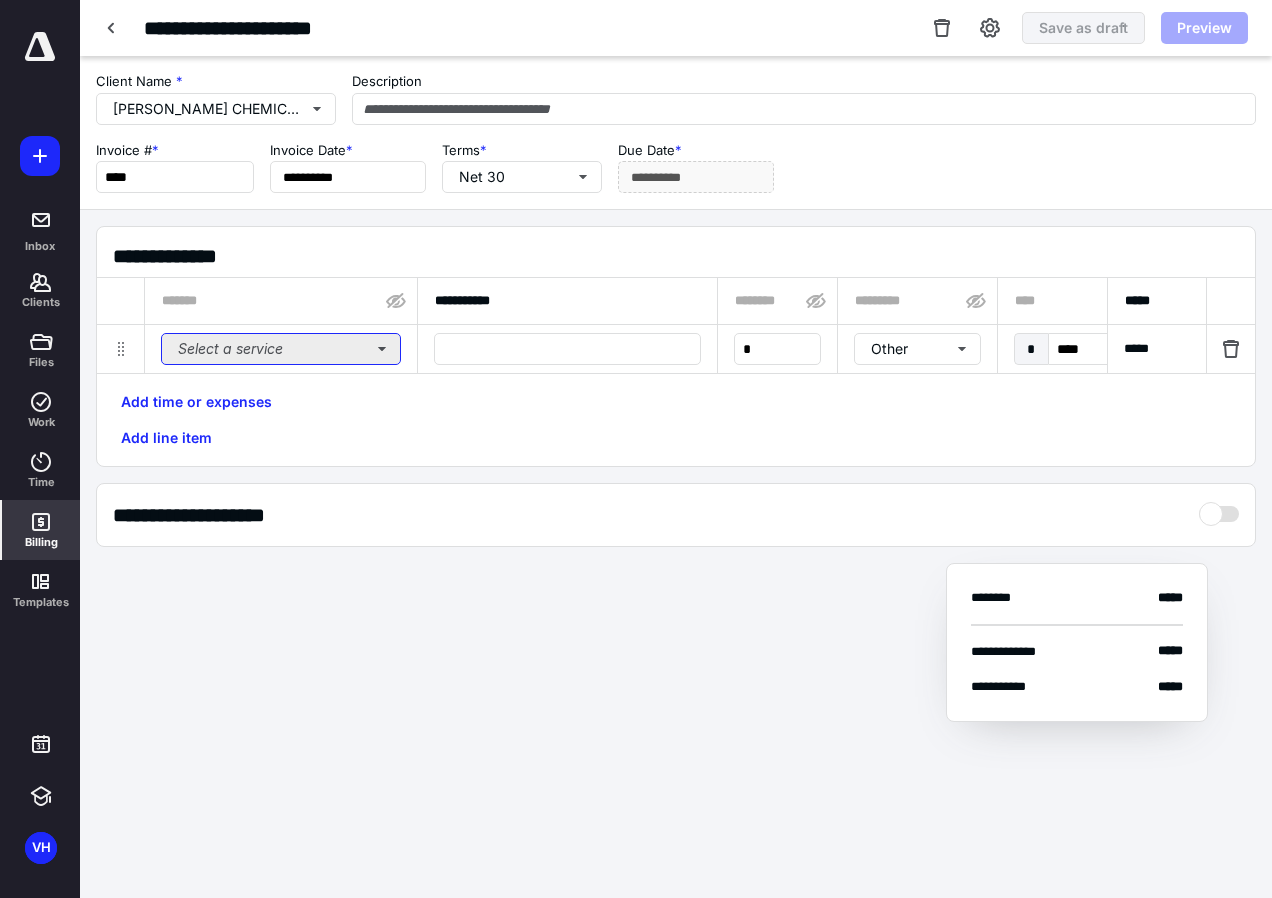 click on "Select a service" at bounding box center (281, 349) 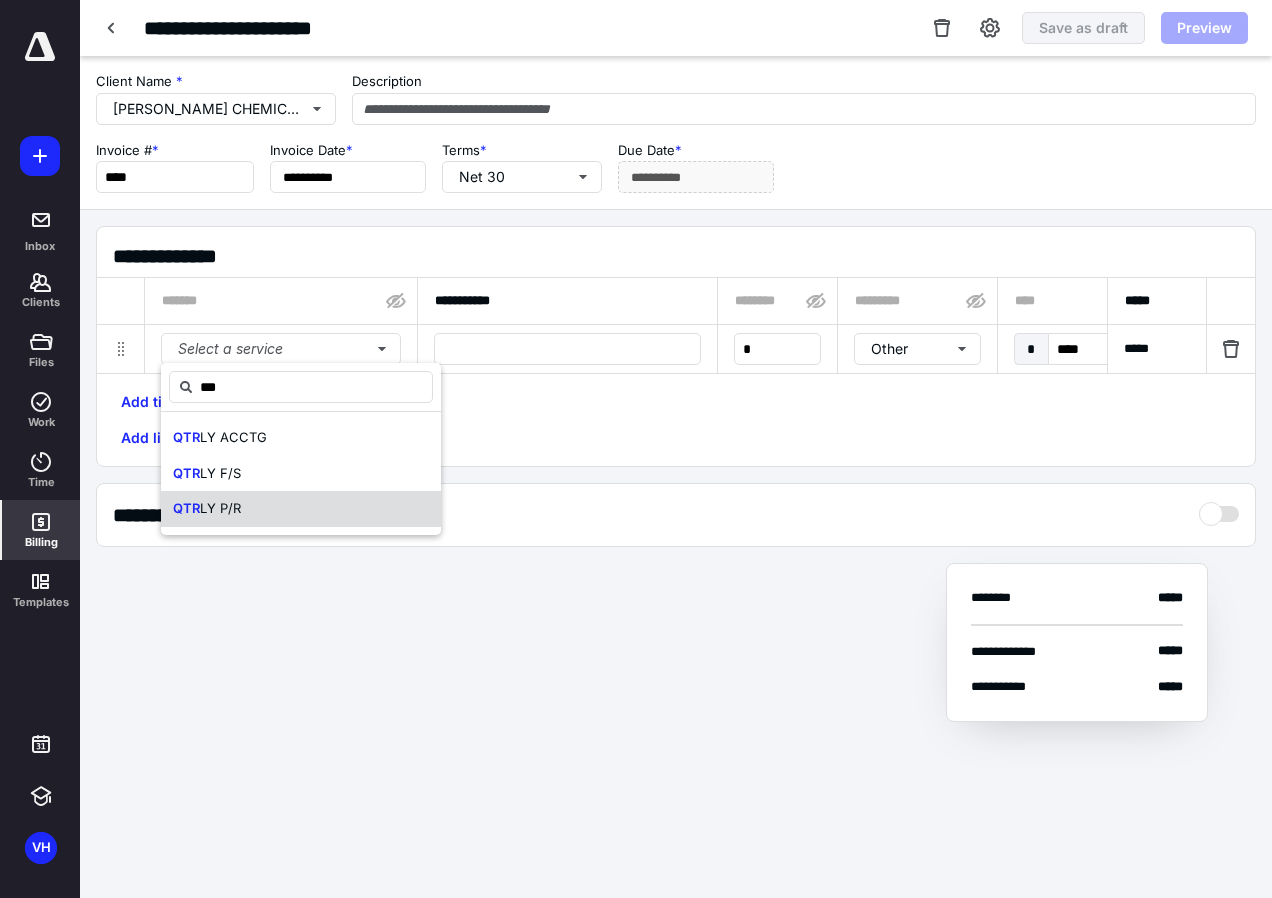 click on "LY P/R" at bounding box center [220, 508] 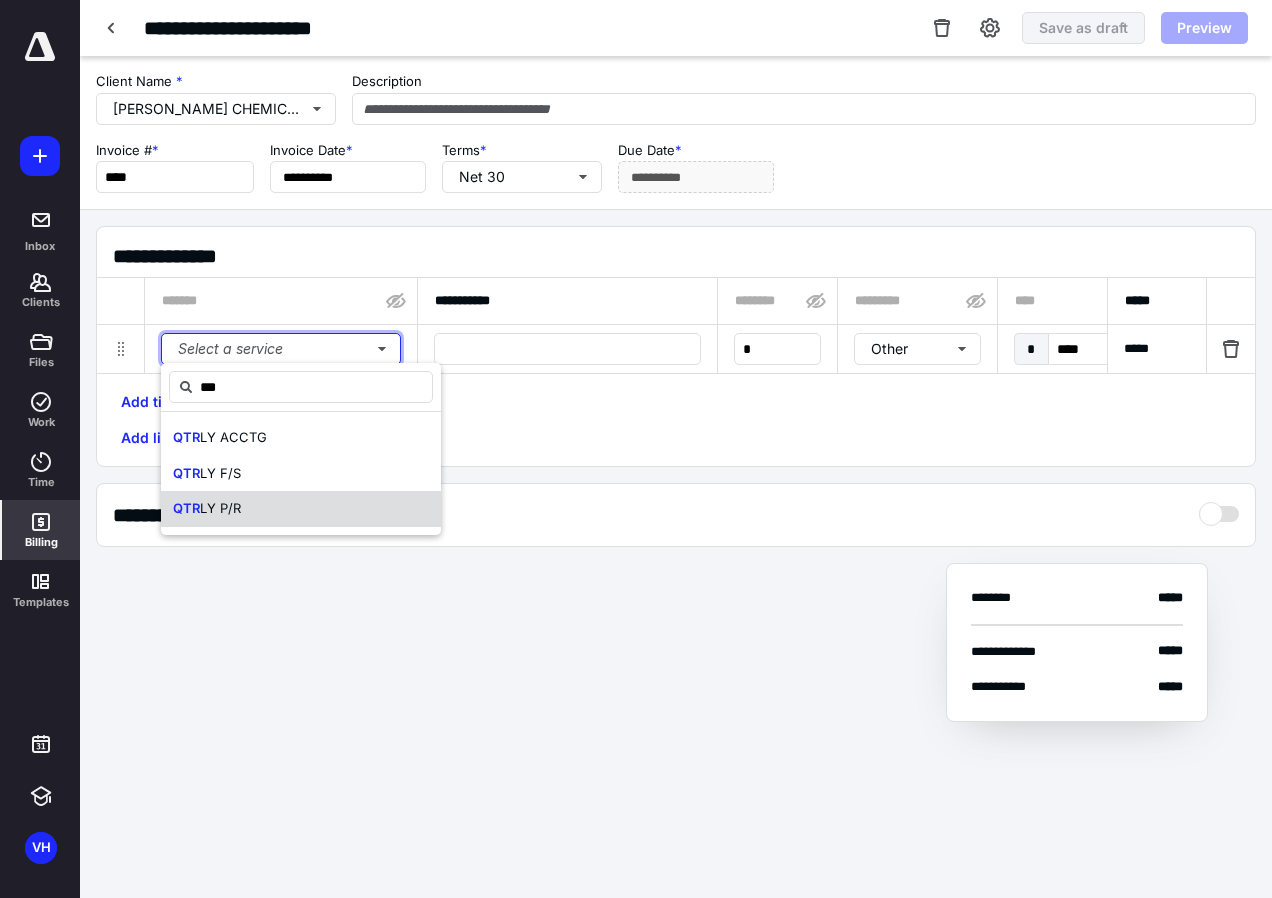 type 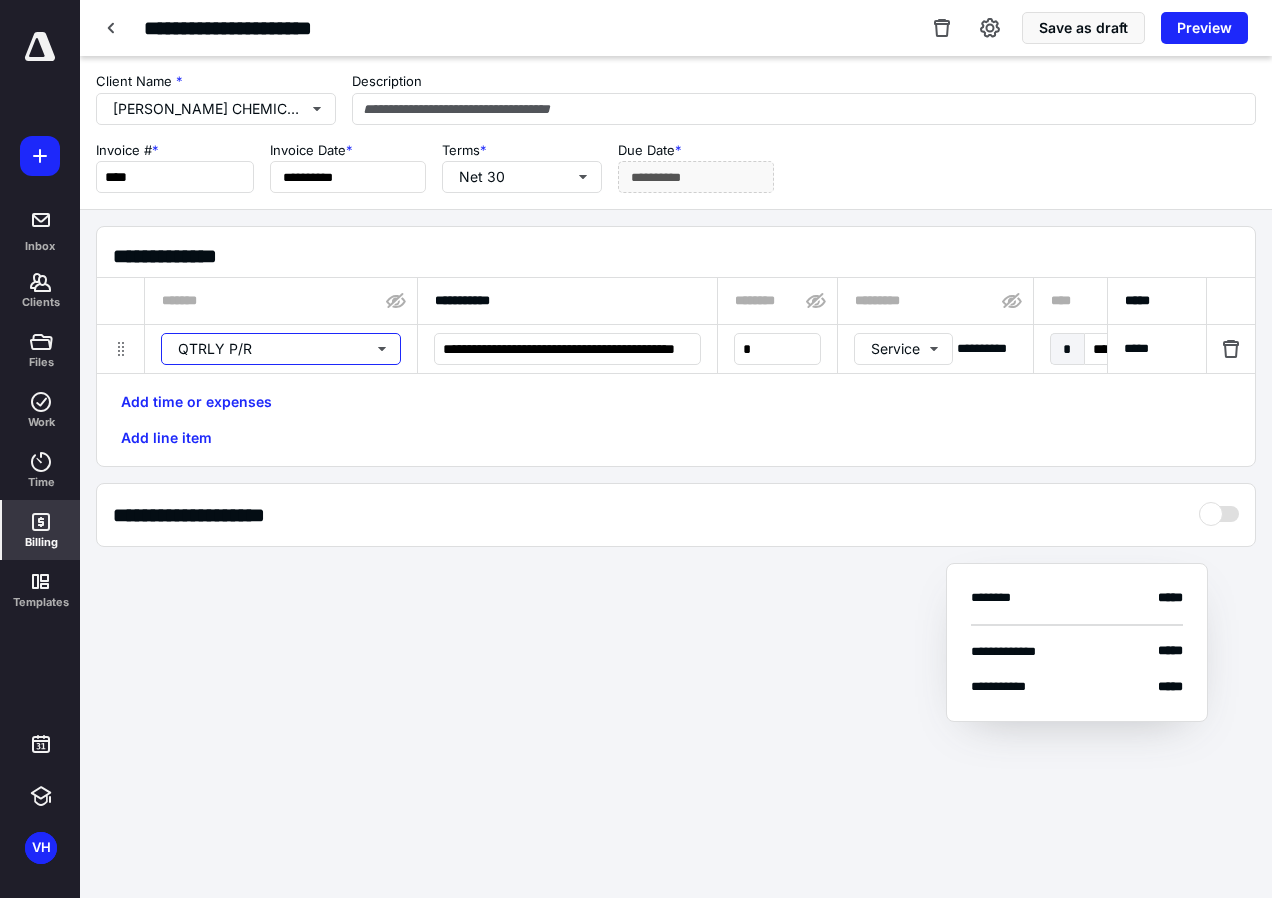 type 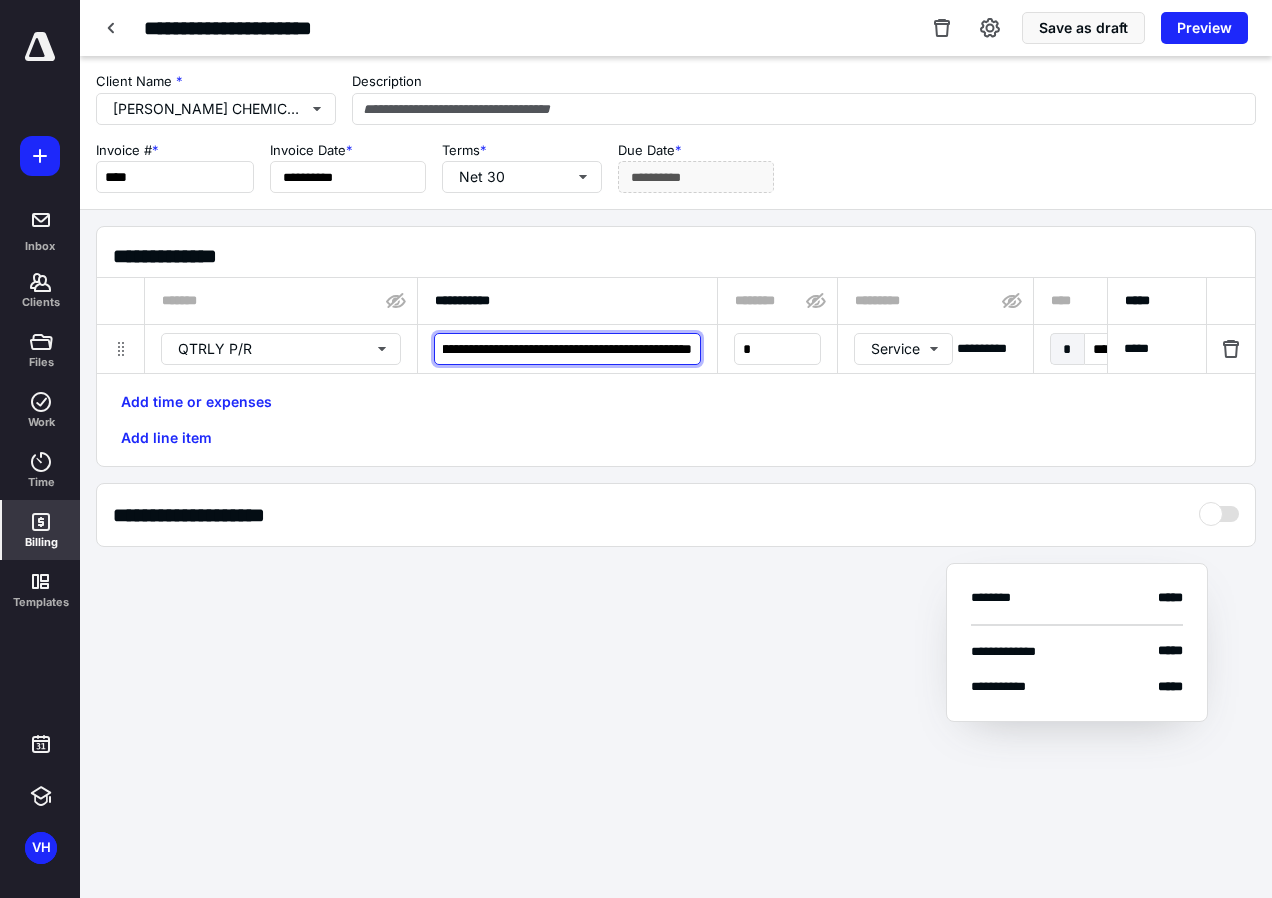 scroll, scrollTop: 0, scrollLeft: 273, axis: horizontal 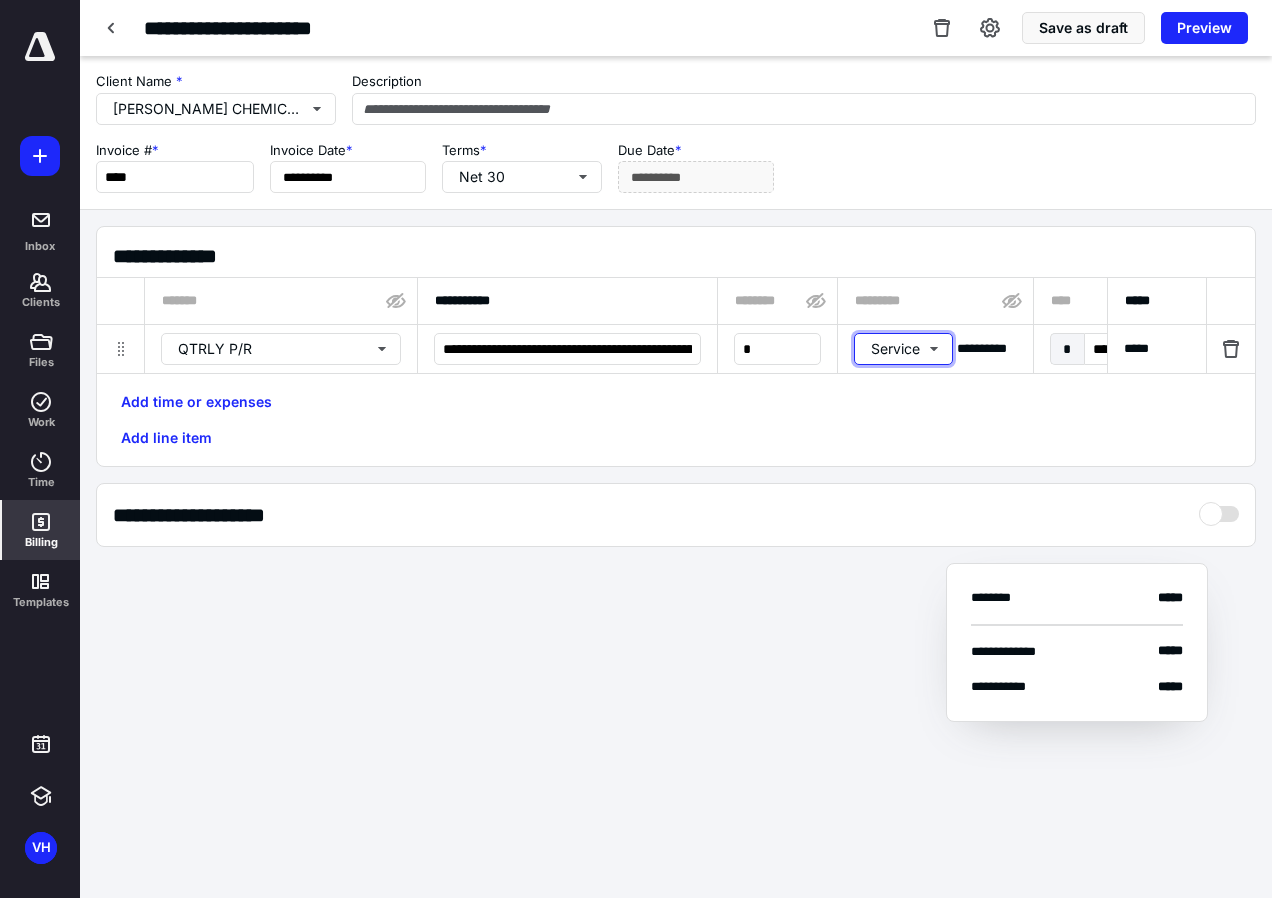 type 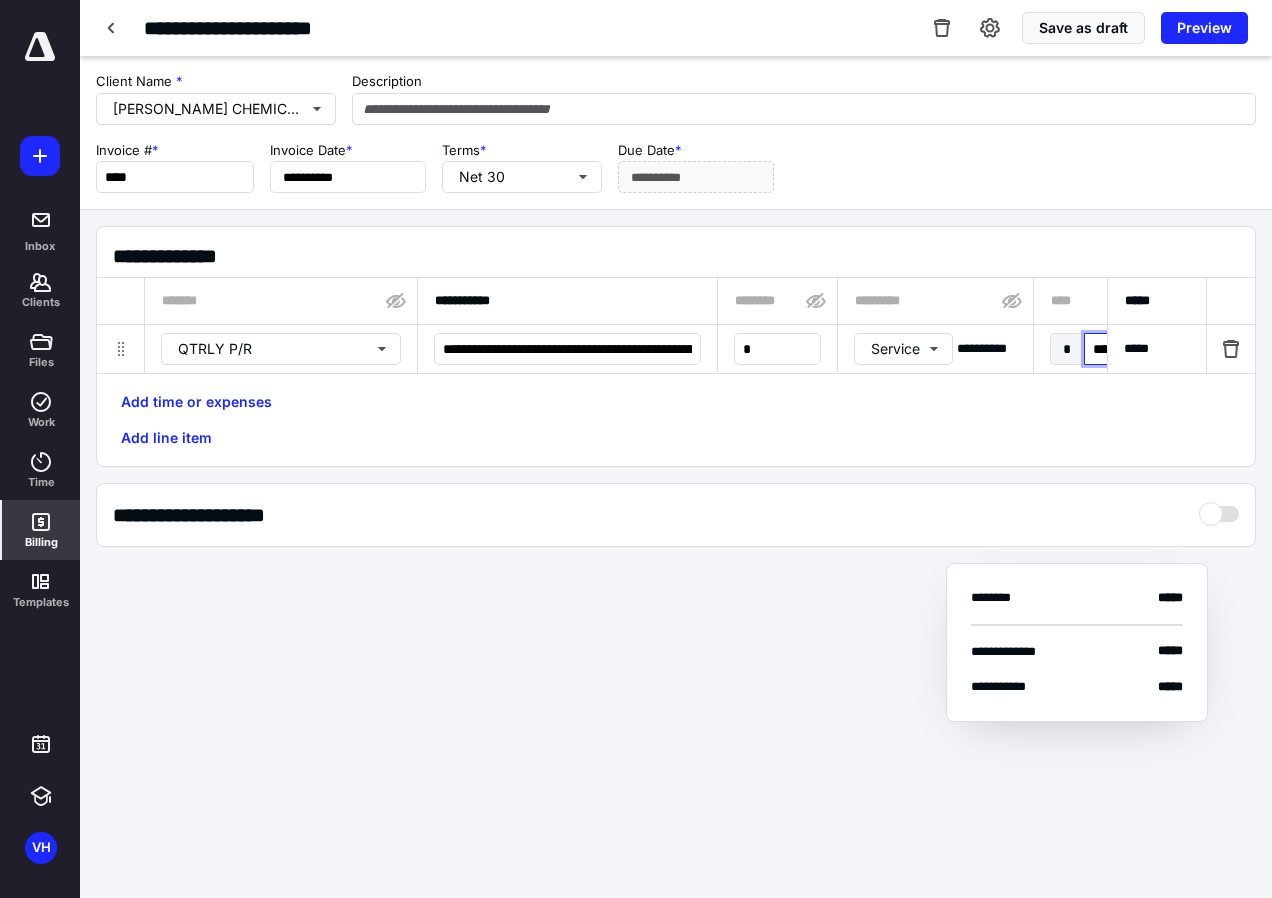 type on "******" 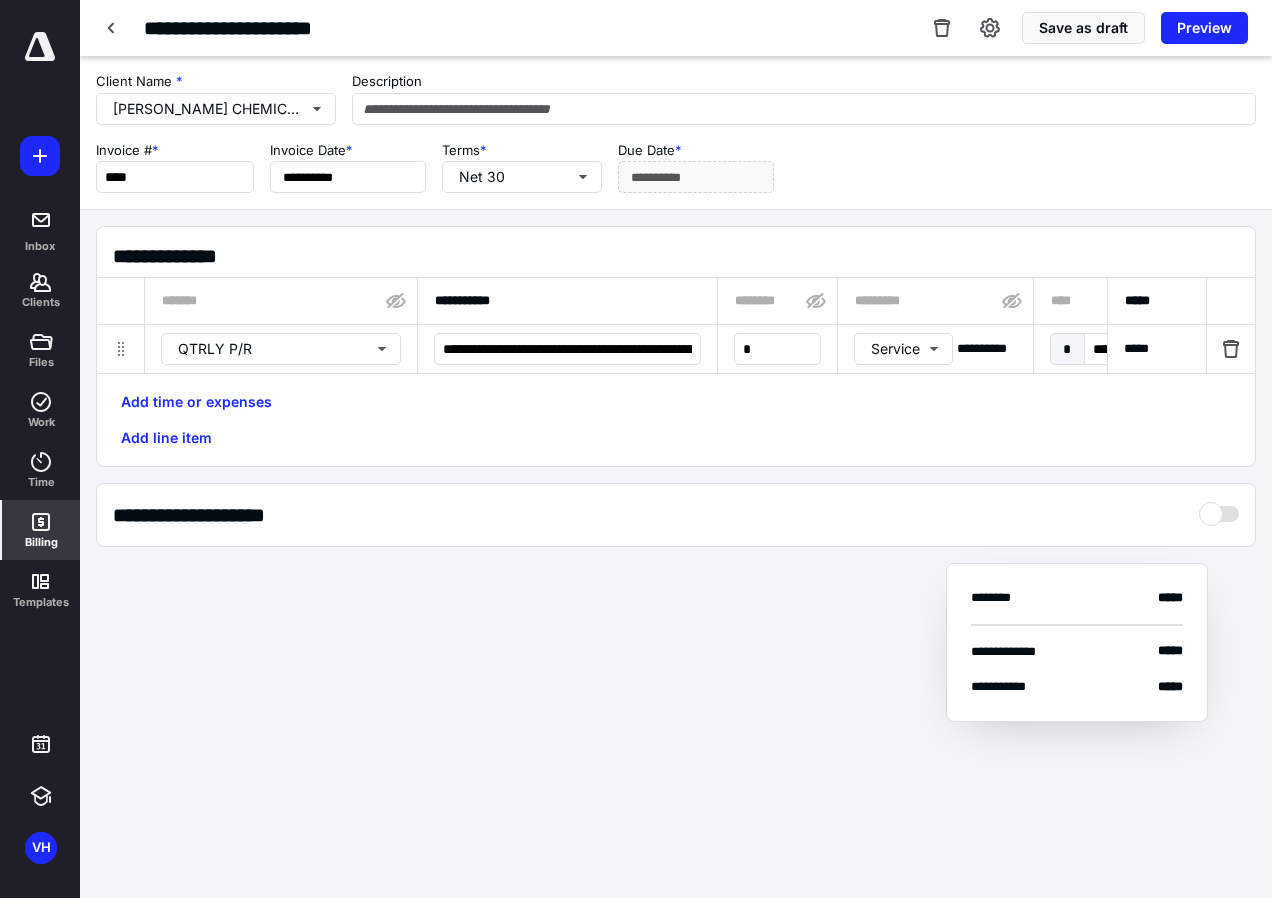 scroll, scrollTop: 0, scrollLeft: 1291, axis: horizontal 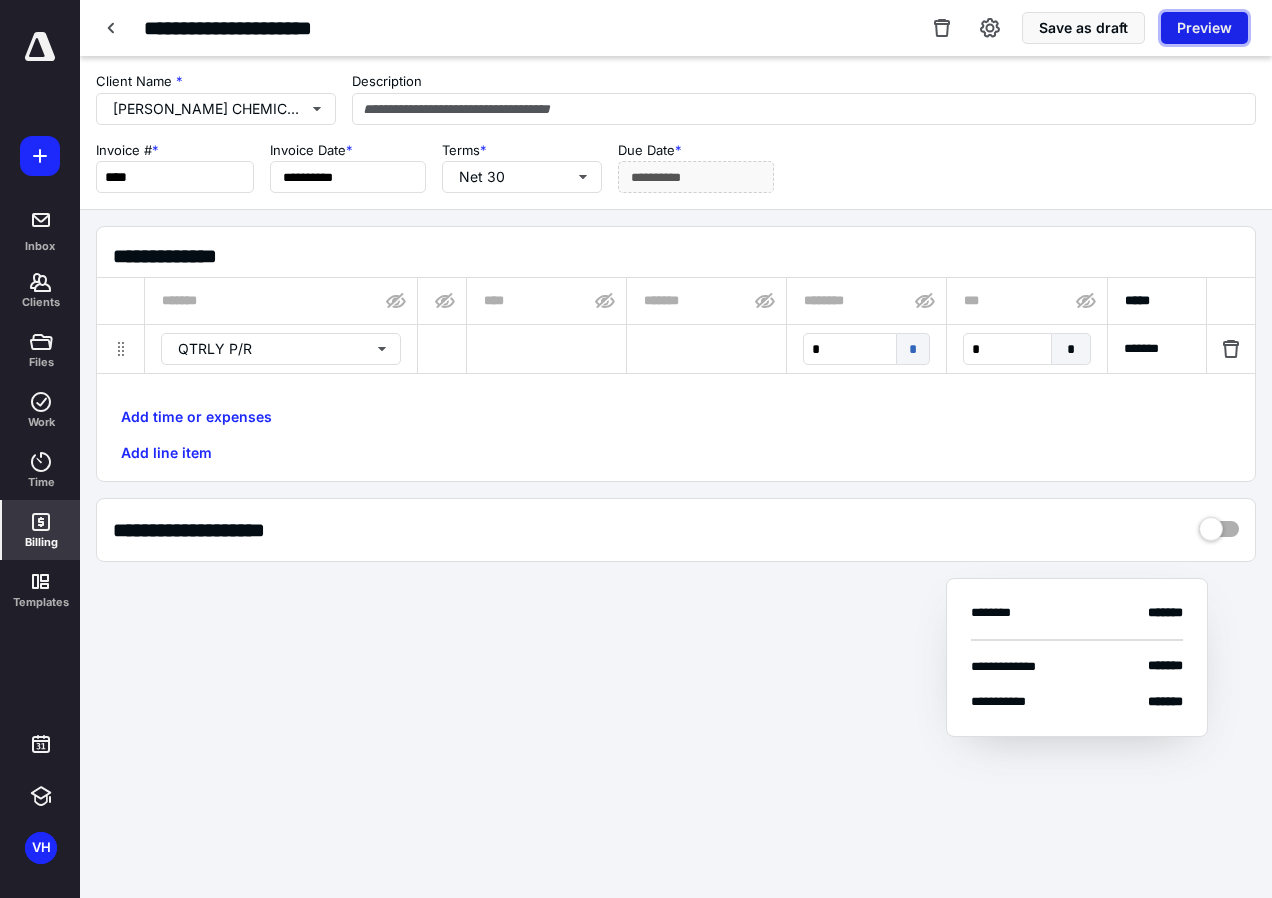 click on "Preview" at bounding box center (1204, 28) 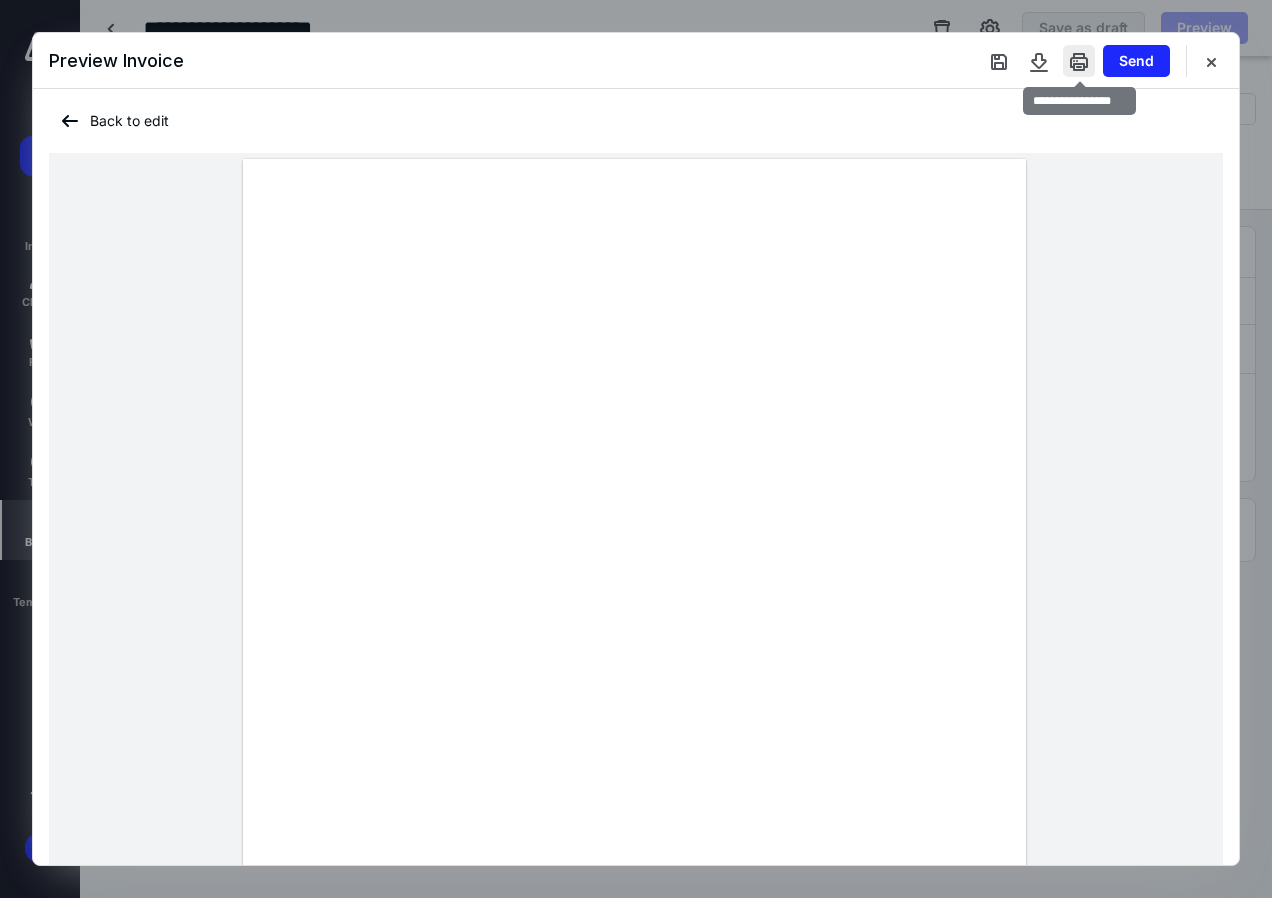 click at bounding box center (1079, 61) 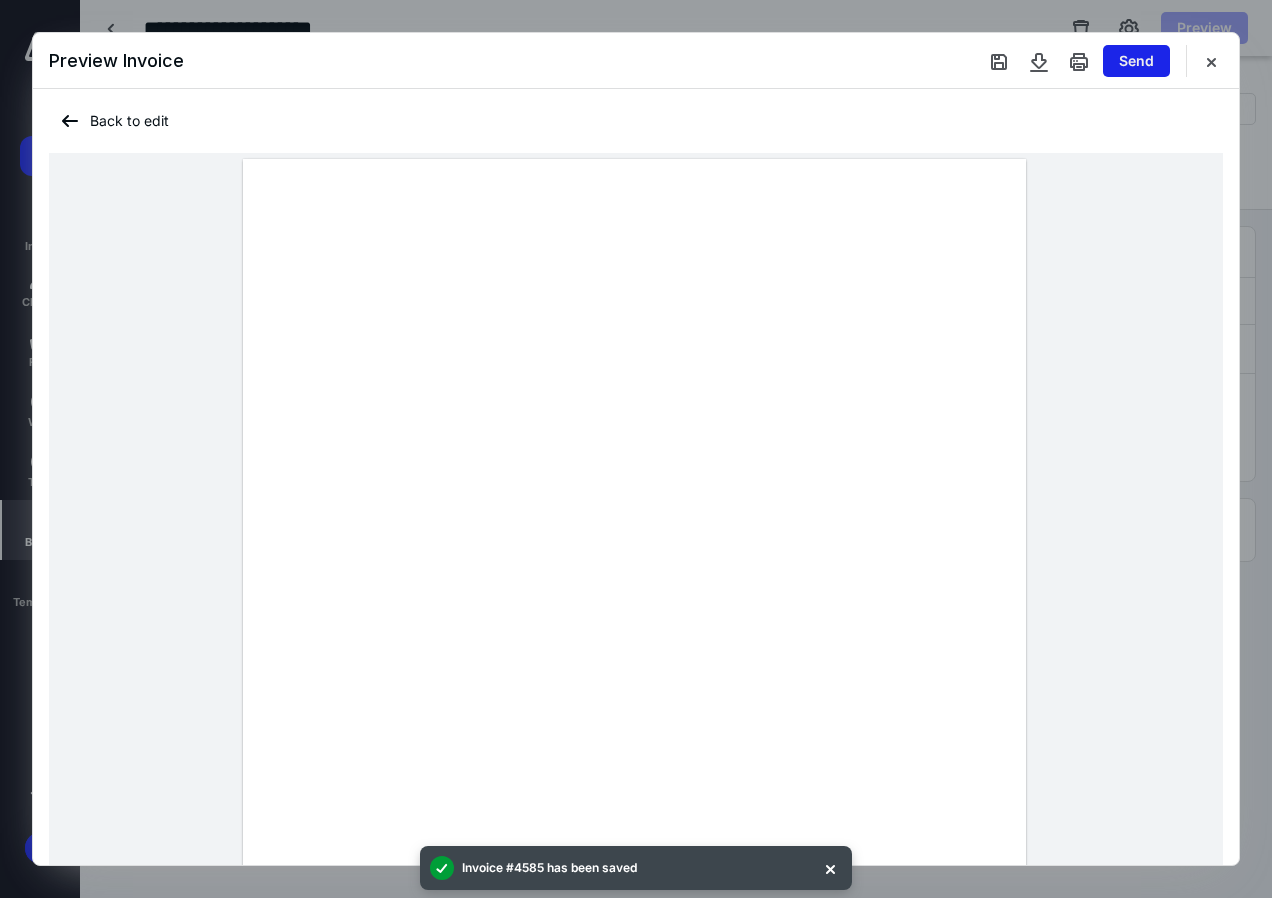 click on "Send" at bounding box center (1136, 61) 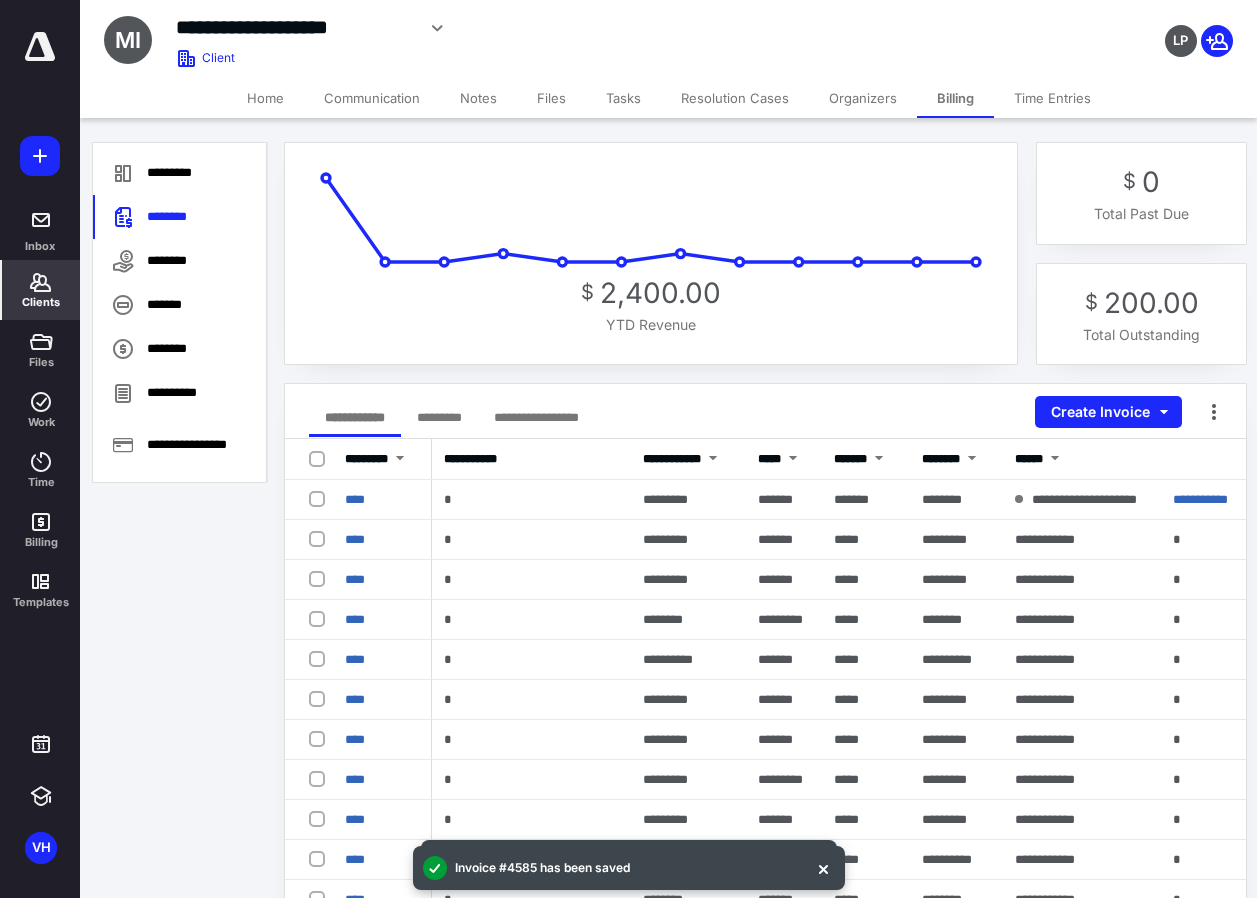 drag, startPoint x: 552, startPoint y: 101, endPoint x: 559, endPoint y: 127, distance: 26.925823 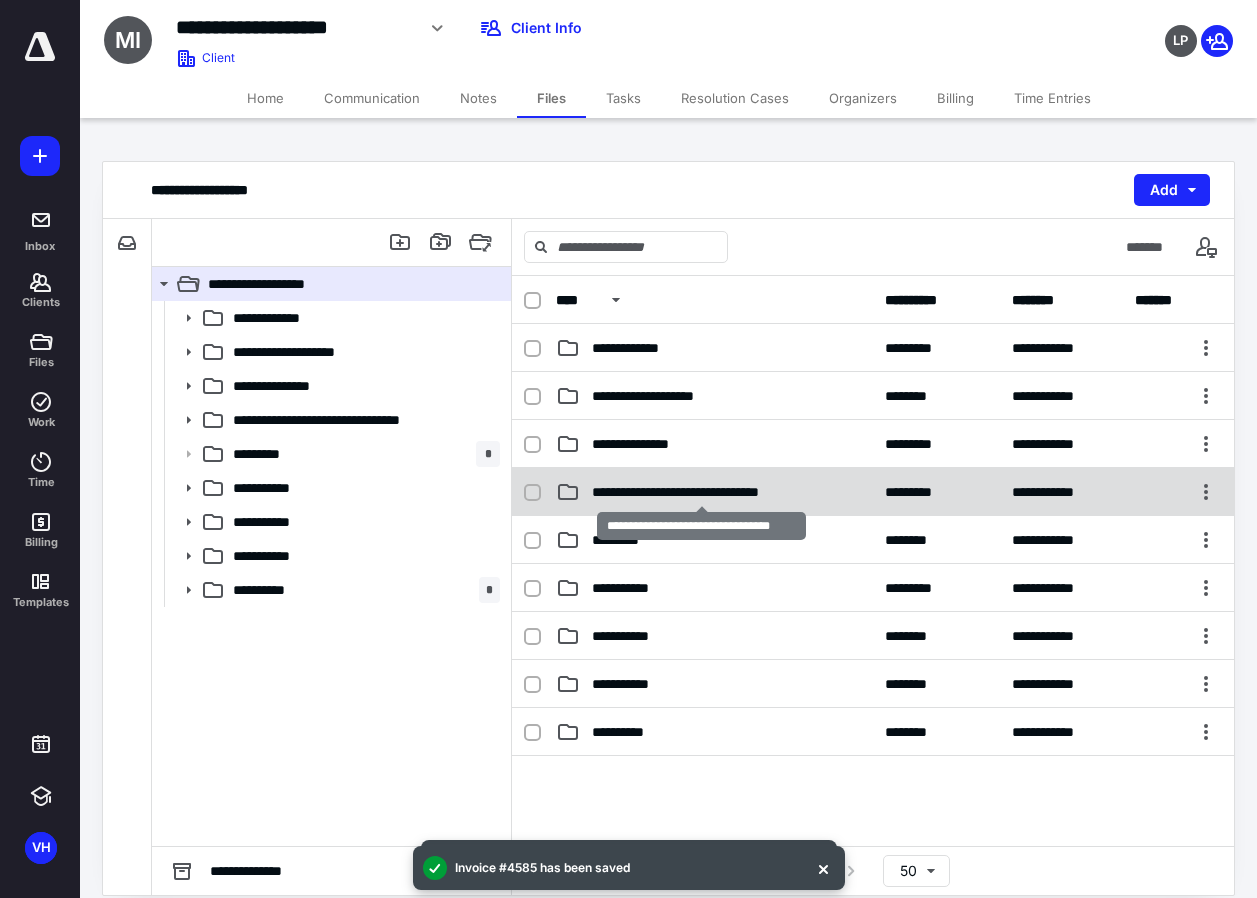 click on "**********" at bounding box center (701, 492) 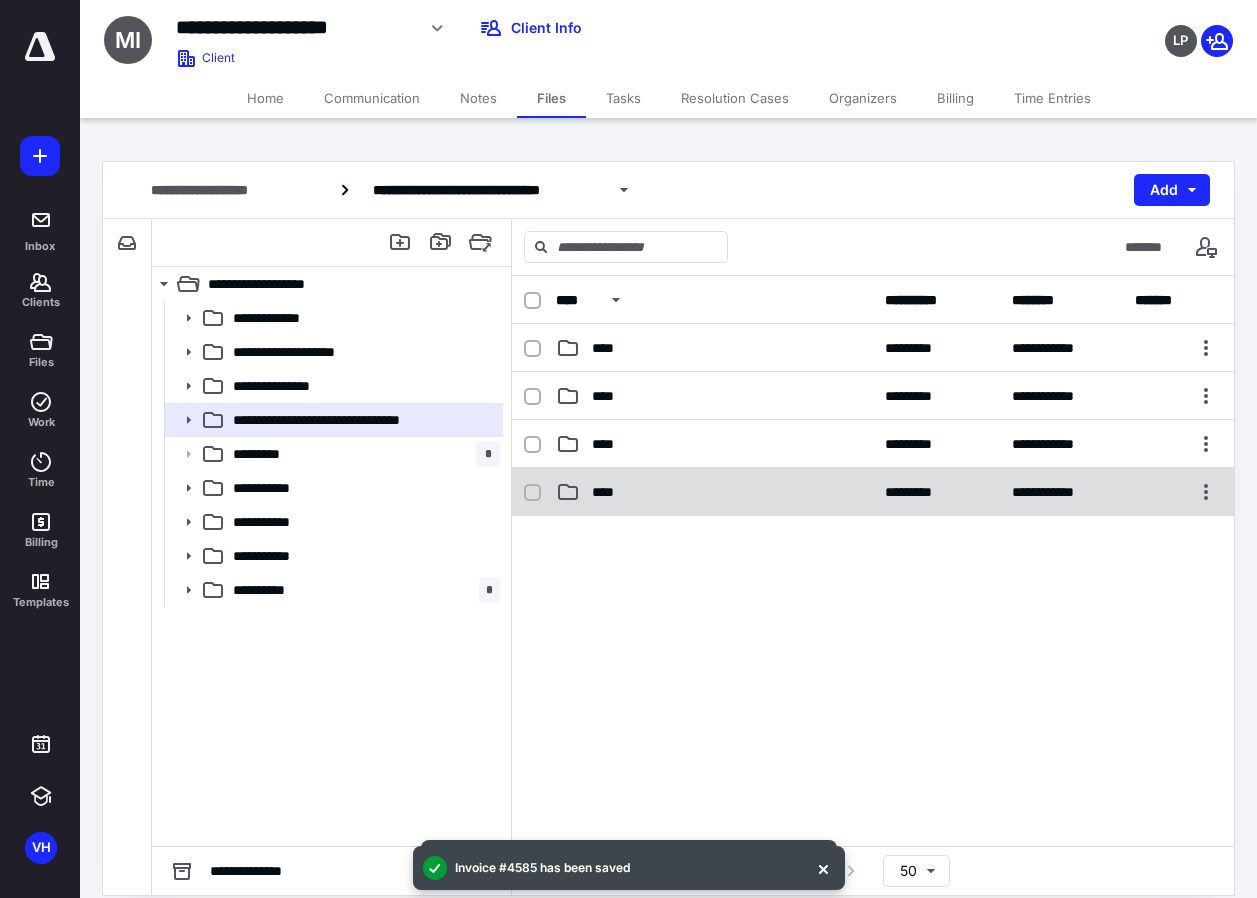 click on "****" at bounding box center (609, 492) 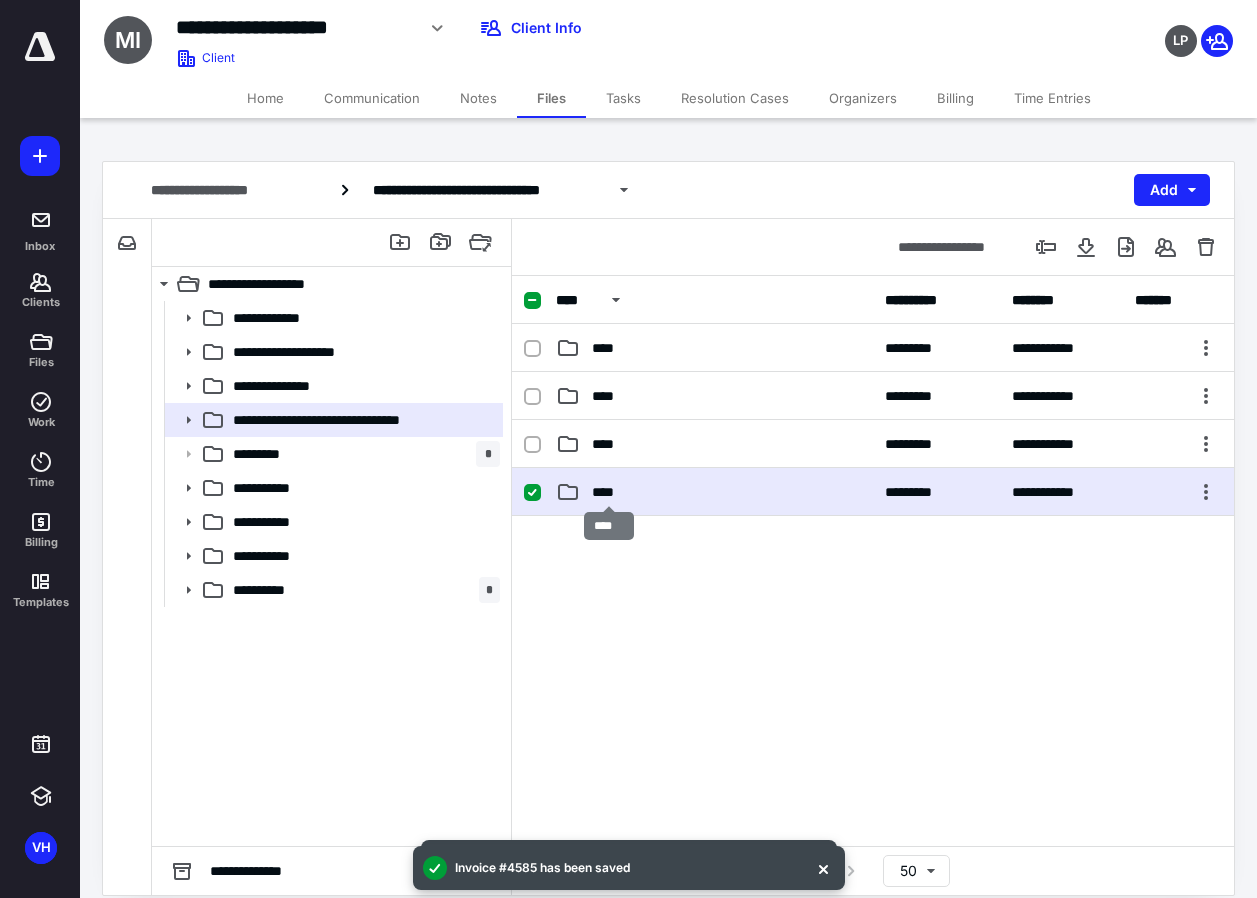click on "****" at bounding box center (609, 492) 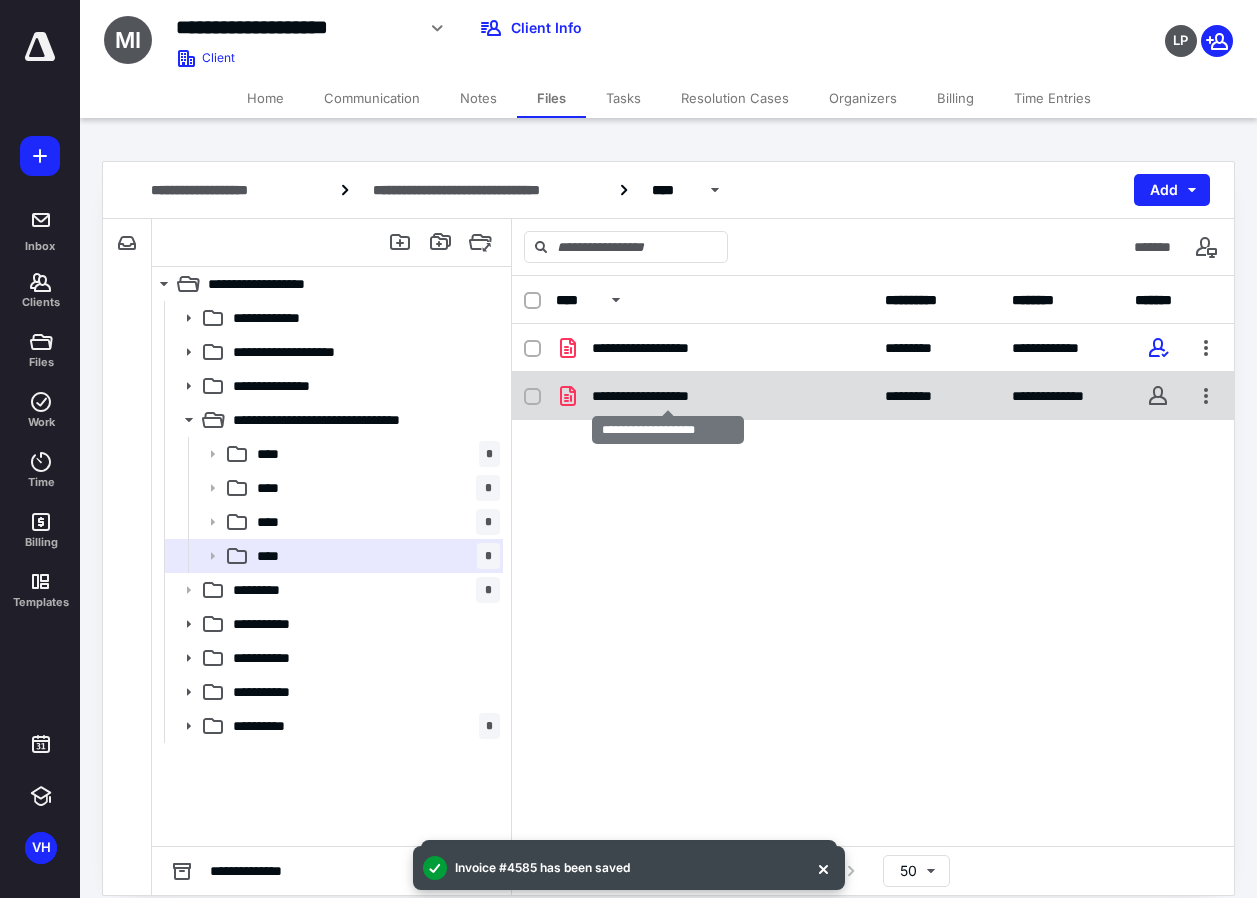 click on "**********" at bounding box center (668, 396) 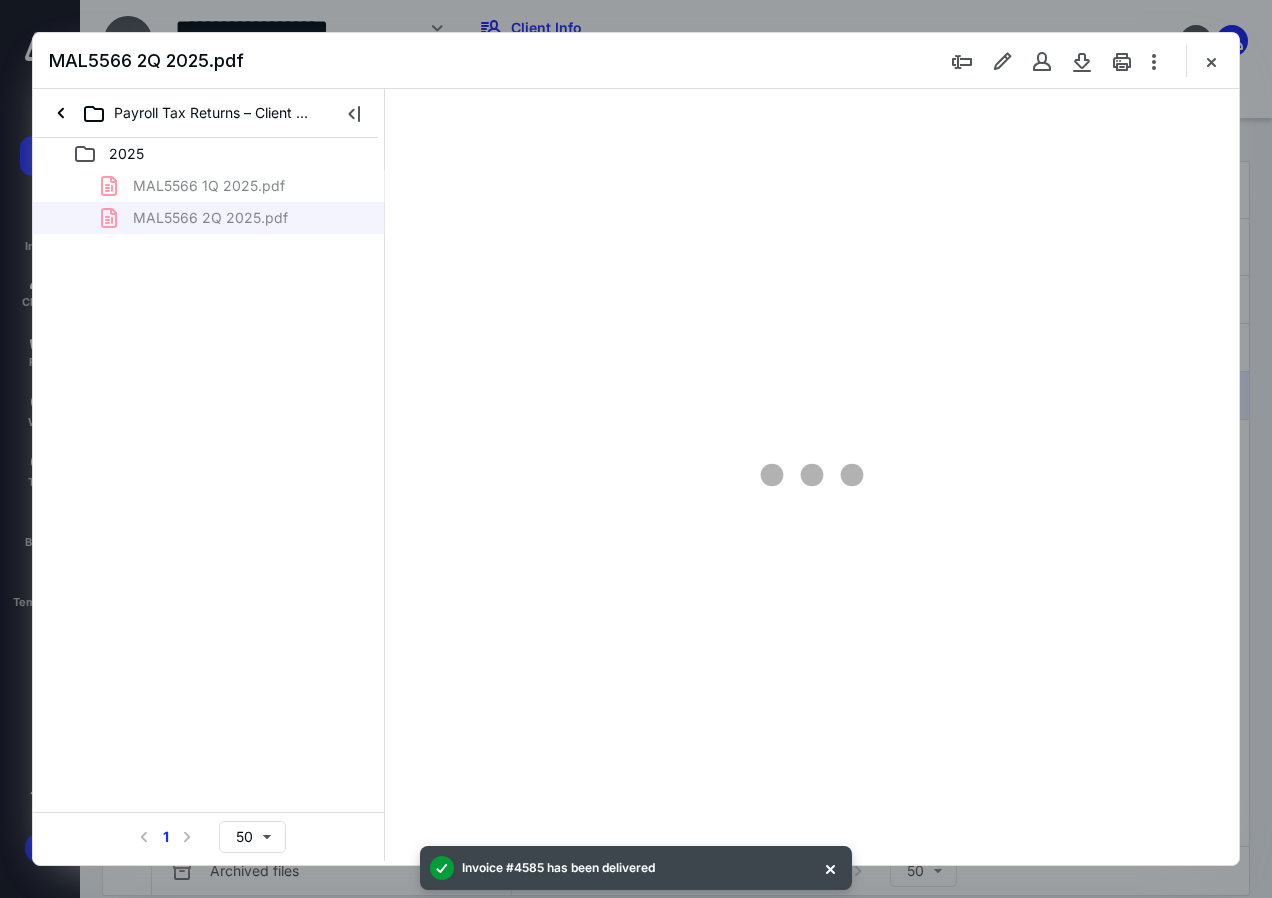 scroll, scrollTop: 0, scrollLeft: 0, axis: both 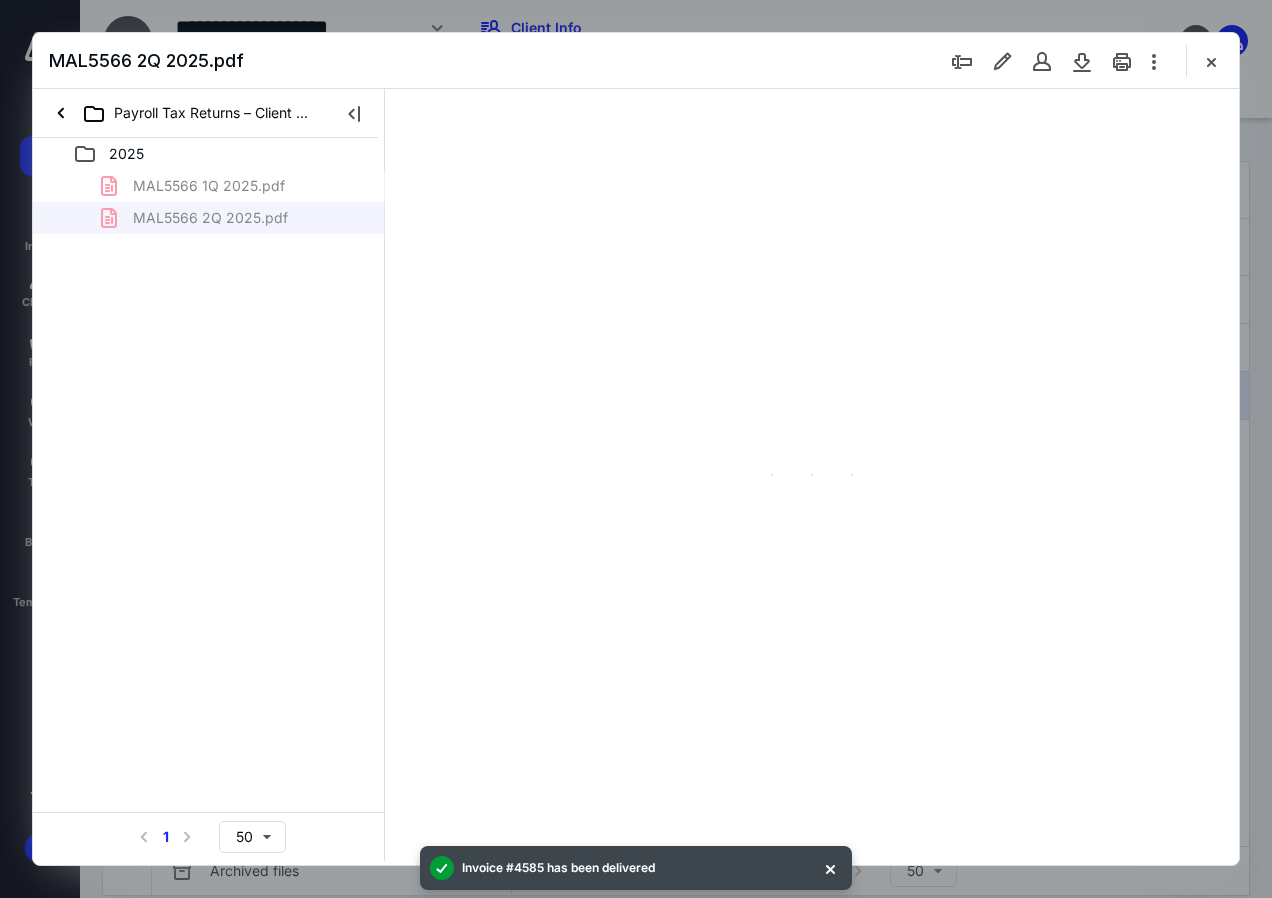 type on "137" 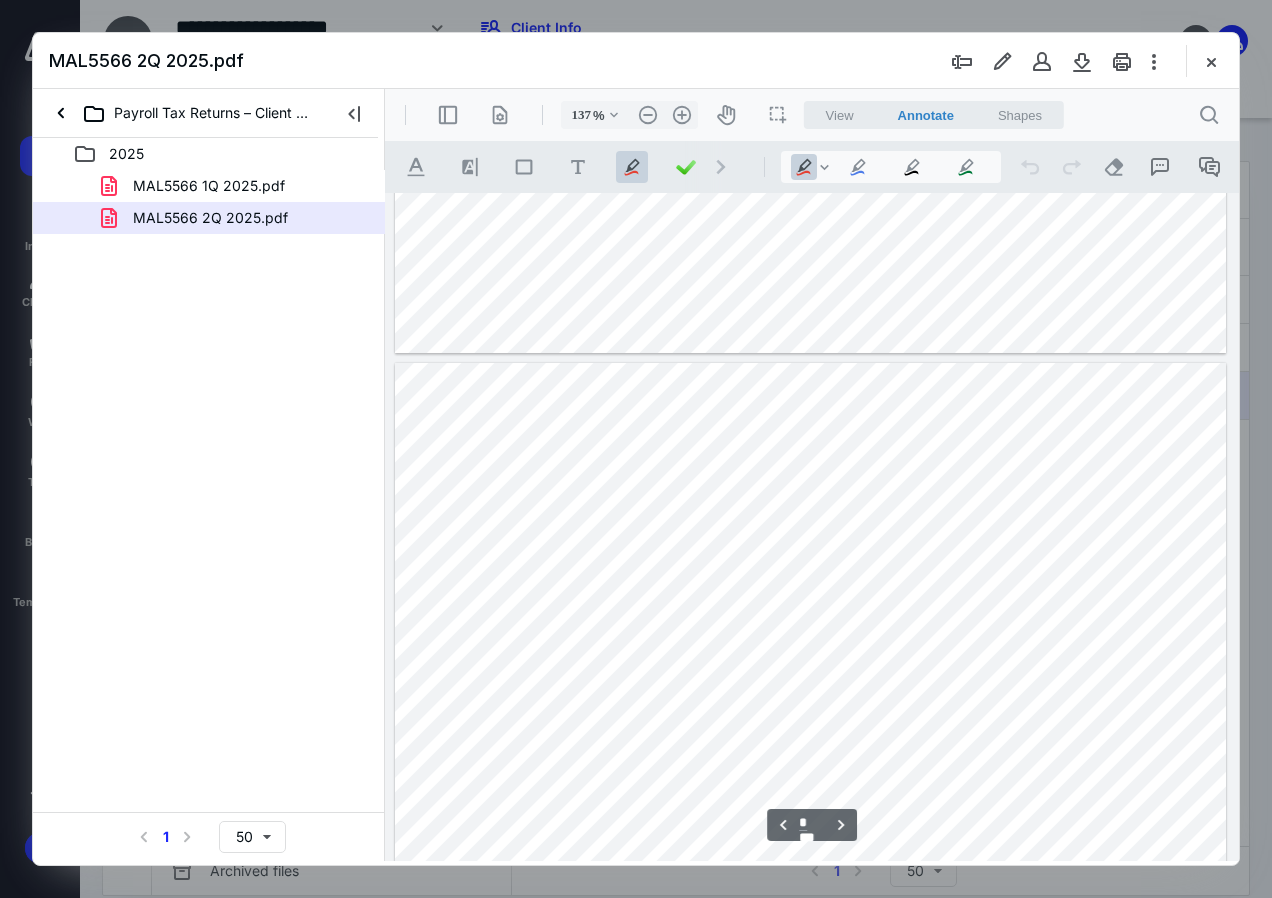 scroll, scrollTop: 909, scrollLeft: 0, axis: vertical 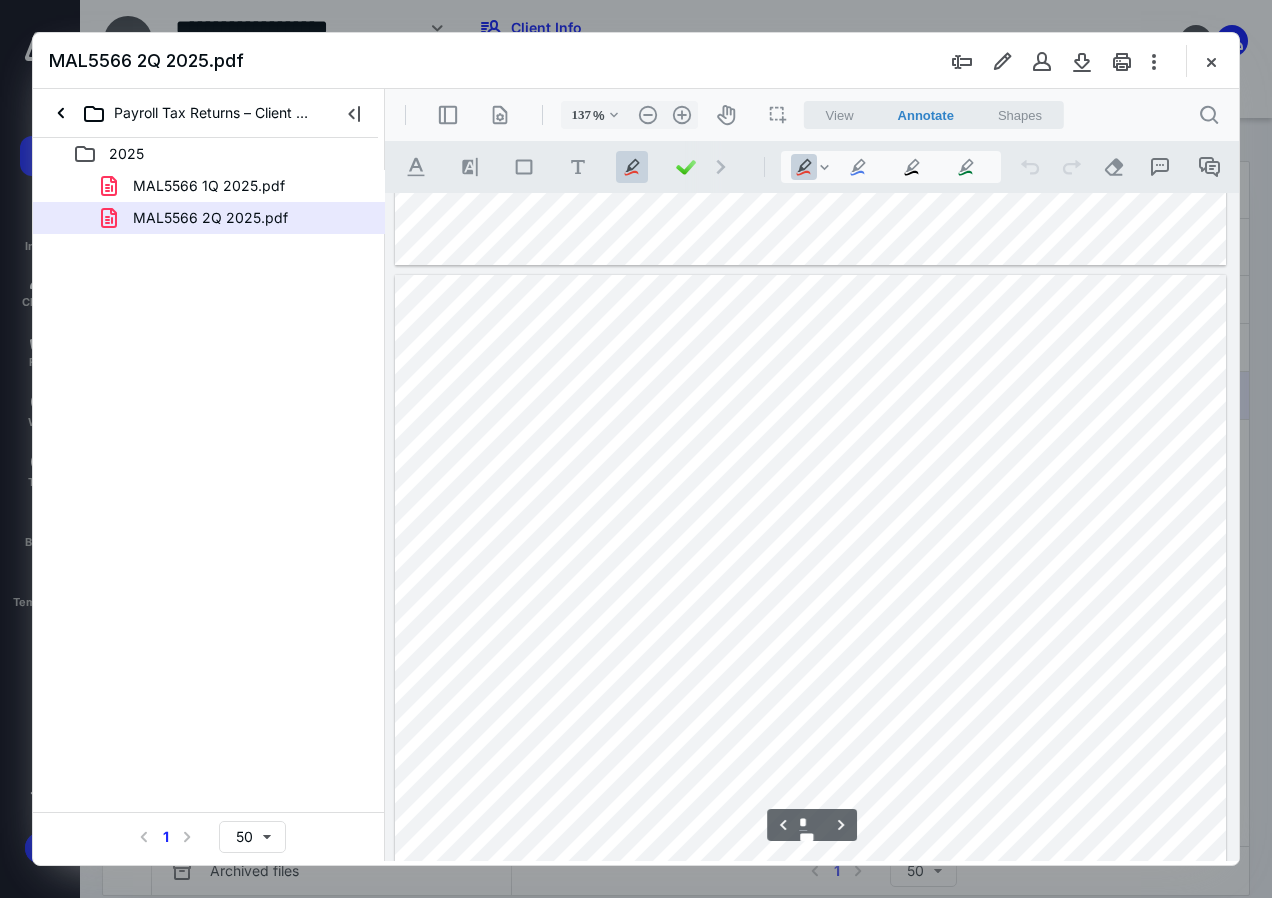 type on "*" 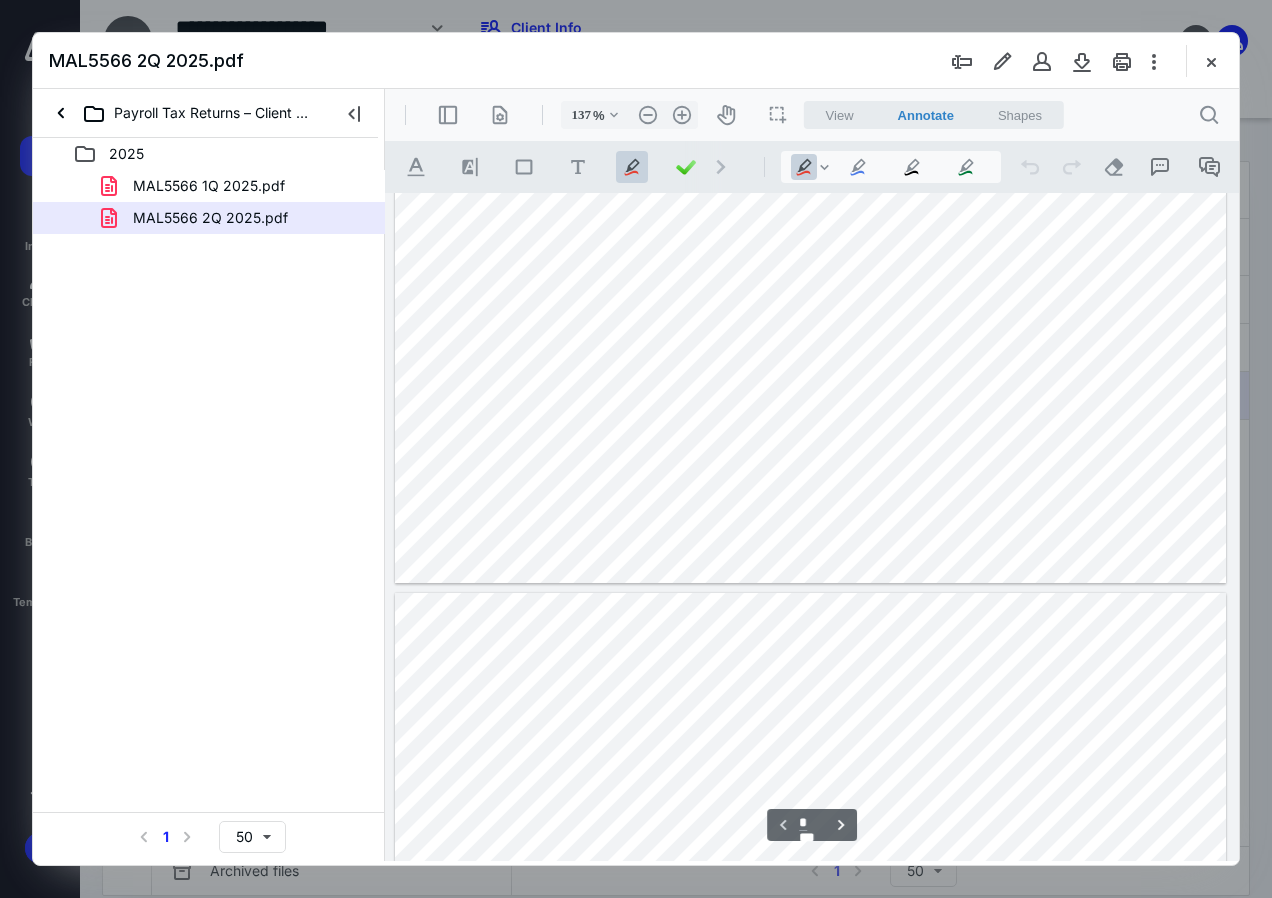 scroll, scrollTop: 509, scrollLeft: 0, axis: vertical 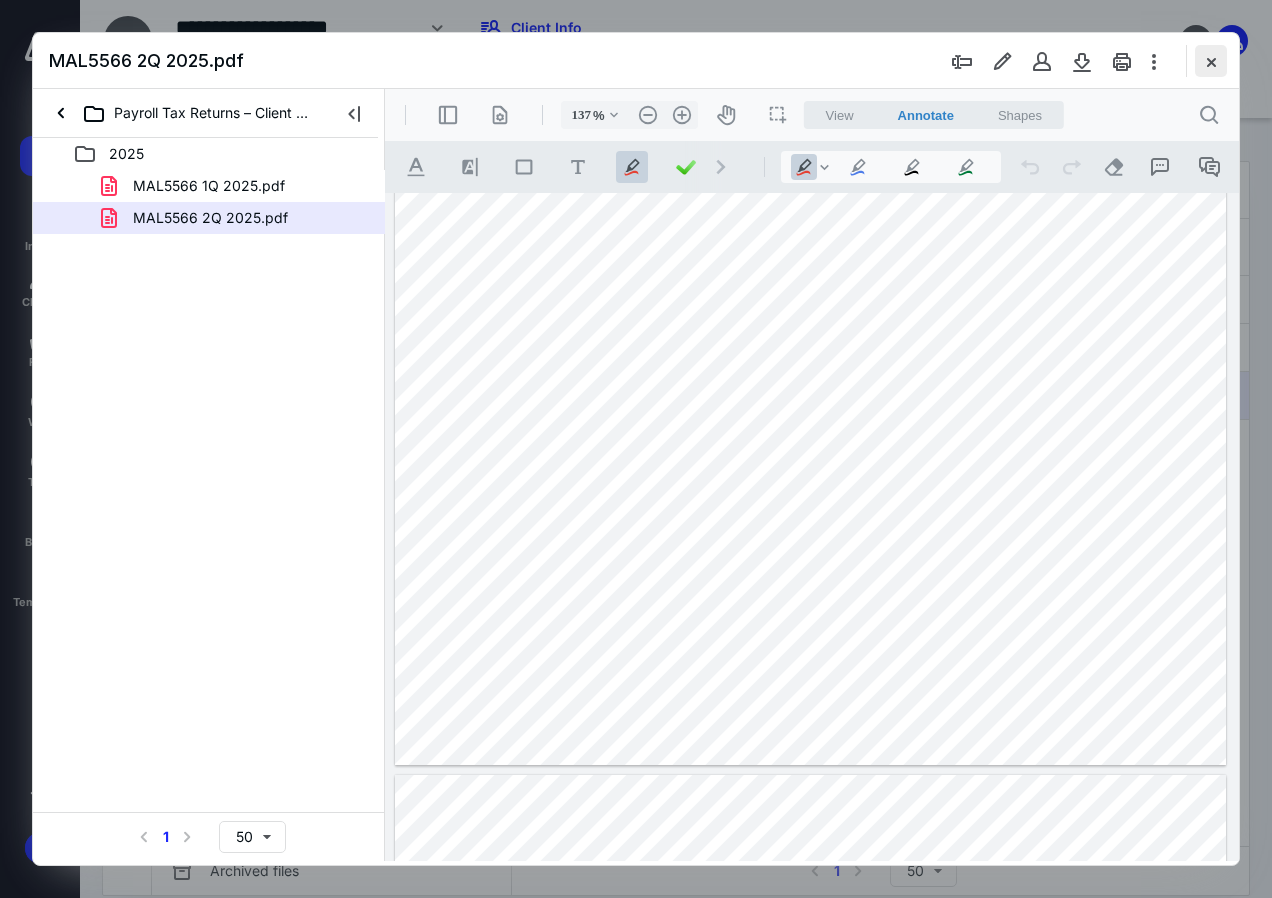 click at bounding box center [1211, 61] 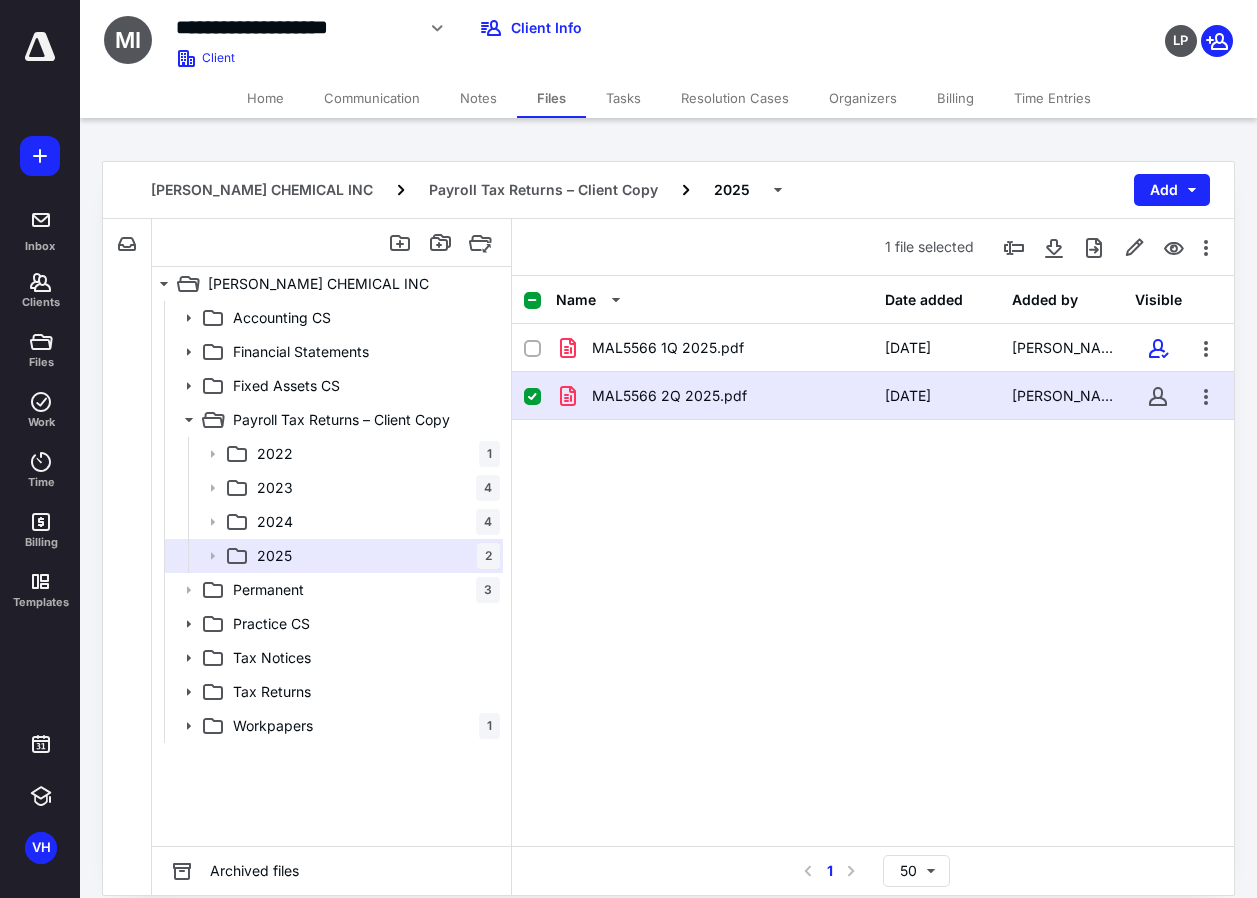 click 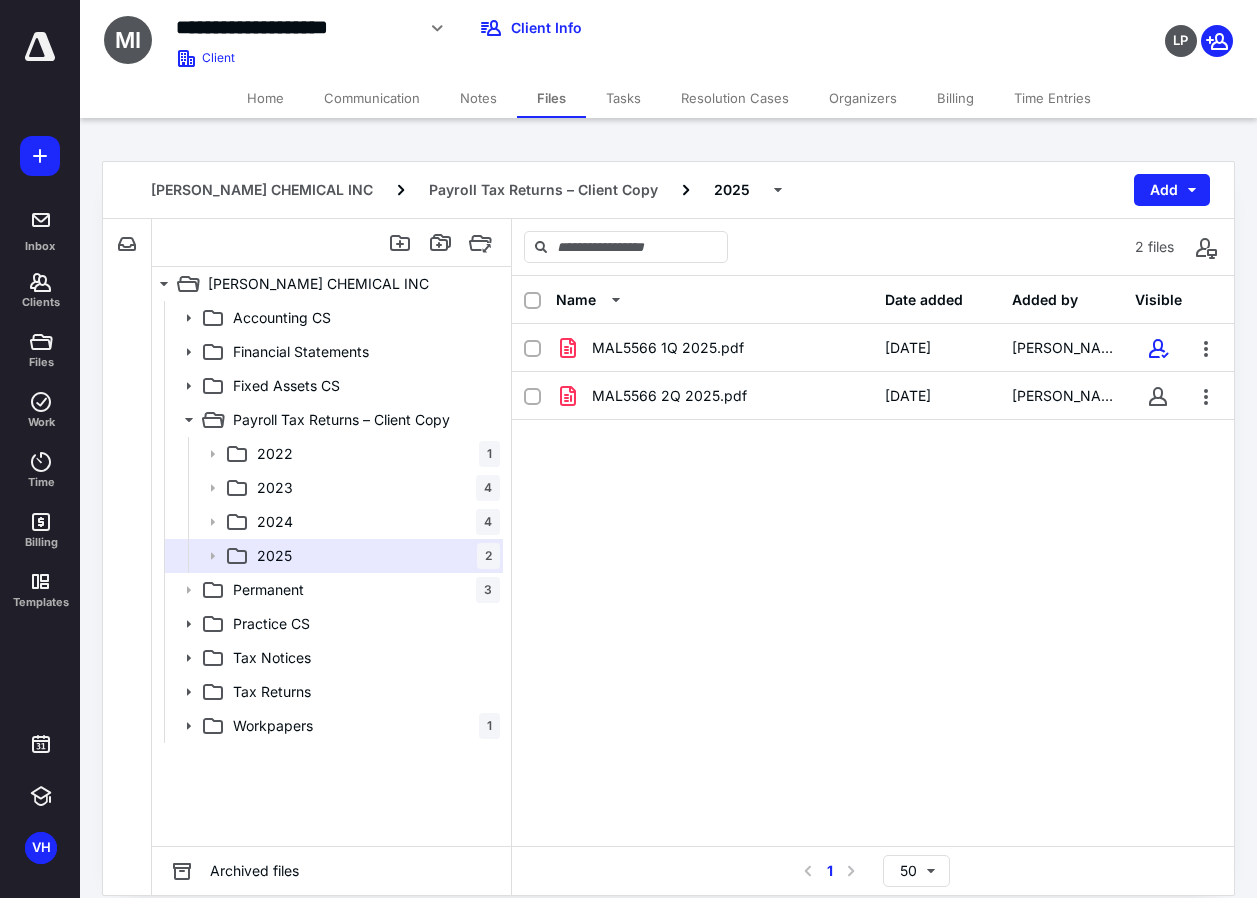 click on "MAL5566 1Q 2025.pdf [DATE] [PERSON_NAME] MAL5566 2Q 2025.pdf [DATE] [PERSON_NAME]" at bounding box center (873, 474) 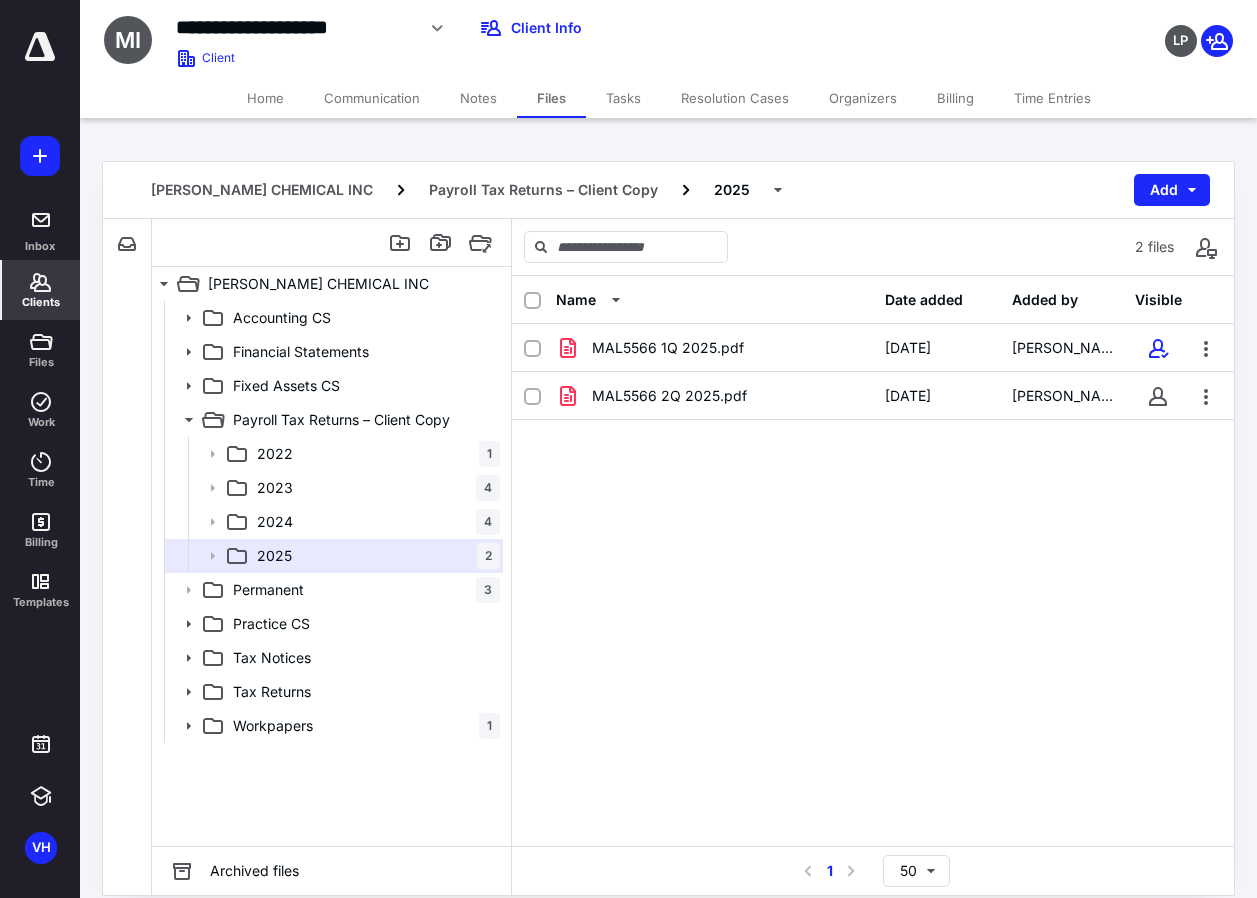 click 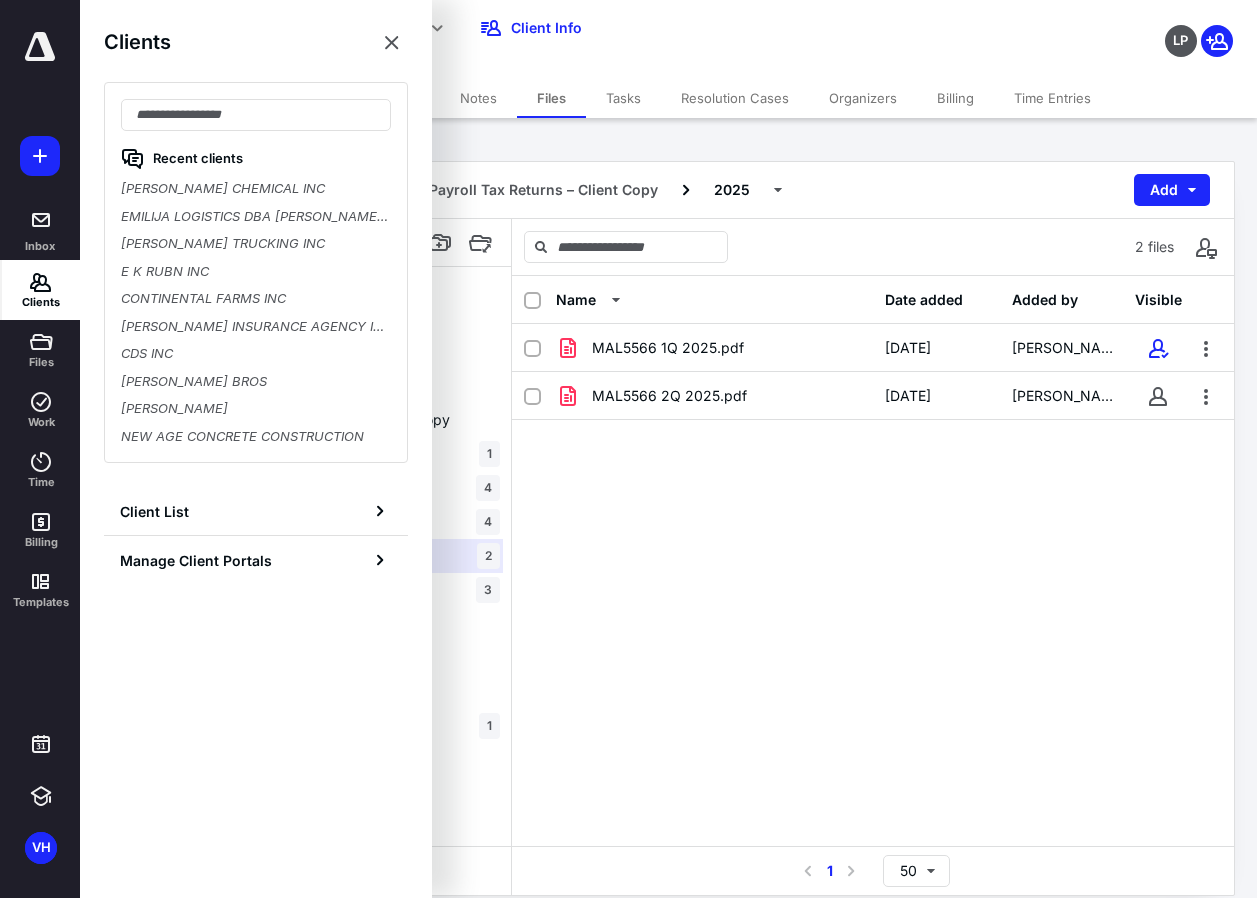 type on "*" 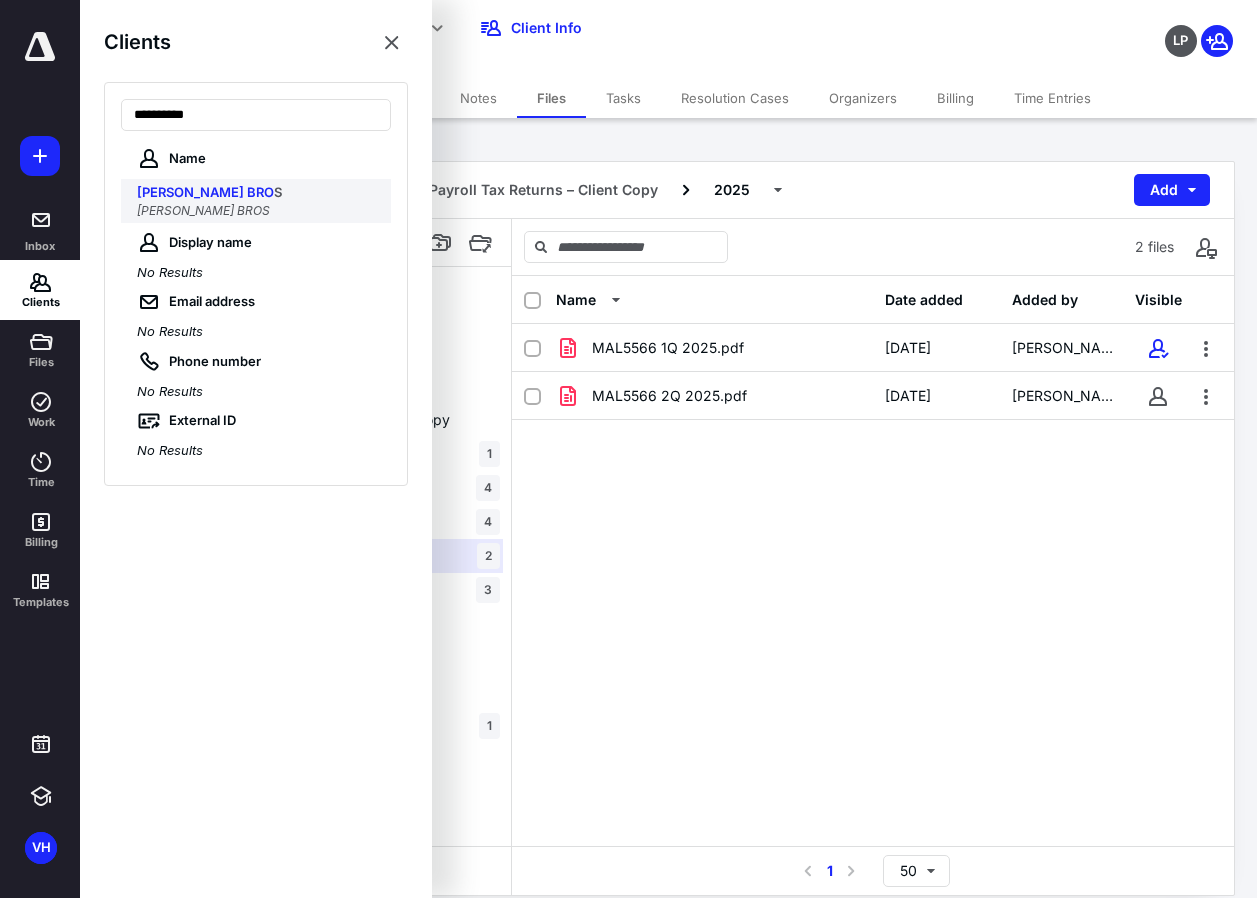 type on "**********" 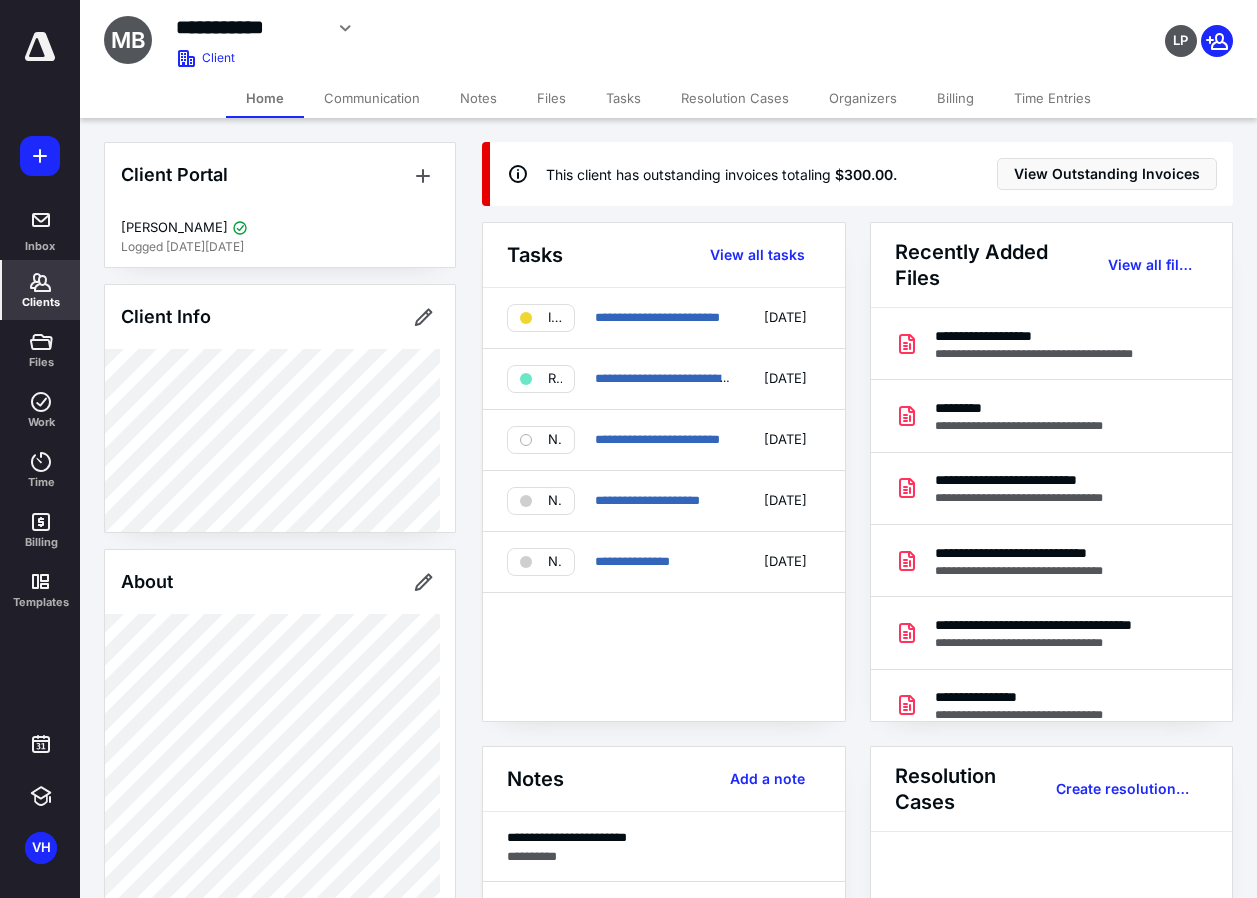 click on "Billing" at bounding box center [955, 98] 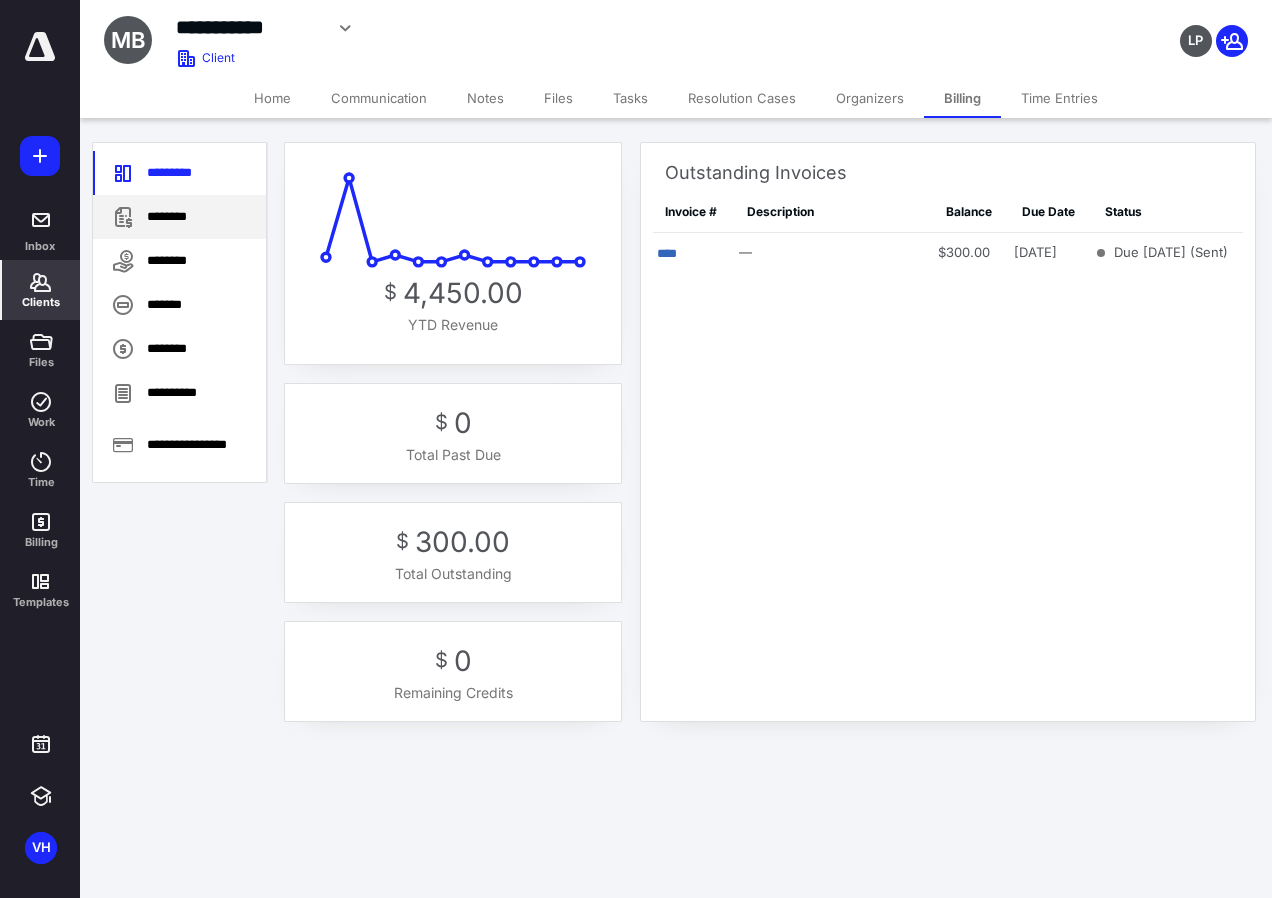 click on "********" at bounding box center [179, 217] 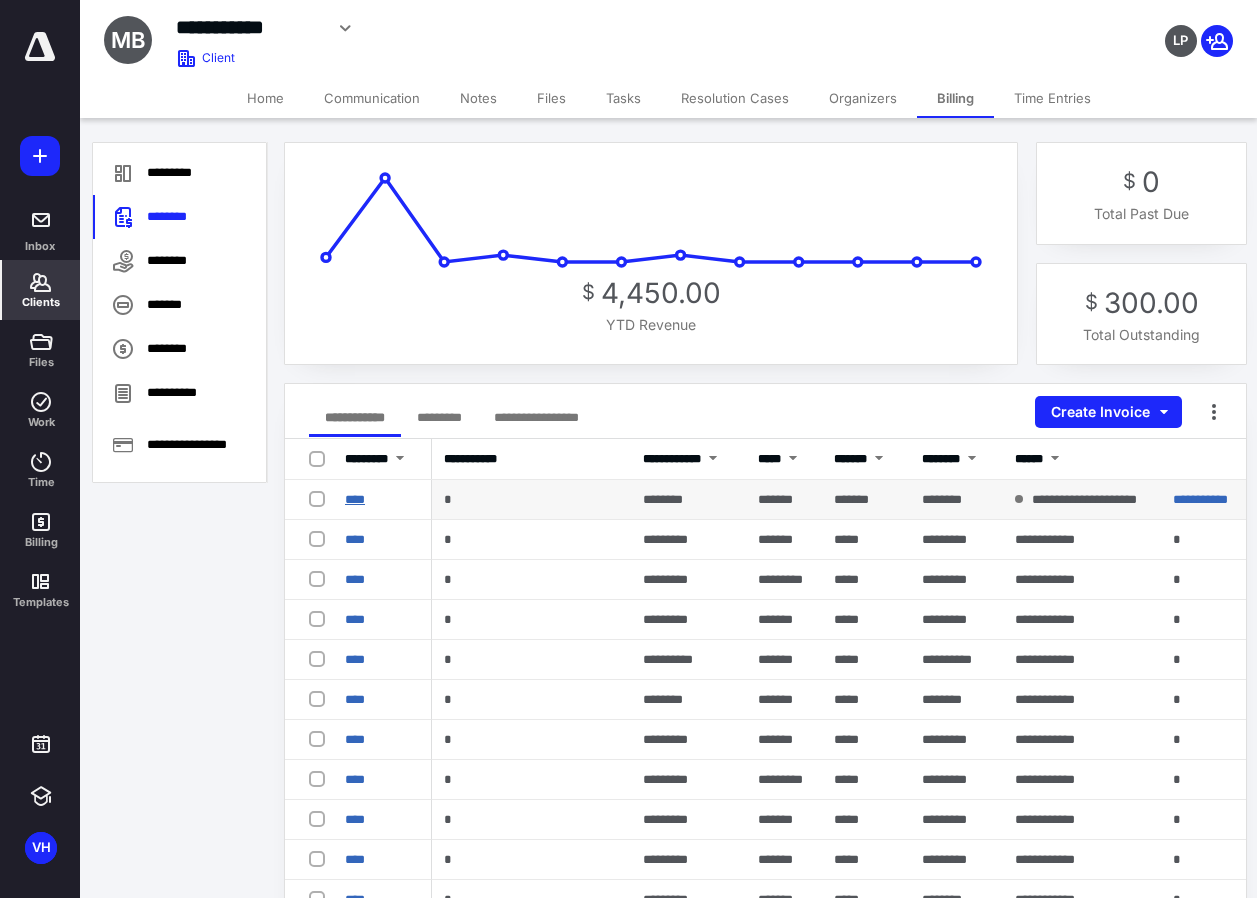 click on "****" at bounding box center [355, 499] 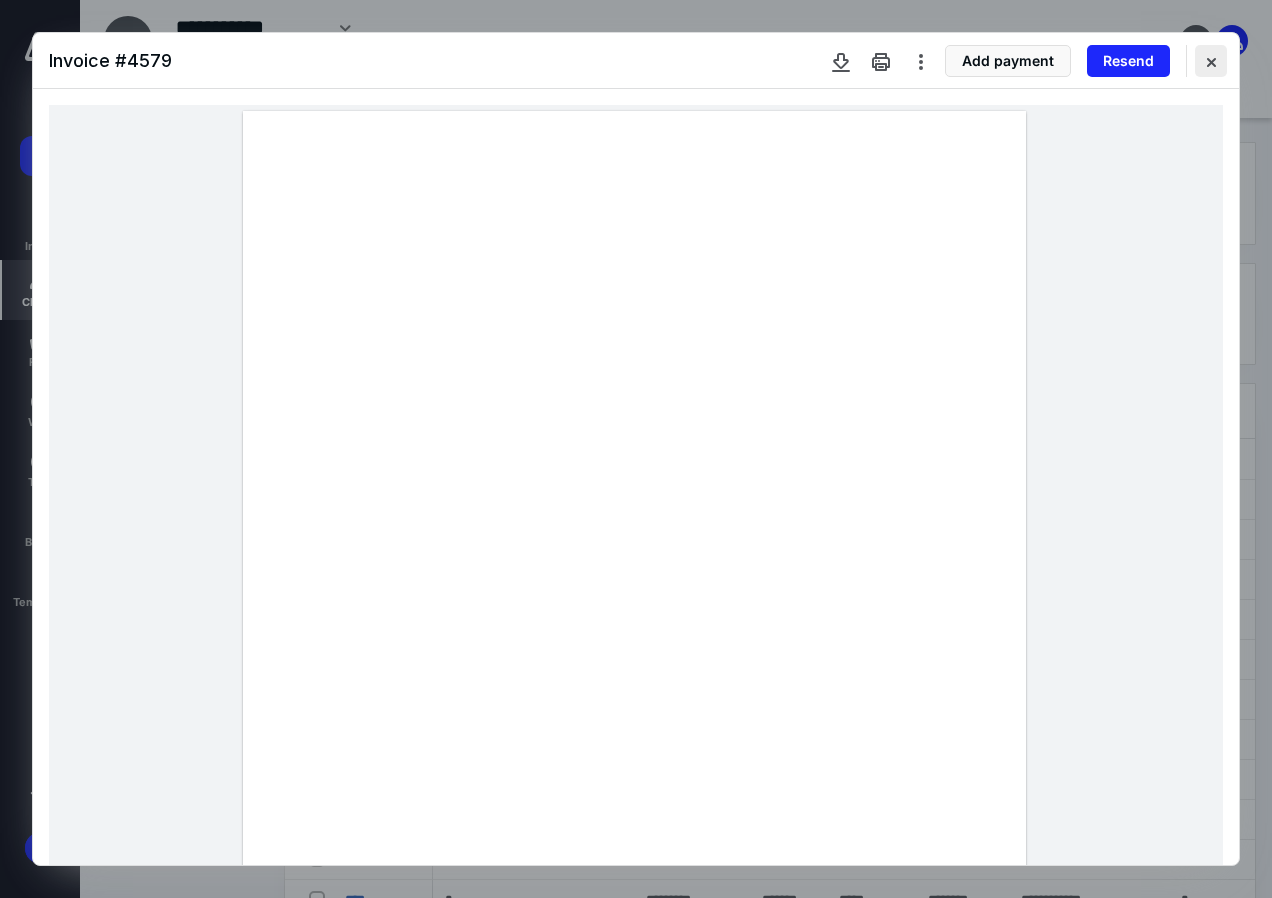 click at bounding box center [1211, 61] 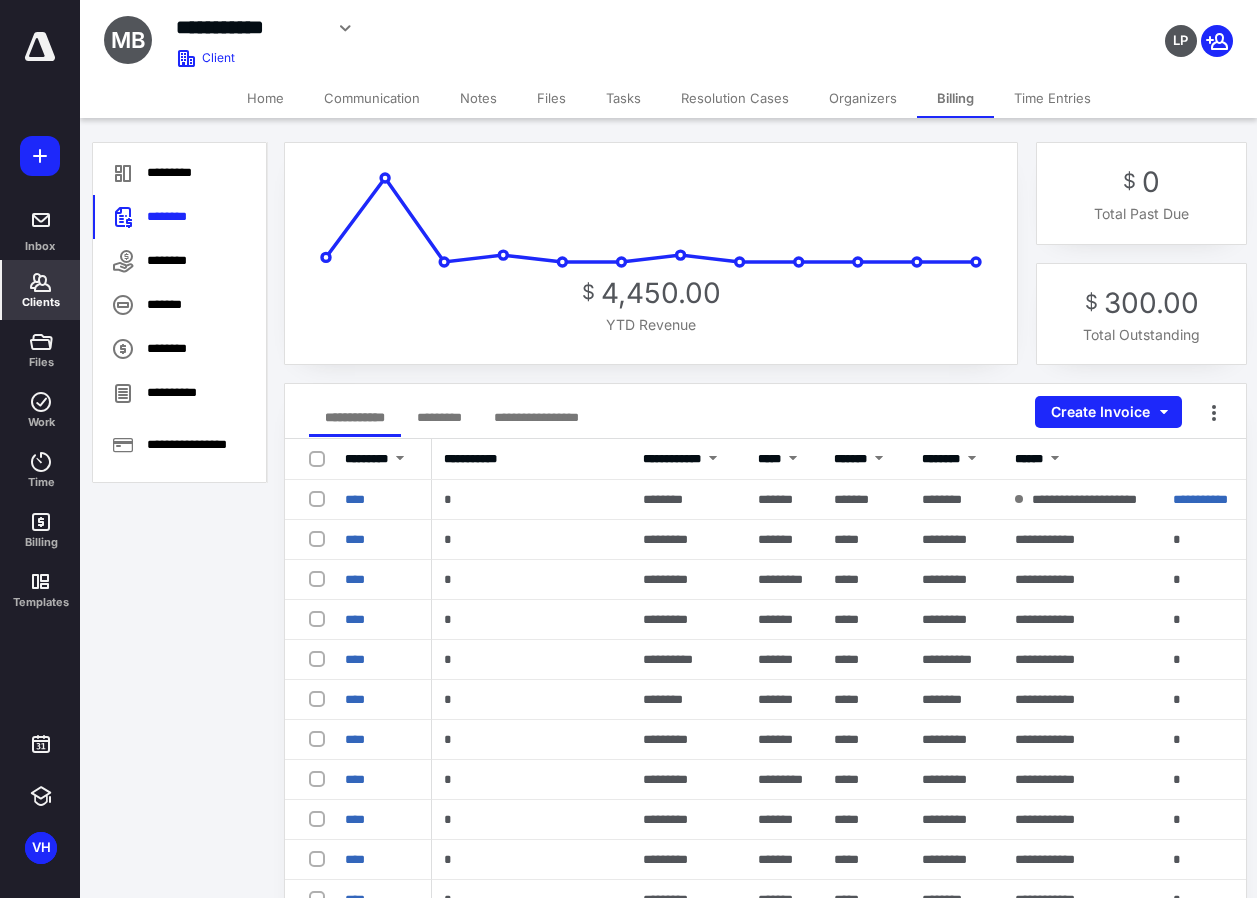 drag, startPoint x: 557, startPoint y: 97, endPoint x: 577, endPoint y: 147, distance: 53.851646 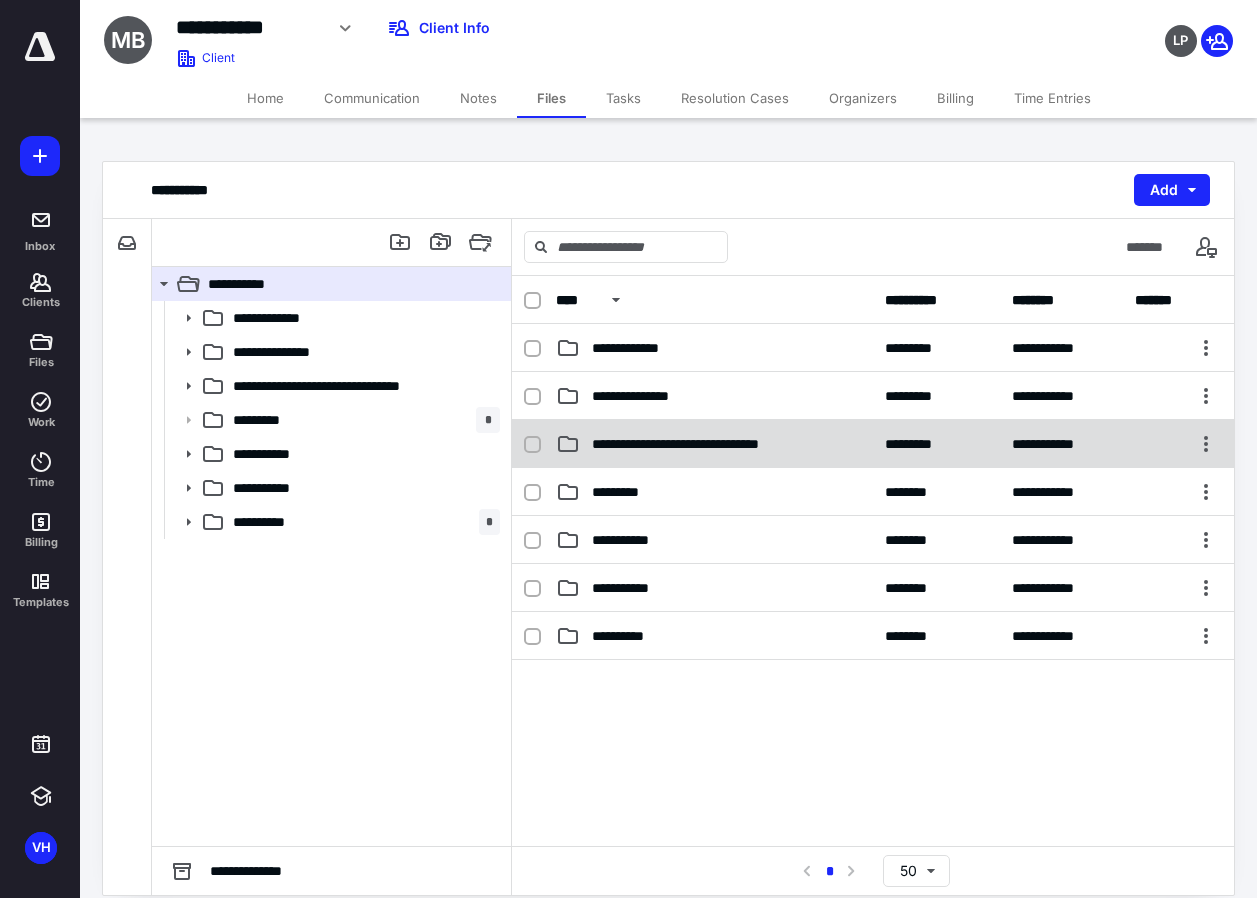 click on "**********" at bounding box center [701, 444] 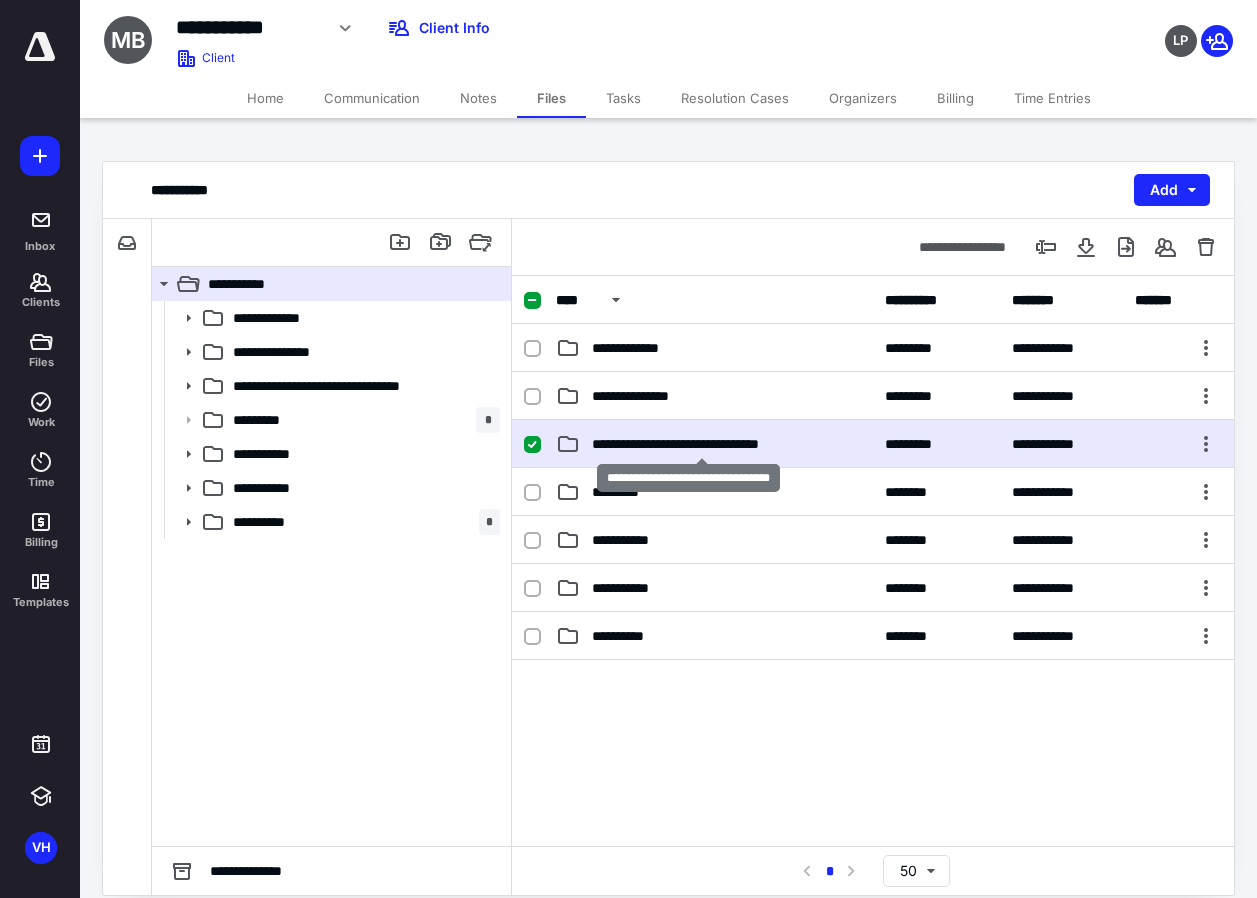 checkbox on "true" 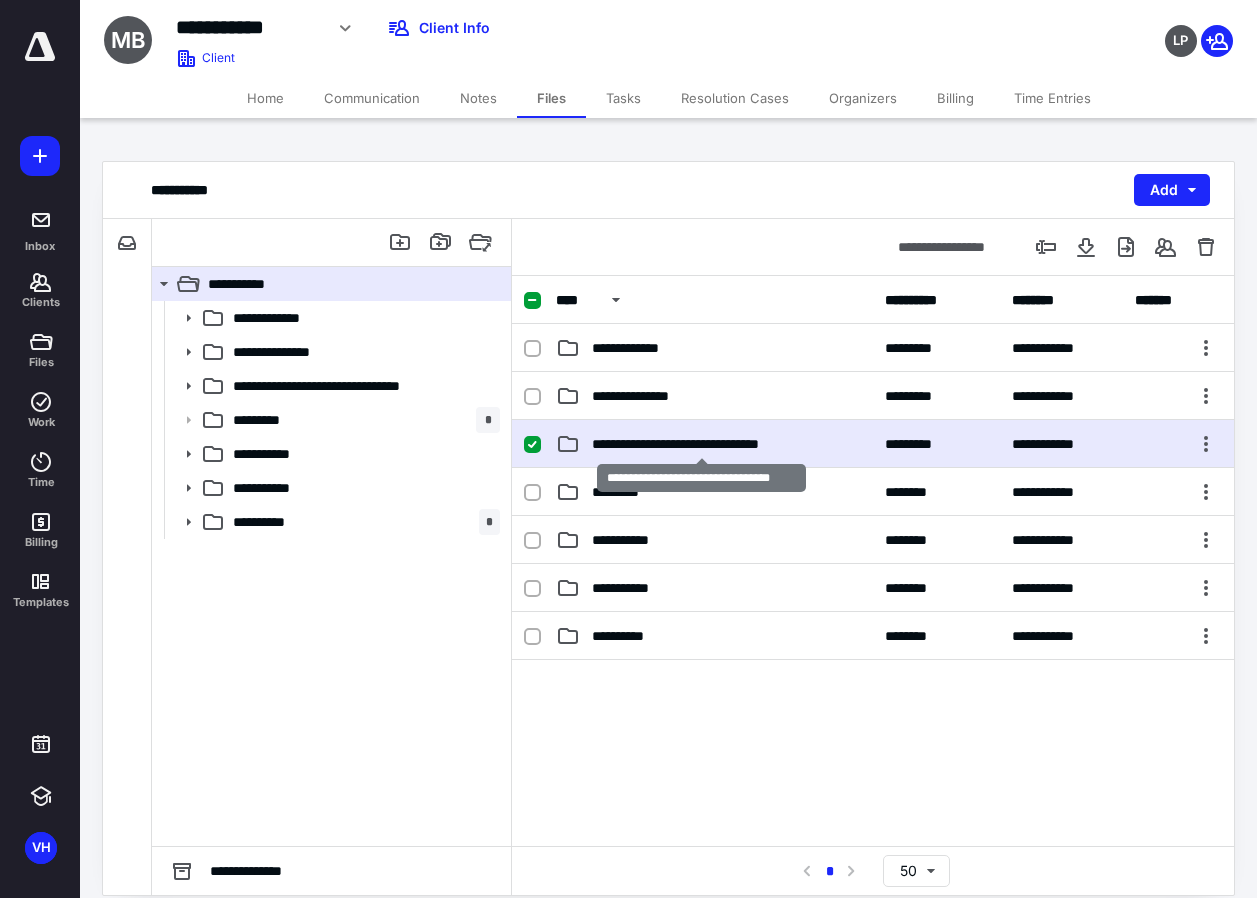 click on "**********" at bounding box center [701, 444] 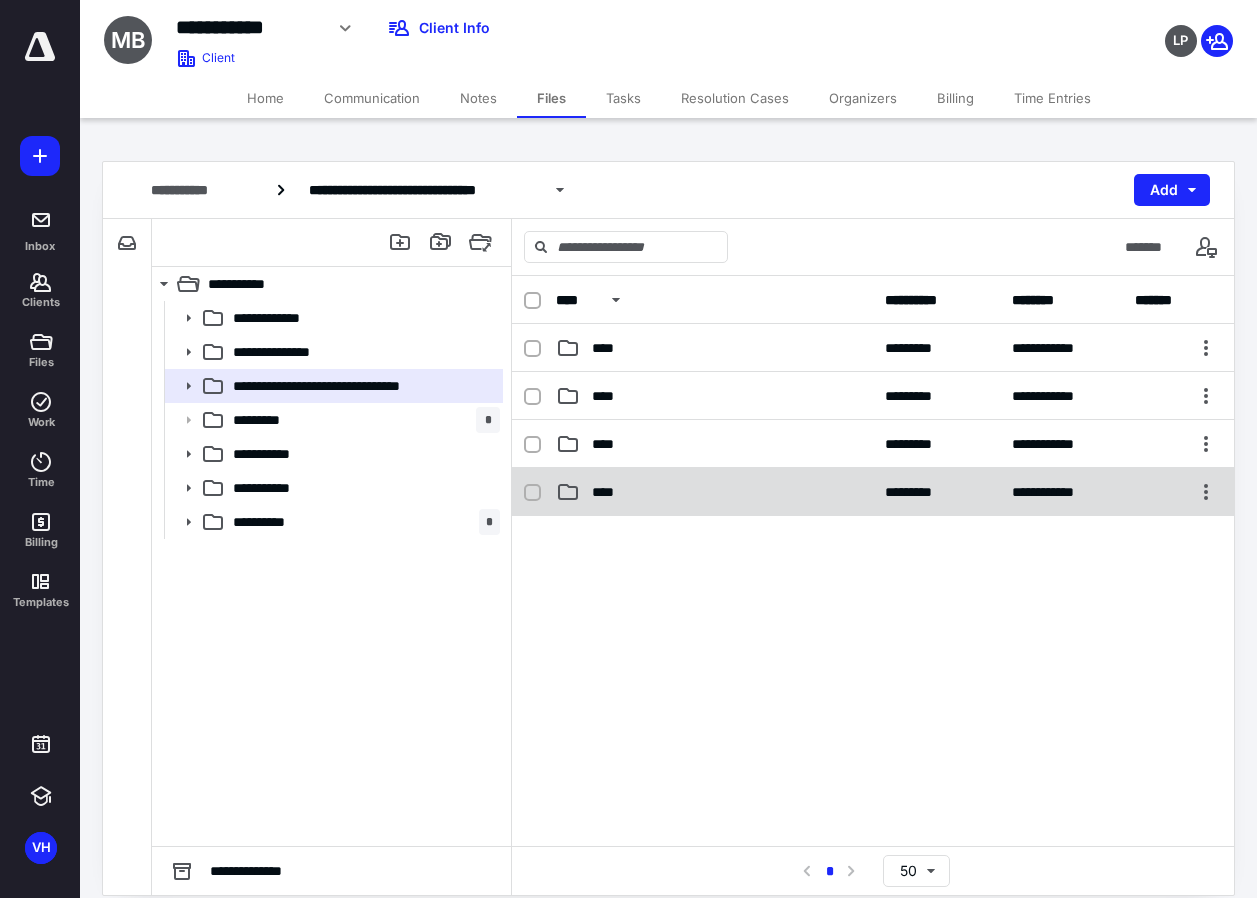 click on "****" at bounding box center (609, 492) 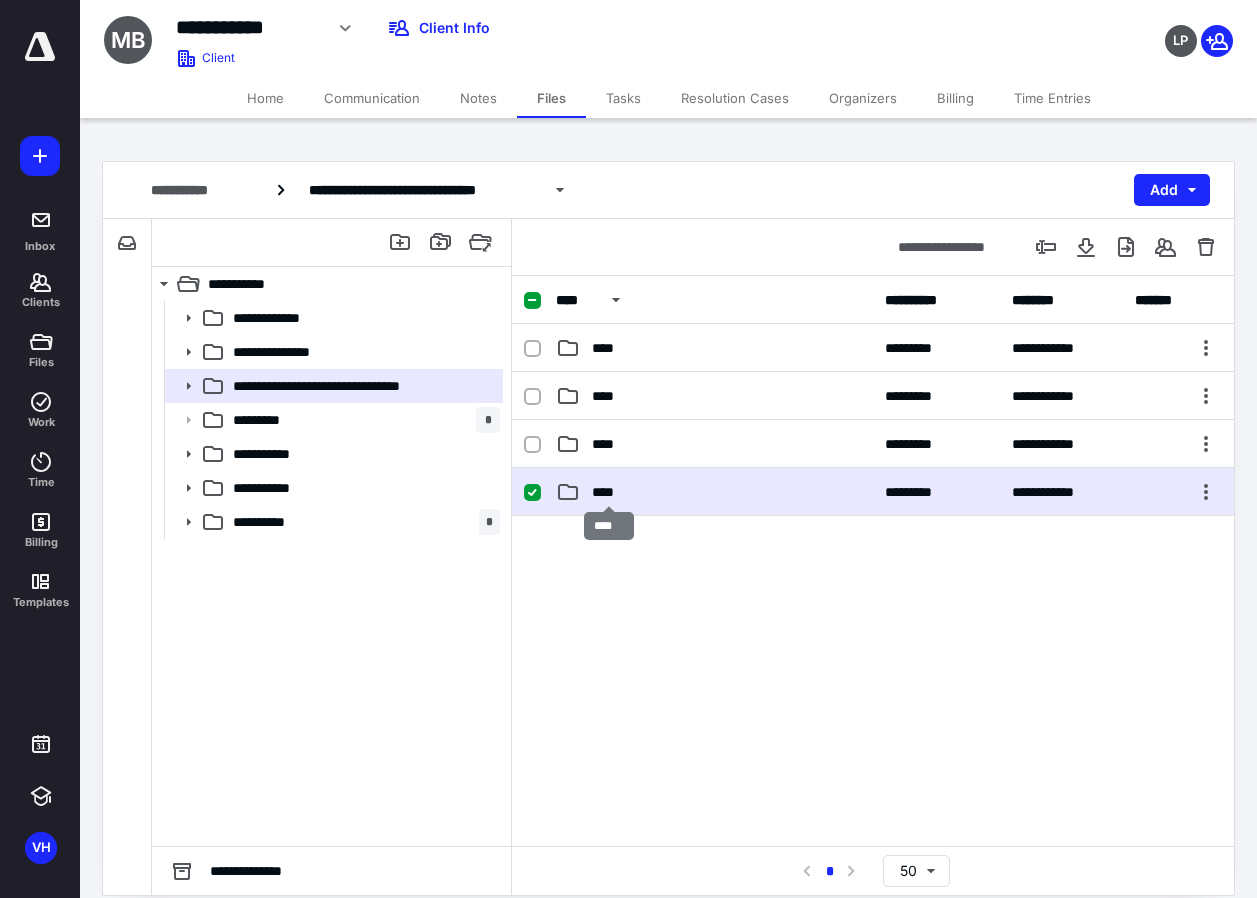 click on "****" at bounding box center [609, 492] 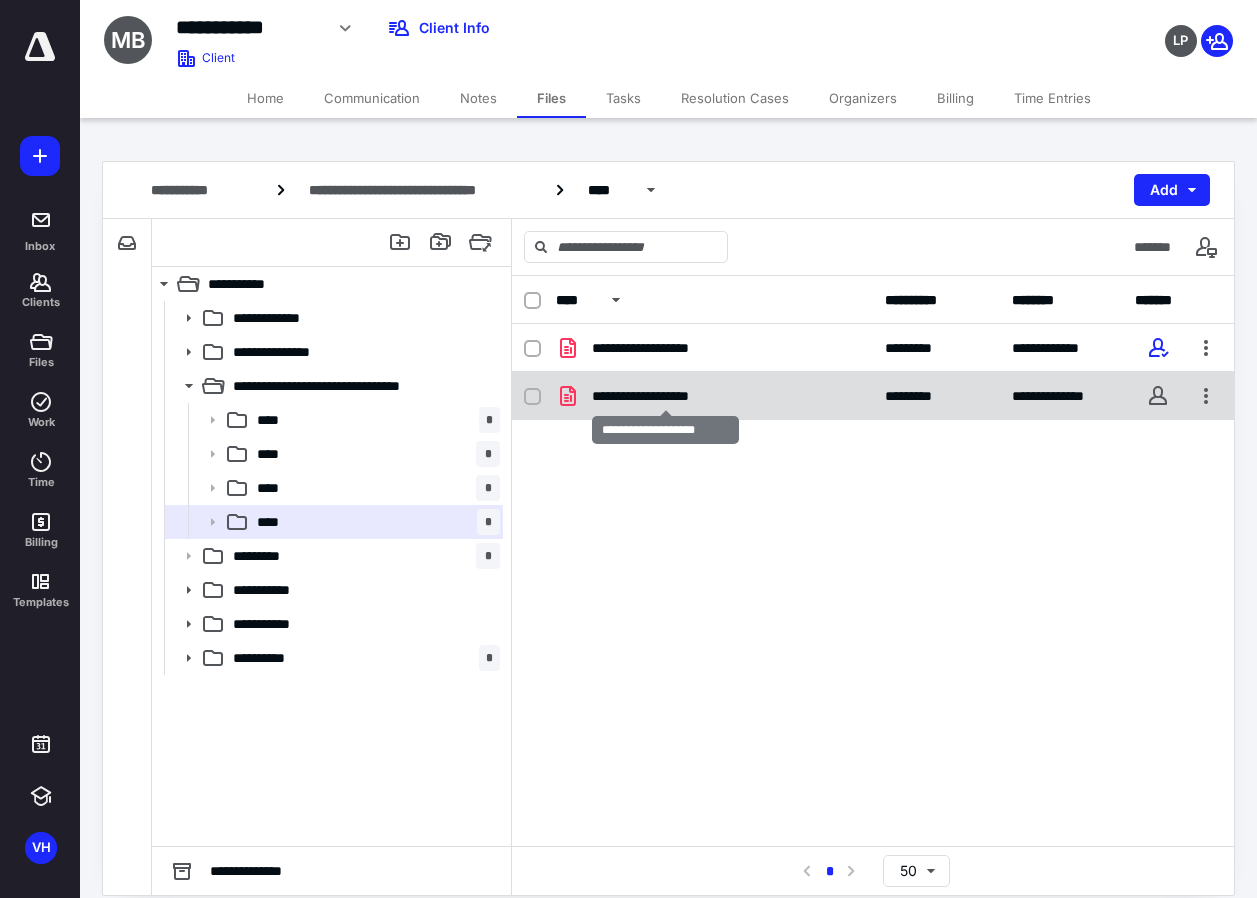 click on "**********" at bounding box center [665, 396] 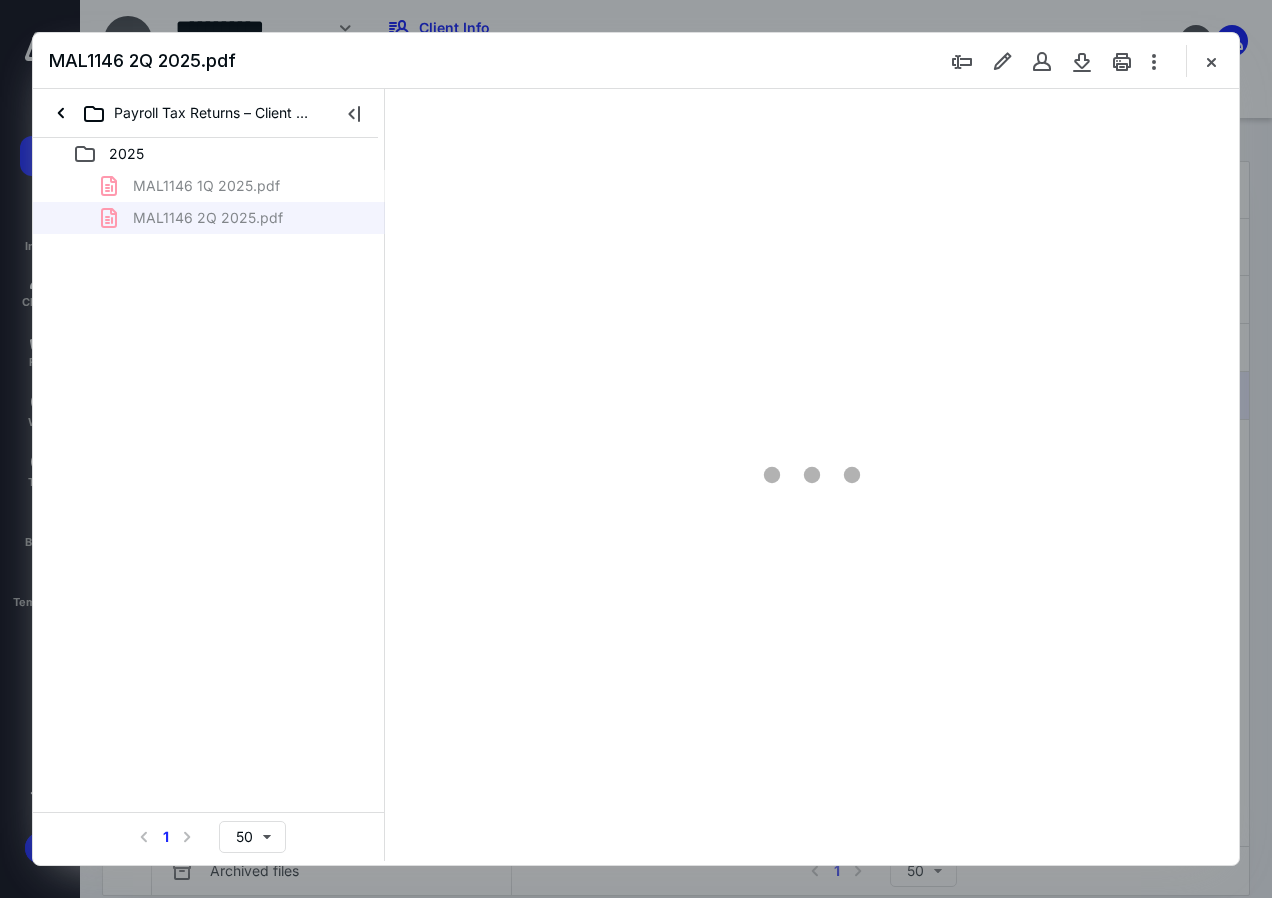 scroll, scrollTop: 0, scrollLeft: 0, axis: both 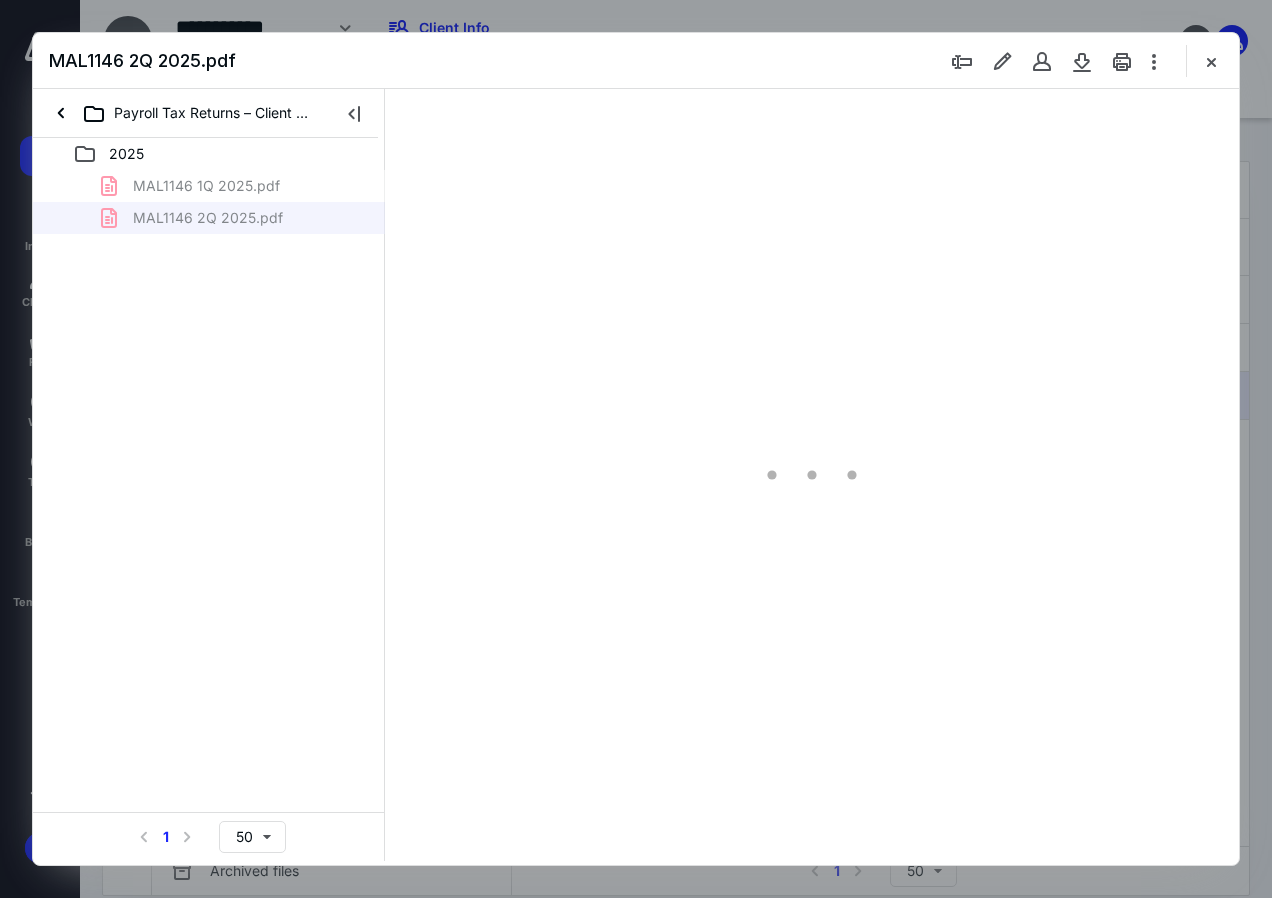 type on "137" 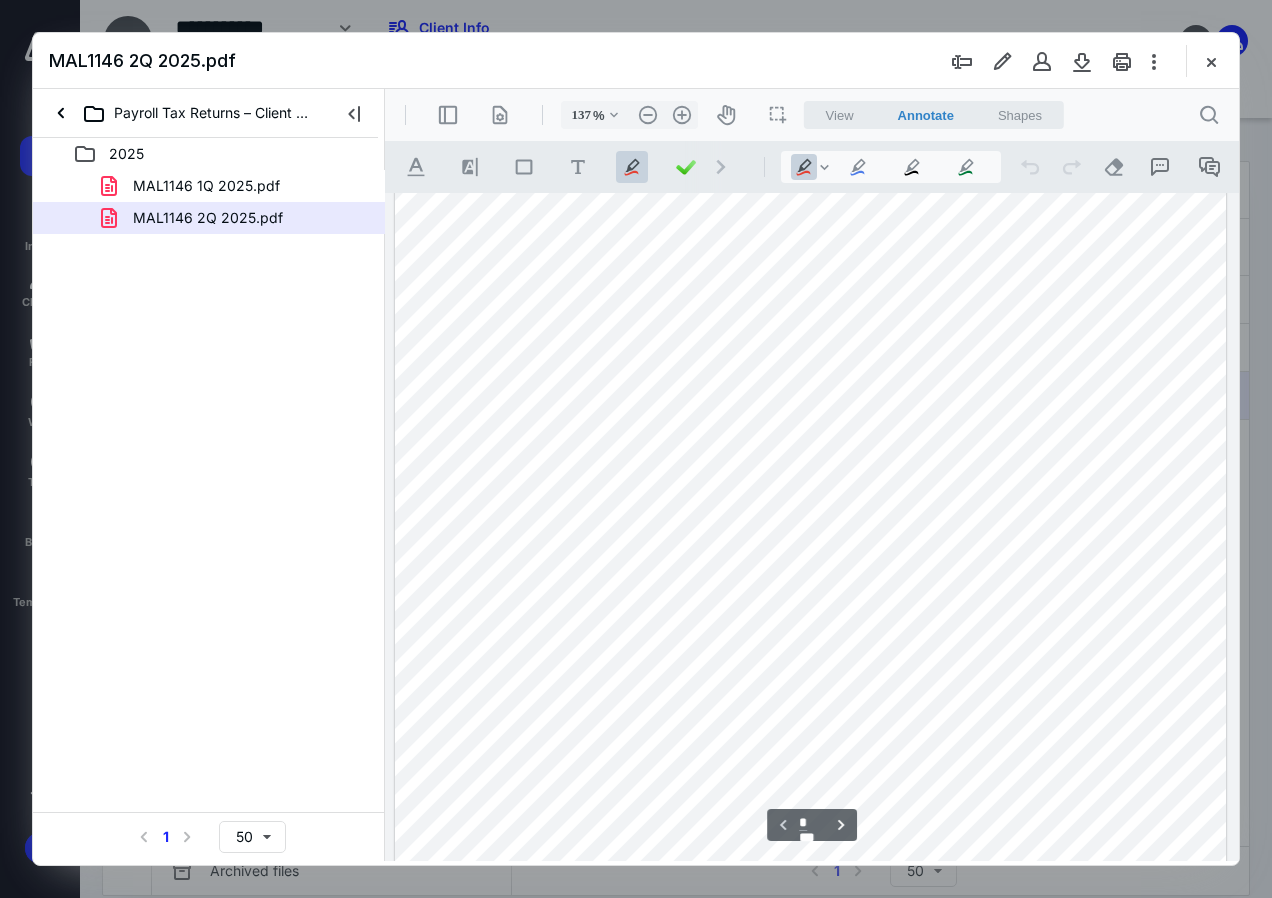 scroll, scrollTop: 0, scrollLeft: 0, axis: both 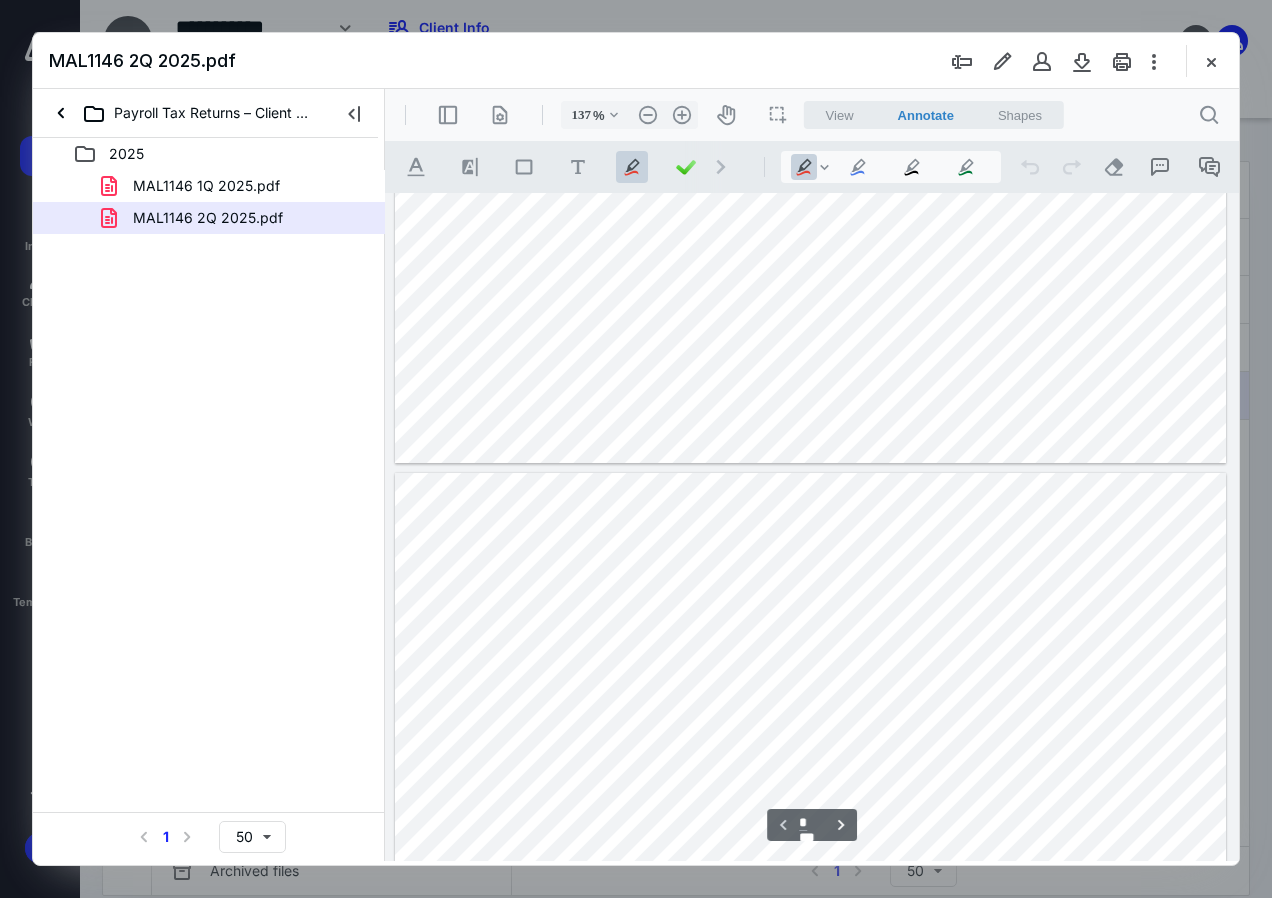 type on "*" 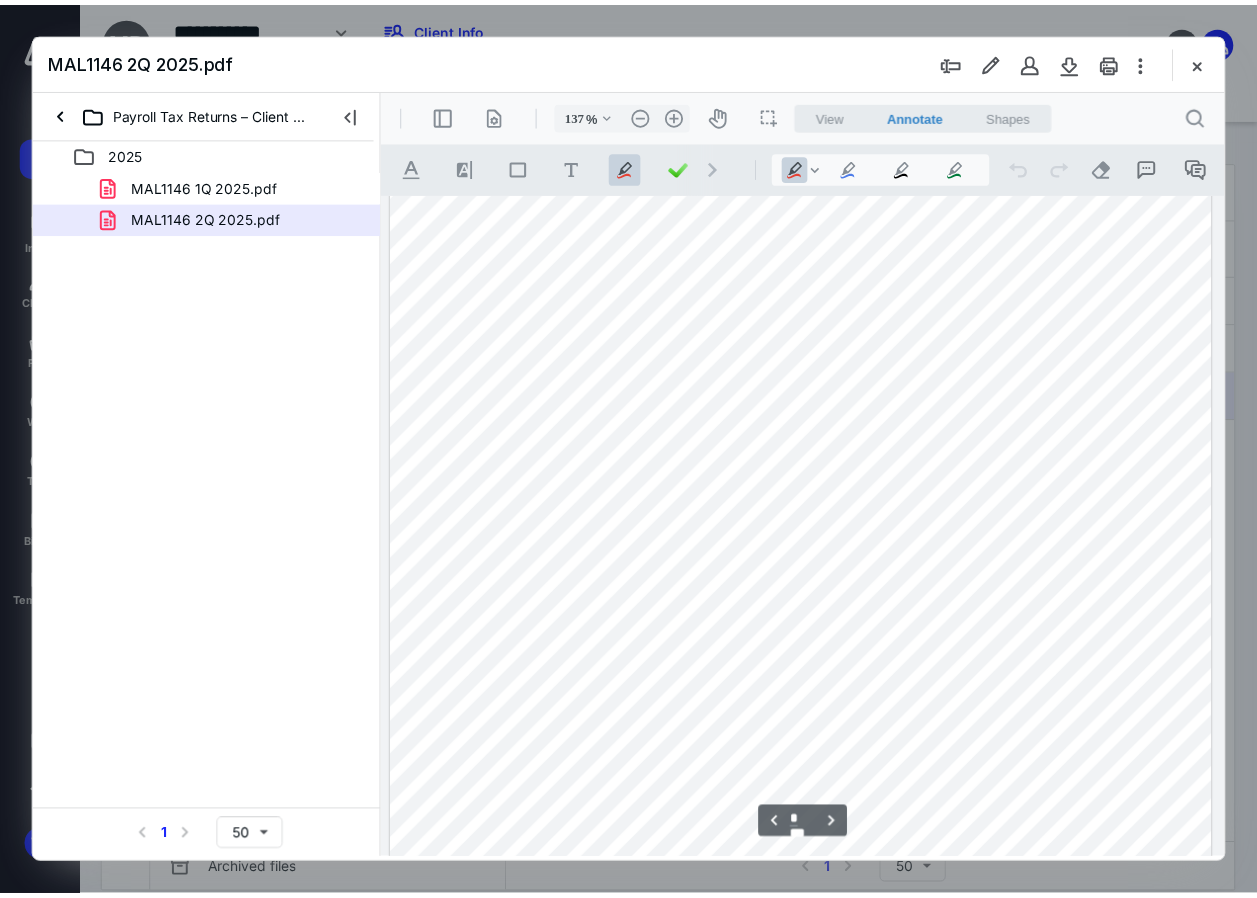 scroll, scrollTop: 1396, scrollLeft: 0, axis: vertical 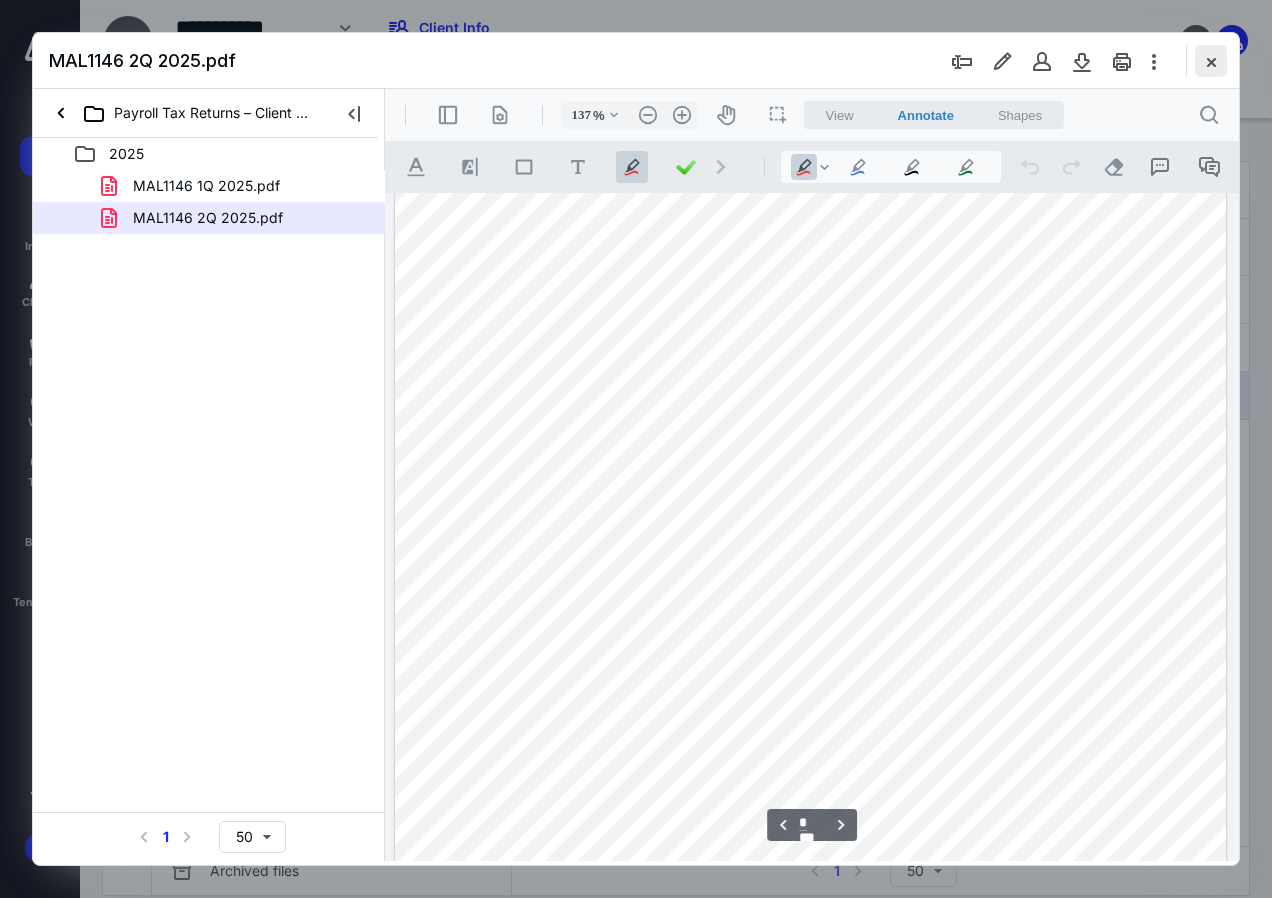 click at bounding box center [1211, 61] 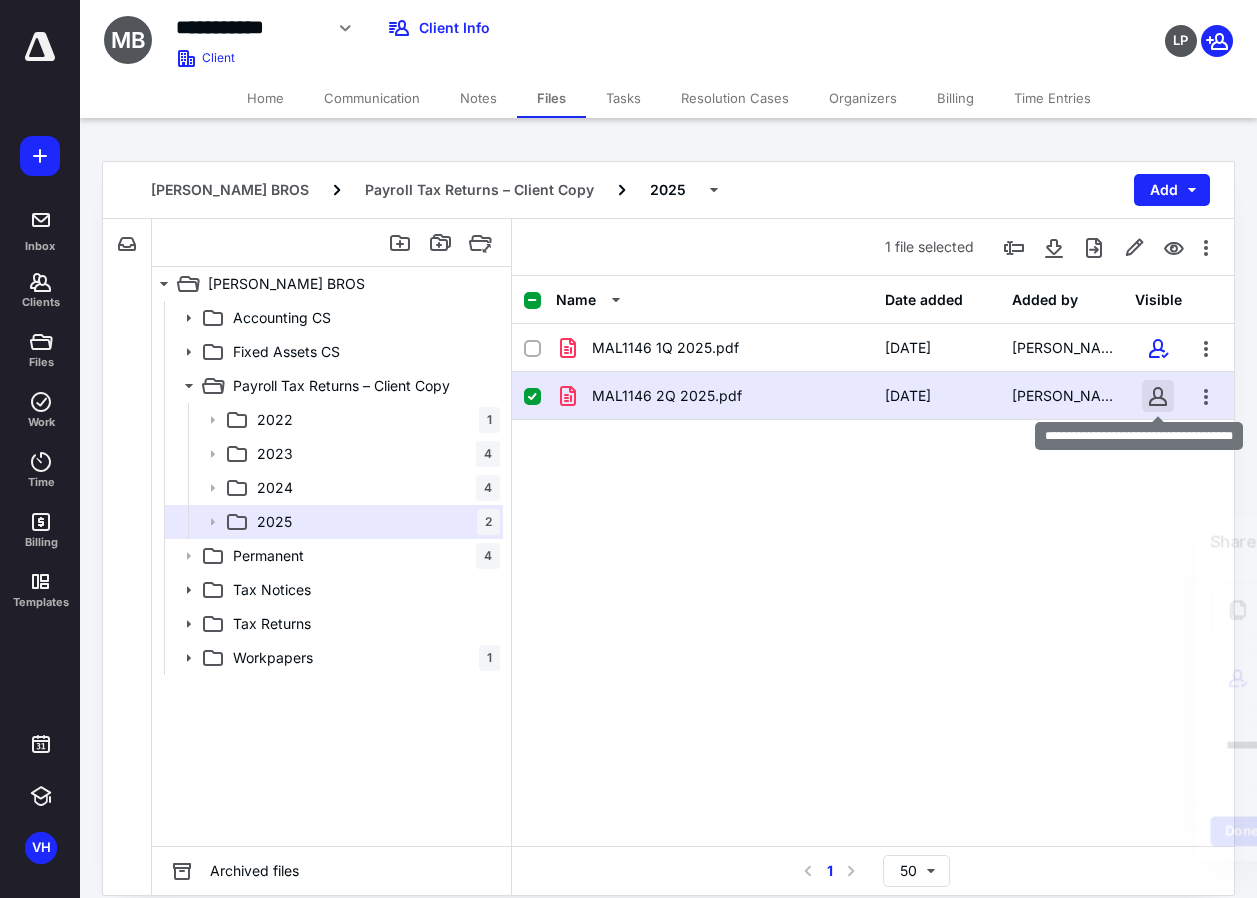 click at bounding box center [1158, 396] 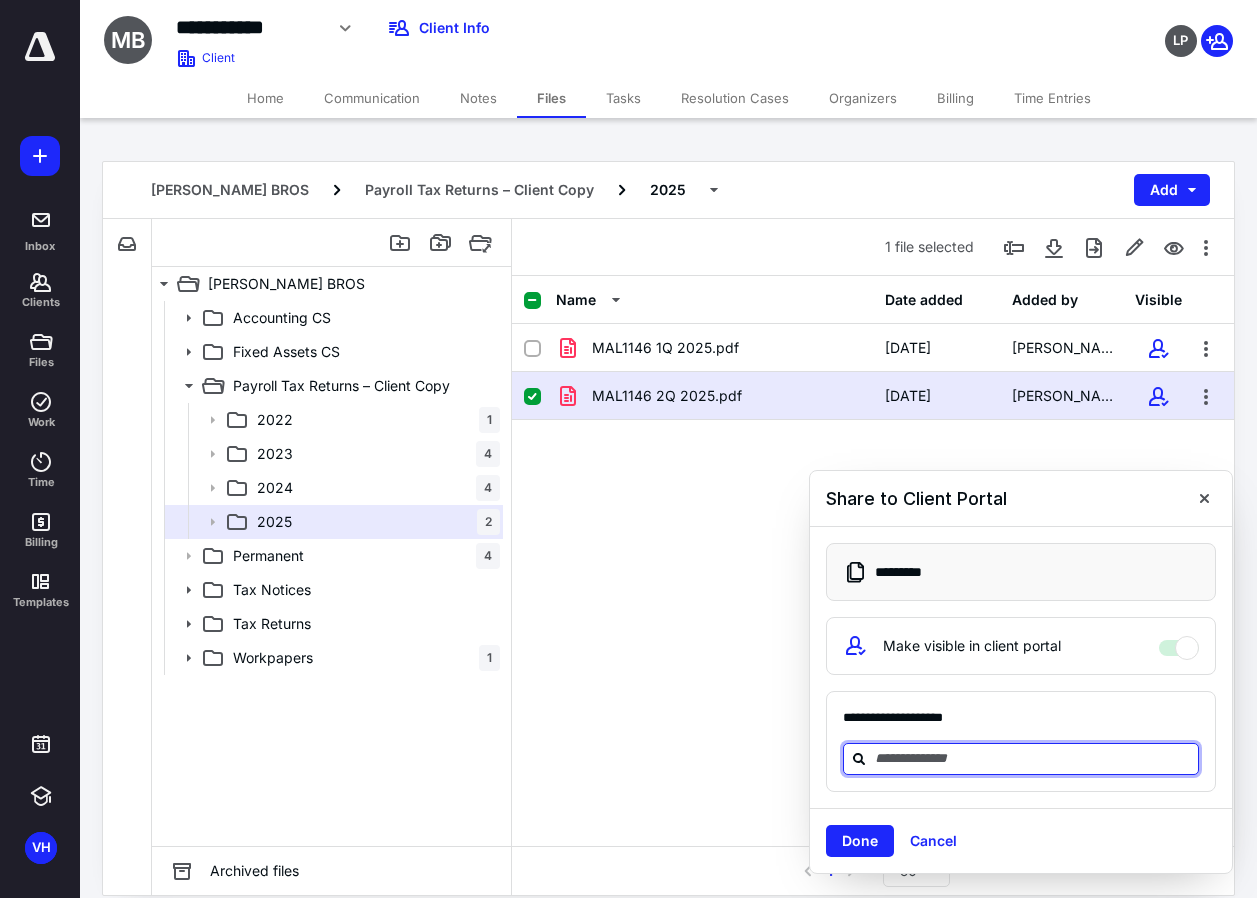 click at bounding box center (1033, 758) 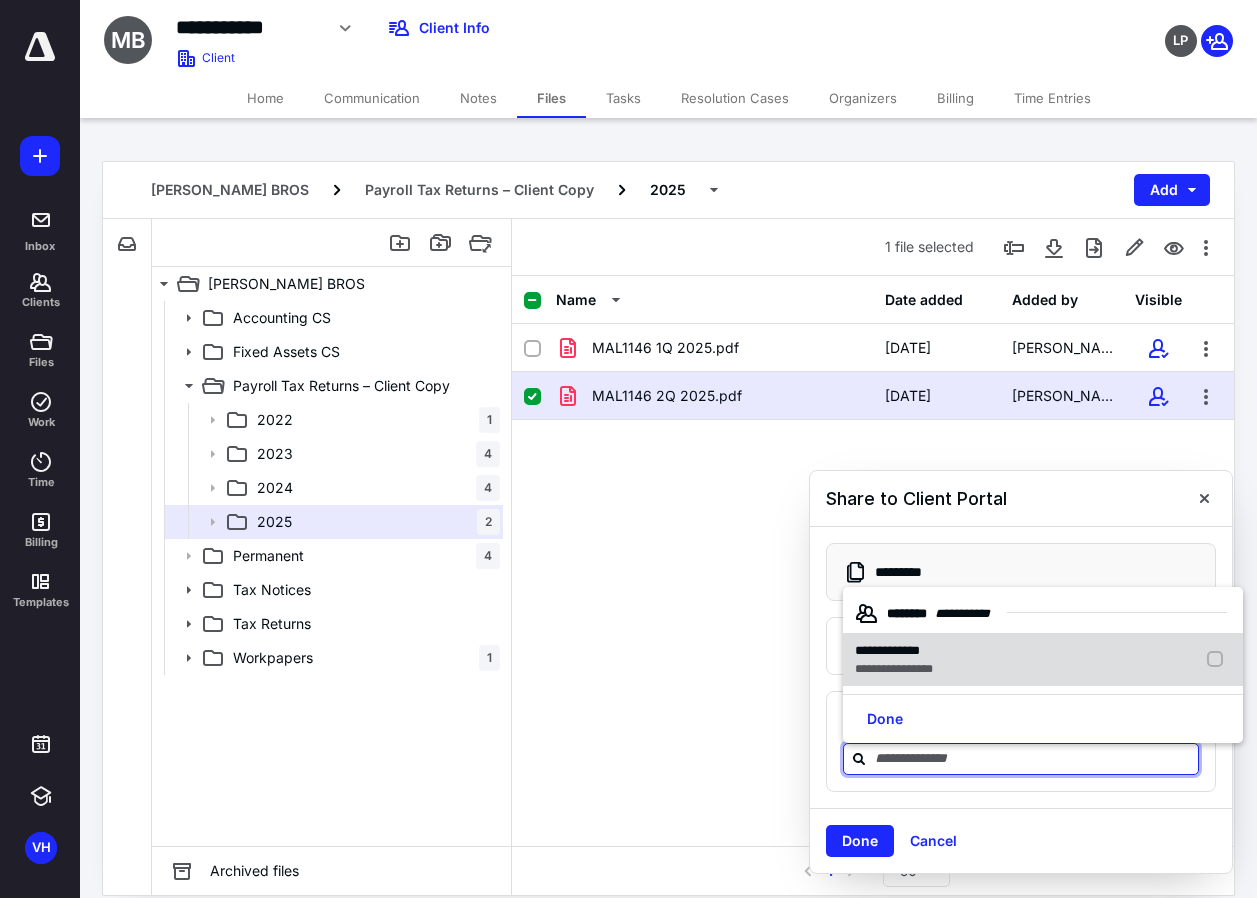 click on "**********" at bounding box center (887, 650) 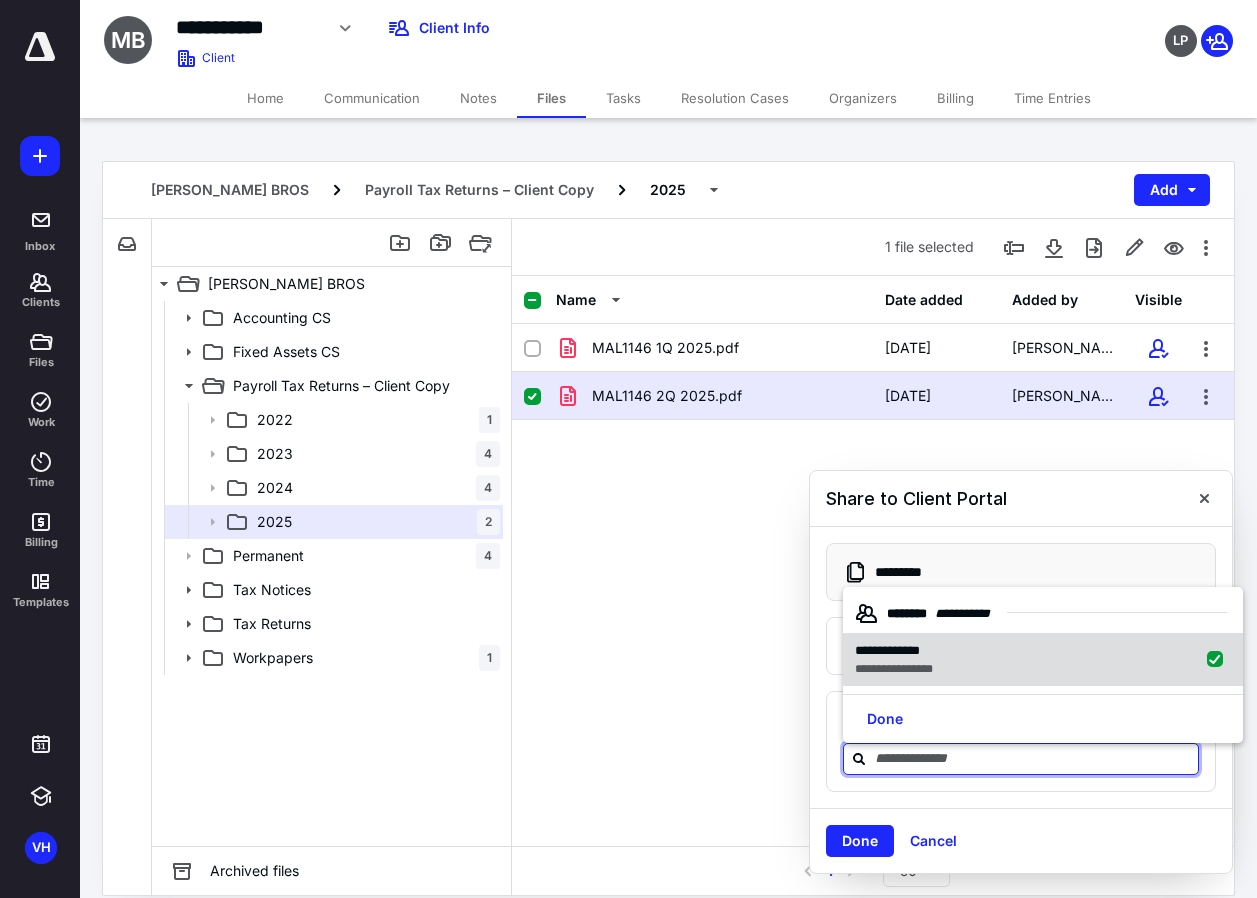 checkbox on "true" 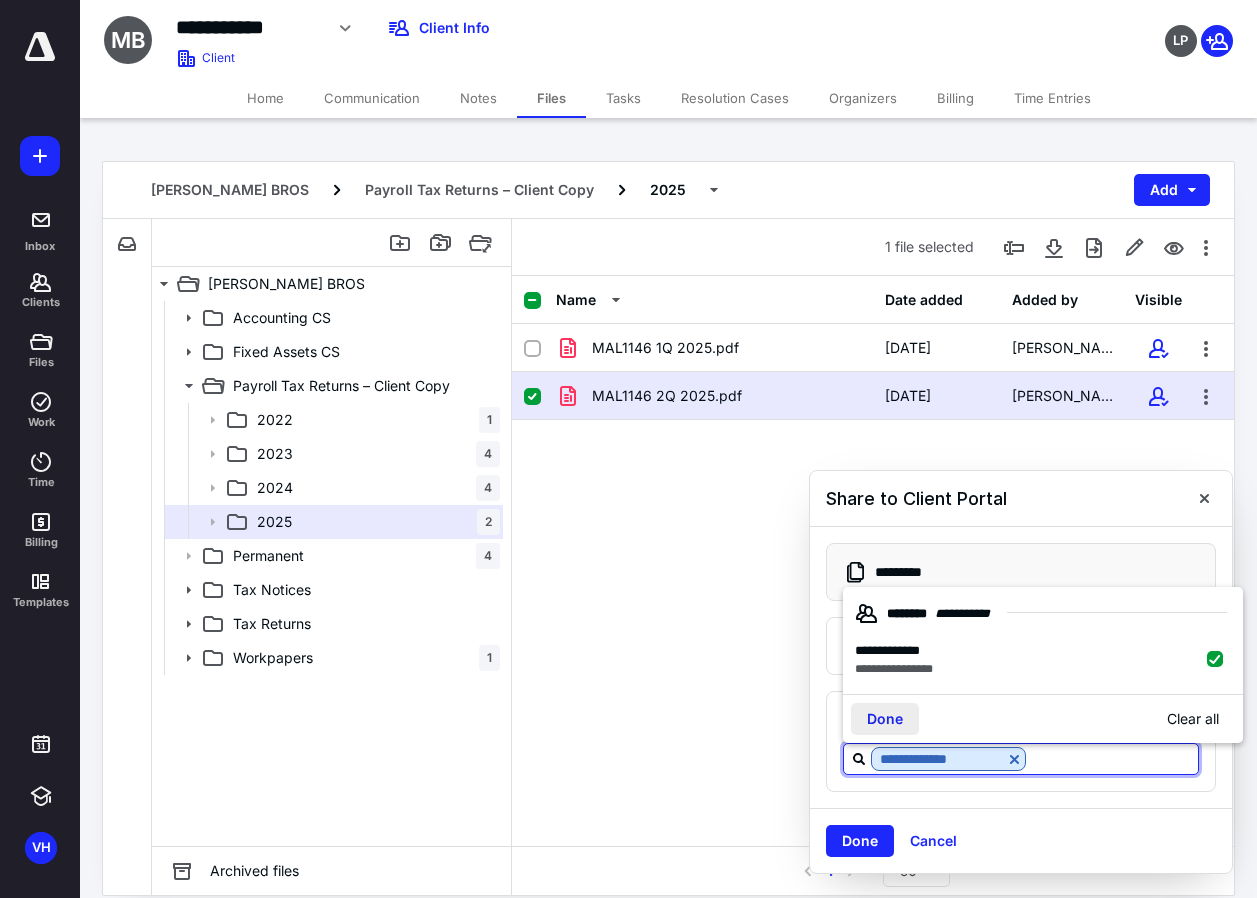 click on "Done" at bounding box center (885, 719) 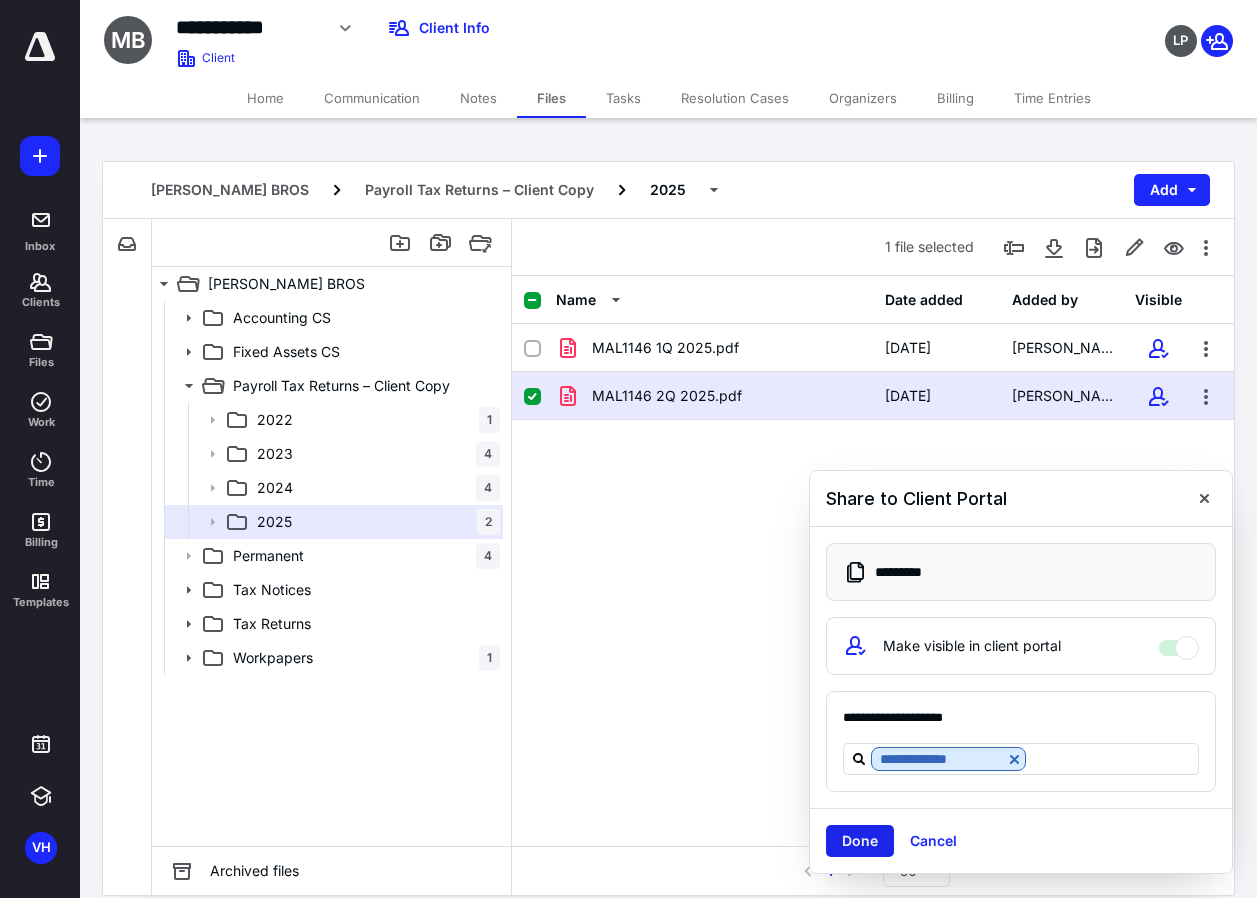 click on "Done" at bounding box center [860, 841] 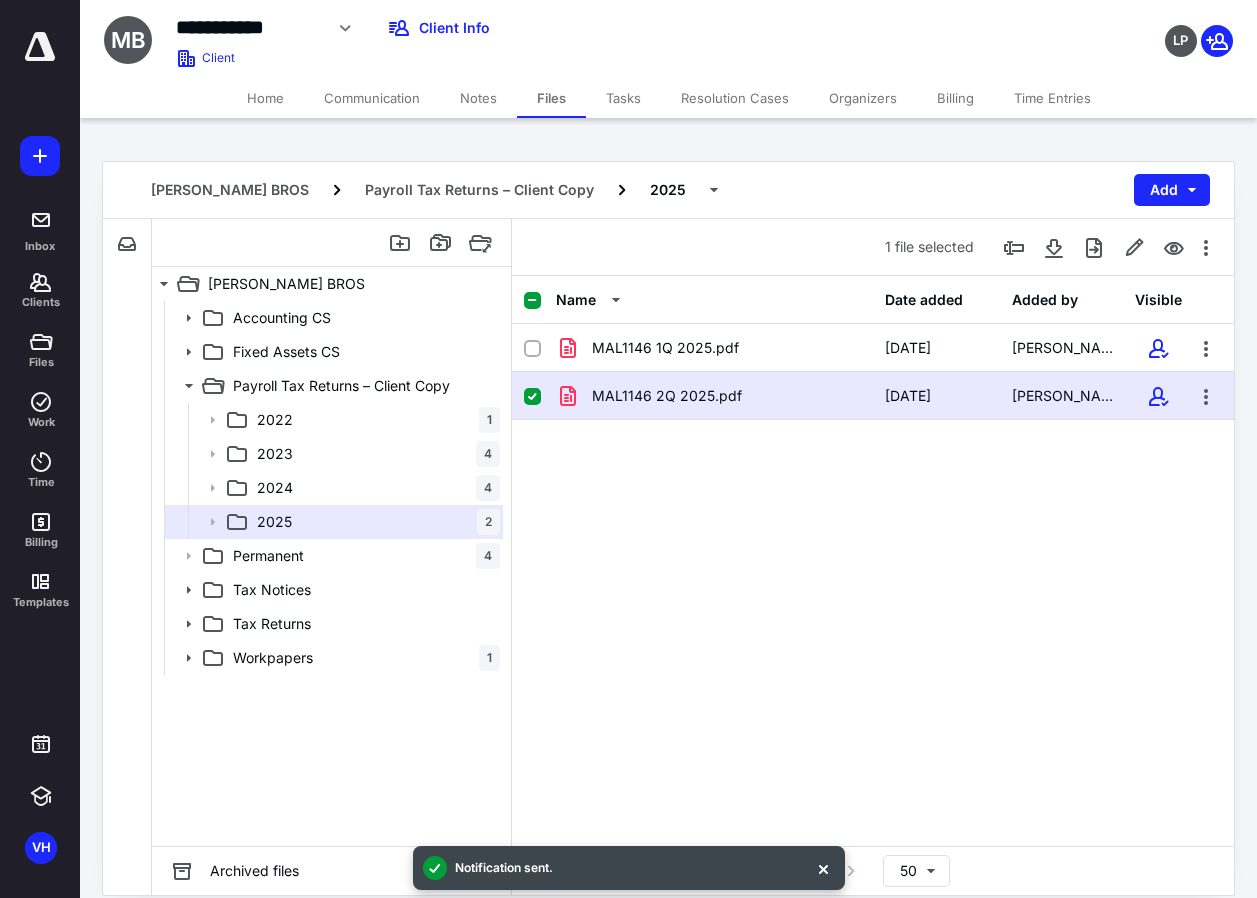 drag, startPoint x: 654, startPoint y: 582, endPoint x: 769, endPoint y: 552, distance: 118.84864 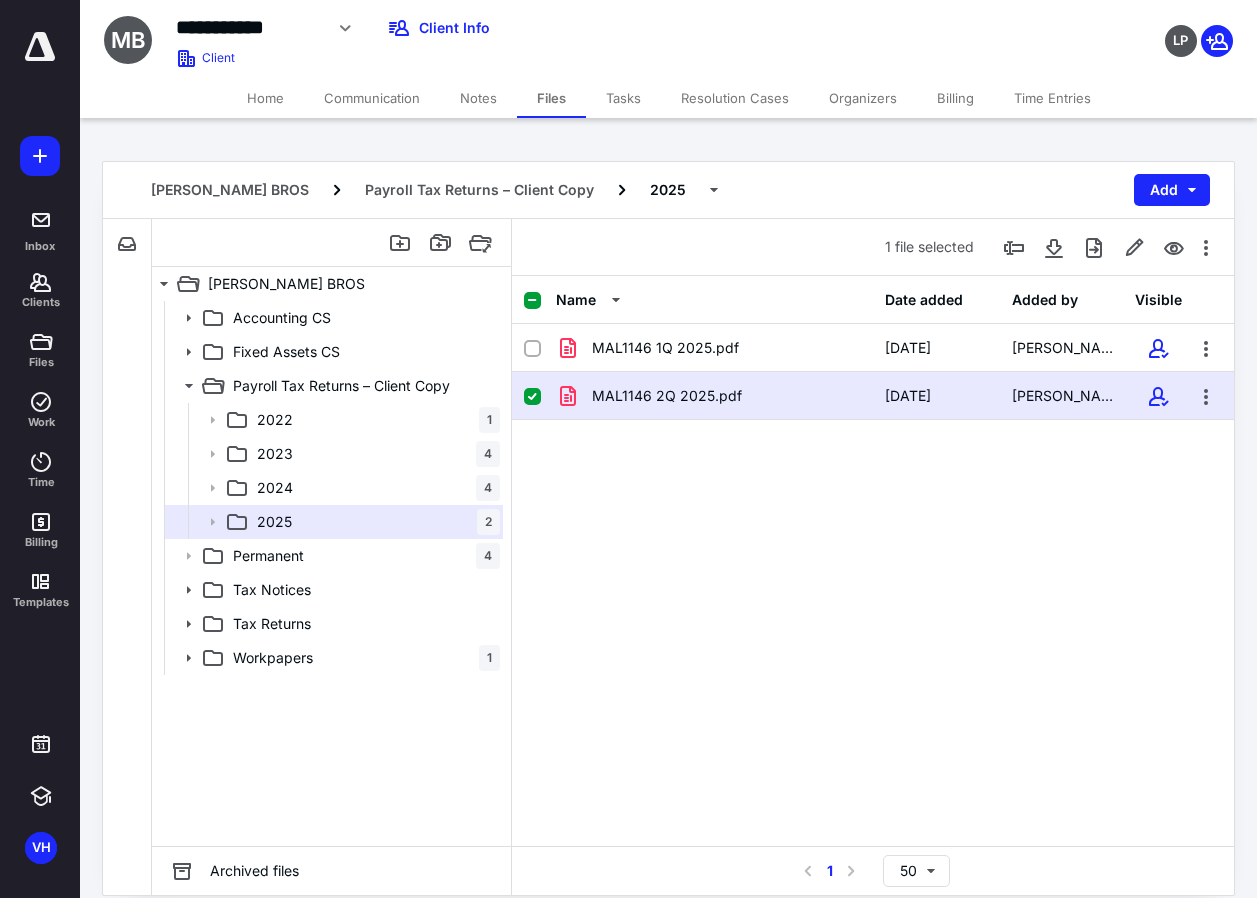click on "Tasks" at bounding box center (623, 98) 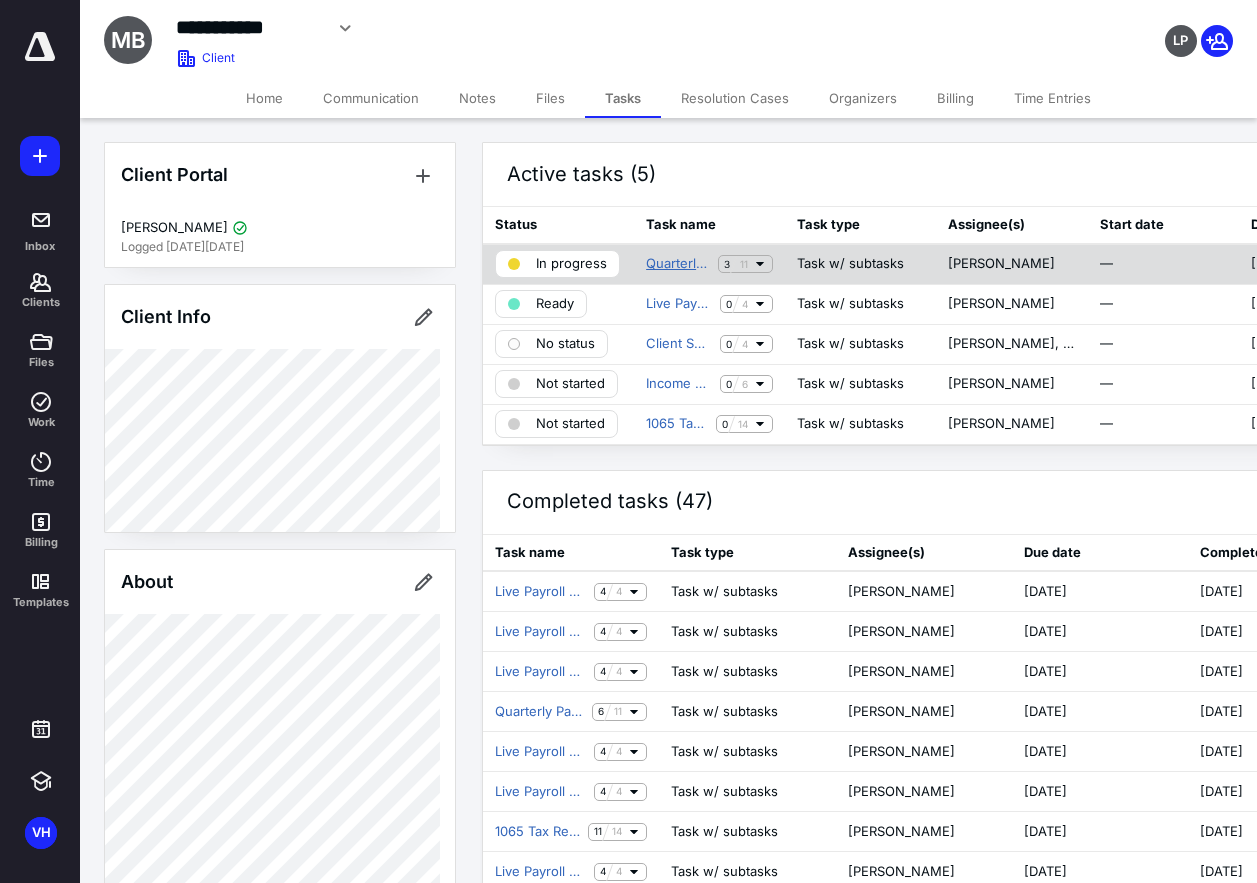 click on "Quarterly Payroll Returns" at bounding box center (678, 264) 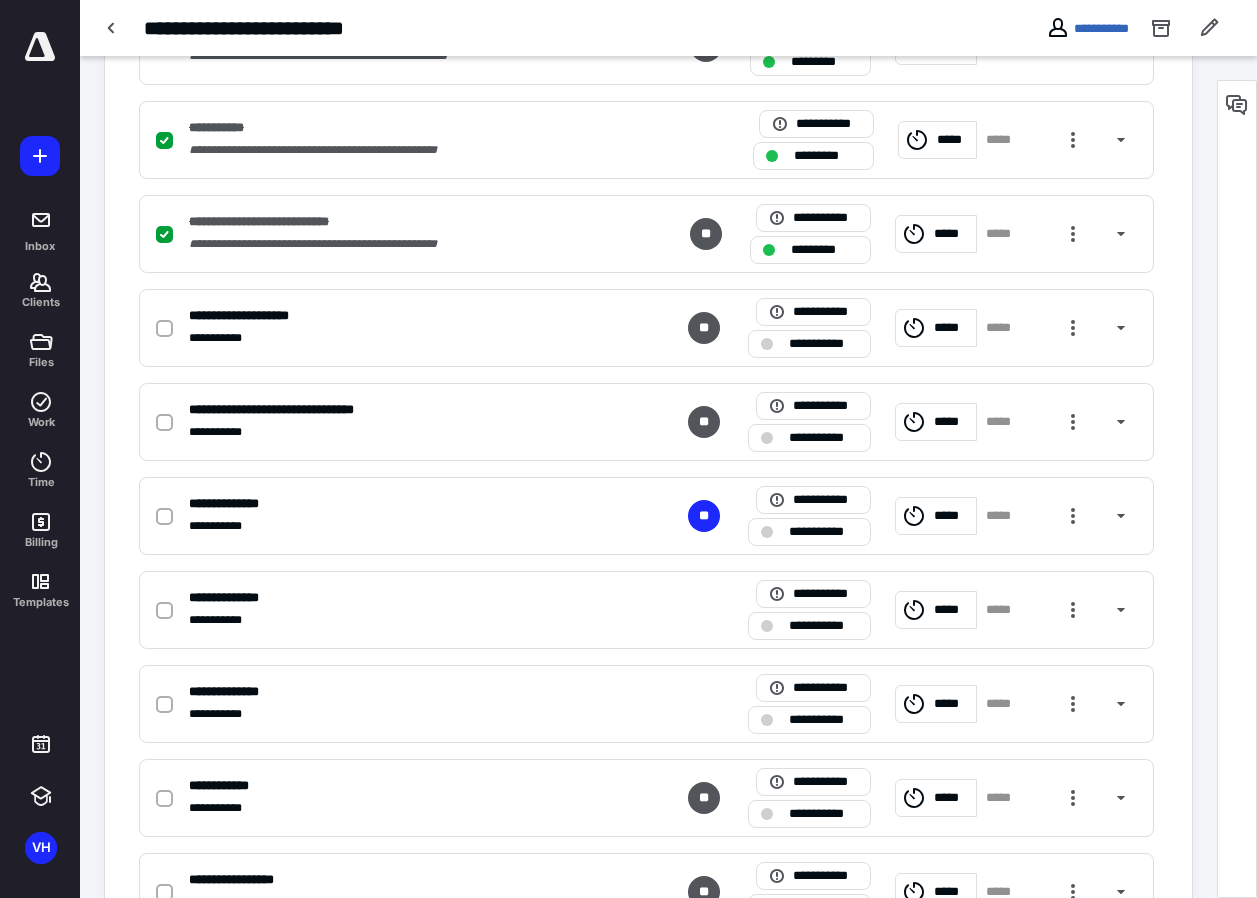 scroll, scrollTop: 700, scrollLeft: 0, axis: vertical 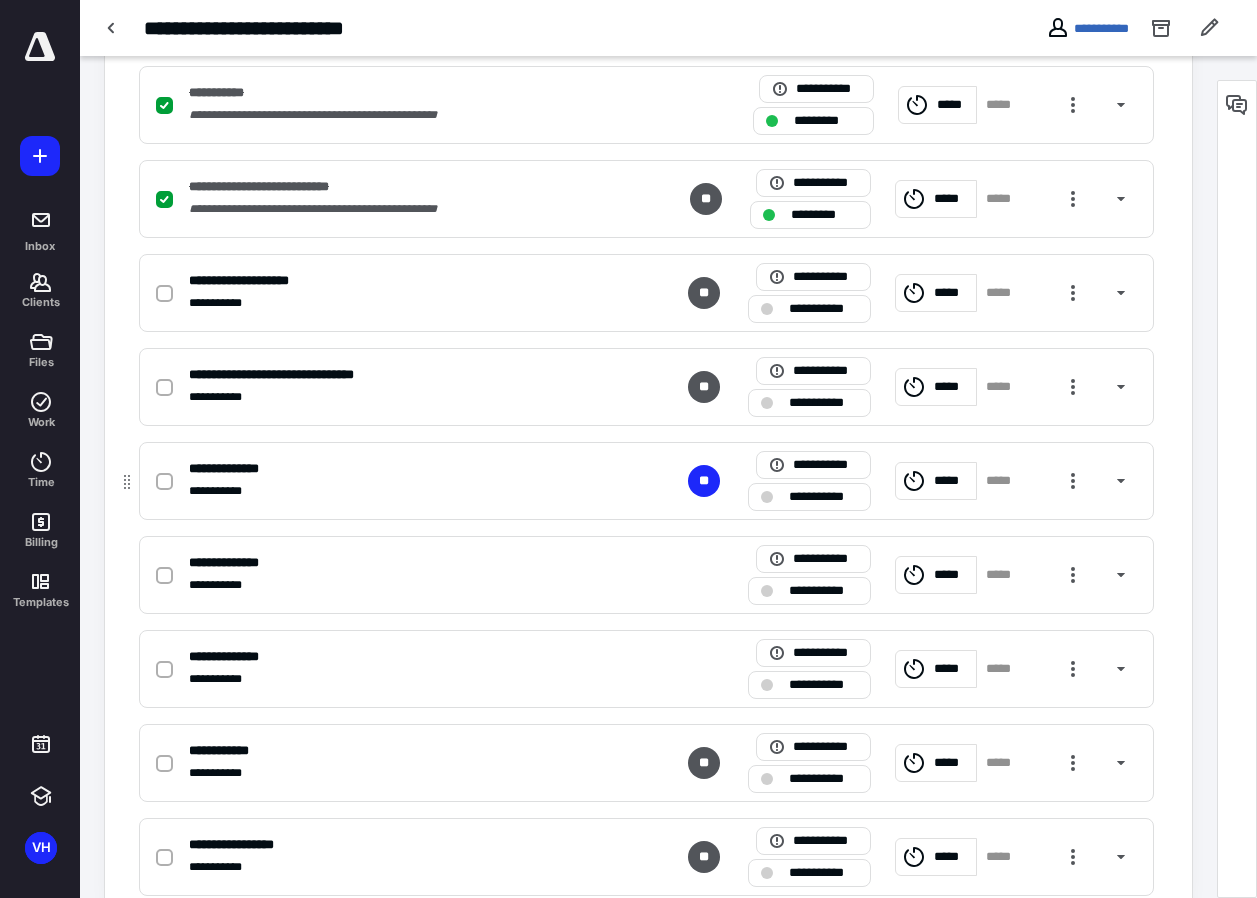 click 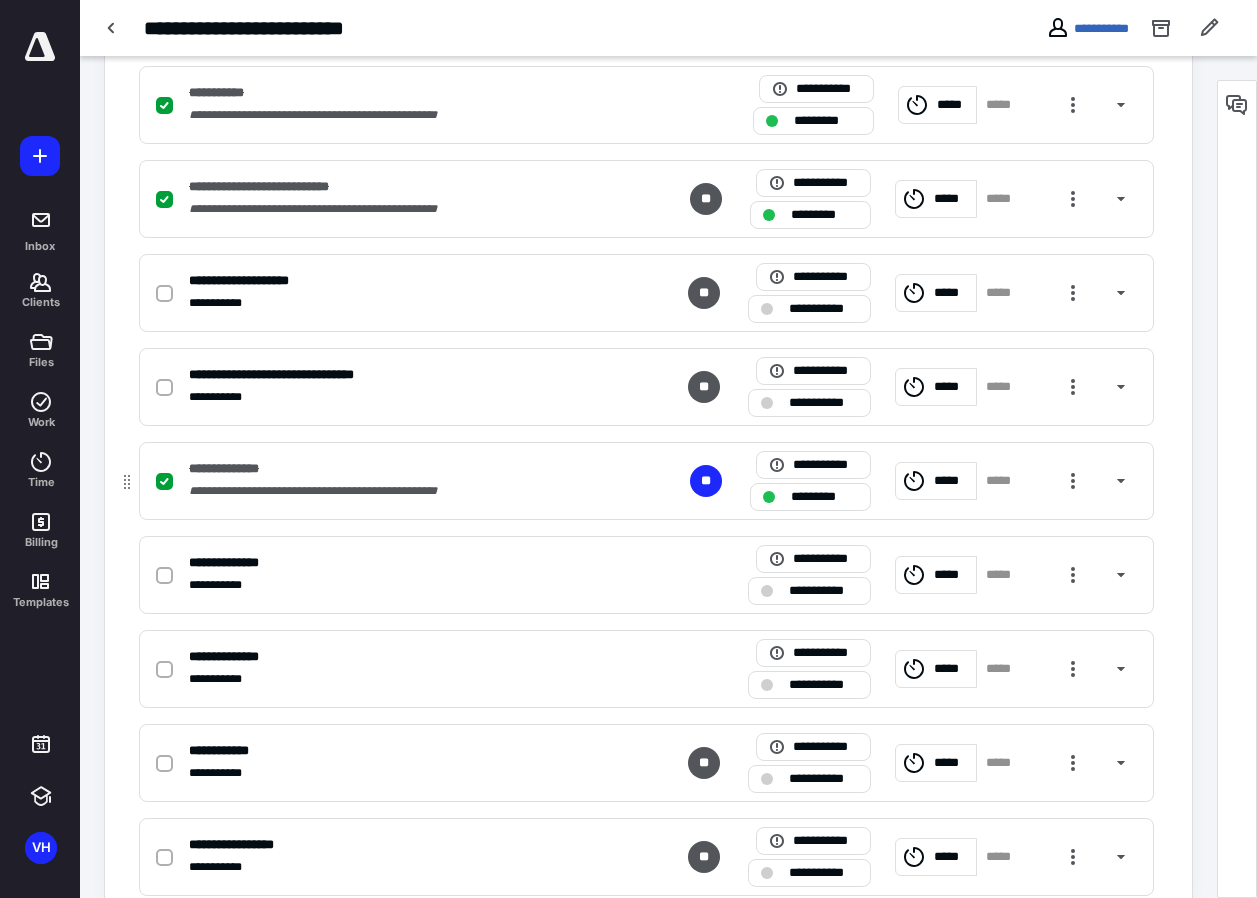 click on "*****" at bounding box center [1005, 481] 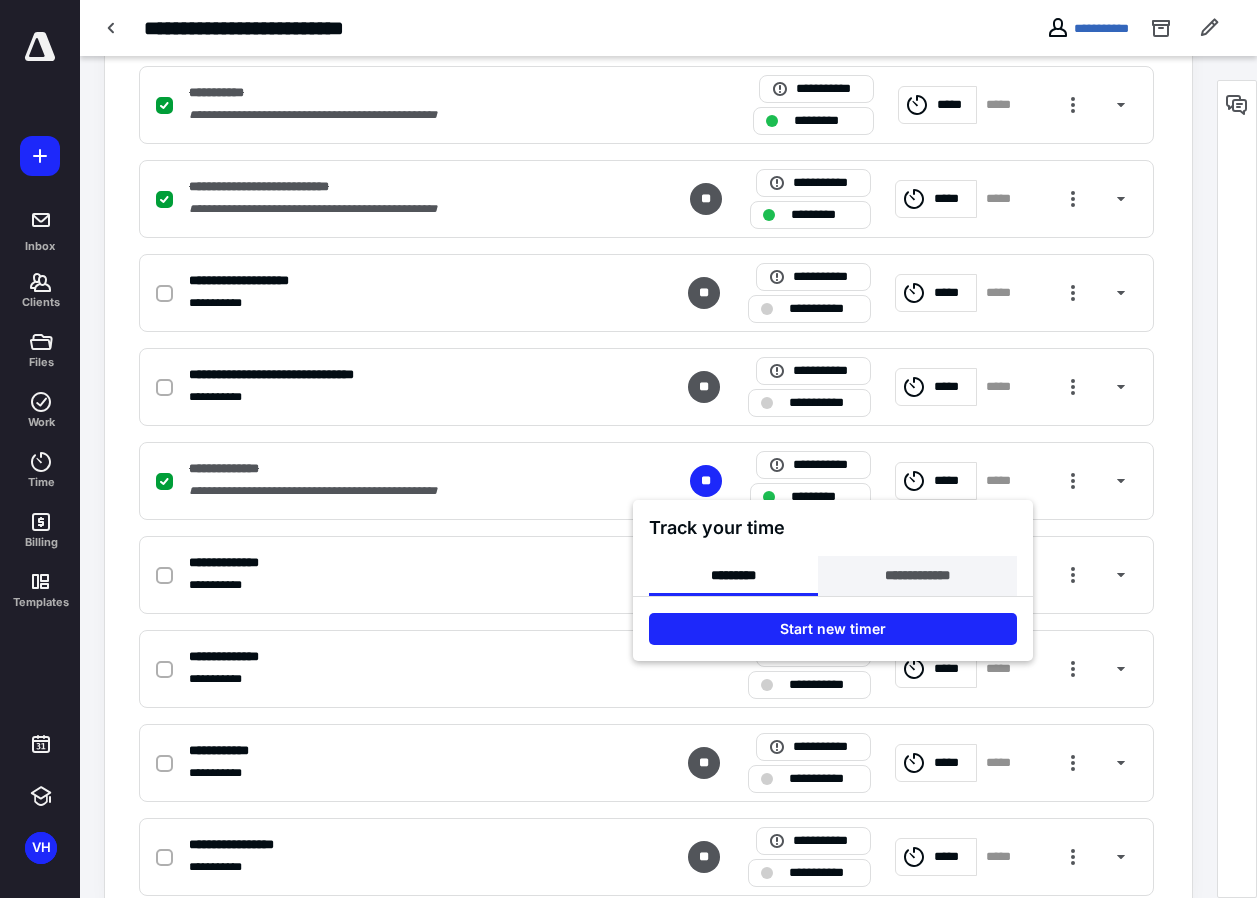 click on "**********" at bounding box center (917, 576) 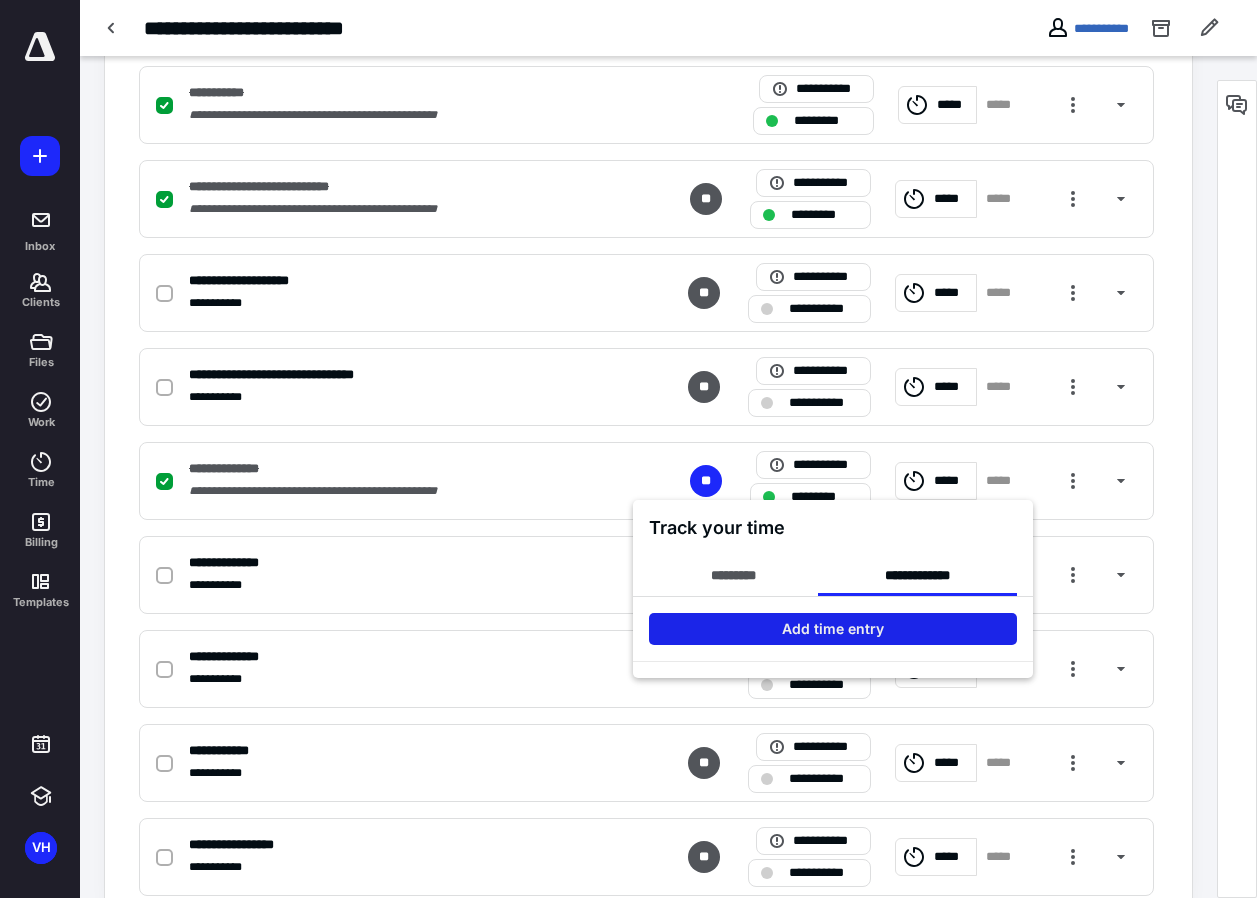 click on "Add time entry" at bounding box center [833, 629] 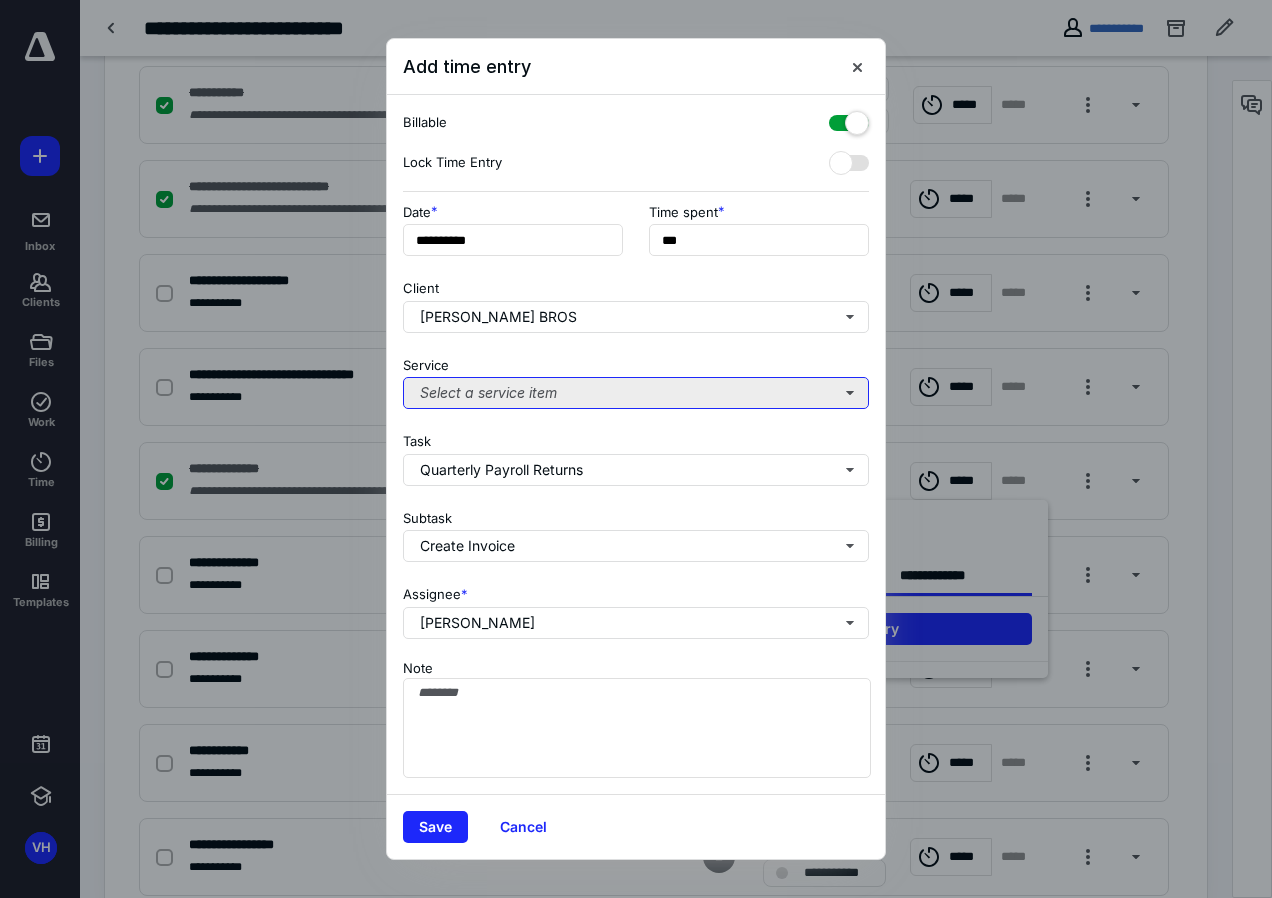 click on "Select a service item" at bounding box center [636, 393] 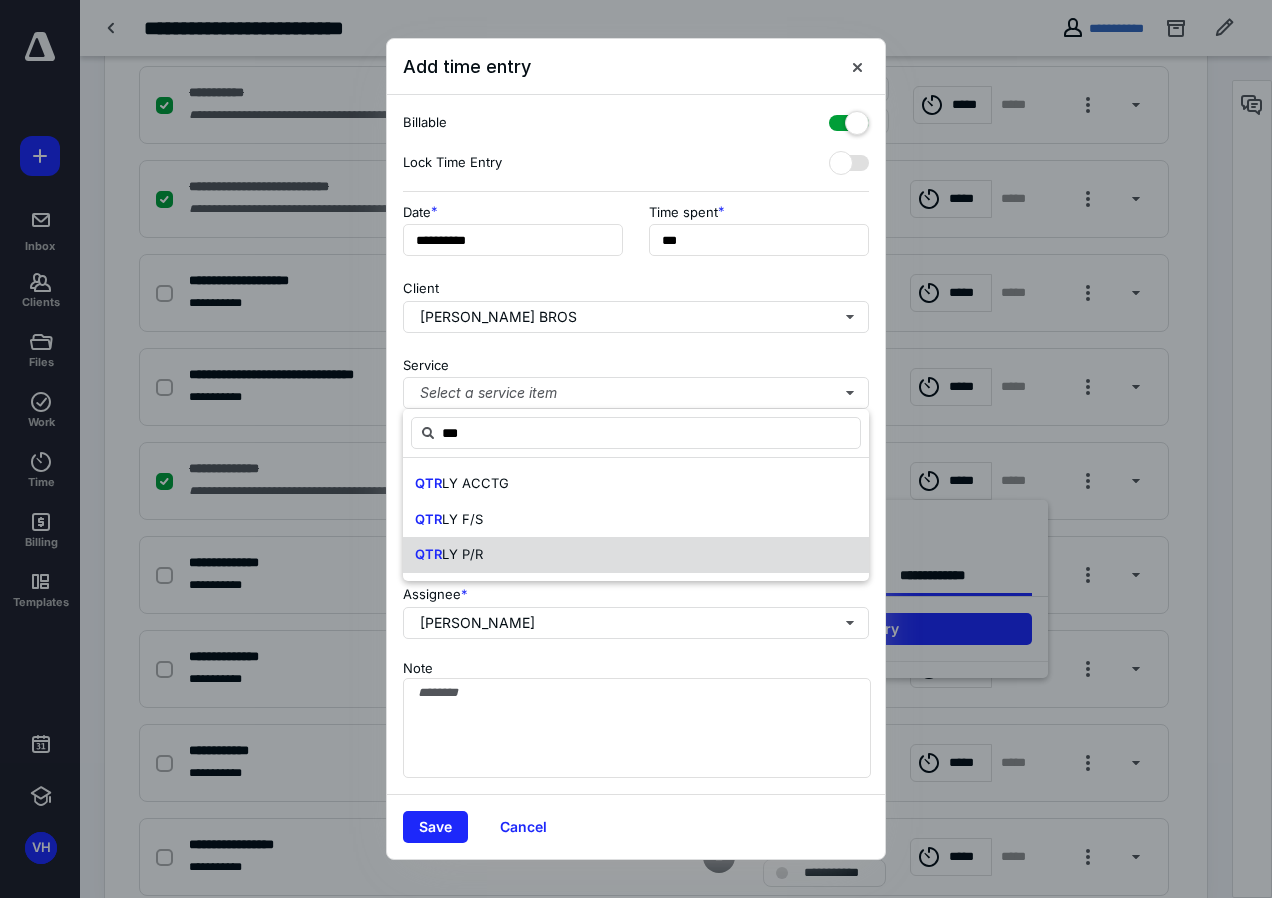 click on "LY P/R" at bounding box center [462, 554] 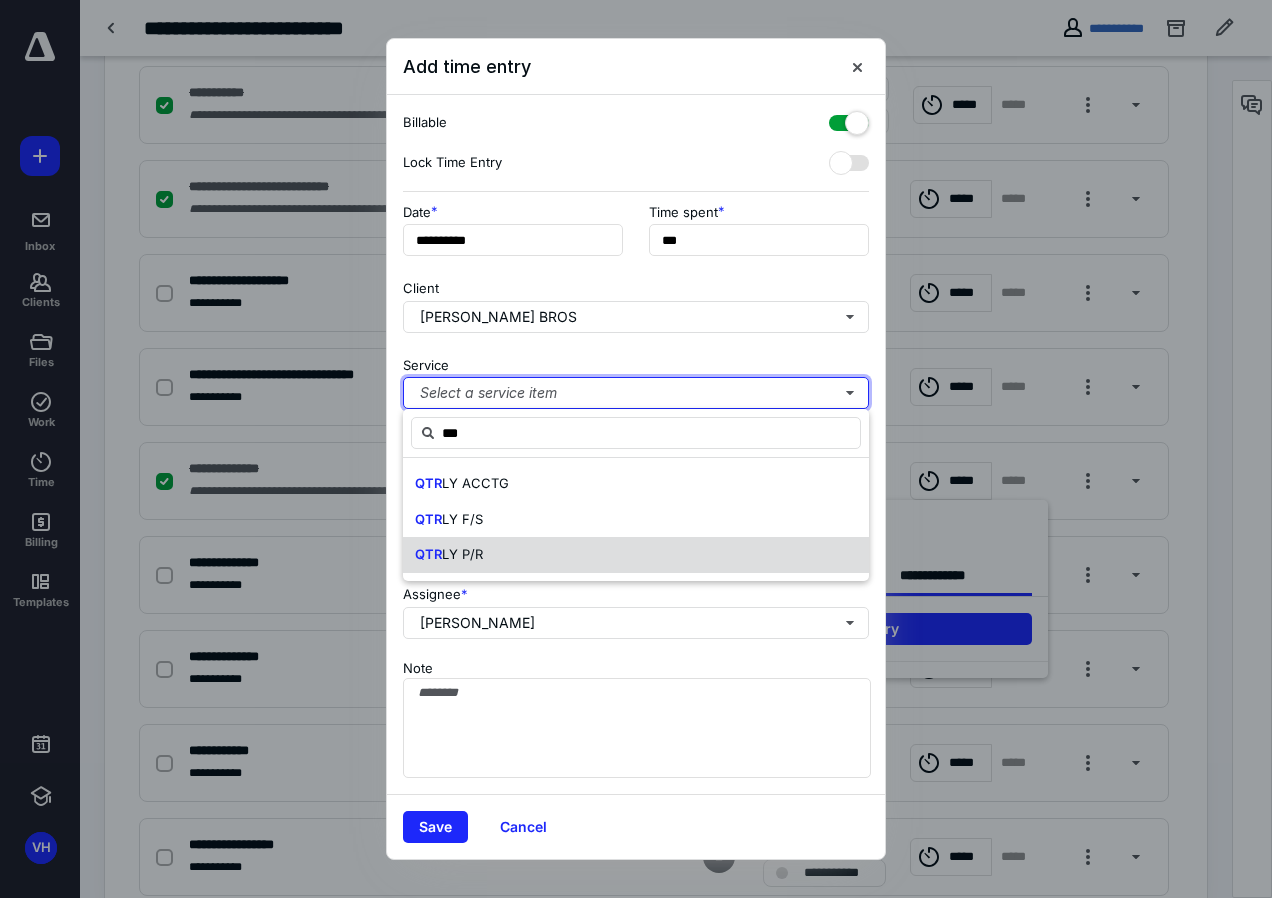 type 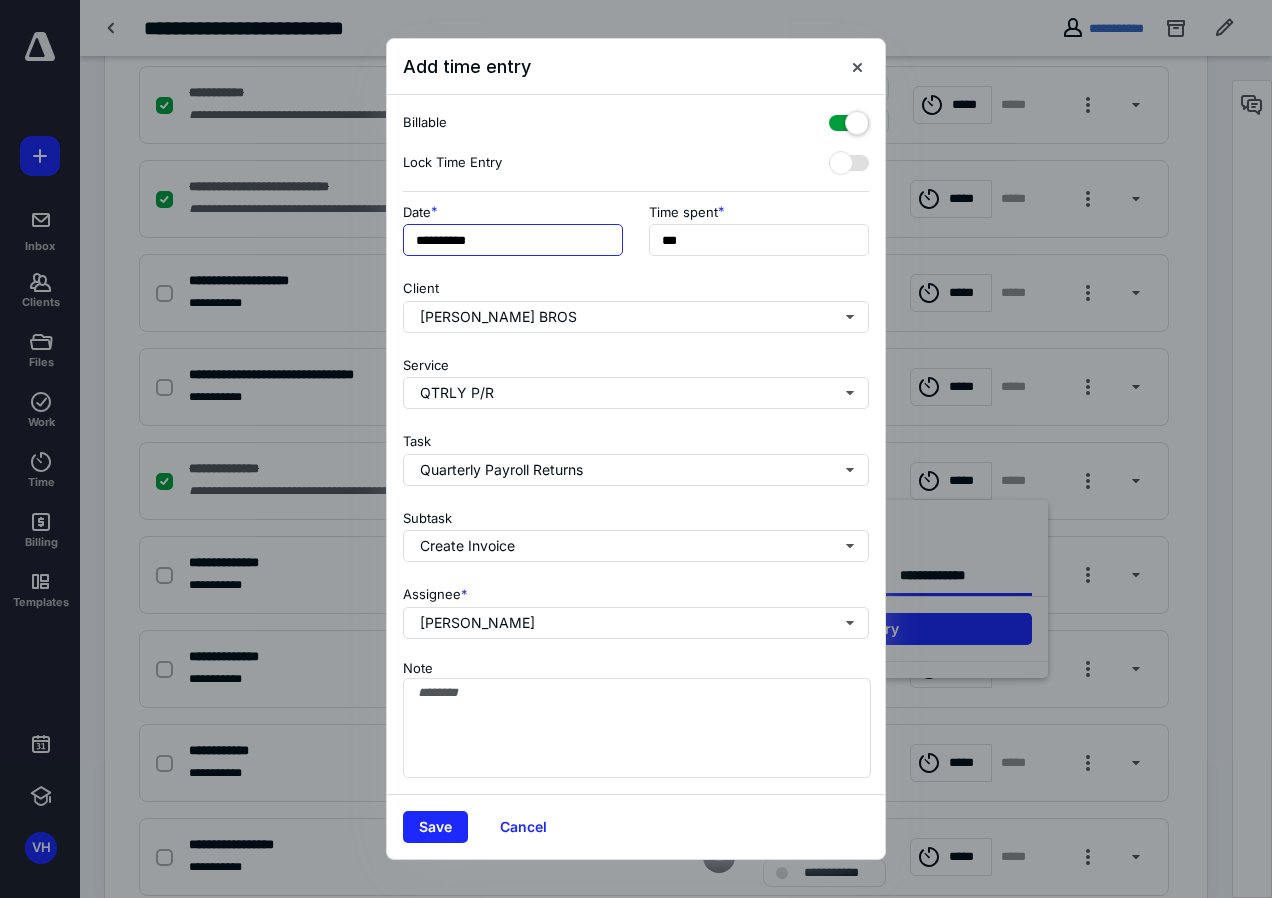 click on "**********" at bounding box center [513, 240] 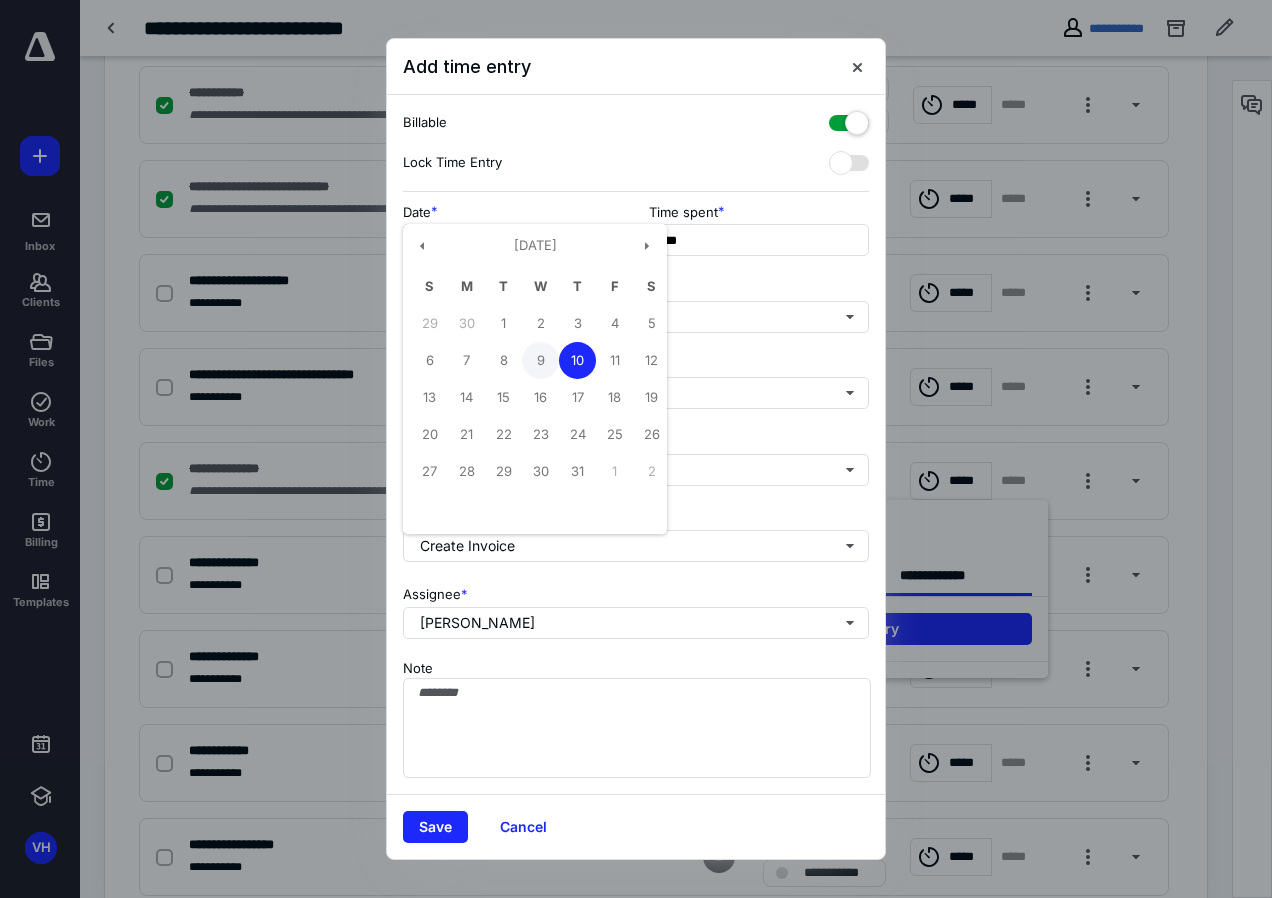 click on "9" at bounding box center [540, 360] 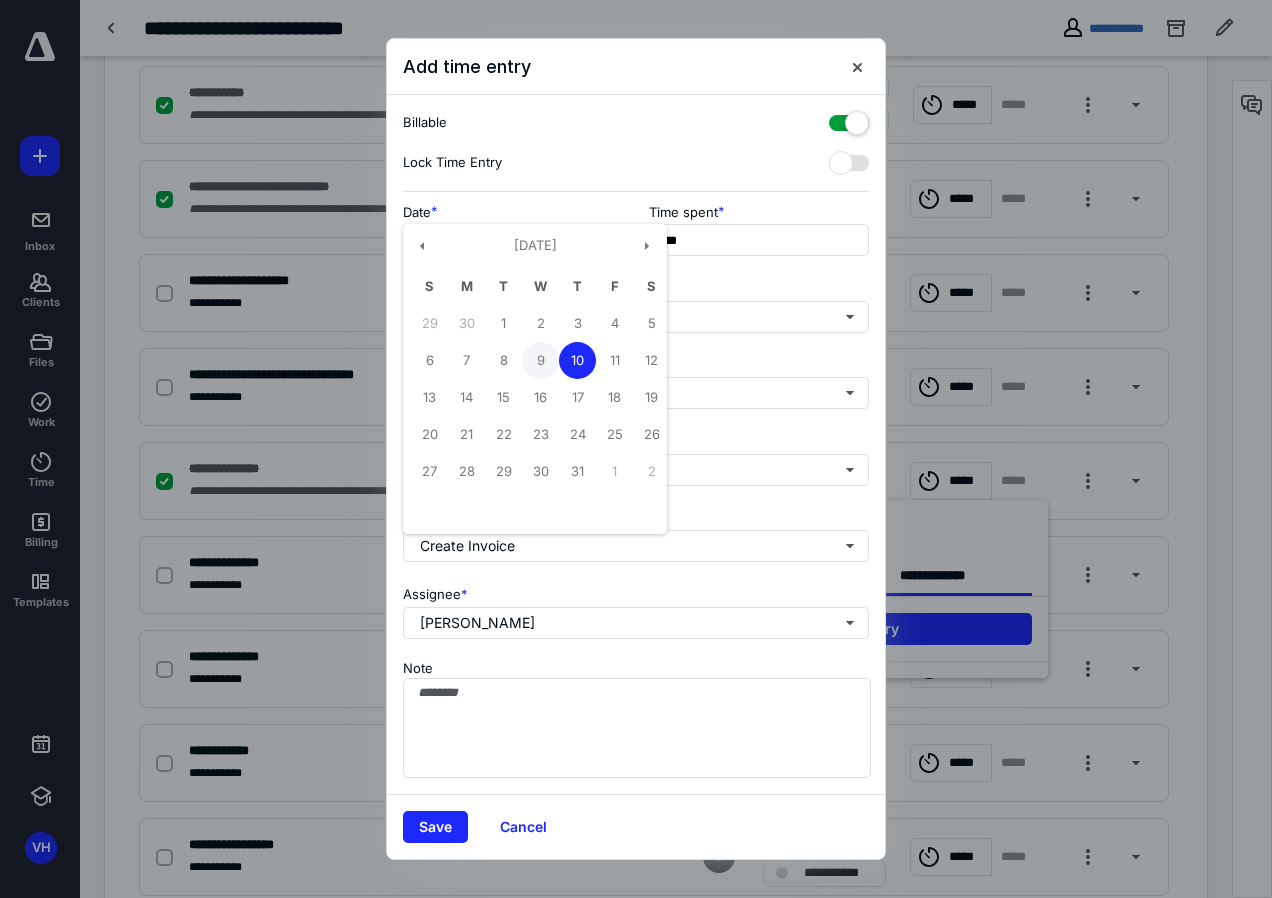 type on "**********" 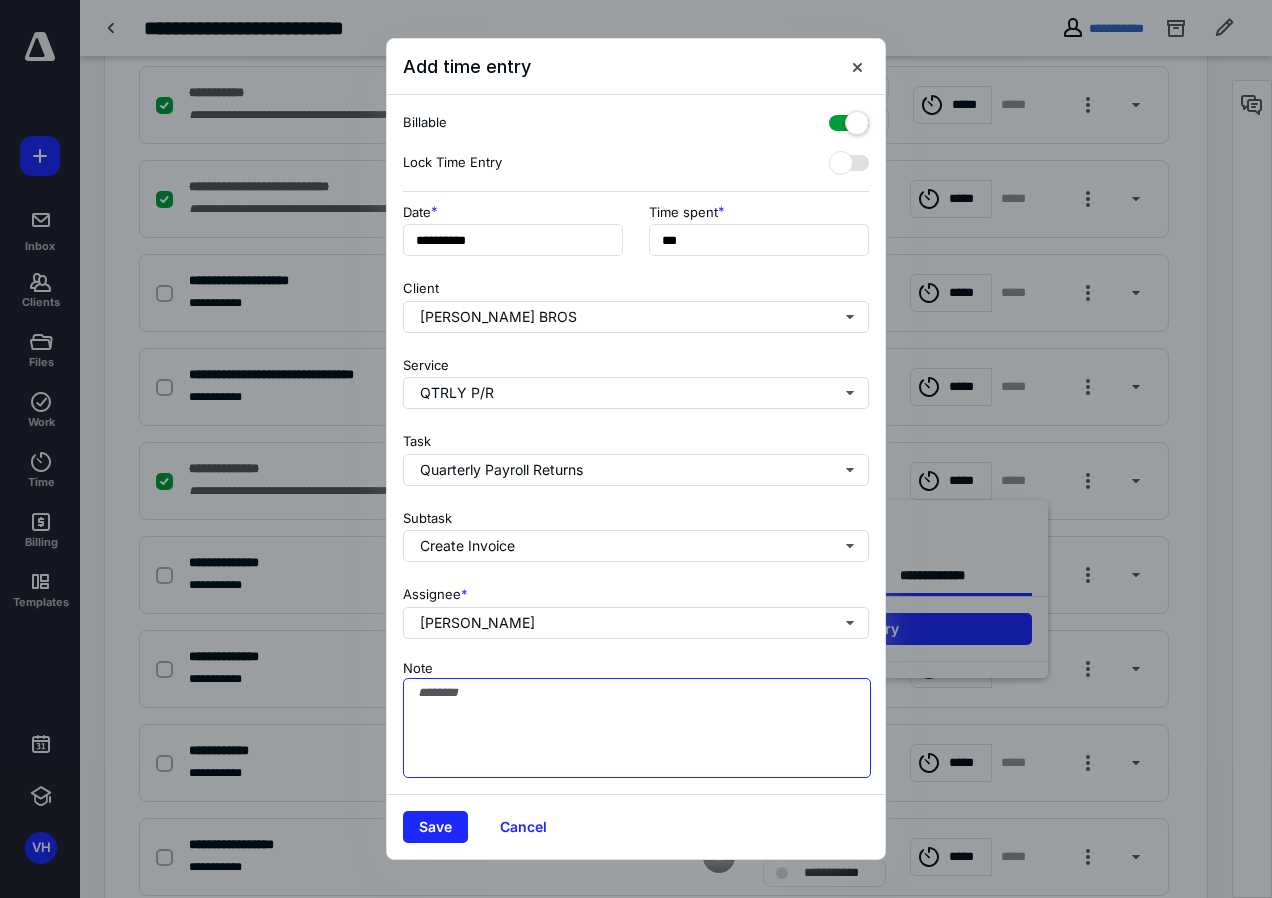 click on "Note" at bounding box center (637, 728) 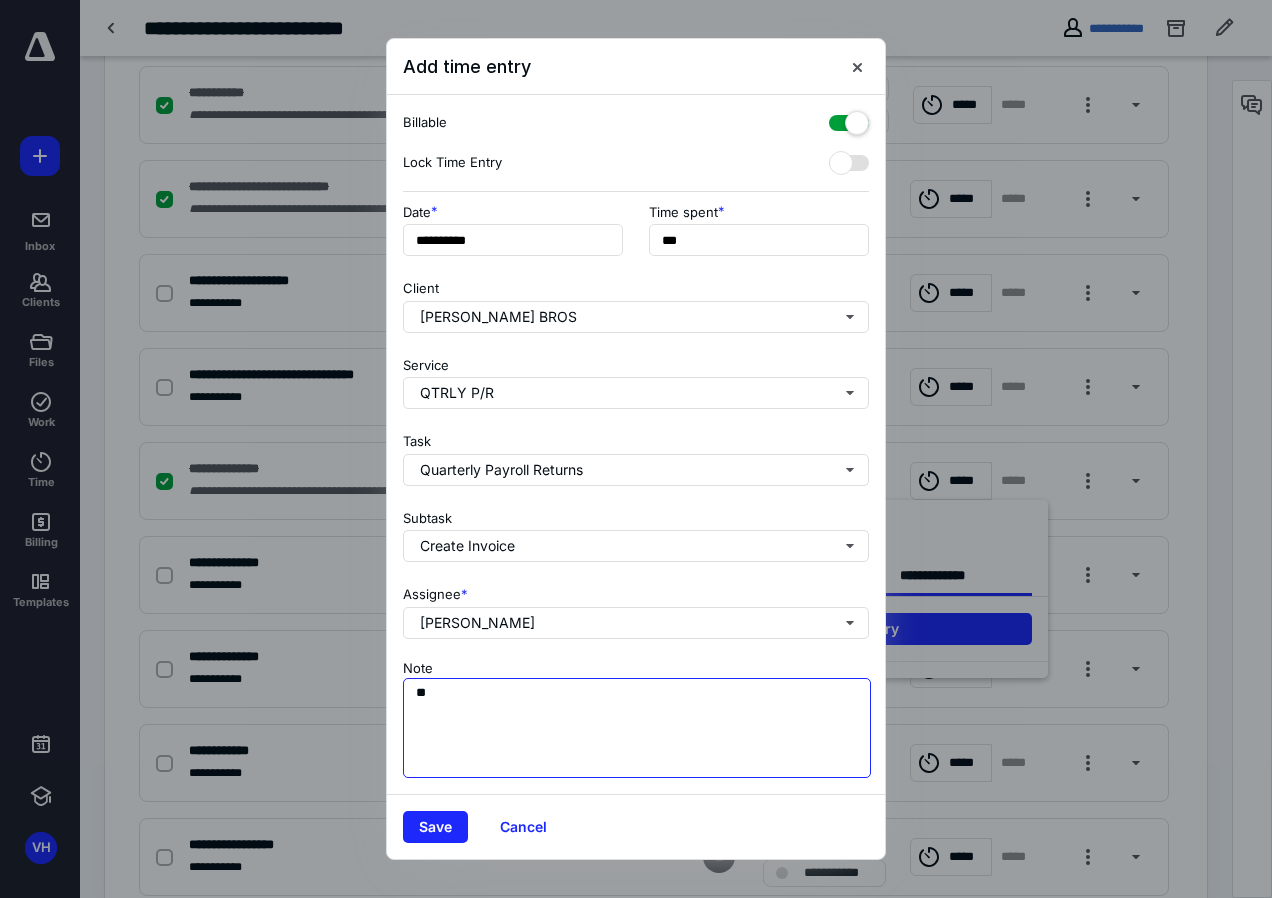 type on "*" 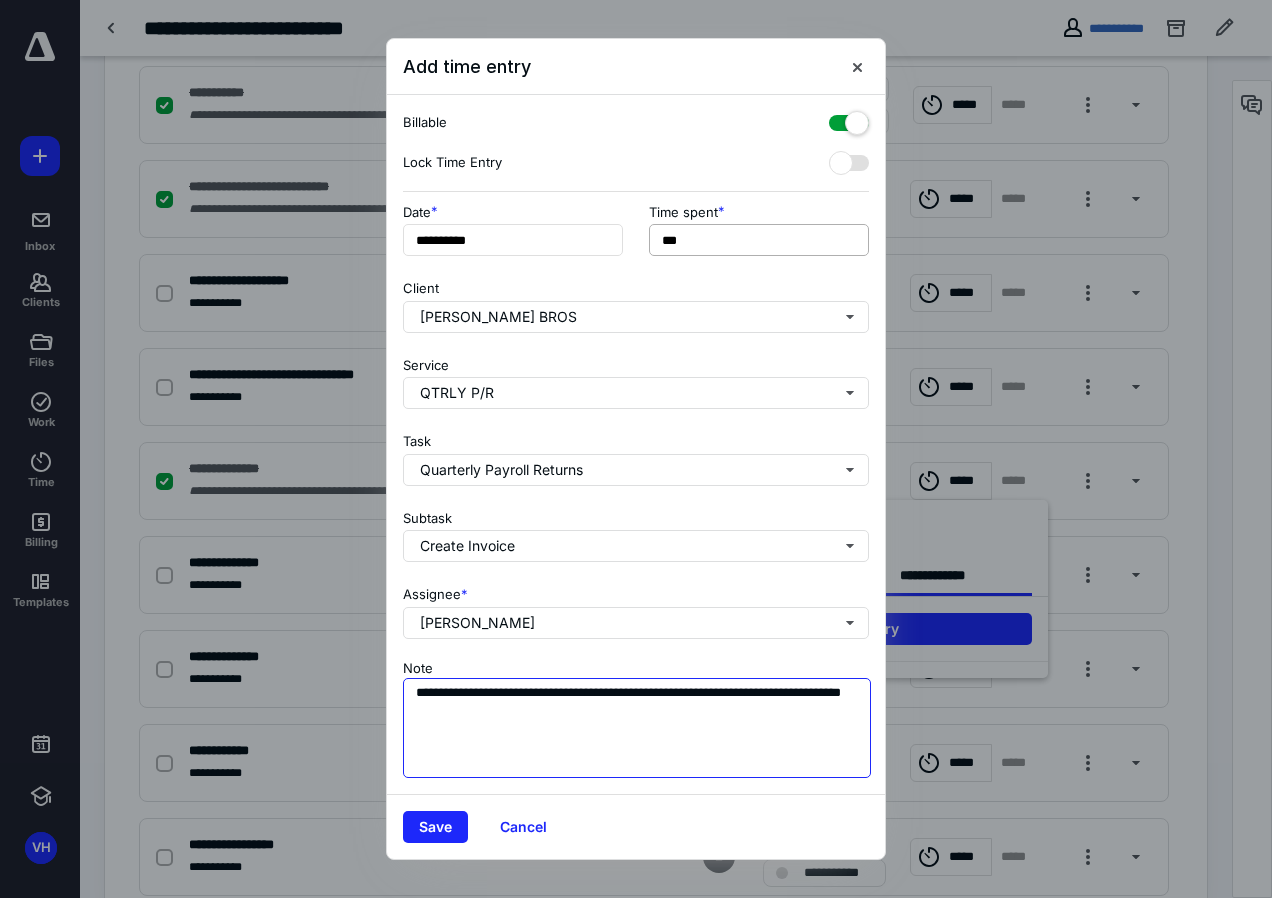 type on "**********" 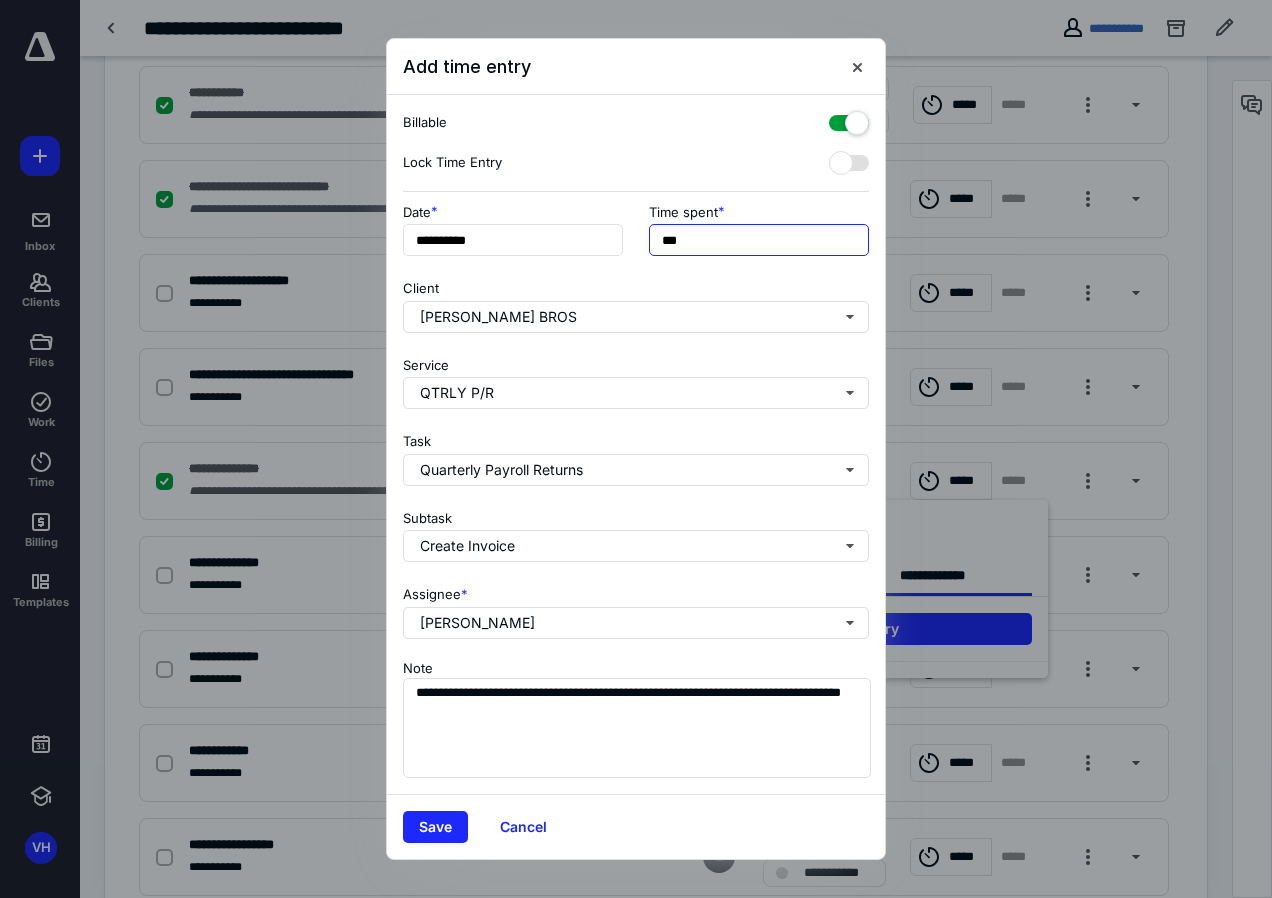 drag, startPoint x: 726, startPoint y: 239, endPoint x: 641, endPoint y: 243, distance: 85.09406 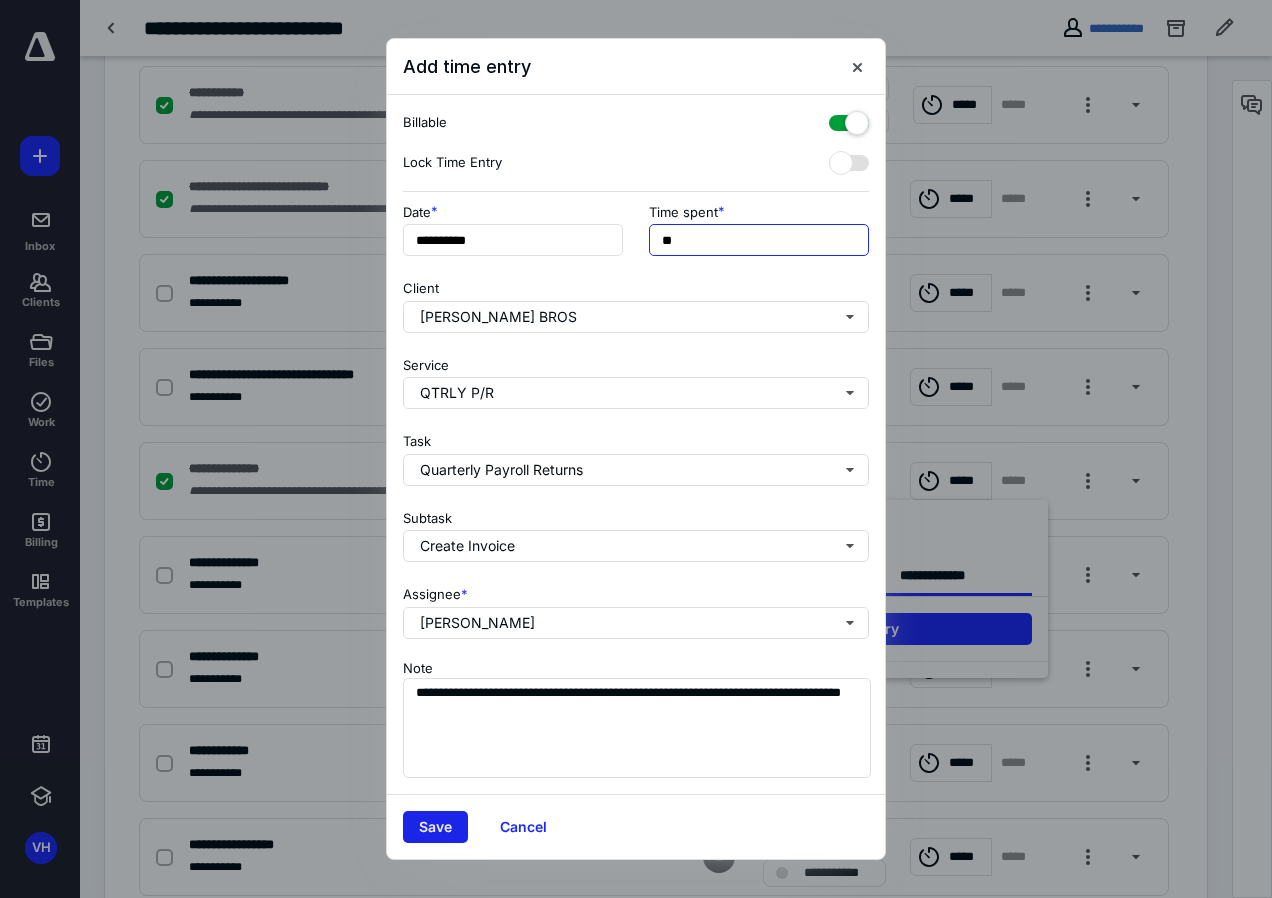 type on "**" 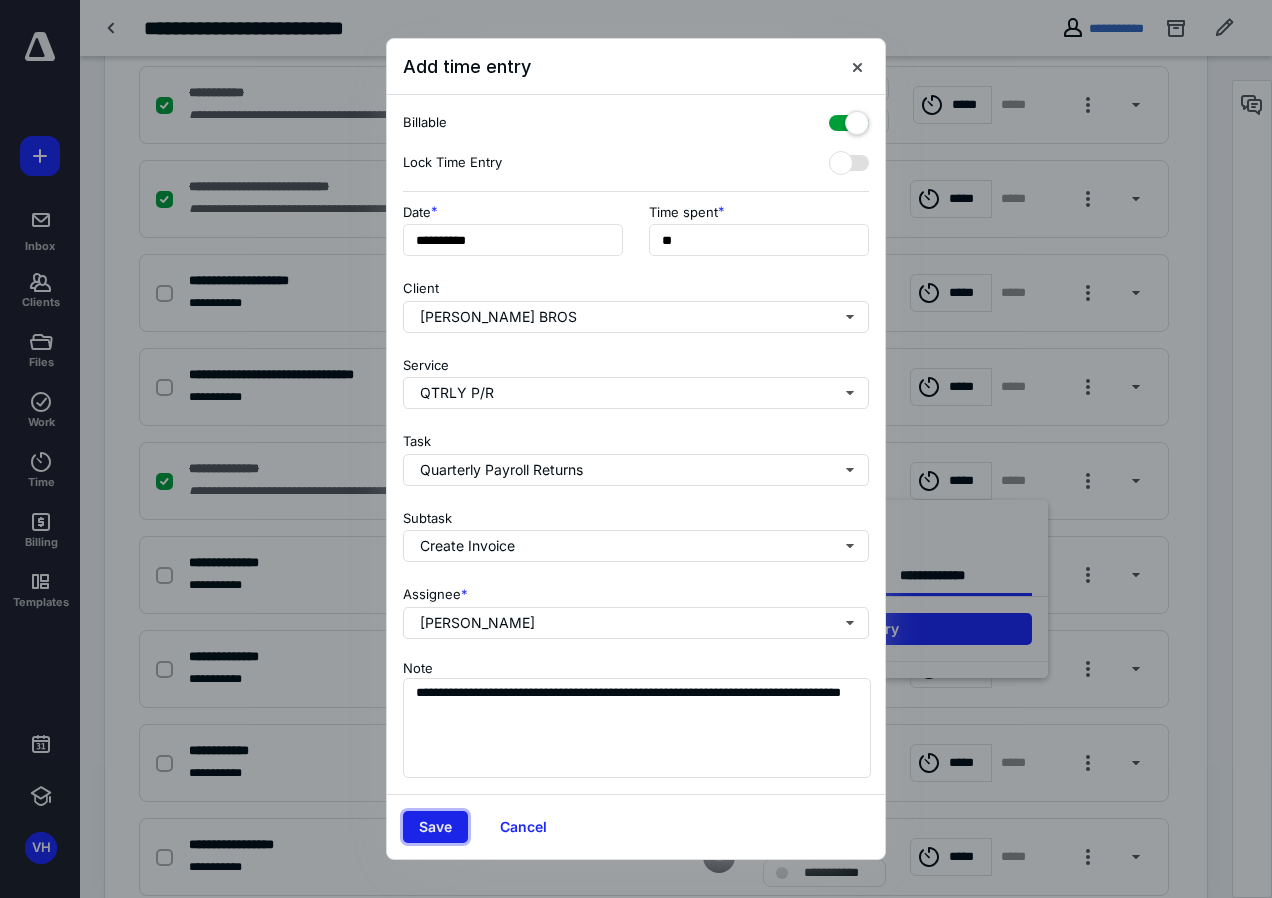 click on "Save" at bounding box center (435, 827) 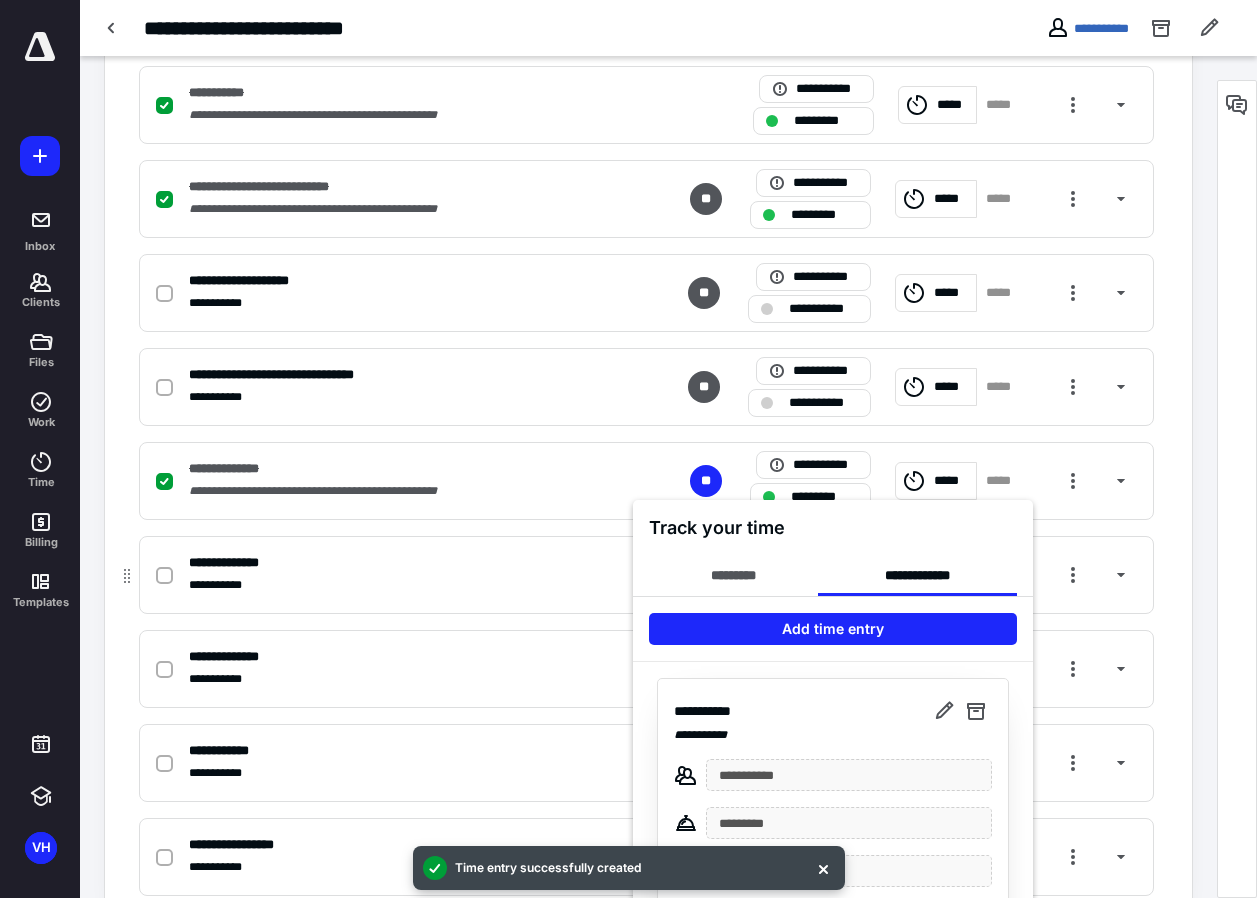 drag, startPoint x: 117, startPoint y: 530, endPoint x: 170, endPoint y: 553, distance: 57.77543 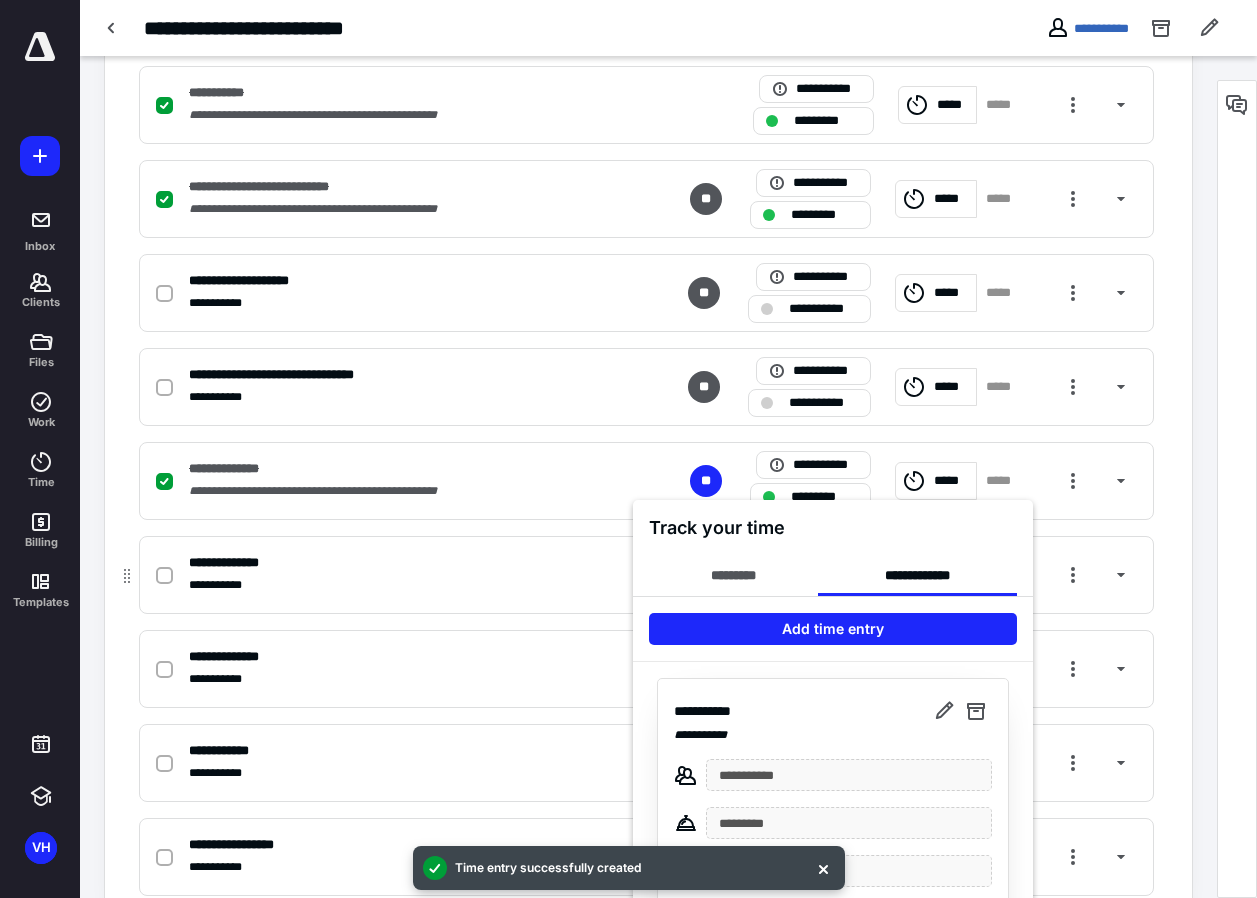 click at bounding box center [628, 449] 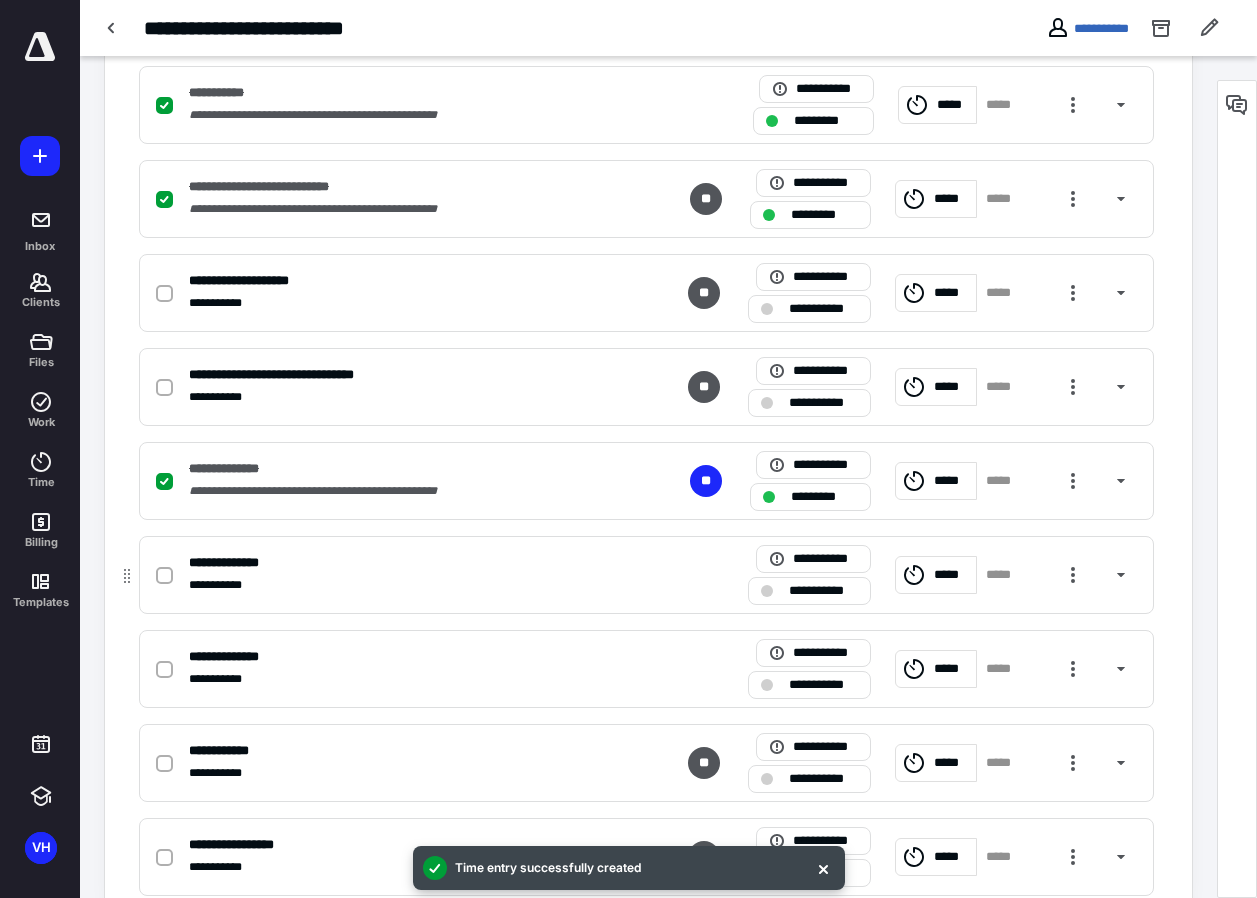 click on "**********" at bounding box center [384, 585] 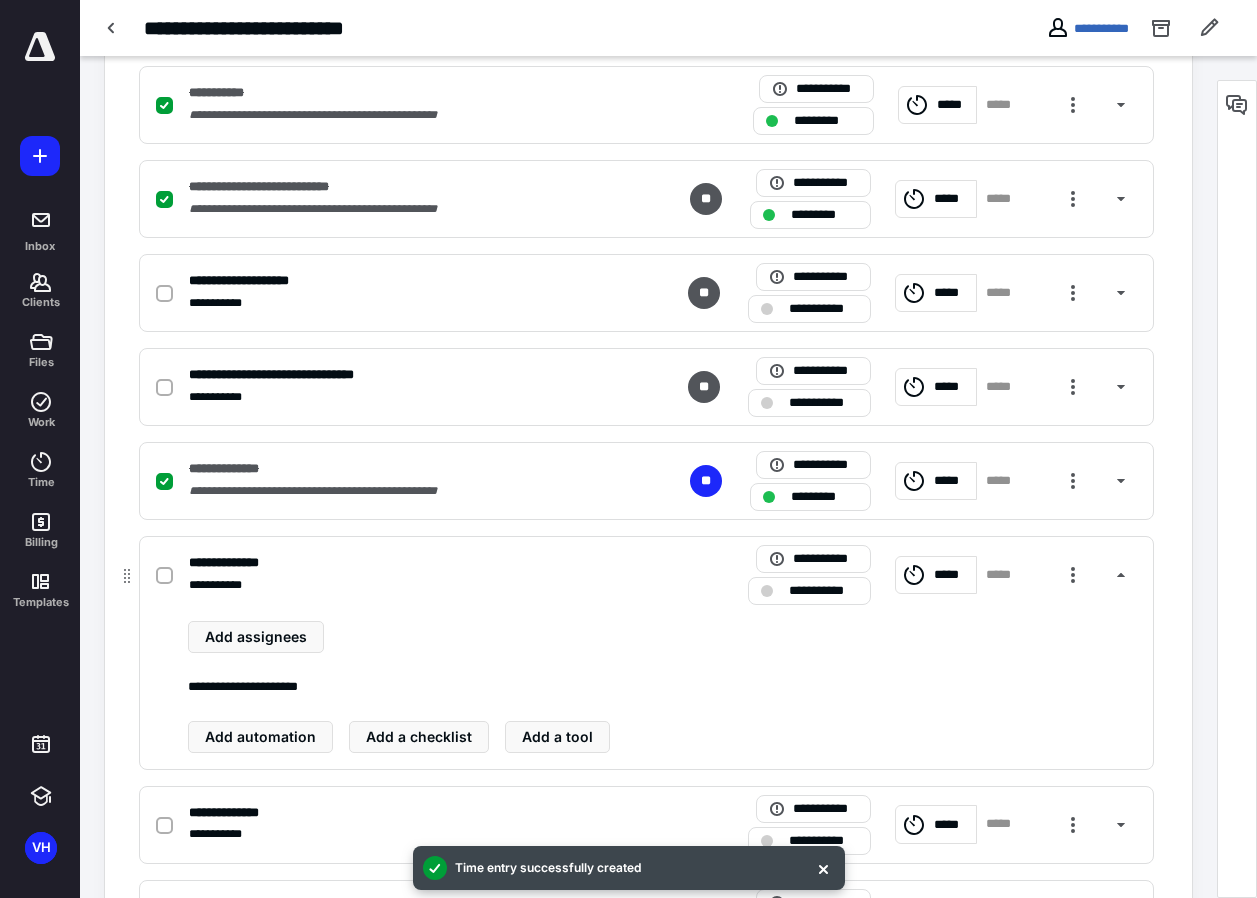 click on "**********" at bounding box center [823, 591] 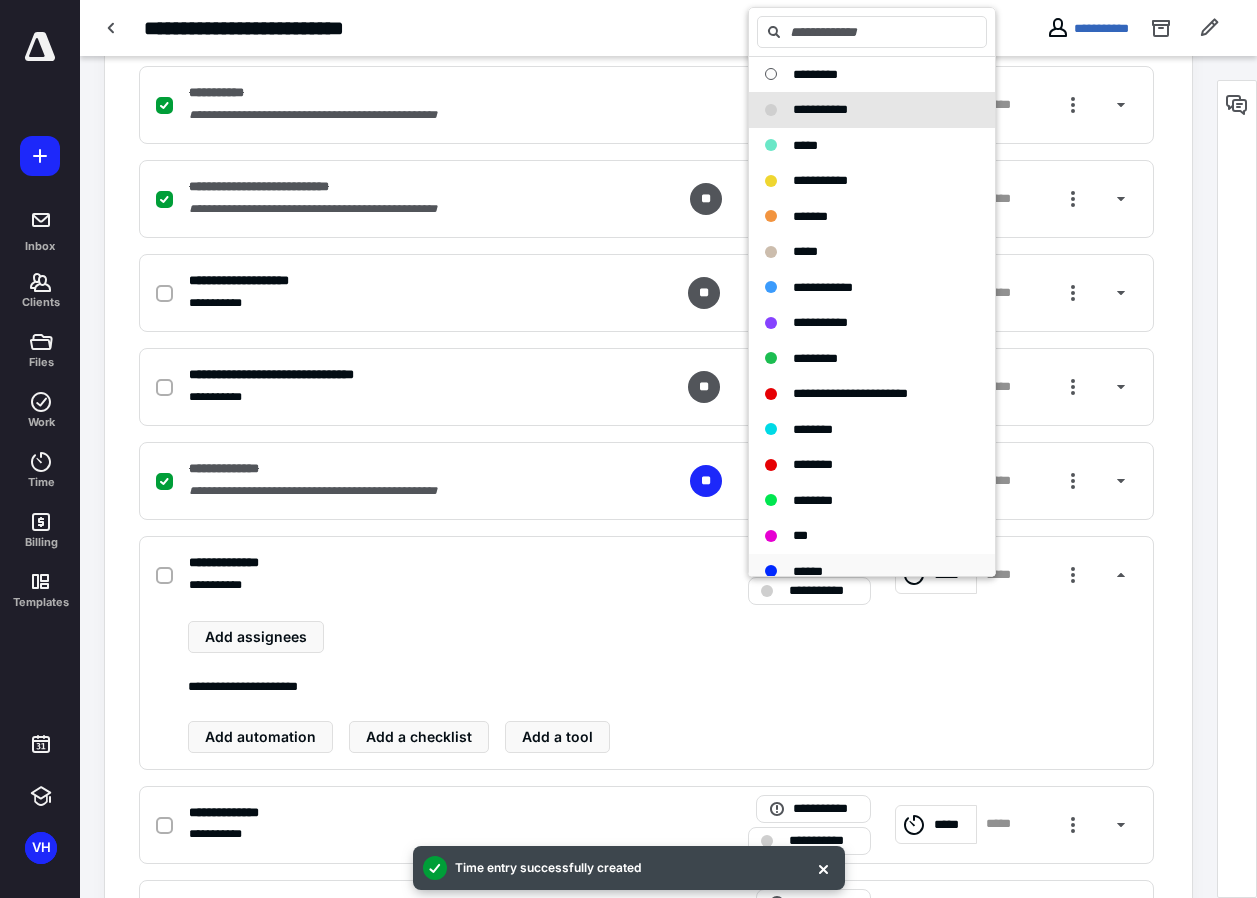 click on "******" at bounding box center (808, 571) 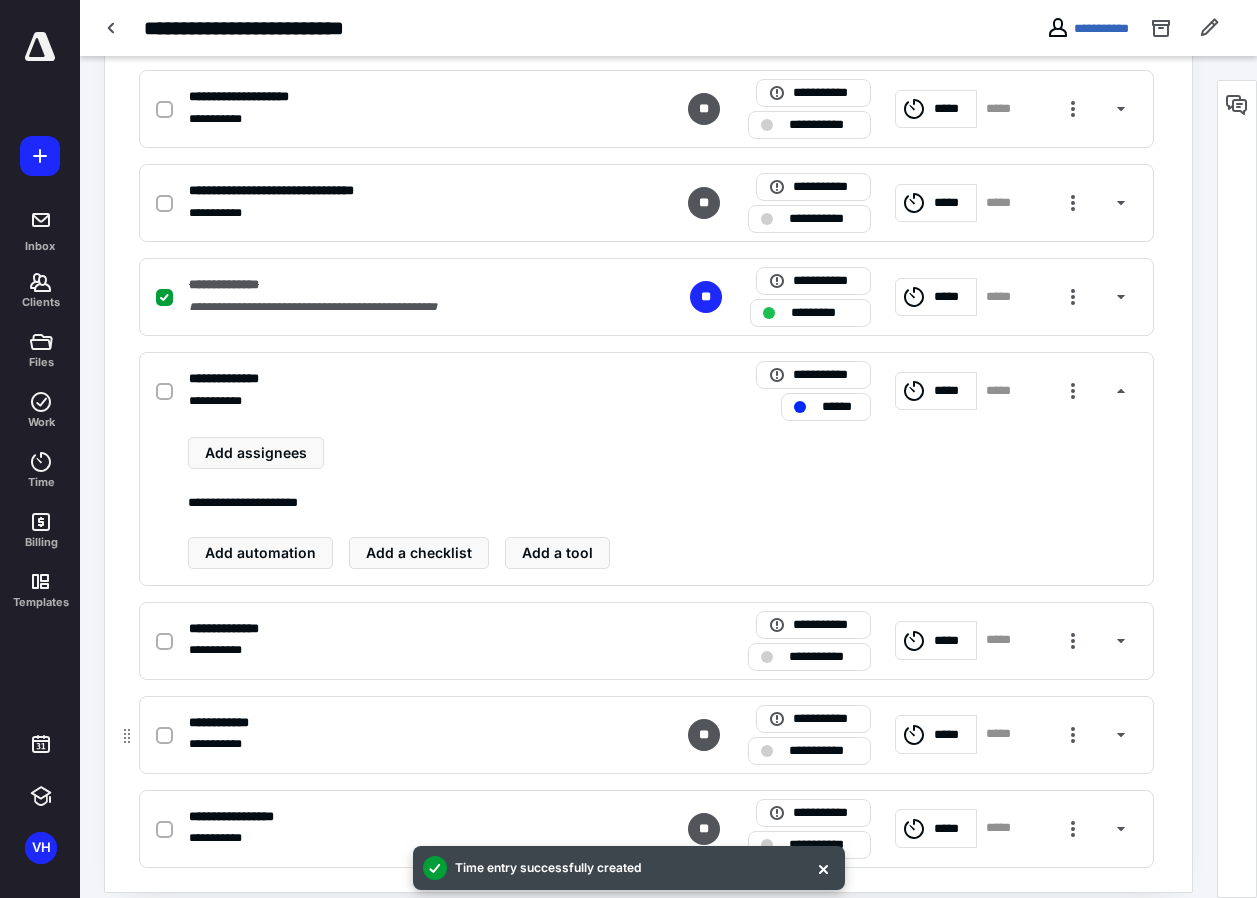 scroll, scrollTop: 942, scrollLeft: 0, axis: vertical 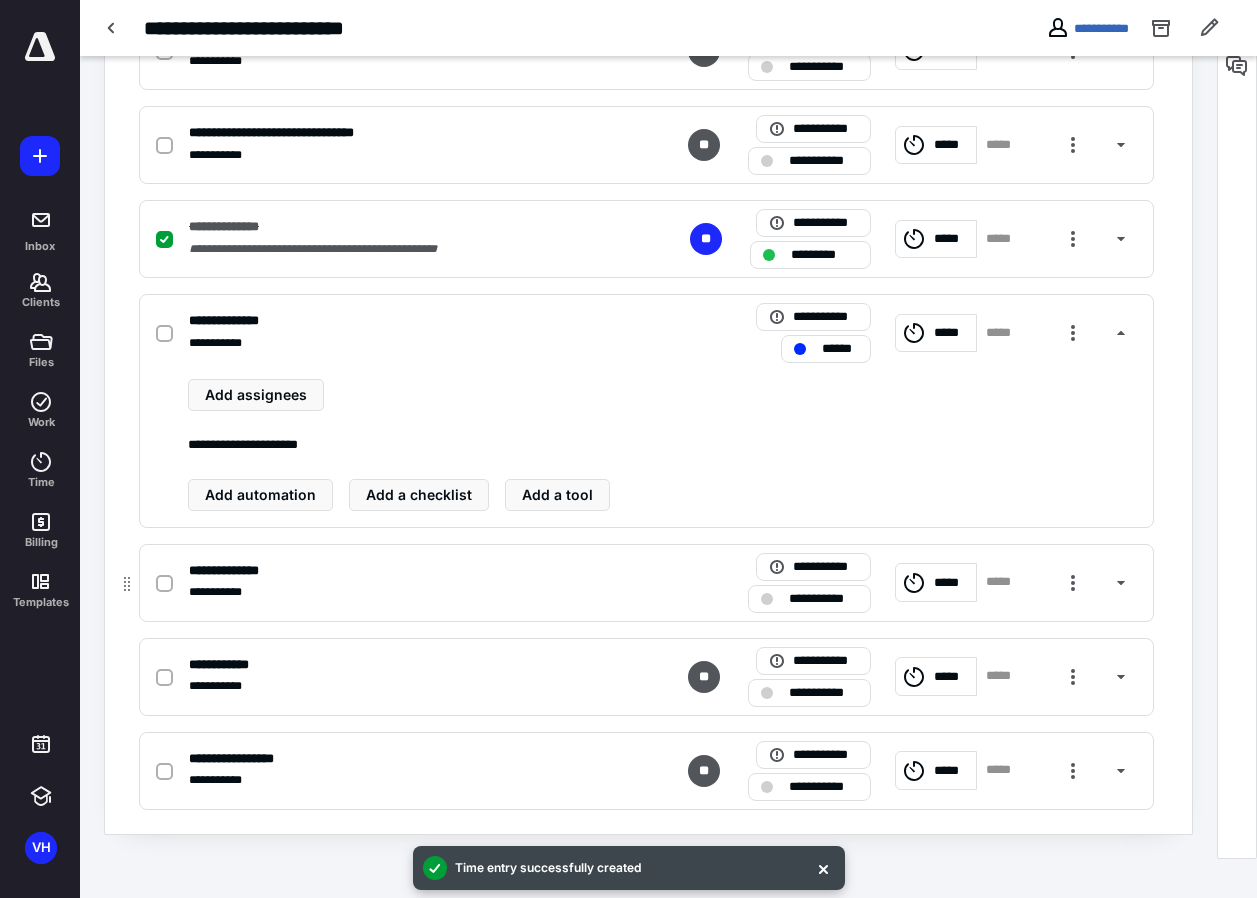 click 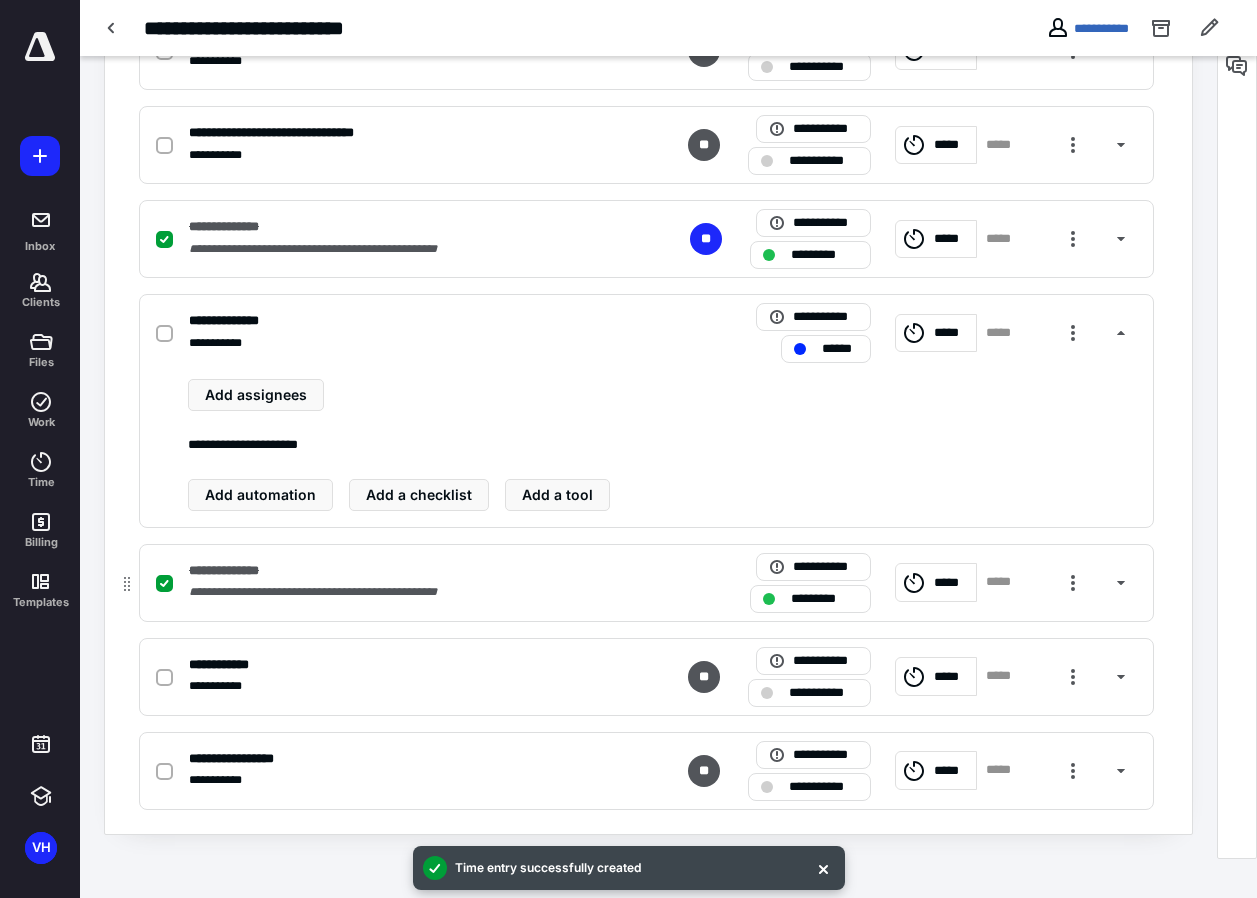 click on "*****" at bounding box center (1005, 582) 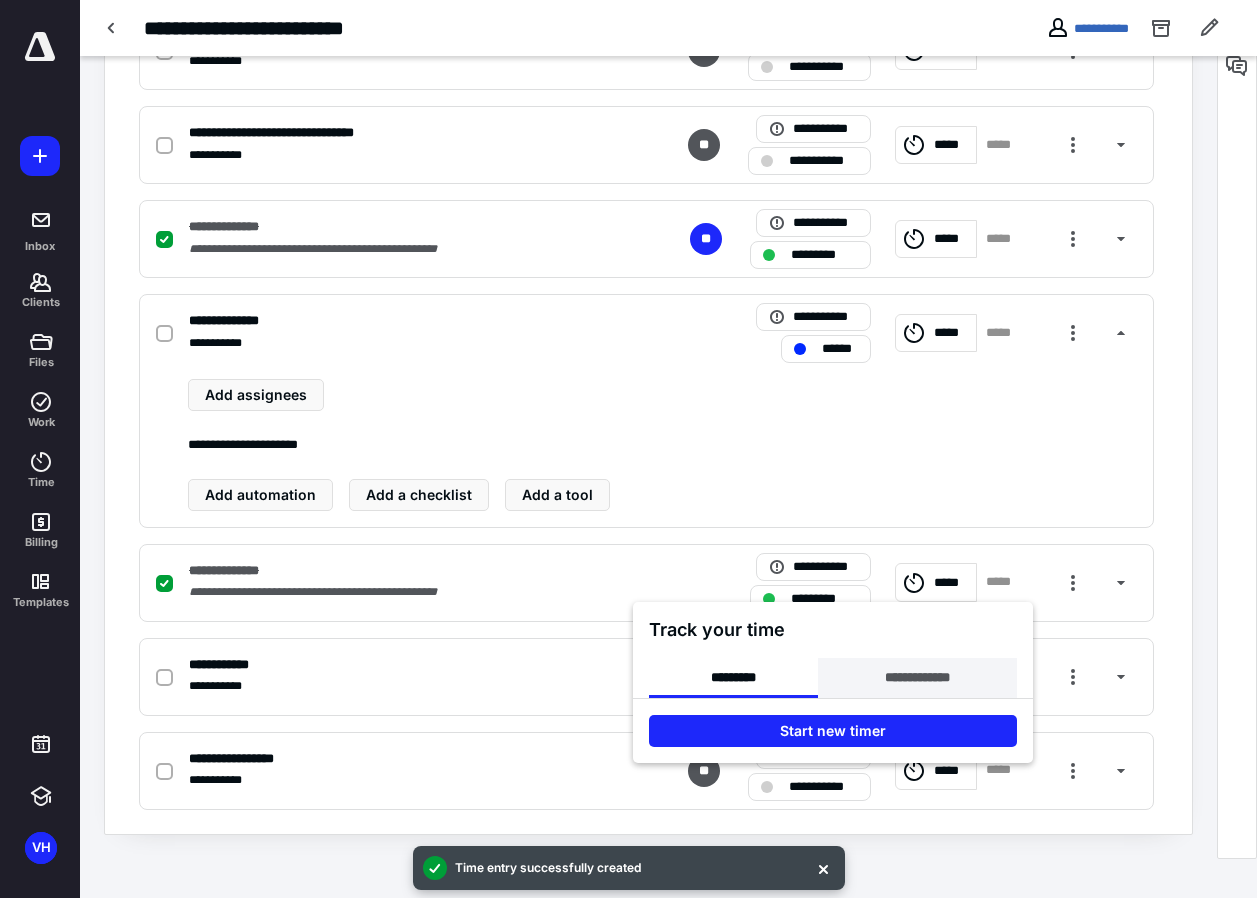 click on "**********" at bounding box center [917, 678] 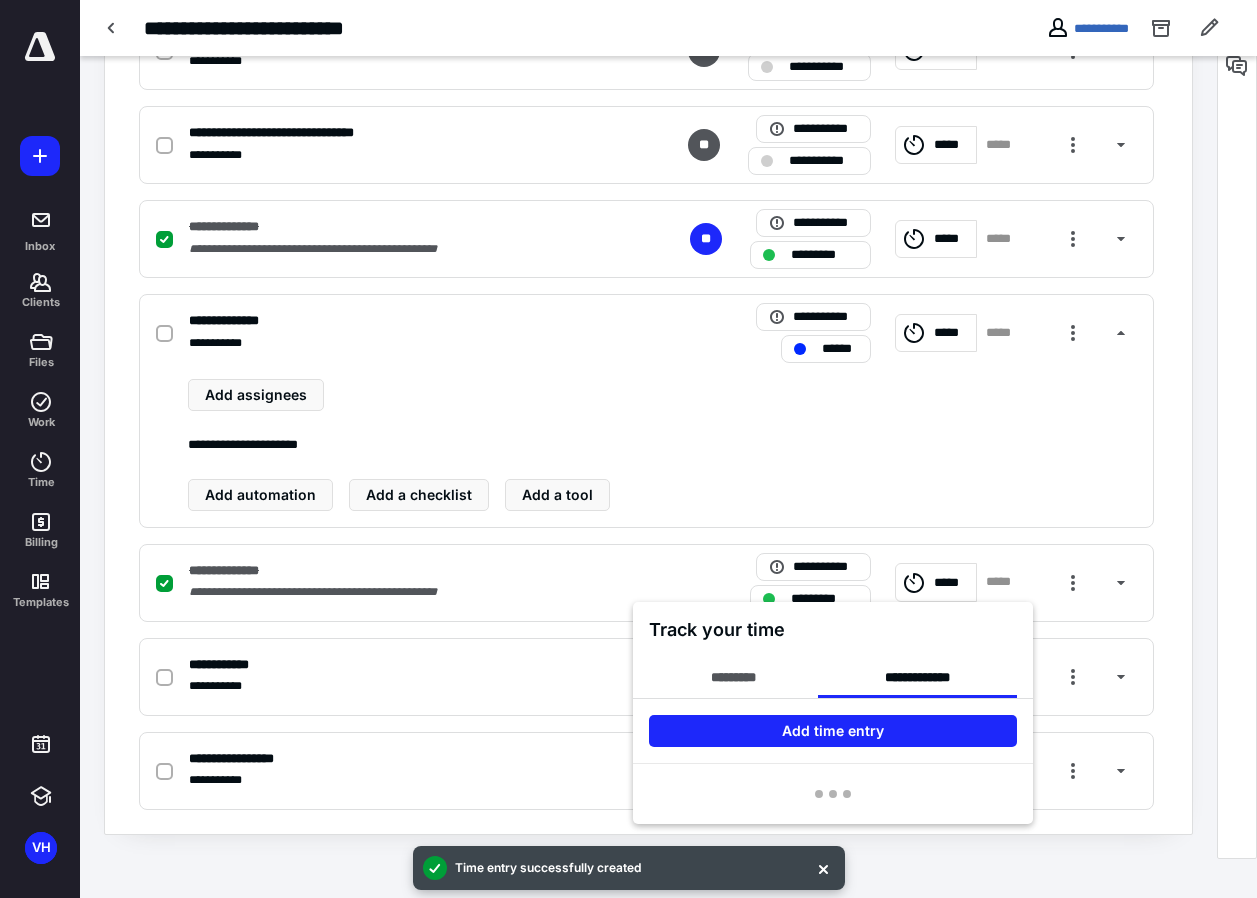 click on "Add time entry" at bounding box center (833, 731) 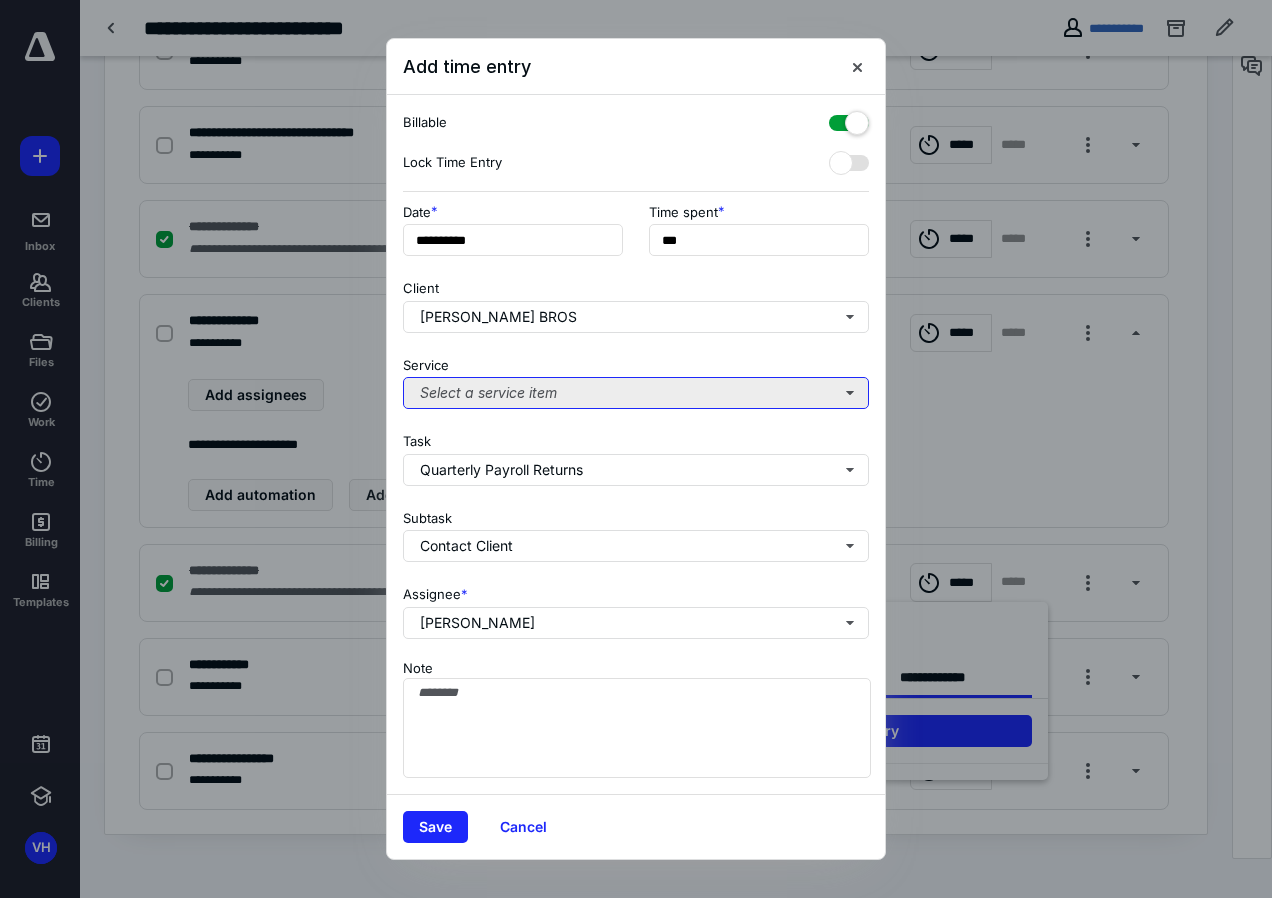 click on "Select a service item" at bounding box center (636, 393) 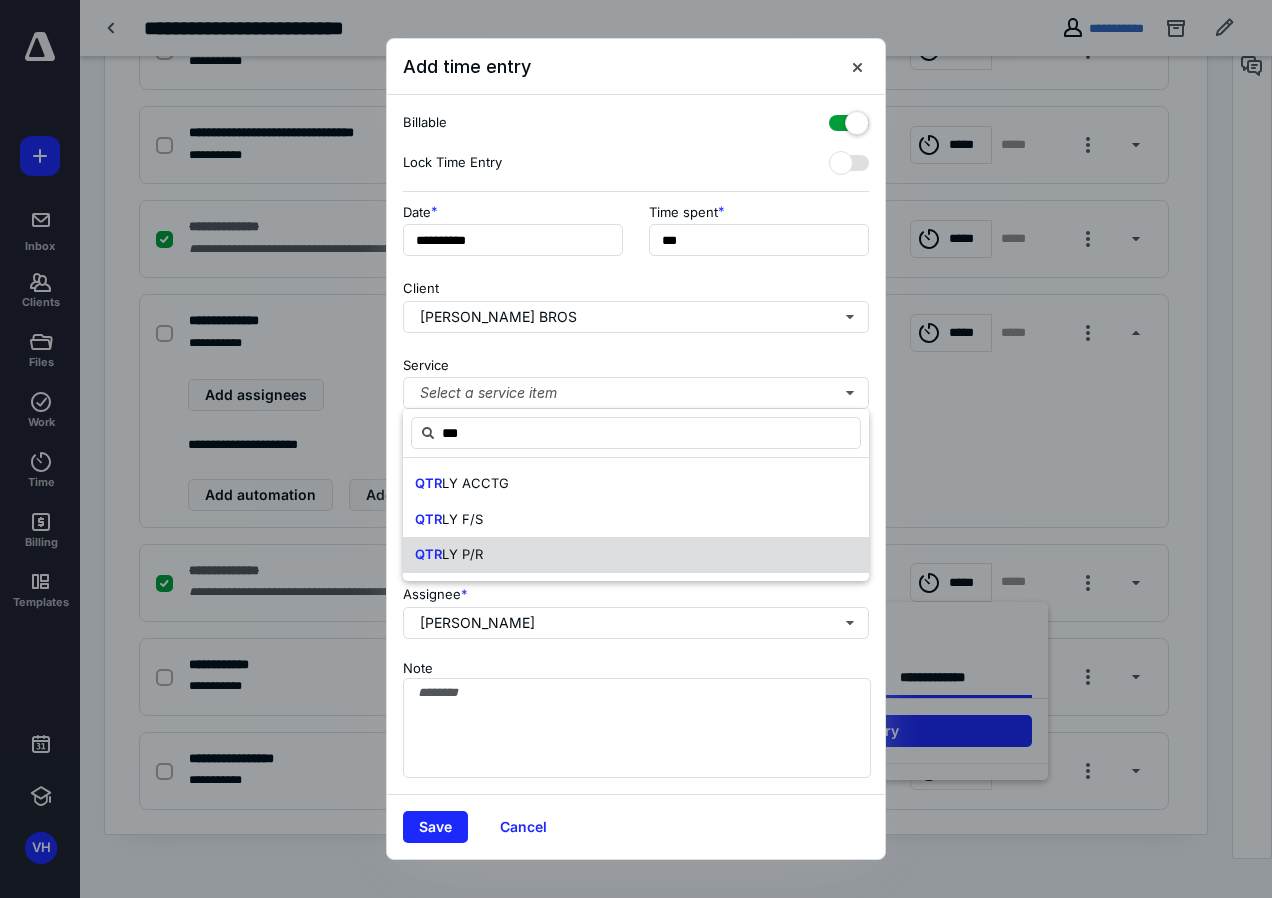 click on "LY P/R" at bounding box center (462, 554) 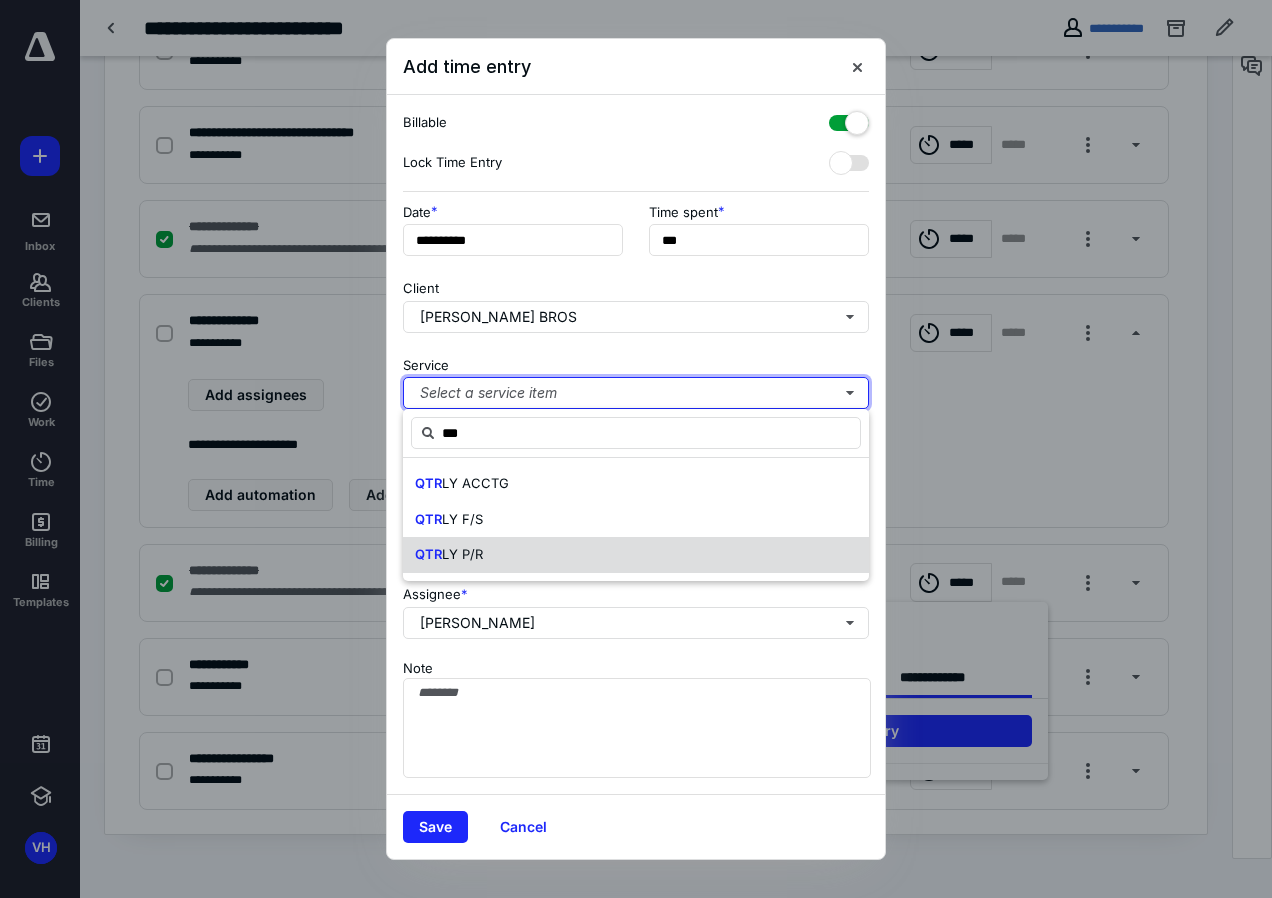 type 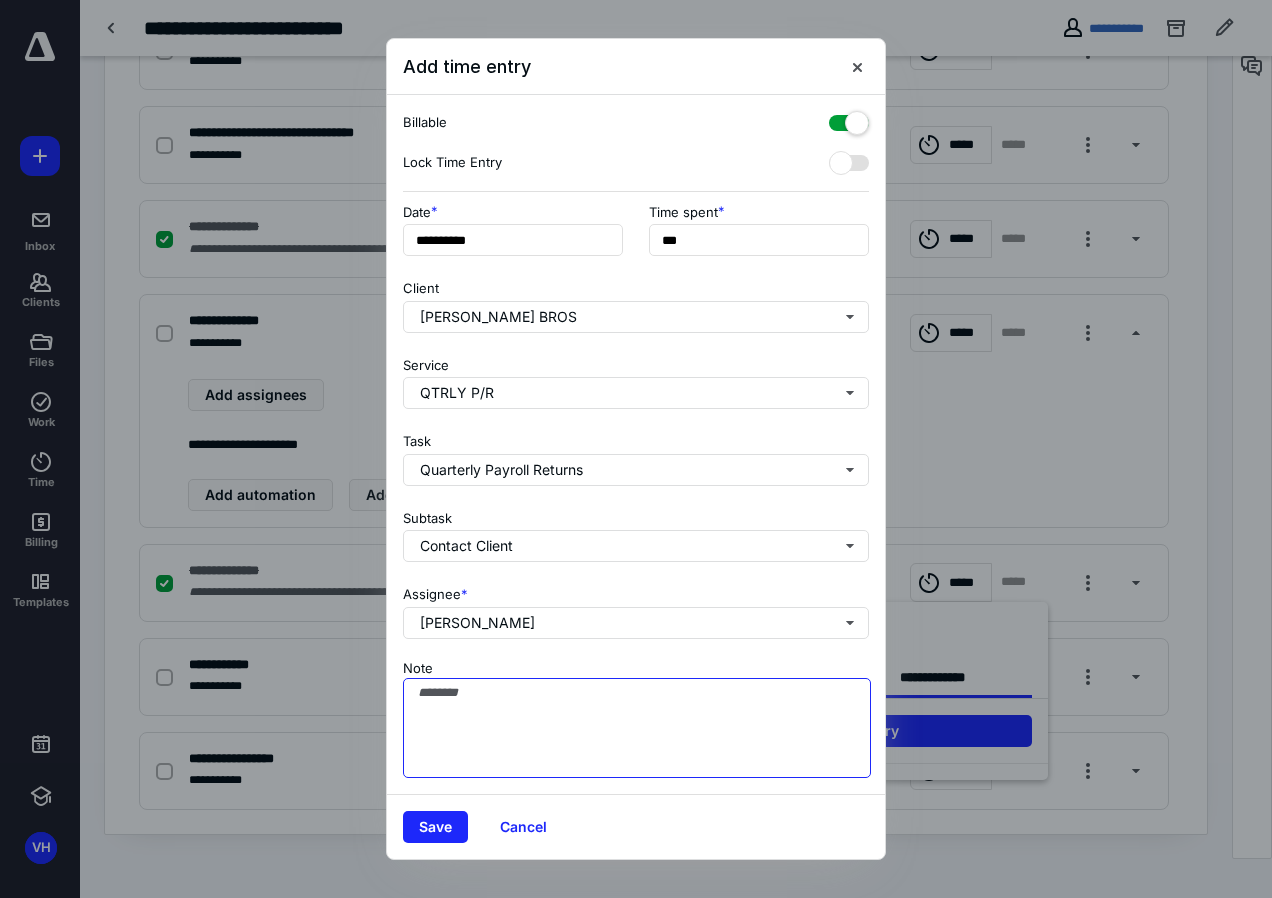 click on "Note" at bounding box center (637, 728) 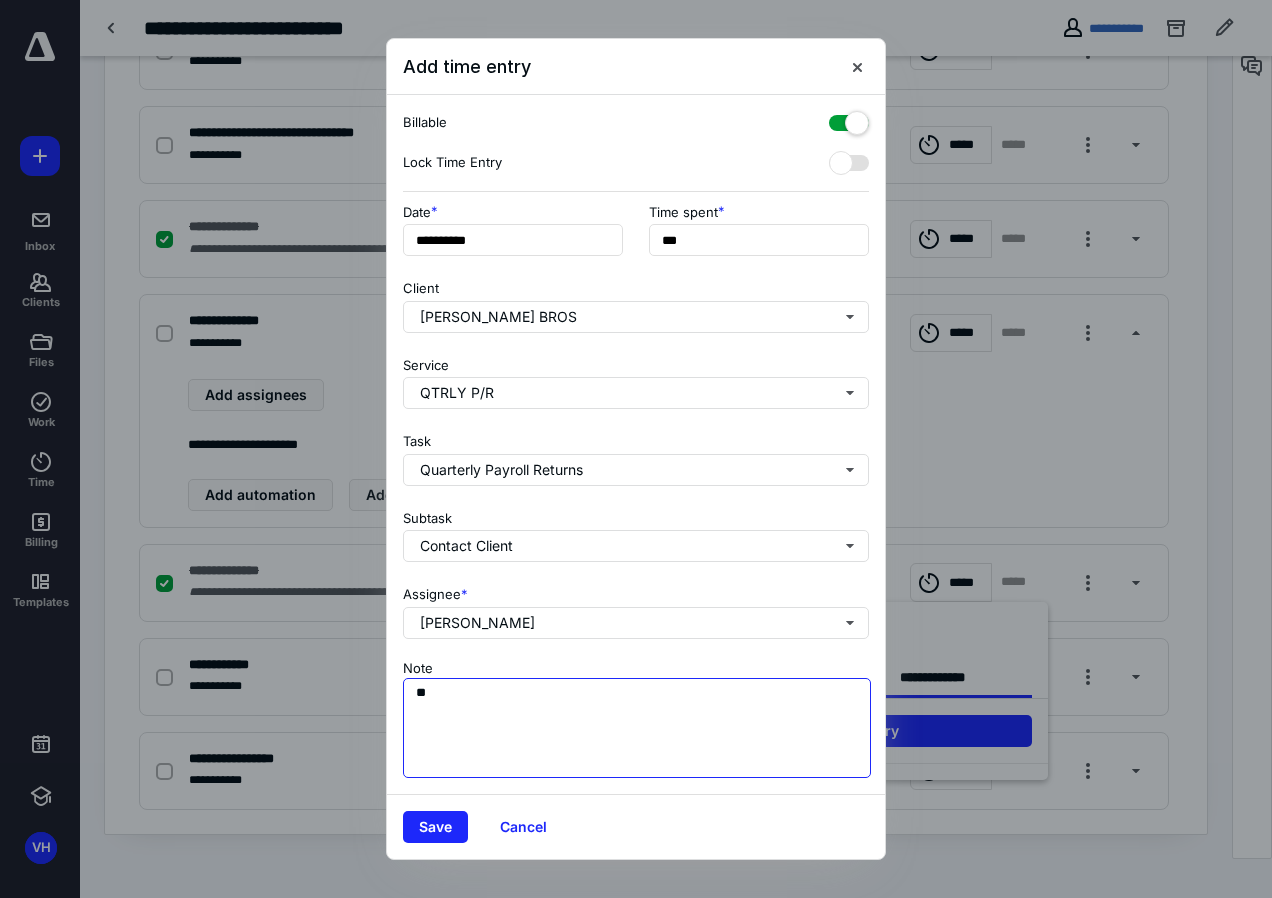 type on "*" 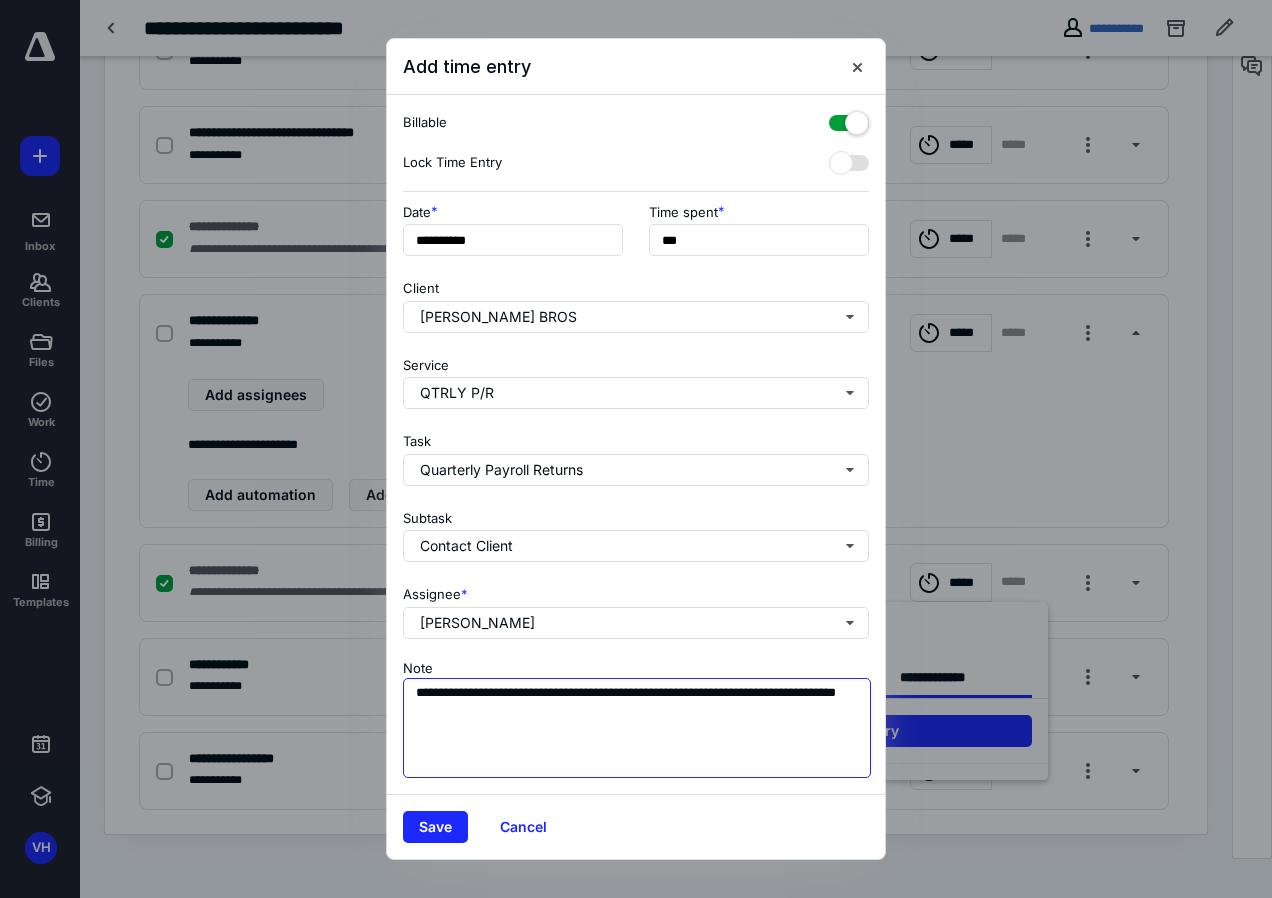 type on "**********" 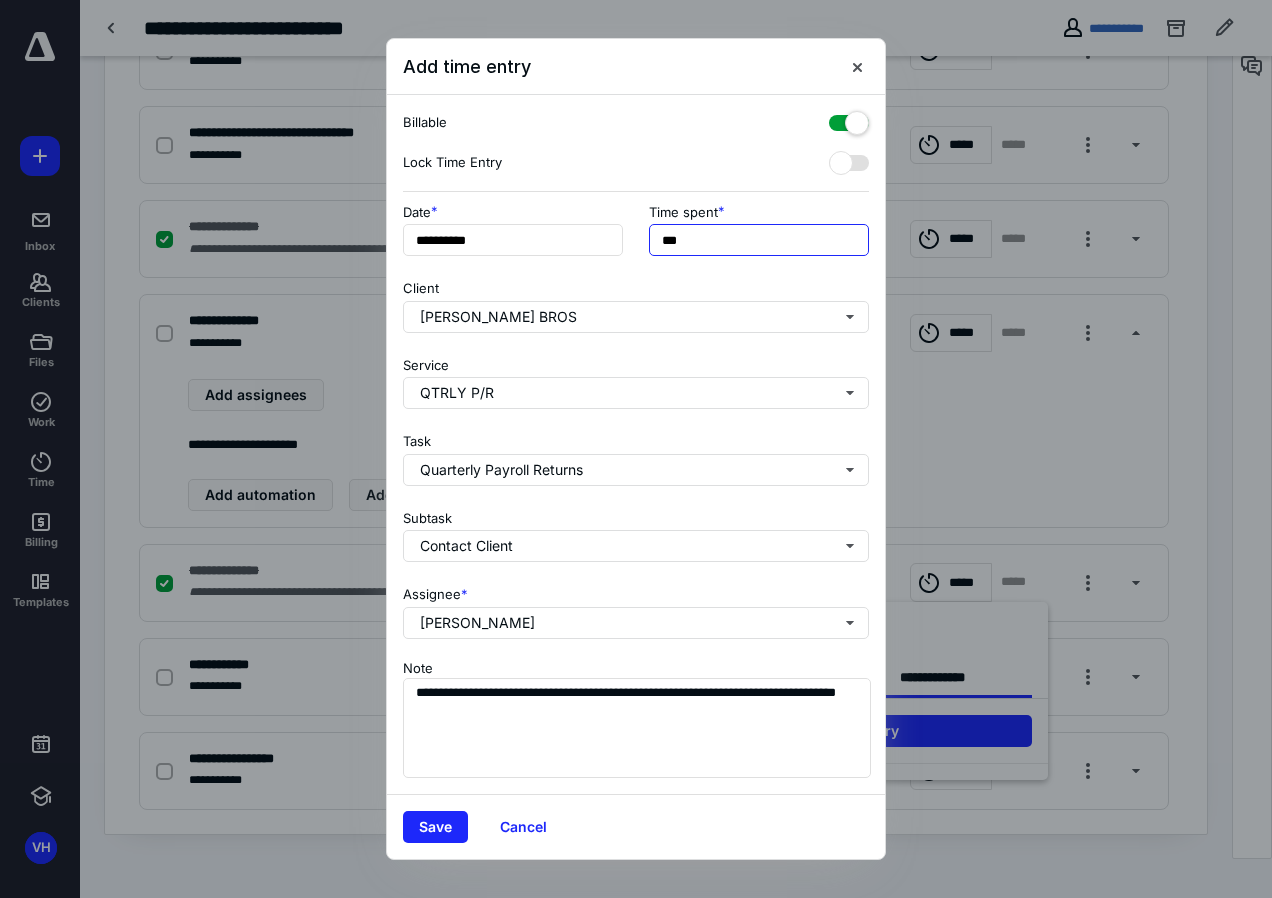 click on "**********" at bounding box center (636, 236) 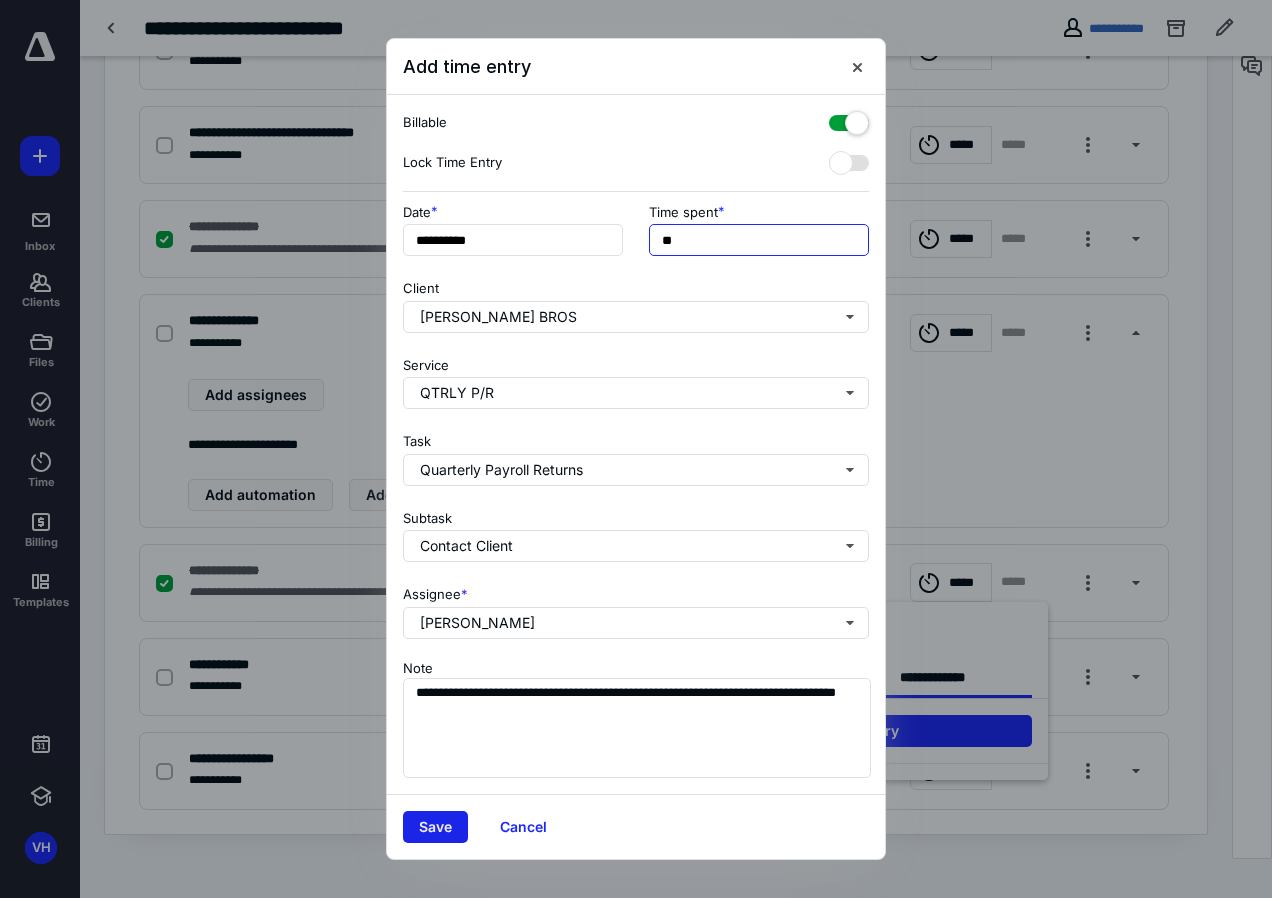 type on "**" 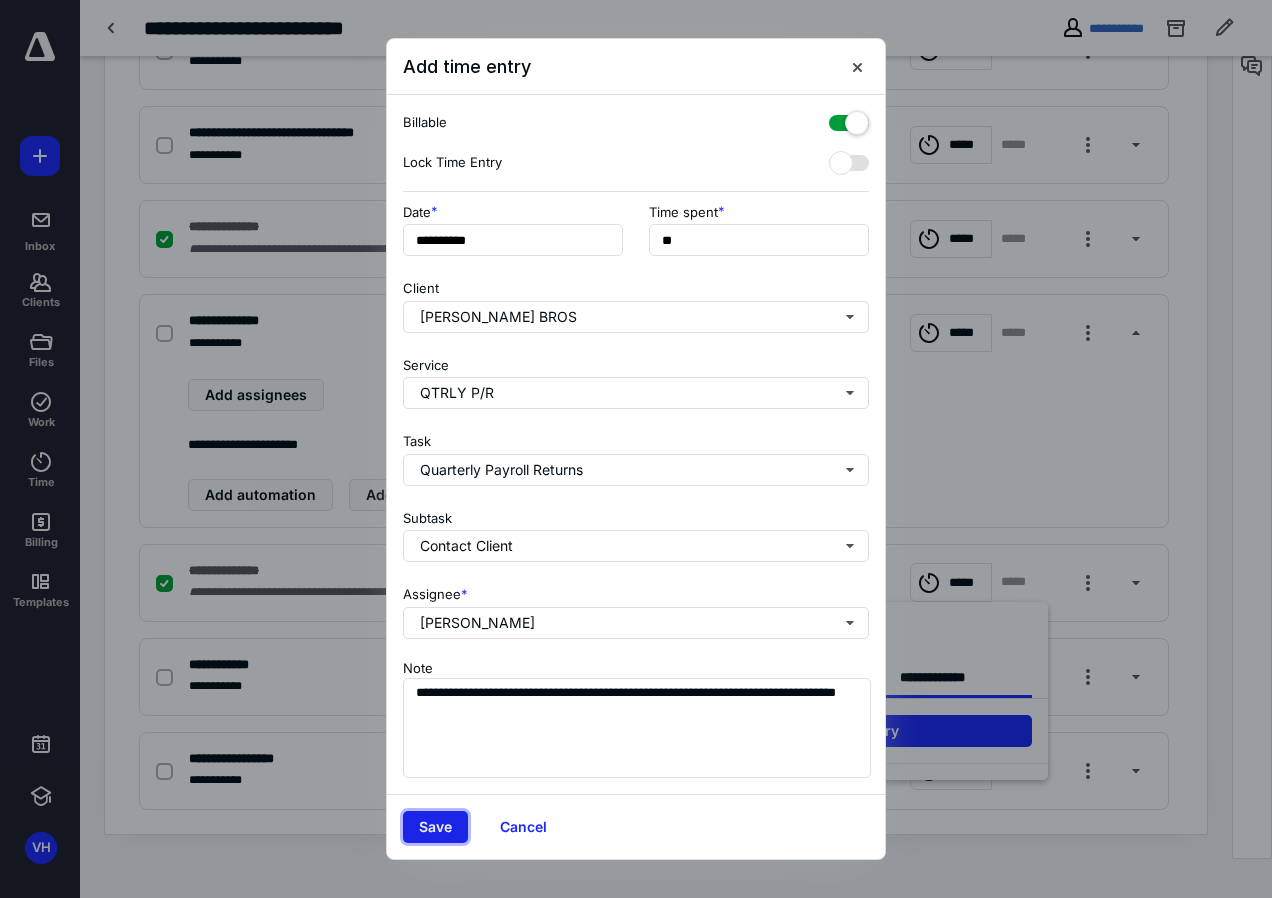 click on "Save" at bounding box center (435, 827) 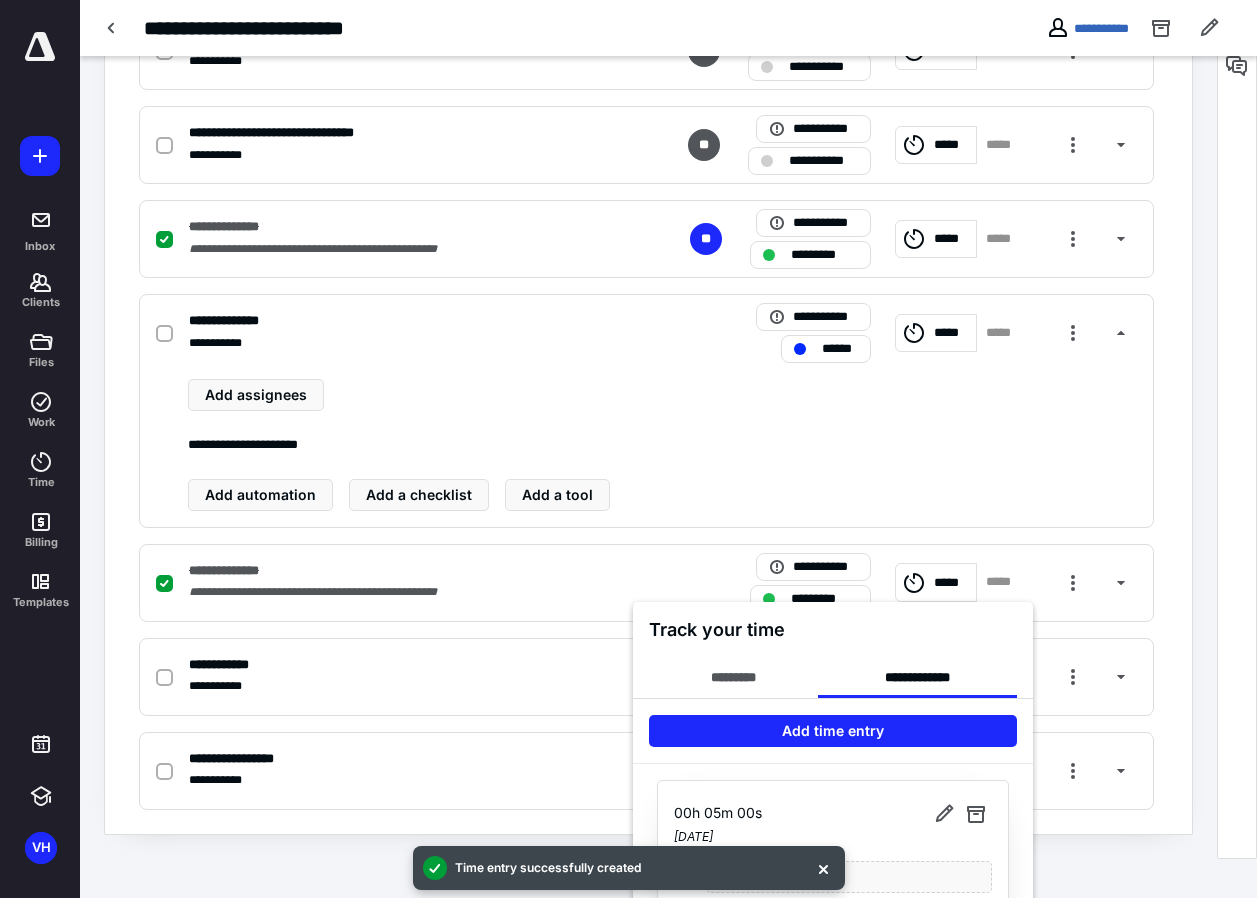 click at bounding box center (628, 449) 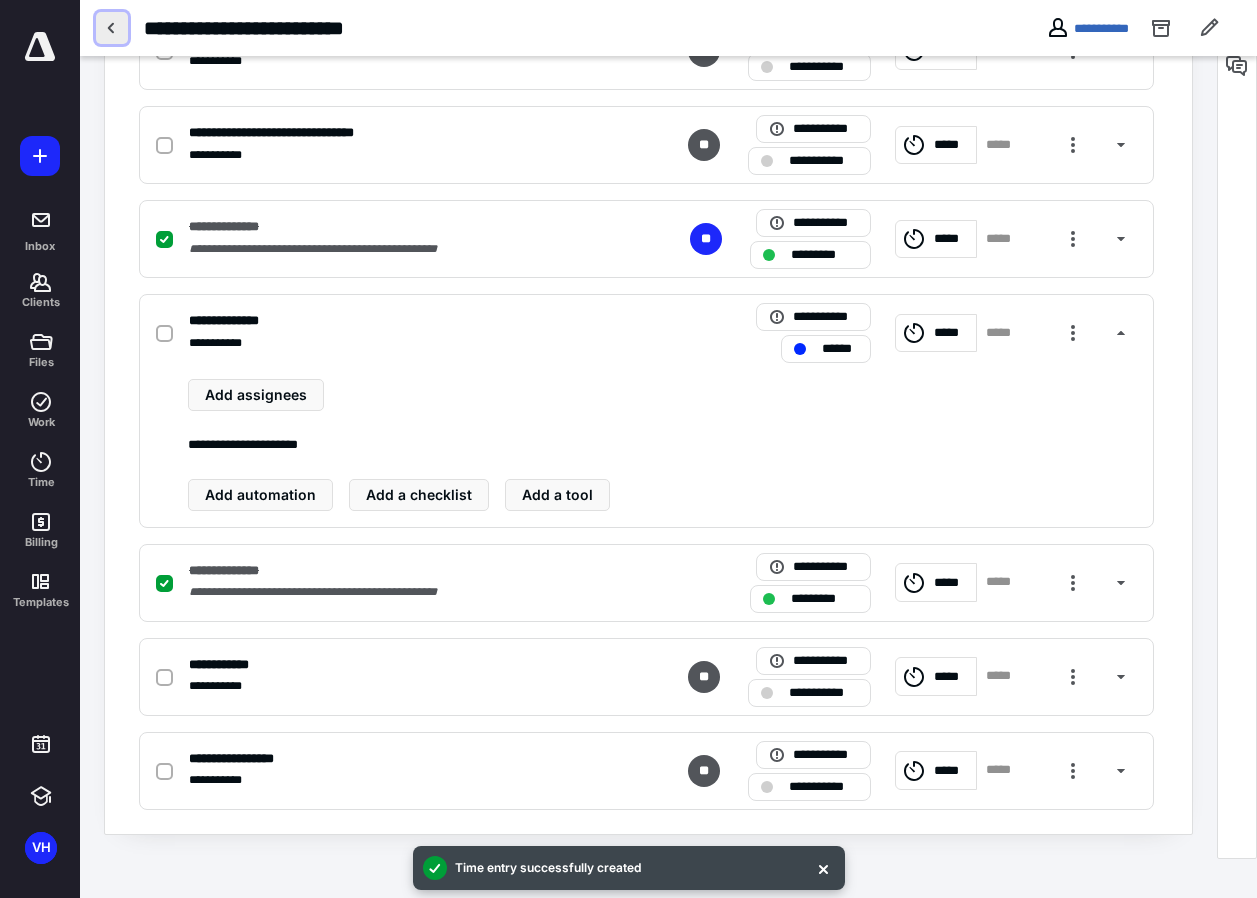 click at bounding box center (112, 28) 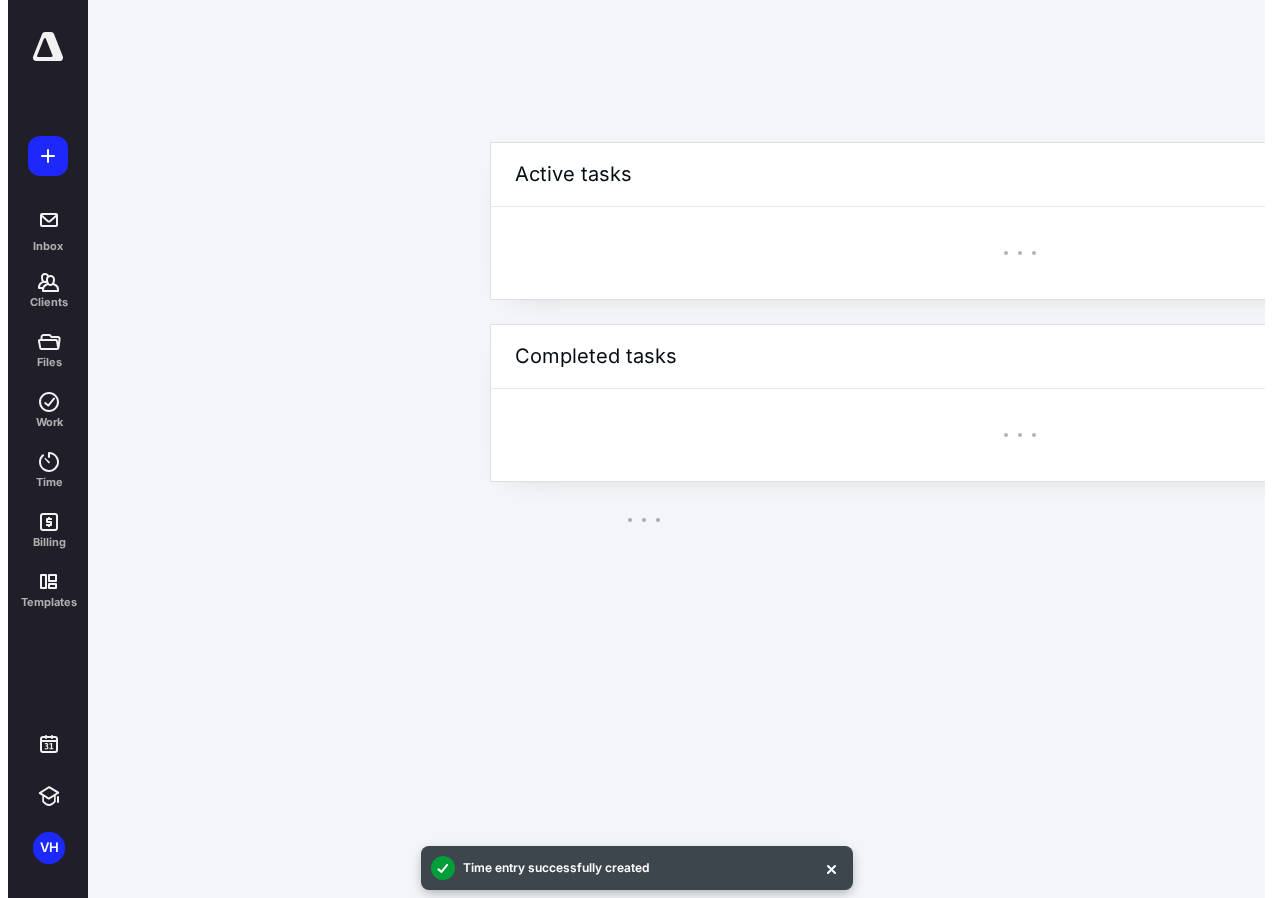 scroll, scrollTop: 0, scrollLeft: 0, axis: both 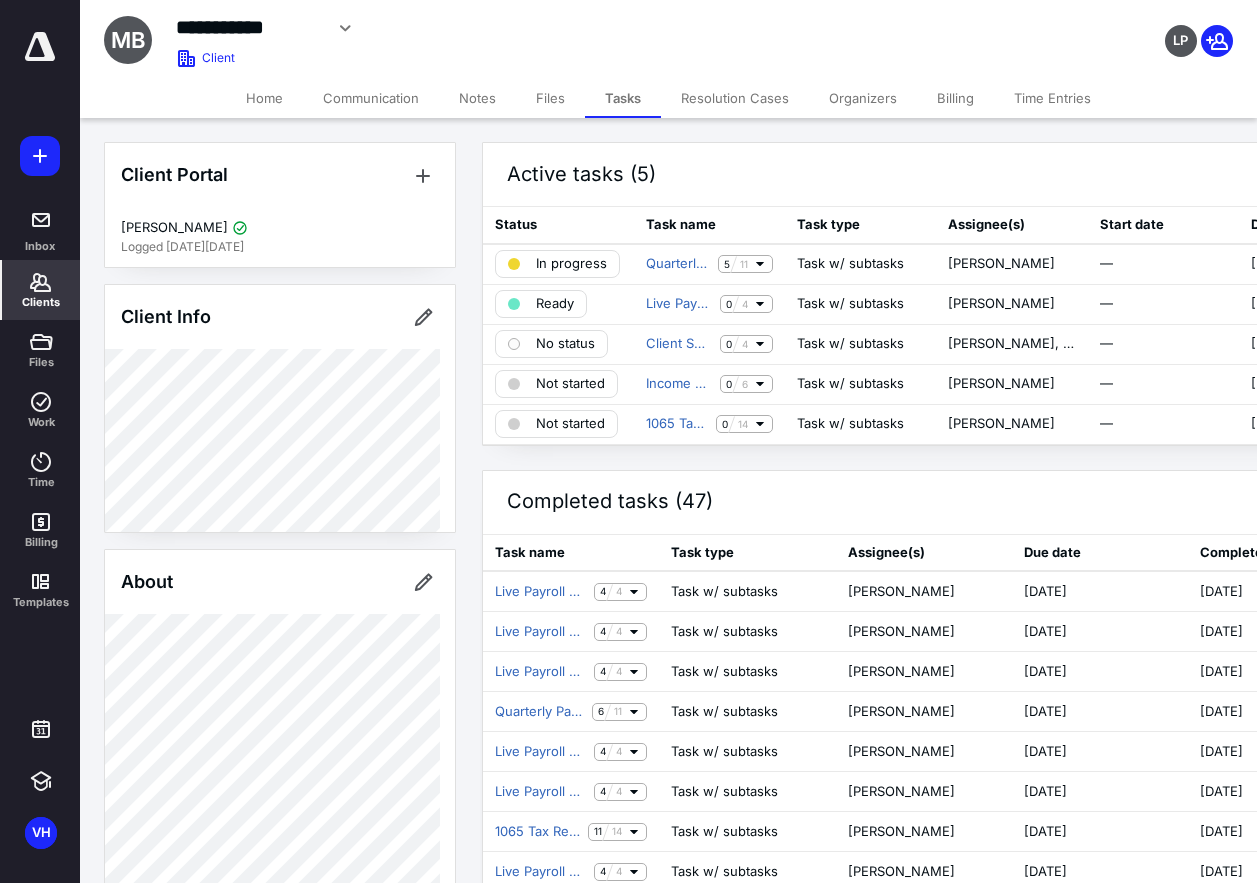 click 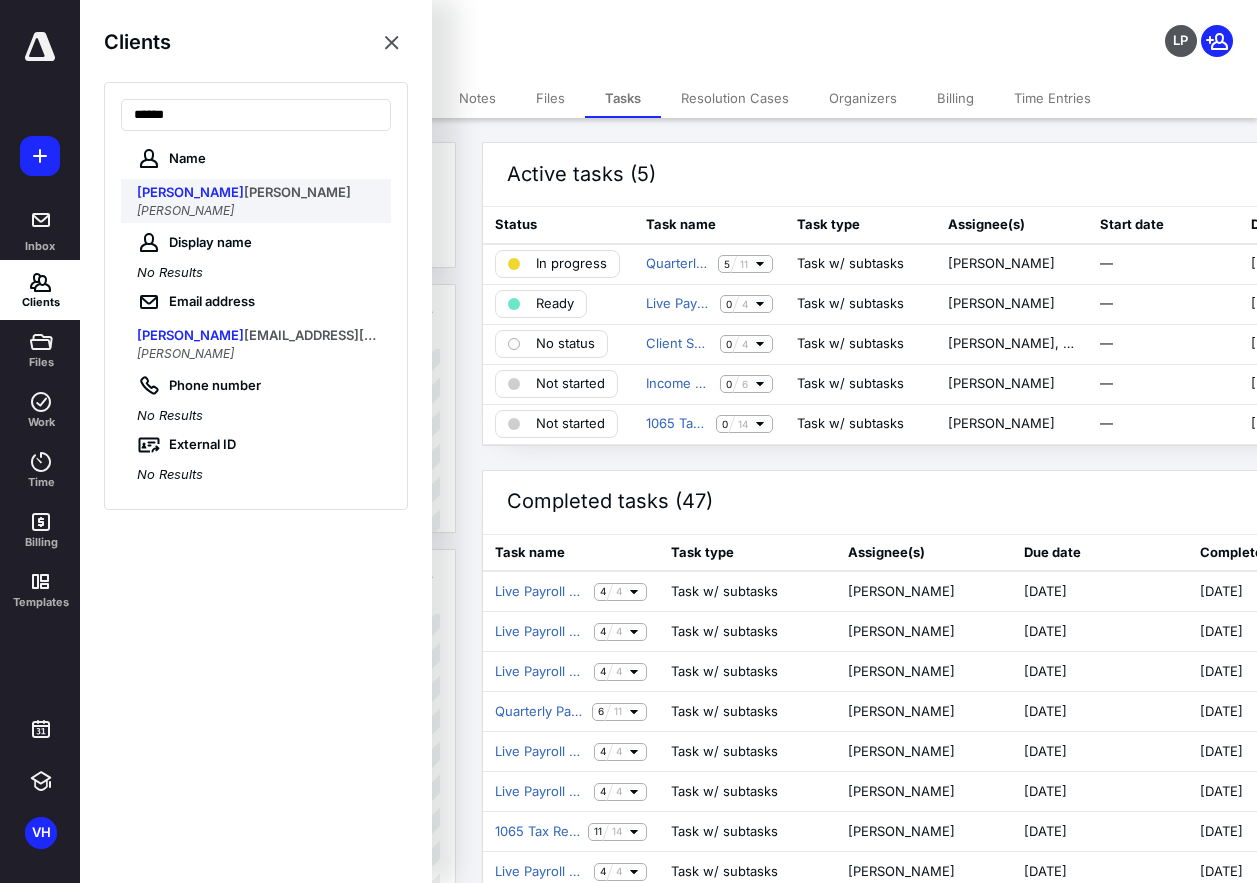 type on "******" 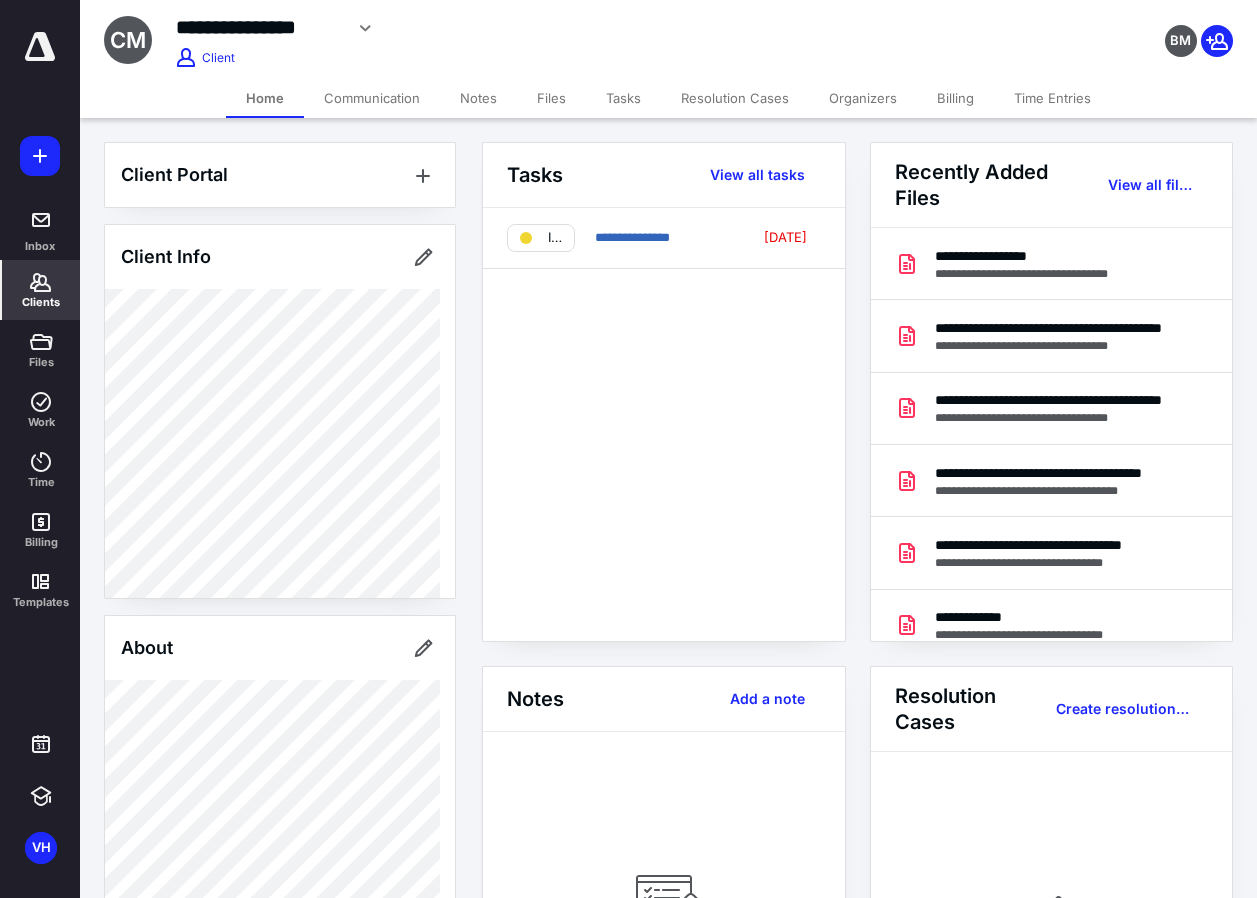 click on "Billing" at bounding box center (955, 98) 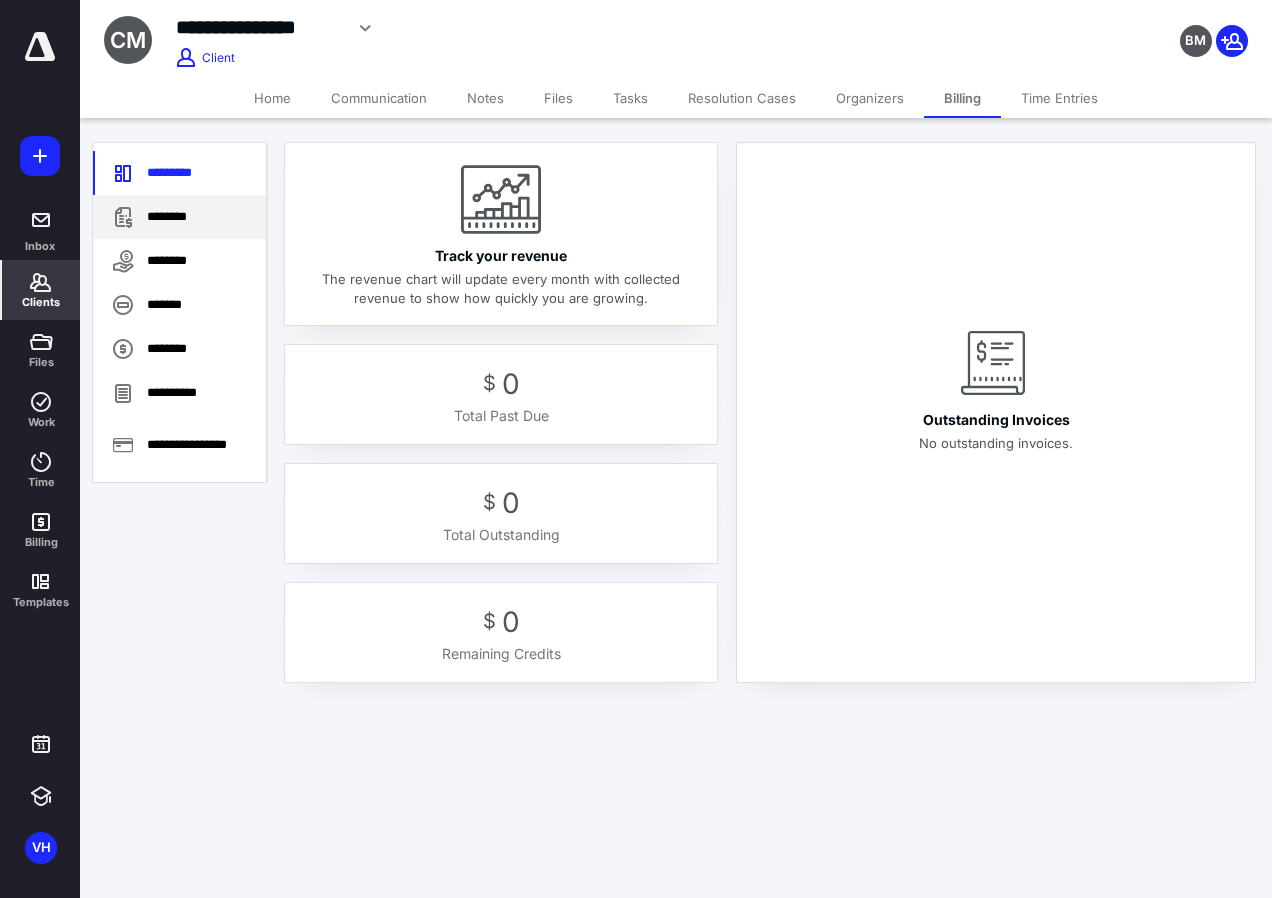 click on "********" at bounding box center [179, 217] 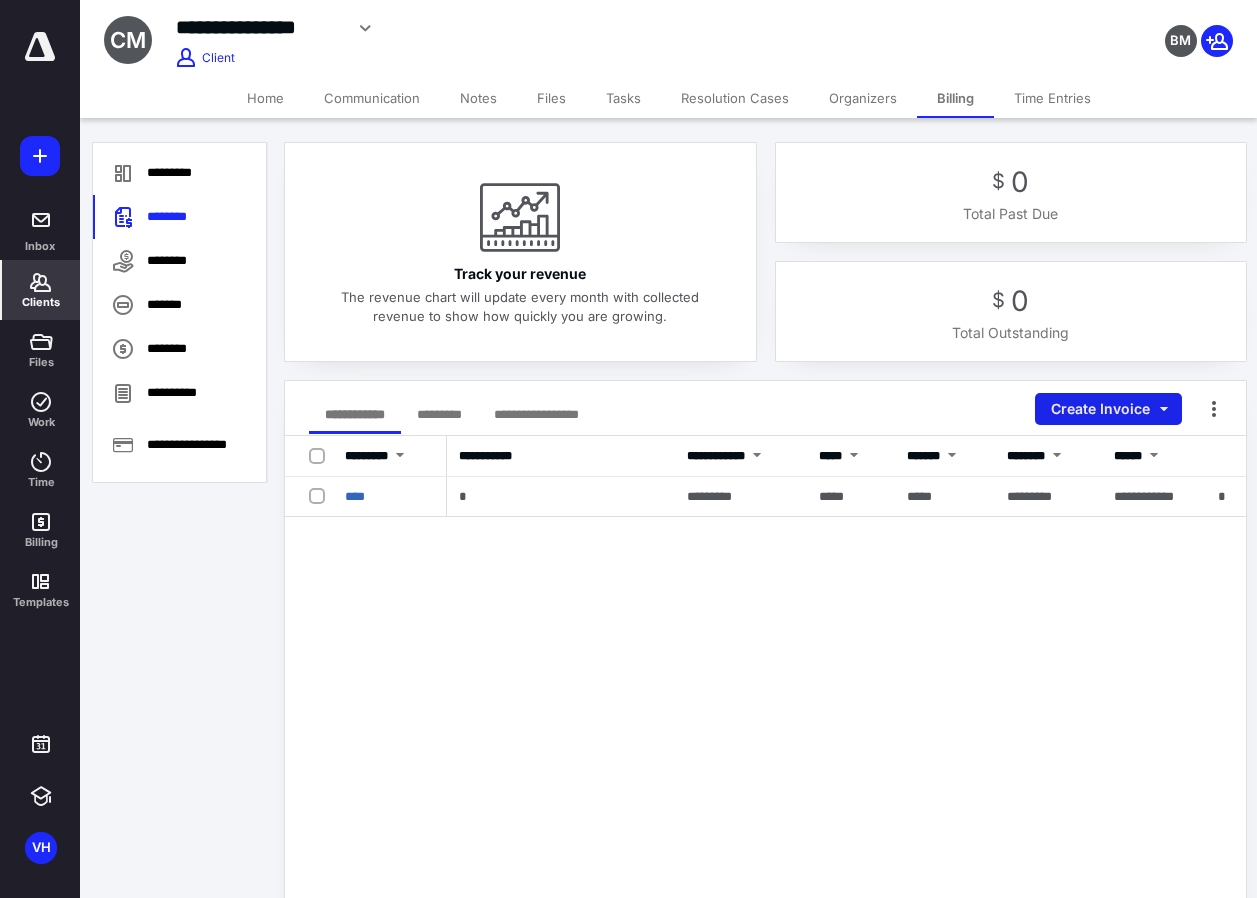 click on "Create Invoice" at bounding box center (1108, 409) 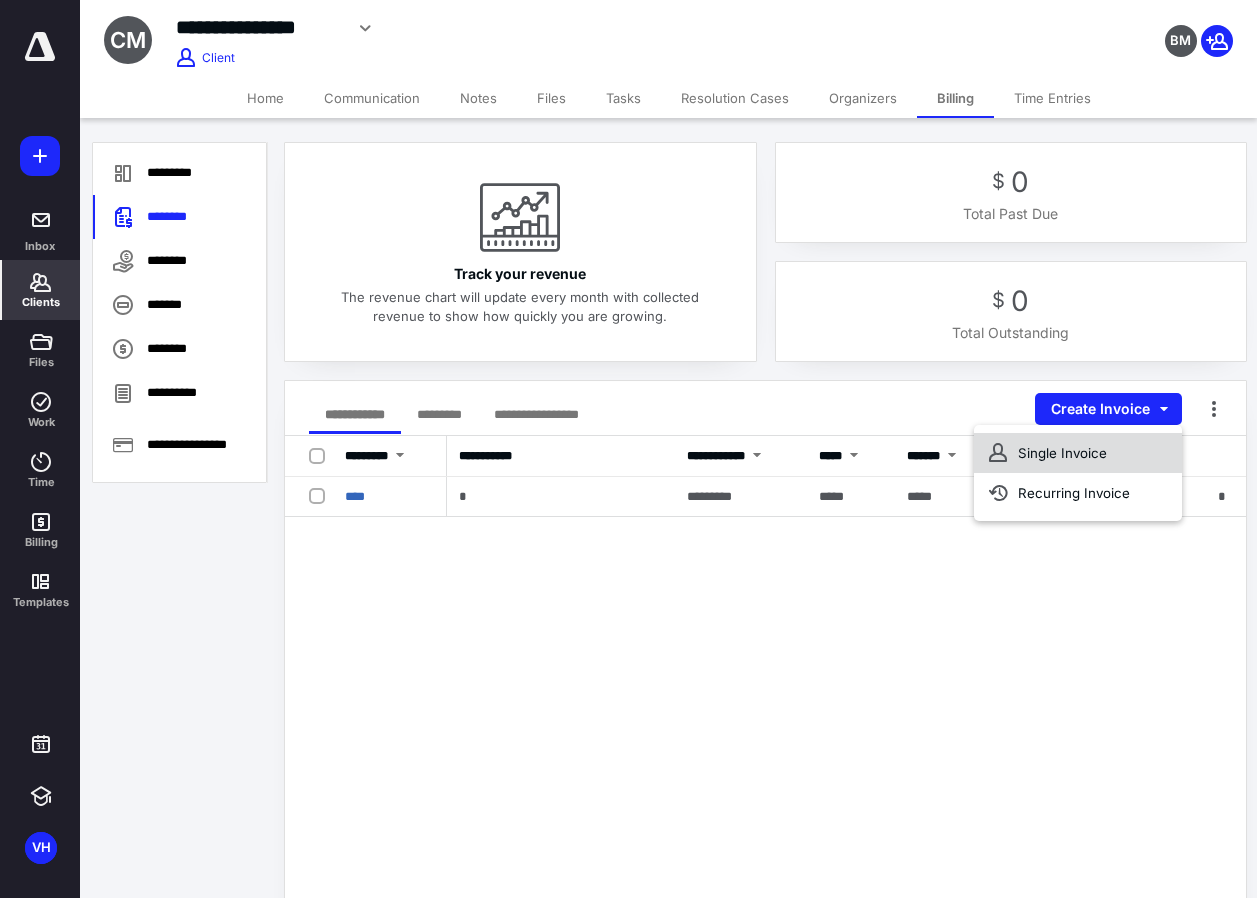 click on "Single Invoice" at bounding box center [1078, 453] 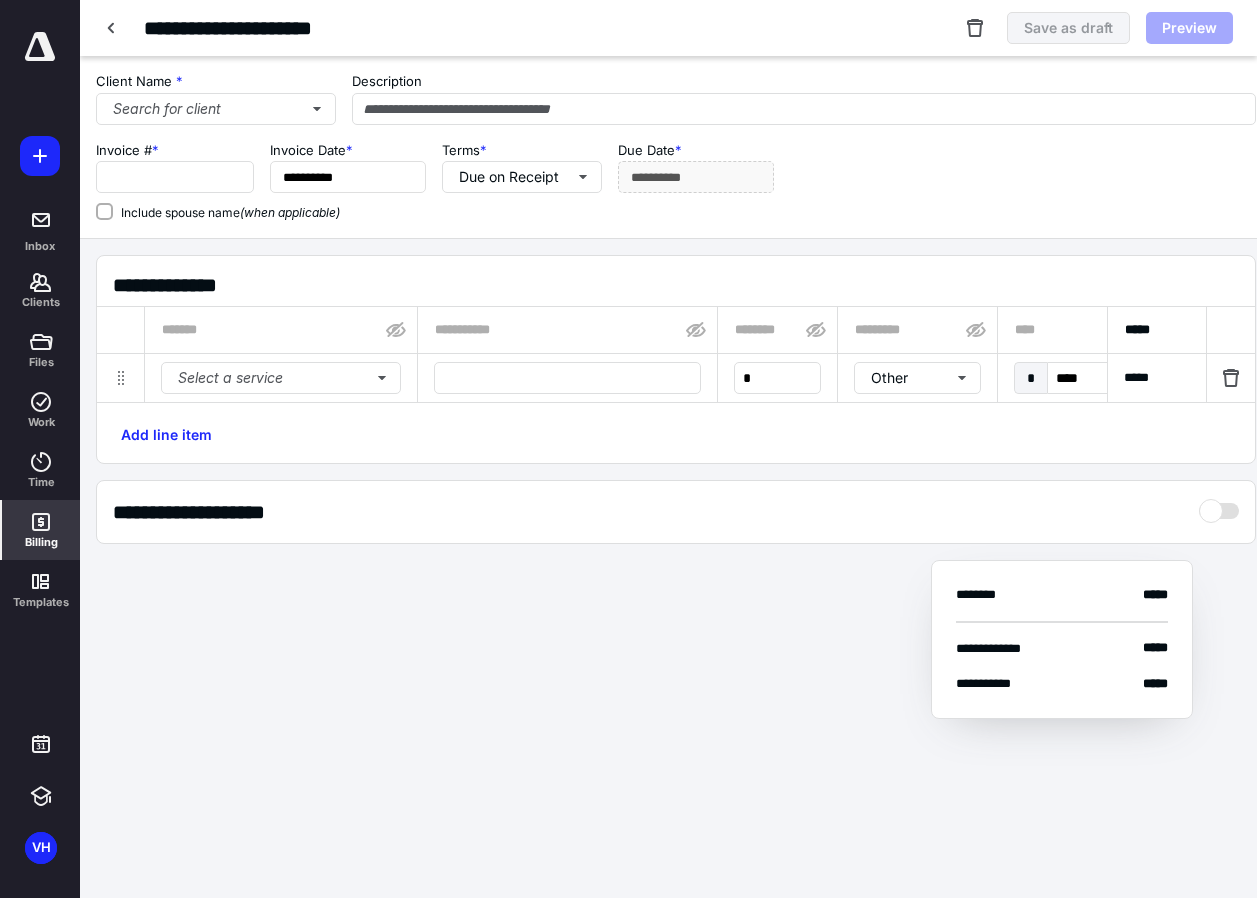 type on "**********" 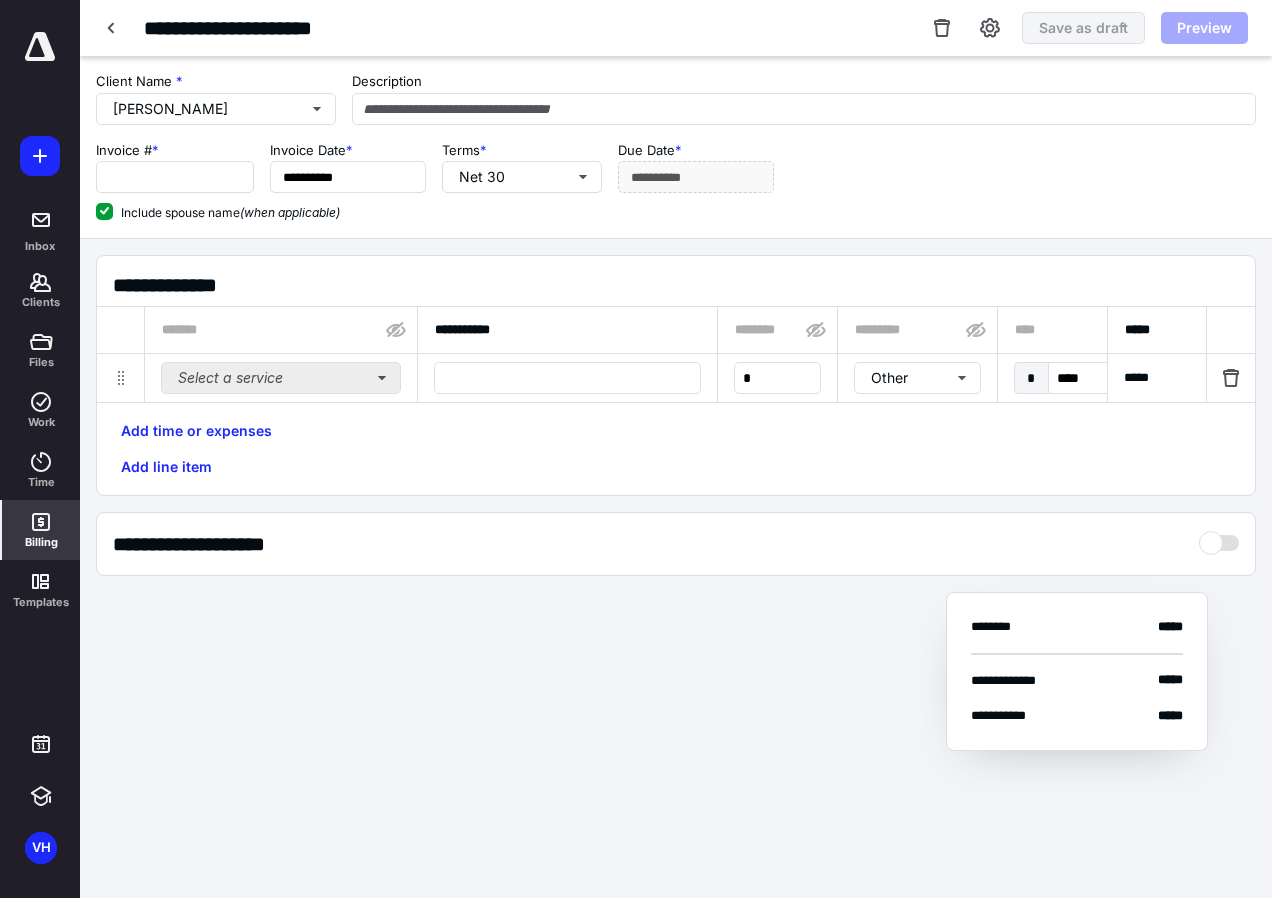 type on "****" 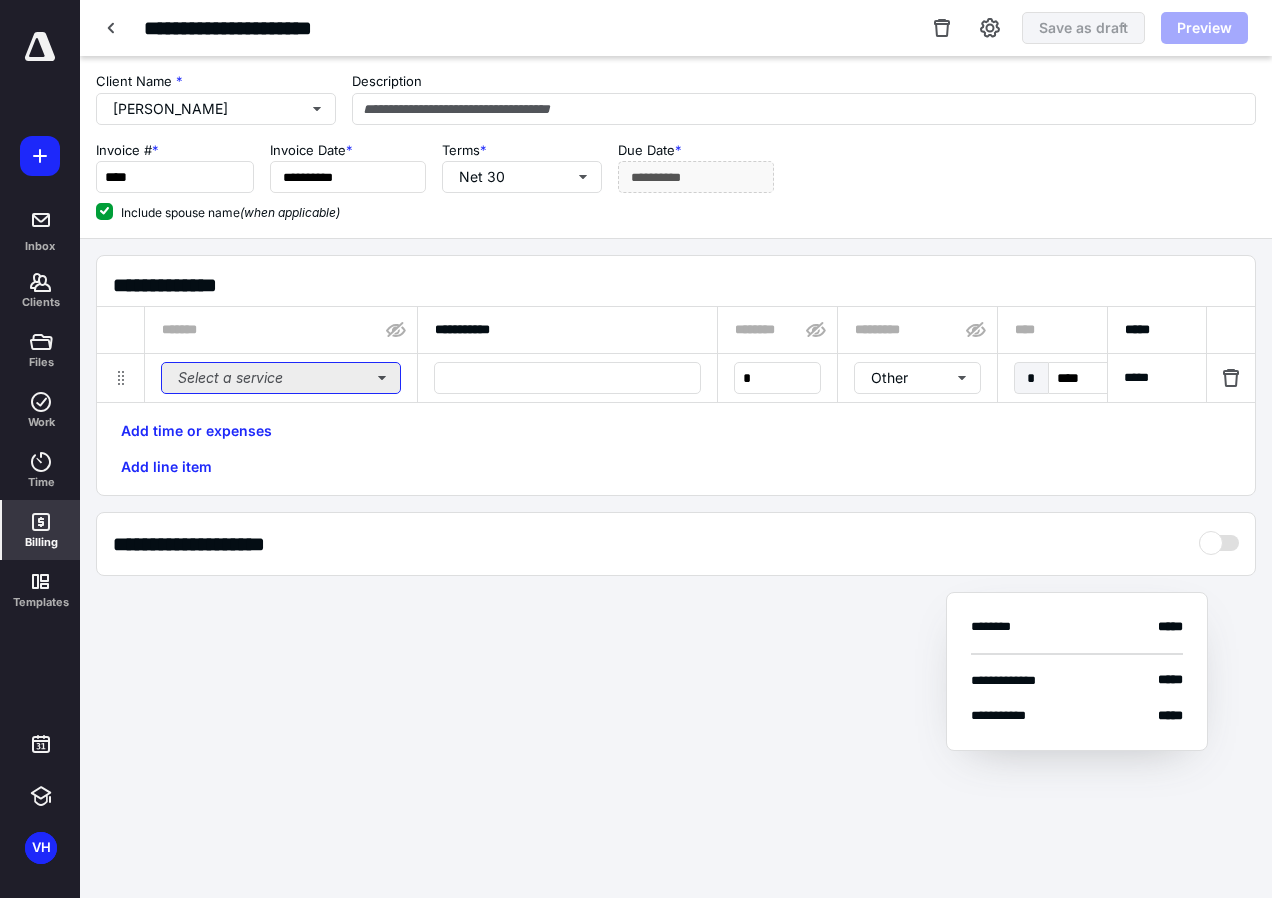 click on "Select a service" at bounding box center (281, 378) 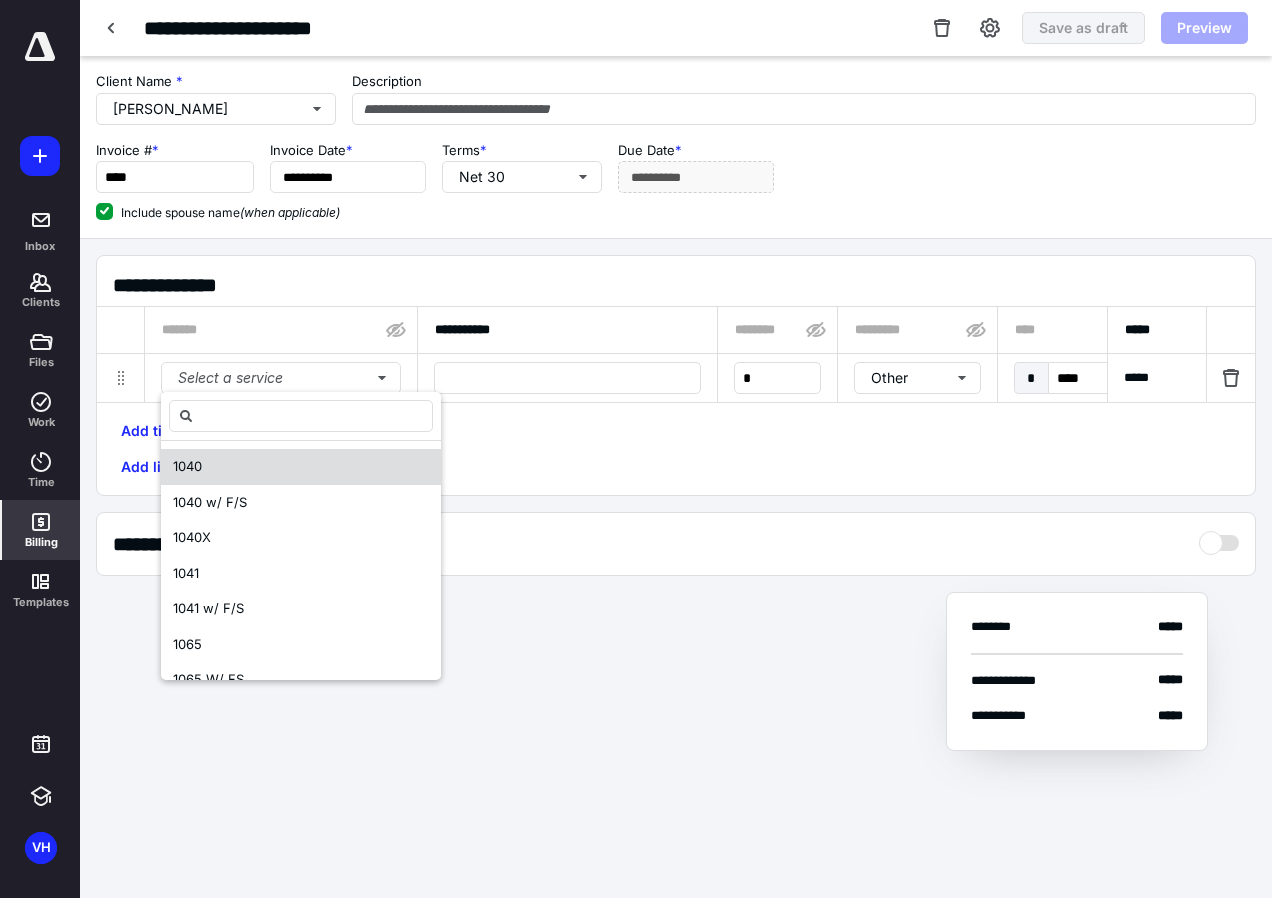 click on "1040" at bounding box center [301, 467] 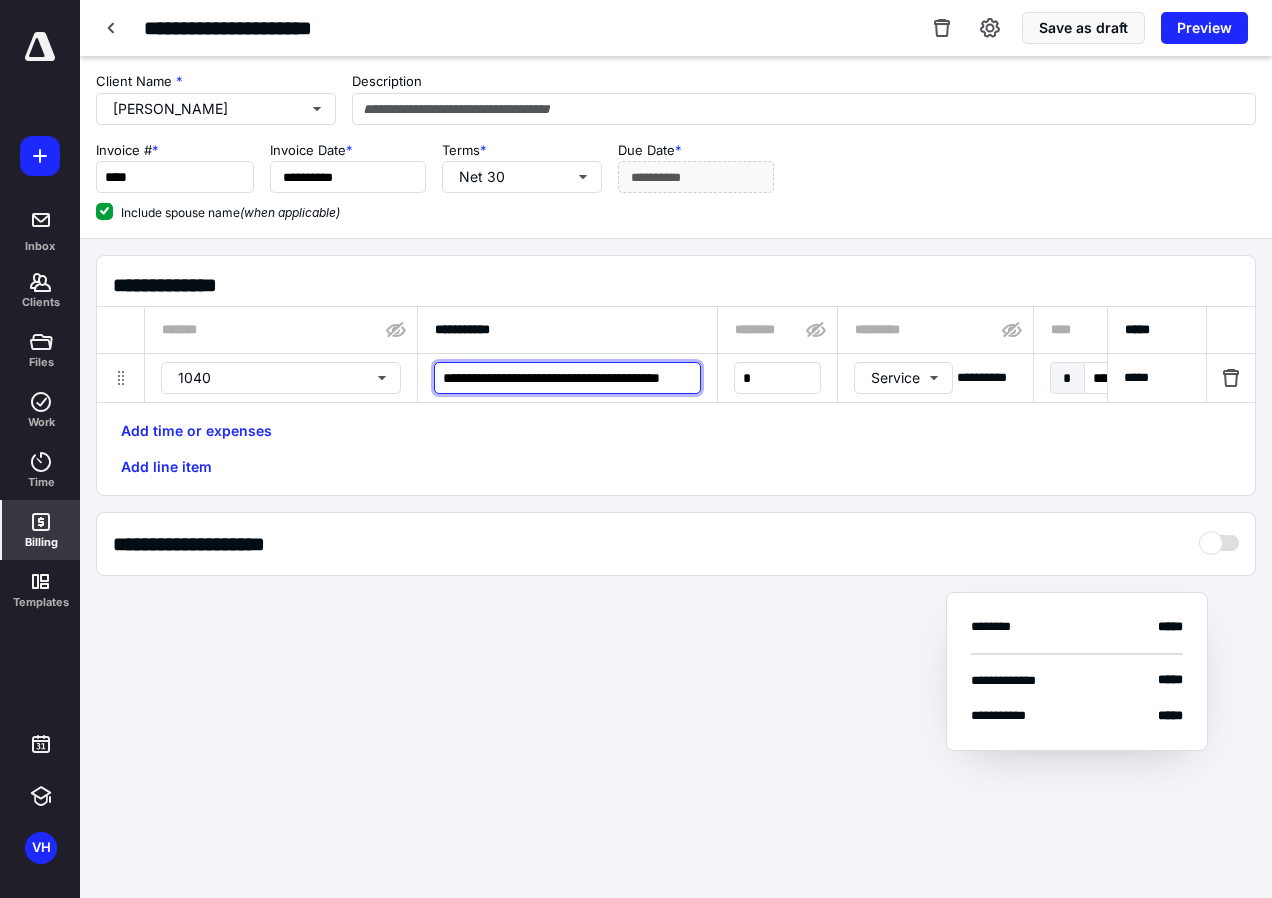 click on "**********" at bounding box center (567, 378) 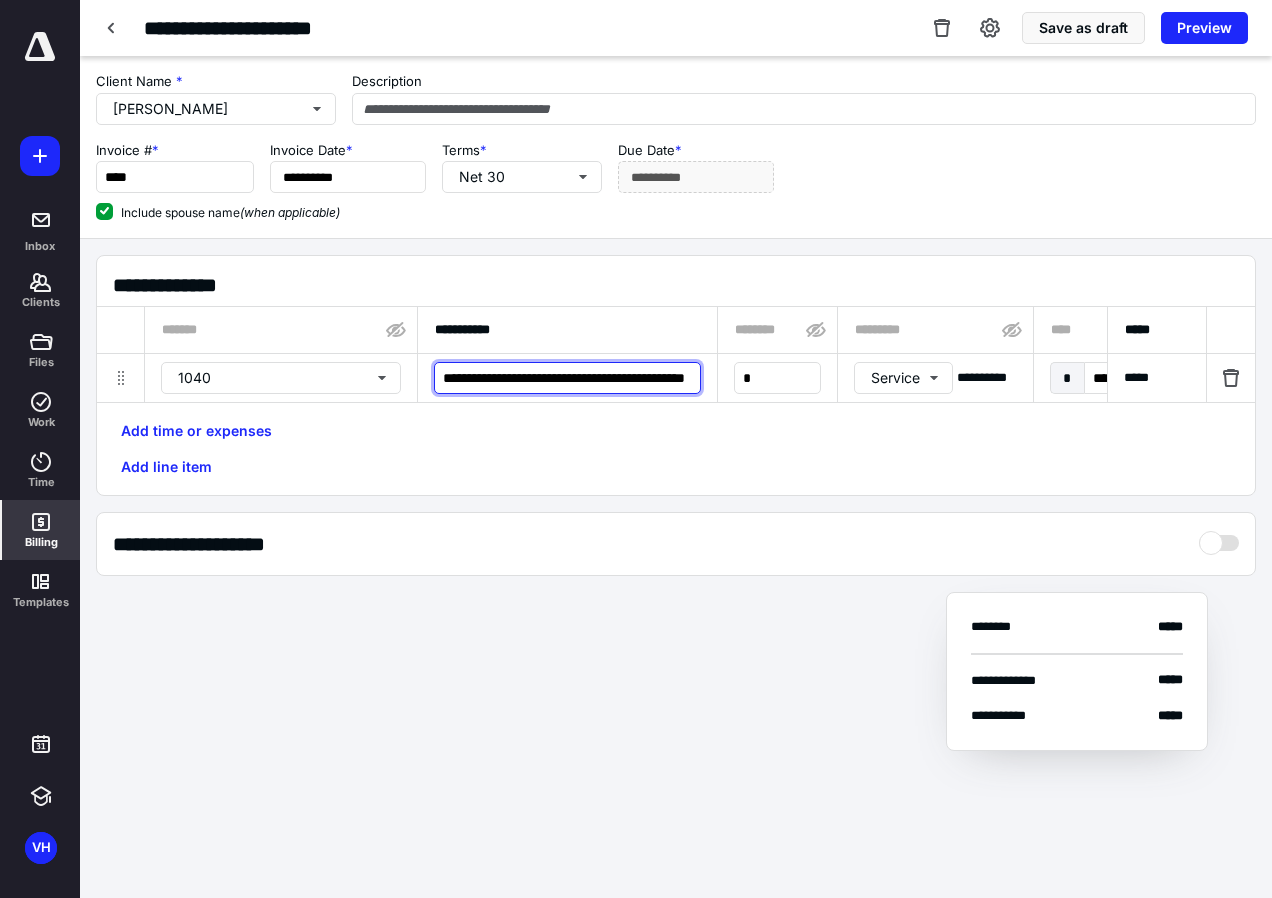 type on "**********" 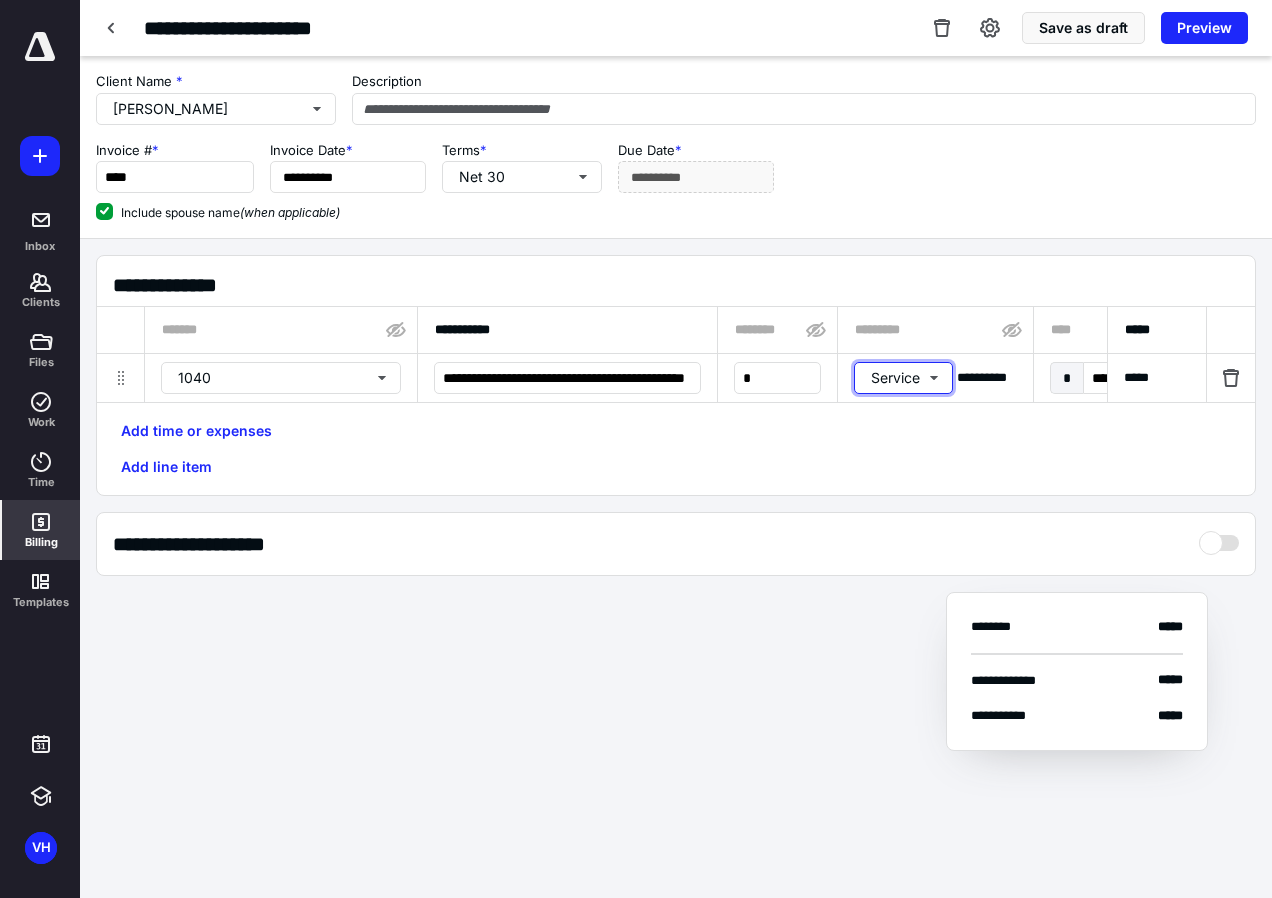type 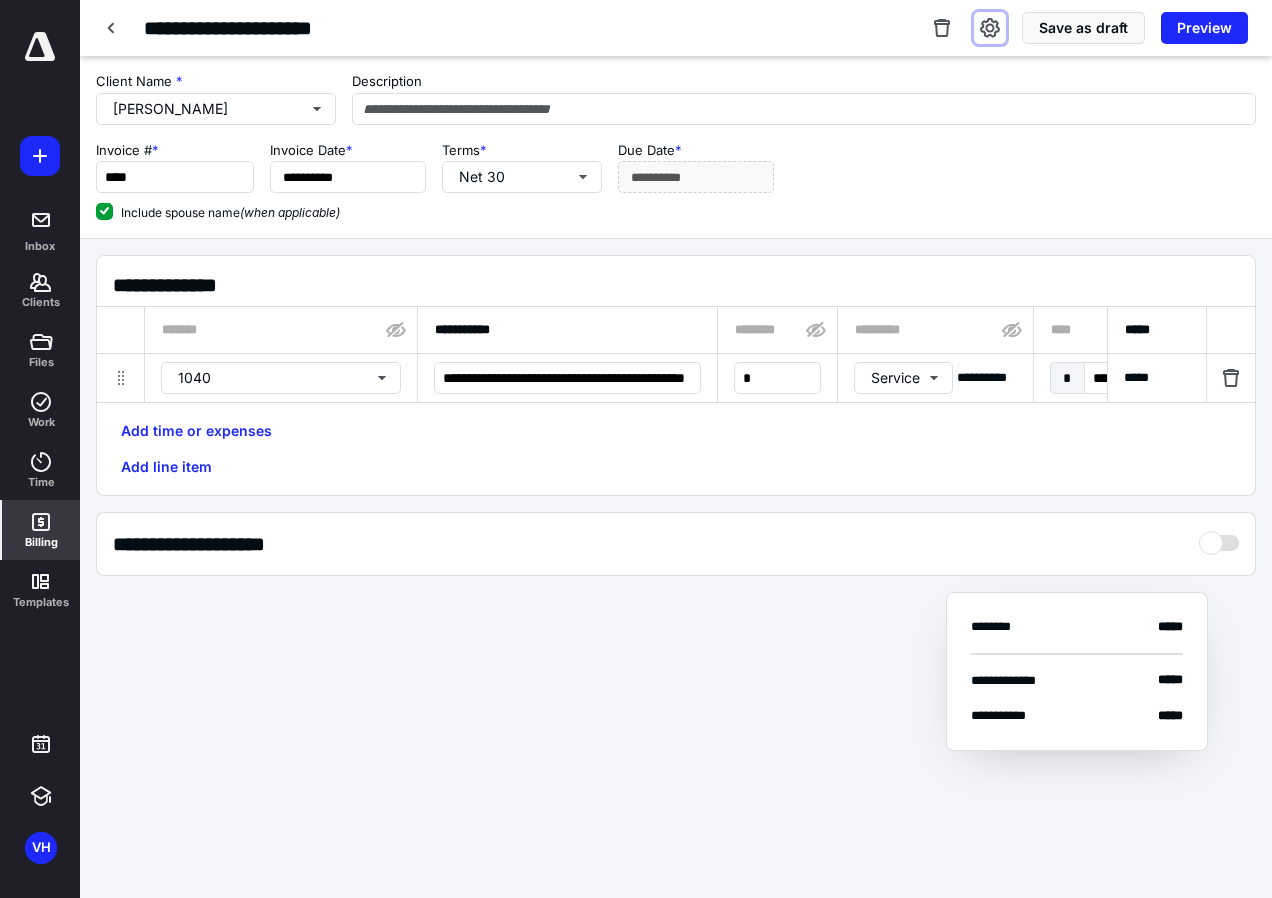 drag, startPoint x: 997, startPoint y: 36, endPoint x: 1024, endPoint y: 90, distance: 60.373837 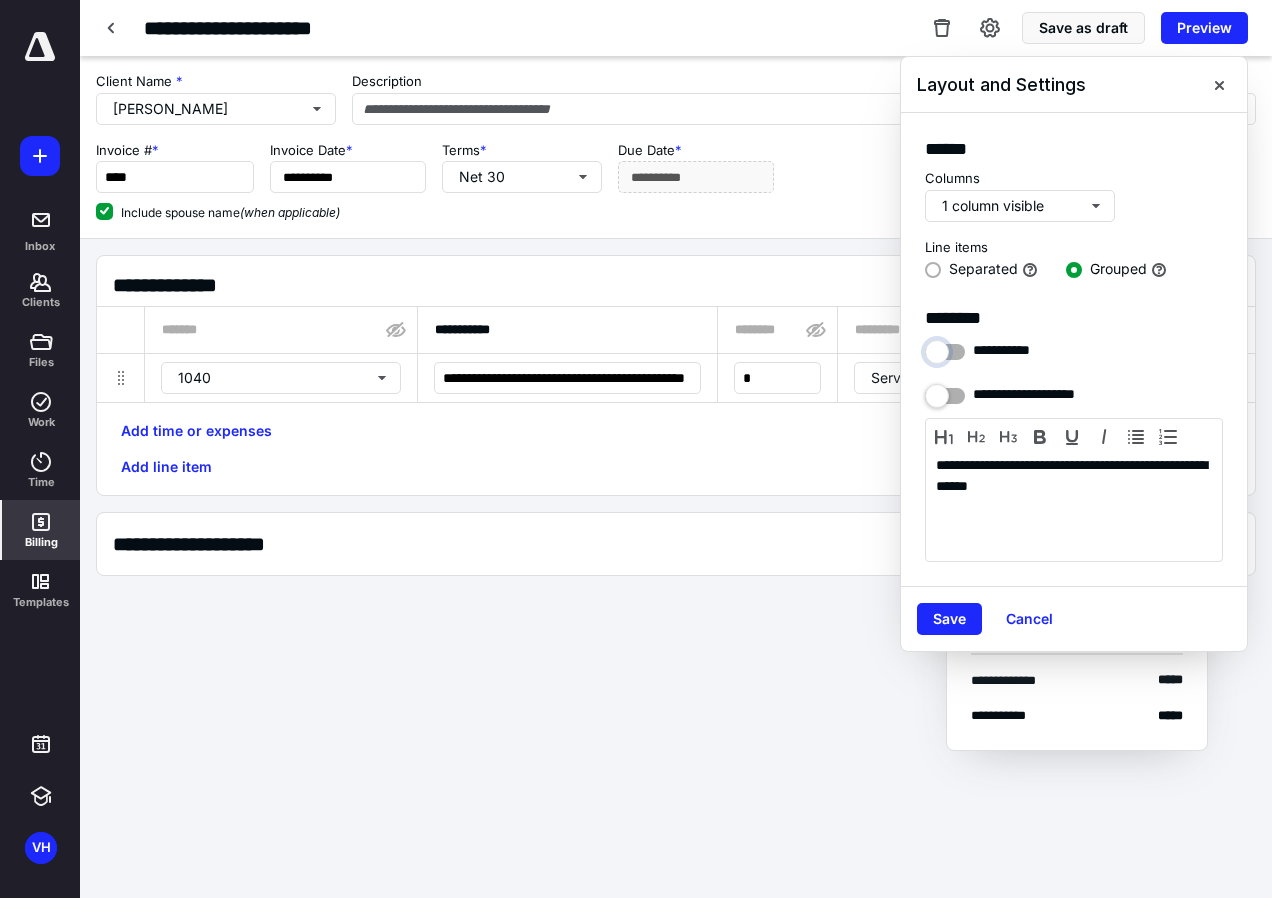 click at bounding box center [945, 347] 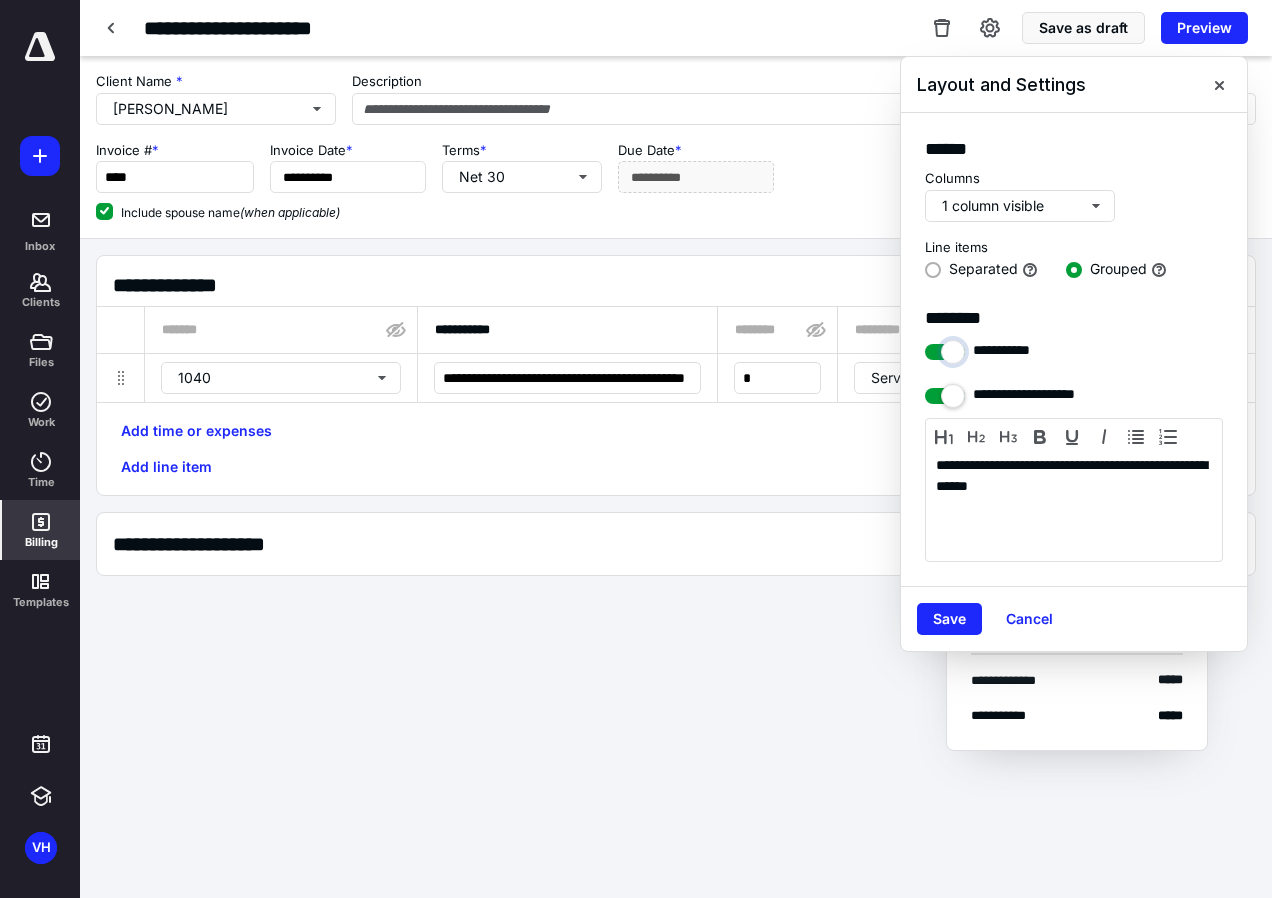 checkbox on "****" 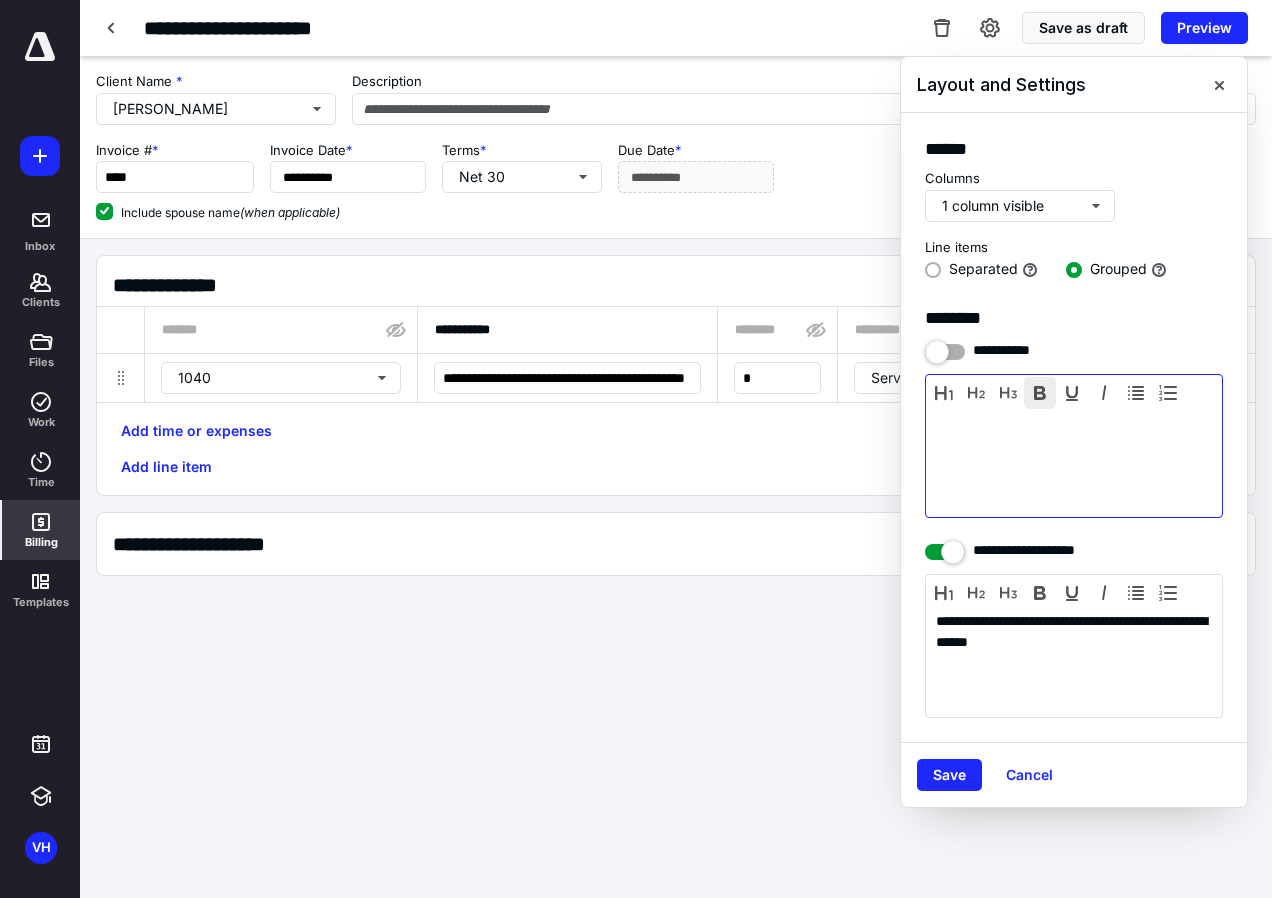 click at bounding box center (1040, 393) 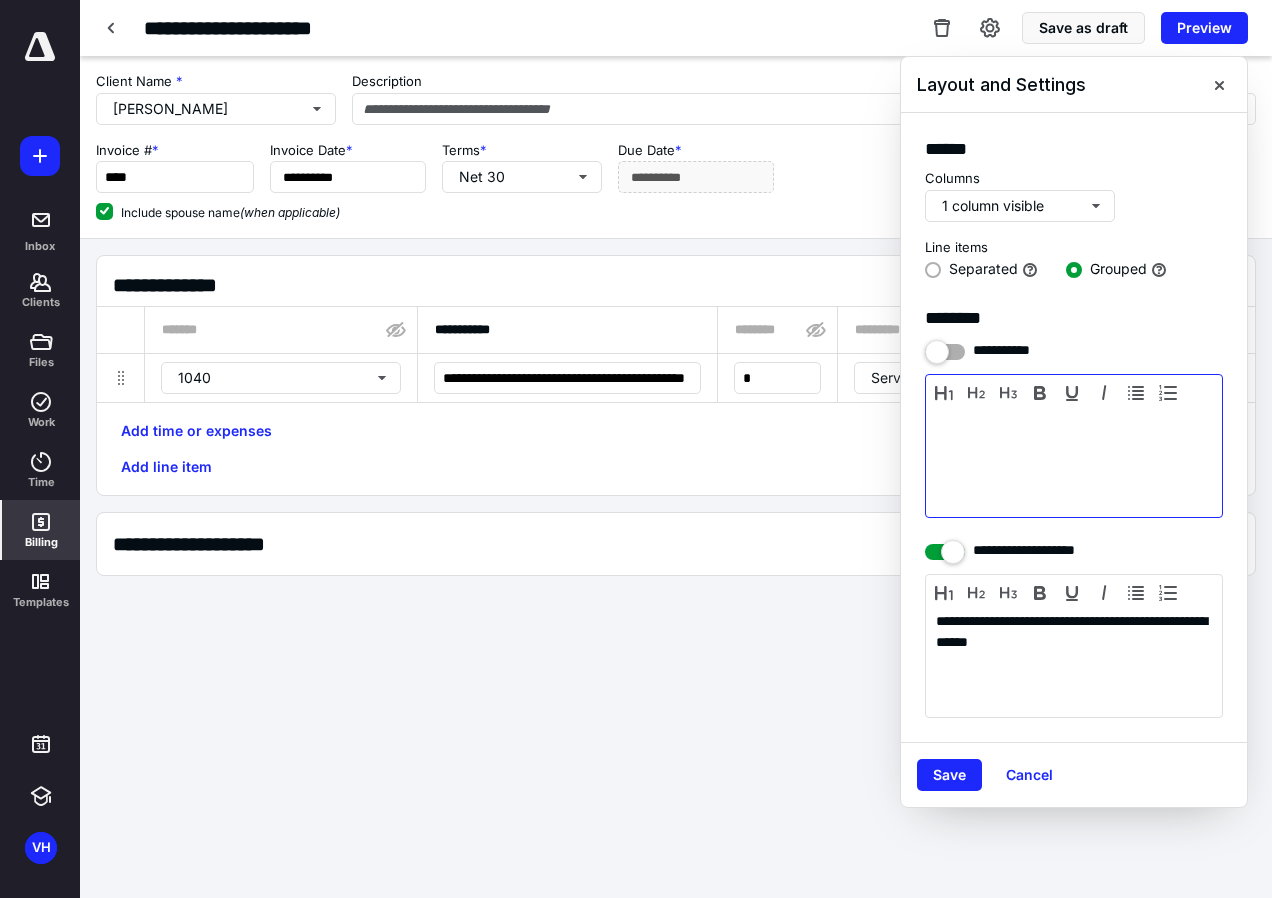 type 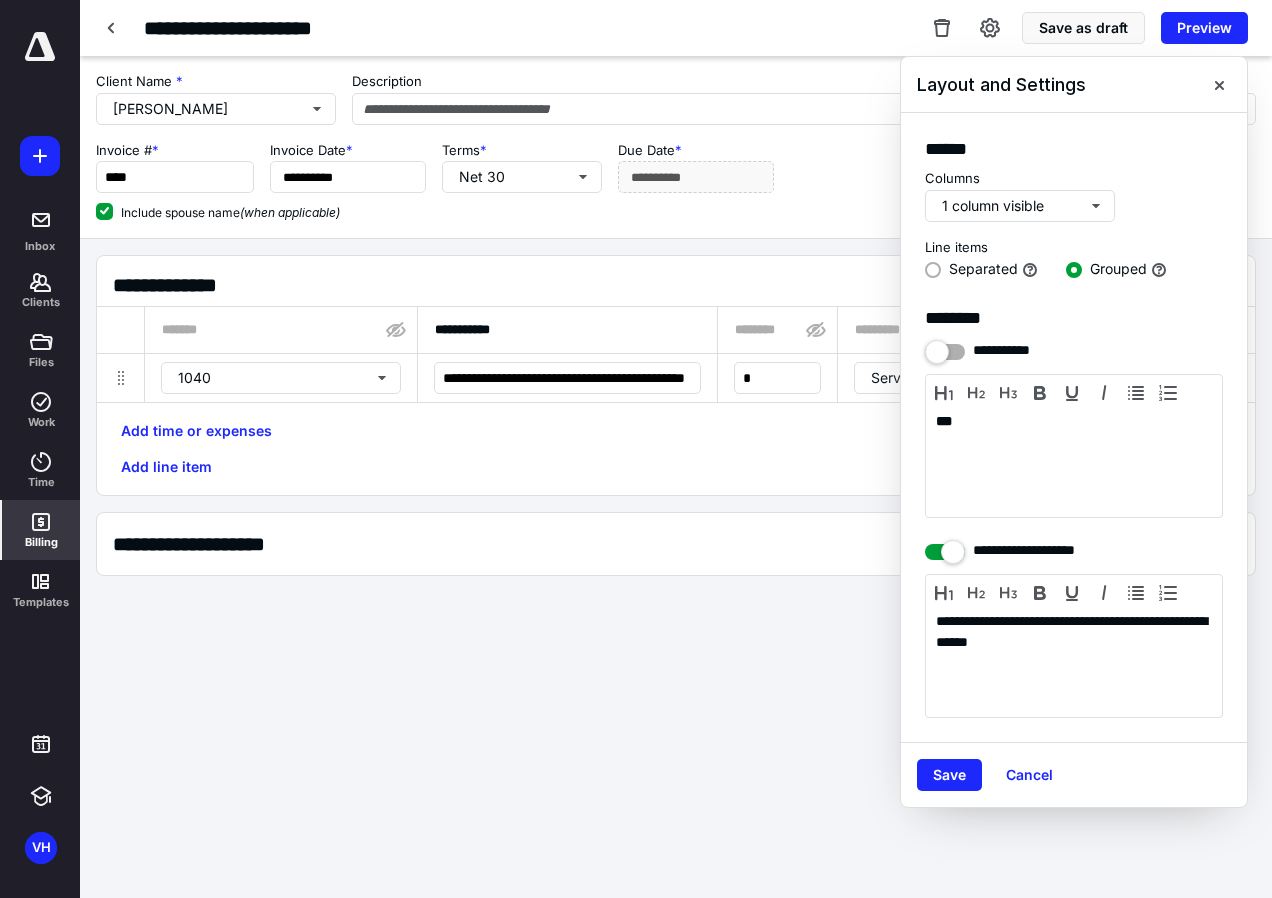 click on "Save Cancel" at bounding box center [1074, 774] 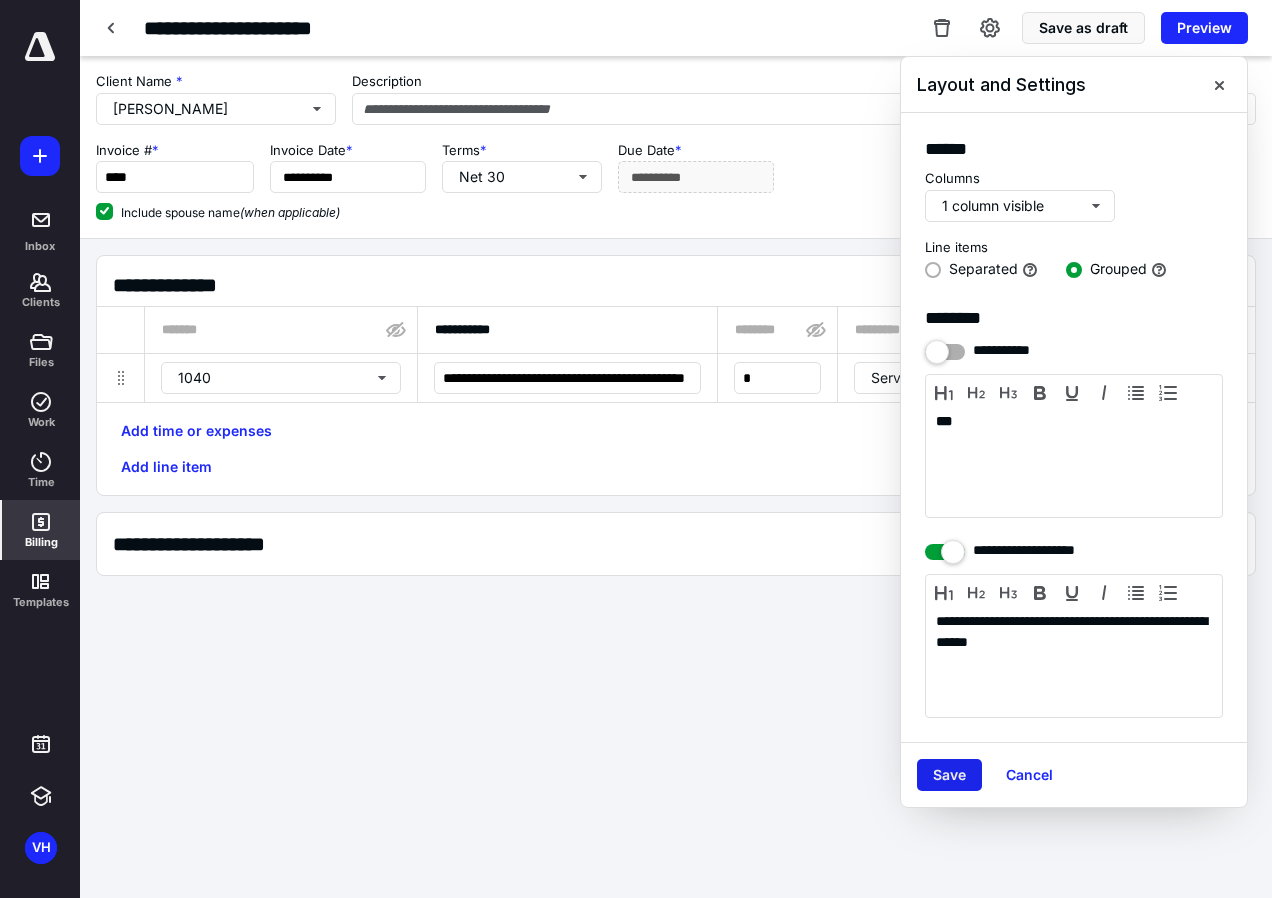 click on "Save" at bounding box center (949, 775) 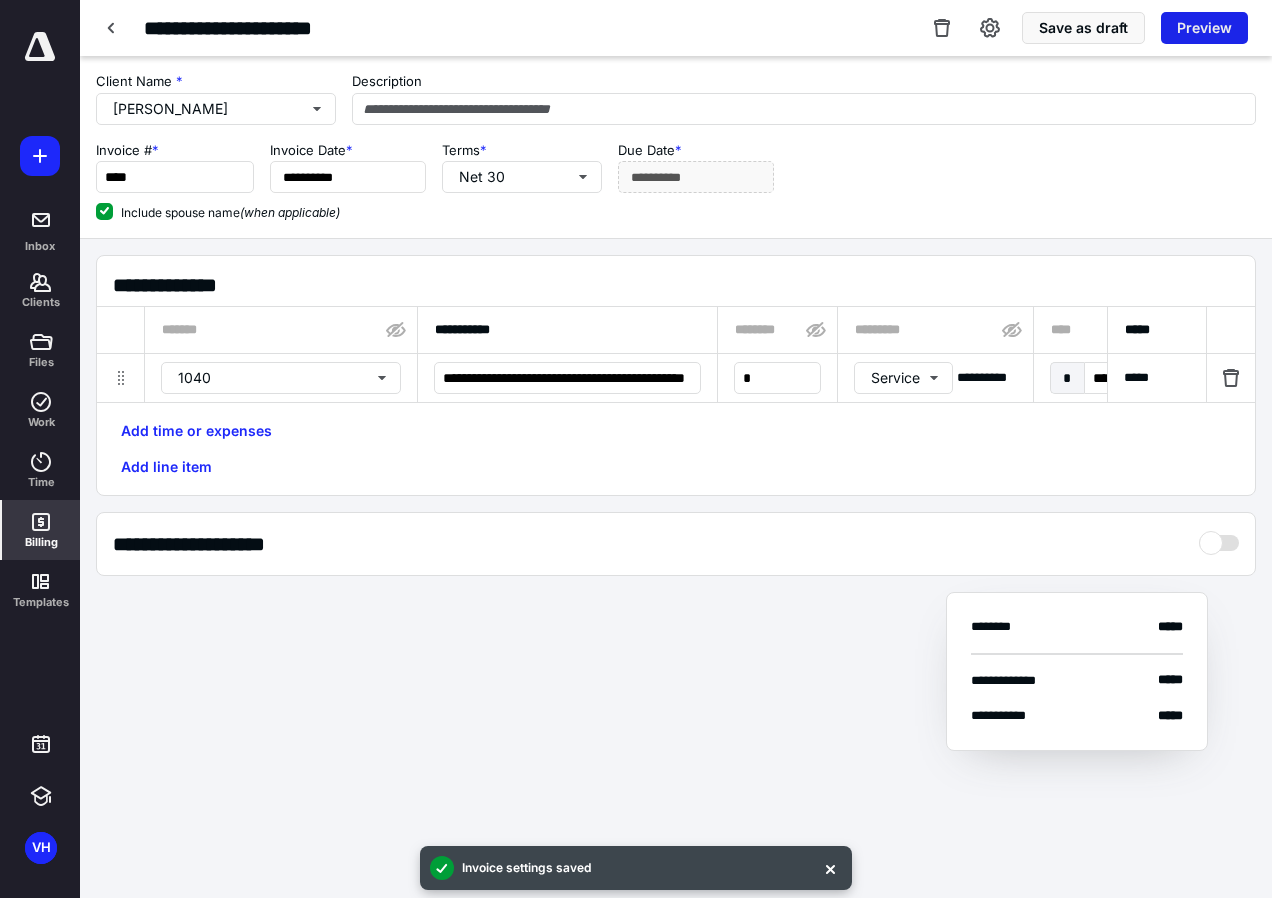 click on "Preview" at bounding box center (1204, 28) 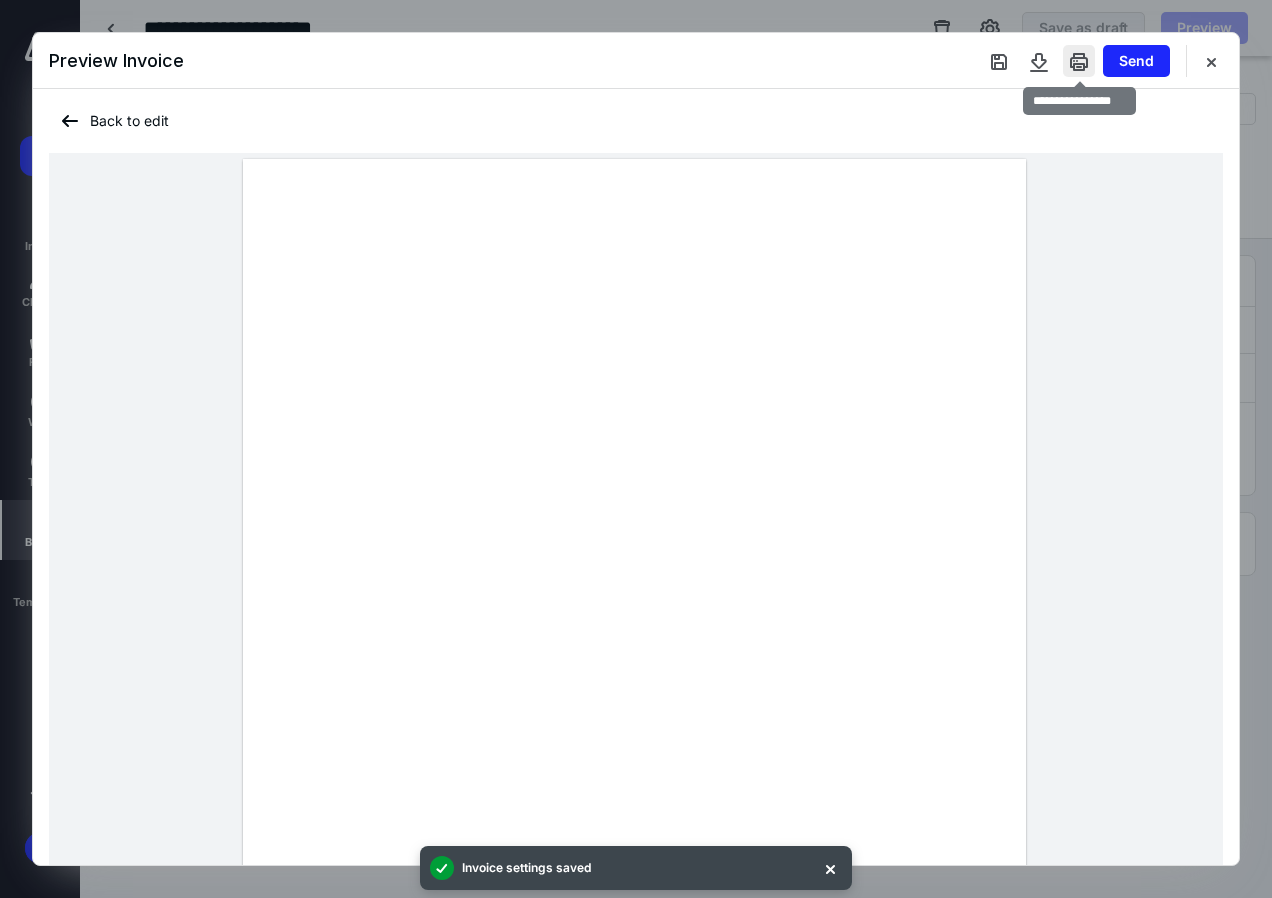 click at bounding box center [1079, 61] 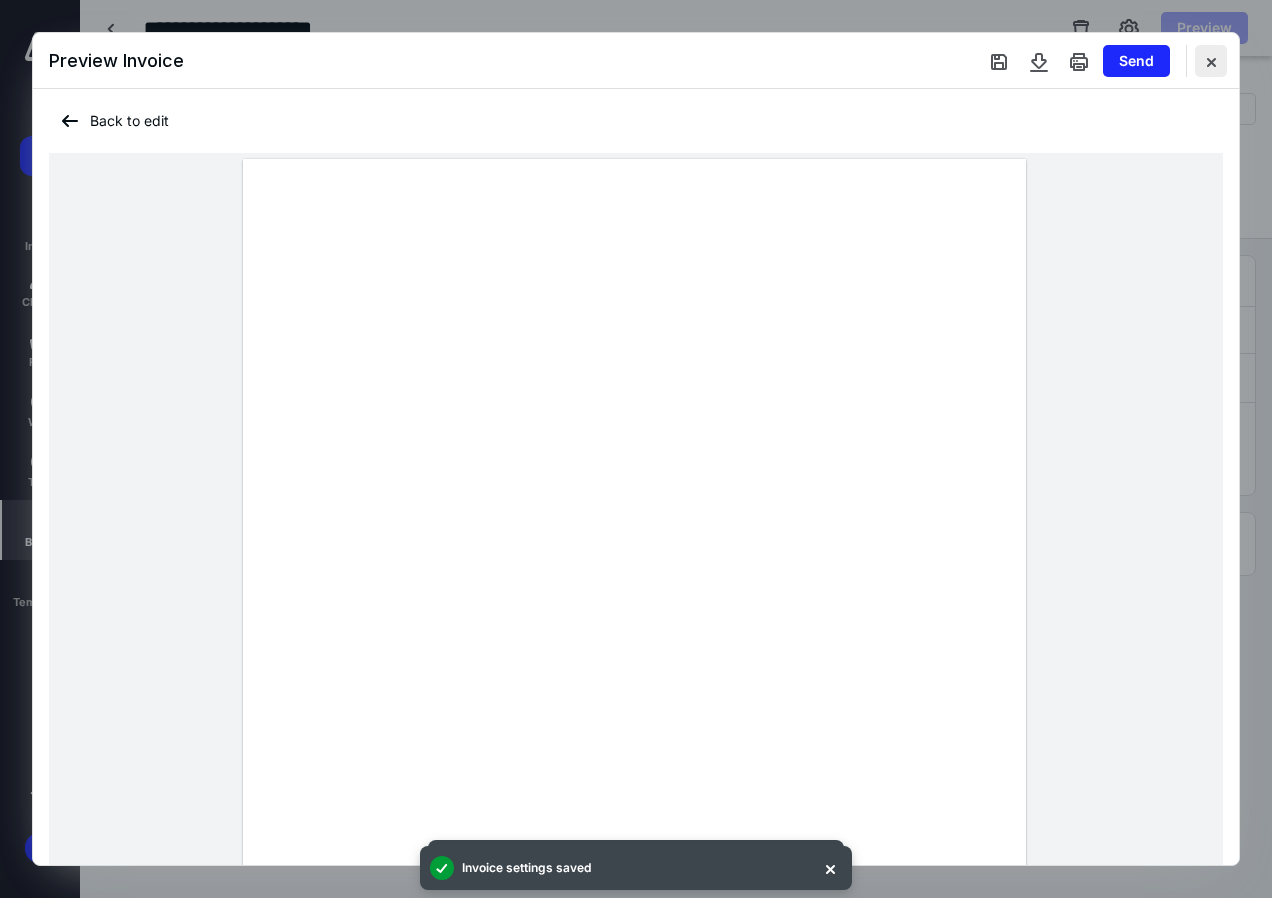 click at bounding box center (1211, 61) 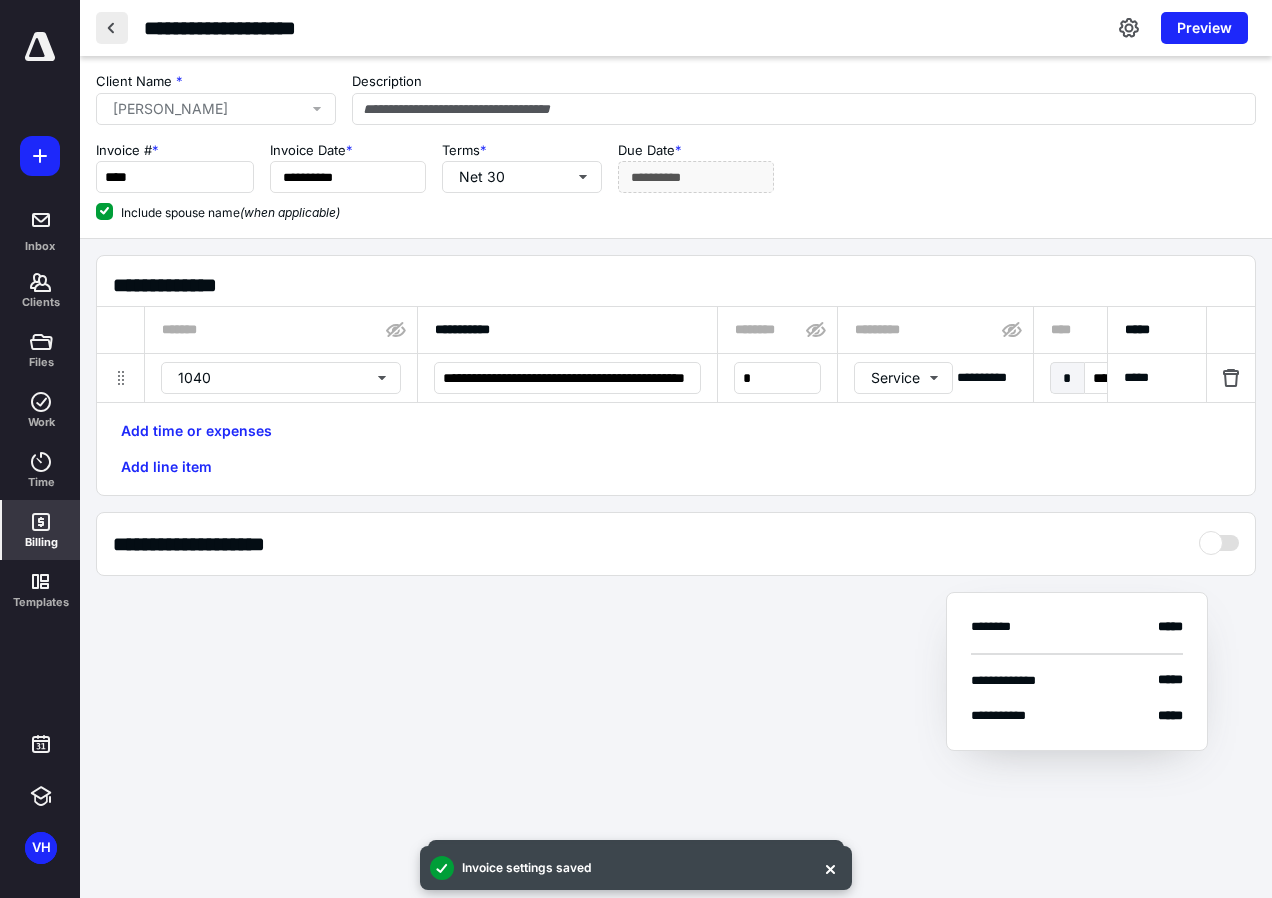click at bounding box center [112, 28] 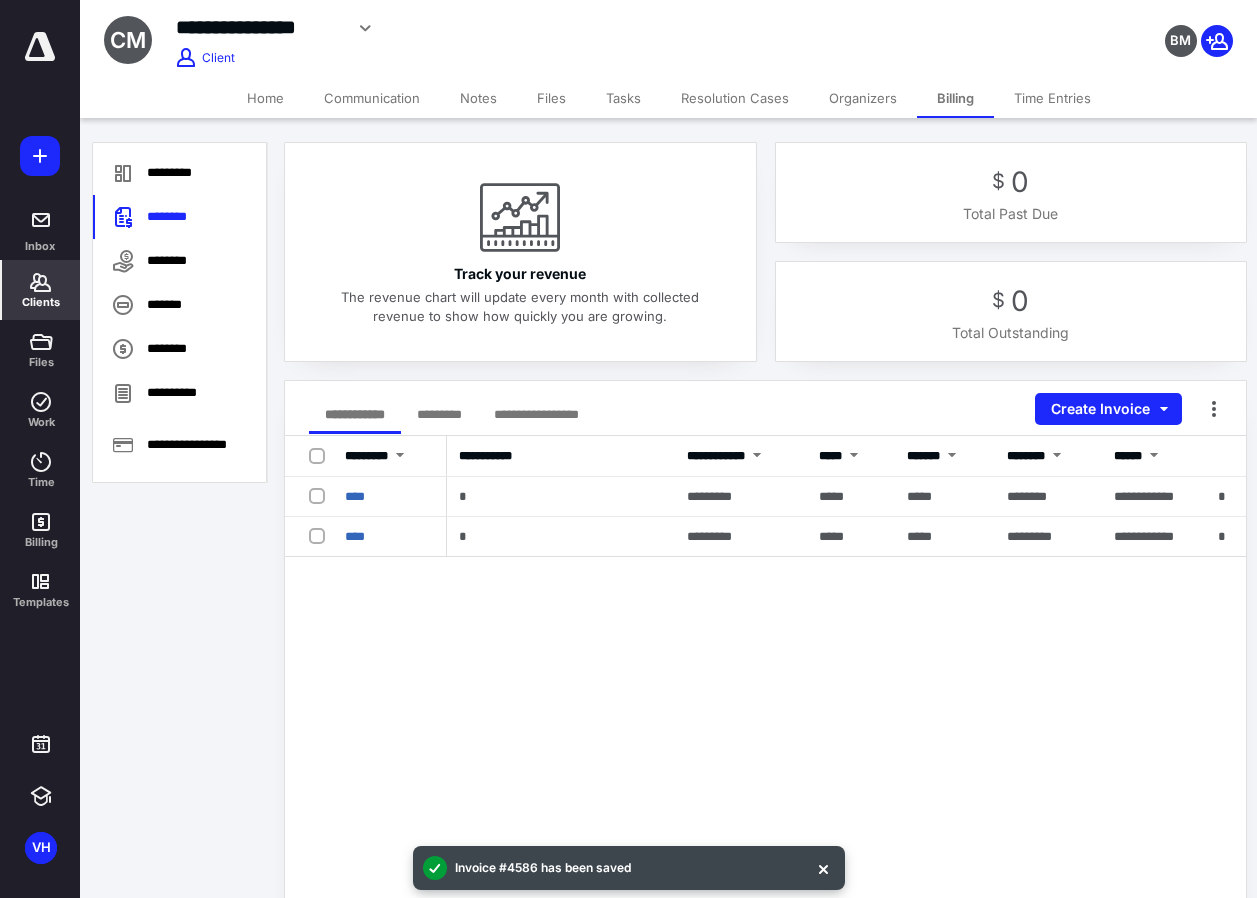 drag, startPoint x: 553, startPoint y: 99, endPoint x: 560, endPoint y: 148, distance: 49.497475 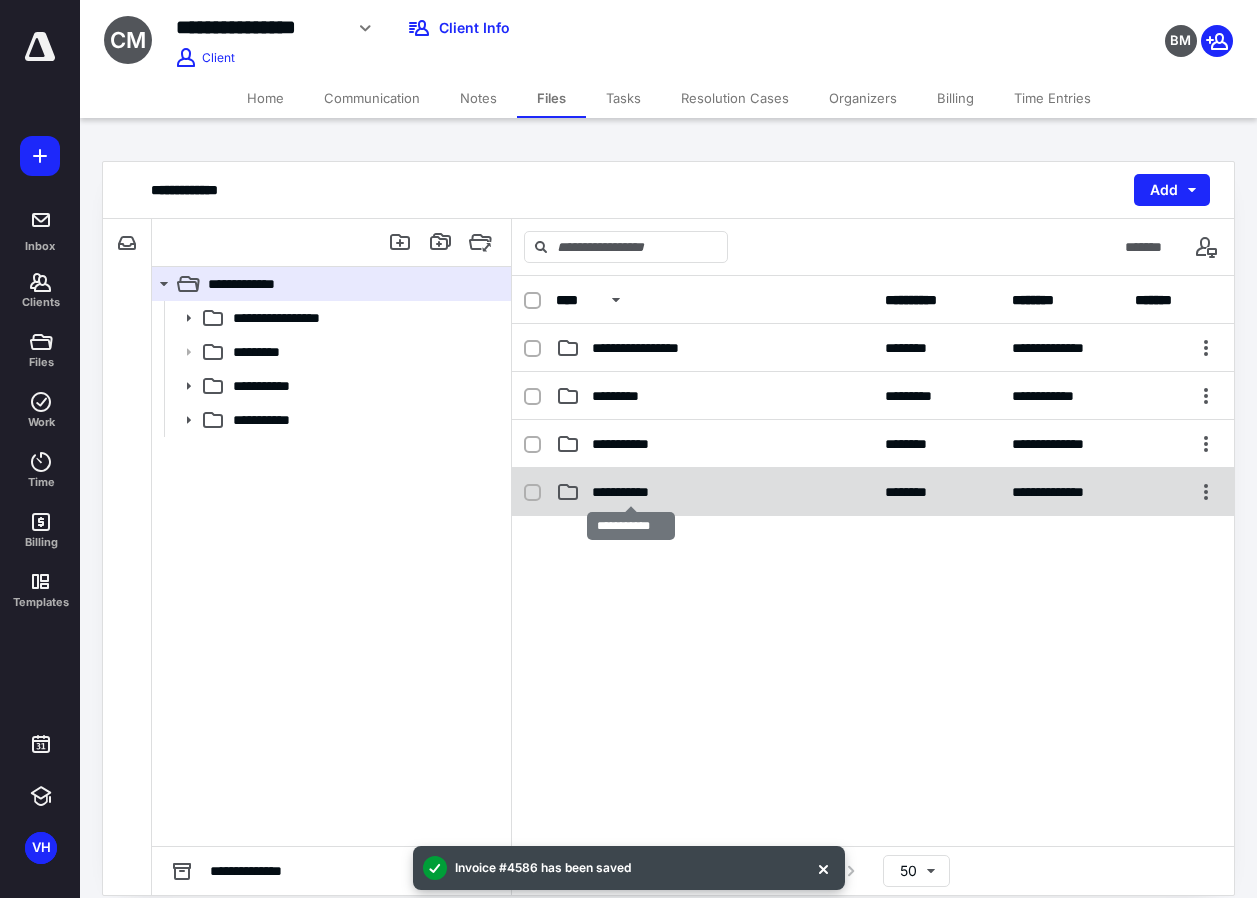 click on "**********" at bounding box center (631, 492) 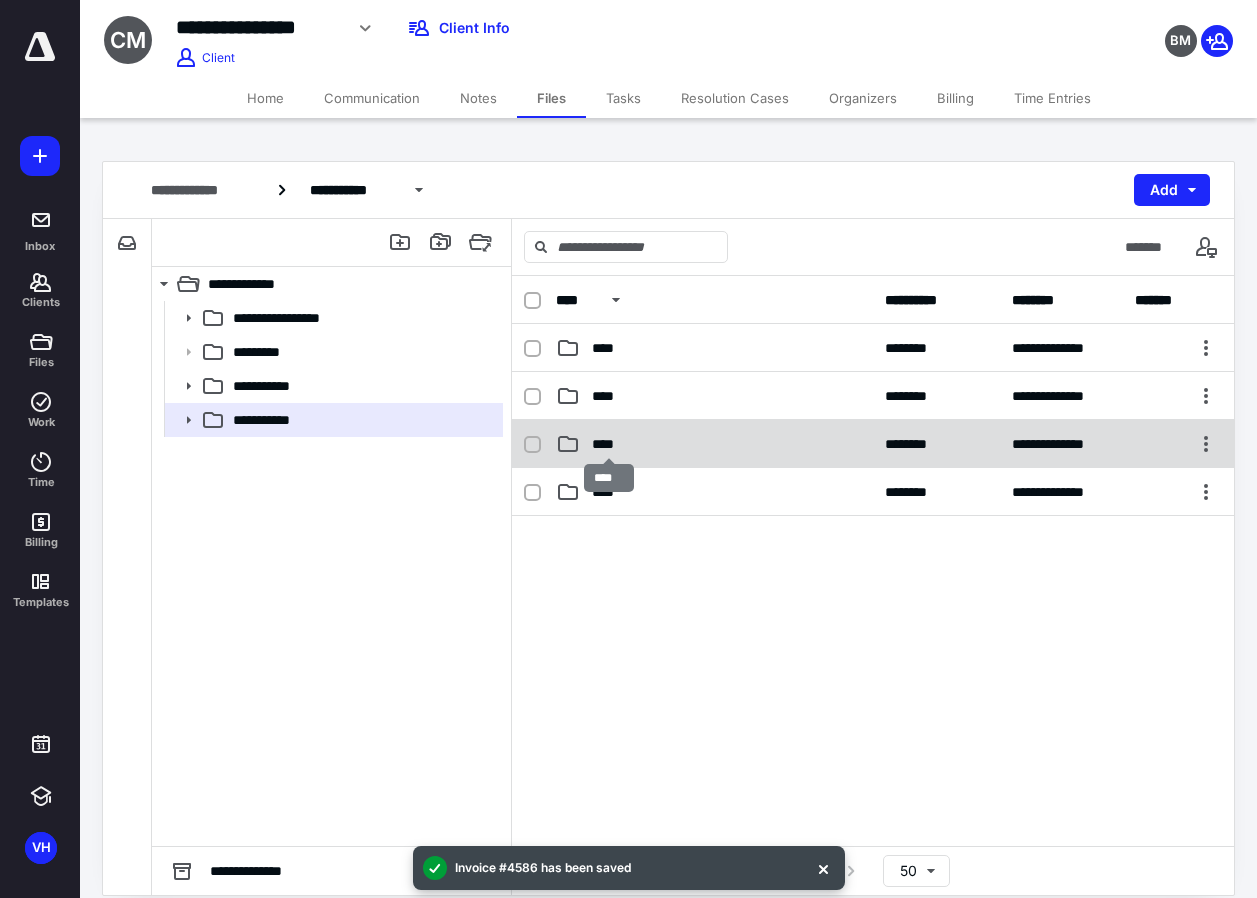 click on "****" at bounding box center (609, 444) 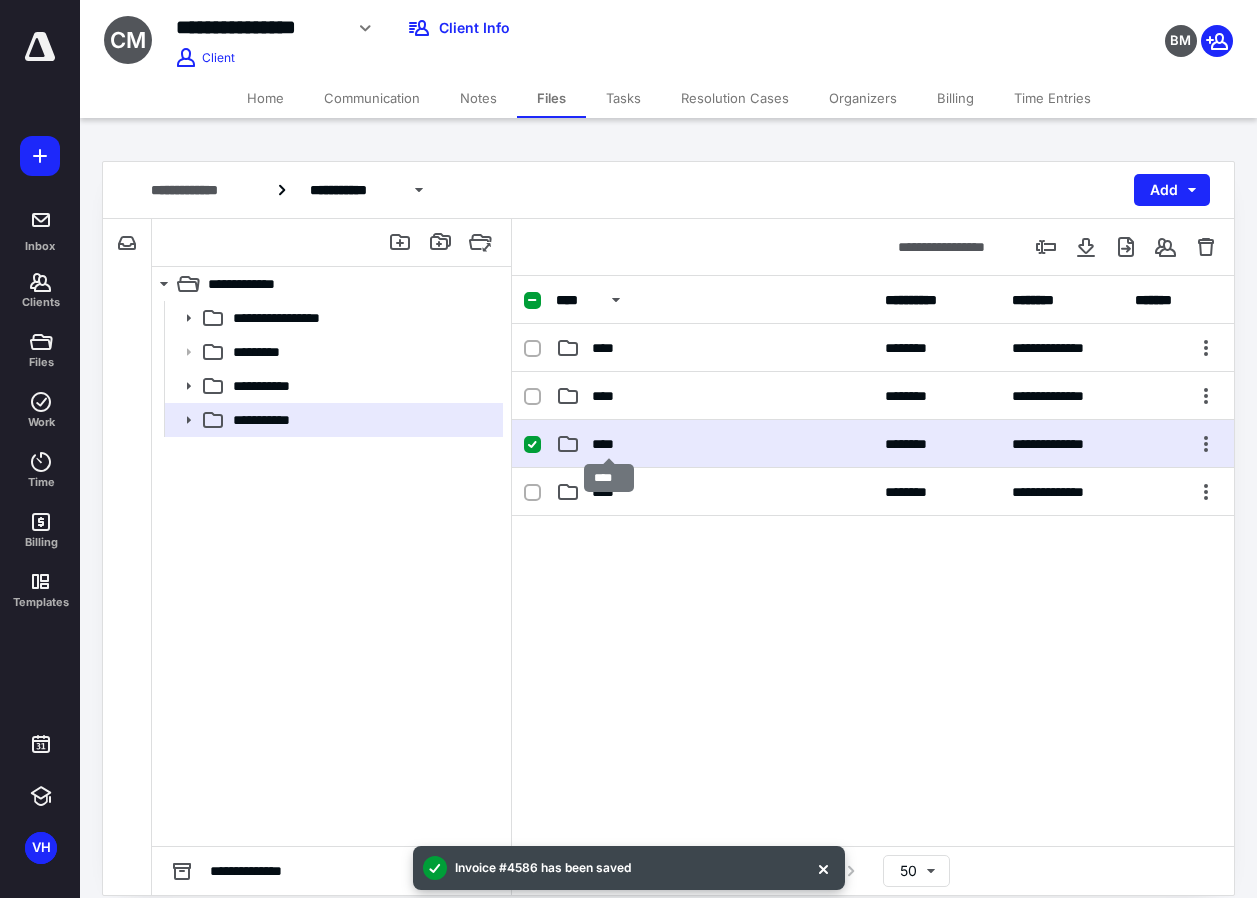 click on "****" at bounding box center [609, 444] 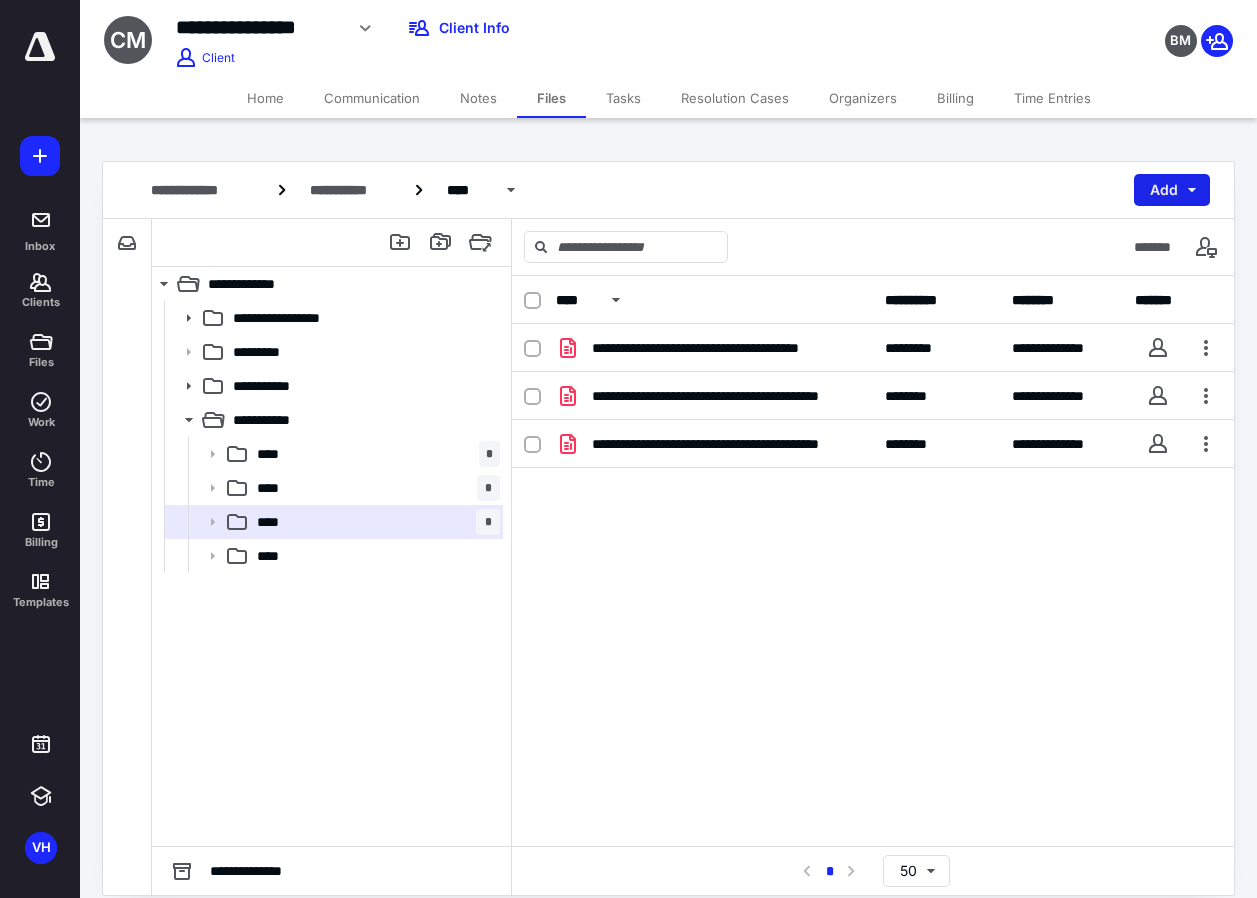 click on "Add" at bounding box center [1172, 190] 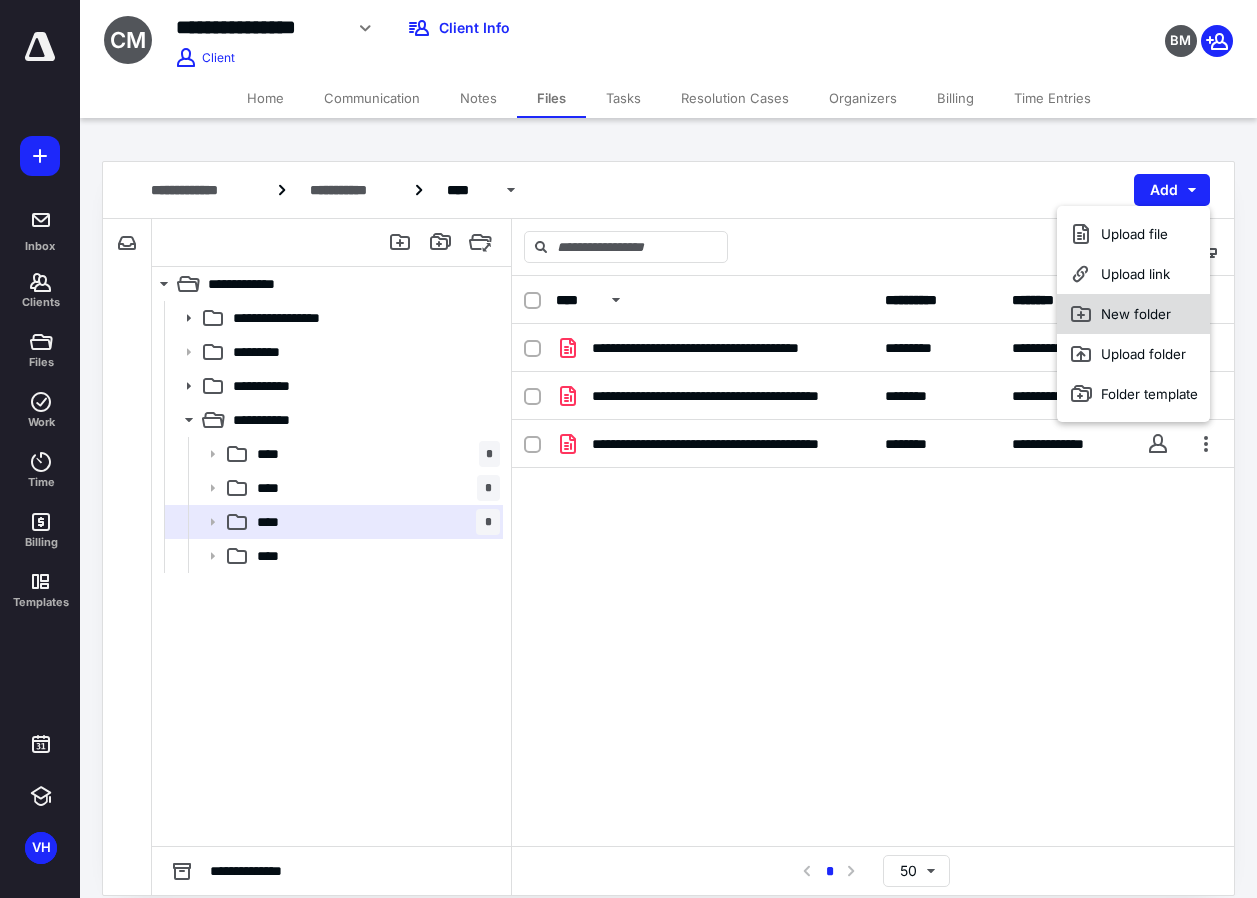 click on "New folder" at bounding box center [1133, 314] 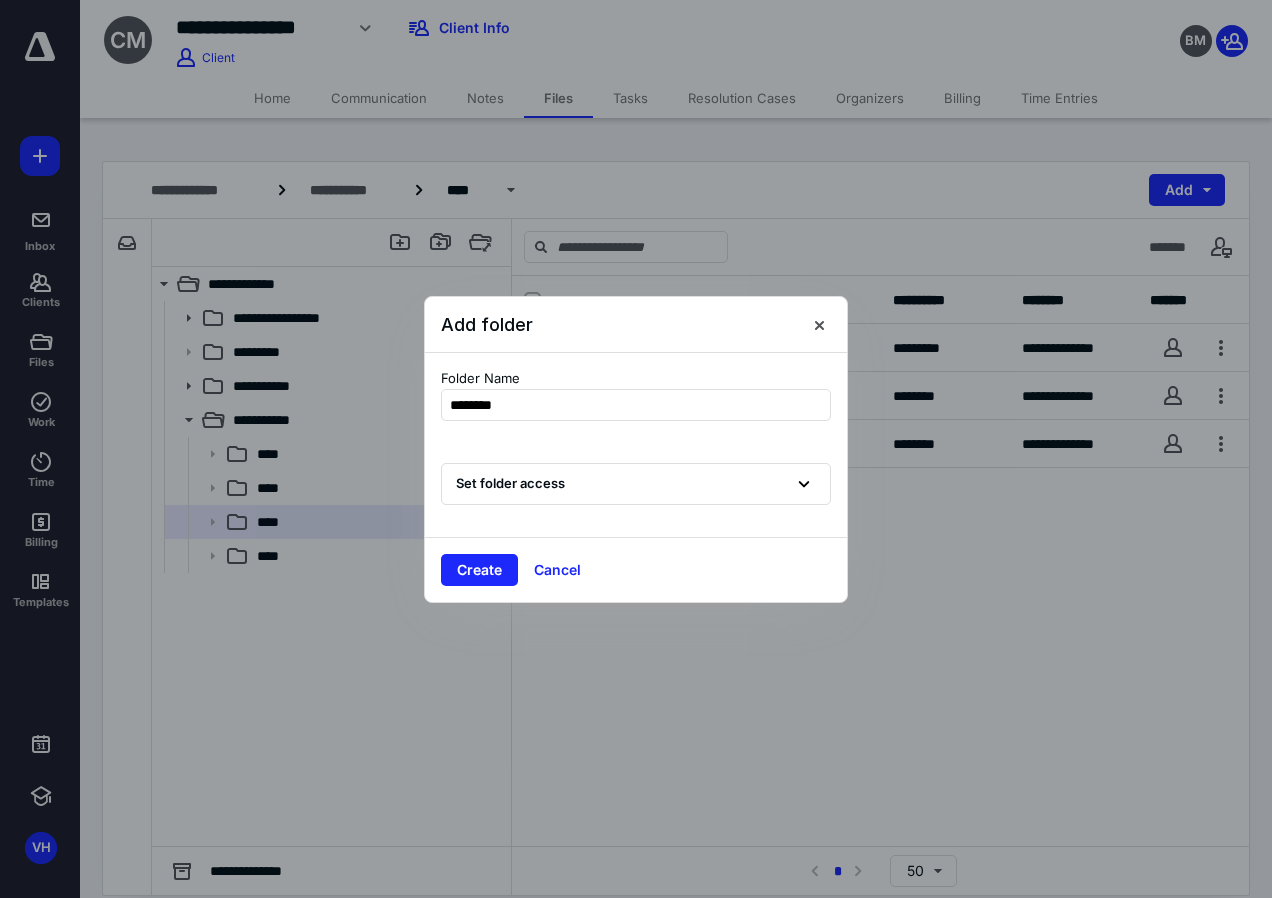 type on "*********" 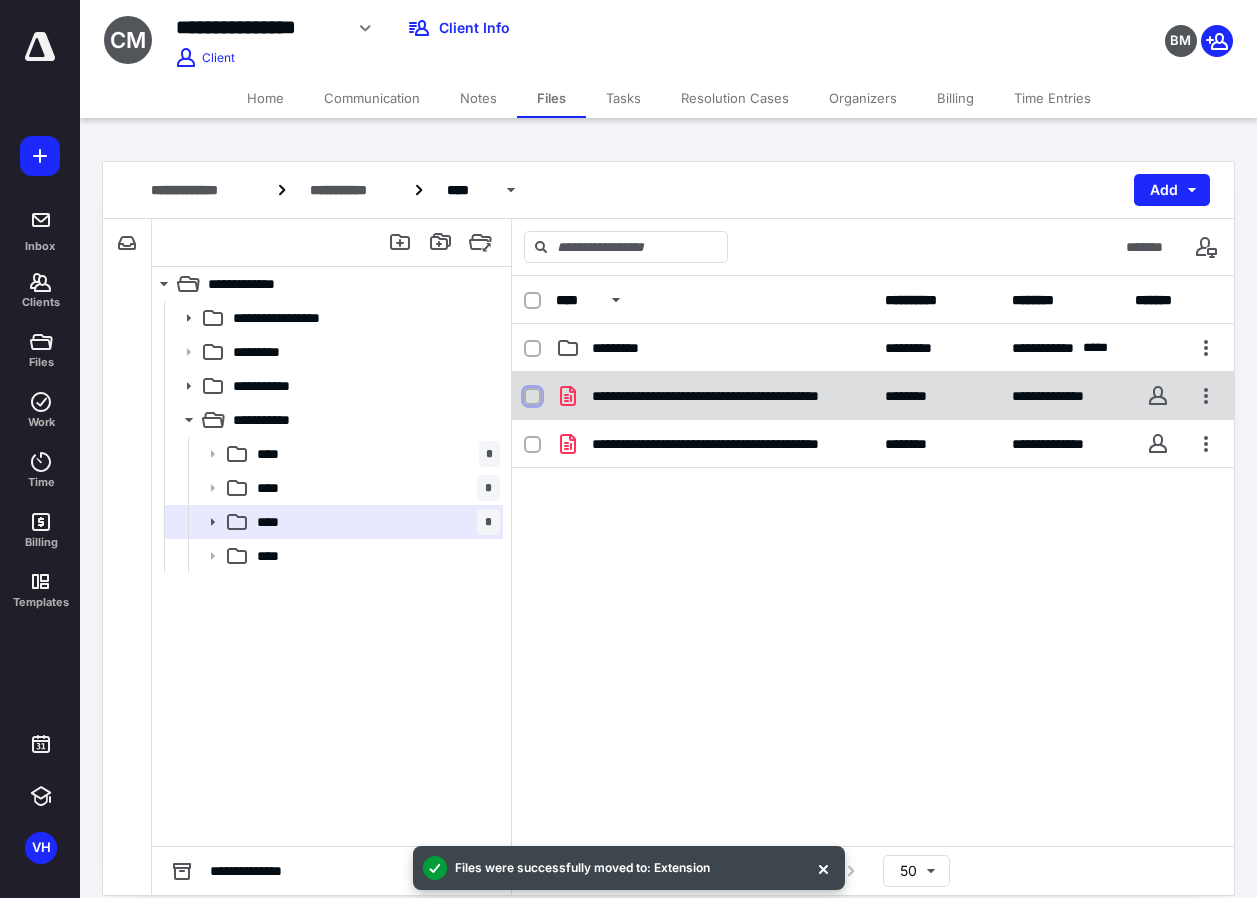 click at bounding box center [532, 396] 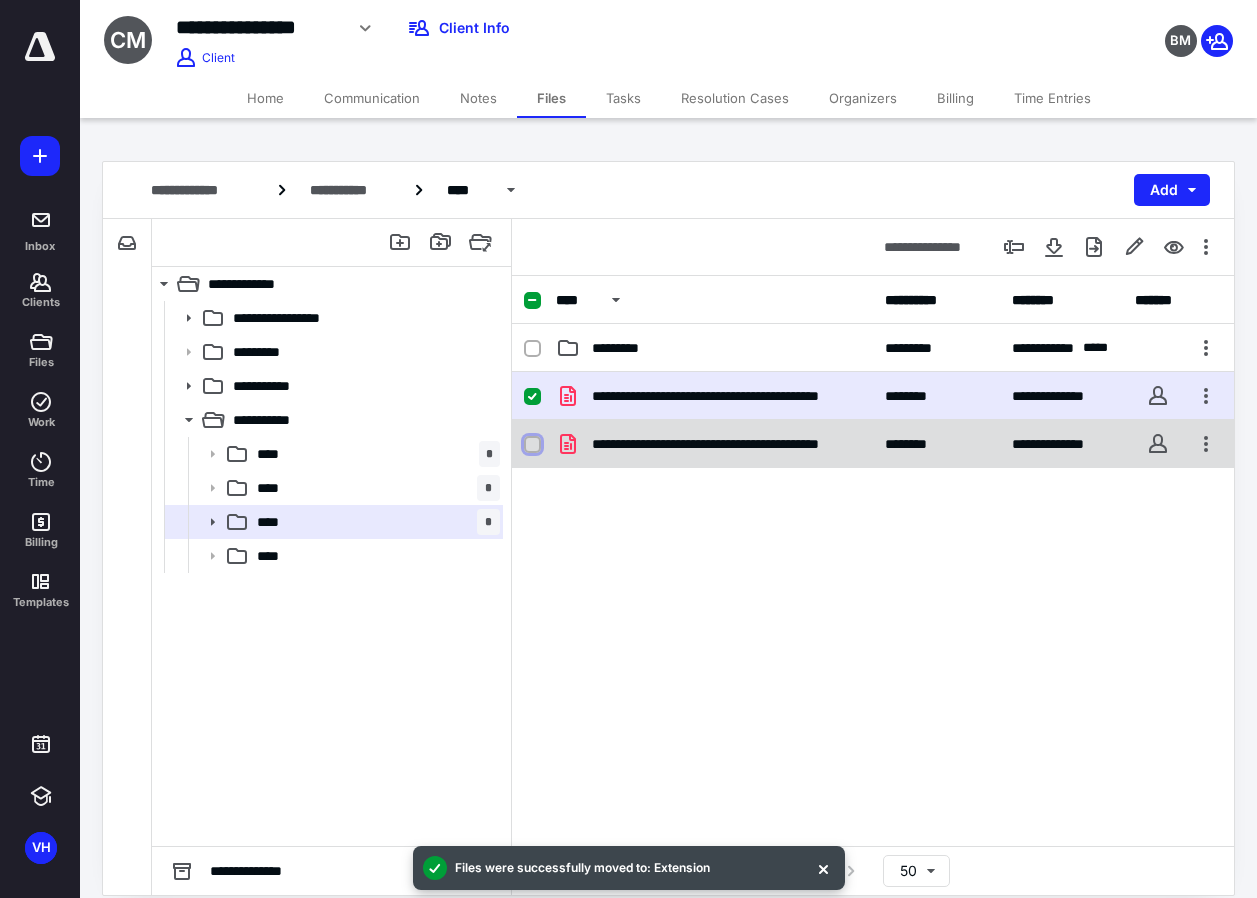 click at bounding box center [532, 444] 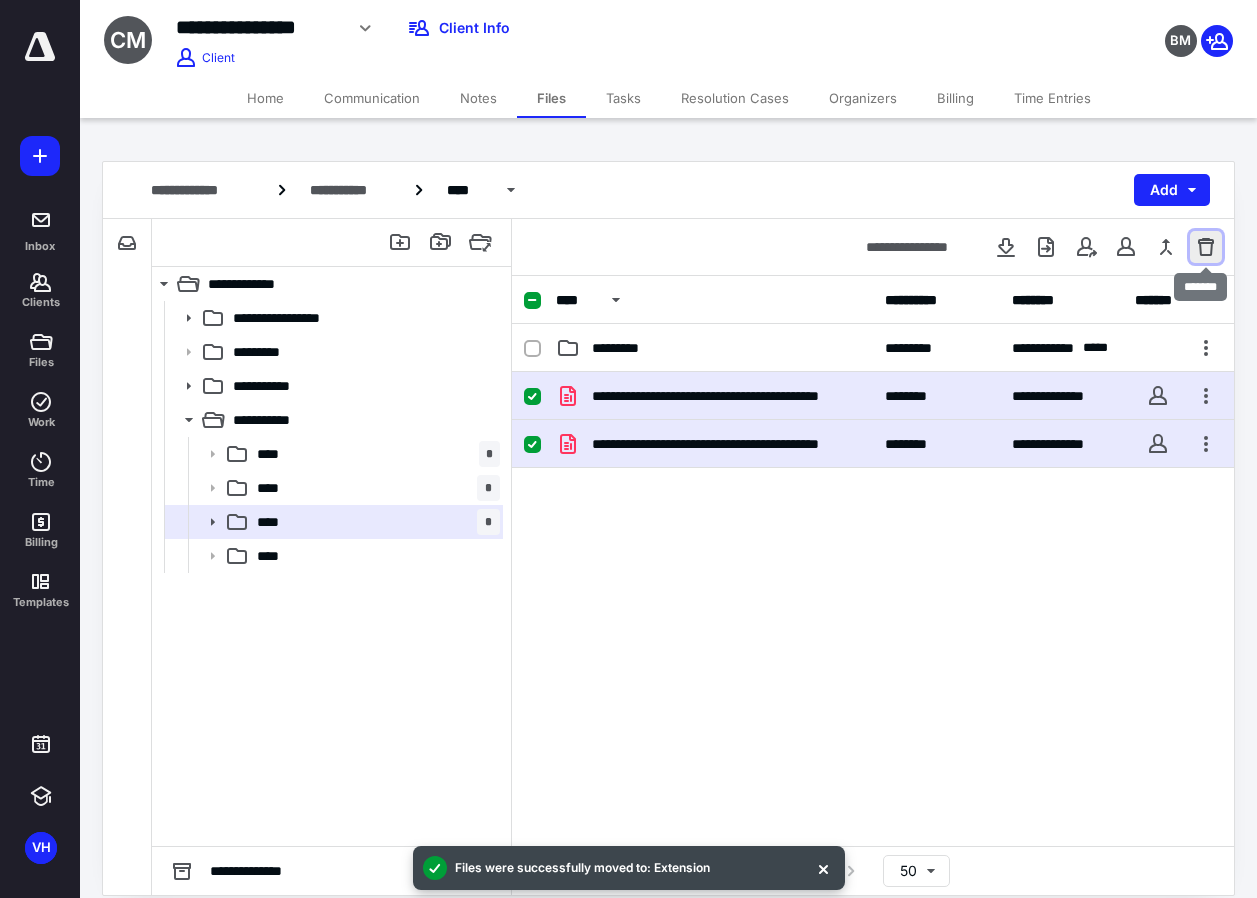 click at bounding box center [1206, 247] 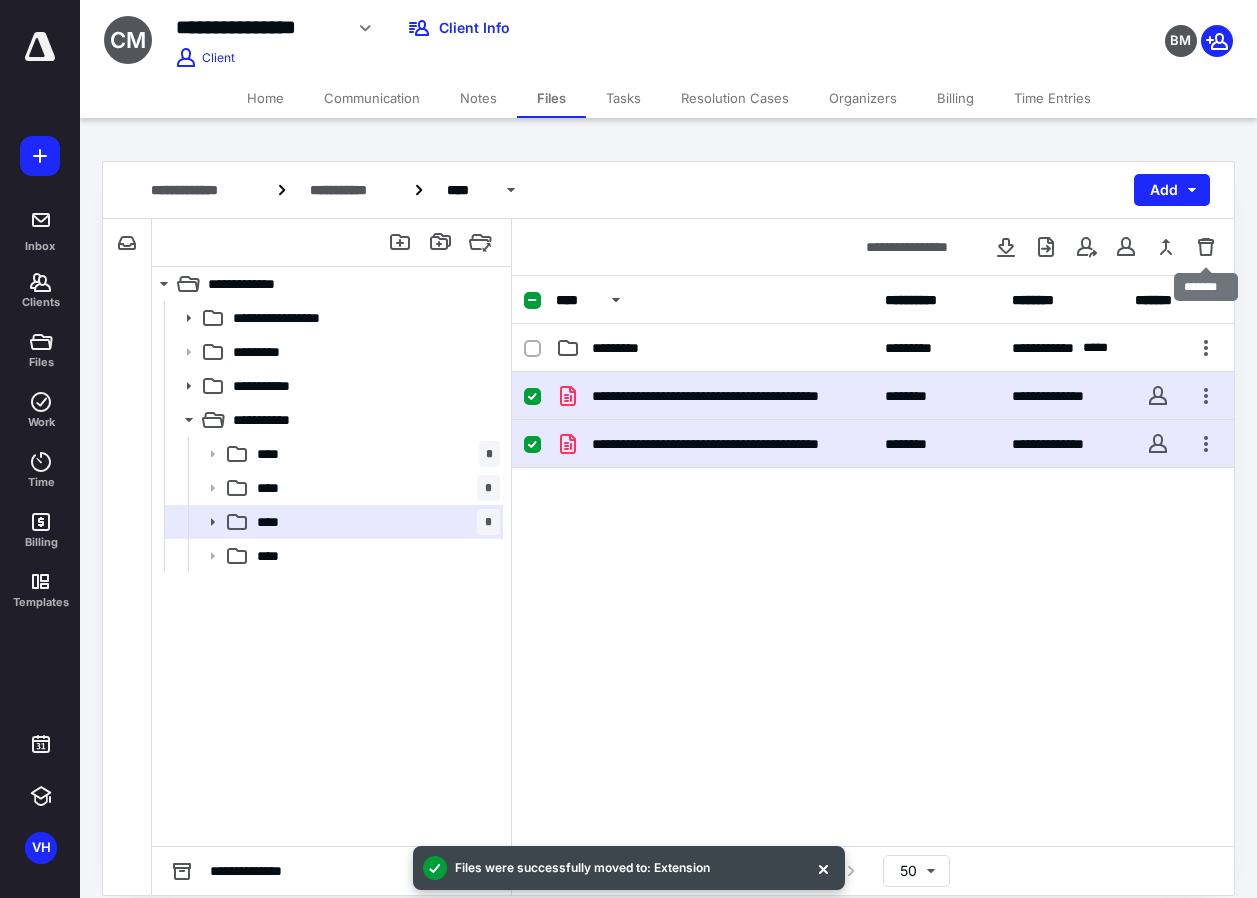 checkbox on "false" 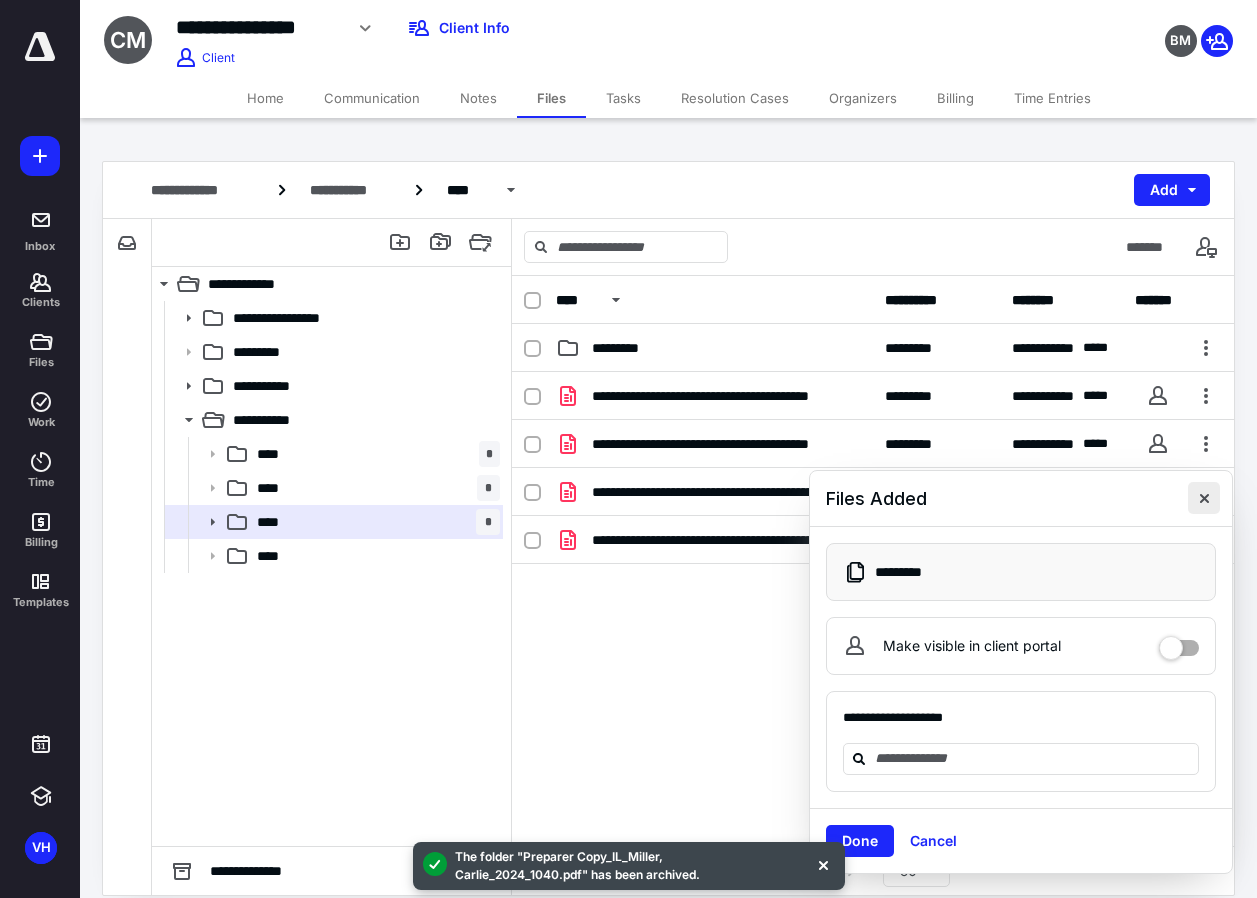 click at bounding box center [1204, 498] 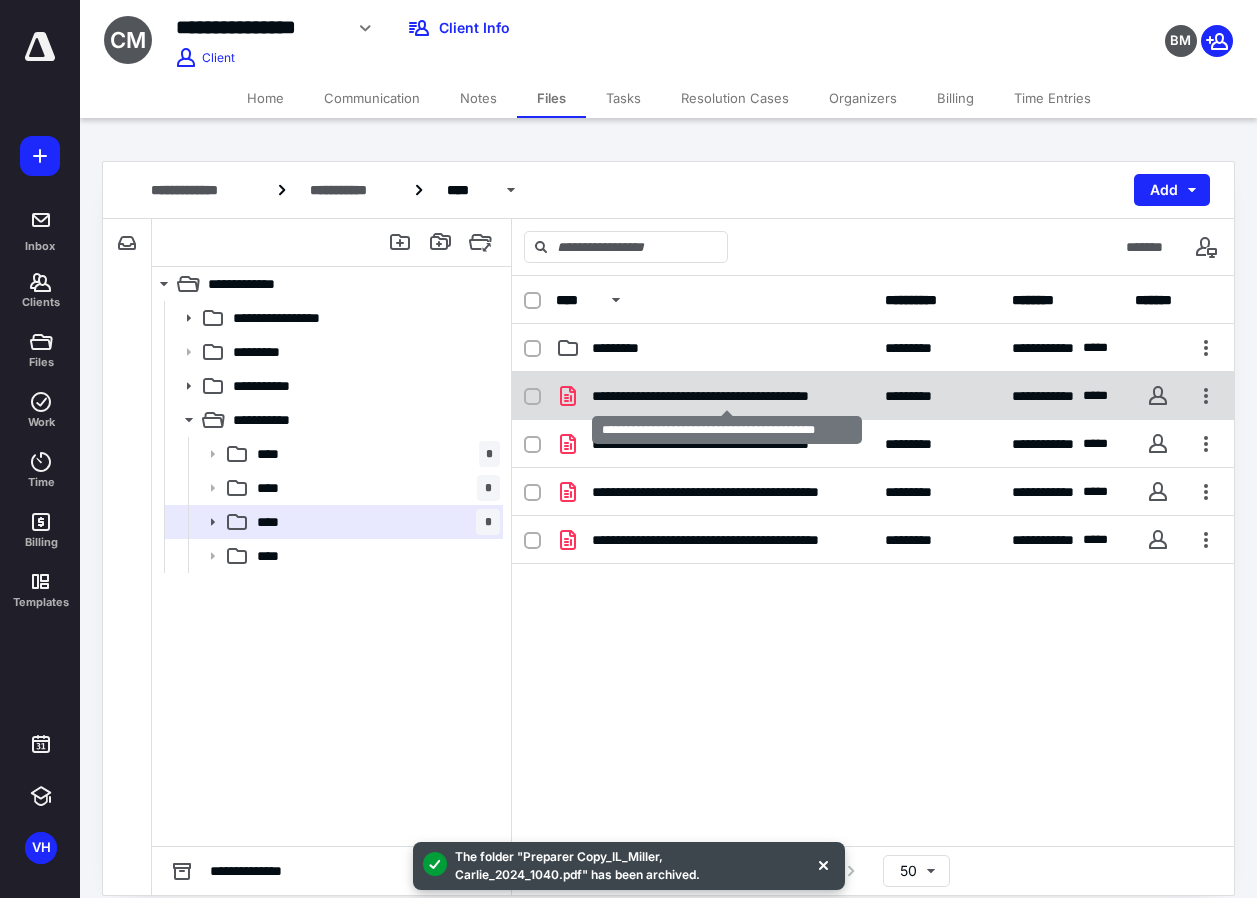 click on "**********" at bounding box center (726, 396) 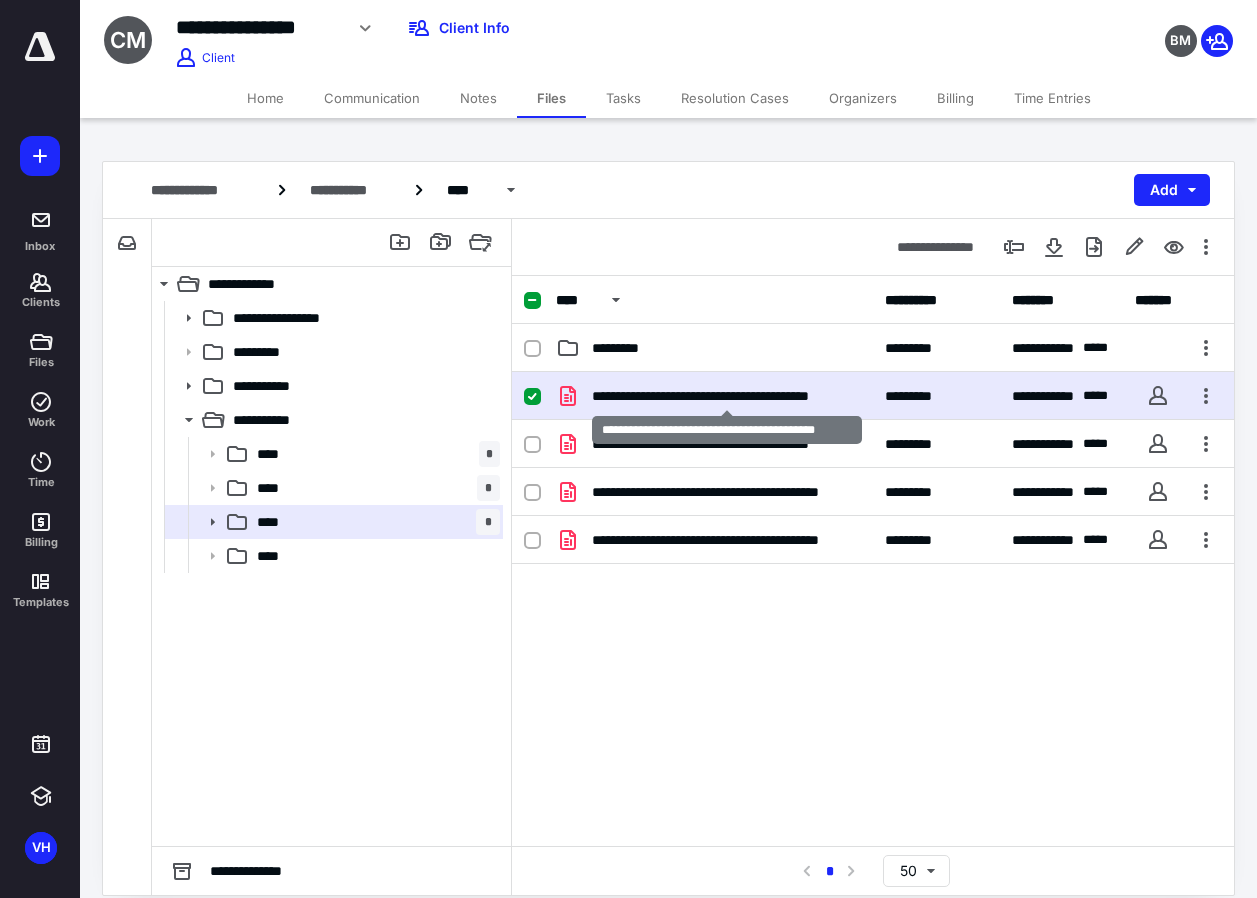 checkbox on "true" 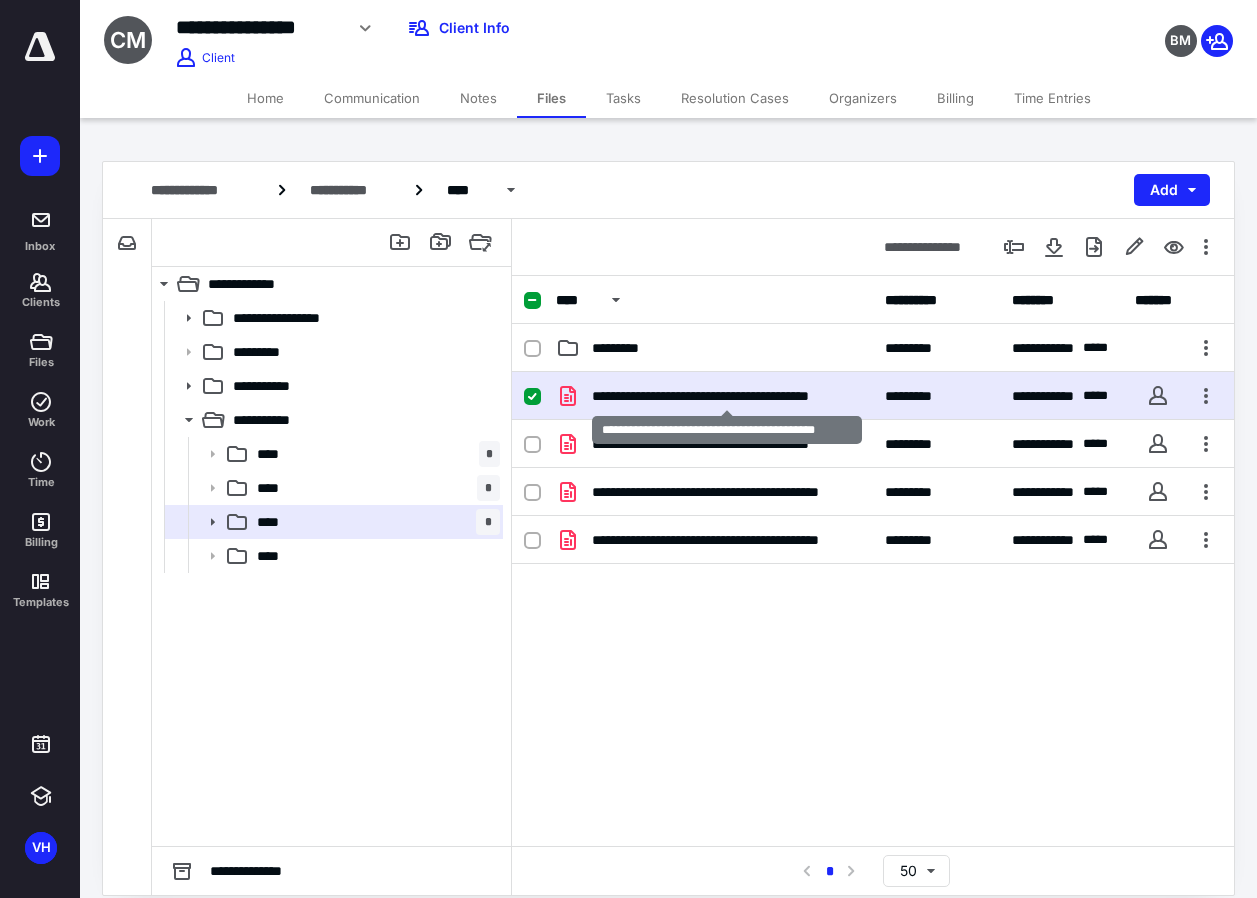 click on "**********" at bounding box center (726, 396) 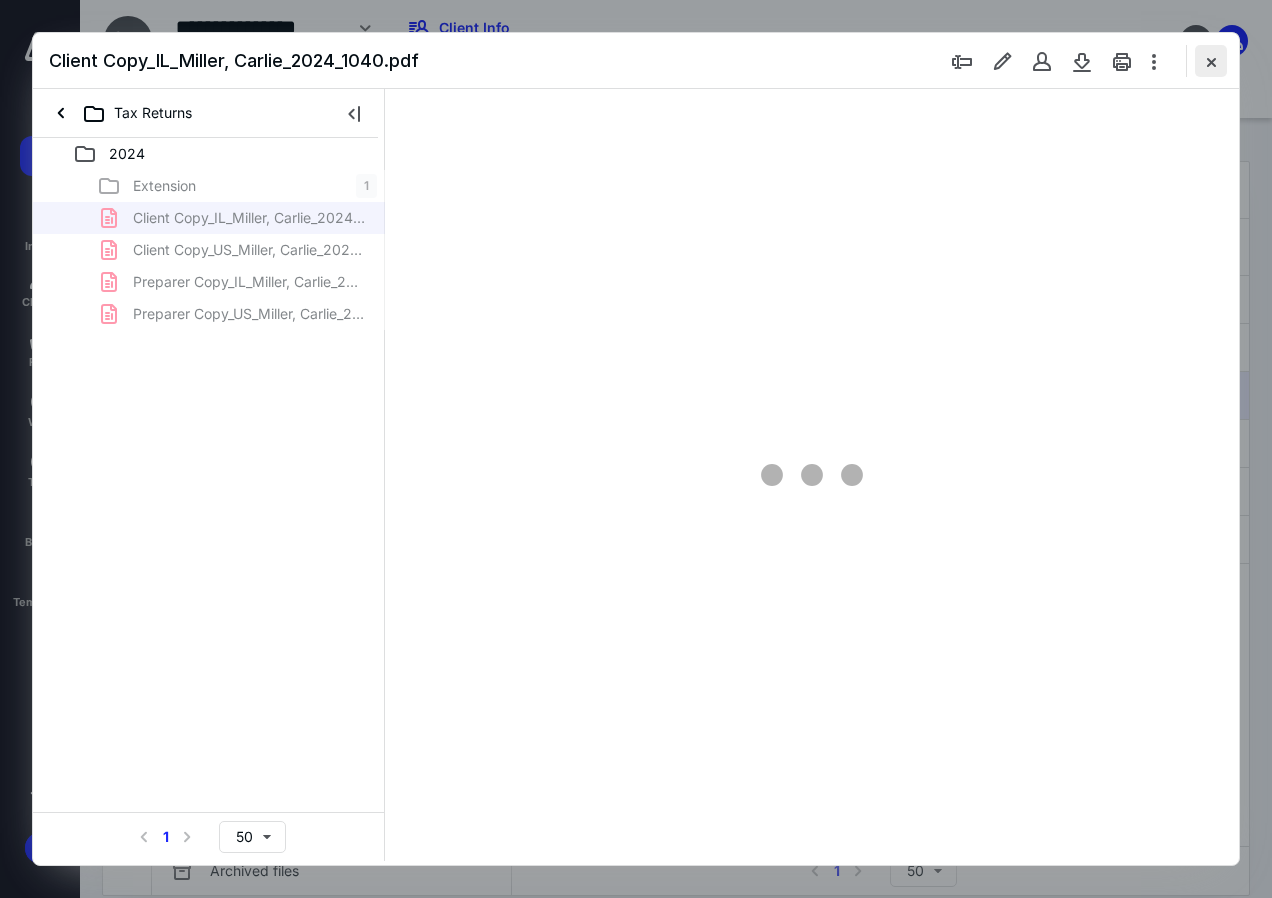 scroll, scrollTop: 0, scrollLeft: 0, axis: both 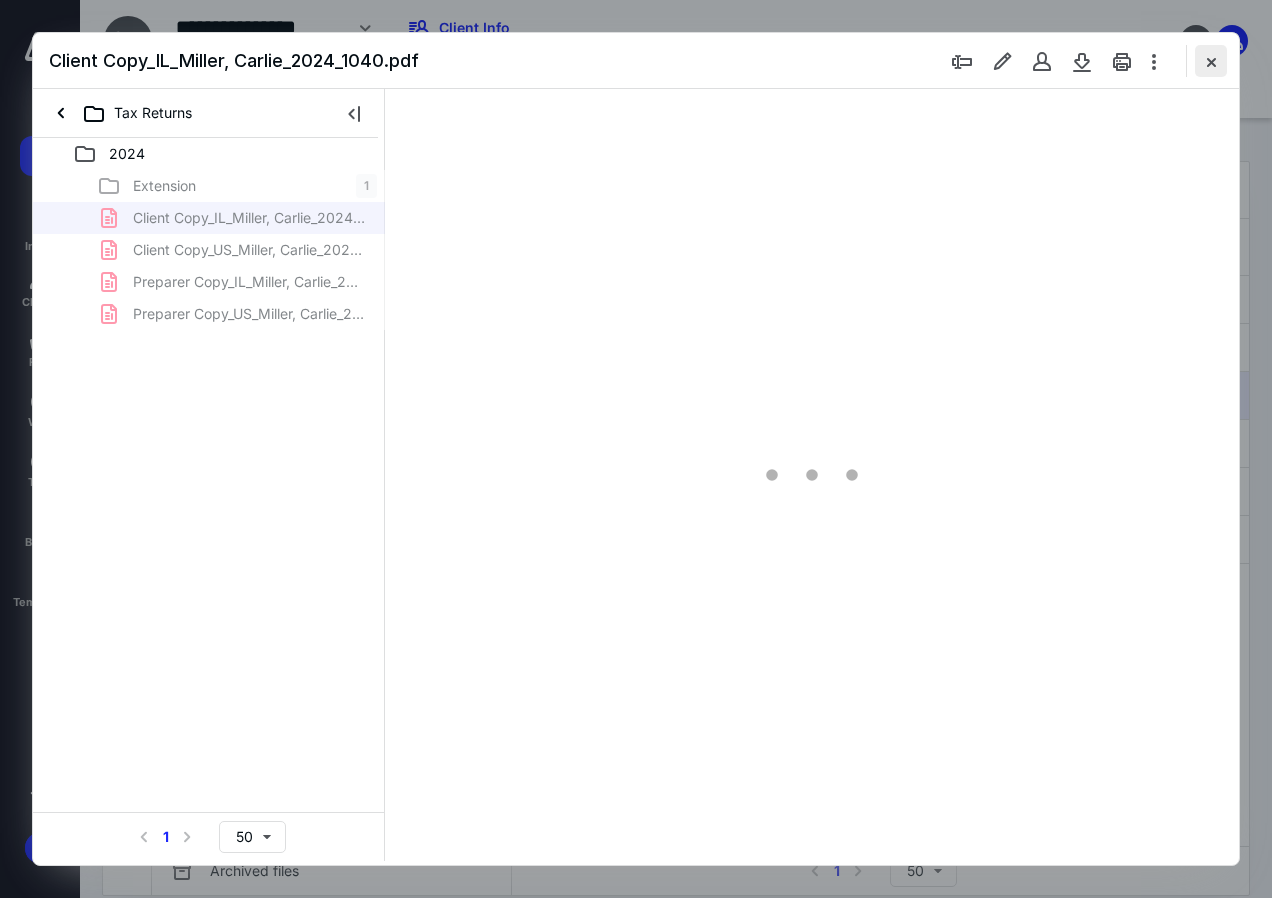 type on "136" 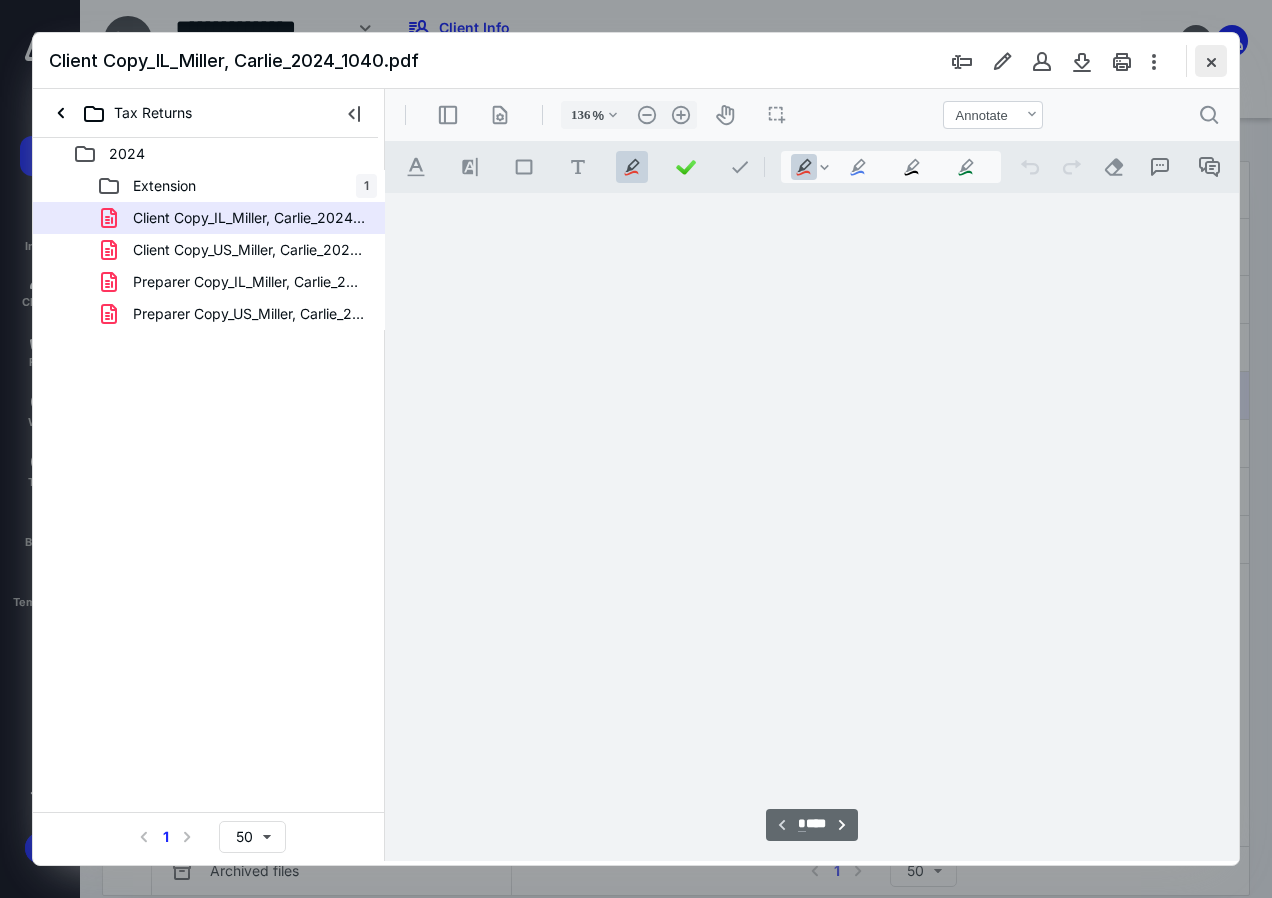 scroll, scrollTop: 109, scrollLeft: 0, axis: vertical 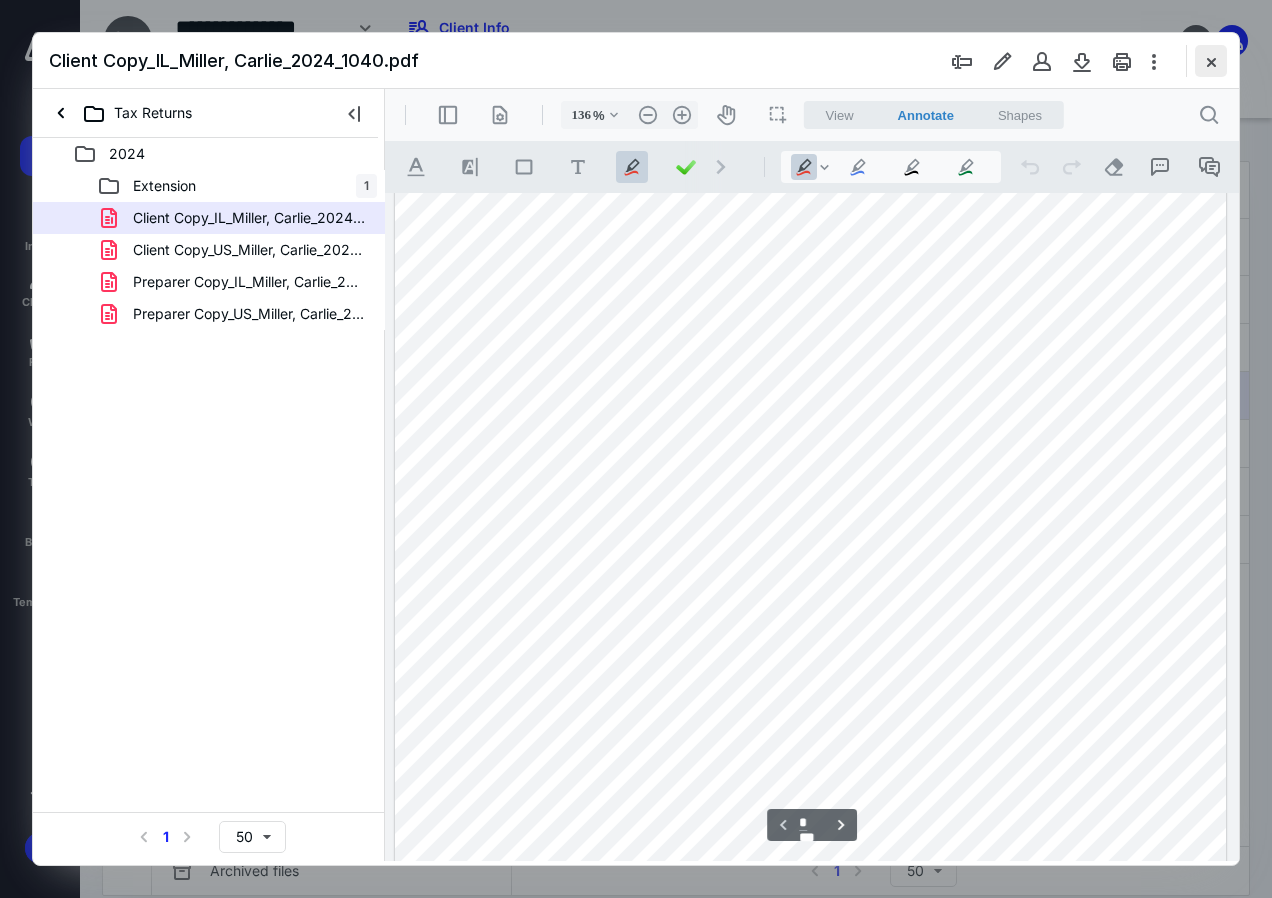 click at bounding box center [1211, 61] 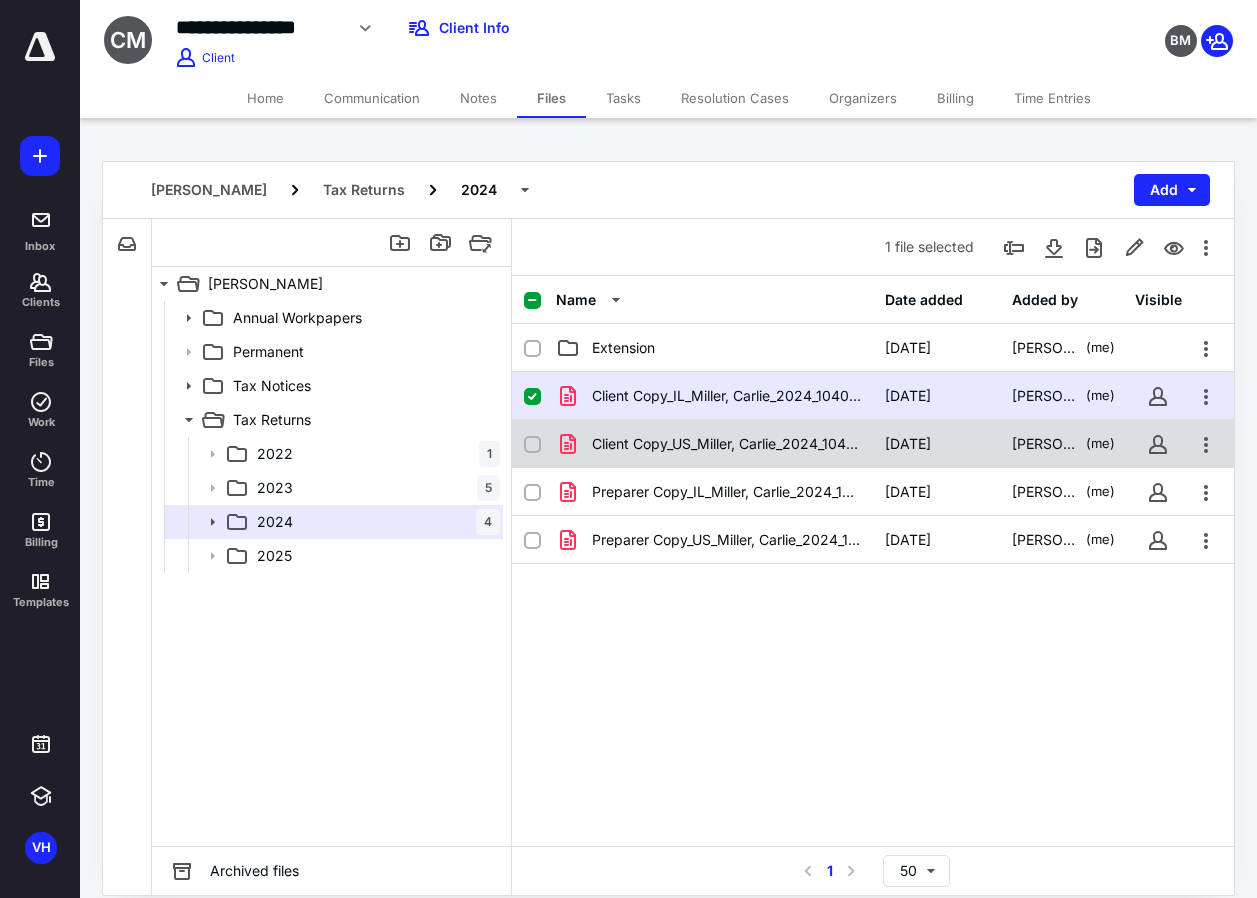 click on "Client Copy_US_Miller, Carlie_2024_1040.pdf" at bounding box center [726, 444] 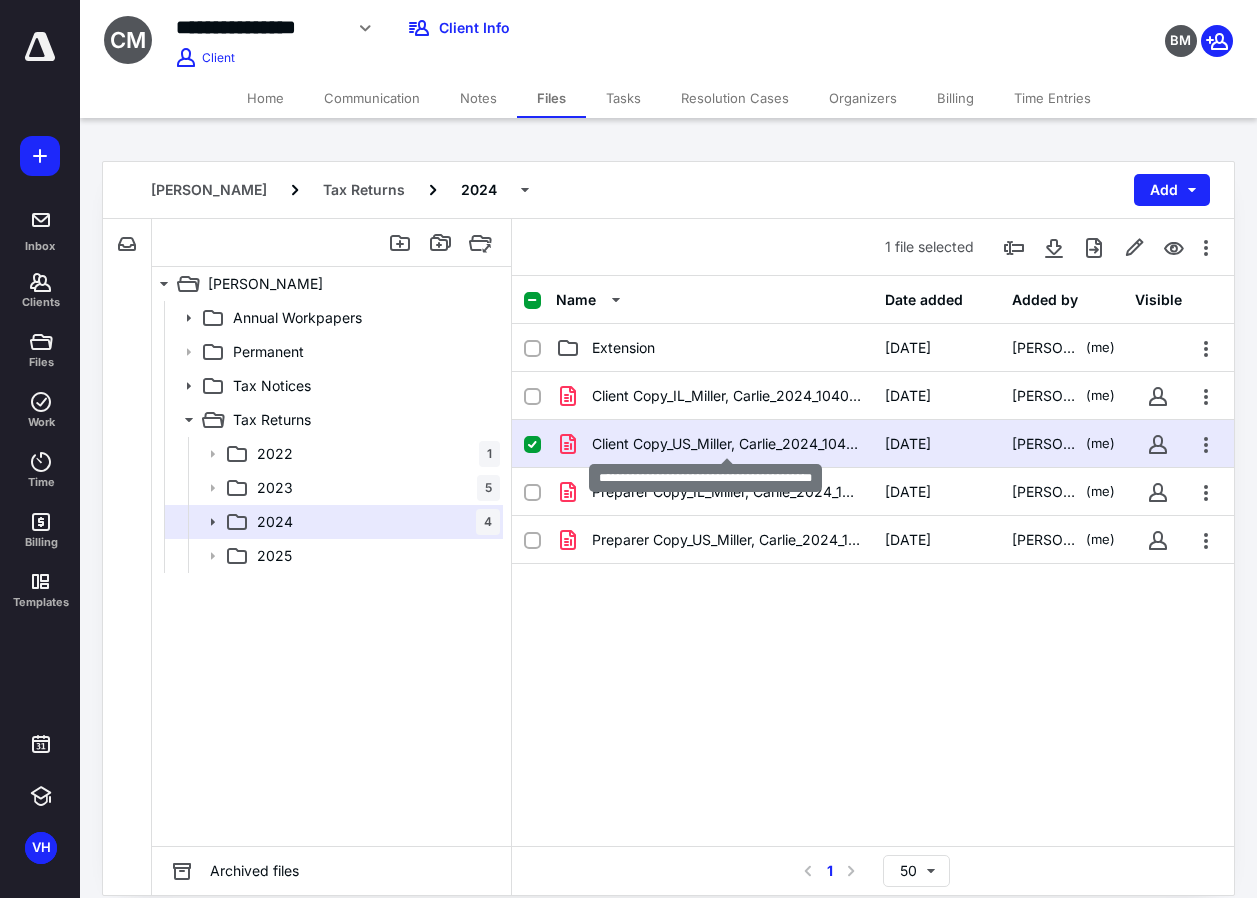 checkbox on "false" 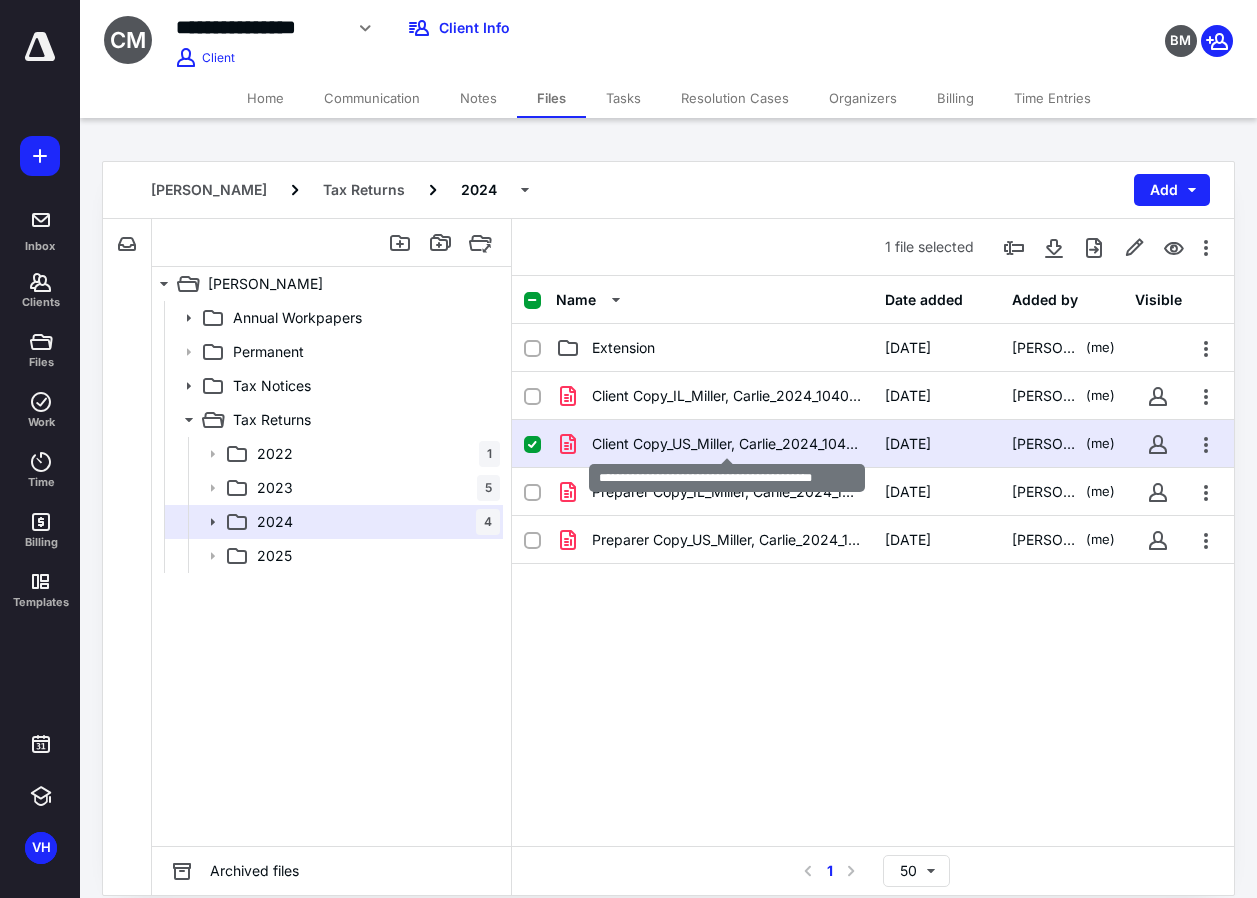 click on "Client Copy_US_Miller, Carlie_2024_1040.pdf" at bounding box center (726, 444) 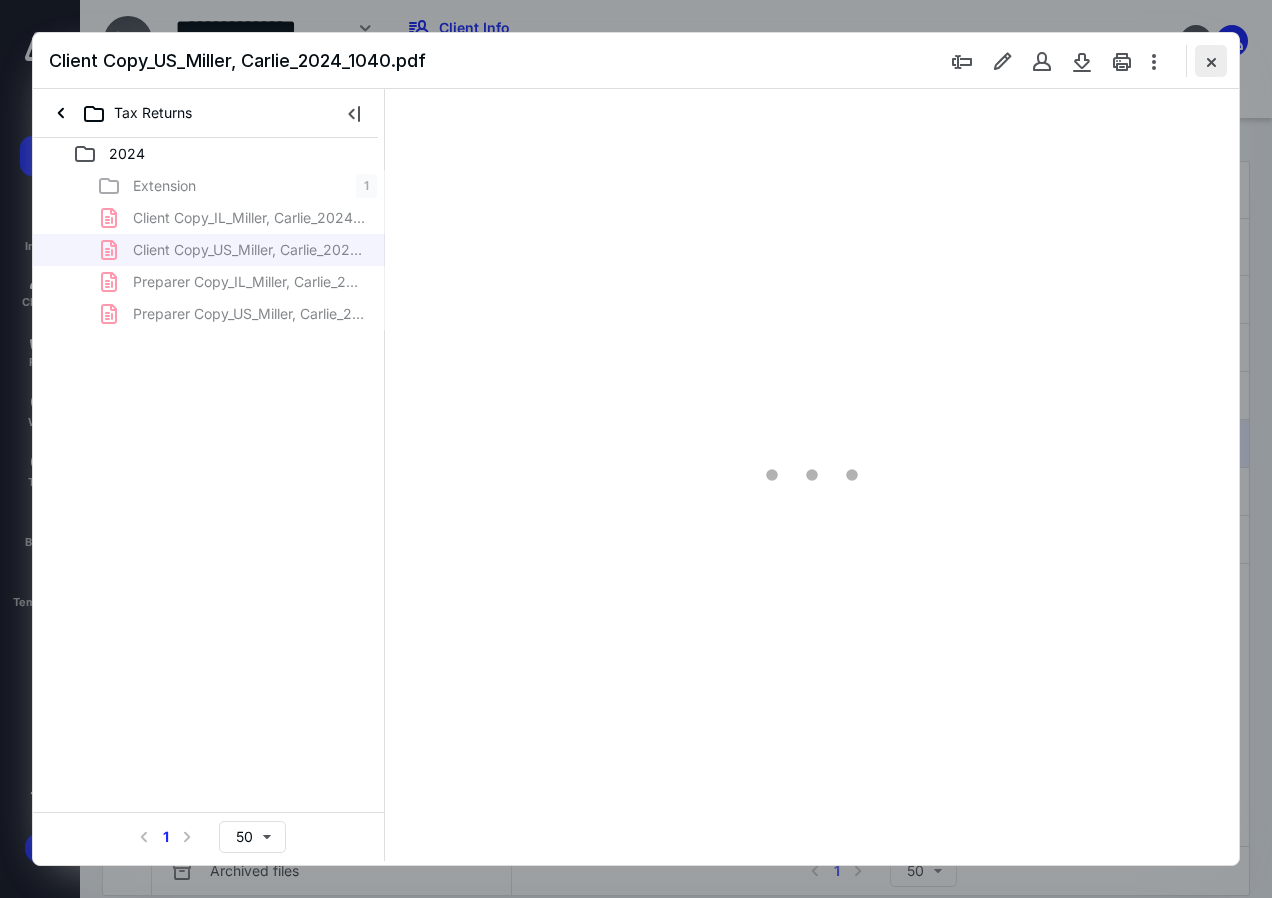 scroll, scrollTop: 0, scrollLeft: 0, axis: both 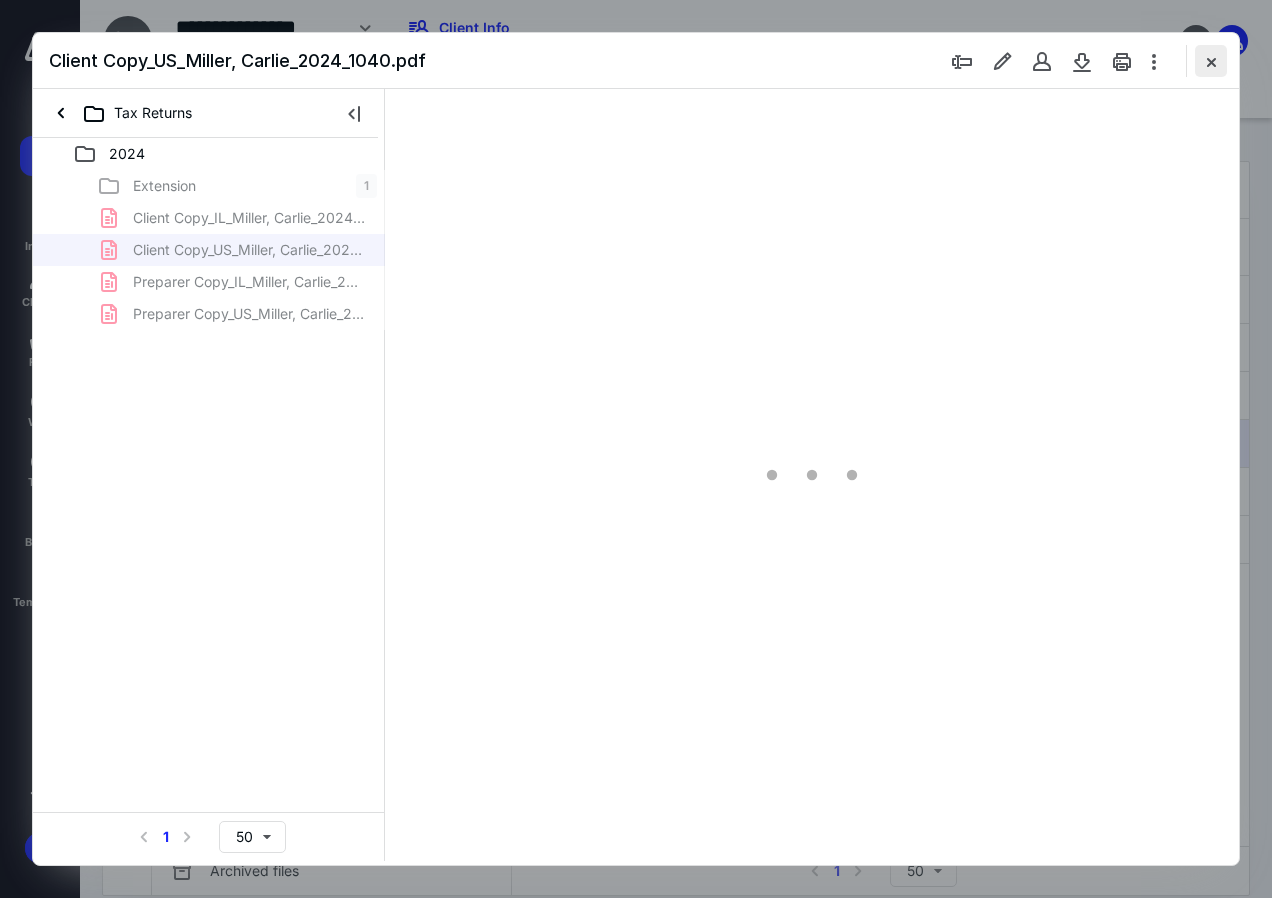 type on "136" 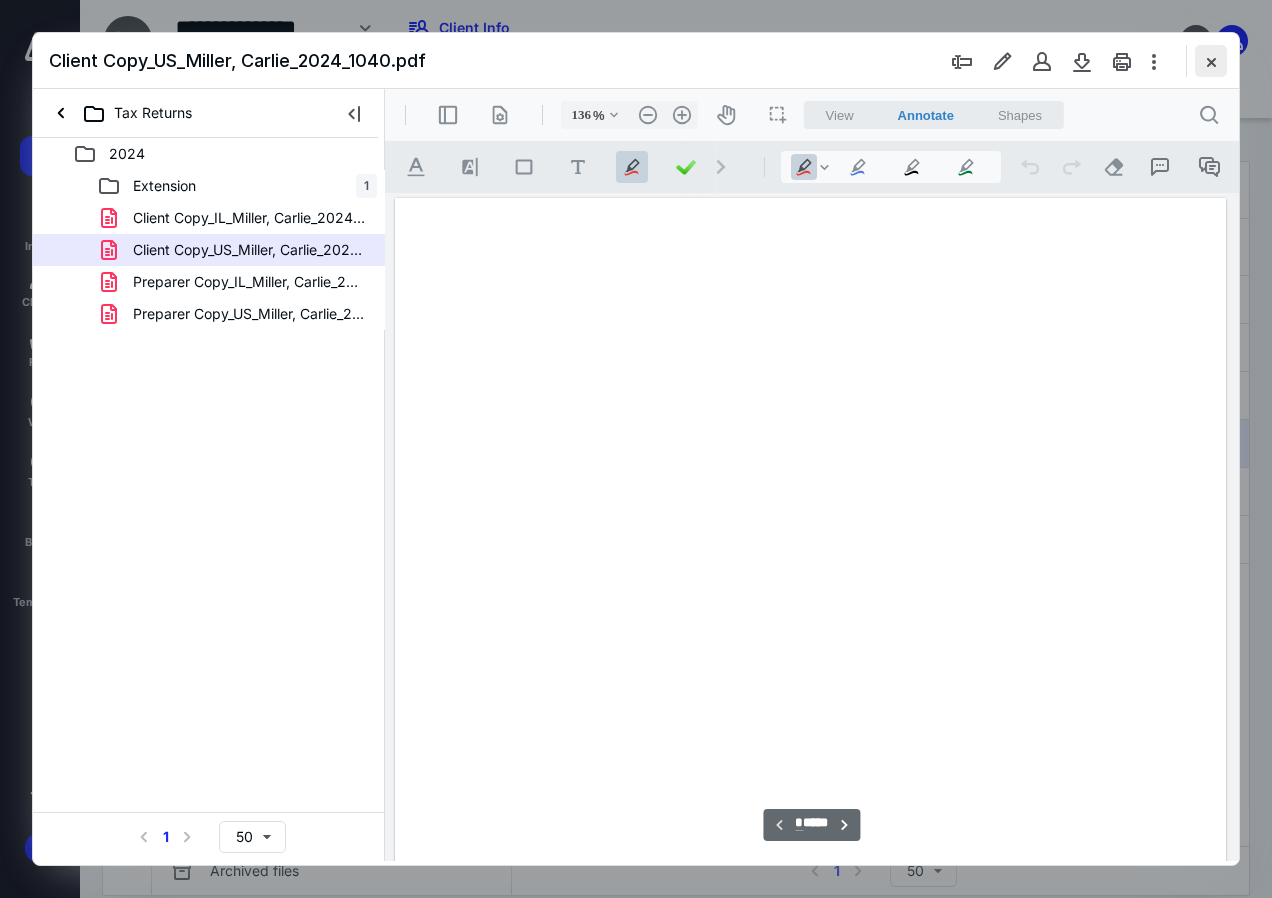 scroll, scrollTop: 109, scrollLeft: 0, axis: vertical 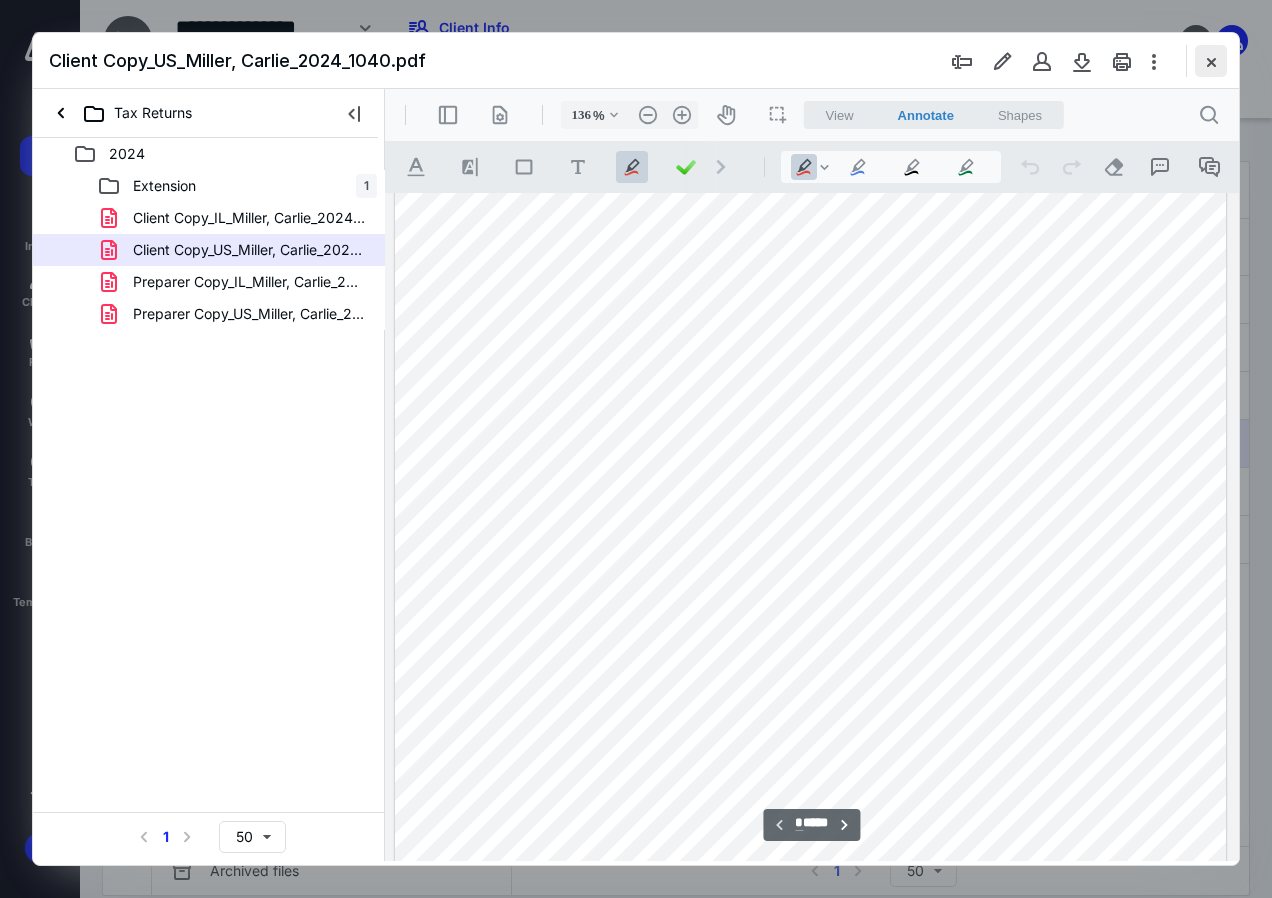 click at bounding box center [1211, 61] 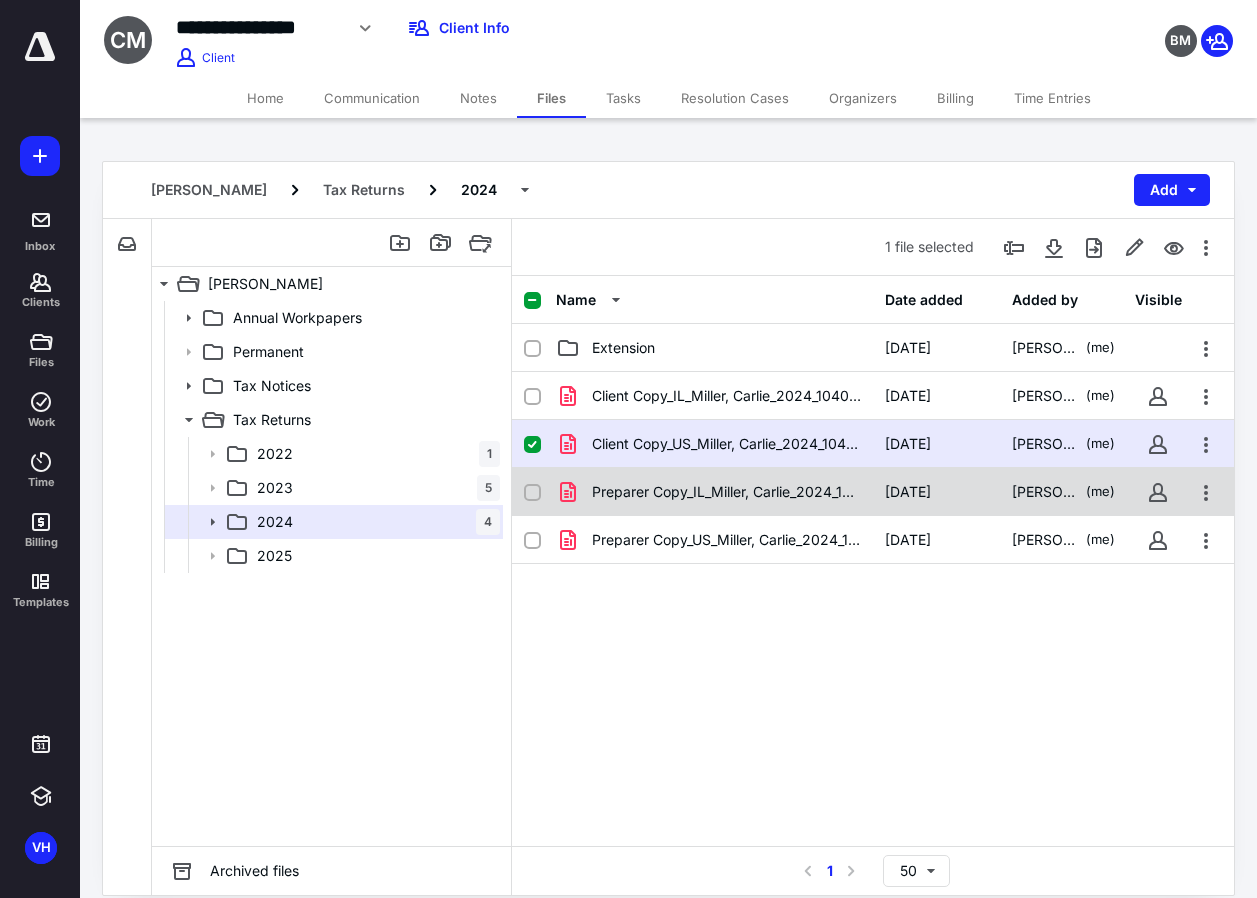 click on "Preparer Copy_IL_Miller, Carlie_2024_1040.pdf" at bounding box center (726, 492) 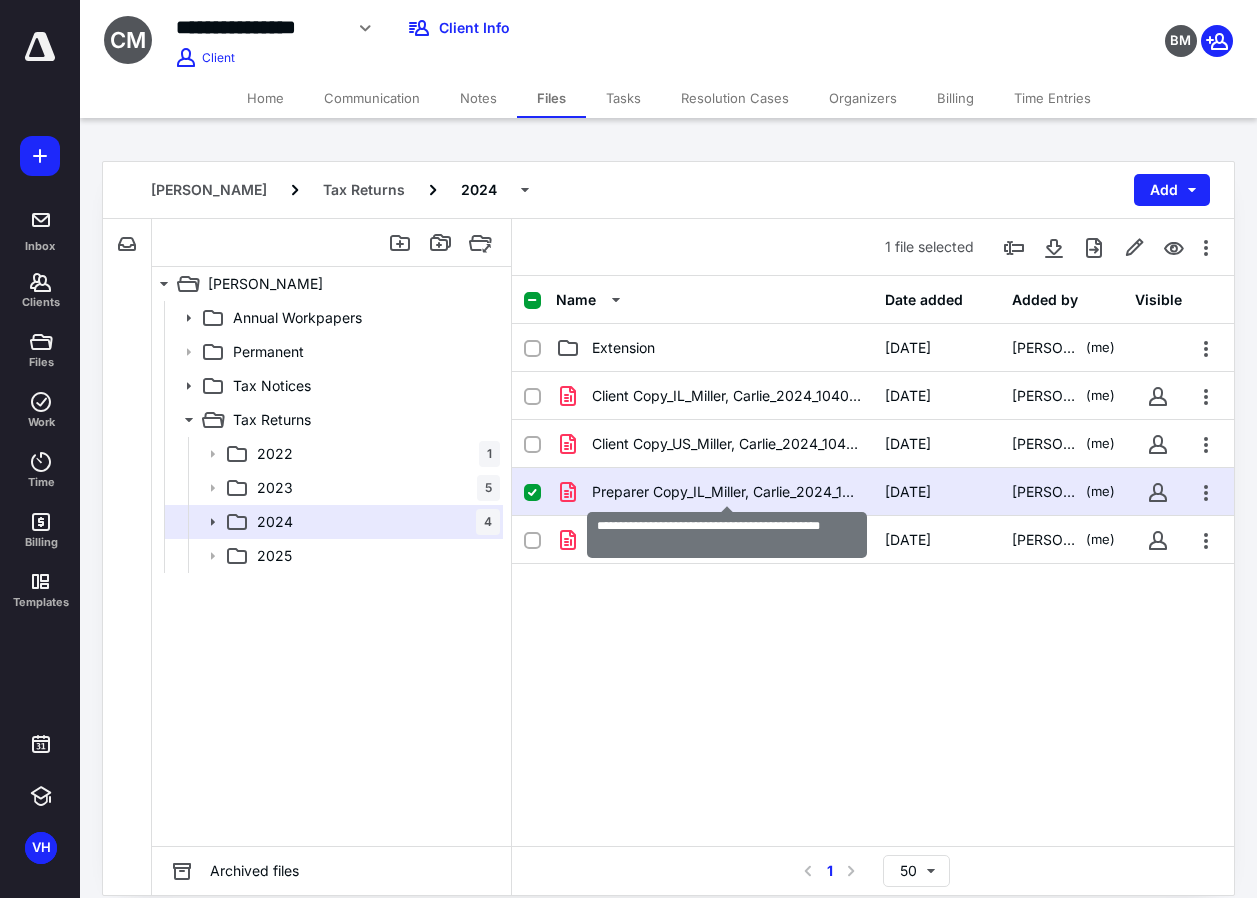 click on "Preparer Copy_IL_Miller, Carlie_2024_1040.pdf" at bounding box center [726, 492] 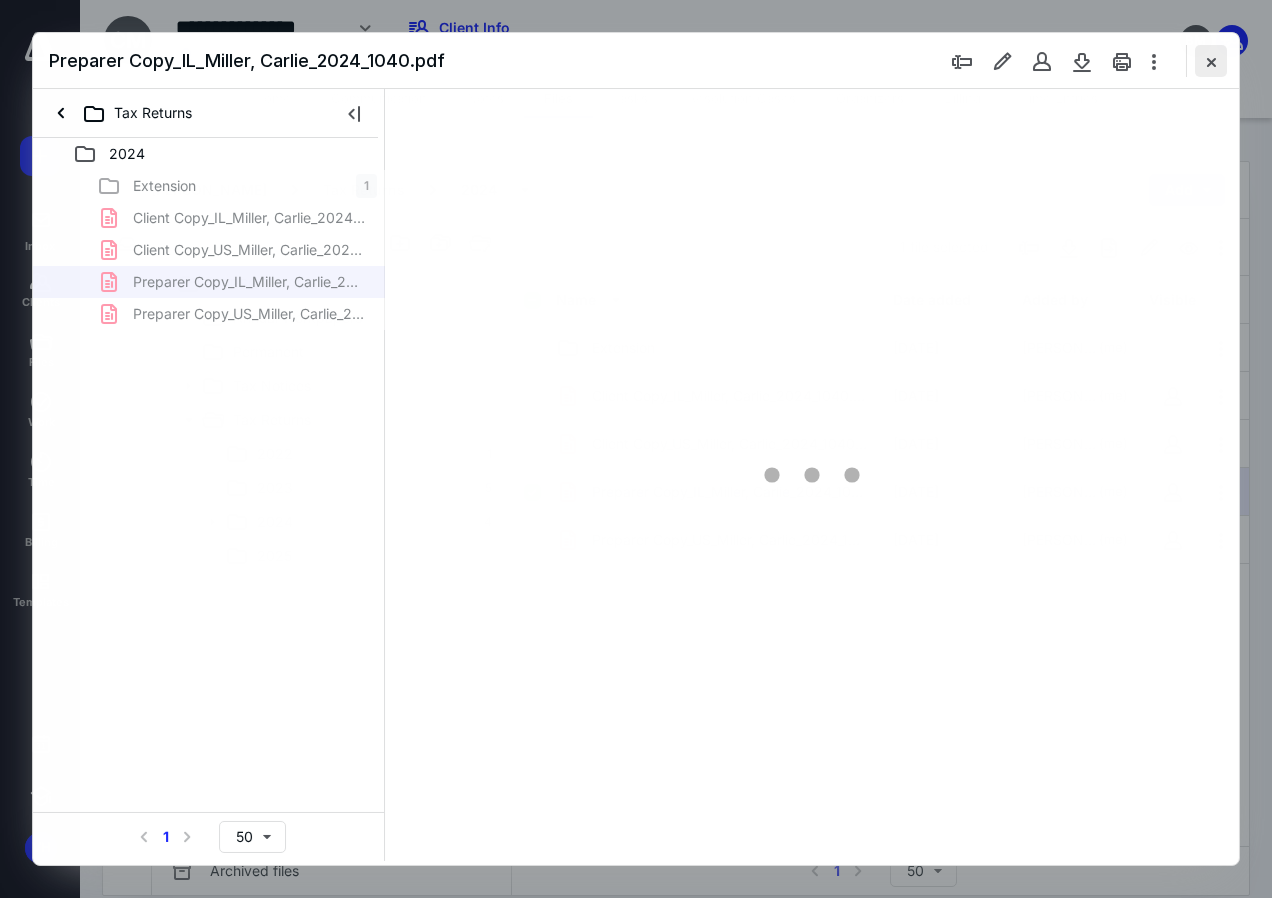 scroll, scrollTop: 0, scrollLeft: 0, axis: both 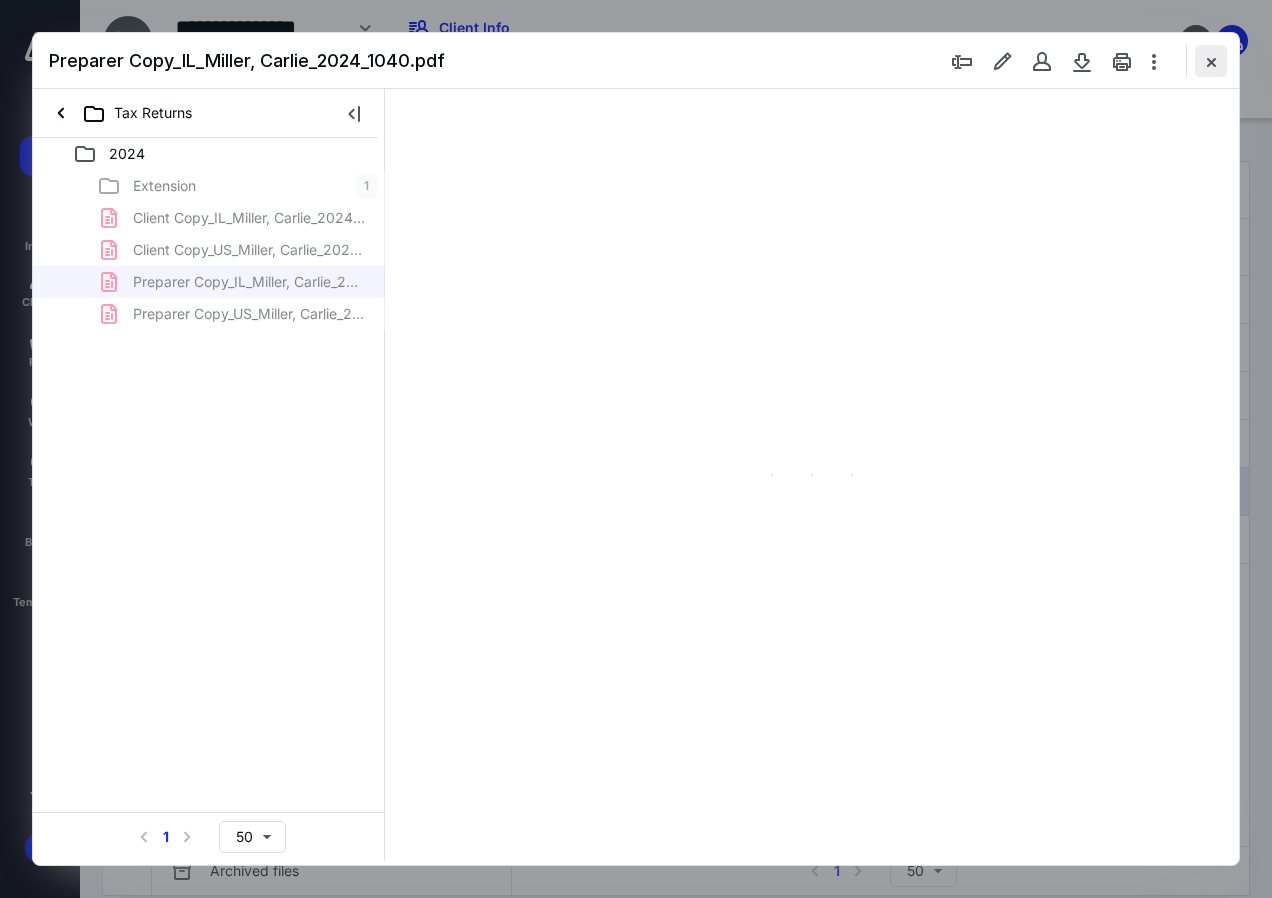 type on "136" 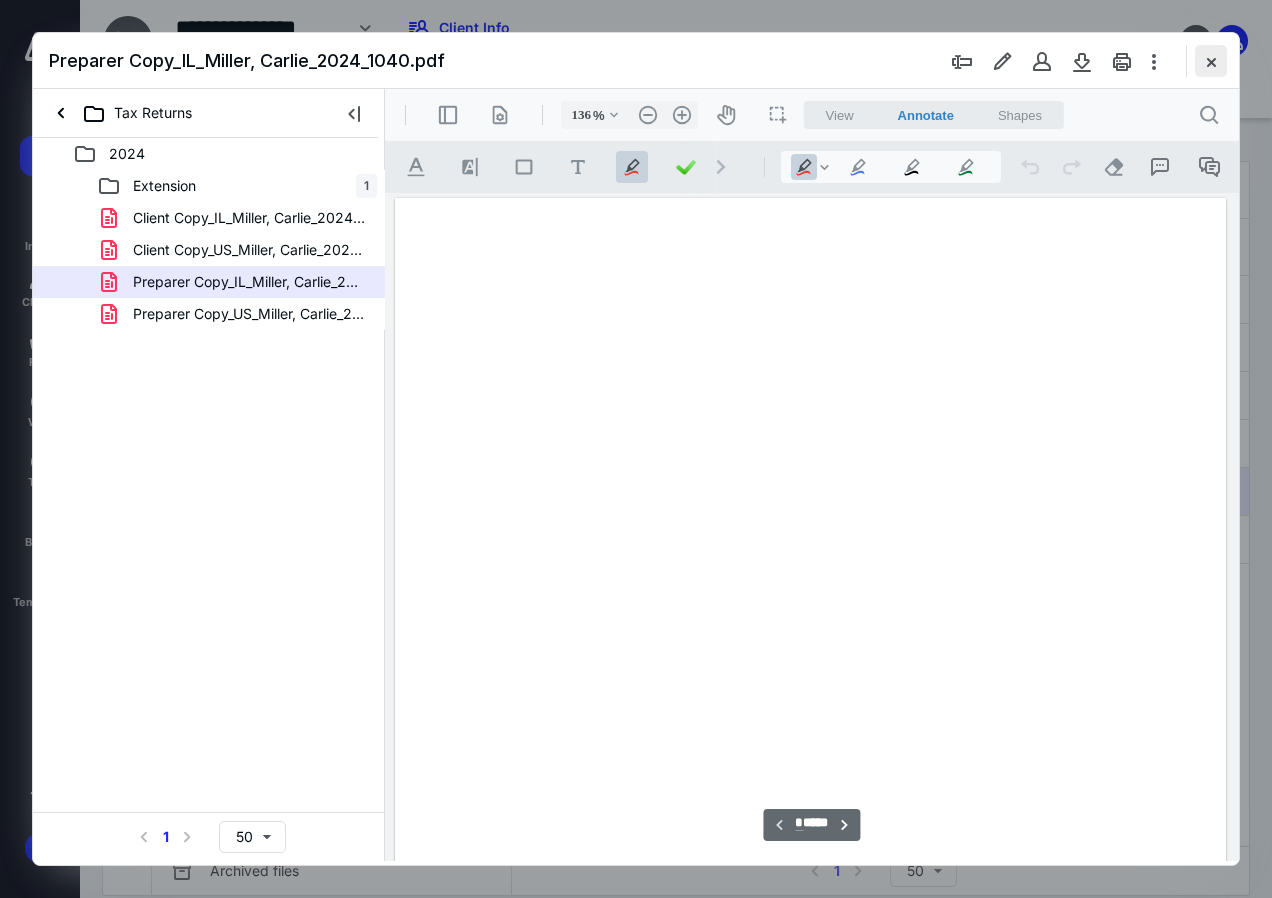 scroll, scrollTop: 109, scrollLeft: 0, axis: vertical 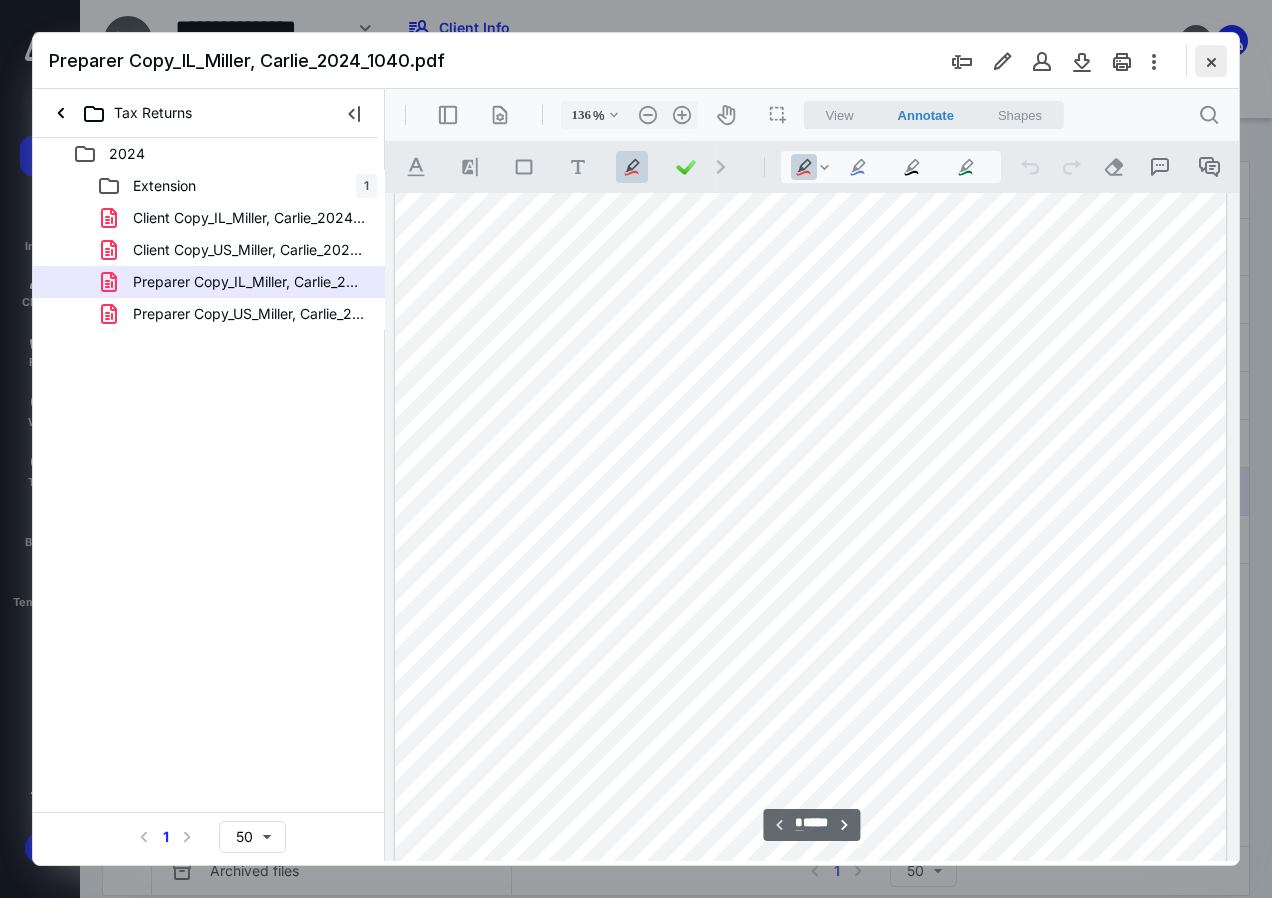 click at bounding box center (1211, 61) 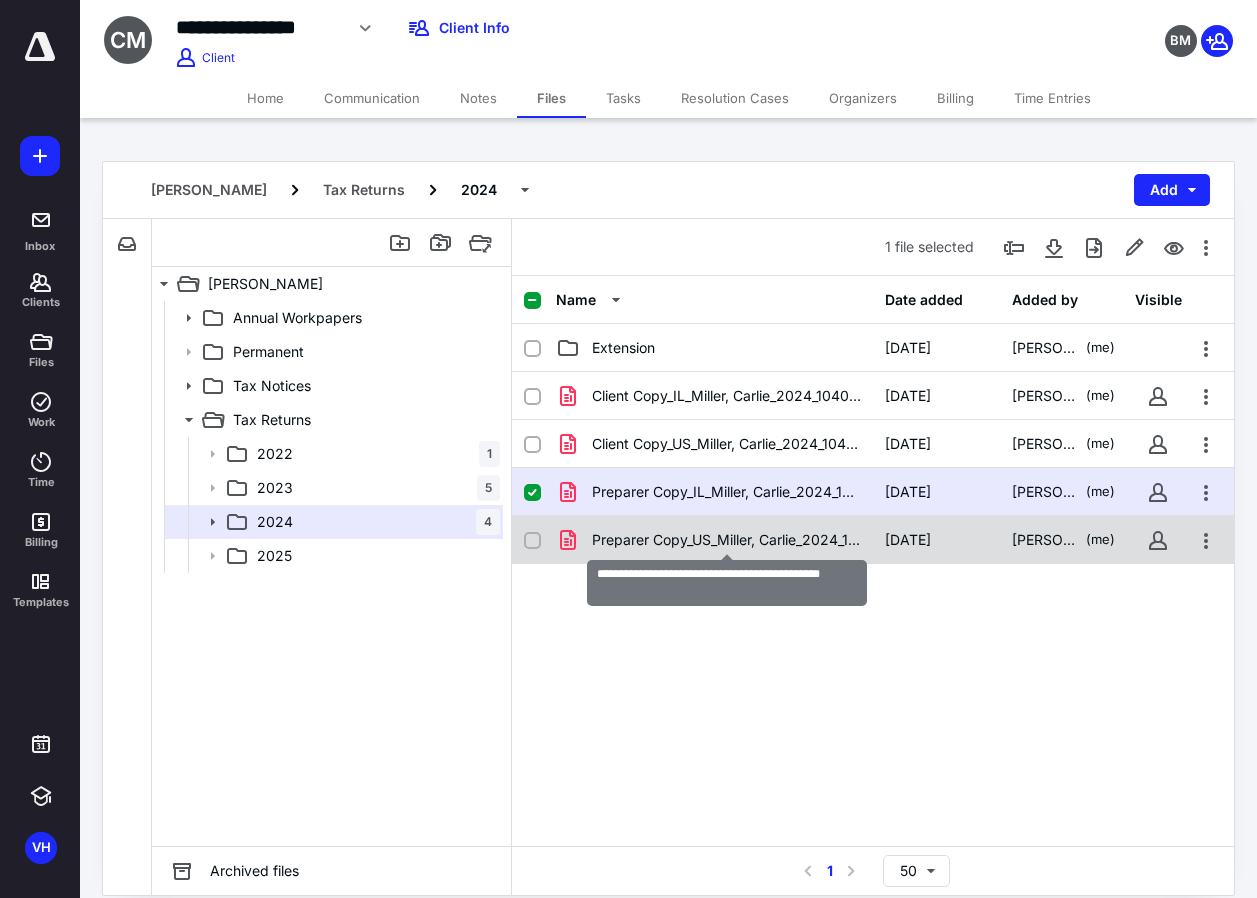 click on "Preparer Copy_US_Miller, Carlie_2024_1040.pdf" at bounding box center [726, 540] 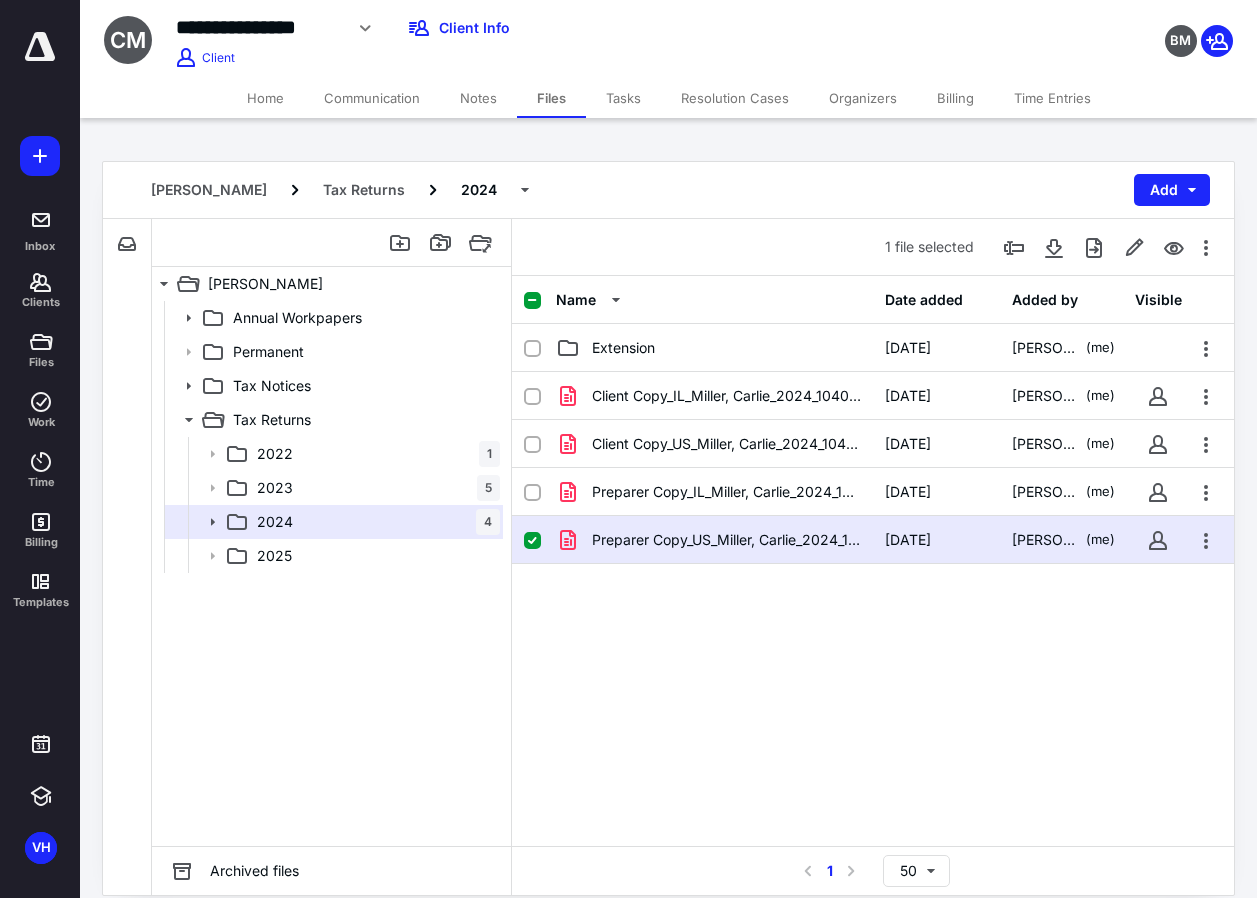 click on "Preparer Copy_US_Miller, Carlie_2024_1040.pdf" at bounding box center (726, 540) 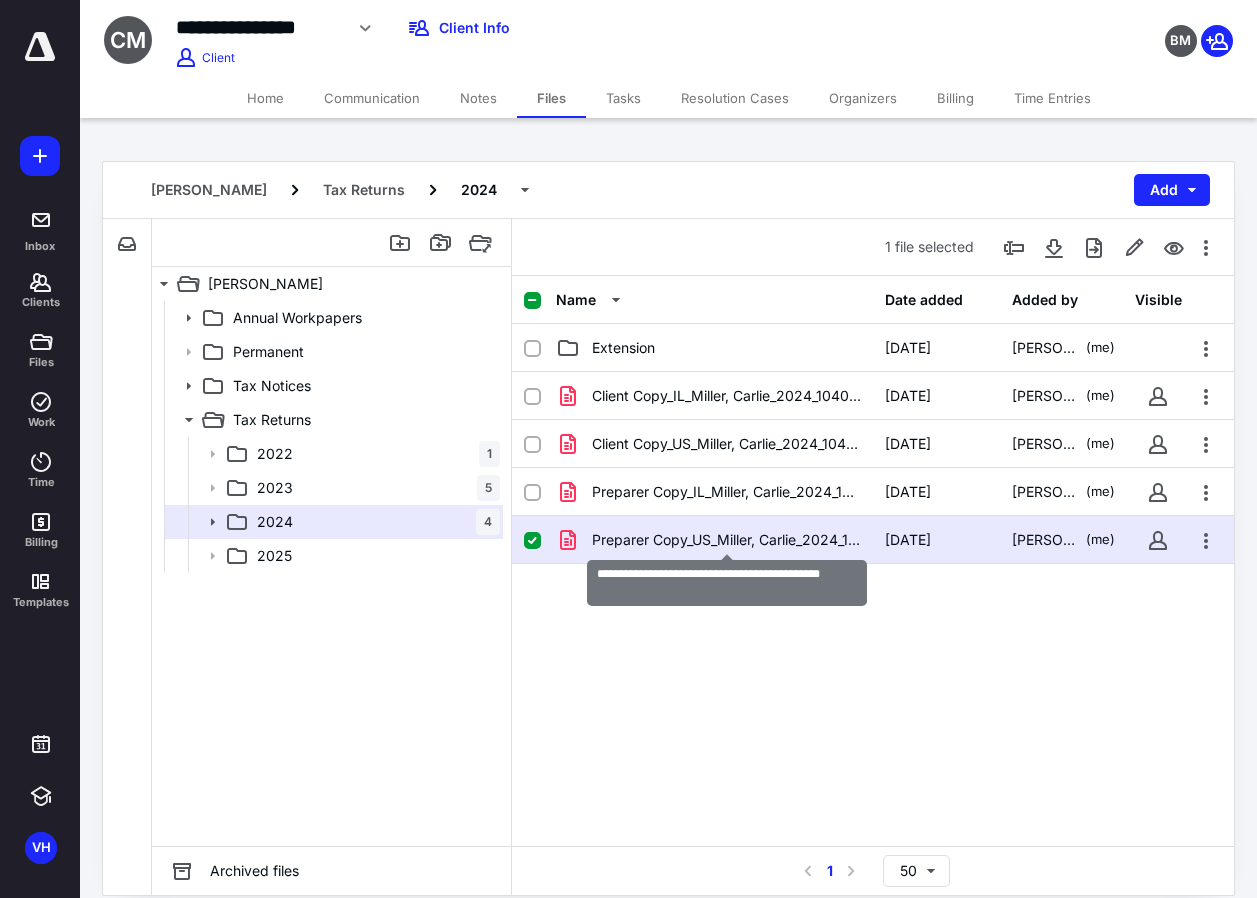 click on "Preparer Copy_US_Miller, Carlie_2024_1040.pdf" at bounding box center [726, 540] 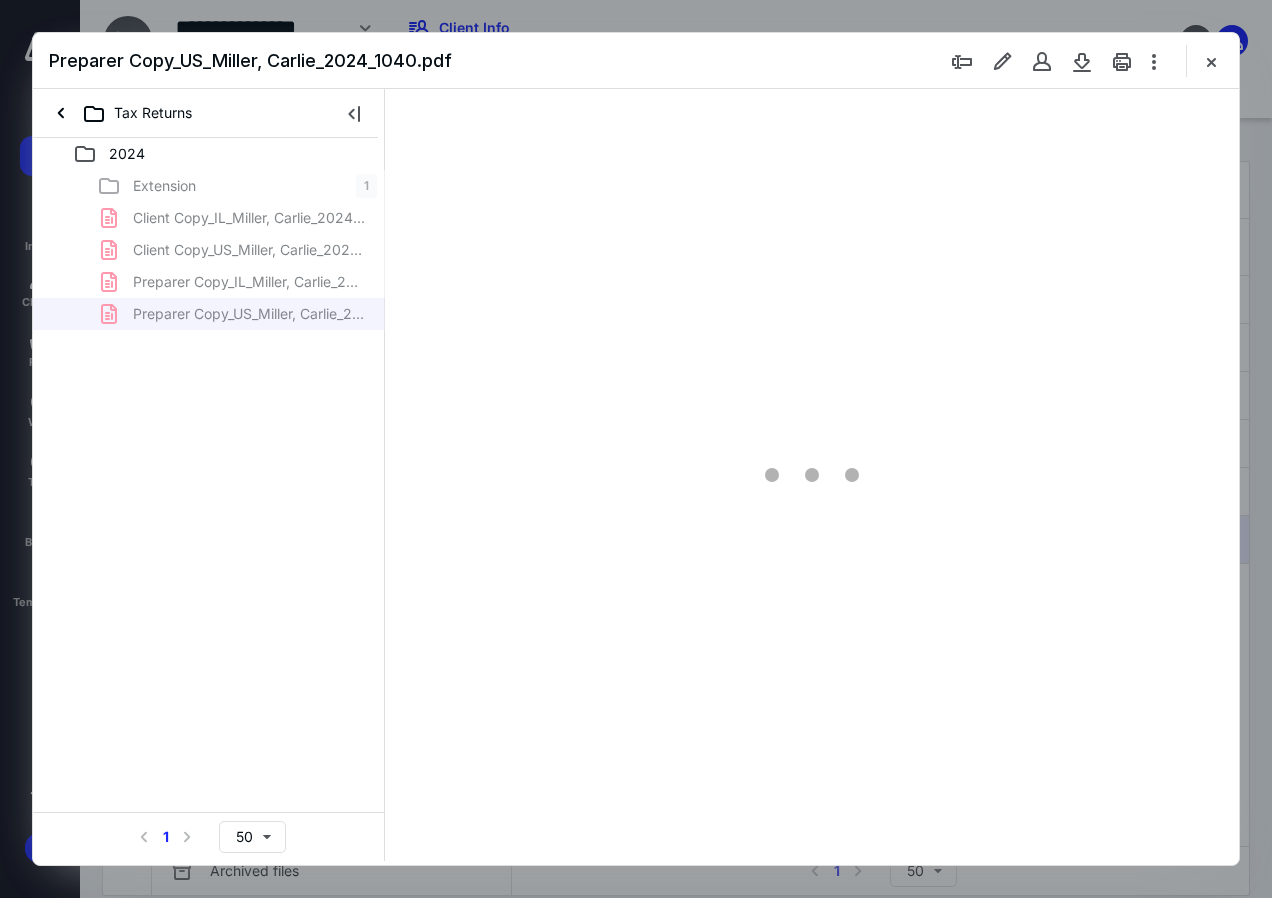 scroll, scrollTop: 0, scrollLeft: 0, axis: both 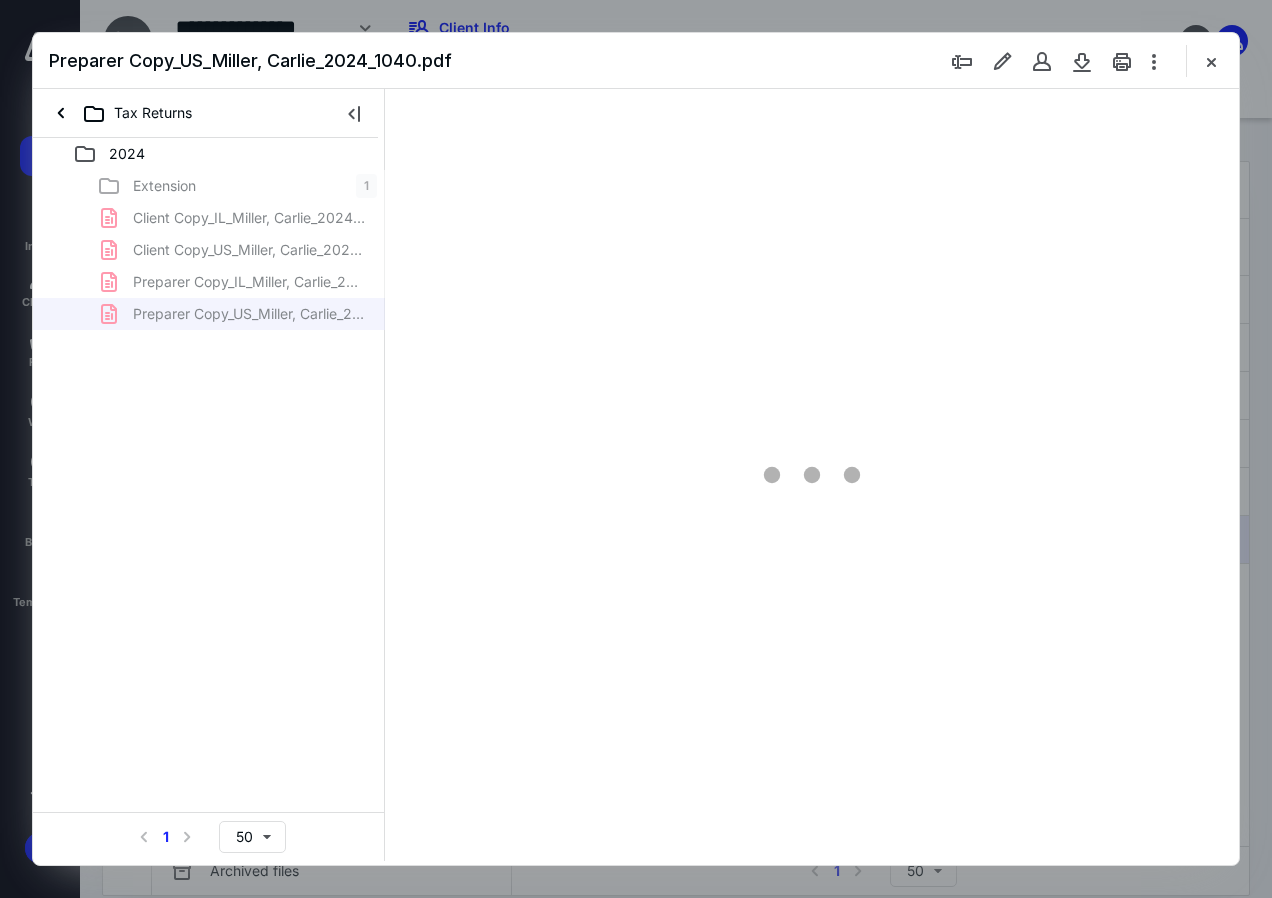type on "136" 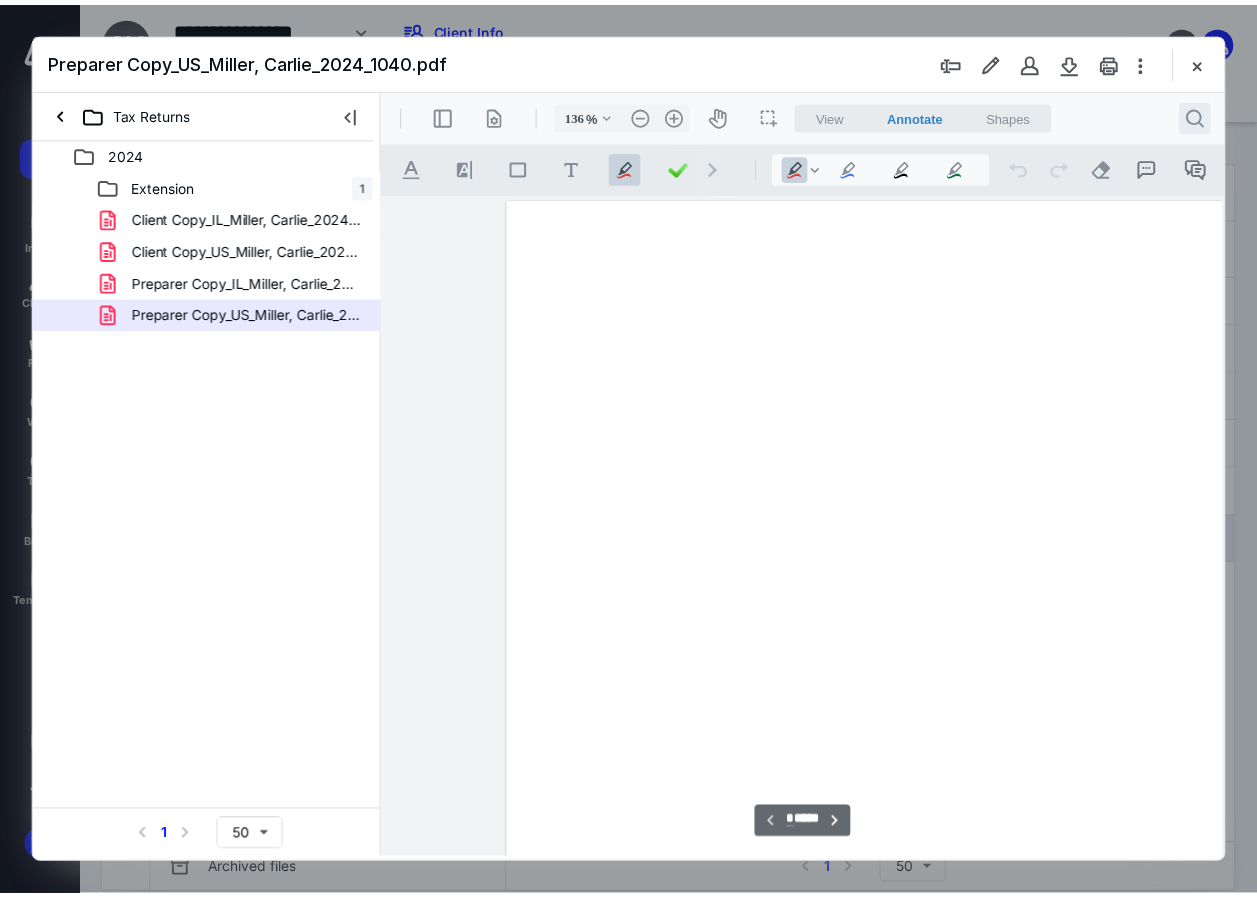 scroll, scrollTop: 109, scrollLeft: 120, axis: both 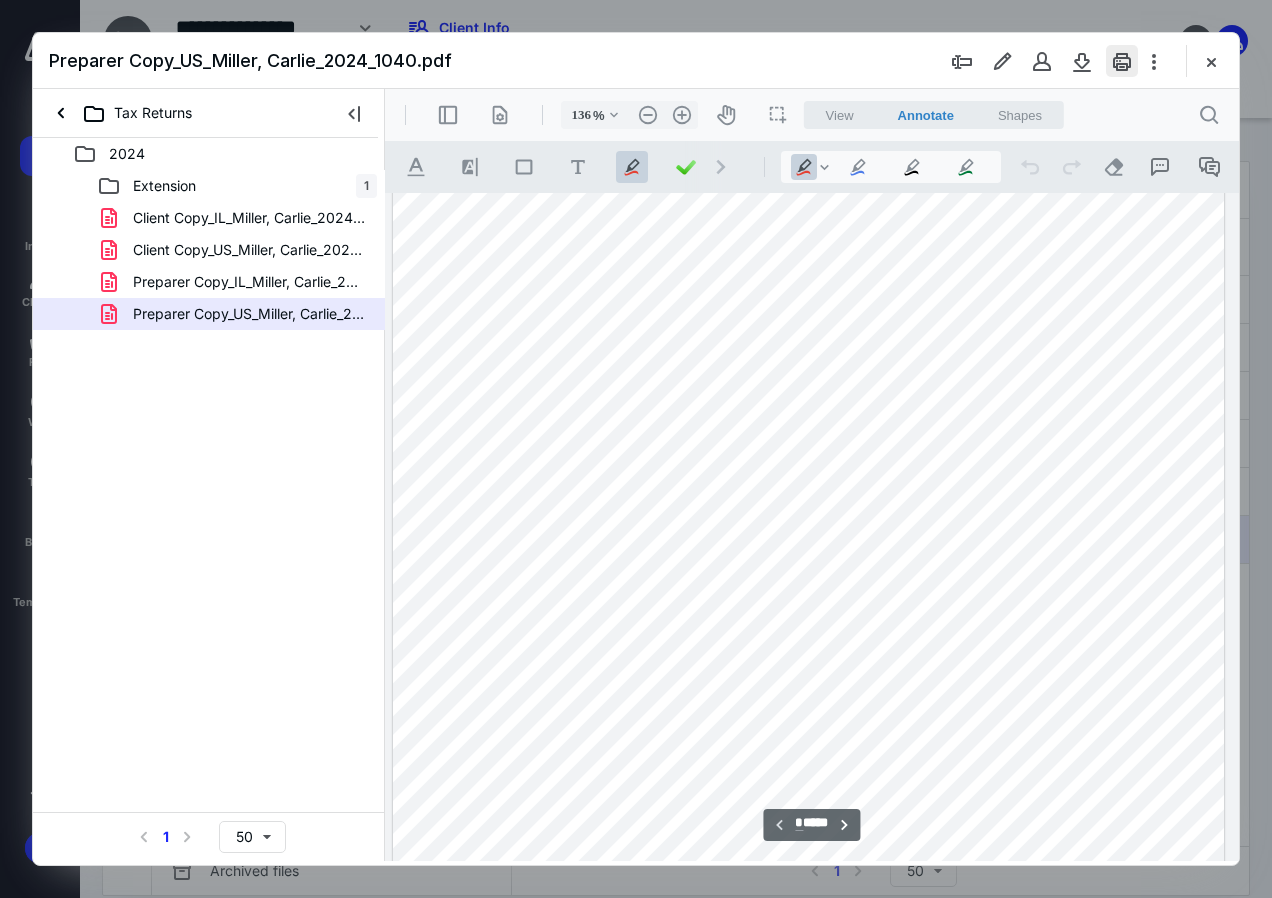 click at bounding box center (1122, 61) 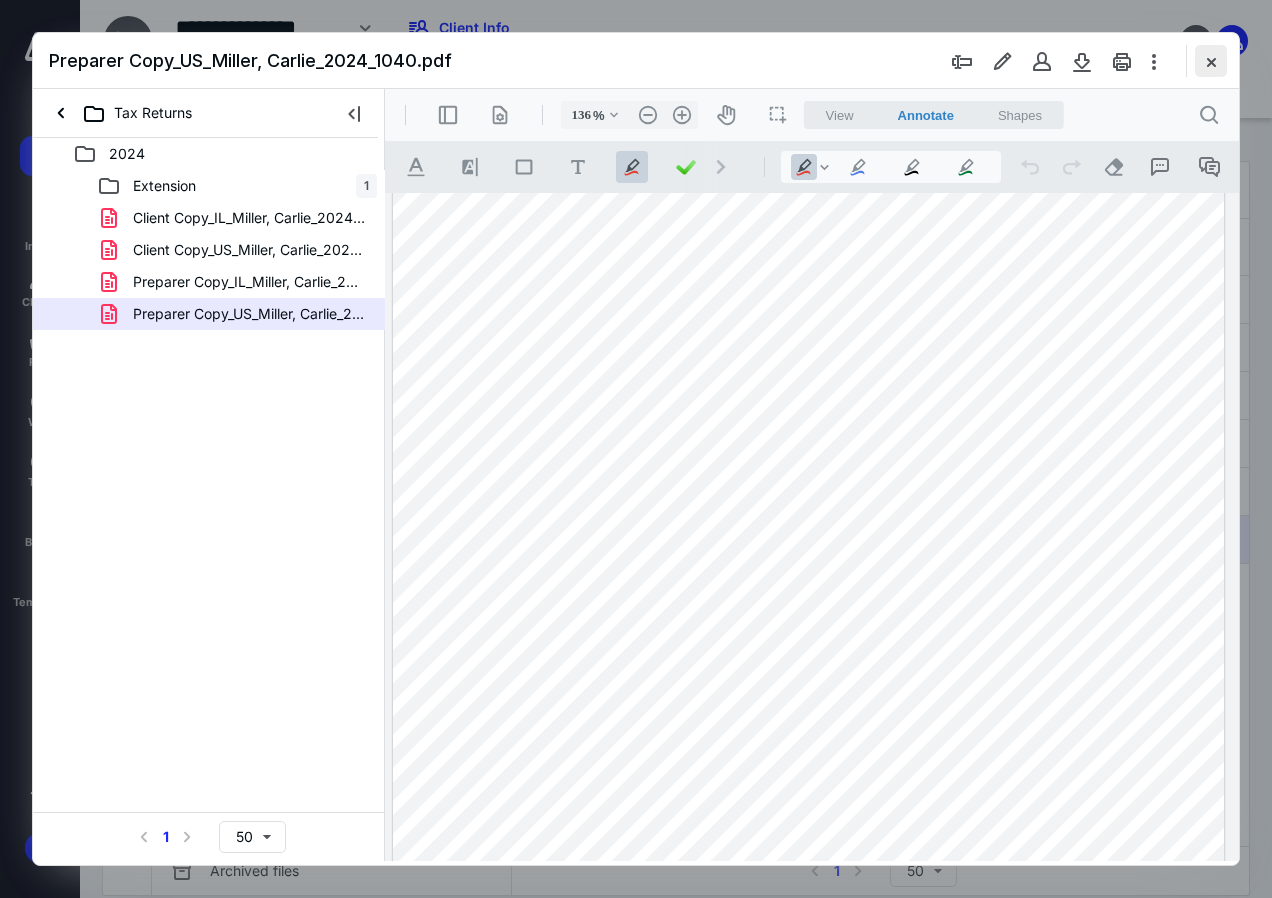 click at bounding box center [1211, 61] 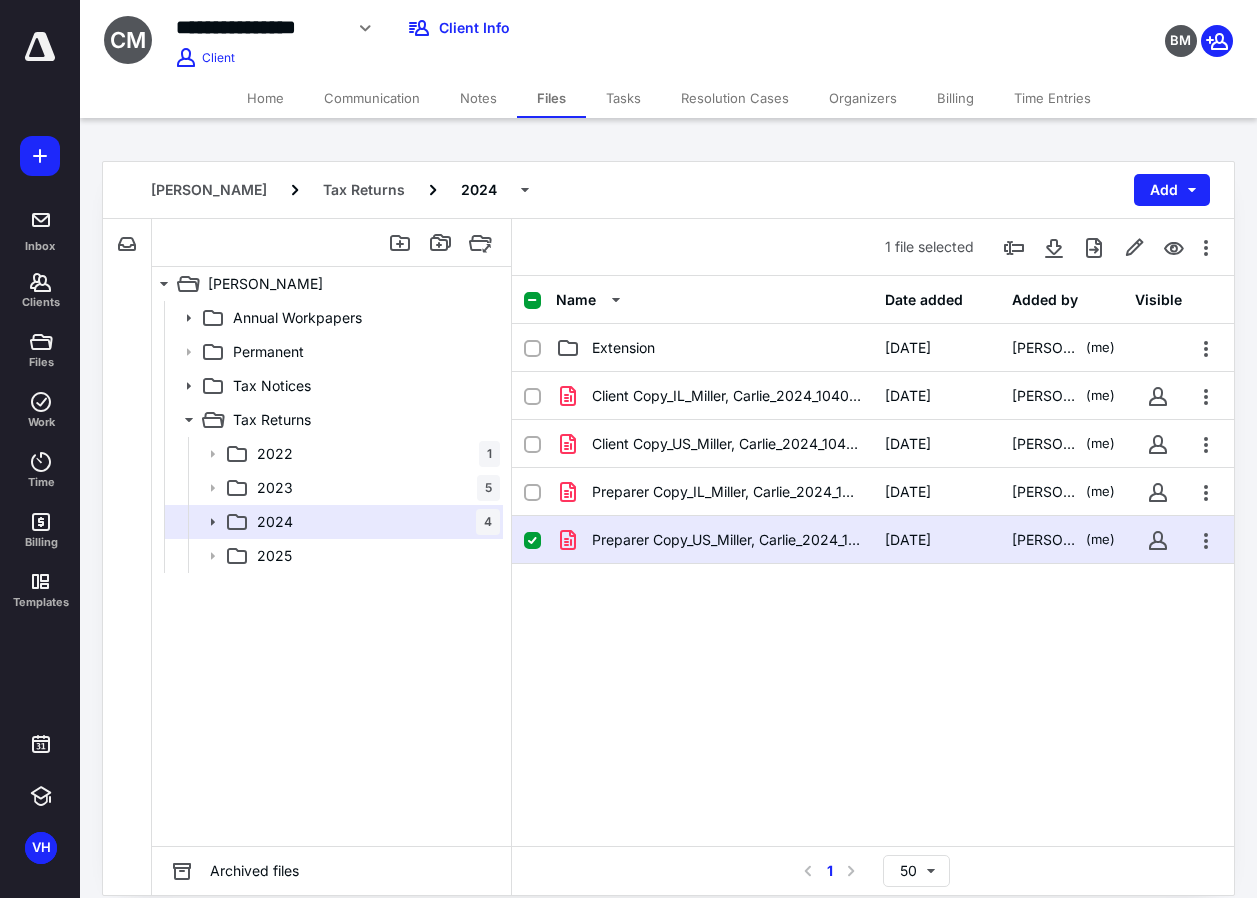click 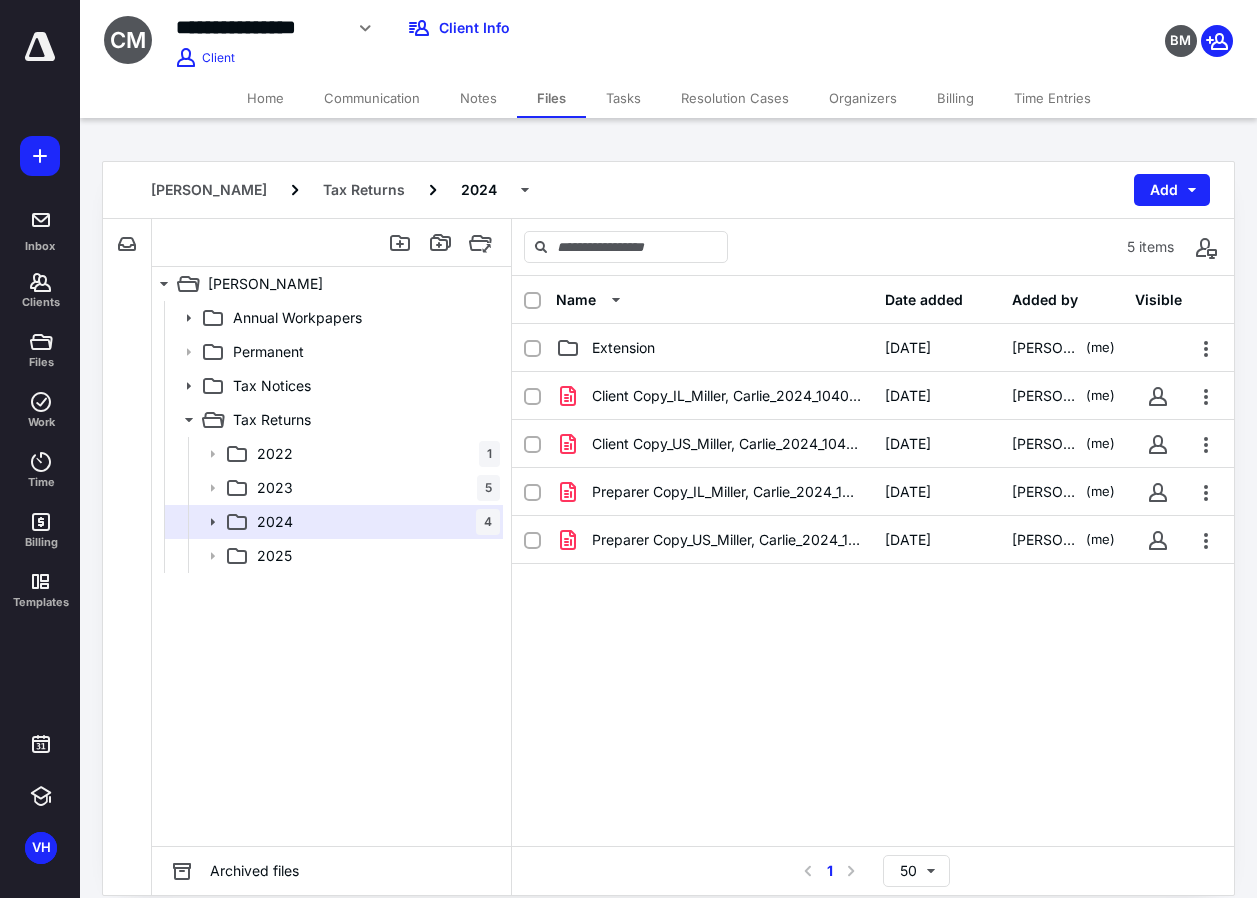 click on "Client Copy_IL_Miller, Carlie_2024_1040.pdf [DATE] [PERSON_NAME]  (me) Client Copy_US_Miller, Carlie_2024_1040.pdf [DATE] [PERSON_NAME]  (me) Preparer Copy_IL_Miller, Carlie_2024_1040.pdf [DATE] [PERSON_NAME]  (me) Preparer Copy_US_Miller, Carlie_2024_1040.pdf [DATE] [PERSON_NAME]  (me)" at bounding box center (873, 522) 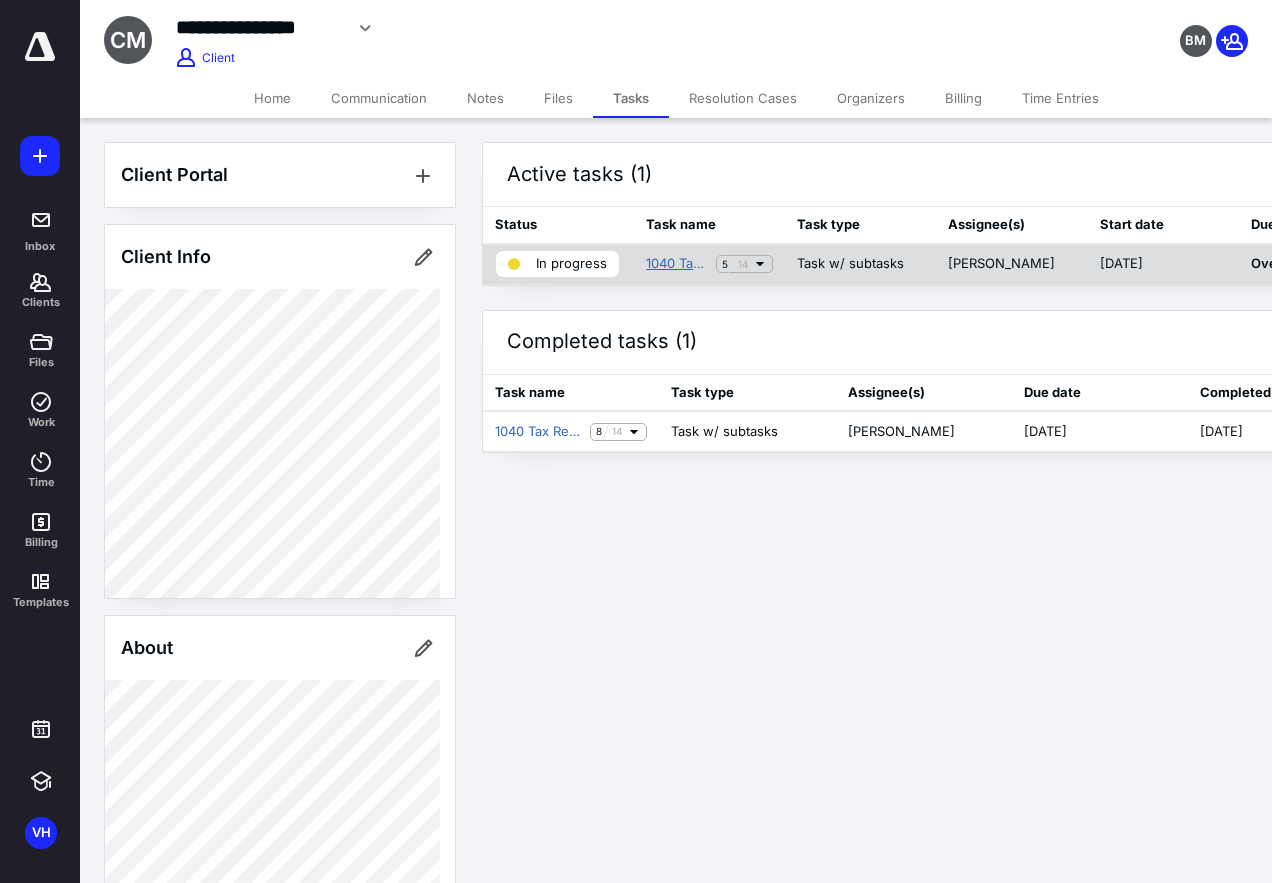 click on "1040 Tax Return" at bounding box center (677, 264) 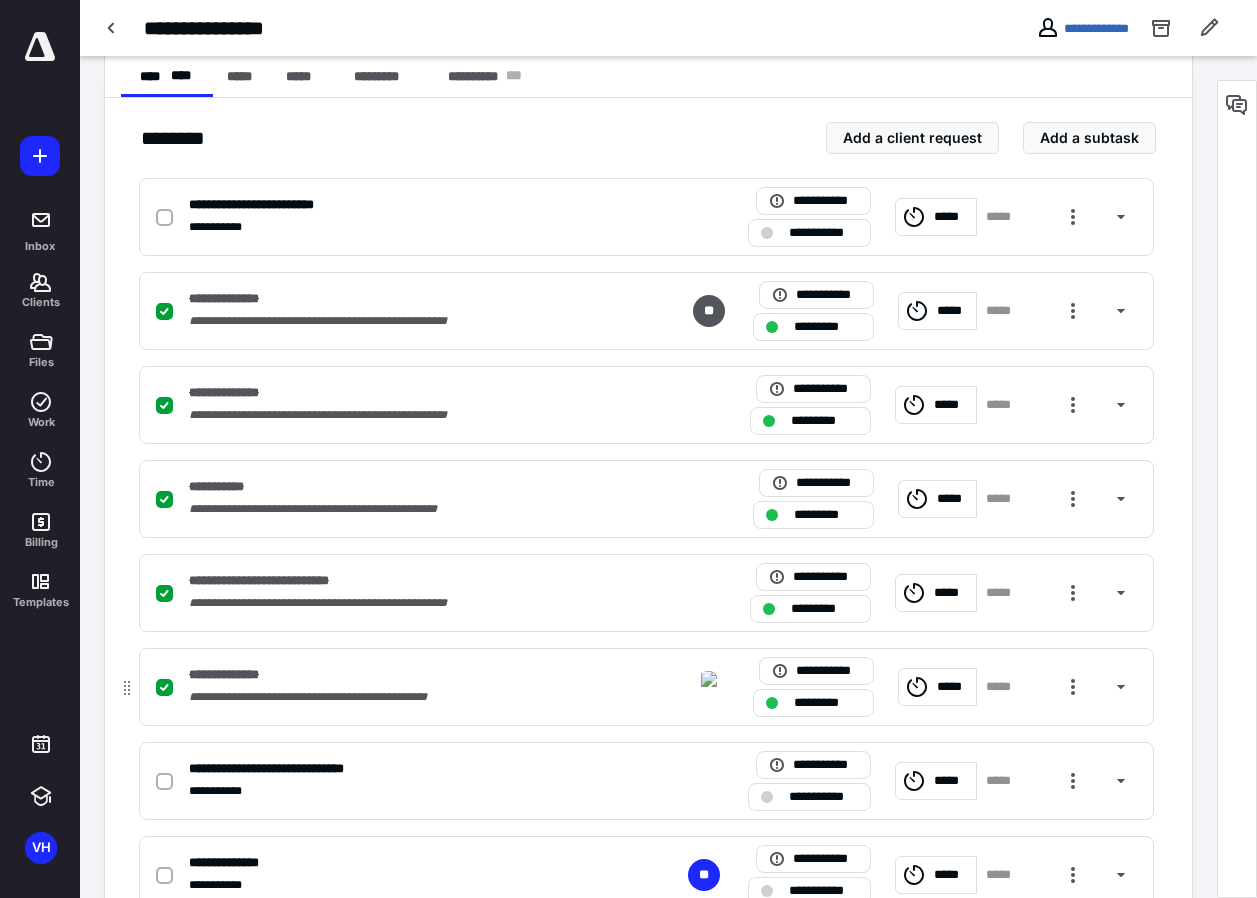 scroll, scrollTop: 900, scrollLeft: 0, axis: vertical 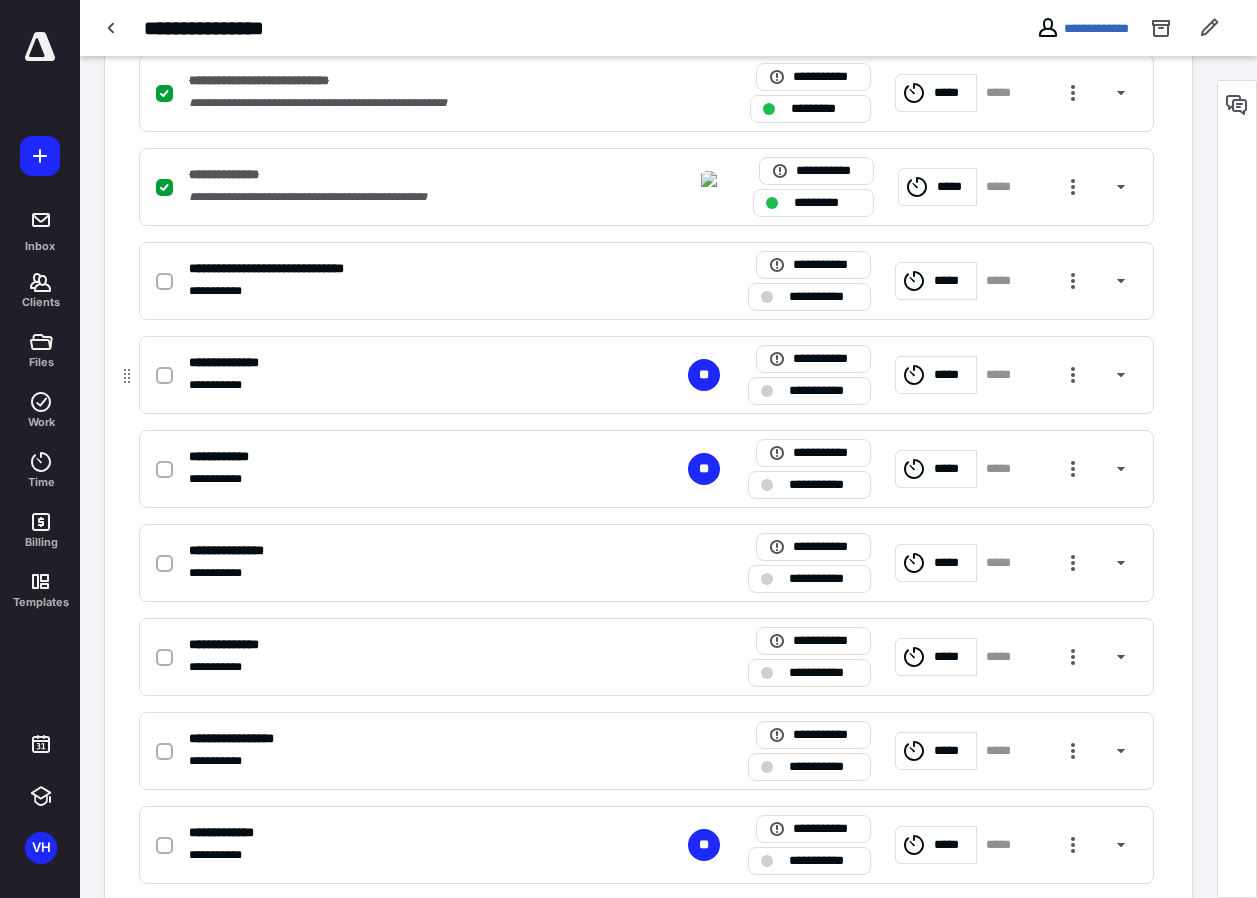click on "**********" at bounding box center [823, 391] 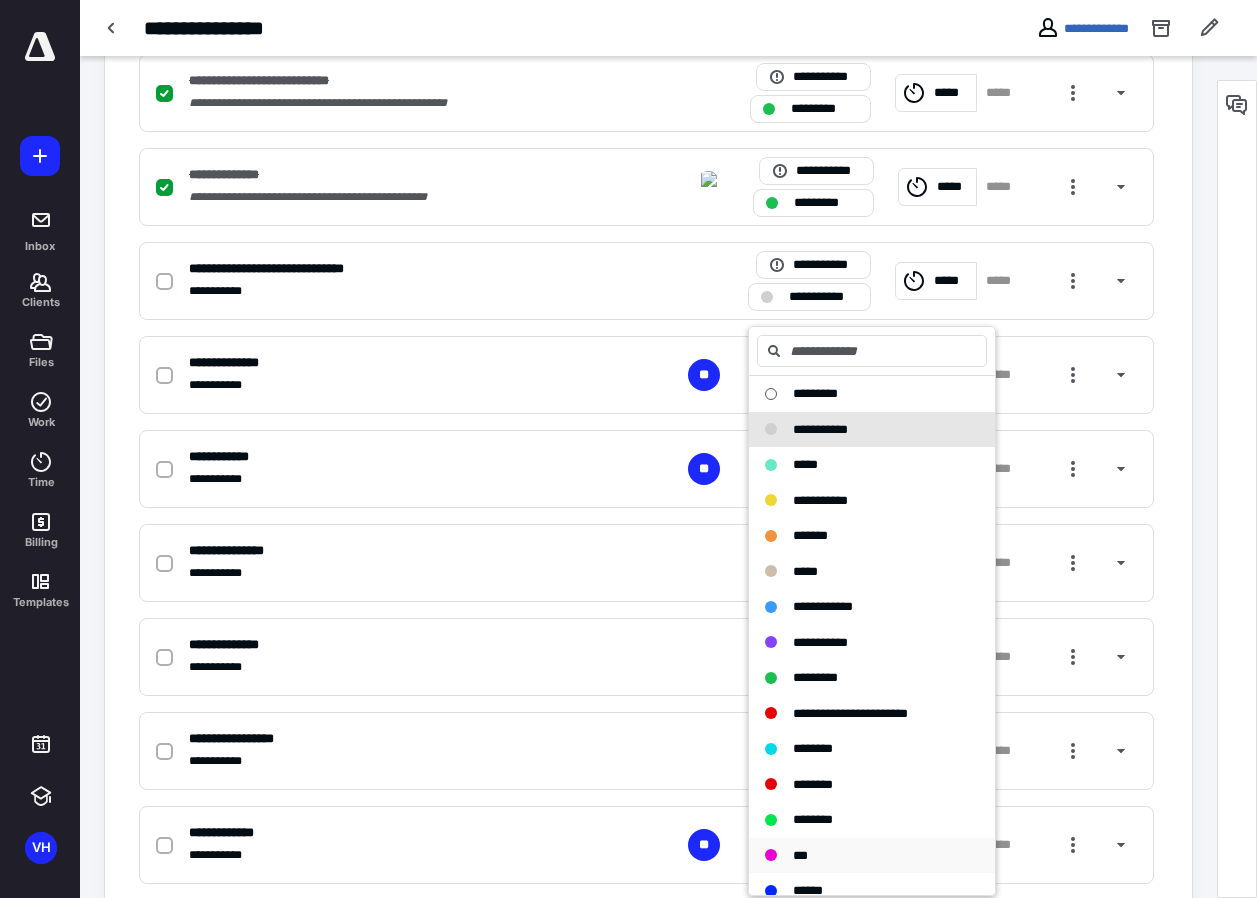 click on "***" at bounding box center (872, 856) 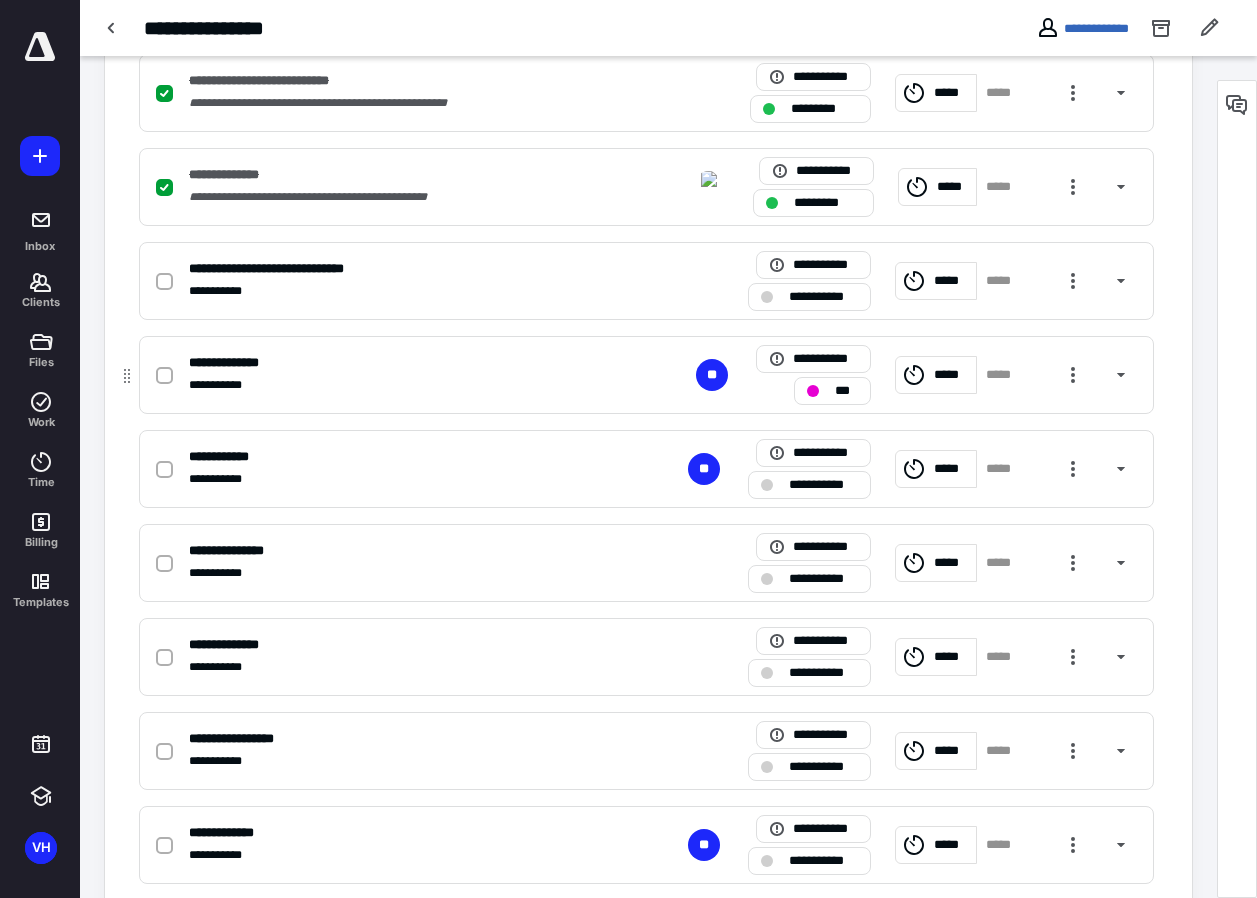 click on "*****" at bounding box center [1005, 375] 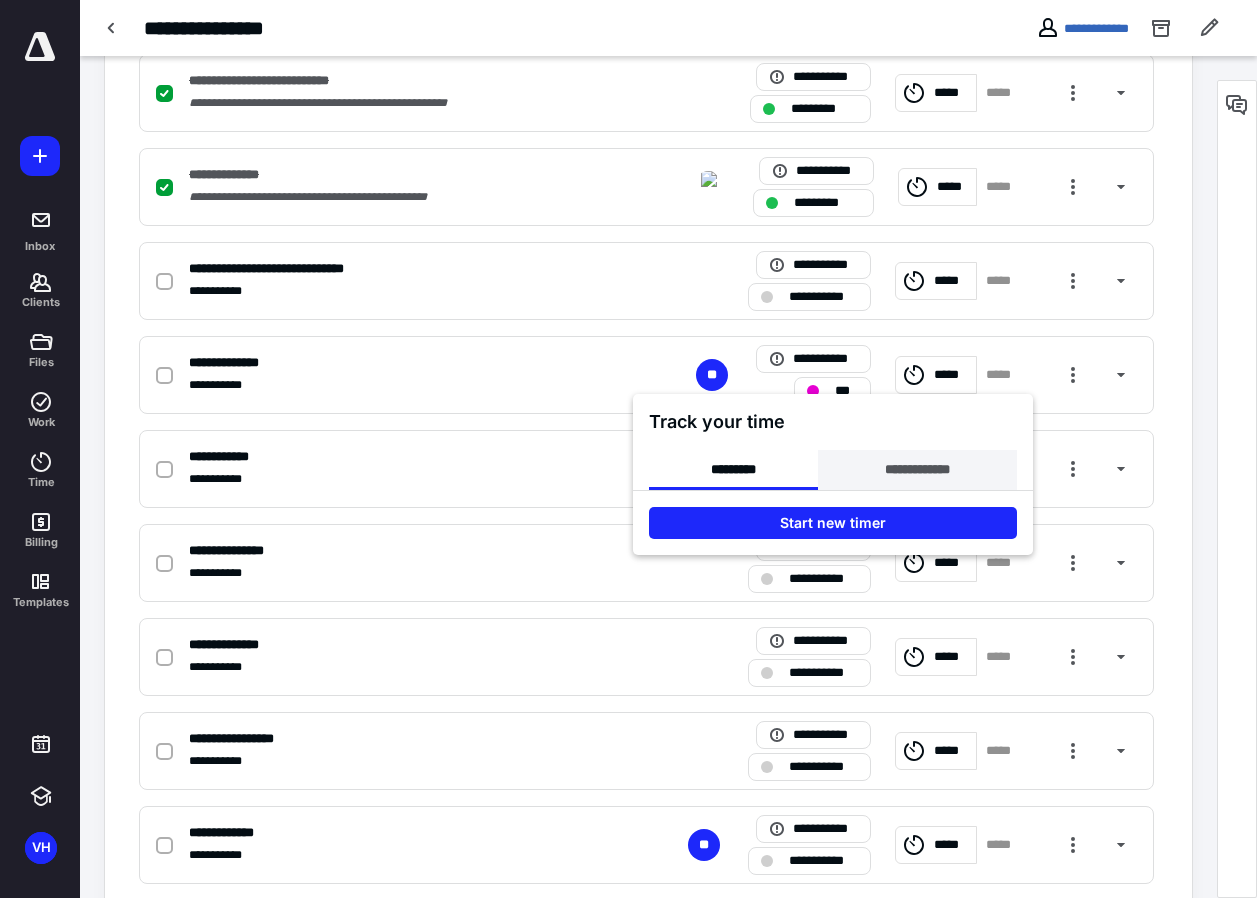 click on "**********" at bounding box center (917, 470) 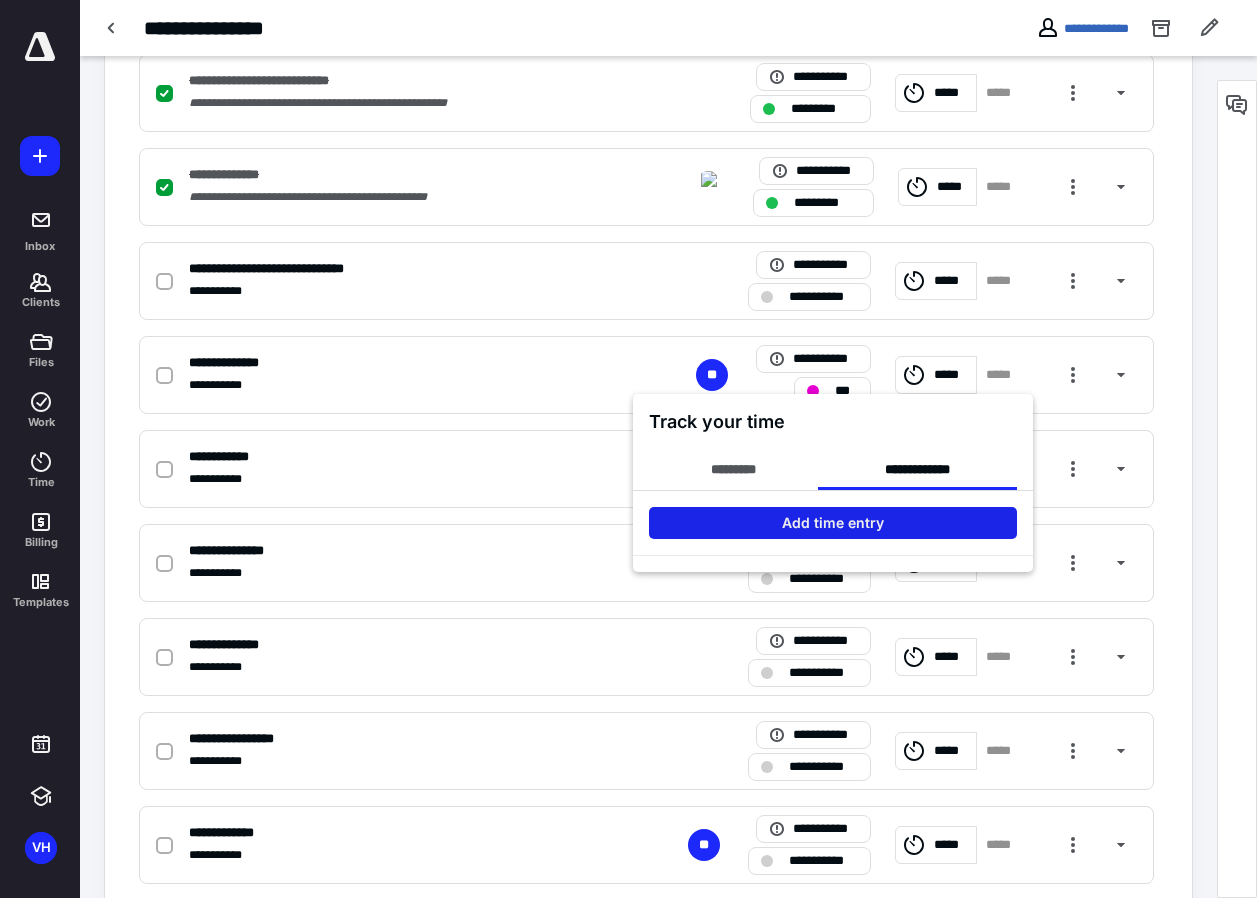 click on "Add time entry" at bounding box center [833, 523] 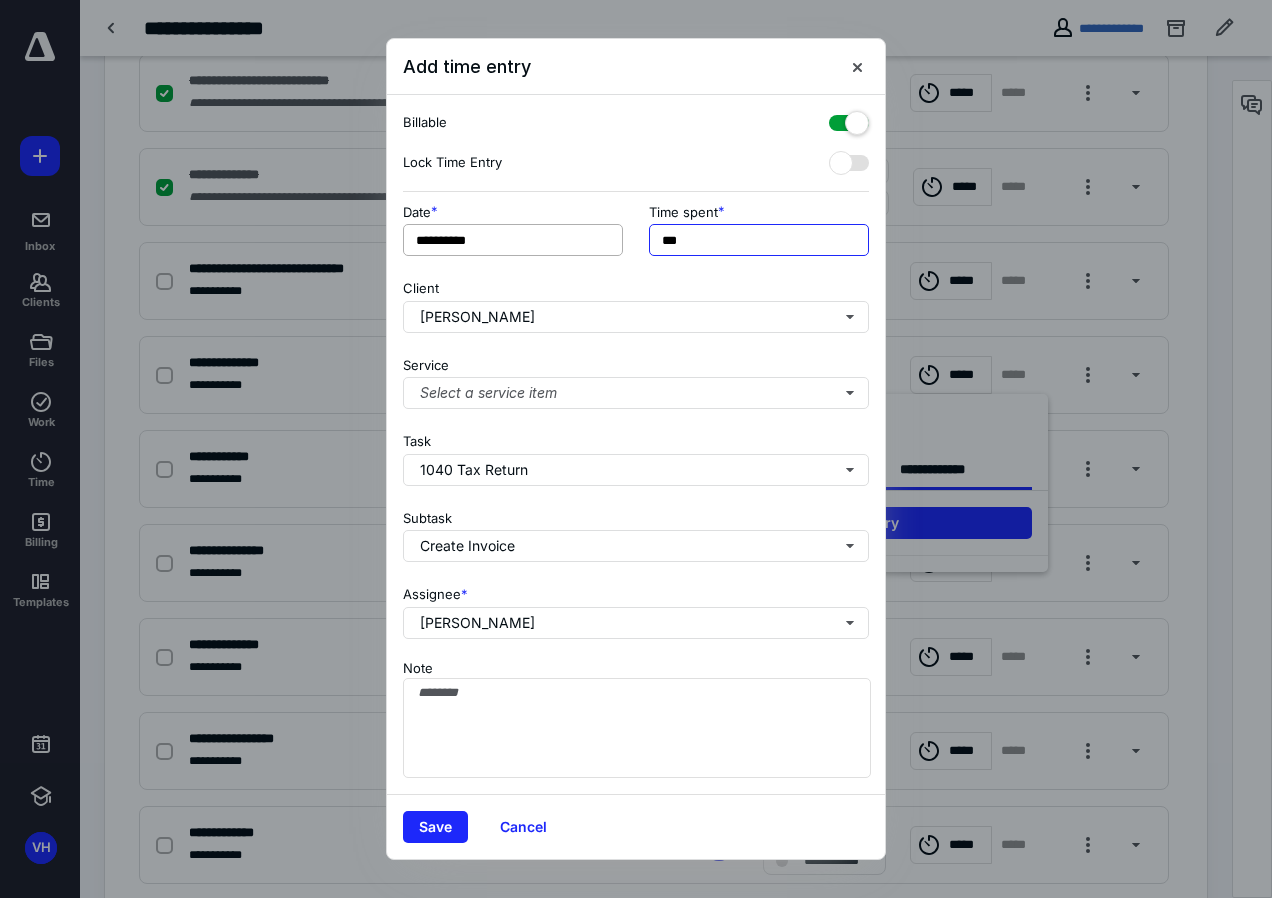 drag, startPoint x: 696, startPoint y: 240, endPoint x: 605, endPoint y: 250, distance: 91.5478 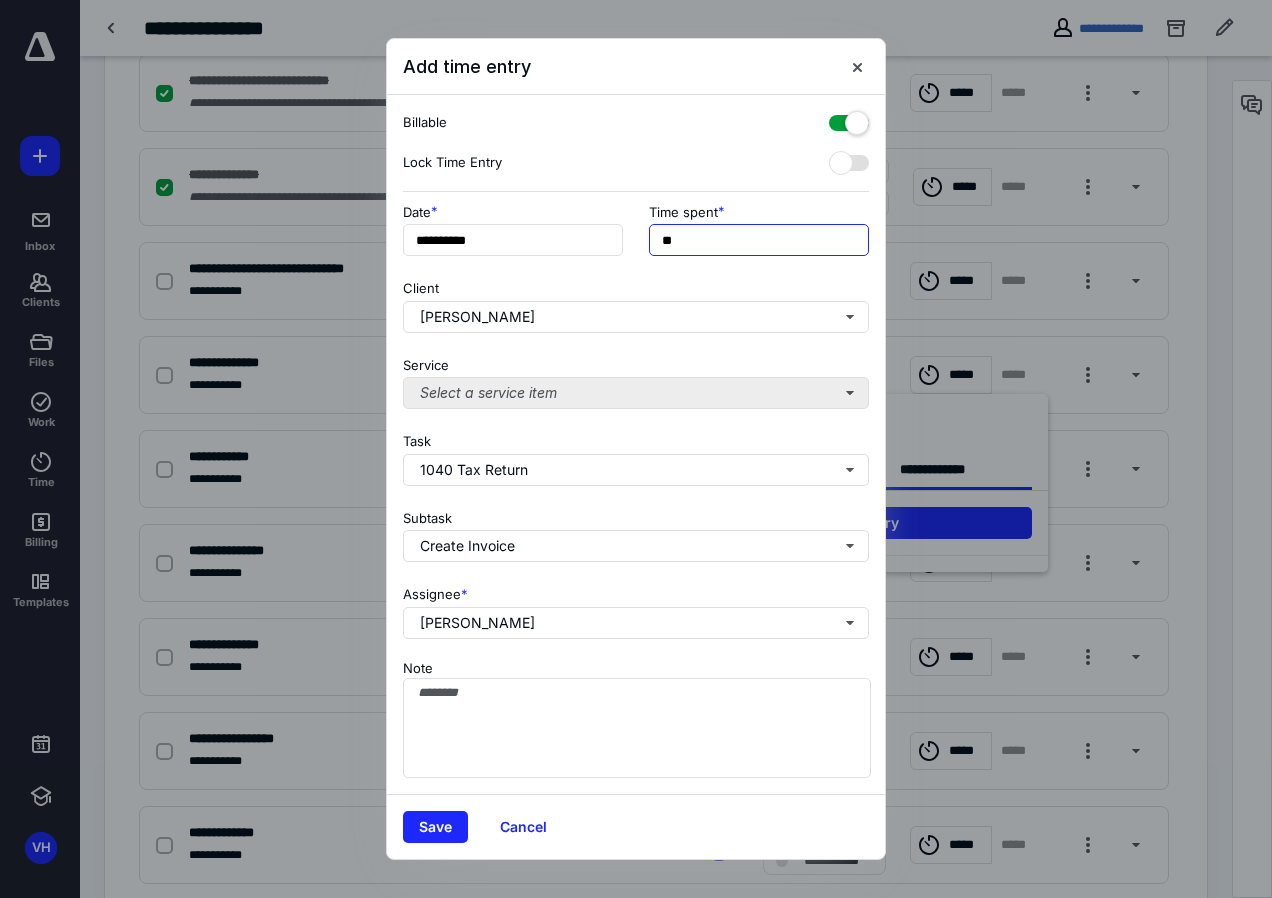 type on "**" 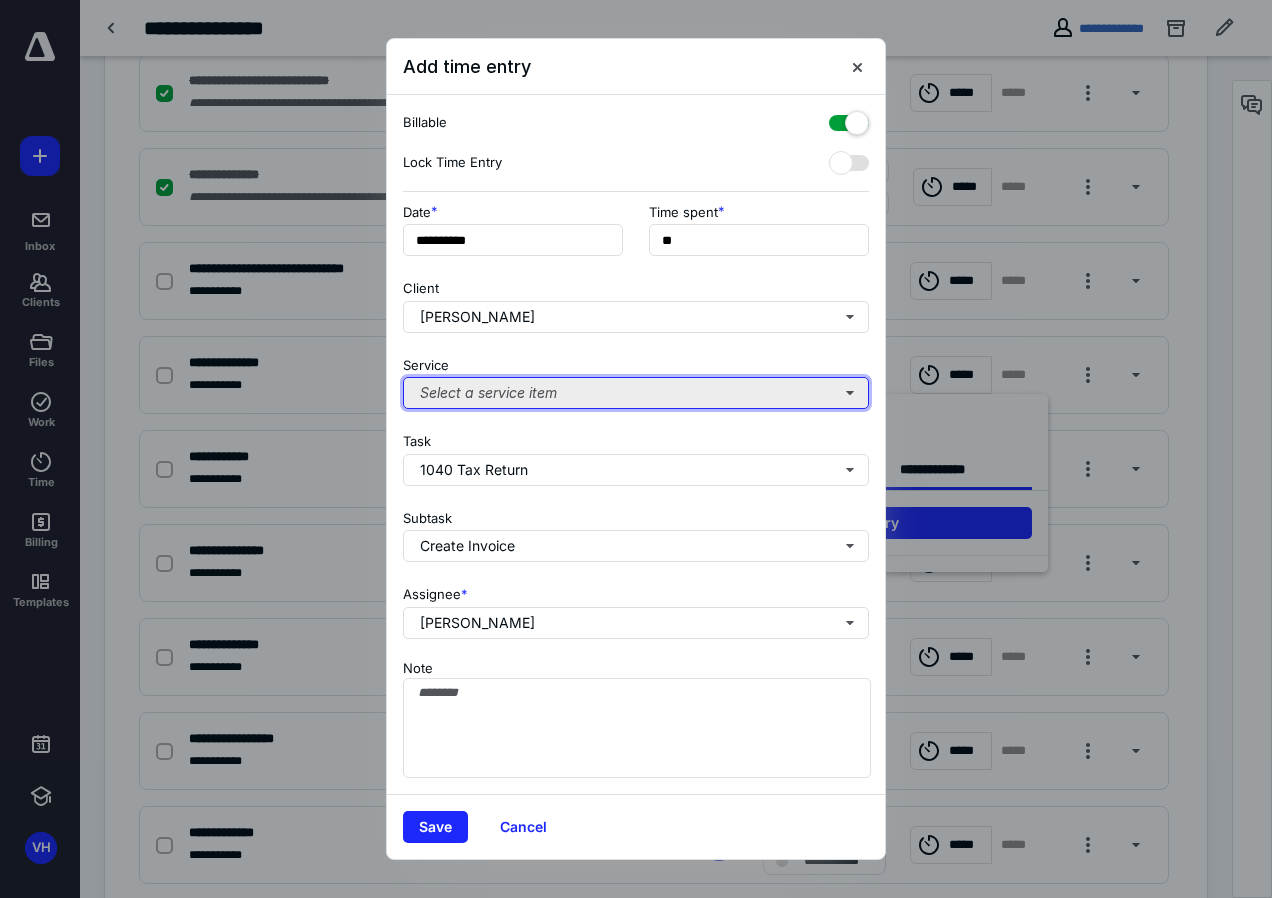 click on "Select a service item" at bounding box center (636, 393) 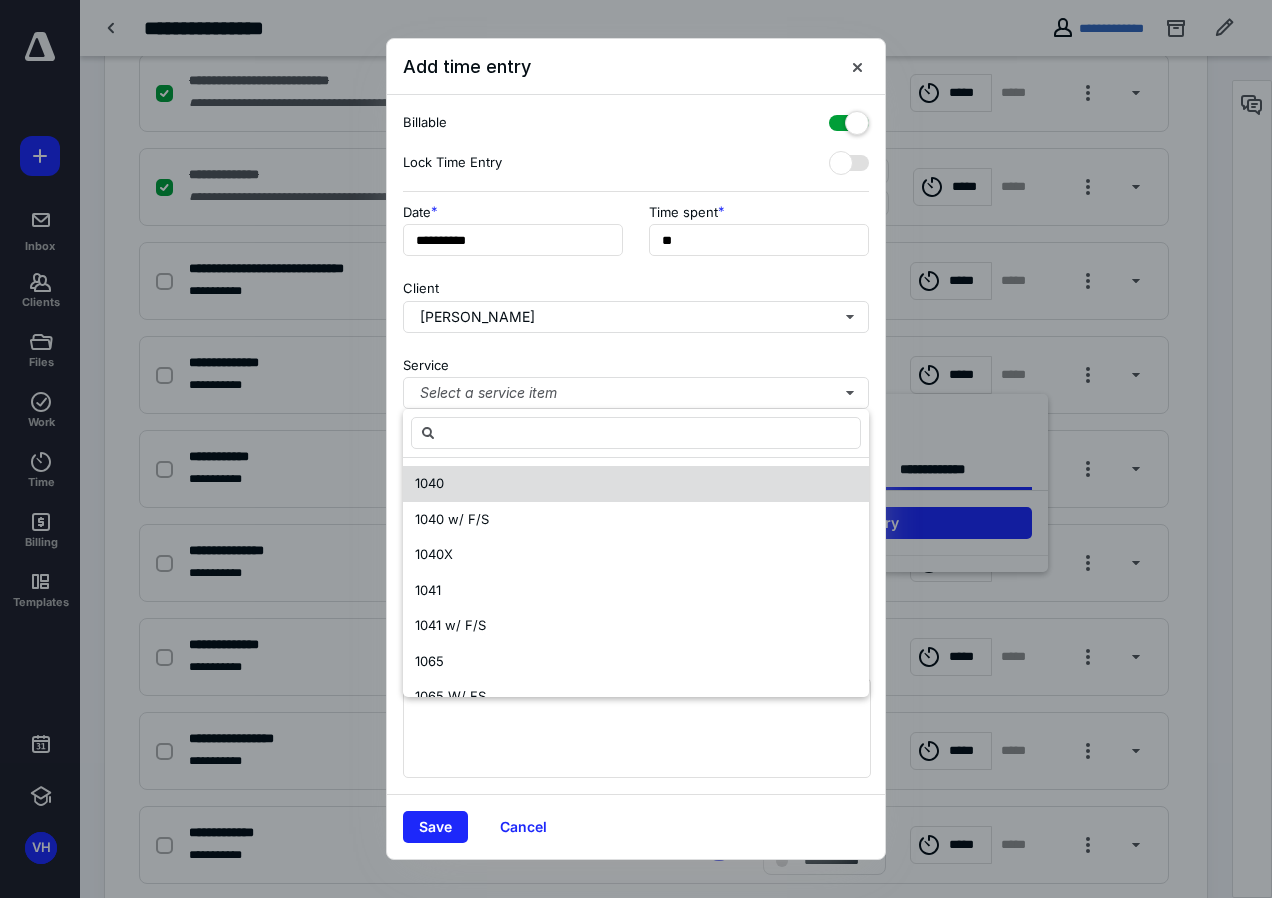 click on "1040" at bounding box center [429, 483] 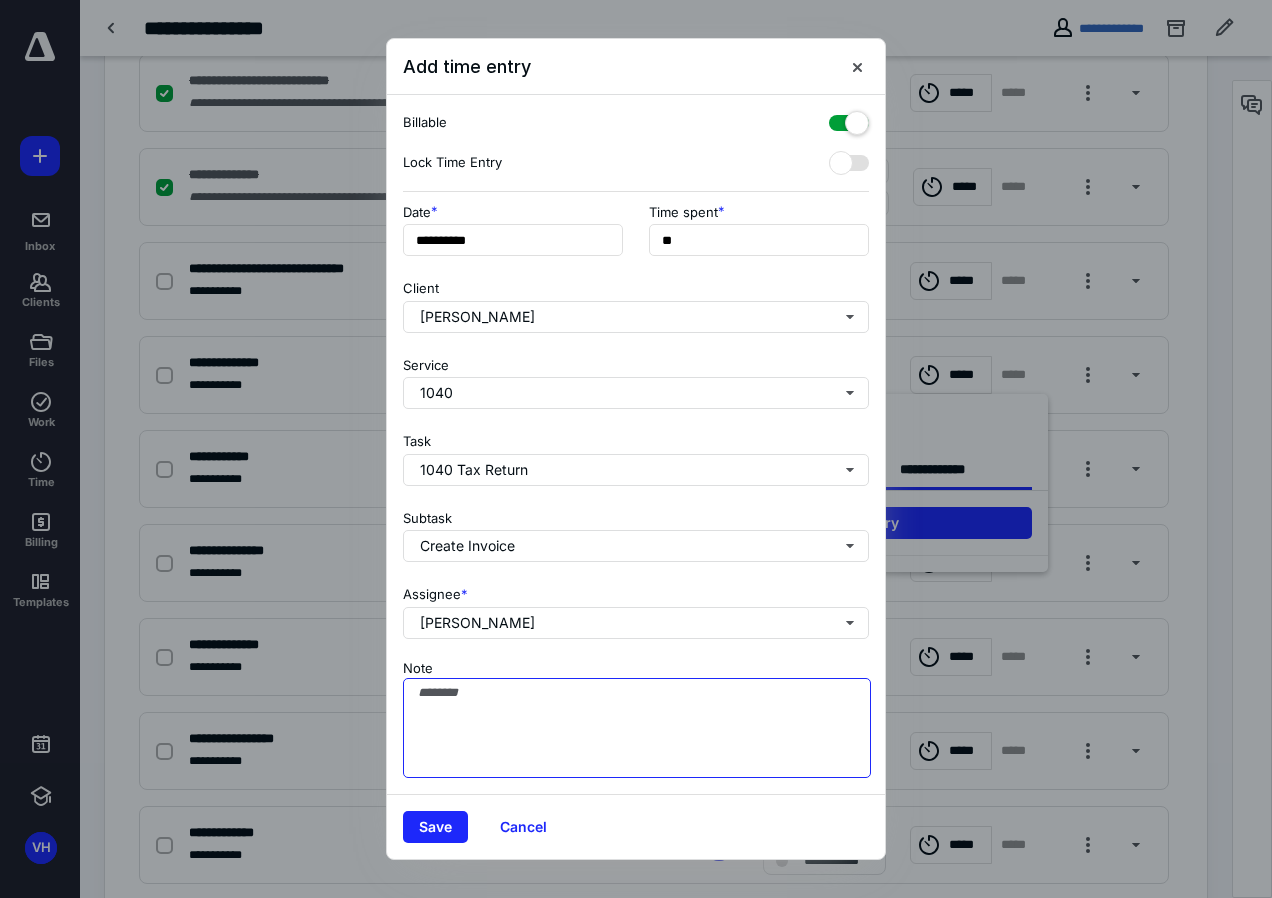 click on "Note" at bounding box center (637, 728) 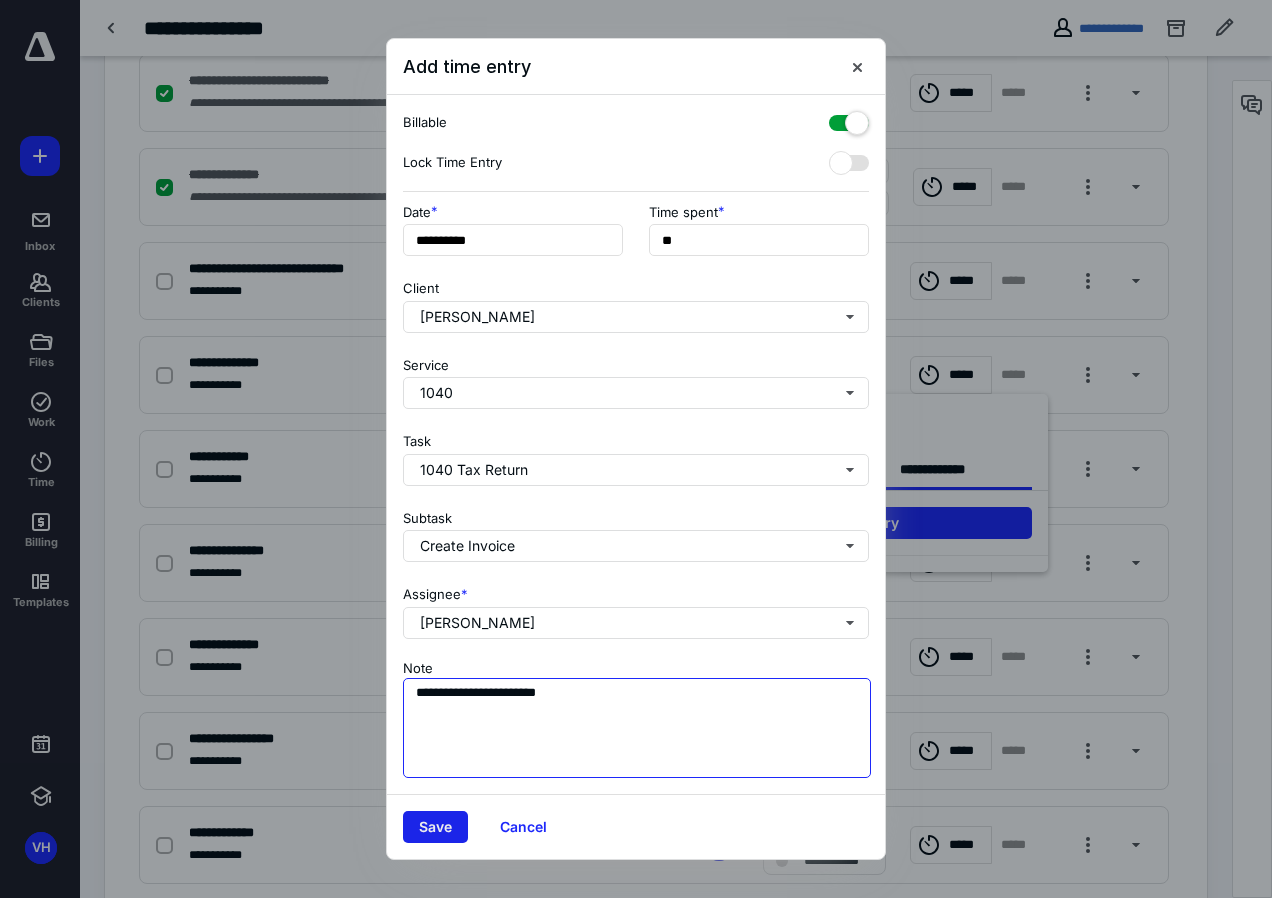 type on "**********" 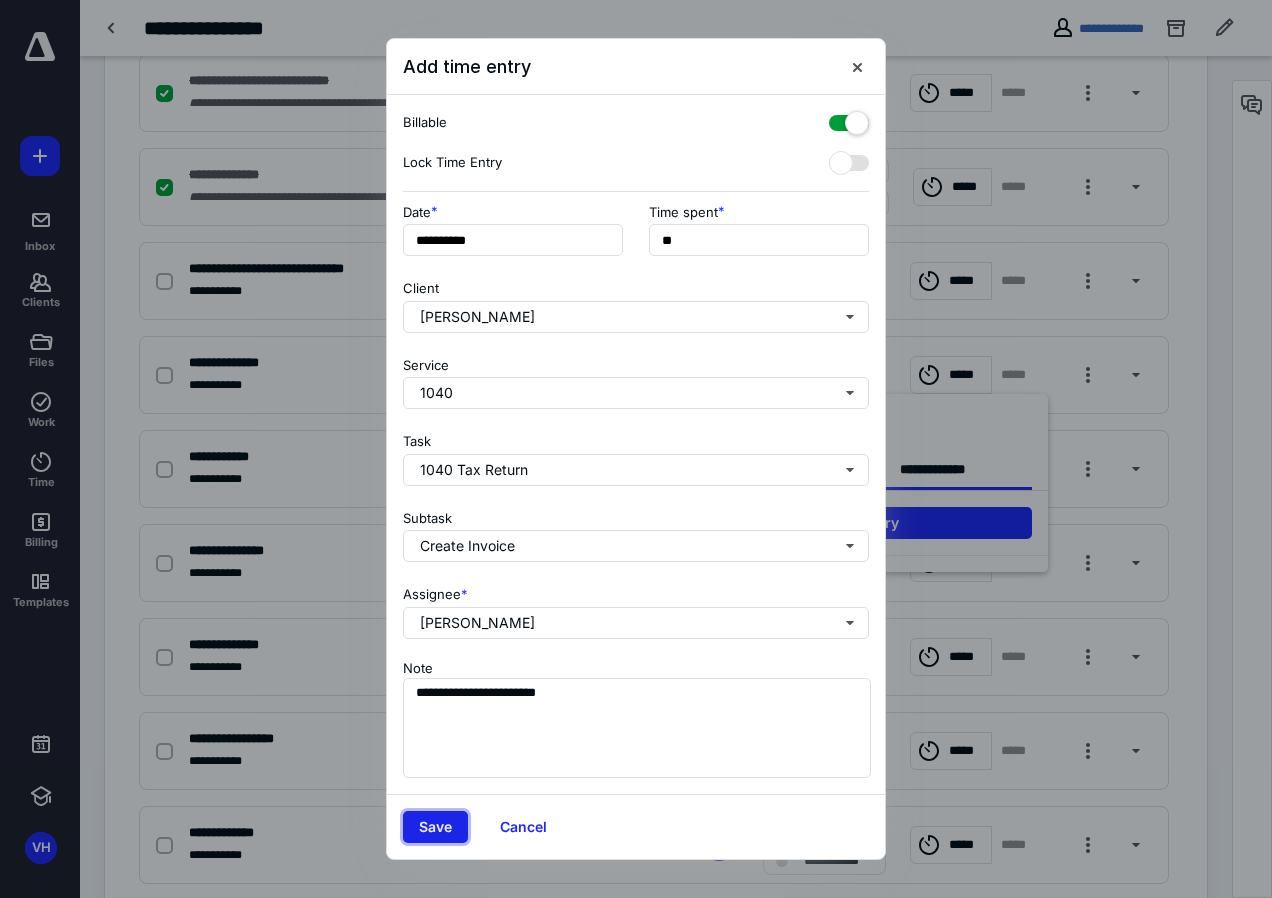 click on "Save" at bounding box center [435, 827] 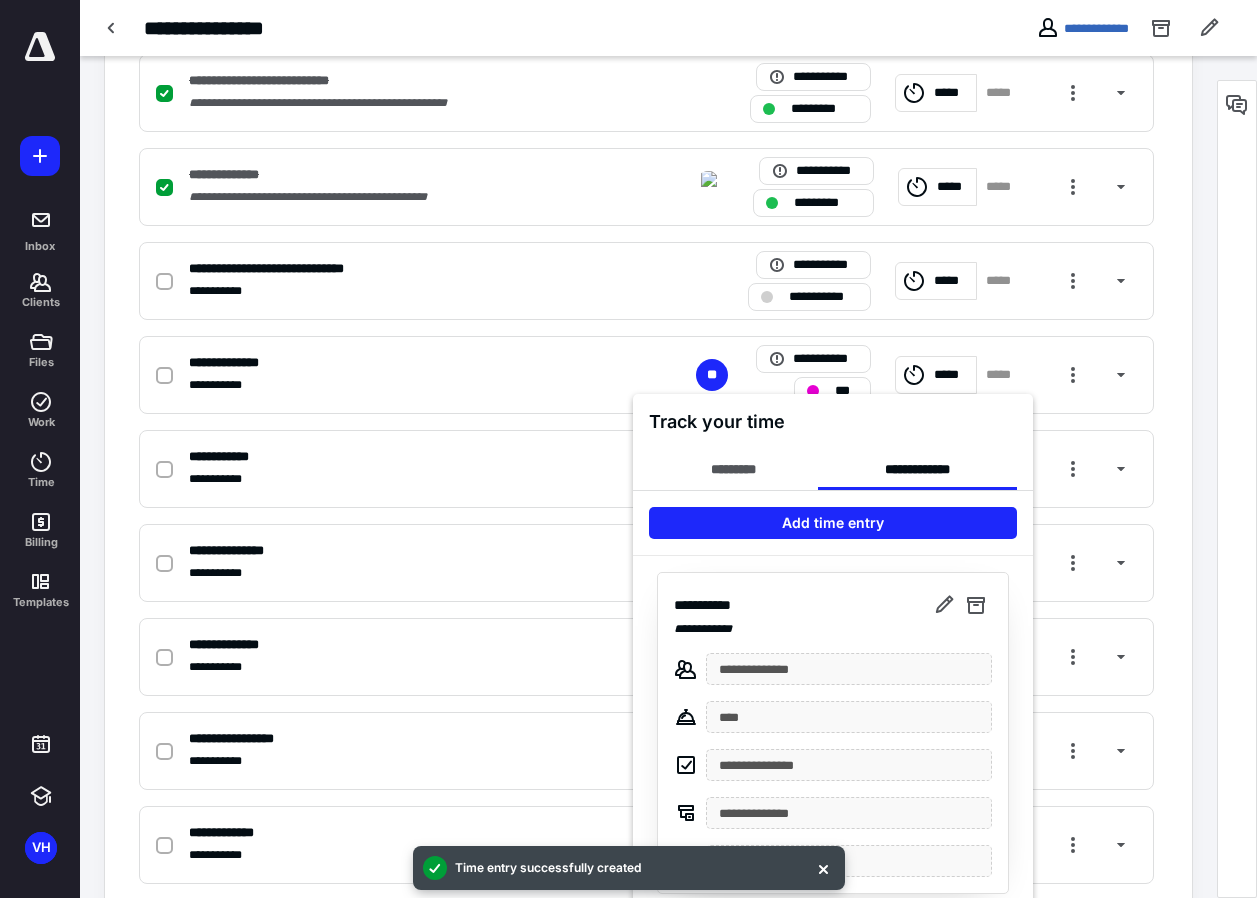 click at bounding box center [628, 449] 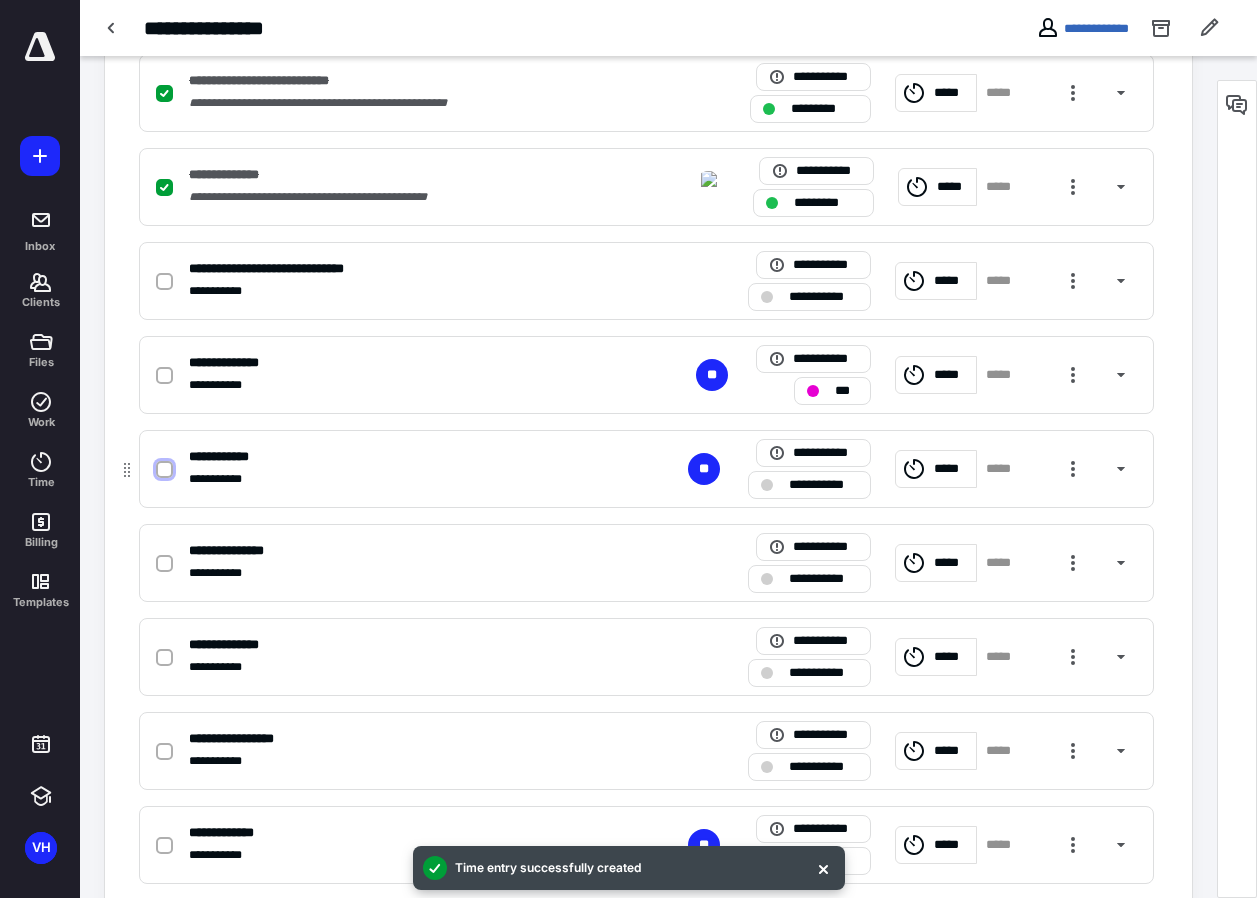 click at bounding box center [164, 470] 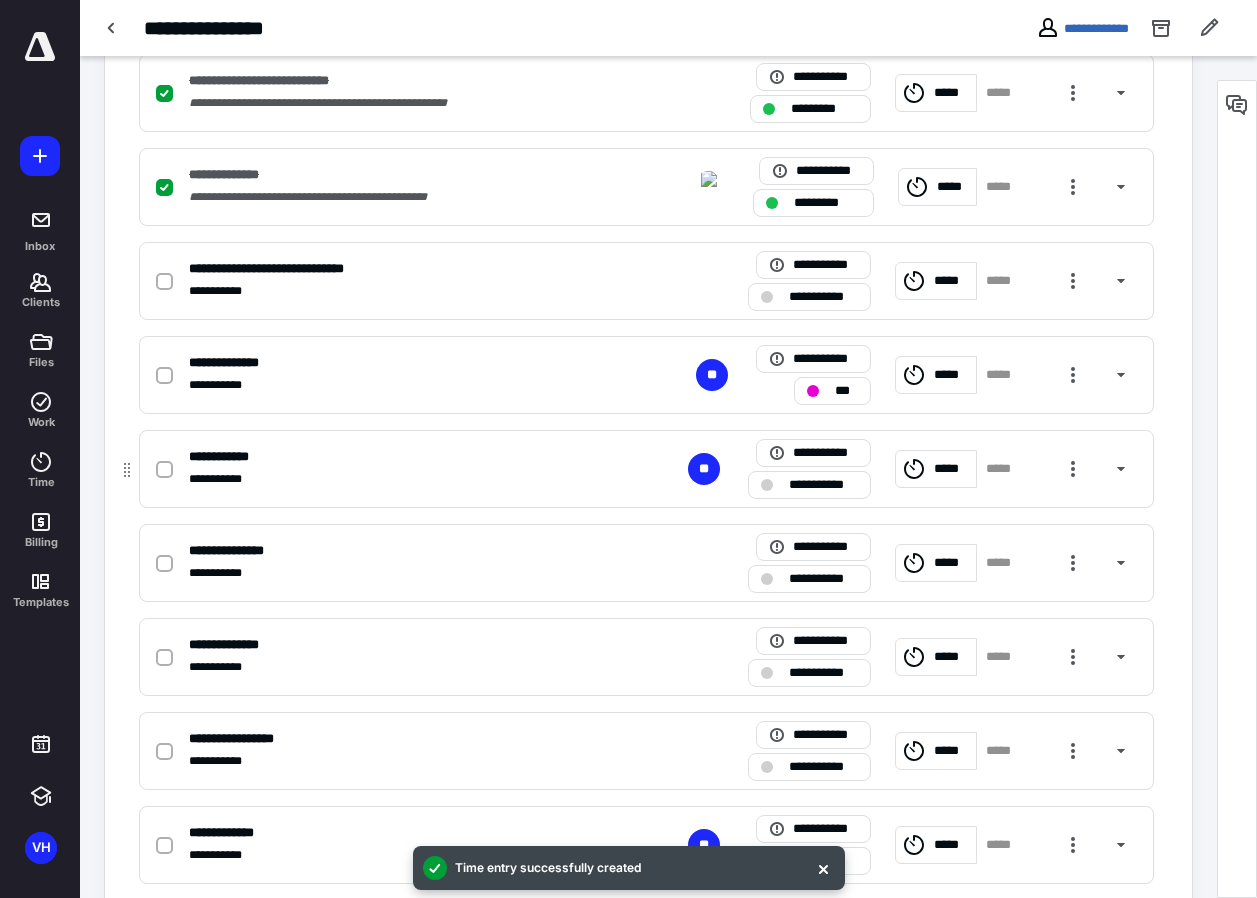 checkbox on "true" 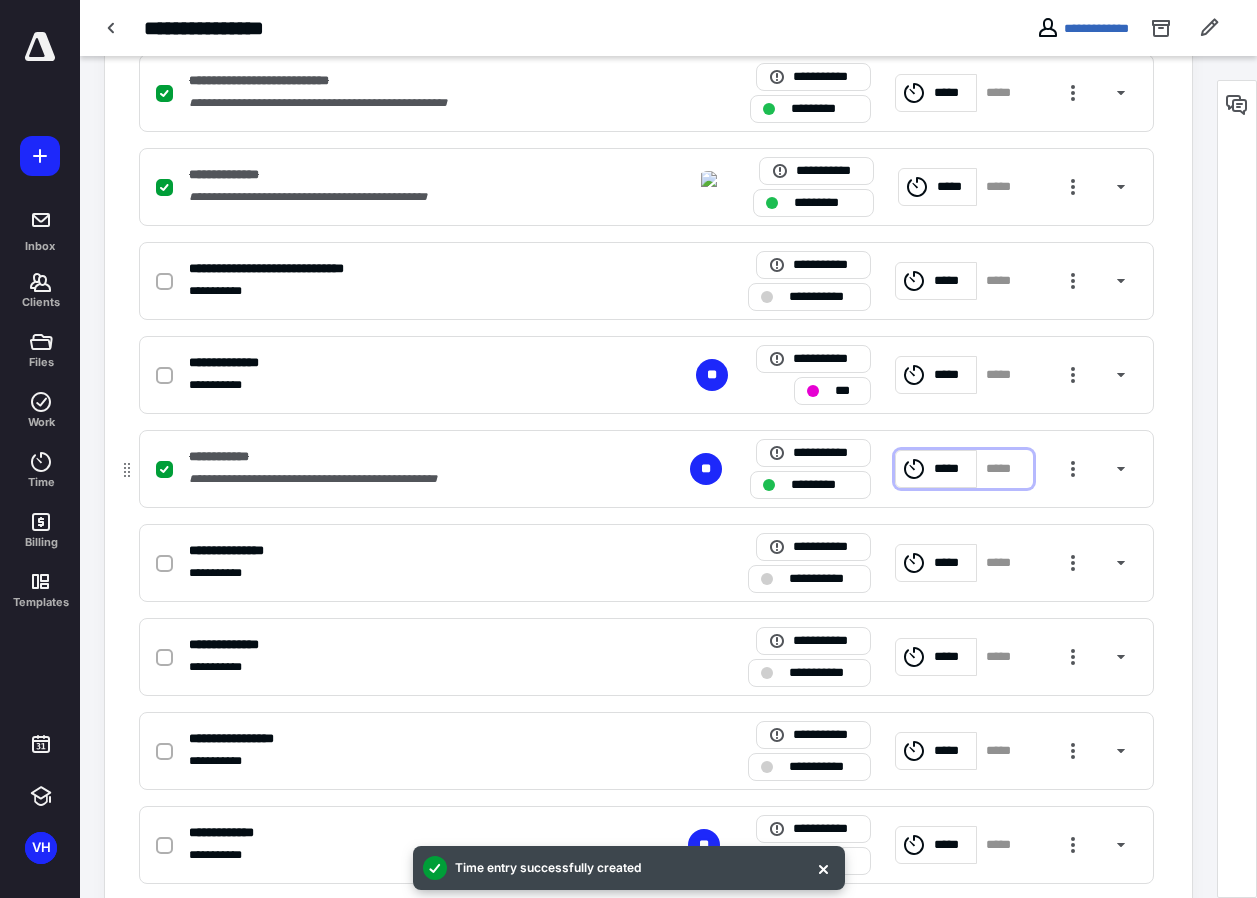 click on "*****" at bounding box center (1005, 469) 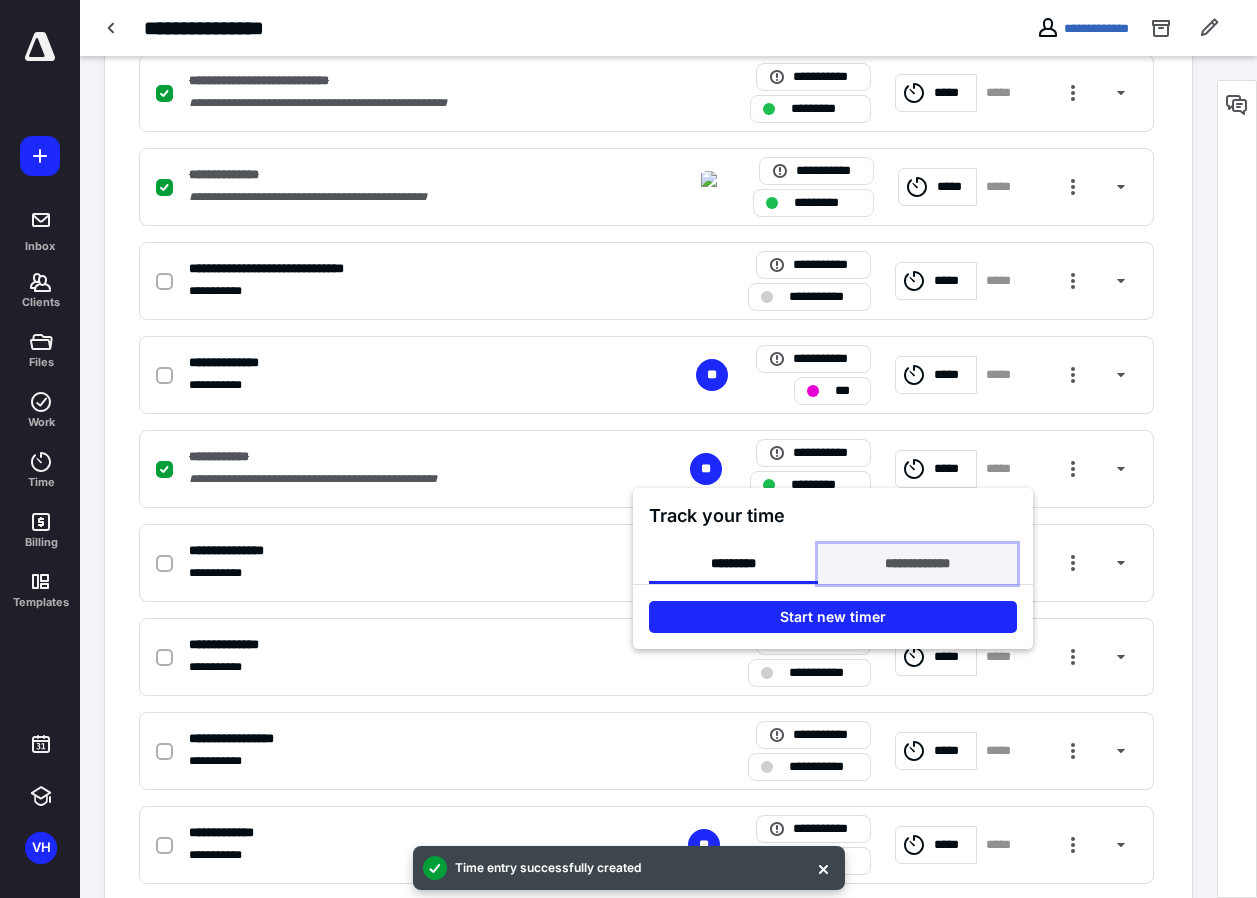 click on "**********" at bounding box center [917, 564] 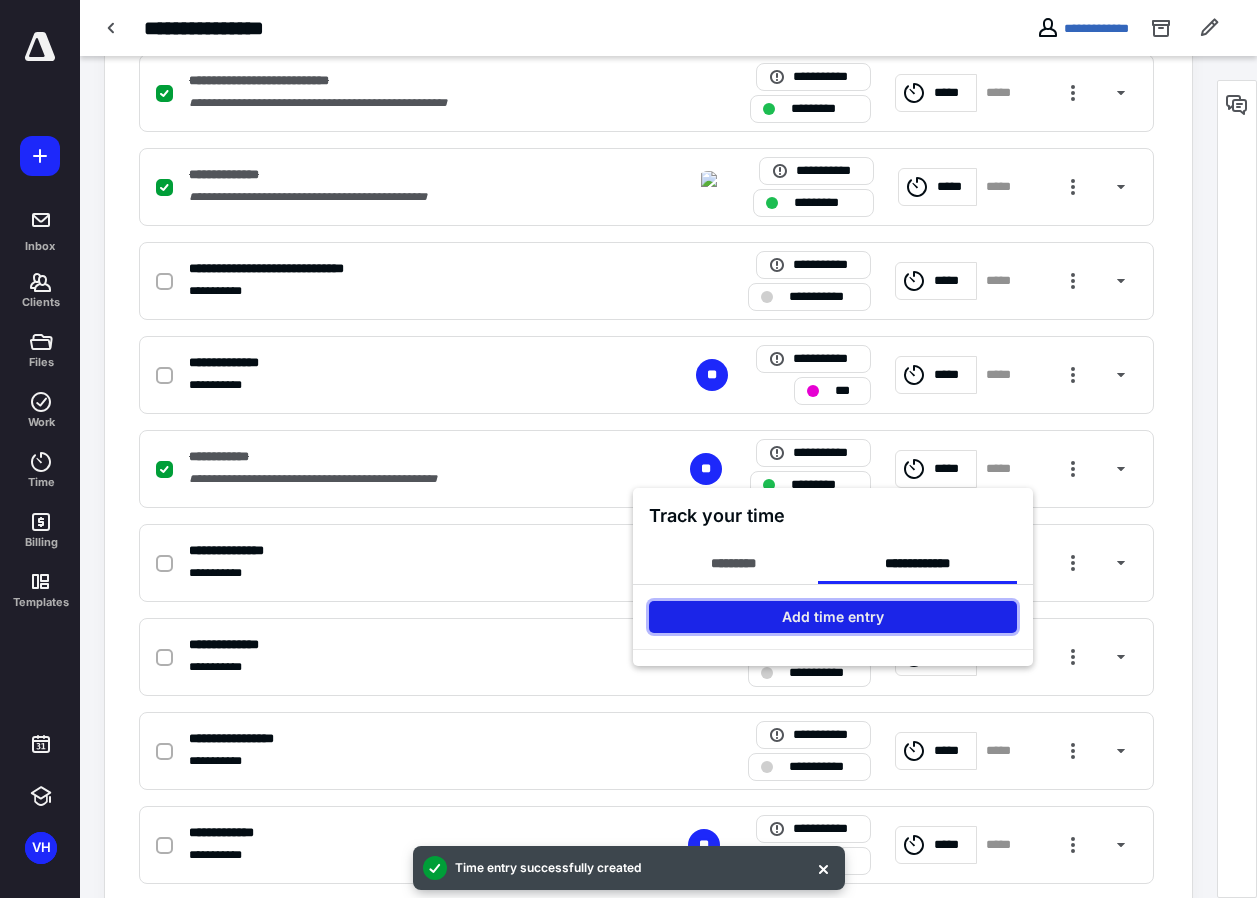click on "Add time entry" at bounding box center (833, 617) 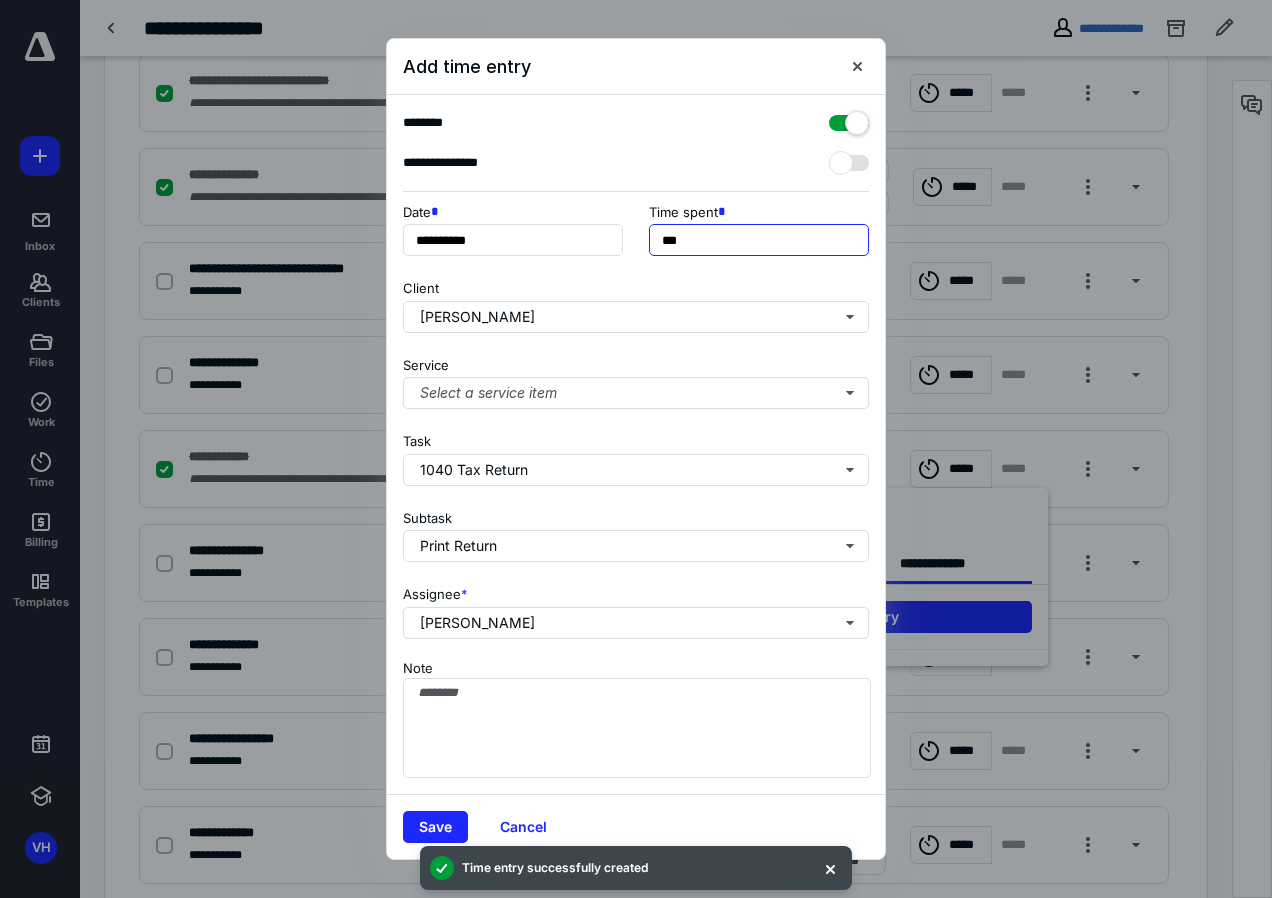 click on "***" at bounding box center [759, 240] 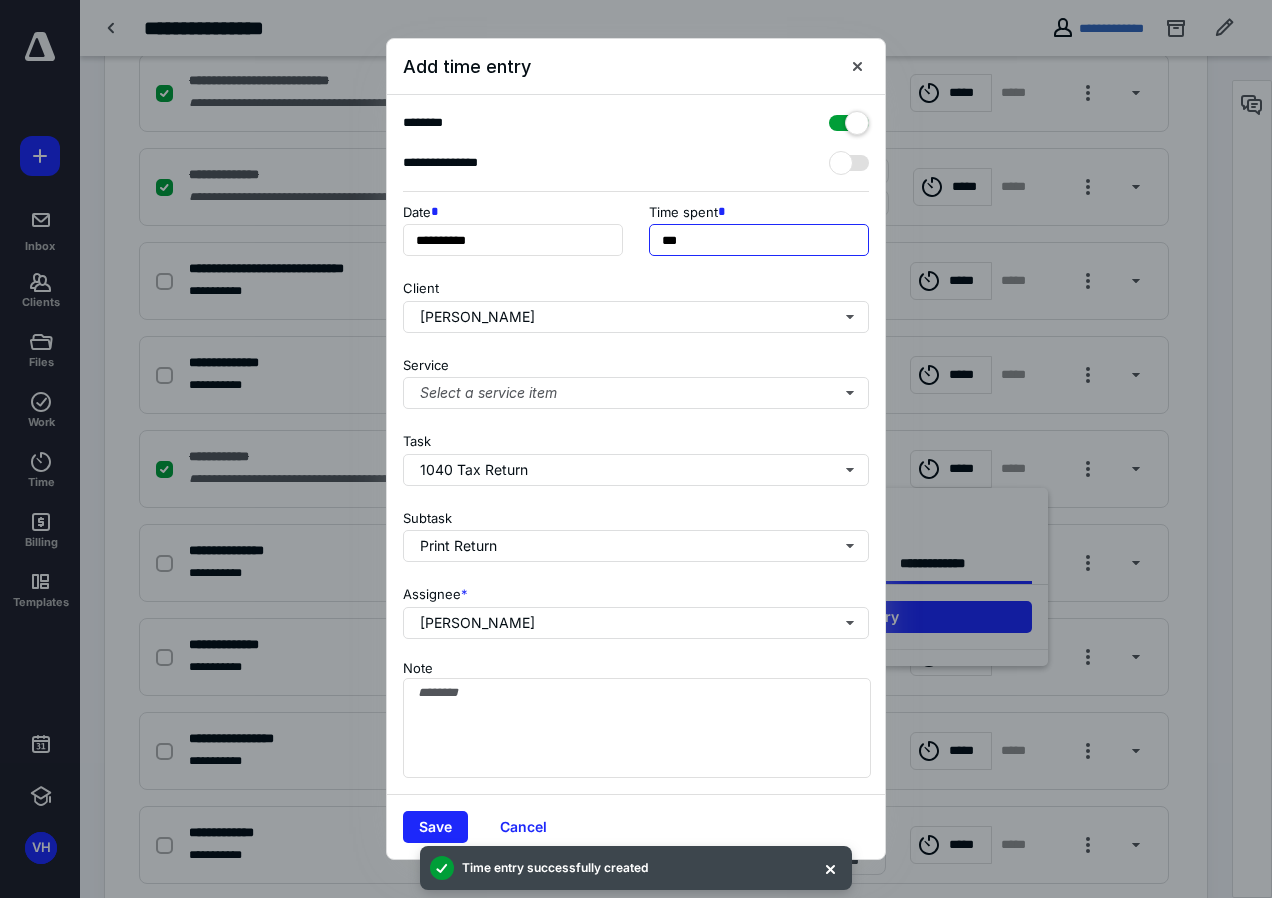 type on "***" 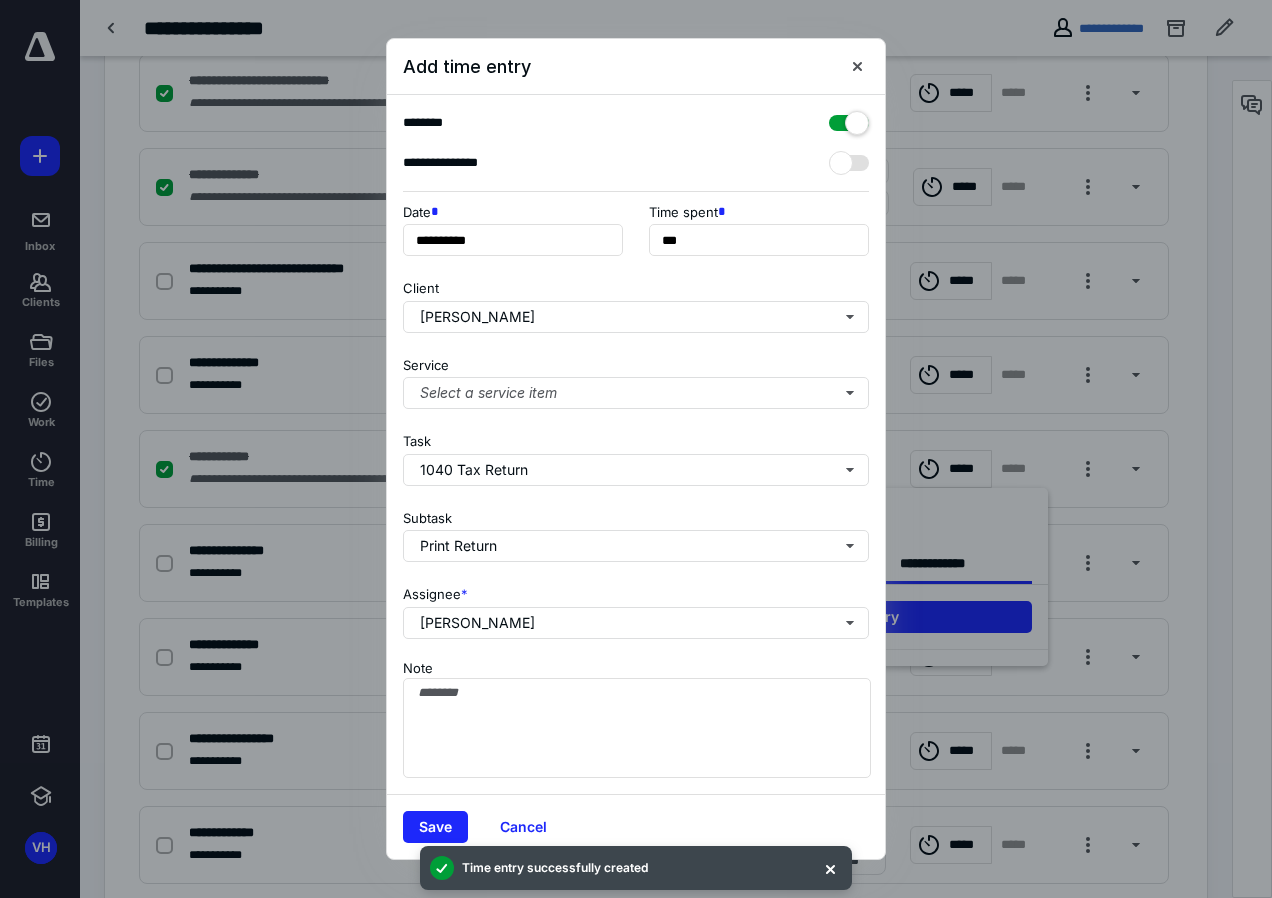 click on "Service Select a service item" at bounding box center (636, 379) 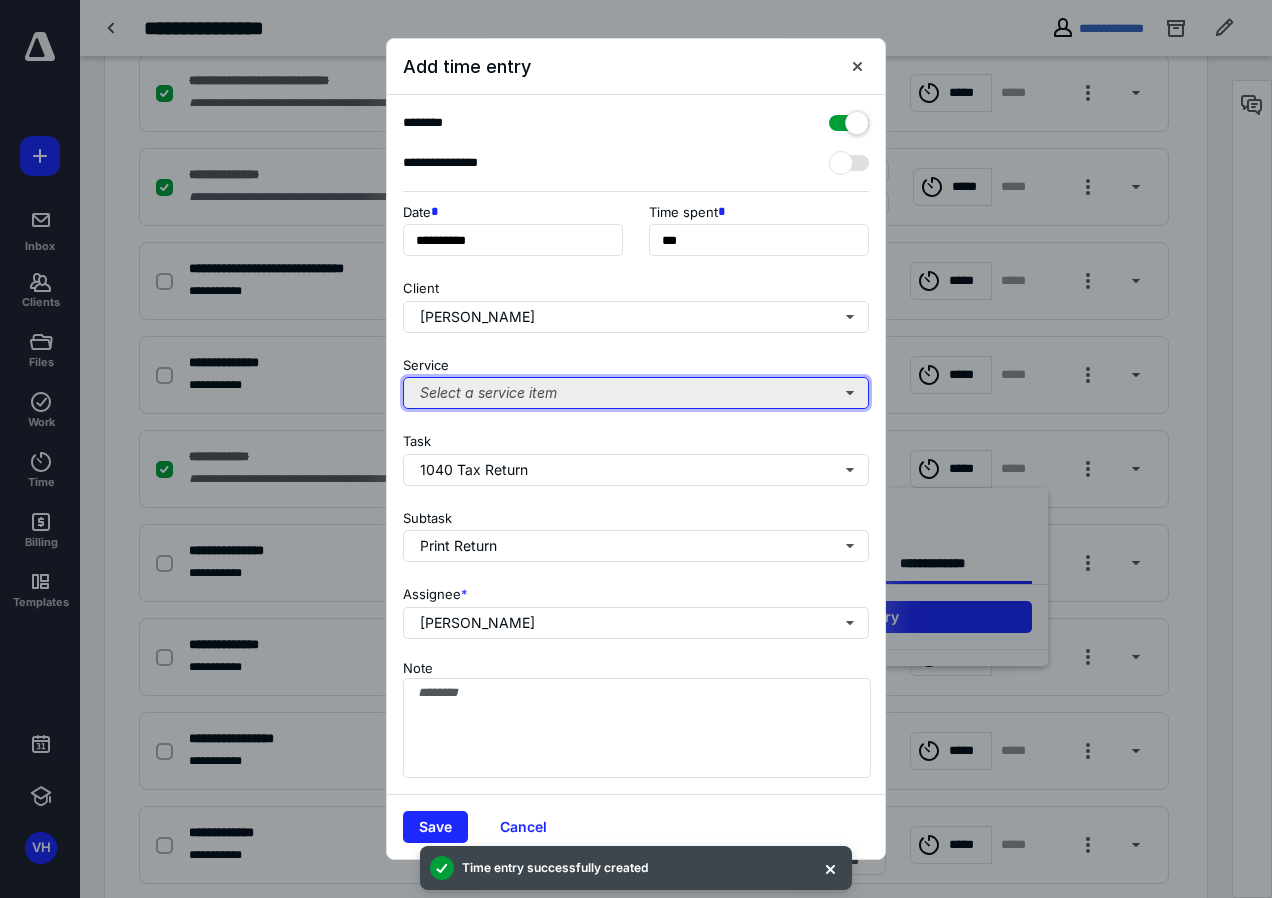 click on "Select a service item" at bounding box center (636, 393) 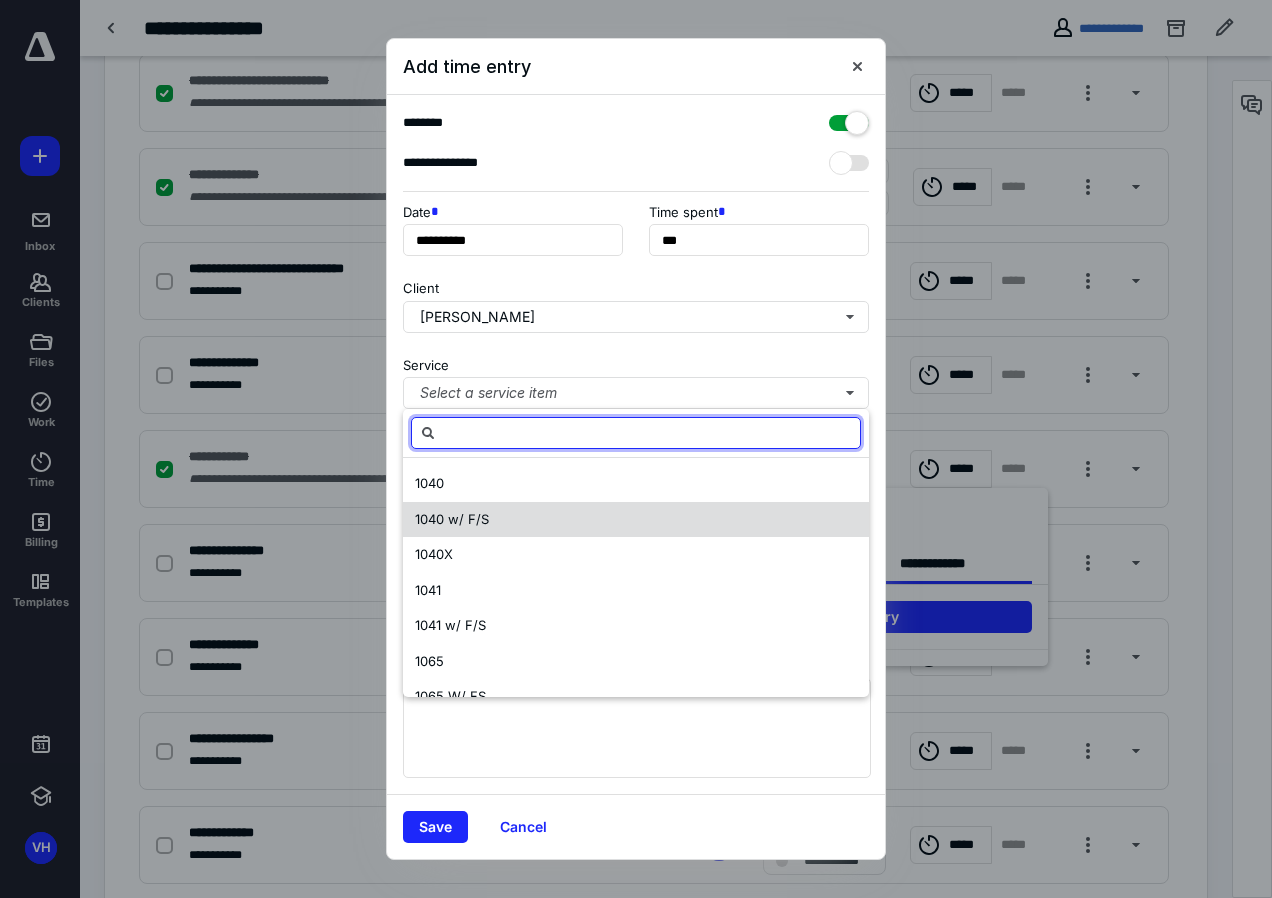 click on "1040 w/ F/S" at bounding box center [636, 520] 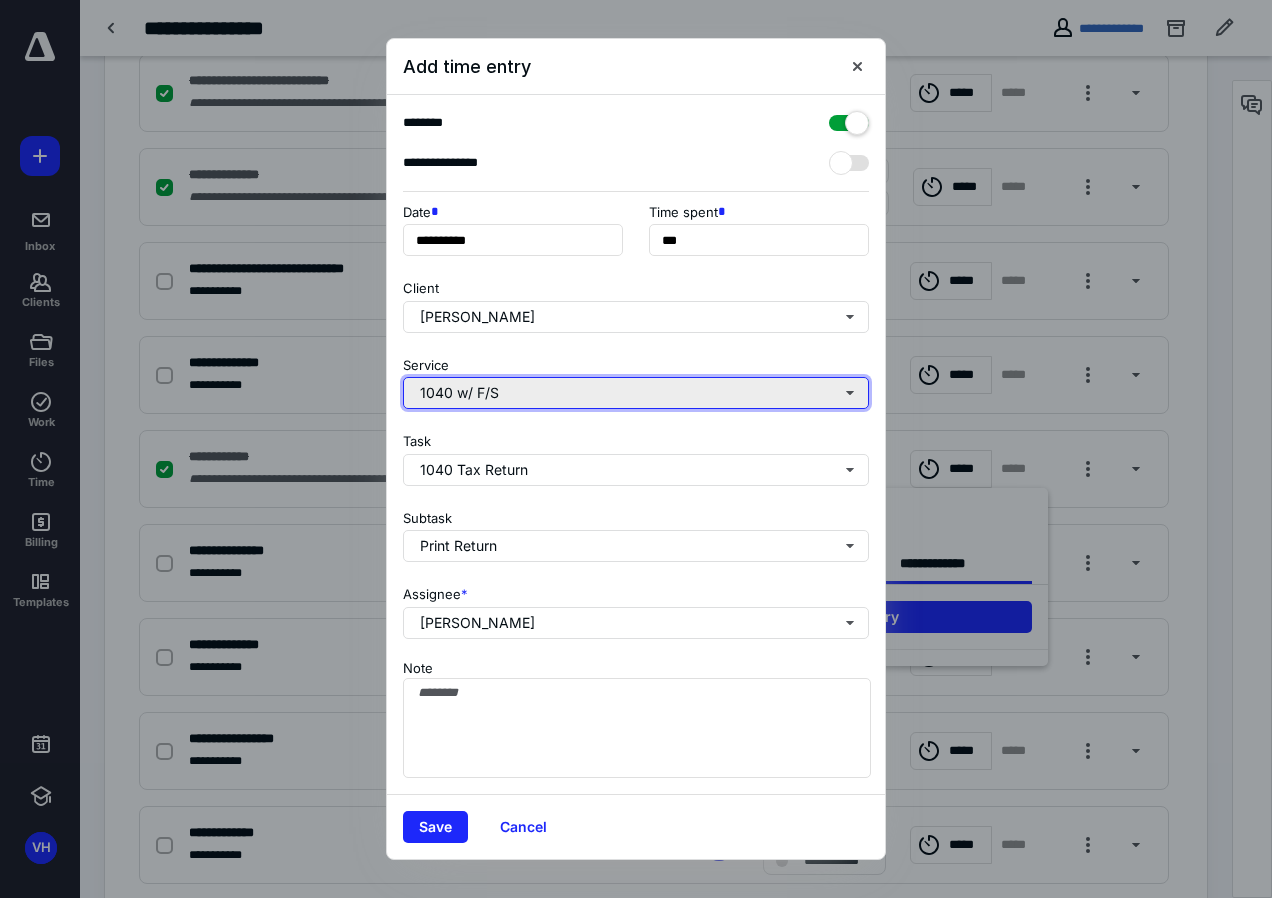 click on "1040 w/ F/S" at bounding box center [636, 393] 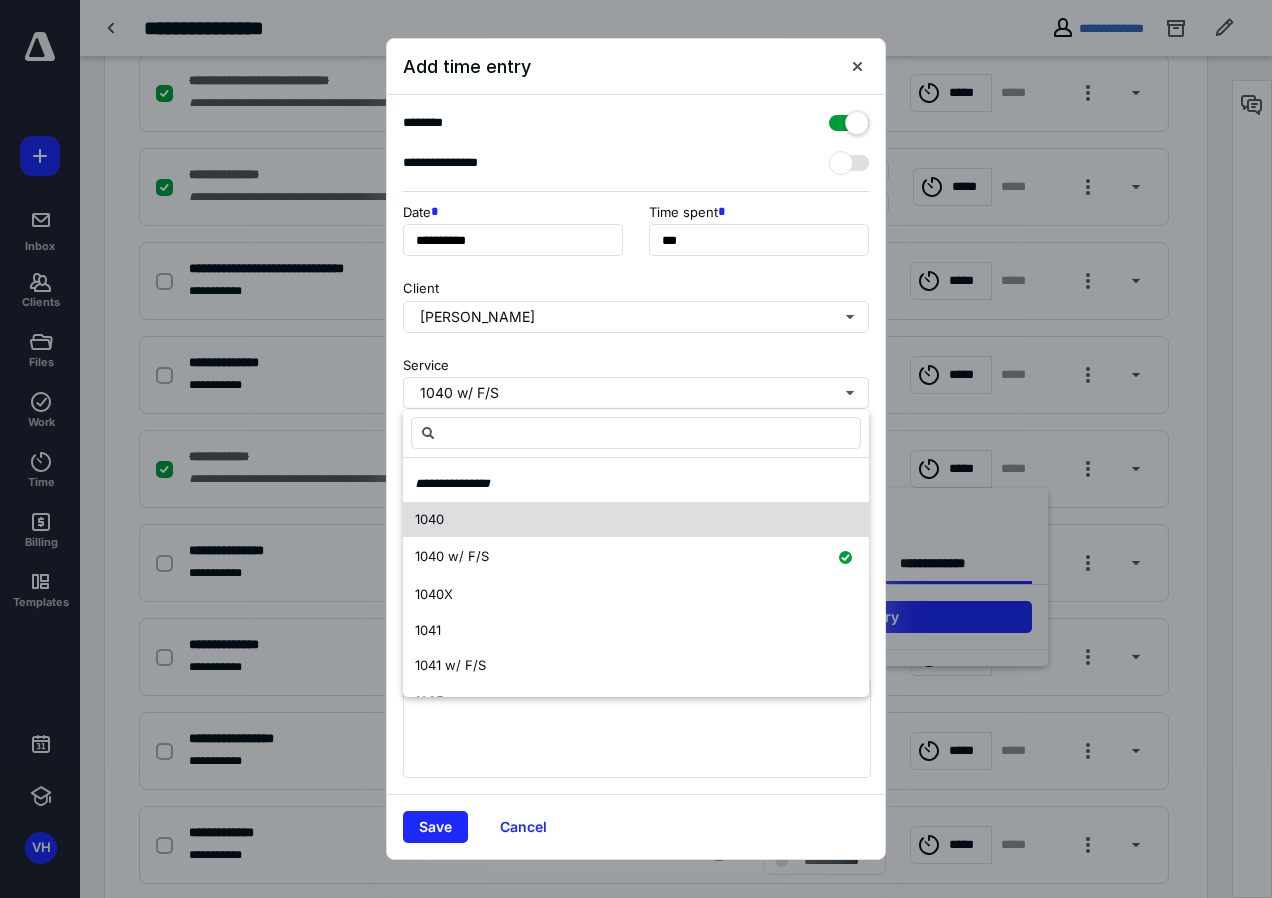 click on "1040" at bounding box center (636, 520) 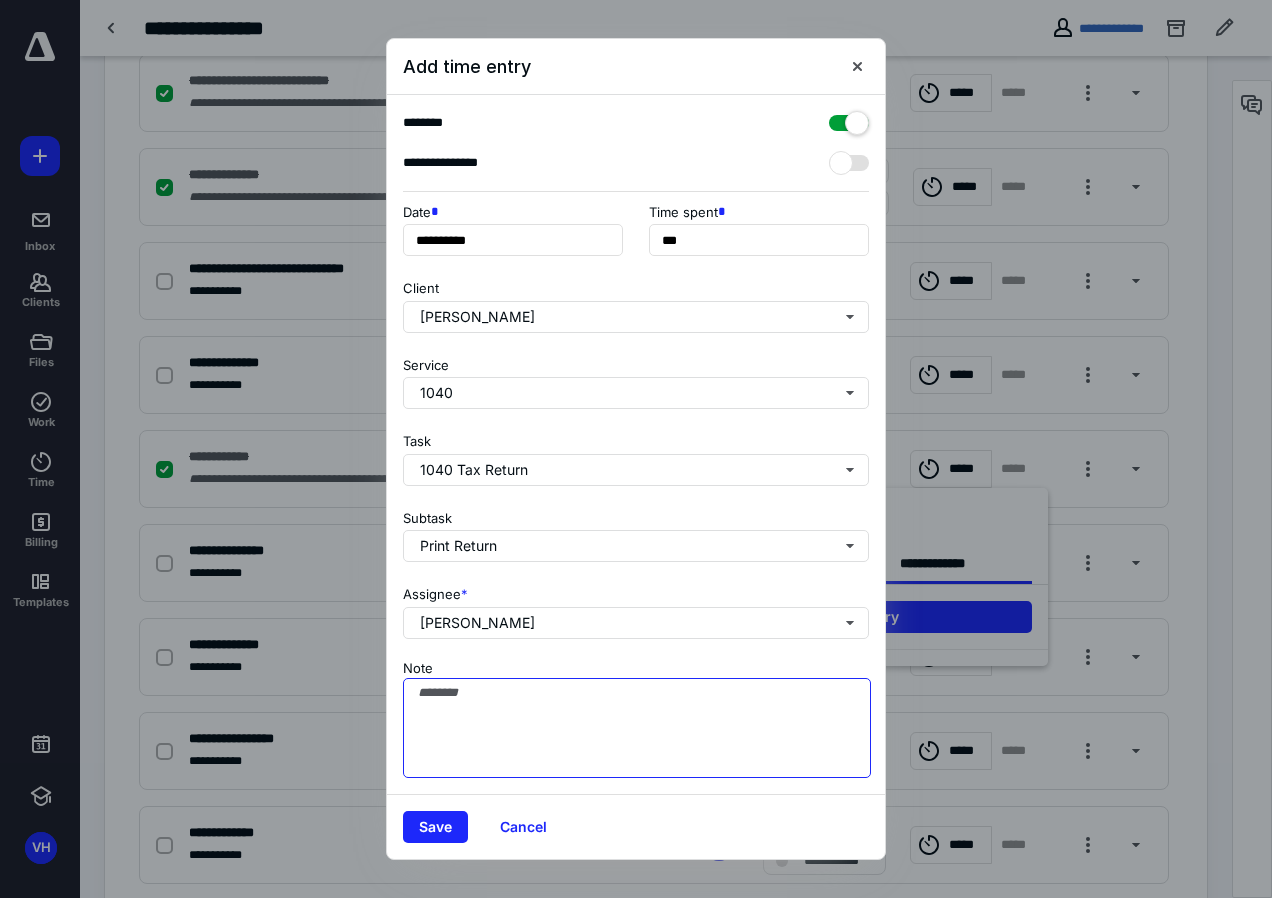click on "Note" at bounding box center [637, 728] 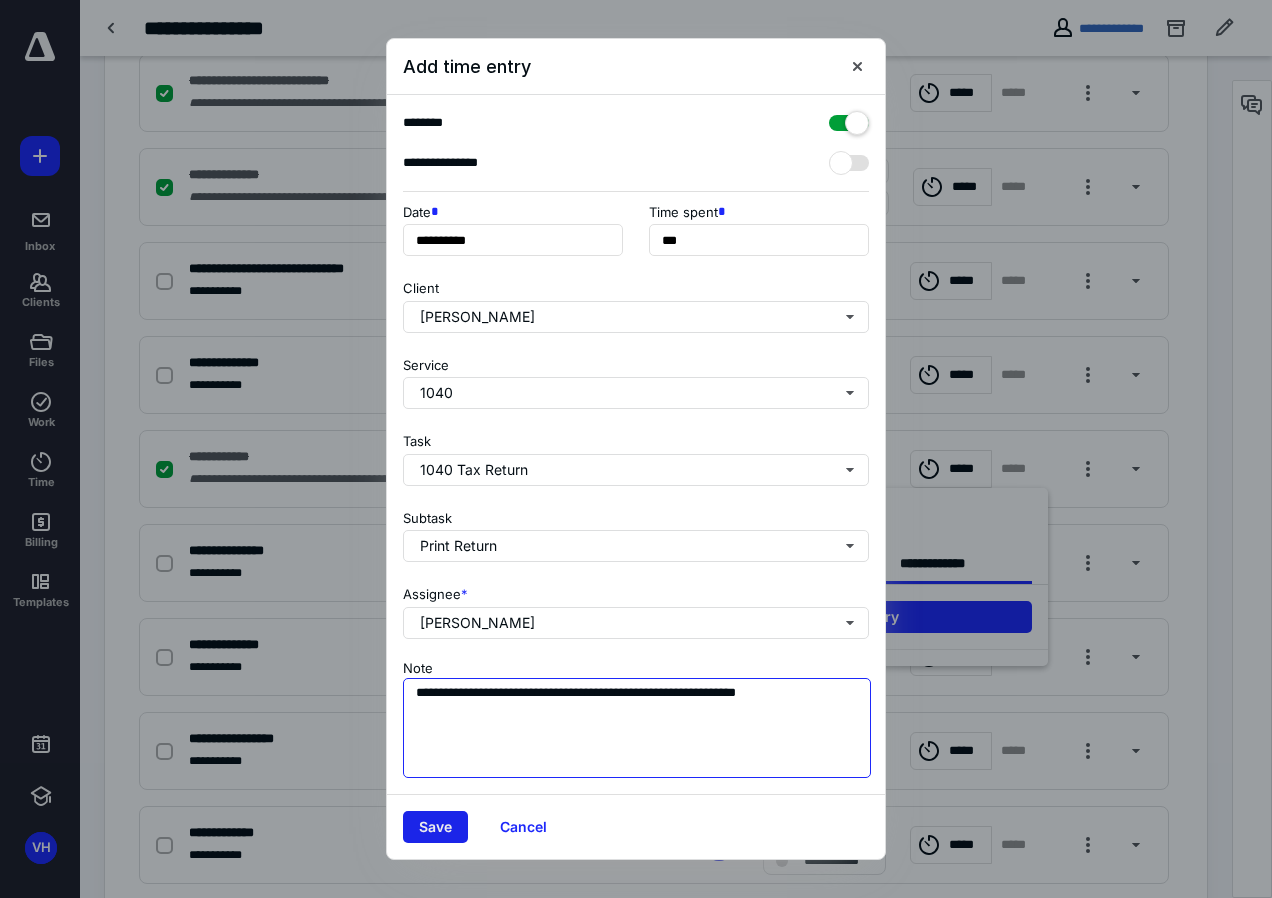 type on "**********" 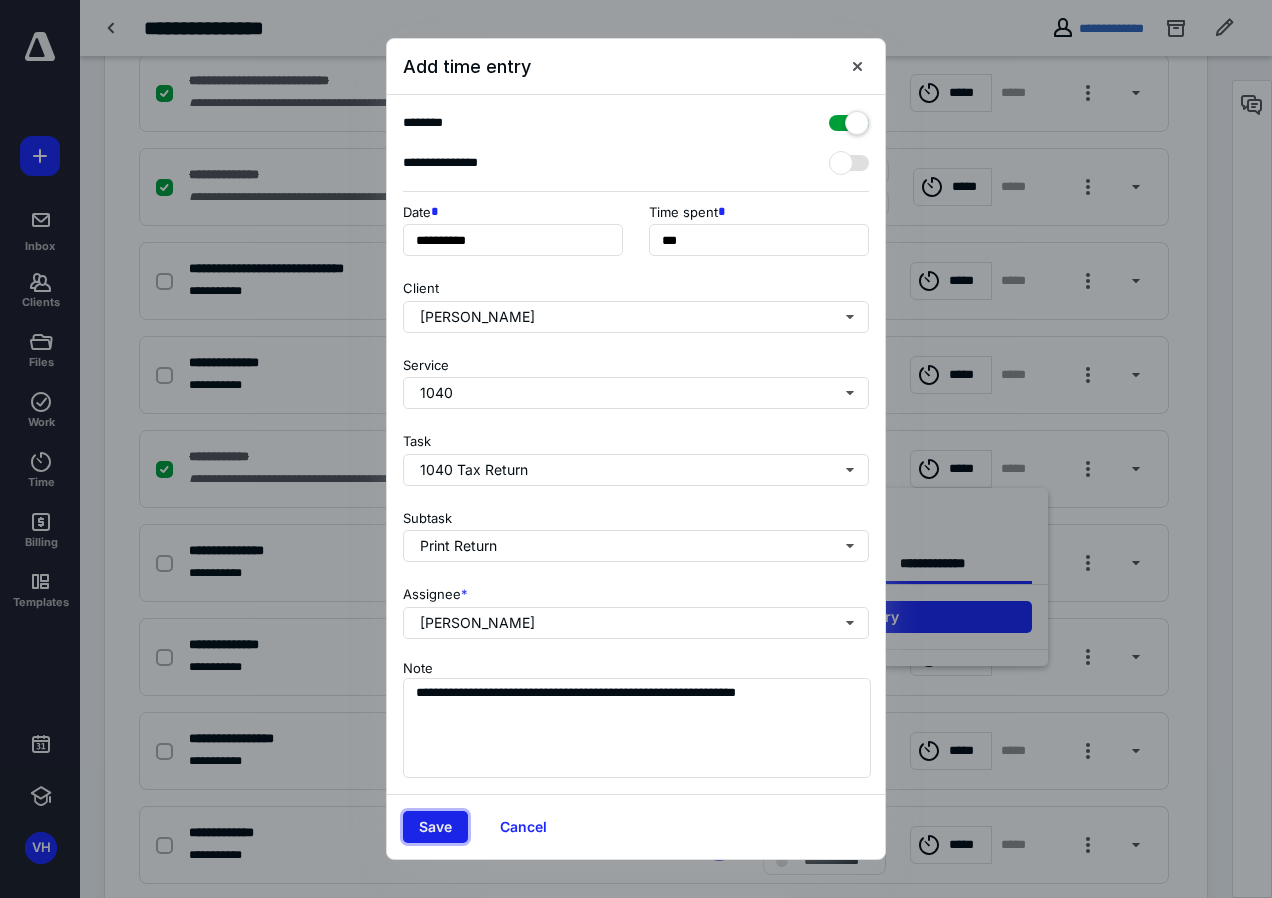 click on "Save" at bounding box center [435, 827] 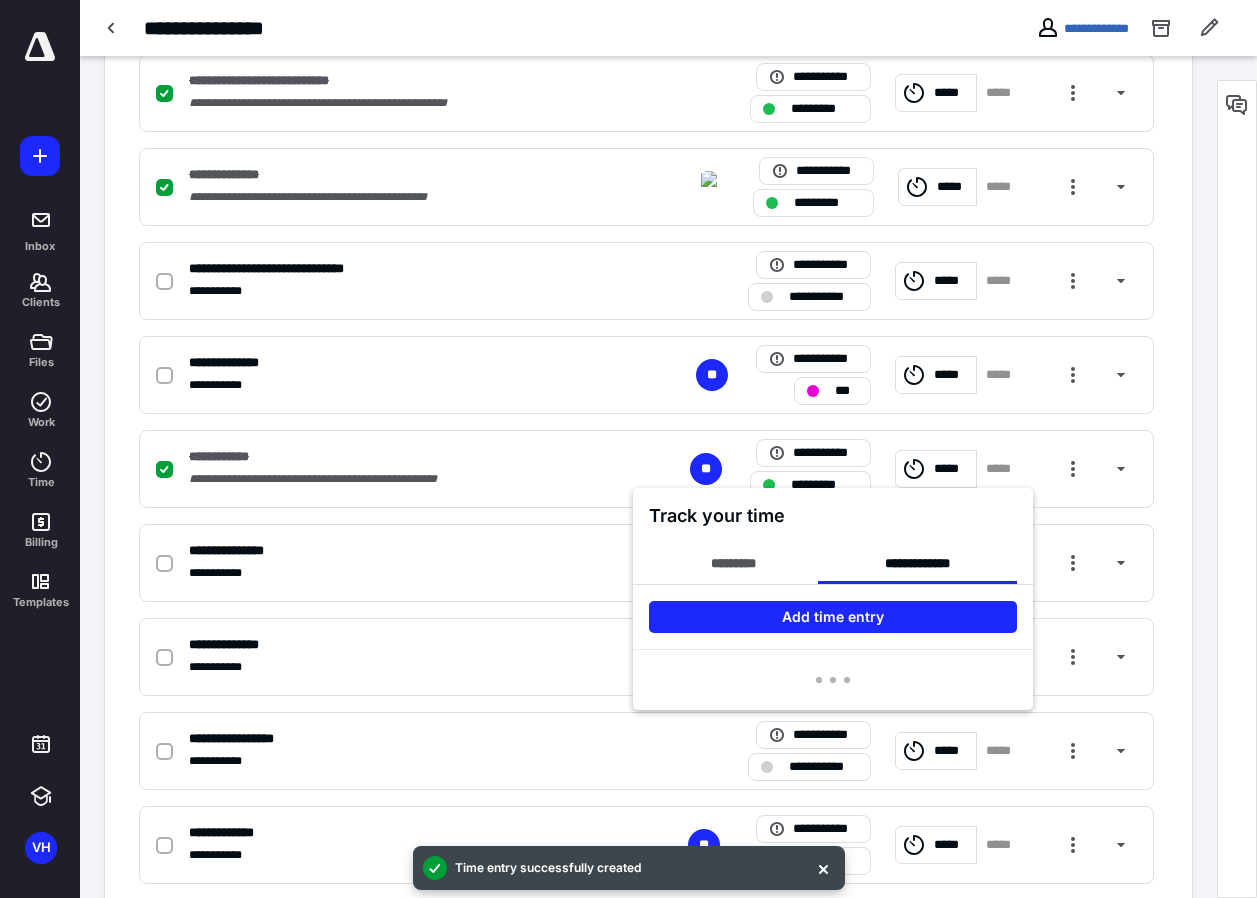 click at bounding box center [628, 449] 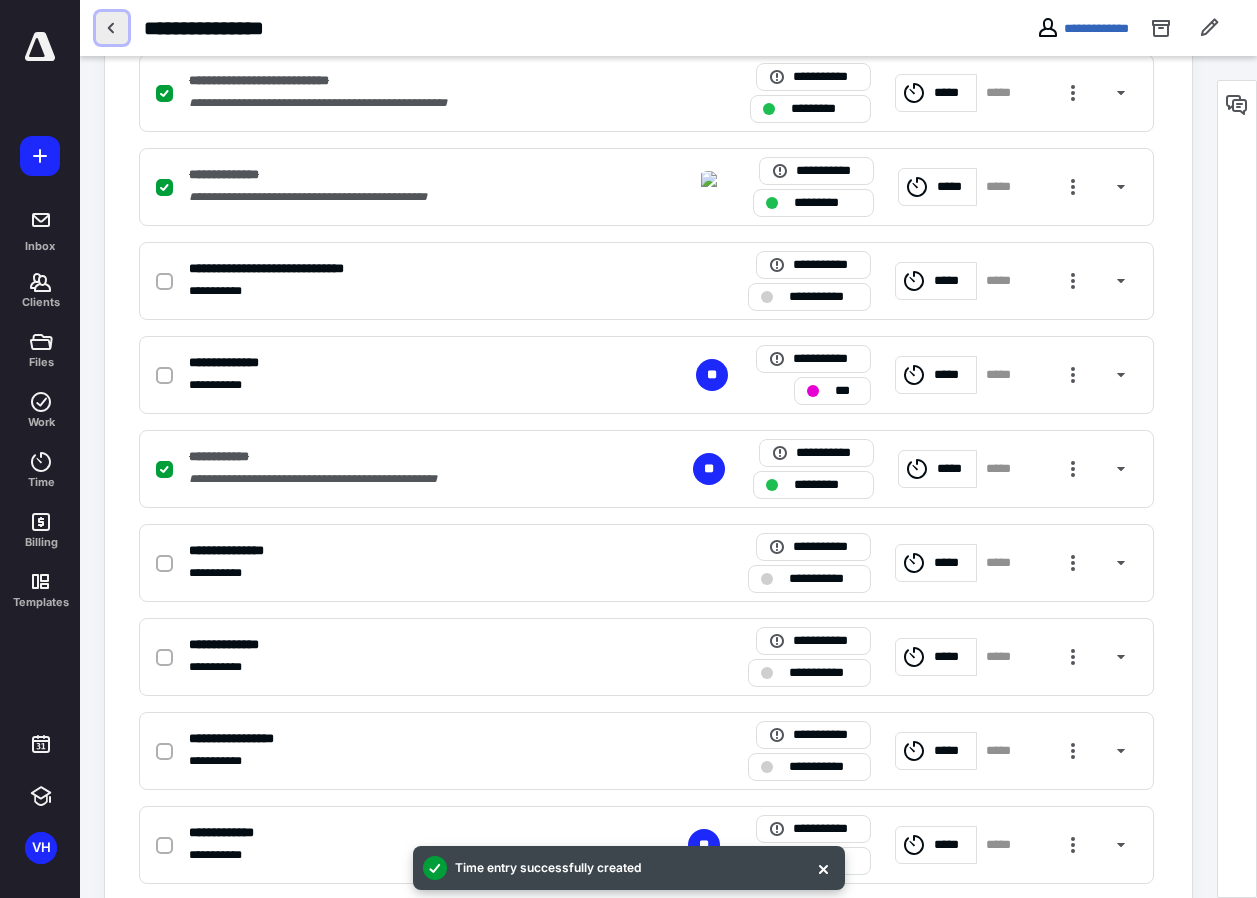 click at bounding box center [112, 28] 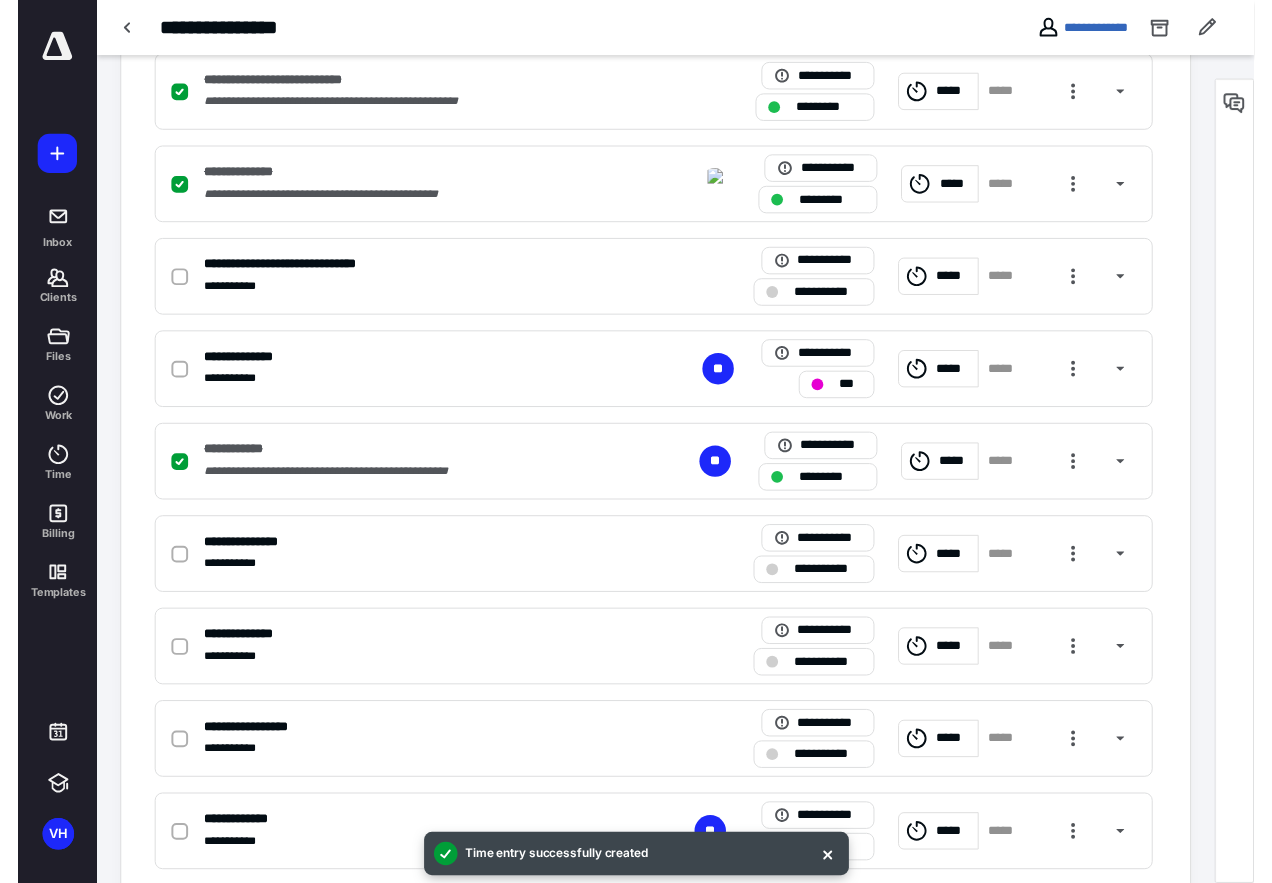 scroll, scrollTop: 0, scrollLeft: 0, axis: both 